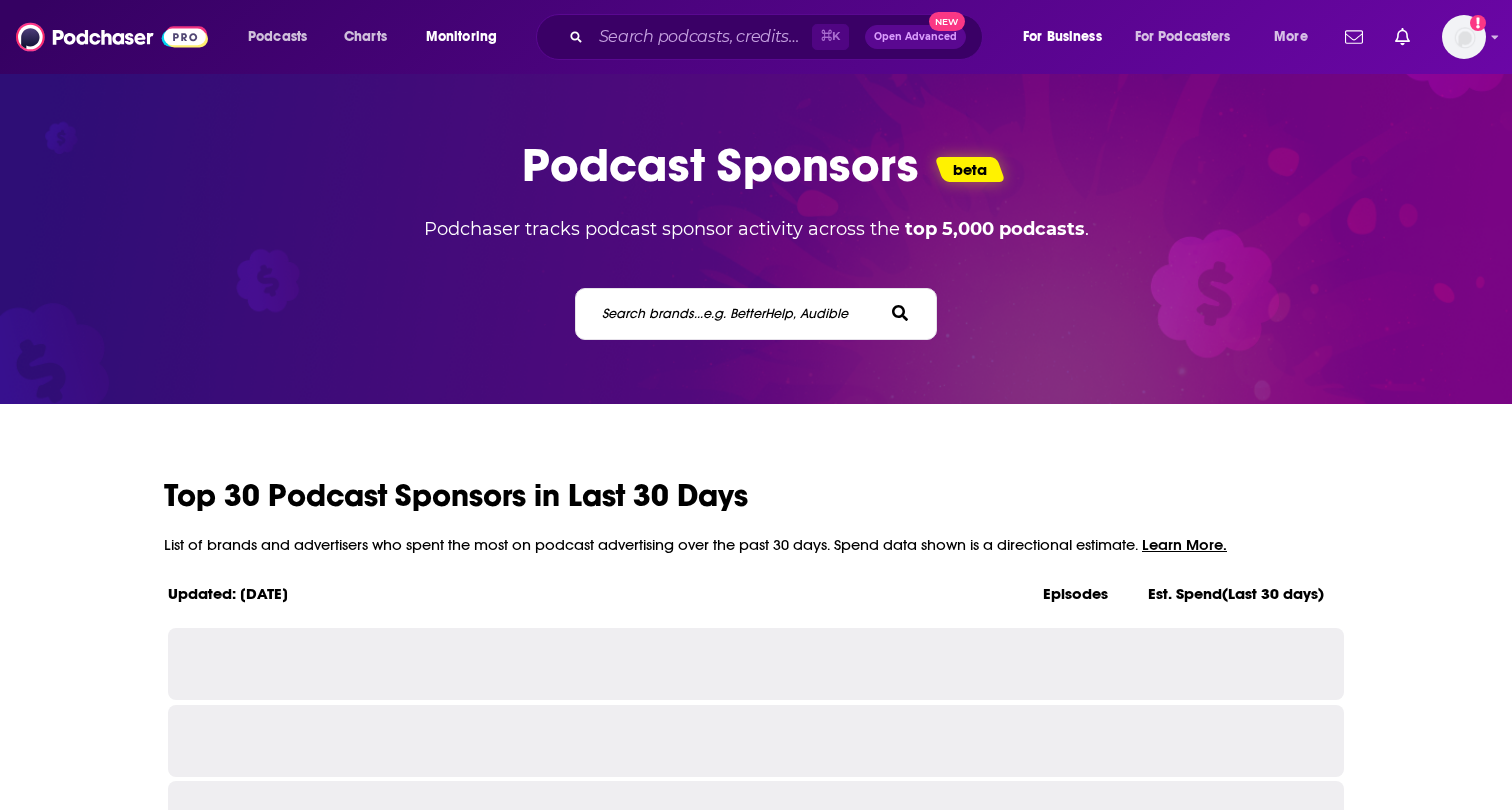 scroll, scrollTop: 0, scrollLeft: 0, axis: both 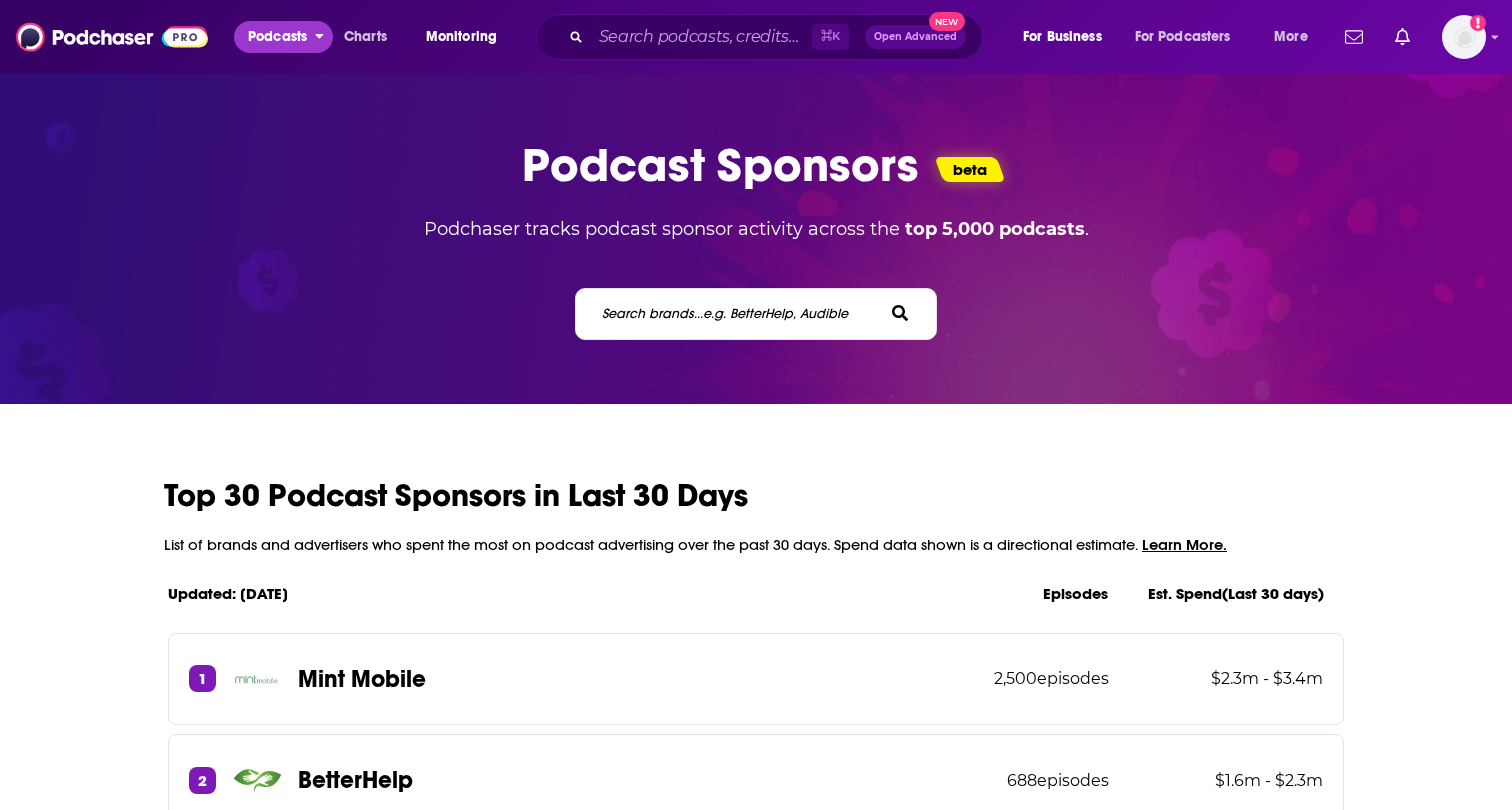 click on "Podcasts" at bounding box center [277, 37] 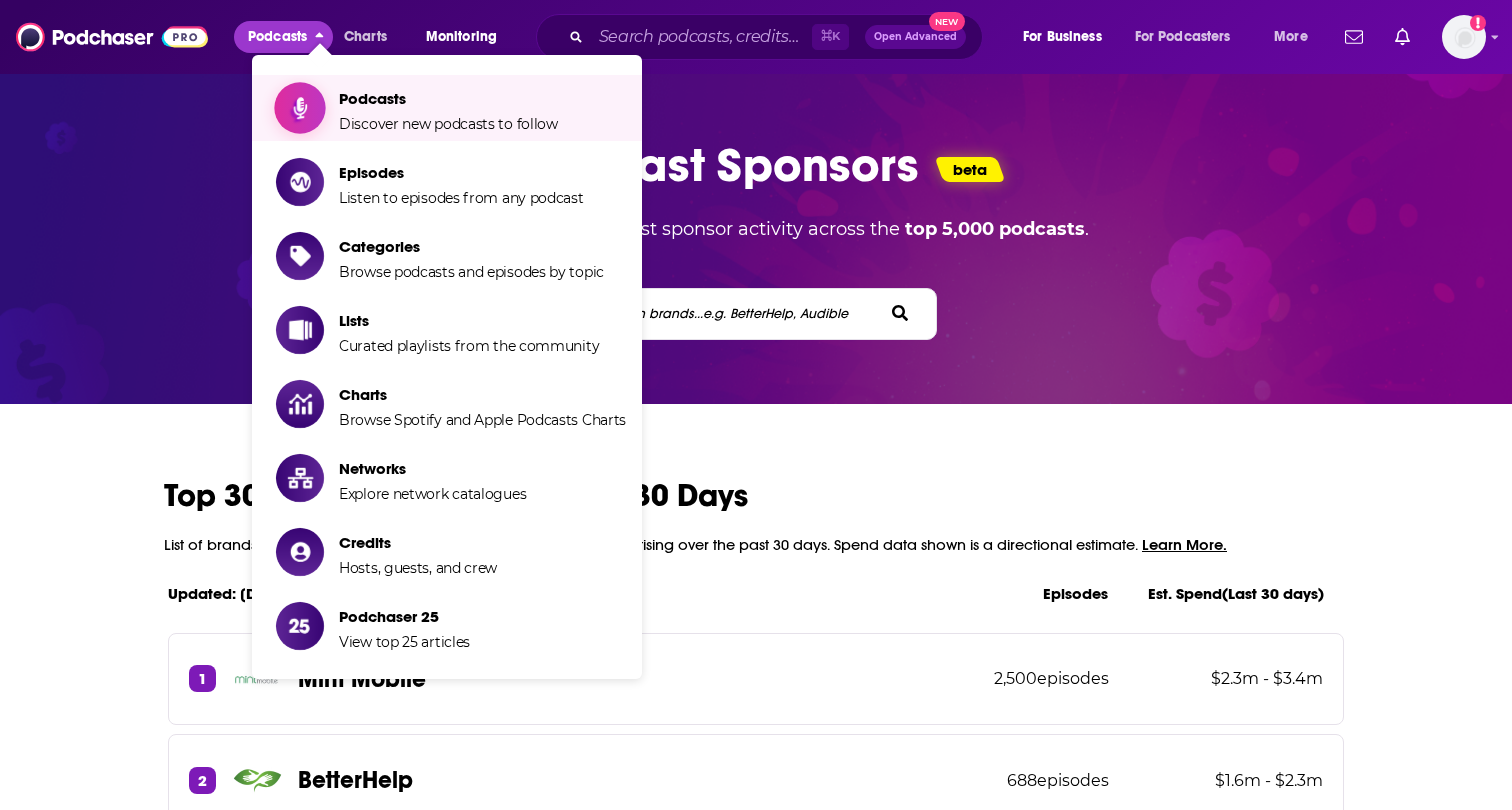 click on "Podcasts" at bounding box center (448, 98) 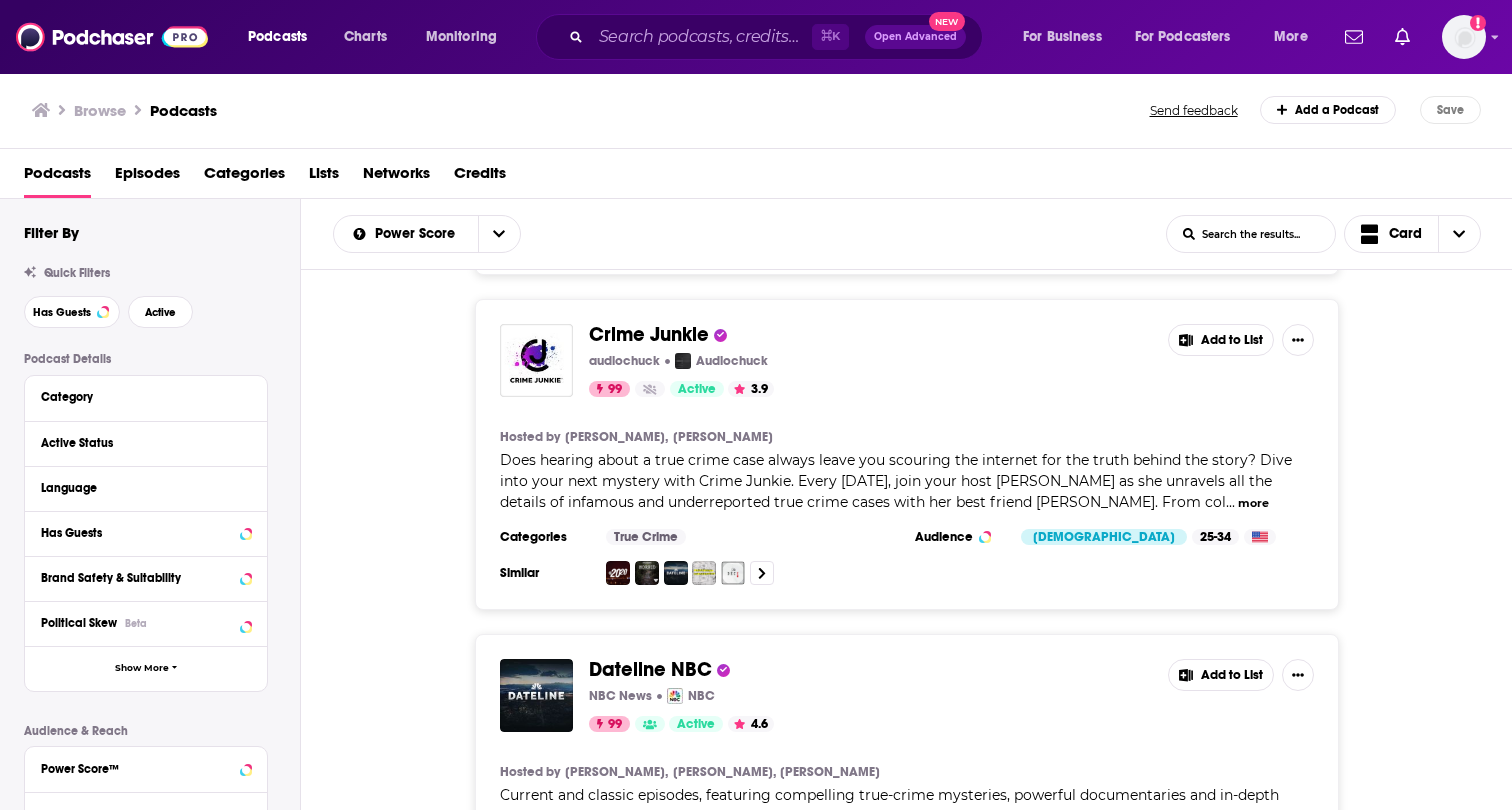 scroll, scrollTop: 0, scrollLeft: 0, axis: both 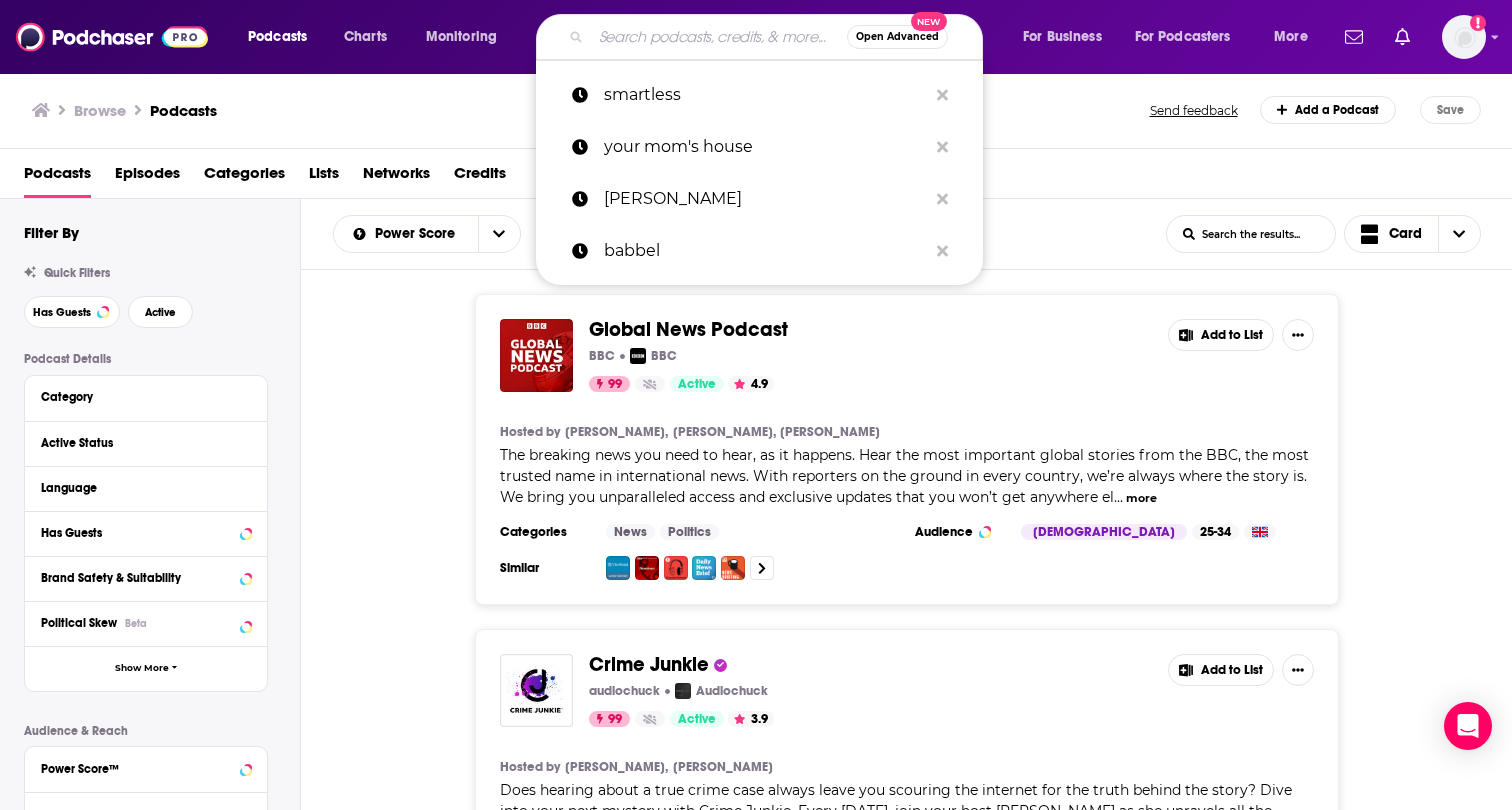 click at bounding box center (719, 37) 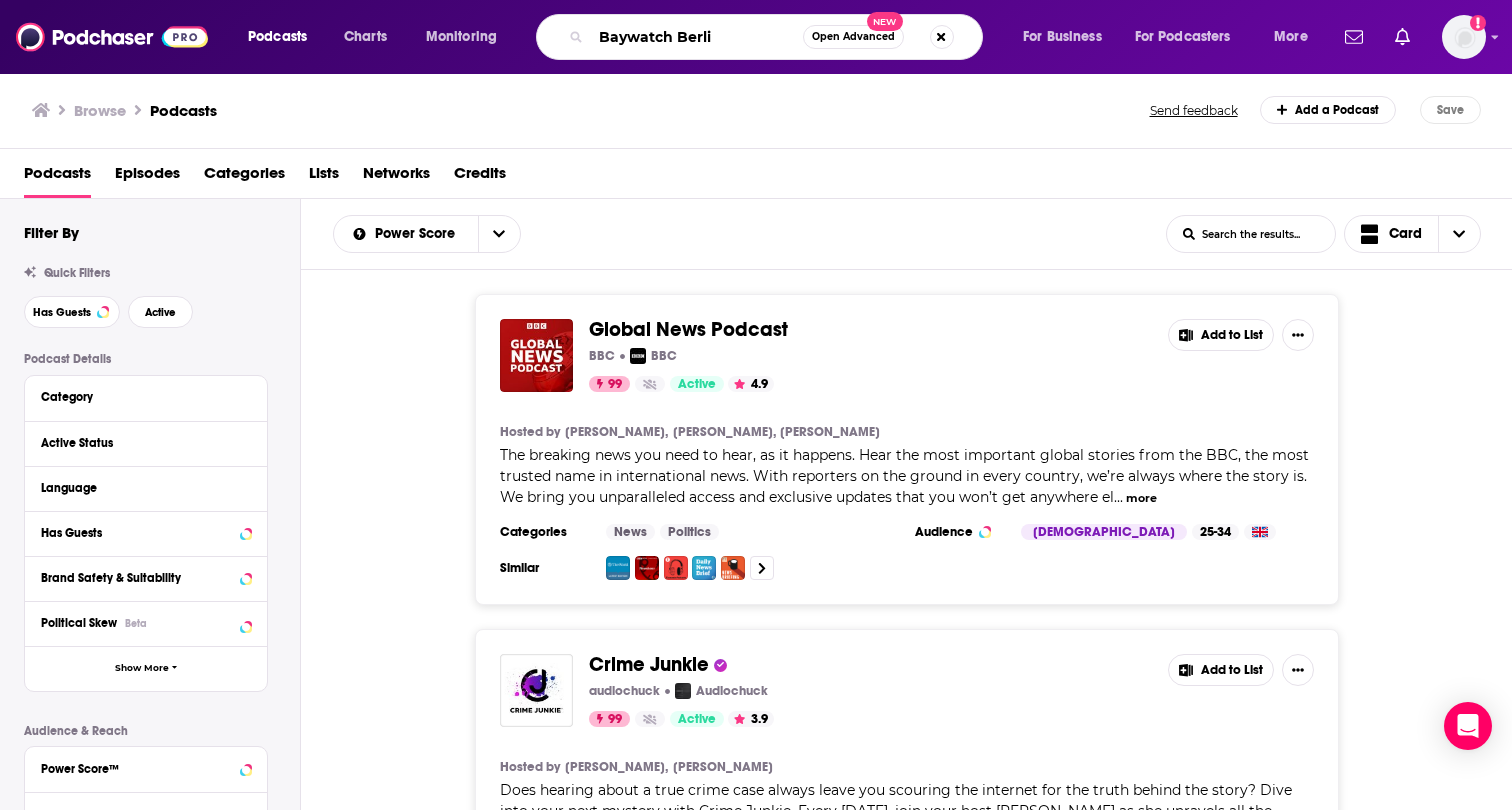 type on "Baywatch [GEOGRAPHIC_DATA]" 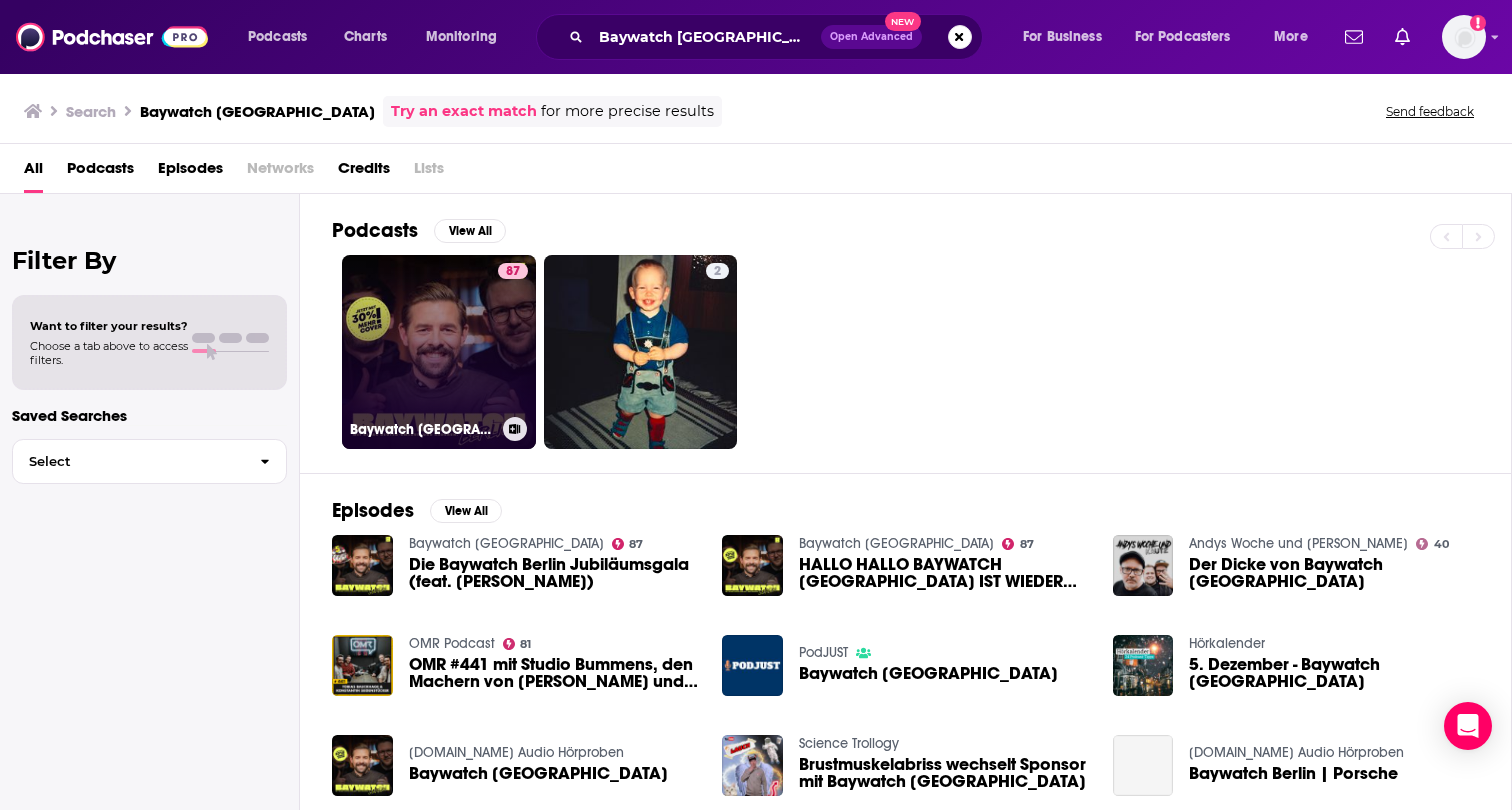 click on "87" at bounding box center (513, 340) 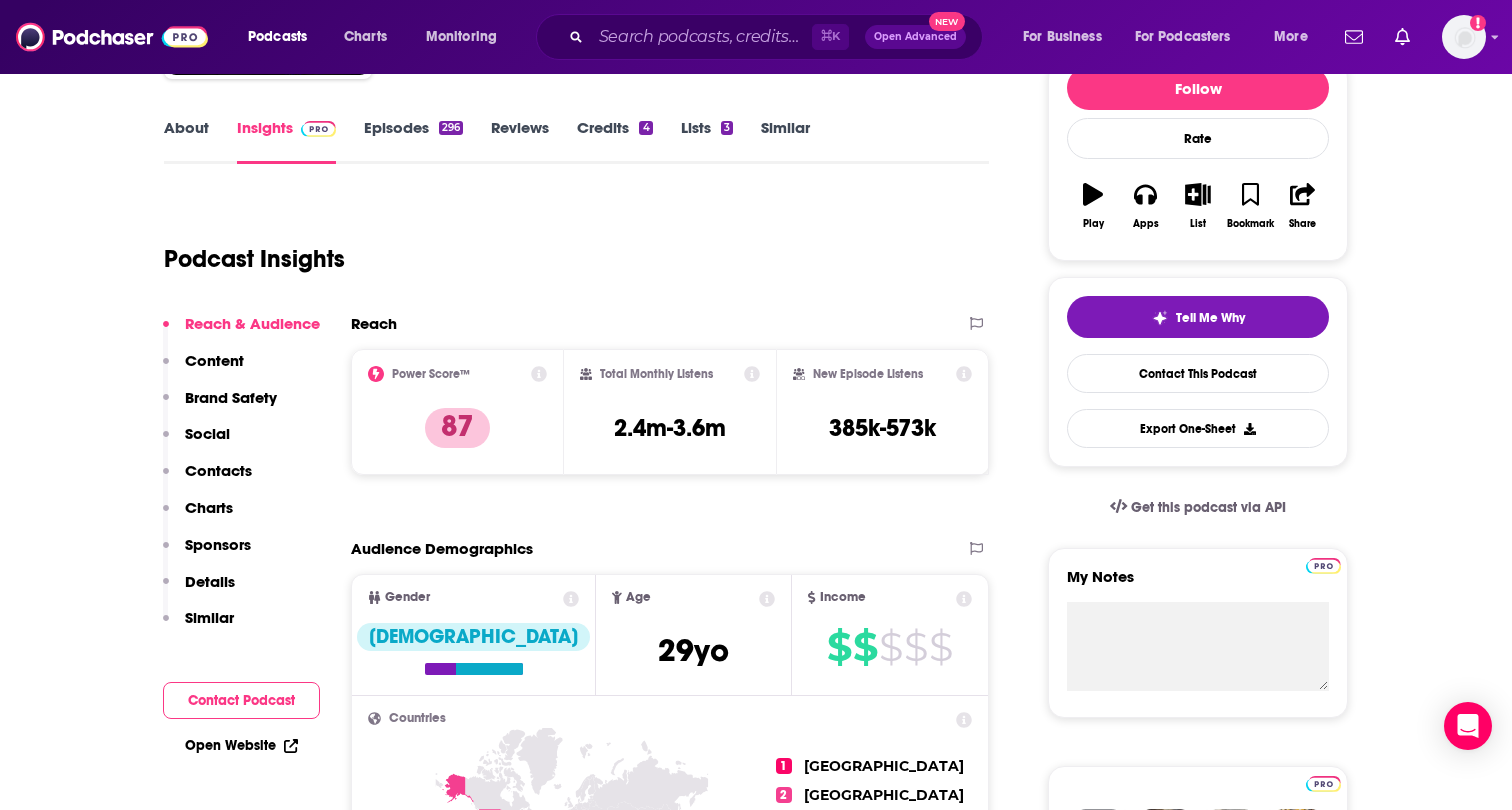 scroll, scrollTop: 0, scrollLeft: 0, axis: both 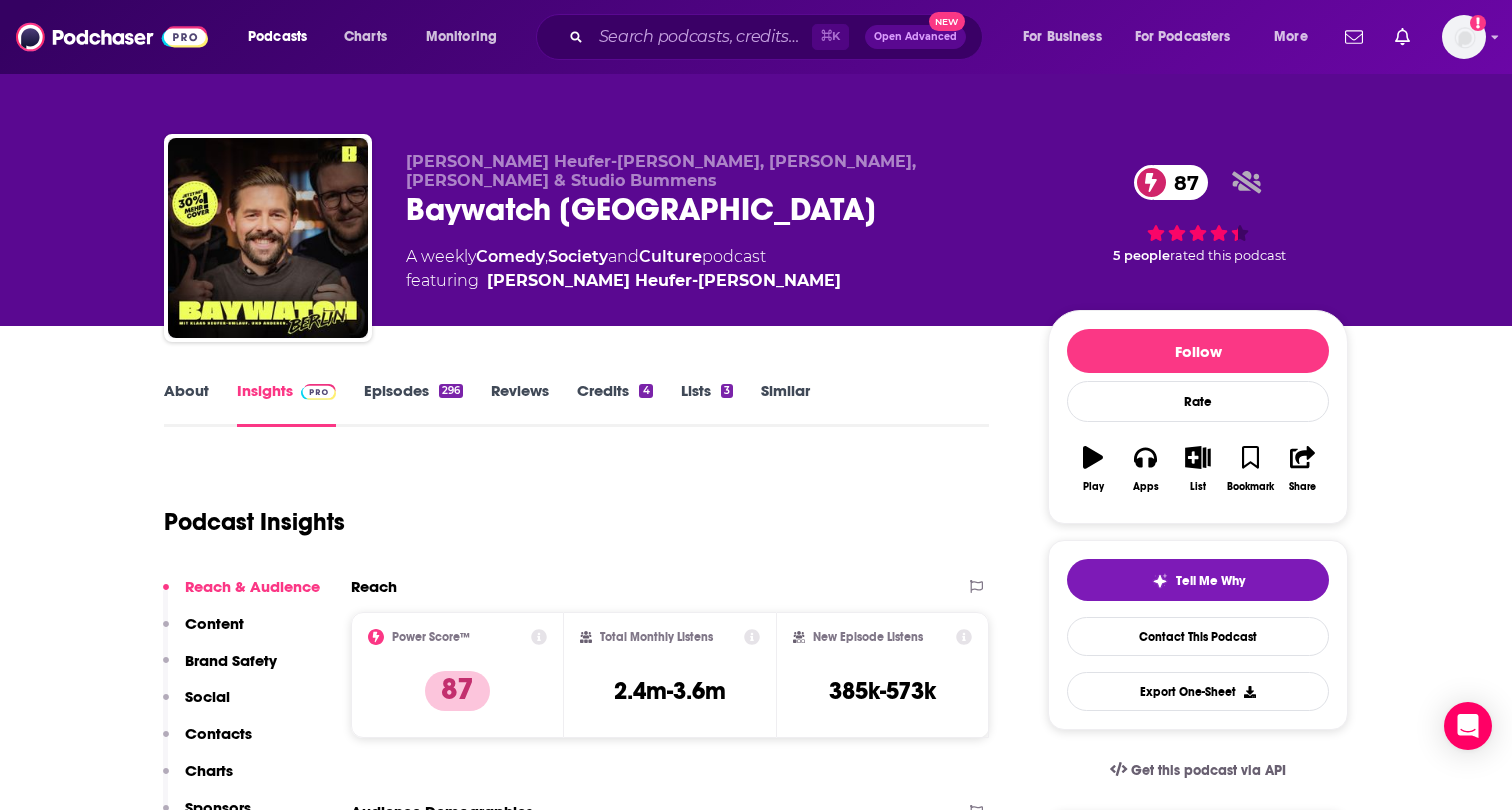 click on "Lists 3" at bounding box center (707, 404) 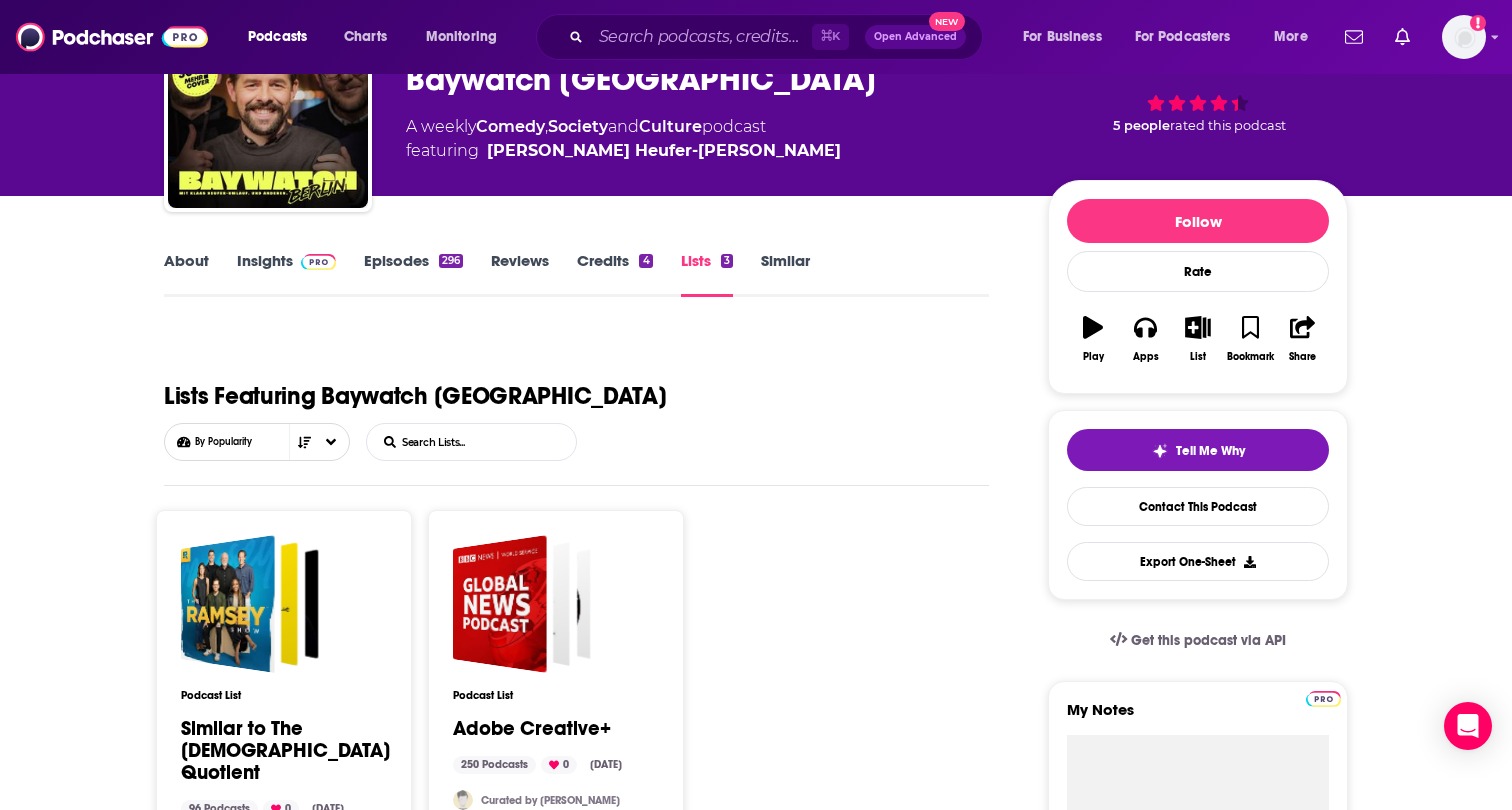 scroll, scrollTop: 121, scrollLeft: 0, axis: vertical 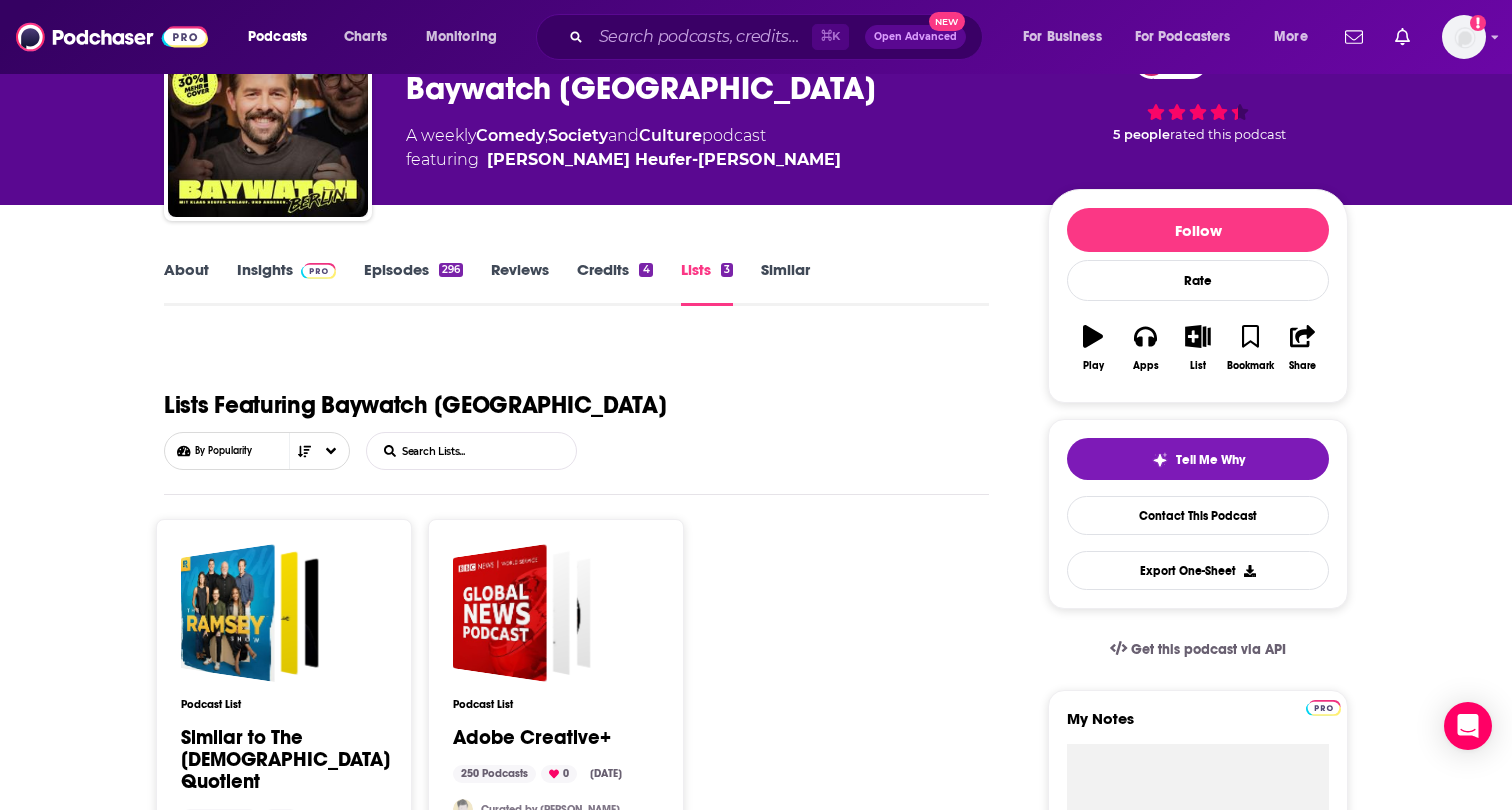 click on "Insights" at bounding box center (286, 283) 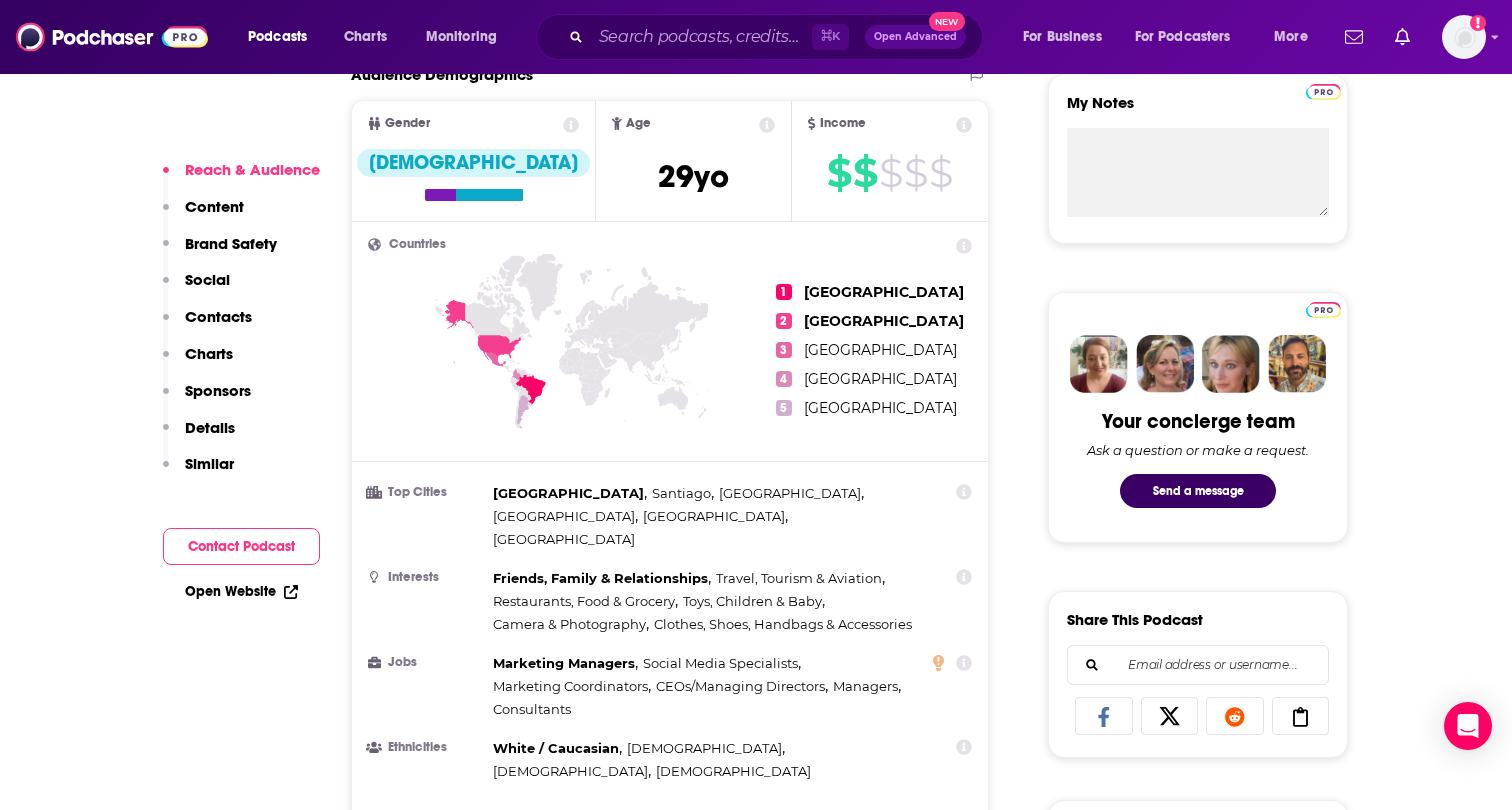 scroll, scrollTop: 725, scrollLeft: 0, axis: vertical 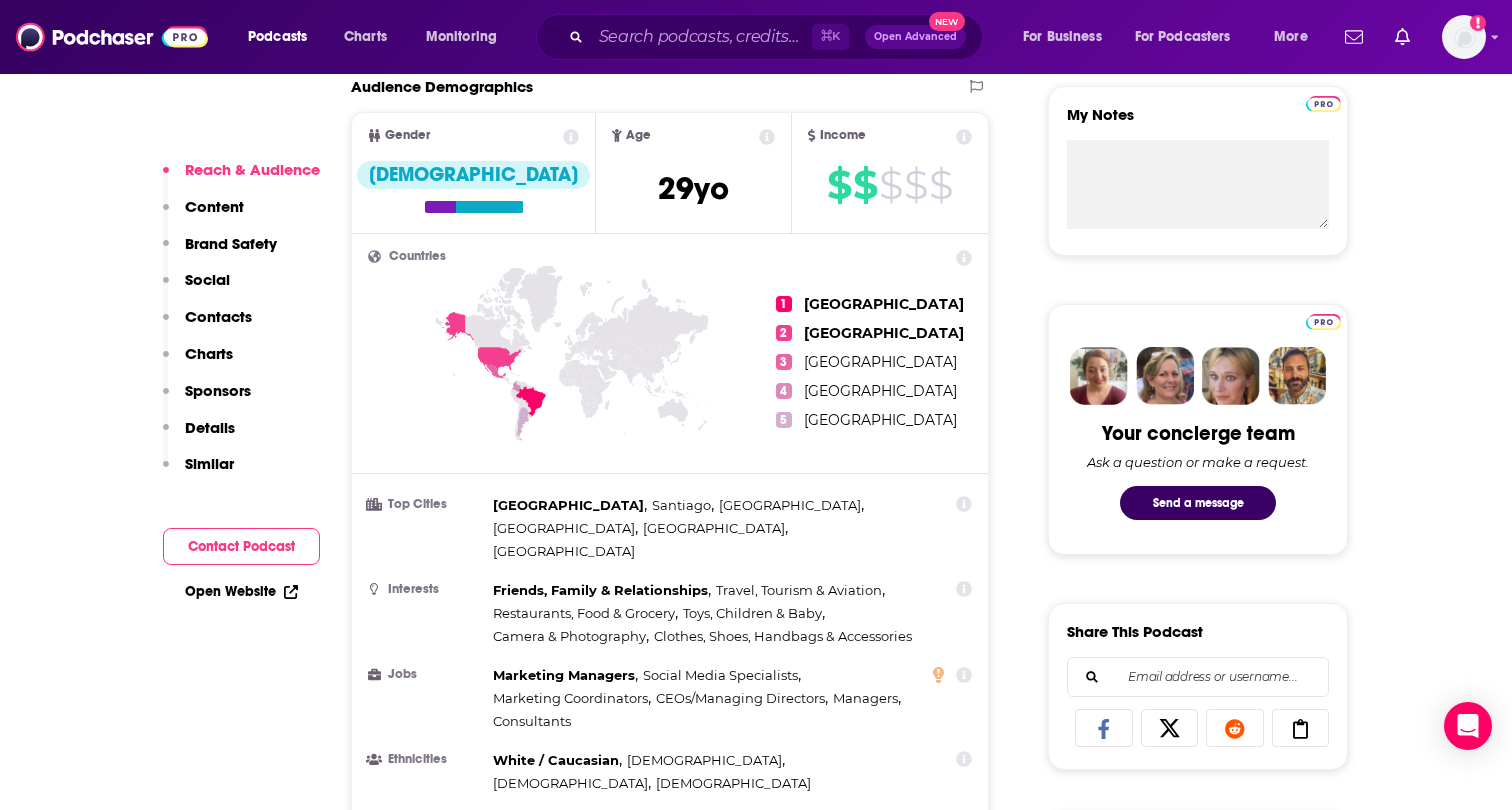 click 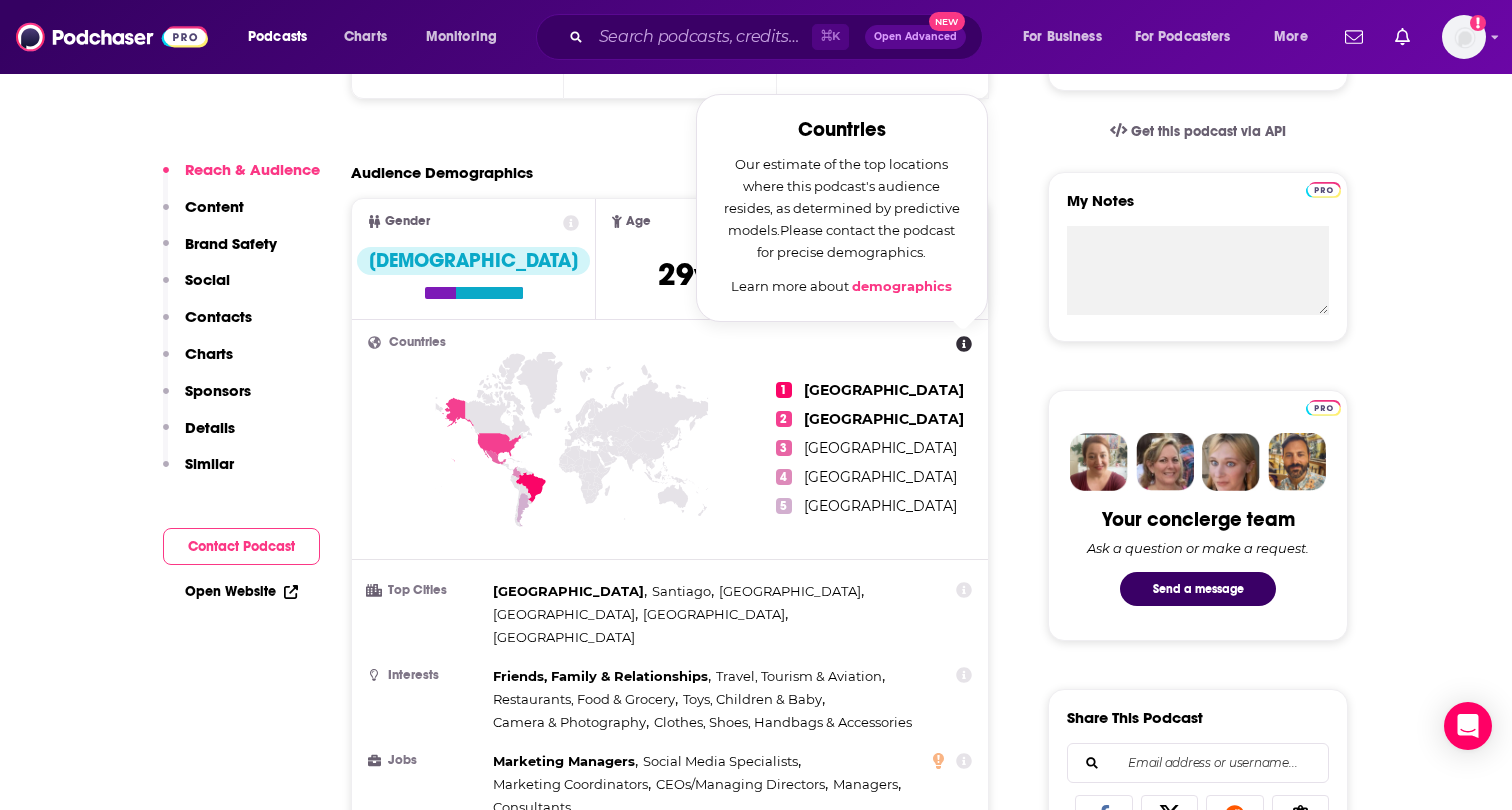 scroll, scrollTop: 623, scrollLeft: 0, axis: vertical 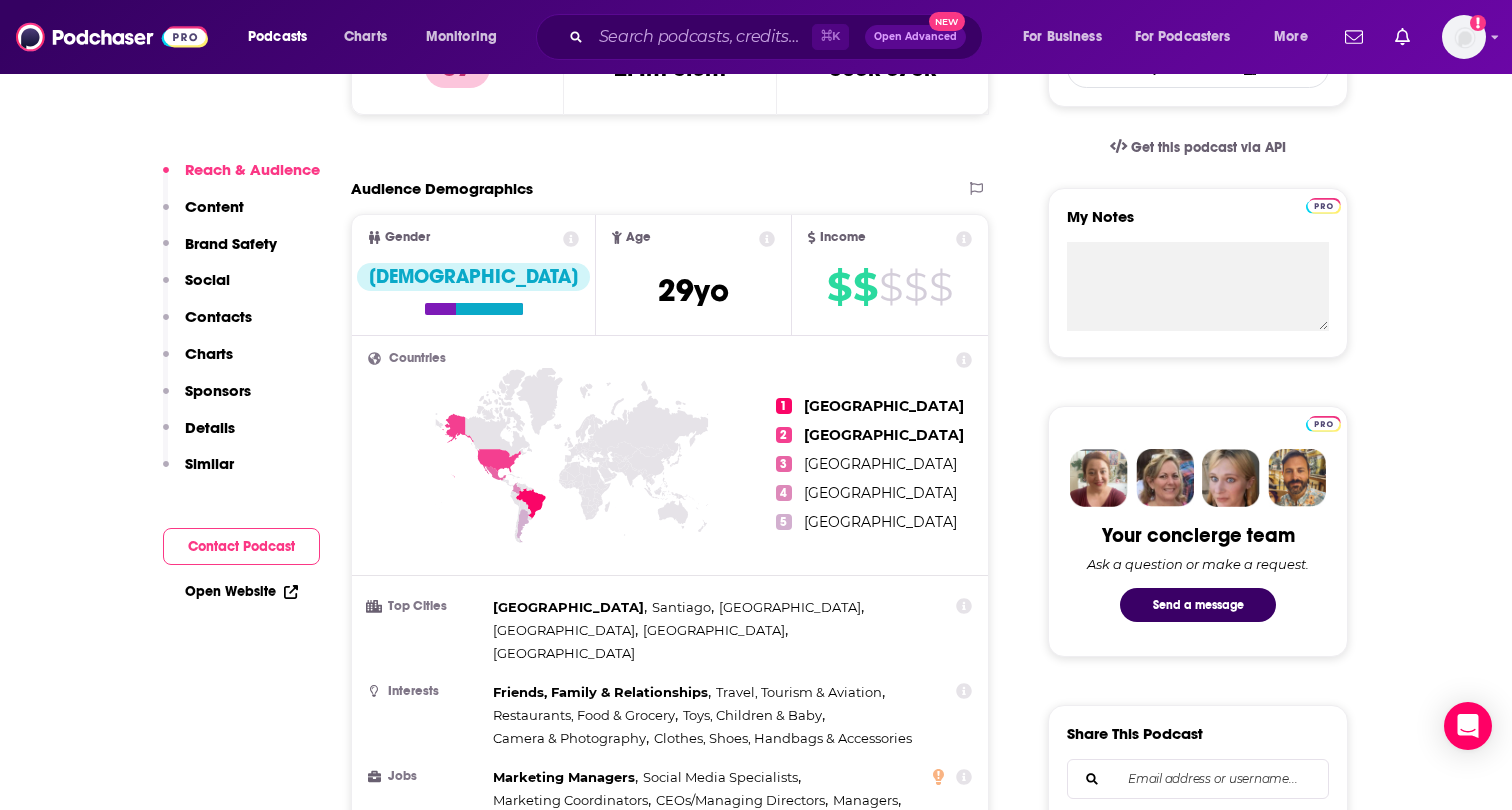 click on "Reach & Audience Content Brand Safety Social Contacts Charts Sponsors Details Similar Contact Podcast Open Website" at bounding box center [241, 5170] 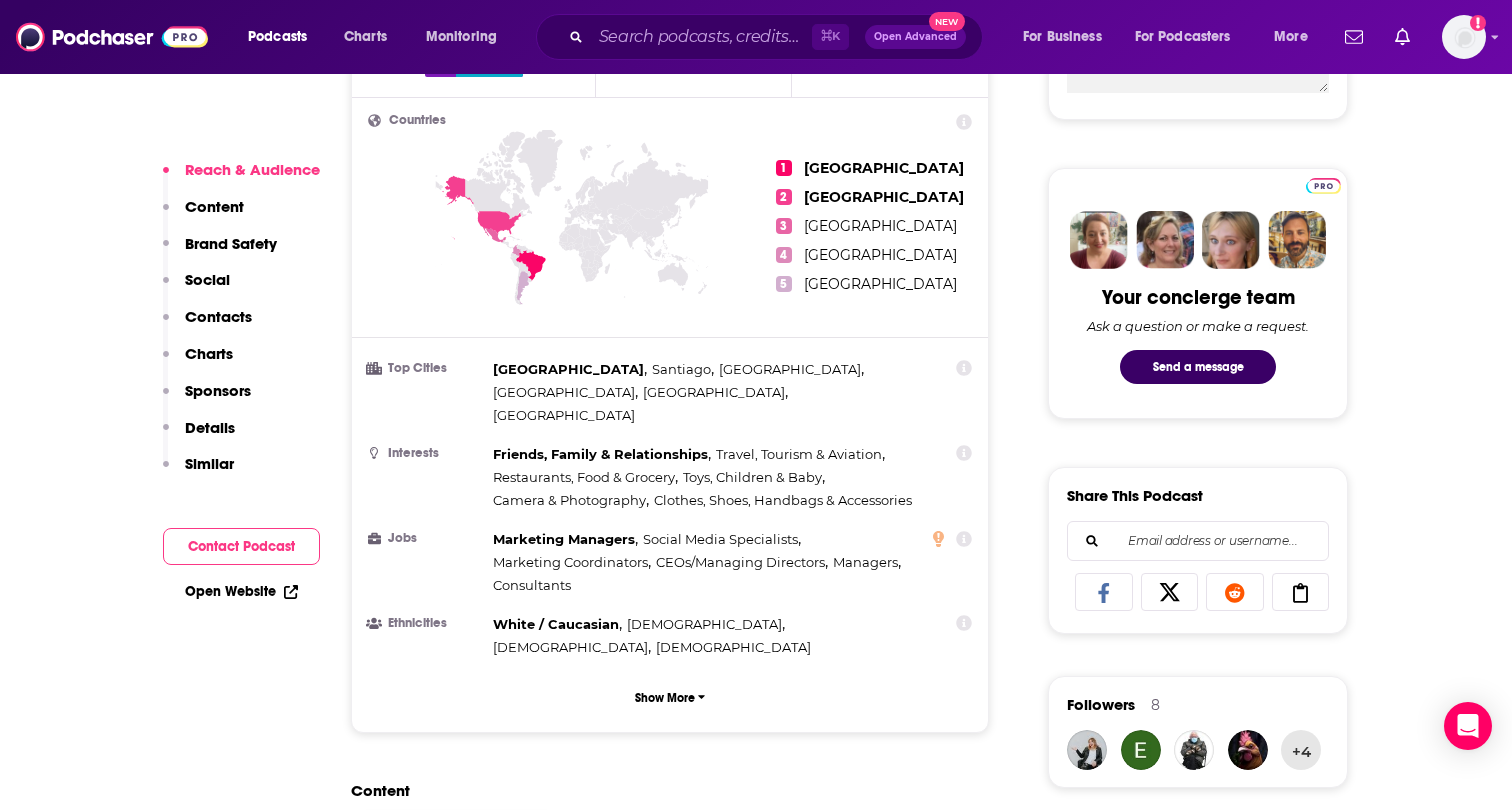 scroll, scrollTop: 863, scrollLeft: 0, axis: vertical 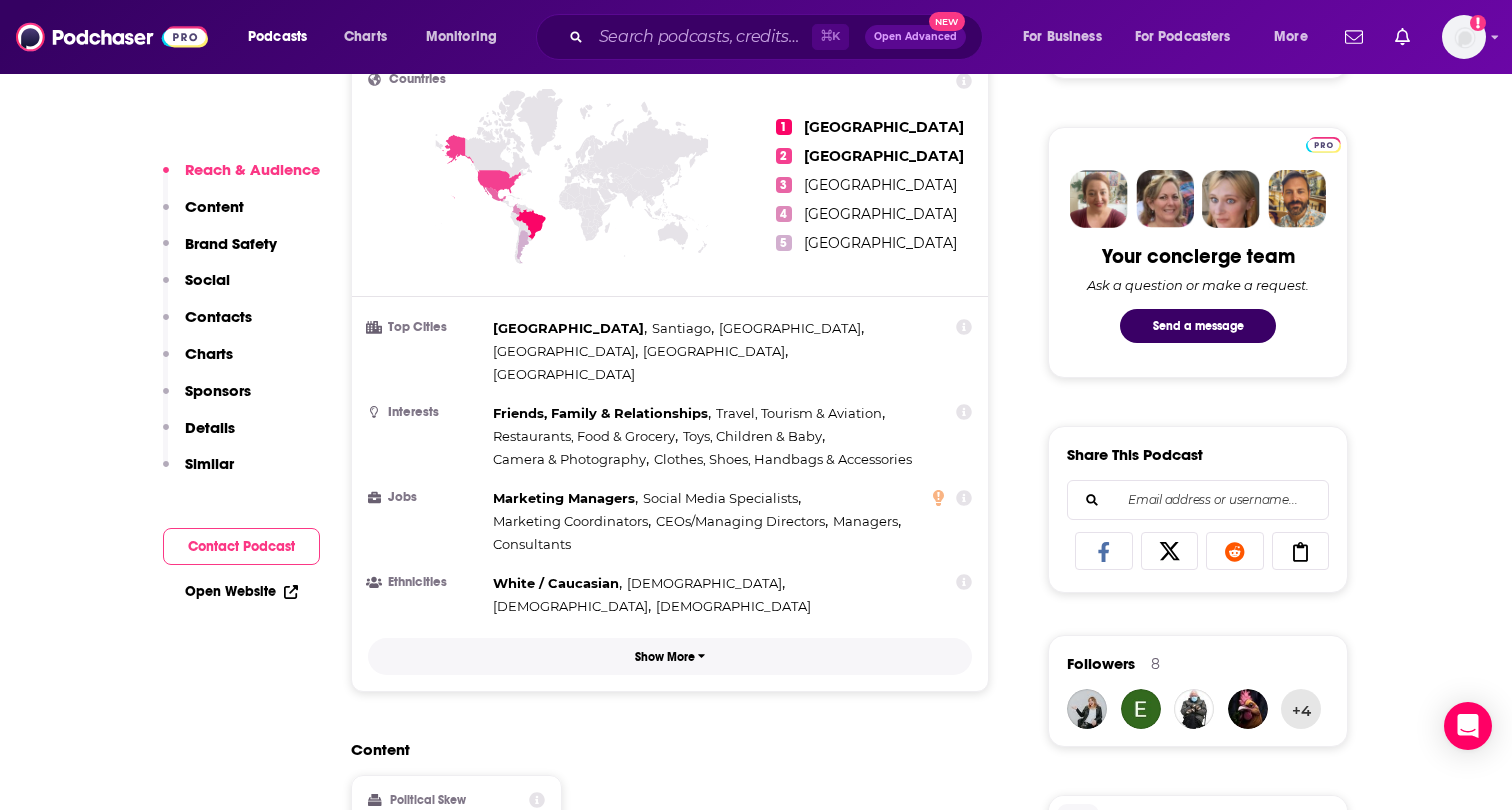 click on "Show More" at bounding box center (665, 657) 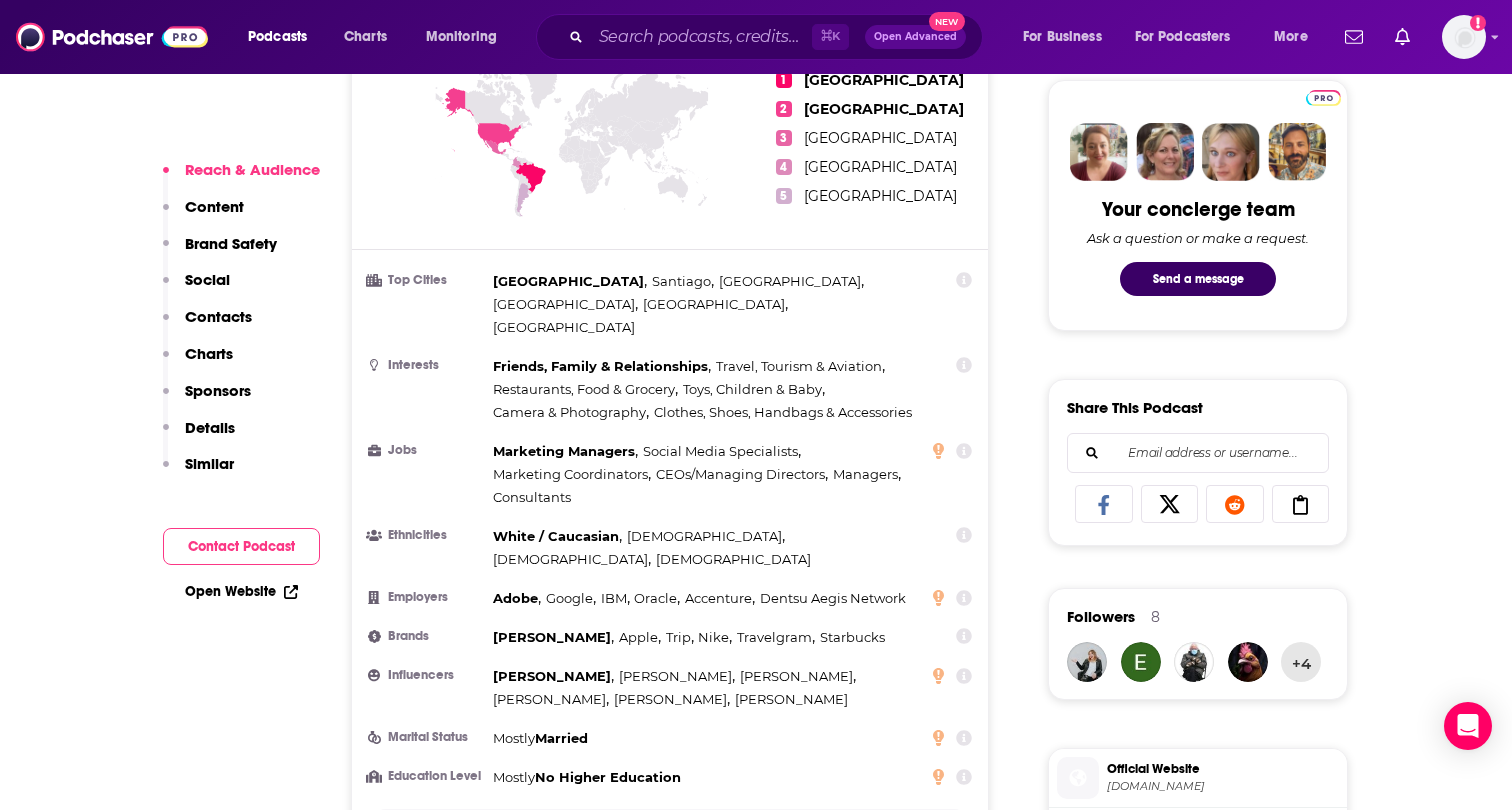 scroll, scrollTop: 969, scrollLeft: 0, axis: vertical 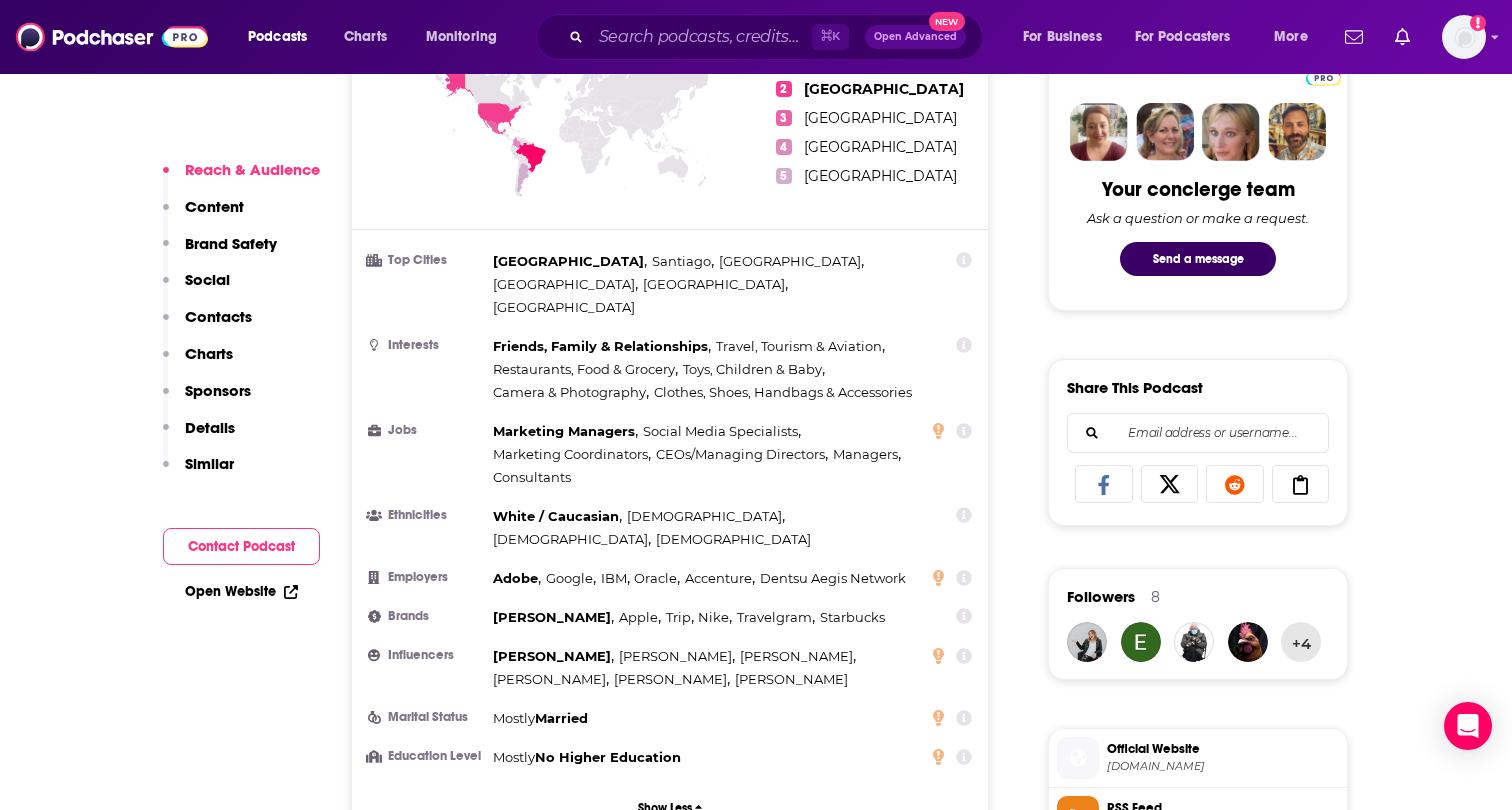 click 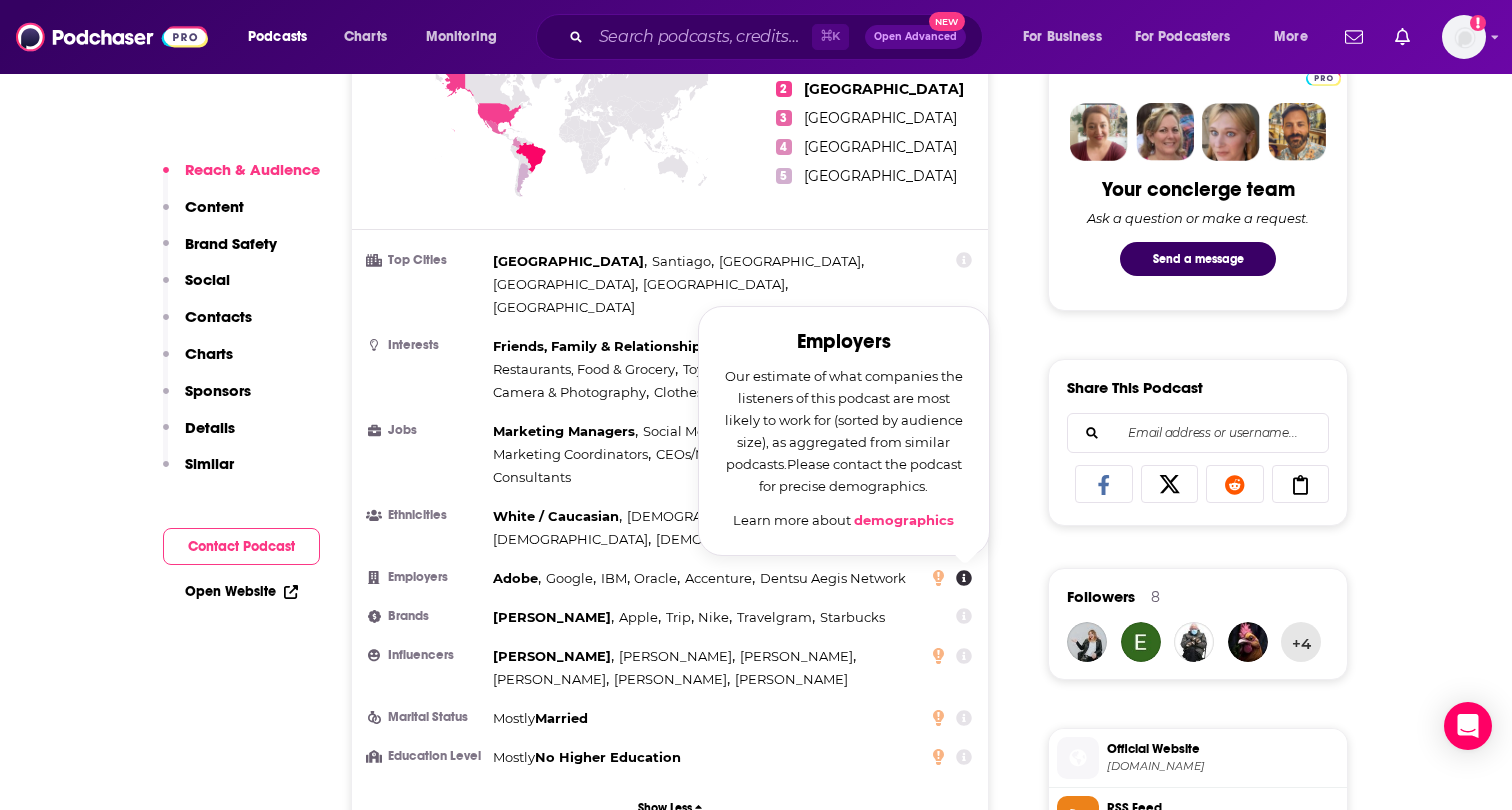 click 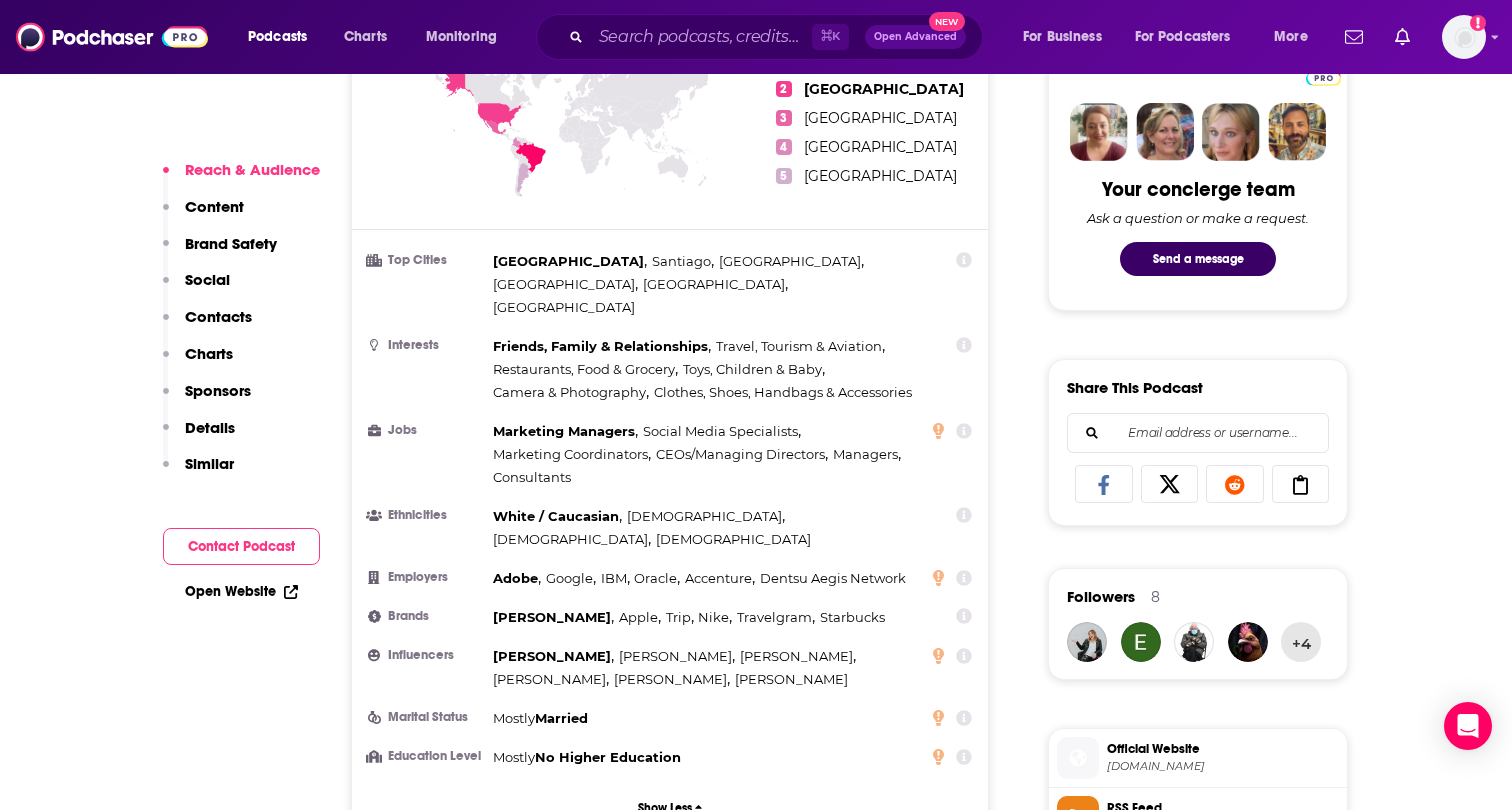 click on "About Insights Episodes 296 Reviews Credits 4 Lists 3 Similar Podcast Insights Reach & Audience Content Brand Safety Social Contacts Charts Sponsors Details Similar Contact Podcast Open Website  Reach Power Score™ 87 Total Monthly Listens 2.4m-3.6m New Episode Listens 385k-573k Export One-Sheet Audience Demographics Gender Female Age 29 yo Income $ $ $ $ $ Countries 1 Brazil 2 United States 3 Mexico 4 Colombia 5 Argentina Top Cities São Paulo , Santiago , Rio de Janeiro , Mexico City , Lima , Buenos Aires Interests Friends, Family & Relationships , Travel, Tourism & Aviation , Restaurants, Food & Grocery , Toys, Children & Baby , Camera & Photography , Clothes, Shoes, Handbags & Accessories Jobs Marketing Managers , Social Media Specialists , Marketing Coordinators , CEOs/Managing Directors , Managers , Consultants Ethnicities White / Caucasian , Hispanic , Asian , African American Employers Adobe , Google , IBM , Oracle , Accenture , Dentsu Aegis Network Brands Walt Disney , Apple , Trip , Nike , , , , ," at bounding box center (590, 4833) 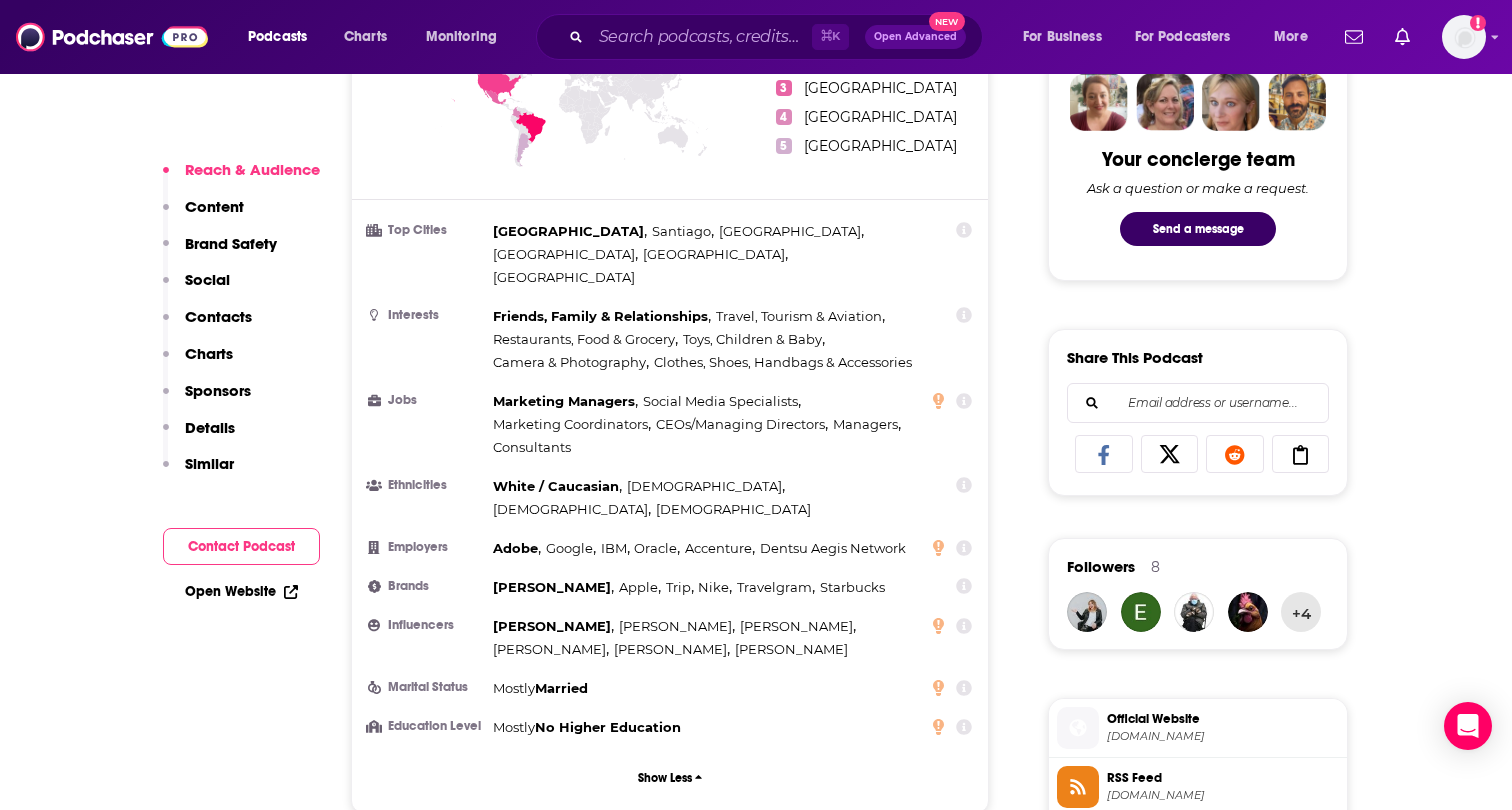 click 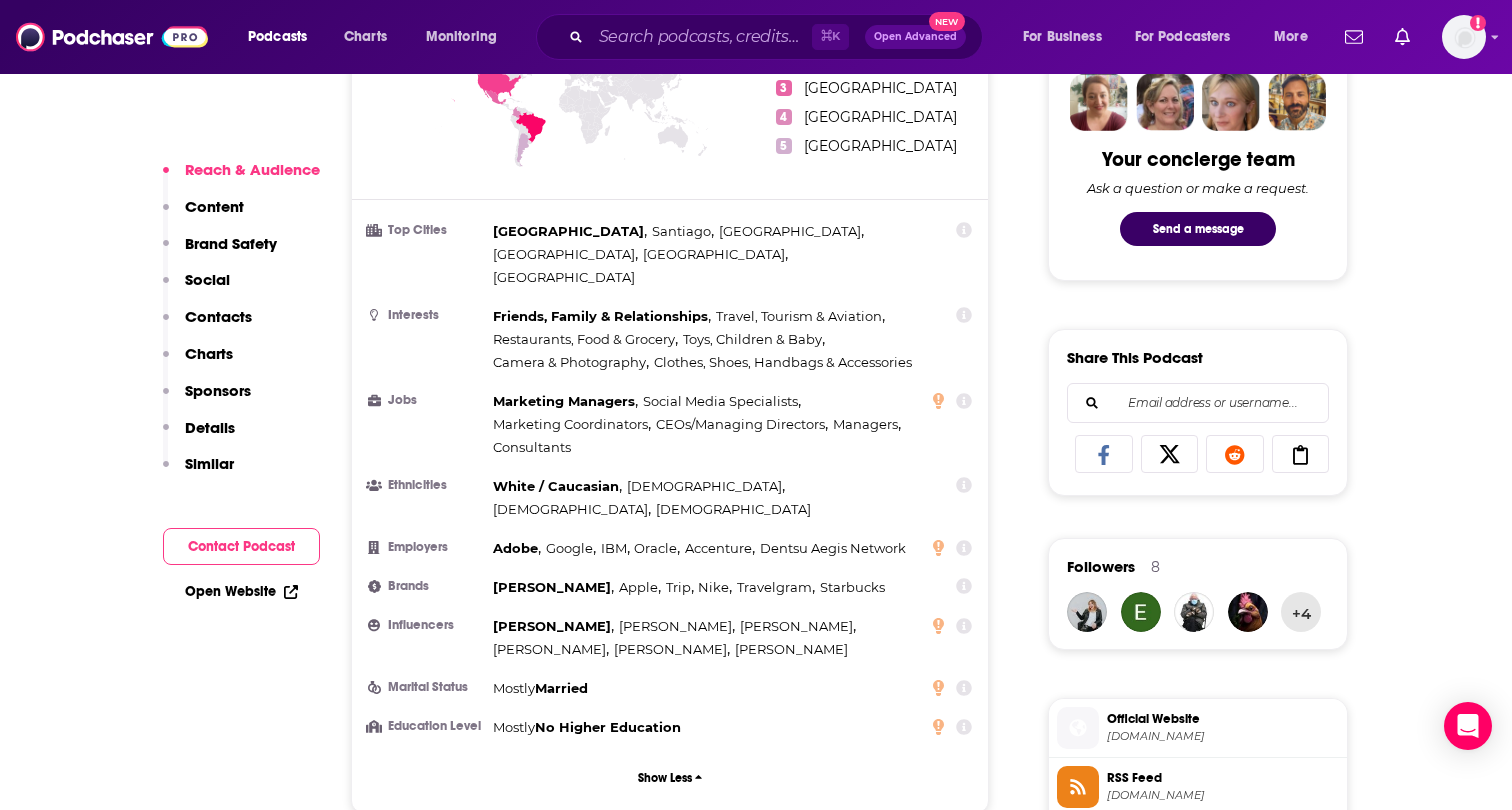 click on "About Insights Episodes 296 Reviews Credits 4 Lists 3 Similar Podcast Insights Reach & Audience Content Brand Safety Social Contacts Charts Sponsors Details Similar Contact Podcast Open Website  Reach Power Score™ 87 Total Monthly Listens 2.4m-3.6m New Episode Listens 385k-573k Export One-Sheet Audience Demographics Gender Female Age 29 yo Income $ $ $ $ $ Countries 1 Brazil 2 United States 3 Mexico 4 Colombia 5 Argentina Top Cities São Paulo , Santiago , Rio de Janeiro , Mexico City , Lima , Buenos Aires Interests Friends, Family & Relationships , Travel, Tourism & Aviation , Restaurants, Food & Grocery , Toys, Children & Baby , Camera & Photography , Clothes, Shoes, Handbags & Accessories Jobs Marketing Managers , Social Media Specialists , Marketing Coordinators , CEOs/Managing Directors , Managers , Consultants Ethnicities White / Caucasian , Hispanic , Asian , African American Employers Adobe , Google , IBM , Oracle , Accenture , Dentsu Aegis Network Brands Walt Disney , Apple , Trip , Nike , , , , ," at bounding box center (756, 4777) 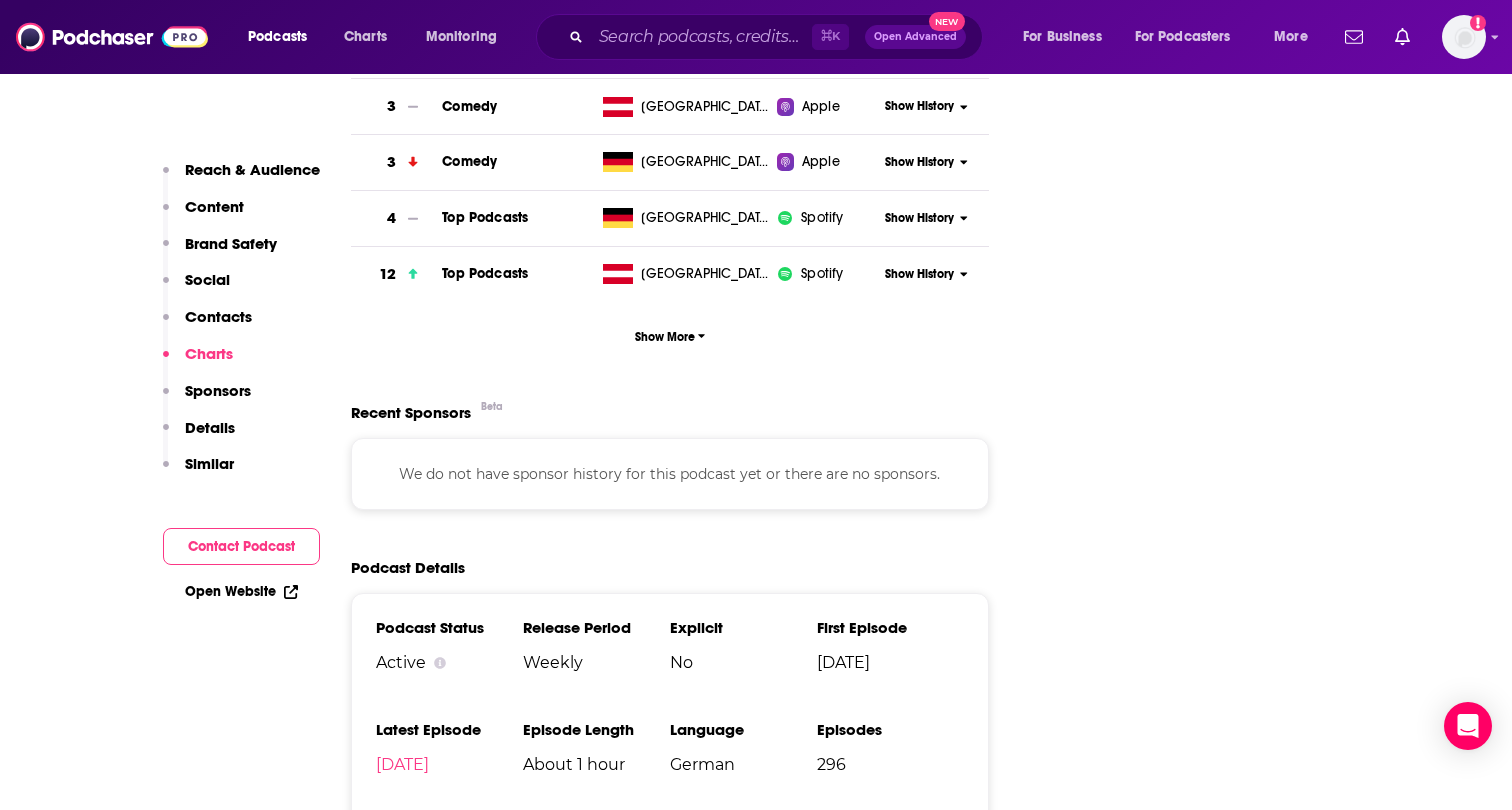 scroll, scrollTop: 3072, scrollLeft: 0, axis: vertical 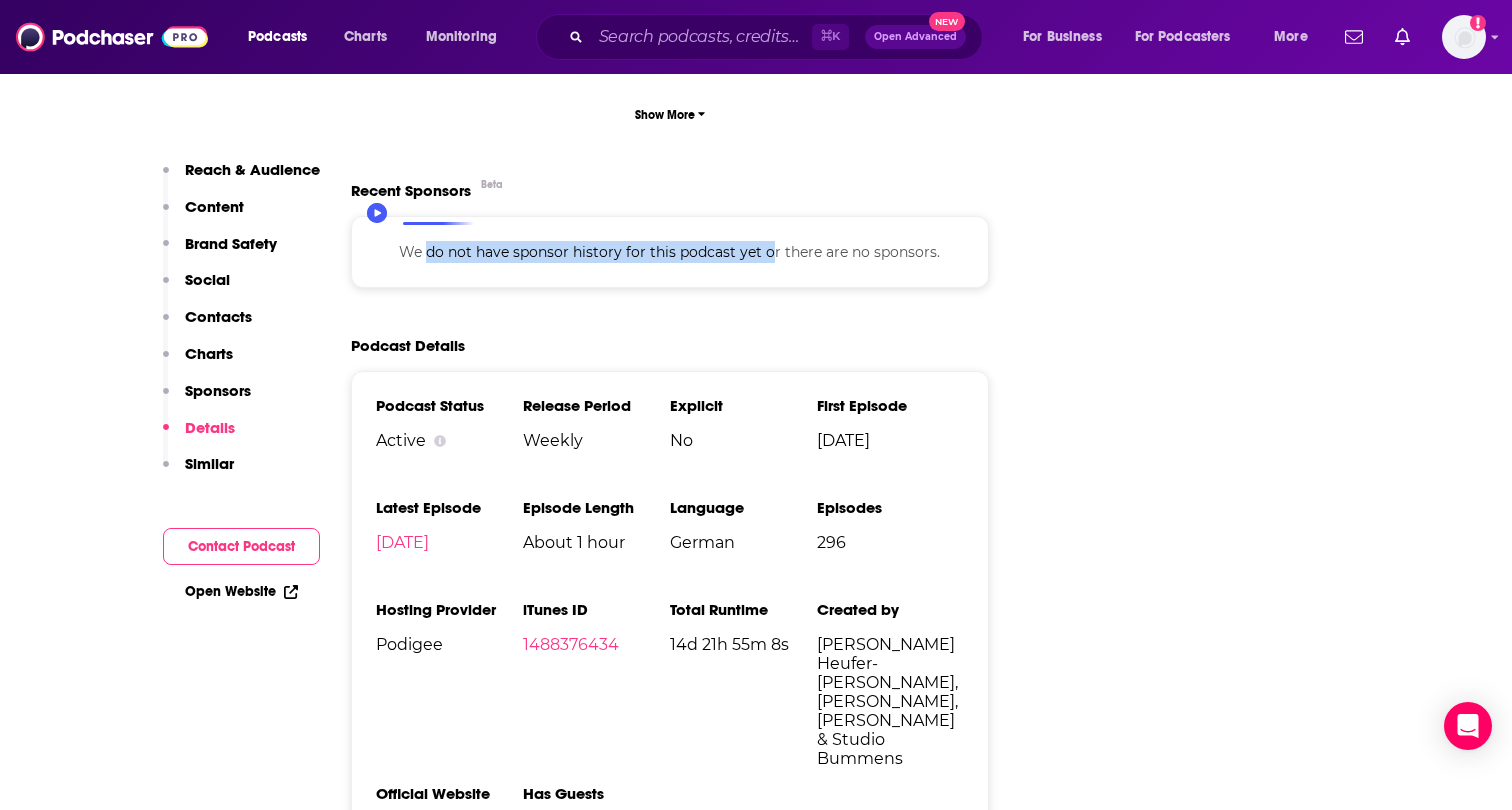 drag, startPoint x: 578, startPoint y: 211, endPoint x: 773, endPoint y: 223, distance: 195.36888 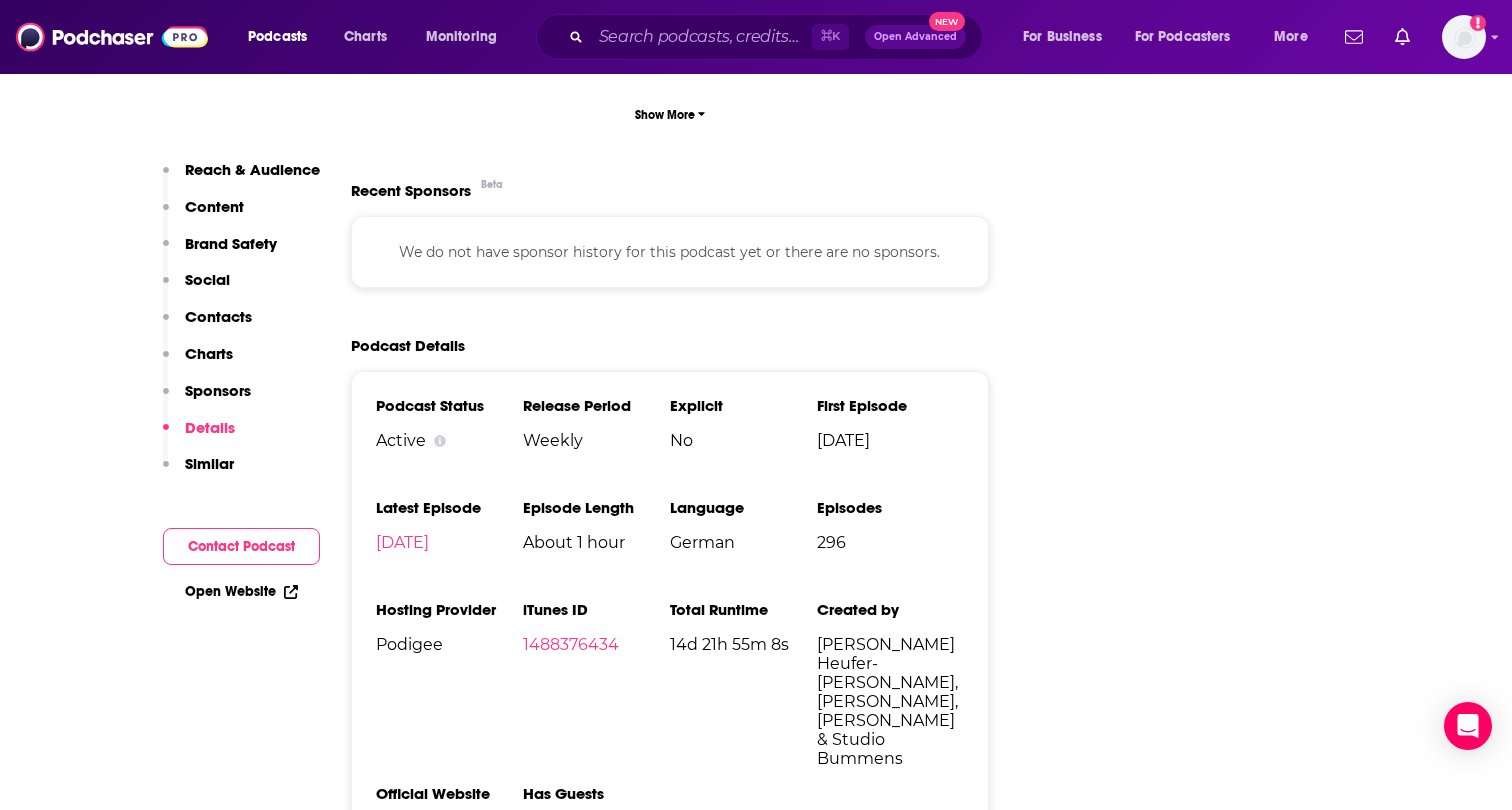 click on "We do not have sponsor history for this podcast yet or there are no sponsors." at bounding box center [670, 252] 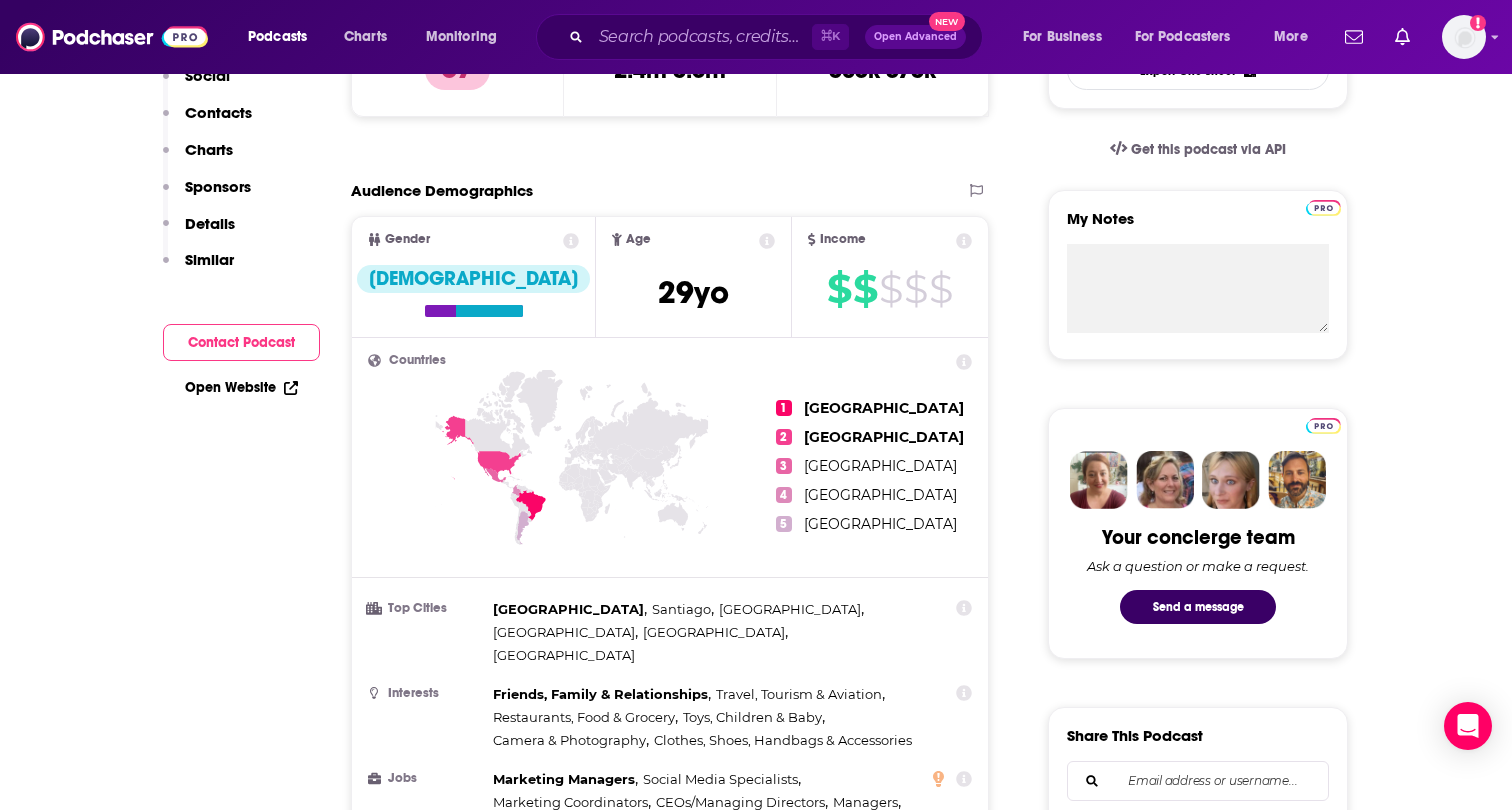 scroll, scrollTop: 149, scrollLeft: 0, axis: vertical 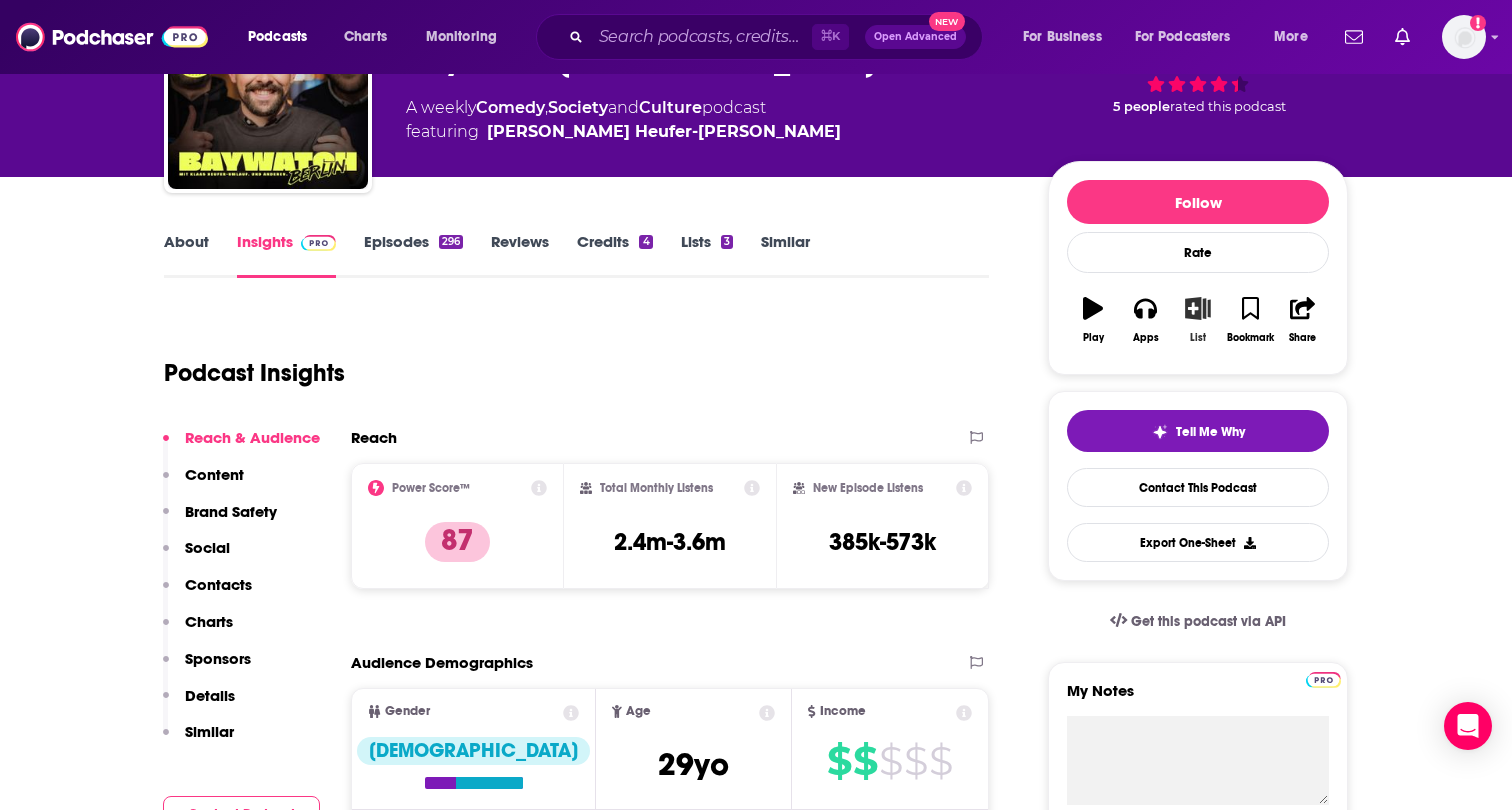 click on "List" at bounding box center (1198, 320) 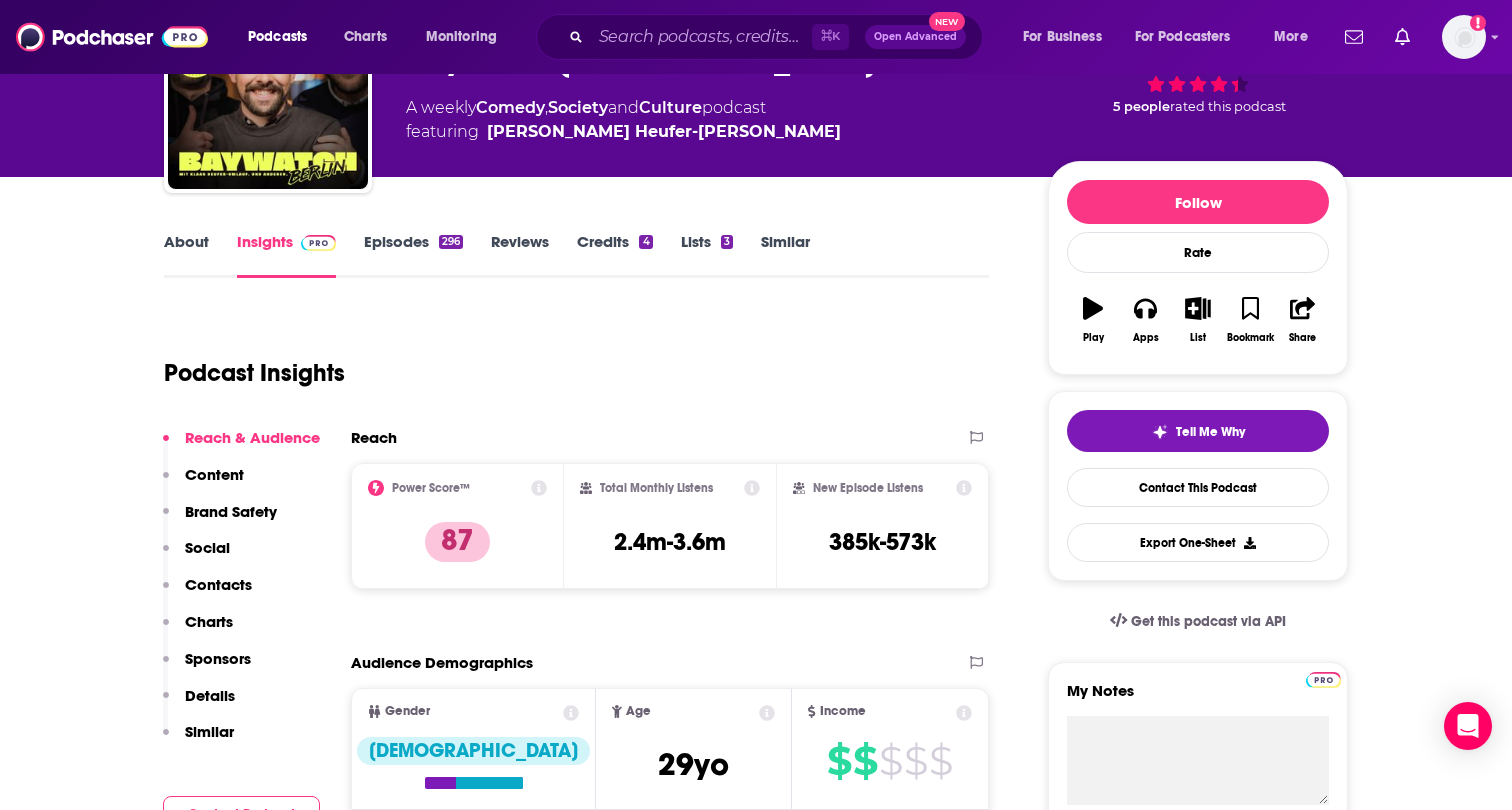 scroll, scrollTop: 0, scrollLeft: 0, axis: both 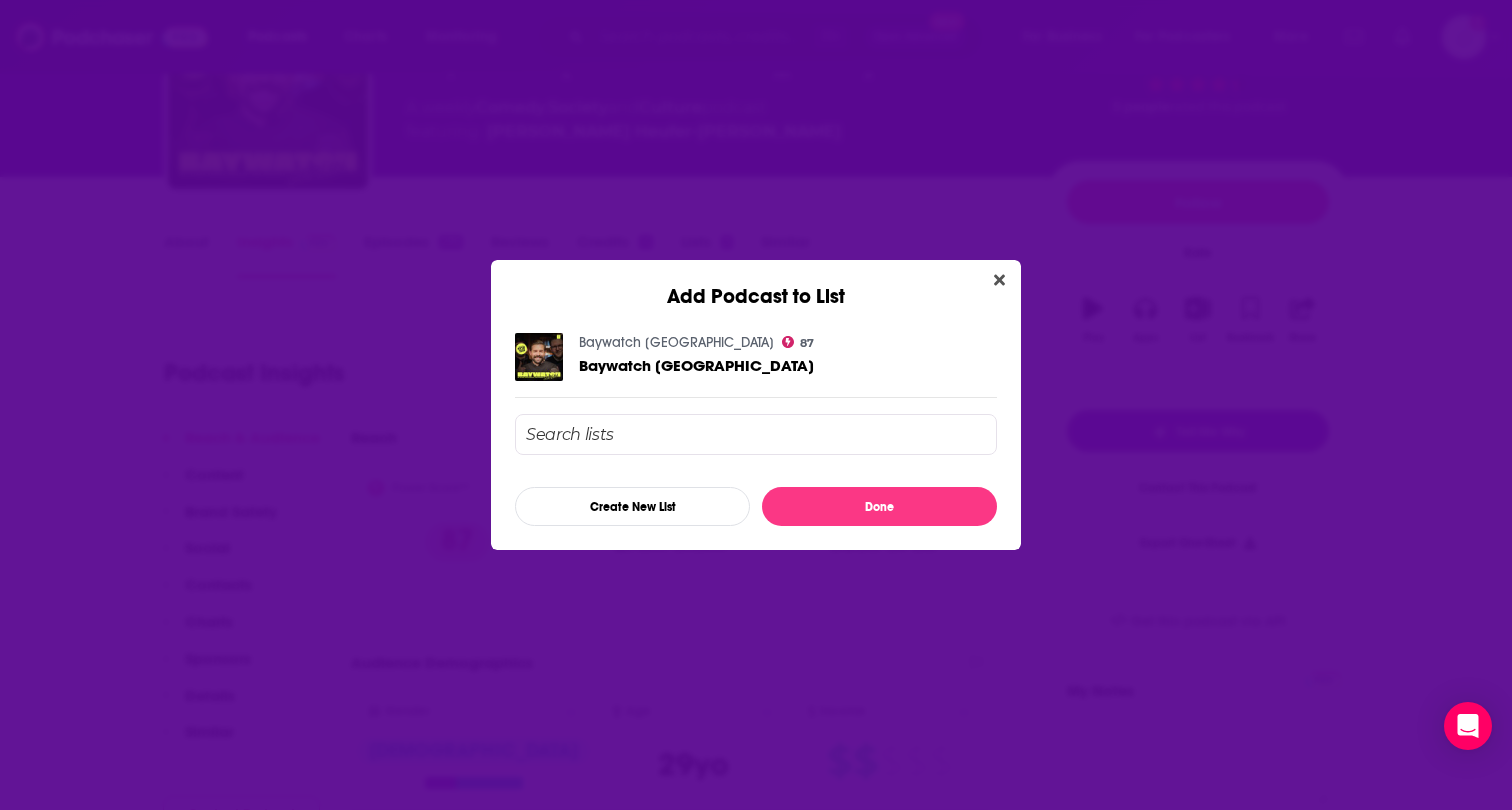 click at bounding box center [756, 434] 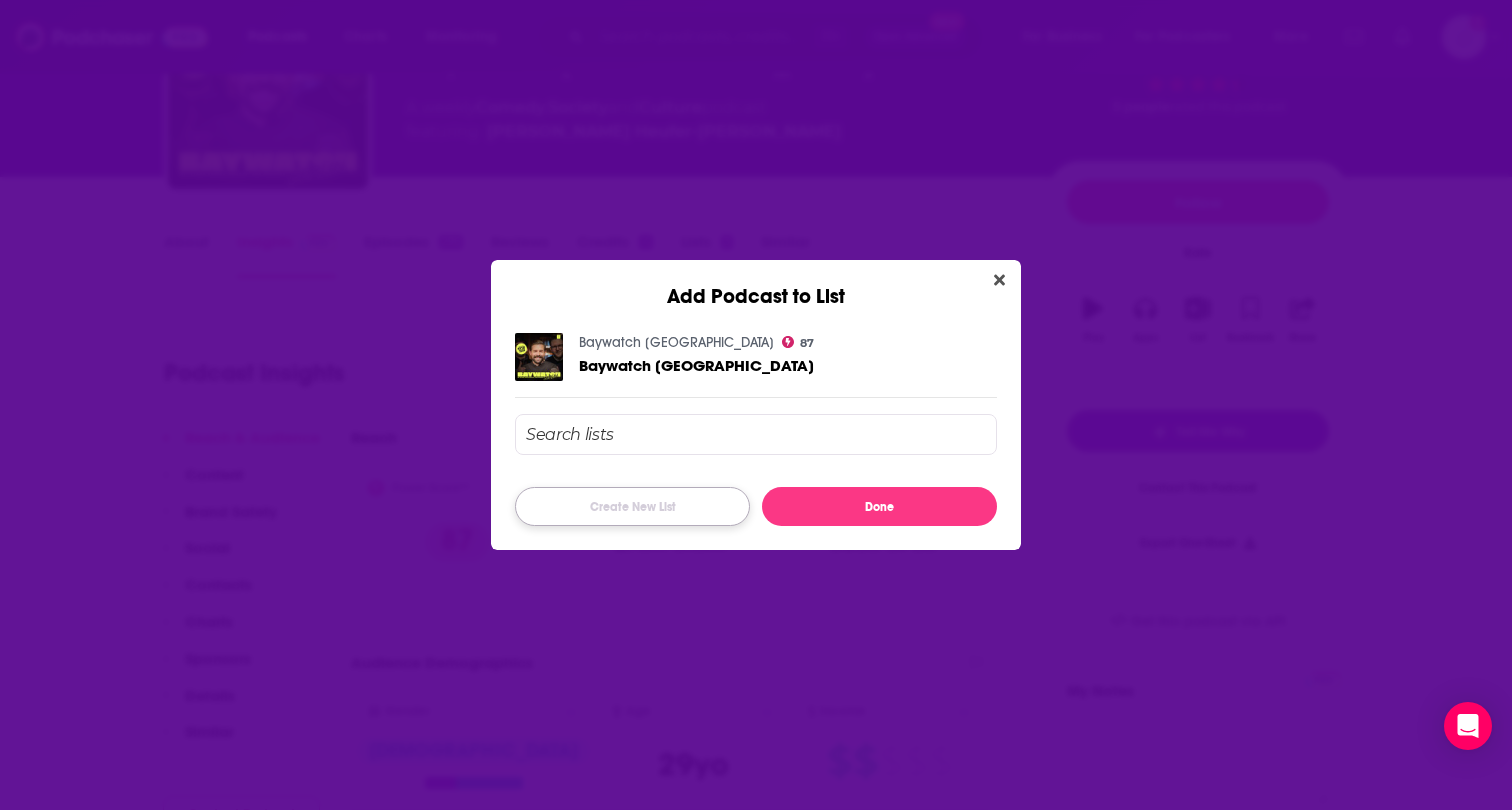 click on "Create New List" at bounding box center (632, 506) 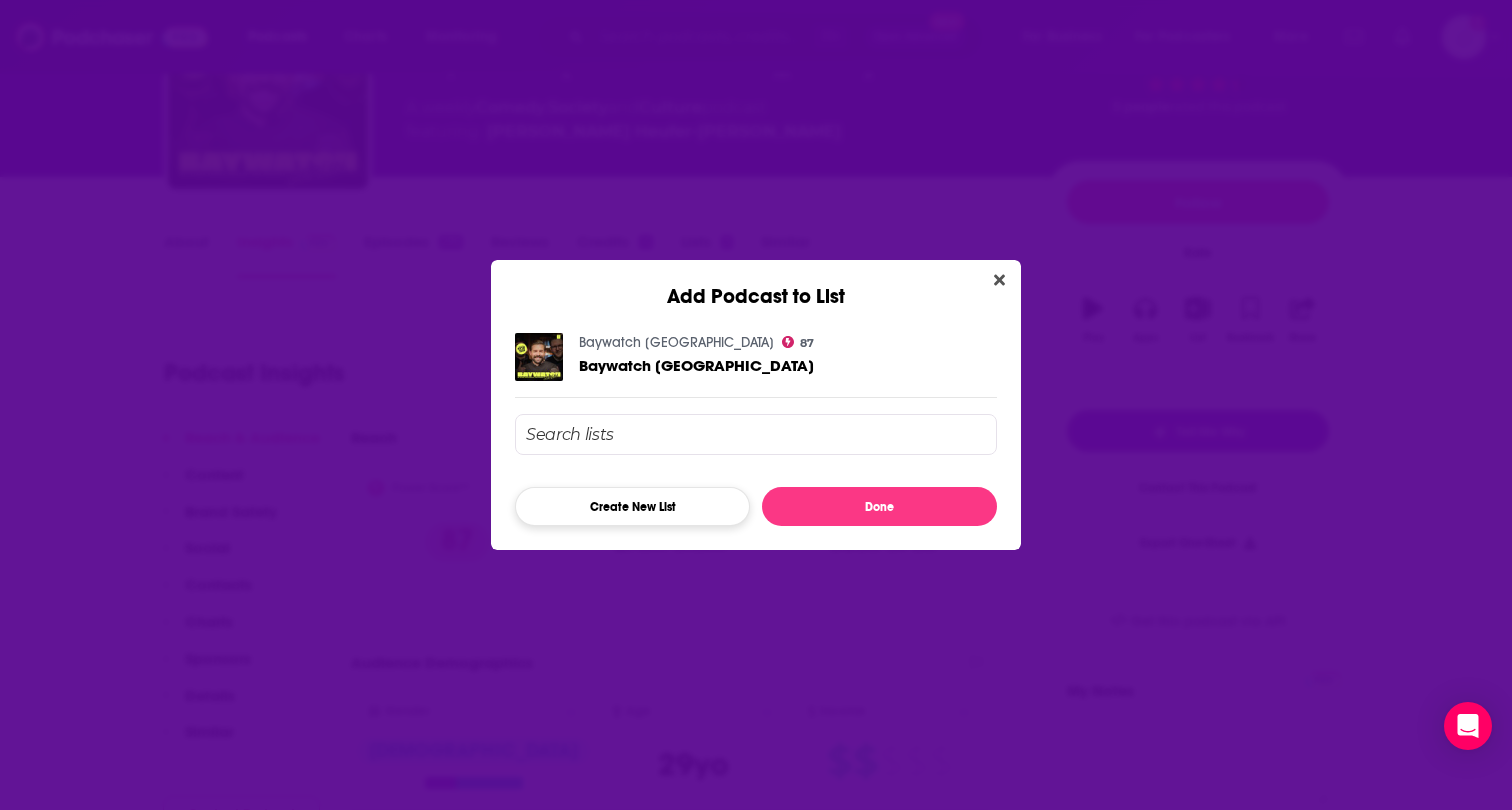 scroll, scrollTop: 0, scrollLeft: 0, axis: both 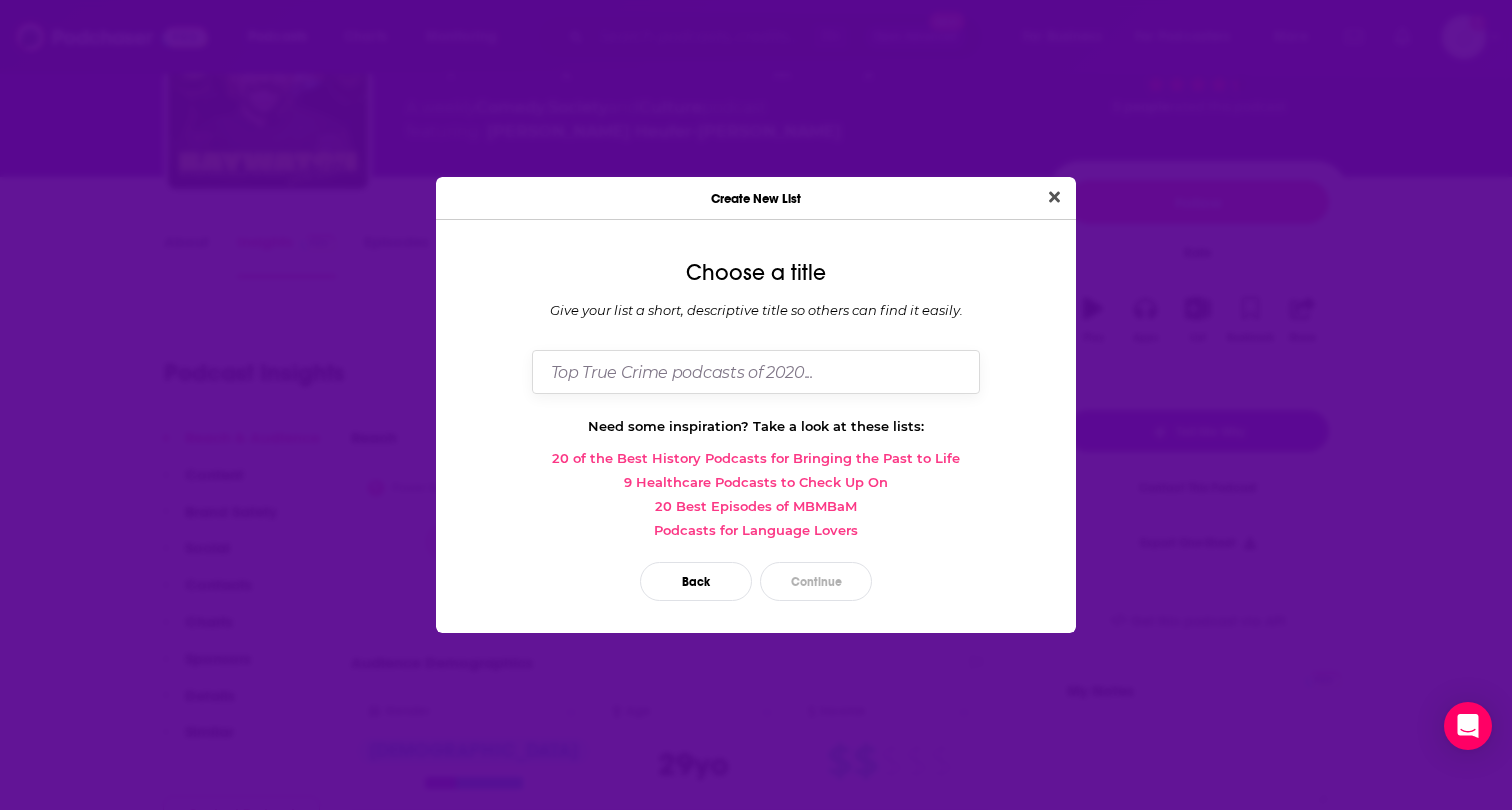 click at bounding box center (756, 371) 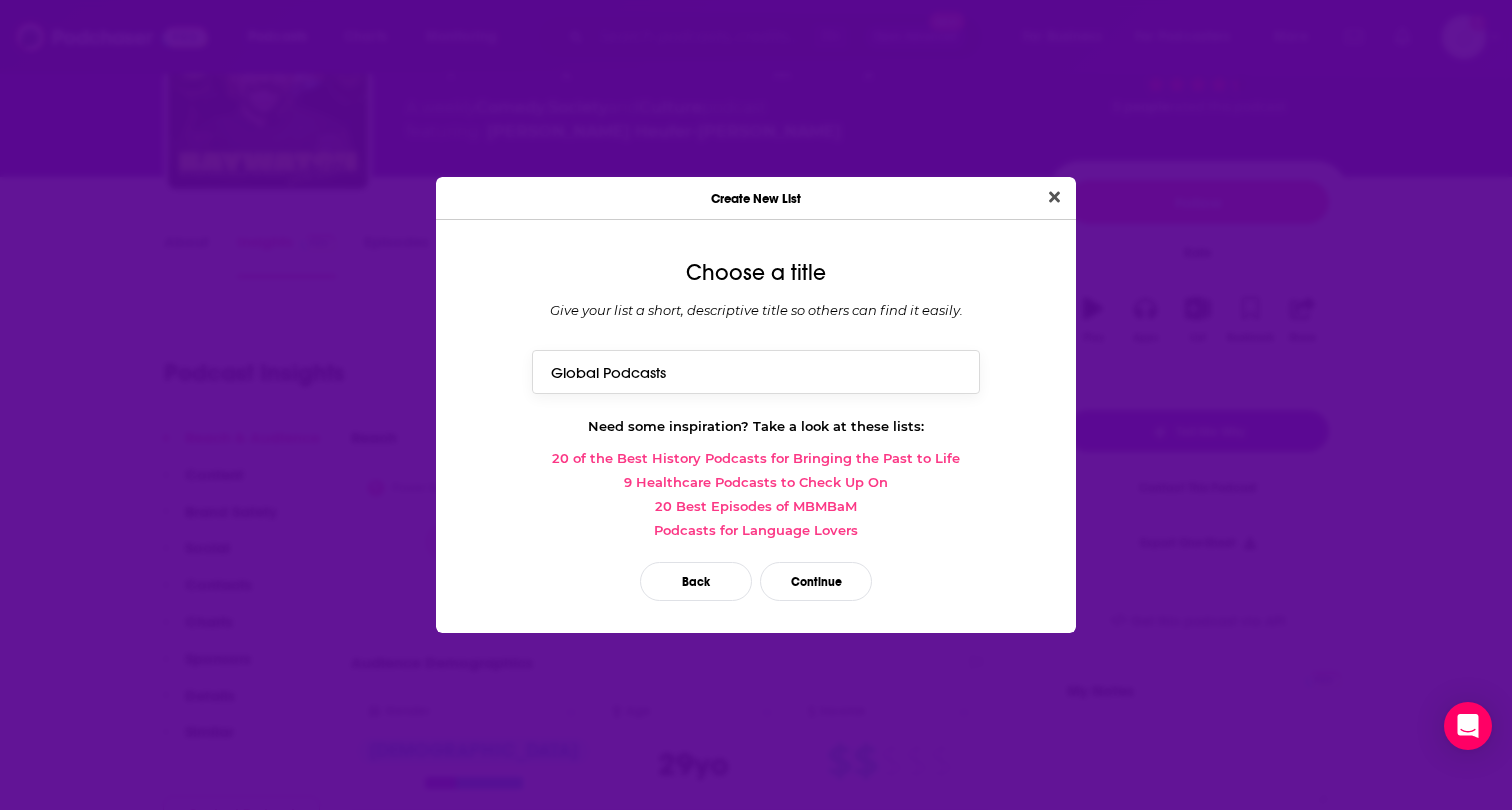 click on "Global Podcasts" at bounding box center (756, 371) 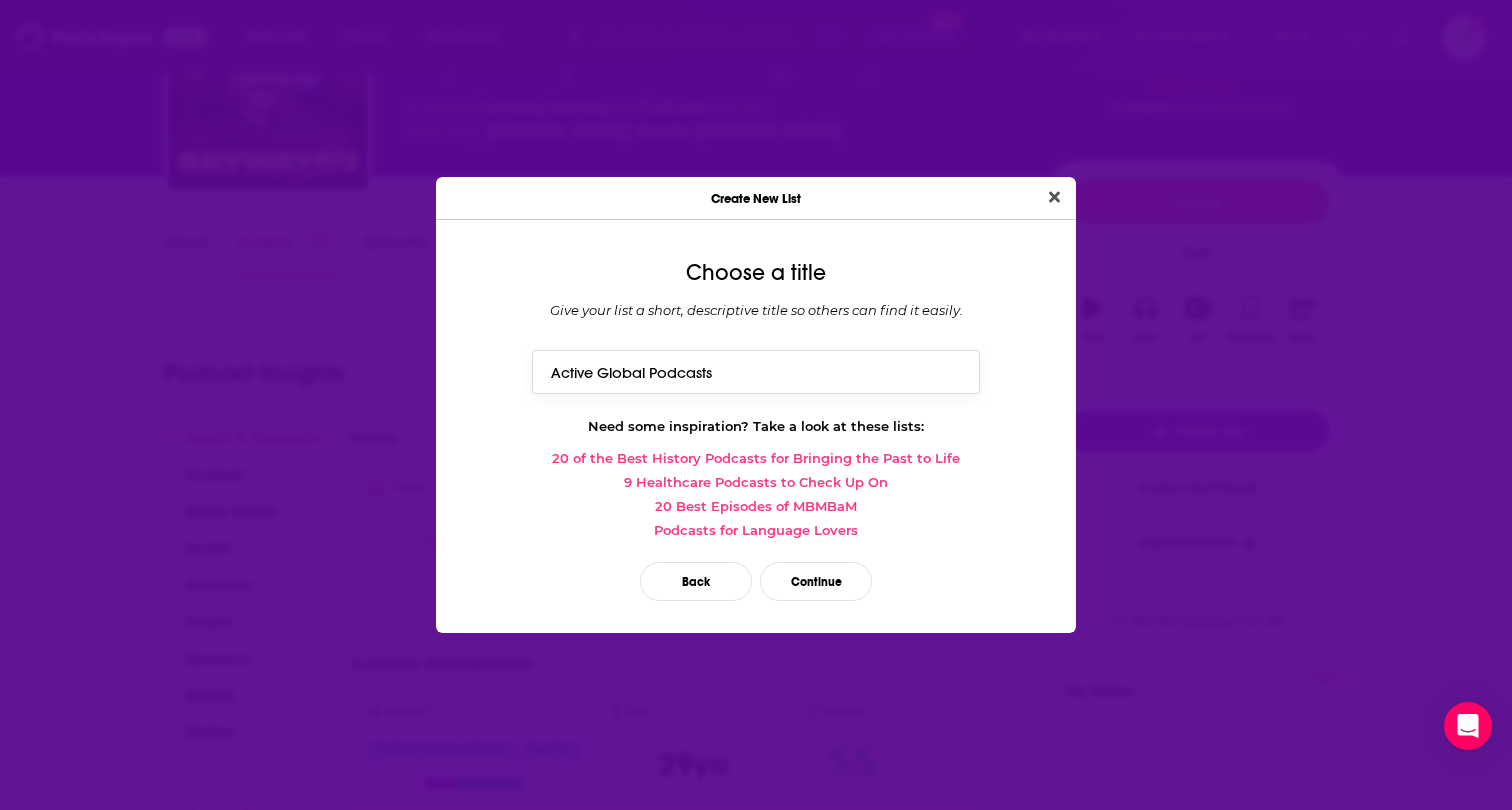 drag, startPoint x: 588, startPoint y: 369, endPoint x: 435, endPoint y: 367, distance: 153.01308 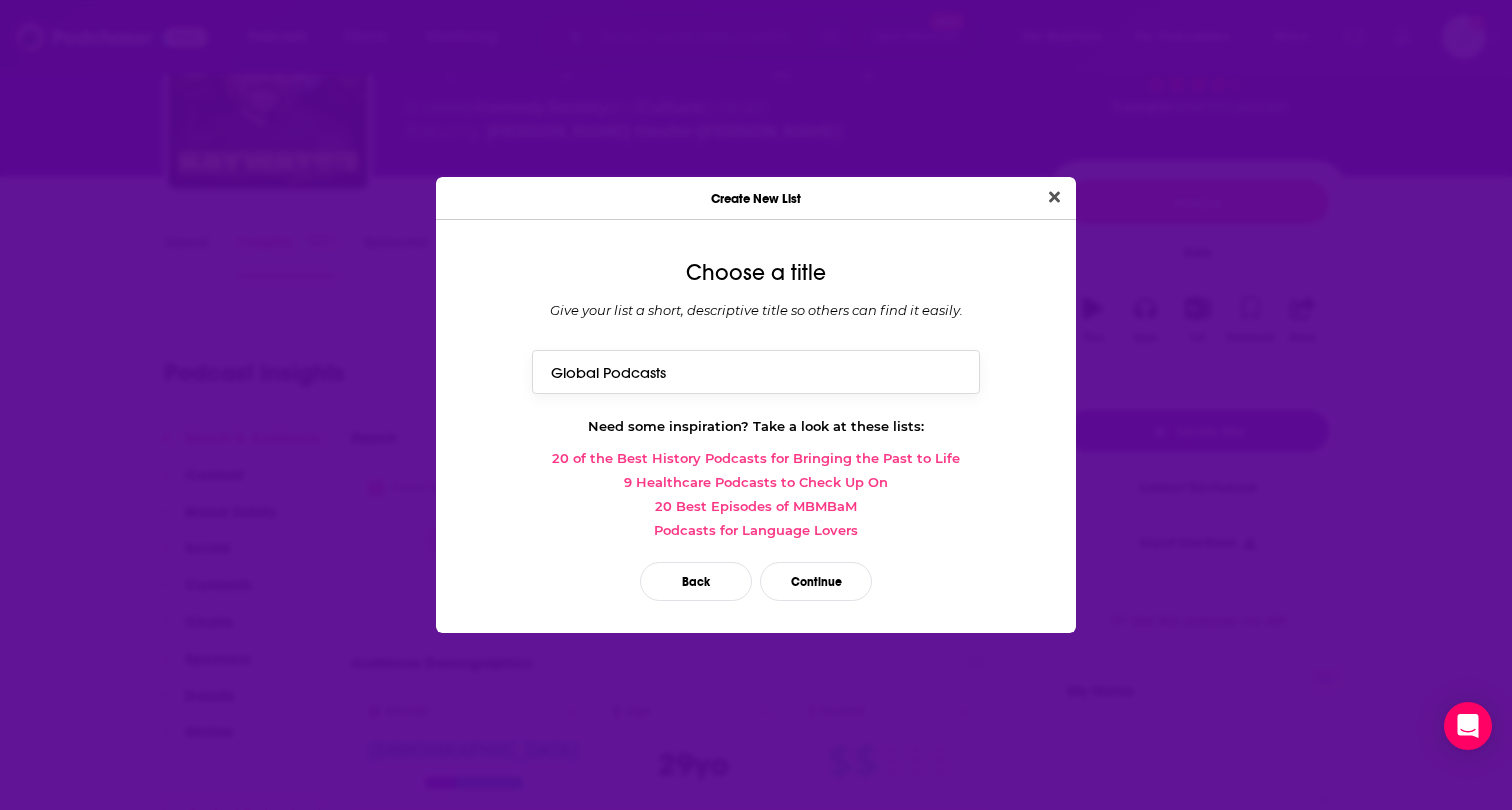 click on "Global Podcasts" at bounding box center [756, 371] 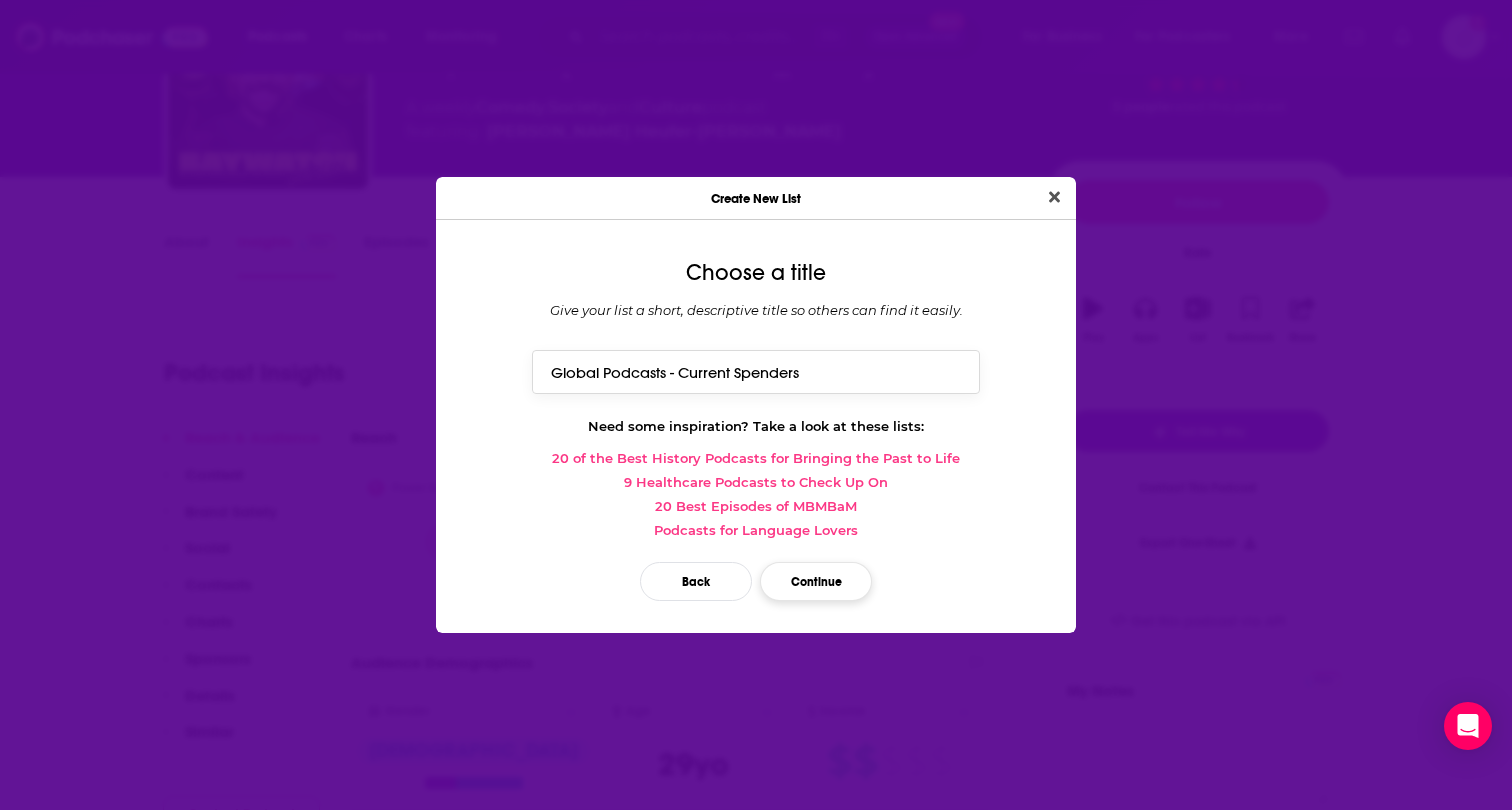 type on "Global Podcasts - Current Spenders" 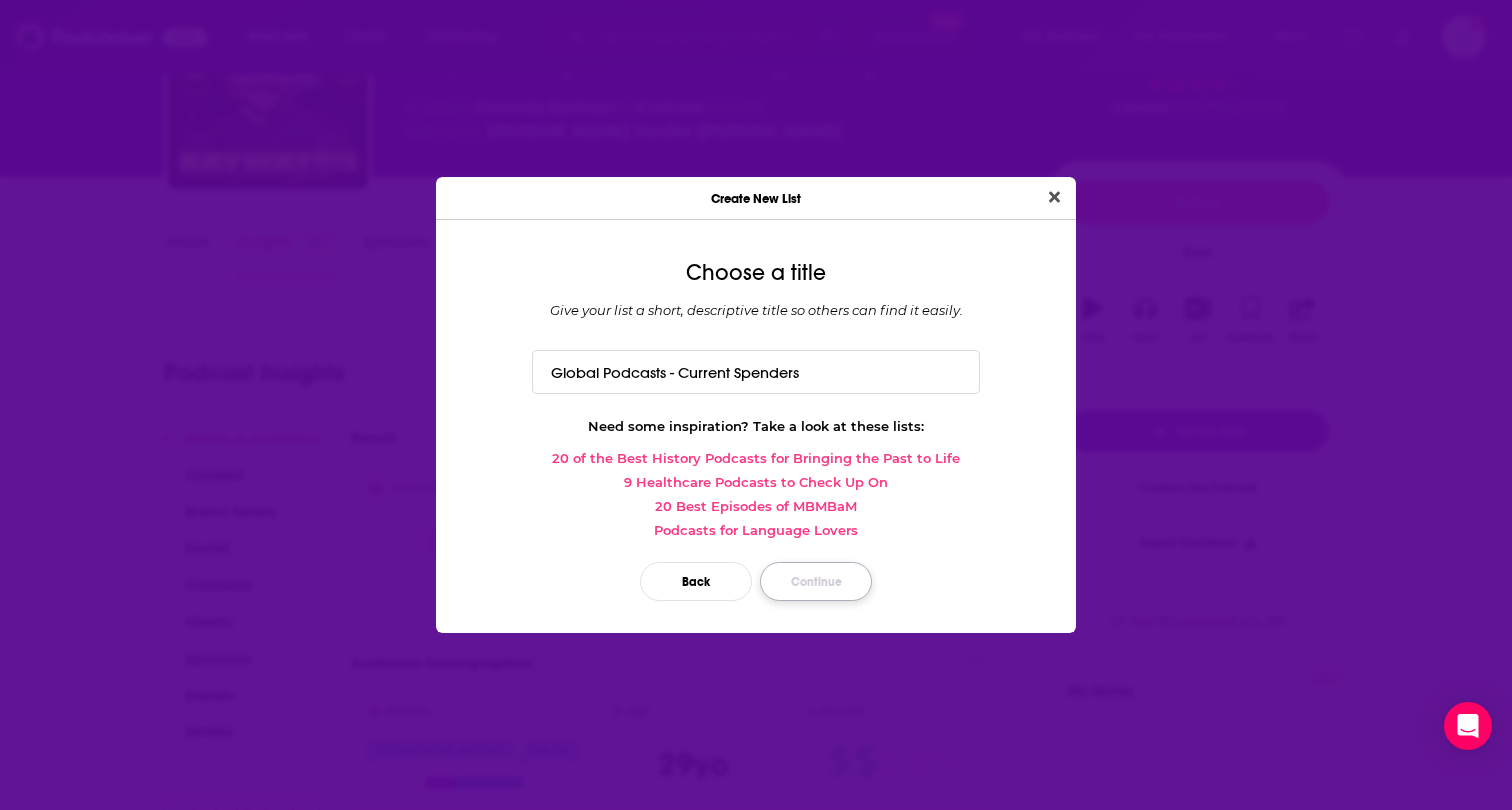 click on "Continue" at bounding box center (816, 581) 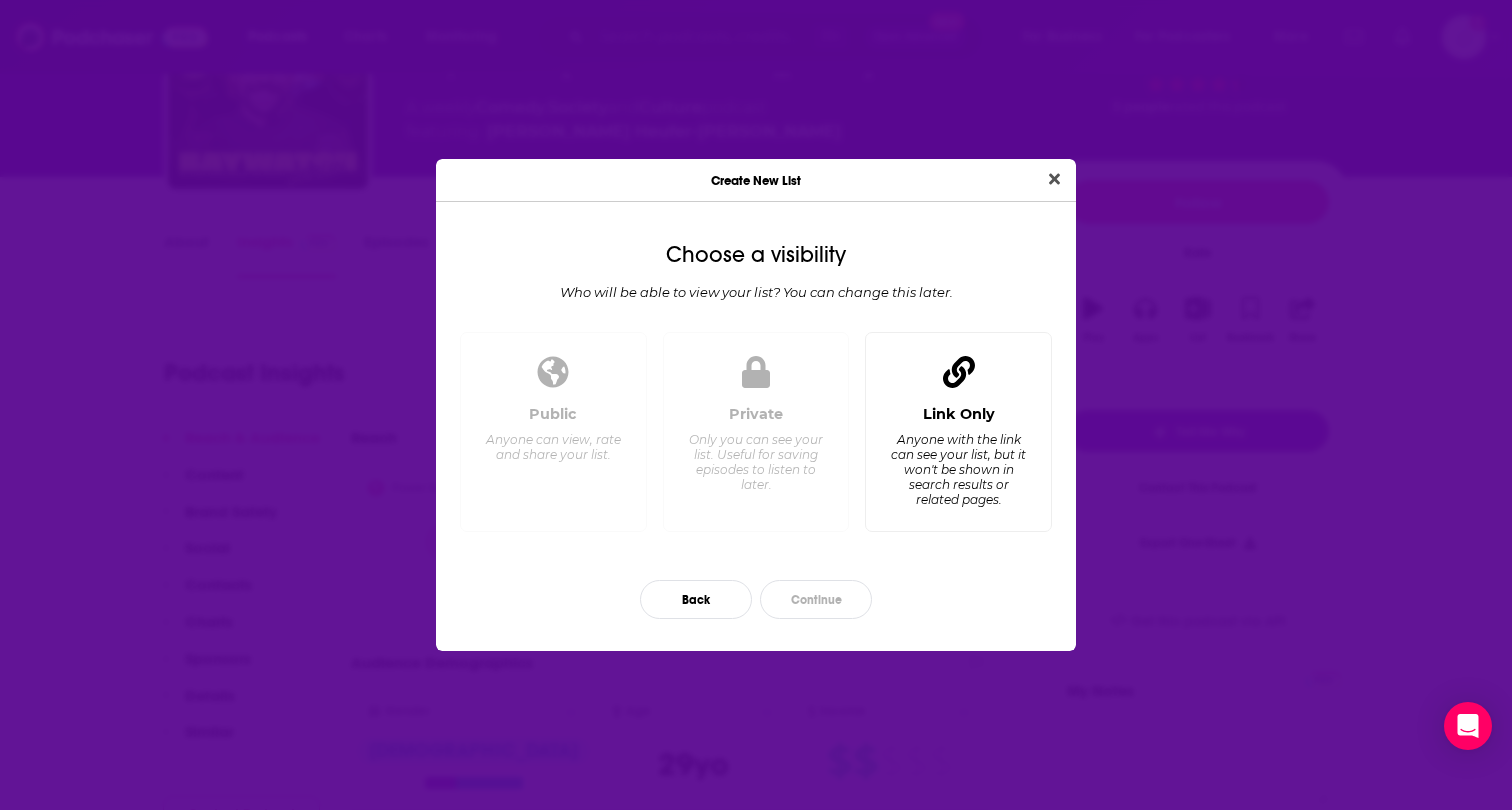 click on "Anyone with the link can see your list, but it won't be shown in search results or related pages." at bounding box center (958, 469) 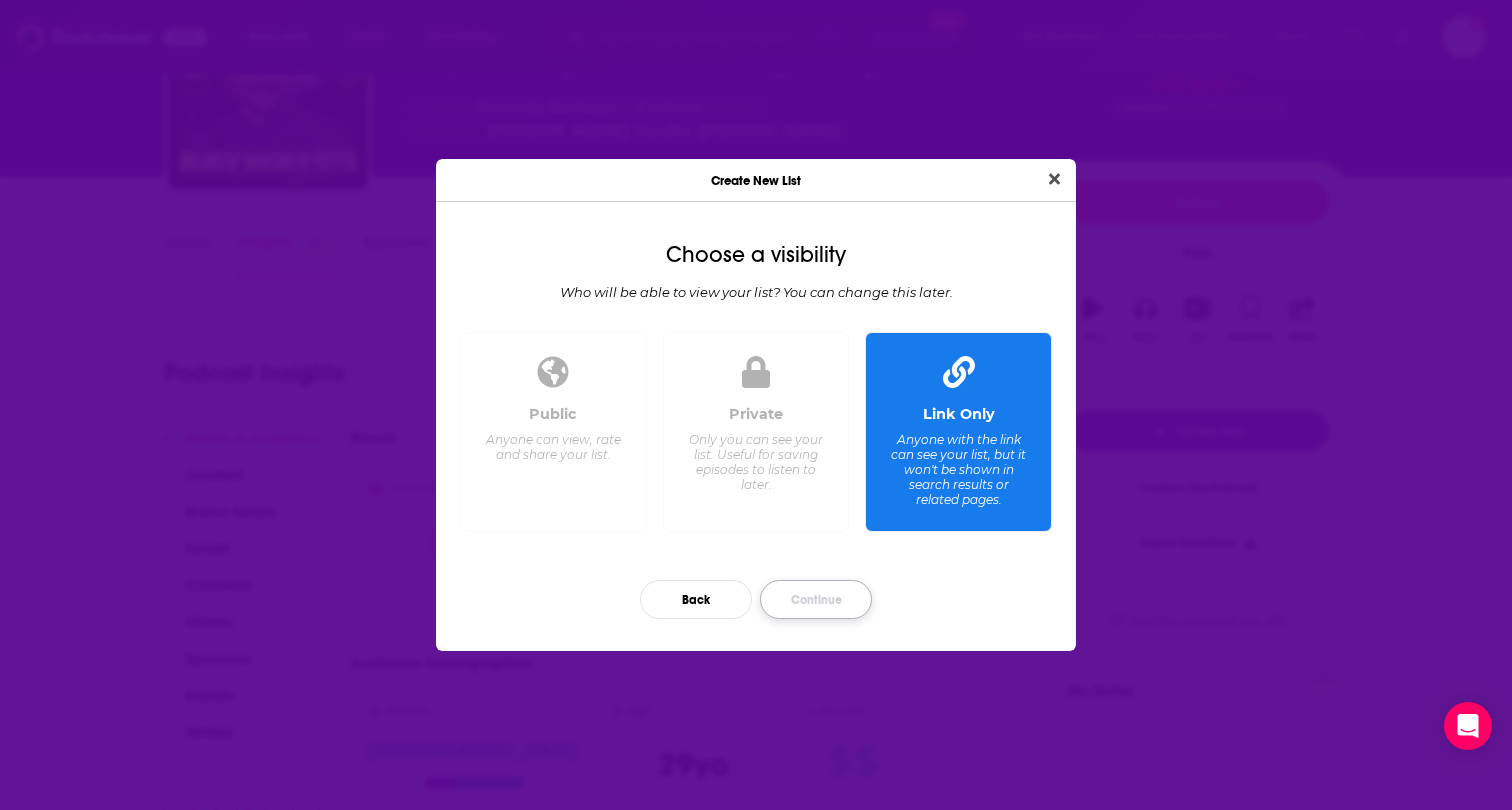 click on "Continue" at bounding box center (816, 599) 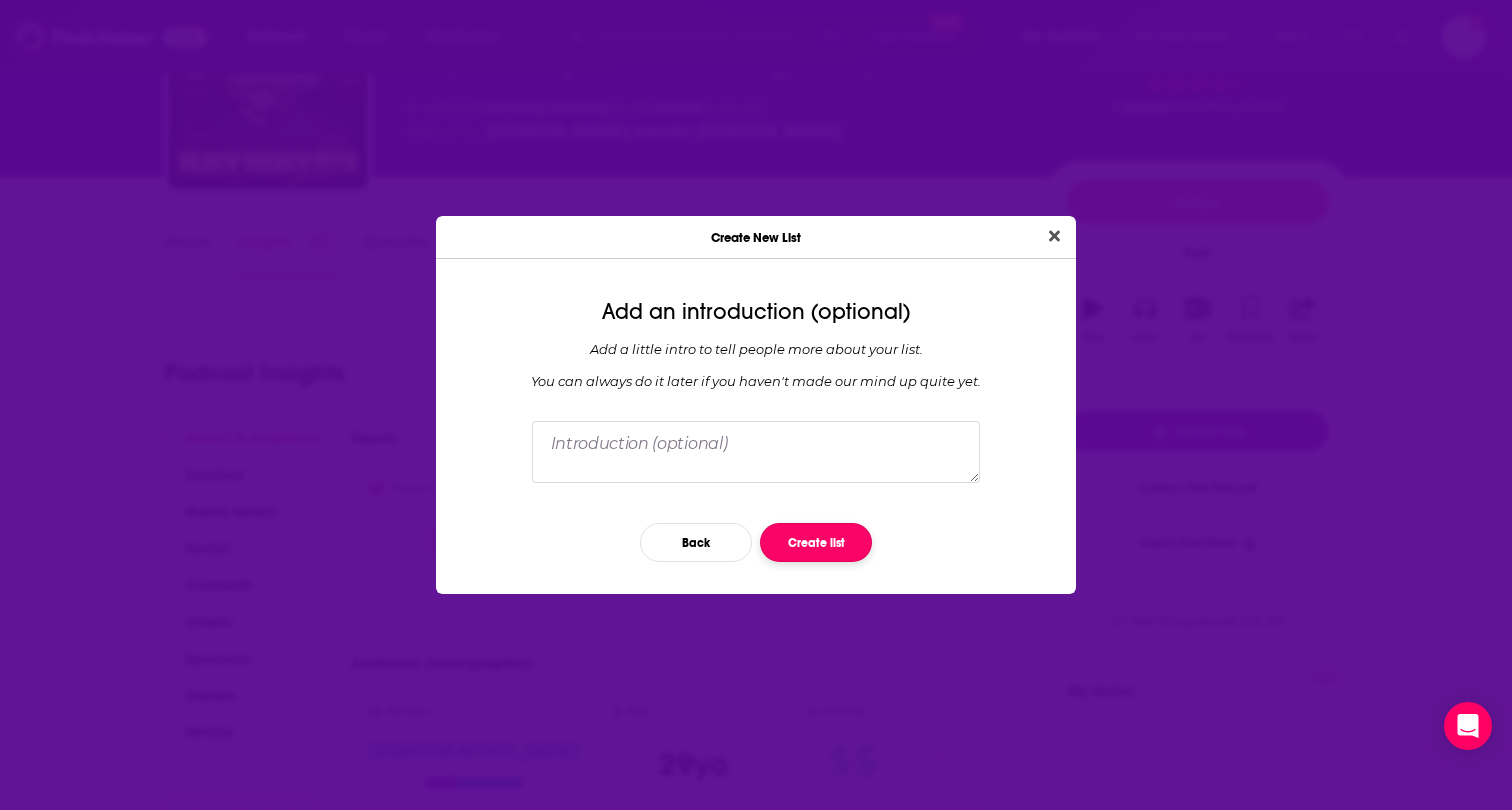 click on "Create list" at bounding box center [816, 542] 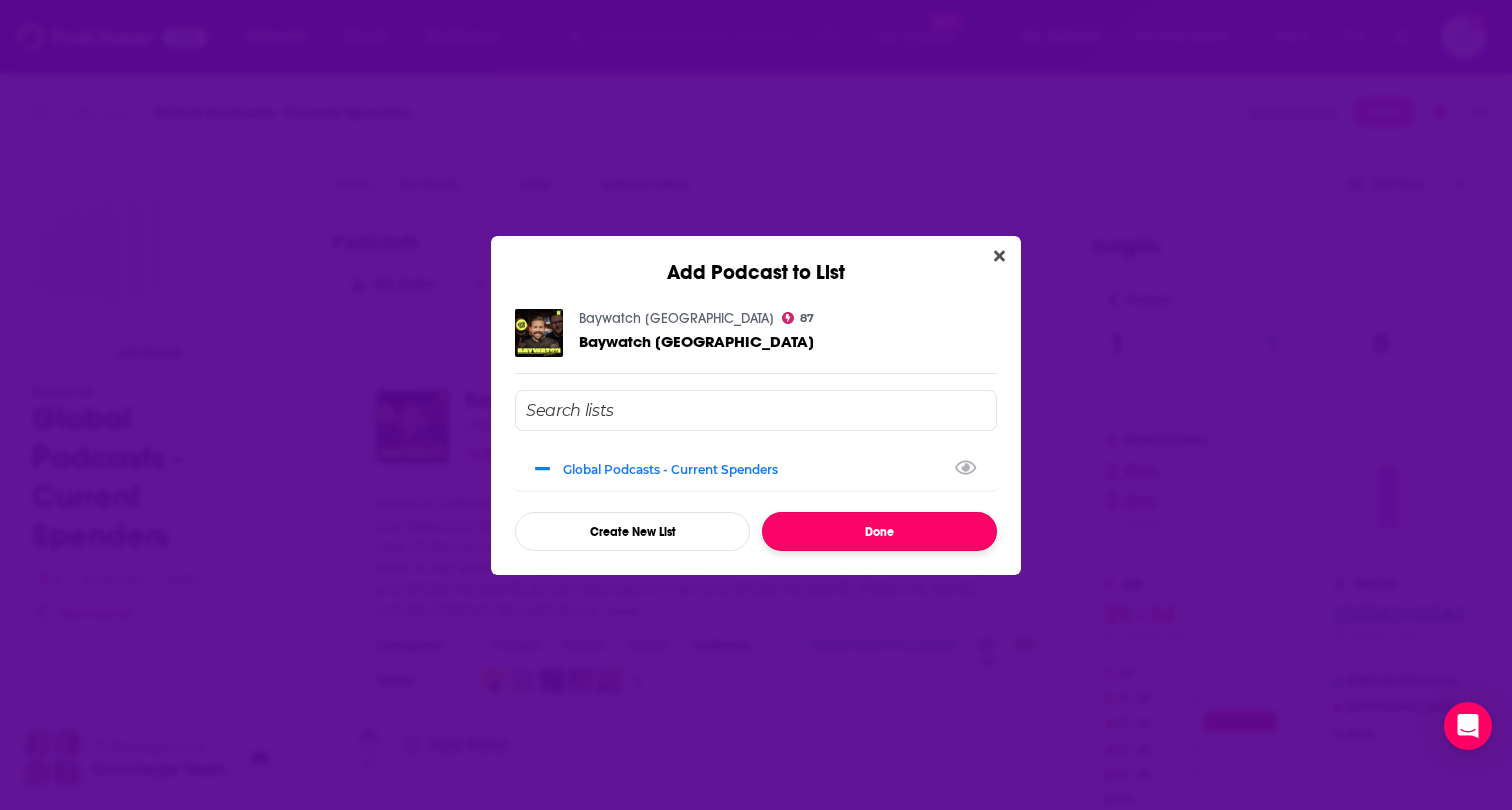 click on "Done" at bounding box center [879, 531] 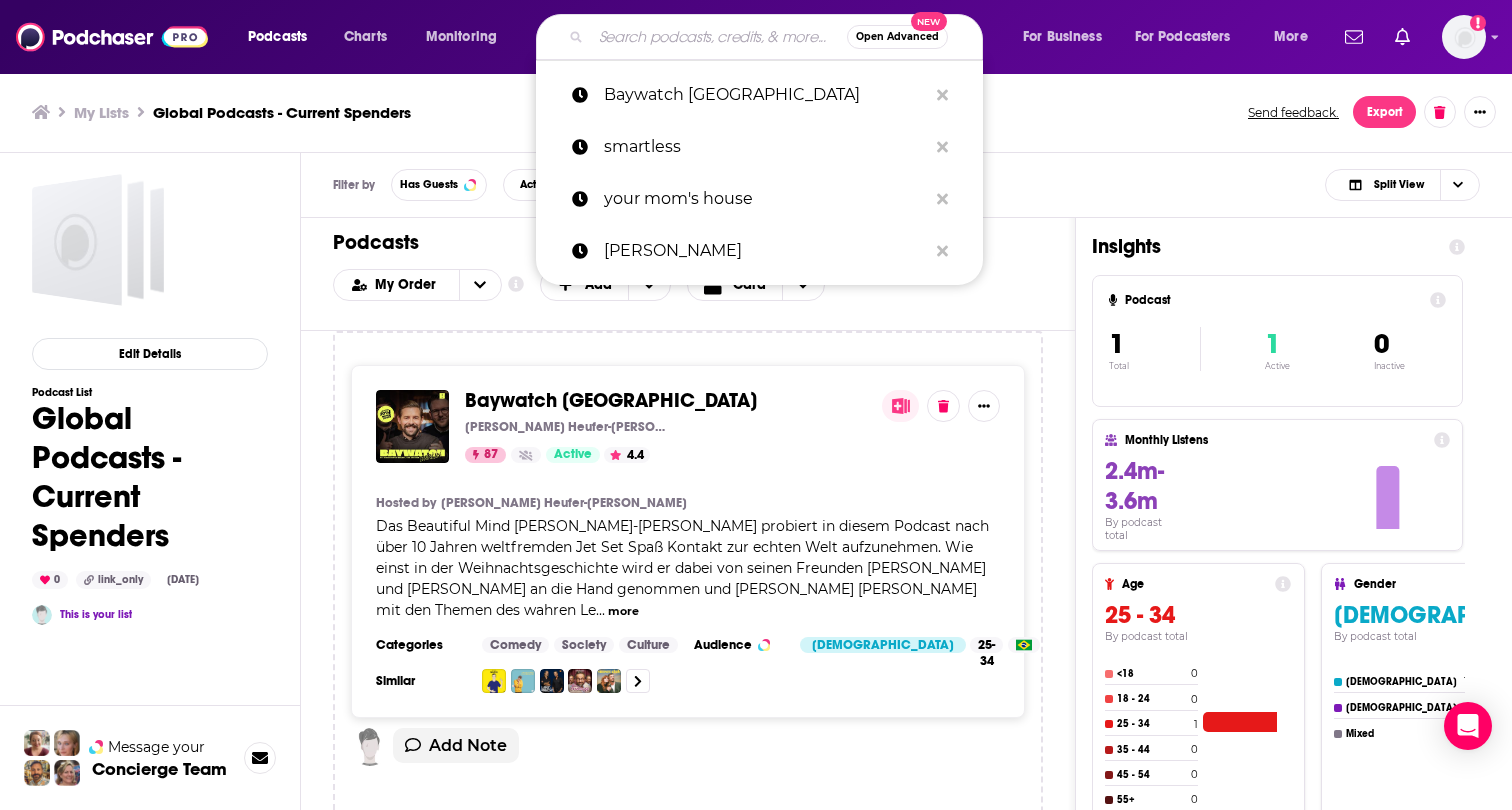 click at bounding box center (719, 37) 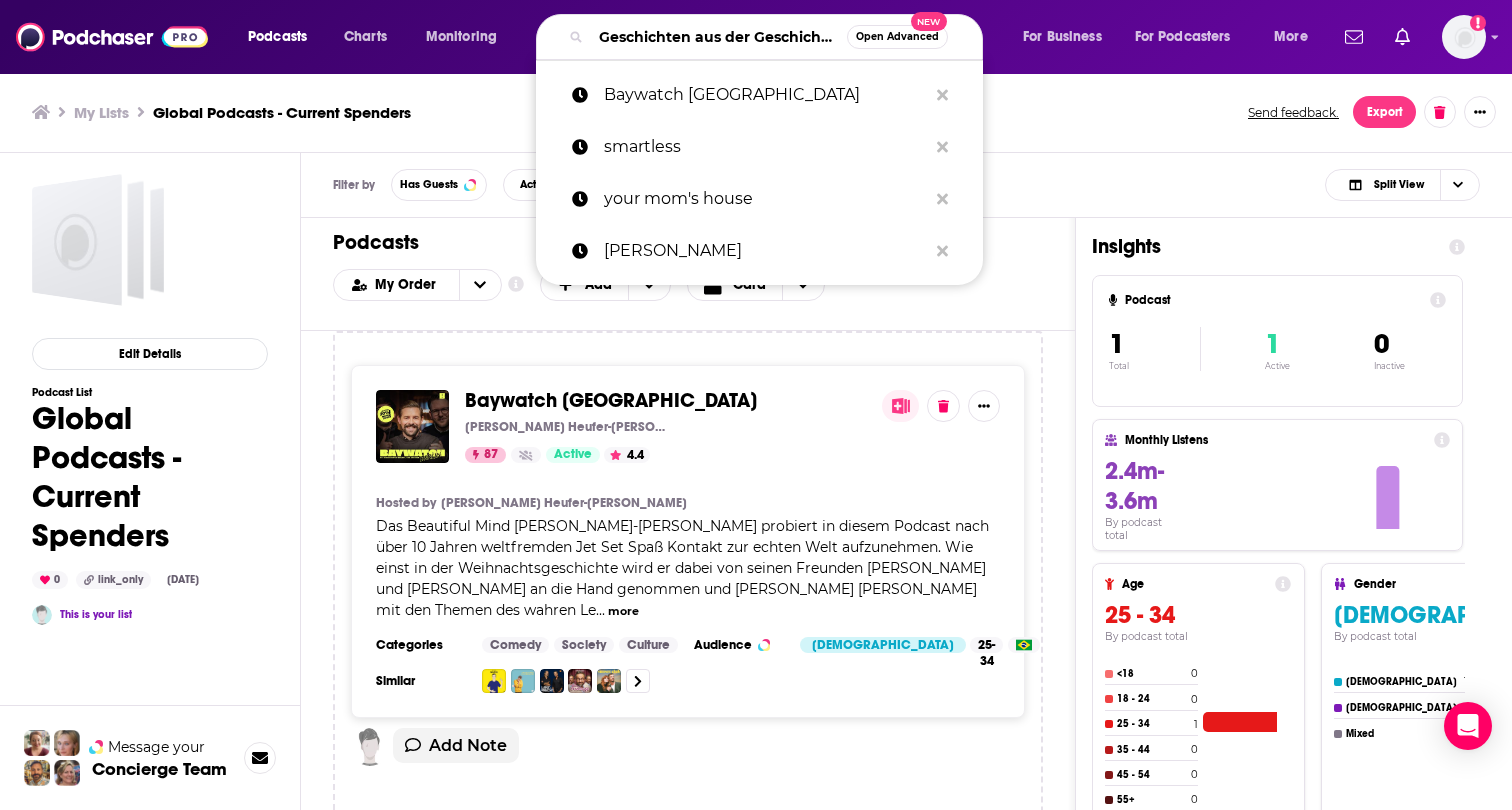 scroll, scrollTop: 0, scrollLeft: 41, axis: horizontal 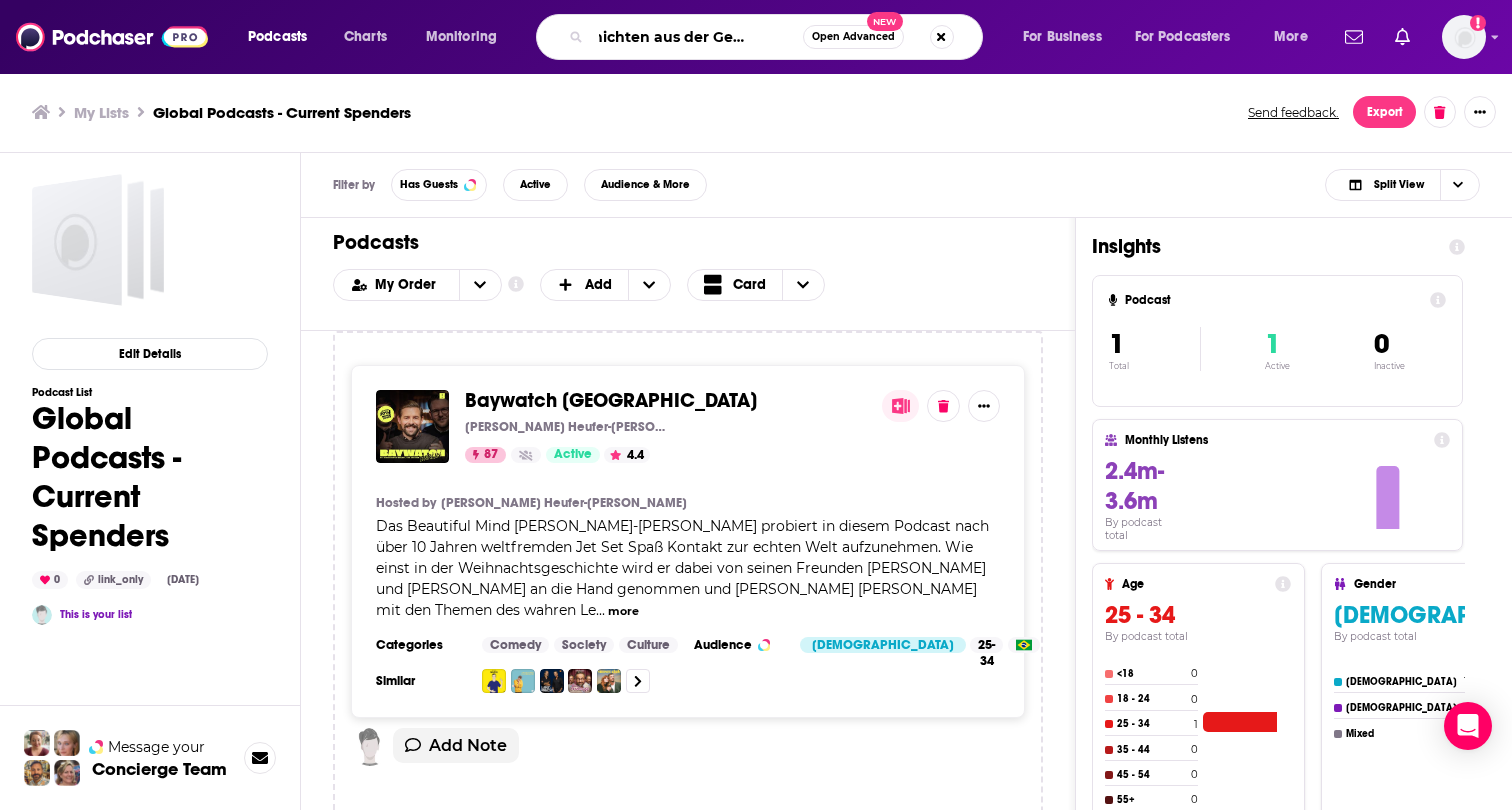 type on "Geschichten aus der Geschichte" 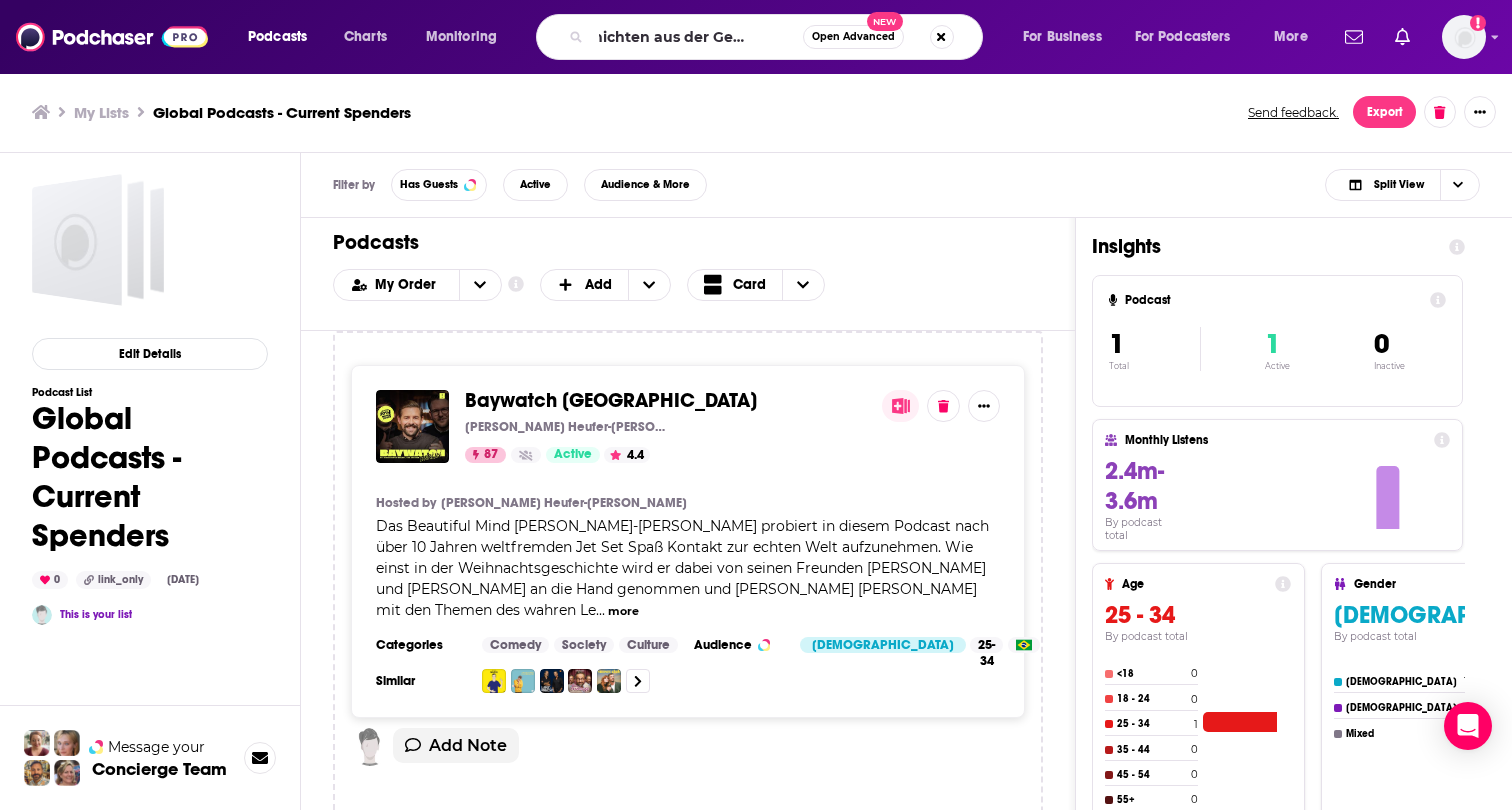 scroll, scrollTop: 0, scrollLeft: 0, axis: both 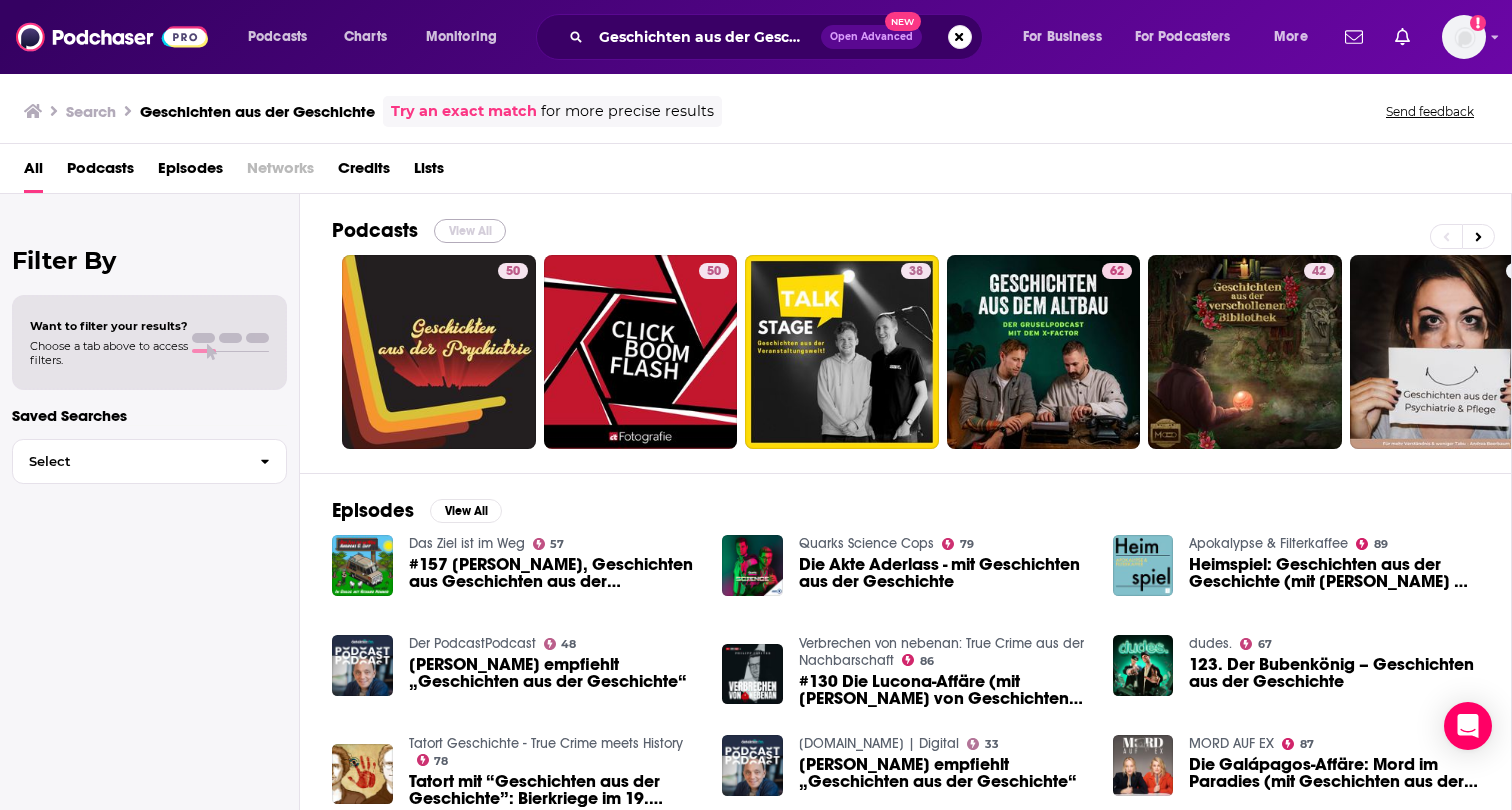 click on "View All" at bounding box center (470, 231) 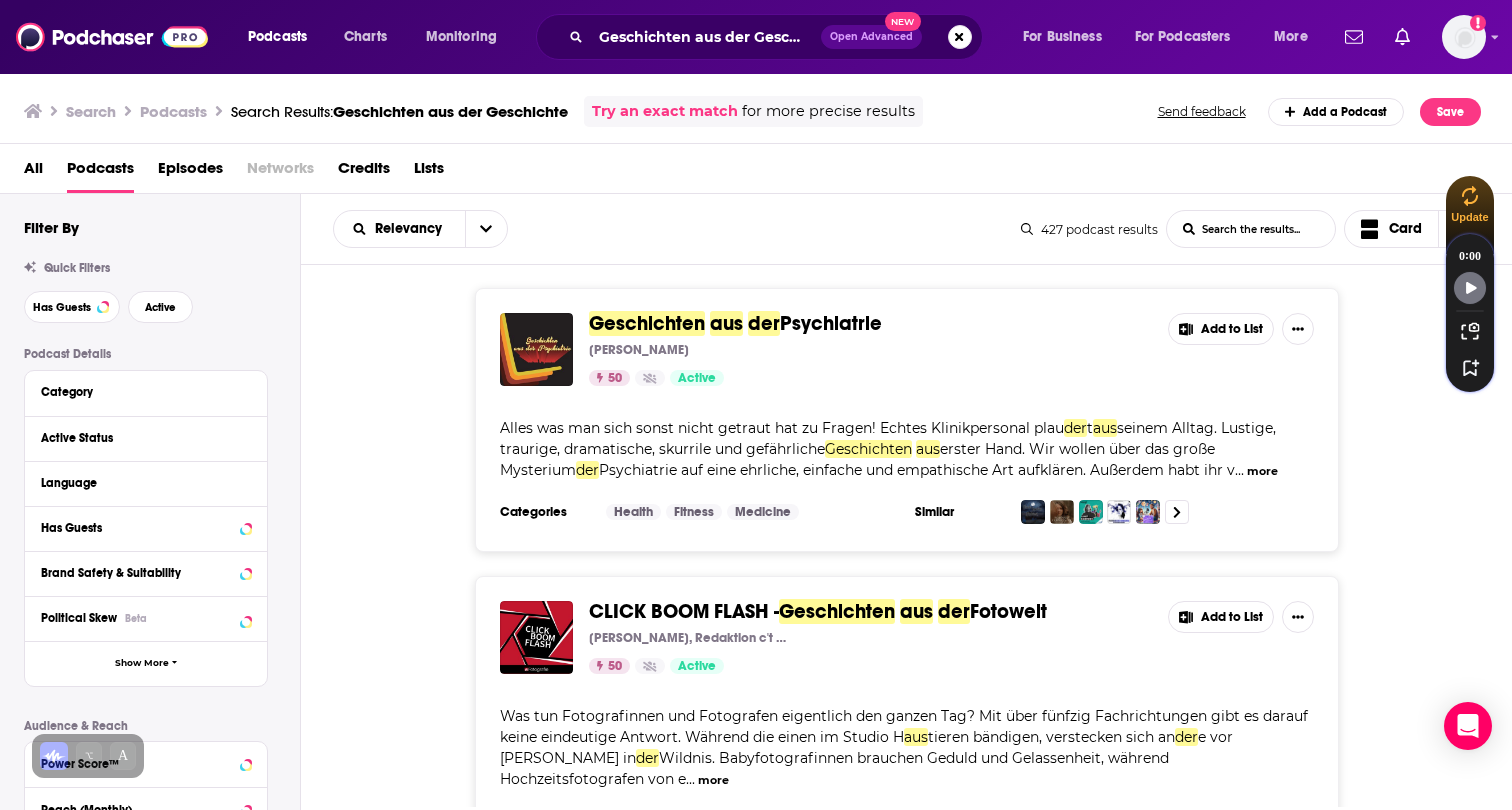 scroll, scrollTop: 0, scrollLeft: 0, axis: both 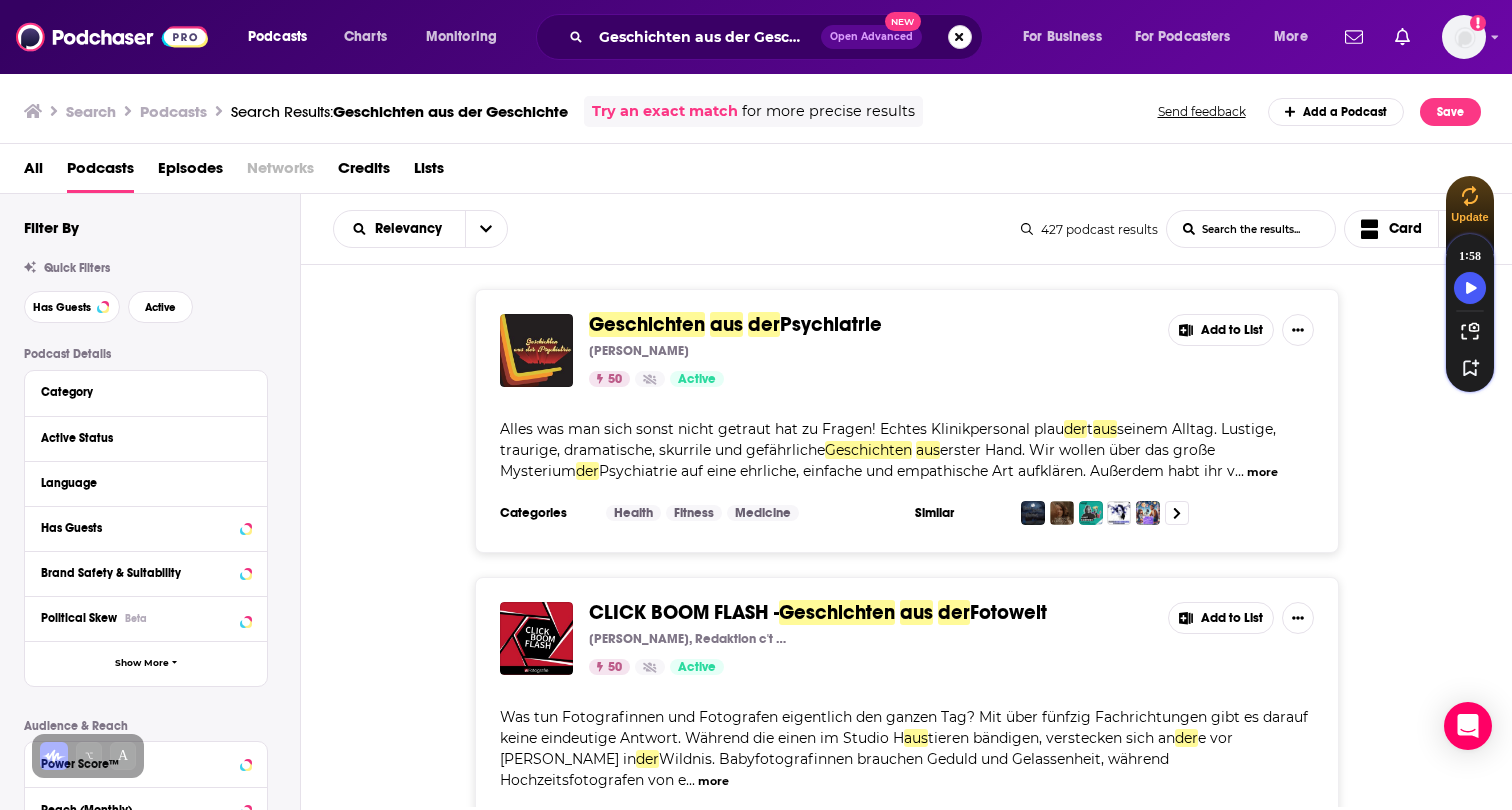 click at bounding box center (960, 37) 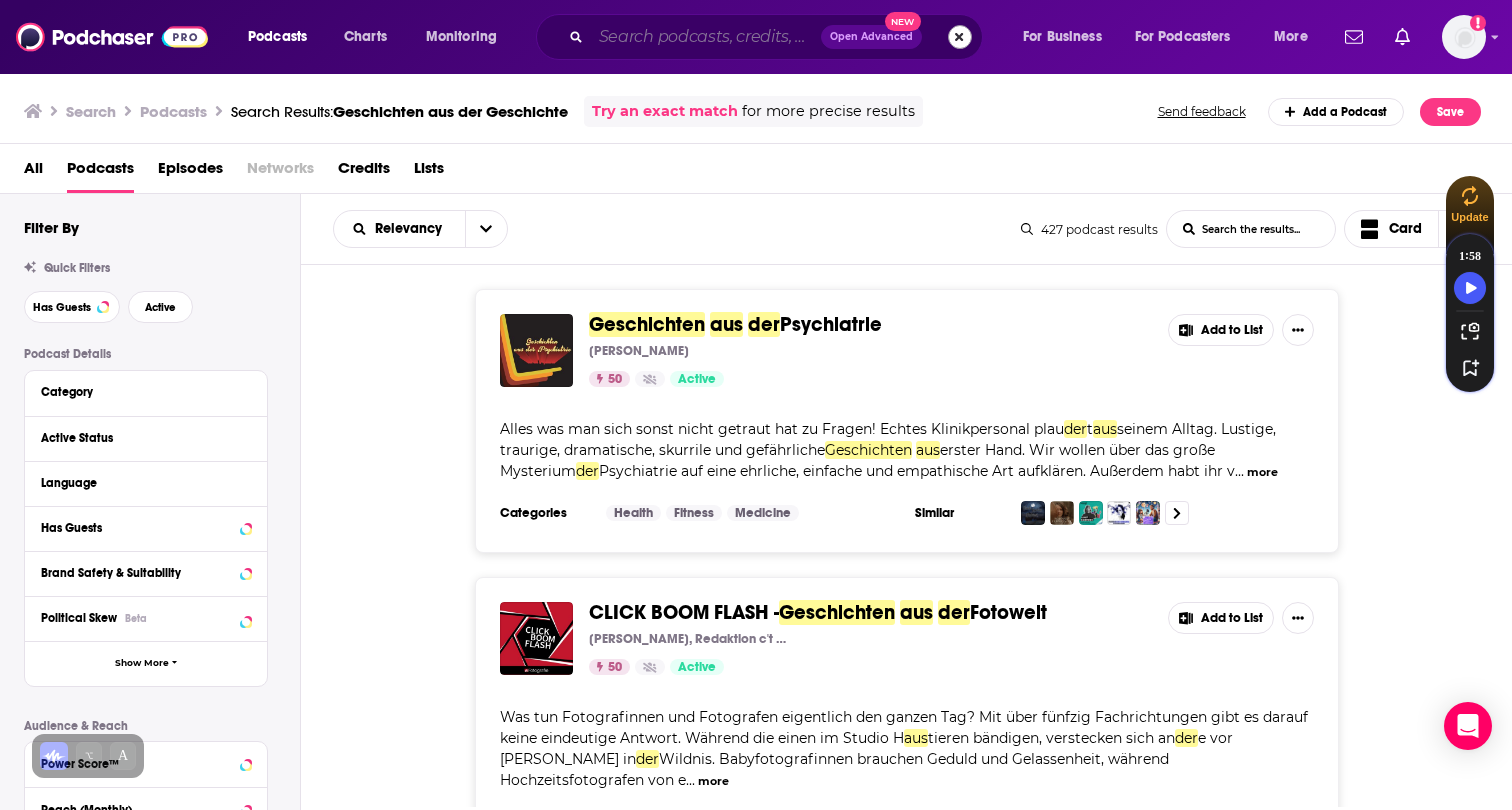 scroll, scrollTop: 0, scrollLeft: 0, axis: both 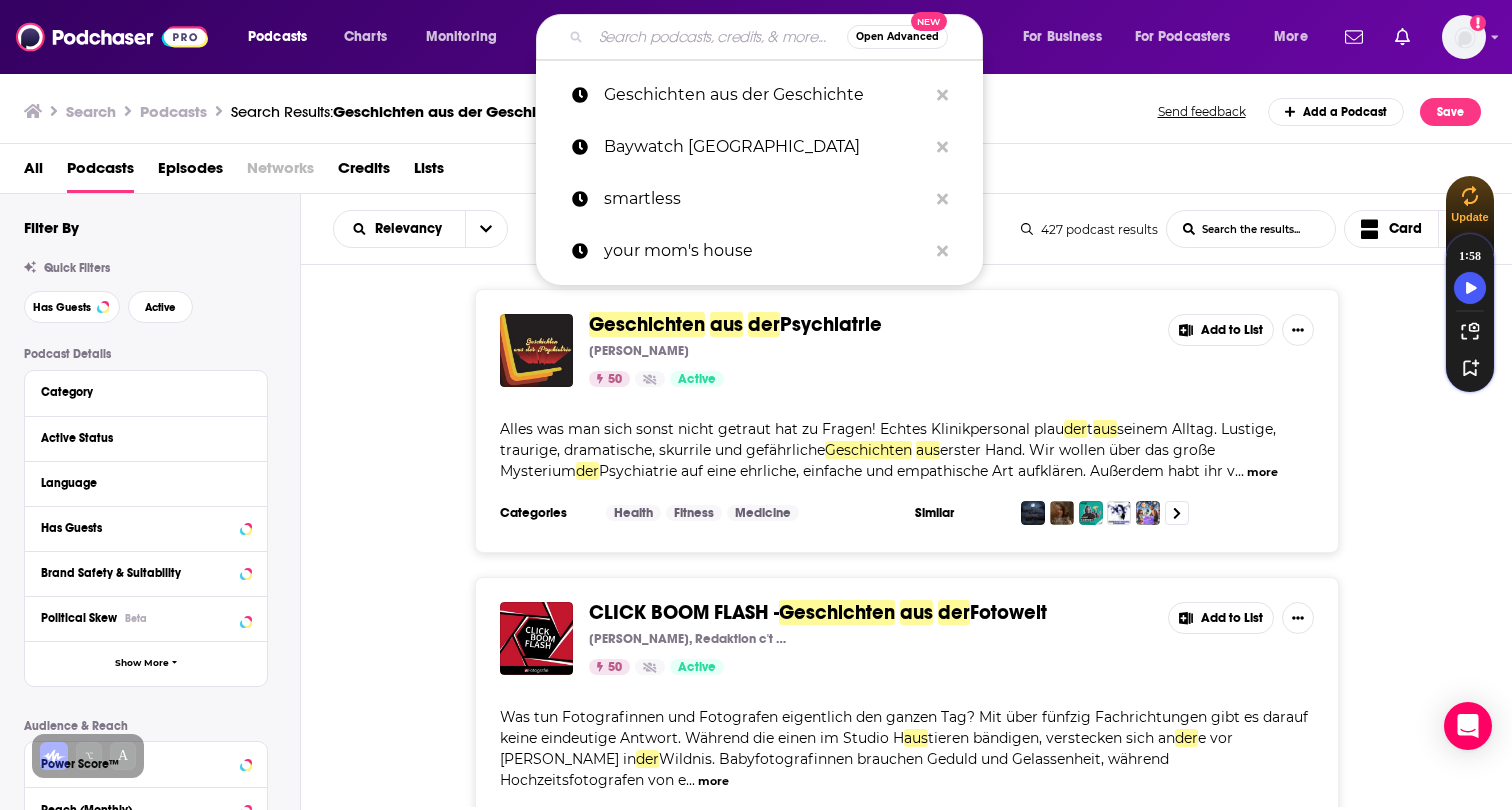 paste on "Mordlust" 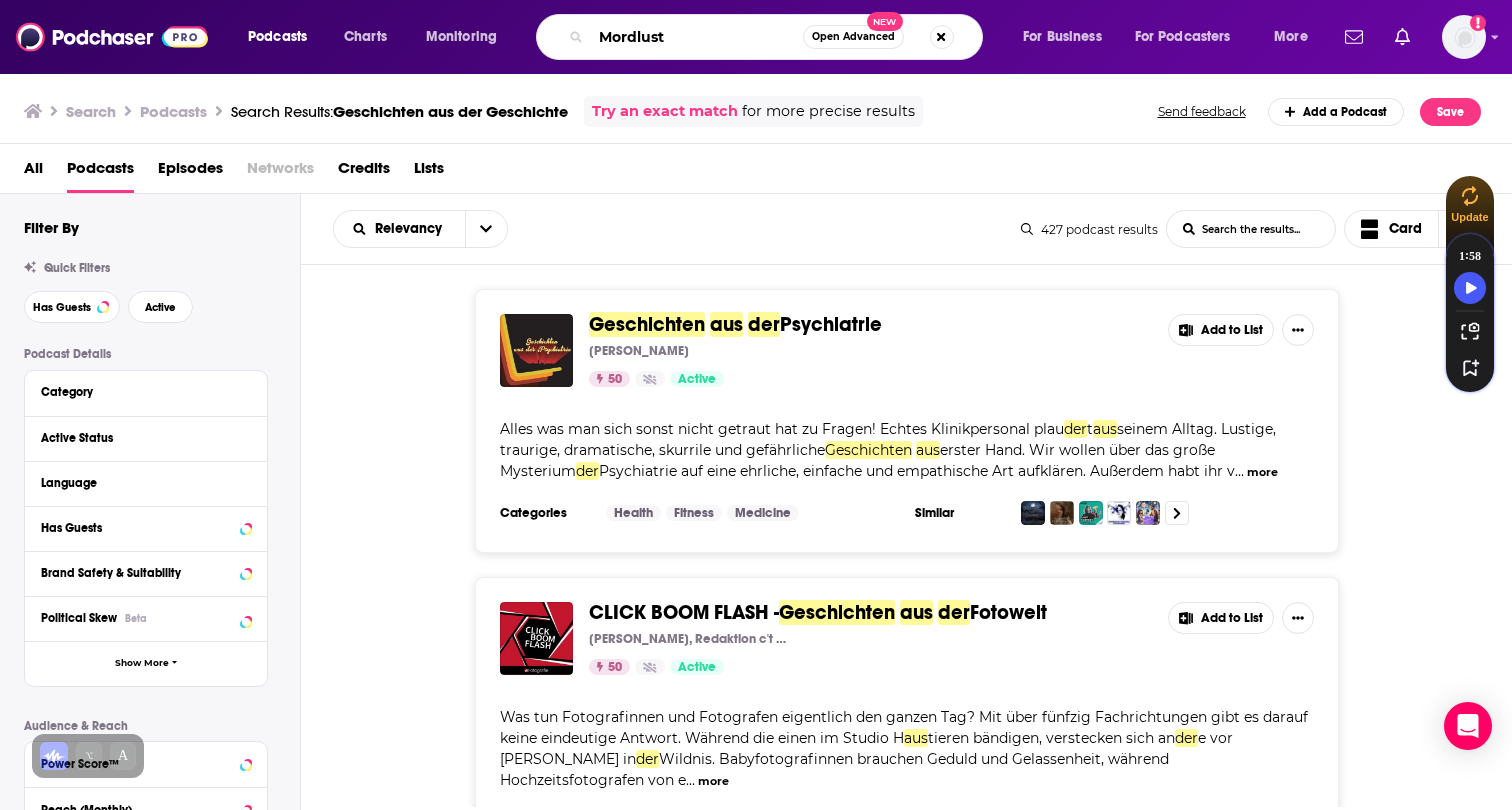 type on "Mordlust" 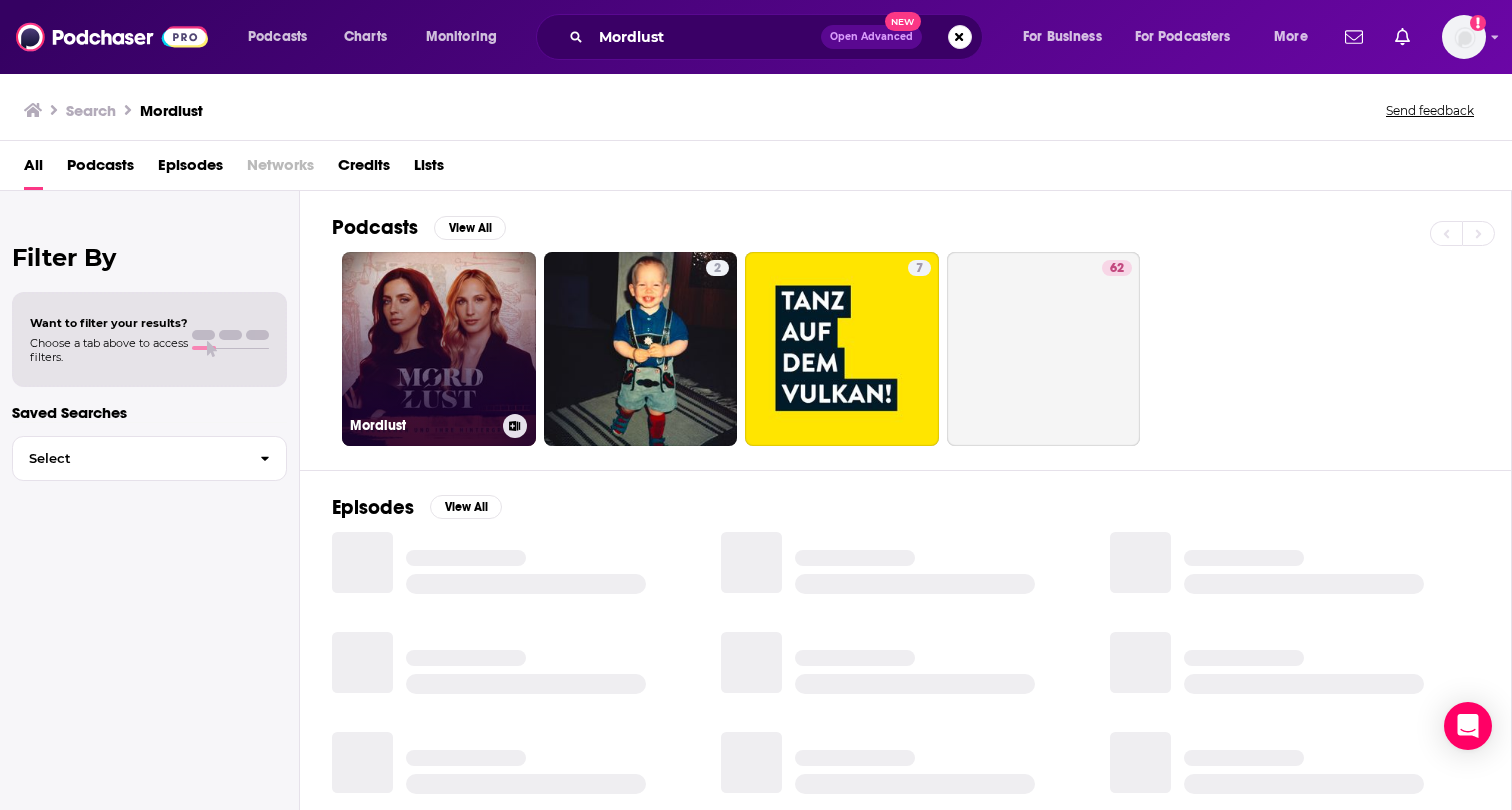 click on "Mordlust" at bounding box center (439, 349) 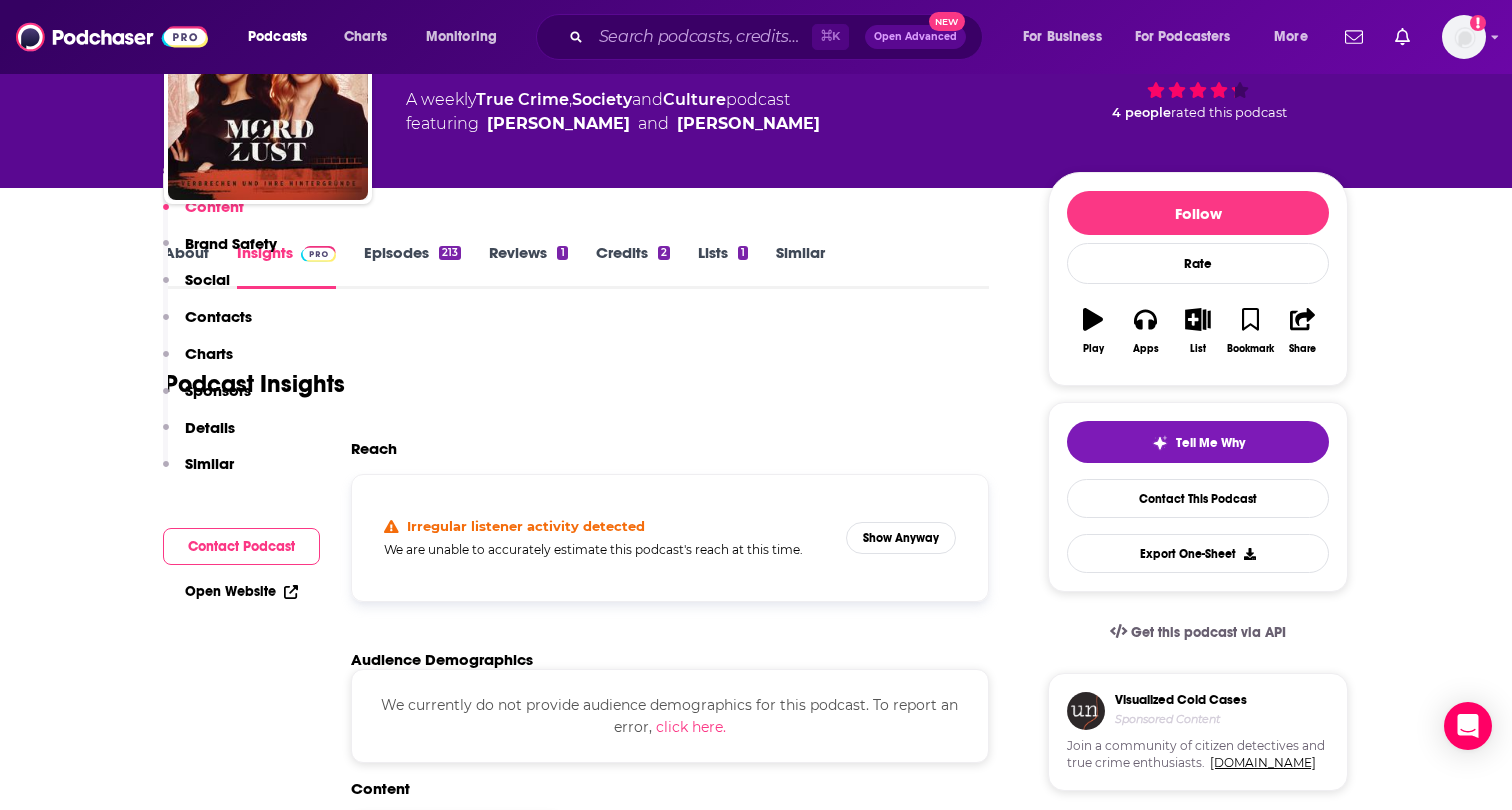 scroll, scrollTop: 123, scrollLeft: 0, axis: vertical 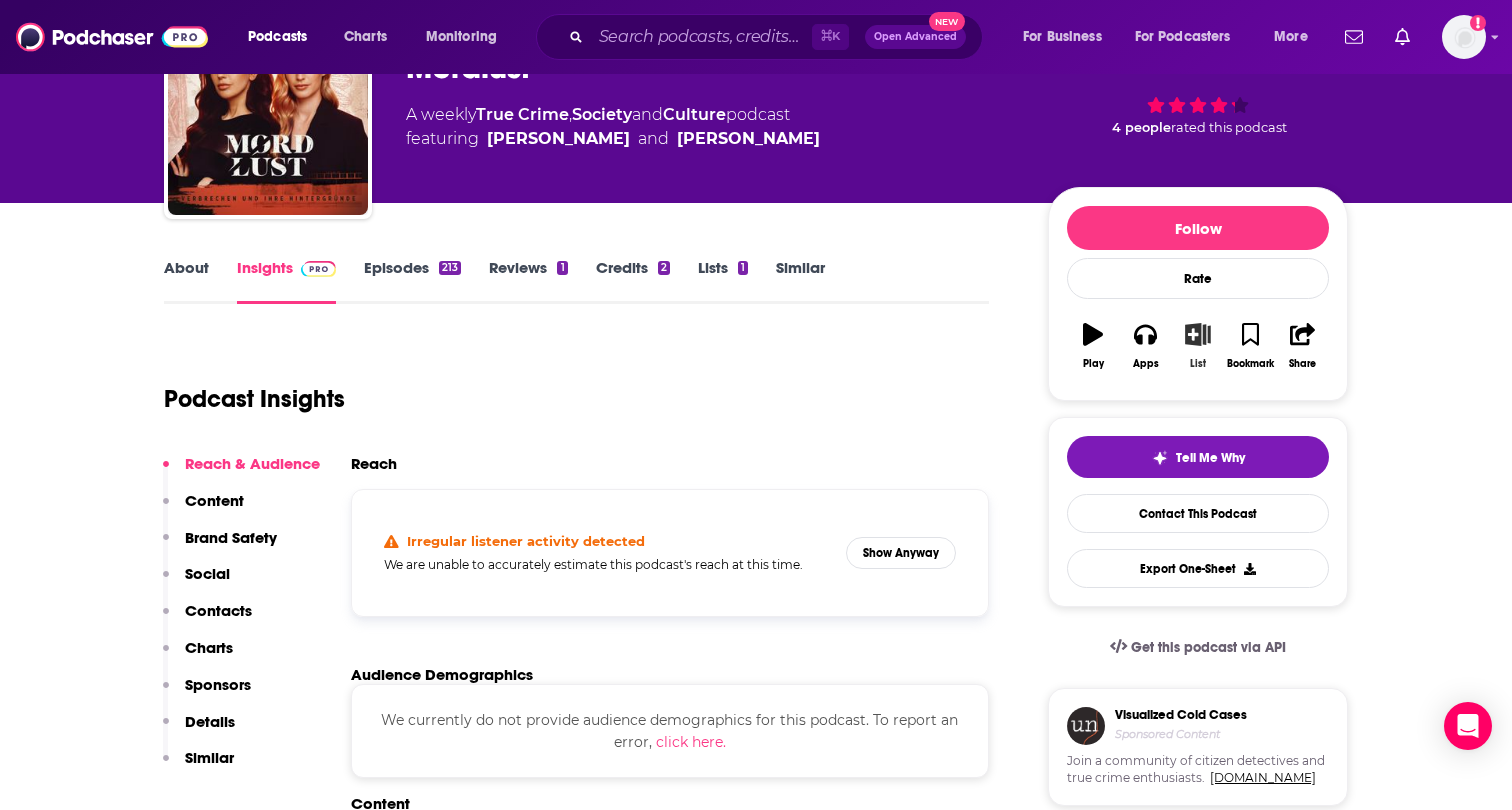 click 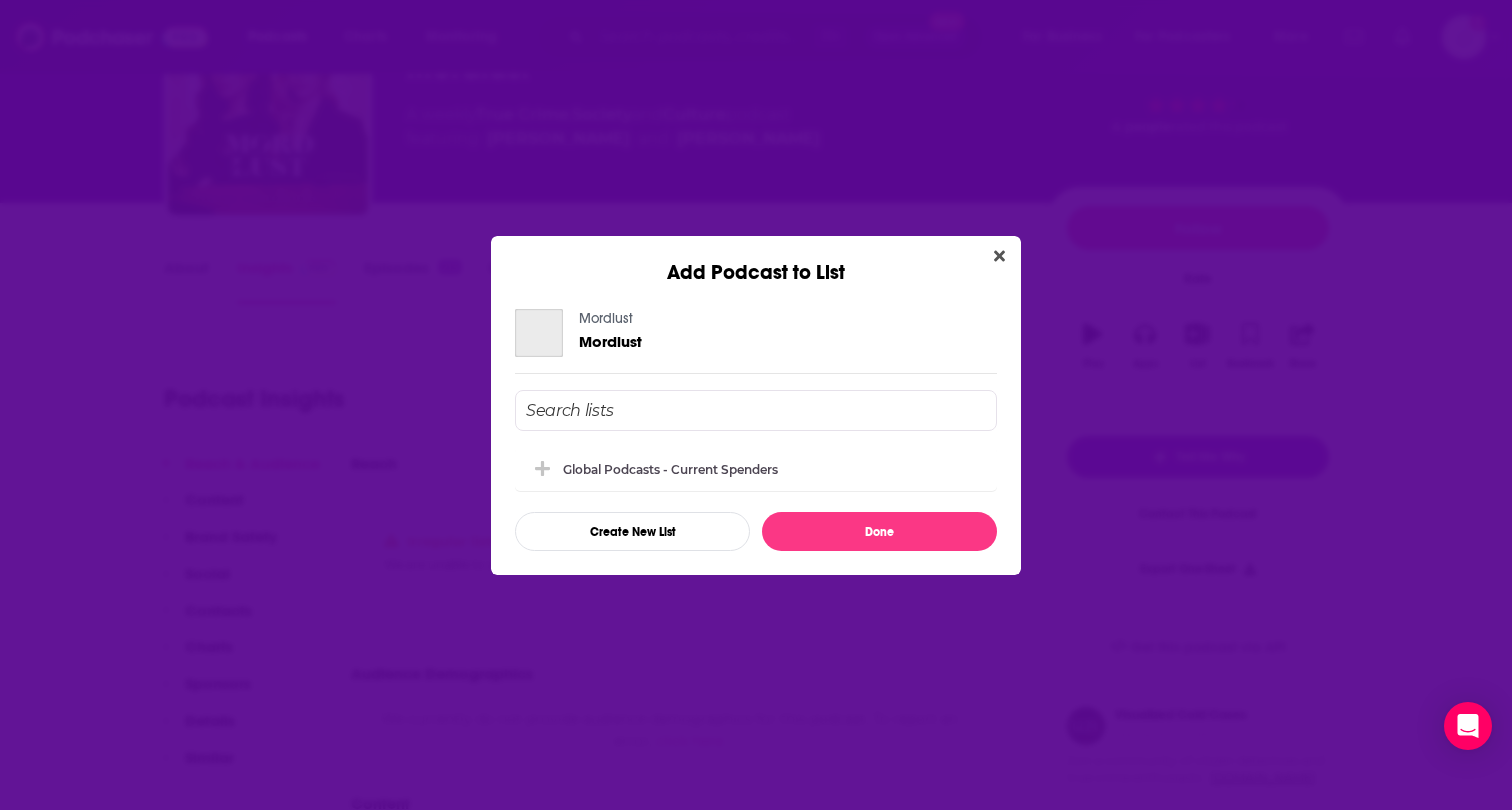 scroll, scrollTop: 0, scrollLeft: 0, axis: both 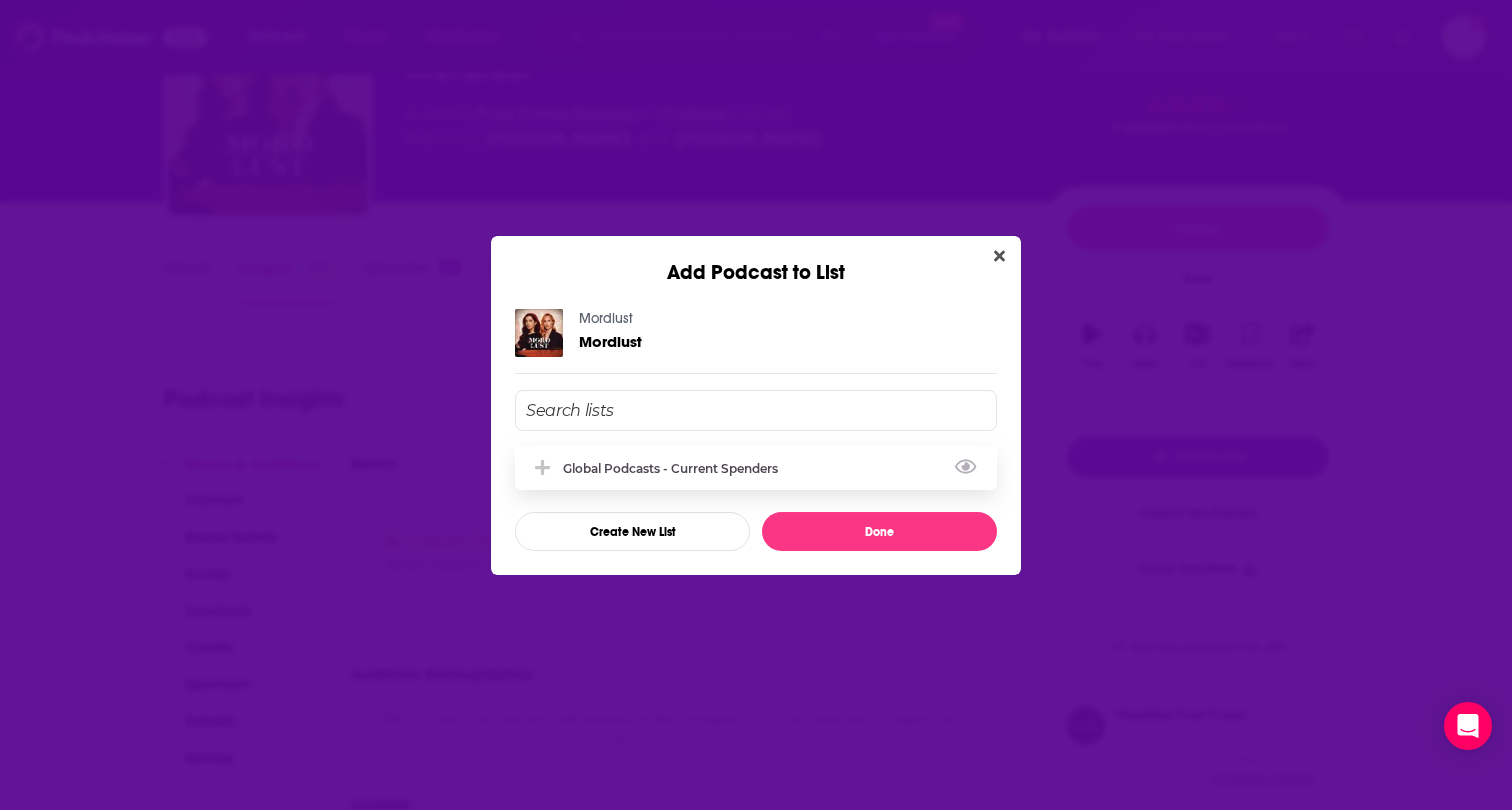 click on "Global Podcasts - Current Spenders" at bounding box center (676, 468) 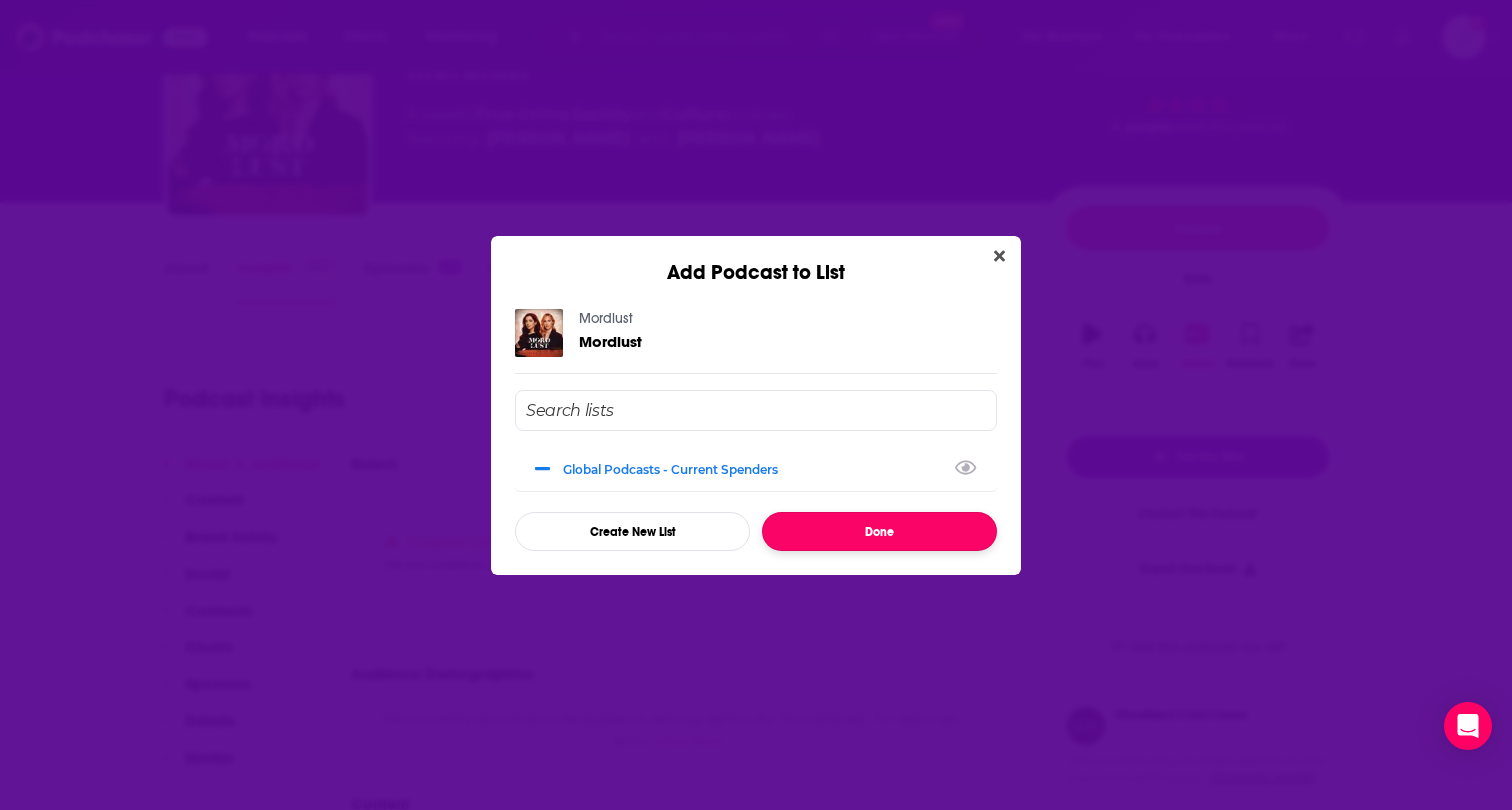 click on "Done" at bounding box center [879, 531] 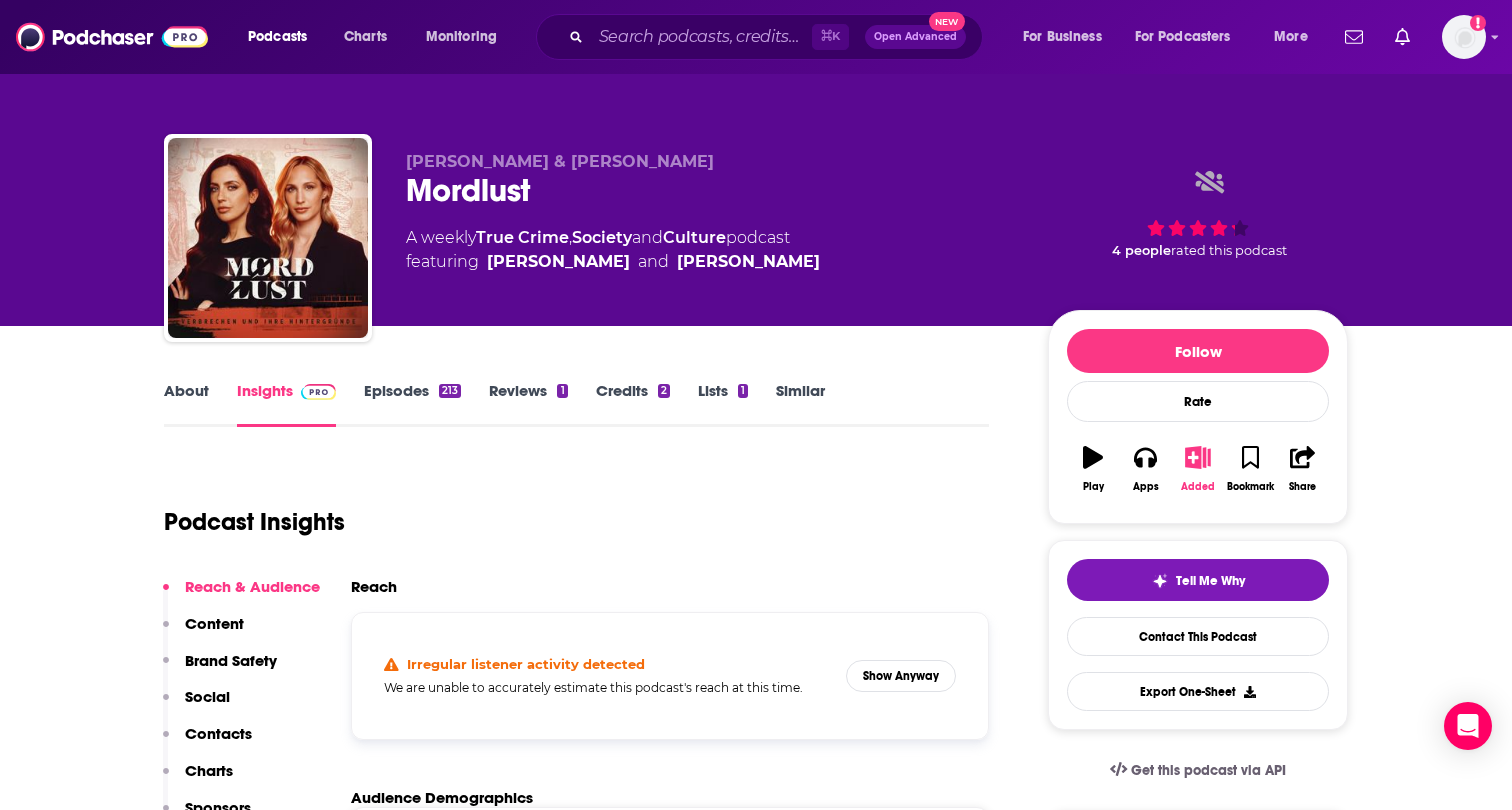 scroll, scrollTop: 123, scrollLeft: 0, axis: vertical 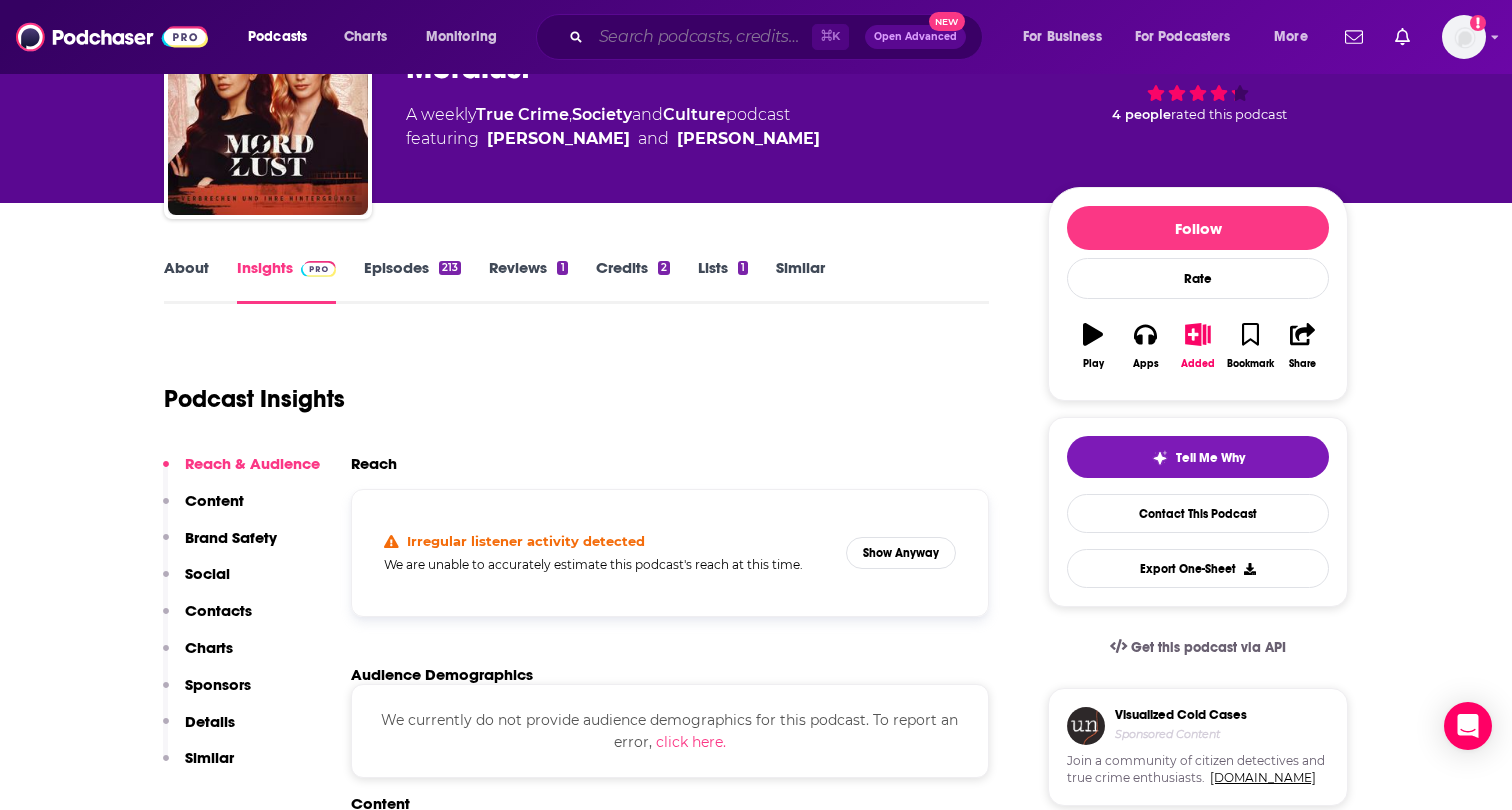 click at bounding box center (701, 37) 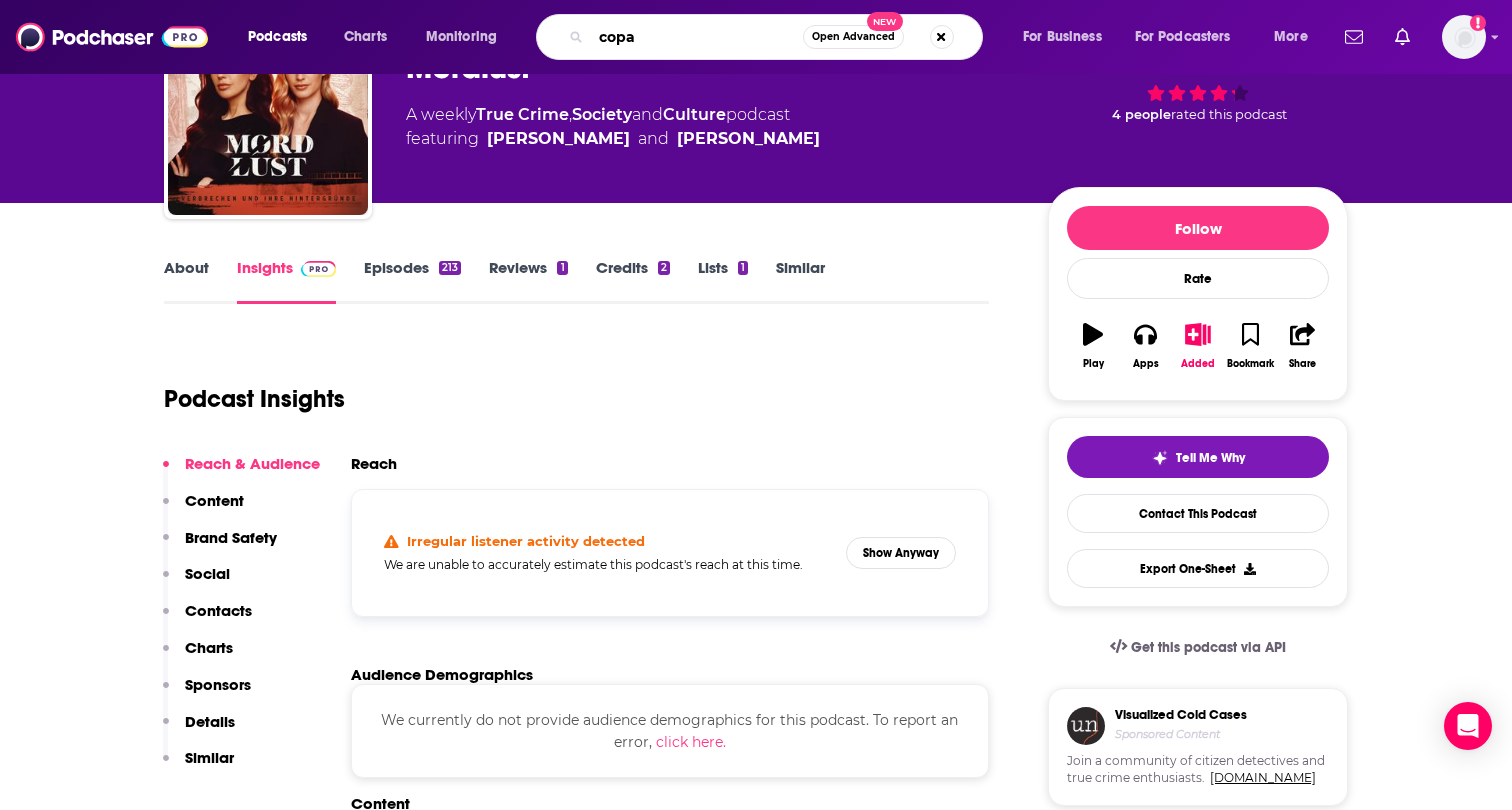 type on "copa" 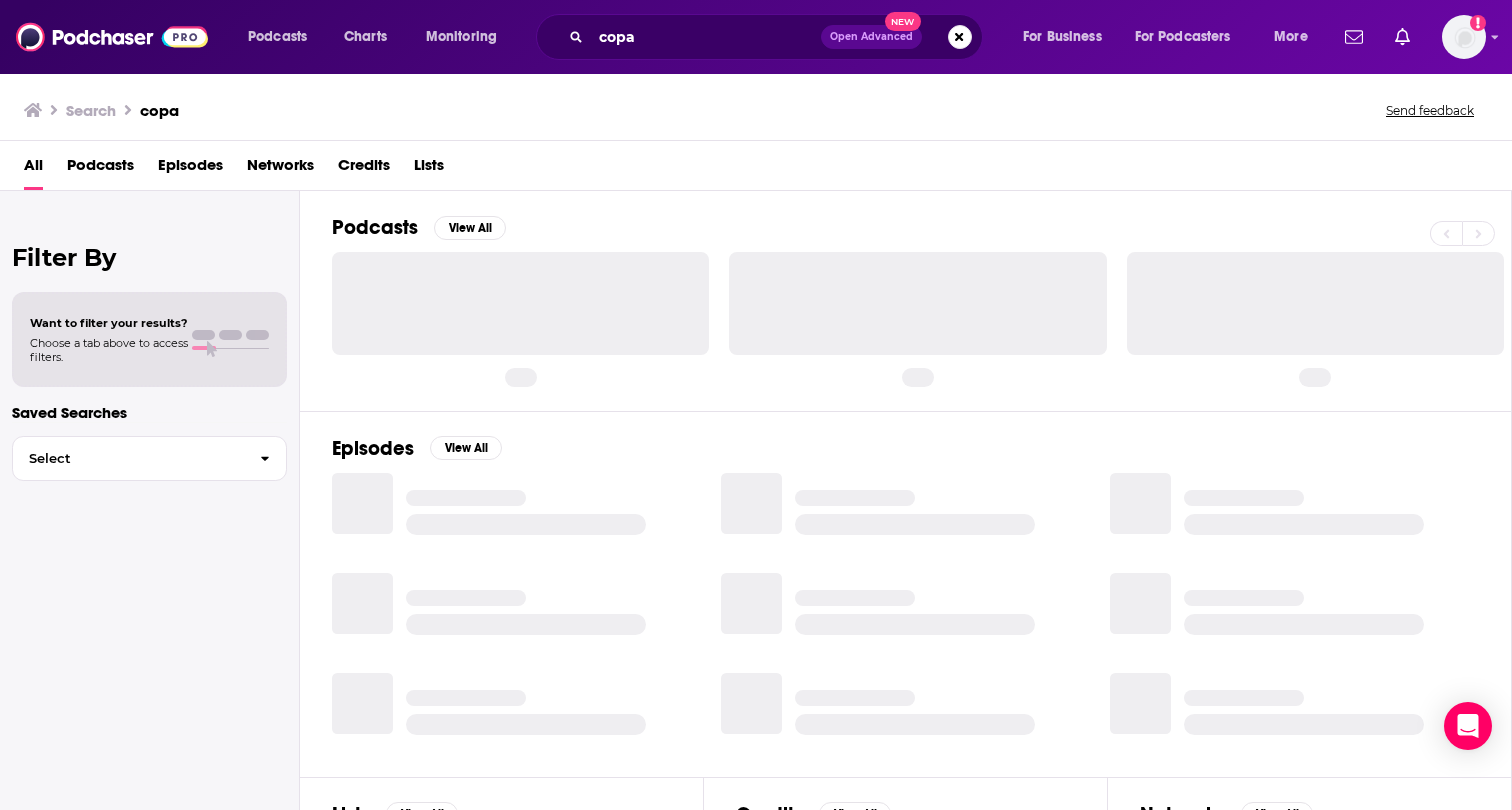 scroll, scrollTop: 0, scrollLeft: 0, axis: both 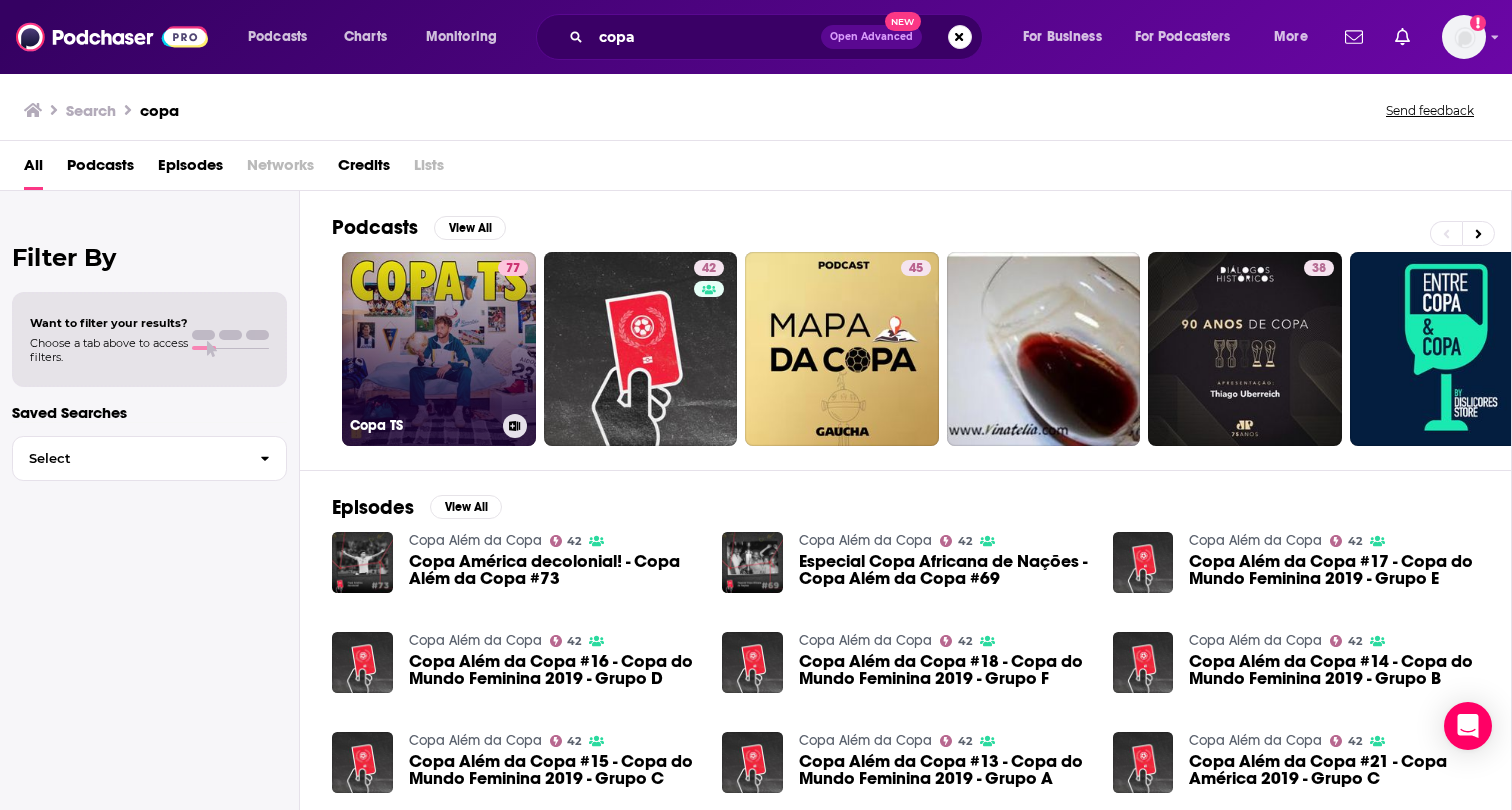click on "77 Copa TS" at bounding box center (439, 349) 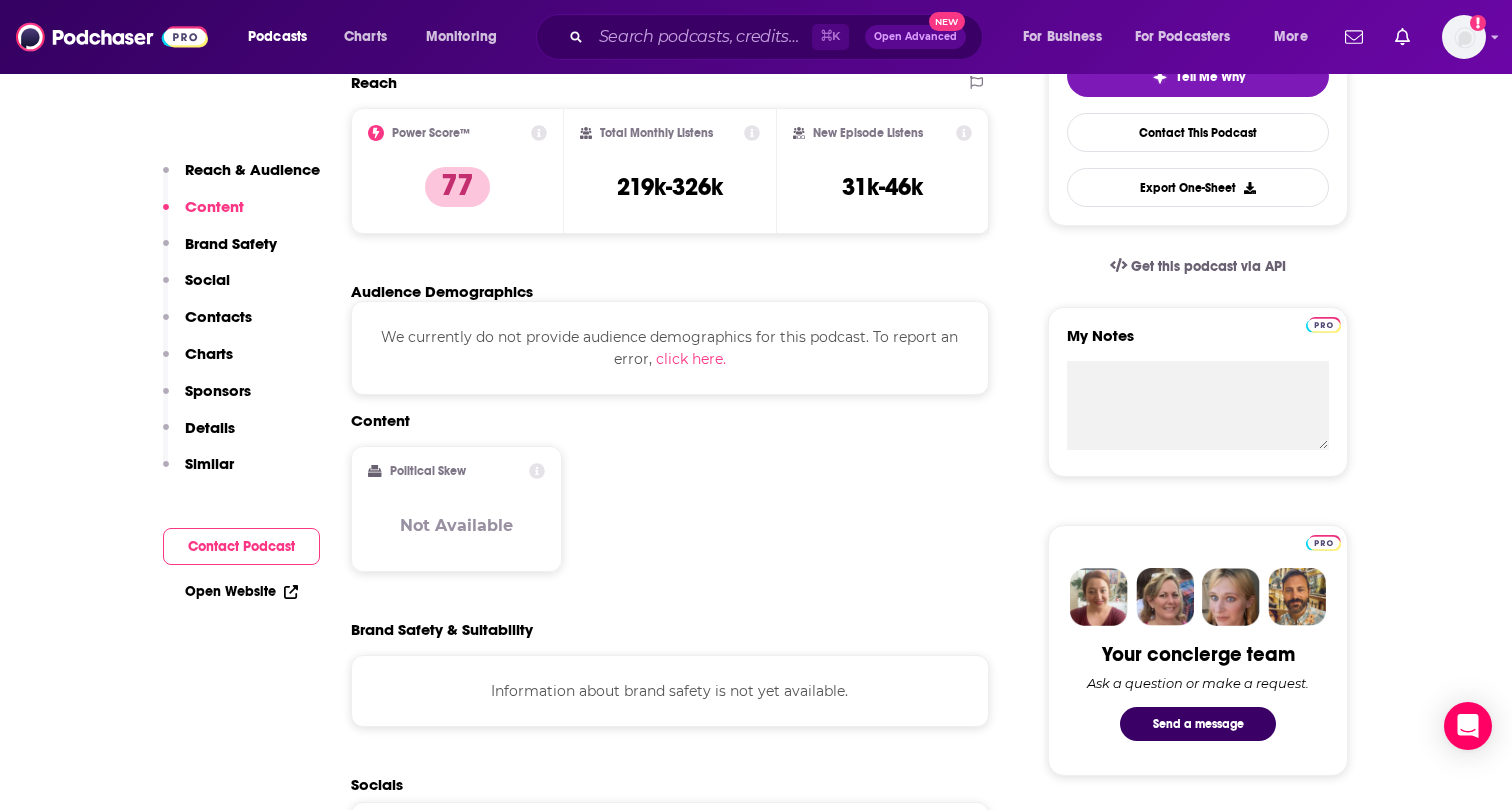 scroll, scrollTop: 63, scrollLeft: 0, axis: vertical 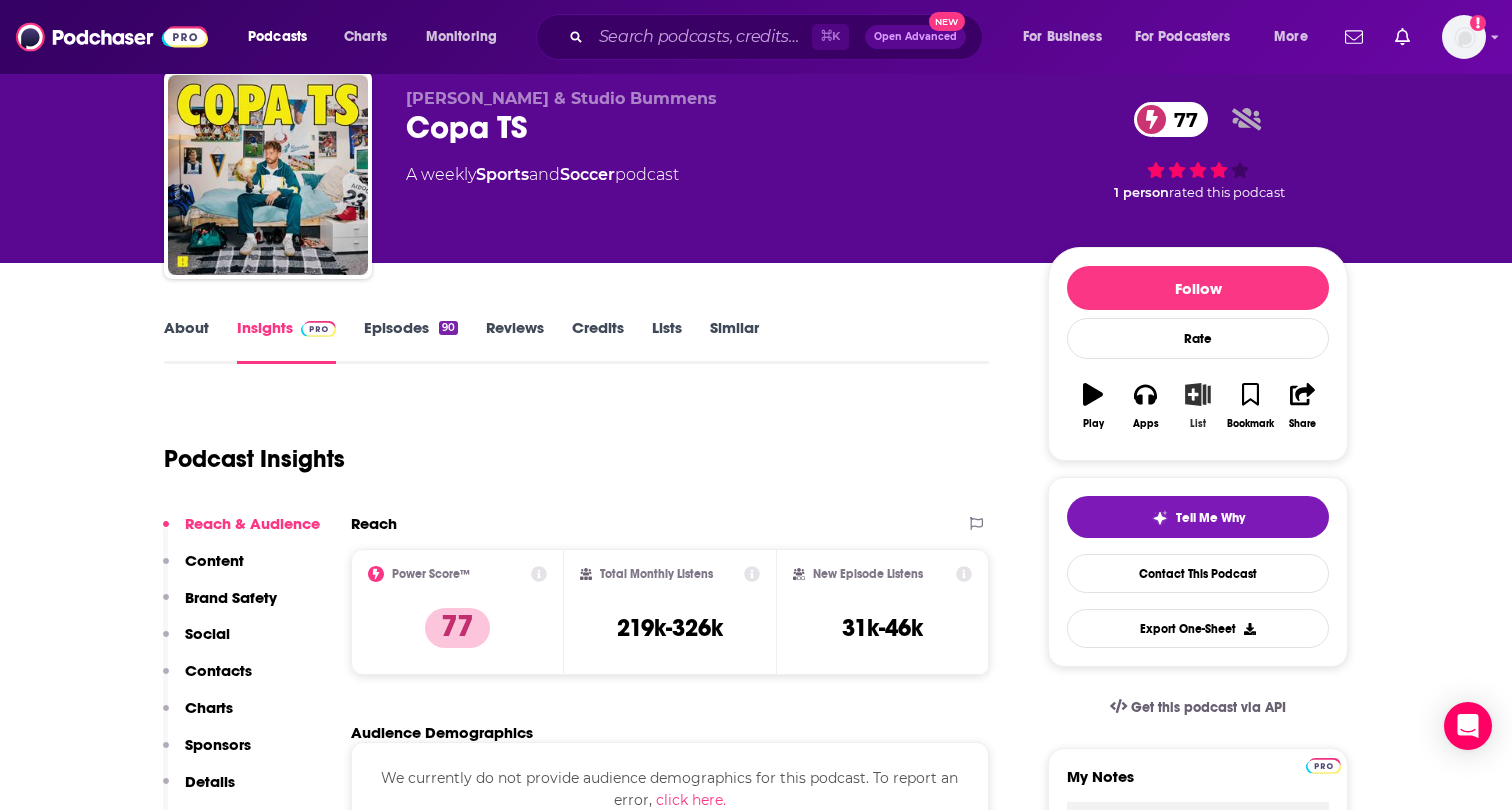 click 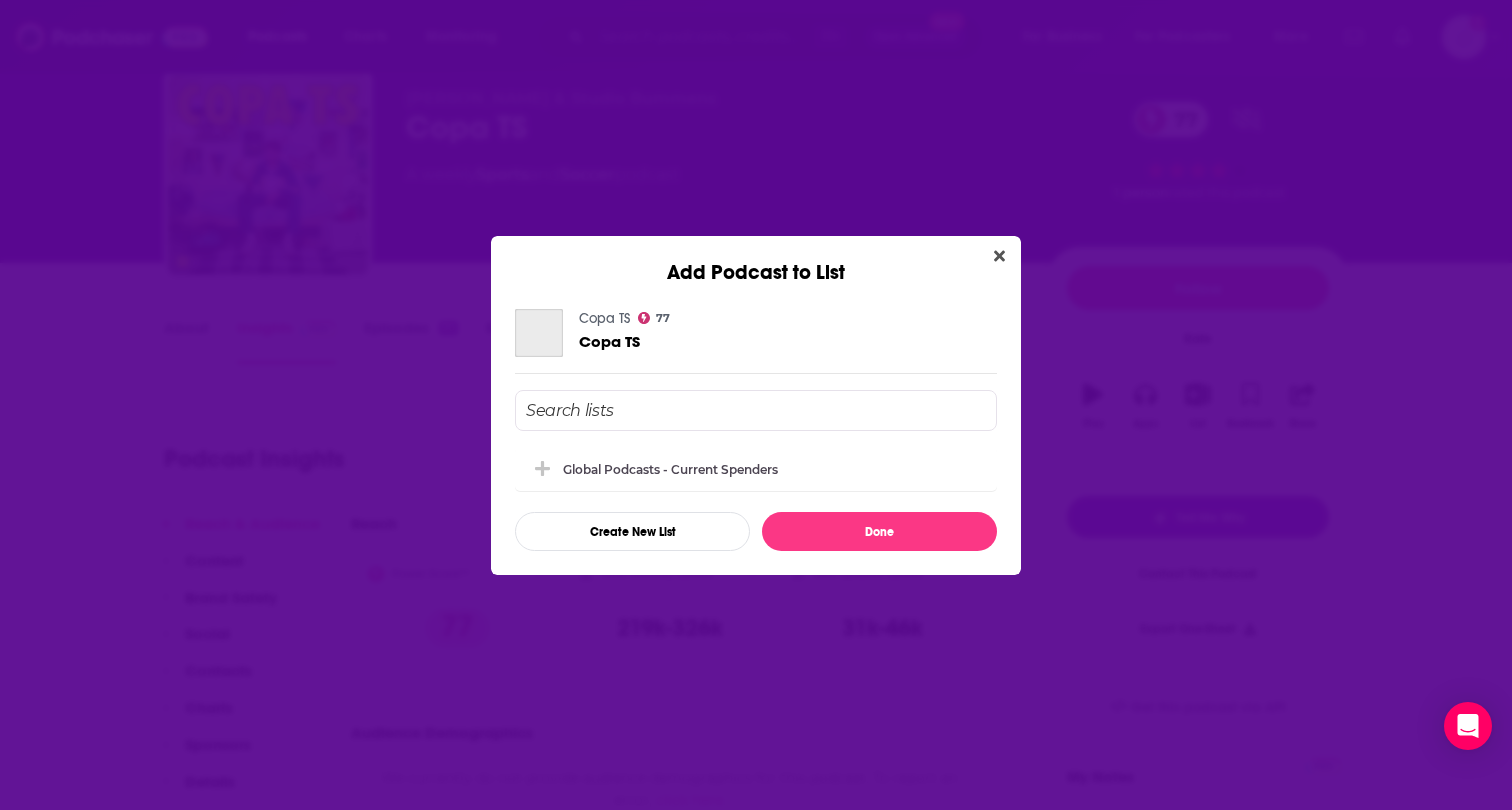 scroll, scrollTop: 0, scrollLeft: 0, axis: both 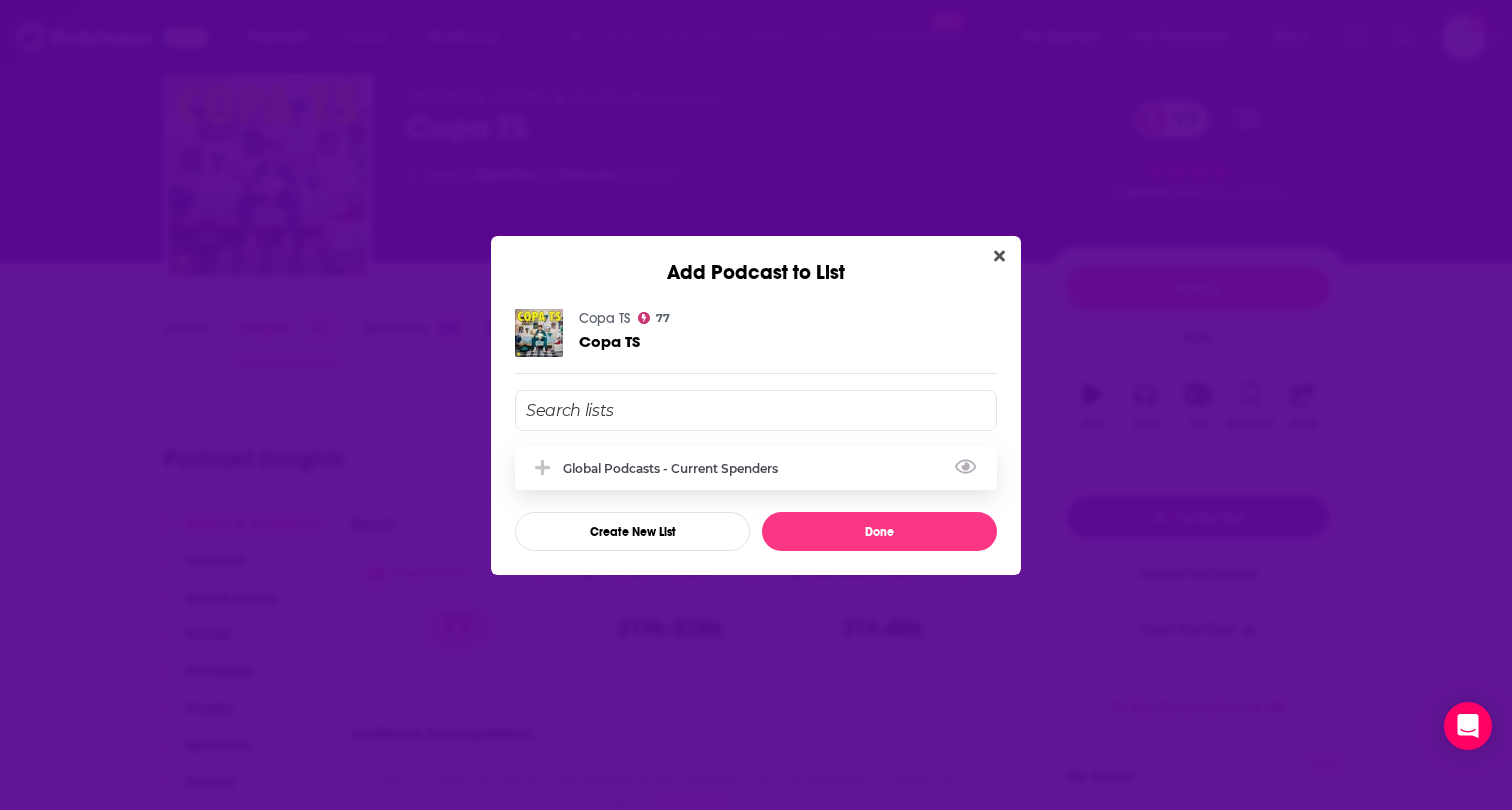 click on "Global Podcasts - Current Spenders" at bounding box center (756, 468) 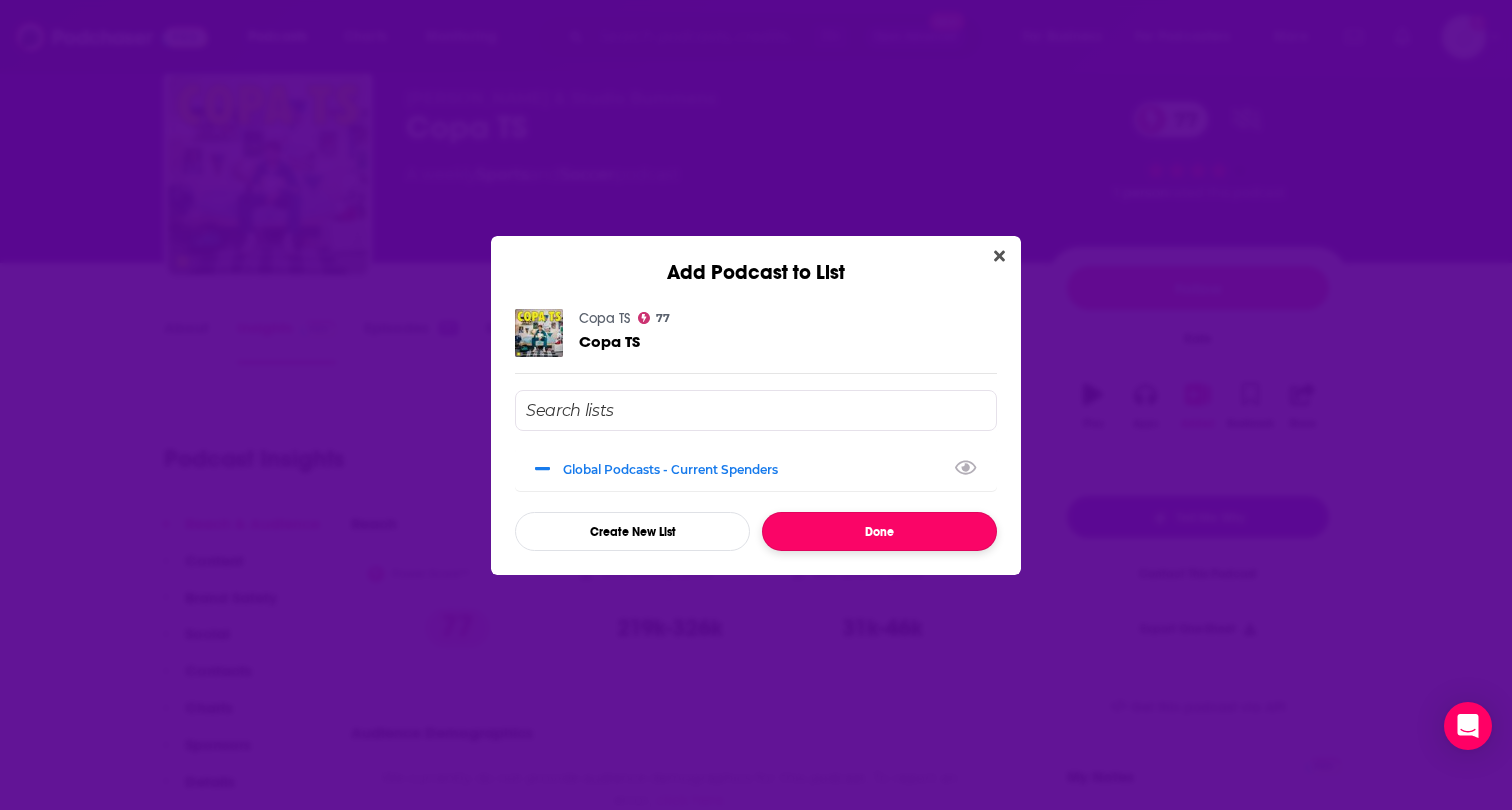 click on "Done" at bounding box center [879, 531] 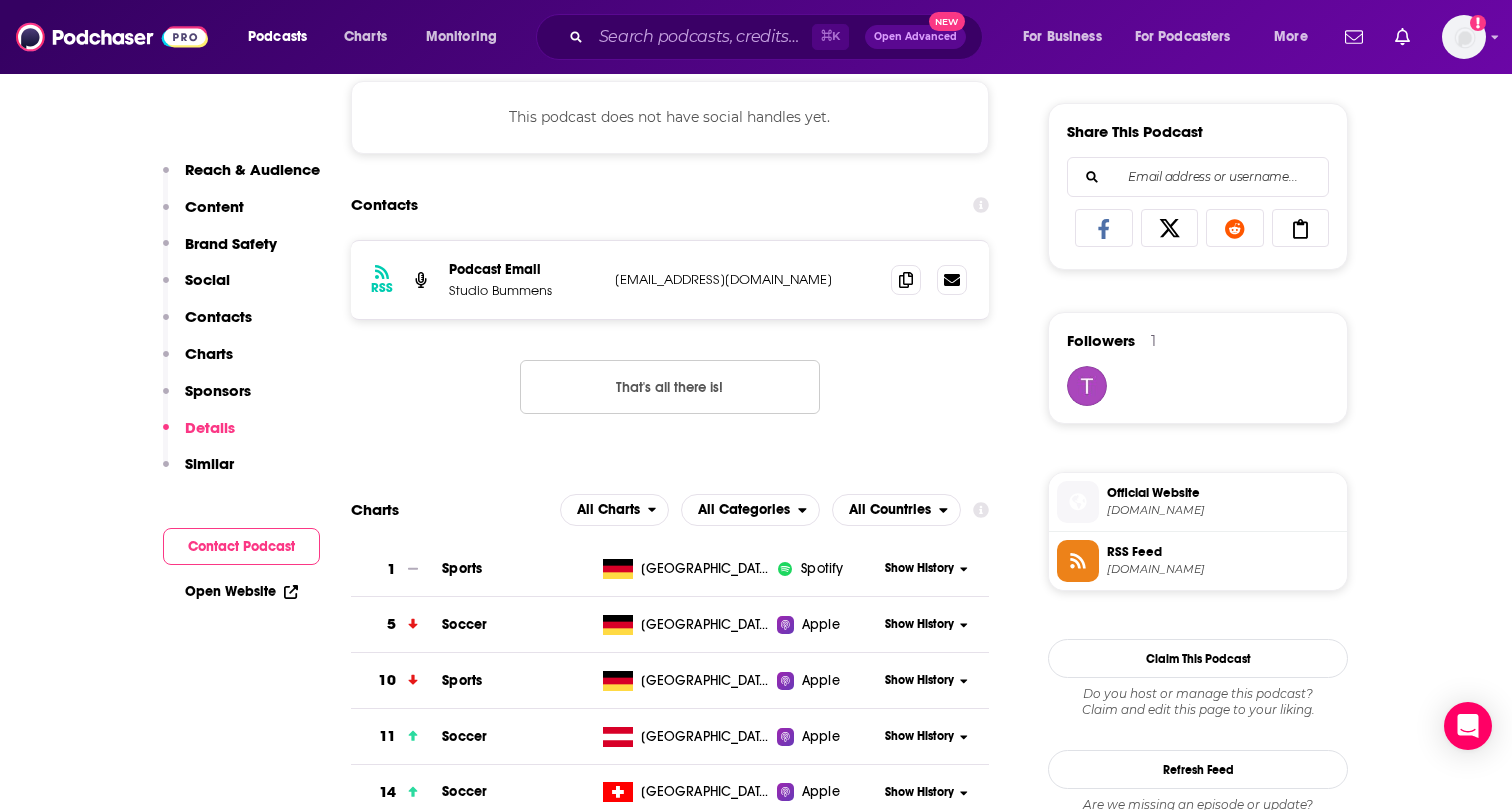 scroll, scrollTop: 131, scrollLeft: 0, axis: vertical 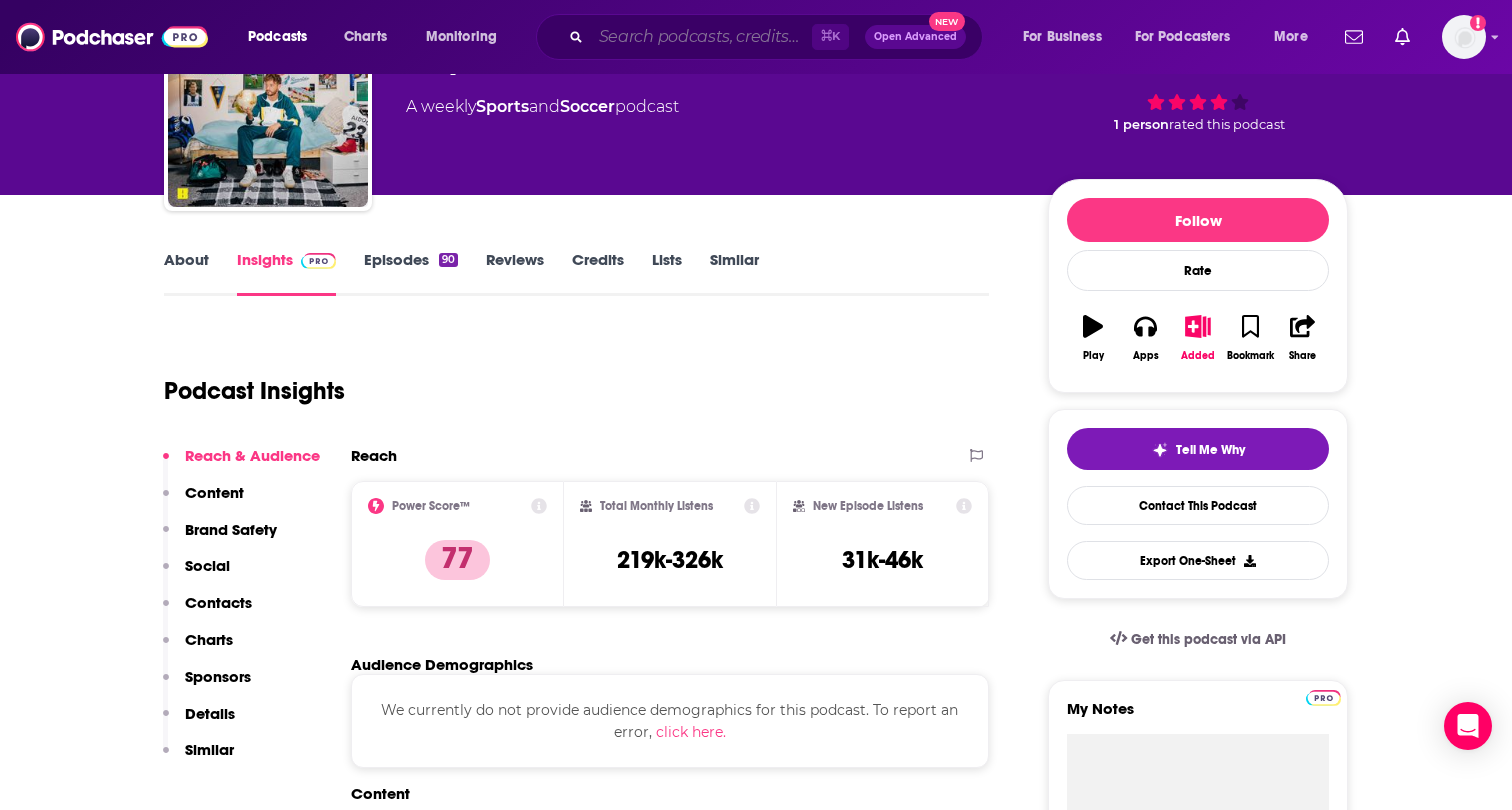click at bounding box center (701, 37) 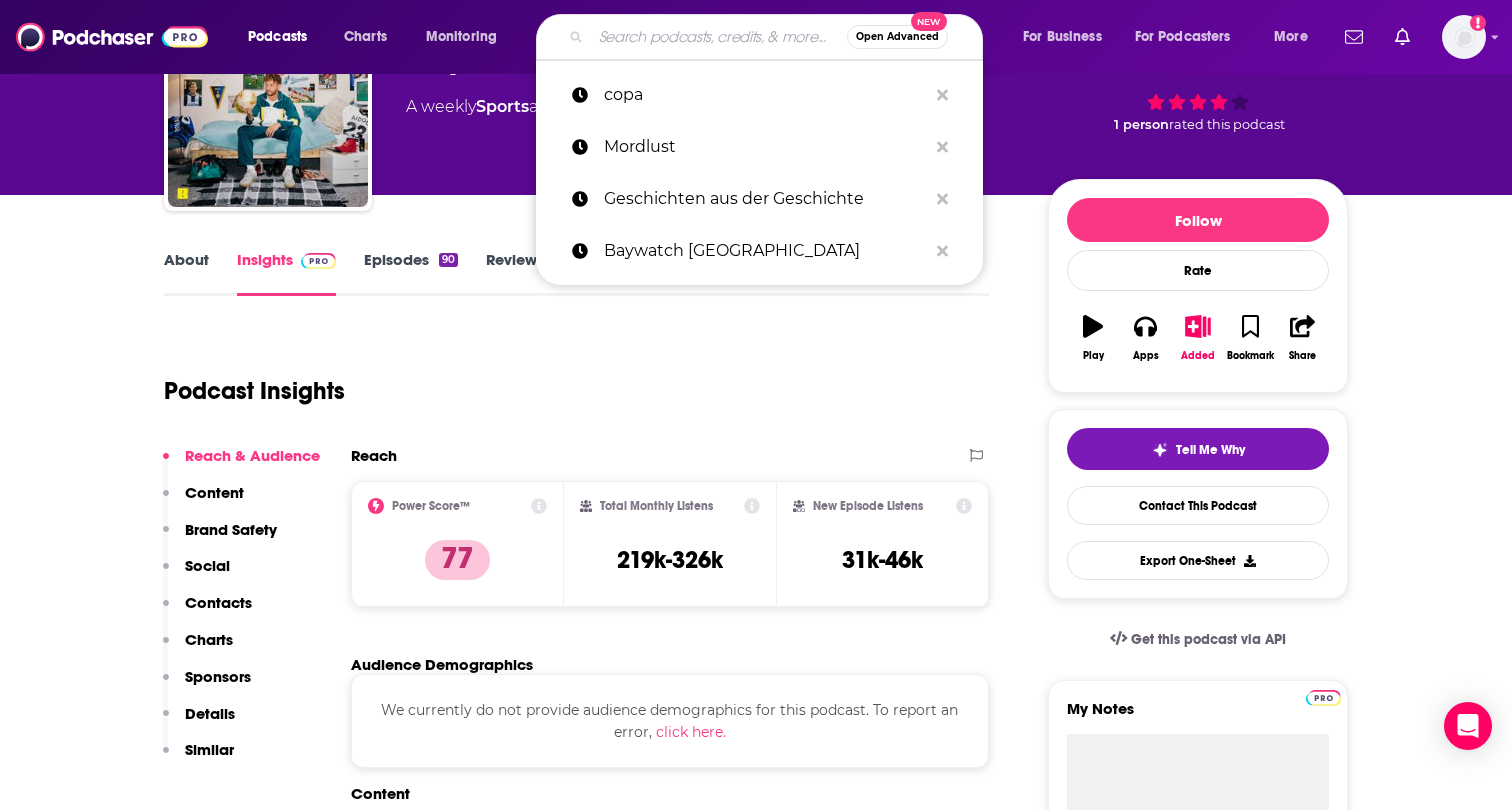 paste on "Apokalypse & Filterkaffee" 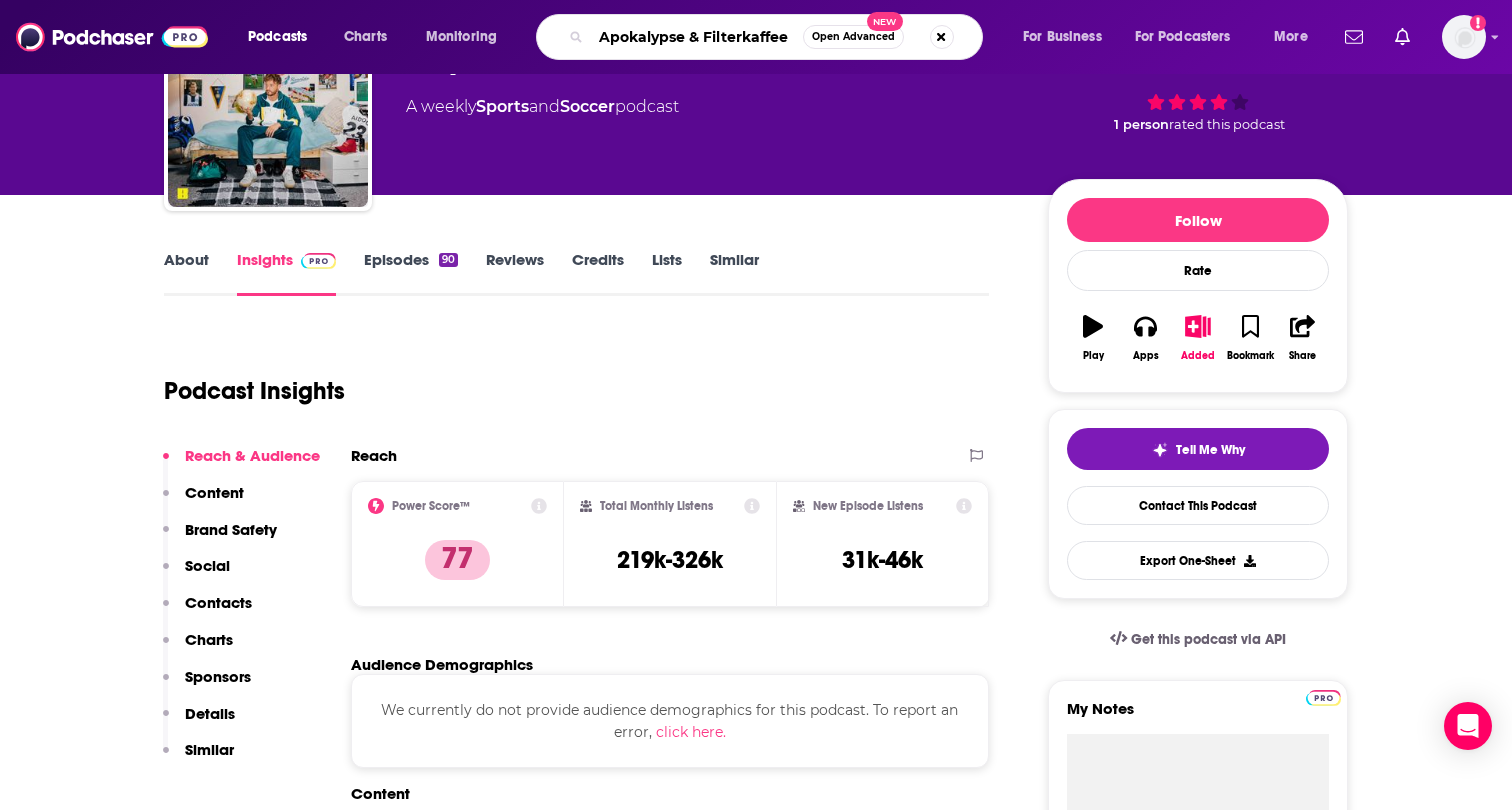 click on "Apokalypse & Filterkaffee" at bounding box center [697, 37] 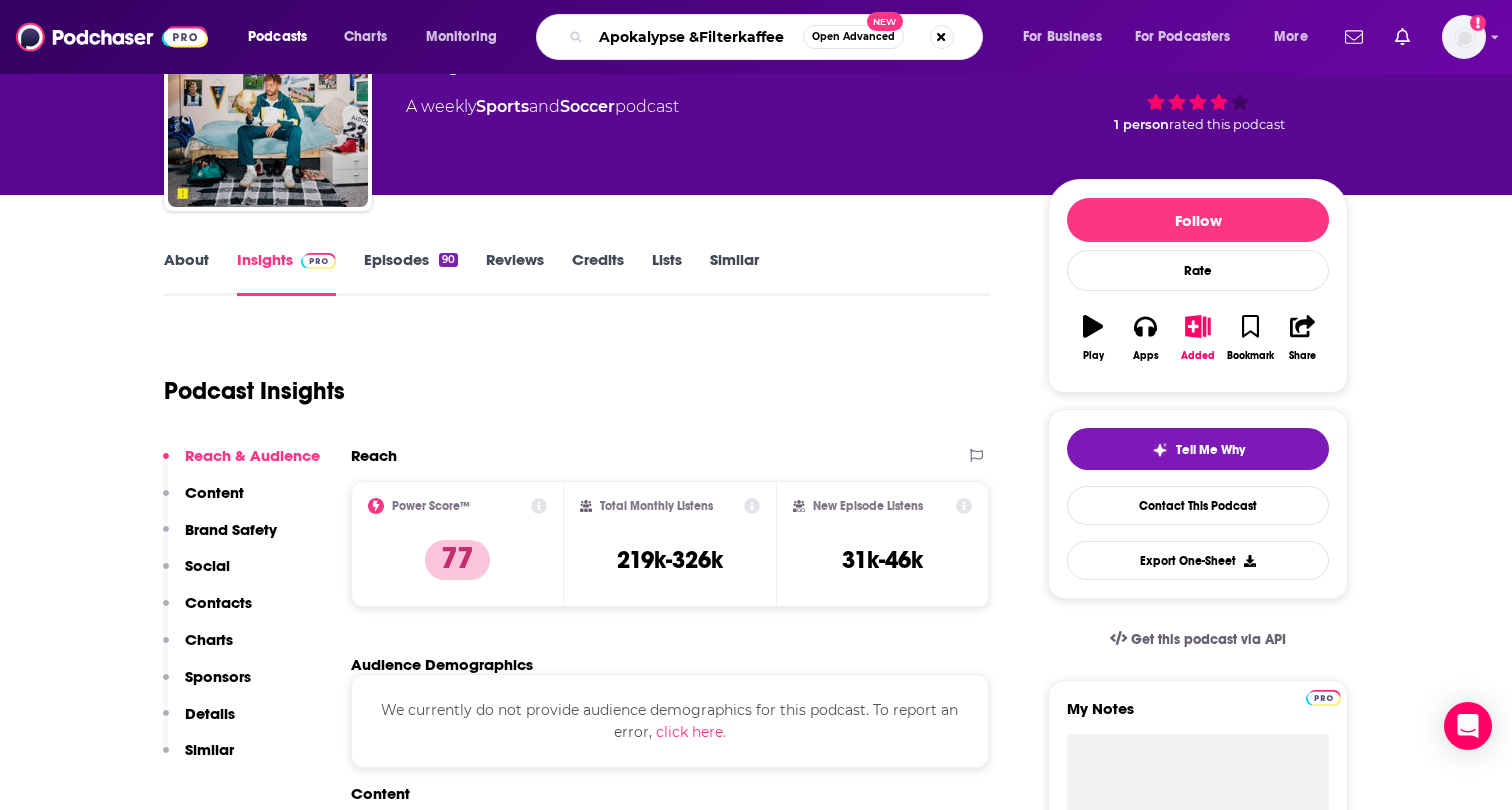 type on "Apokalypse Filterkaffee" 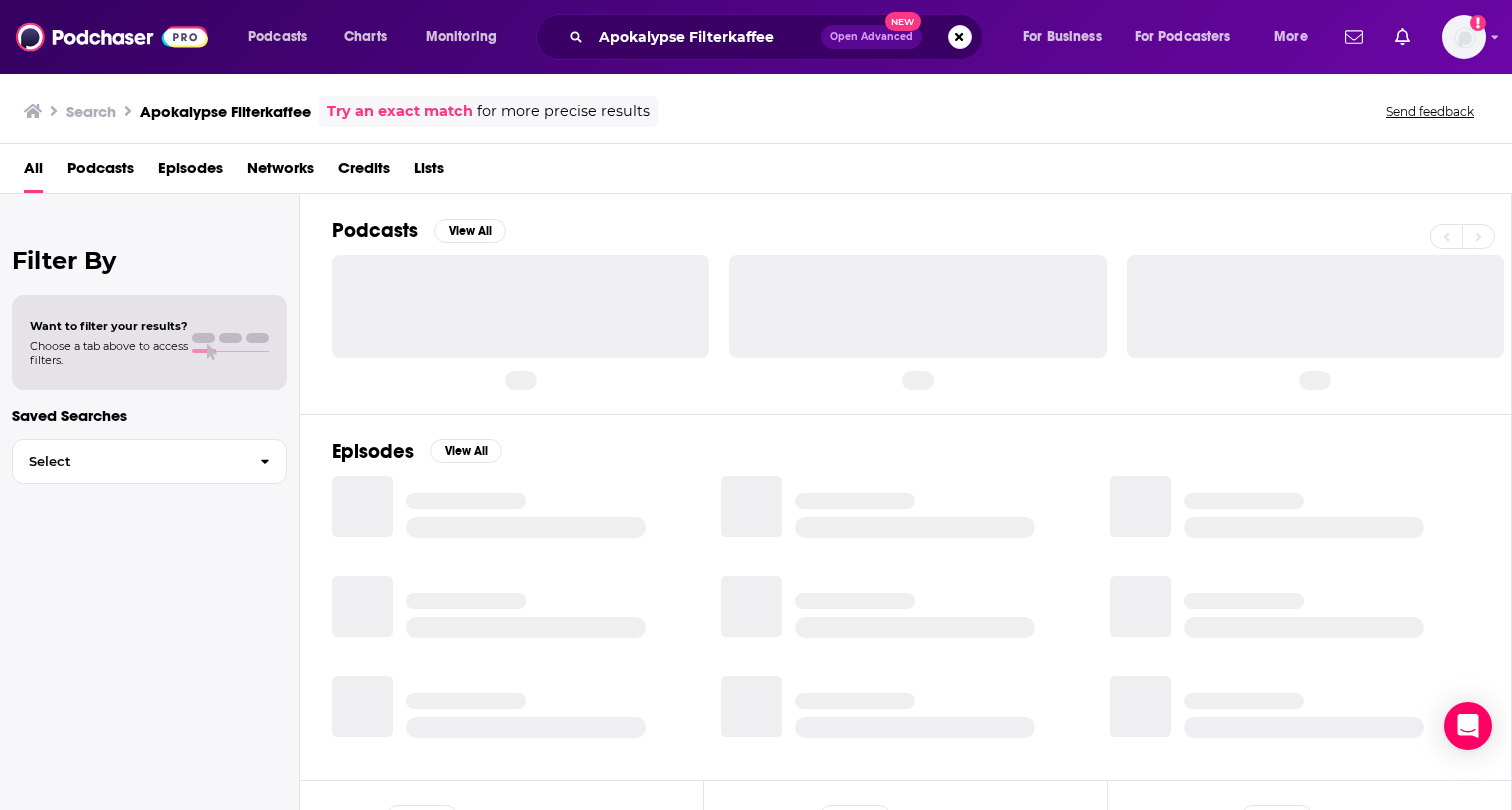 scroll, scrollTop: 0, scrollLeft: 0, axis: both 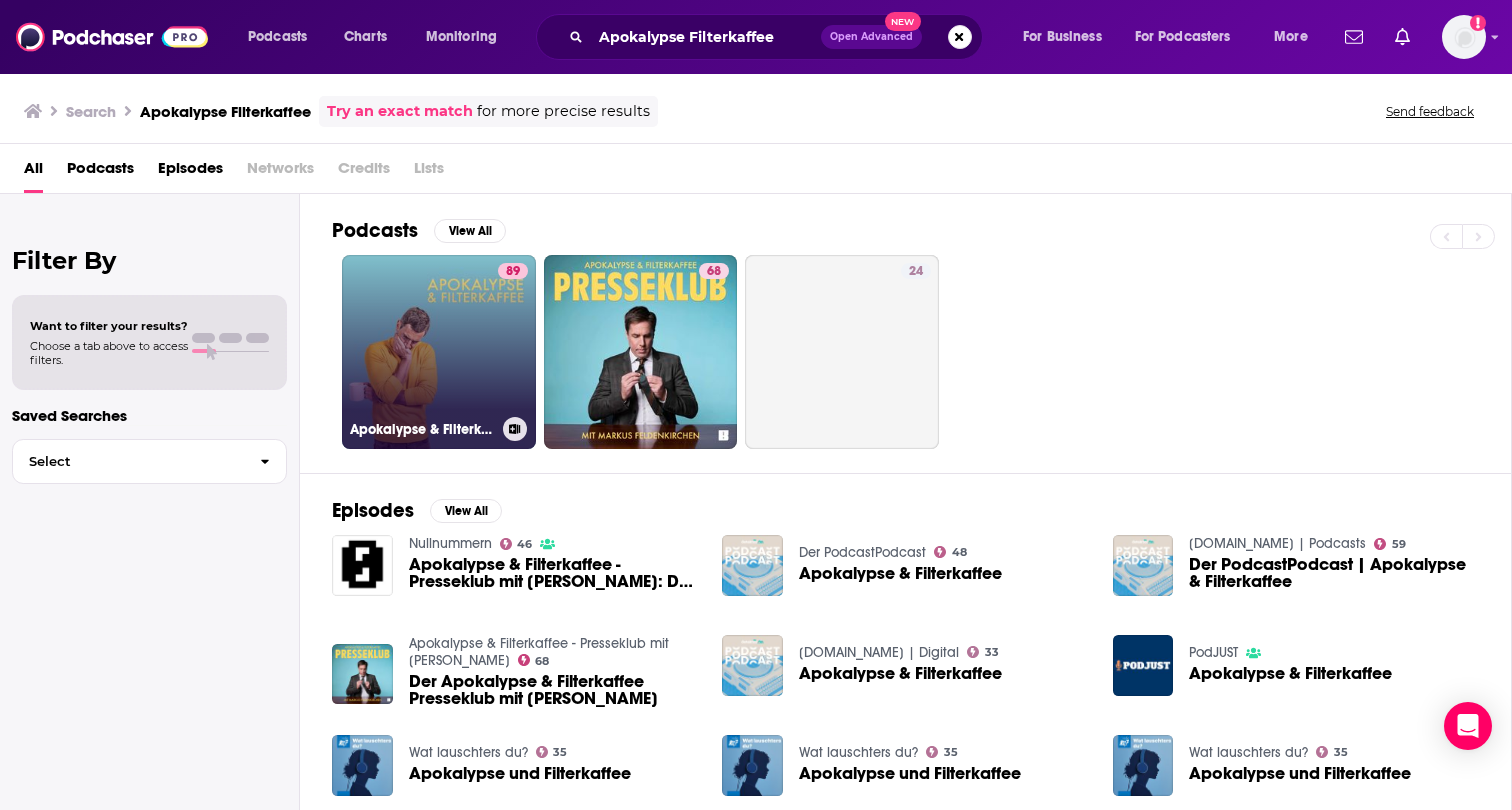 click on "89 Apokalypse & Filterkaffee" at bounding box center (439, 352) 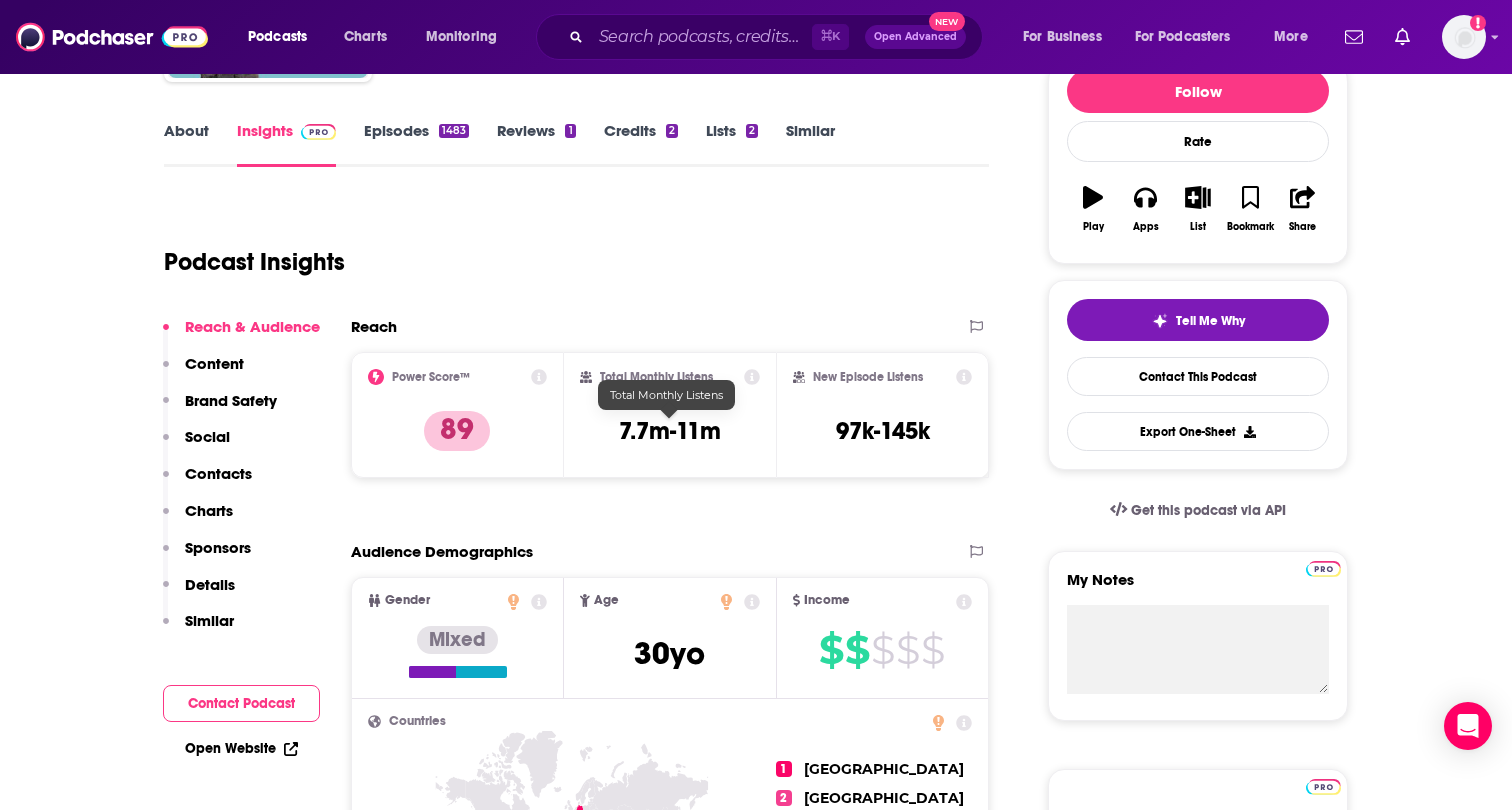 scroll, scrollTop: 0, scrollLeft: 0, axis: both 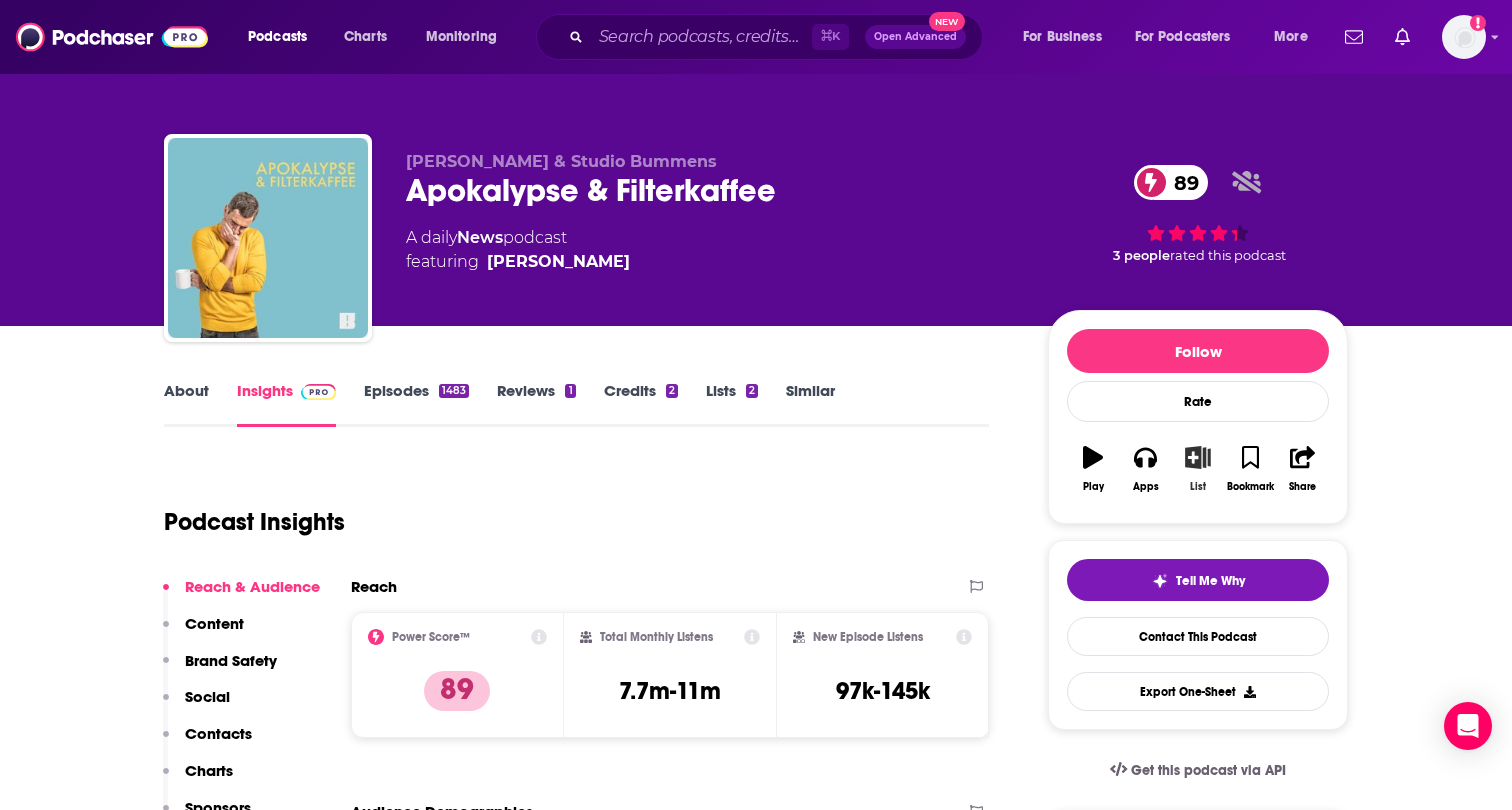 click 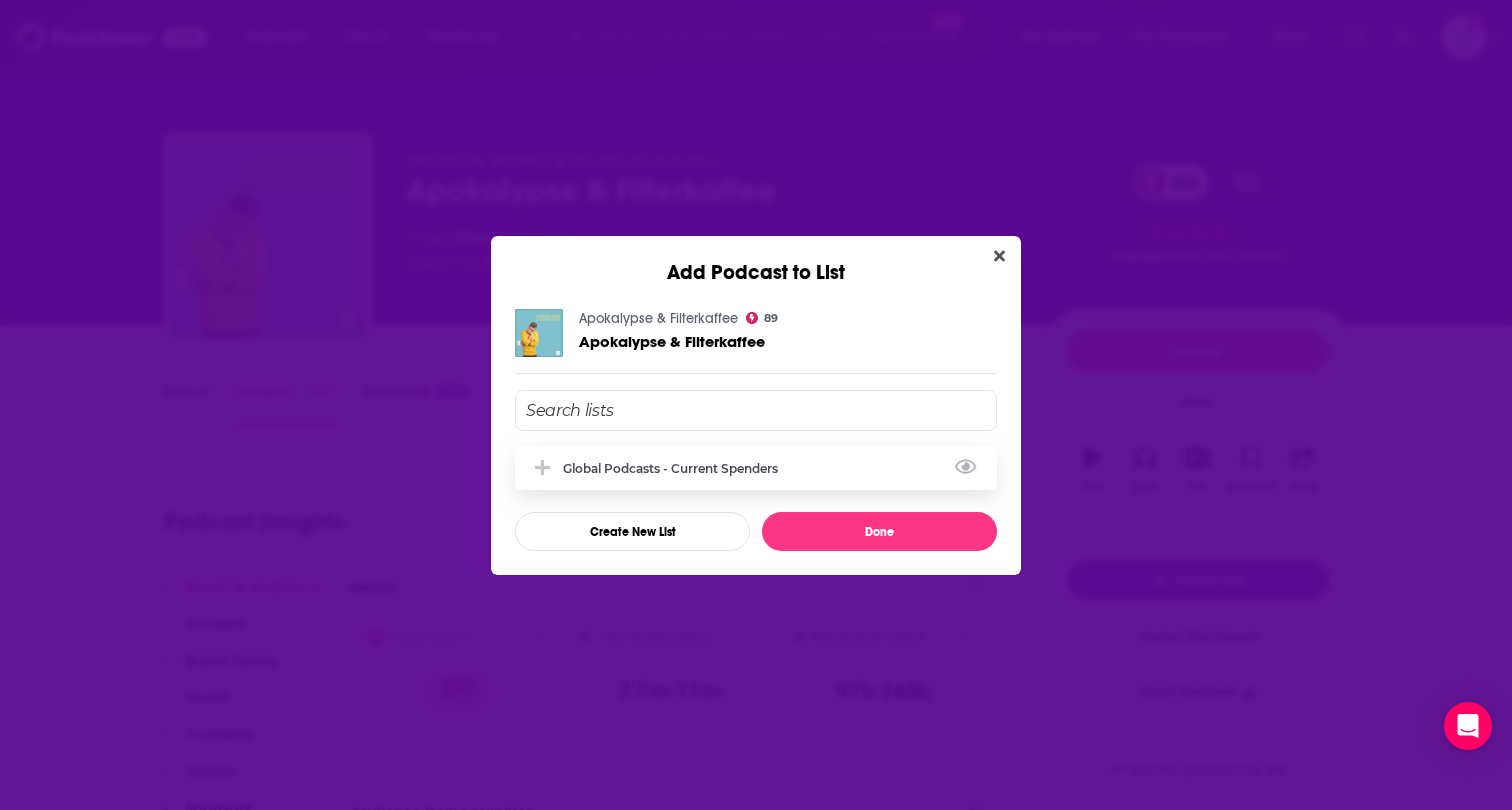 click on "Global Podcasts - Current Spenders" at bounding box center (676, 468) 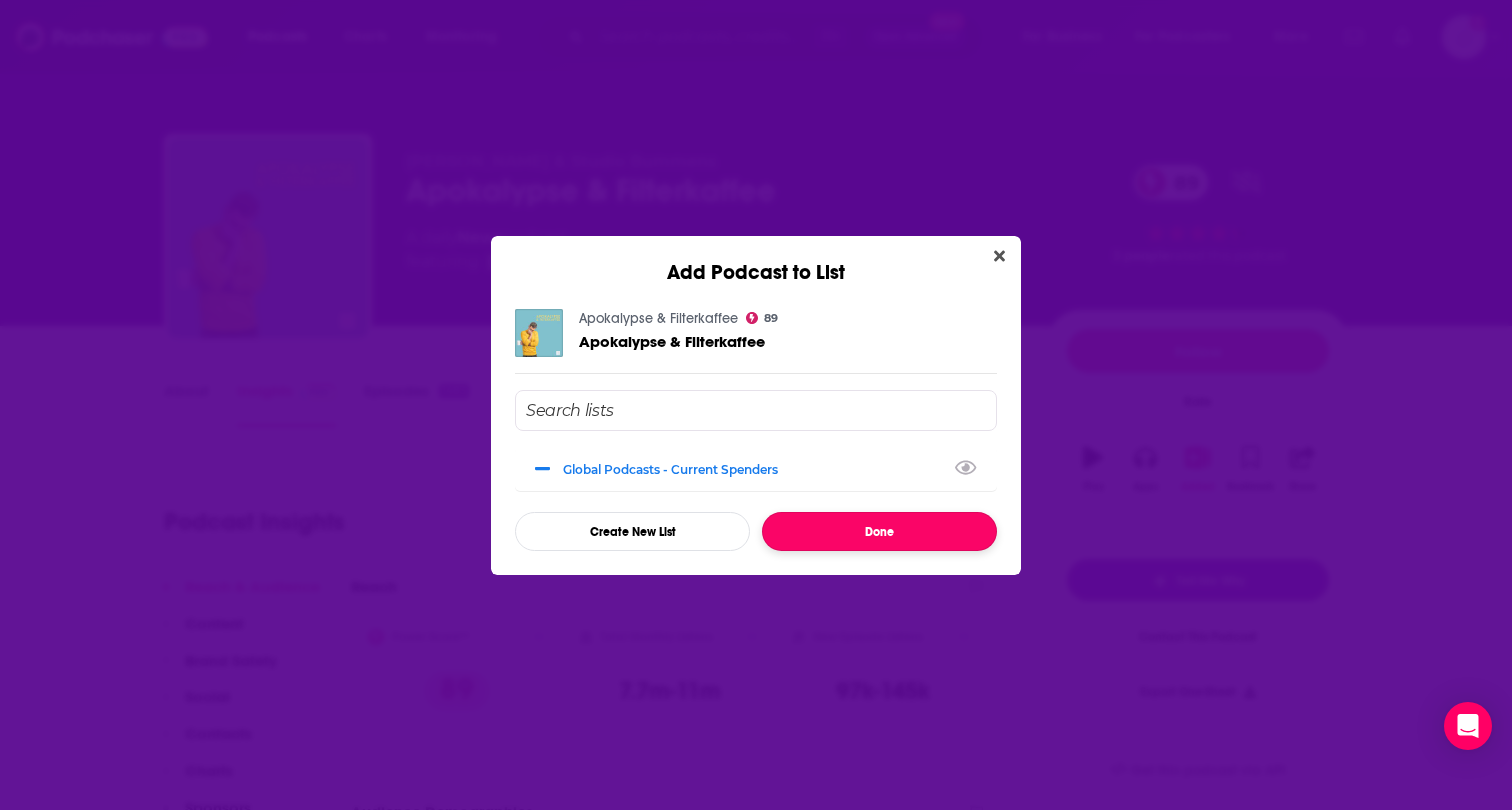 click on "Done" at bounding box center [879, 531] 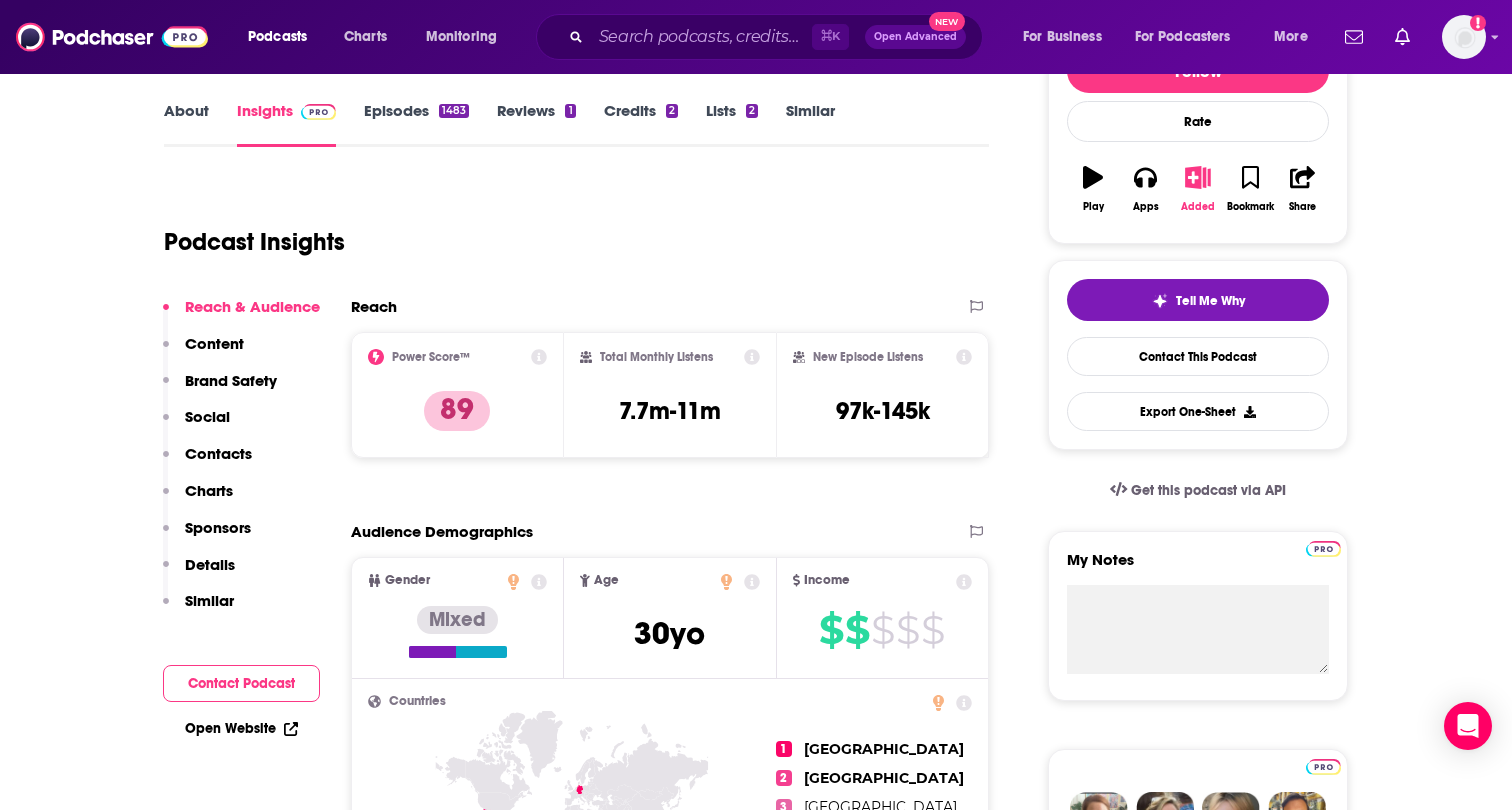 scroll, scrollTop: 0, scrollLeft: 0, axis: both 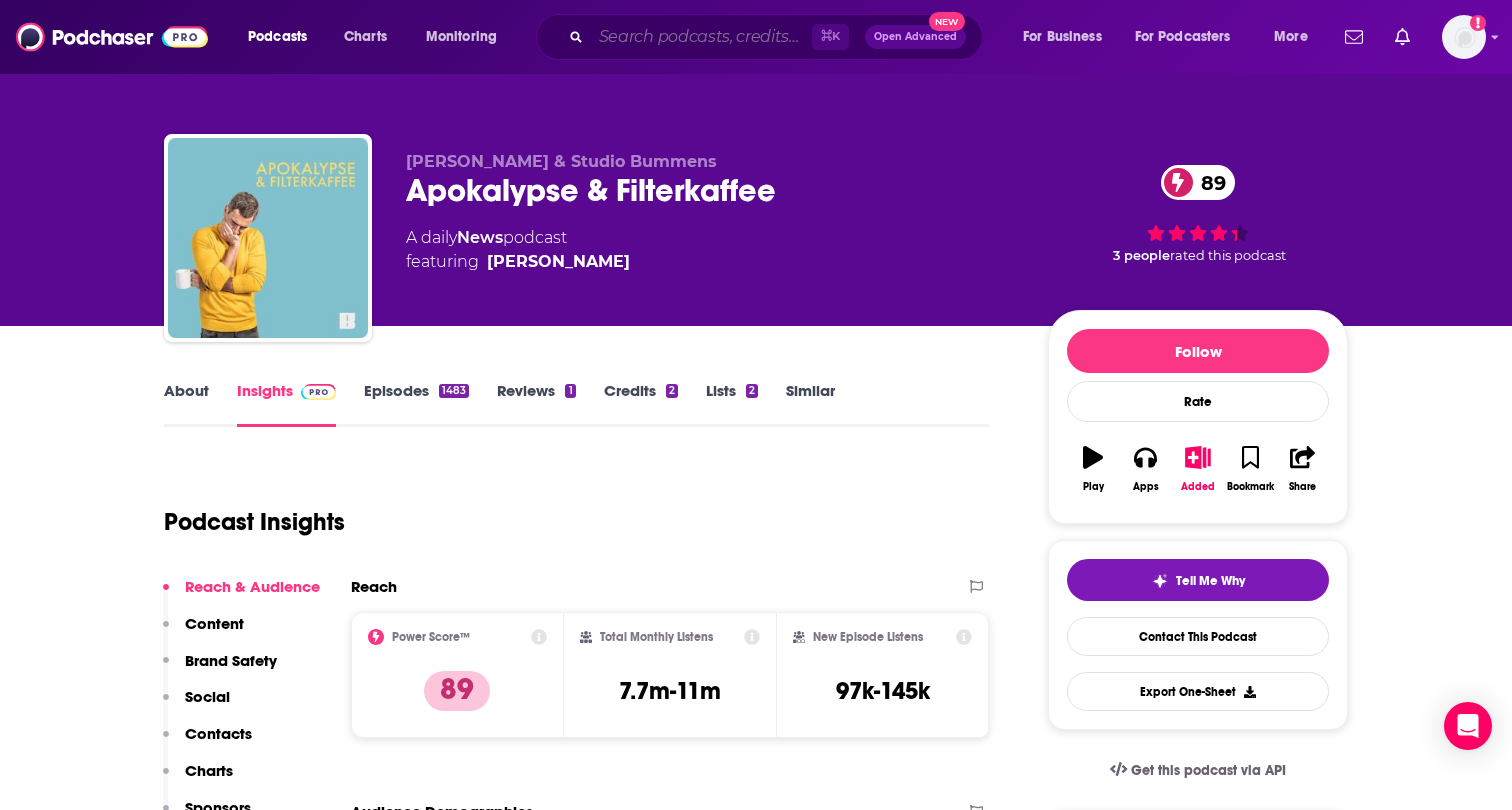 click at bounding box center (701, 37) 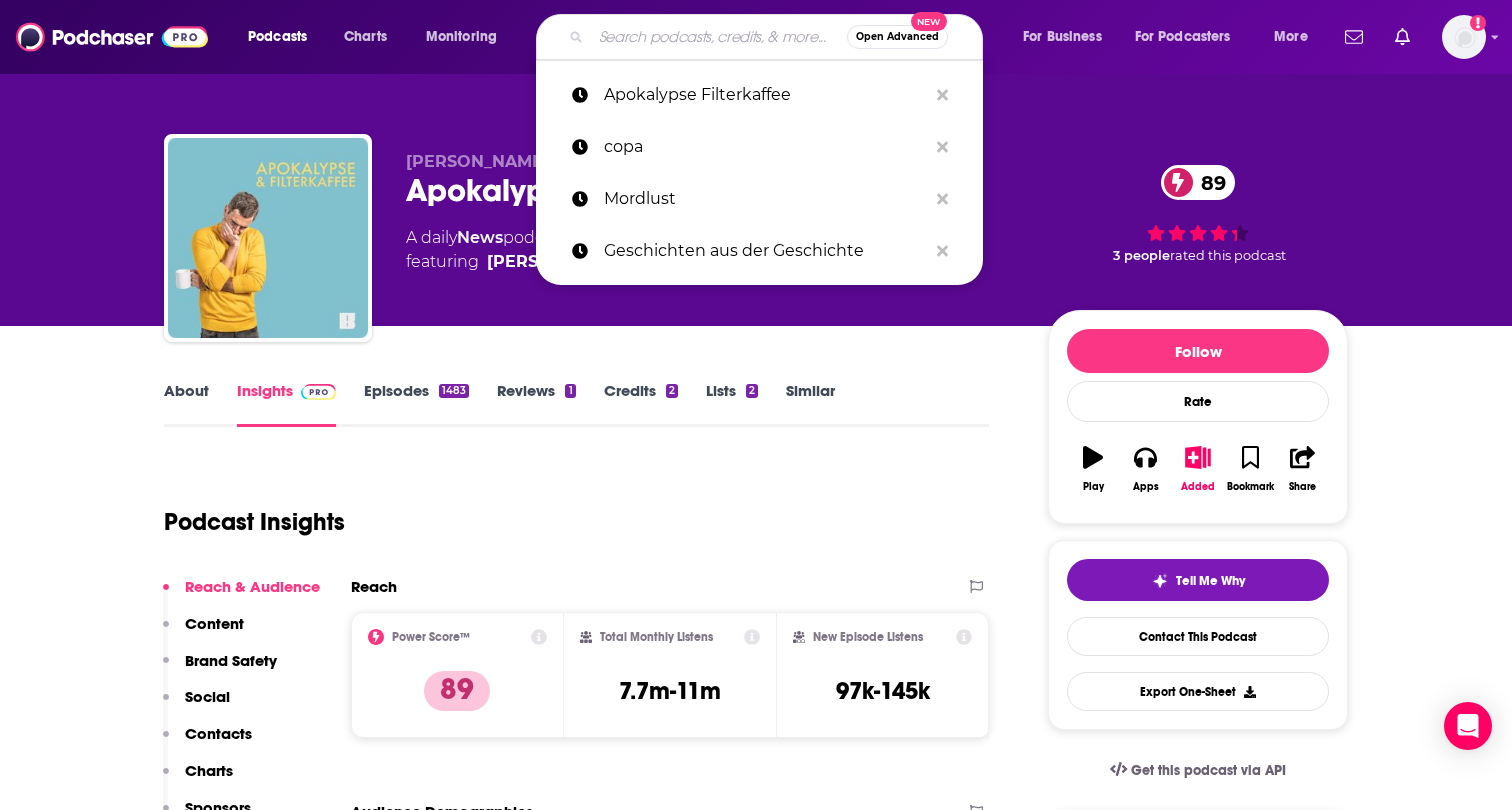 type on "v" 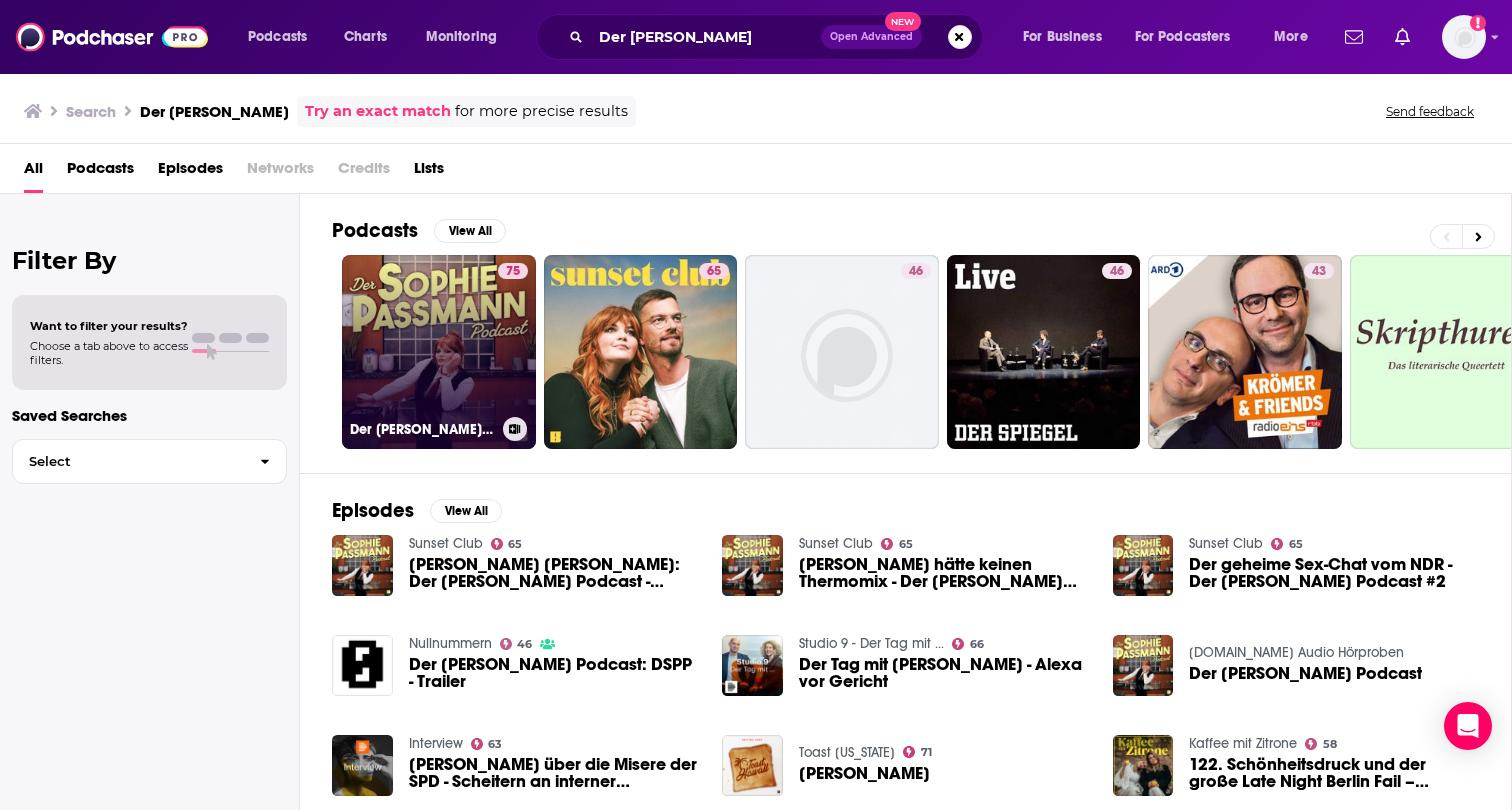 click on "75 Der Sophie Passmann Podcast" at bounding box center (439, 352) 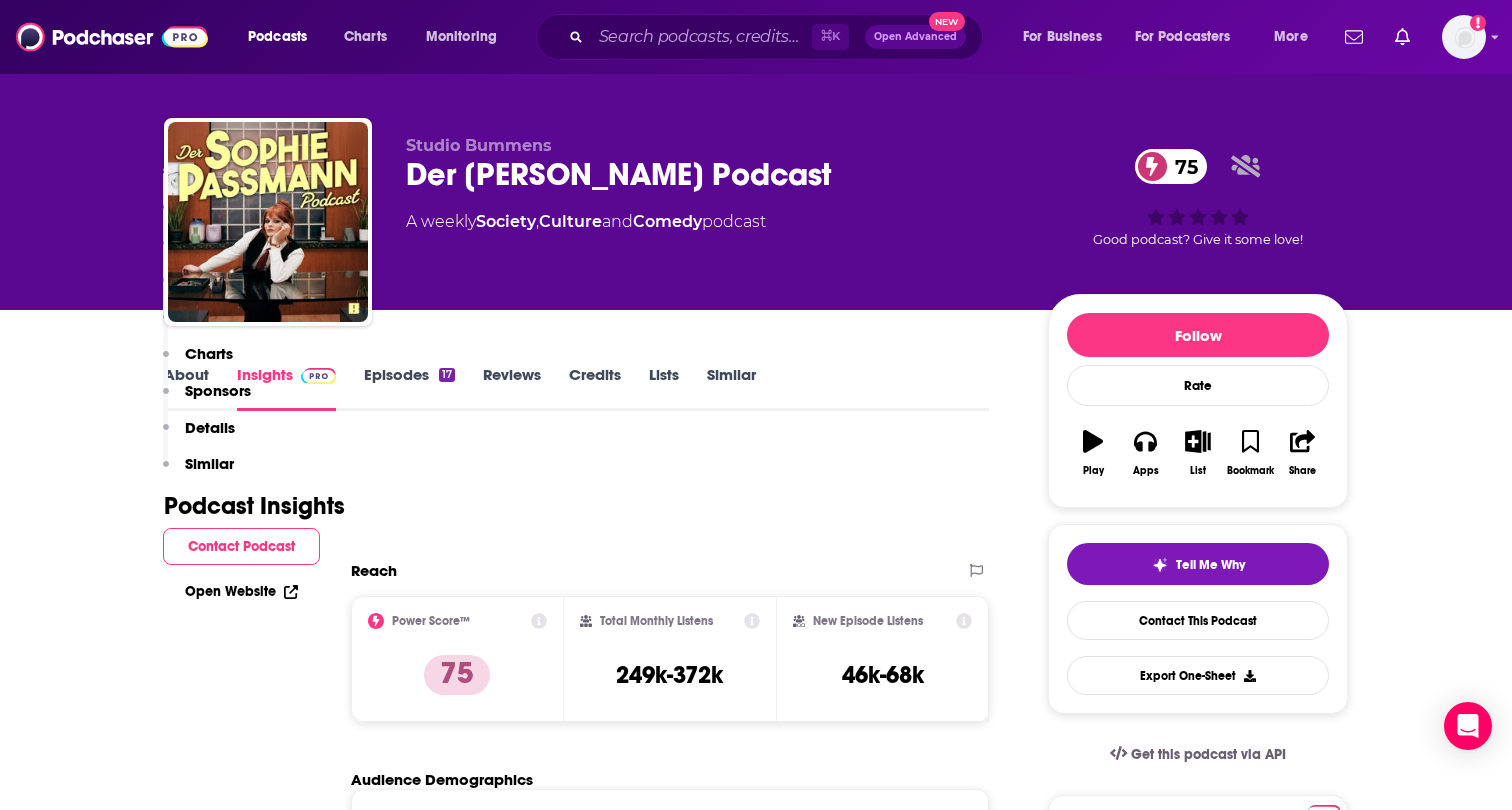 scroll, scrollTop: 0, scrollLeft: 0, axis: both 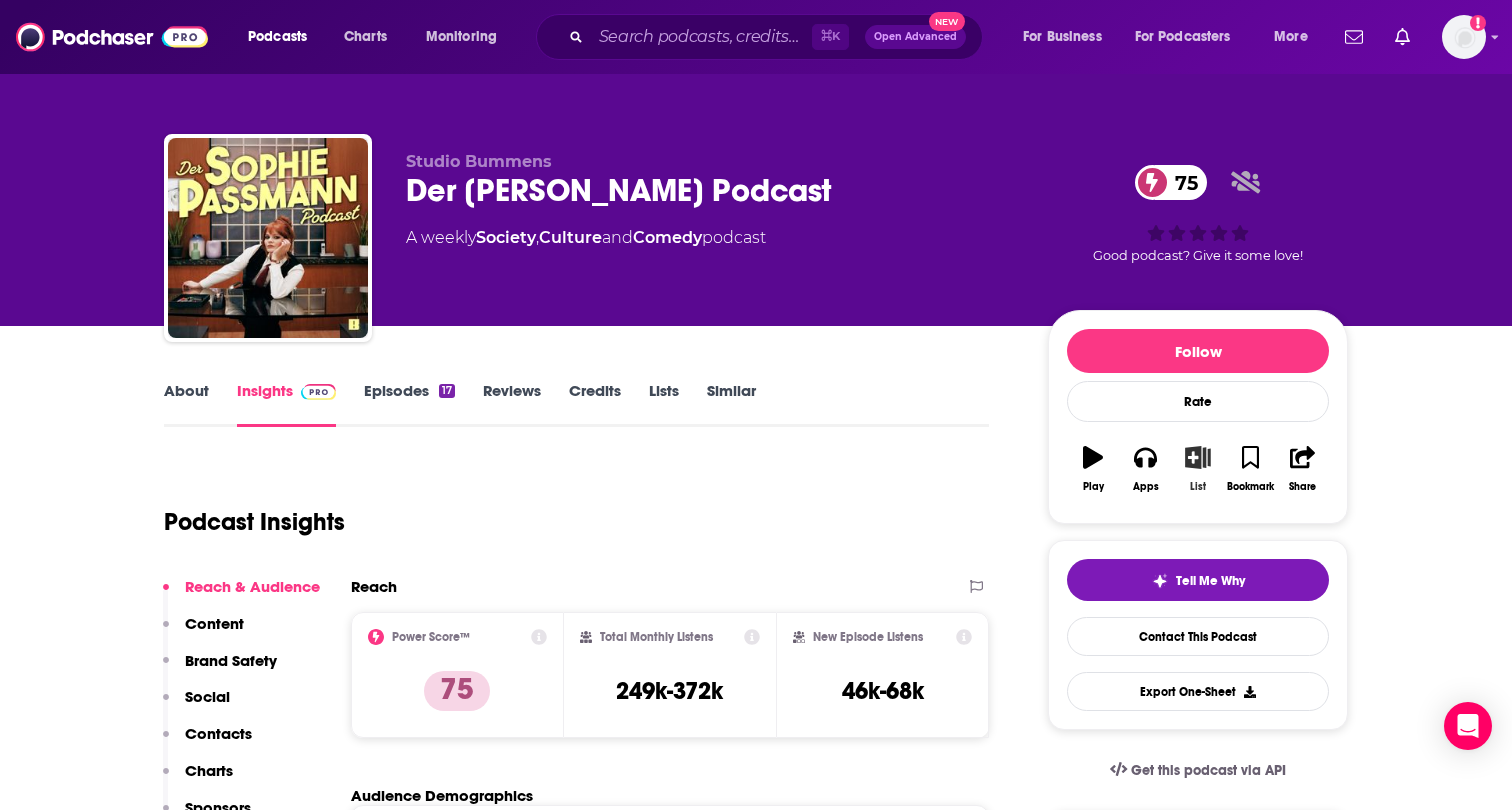 click 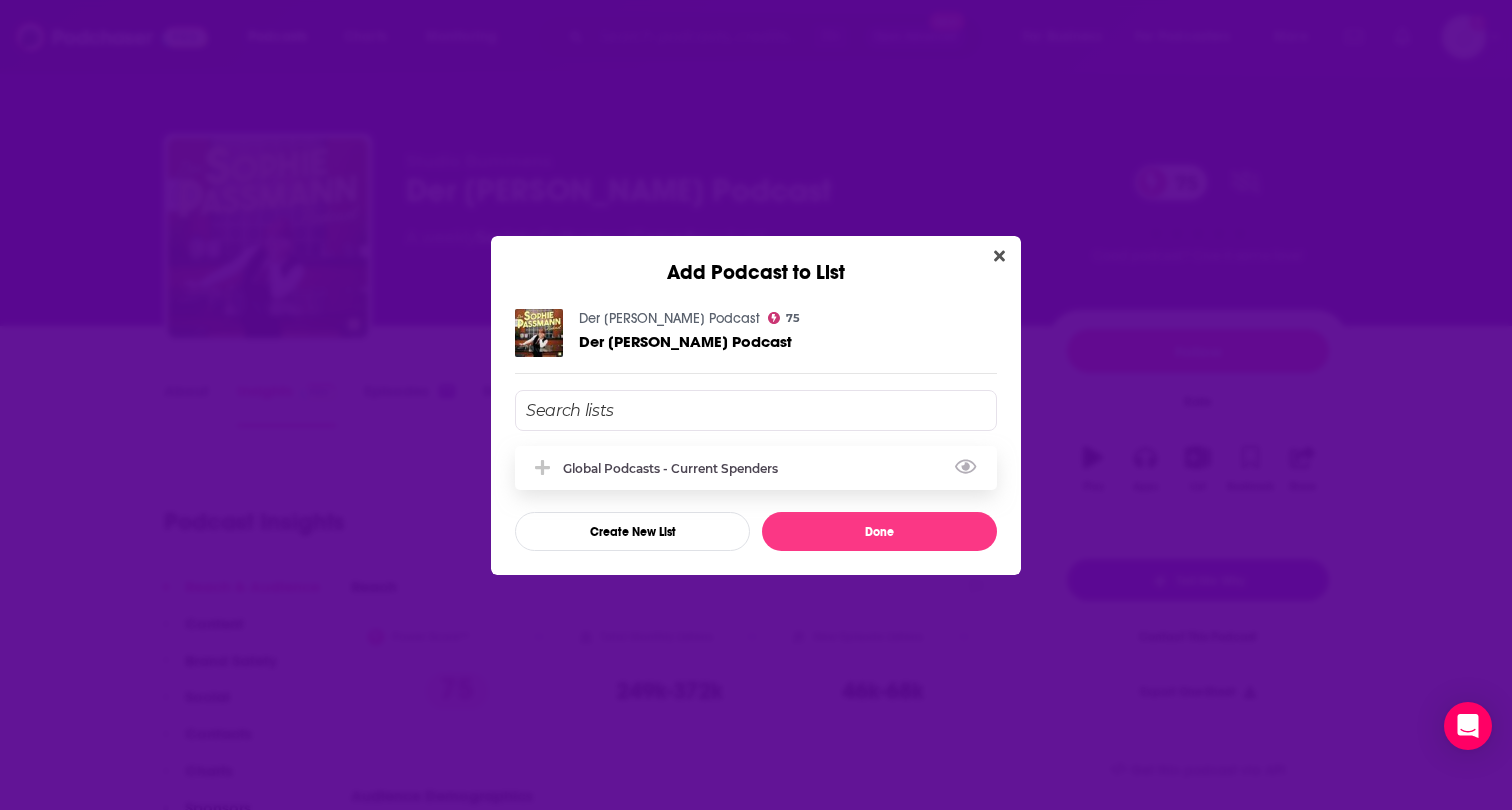 click on "Global Podcasts - Current Spenders" at bounding box center [676, 468] 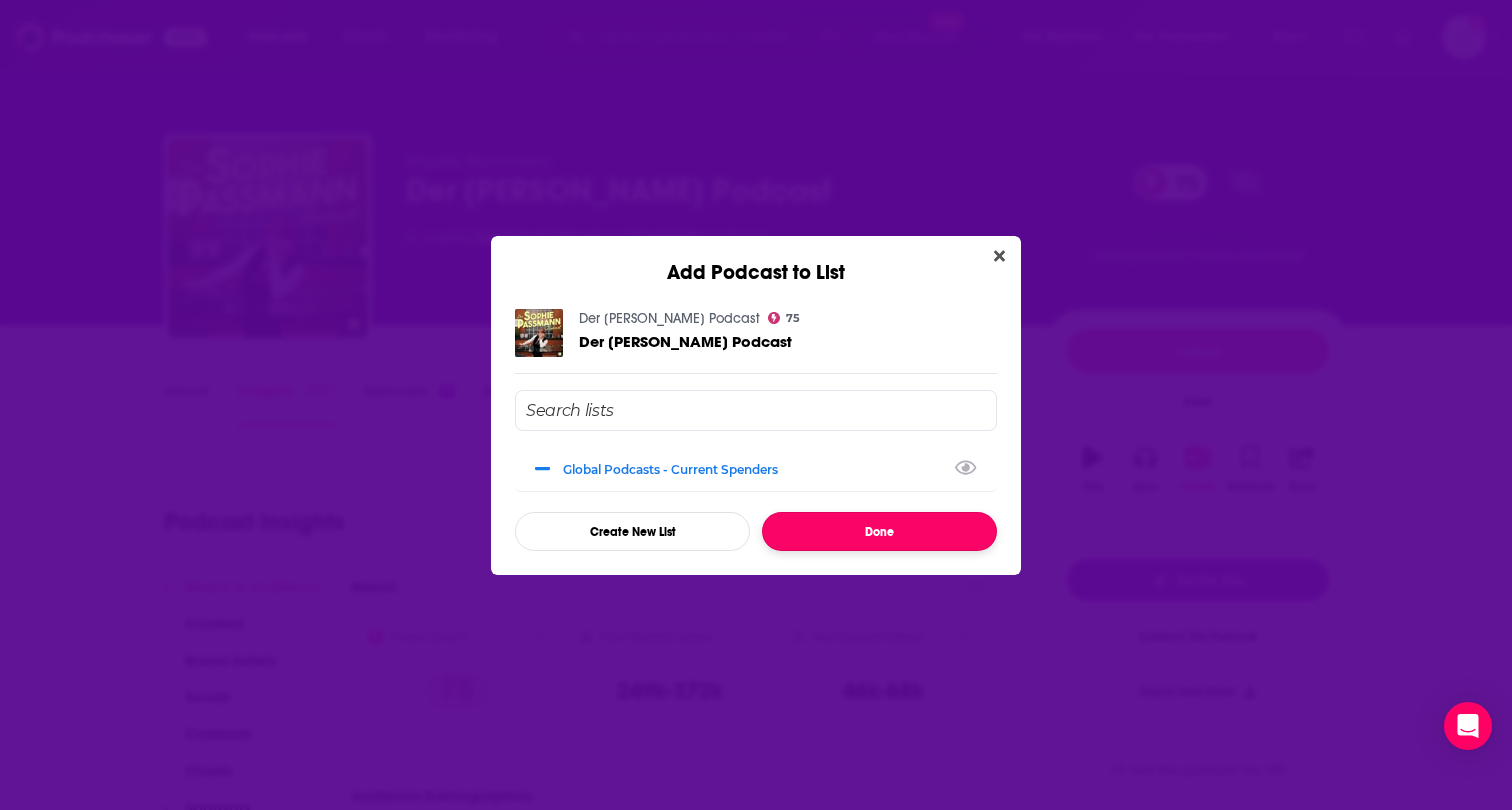click on "Done" at bounding box center [879, 531] 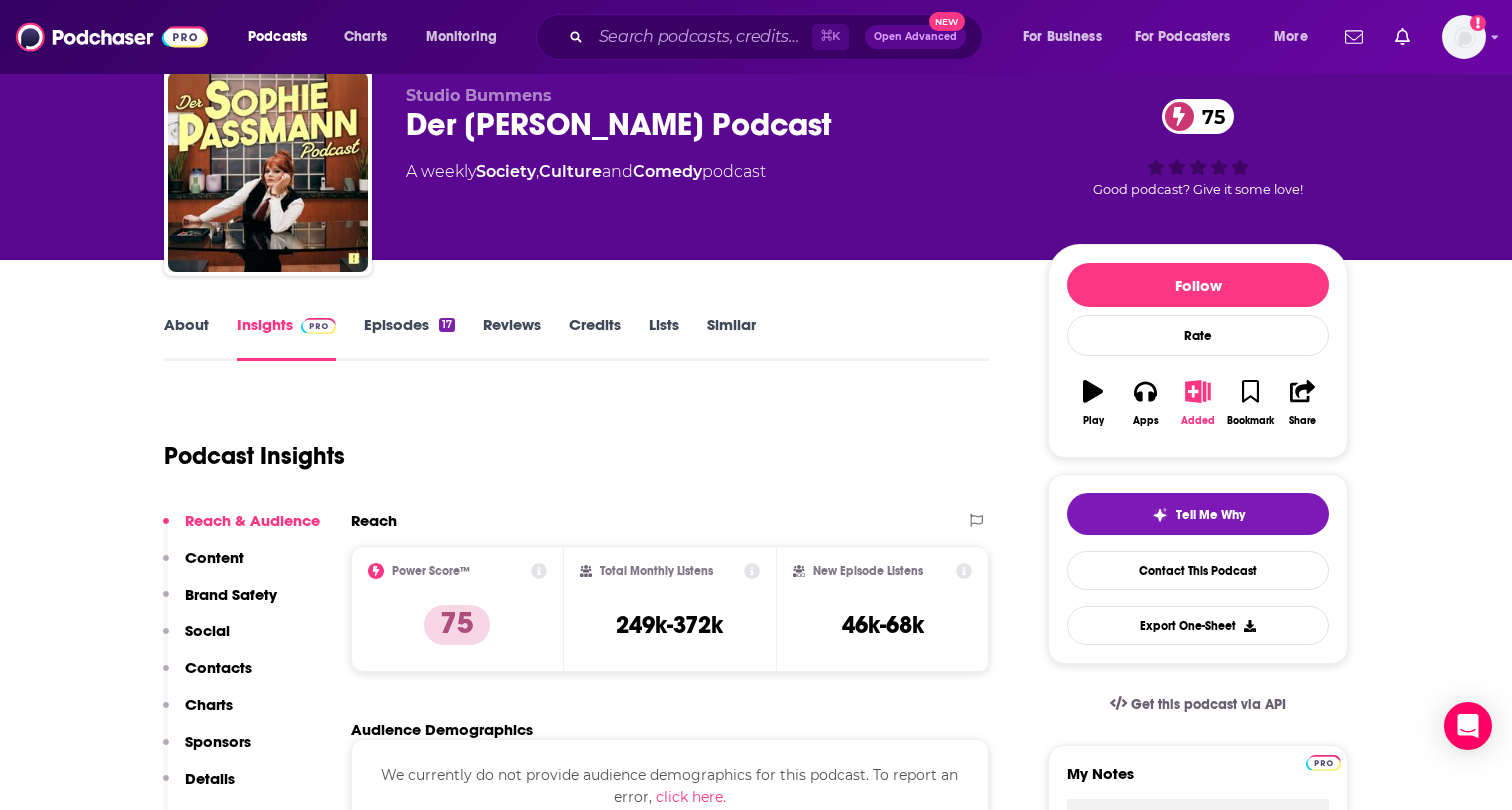 scroll, scrollTop: 525, scrollLeft: 0, axis: vertical 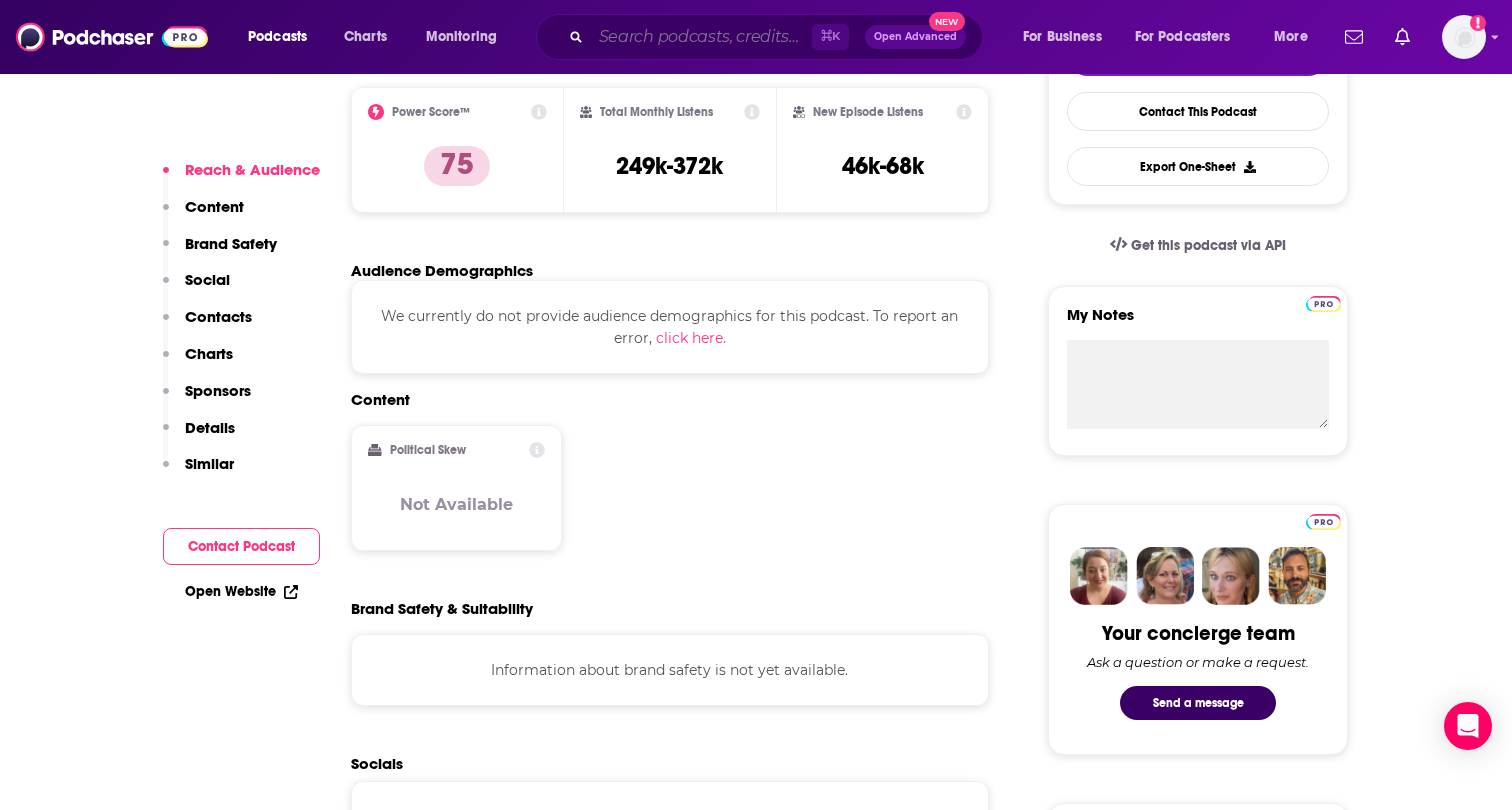 click at bounding box center [701, 37] 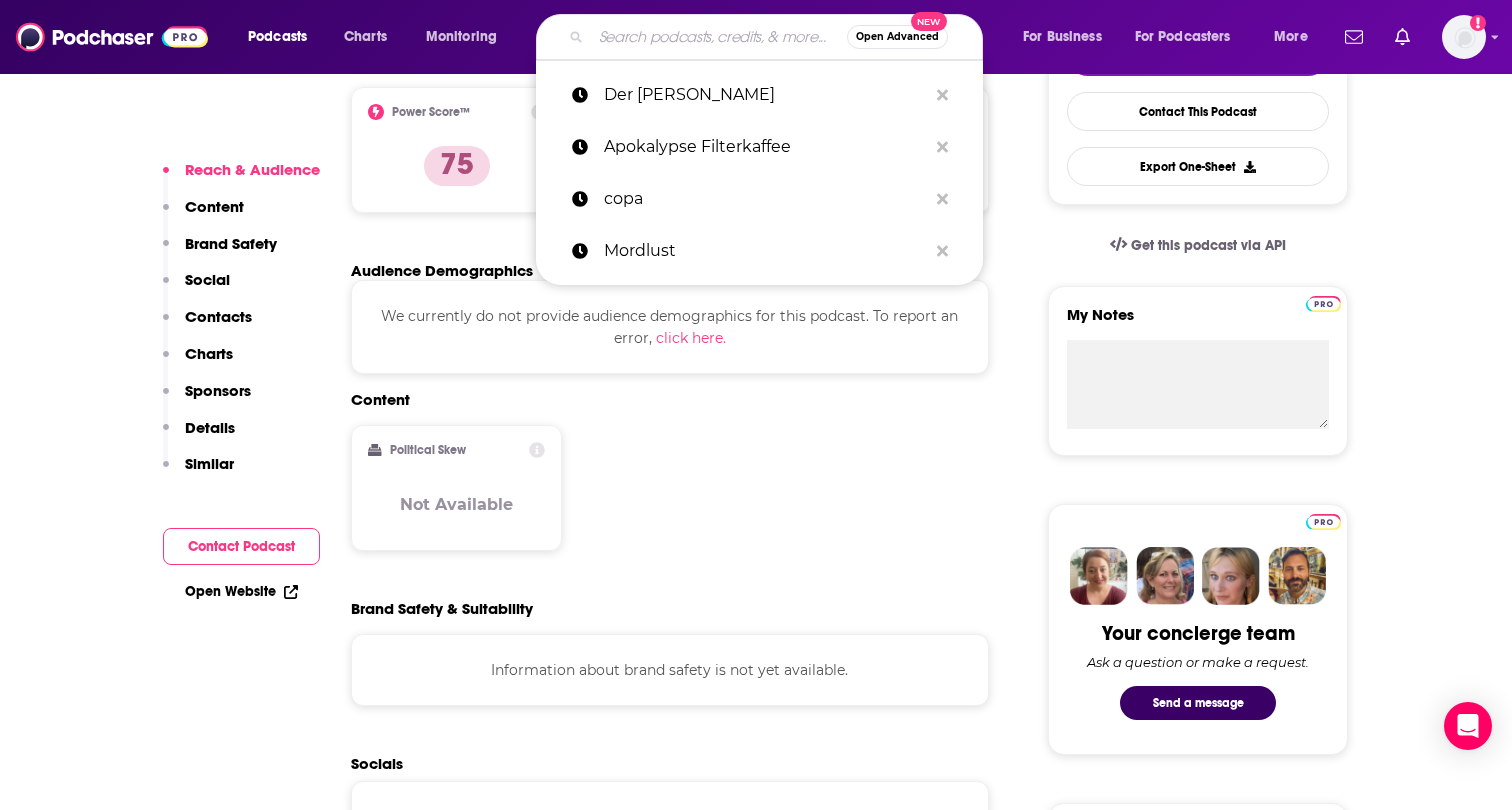 paste on "Dudes" 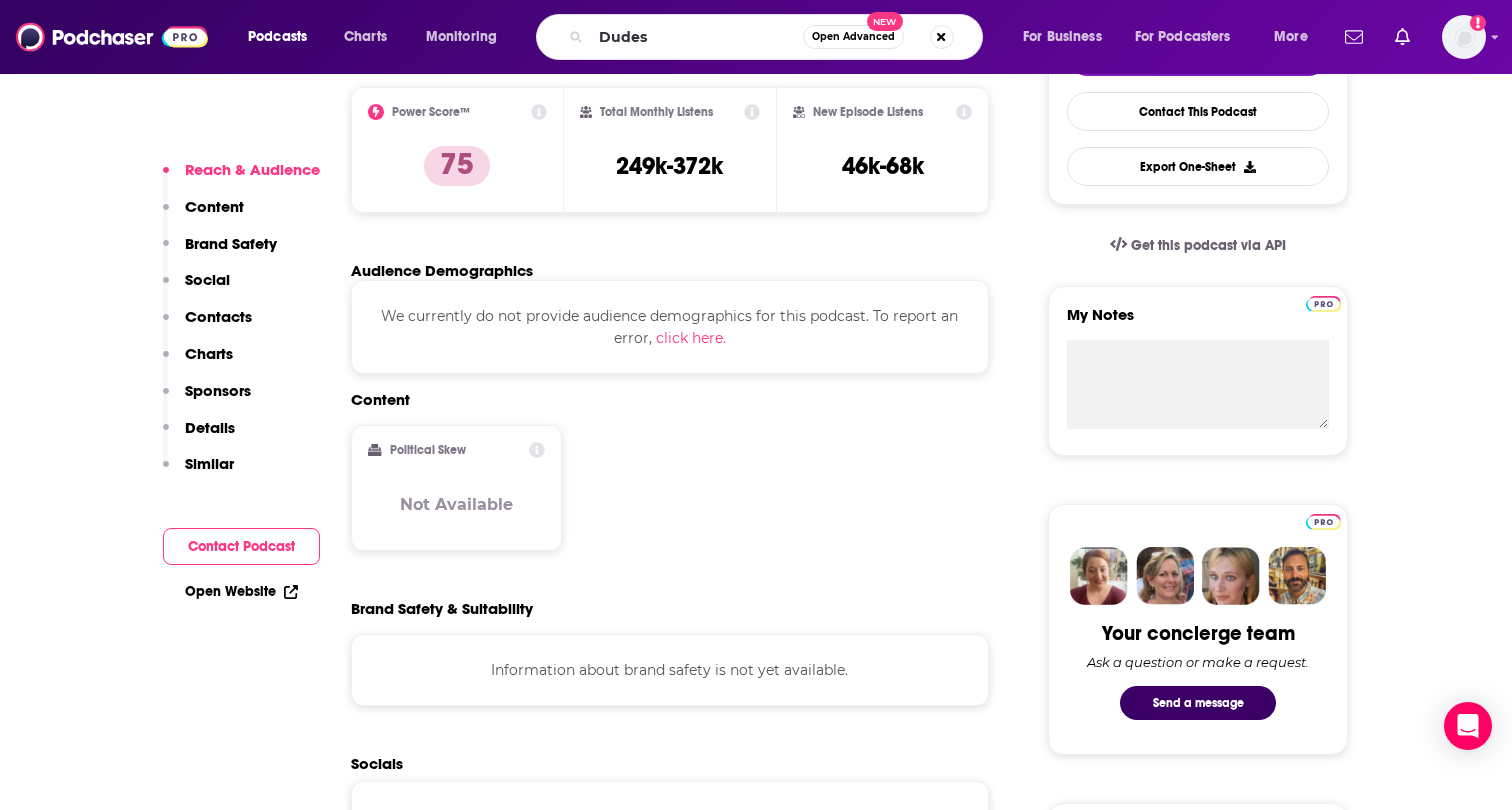 scroll, scrollTop: 0, scrollLeft: 0, axis: both 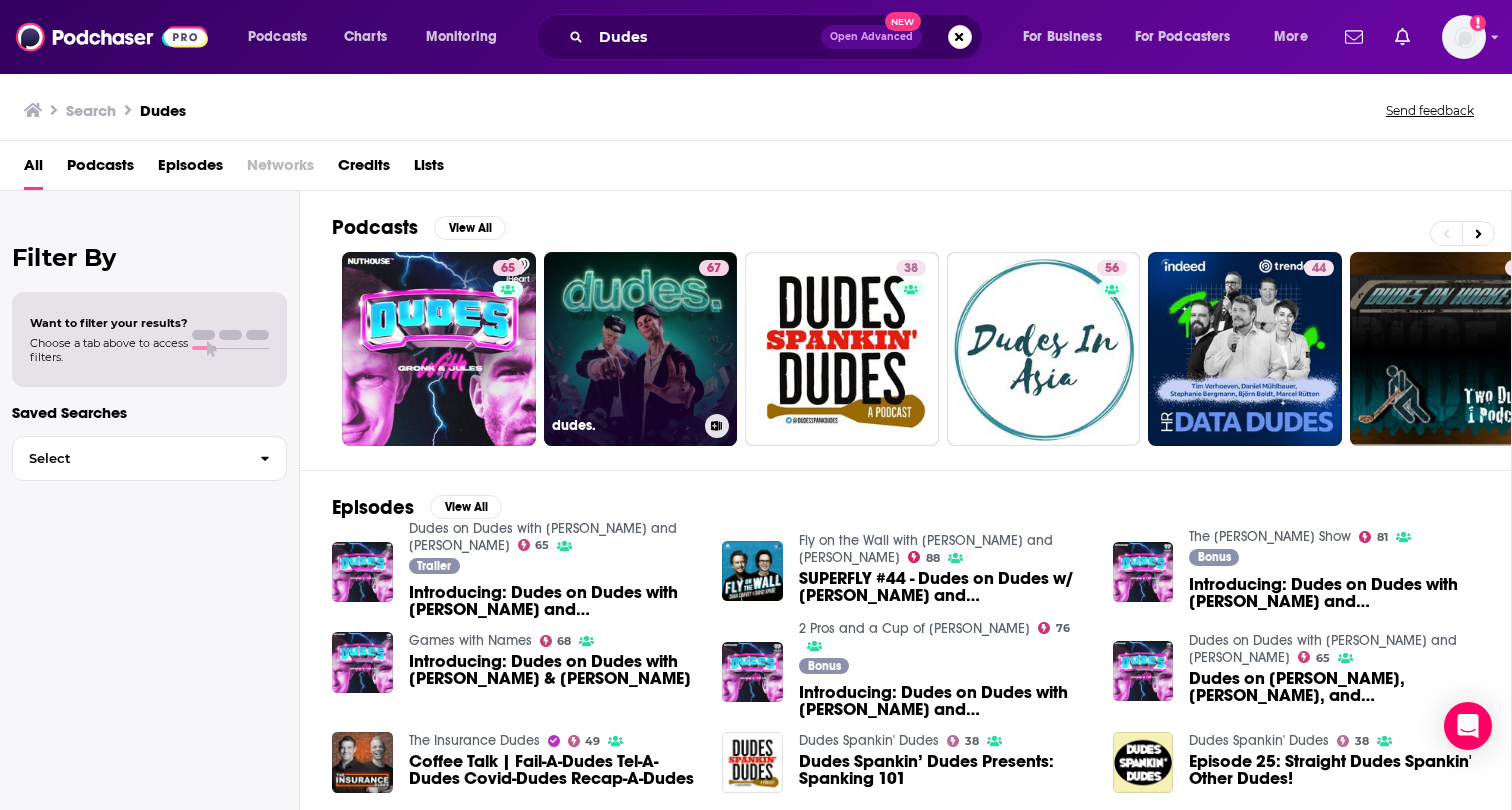 click on "67 dudes." at bounding box center (641, 349) 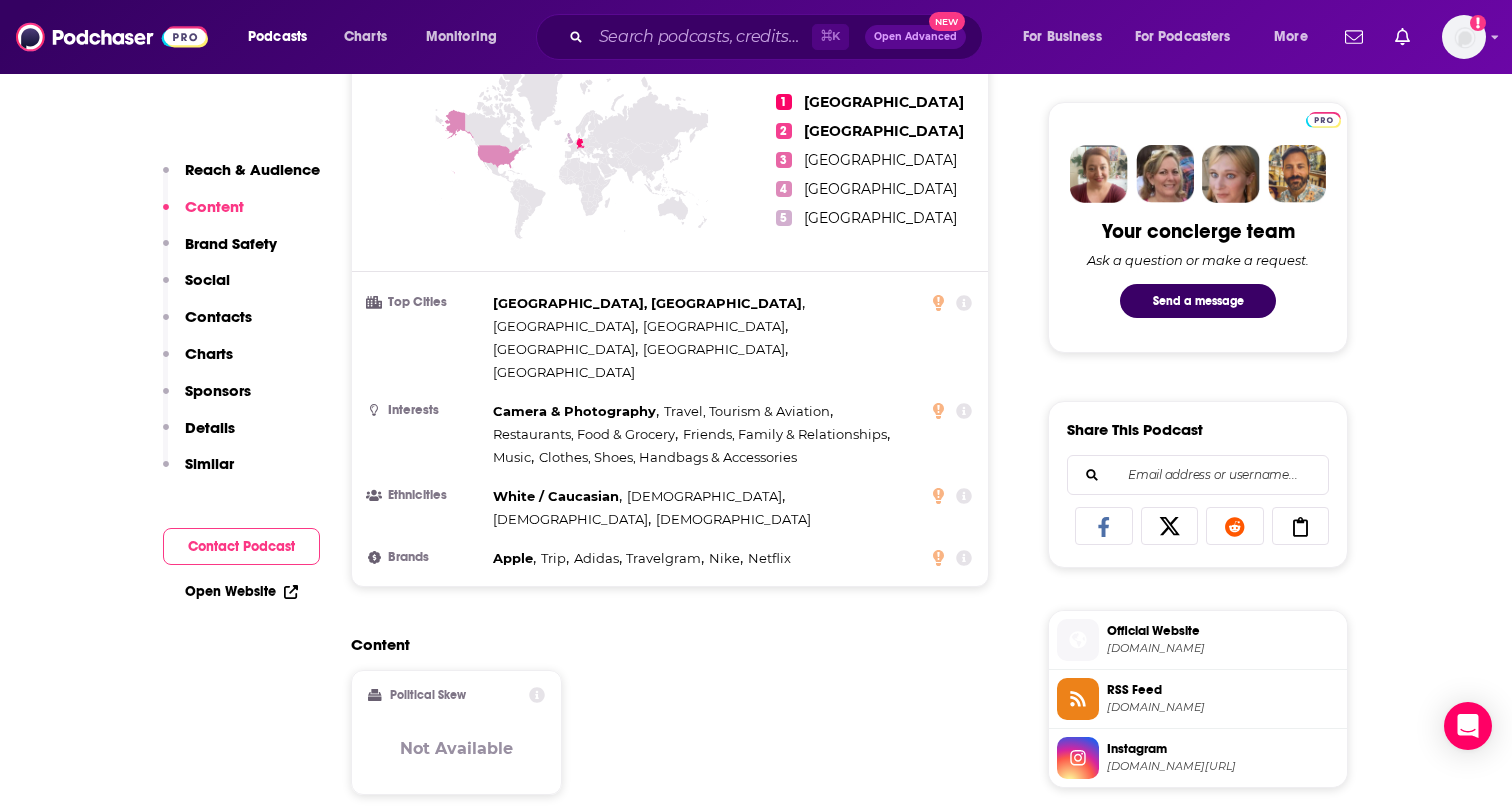 scroll, scrollTop: 0, scrollLeft: 0, axis: both 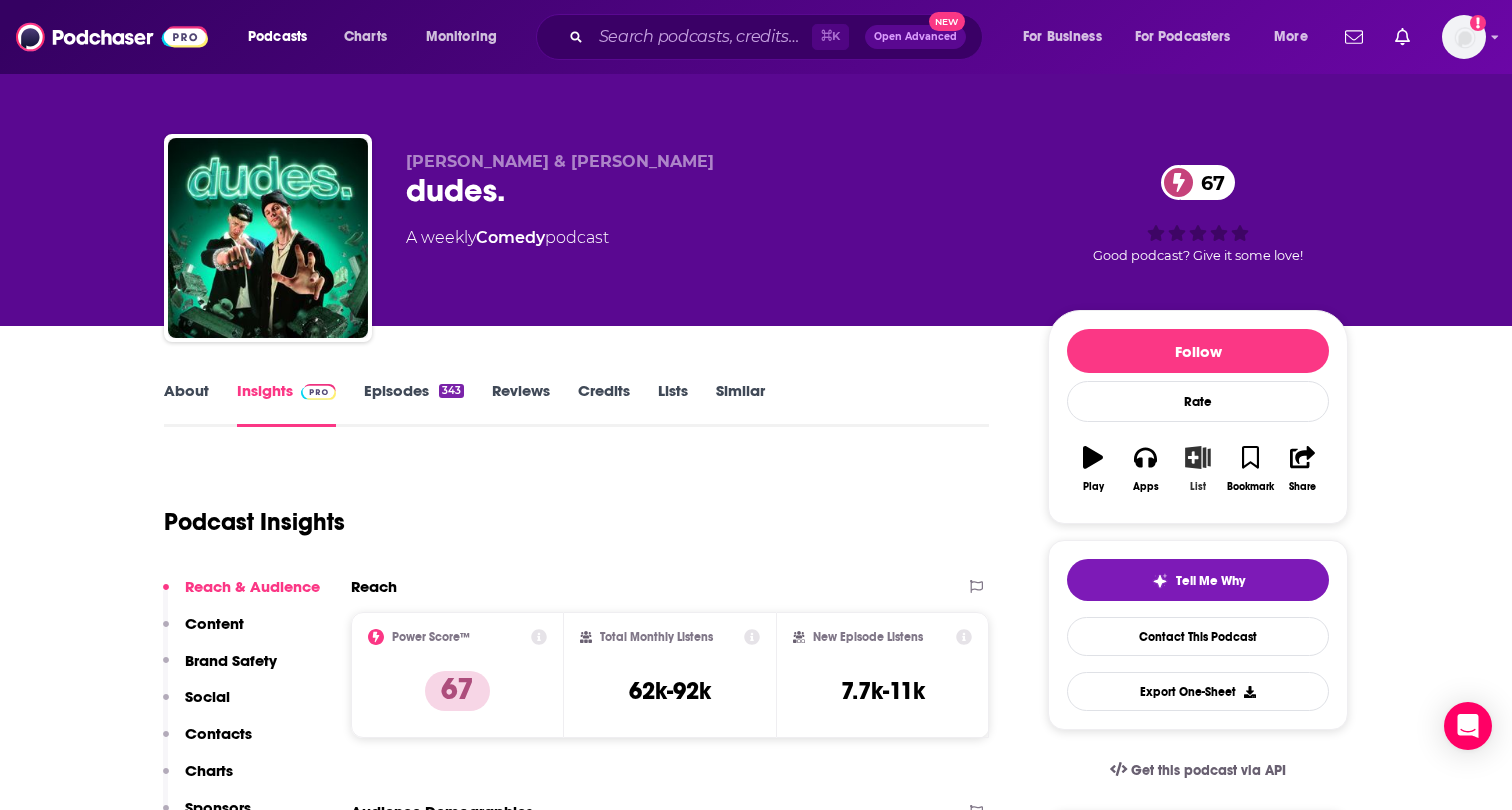 click 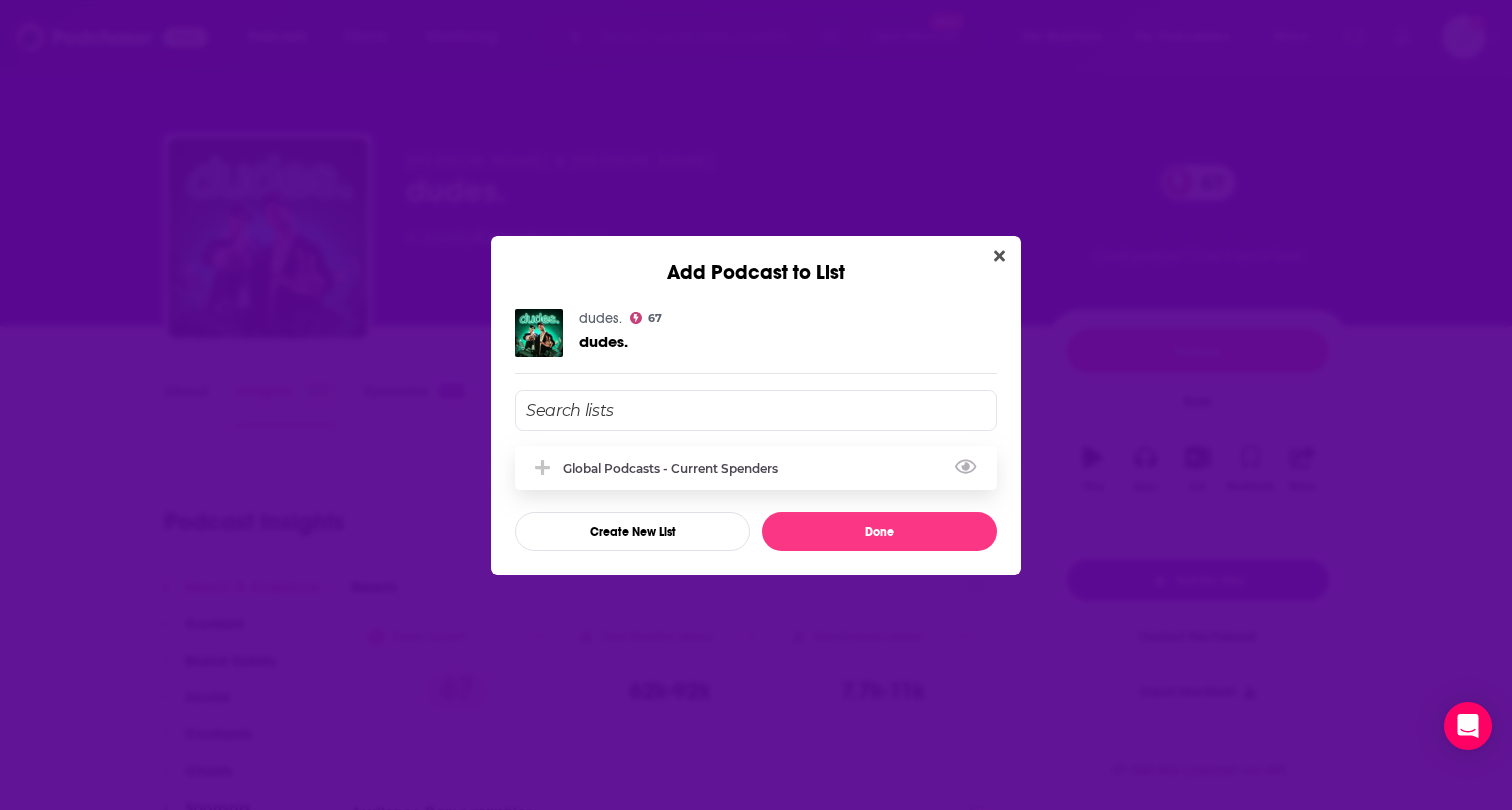 click on "Global Podcasts - Current Spenders" at bounding box center (756, 468) 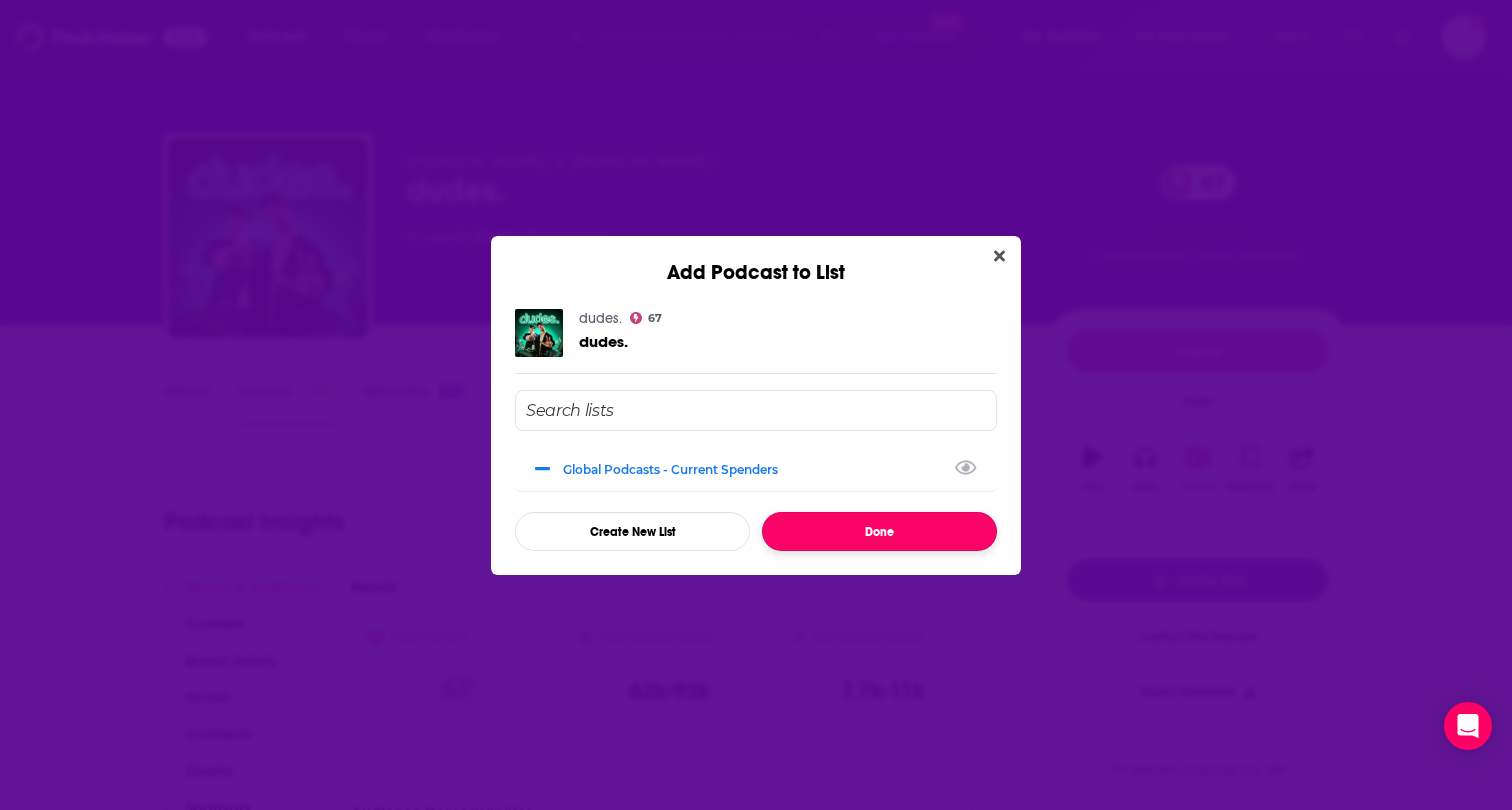 click on "Done" at bounding box center (879, 531) 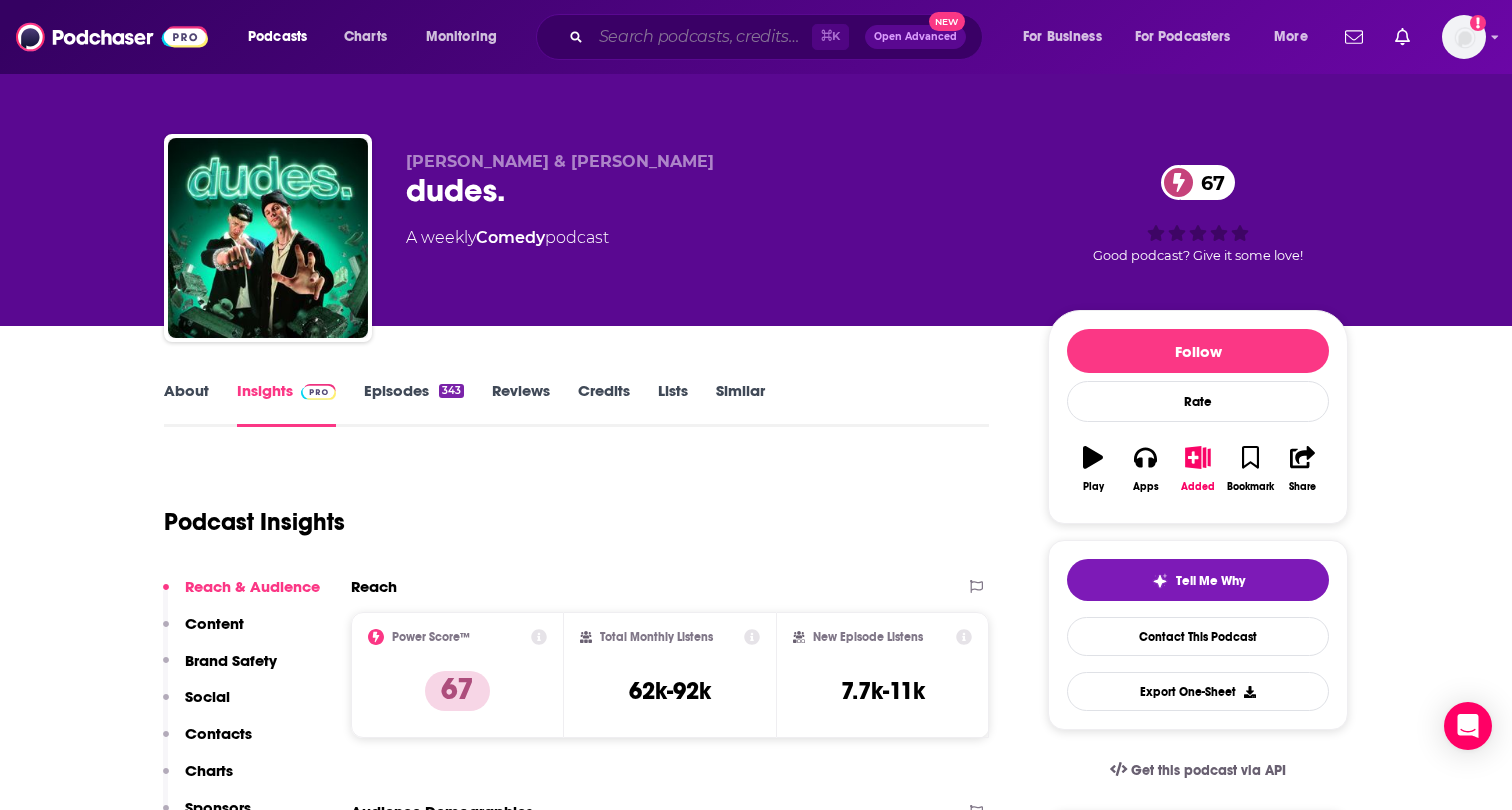 click at bounding box center [701, 37] 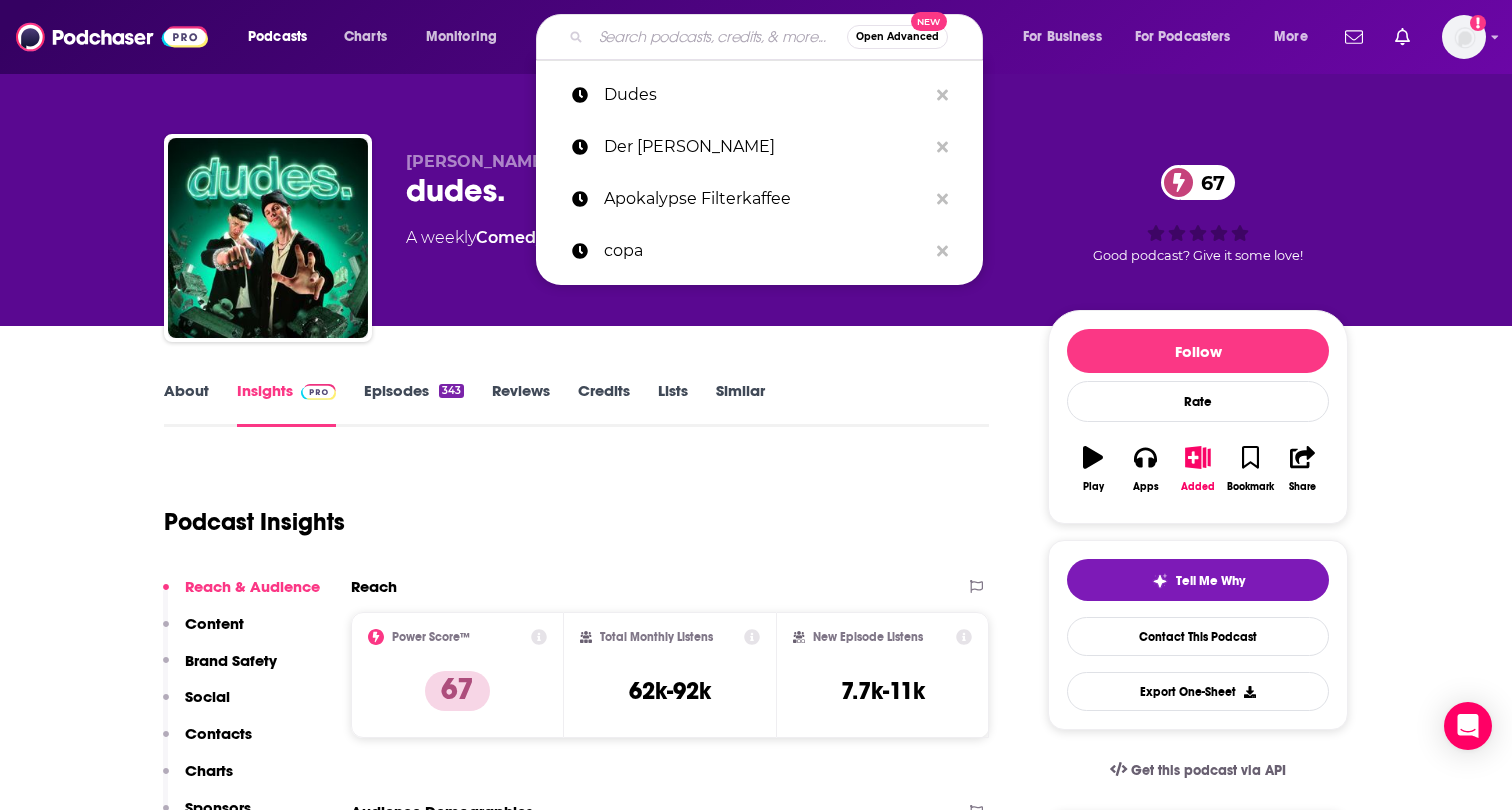paste on "Life is Felicious" 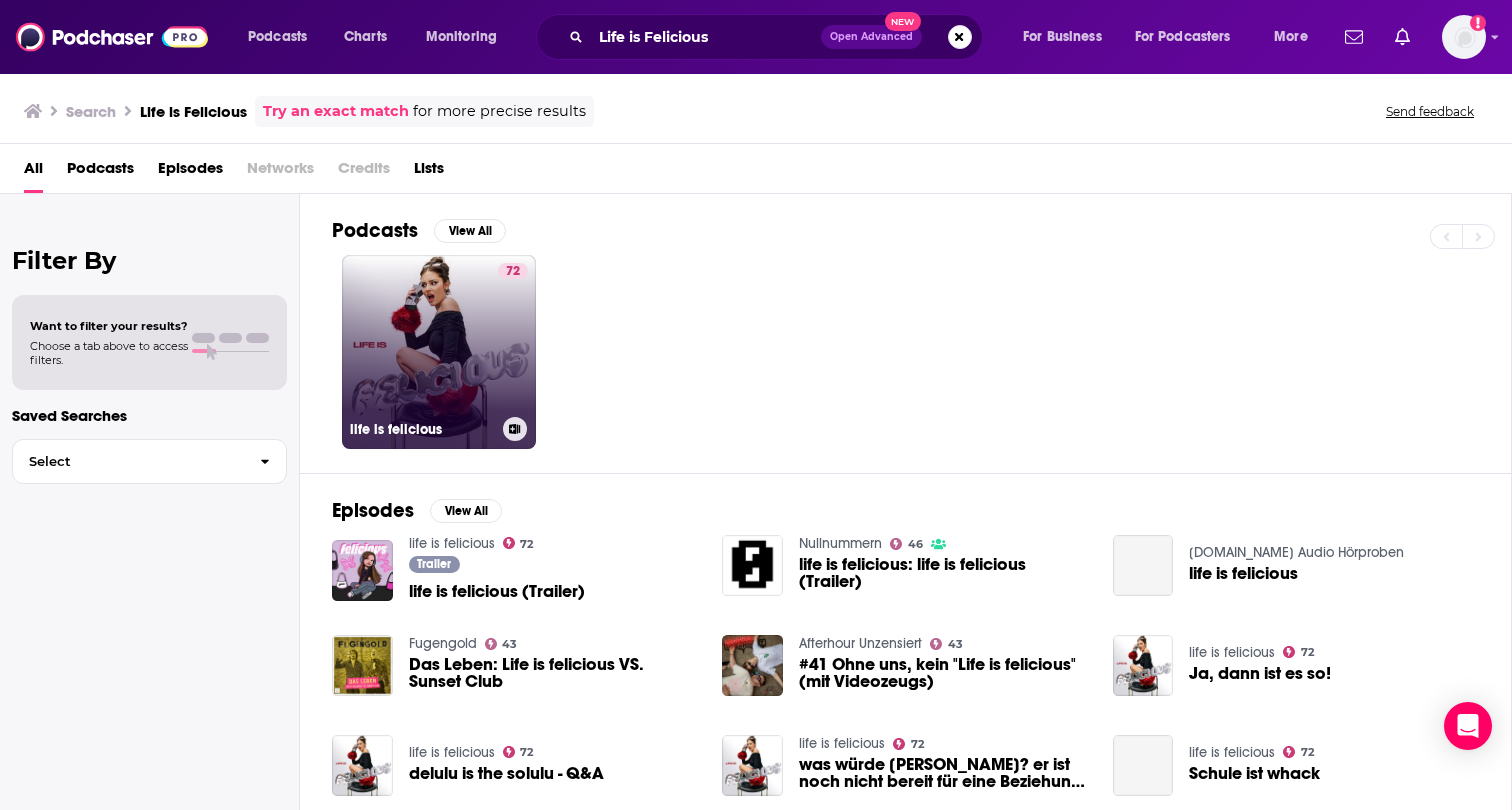 click on "72 life is felicious" at bounding box center [439, 352] 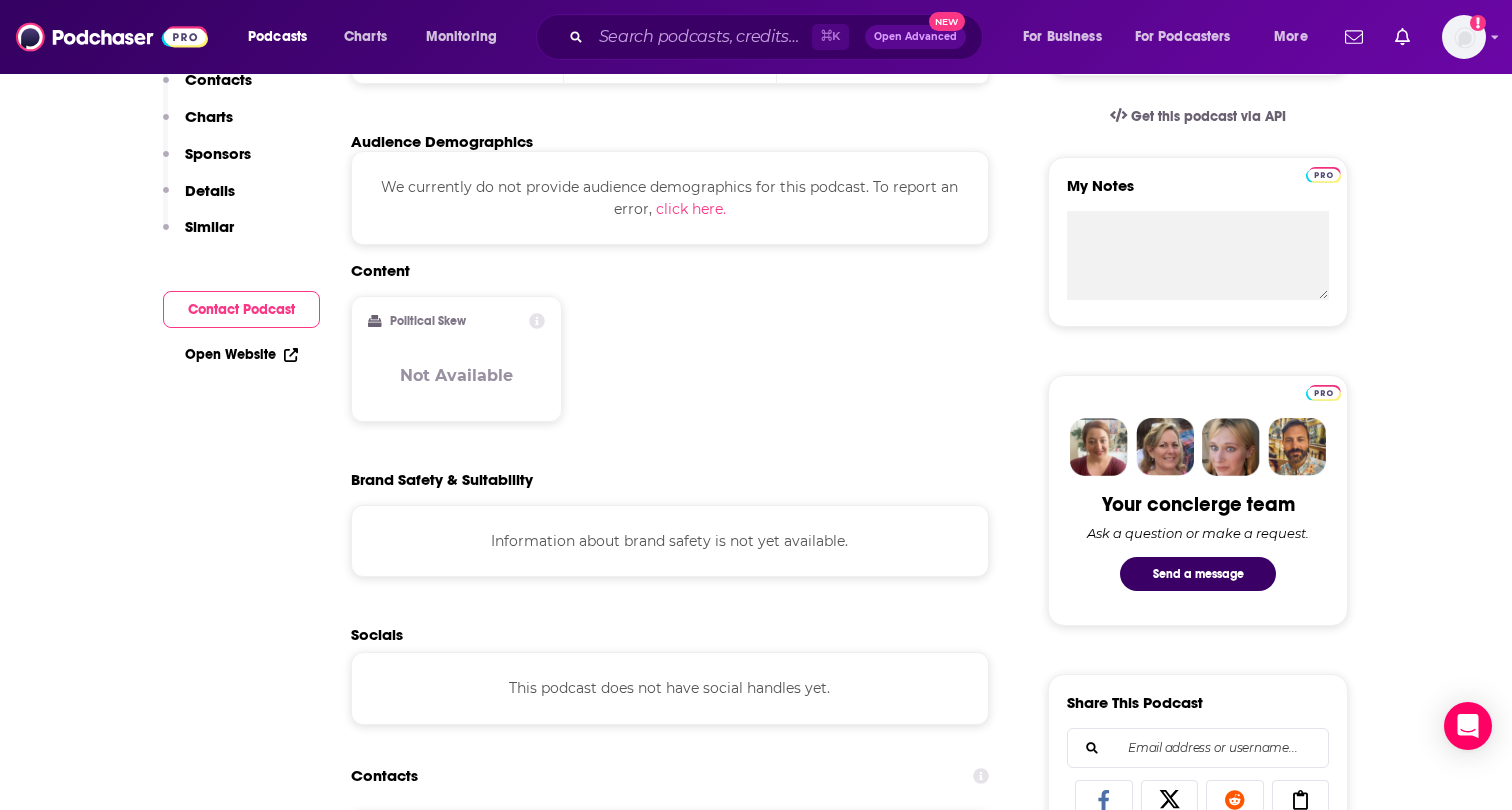scroll, scrollTop: 171, scrollLeft: 0, axis: vertical 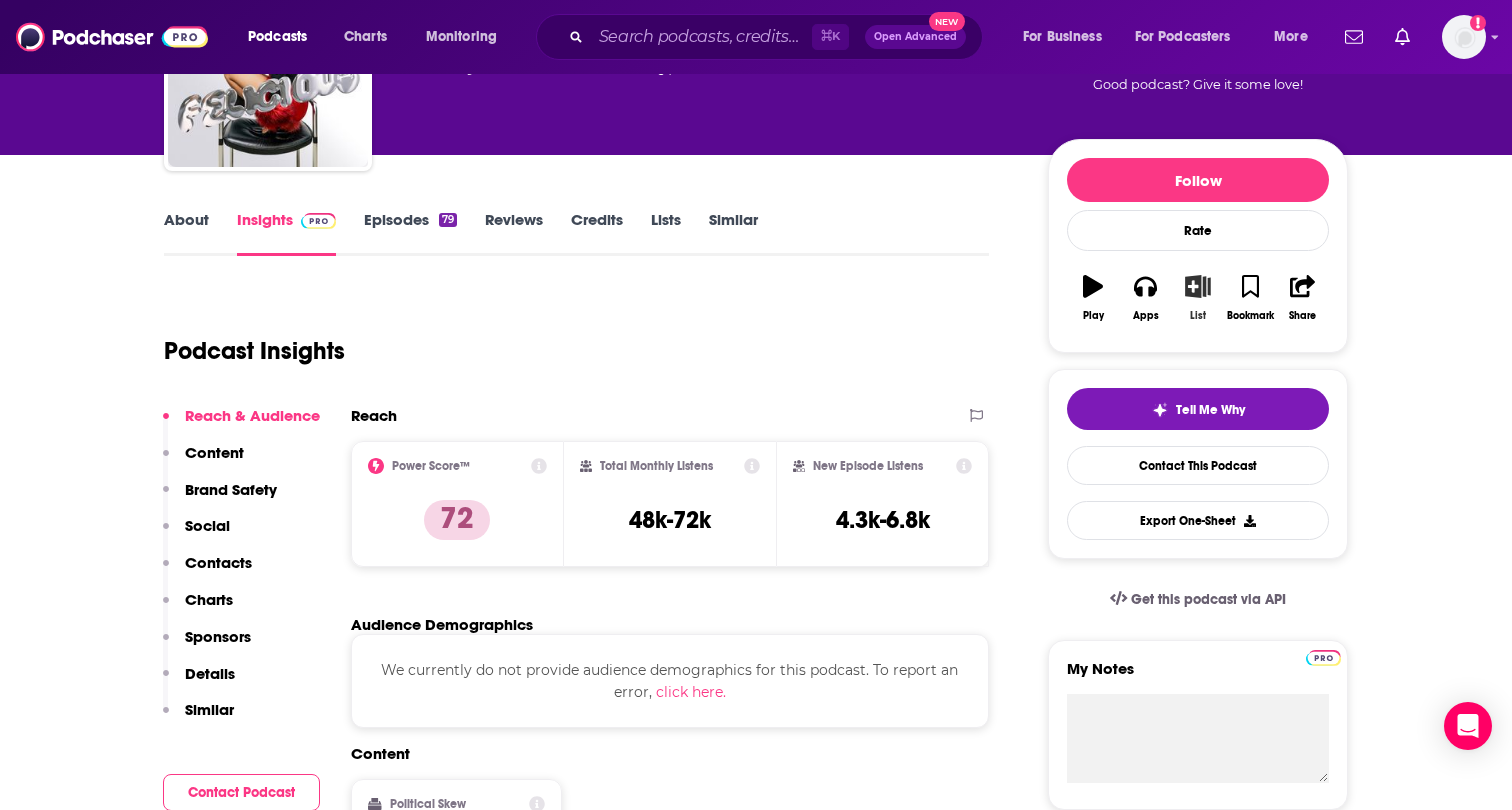 click 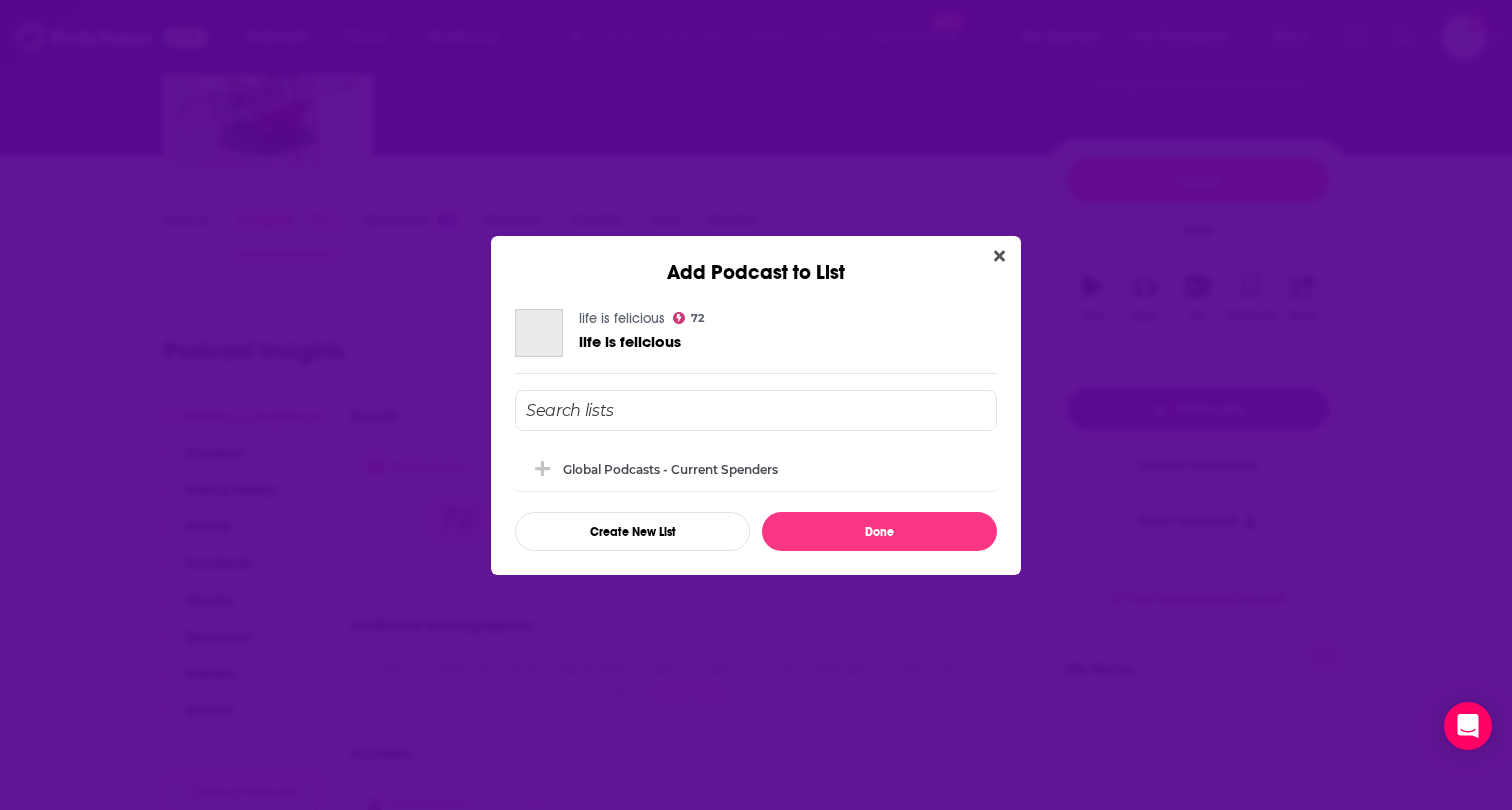 scroll, scrollTop: 0, scrollLeft: 0, axis: both 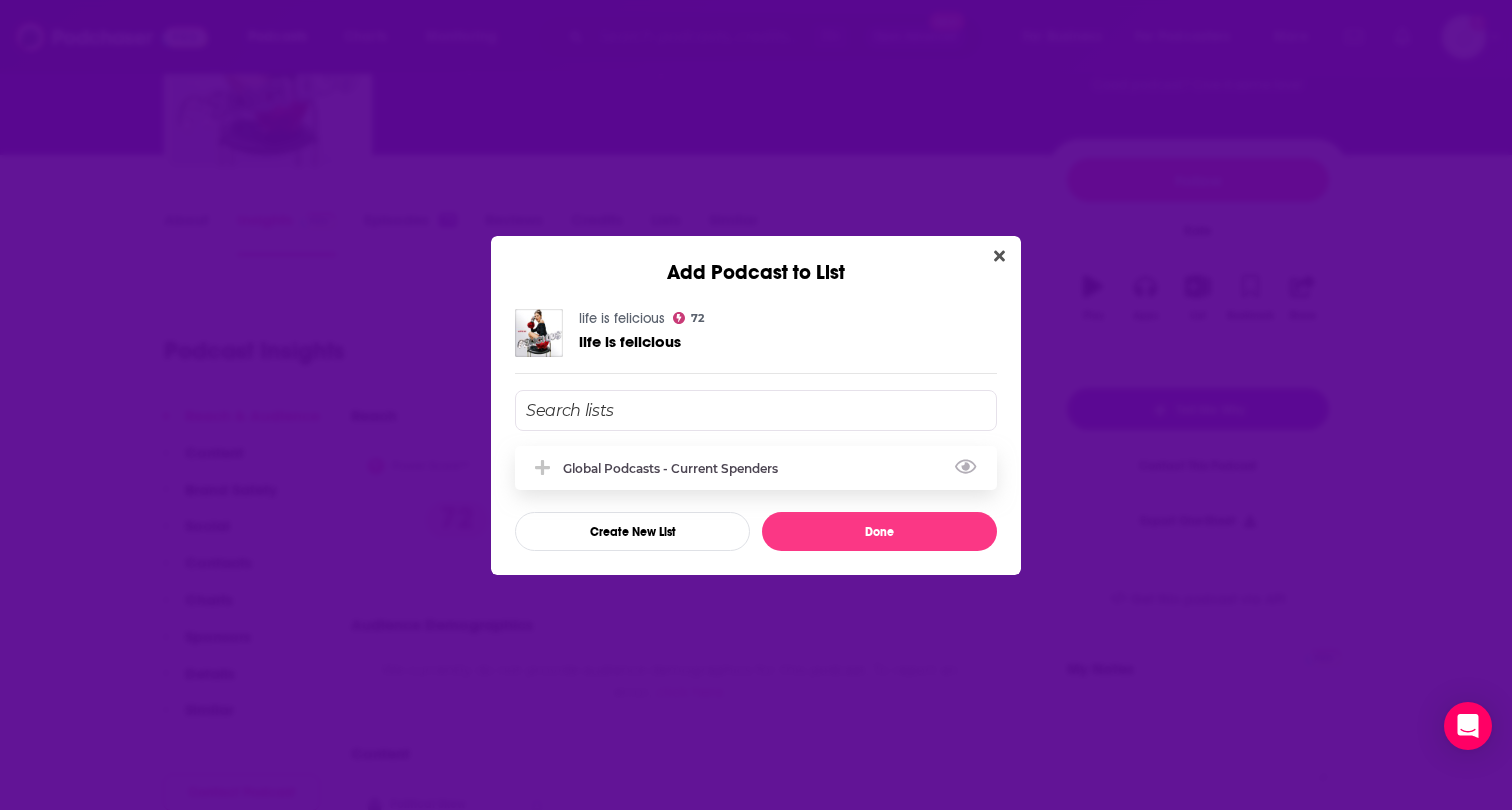 click on "Global Podcasts - Current Spenders" at bounding box center [676, 468] 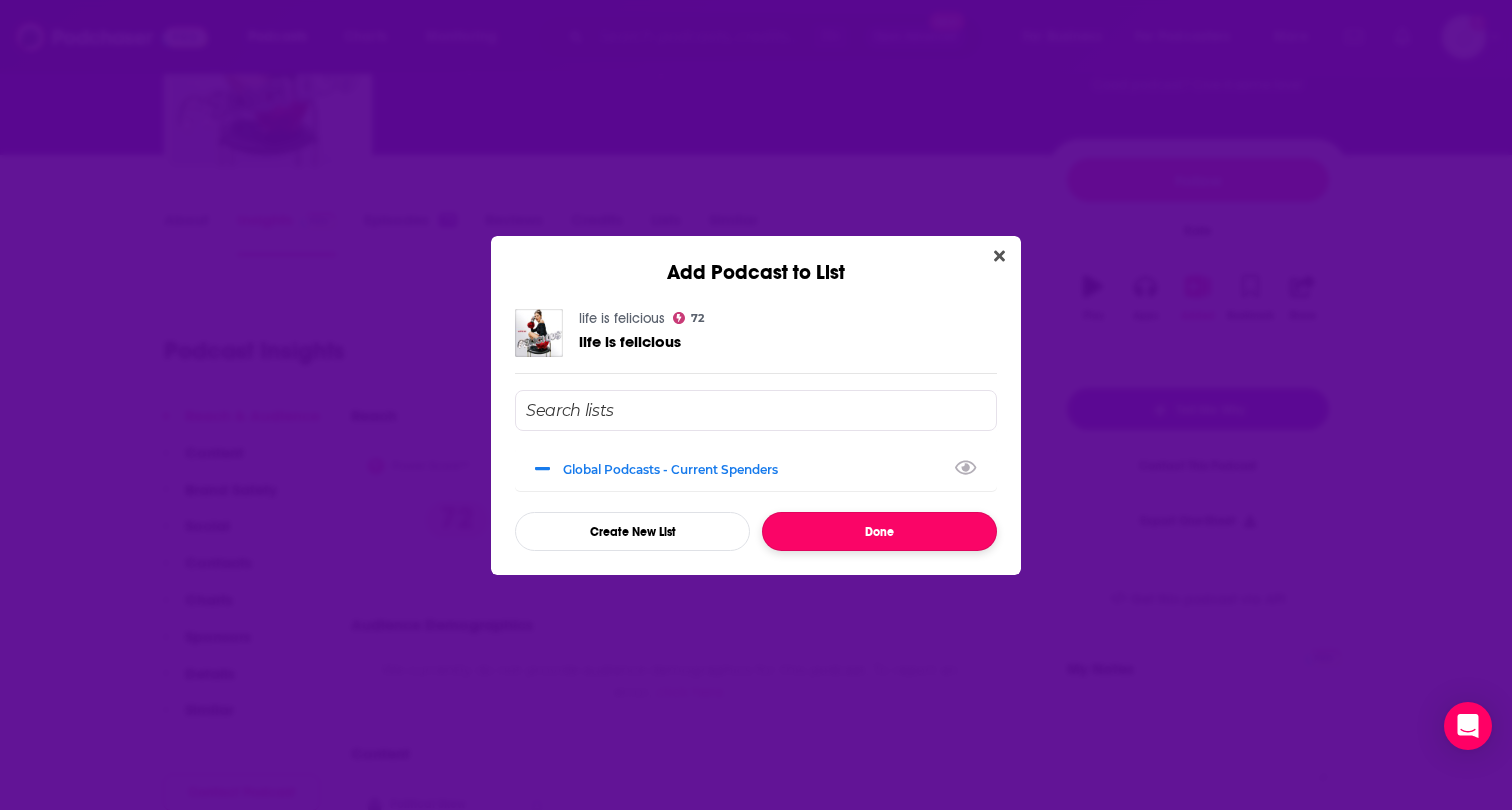 click on "Done" at bounding box center (879, 531) 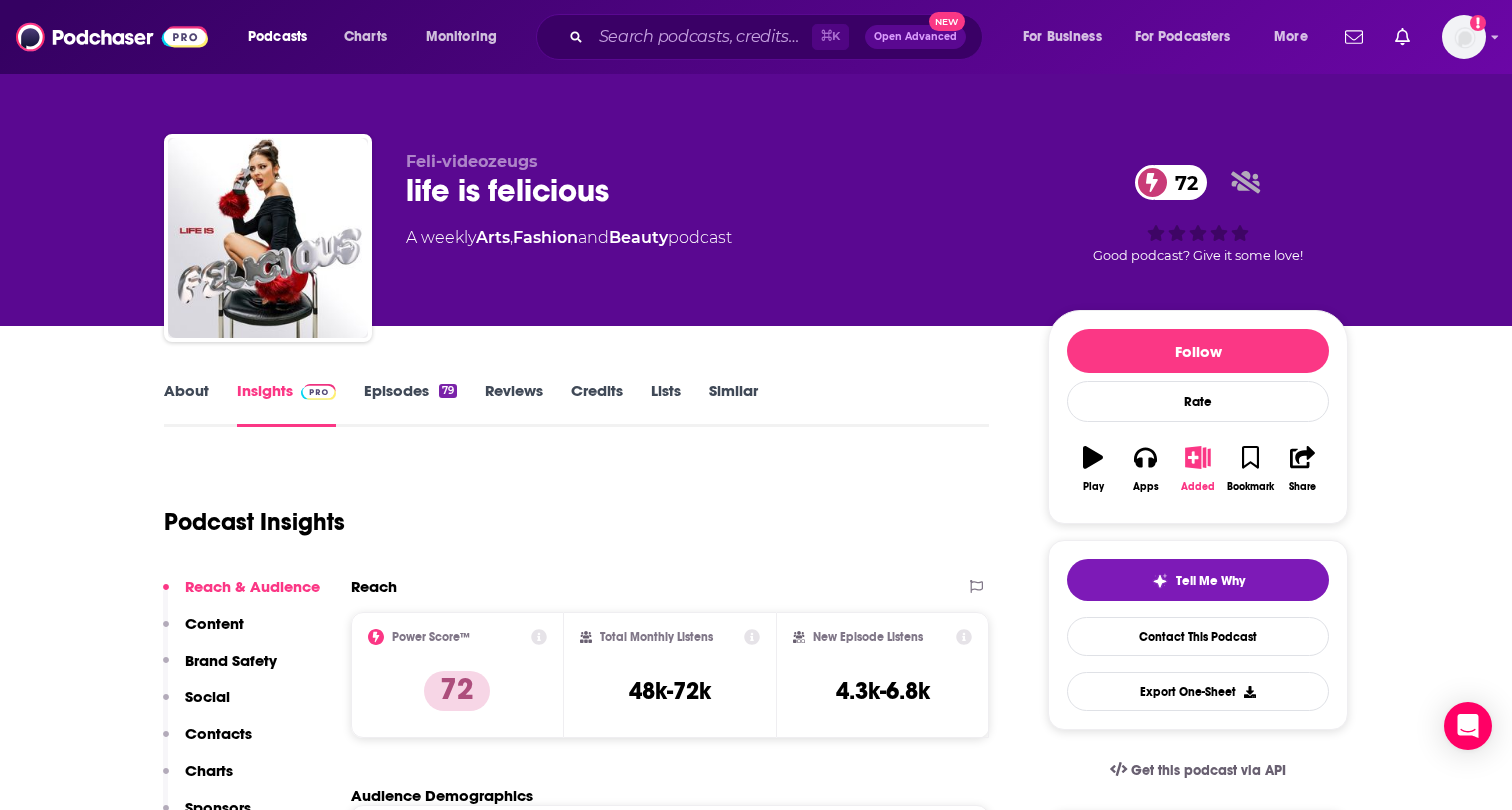 scroll, scrollTop: 171, scrollLeft: 0, axis: vertical 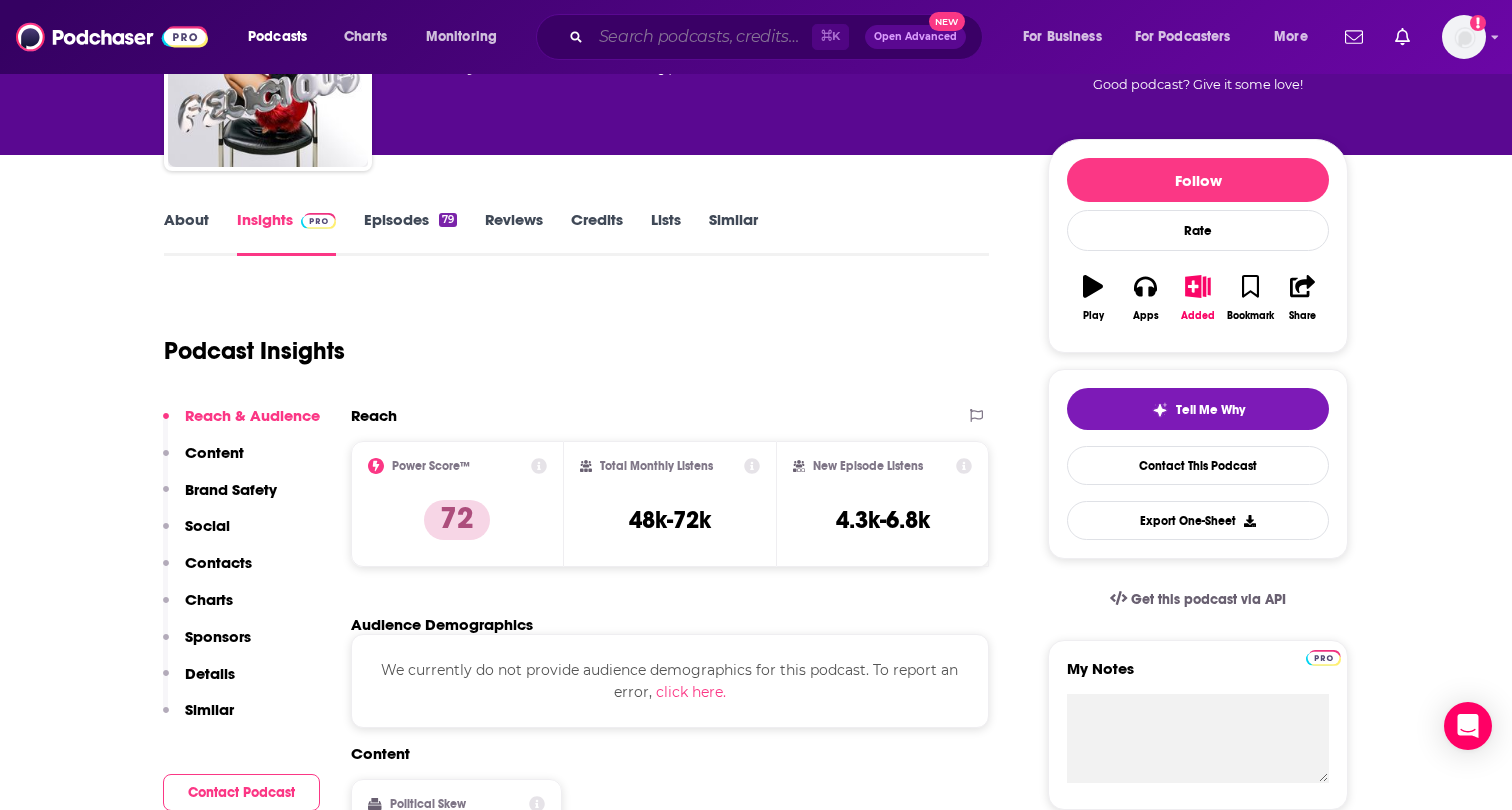 click at bounding box center [701, 37] 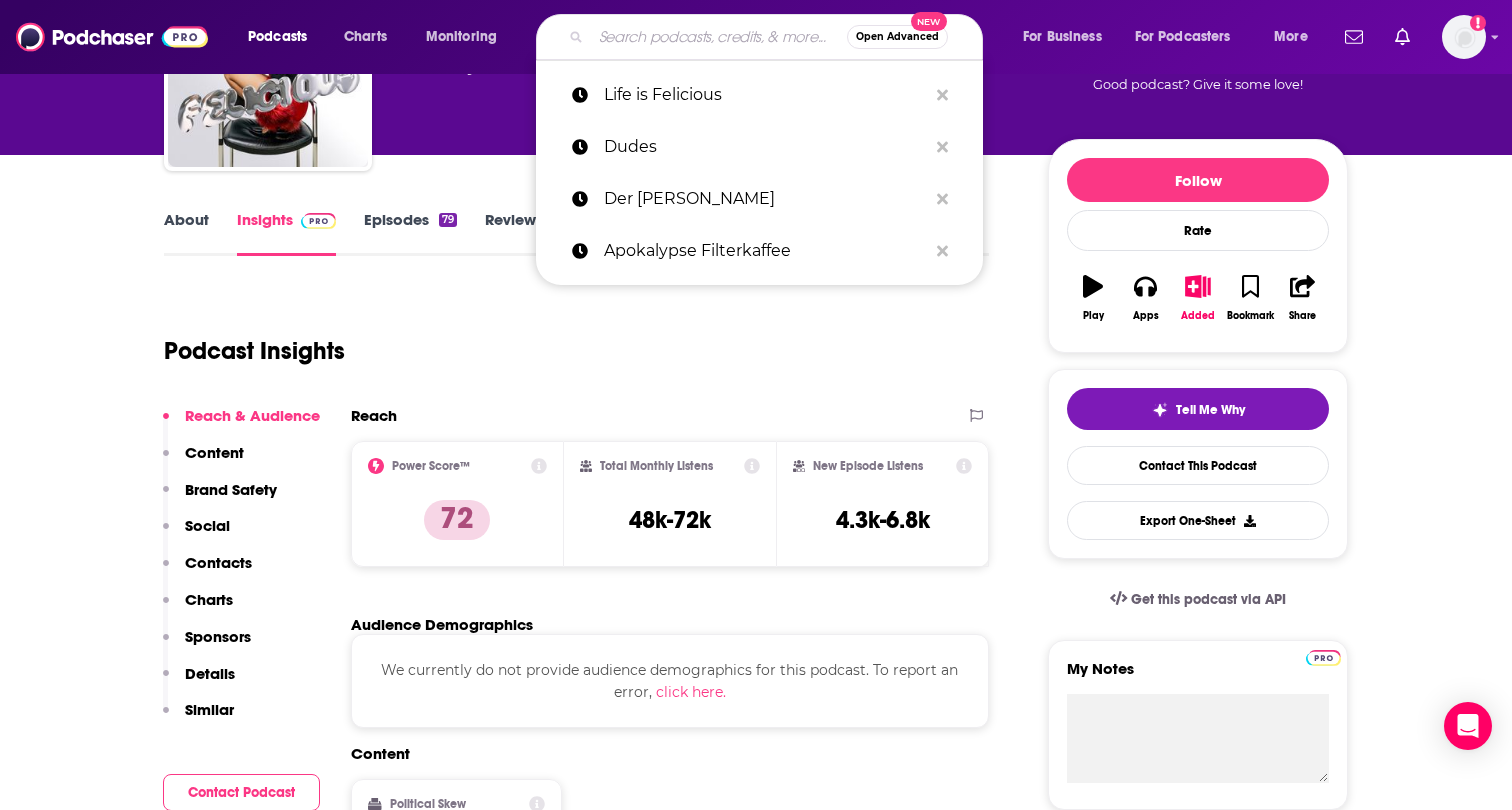 paste on "Gysi Gegen Guttenberg" 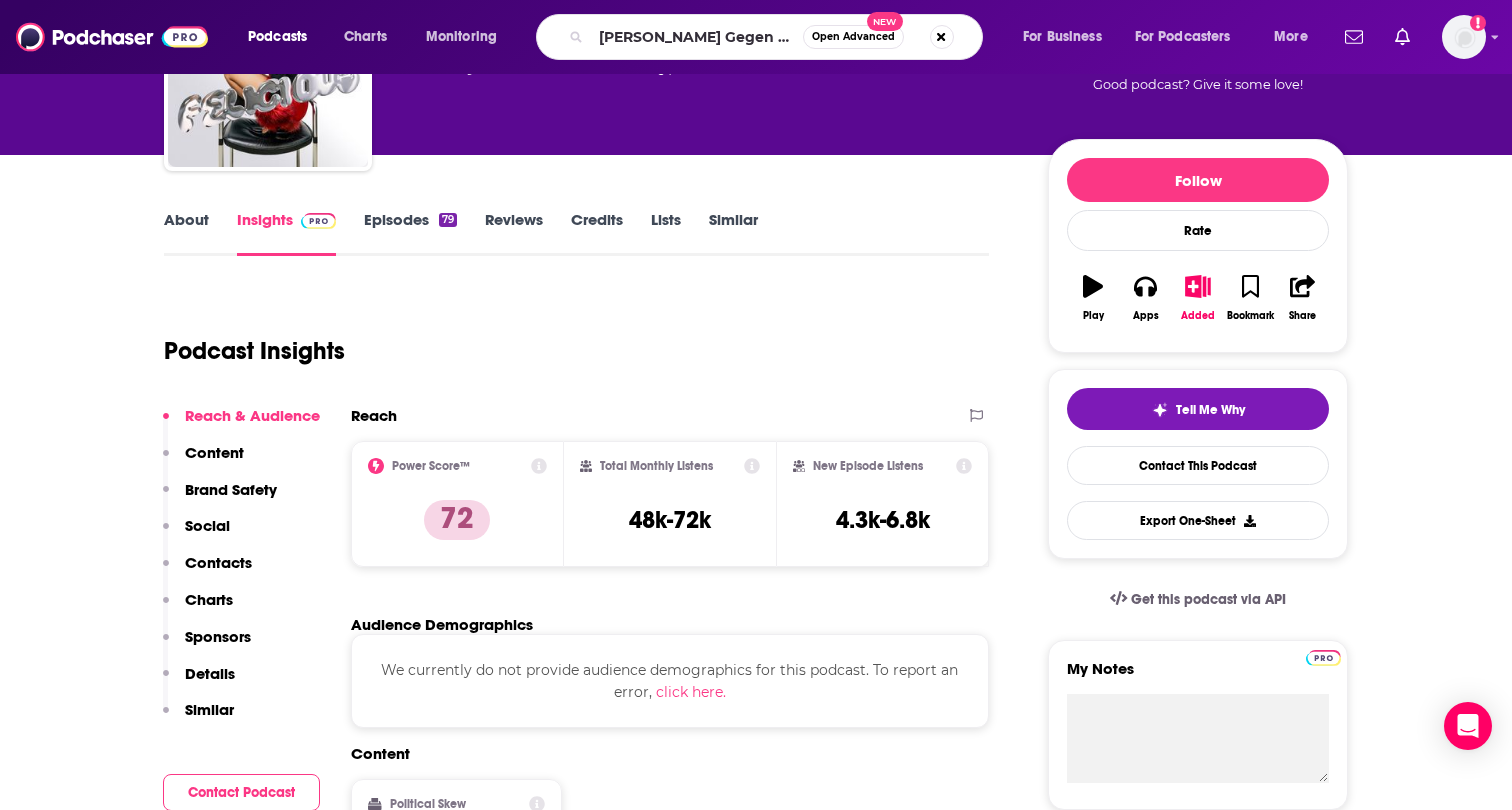 scroll, scrollTop: 0, scrollLeft: 0, axis: both 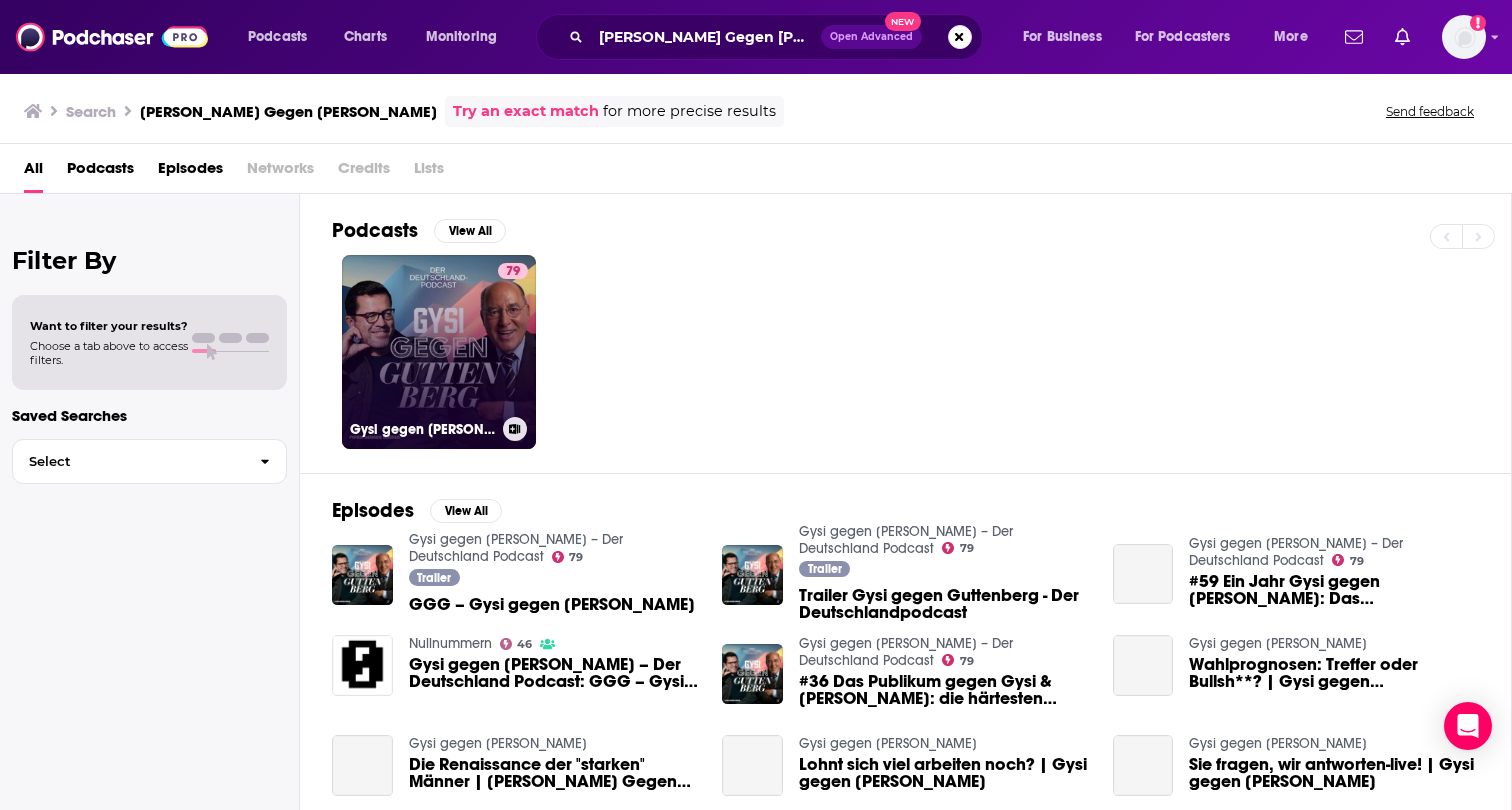click on "79 Gysi gegen Guttenberg – Der Deutschland Podcast" at bounding box center [439, 352] 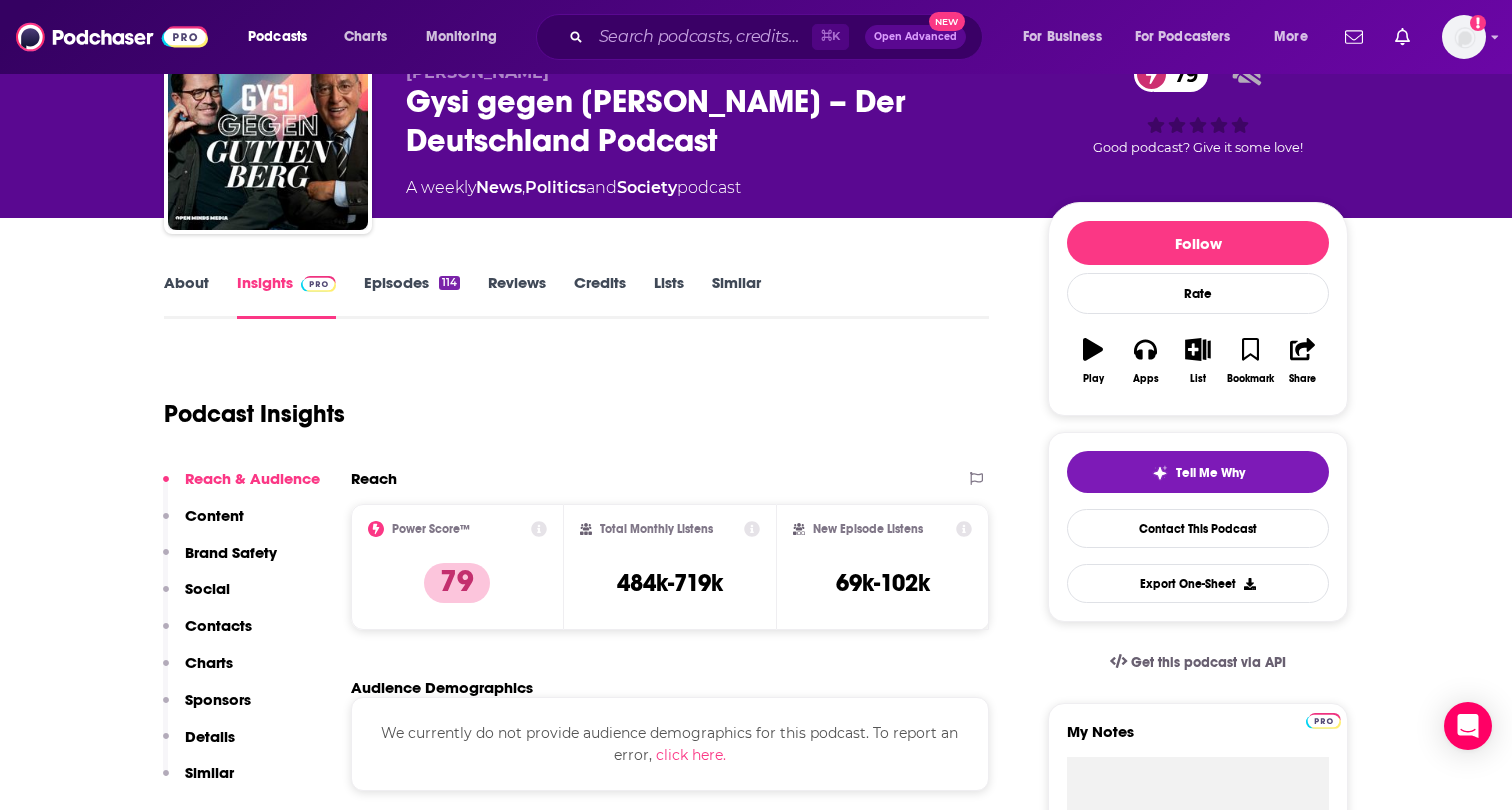 scroll, scrollTop: 27, scrollLeft: 0, axis: vertical 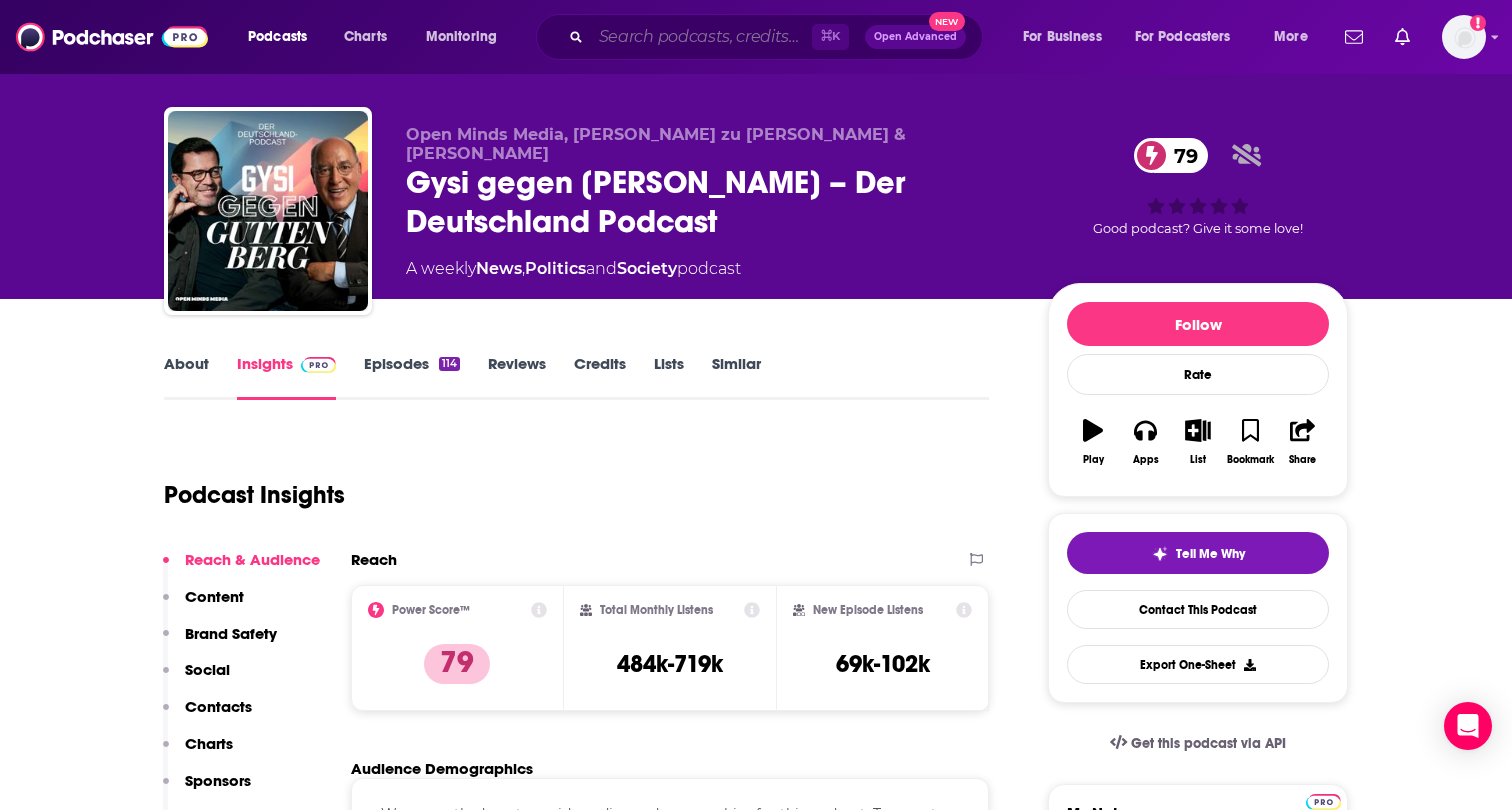 click at bounding box center (701, 37) 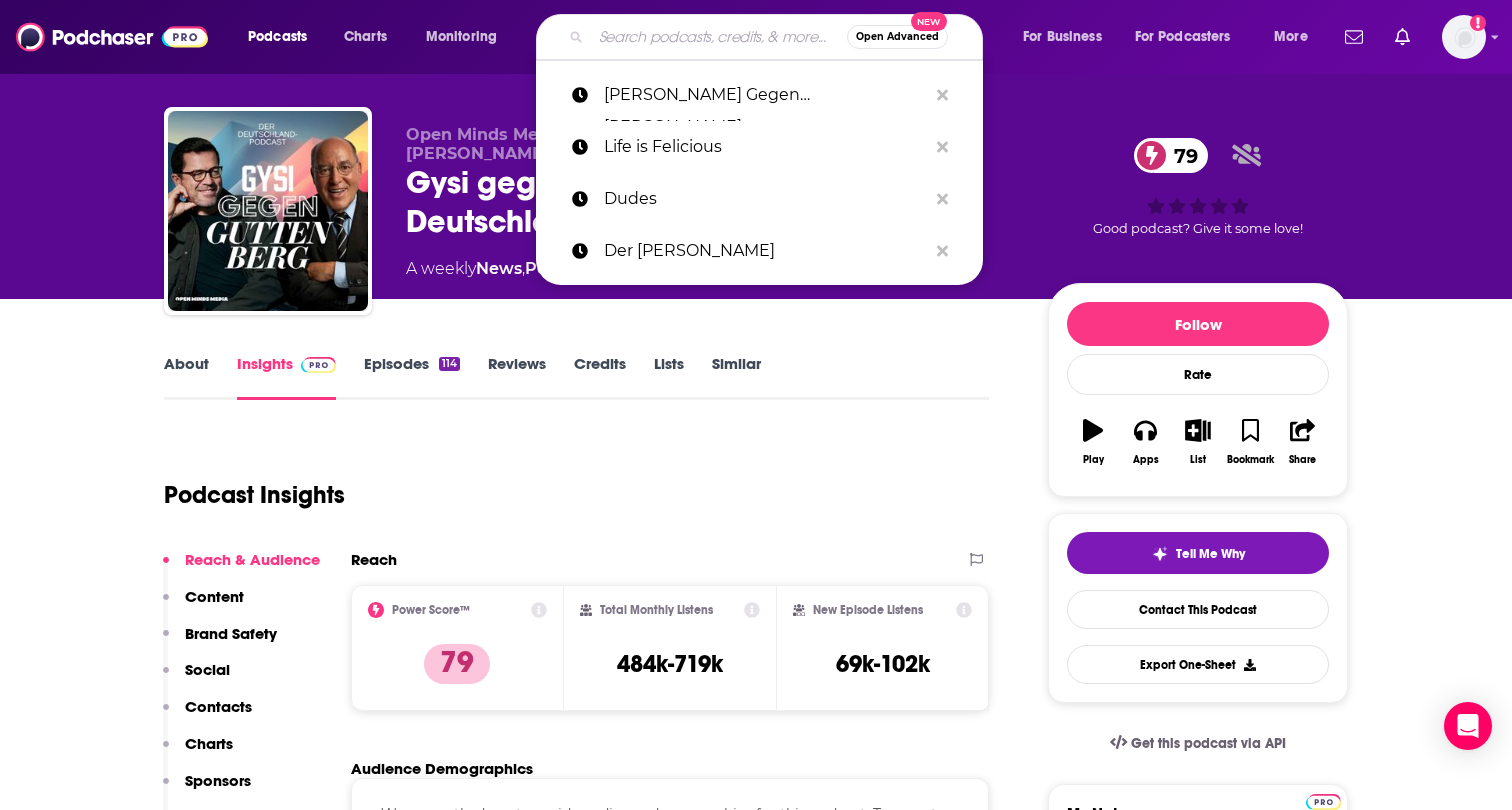 paste on "Stammplatz" 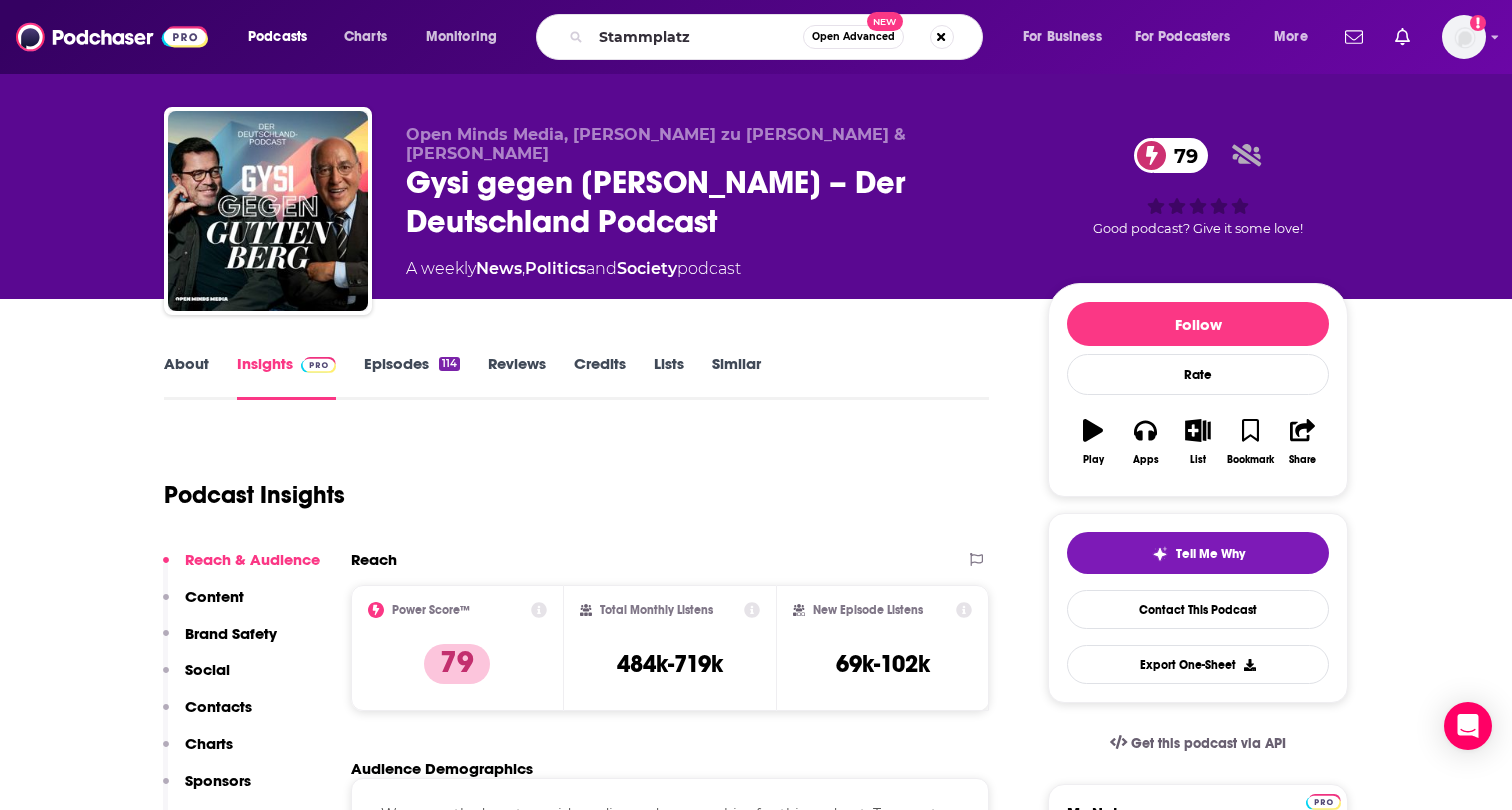 scroll, scrollTop: 0, scrollLeft: 0, axis: both 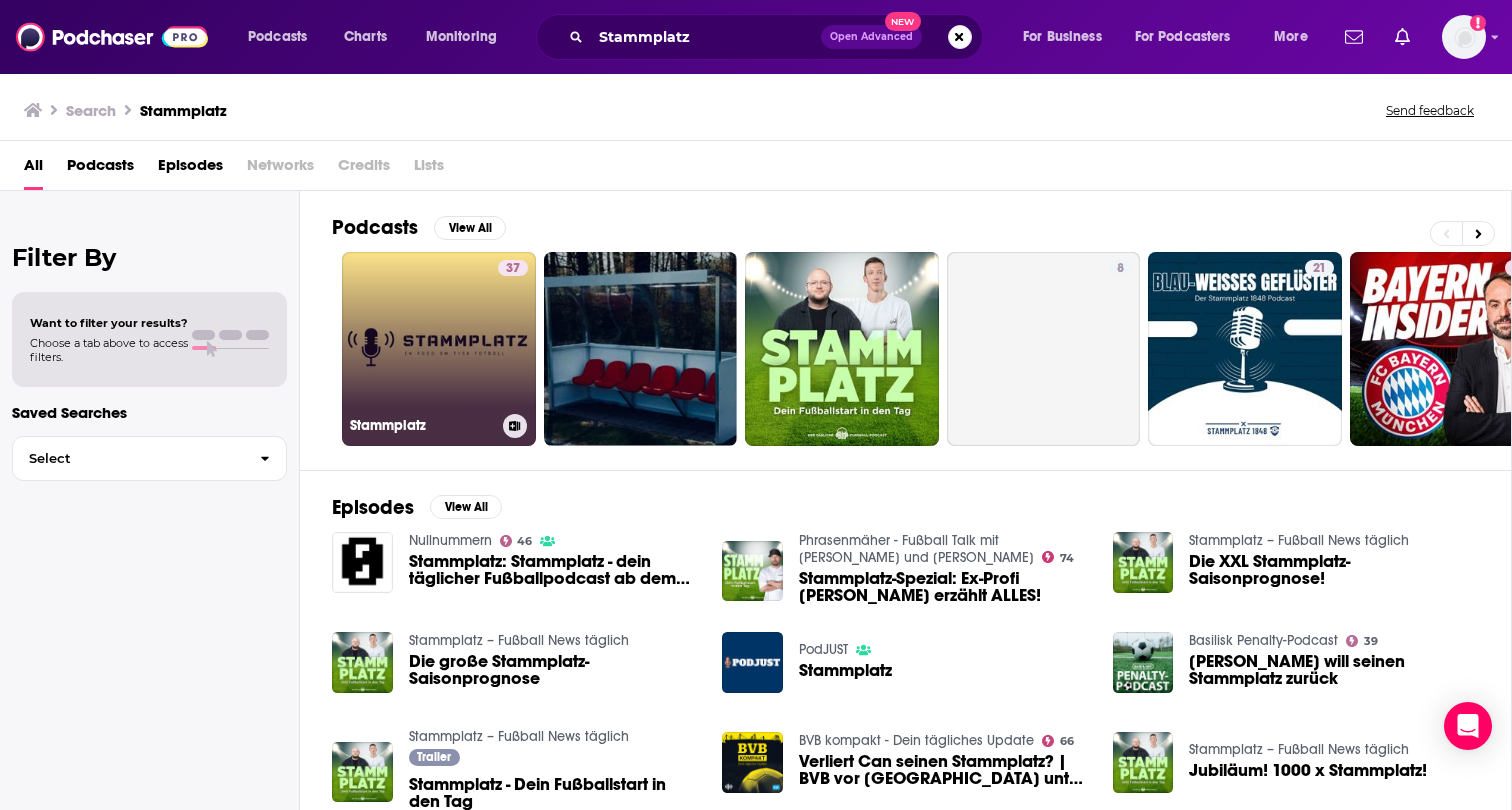 click on "37 Stammplatz" at bounding box center [439, 349] 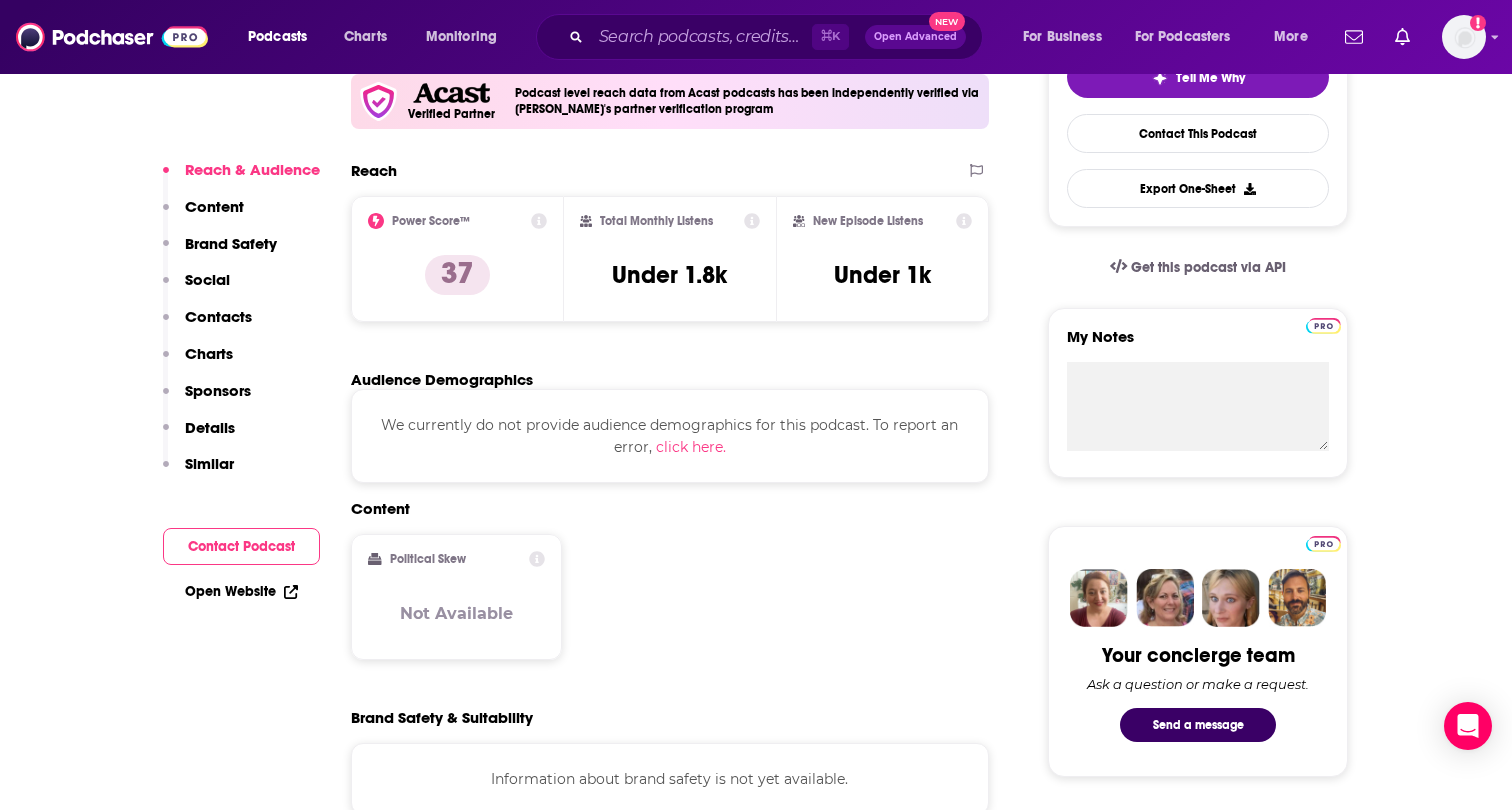 scroll, scrollTop: 536, scrollLeft: 0, axis: vertical 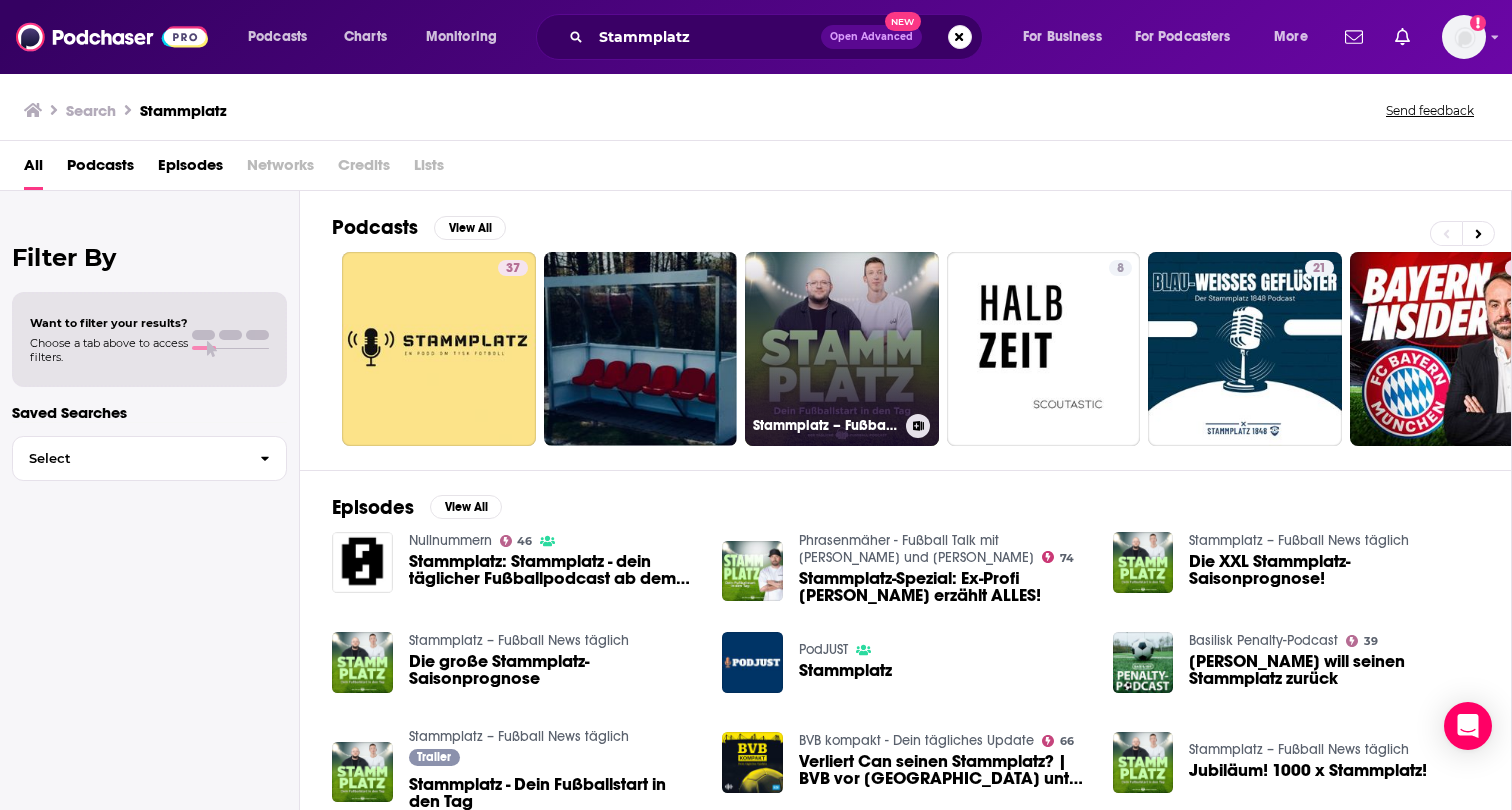 click on "Stammplatz – Fußball News täglich" at bounding box center [842, 349] 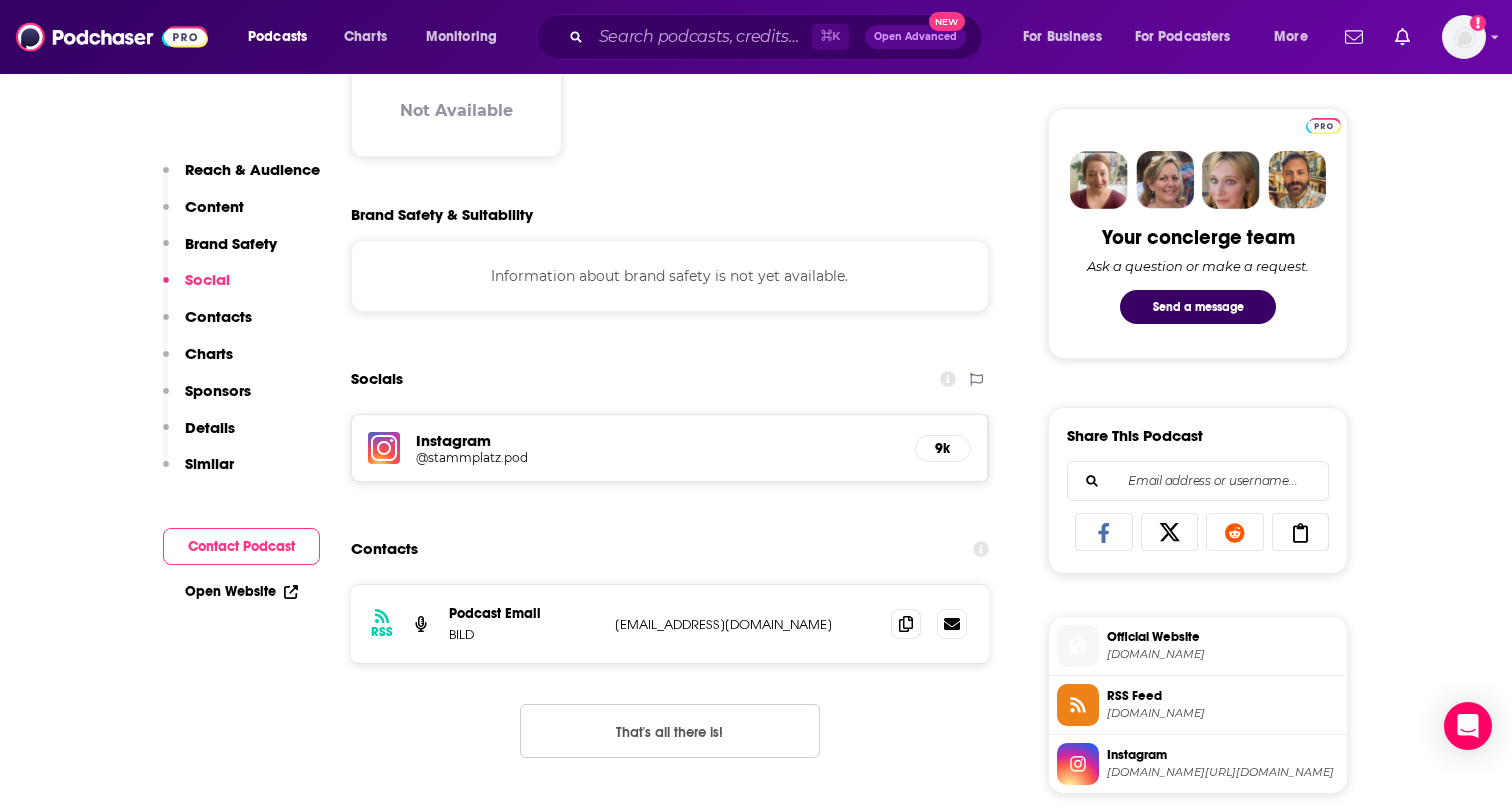 scroll, scrollTop: 0, scrollLeft: 0, axis: both 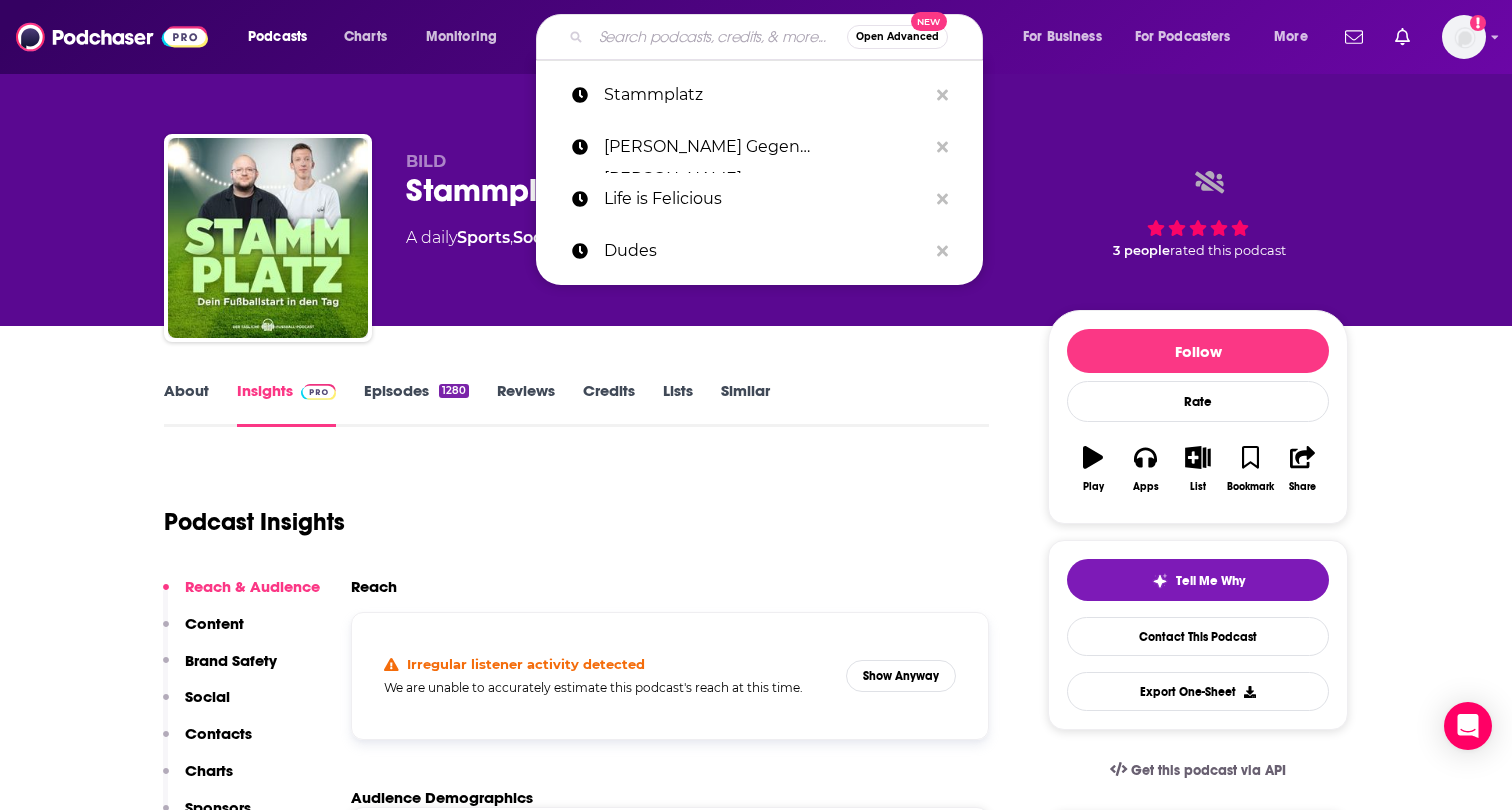 click at bounding box center (719, 37) 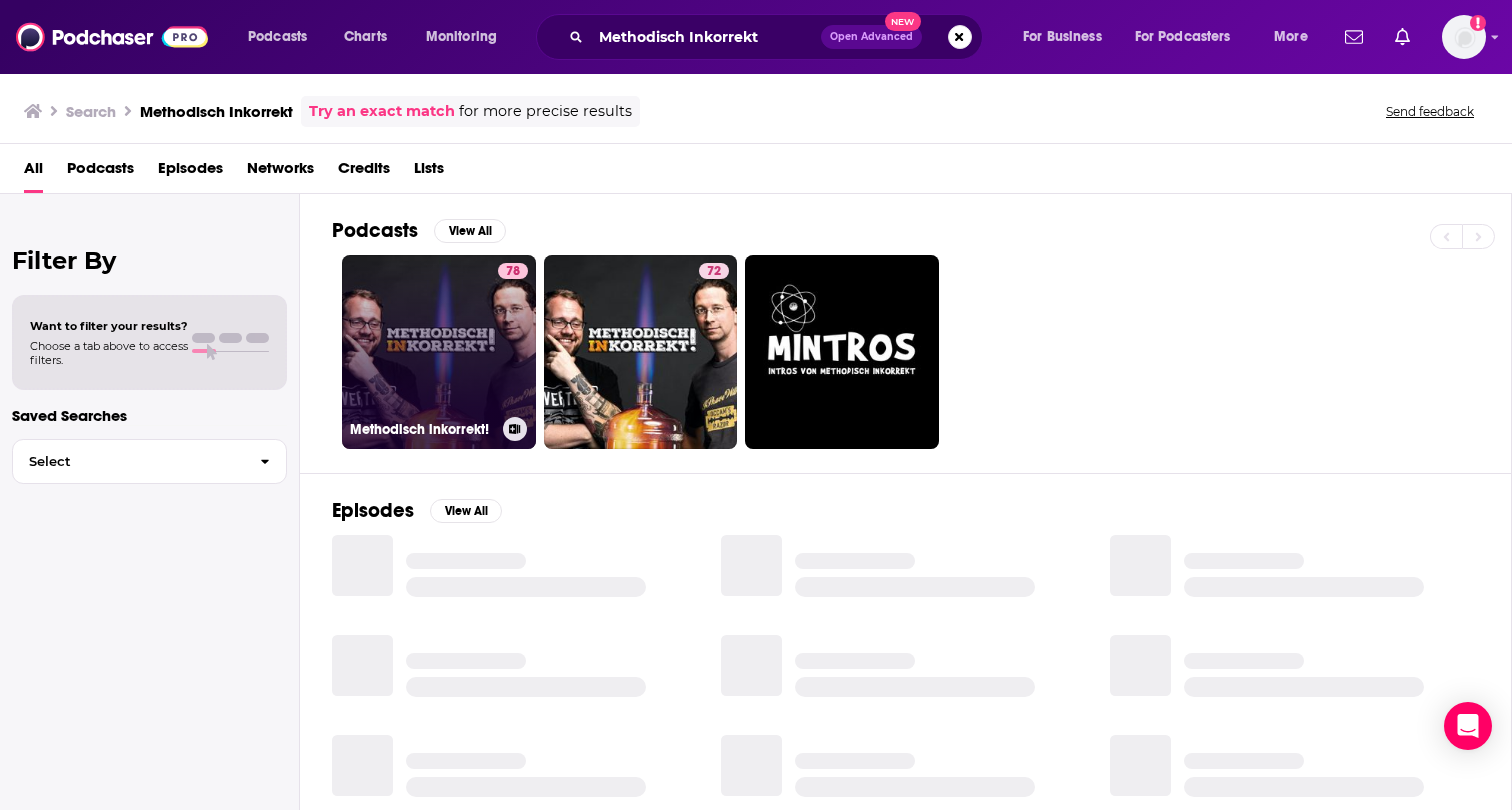click on "78 Methodisch inkorrekt!" at bounding box center [439, 352] 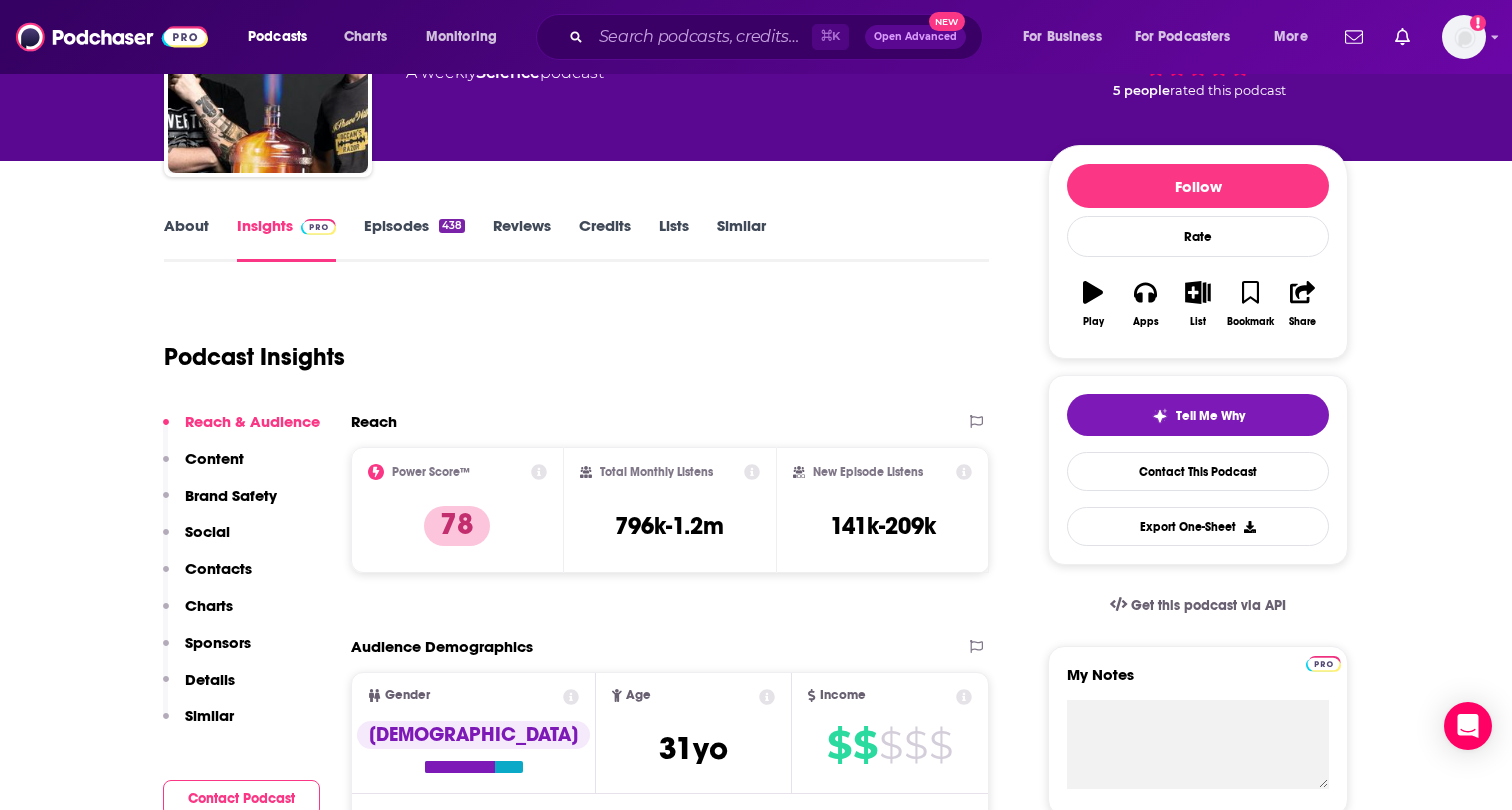 scroll, scrollTop: 260, scrollLeft: 0, axis: vertical 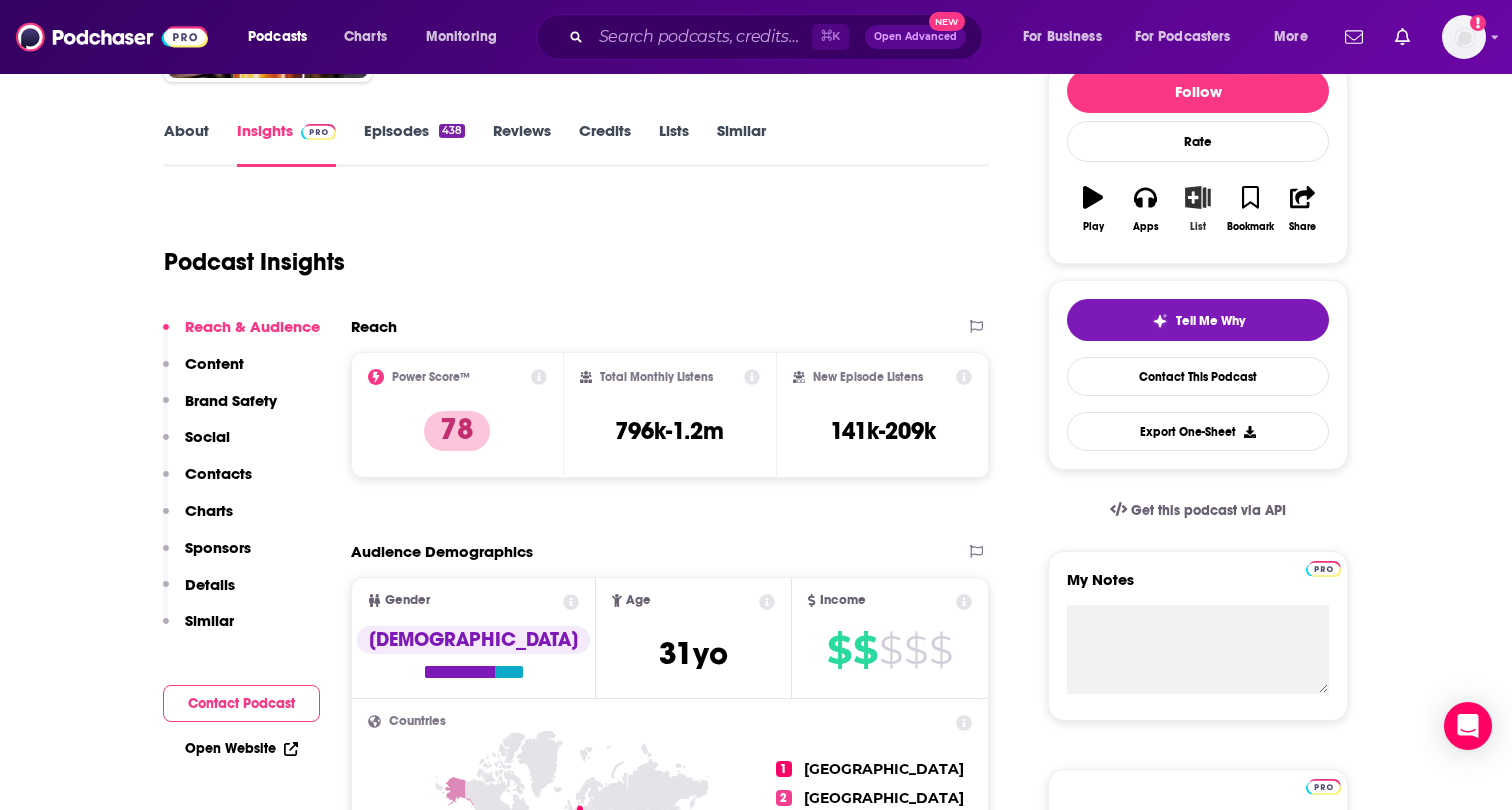 click 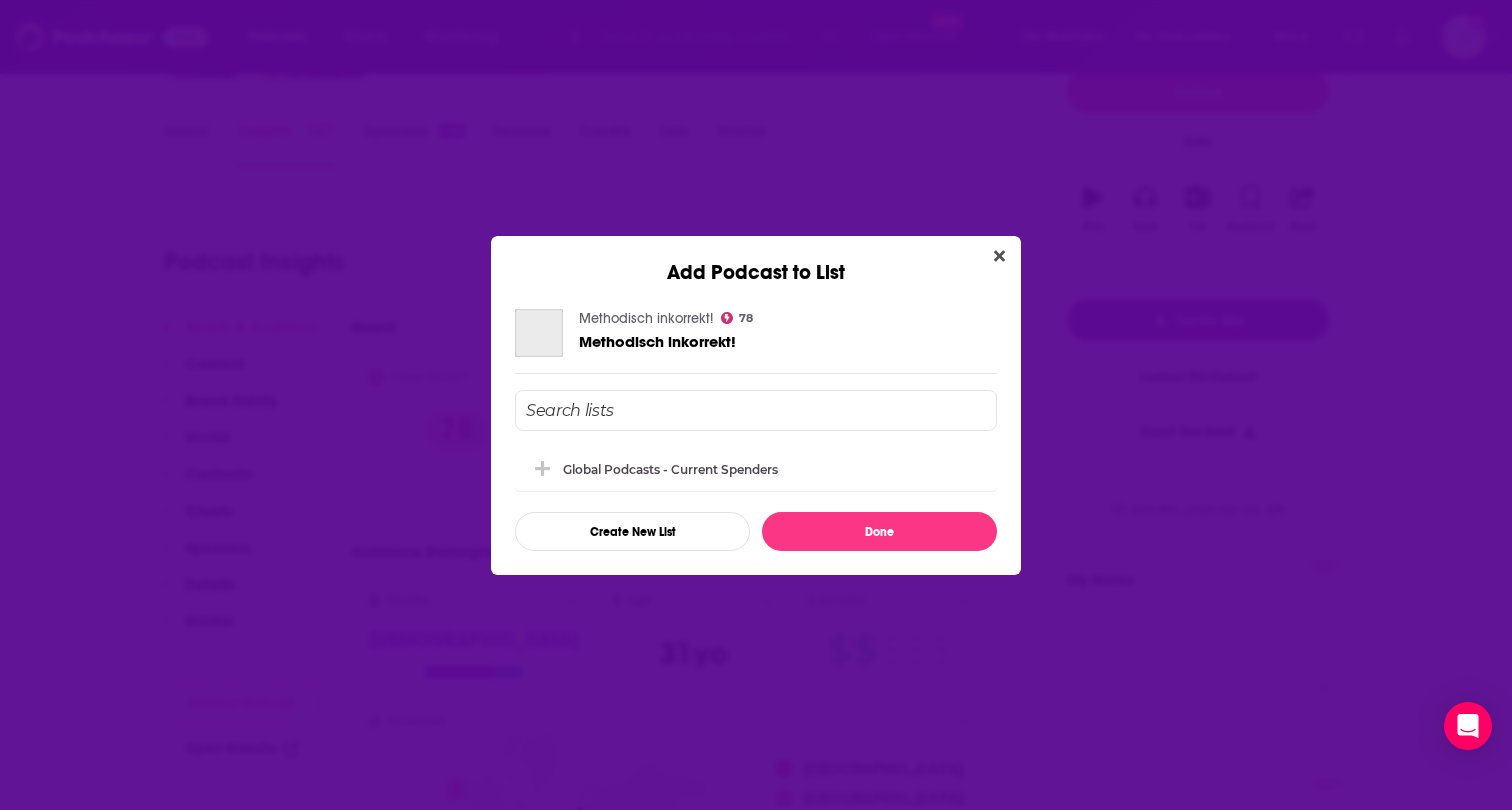 scroll, scrollTop: 0, scrollLeft: 0, axis: both 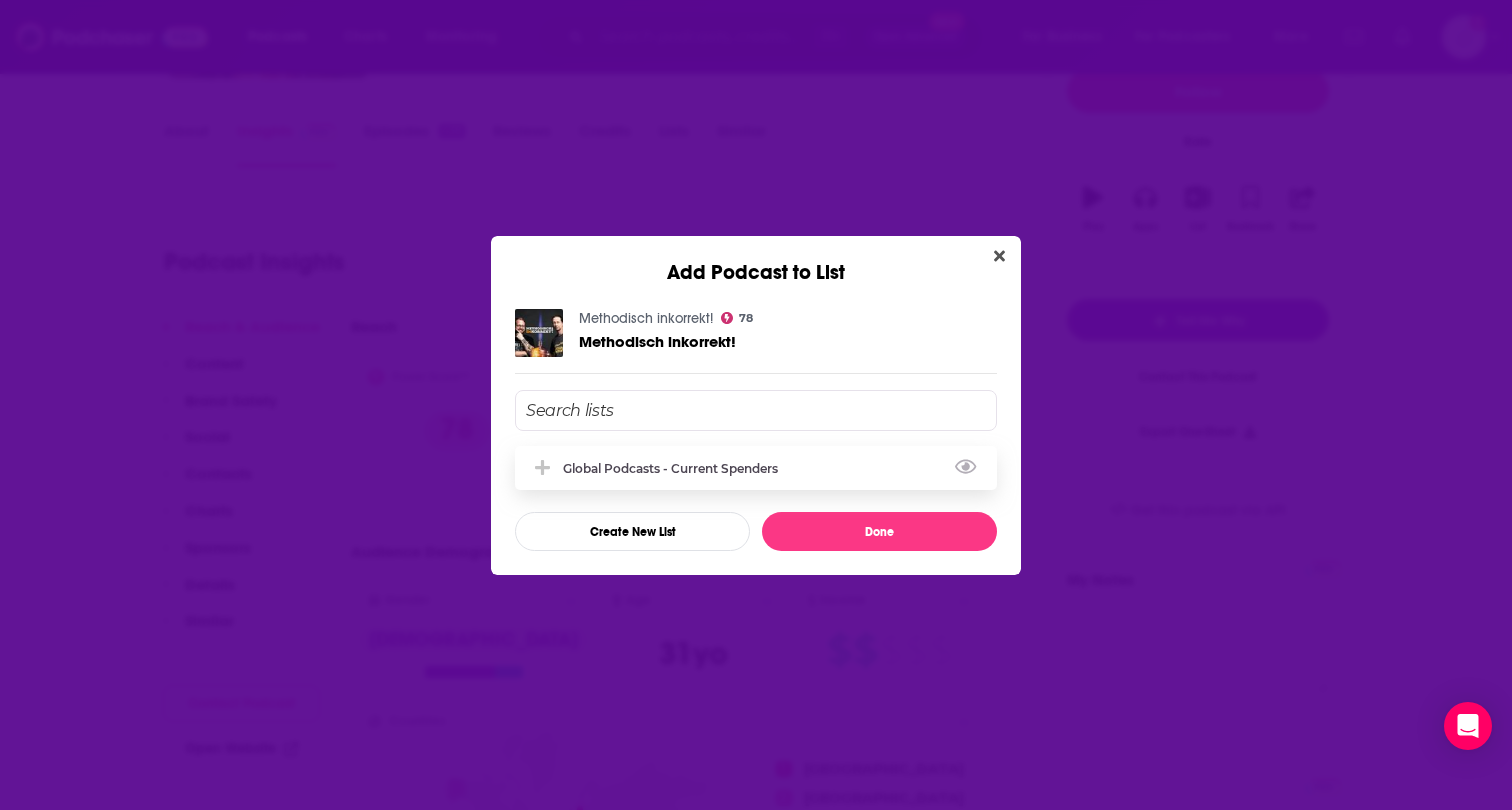 click on "Global Podcasts - Current Spenders" at bounding box center (676, 468) 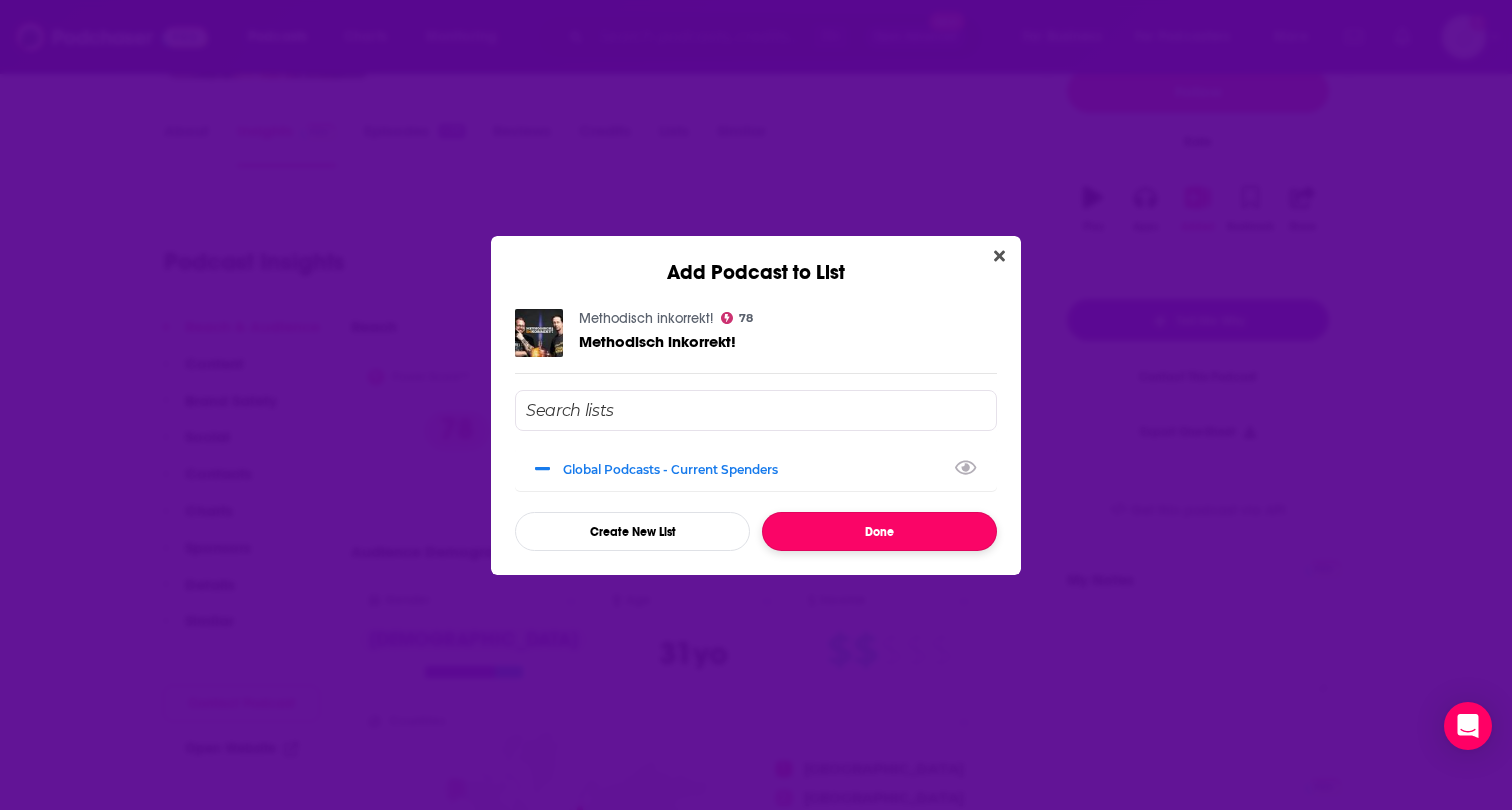 click on "Done" at bounding box center (879, 531) 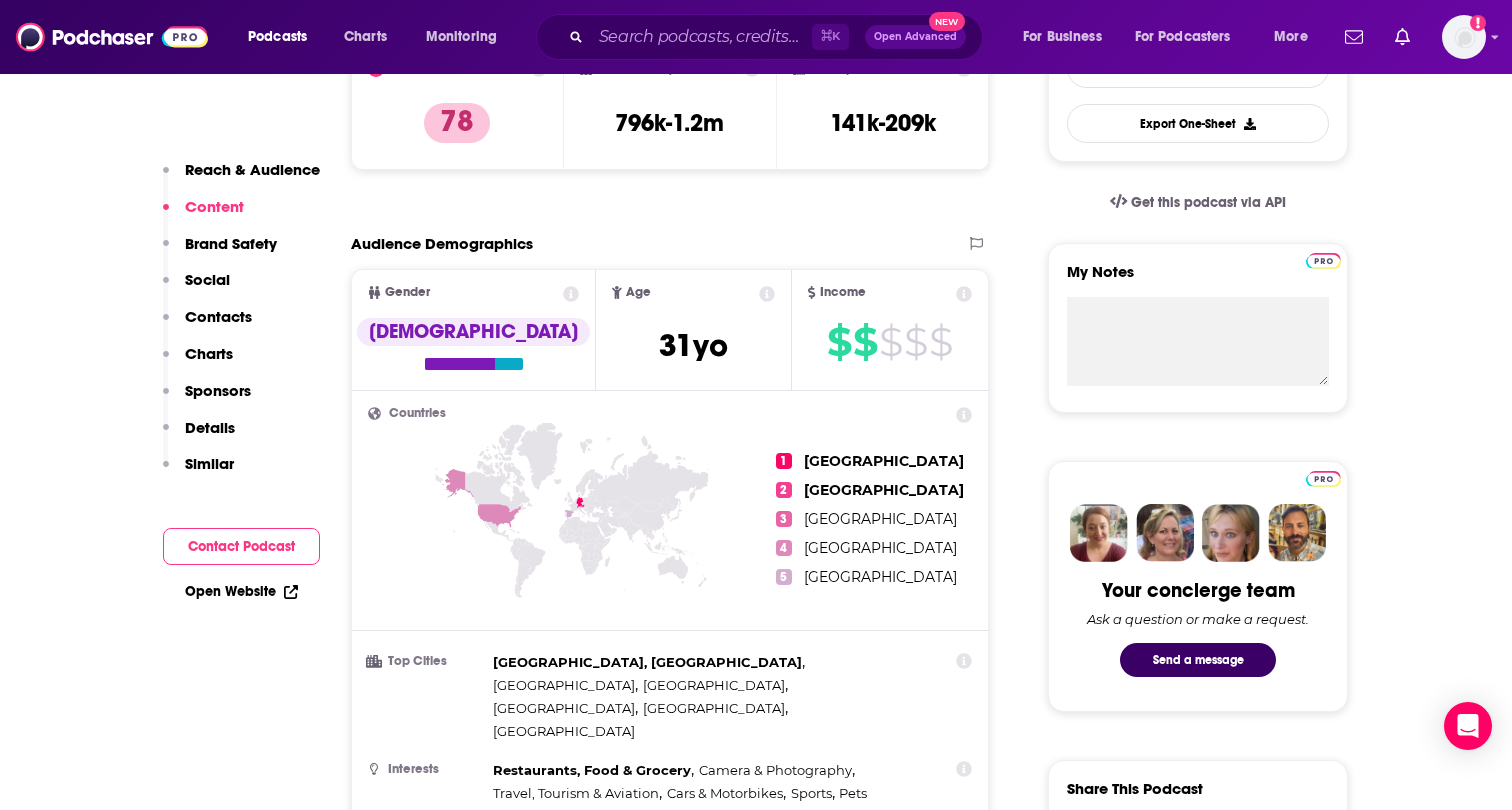 scroll, scrollTop: 0, scrollLeft: 0, axis: both 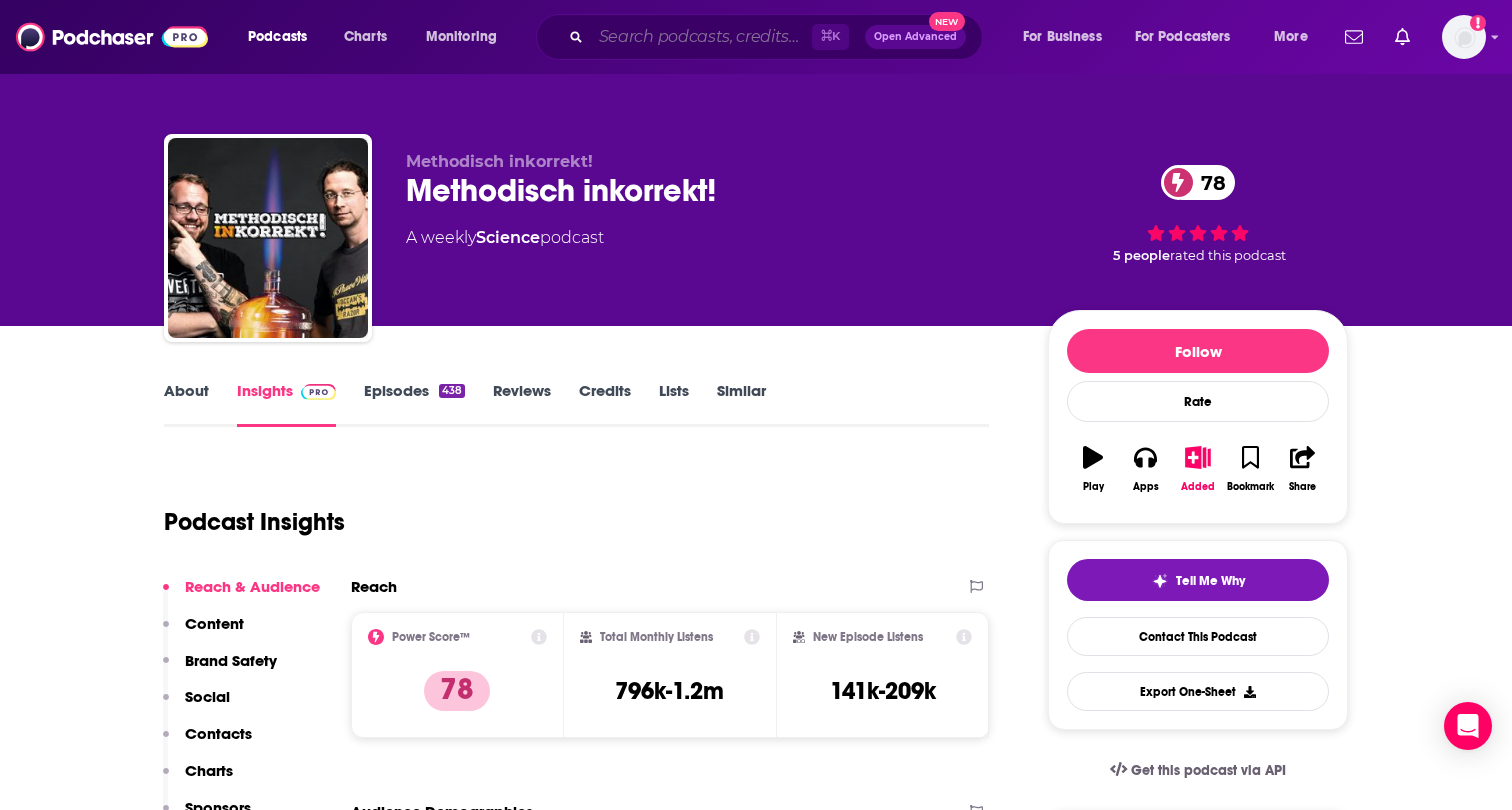 click at bounding box center (701, 37) 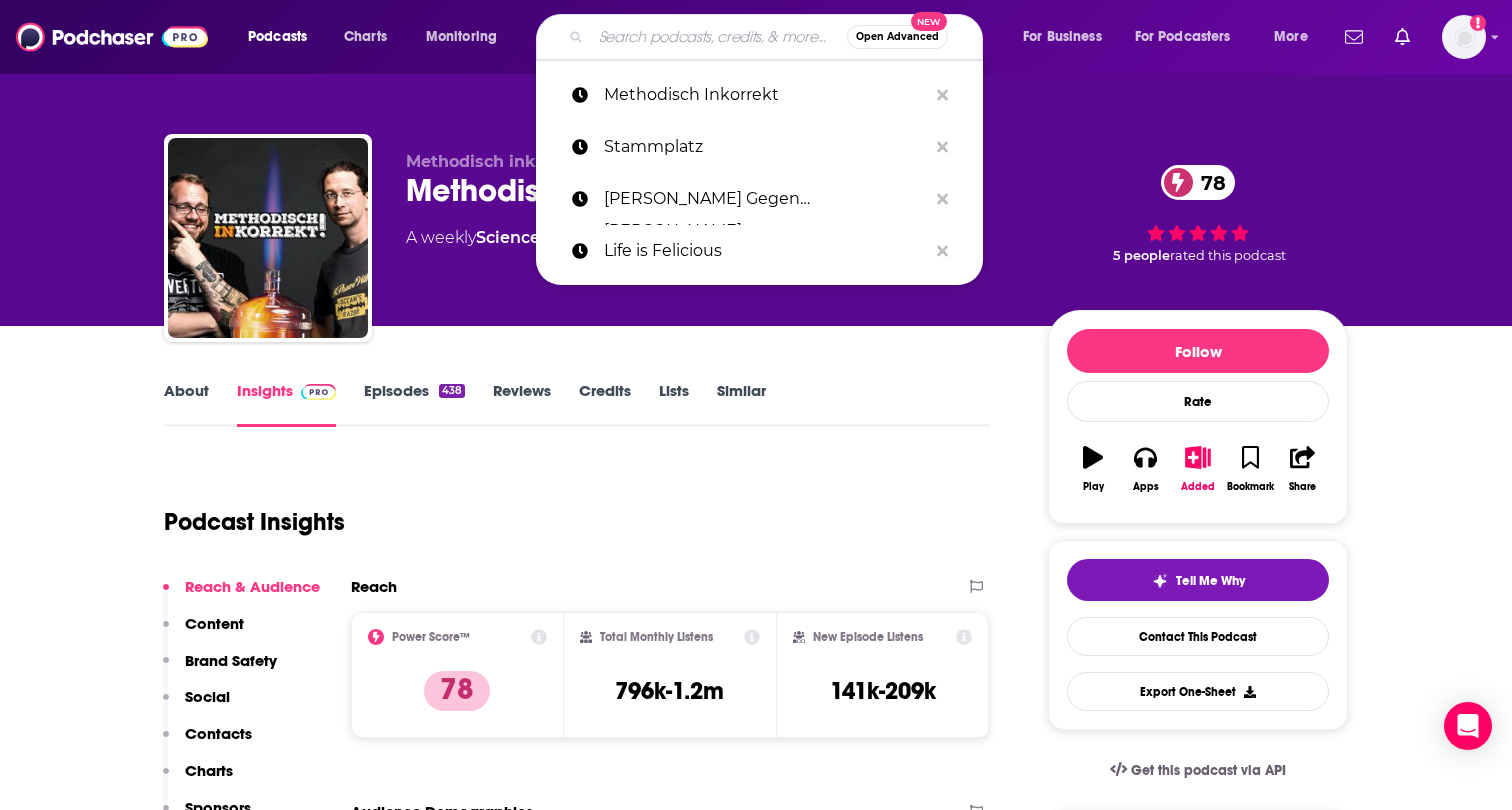 paste on "Mord Auf Ex" 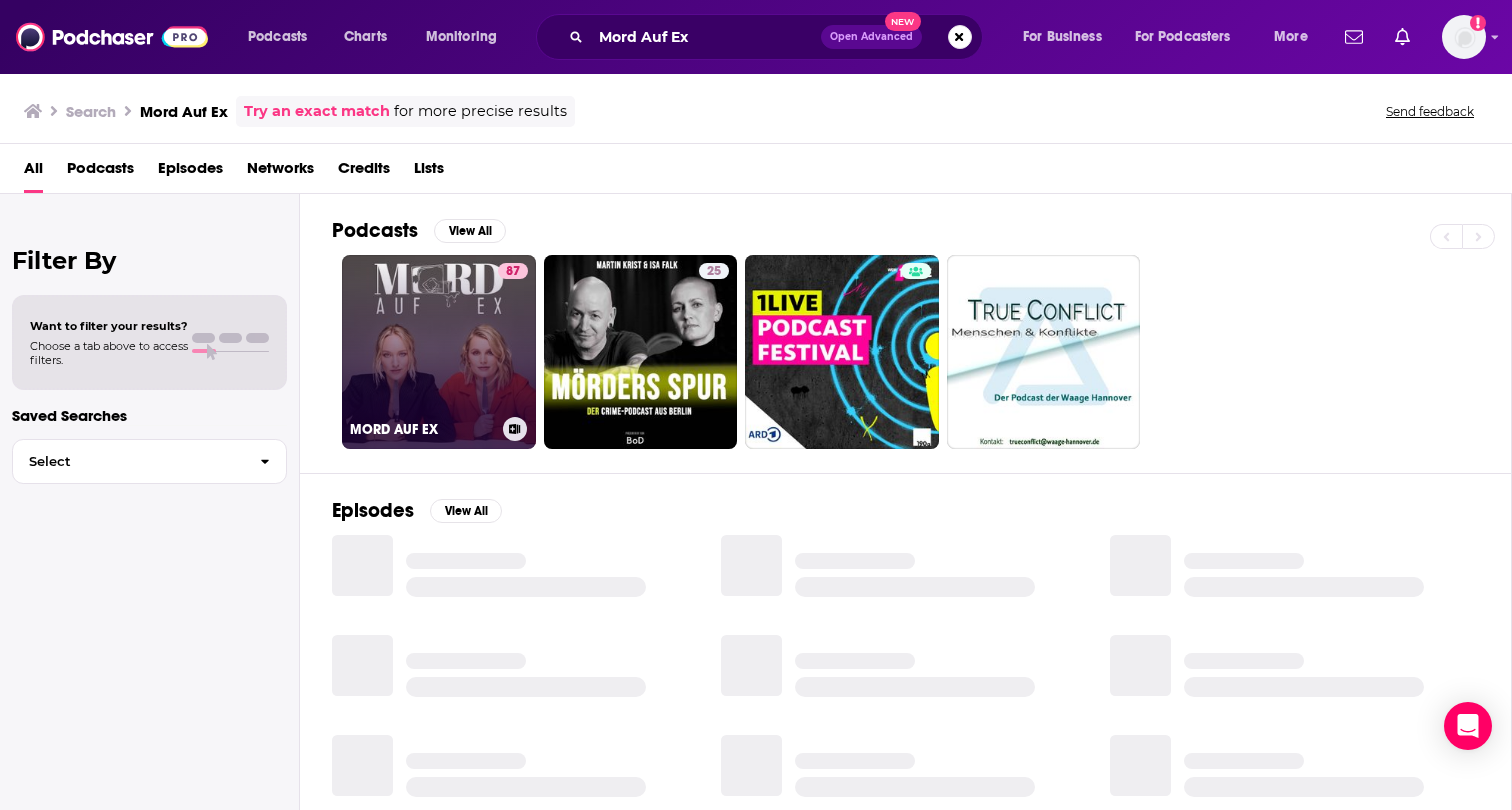 click on "87 MORD AUF EX" at bounding box center [439, 352] 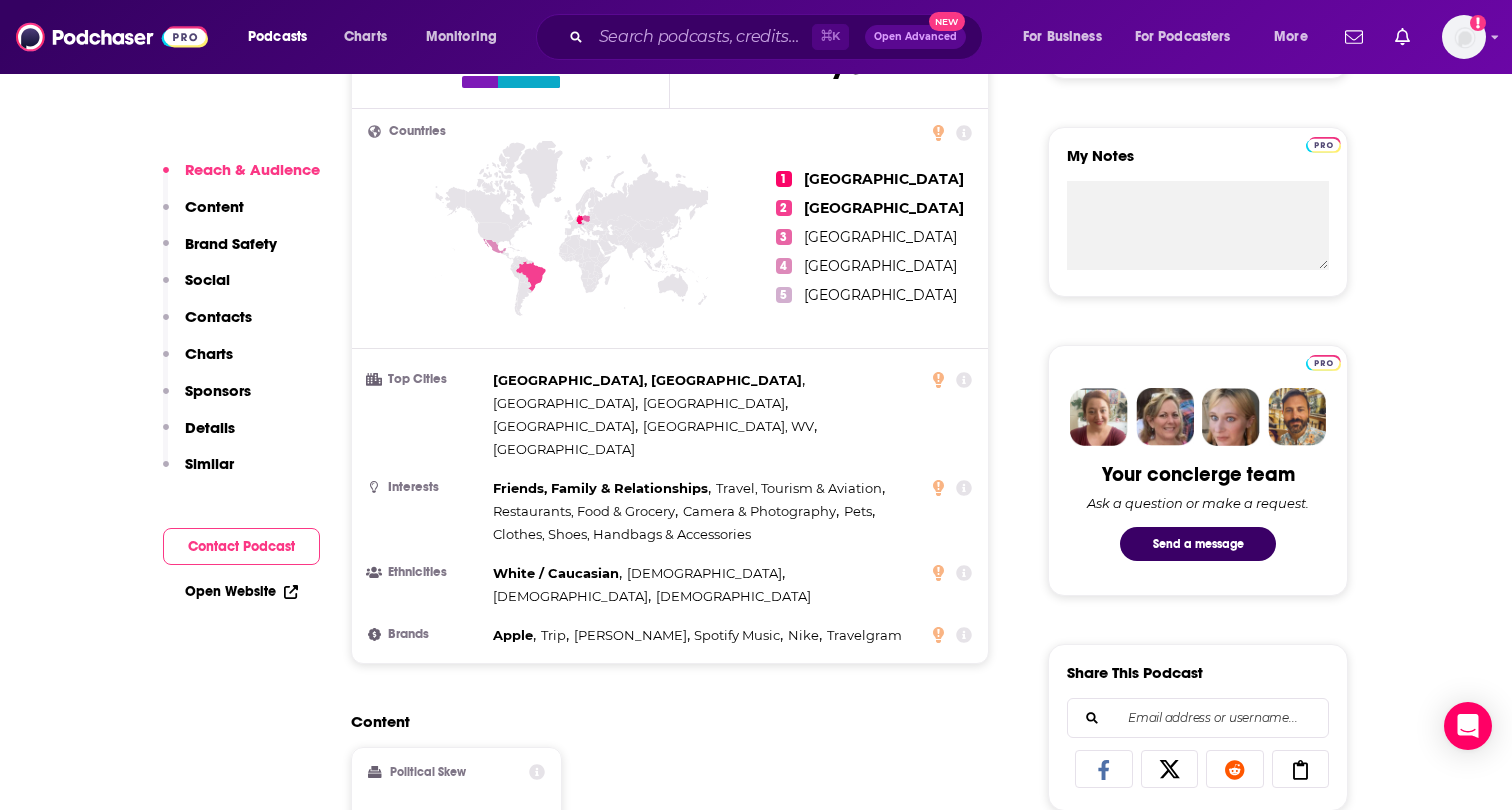 scroll, scrollTop: 836, scrollLeft: 0, axis: vertical 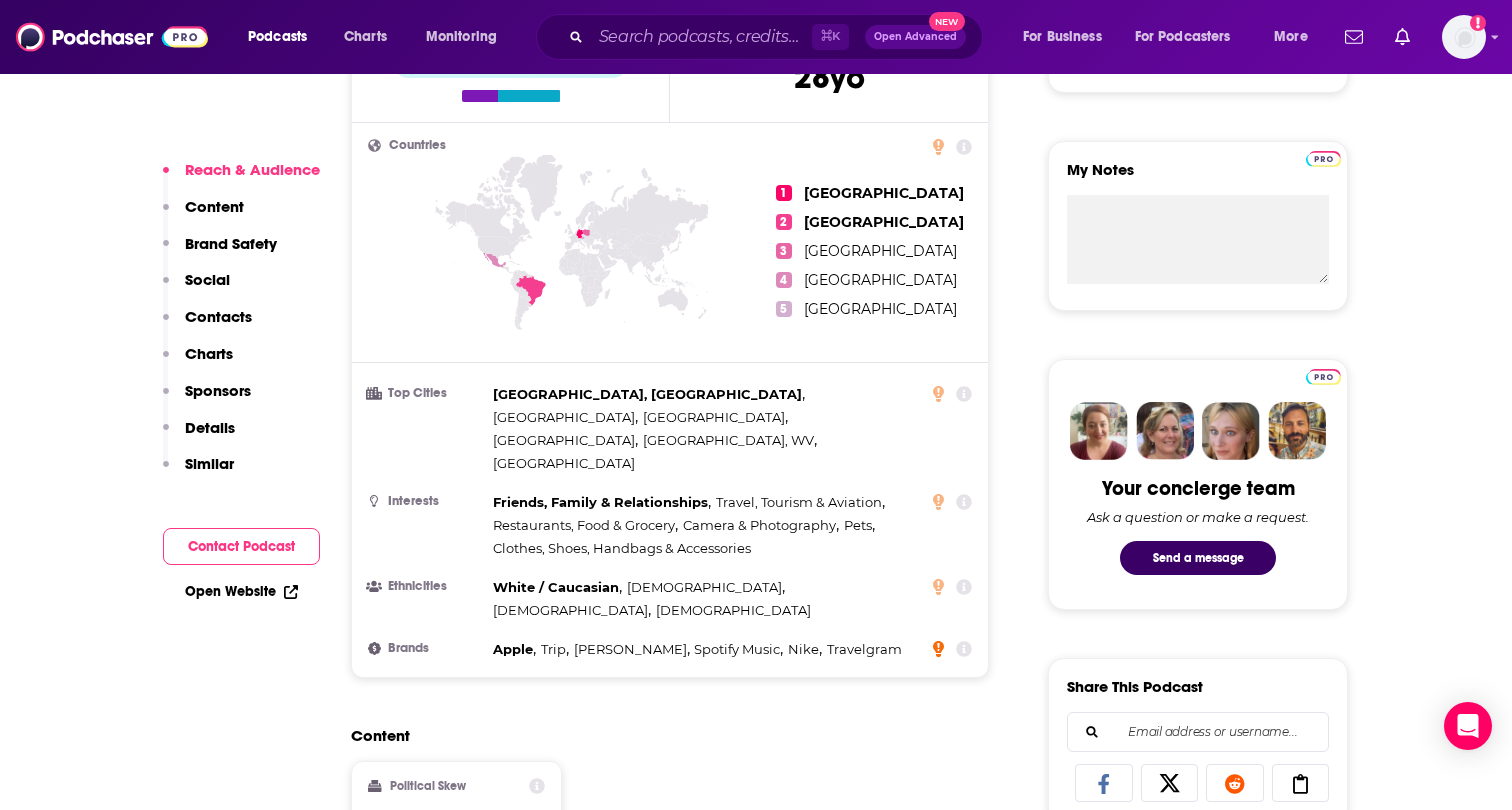 click 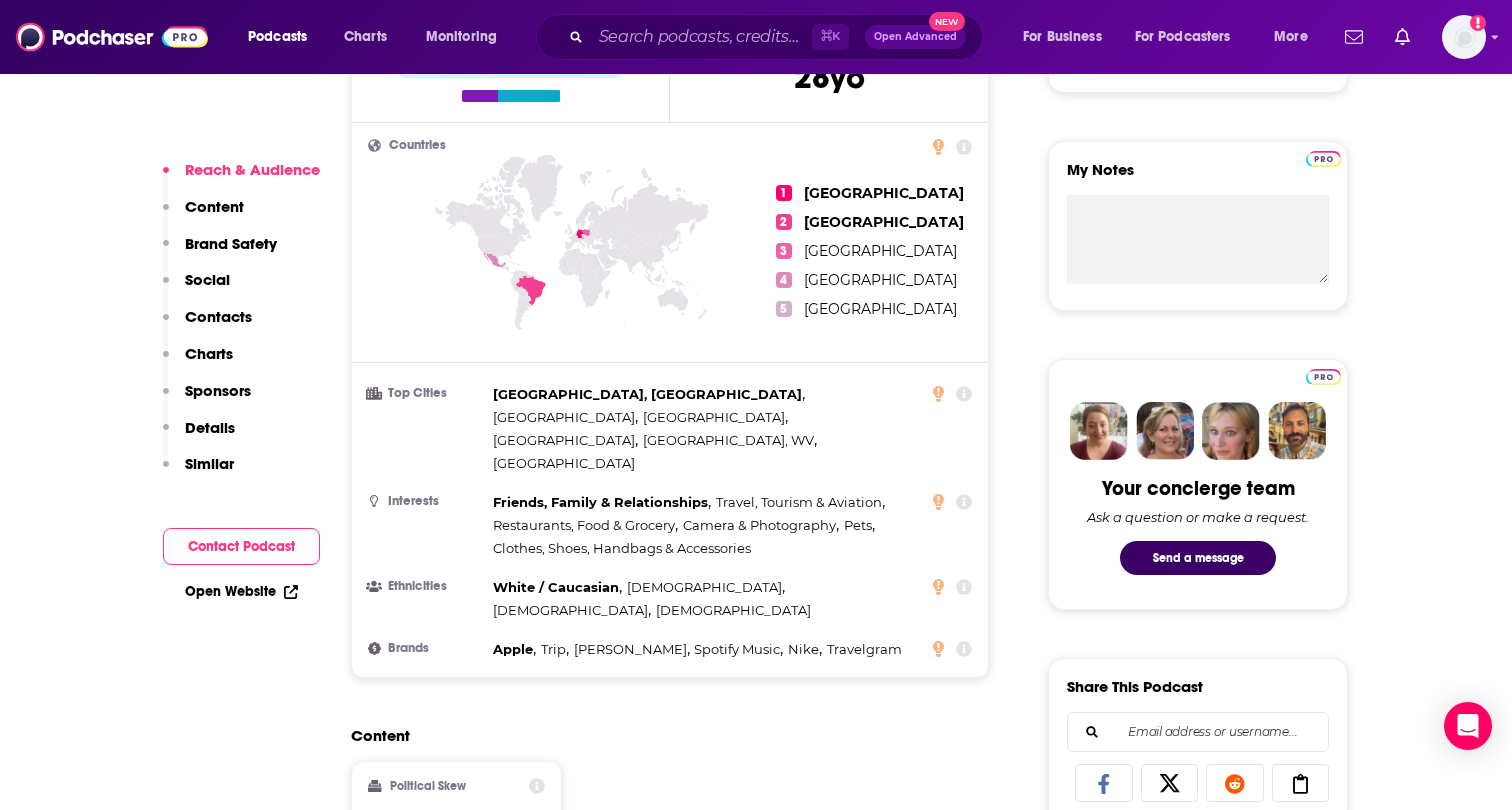click 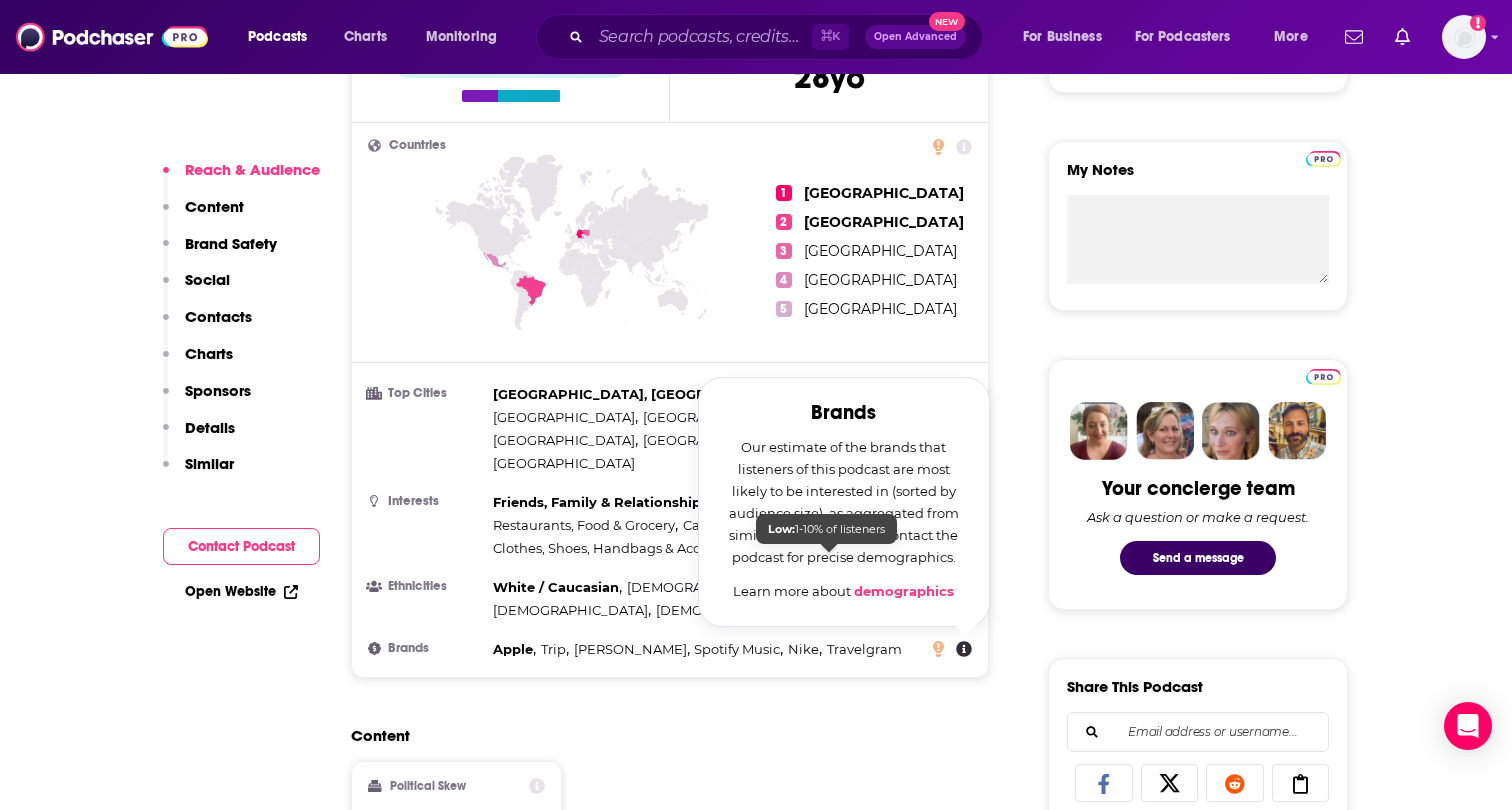 click on "Travelgram" at bounding box center [864, 649] 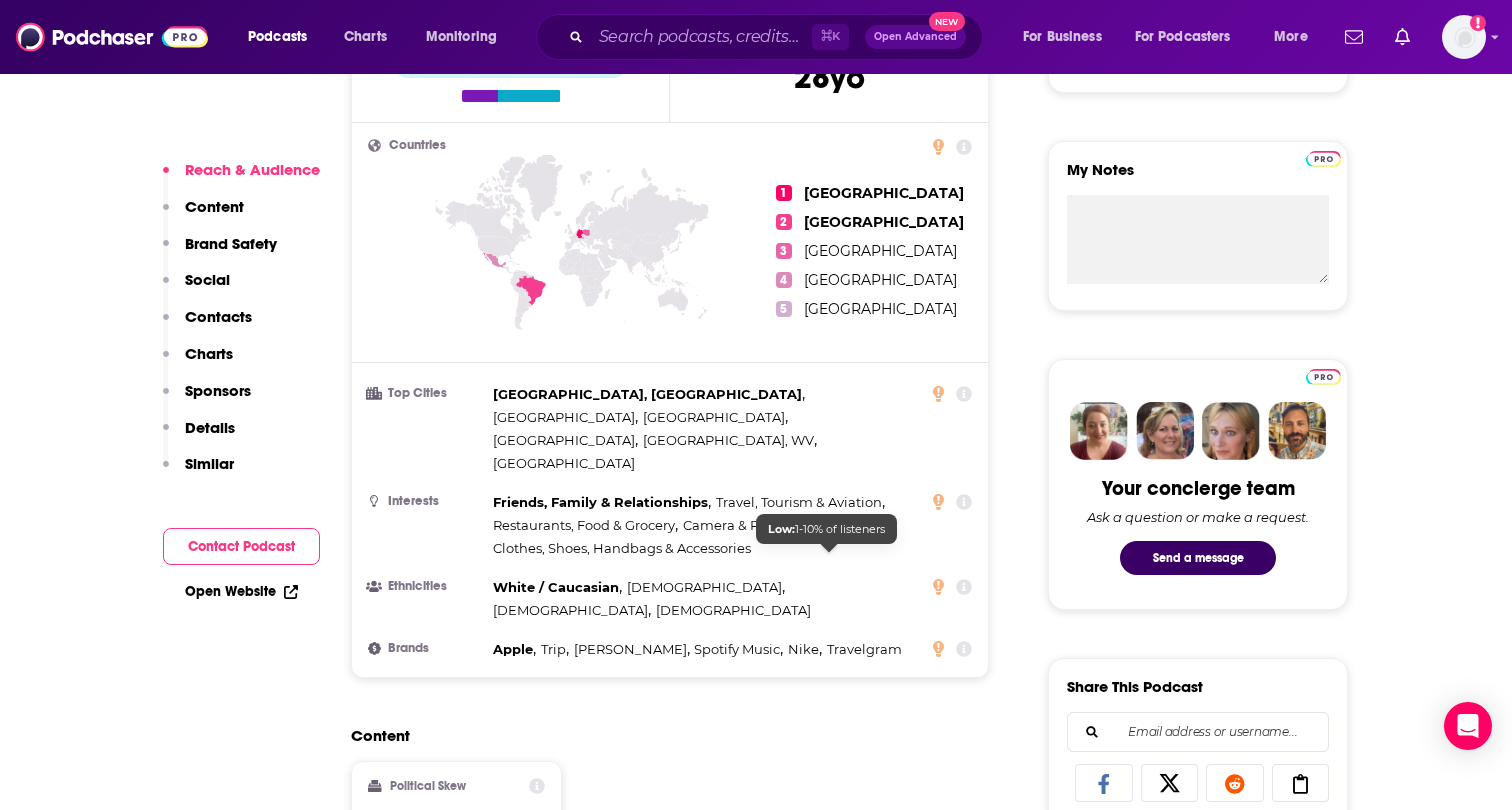 click on "Brands Apple , Trip , Walt Disney , Spotify Music , Nike , Travelgram" at bounding box center [670, 649] 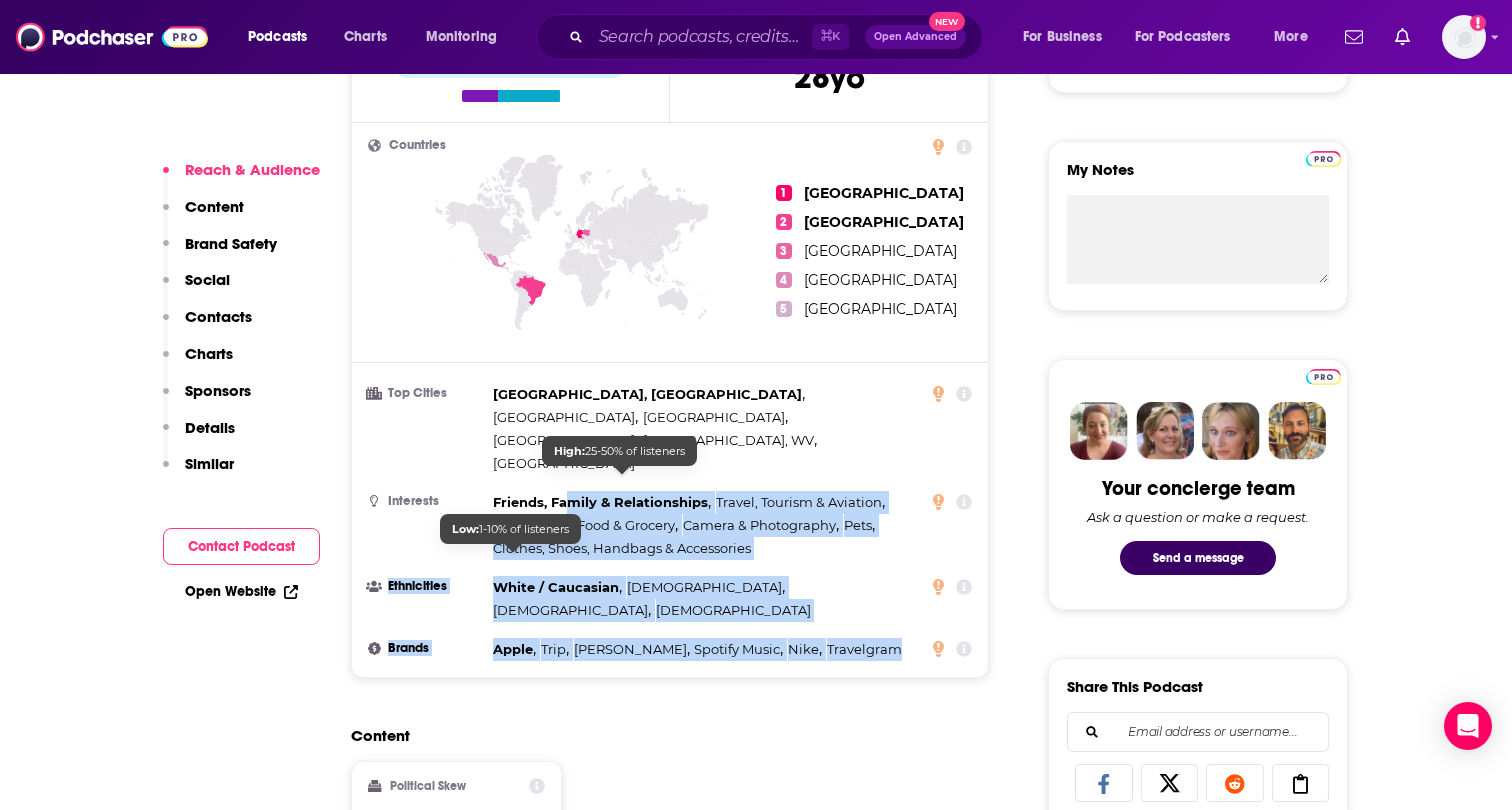 drag, startPoint x: 886, startPoint y: 560, endPoint x: 579, endPoint y: 427, distance: 334.57138 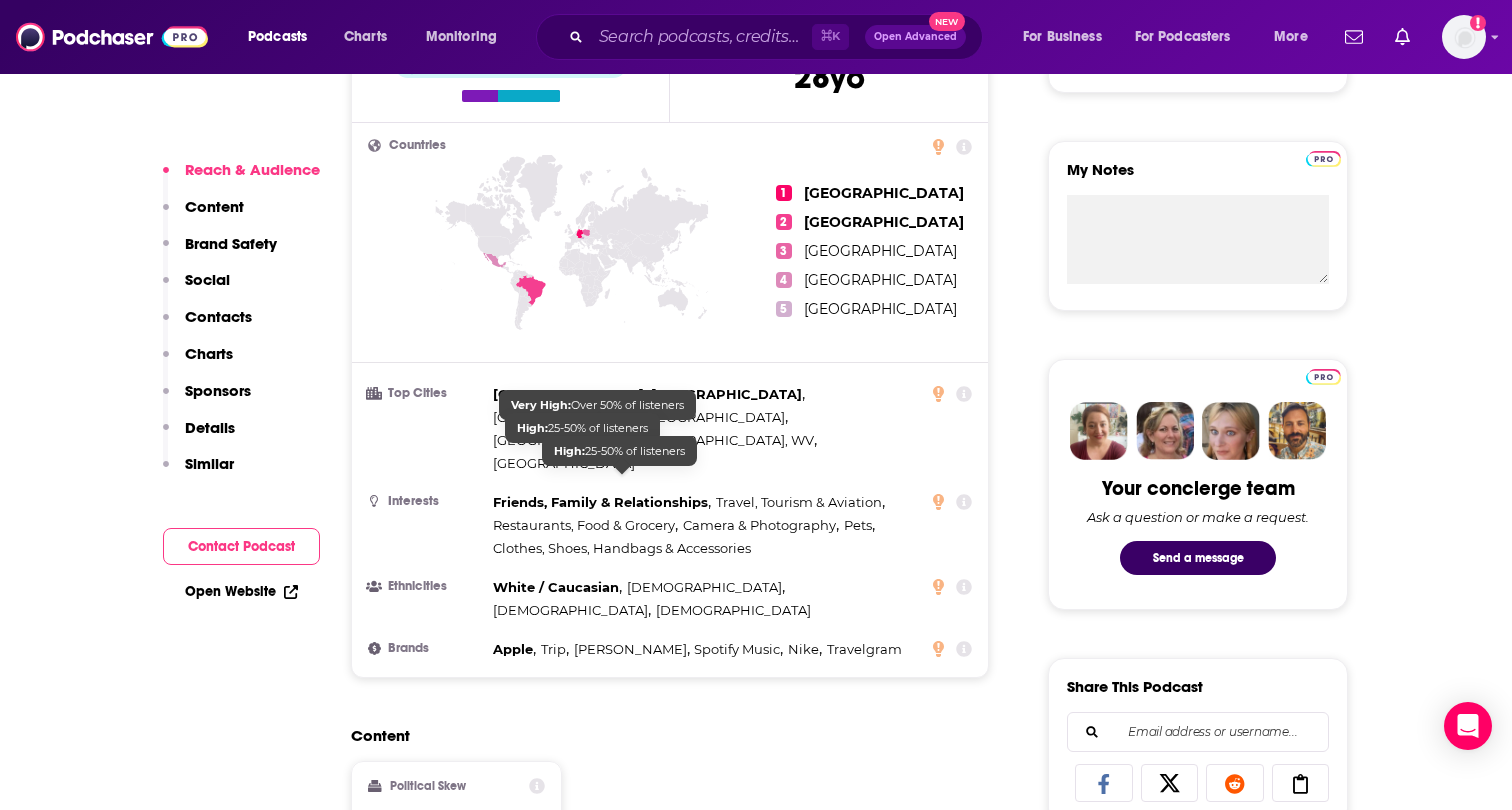 click on "Asian ," at bounding box center [706, 587] 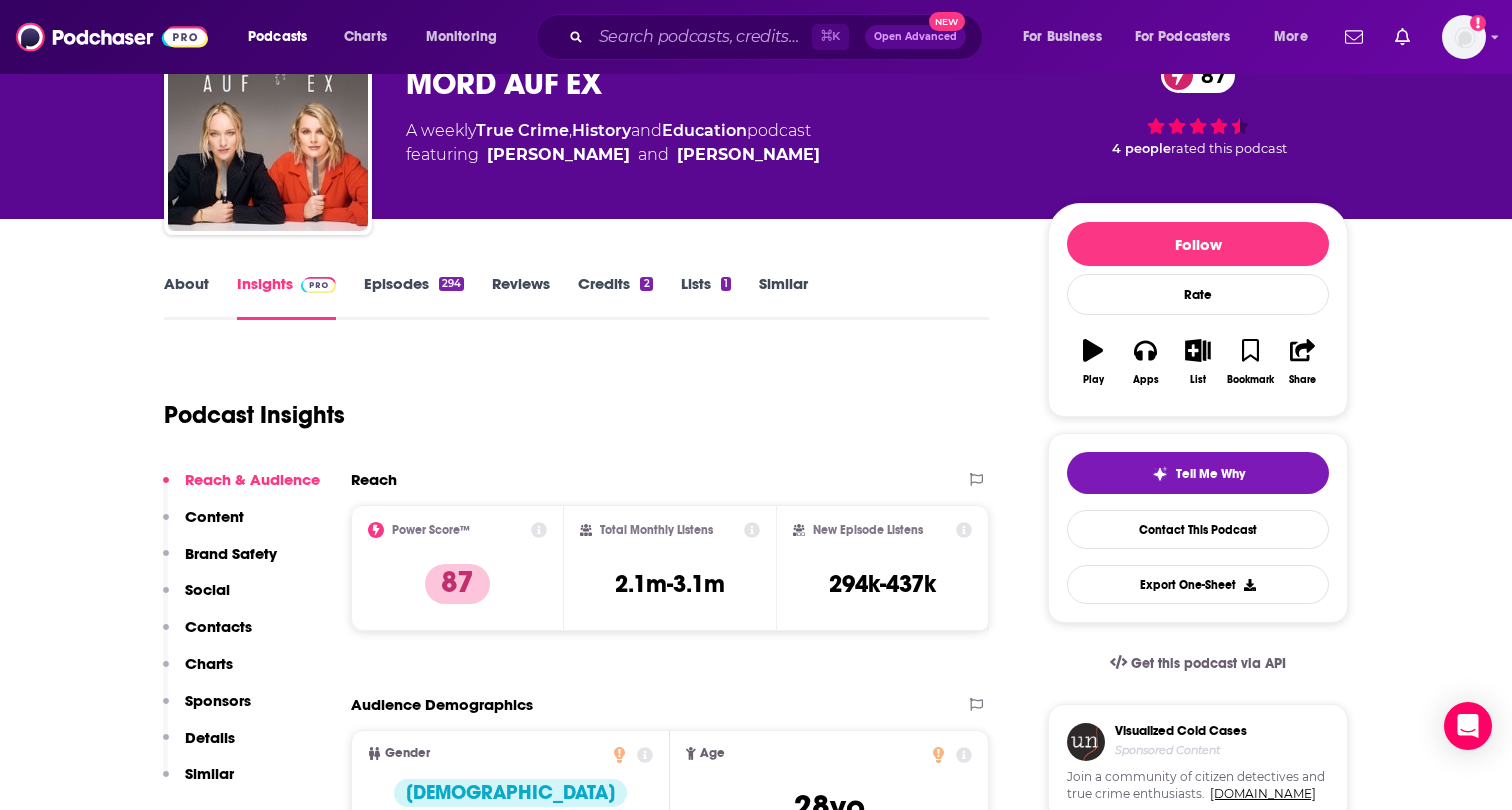 scroll, scrollTop: 0, scrollLeft: 0, axis: both 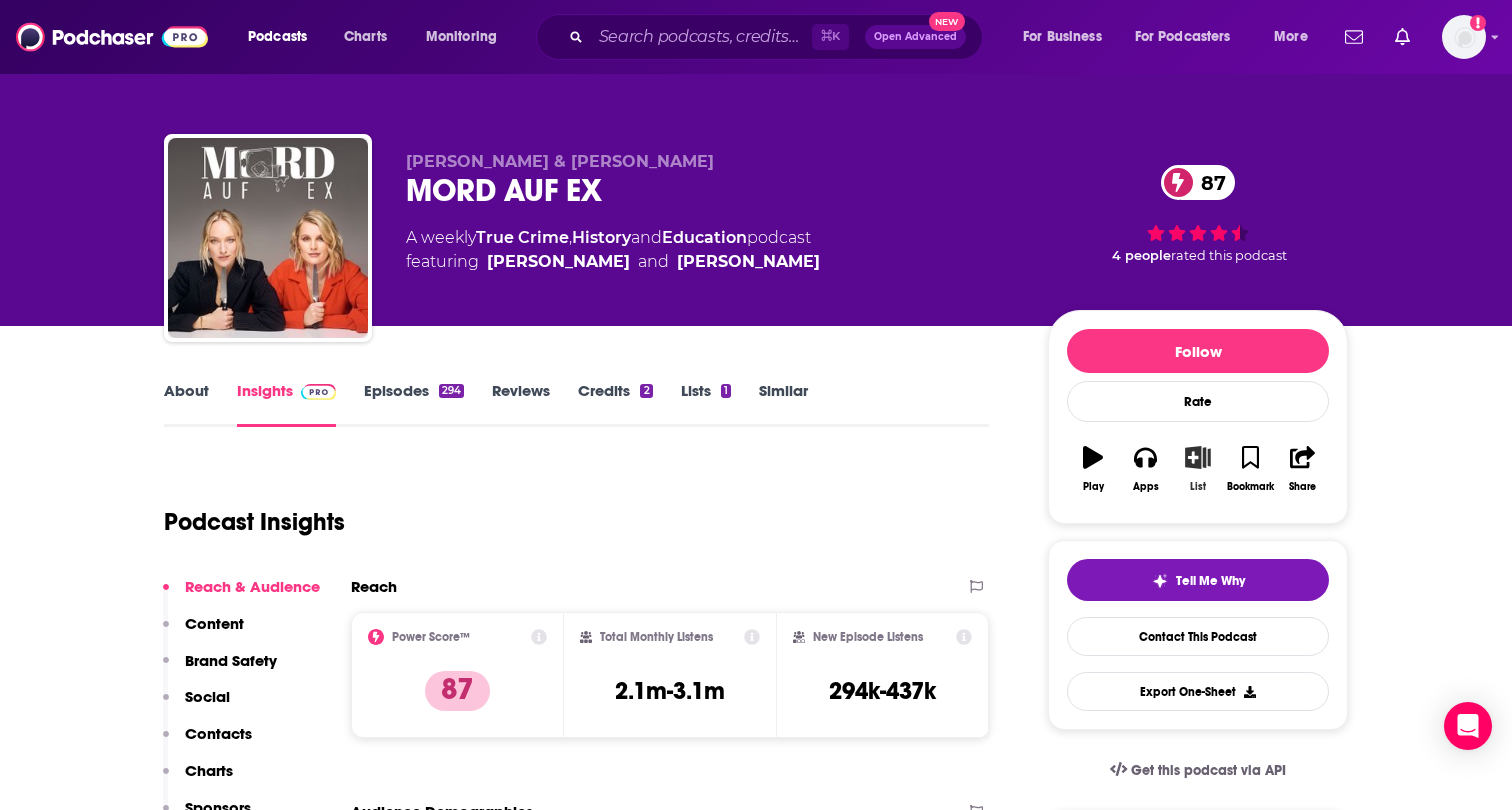 click 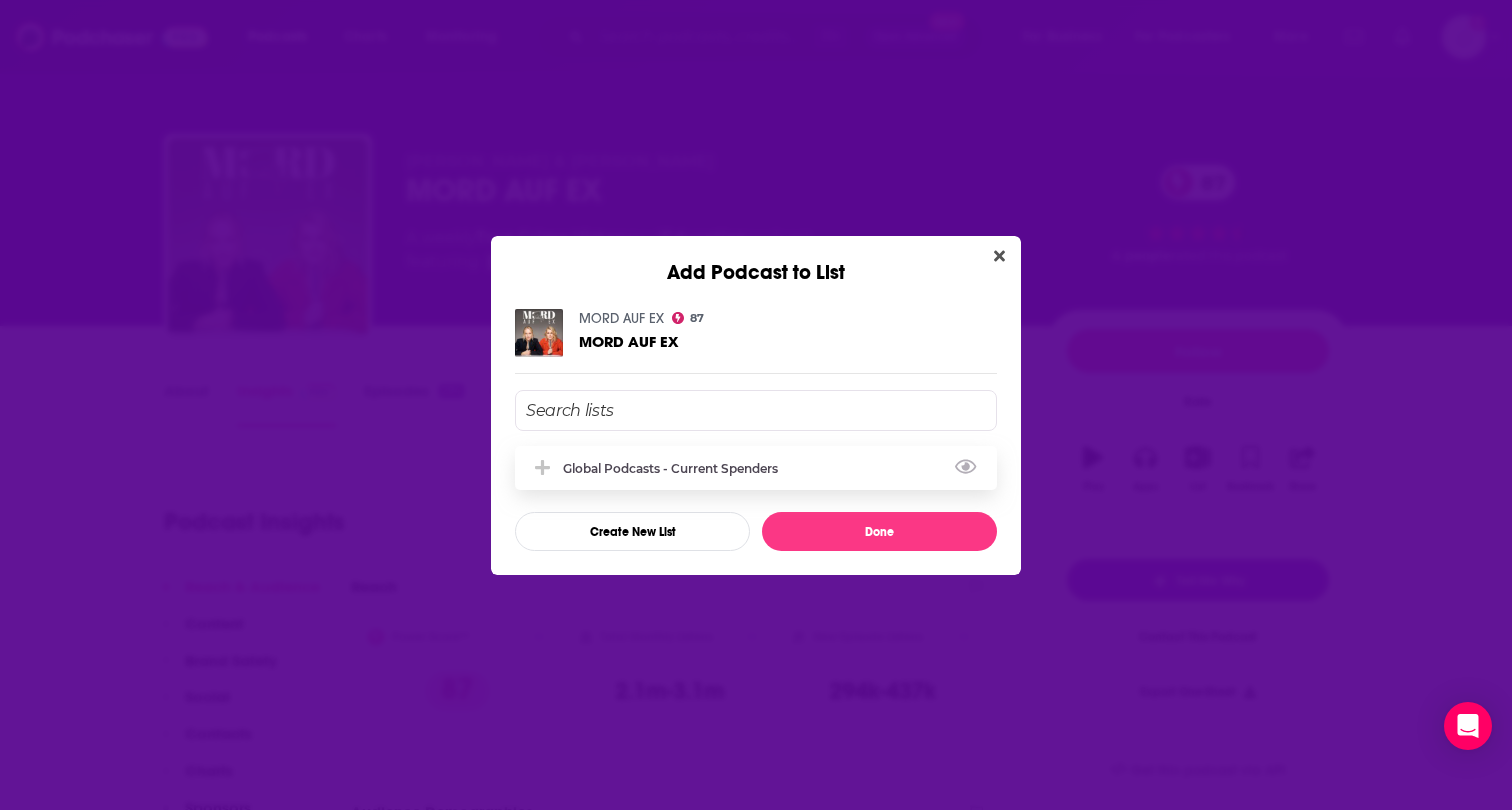 click on "Global Podcasts - Current Spenders" at bounding box center (756, 468) 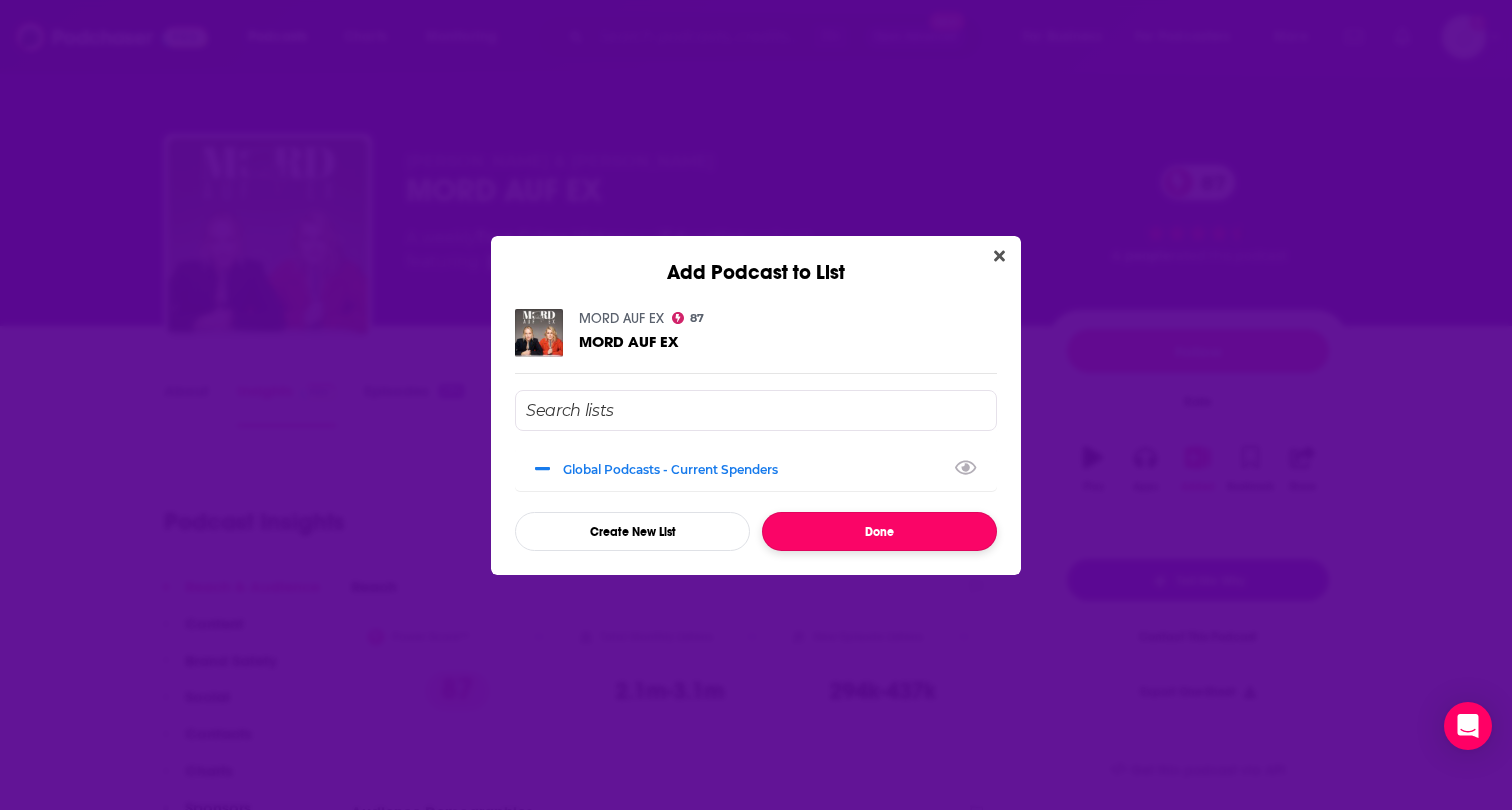click on "Done" at bounding box center [879, 531] 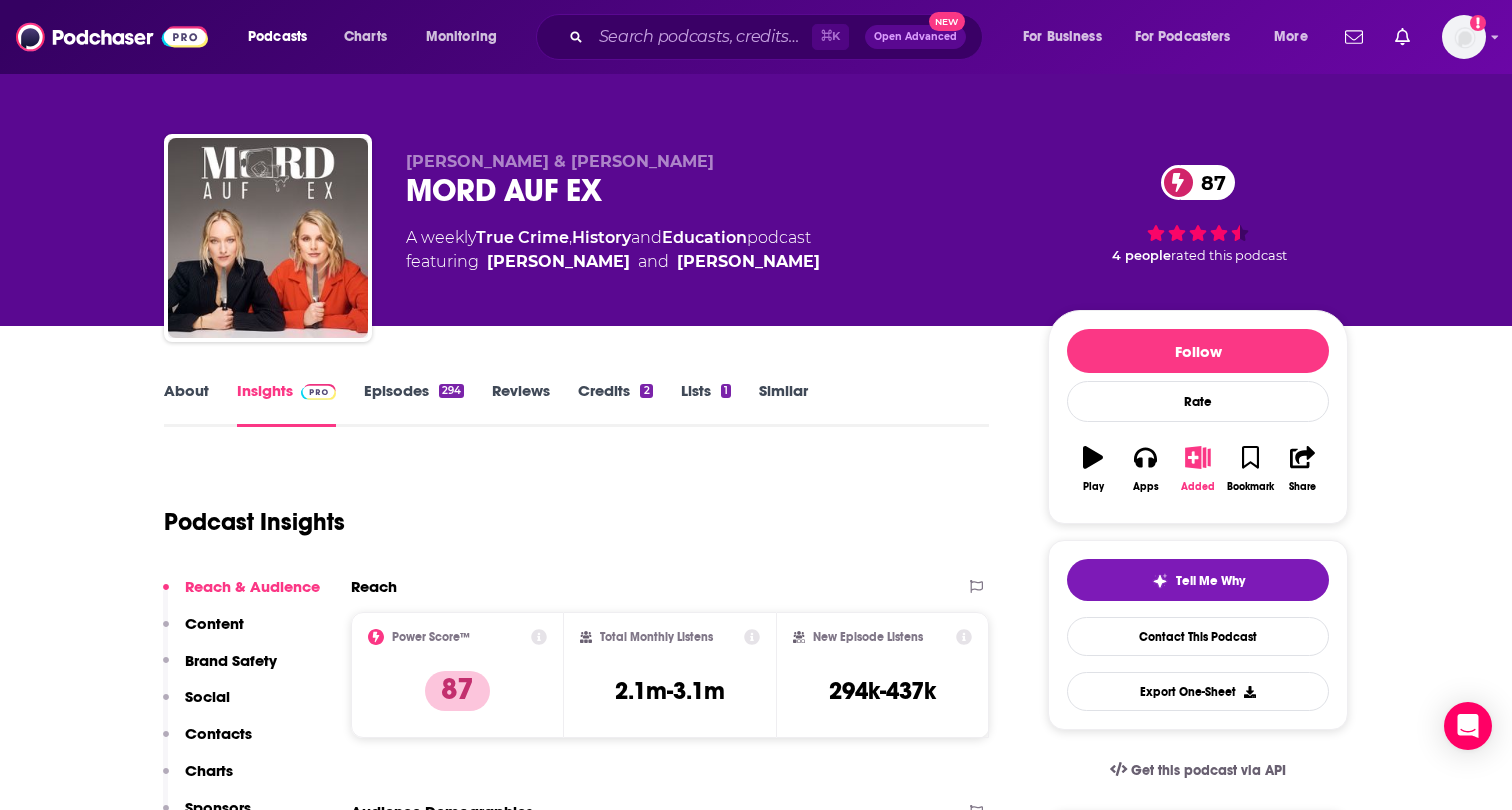 scroll, scrollTop: 539, scrollLeft: 0, axis: vertical 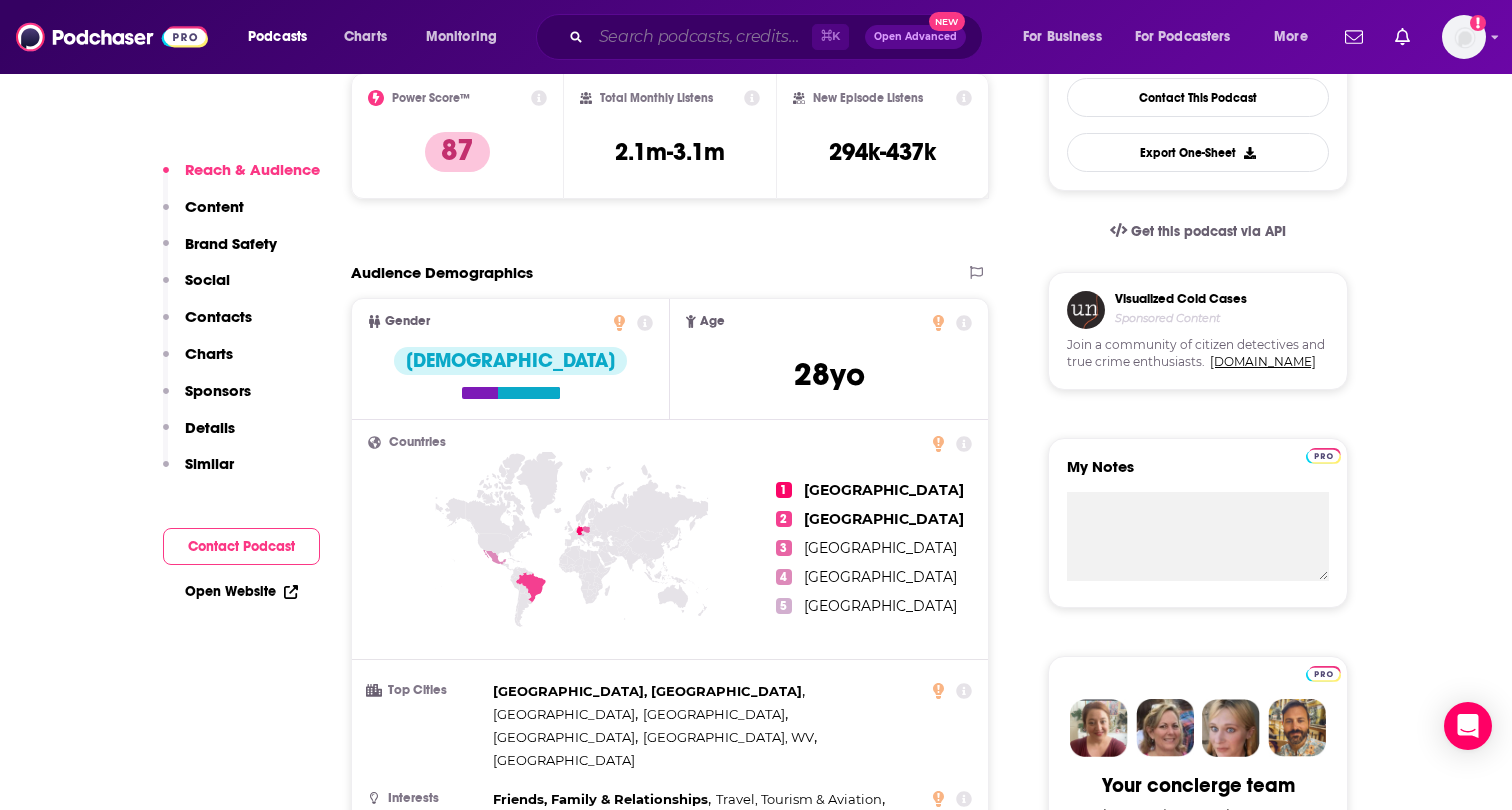 click at bounding box center [701, 37] 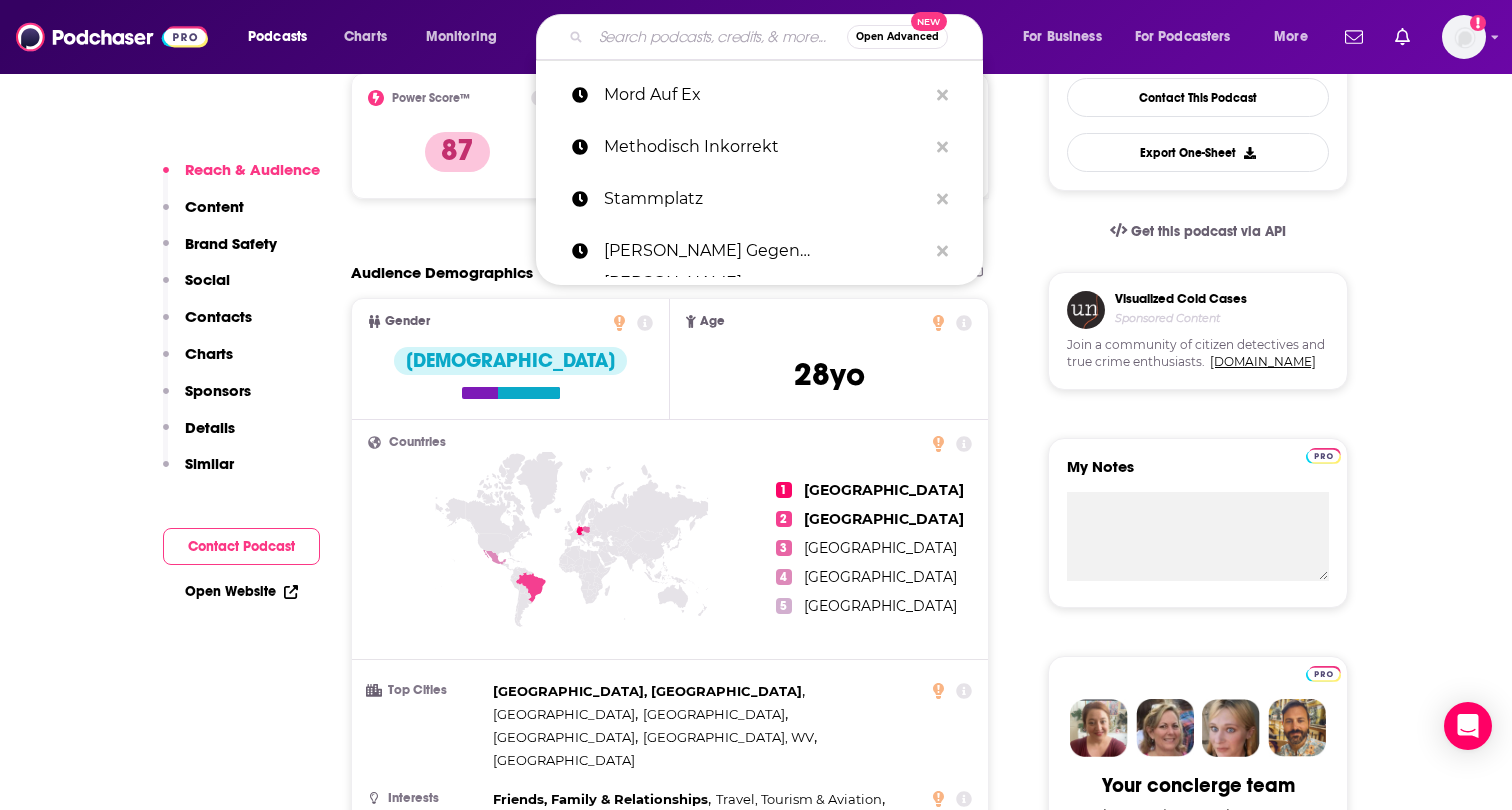 paste on "Dings & Bums" 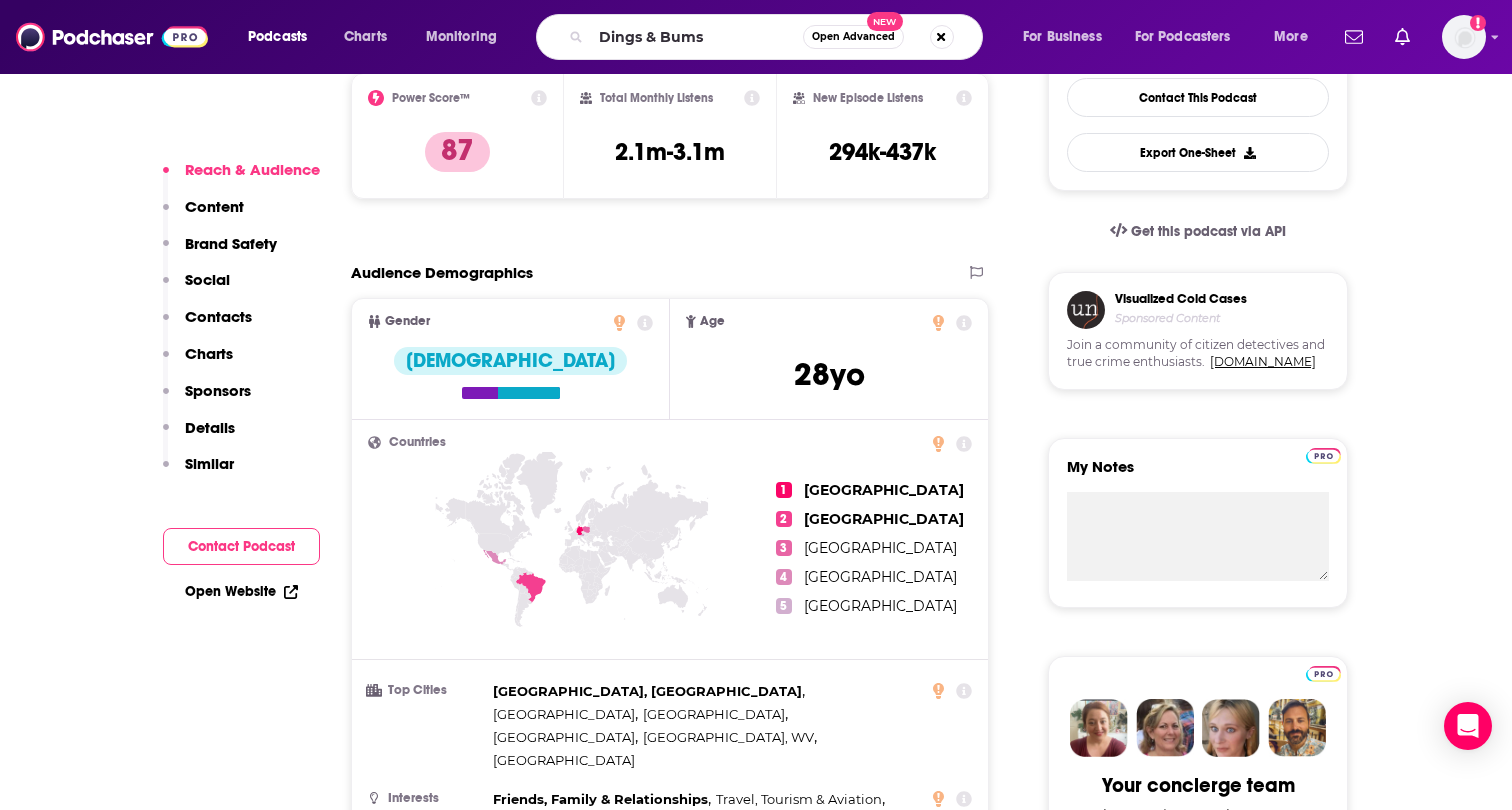scroll, scrollTop: 0, scrollLeft: 0, axis: both 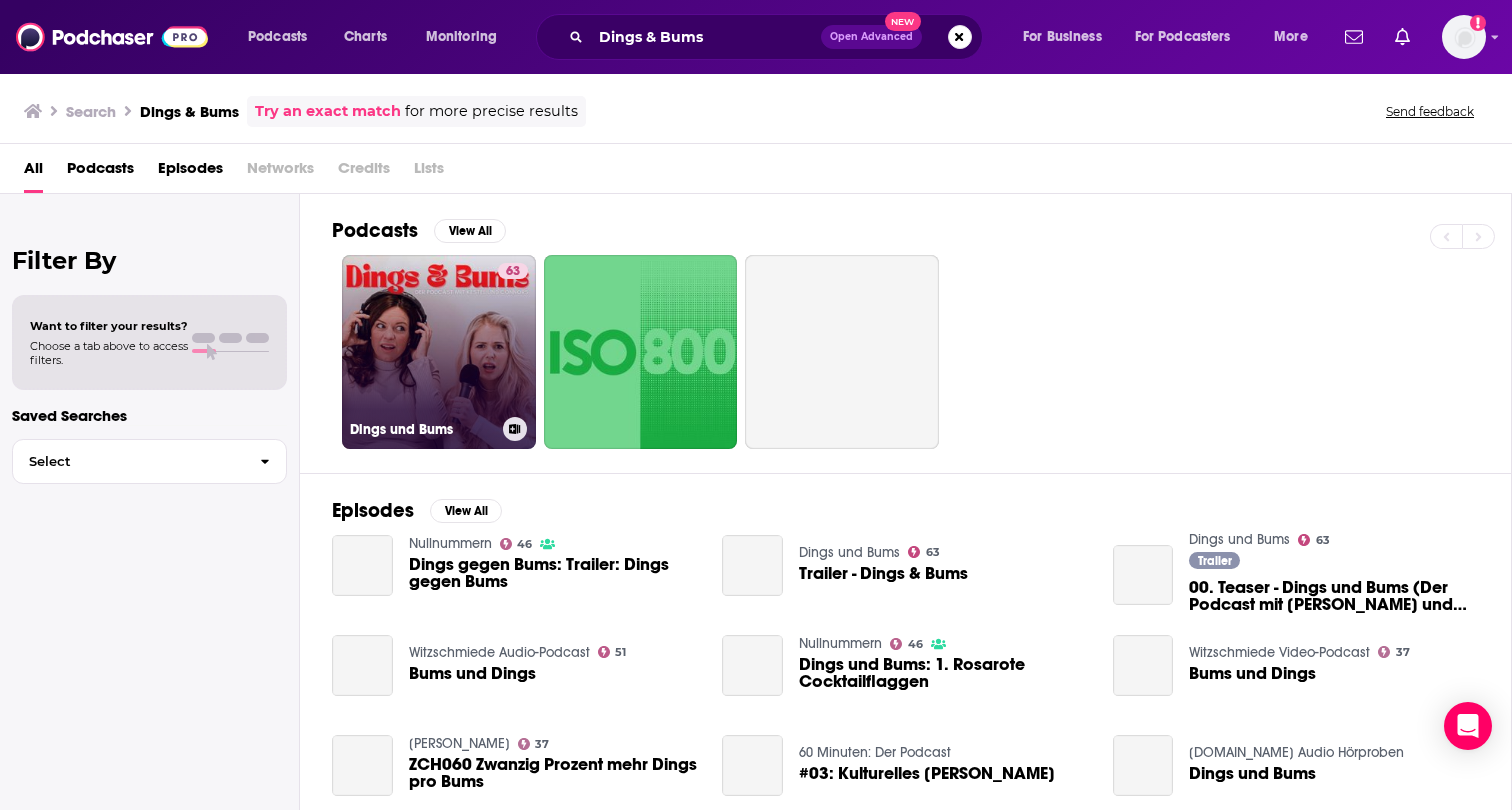 click on "63 Dings und Bums" at bounding box center [439, 352] 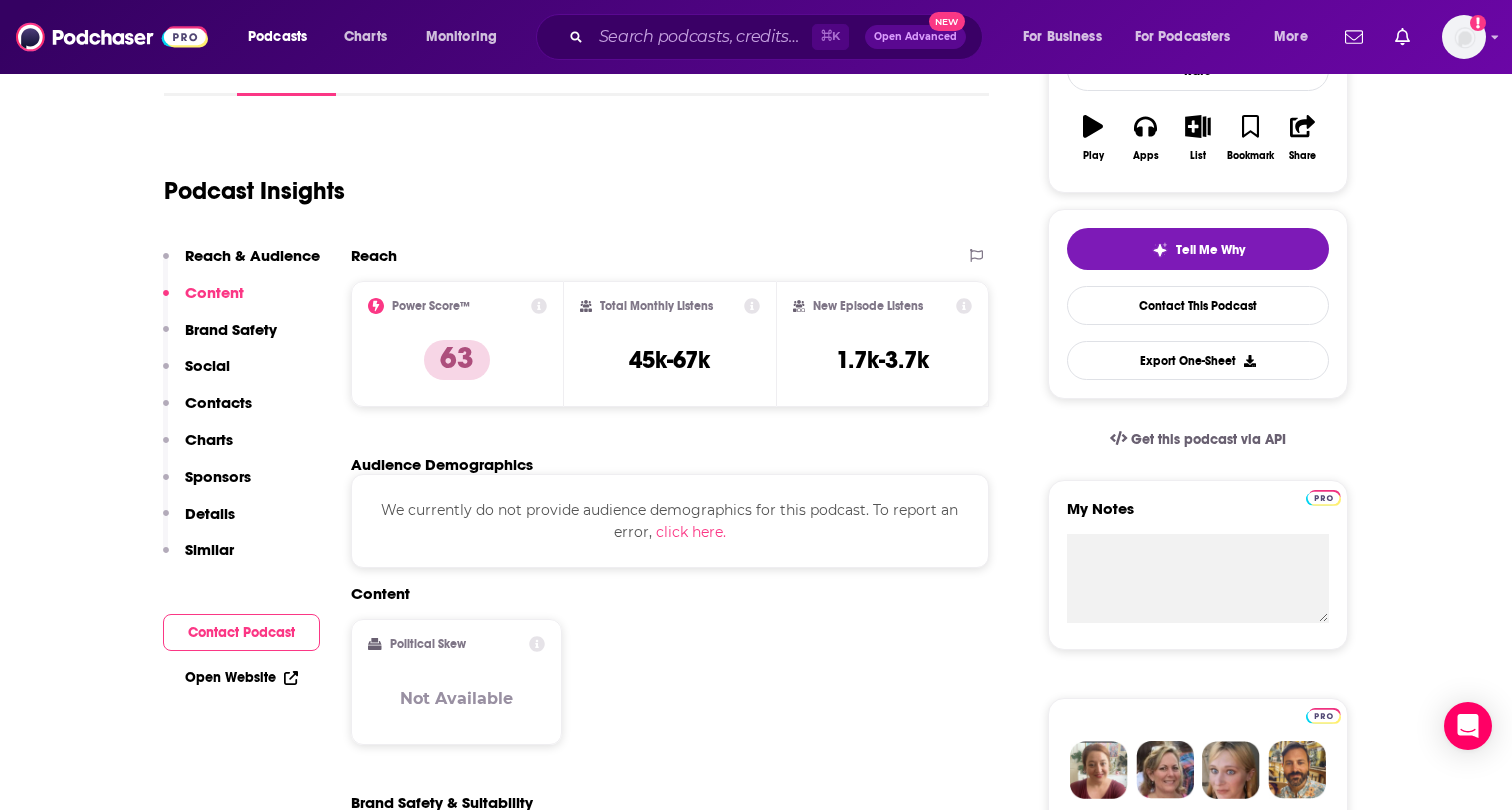 scroll, scrollTop: 341, scrollLeft: 0, axis: vertical 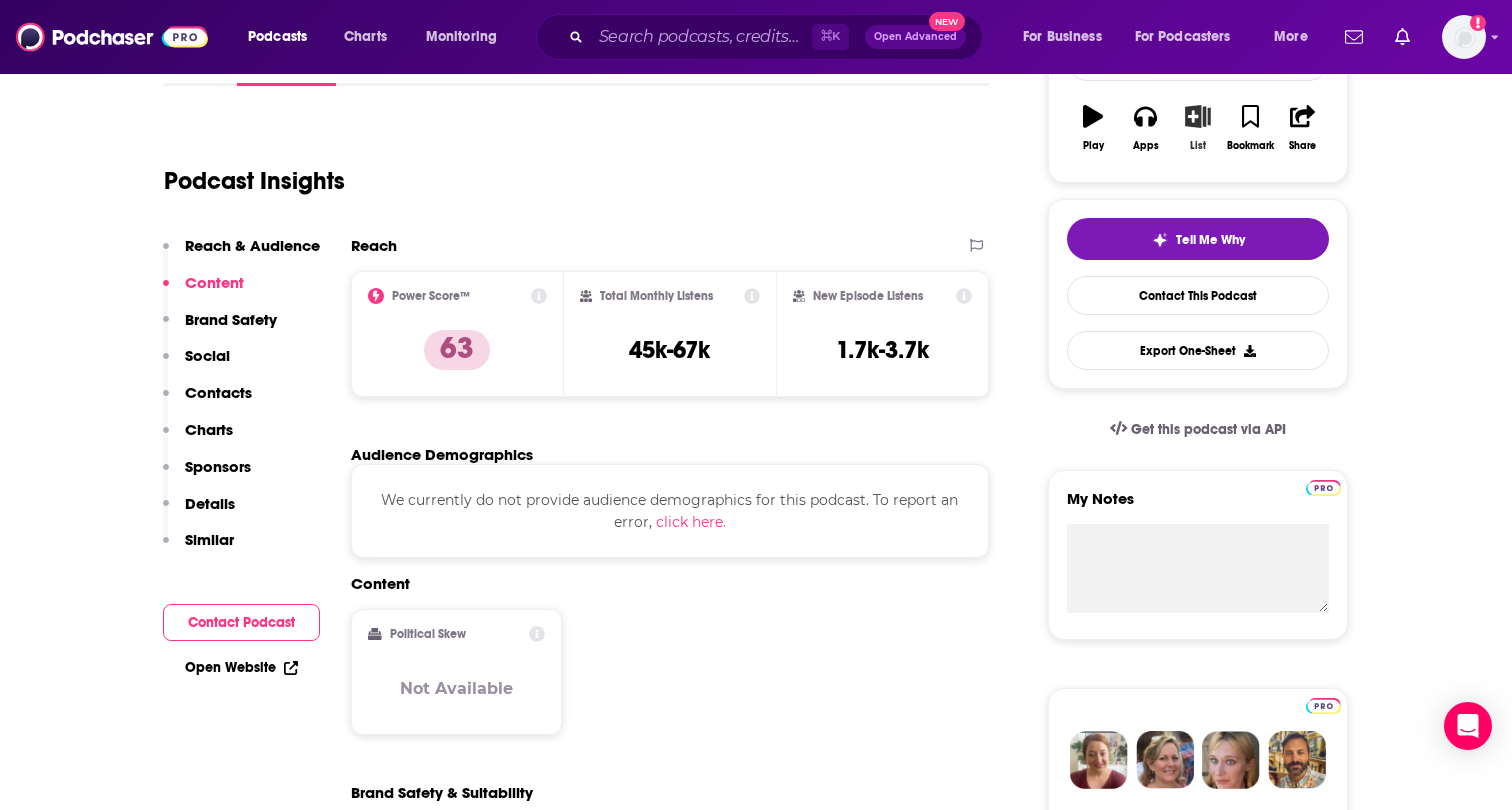 click 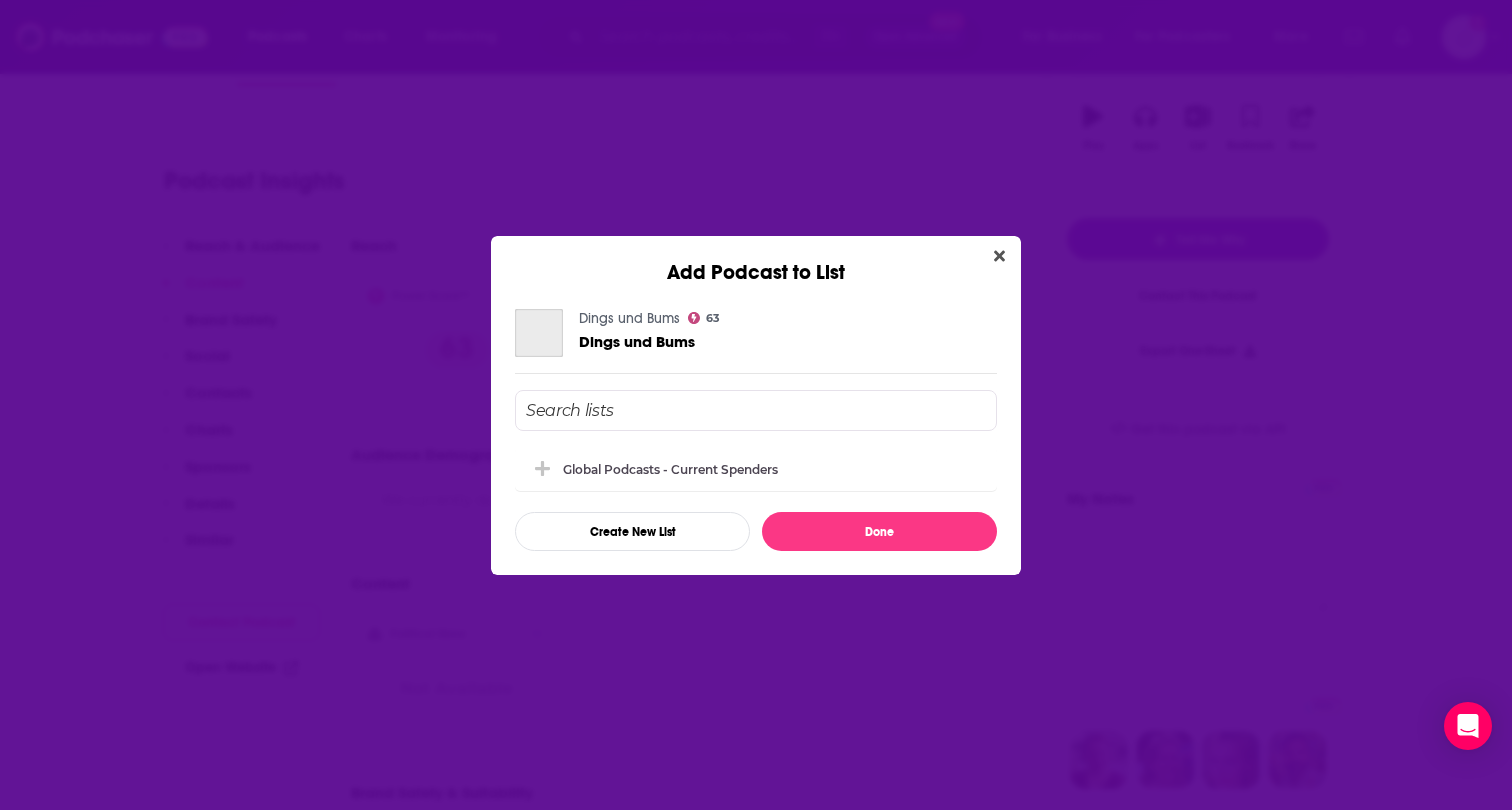 scroll, scrollTop: 0, scrollLeft: 0, axis: both 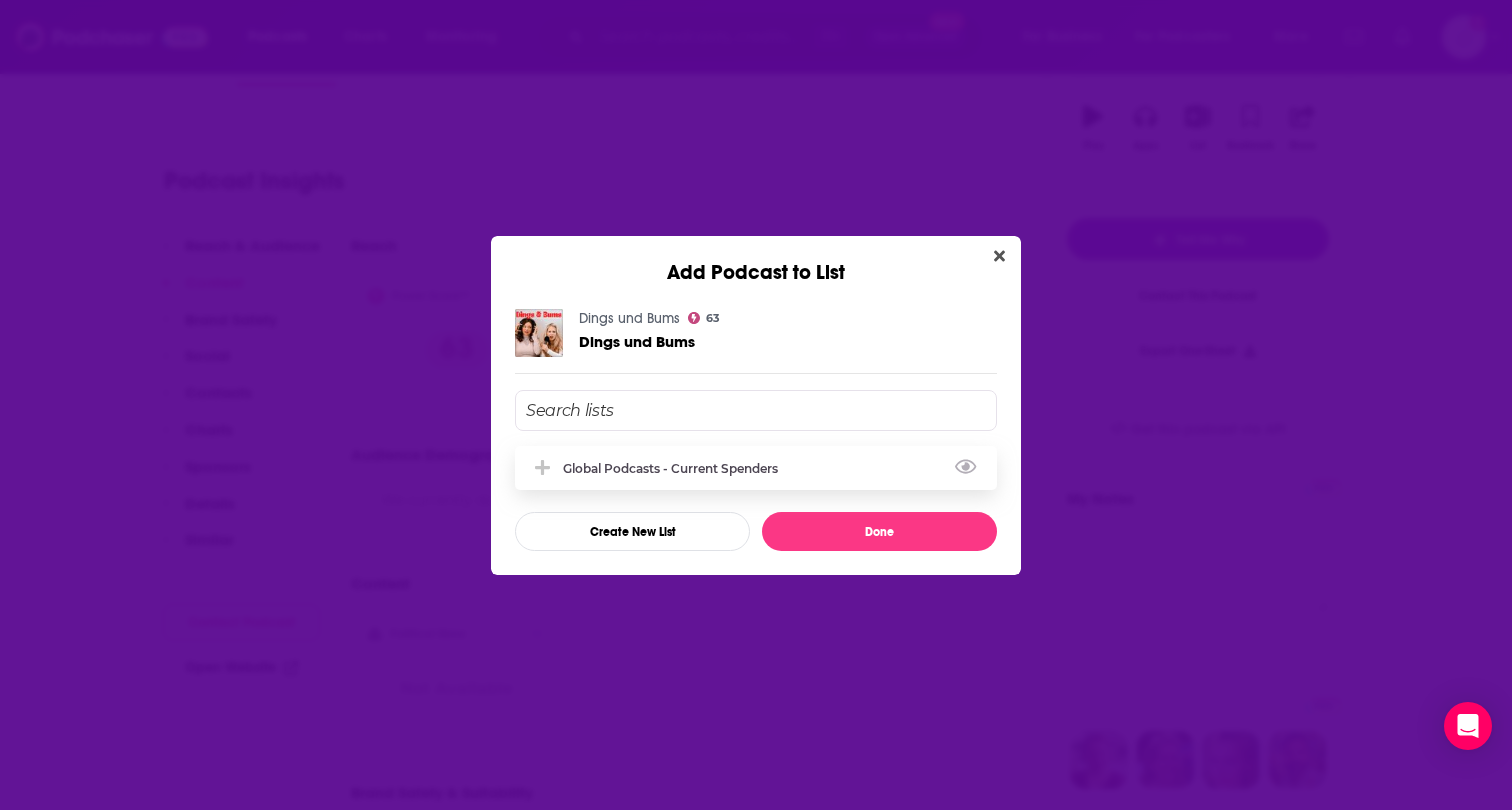 click on "Global Podcasts - Current Spenders" at bounding box center [676, 468] 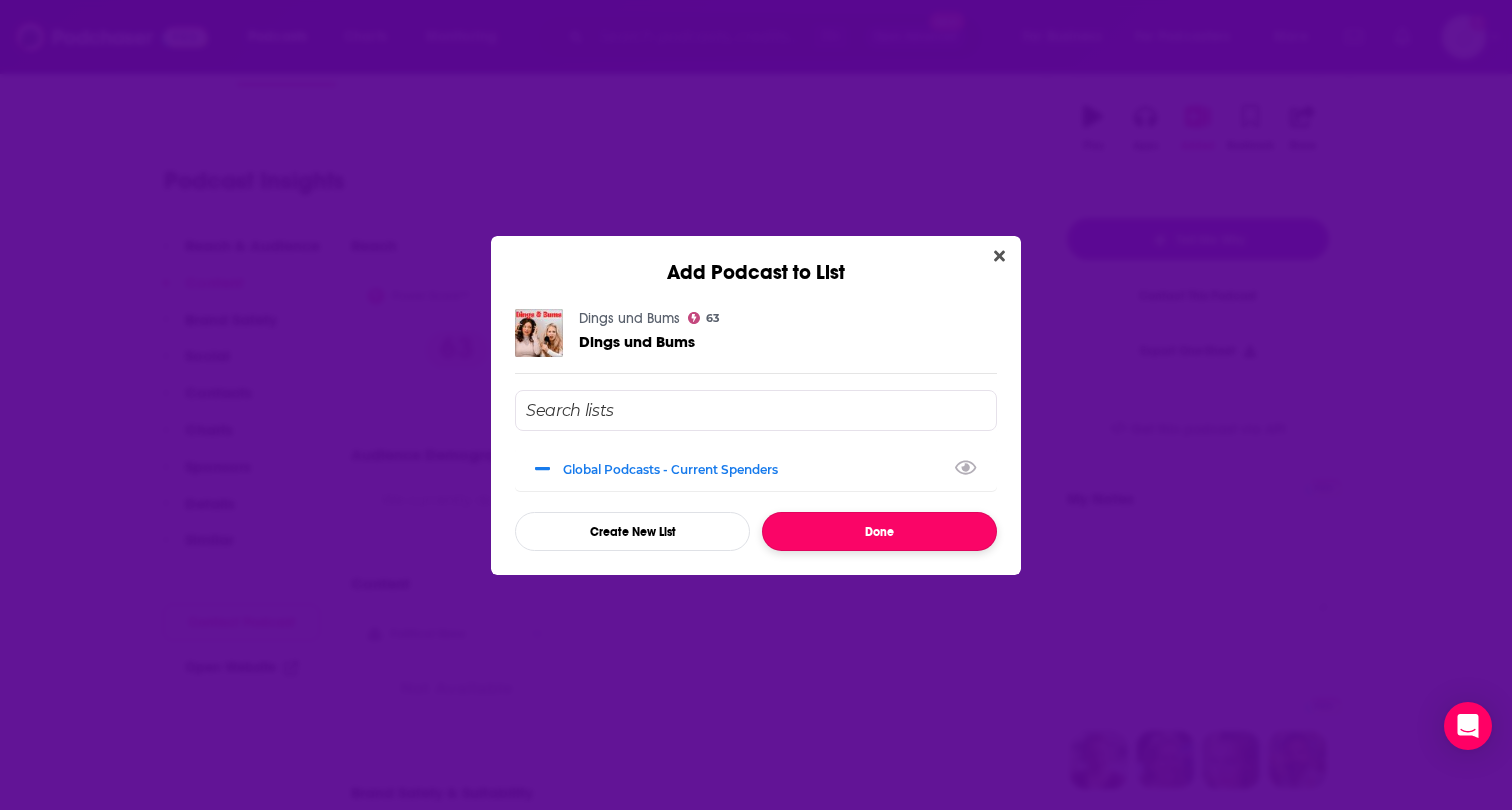 click on "Done" at bounding box center [879, 531] 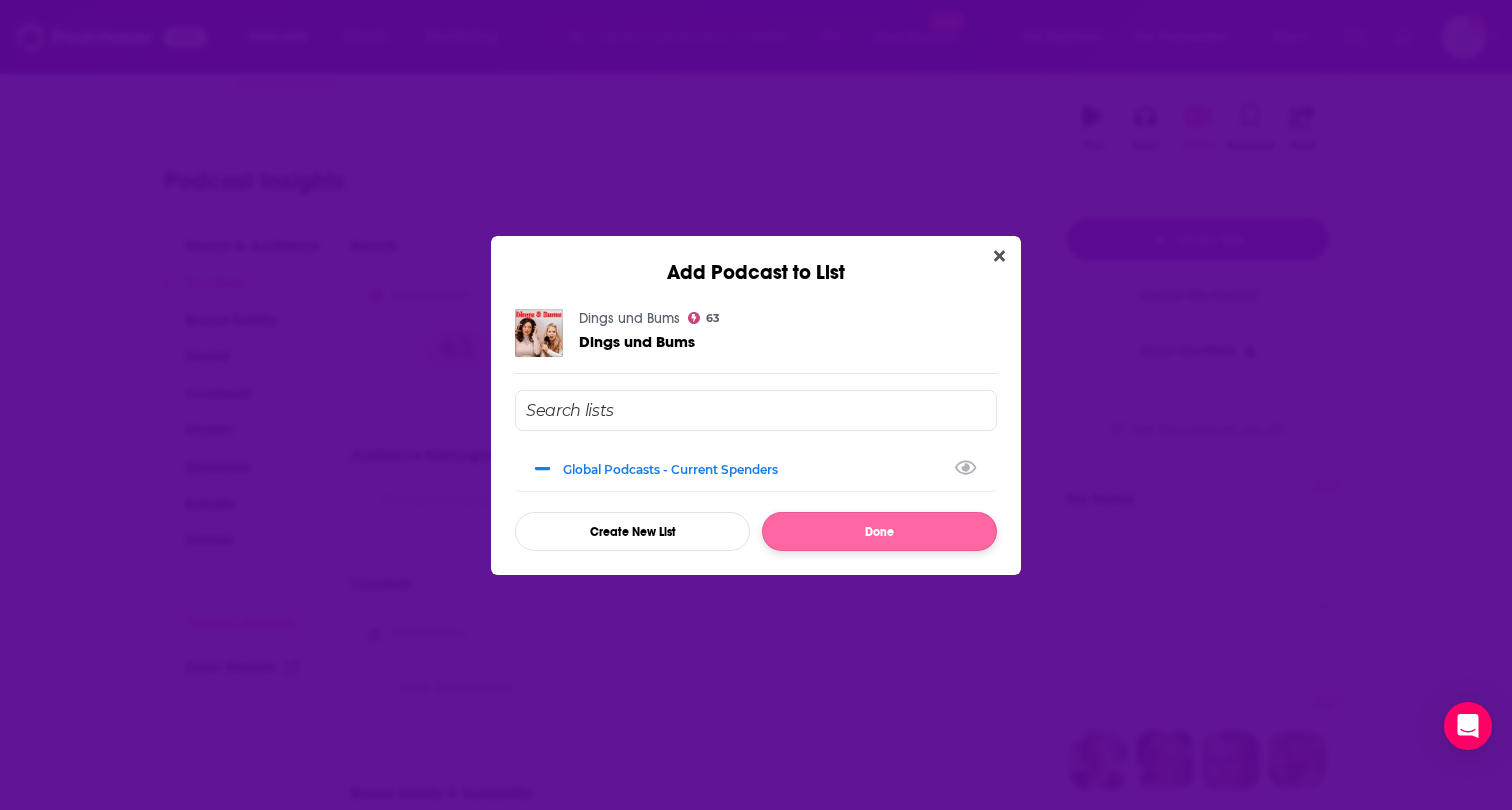 scroll, scrollTop: 341, scrollLeft: 0, axis: vertical 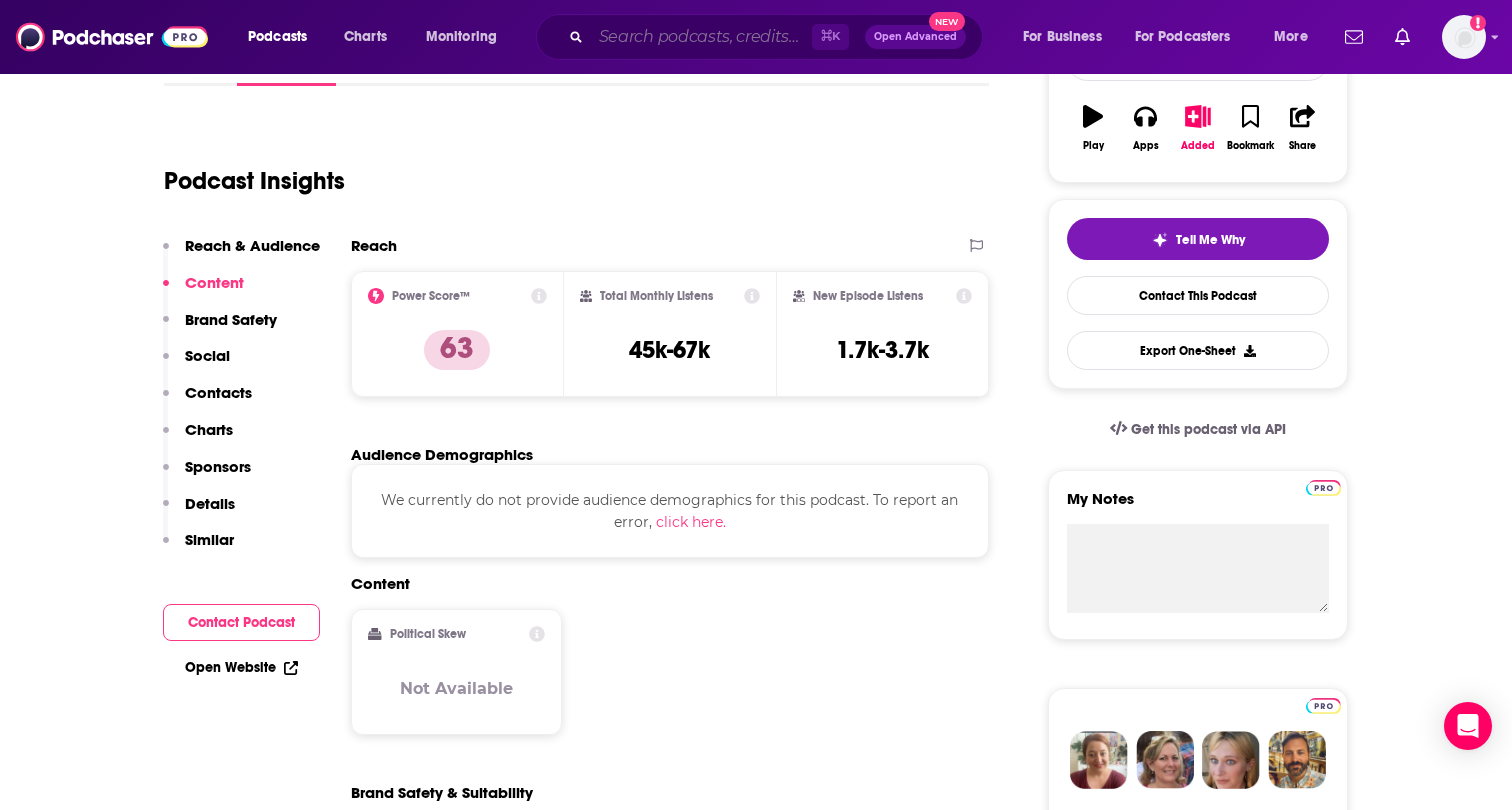 click at bounding box center [701, 37] 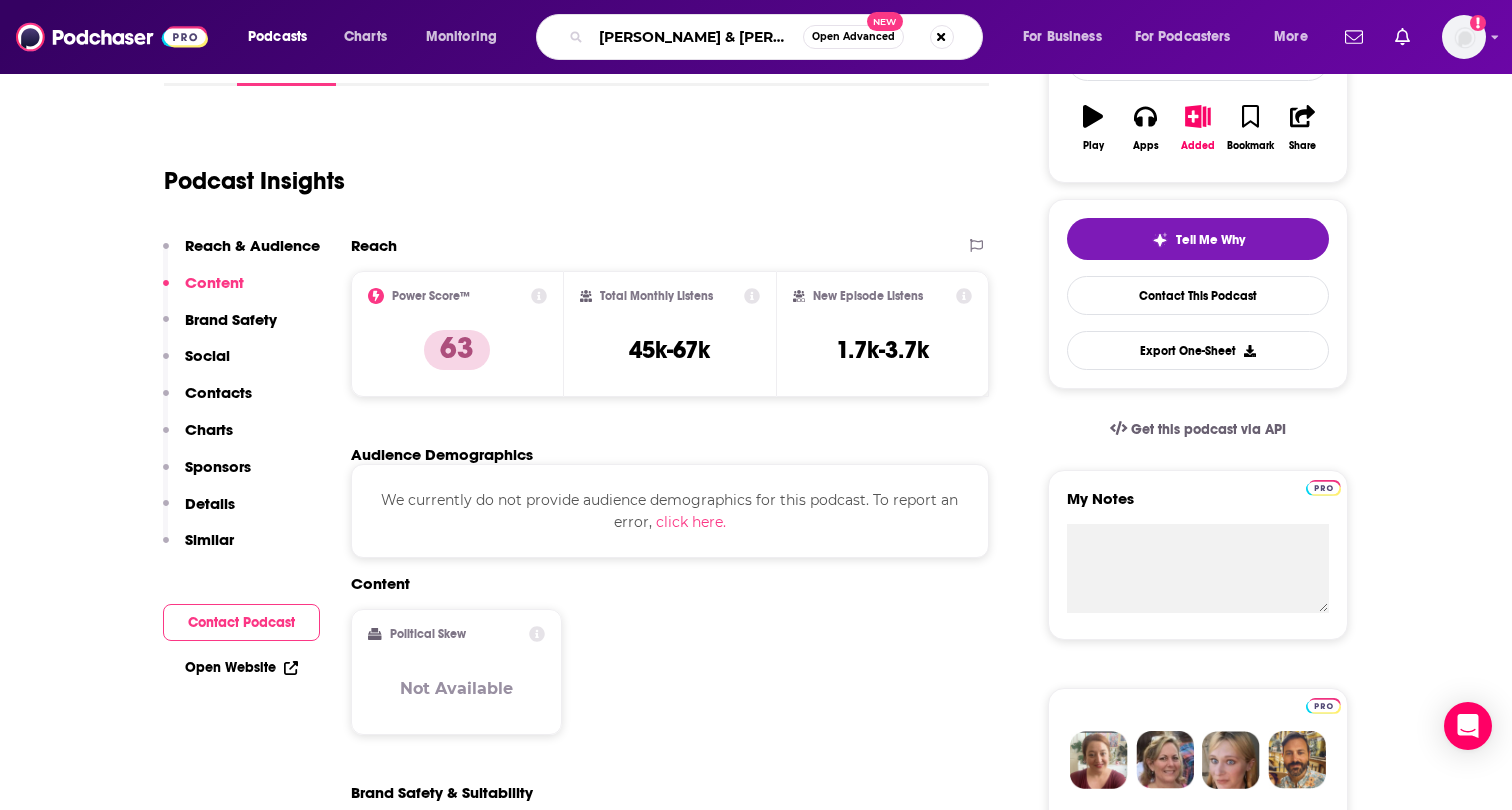 scroll, scrollTop: 335, scrollLeft: 0, axis: vertical 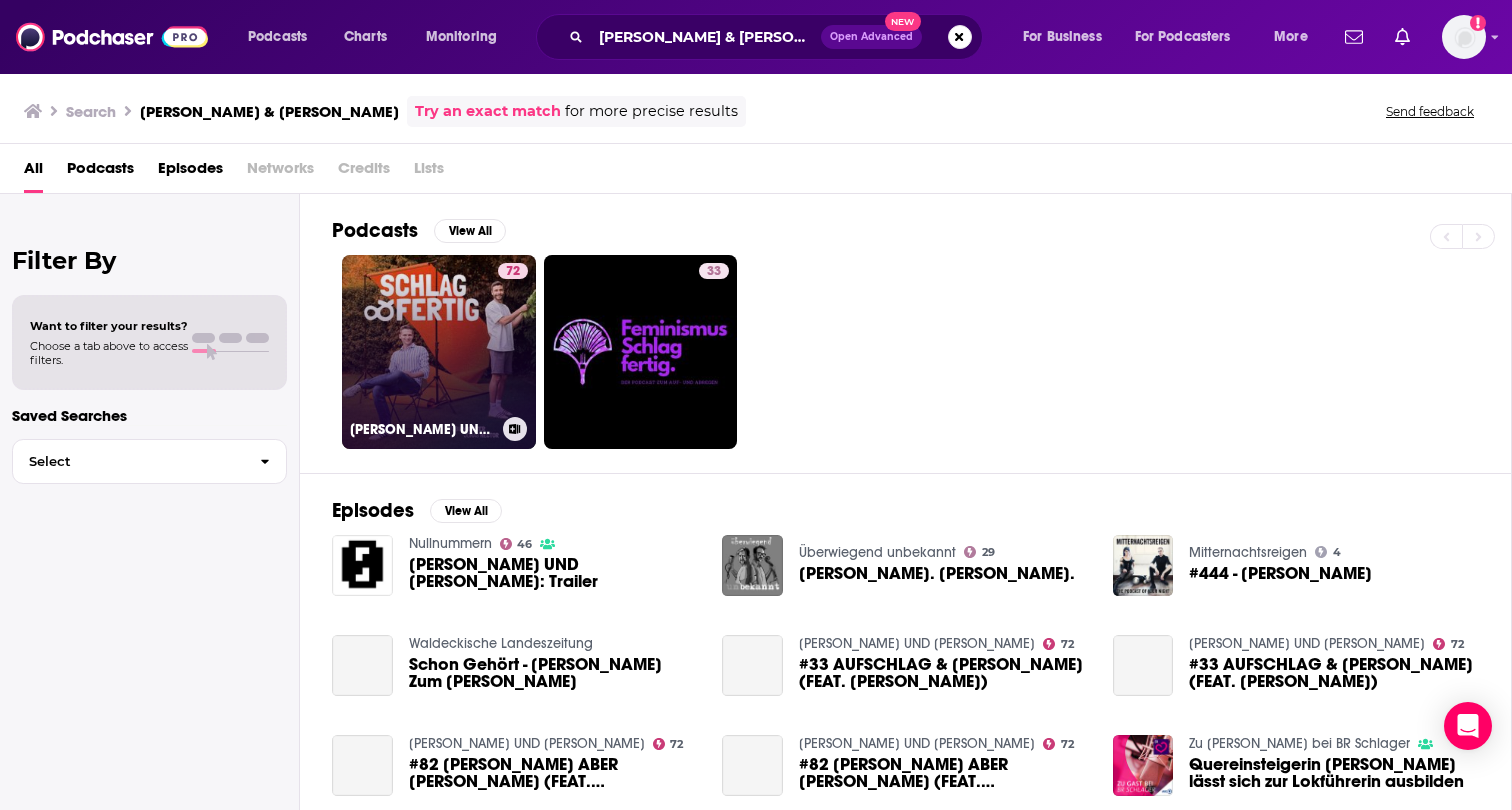 click on "72 SCHLAG UND FERTIG" at bounding box center (439, 352) 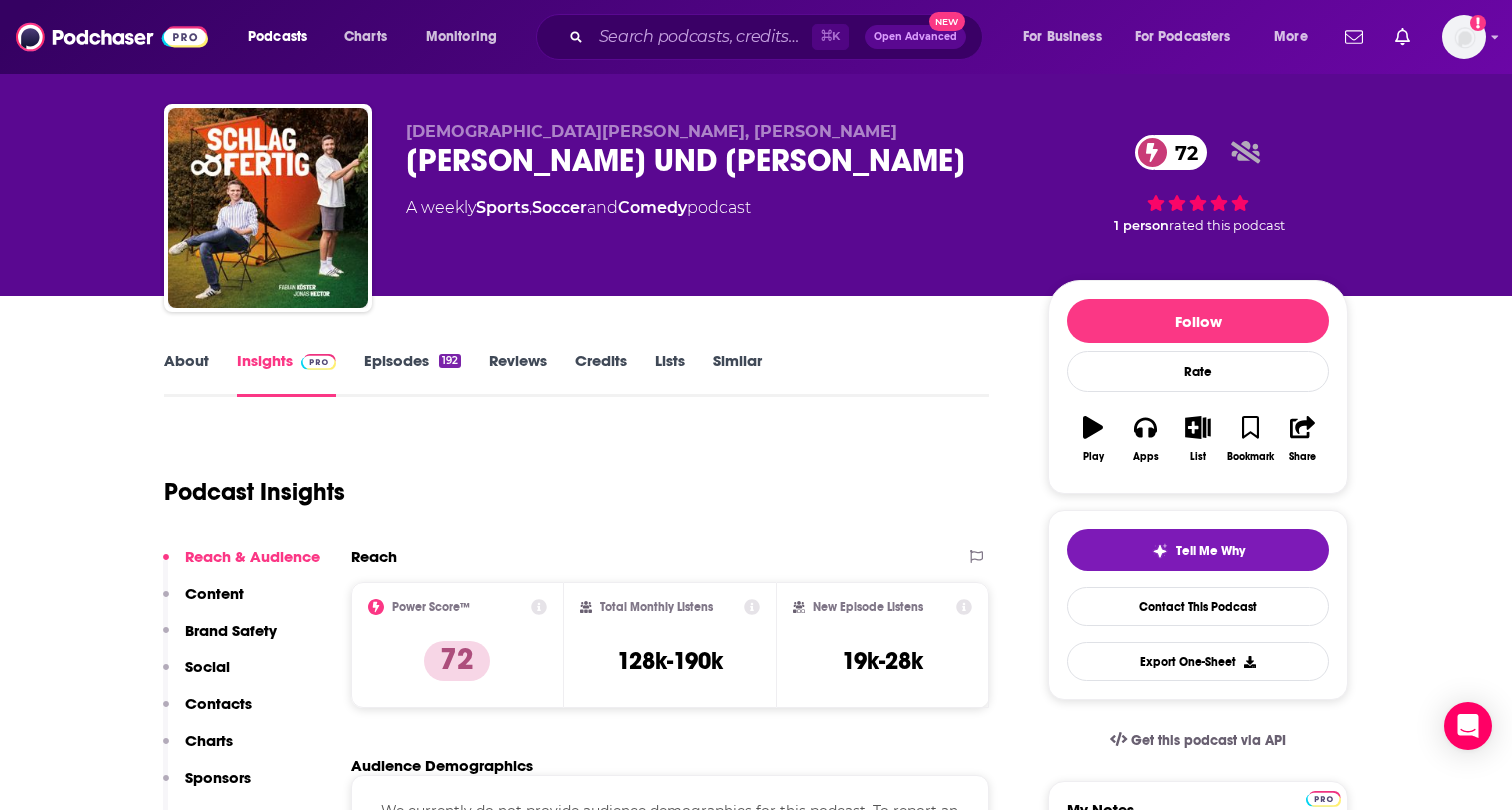 scroll, scrollTop: 40, scrollLeft: 0, axis: vertical 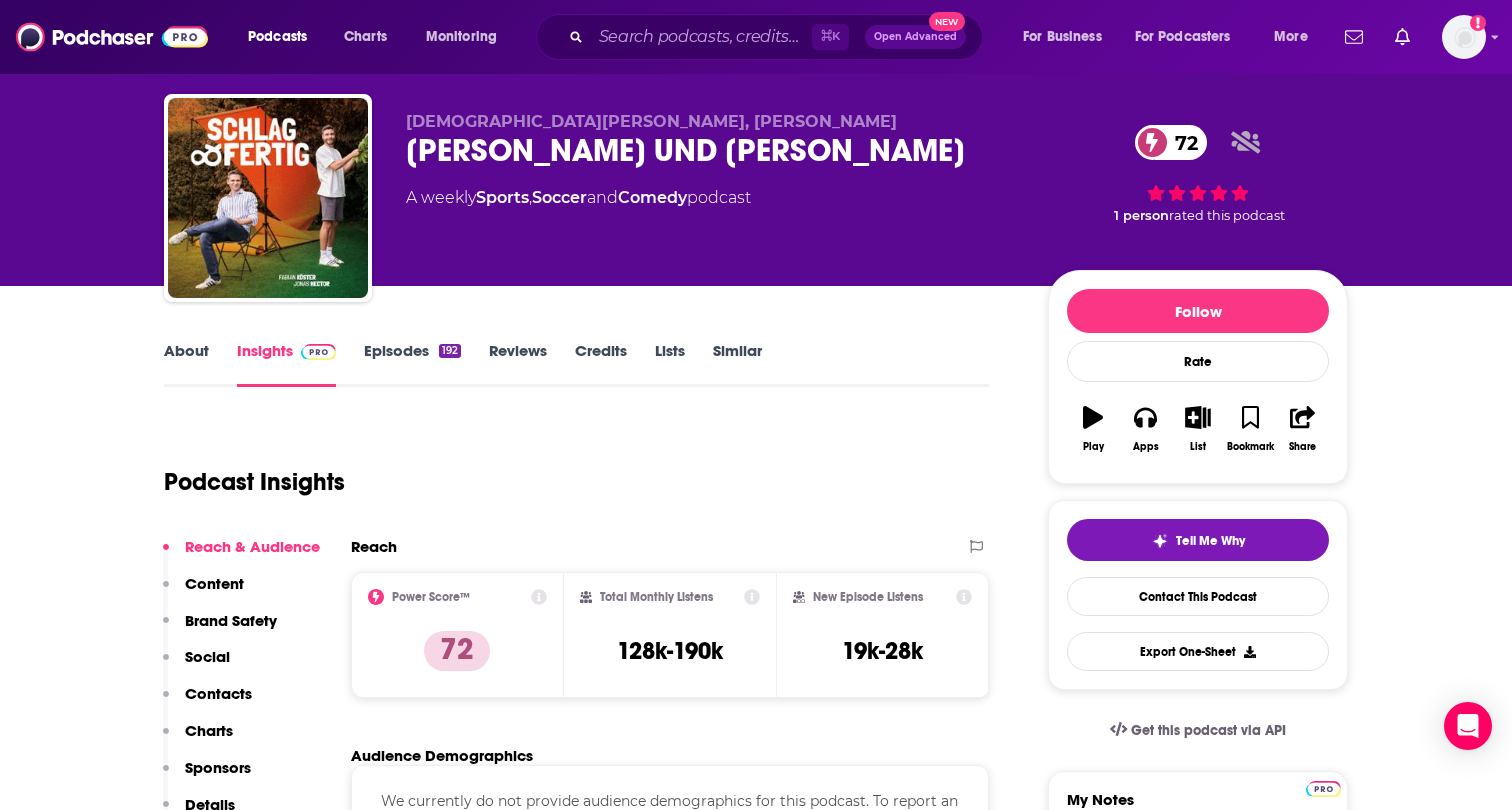 click 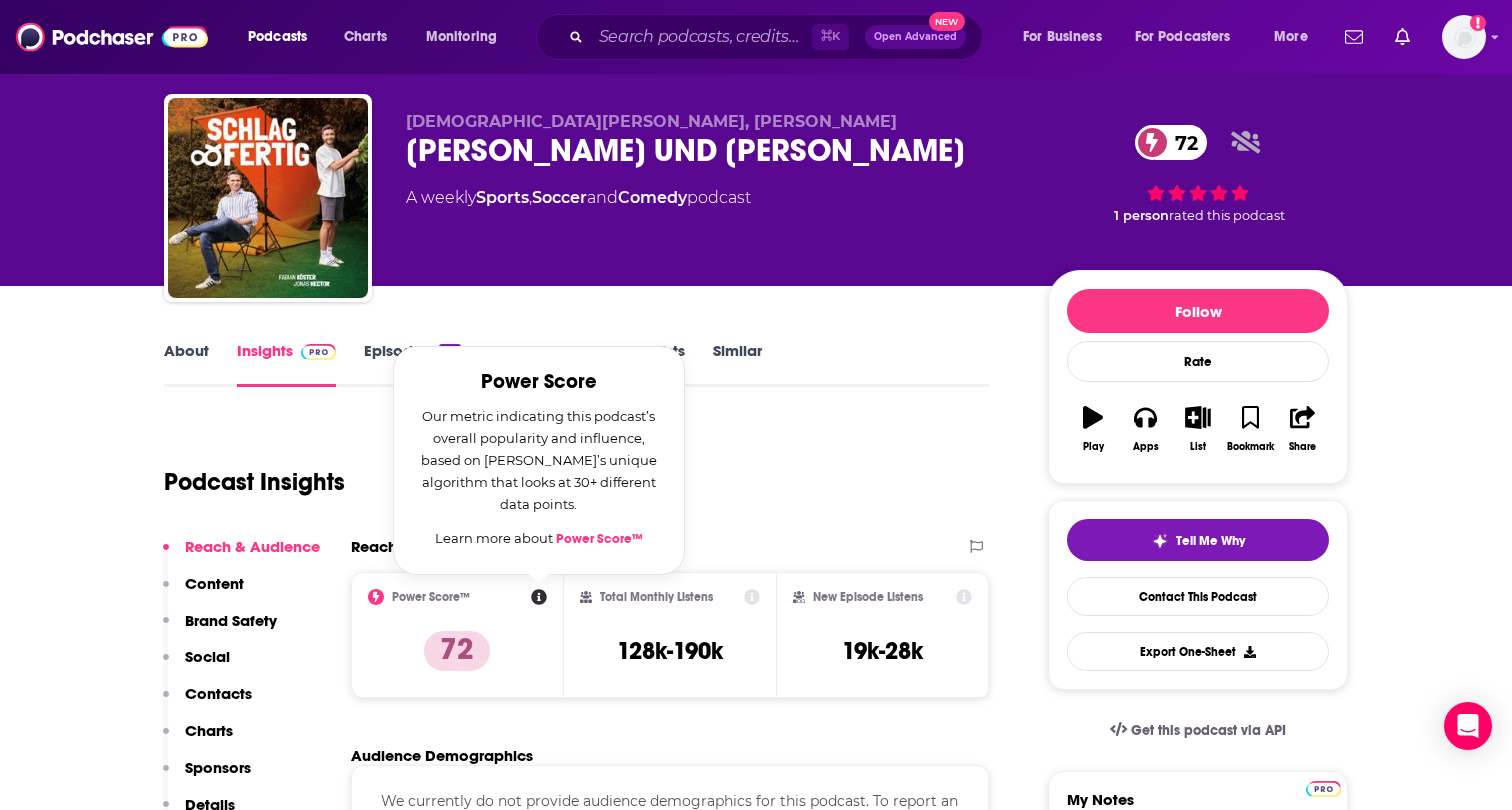 click on "Podcast Insights" at bounding box center (568, 470) 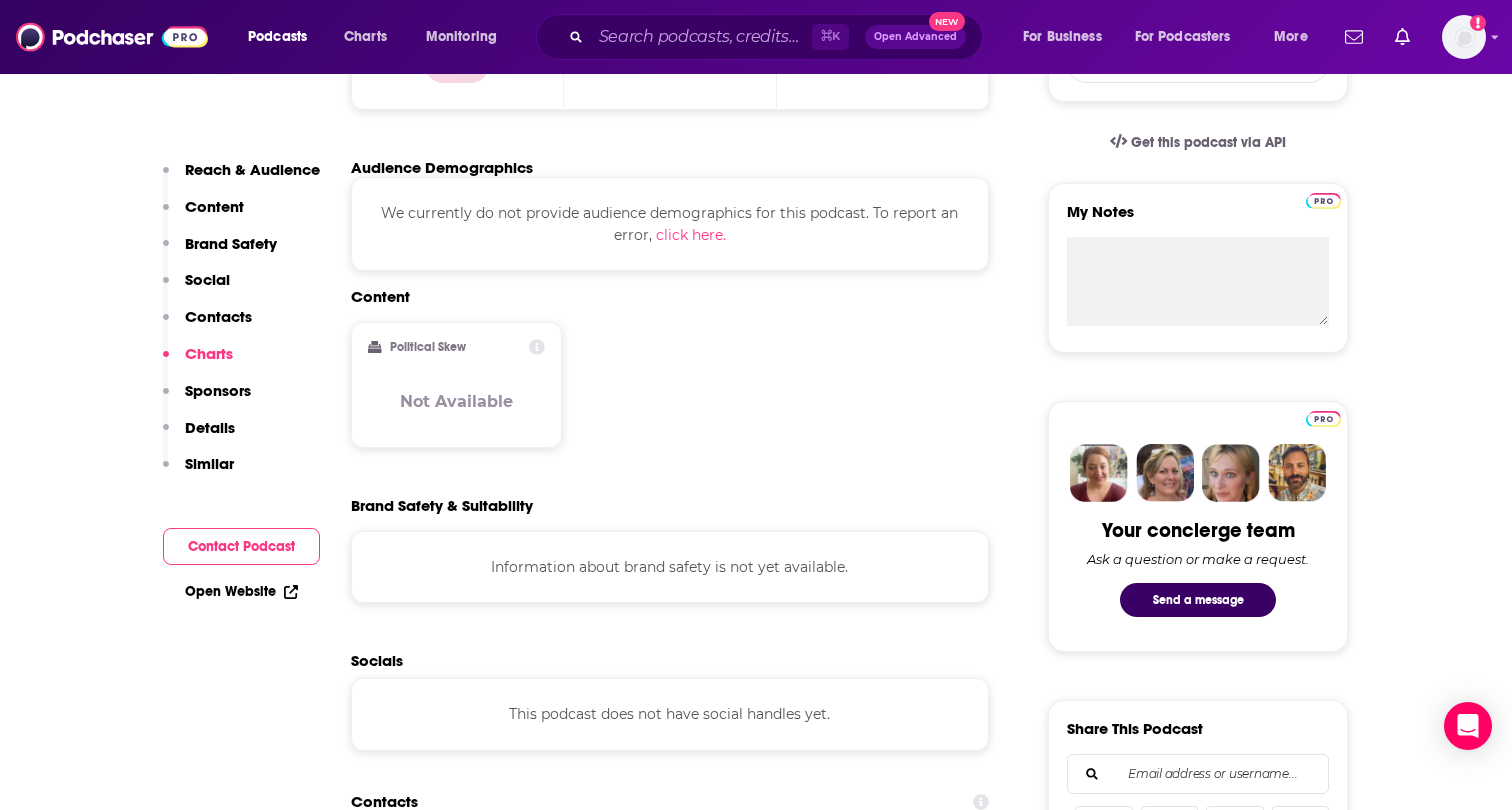 scroll, scrollTop: 0, scrollLeft: 0, axis: both 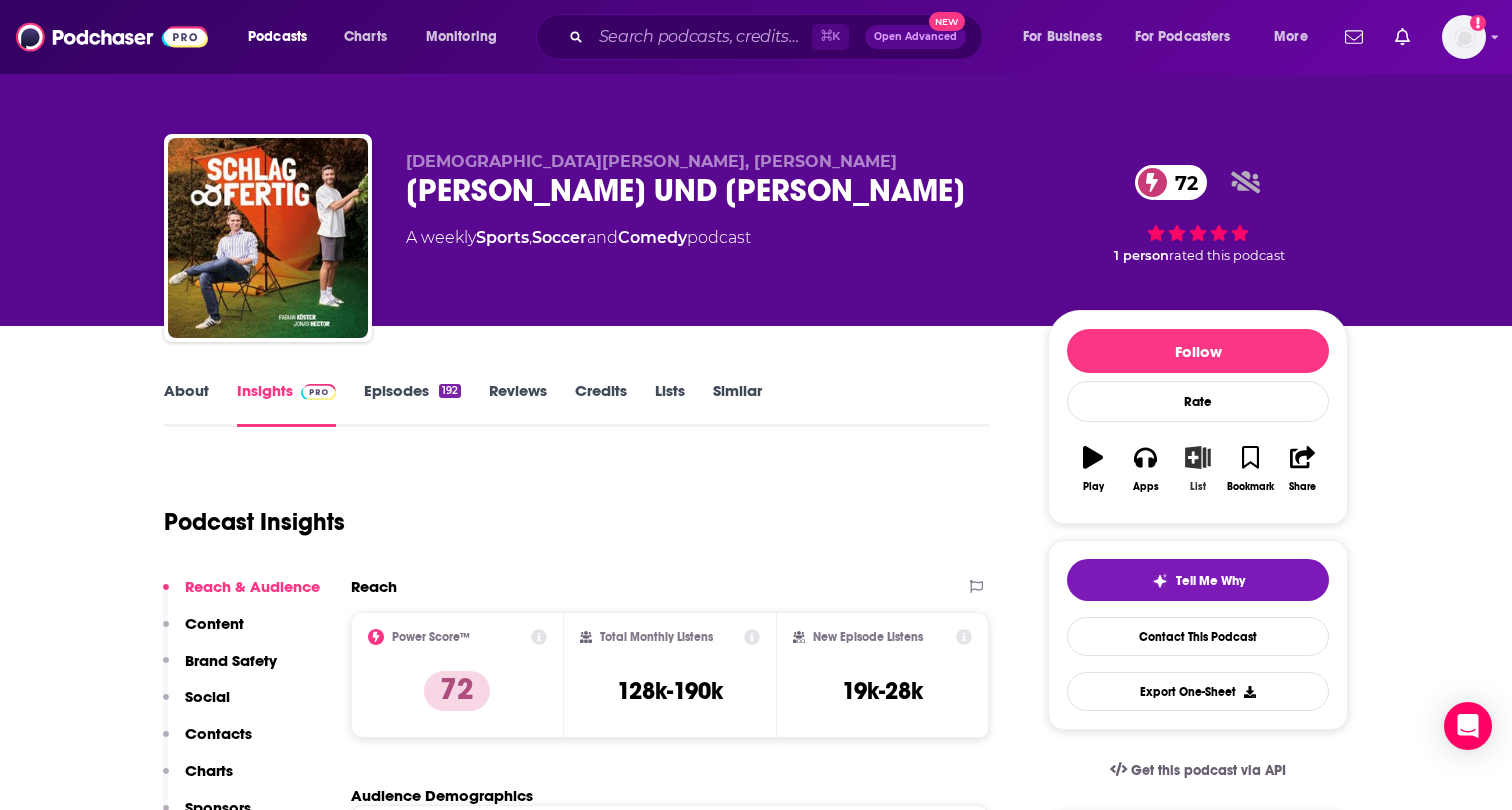 click 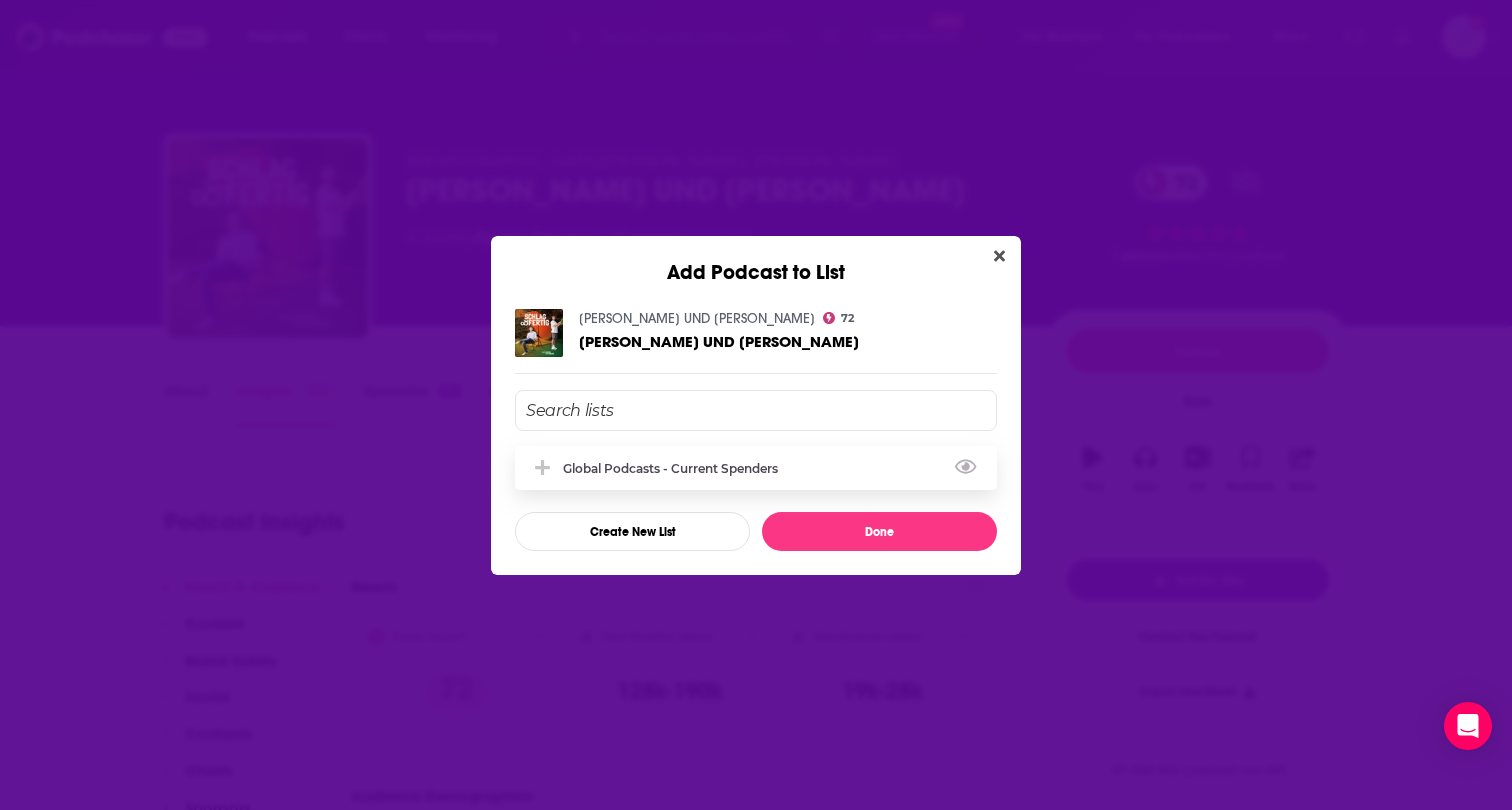 click on "Global Podcasts - Current Spenders" at bounding box center [676, 468] 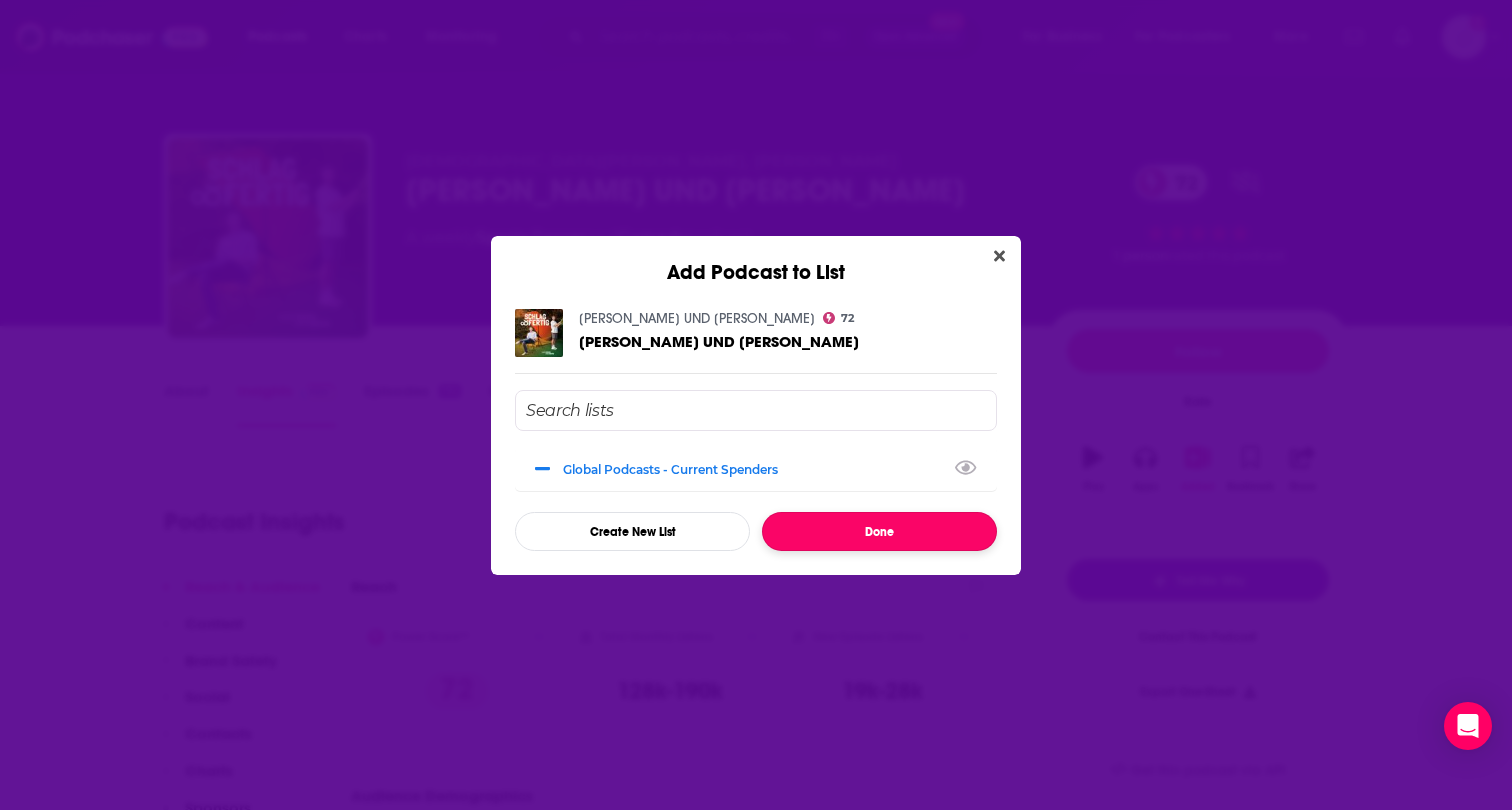 click on "Done" at bounding box center [879, 531] 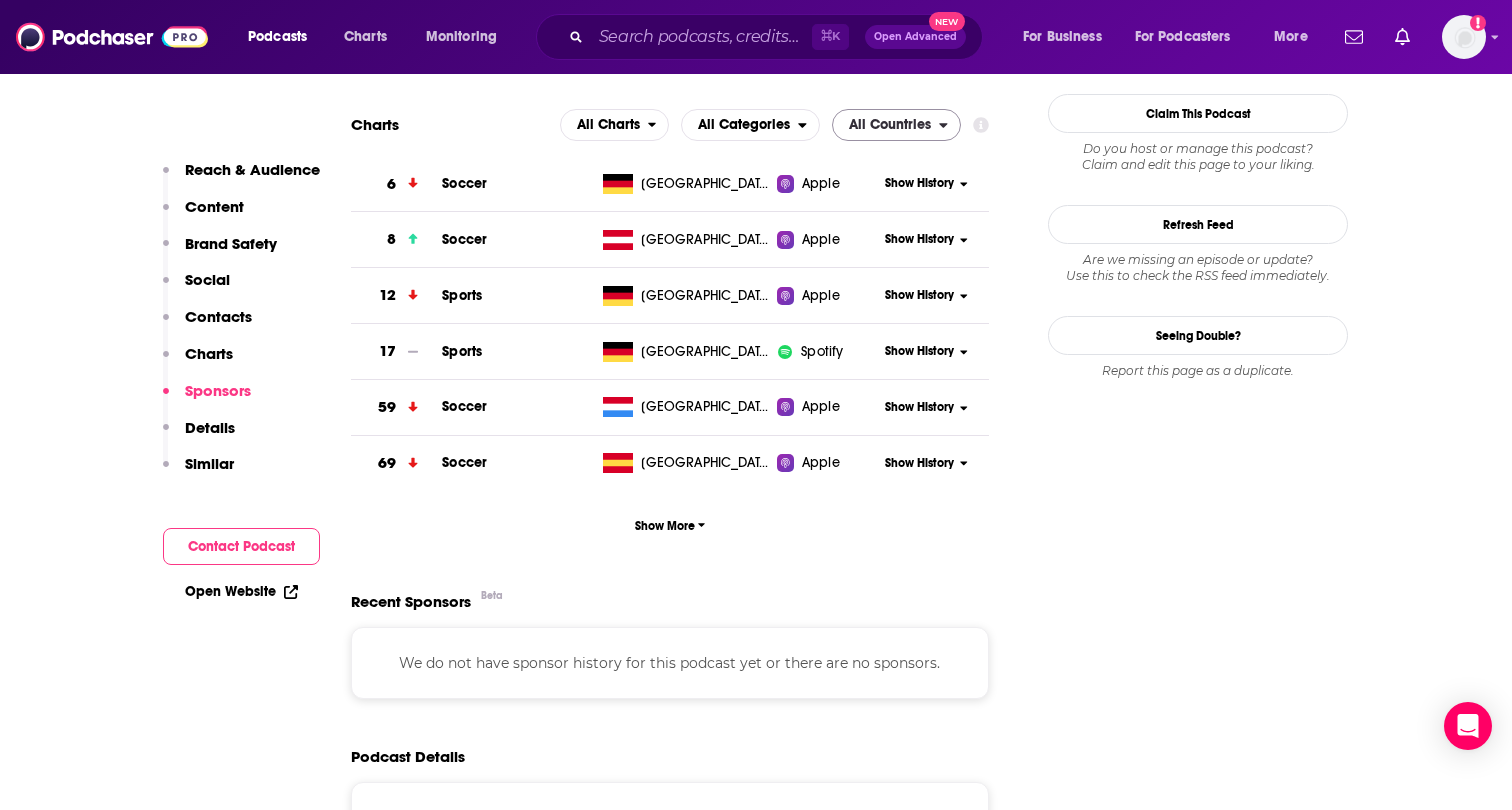 scroll, scrollTop: 1589, scrollLeft: 0, axis: vertical 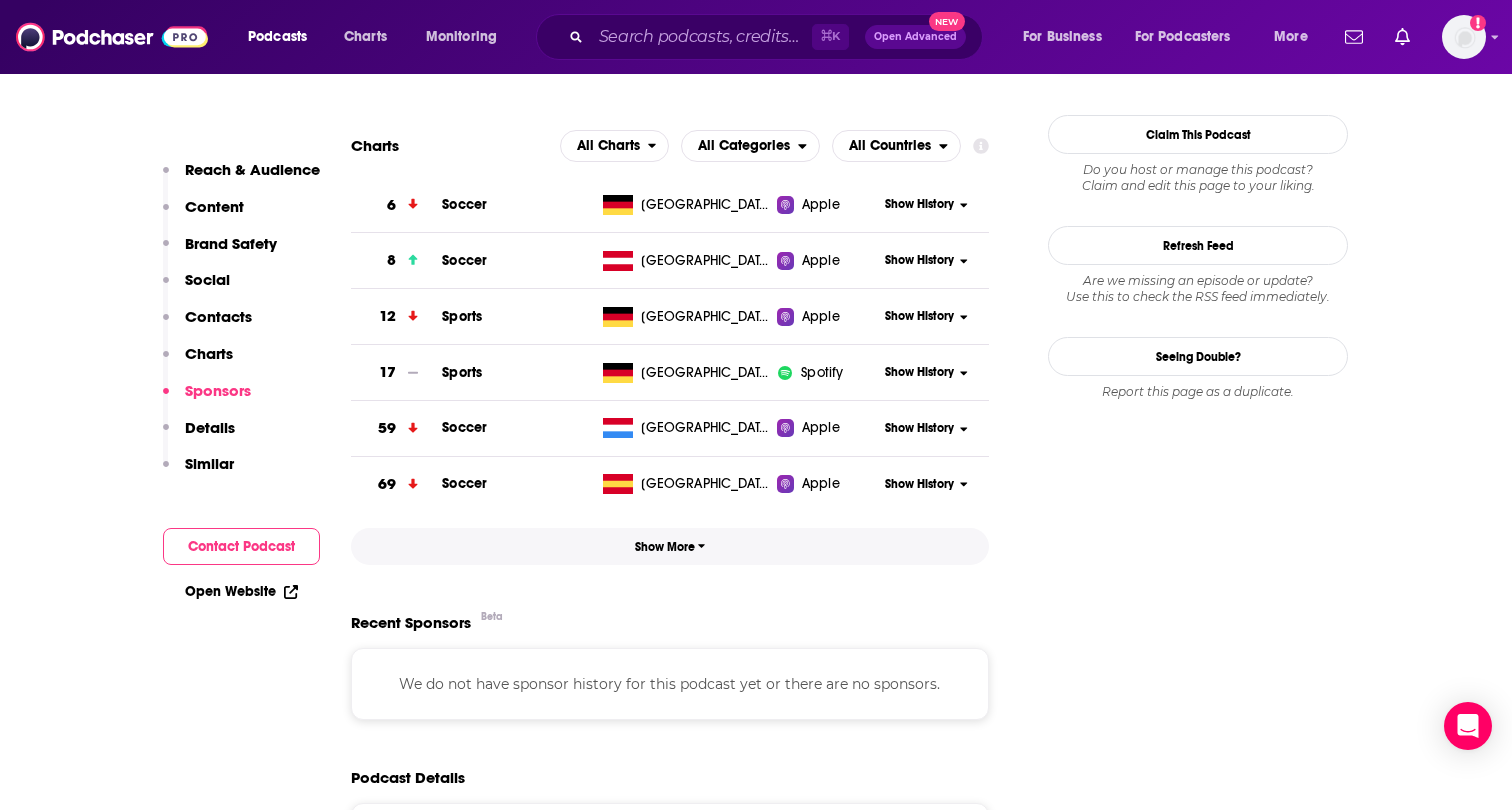 click on "Show More" at bounding box center [670, 547] 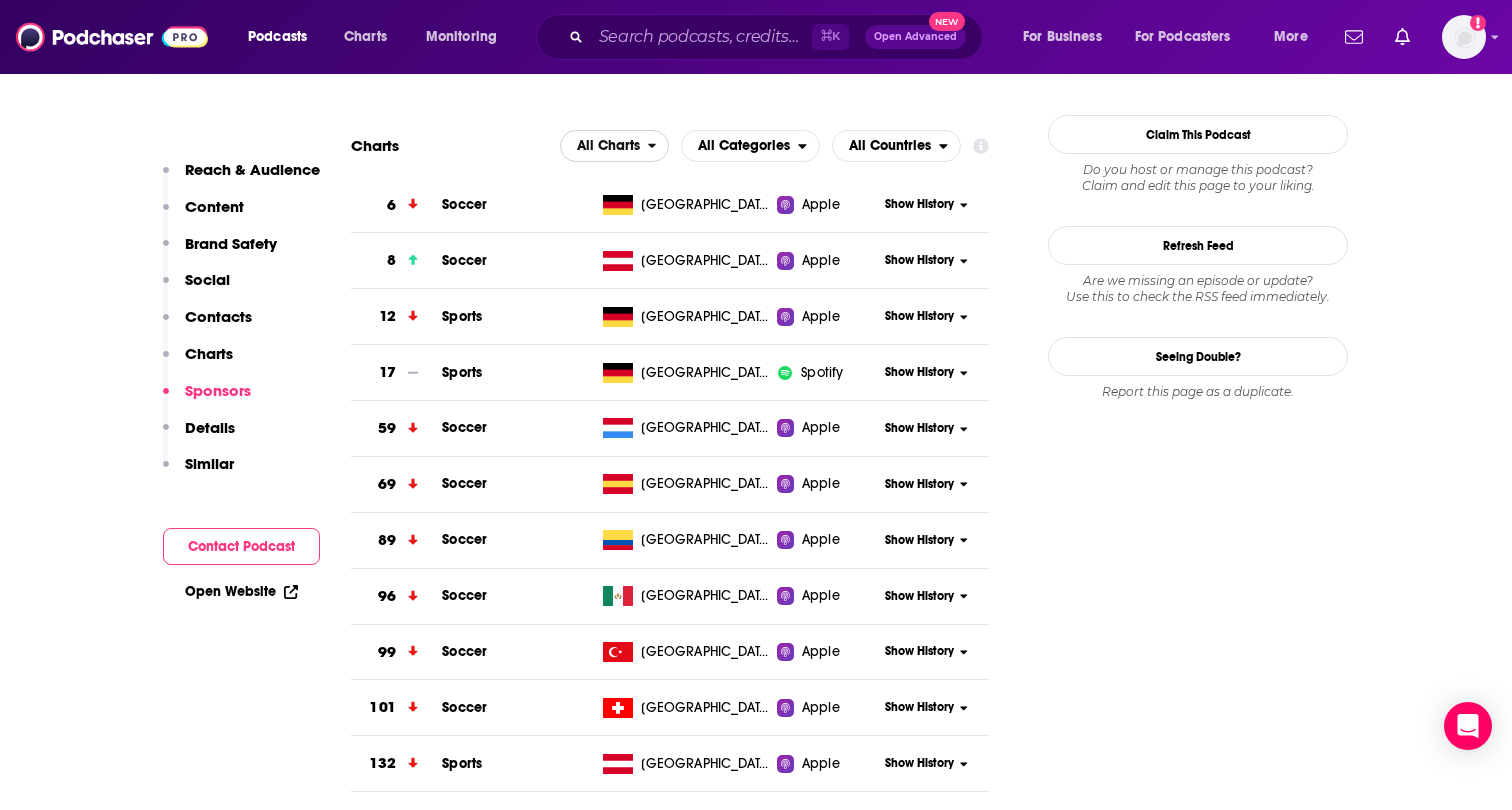 click on "All Charts" at bounding box center [608, 146] 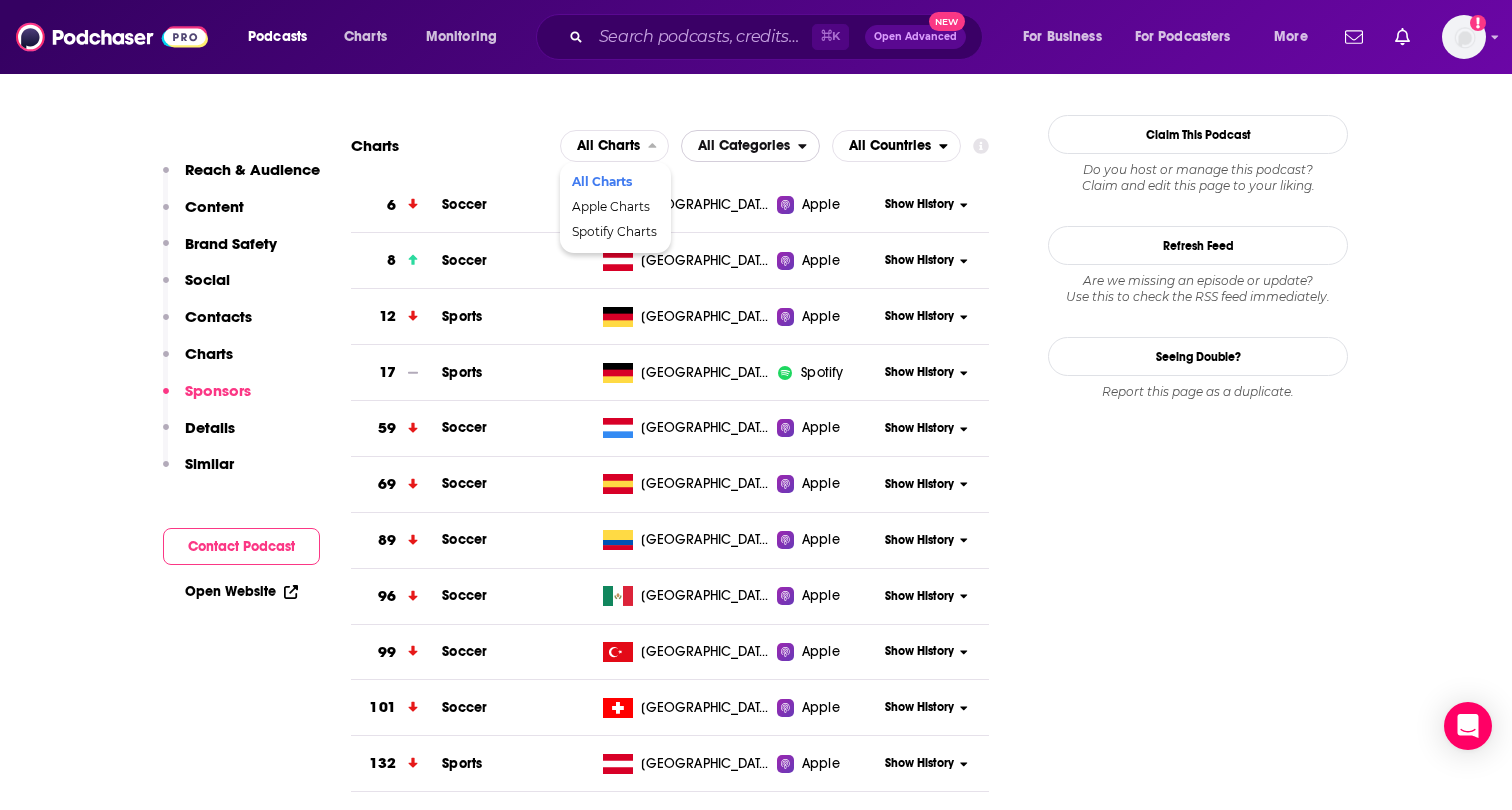 click on "All Categories" at bounding box center [744, 146] 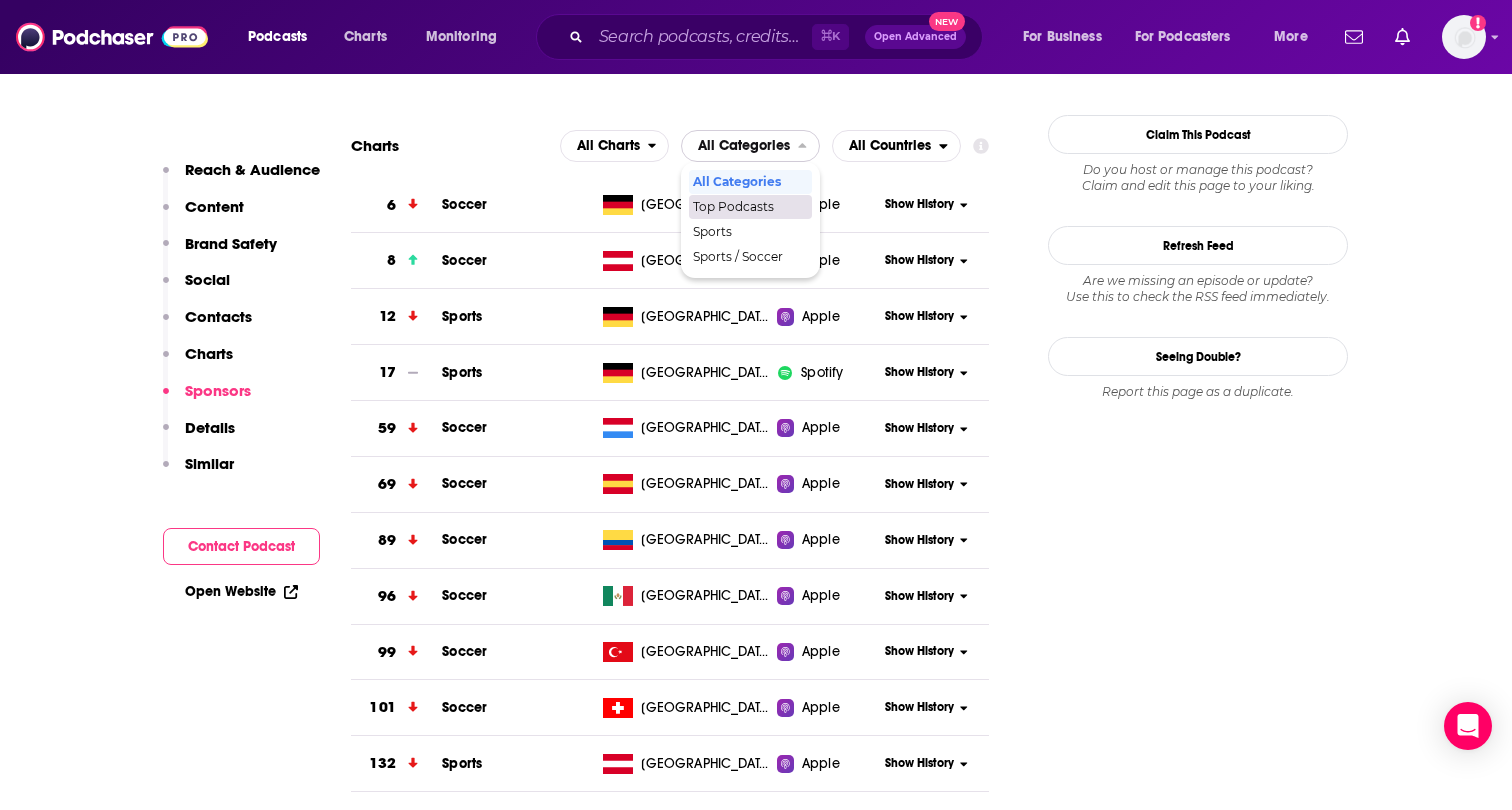 click on "Top Podcasts" at bounding box center [749, 207] 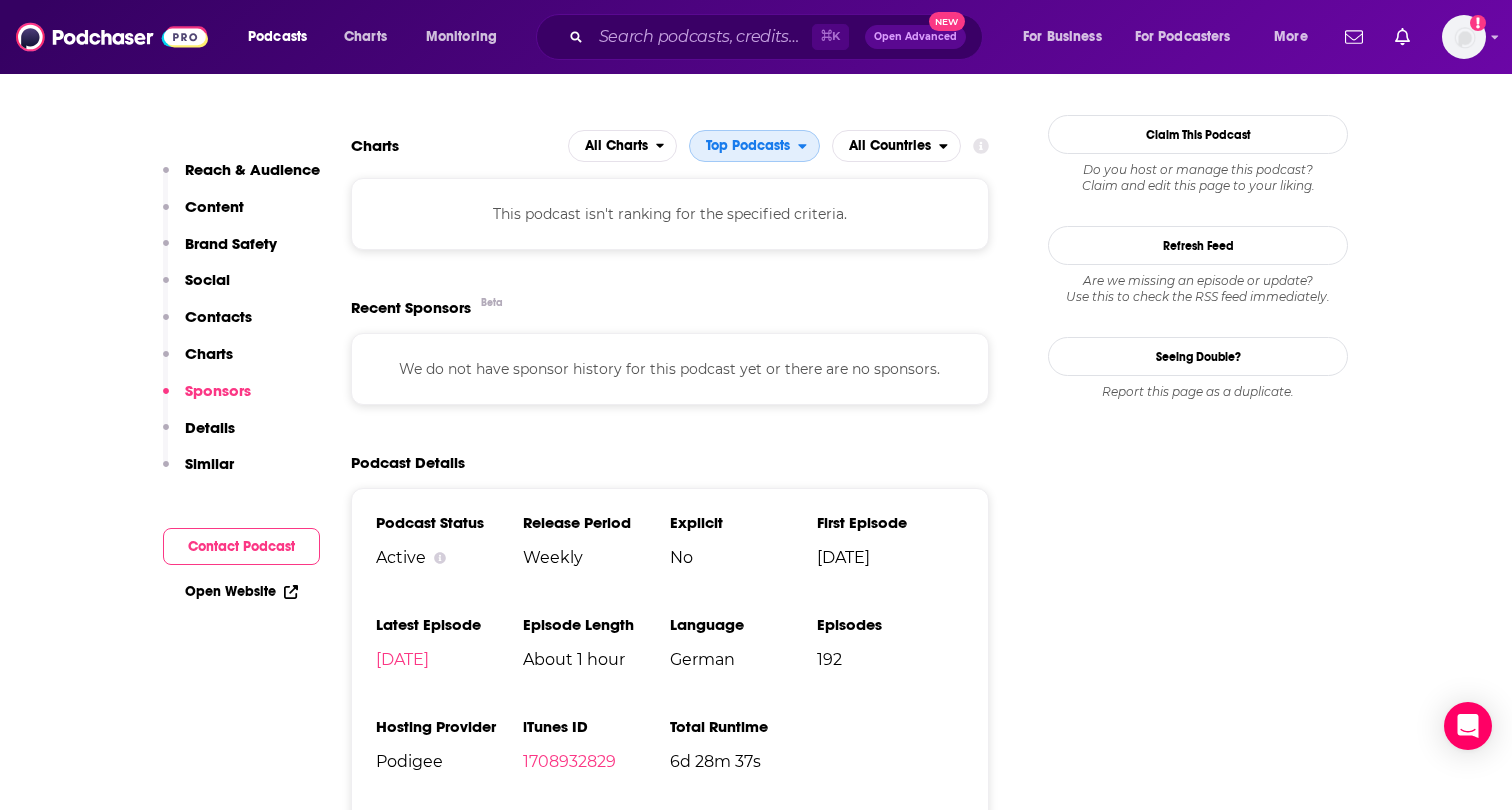 click on "Top Podcasts" at bounding box center (748, 146) 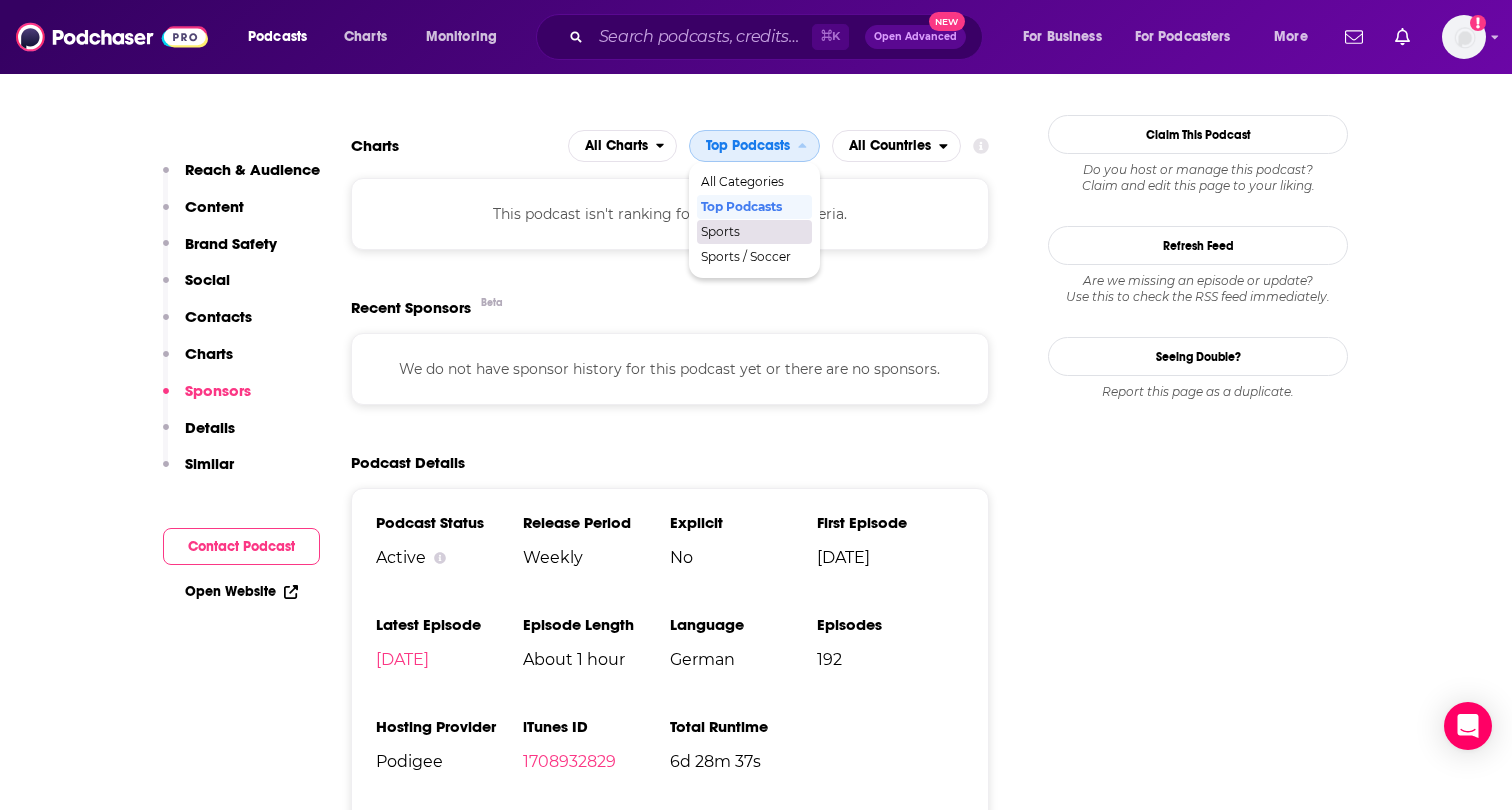 click on "Sports" at bounding box center [753, 232] 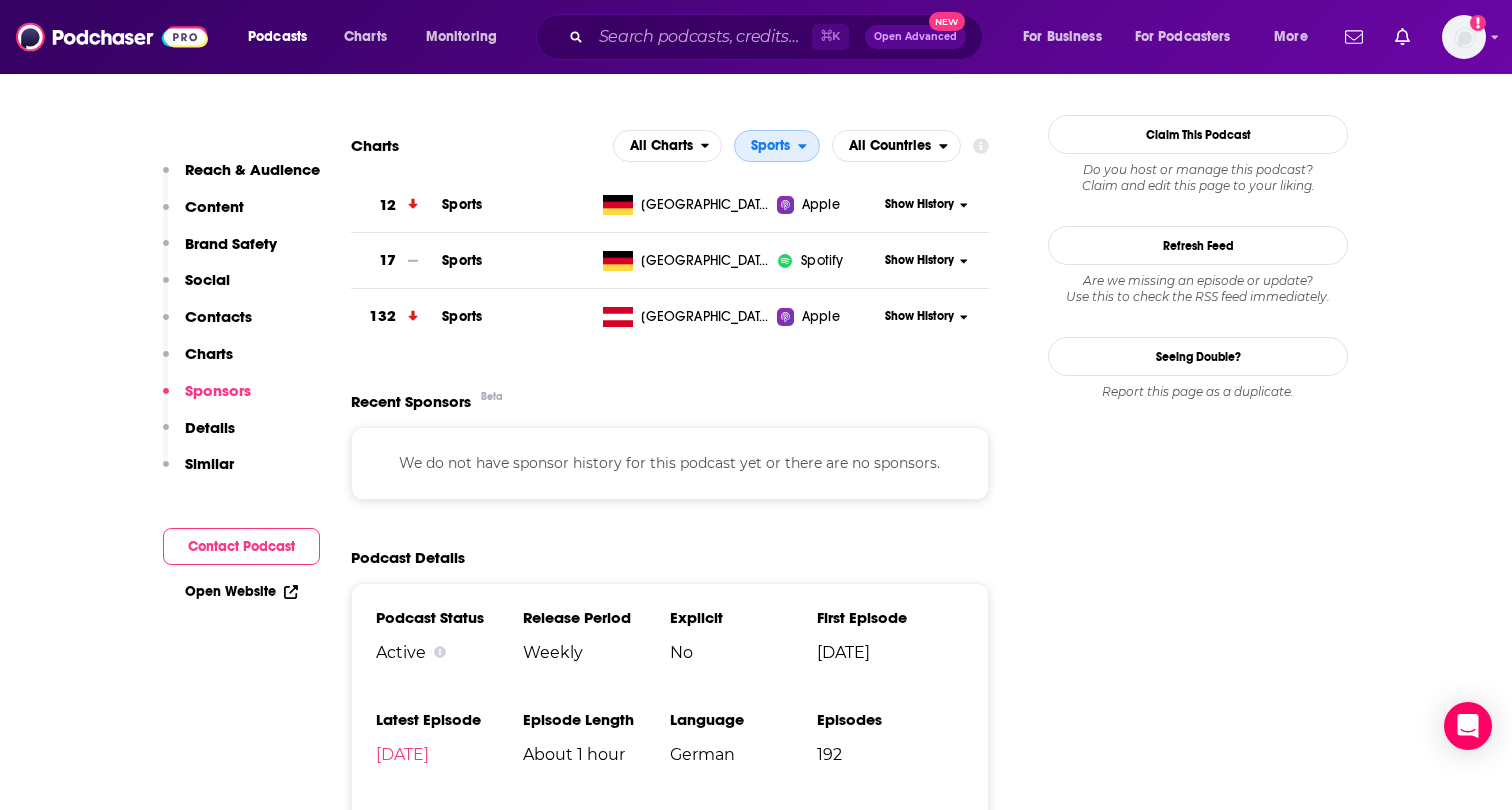 click on "Sports" at bounding box center (770, 146) 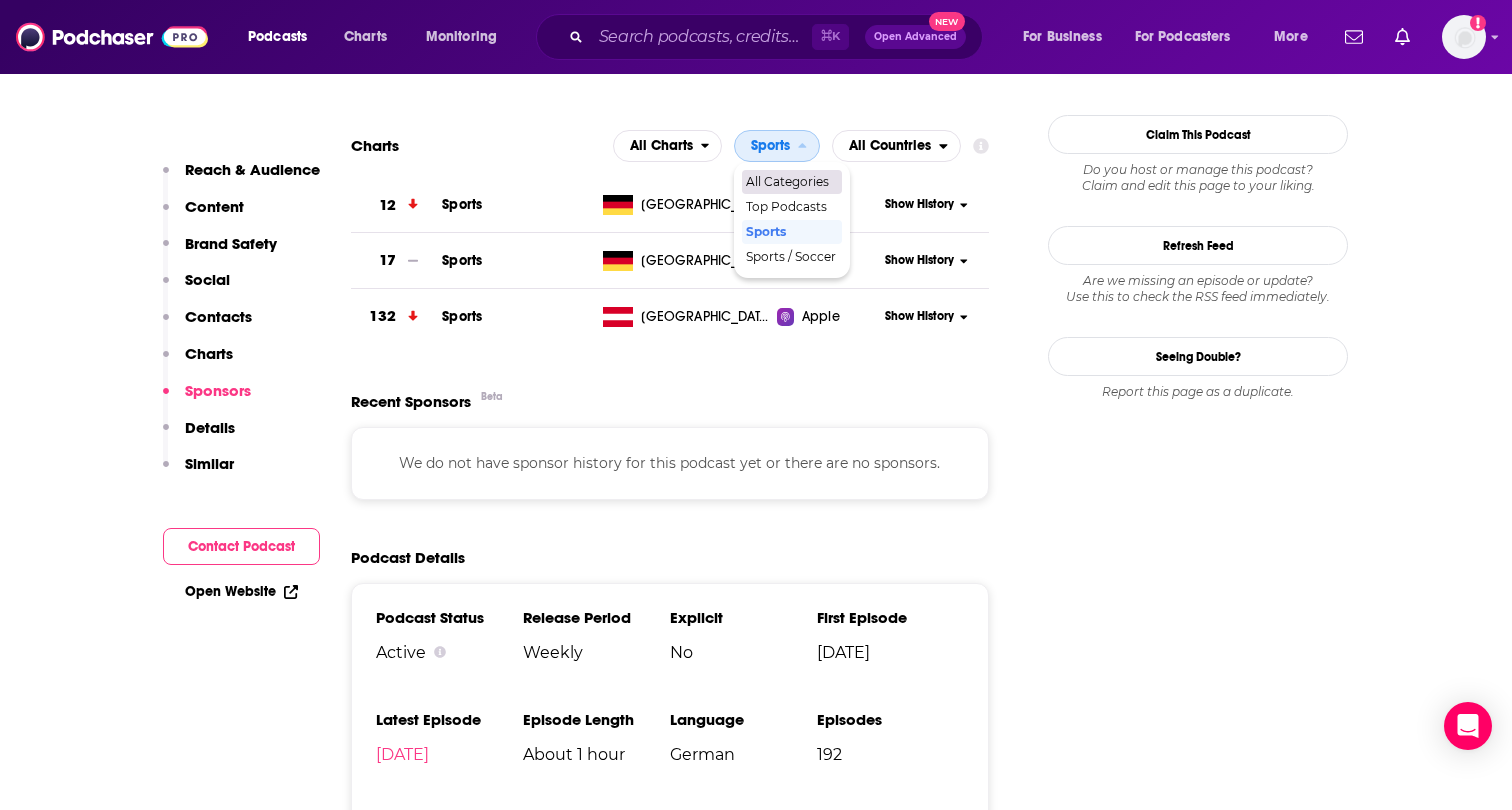 click on "All Categories" at bounding box center (791, 182) 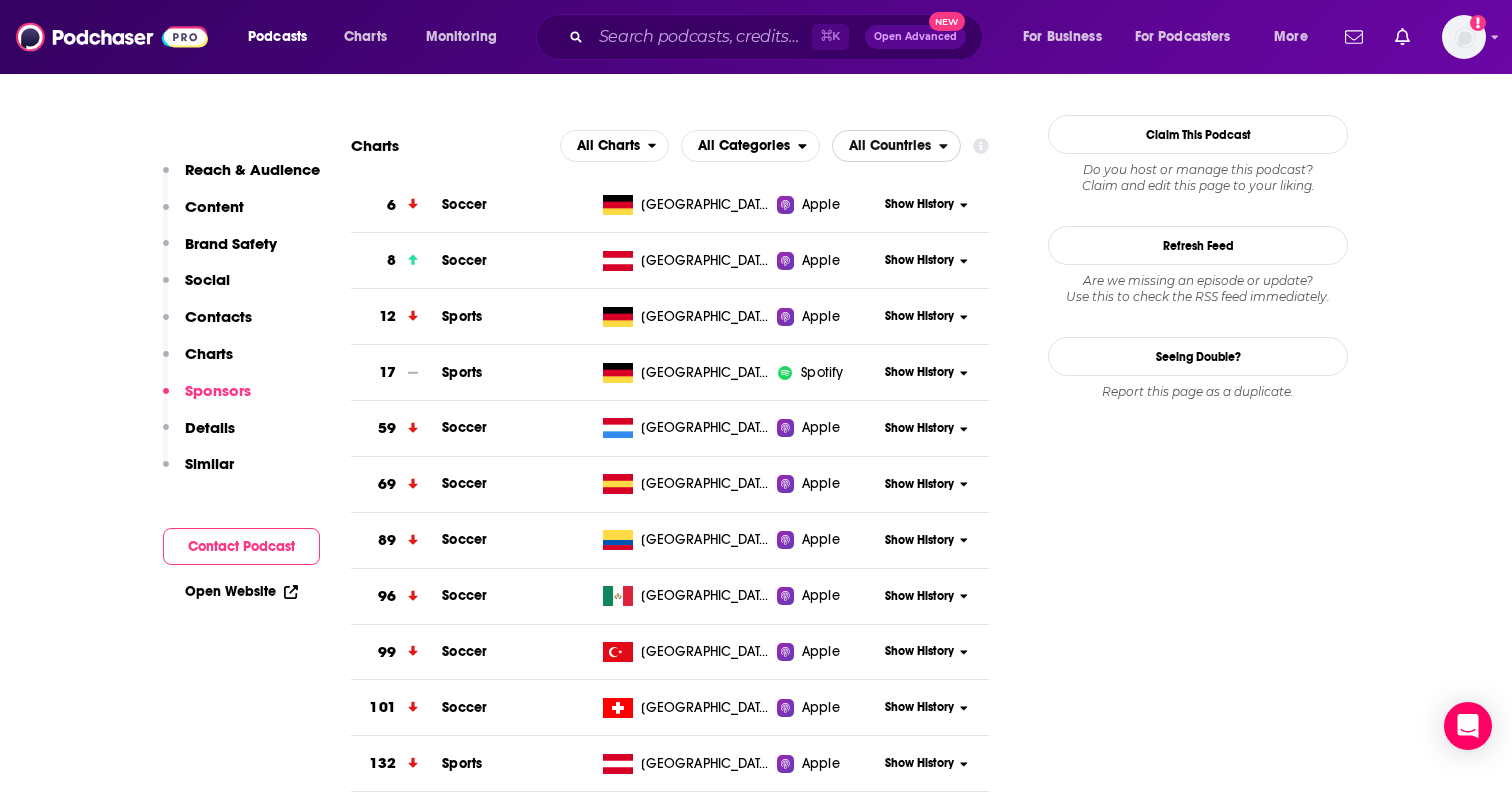 click on "All Countries" at bounding box center (890, 146) 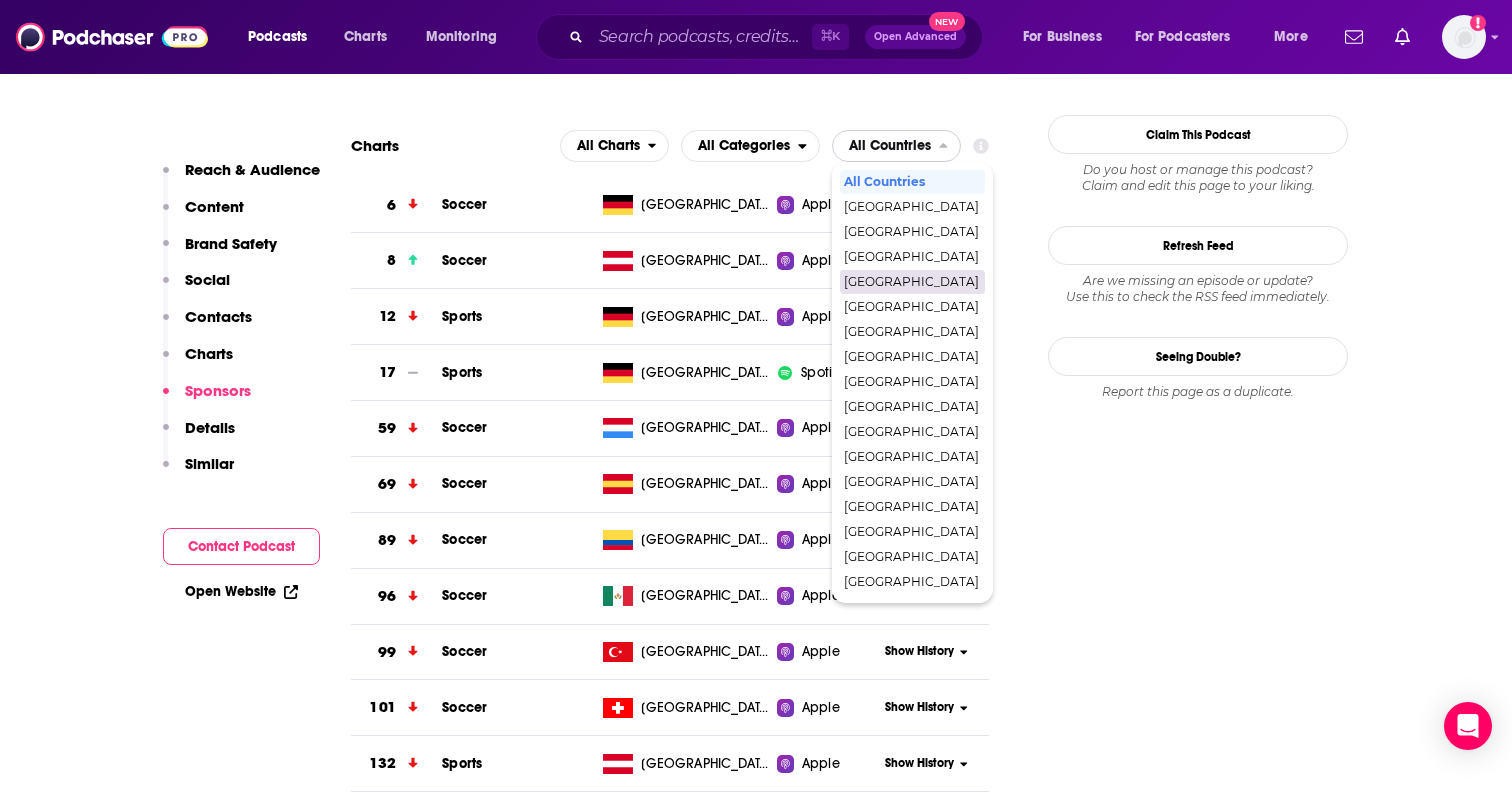 click on "[GEOGRAPHIC_DATA]" at bounding box center (911, 282) 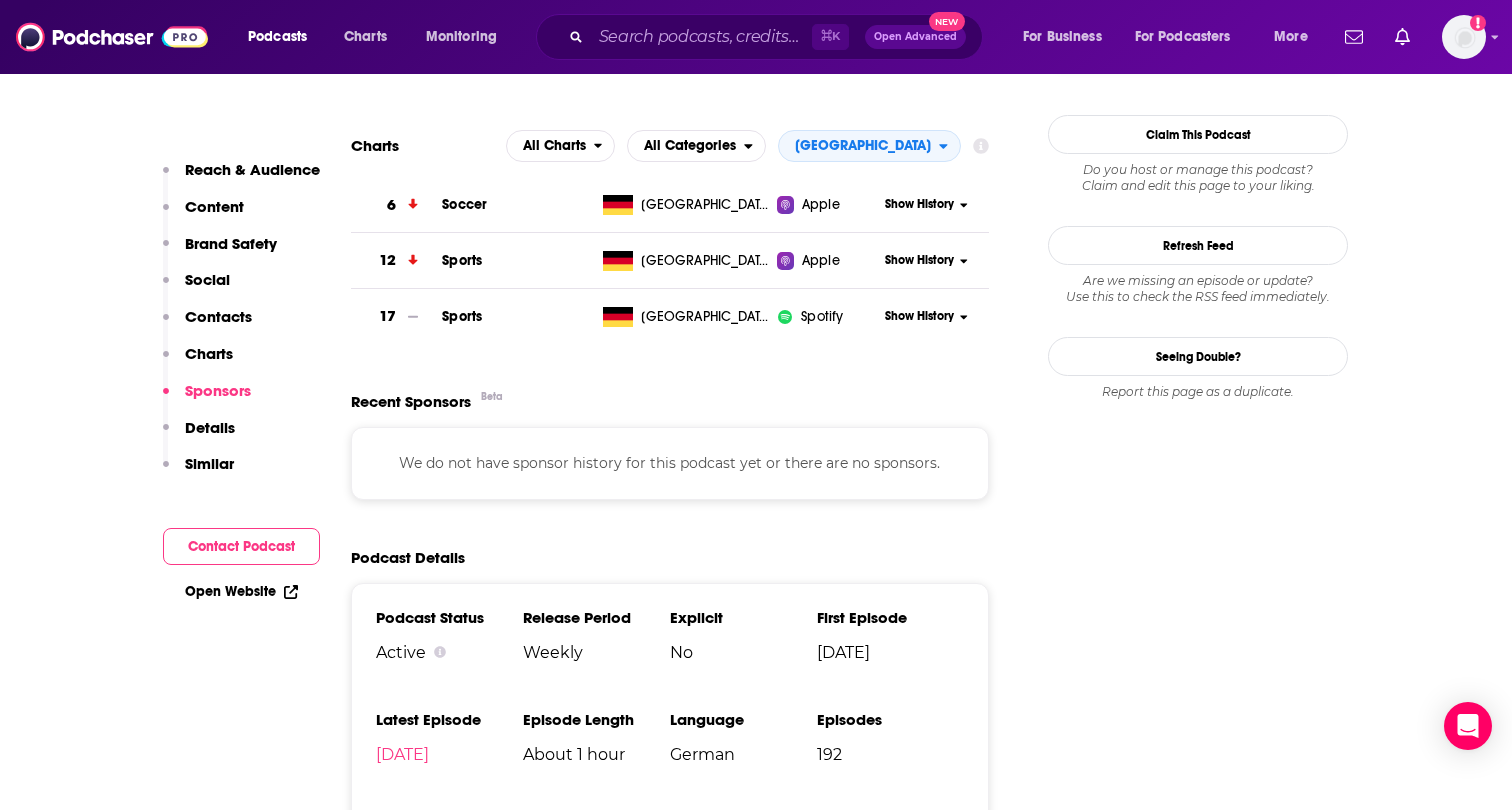 click on "Show History" at bounding box center (919, 204) 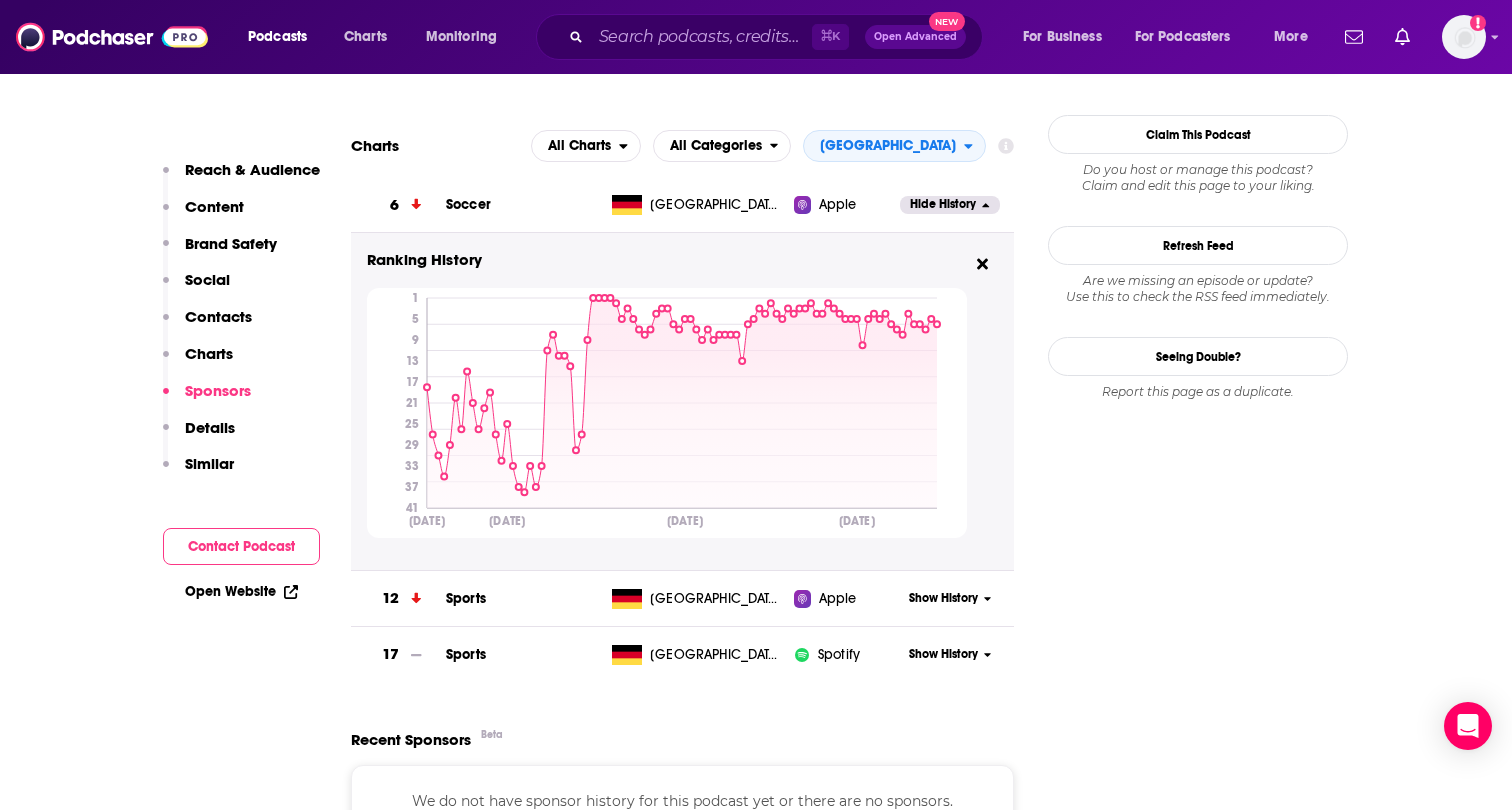 click on "Hide History" at bounding box center [957, 204] 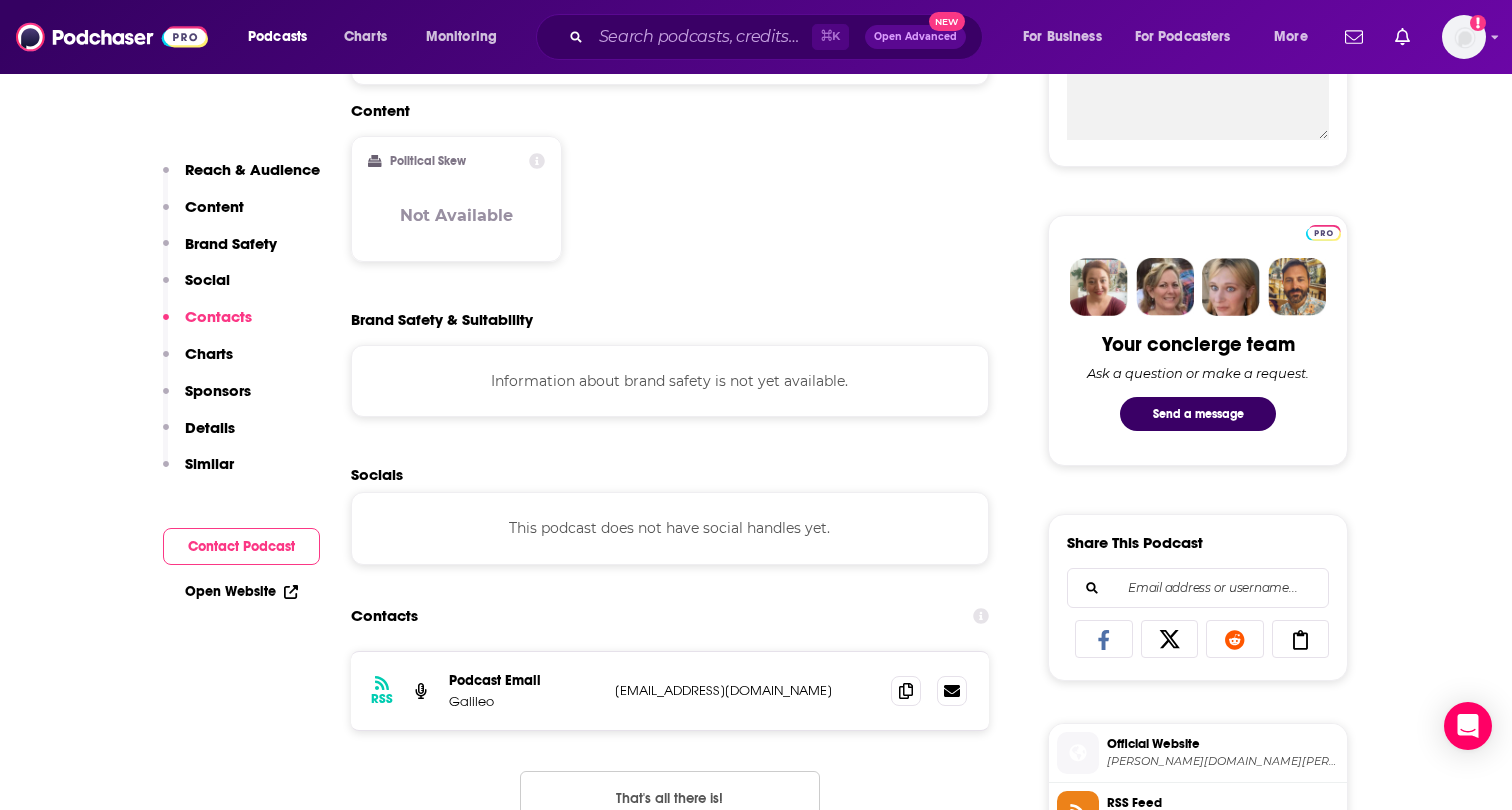 scroll, scrollTop: 82, scrollLeft: 0, axis: vertical 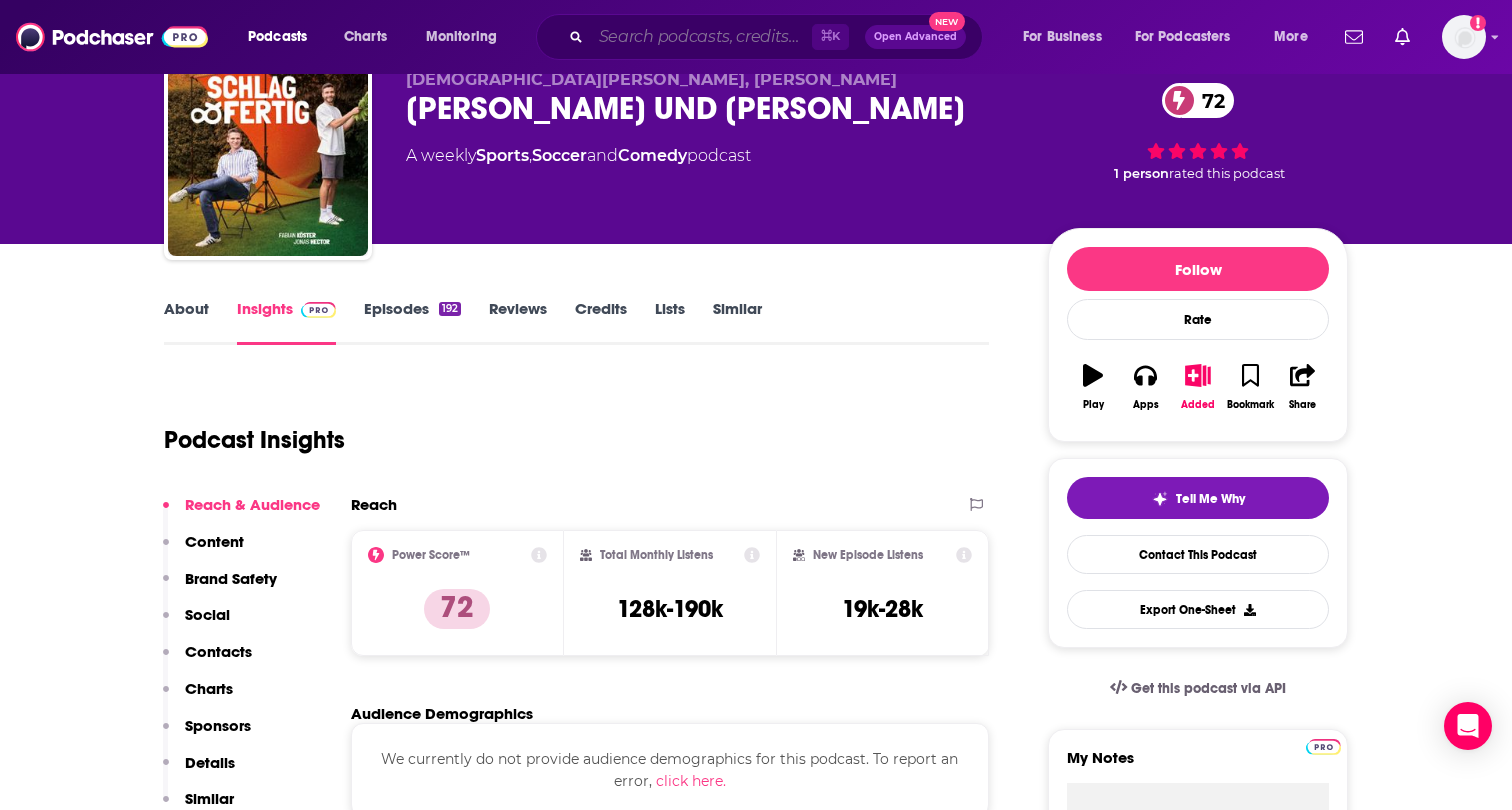 click at bounding box center [701, 37] 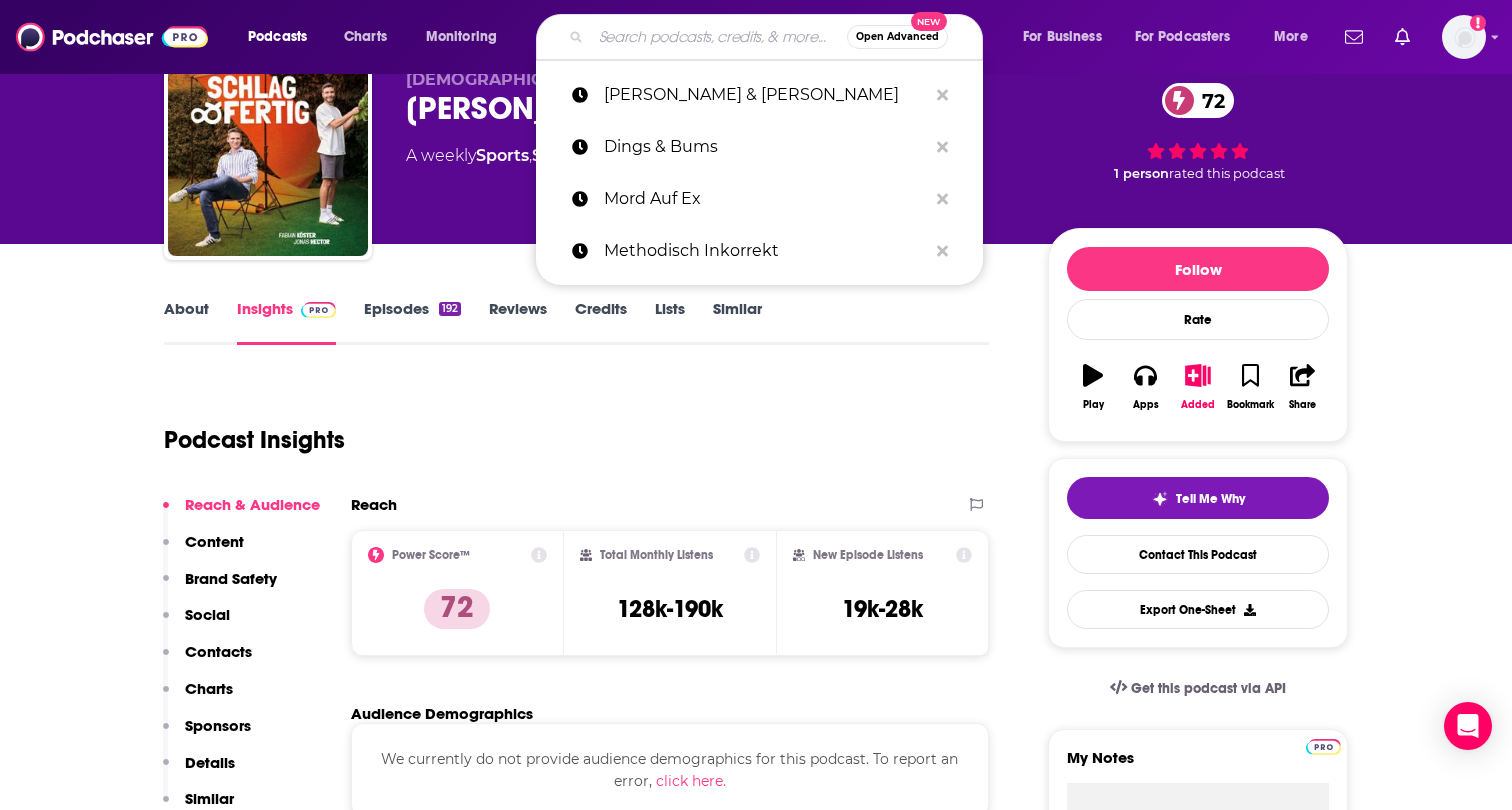 paste on "Sisters in Crime" 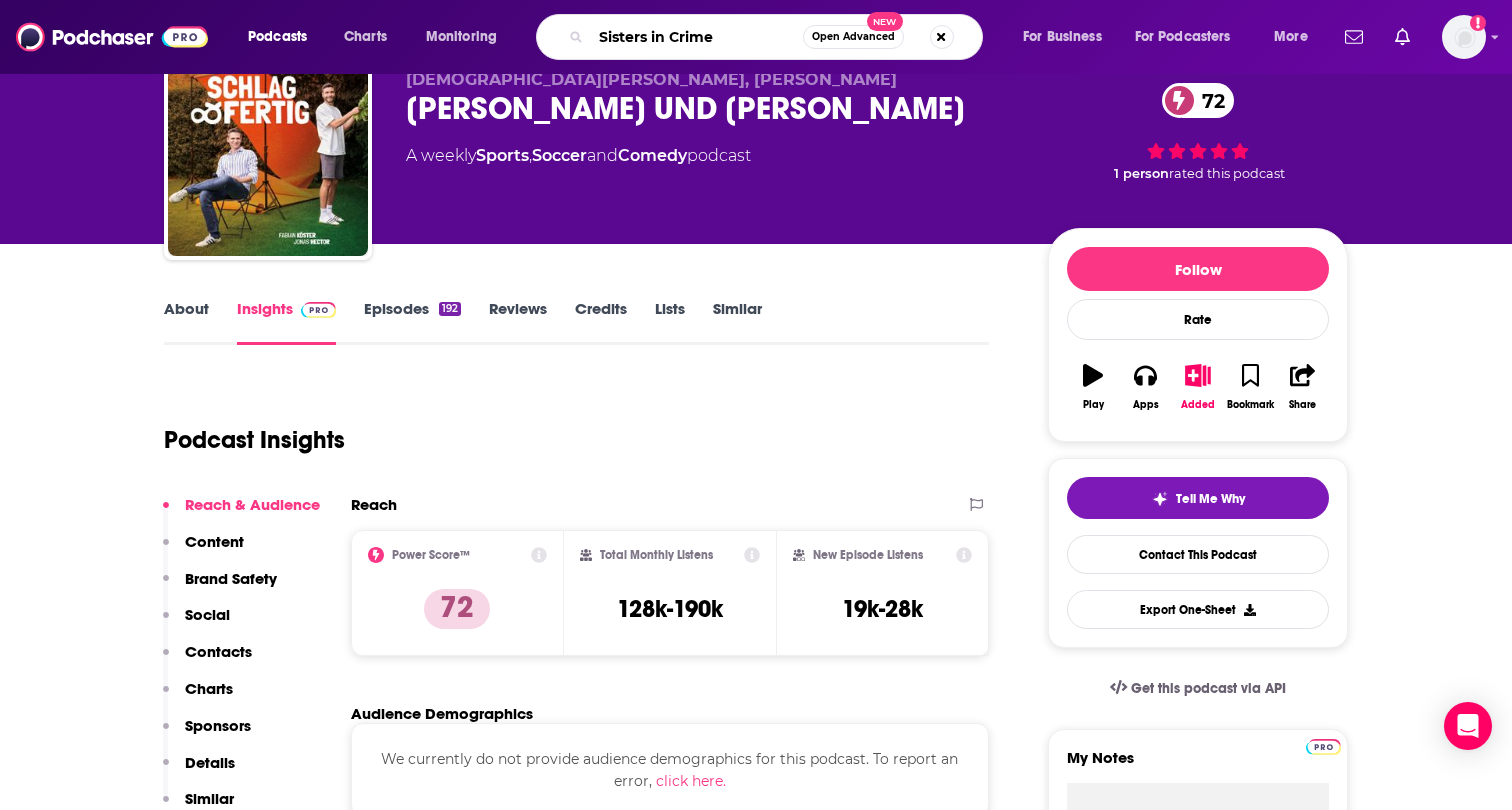 type on "Sisters in Crime" 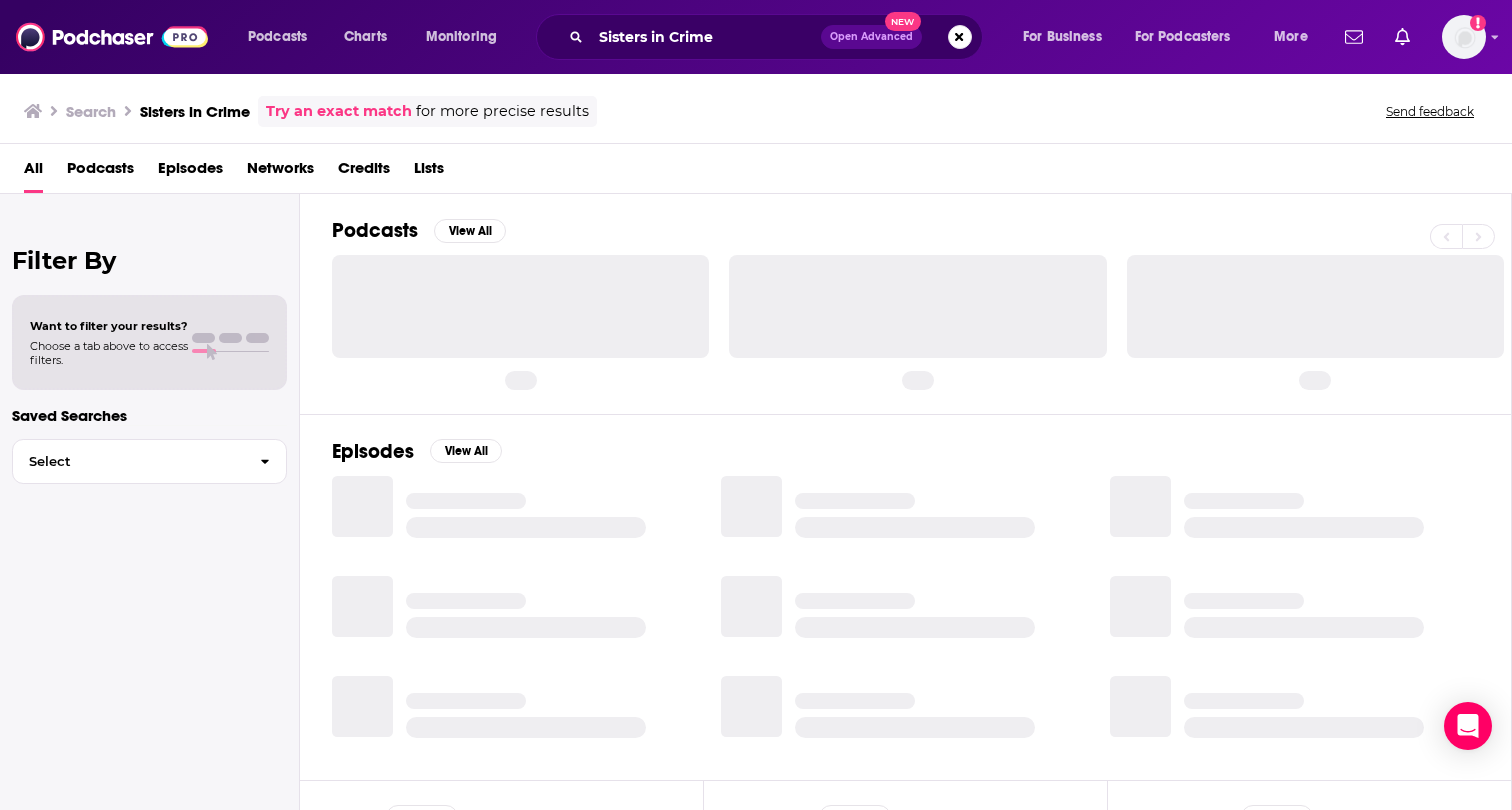 scroll, scrollTop: 0, scrollLeft: 0, axis: both 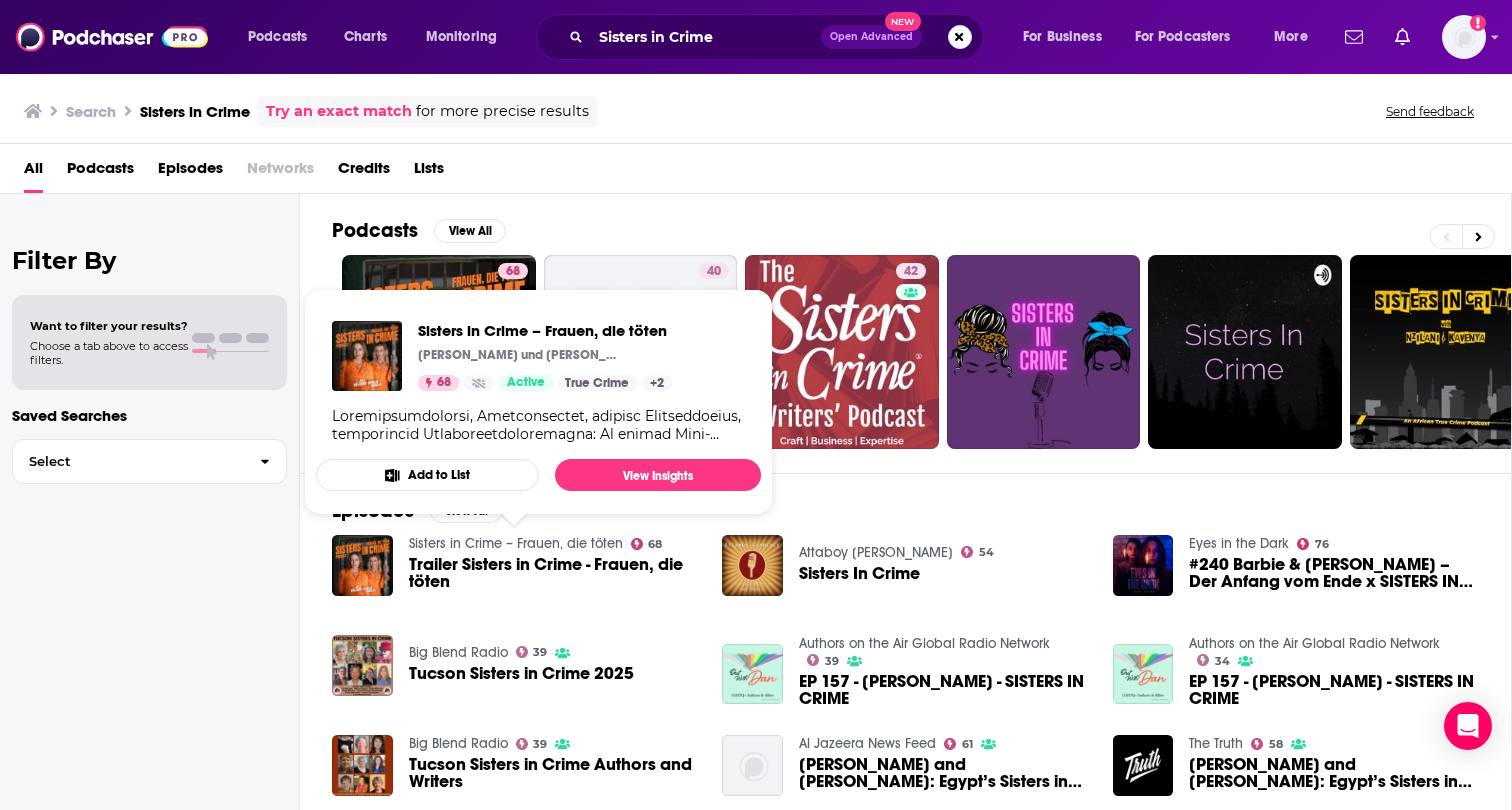 click on "Podcasts View All 68 40 42 51 + 153" at bounding box center [922, 333] 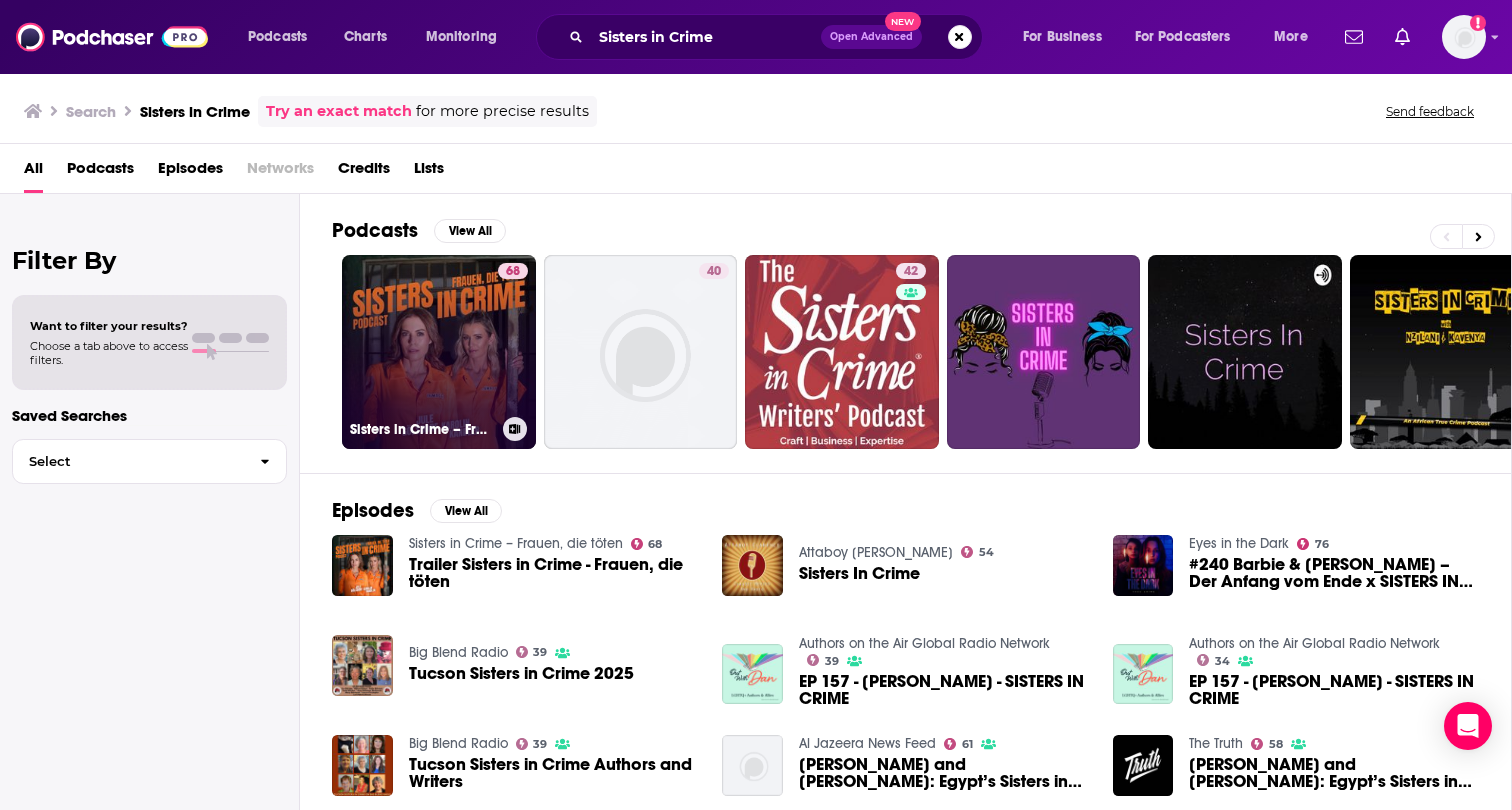 click on "68 Sisters in Crime – Frauen, die töten" at bounding box center [439, 352] 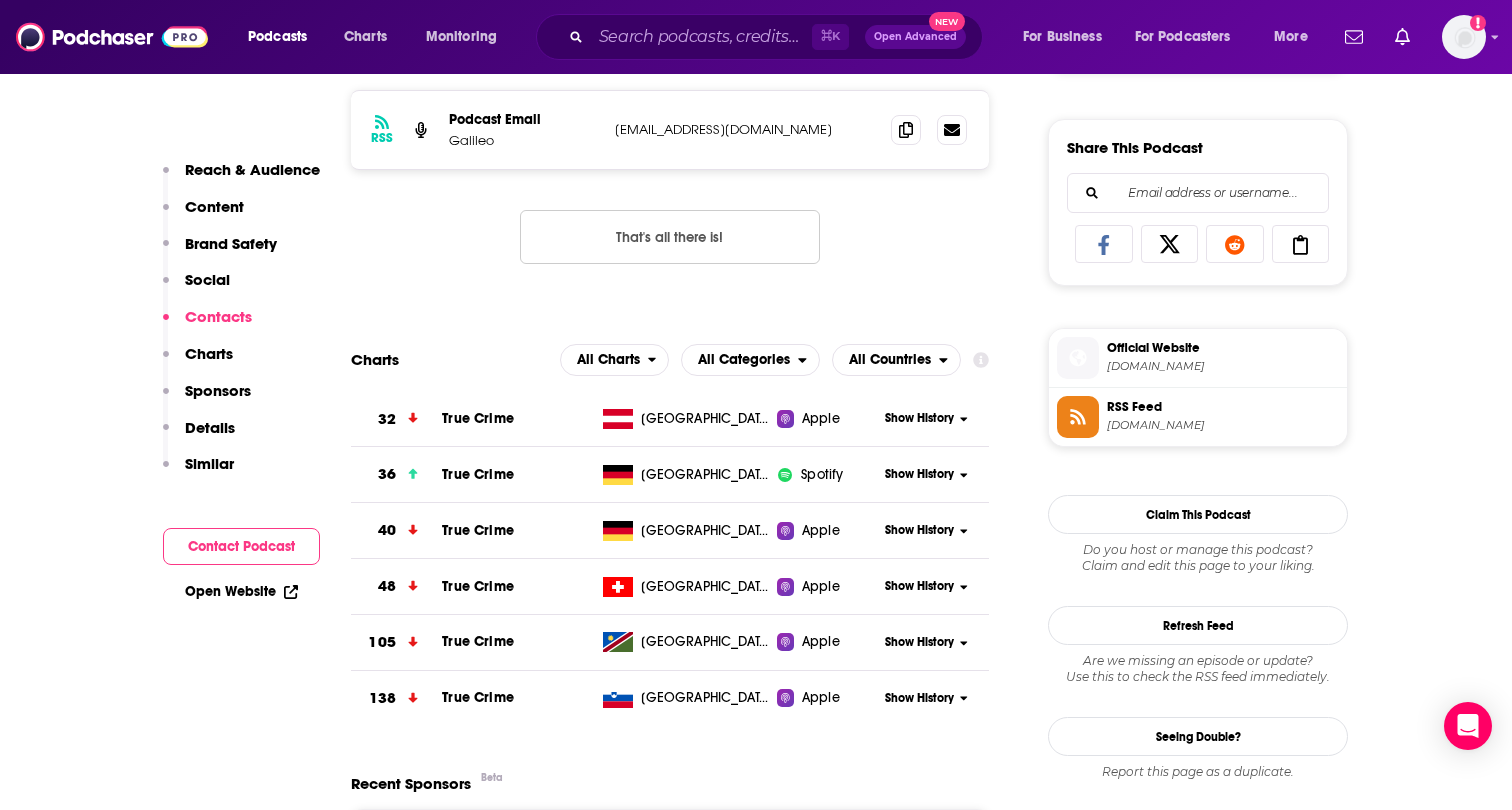 scroll, scrollTop: 44, scrollLeft: 0, axis: vertical 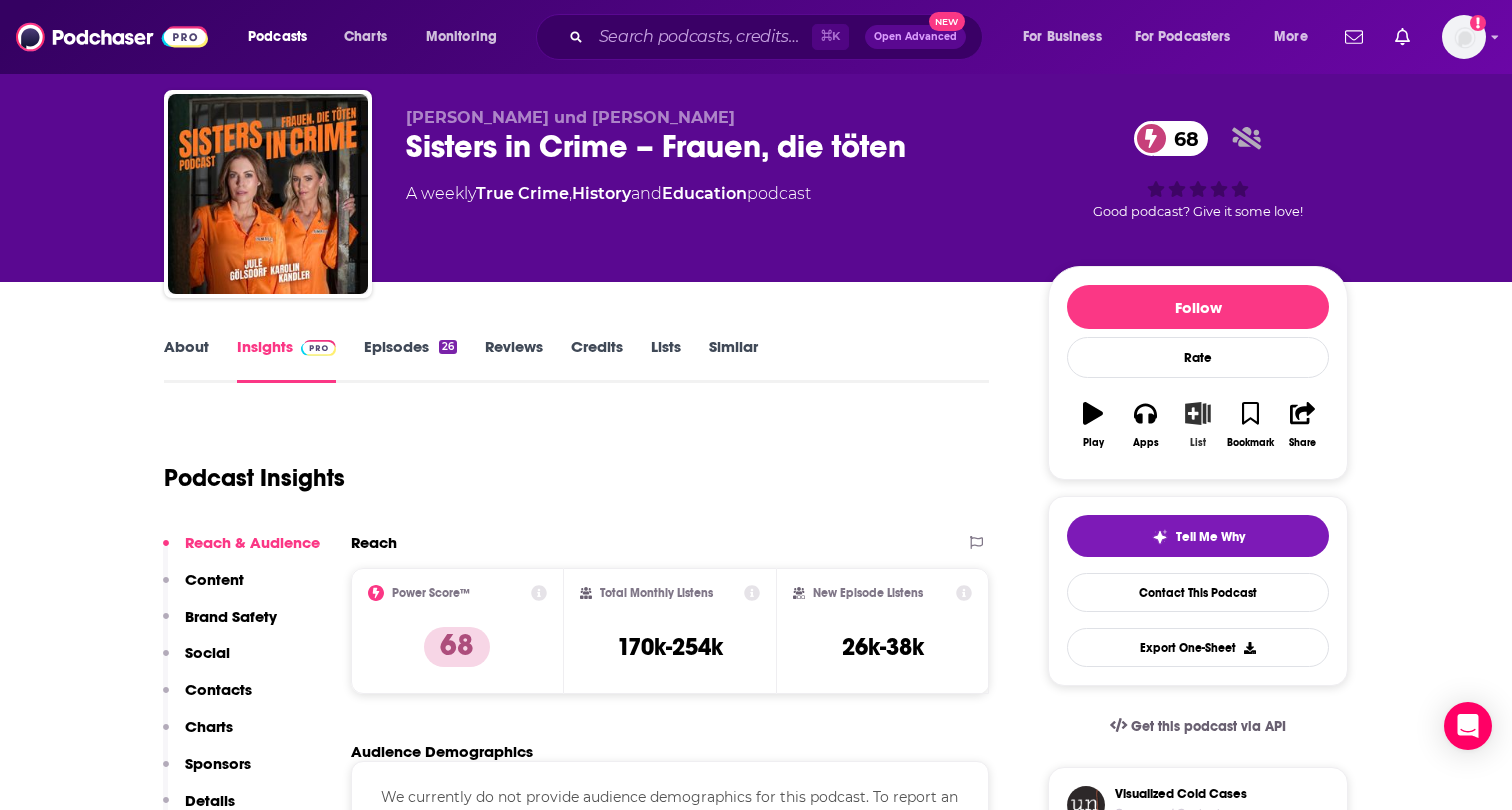 click 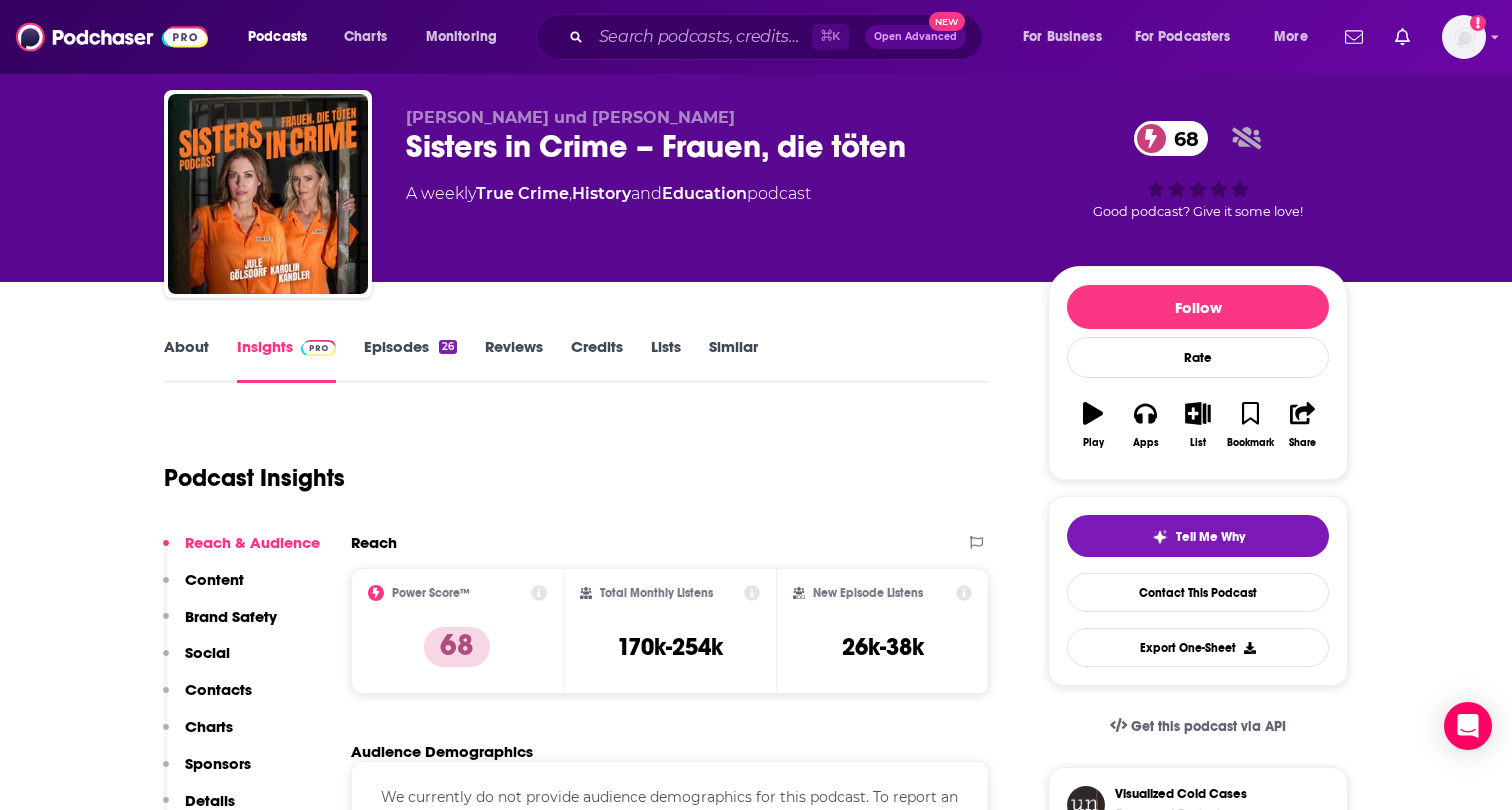 scroll, scrollTop: 0, scrollLeft: 0, axis: both 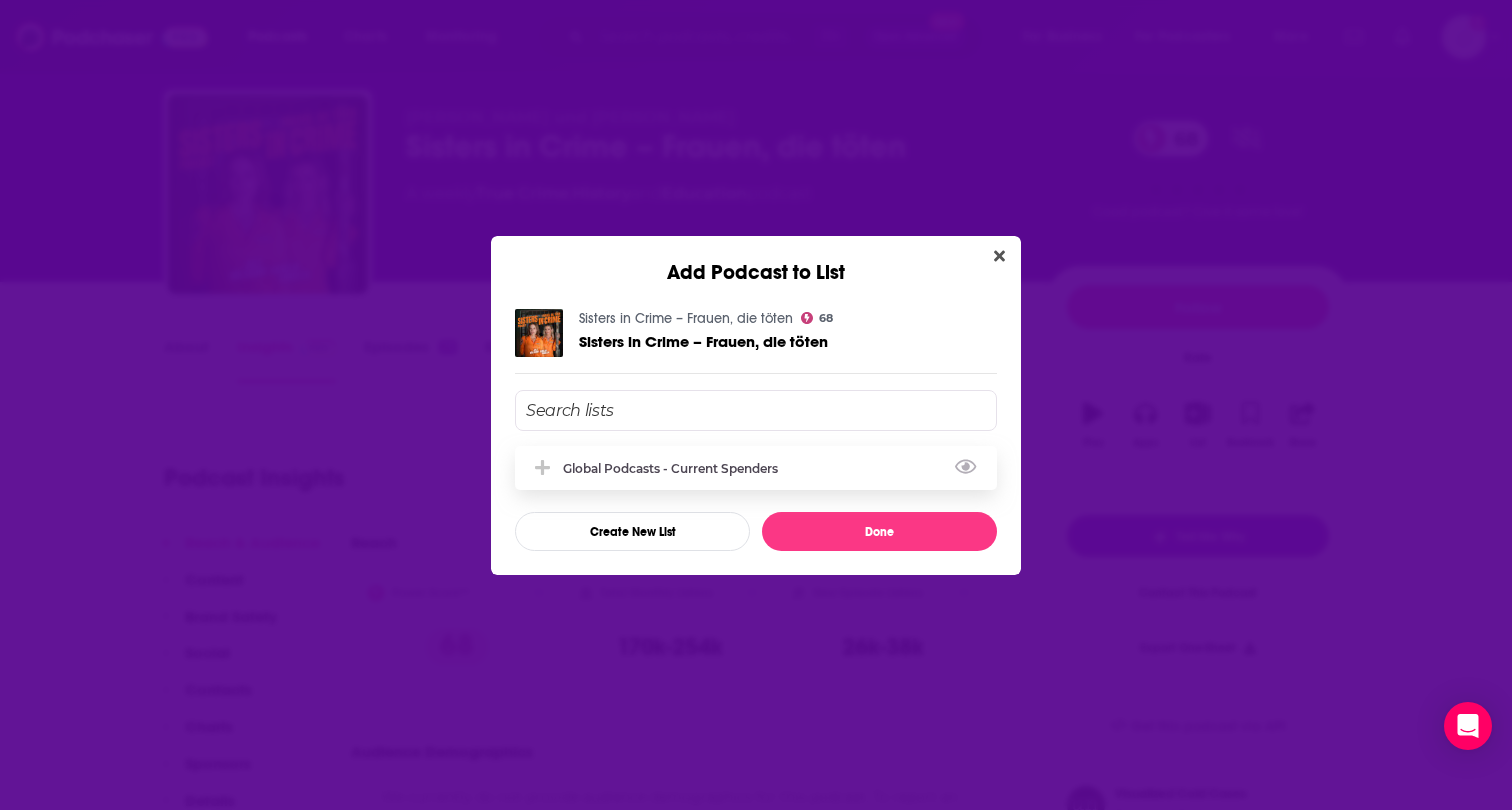 click on "Global Podcasts - Current Spenders" at bounding box center (756, 468) 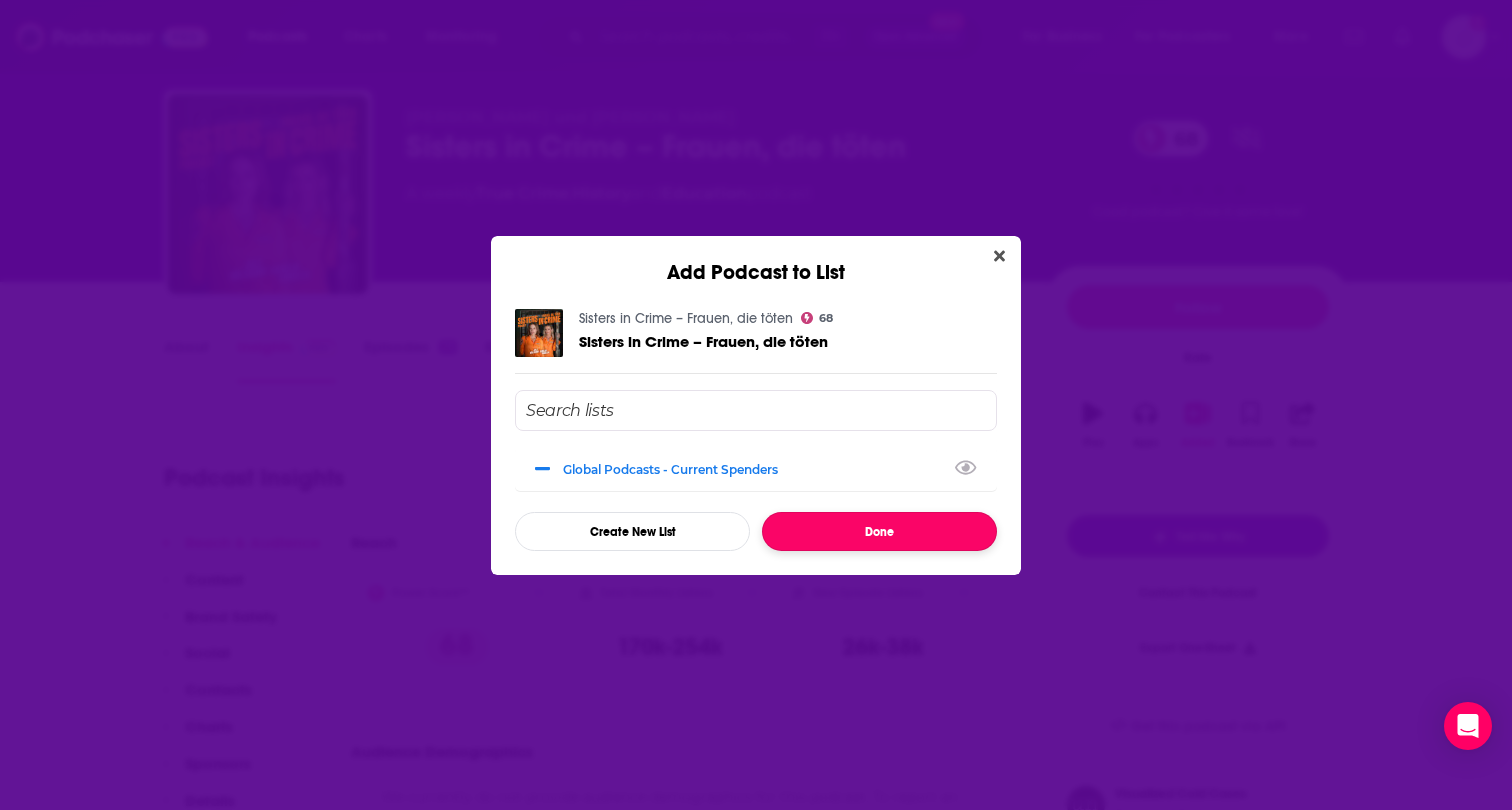 click on "Done" at bounding box center [879, 531] 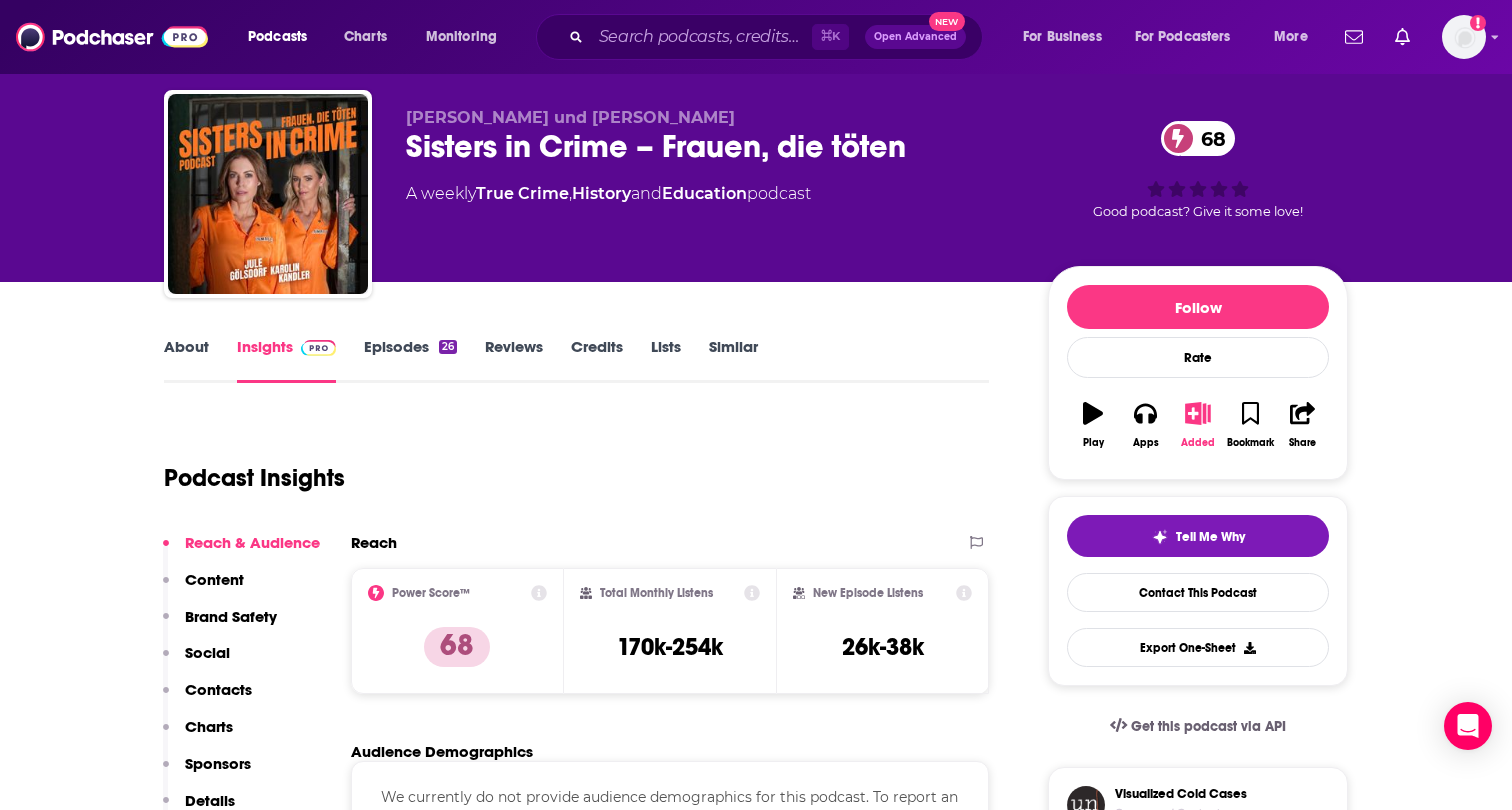 scroll, scrollTop: 196, scrollLeft: 0, axis: vertical 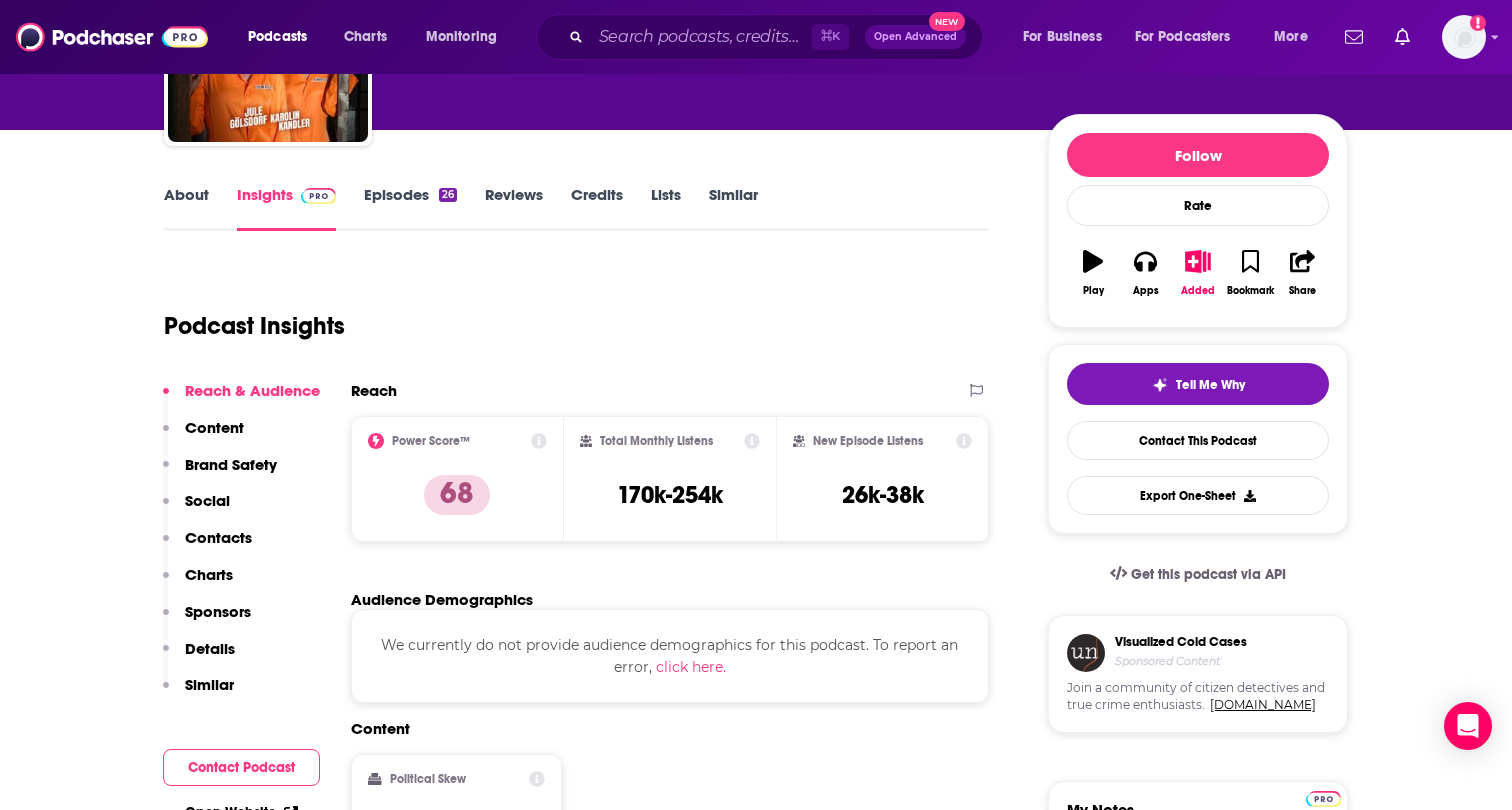 click on "Similar" at bounding box center (733, 208) 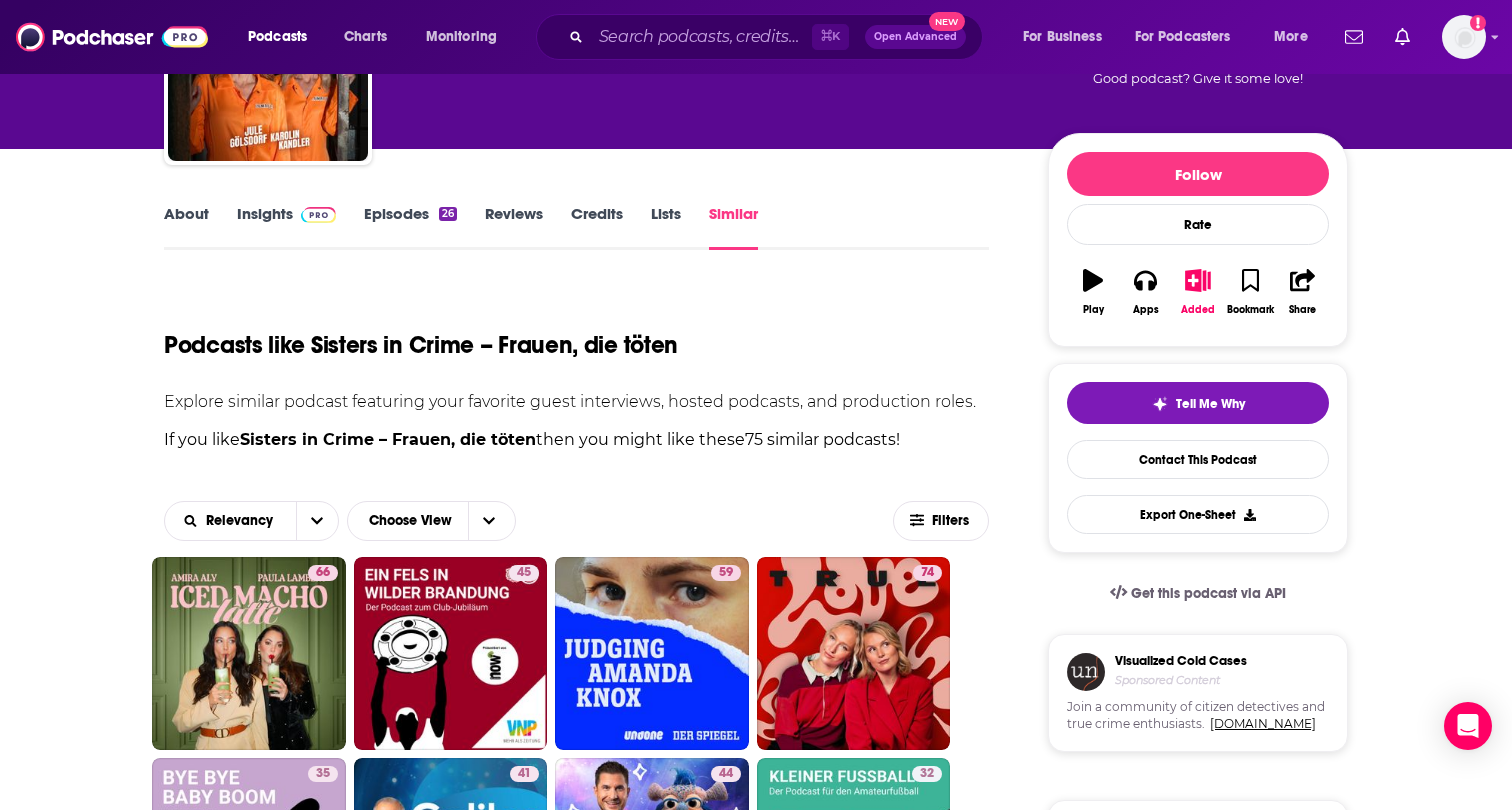 scroll, scrollTop: 189, scrollLeft: 0, axis: vertical 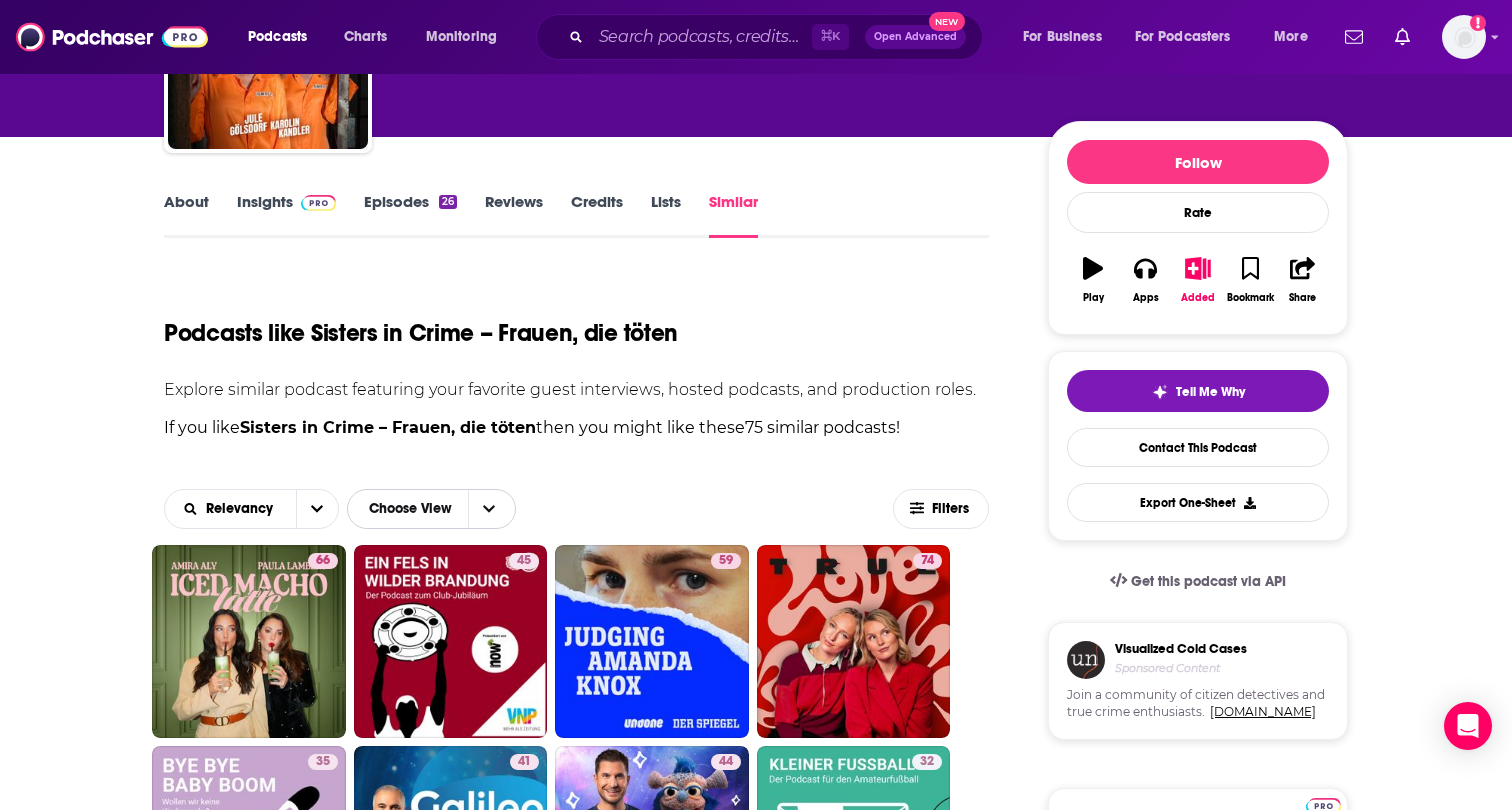 click 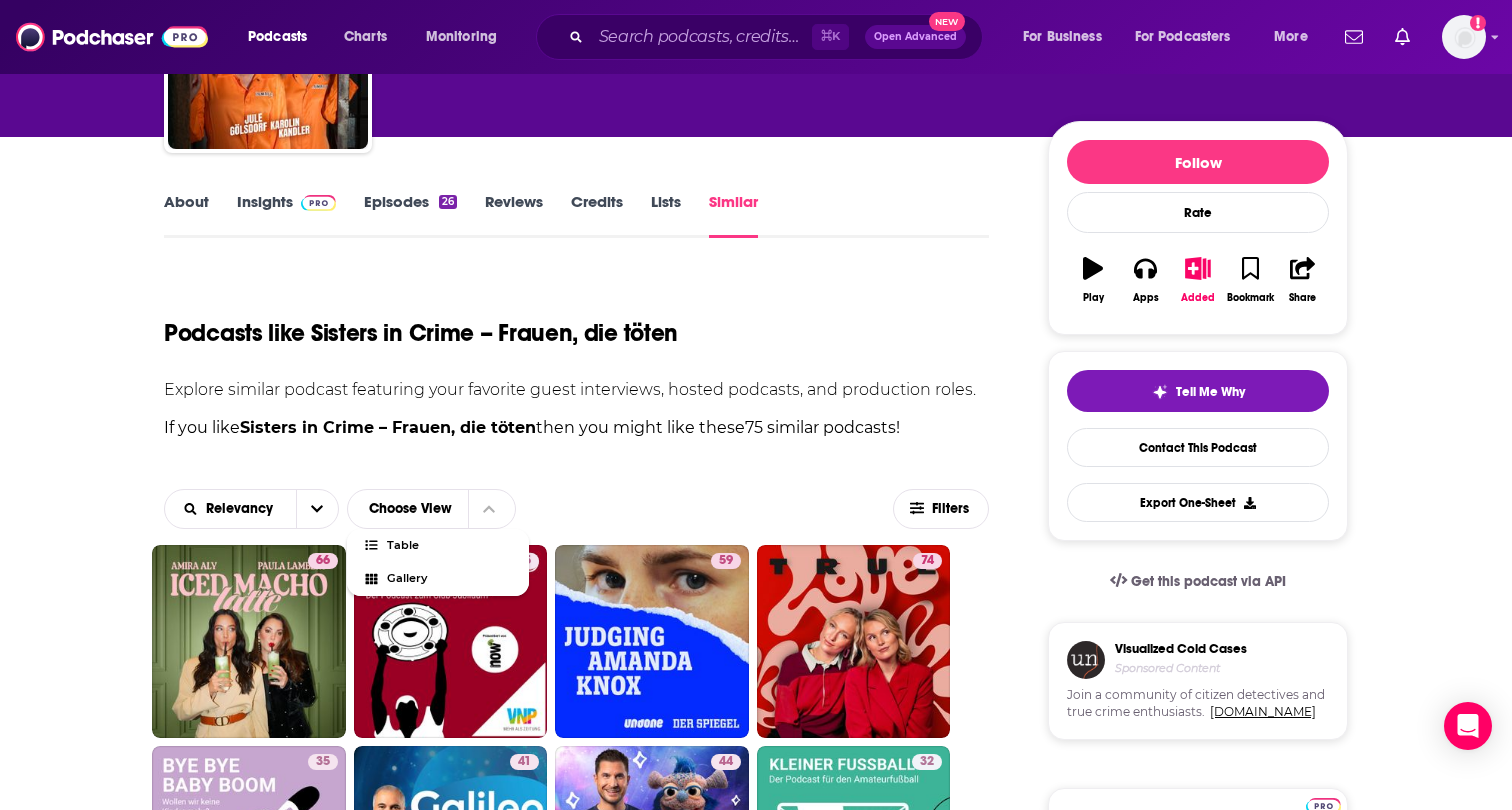 click on "Relevancy Choose View Table Gallery Filters" at bounding box center (576, 509) 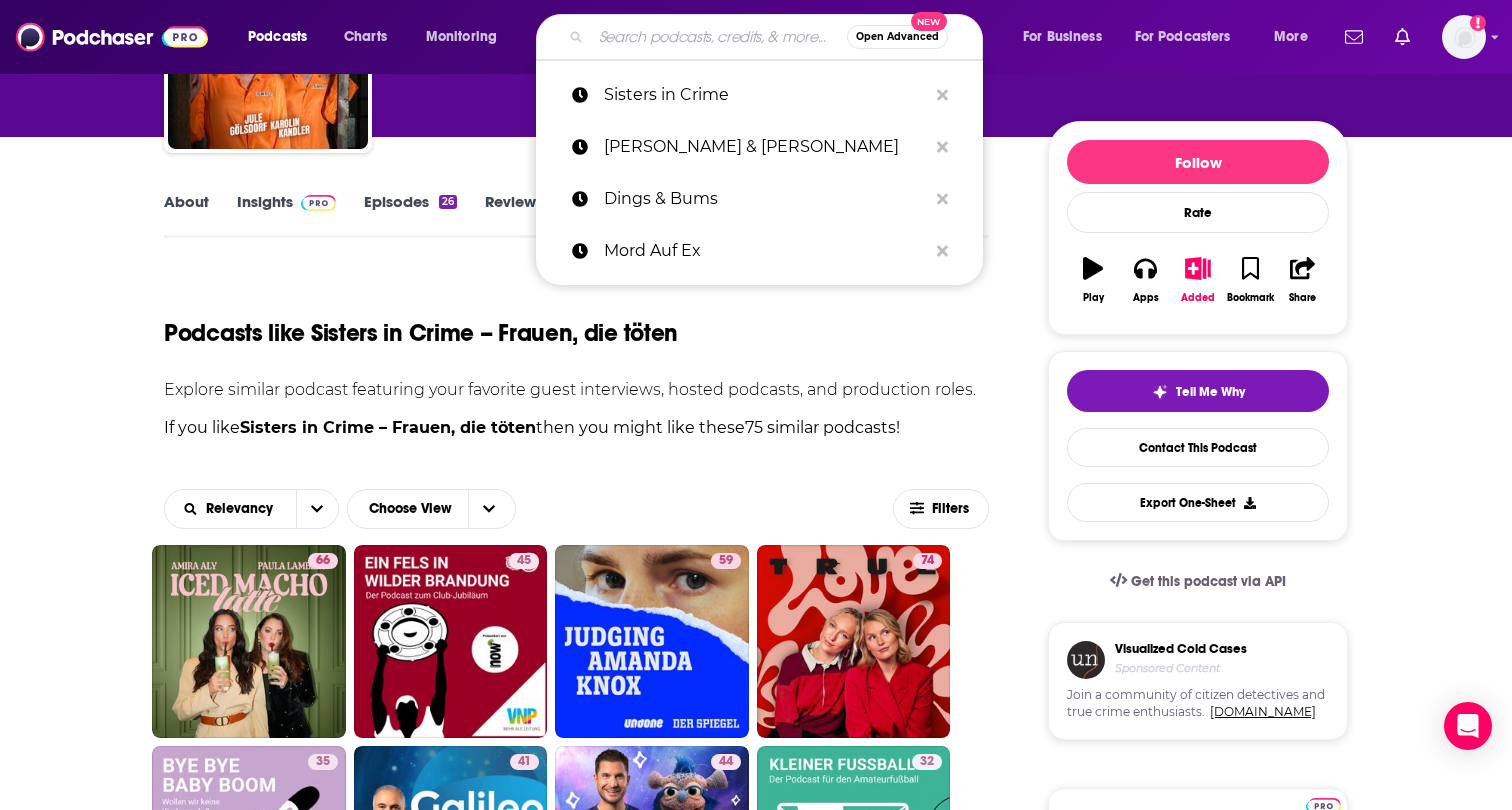 click at bounding box center [719, 37] 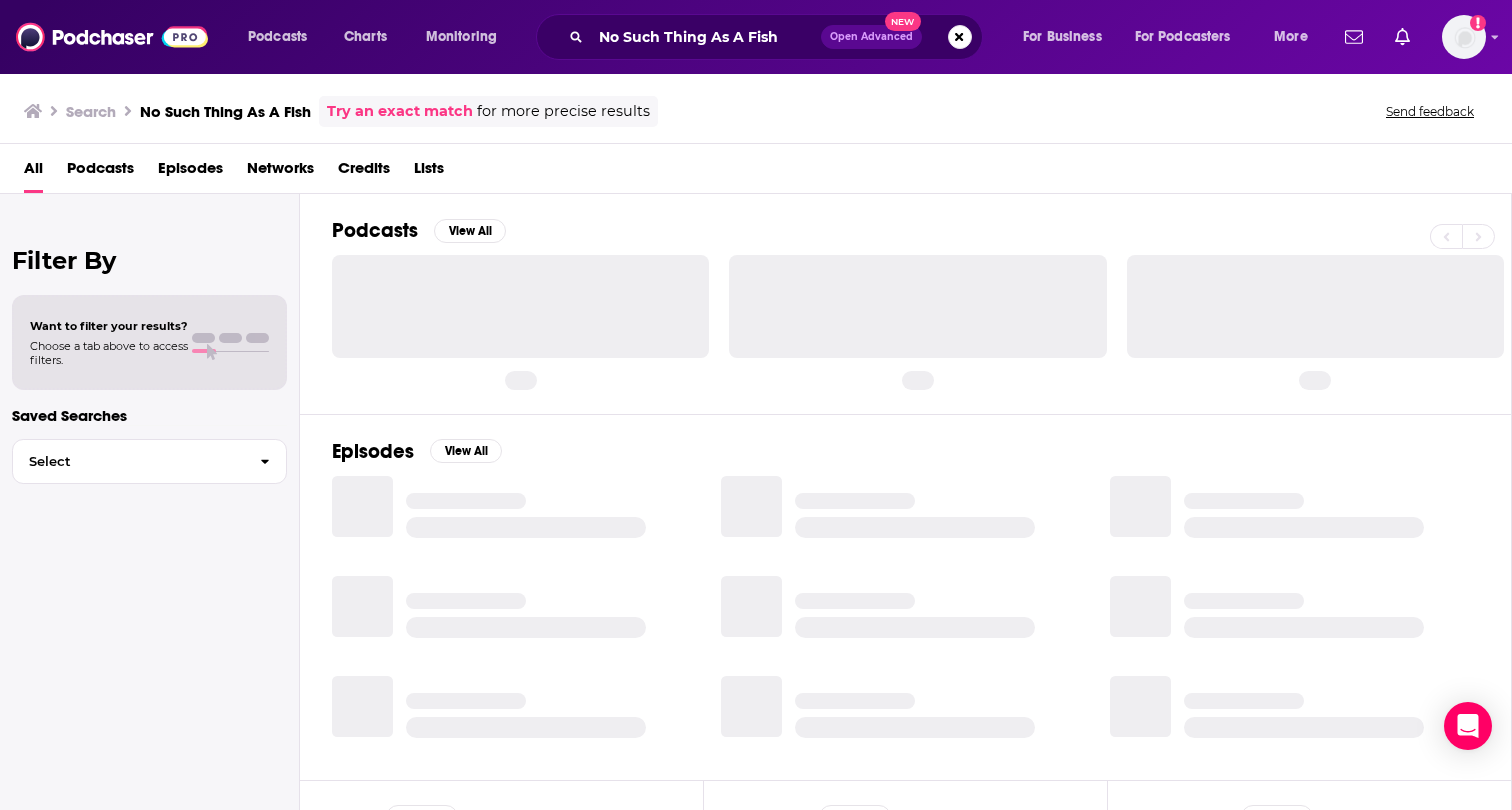 scroll, scrollTop: 0, scrollLeft: 0, axis: both 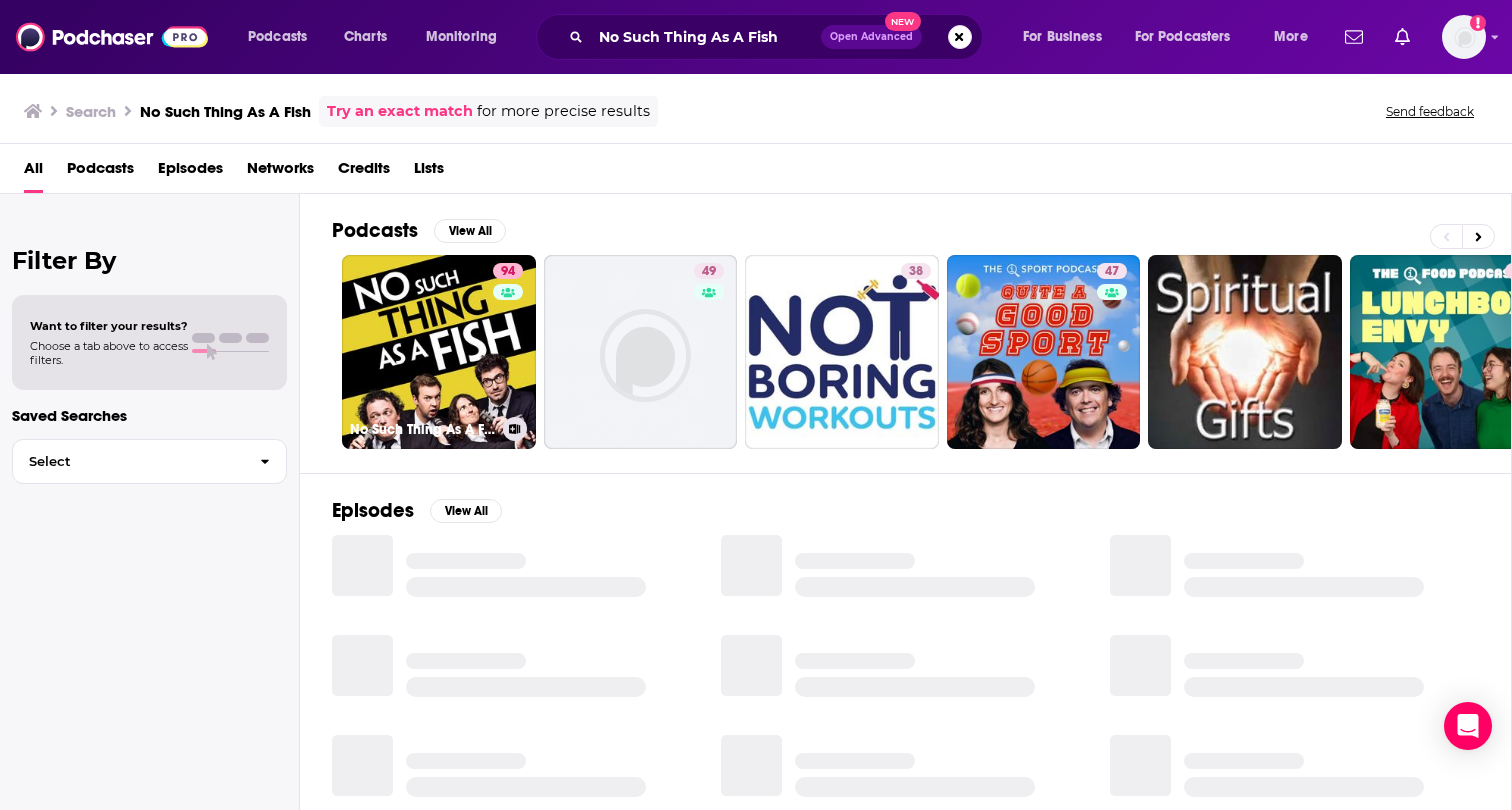 click on "94 No Such Thing As A Fish" at bounding box center [439, 352] 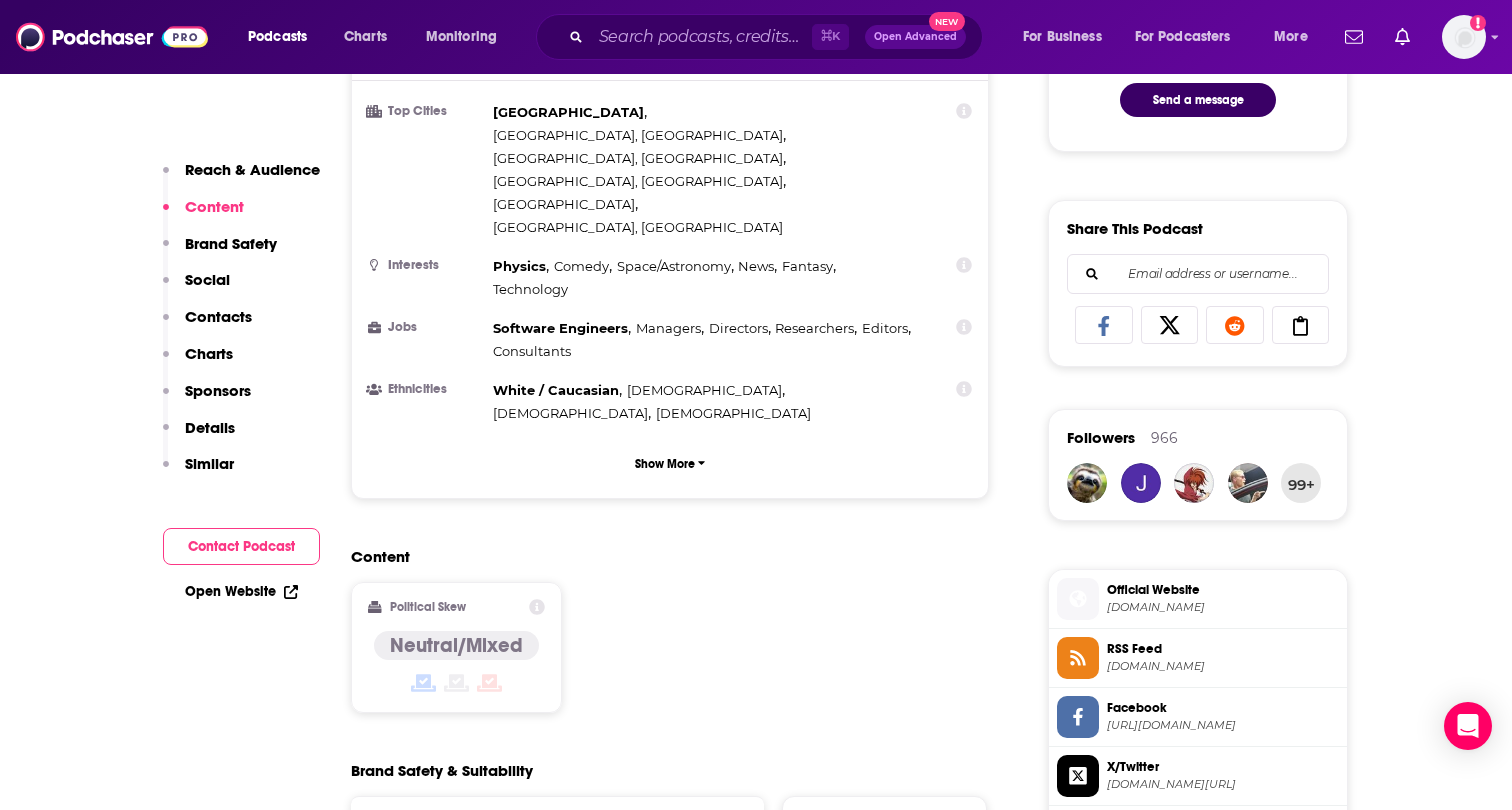 scroll, scrollTop: 0, scrollLeft: 0, axis: both 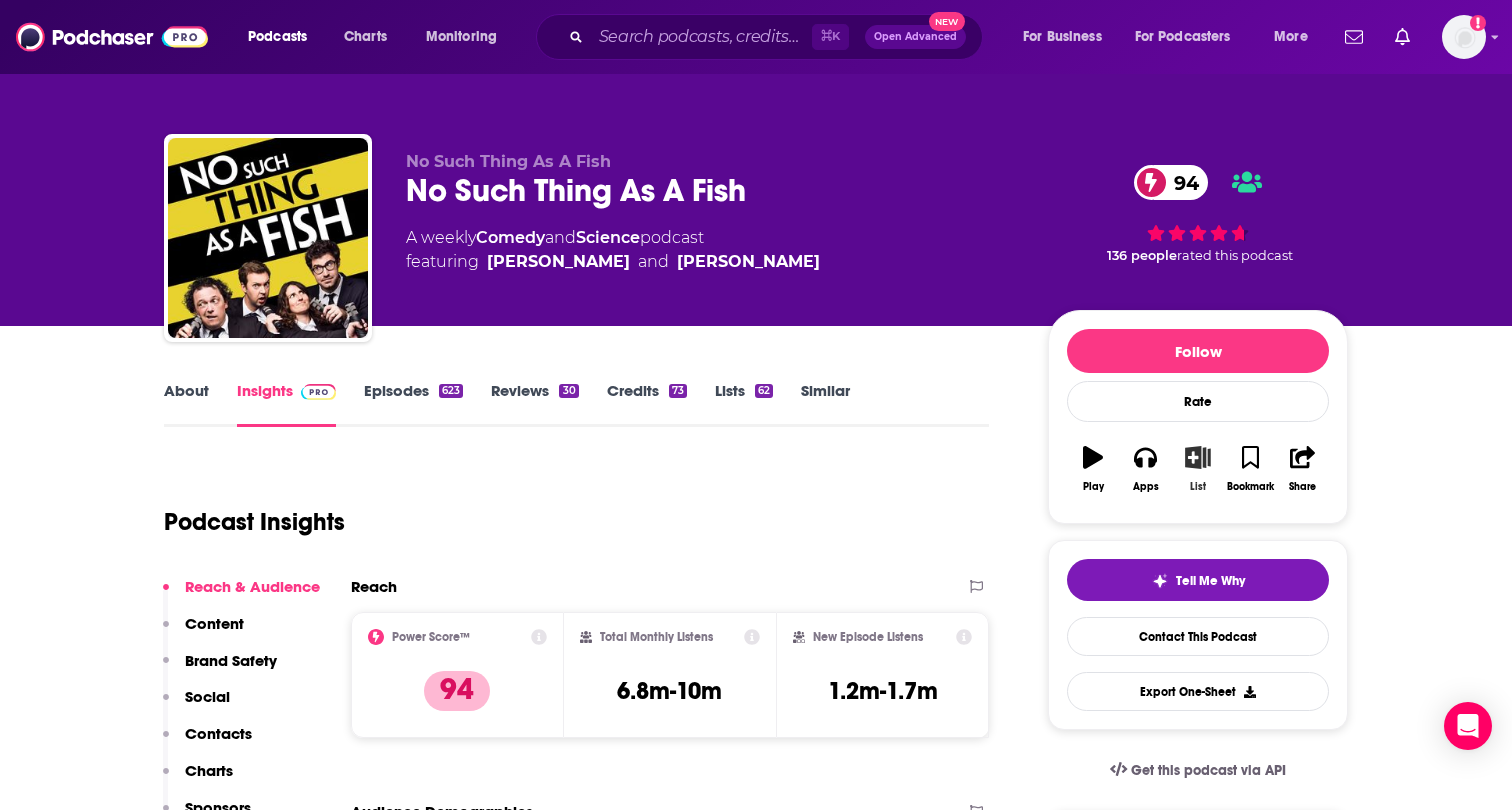 click 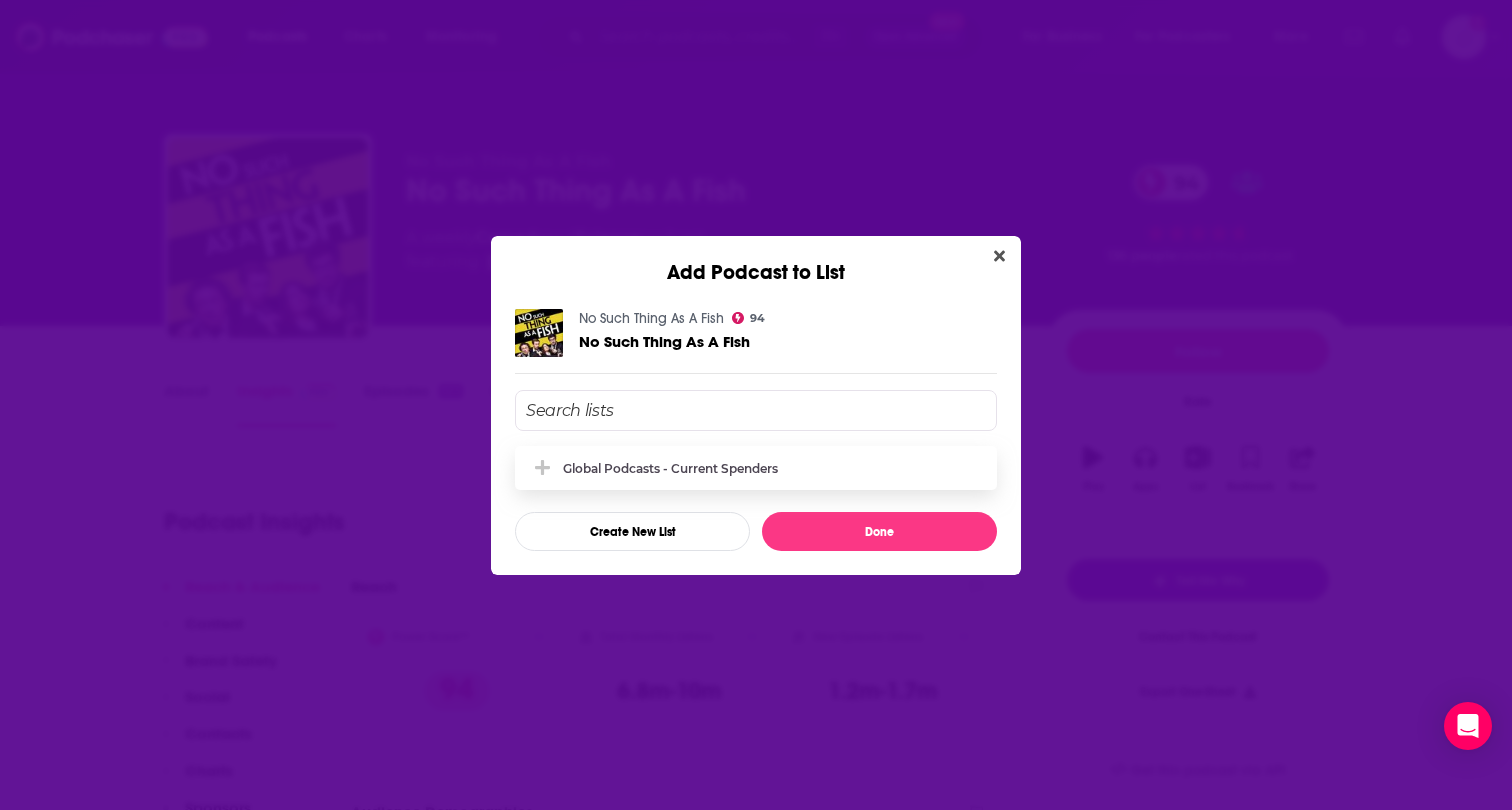 click on "Global Podcasts - Current Spenders" at bounding box center (670, 468) 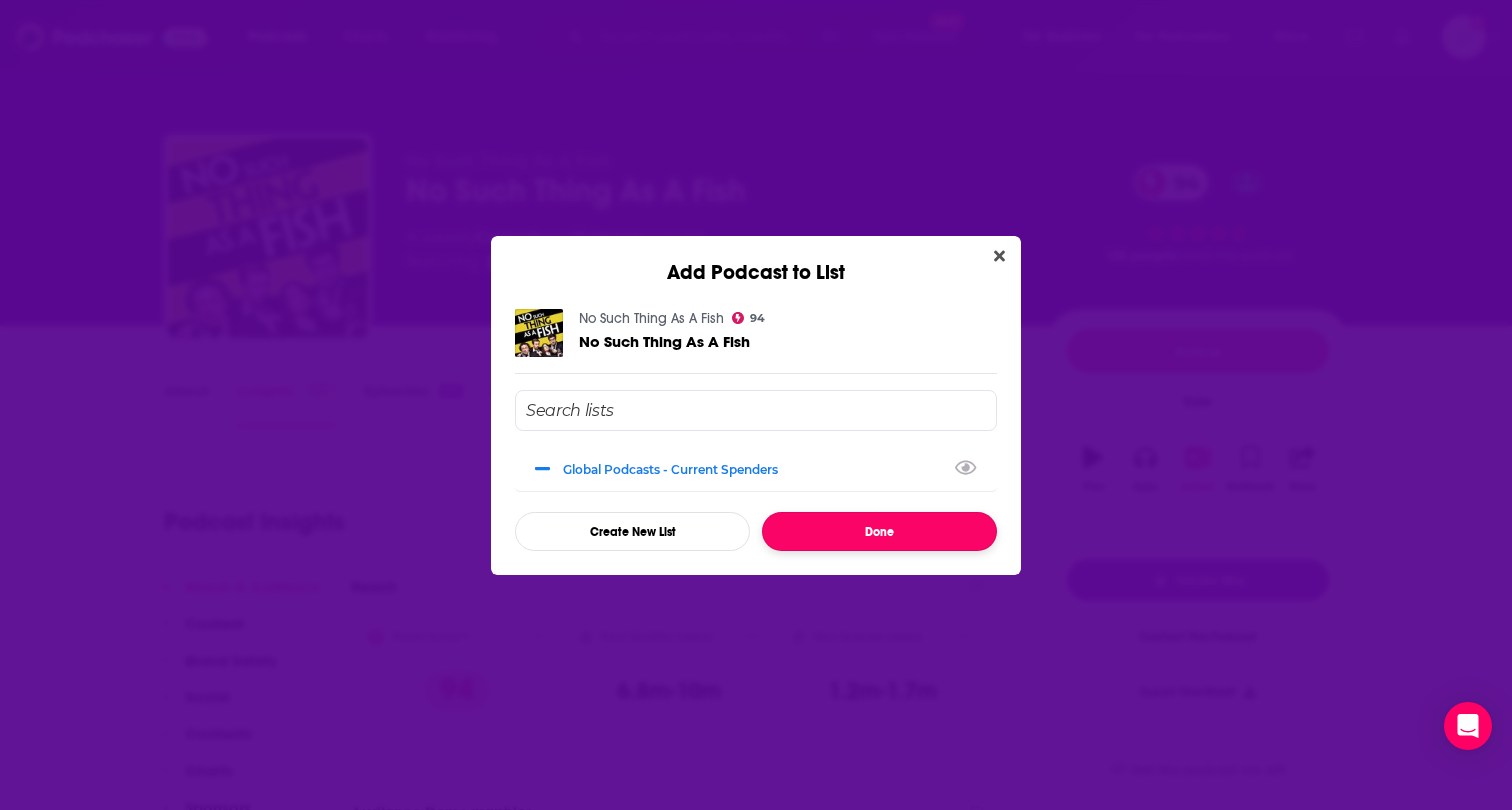 click on "Done" at bounding box center [879, 531] 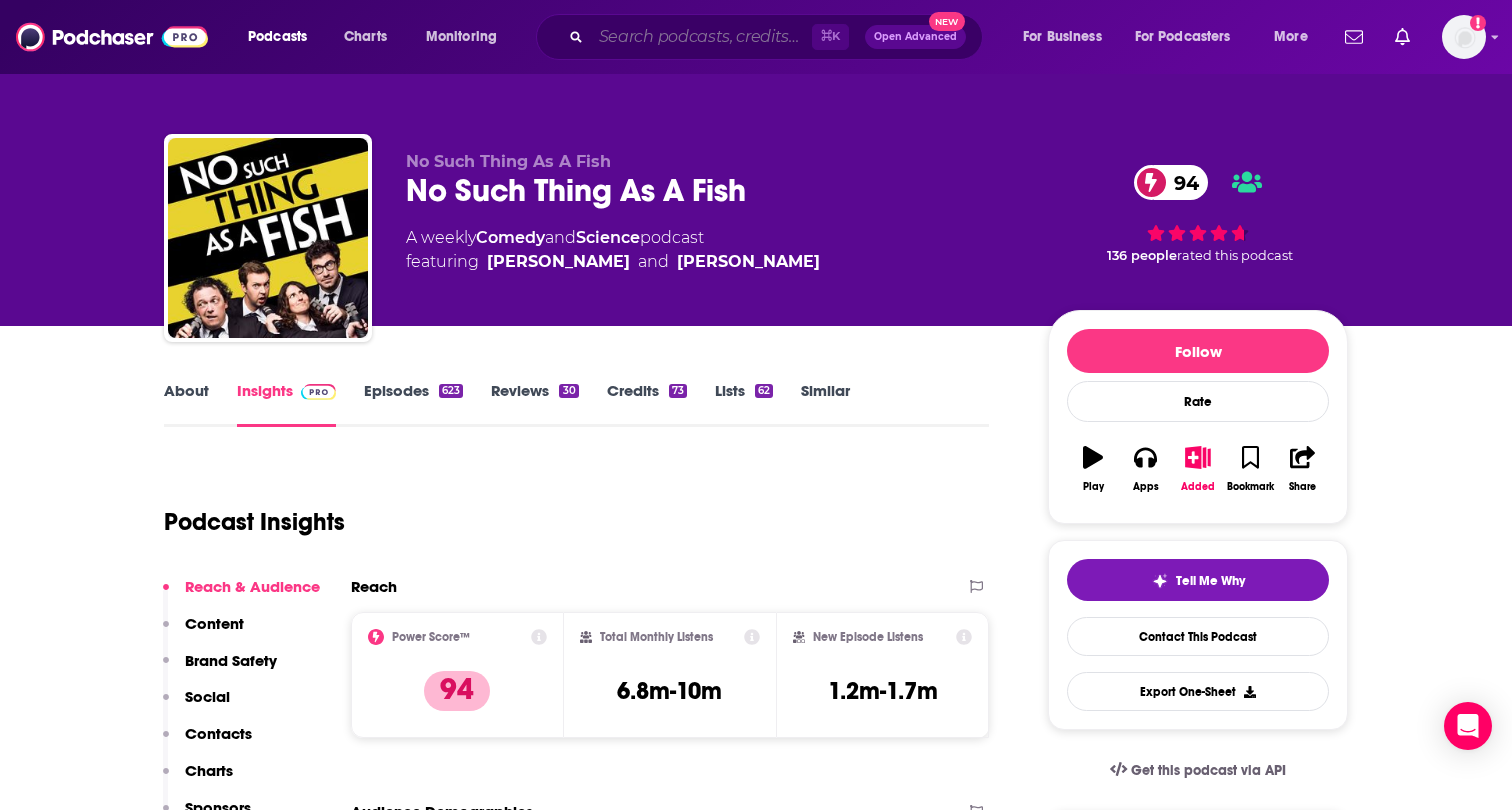click at bounding box center (701, 37) 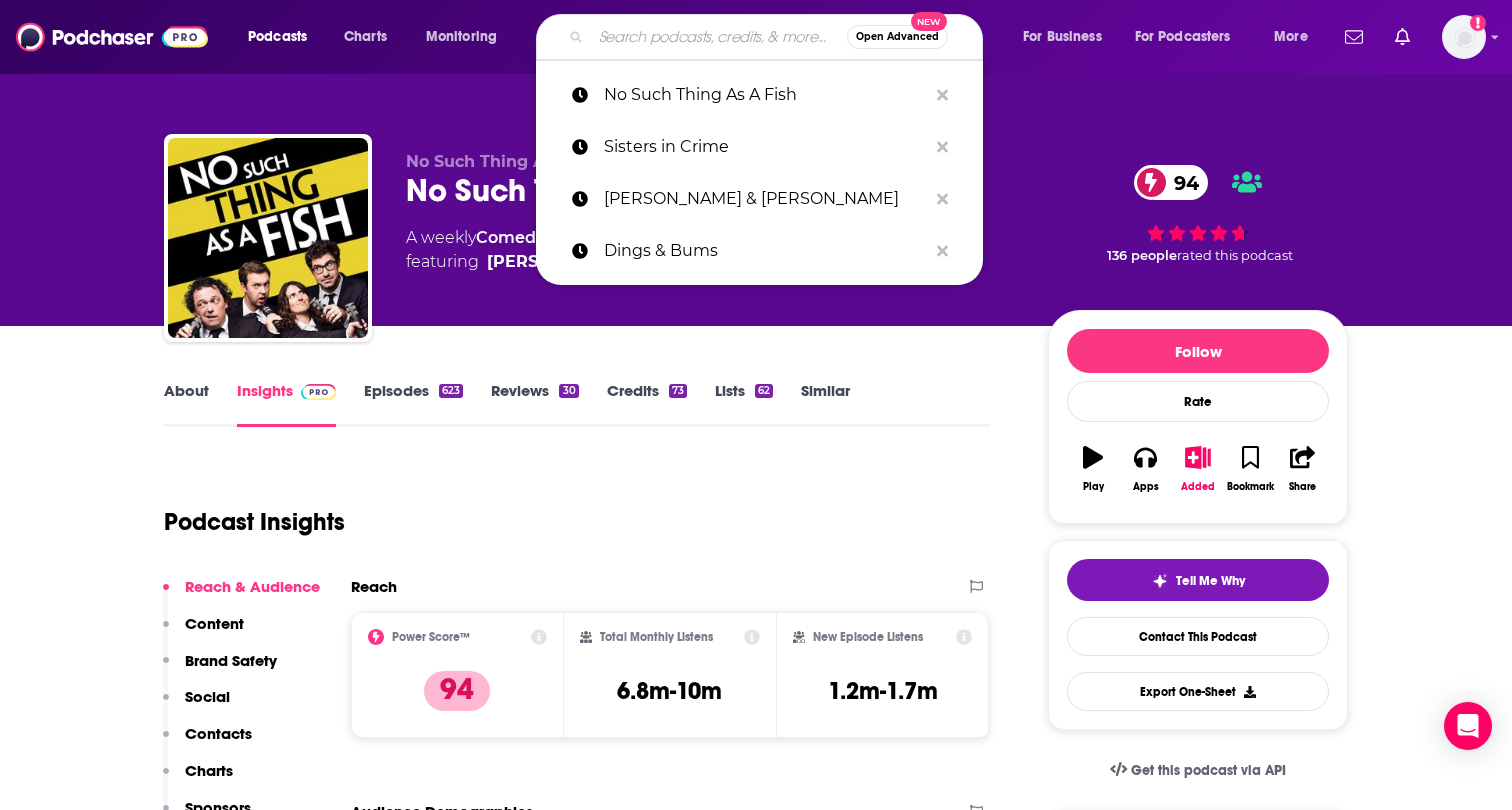 paste on "F1: Beyond the Grid" 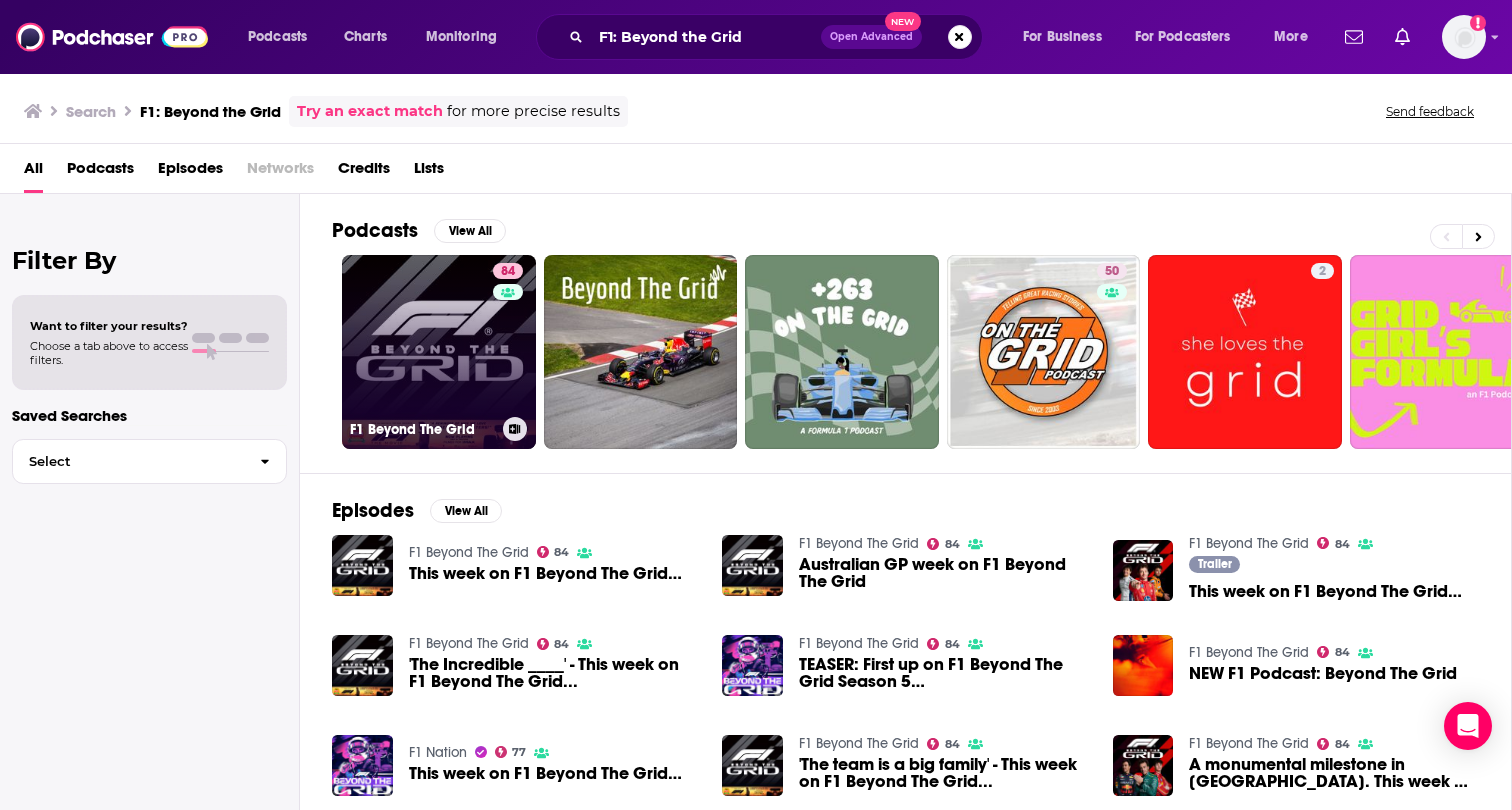 click on "84 F1 Beyond The Grid" at bounding box center [439, 352] 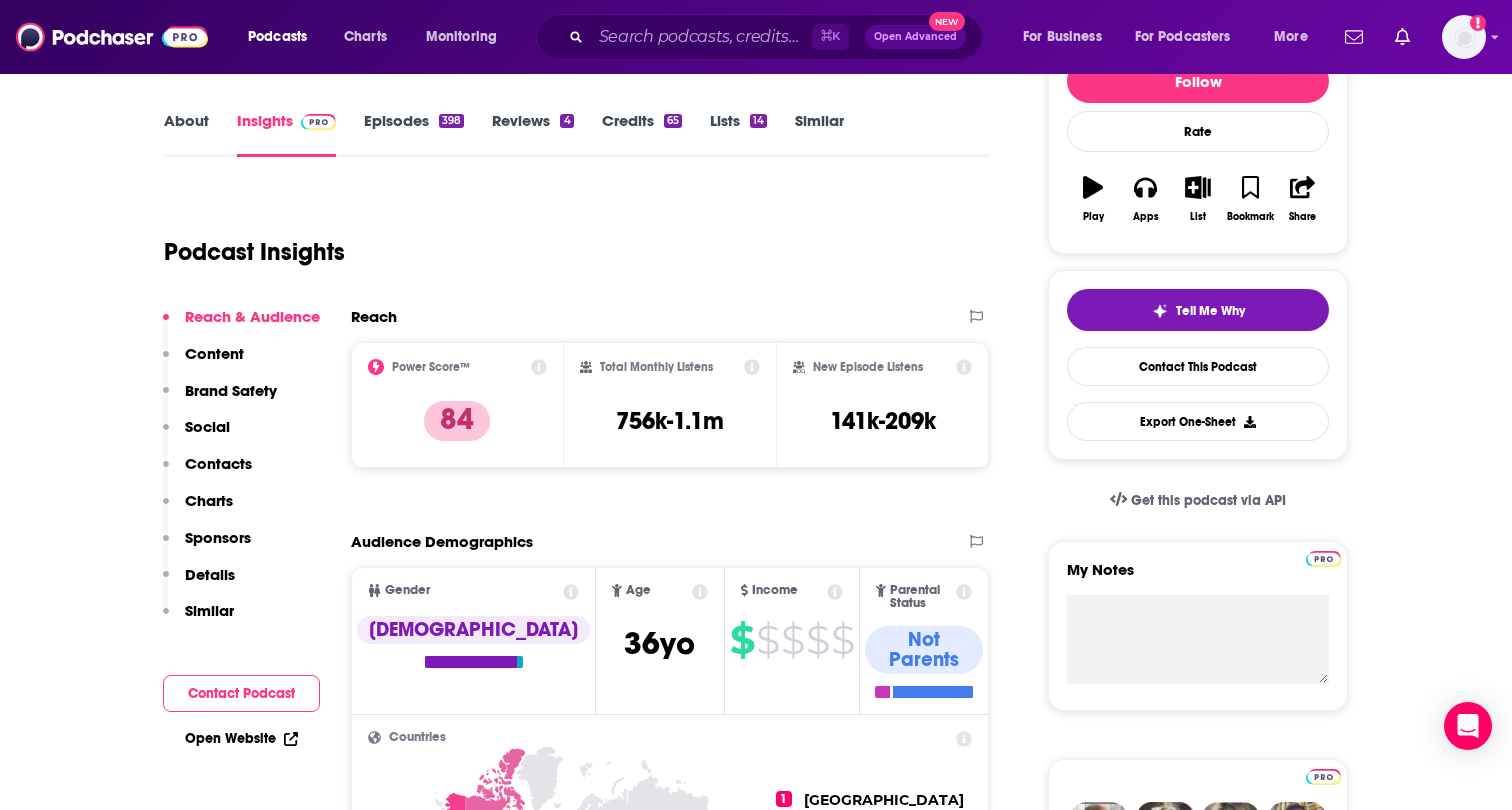 scroll, scrollTop: 0, scrollLeft: 0, axis: both 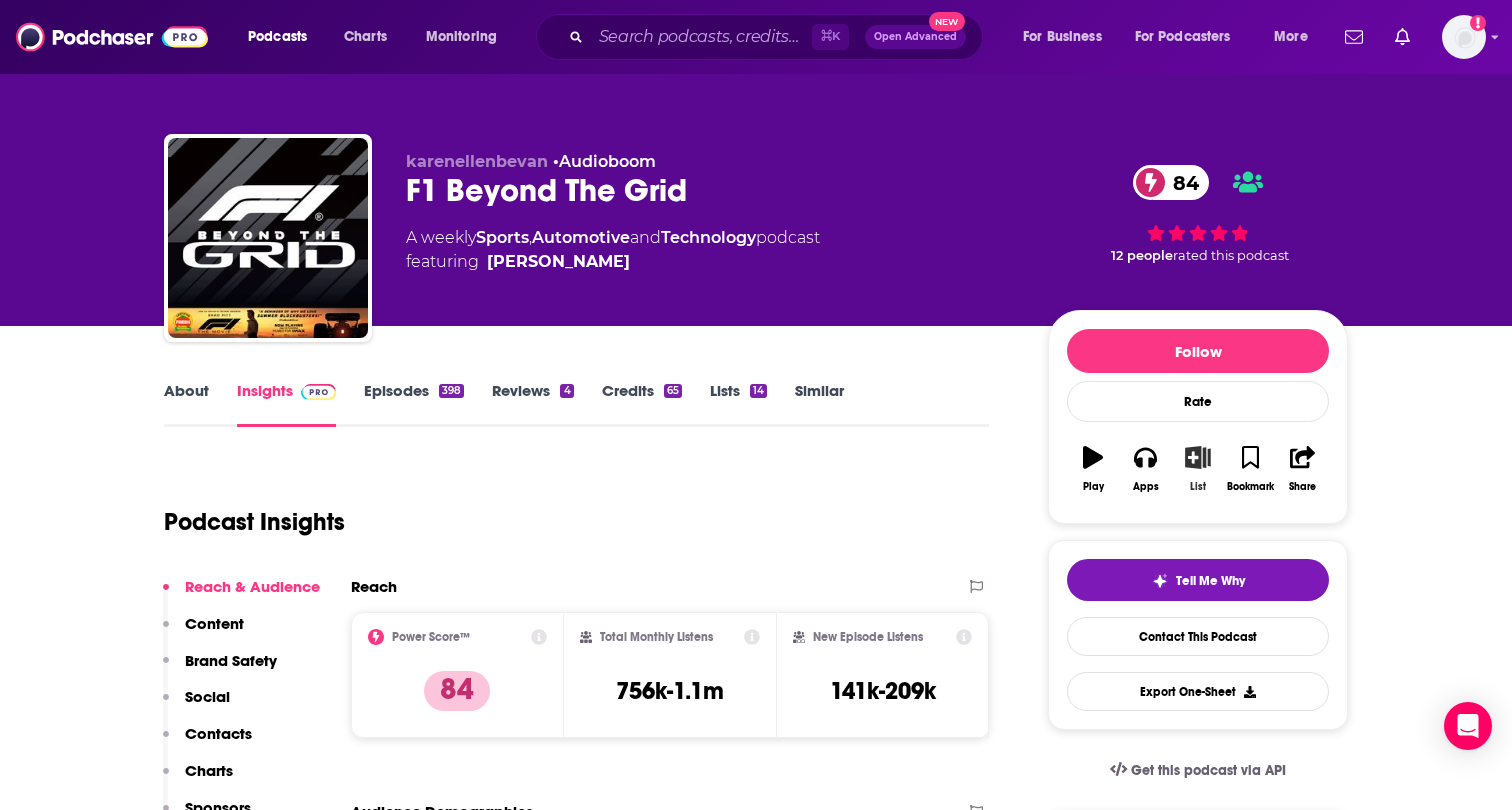 click 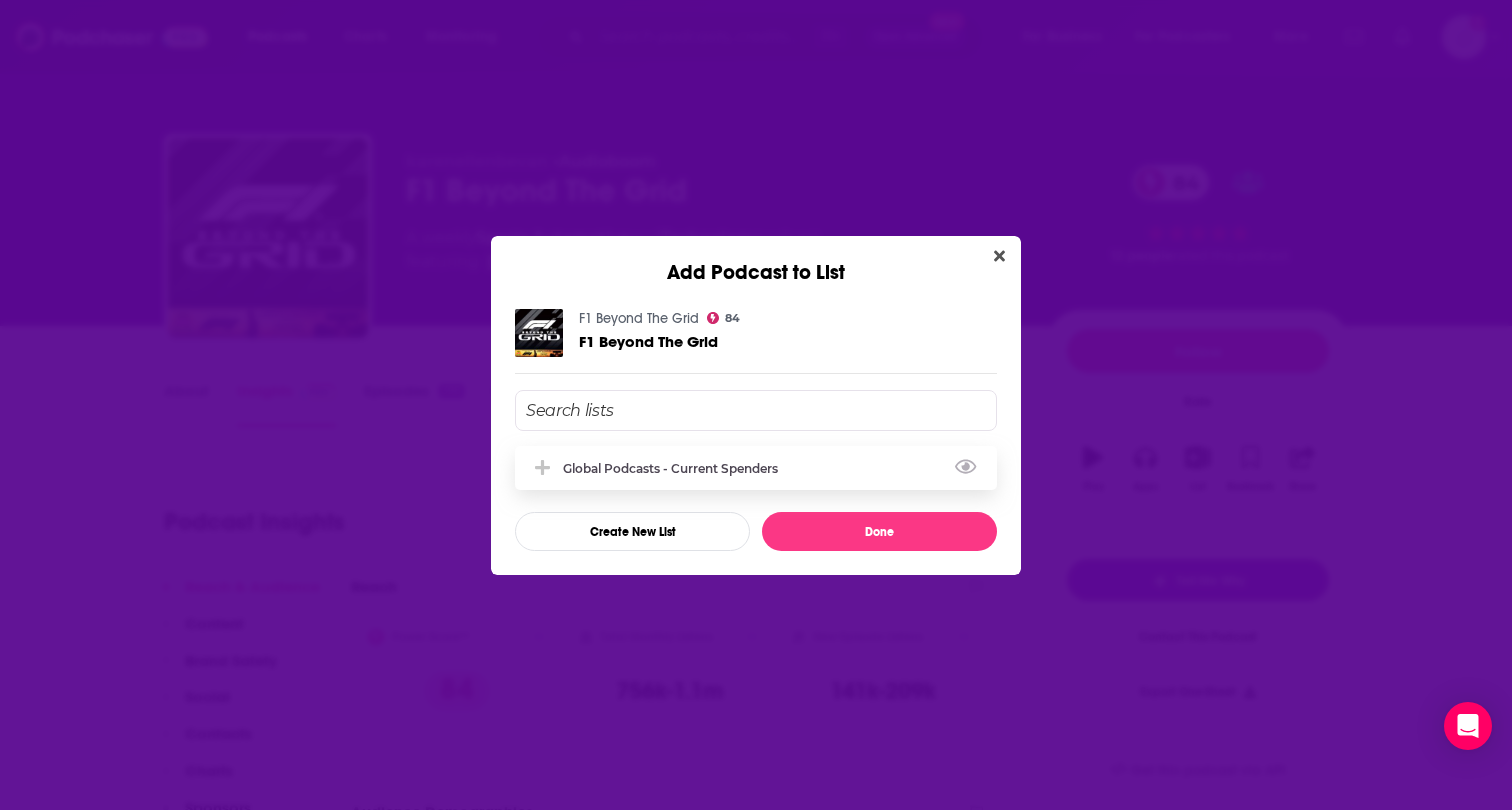 click on "Global Podcasts - Current Spenders" at bounding box center [756, 468] 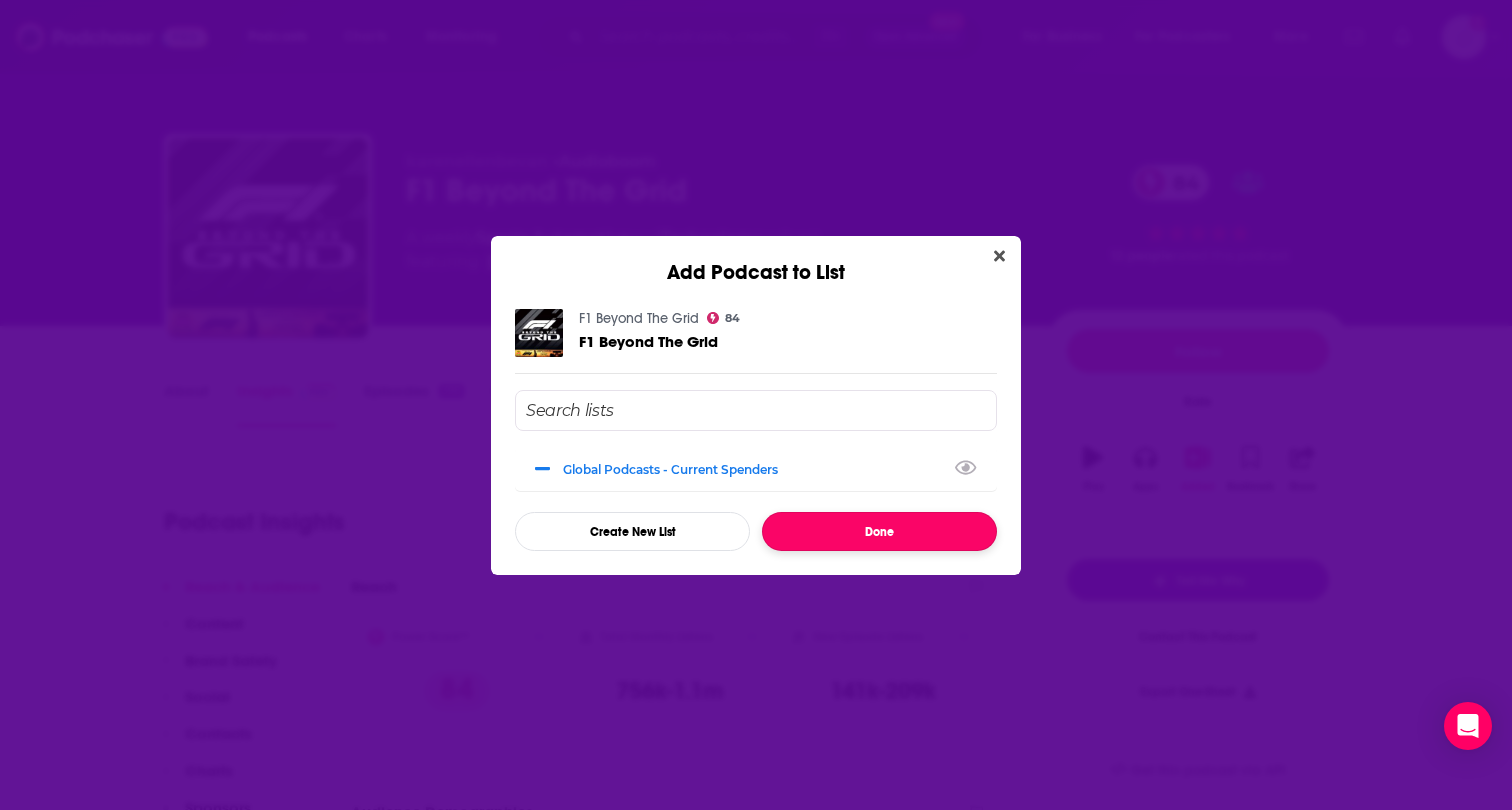 click on "Done" at bounding box center [879, 531] 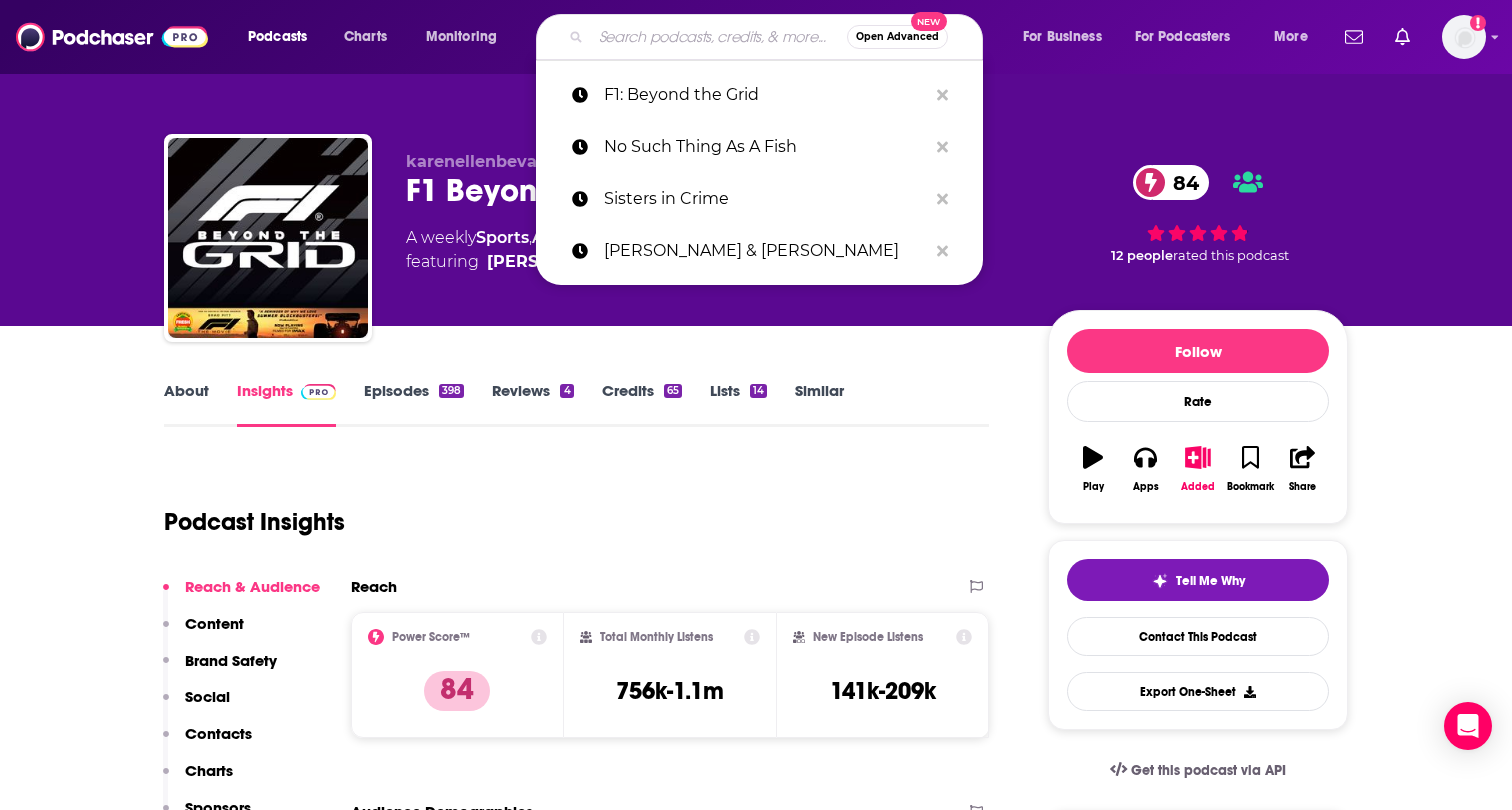 click at bounding box center (719, 37) 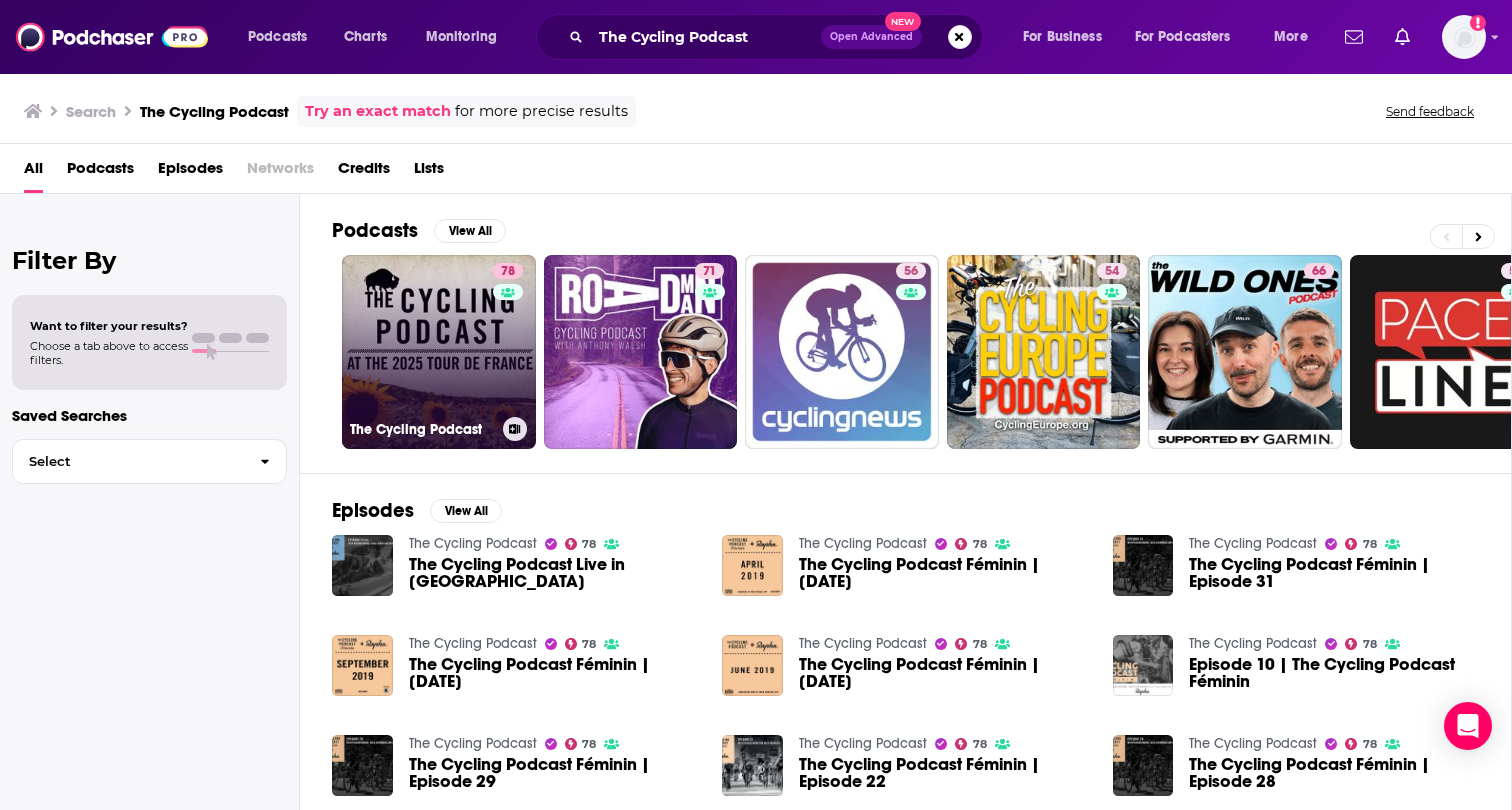 click on "78 The Cycling Podcast" at bounding box center [439, 352] 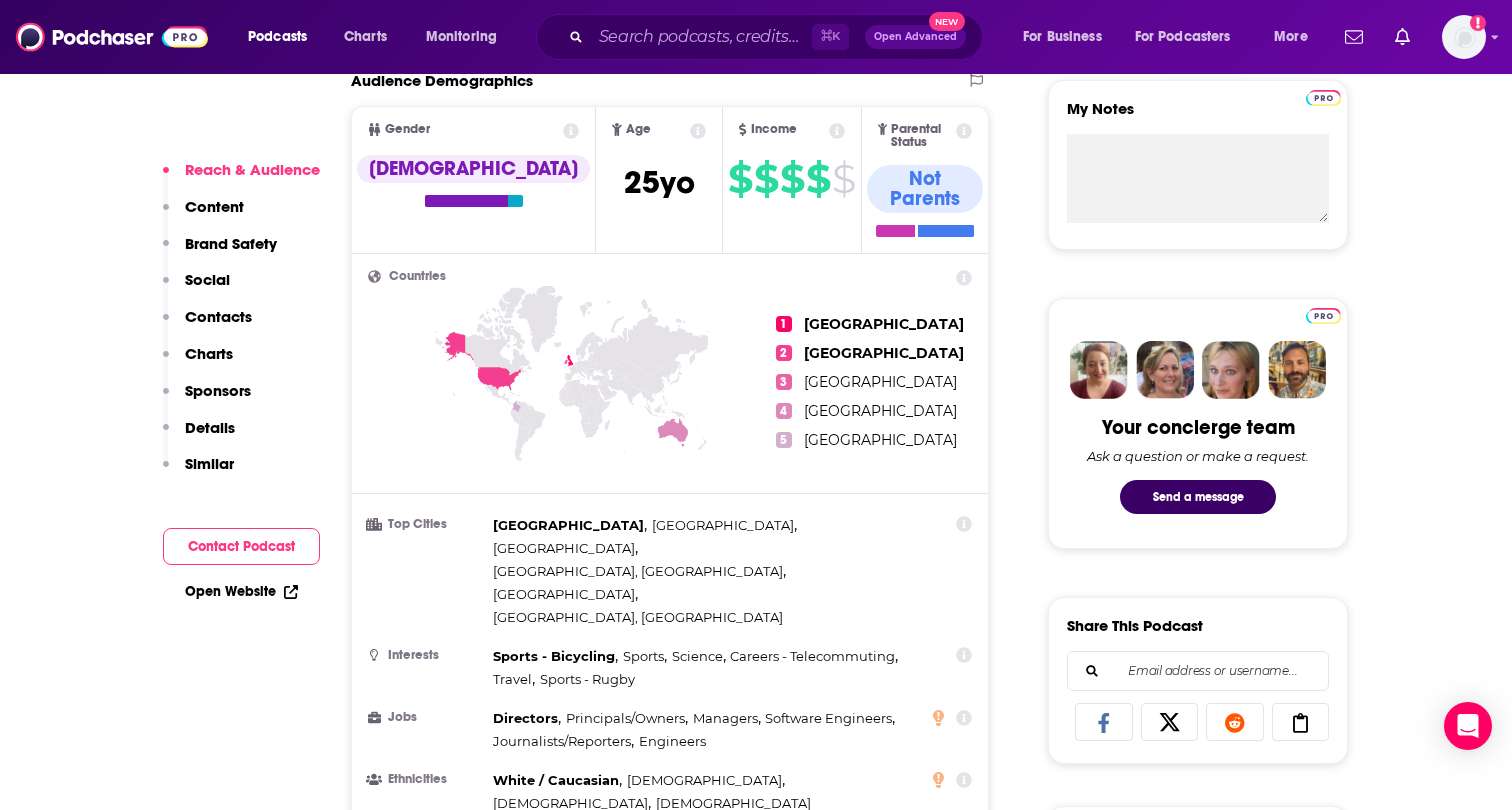 scroll, scrollTop: 0, scrollLeft: 0, axis: both 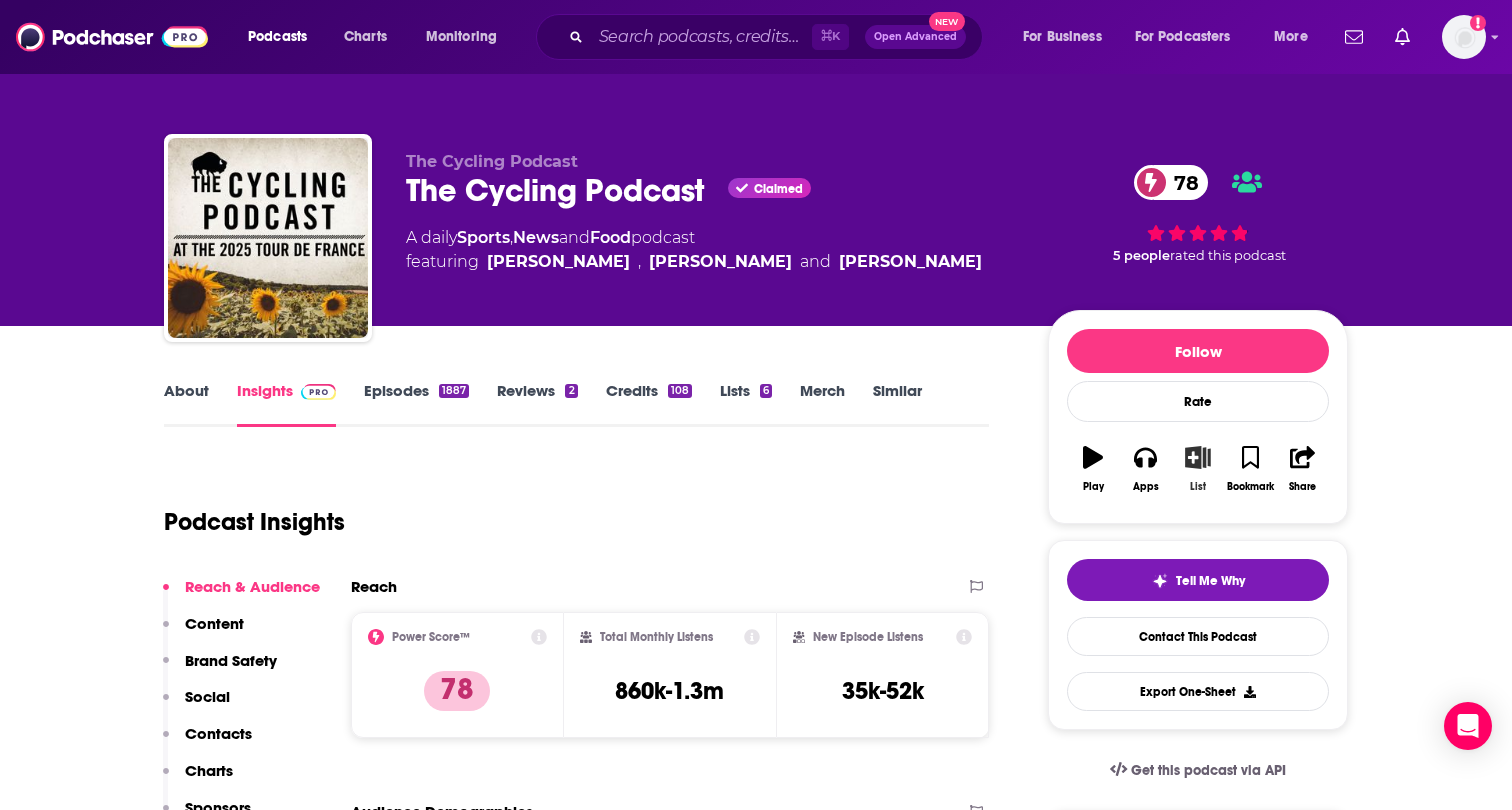 click 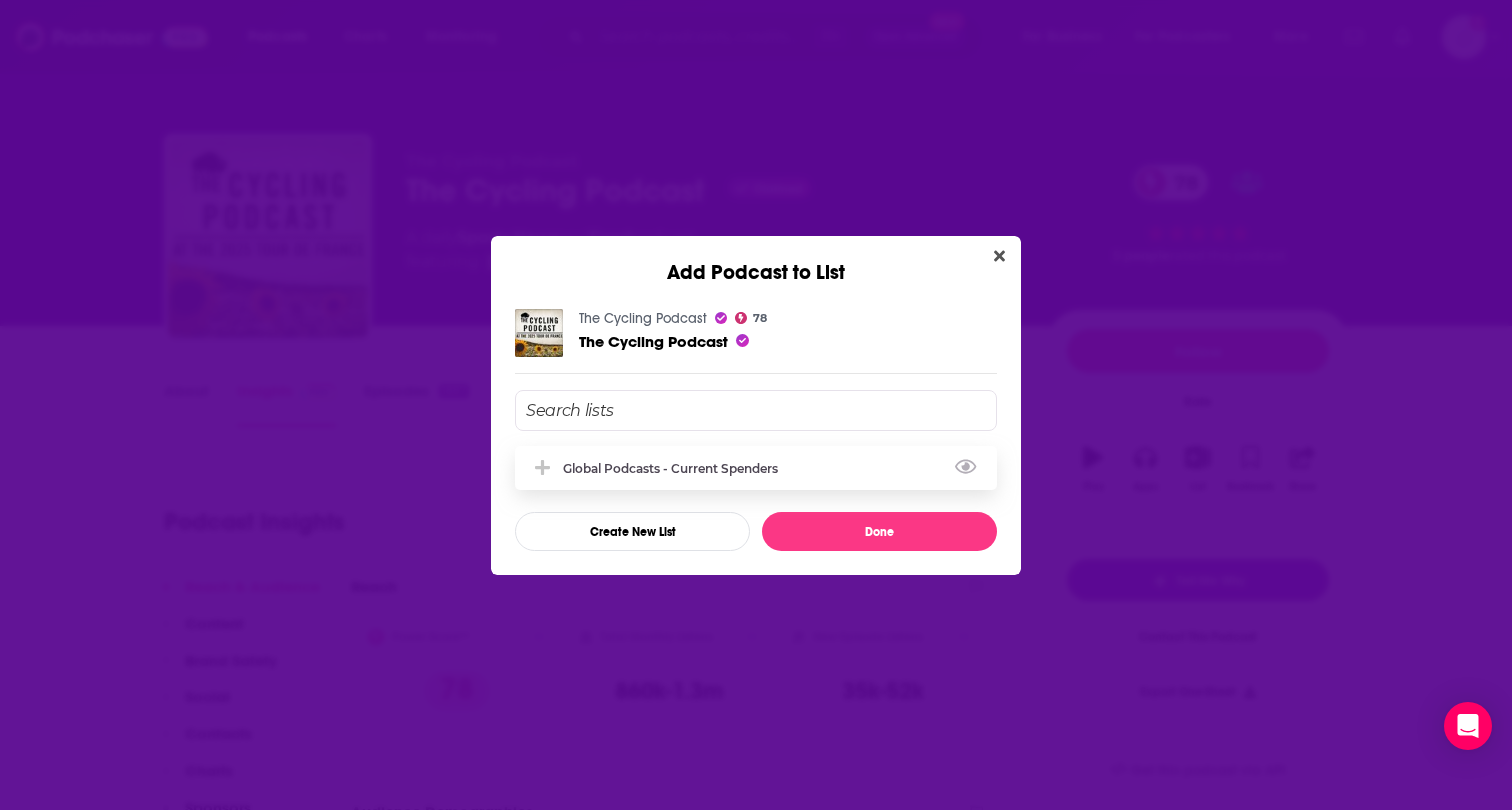 click on "Global Podcasts - Current Spenders" at bounding box center (676, 468) 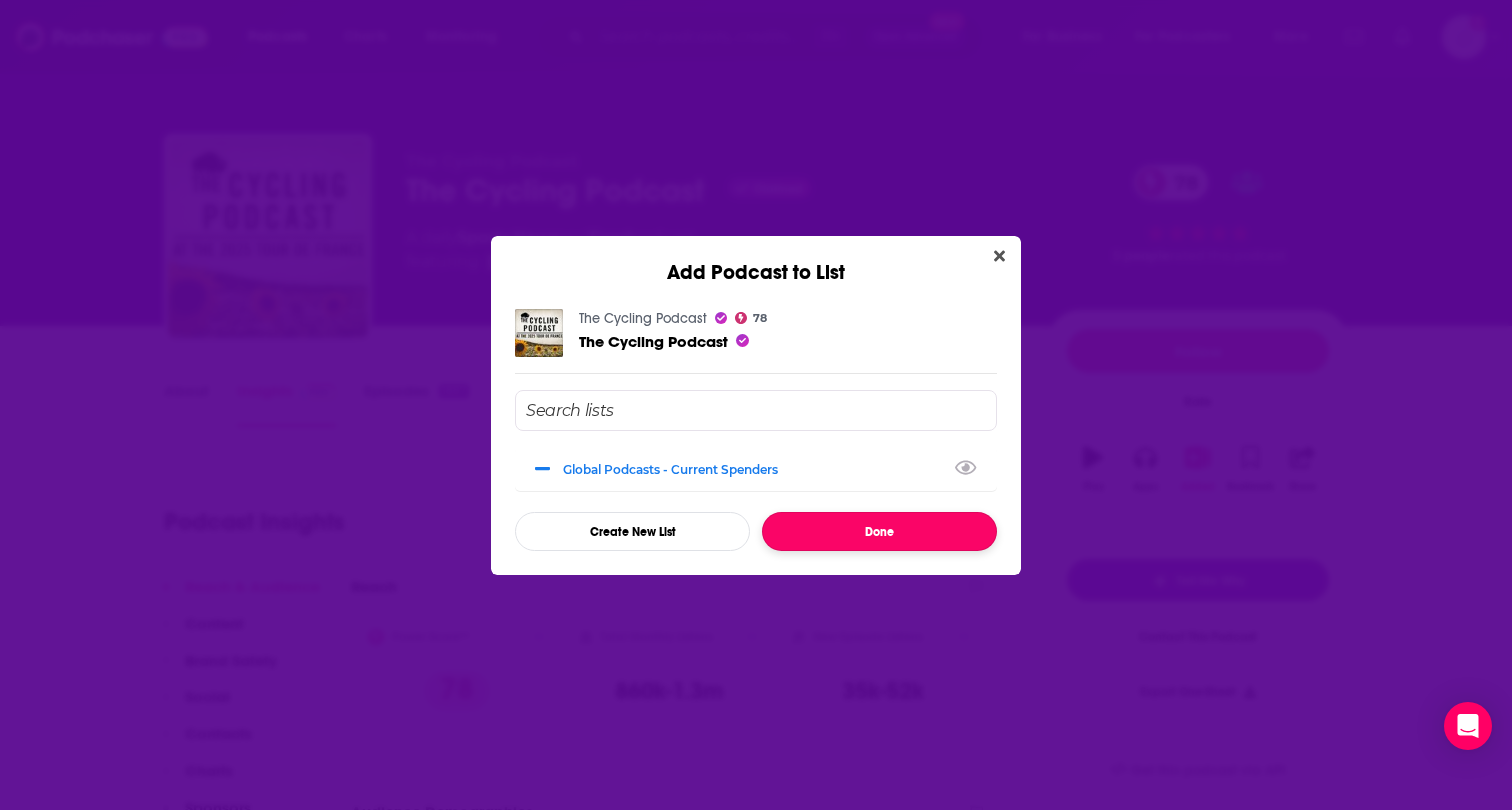 click on "Done" at bounding box center [879, 531] 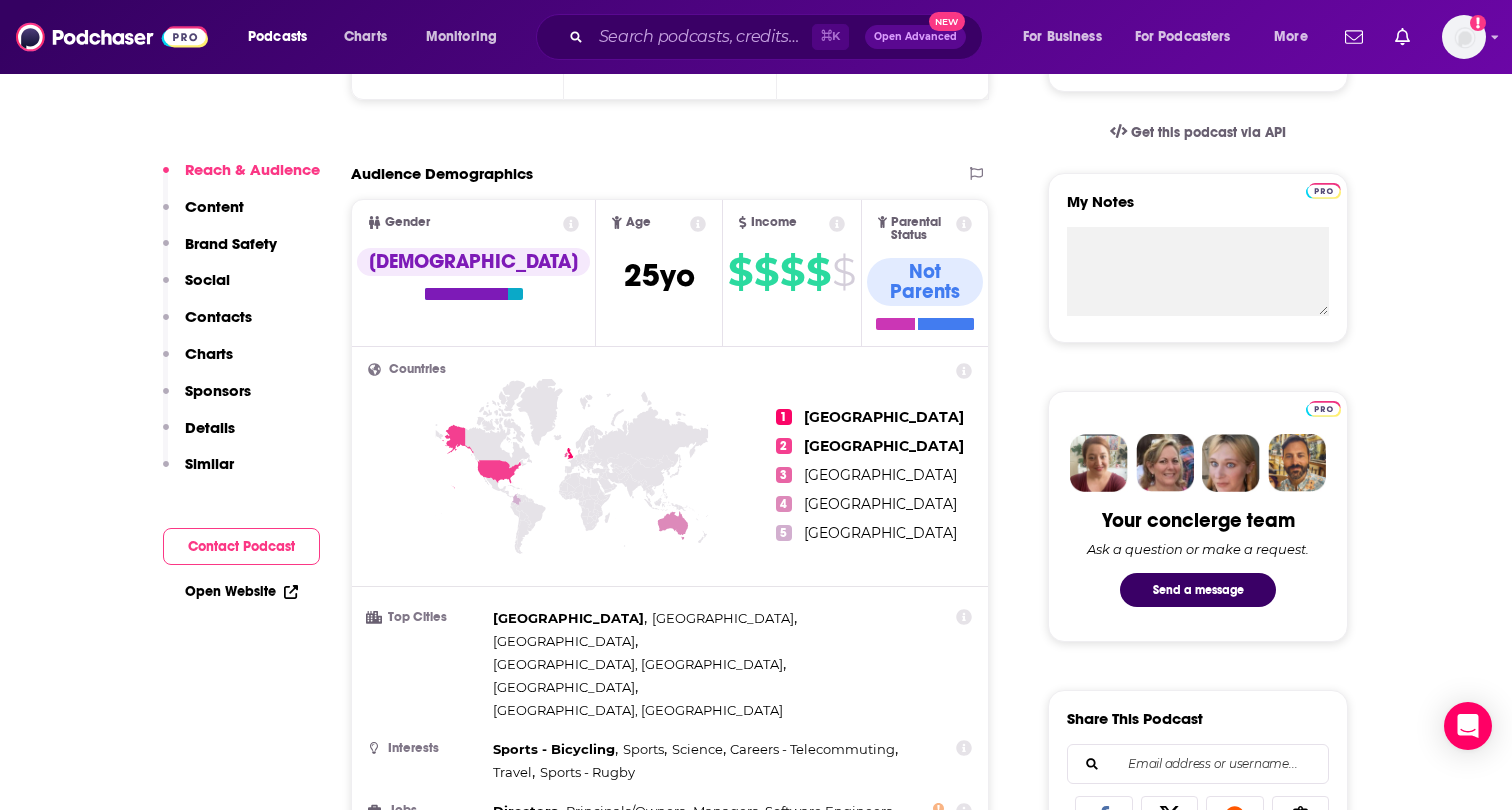 scroll, scrollTop: 636, scrollLeft: 0, axis: vertical 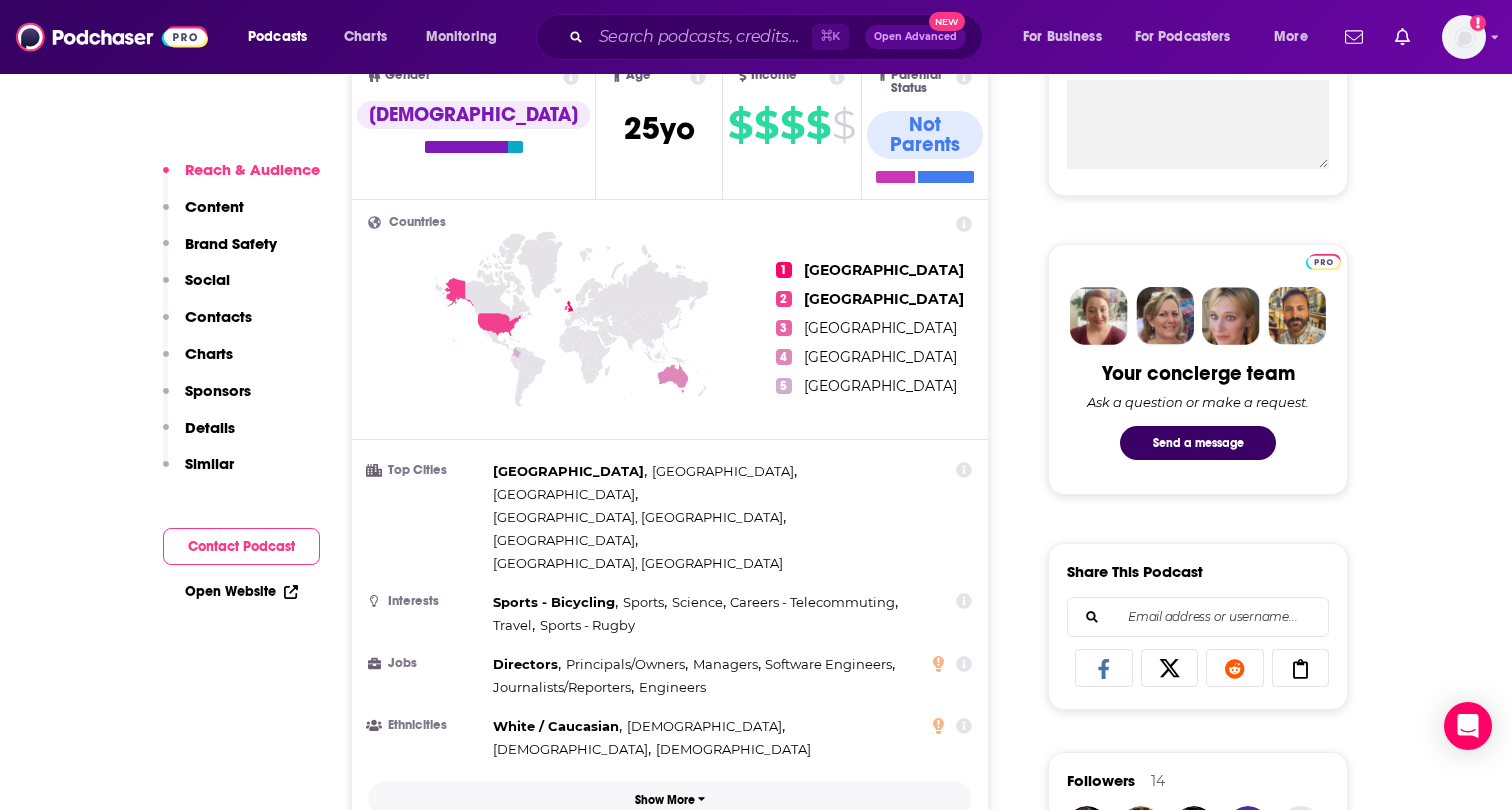 click on "Show More" at bounding box center [665, 800] 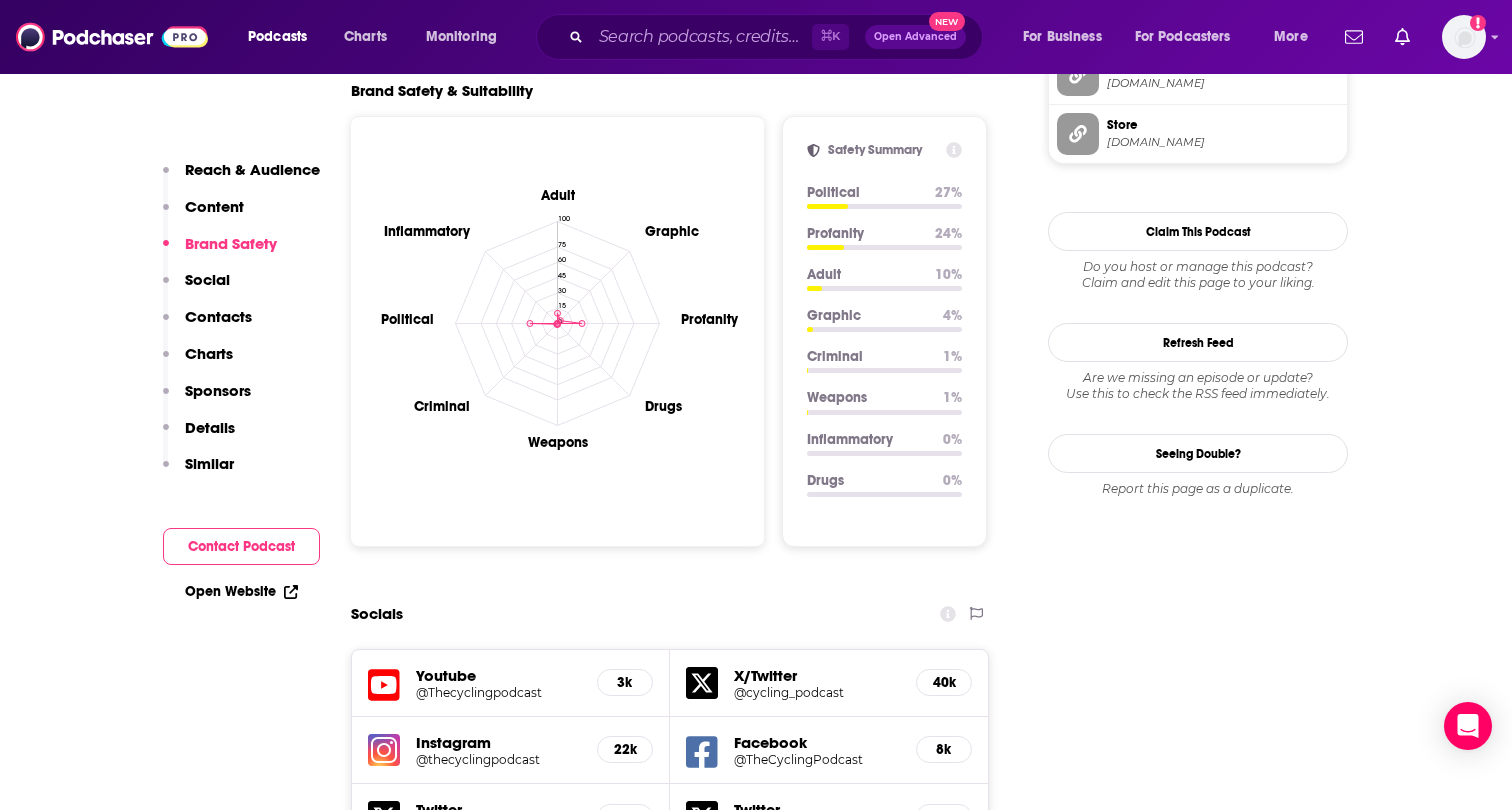 scroll, scrollTop: 2375, scrollLeft: 0, axis: vertical 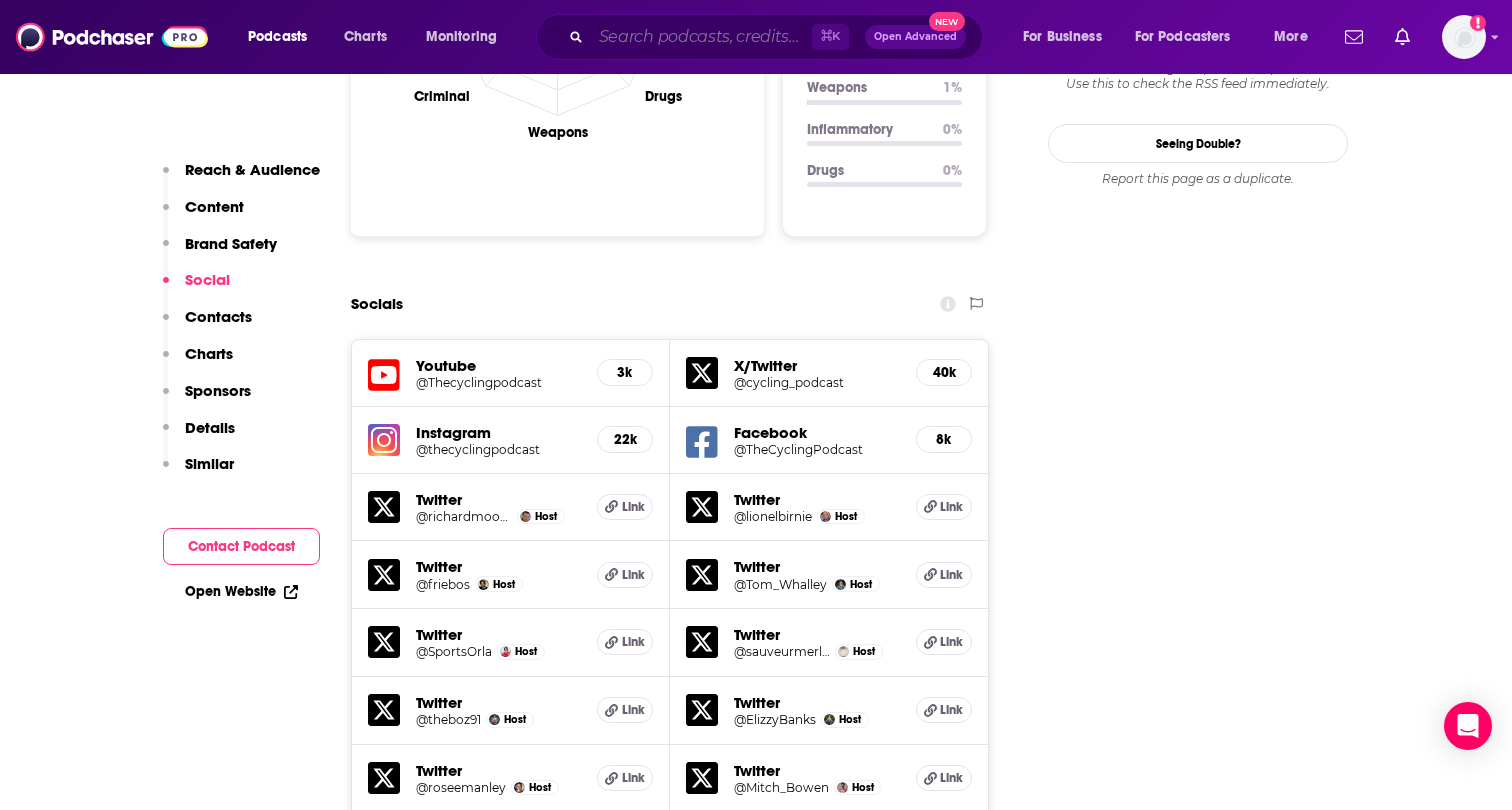 click at bounding box center [701, 37] 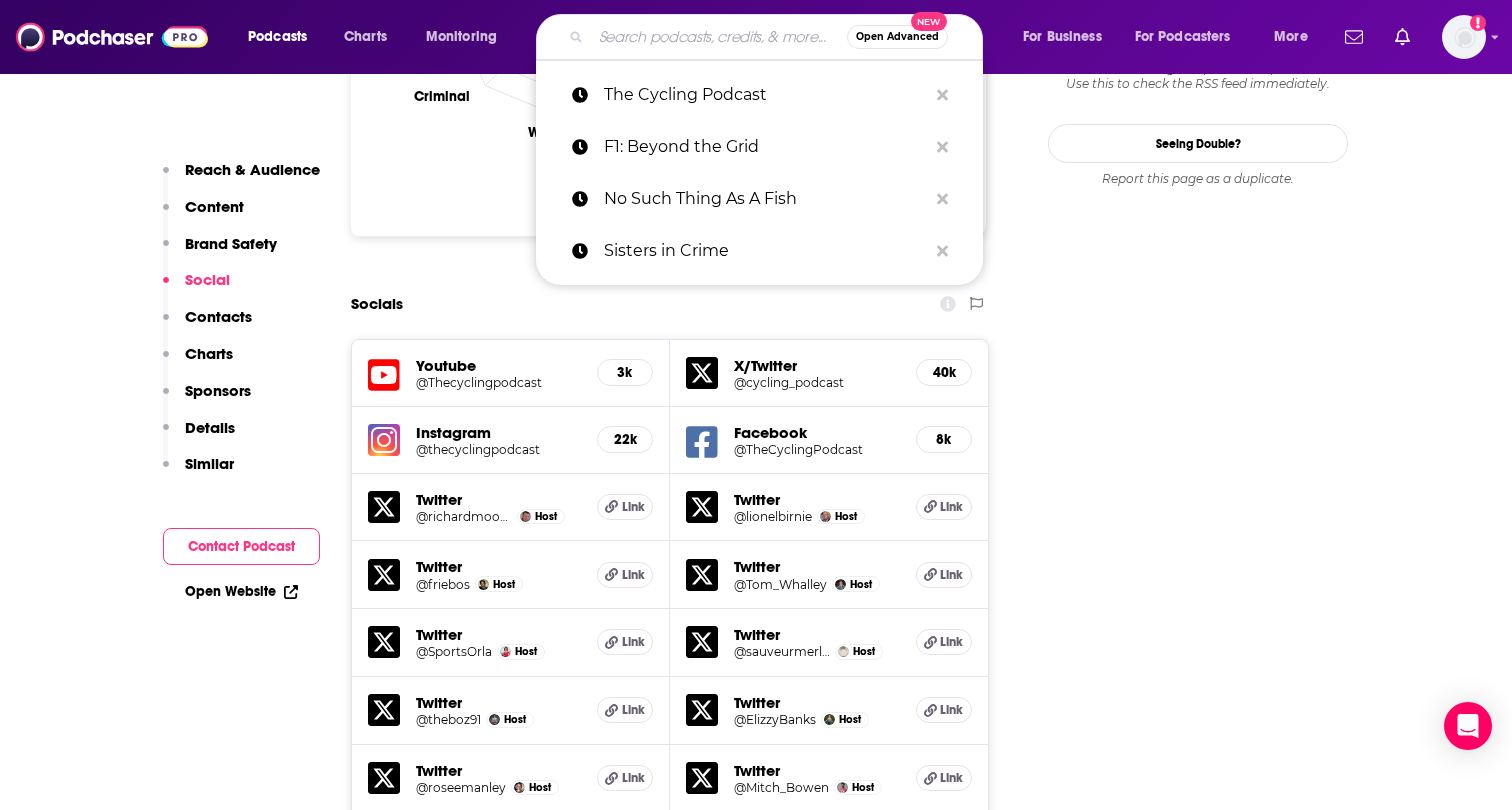 paste on "Empire" 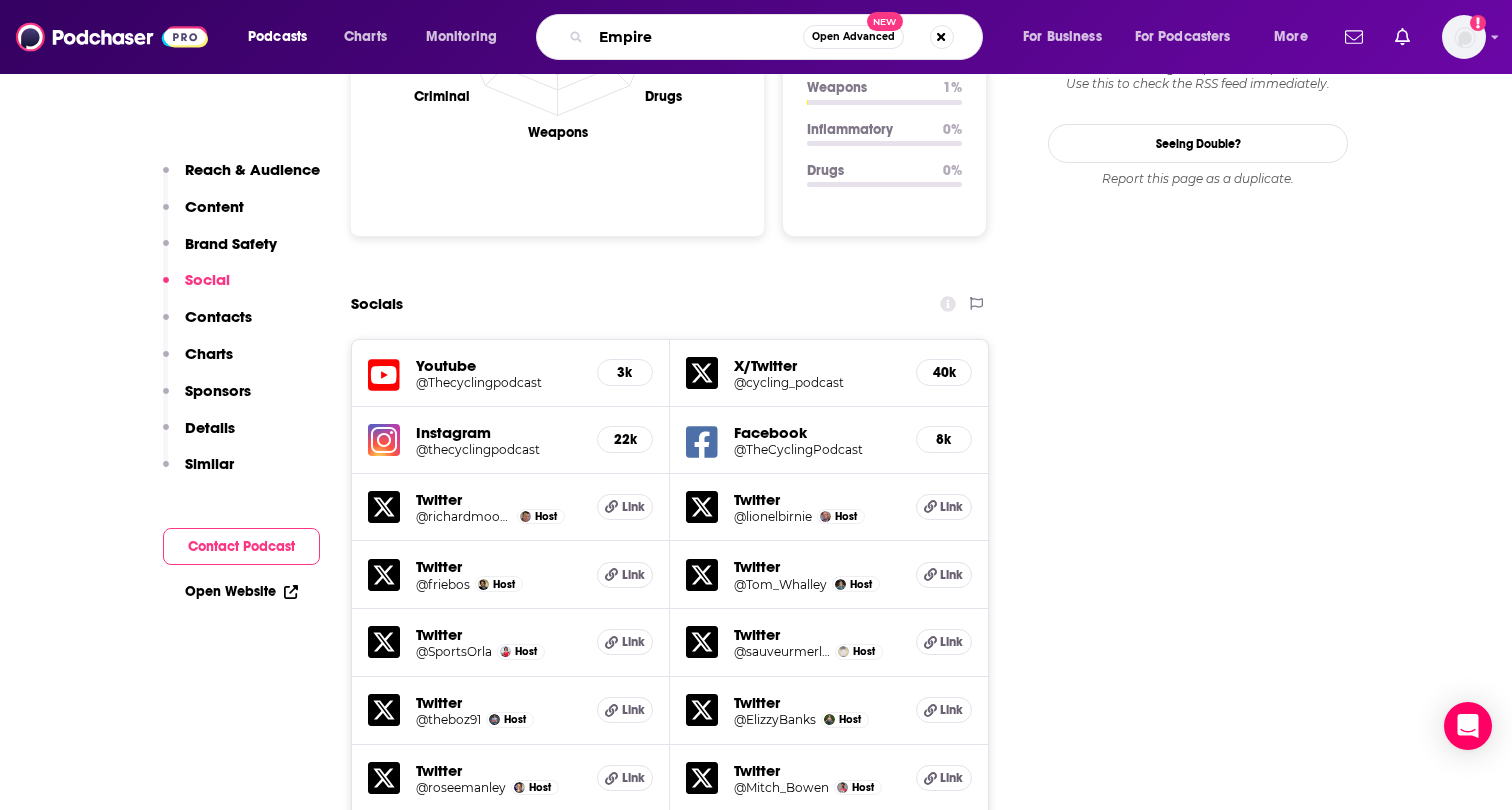 type on "Empire" 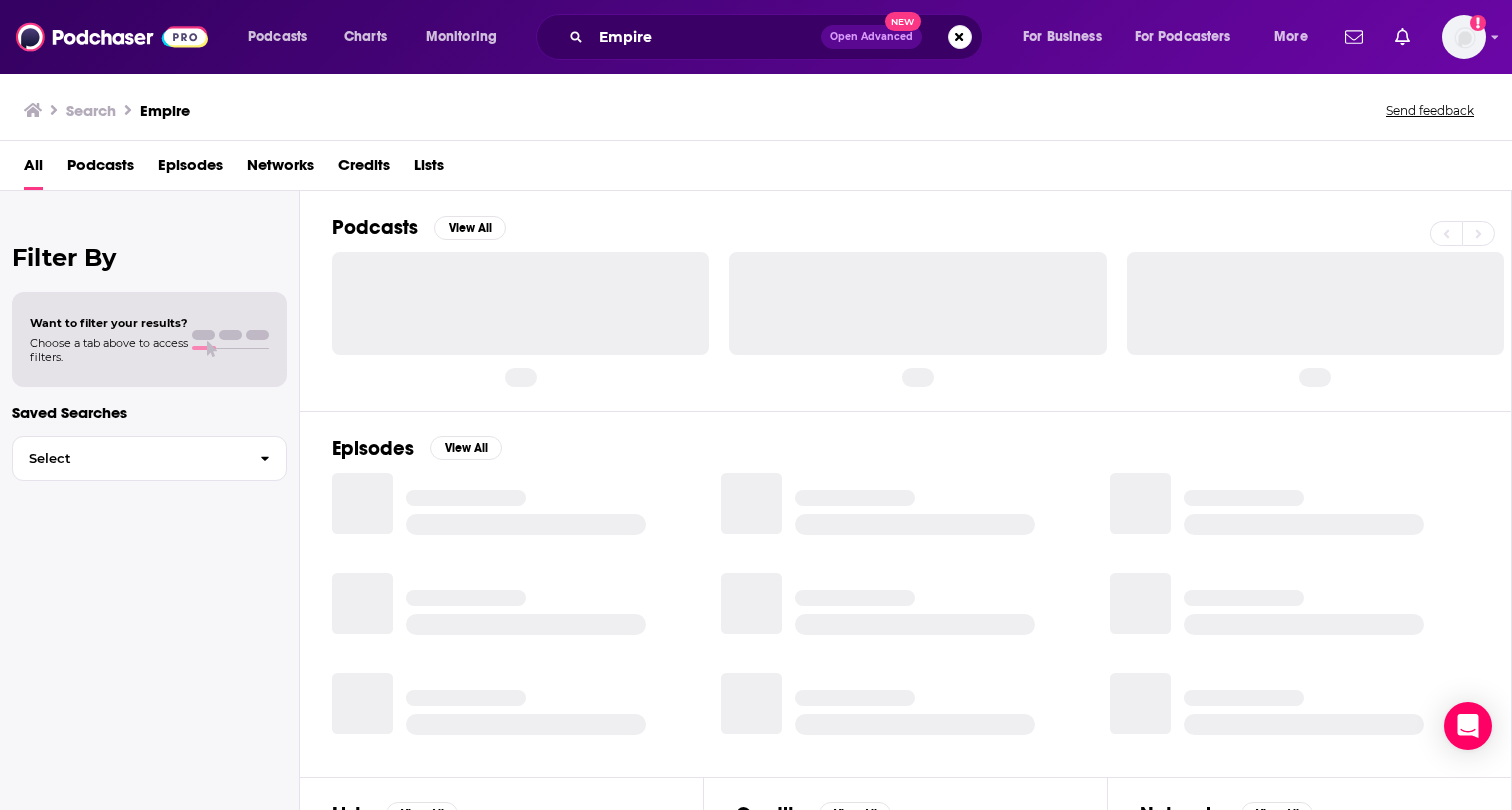 scroll, scrollTop: 0, scrollLeft: 0, axis: both 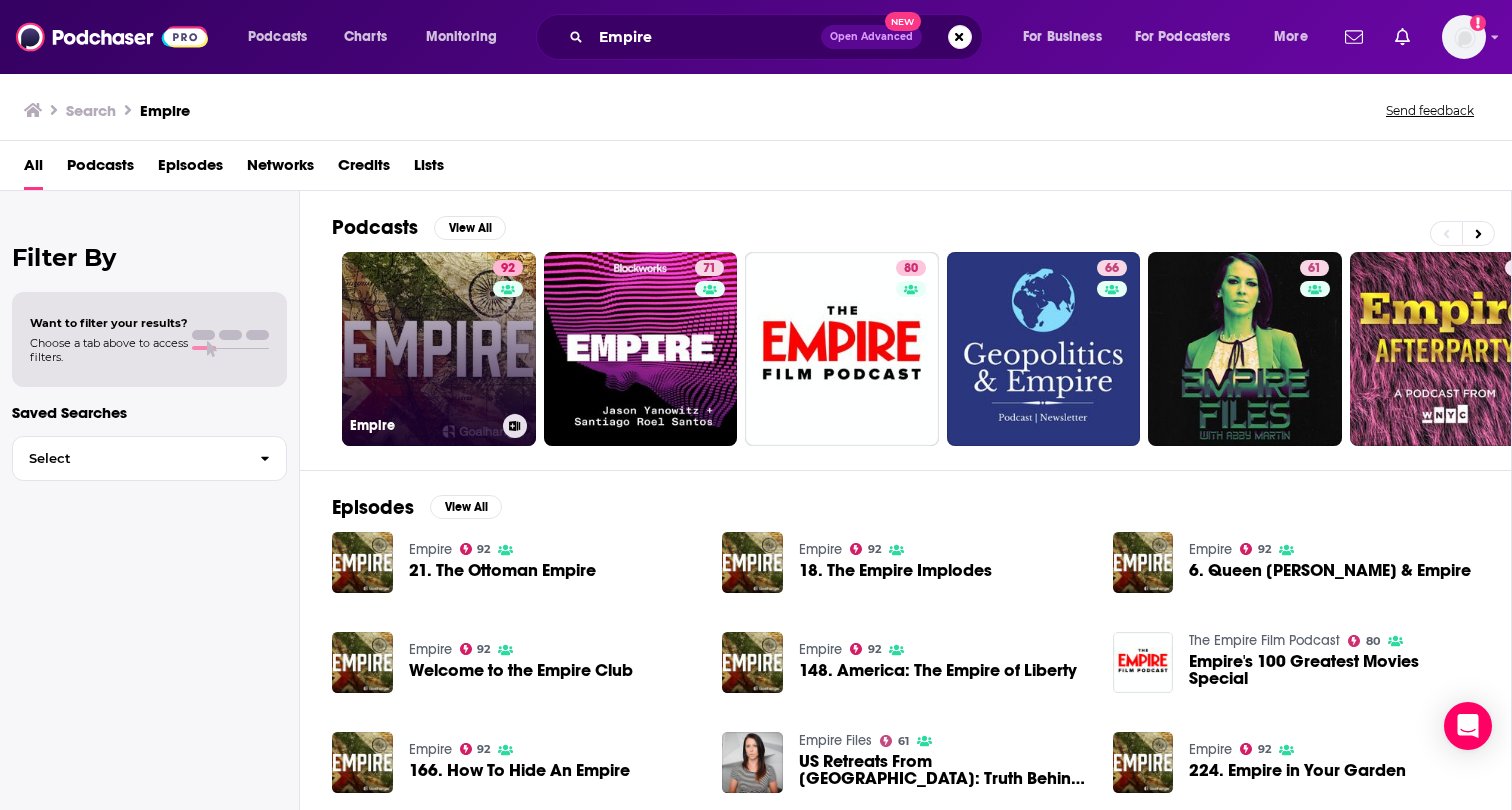 click on "92 Empire" at bounding box center [439, 349] 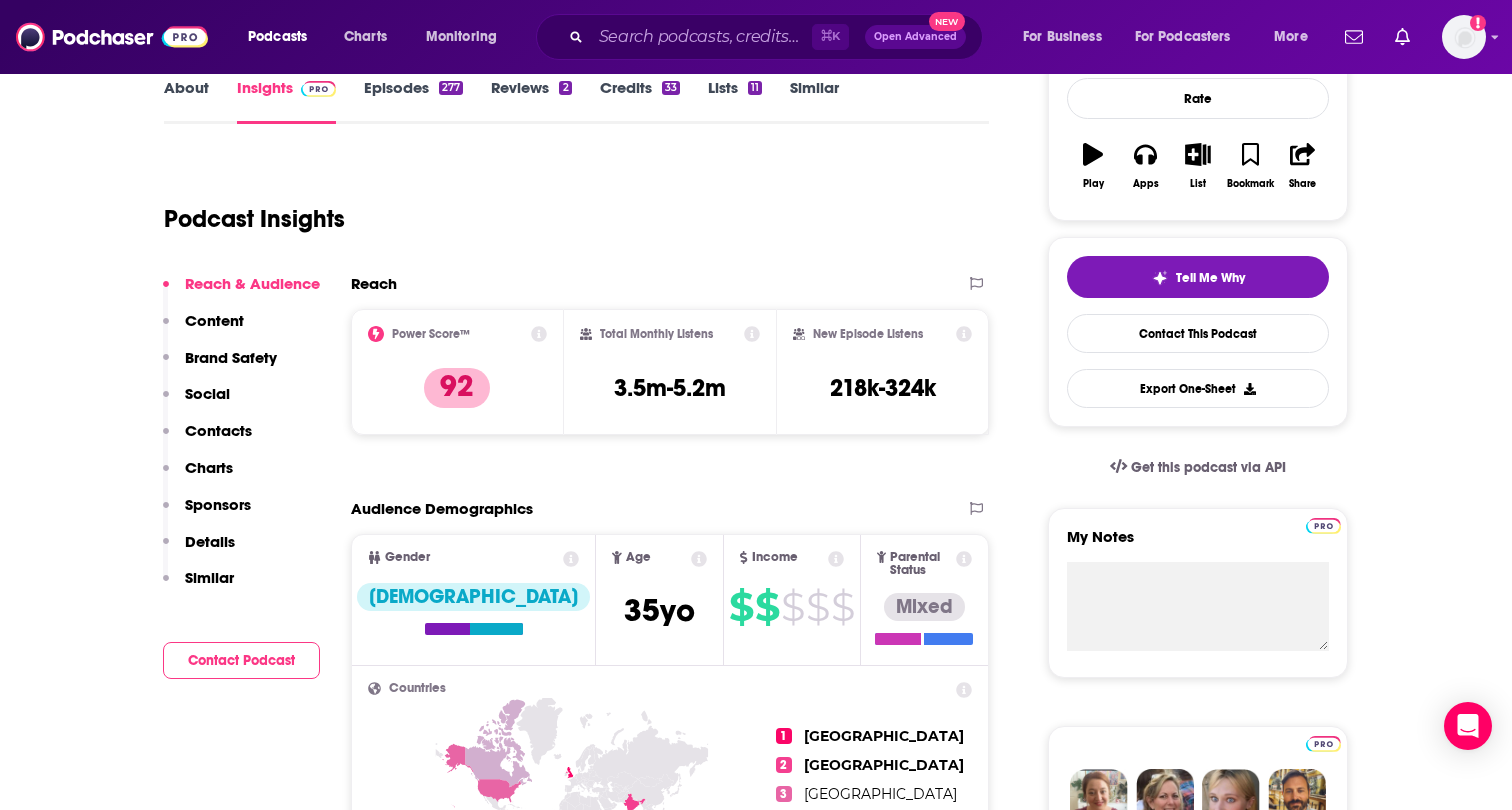 scroll, scrollTop: 44, scrollLeft: 0, axis: vertical 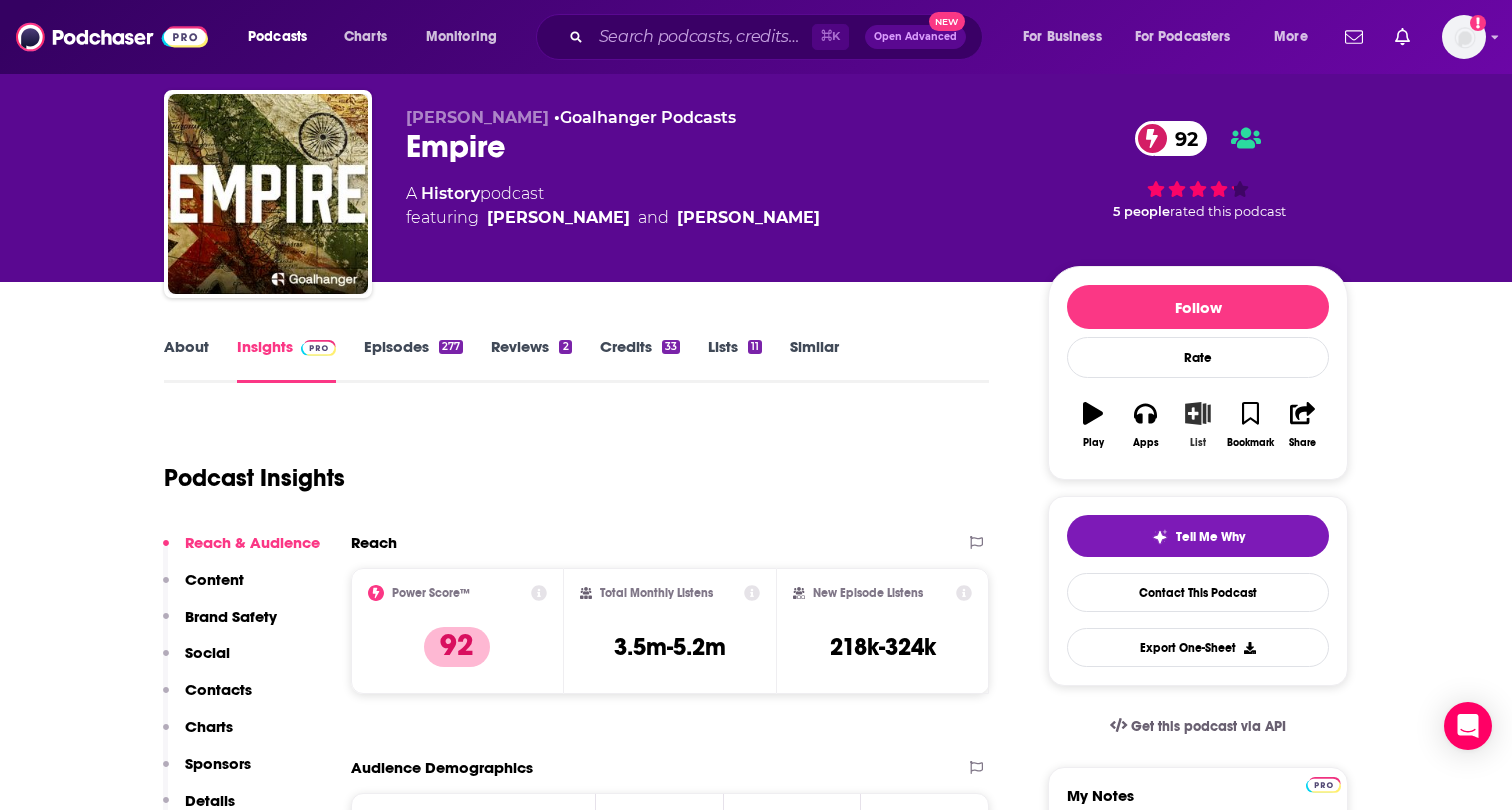 click 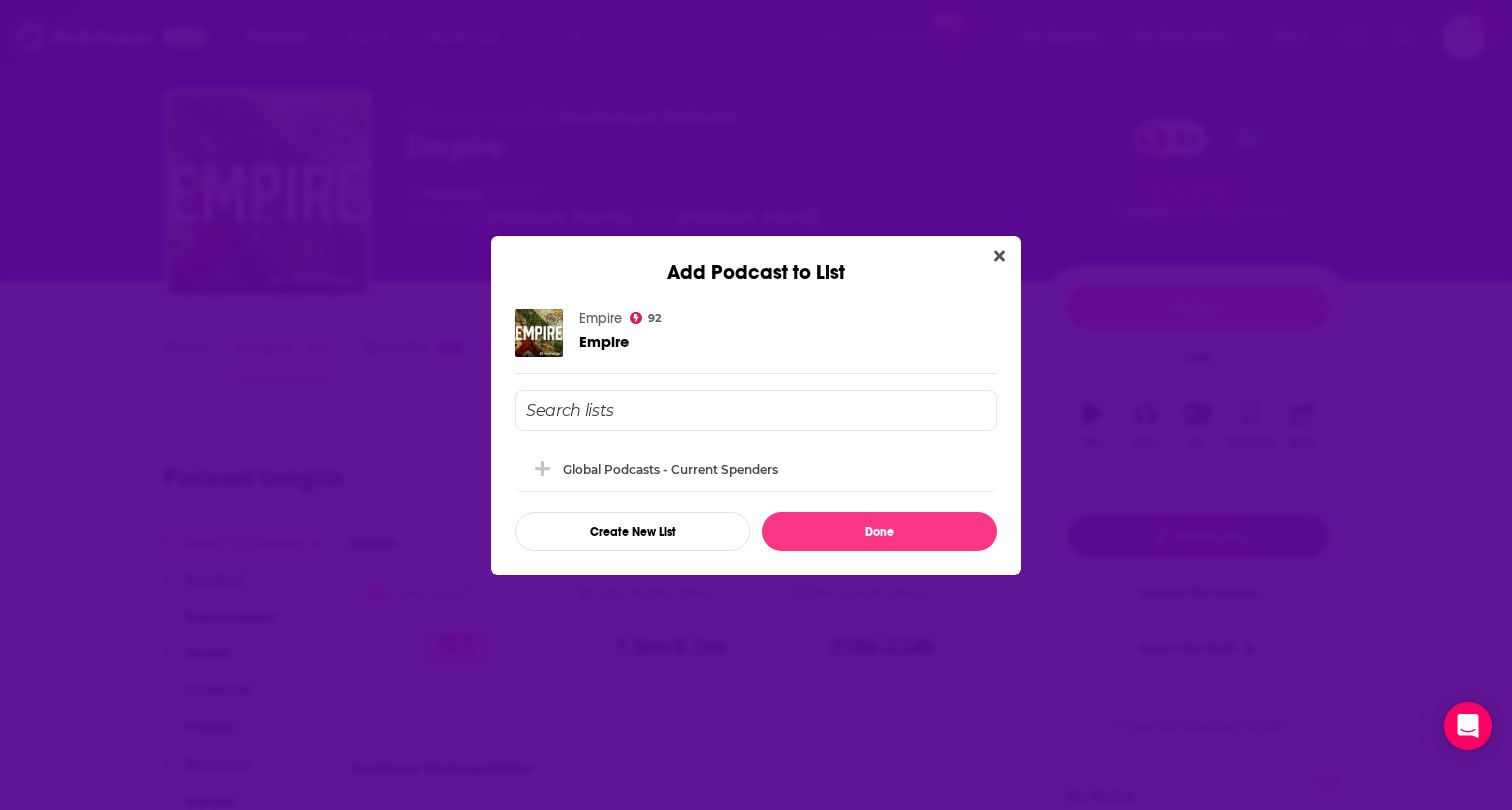 scroll, scrollTop: 0, scrollLeft: 0, axis: both 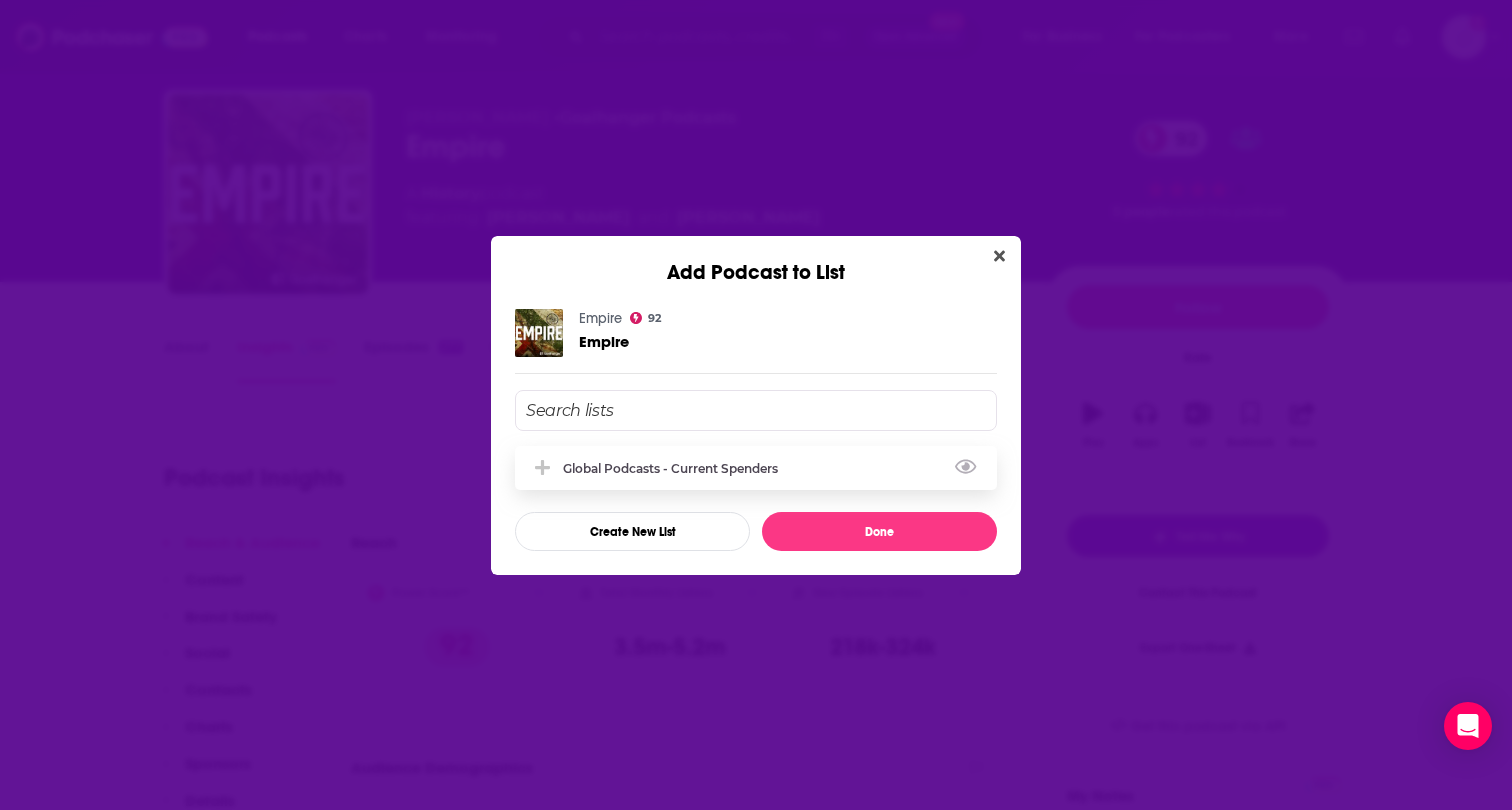 click on "Global Podcasts - Current Spenders" at bounding box center [756, 468] 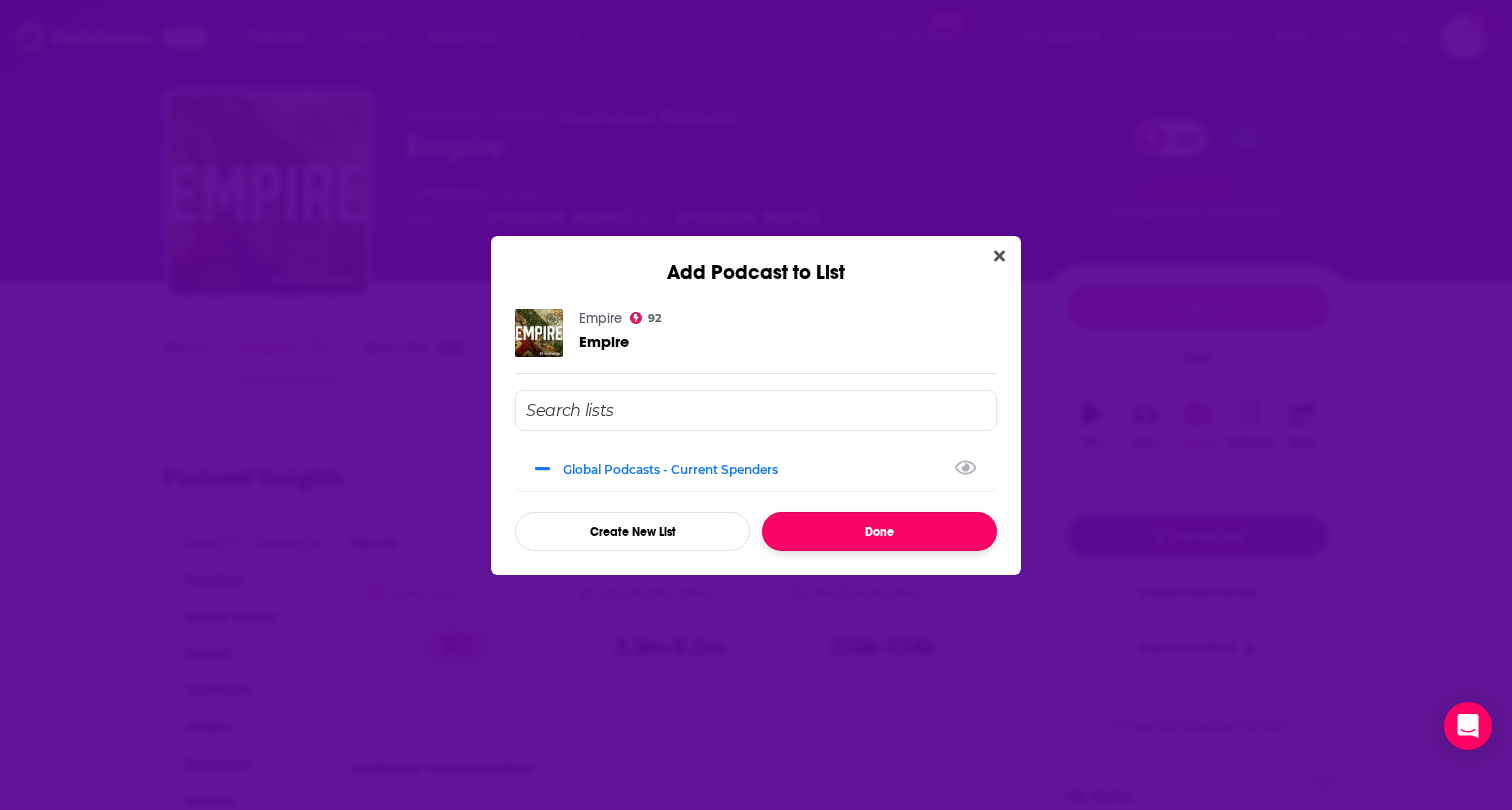 click on "Done" at bounding box center [879, 531] 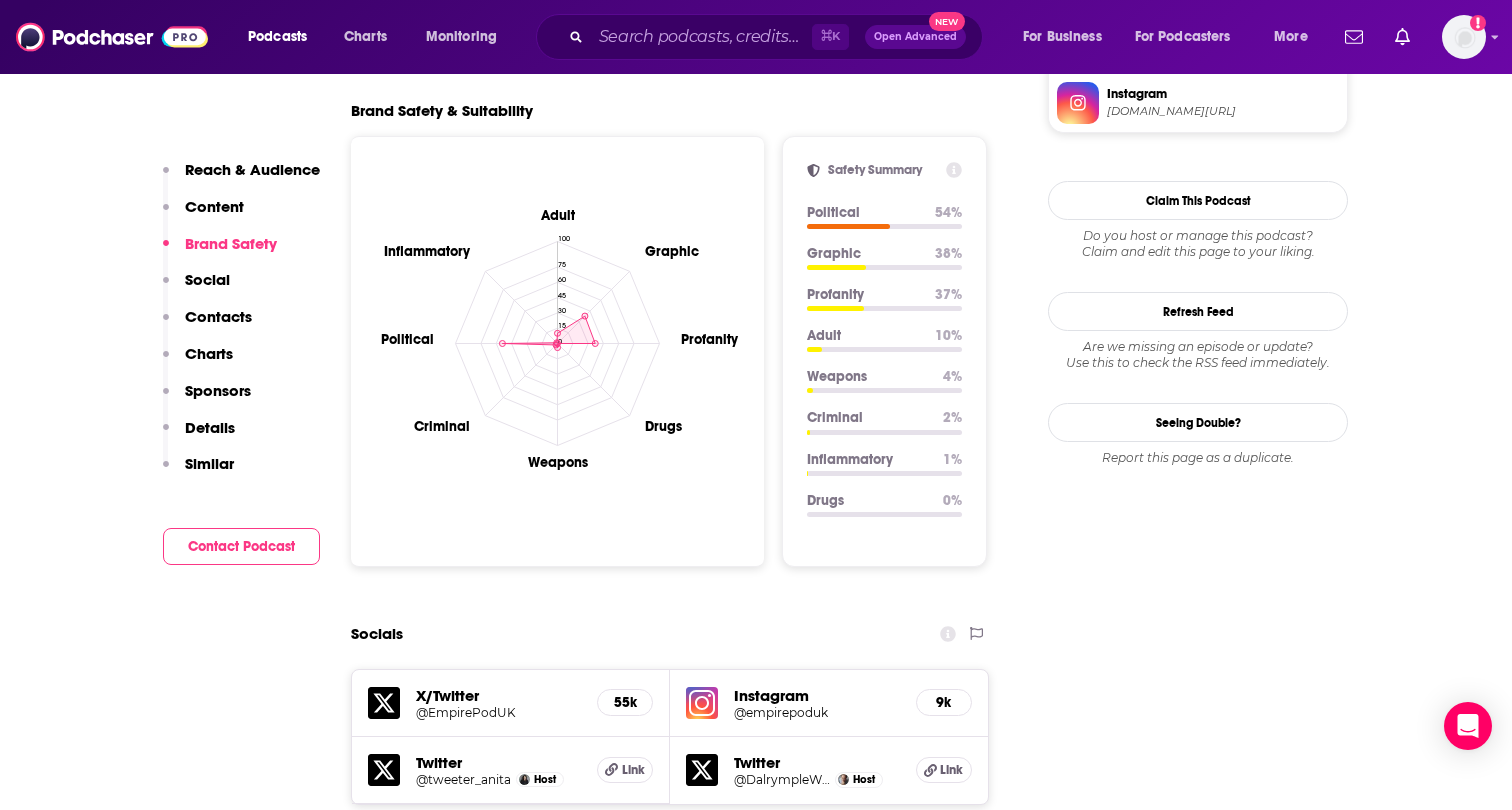 scroll, scrollTop: 2321, scrollLeft: 0, axis: vertical 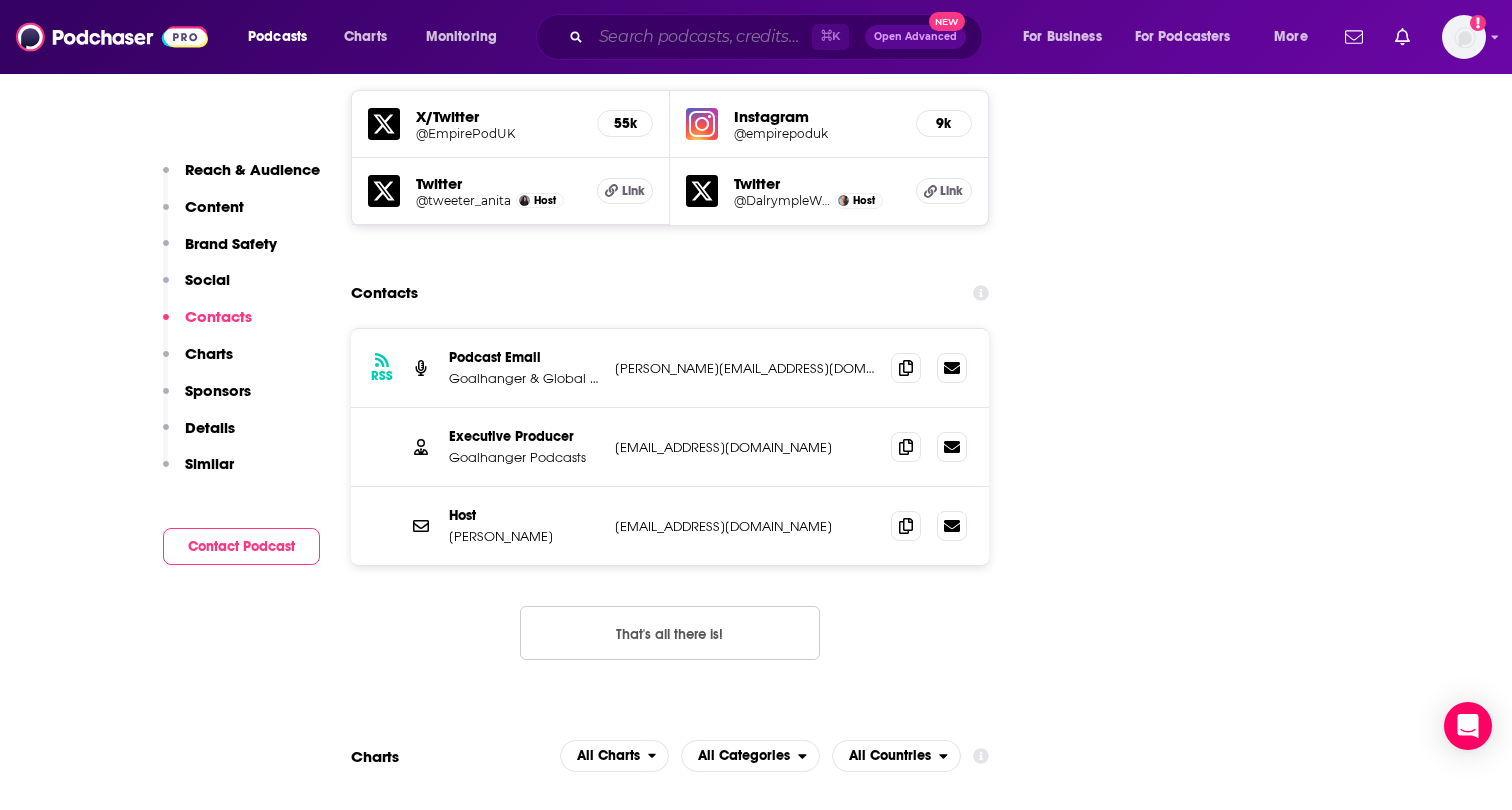 click at bounding box center [701, 37] 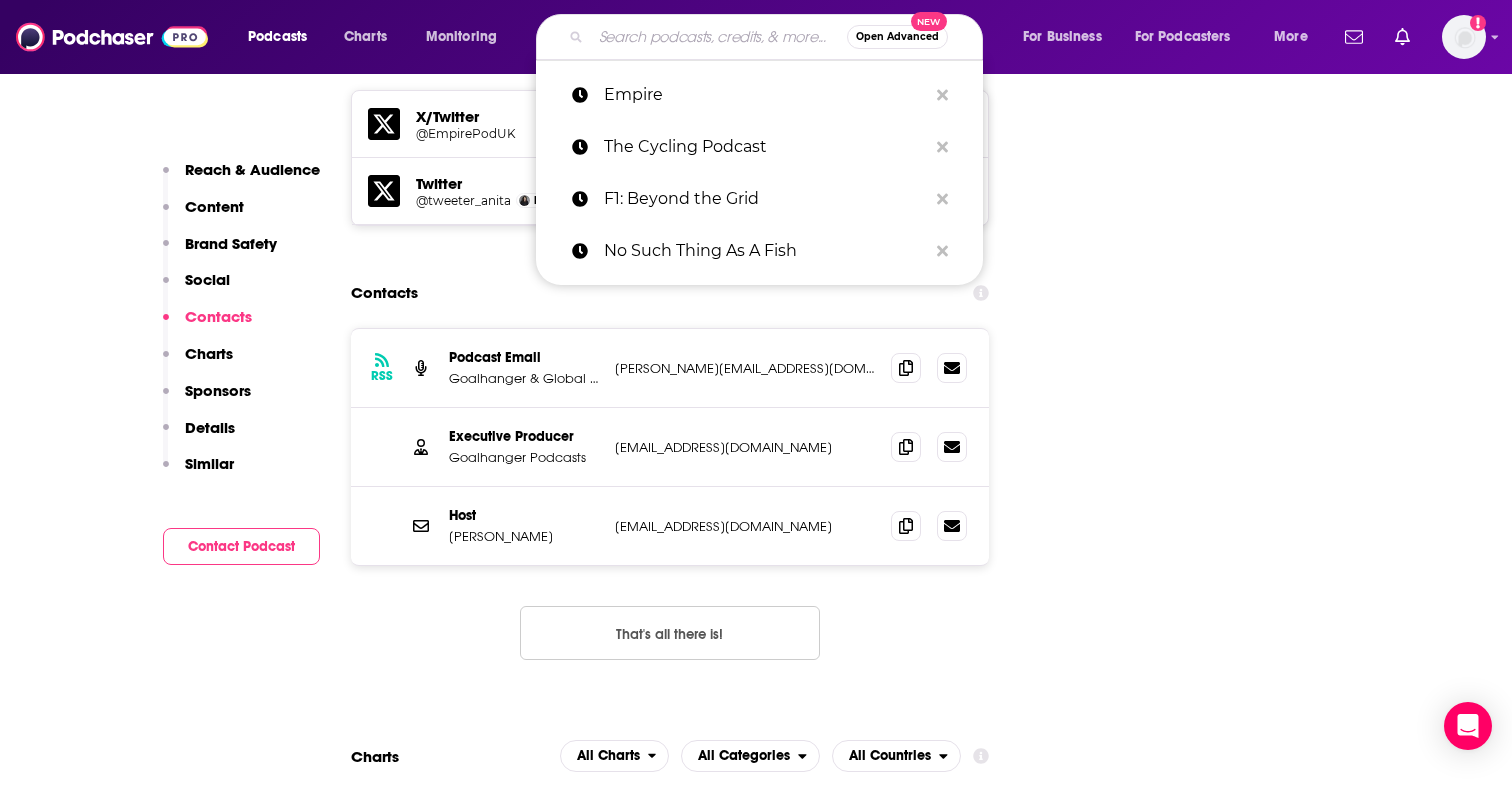 paste on "Legend" 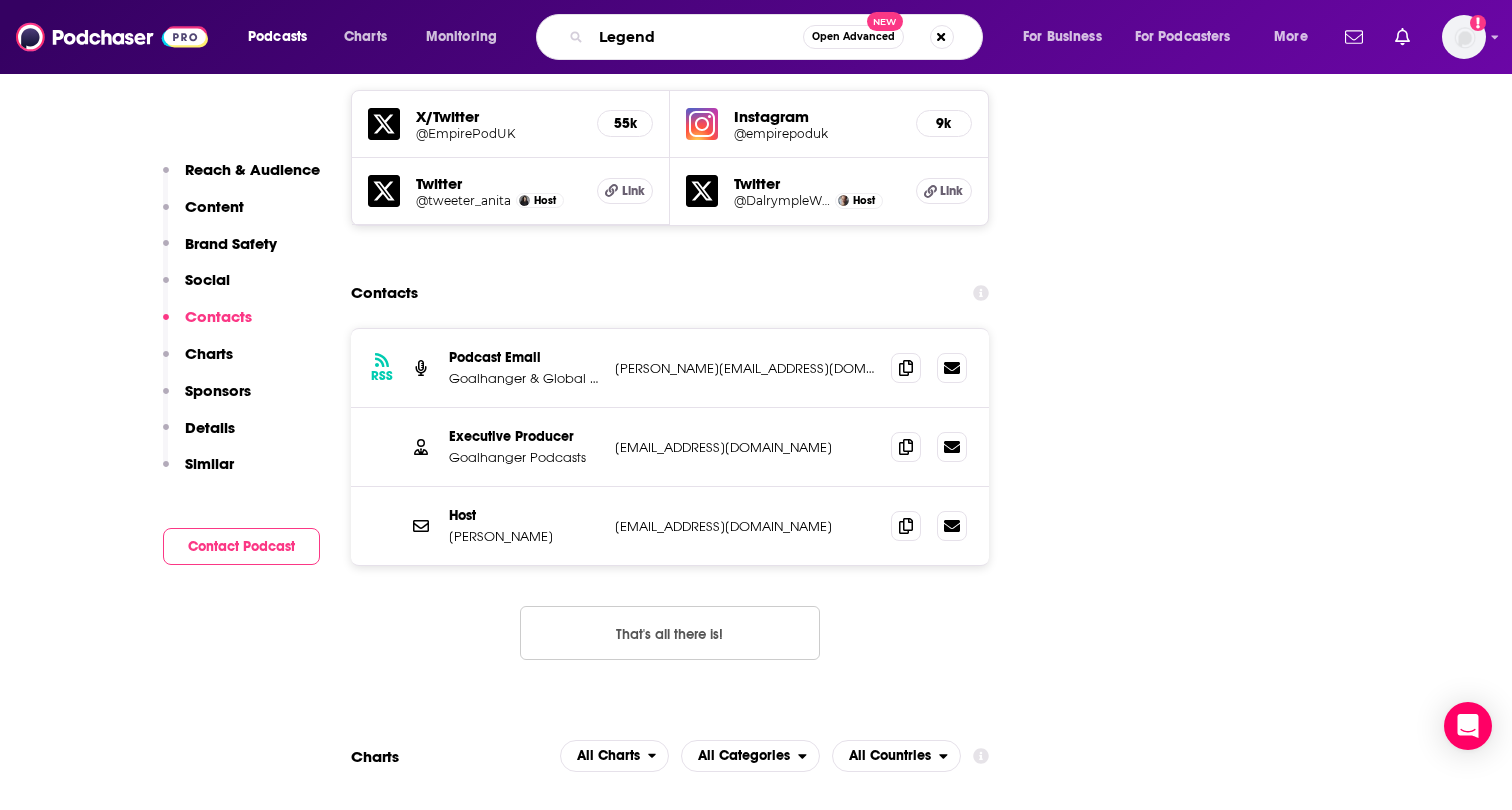 type on "Legend" 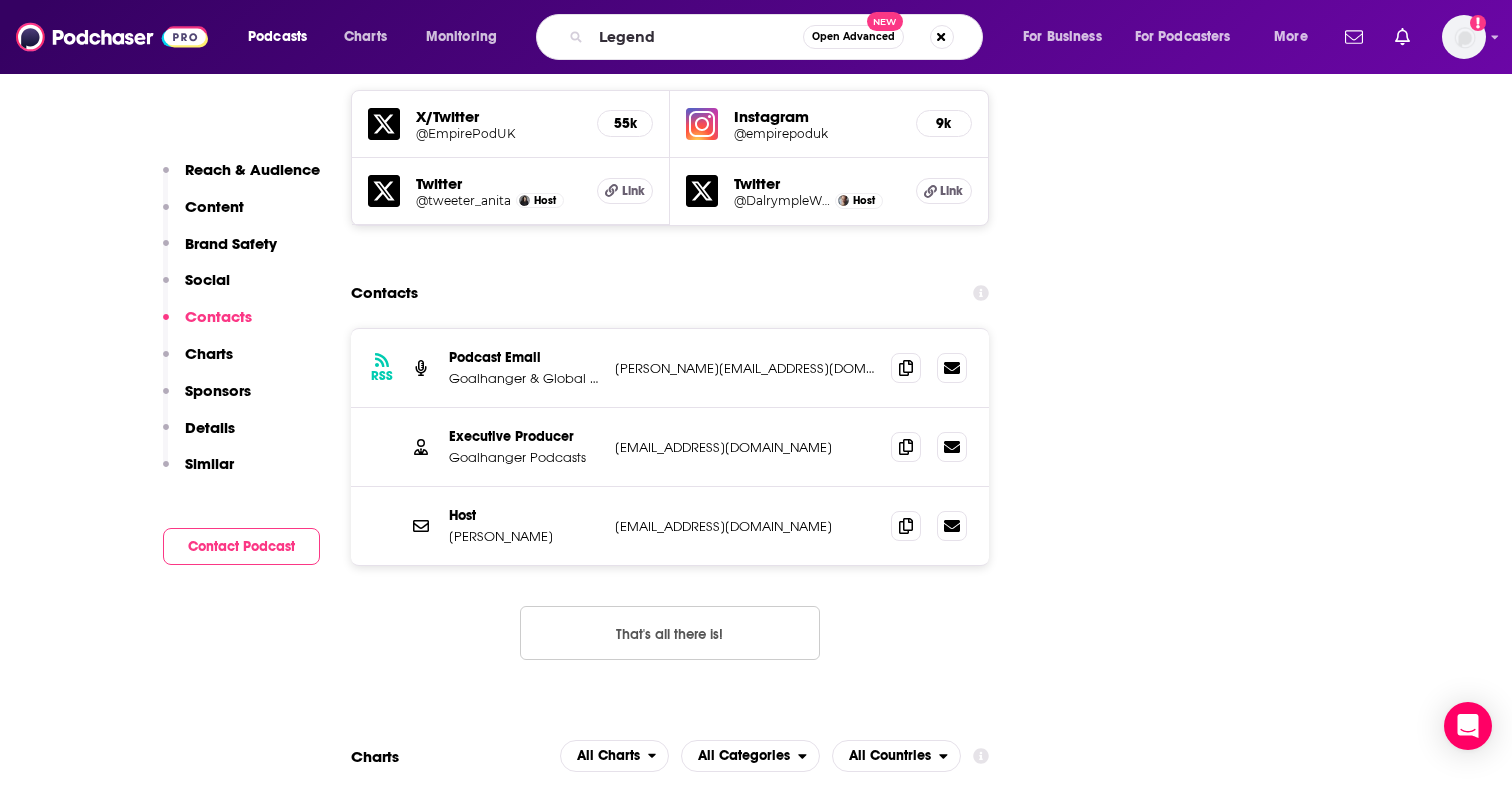 scroll, scrollTop: 0, scrollLeft: 0, axis: both 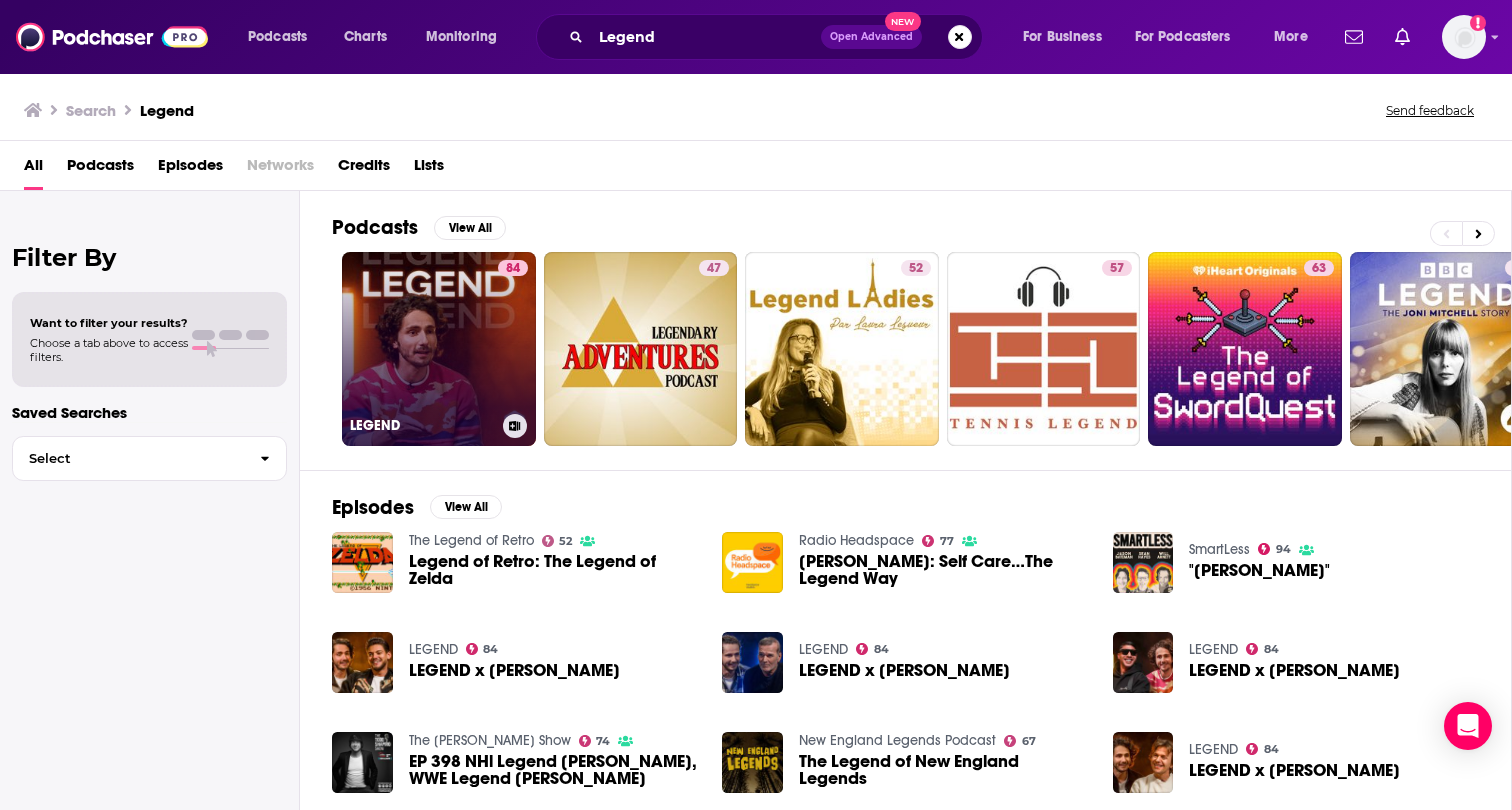 click on "84 LEGEND" at bounding box center (439, 349) 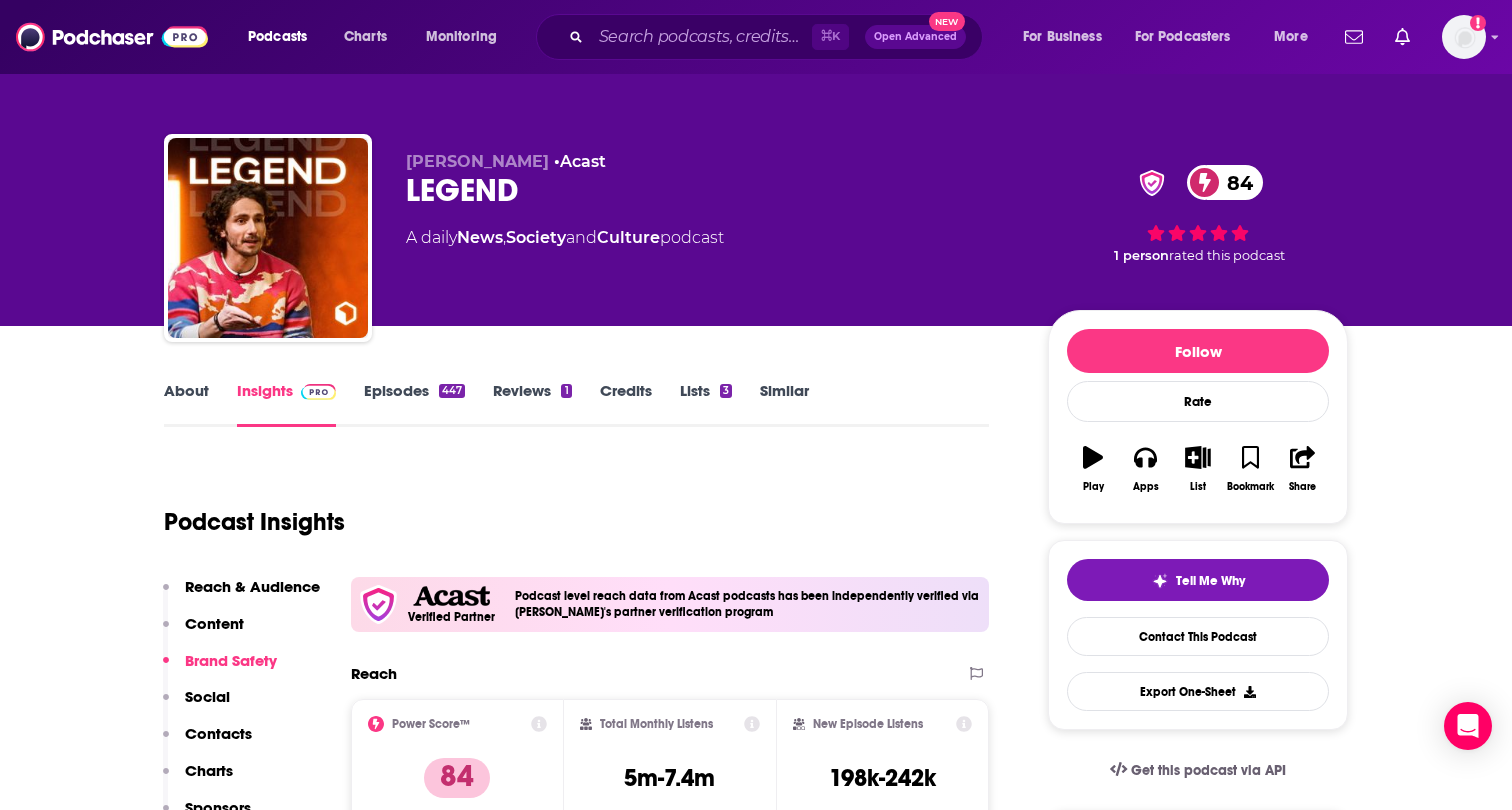 scroll, scrollTop: 17, scrollLeft: 0, axis: vertical 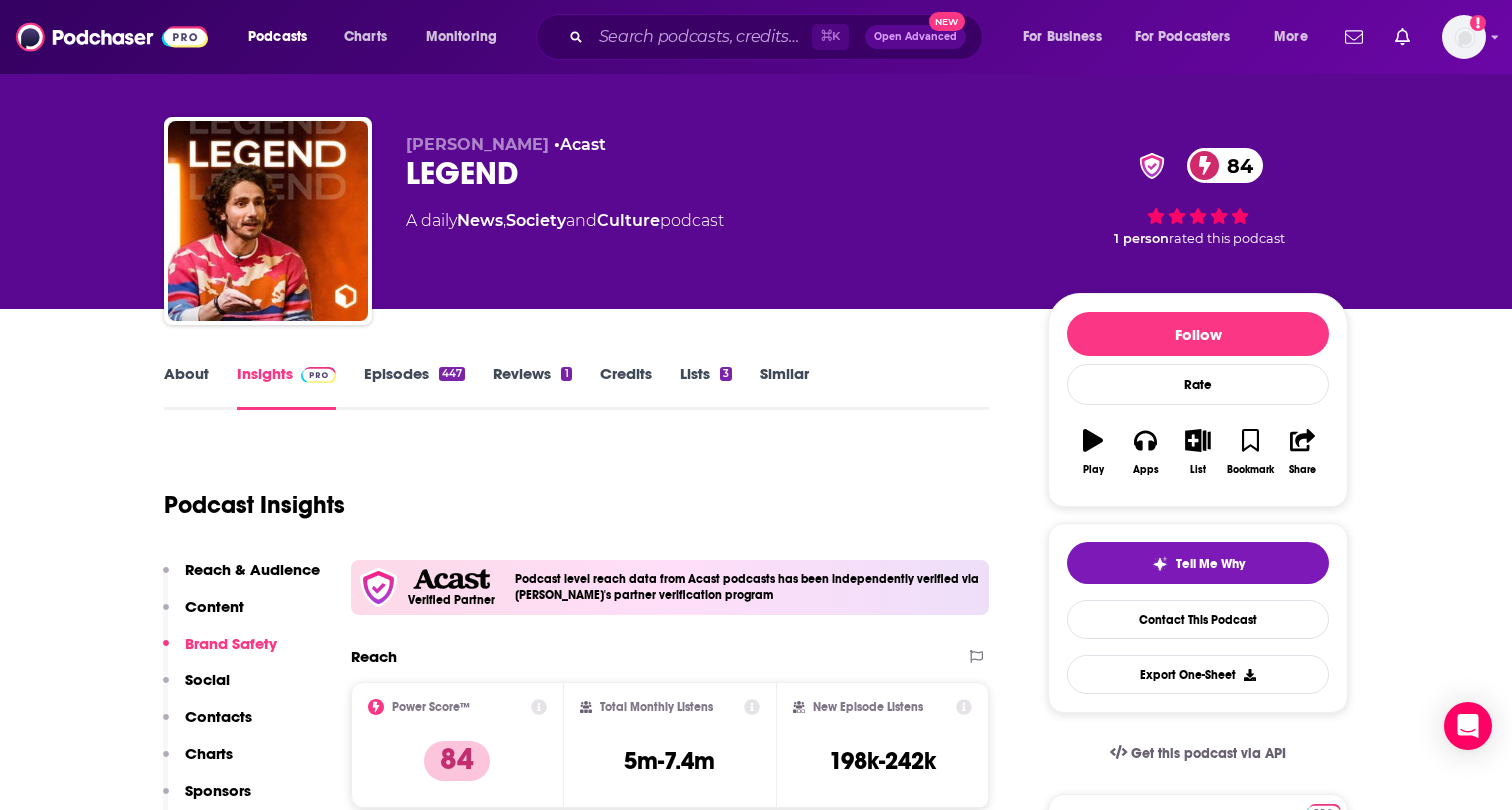 click on "About Insights Episodes 447 Reviews 1 Credits Lists 3 Similar Podcast Insights Reach & Audience Content Brand Safety Social Contacts Charts Sponsors Details Similar Contact Podcast Open Website  Verified Partner
Podcast level reach data from Acast podcasts has been independently verified via Podchaser's partner verification program
Reach Power Score™ 84 Total Monthly Listens 5m-7.4m New Episode Listens 198k-242k Export One-Sheet Audience Demographics We currently do not provide audience demographics for this podcast. To report an error,   click here. Content Political Skew Not Available Brand Safety & Suitability Information about brand safety is not yet available. Socials This podcast does not have social handles yet. Contacts   RSS   Podcast Email Guillaume Pley podcast@legendgroup.fr podcast@legendgroup.fr That's all there is! You can buy ads directly across all Acast podcasts Learn More Charts All Charts All Categories All Countries 60 News   Canada Apple Show History 1 Top Podcasts" at bounding box center [756, 5400] 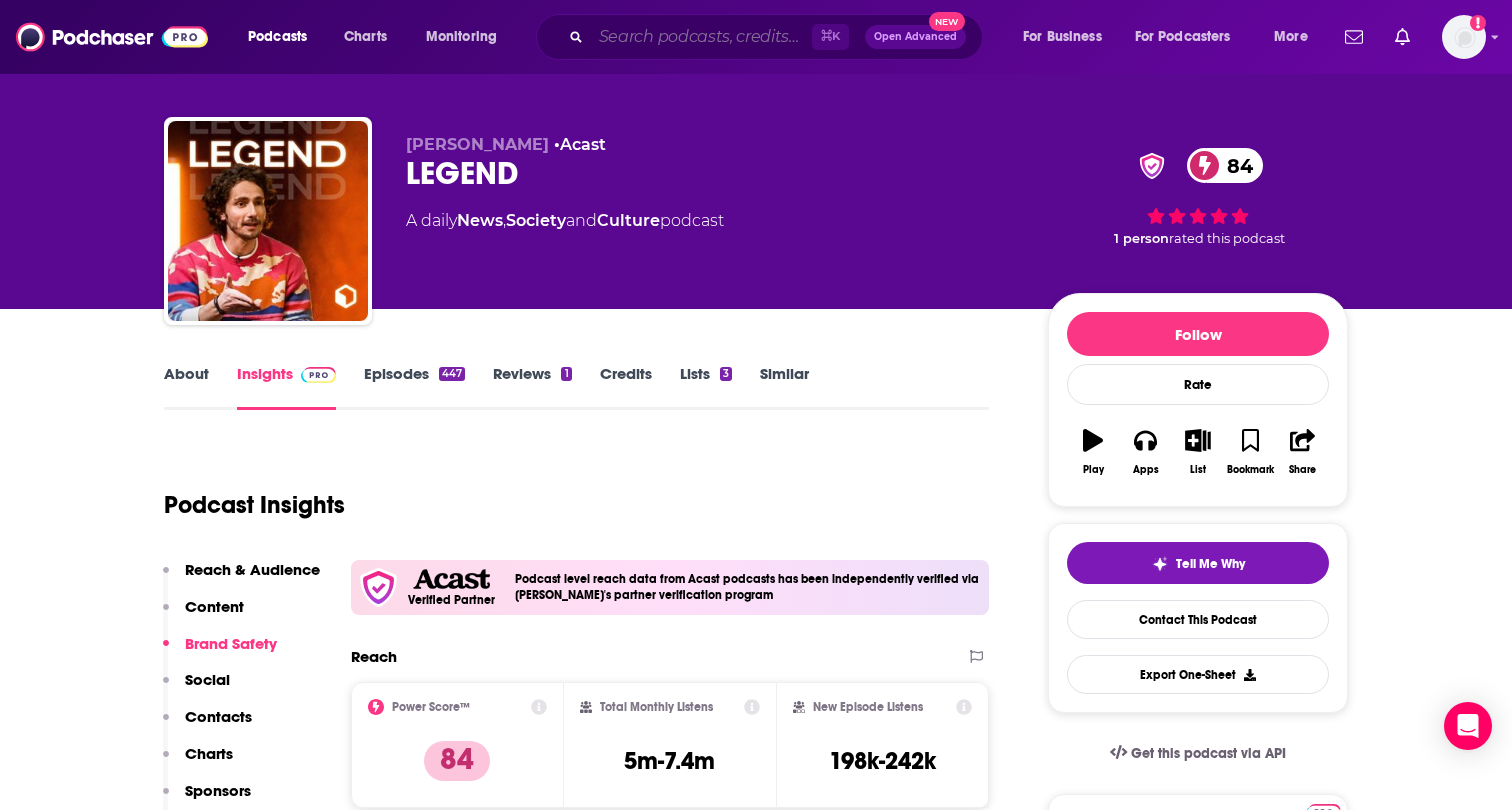 click at bounding box center (701, 37) 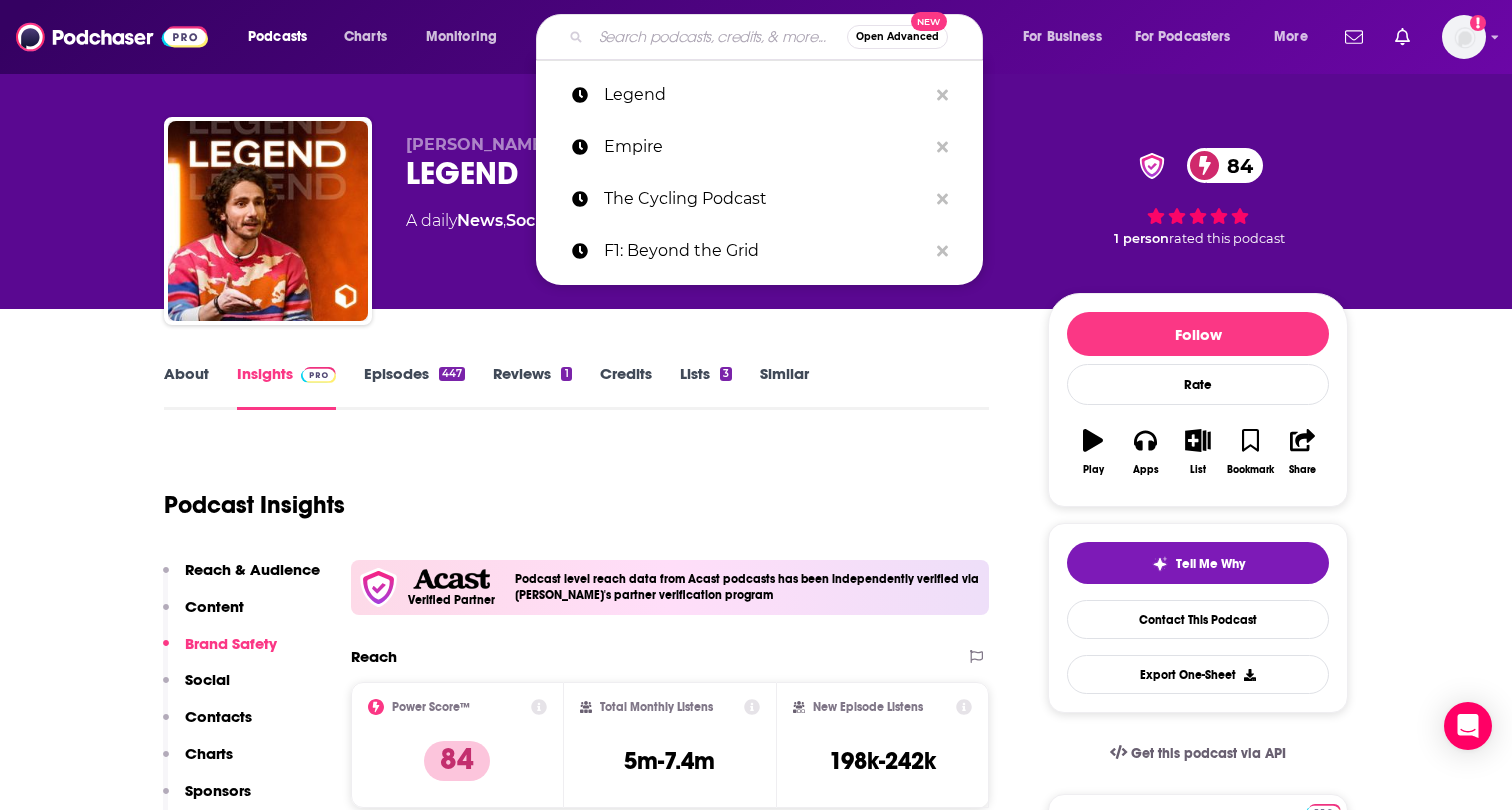 paste on "Wafflin" 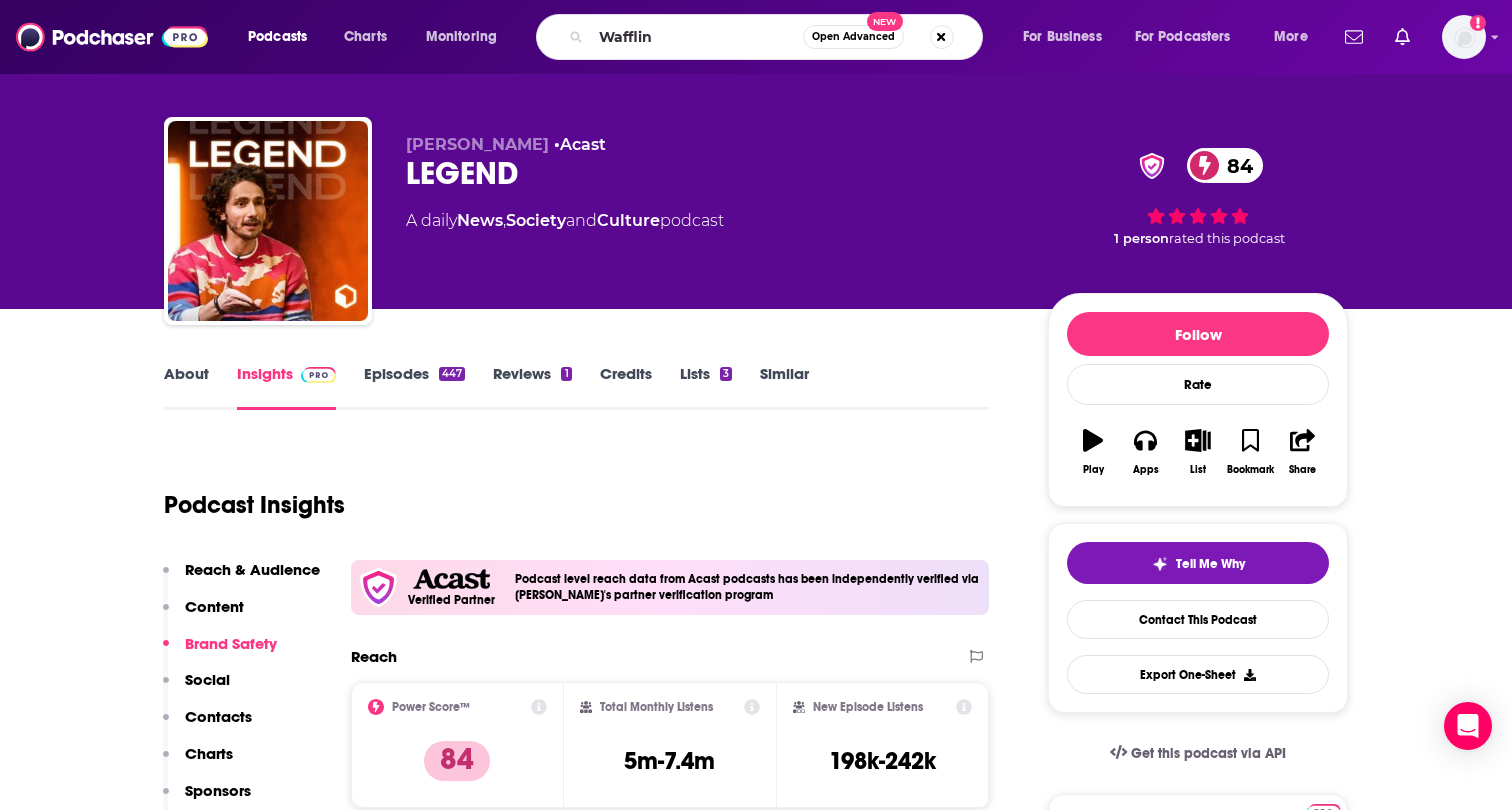scroll, scrollTop: 0, scrollLeft: 0, axis: both 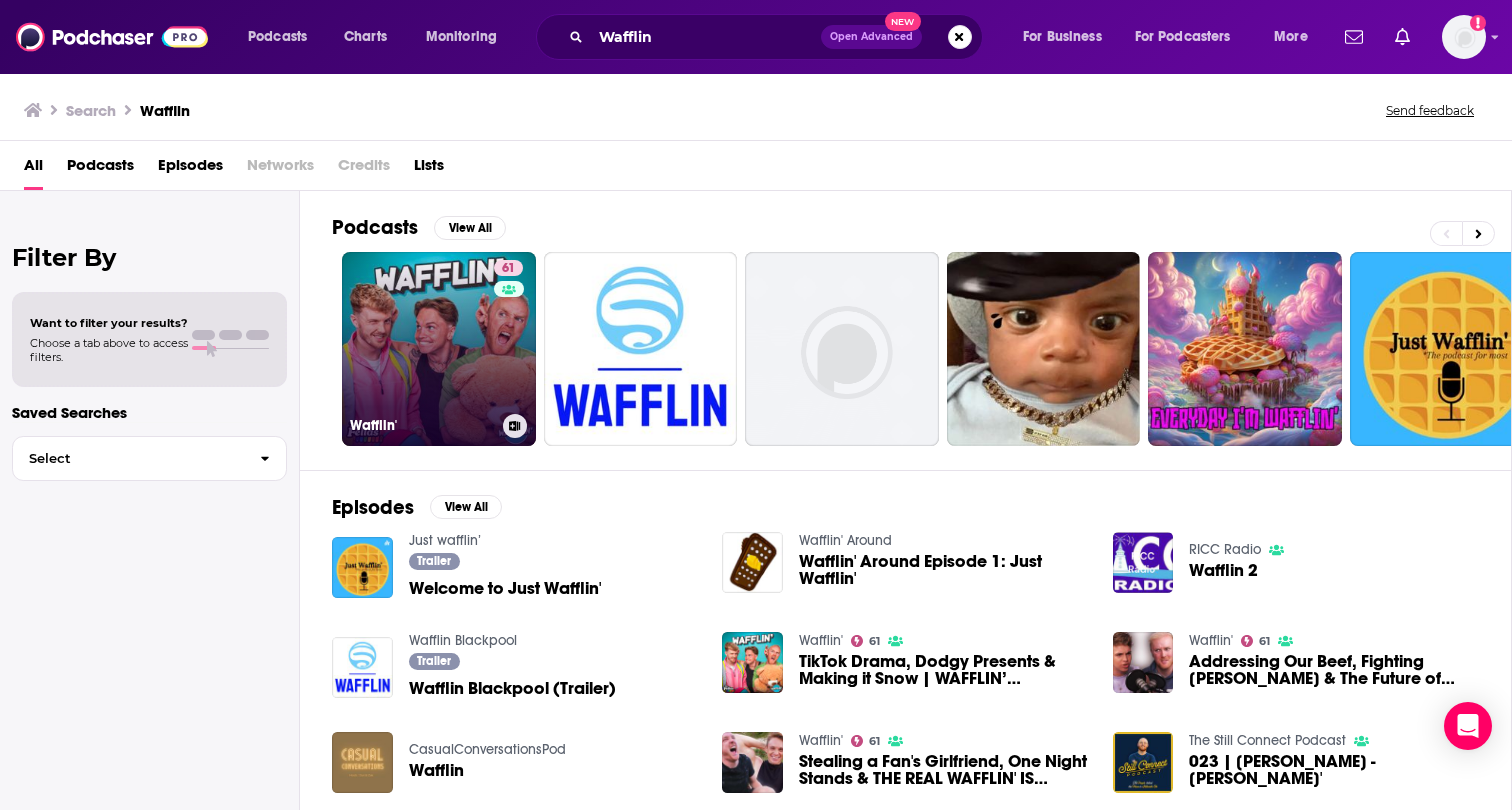 click on "61 Wafflin'" at bounding box center (439, 349) 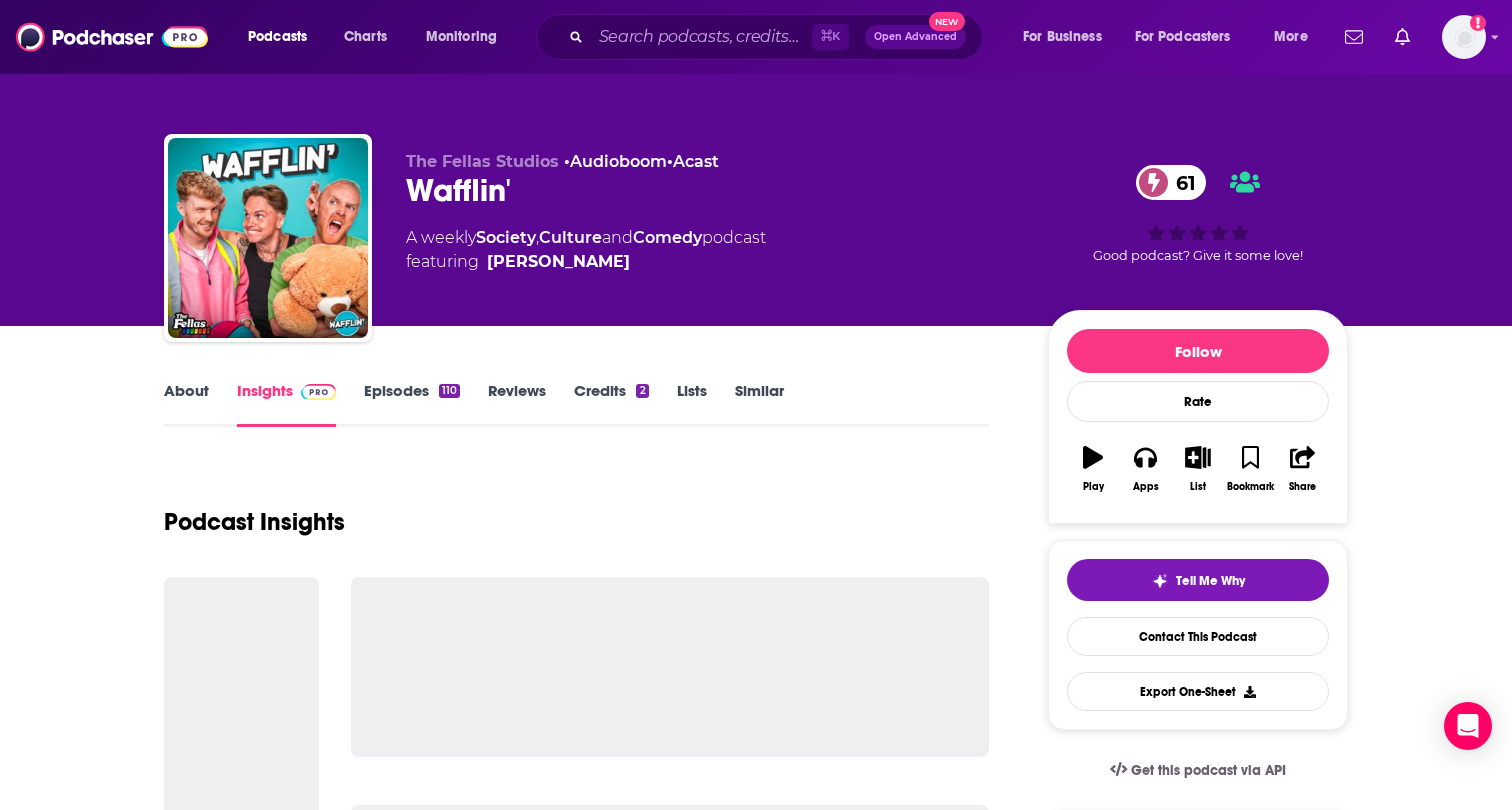 scroll, scrollTop: 0, scrollLeft: 0, axis: both 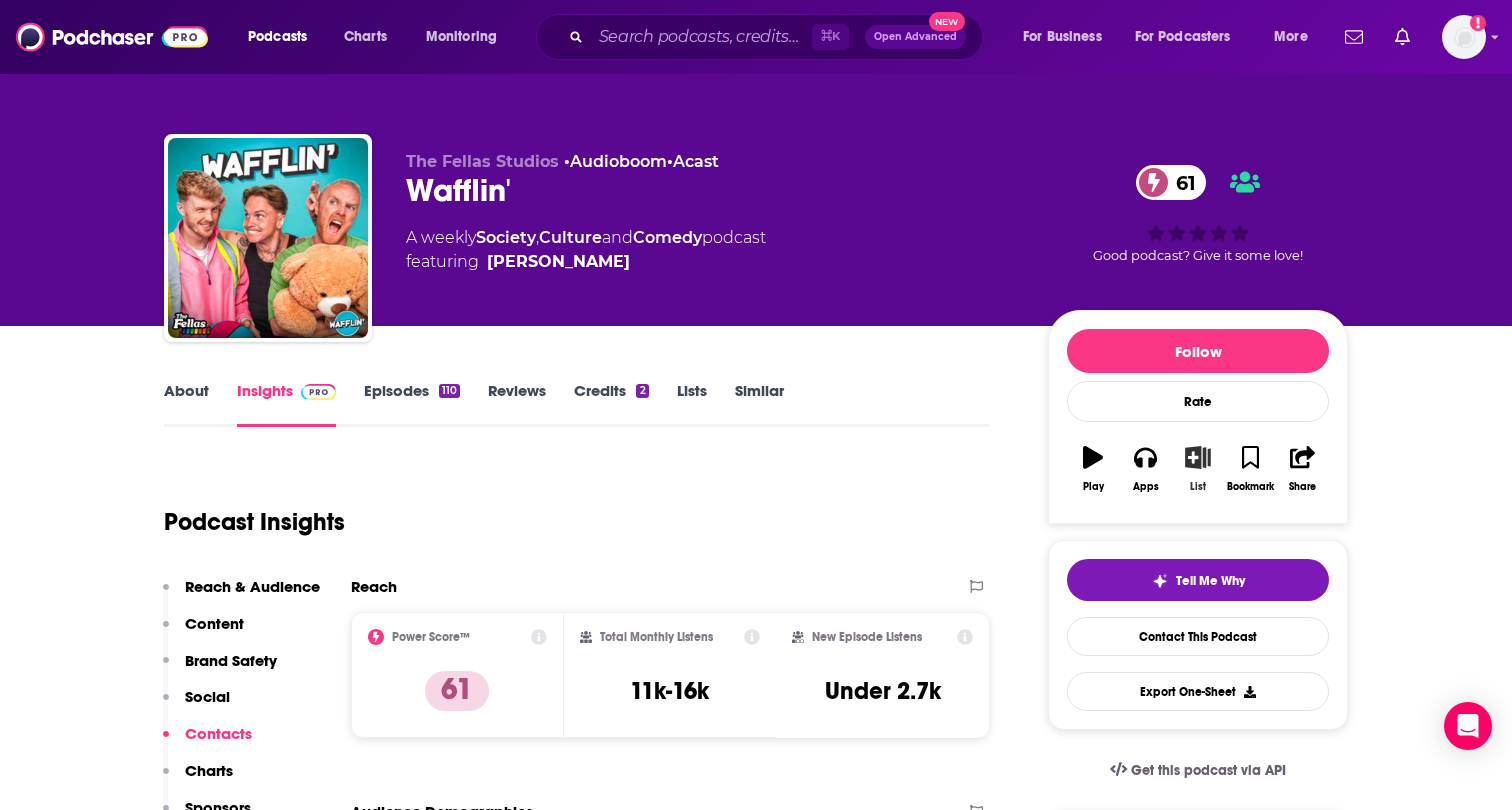 click 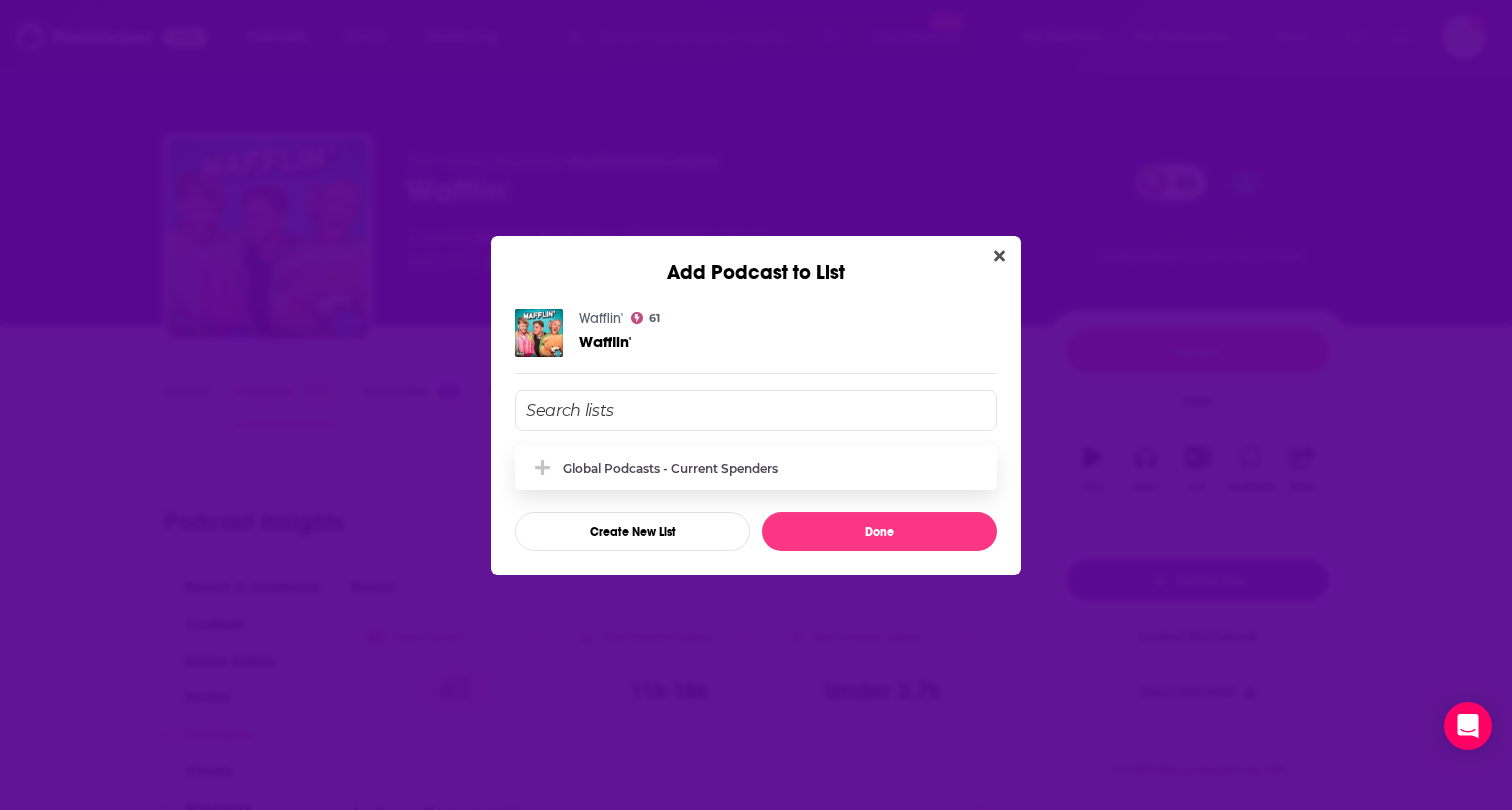 click on "Global Podcasts - Current Spenders" at bounding box center [670, 468] 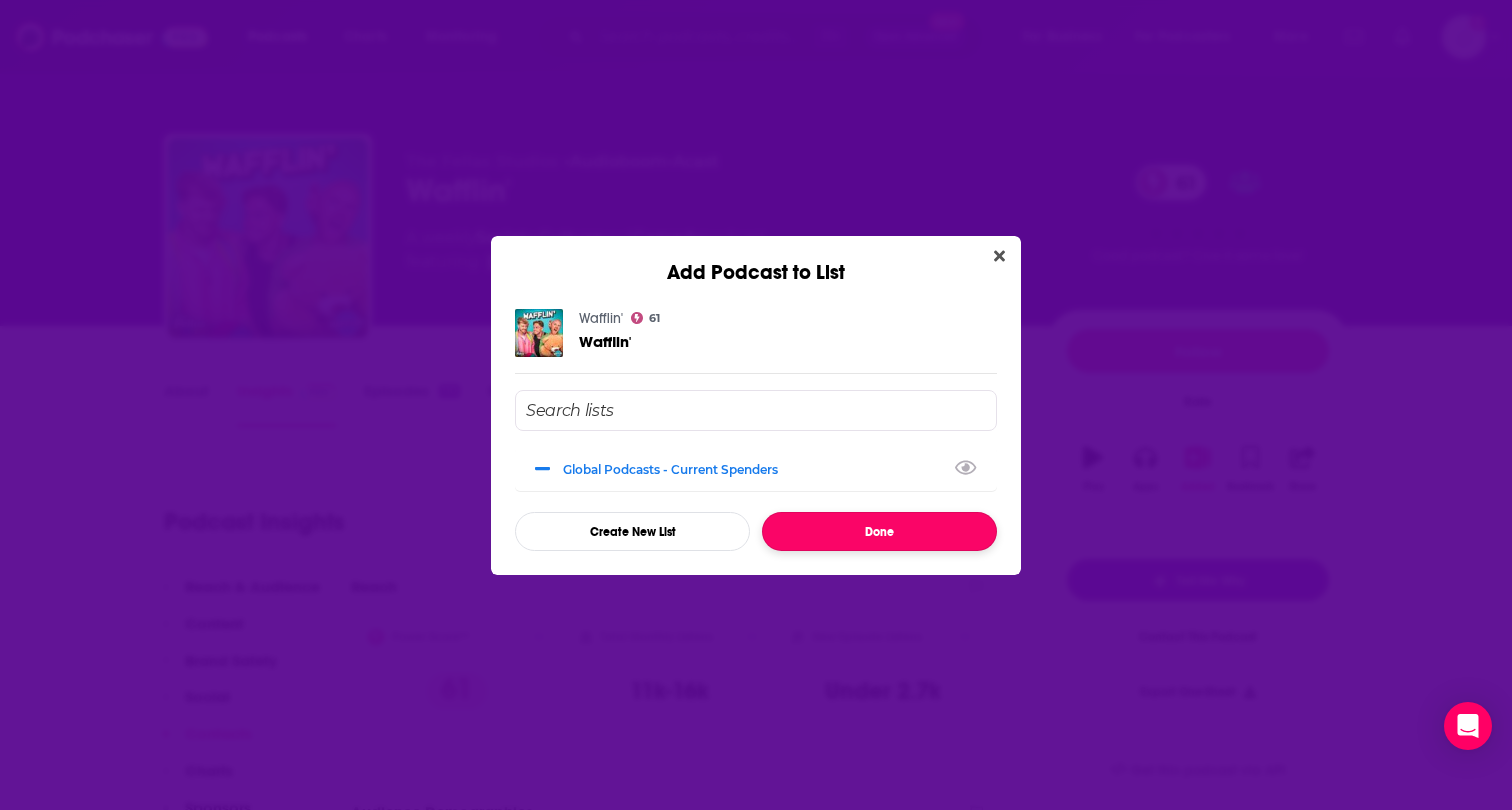 click on "Done" at bounding box center [879, 531] 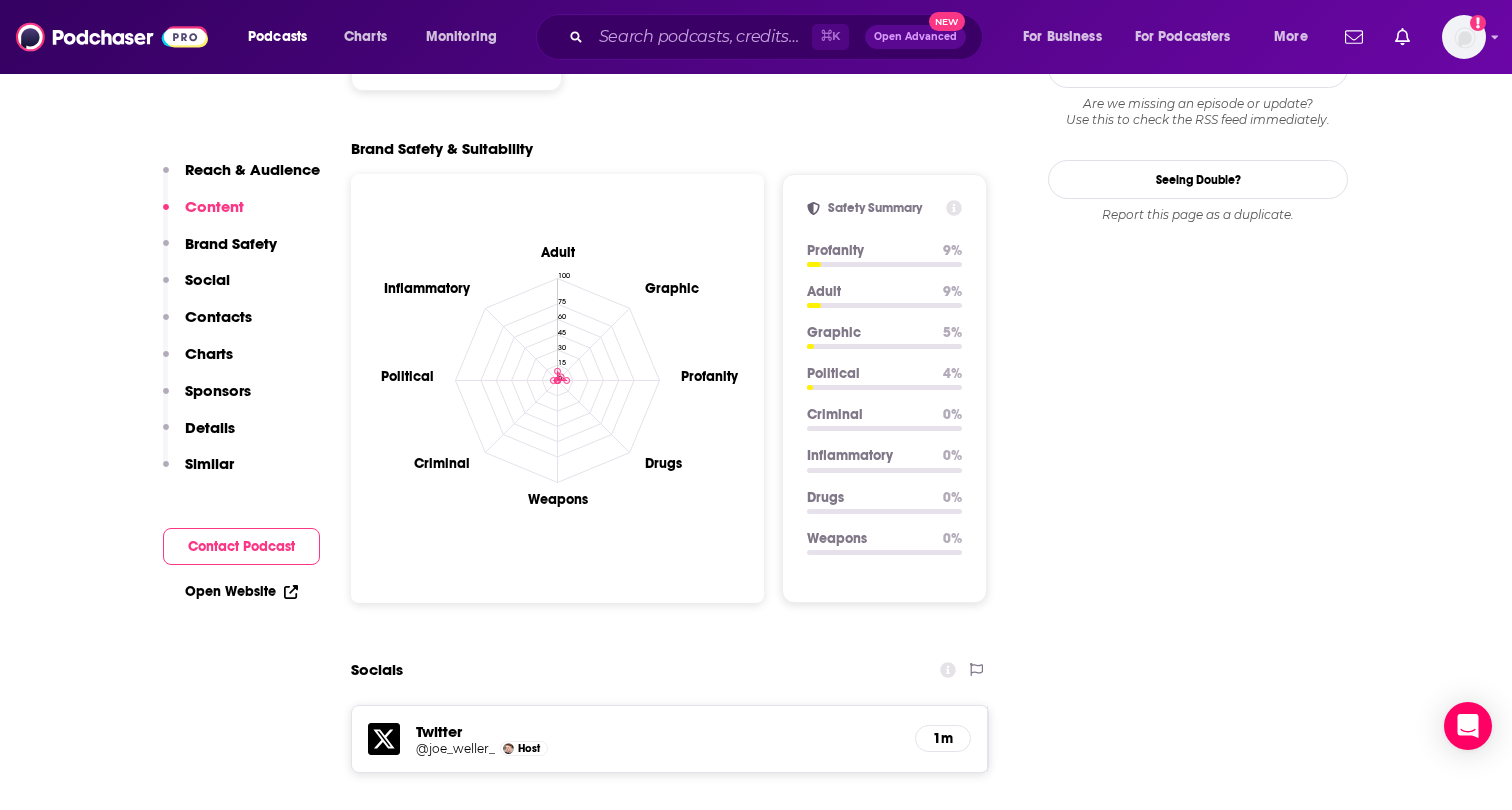 scroll, scrollTop: 0, scrollLeft: 0, axis: both 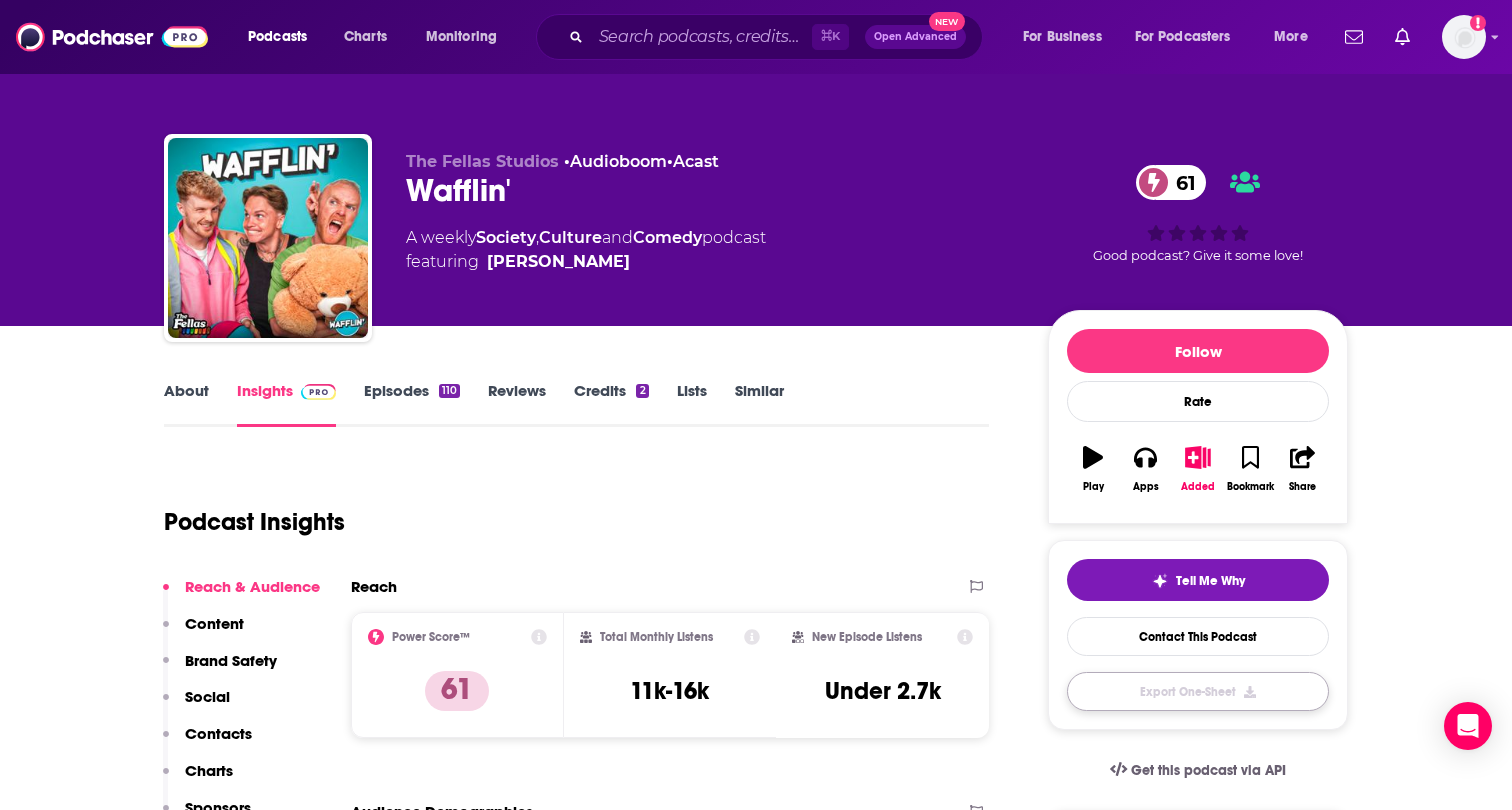 click on "Export One-Sheet" at bounding box center (1198, 691) 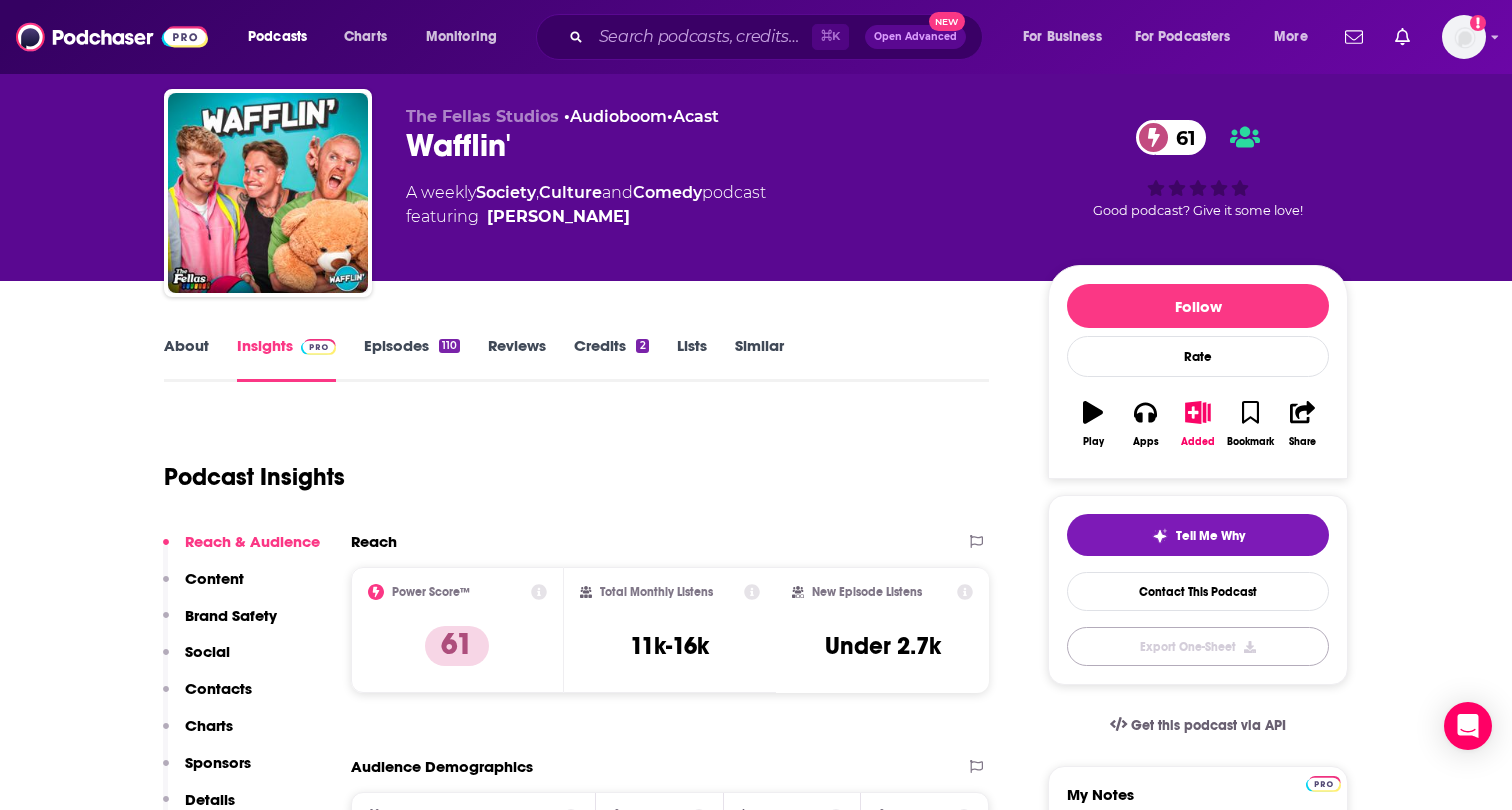 scroll, scrollTop: 0, scrollLeft: 0, axis: both 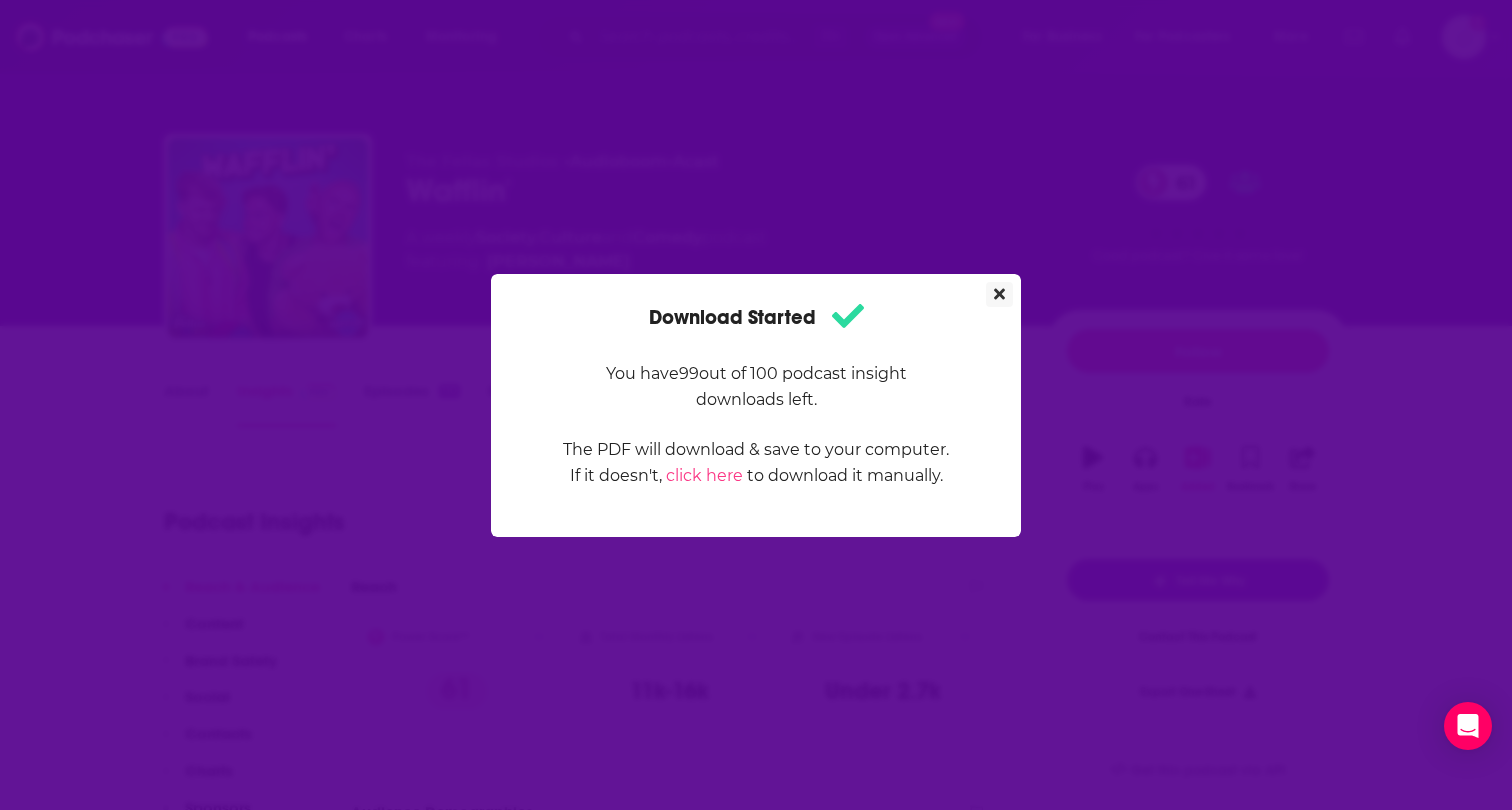 click at bounding box center [999, 294] 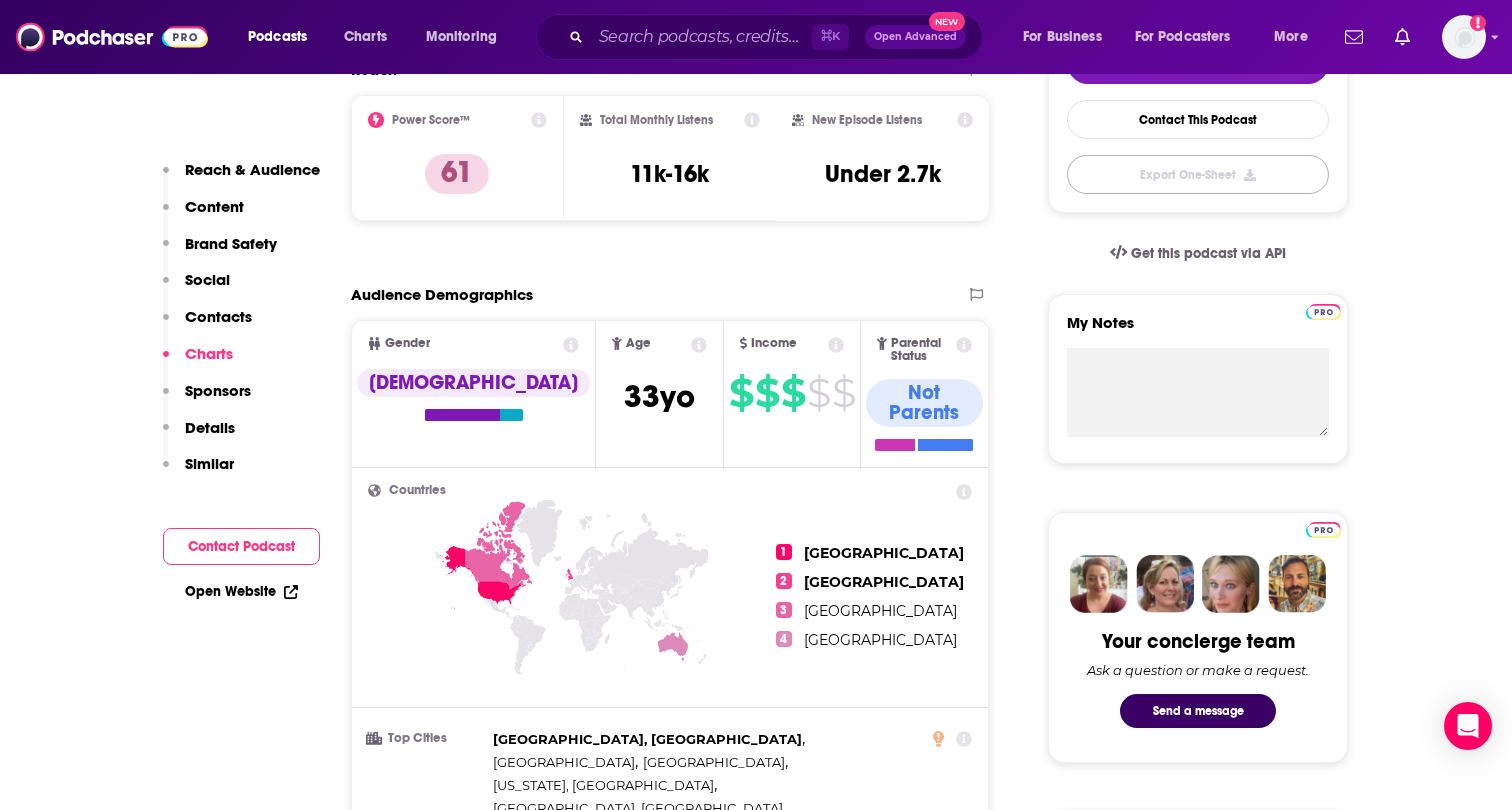 scroll, scrollTop: 0, scrollLeft: 0, axis: both 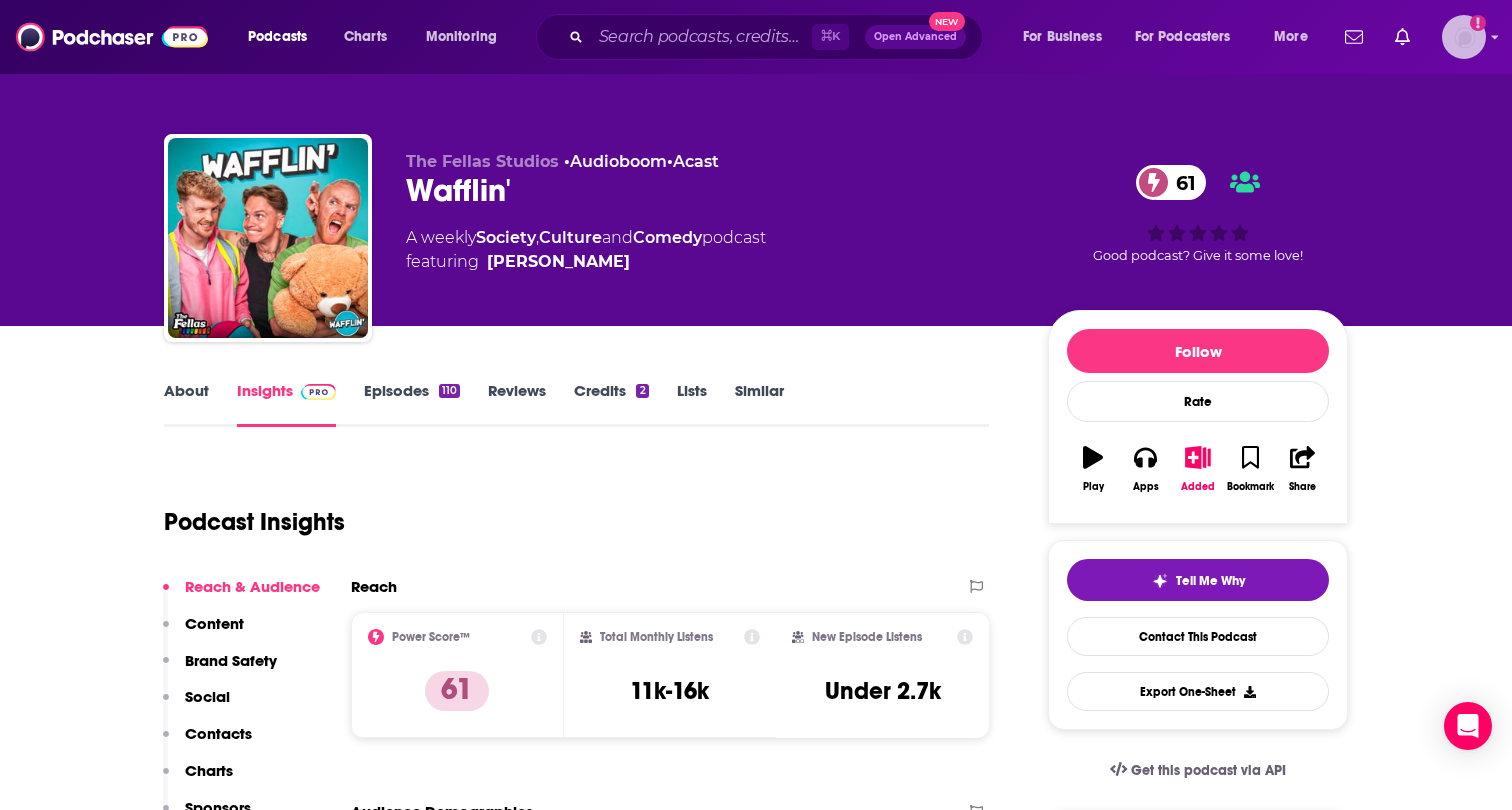 click at bounding box center (1464, 37) 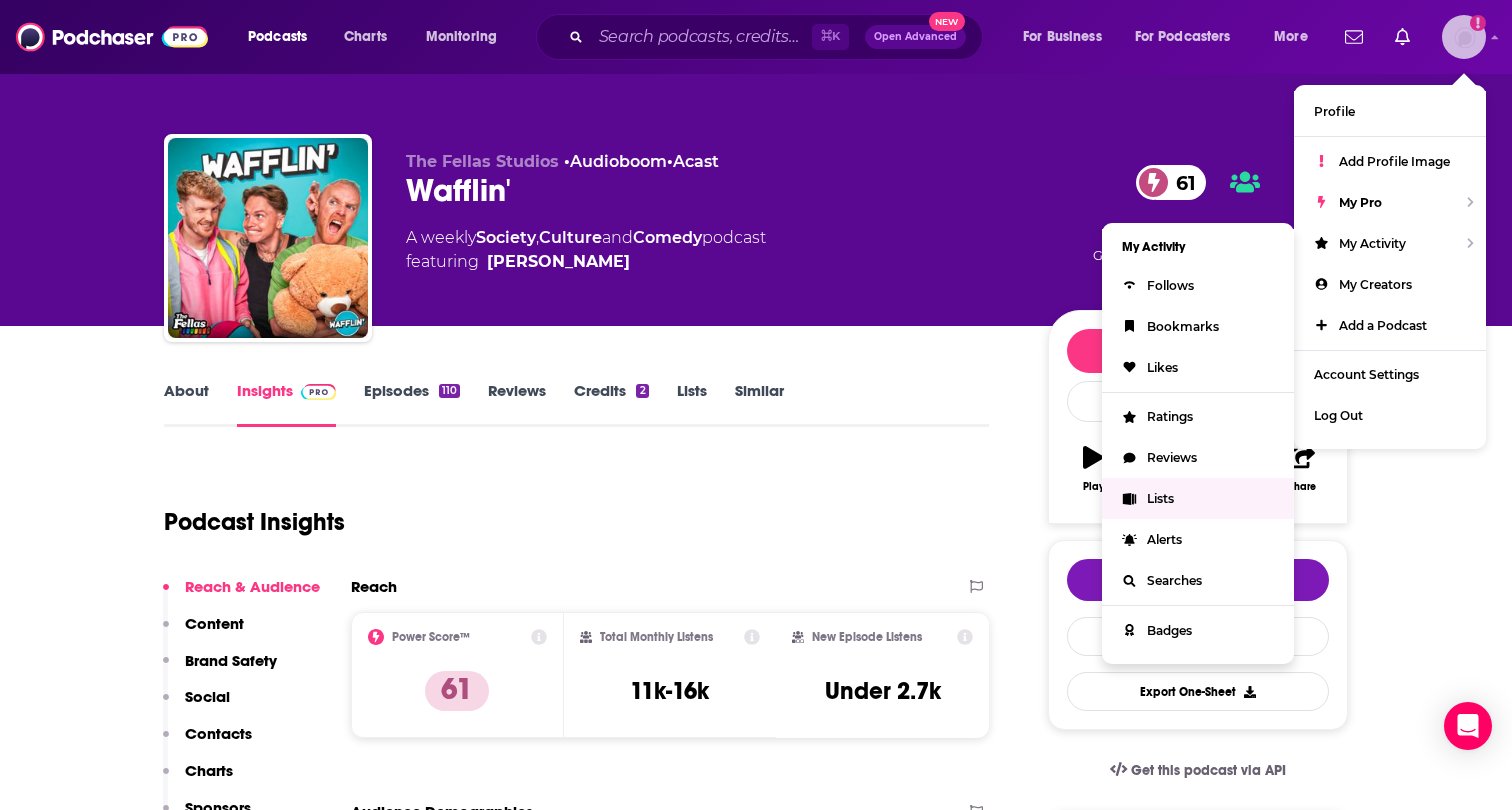 click on "Lists" at bounding box center [1160, 498] 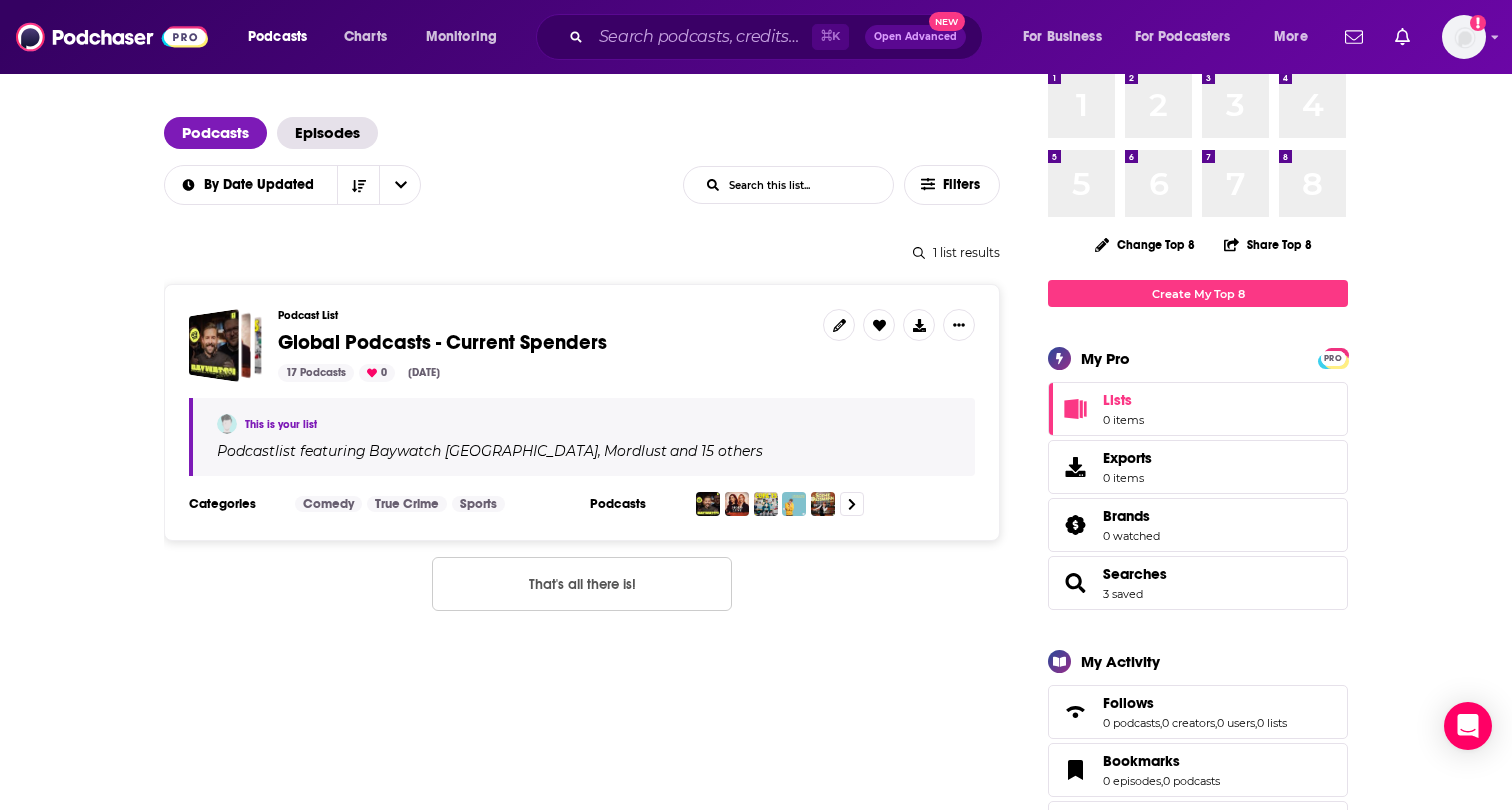 scroll, scrollTop: 0, scrollLeft: 0, axis: both 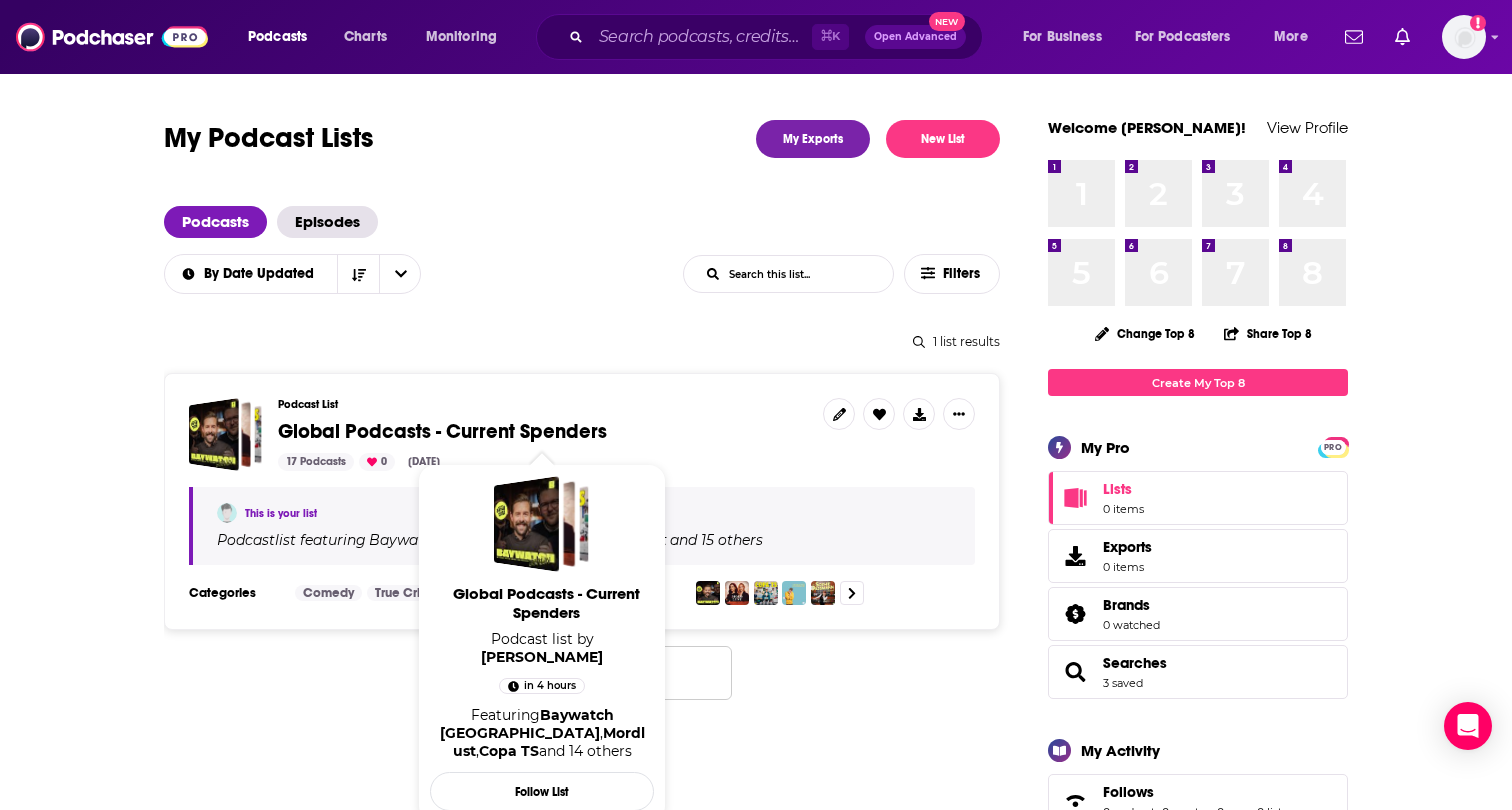 click on "Global Podcasts - Current Spenders" at bounding box center [442, 431] 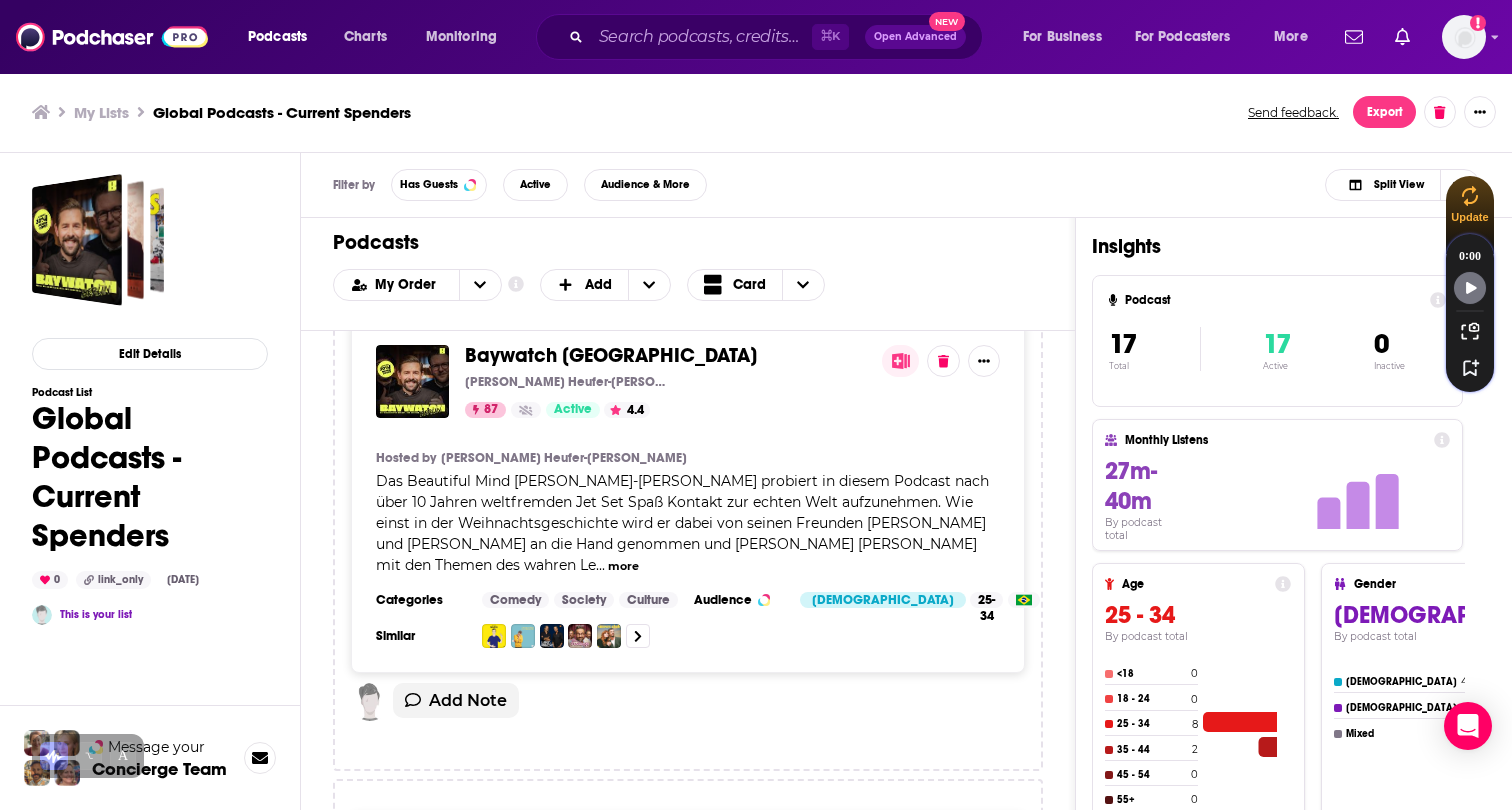 scroll, scrollTop: 0, scrollLeft: 0, axis: both 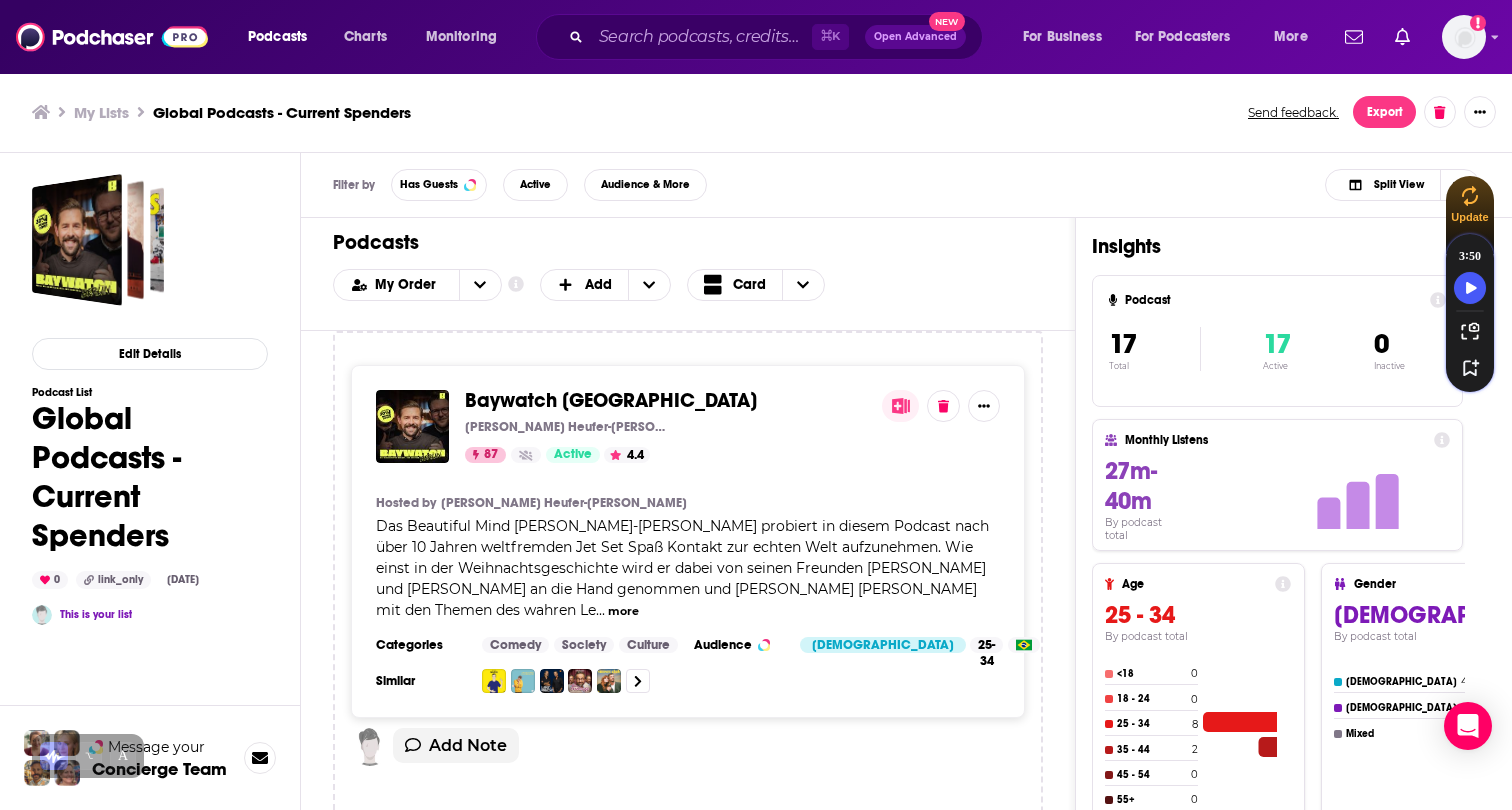 click 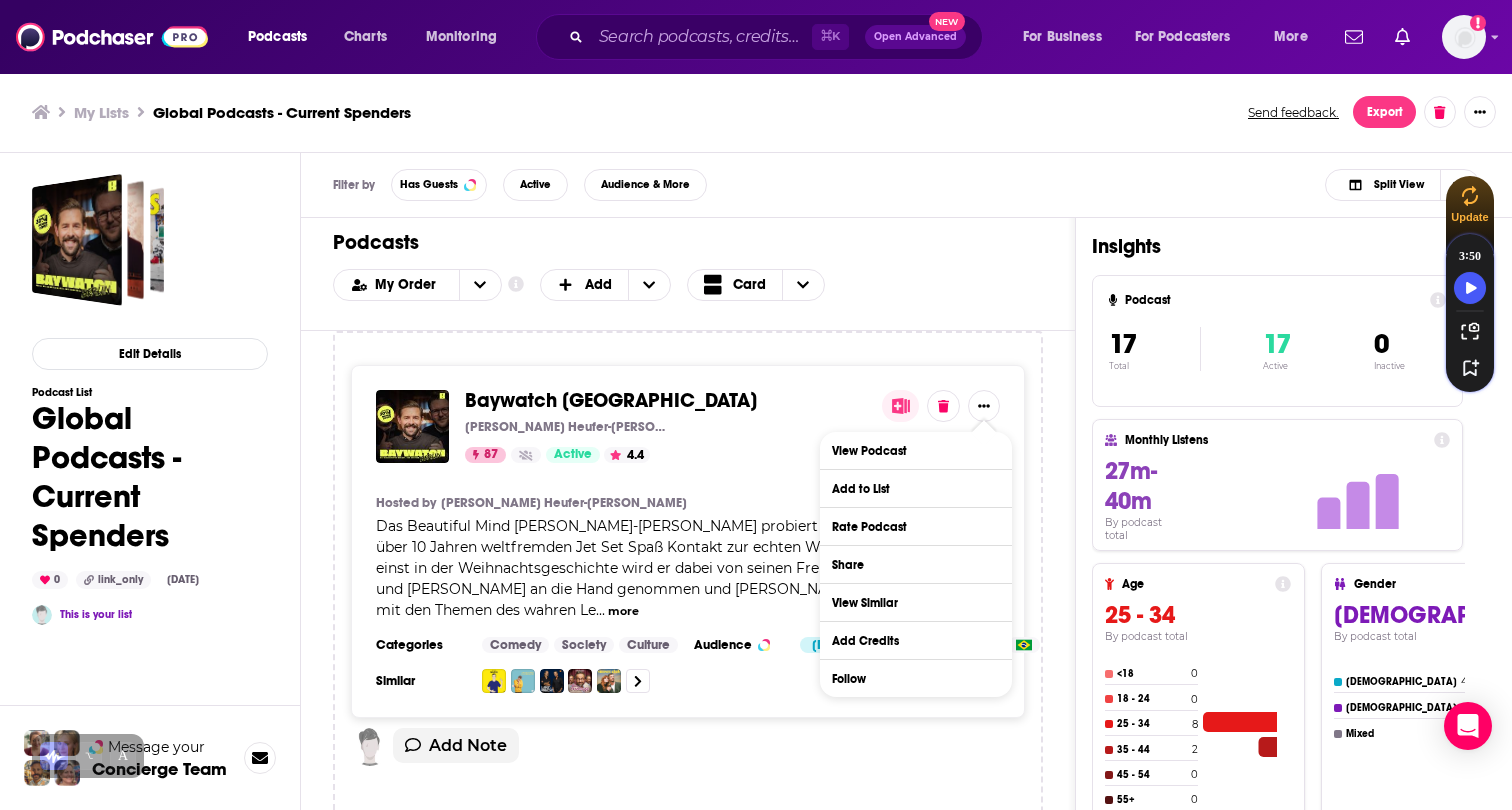 click on "Podcasts Add My Order Customize Your List Order Select the  “My Order”  sort and remove all filters to enable drag-and-drop reordering. Add Card" at bounding box center [688, 274] 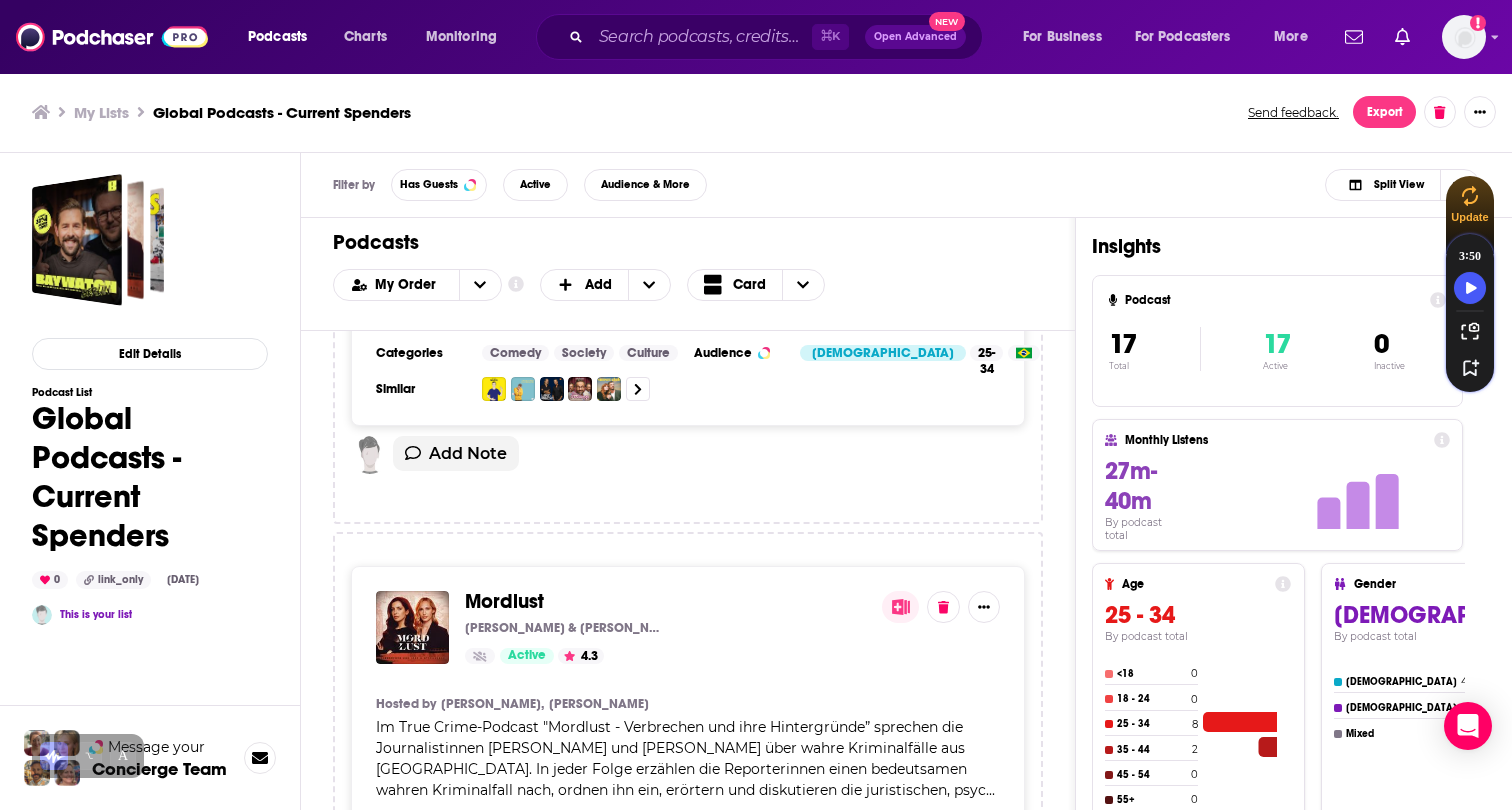 scroll, scrollTop: 129, scrollLeft: 0, axis: vertical 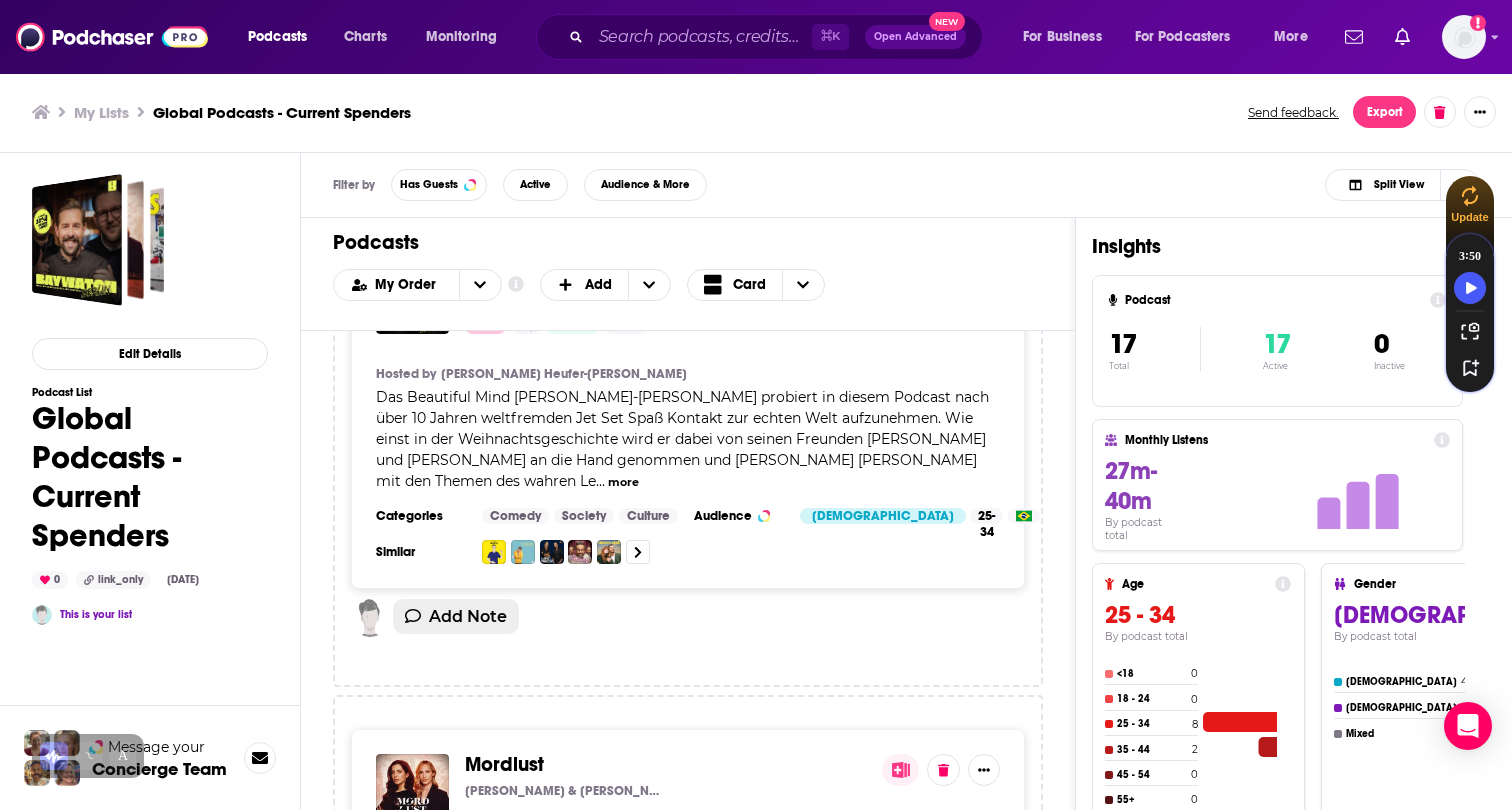 click on "Add Note" at bounding box center [456, 616] 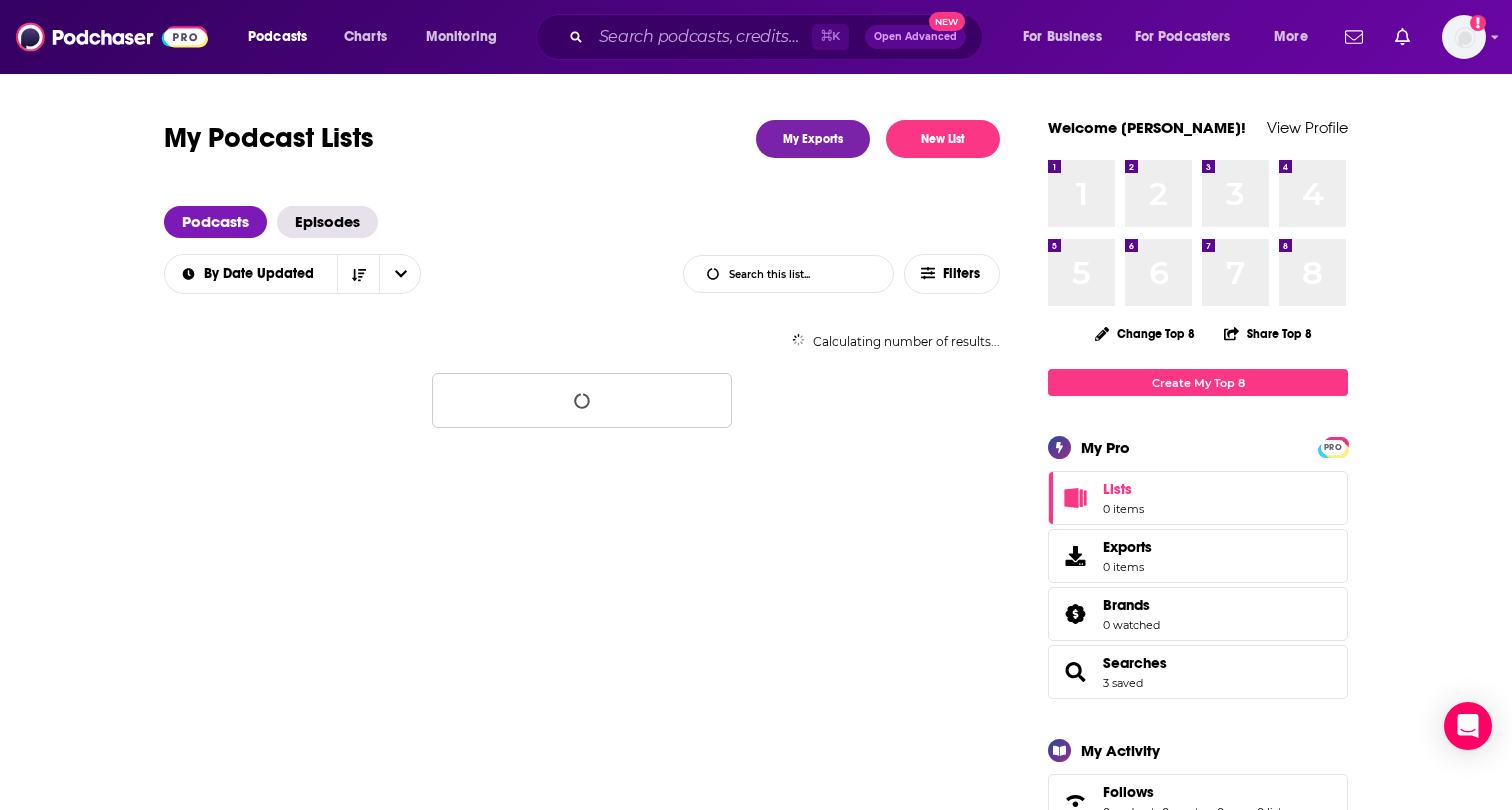 click on "My Podcast Lists My Exports New List Podcasts Episodes By Date Updated List Search Input Search this list... Filters Calculating number of results..." at bounding box center (606, 1849) 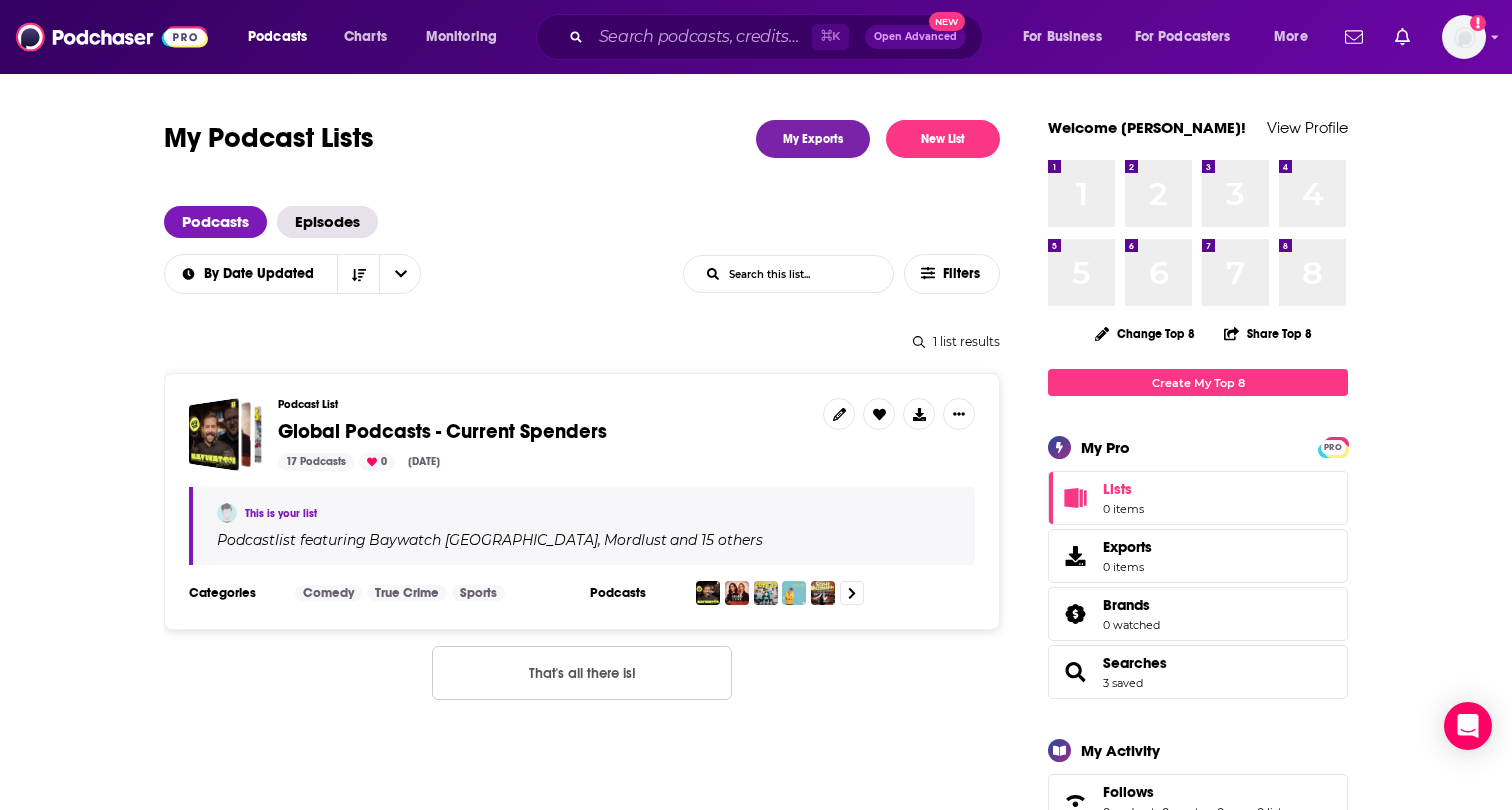 scroll, scrollTop: 8, scrollLeft: 0, axis: vertical 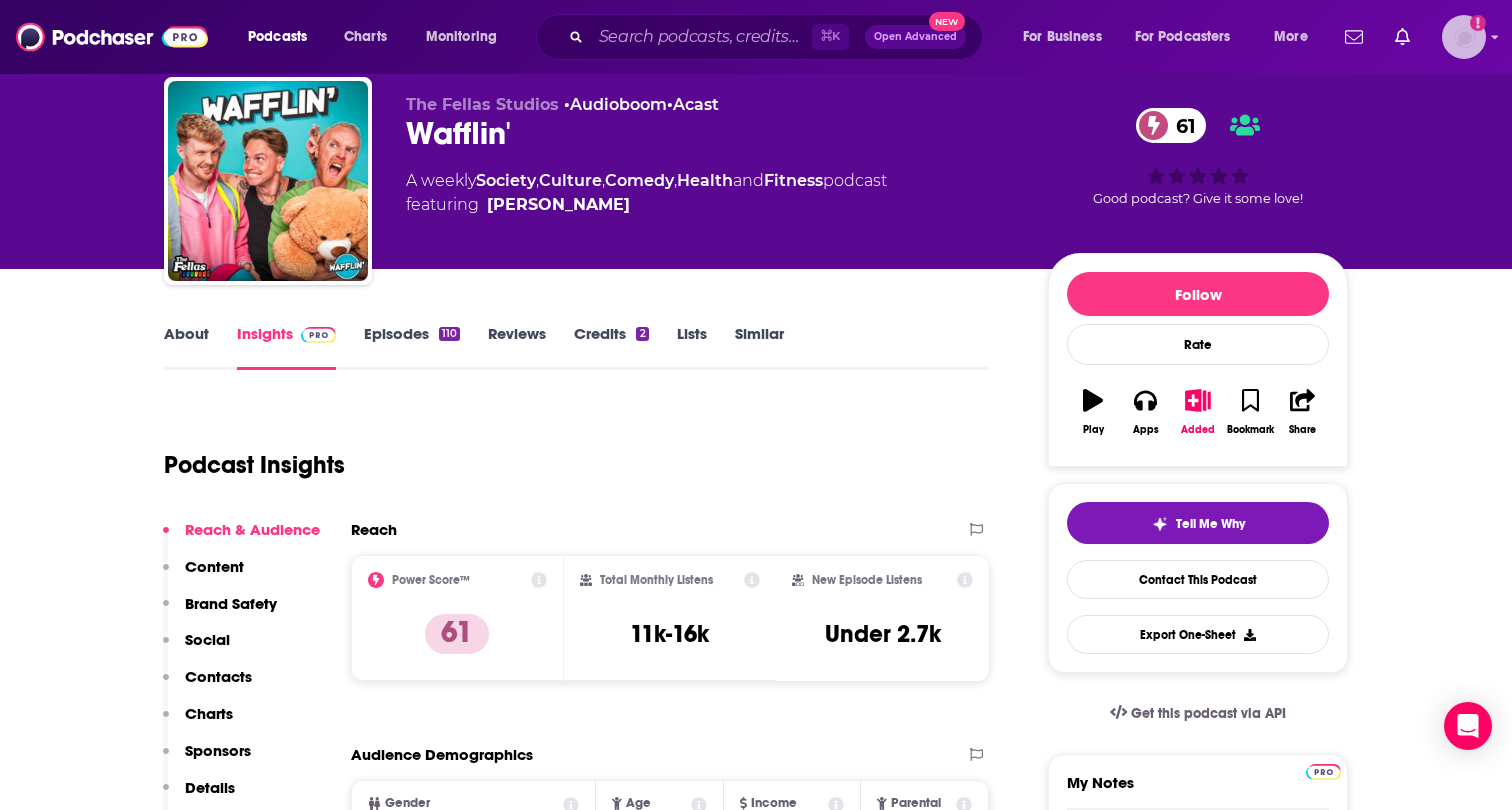 click at bounding box center (1464, 37) 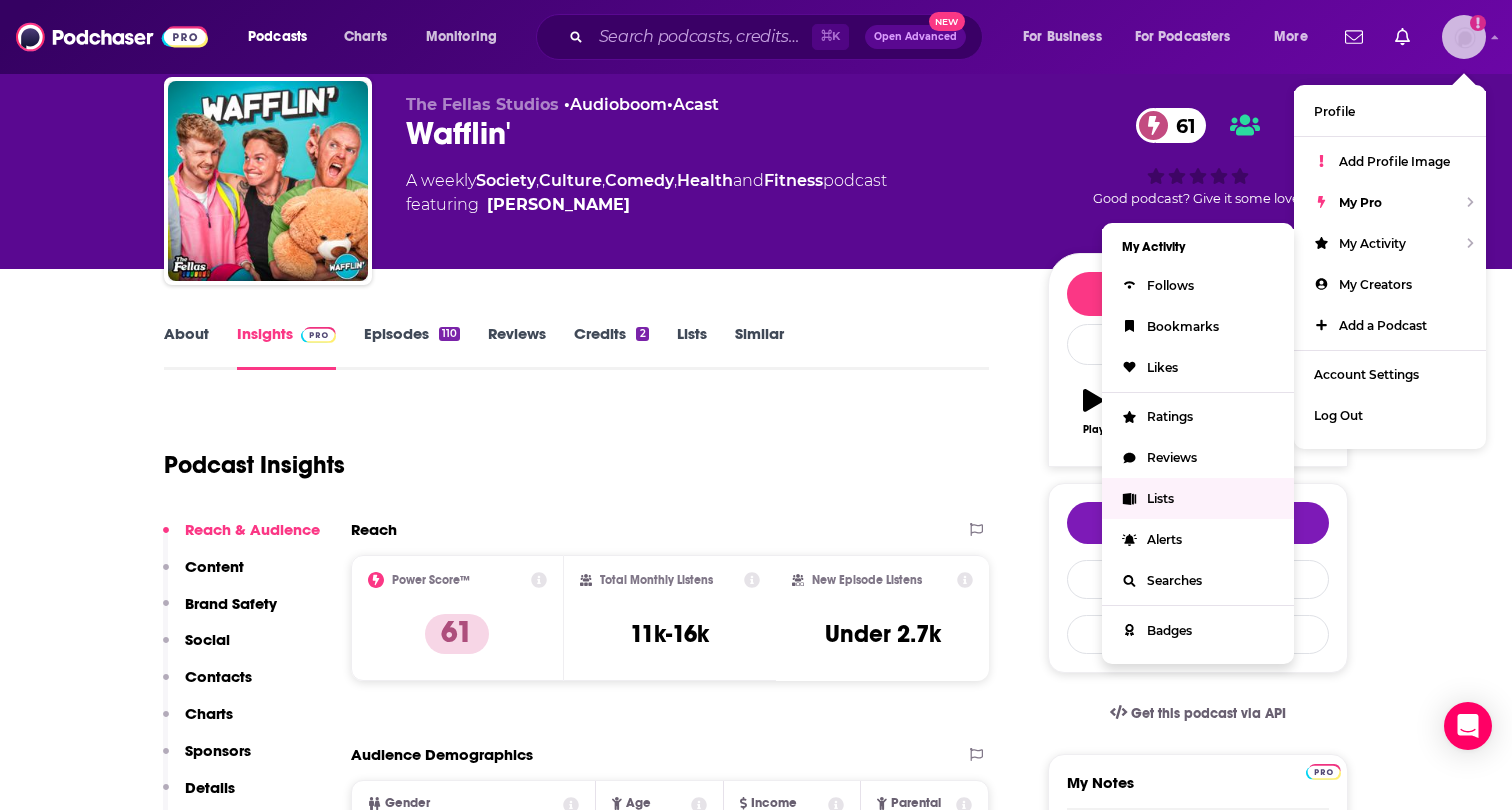 click on "Lists" at bounding box center [1160, 498] 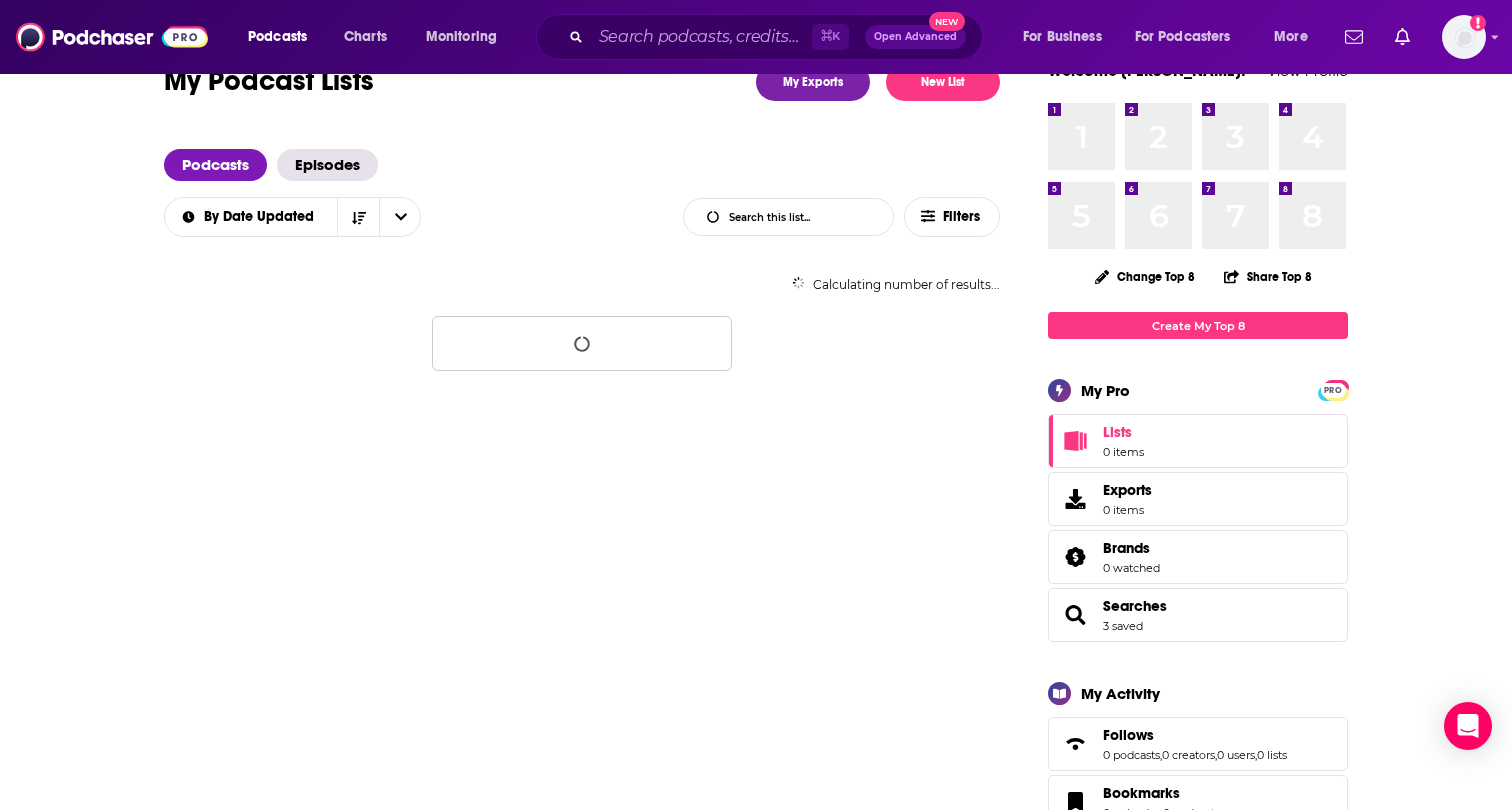 scroll, scrollTop: 0, scrollLeft: 0, axis: both 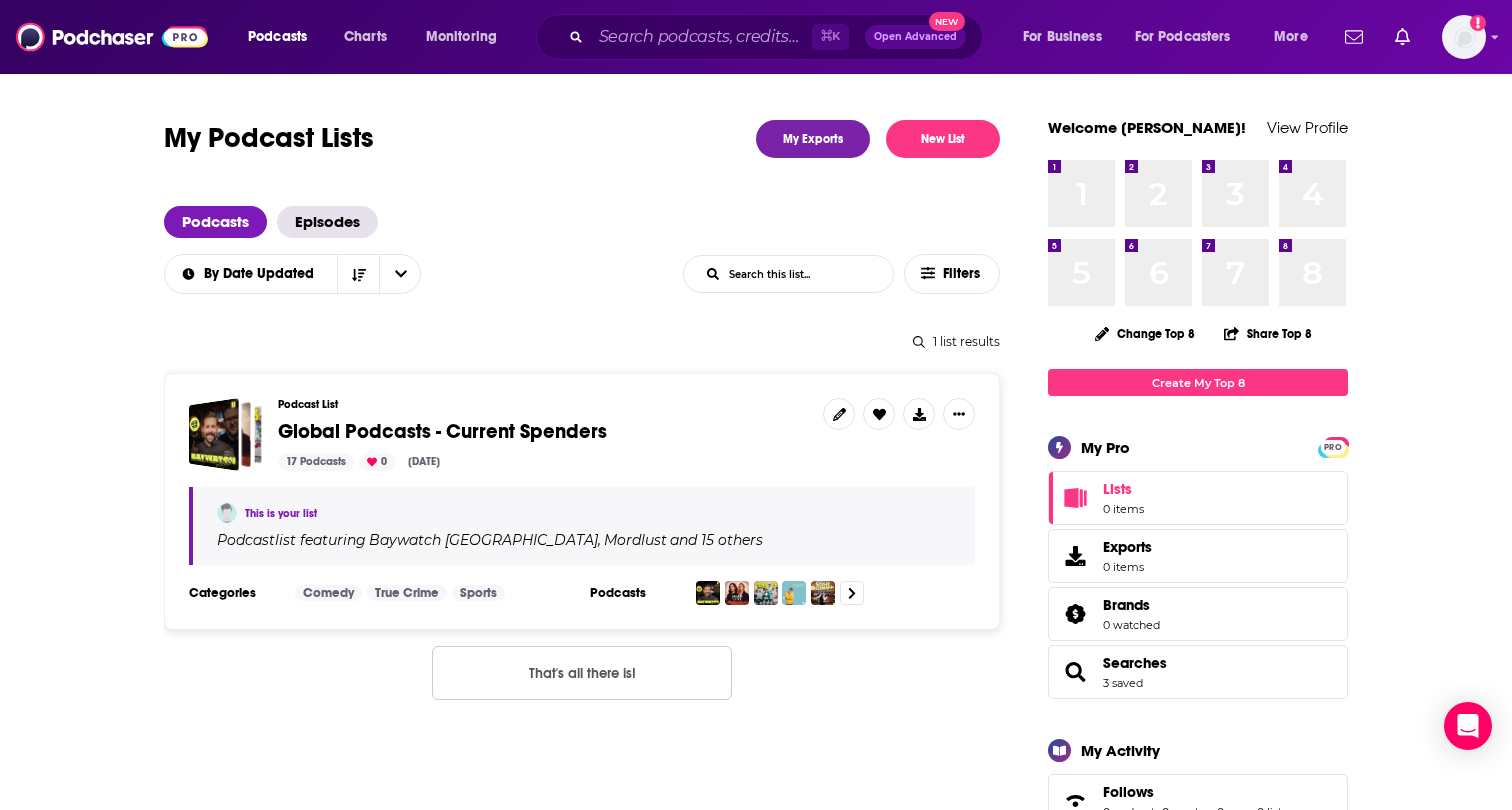 click on "Podcast List Global Podcasts - Current Spenders  17   Podcasts 0 Jul 15, 2025" at bounding box center (542, 434) 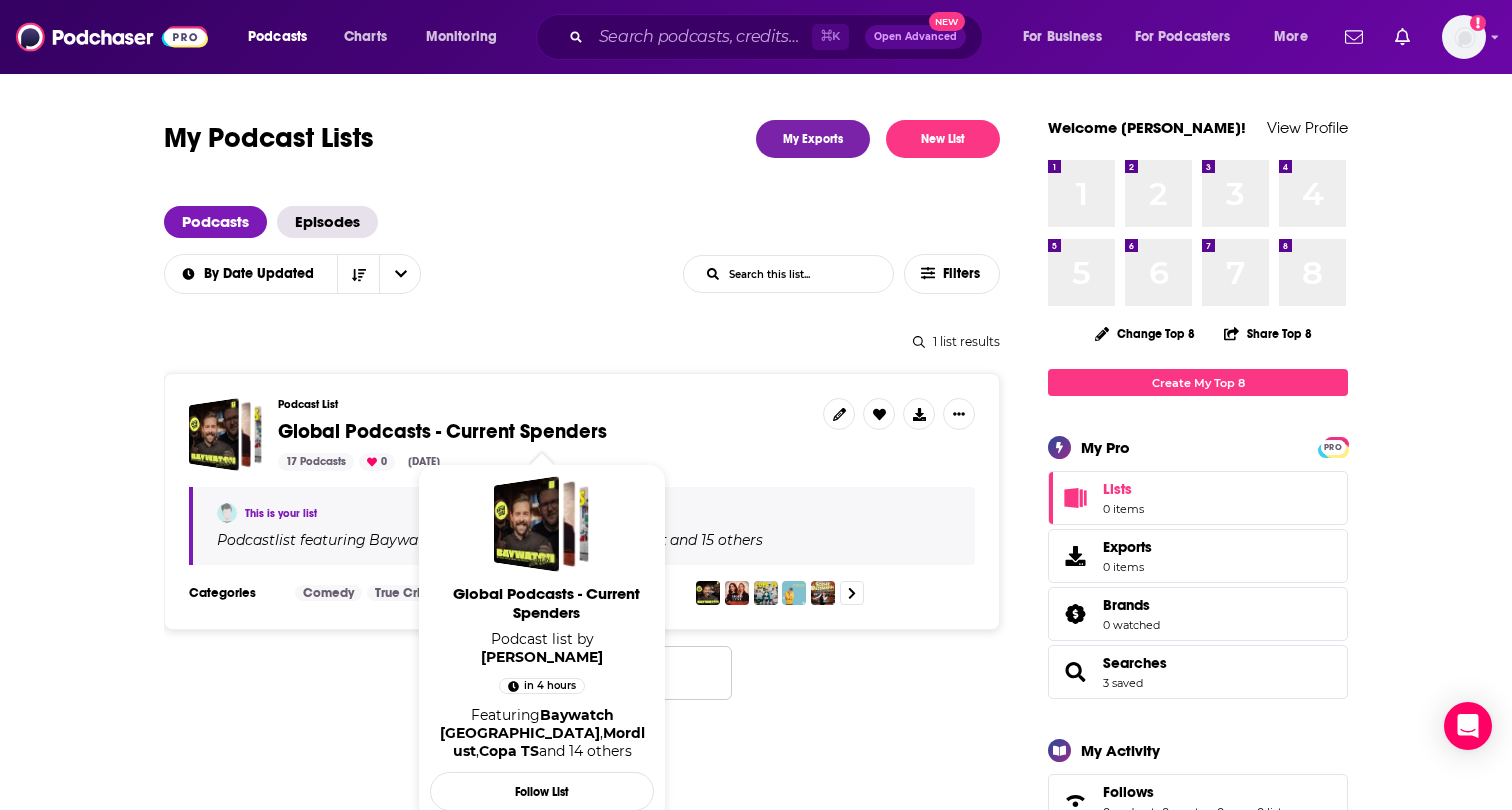 click on "Global Podcasts - Current Spenders" at bounding box center (442, 431) 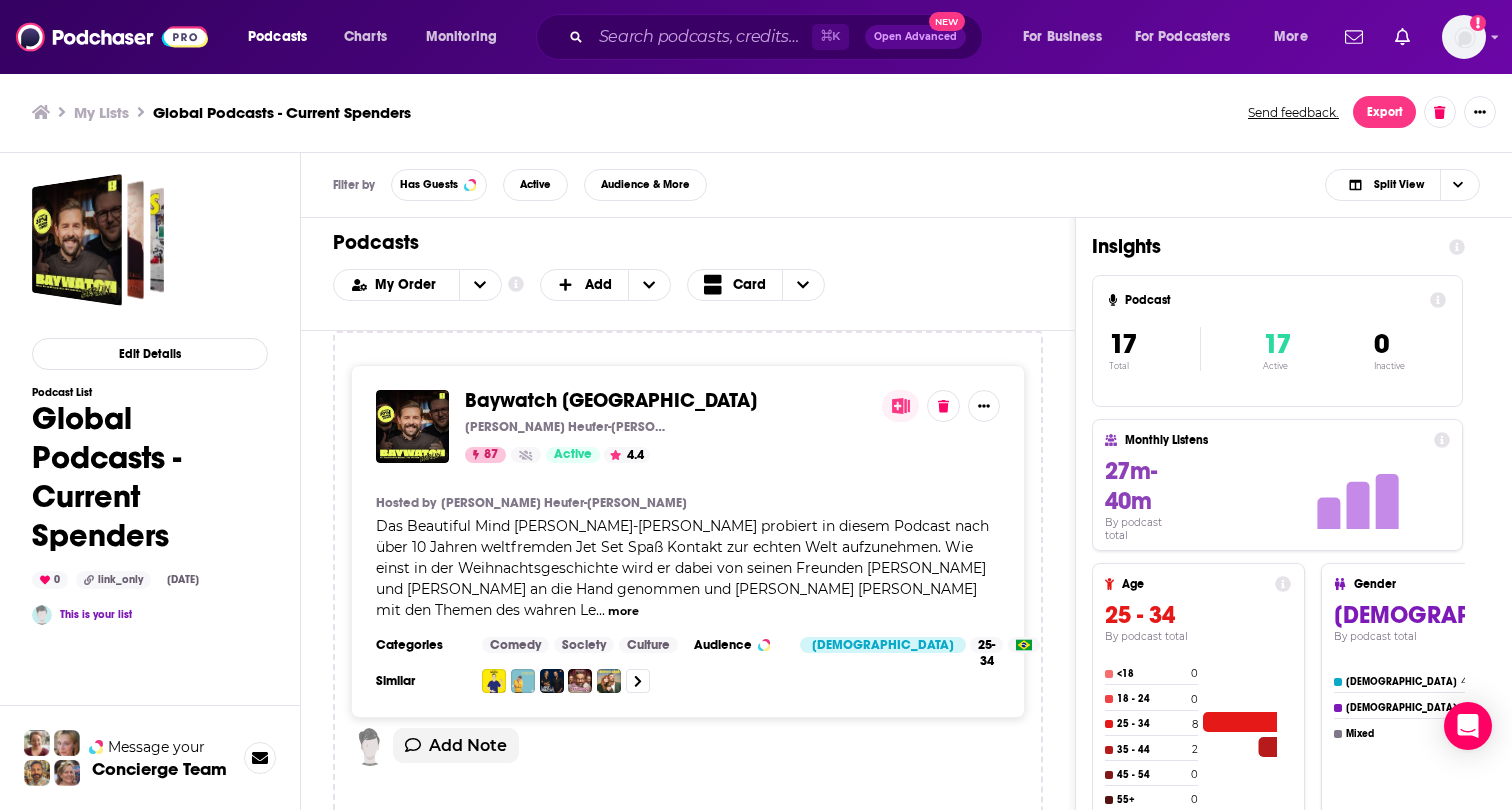 scroll, scrollTop: 136, scrollLeft: 0, axis: vertical 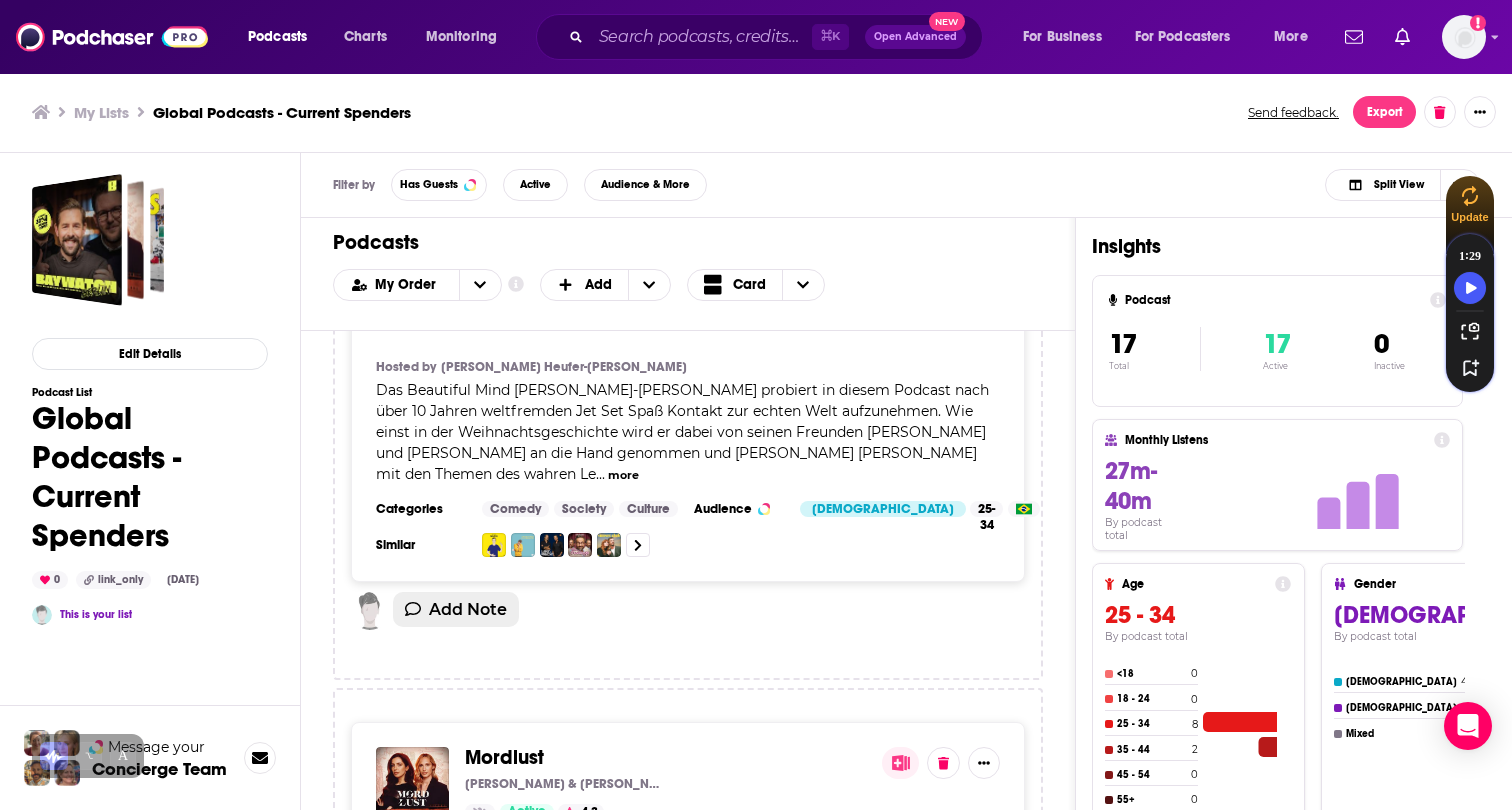 click 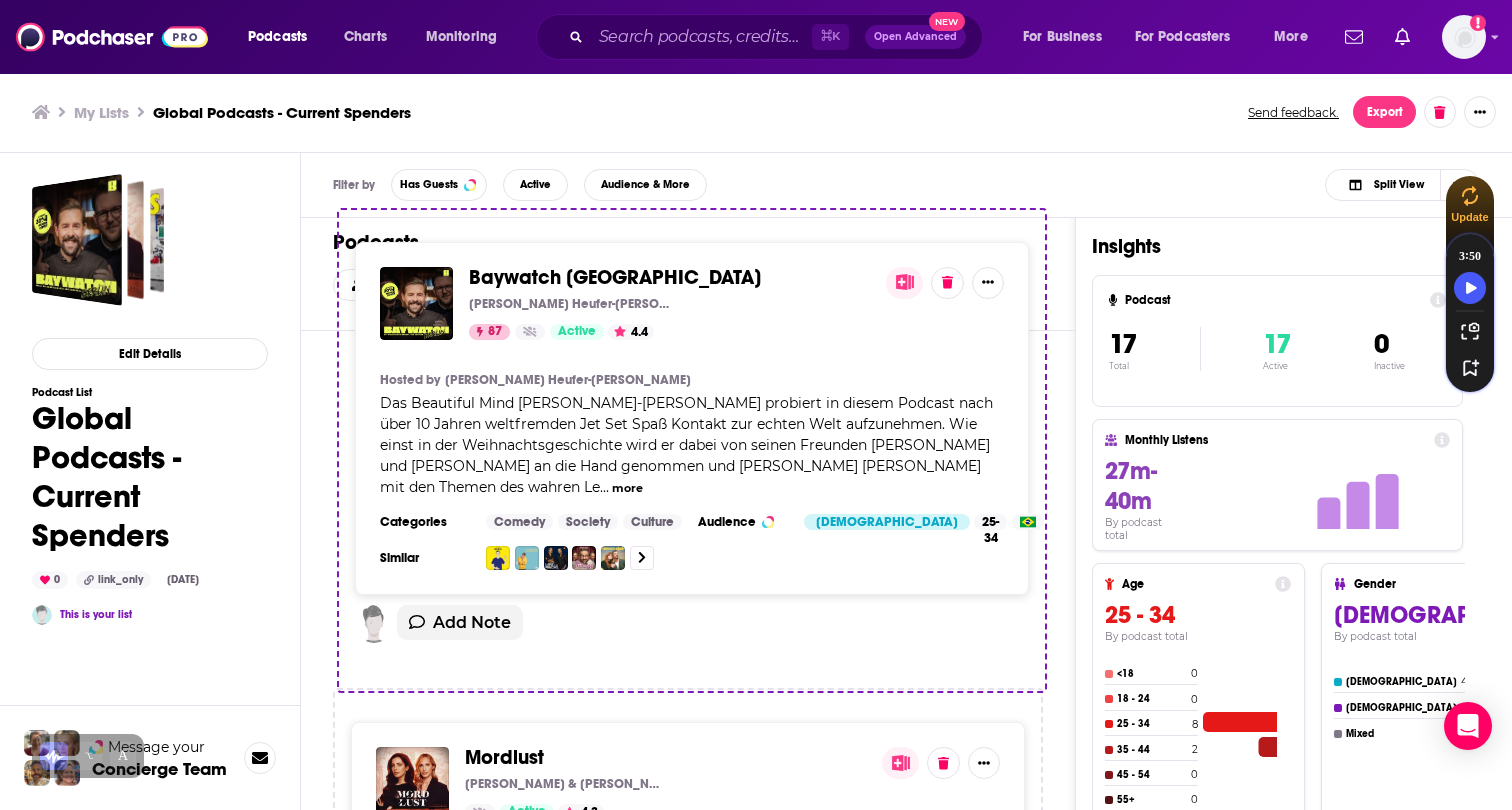 drag, startPoint x: 415, startPoint y: 615, endPoint x: 421, endPoint y: 644, distance: 29.614185 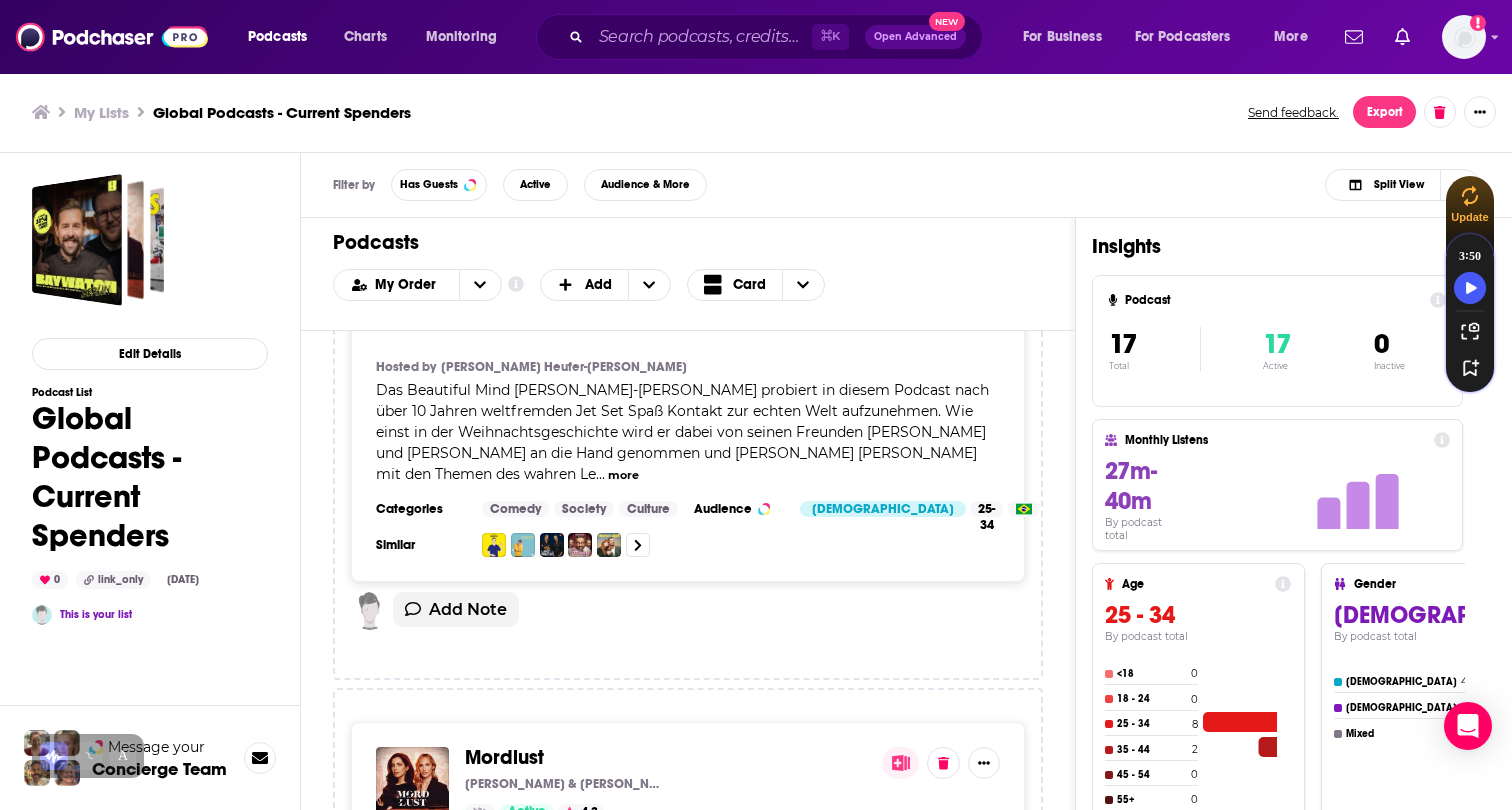click at bounding box center [370, 611] 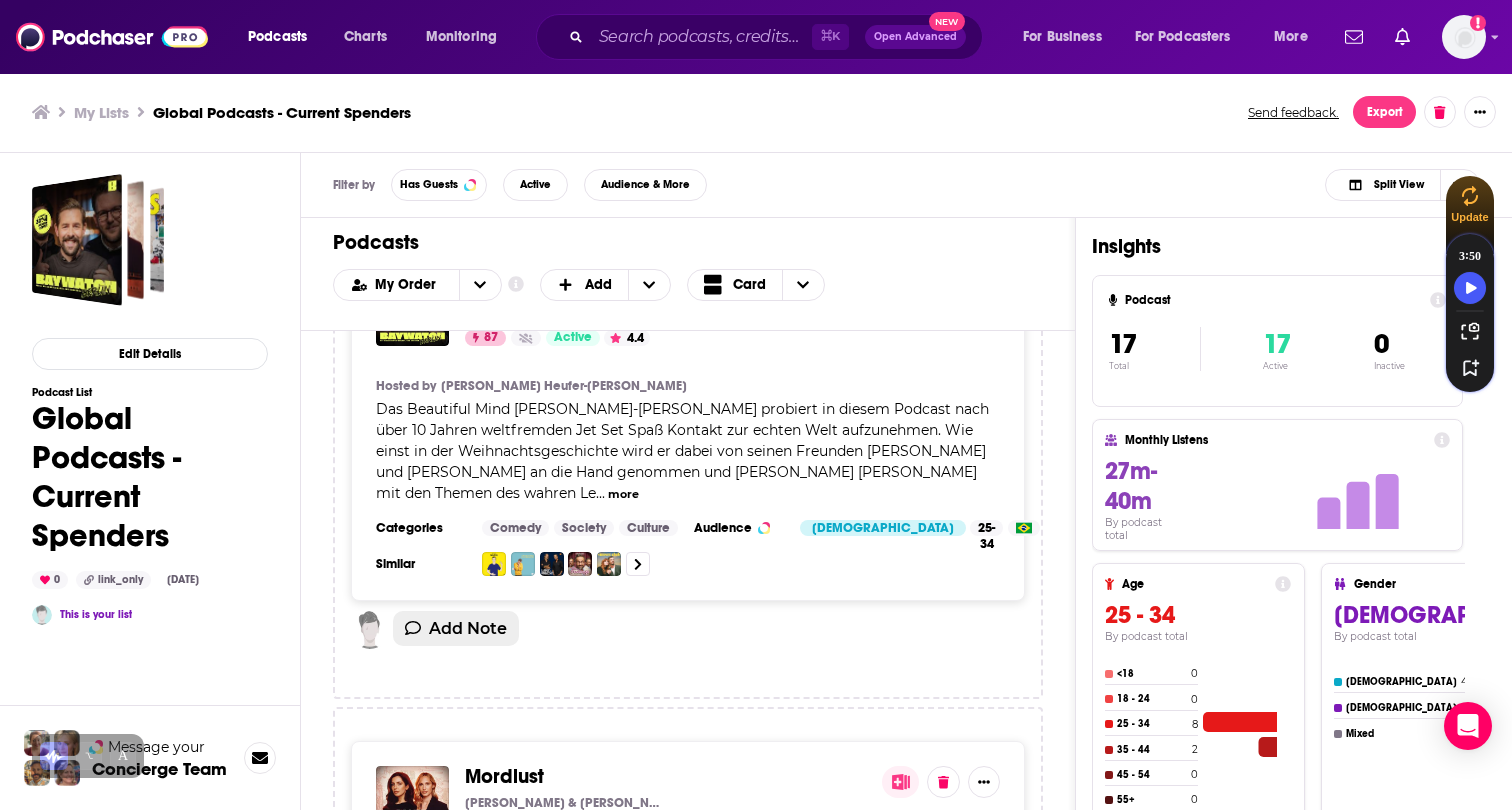 scroll, scrollTop: 117, scrollLeft: 0, axis: vertical 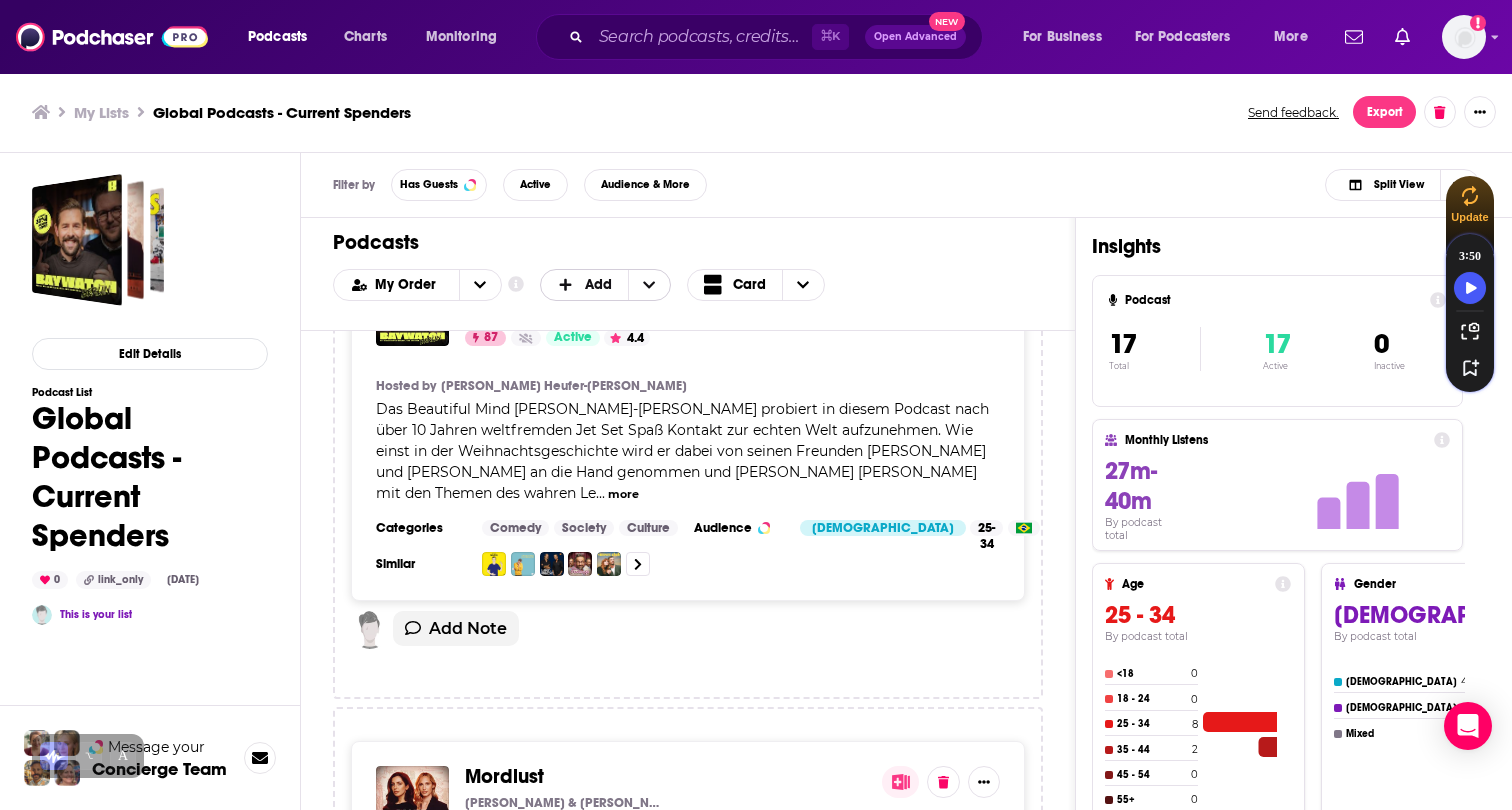 click on "Add" at bounding box center (598, 285) 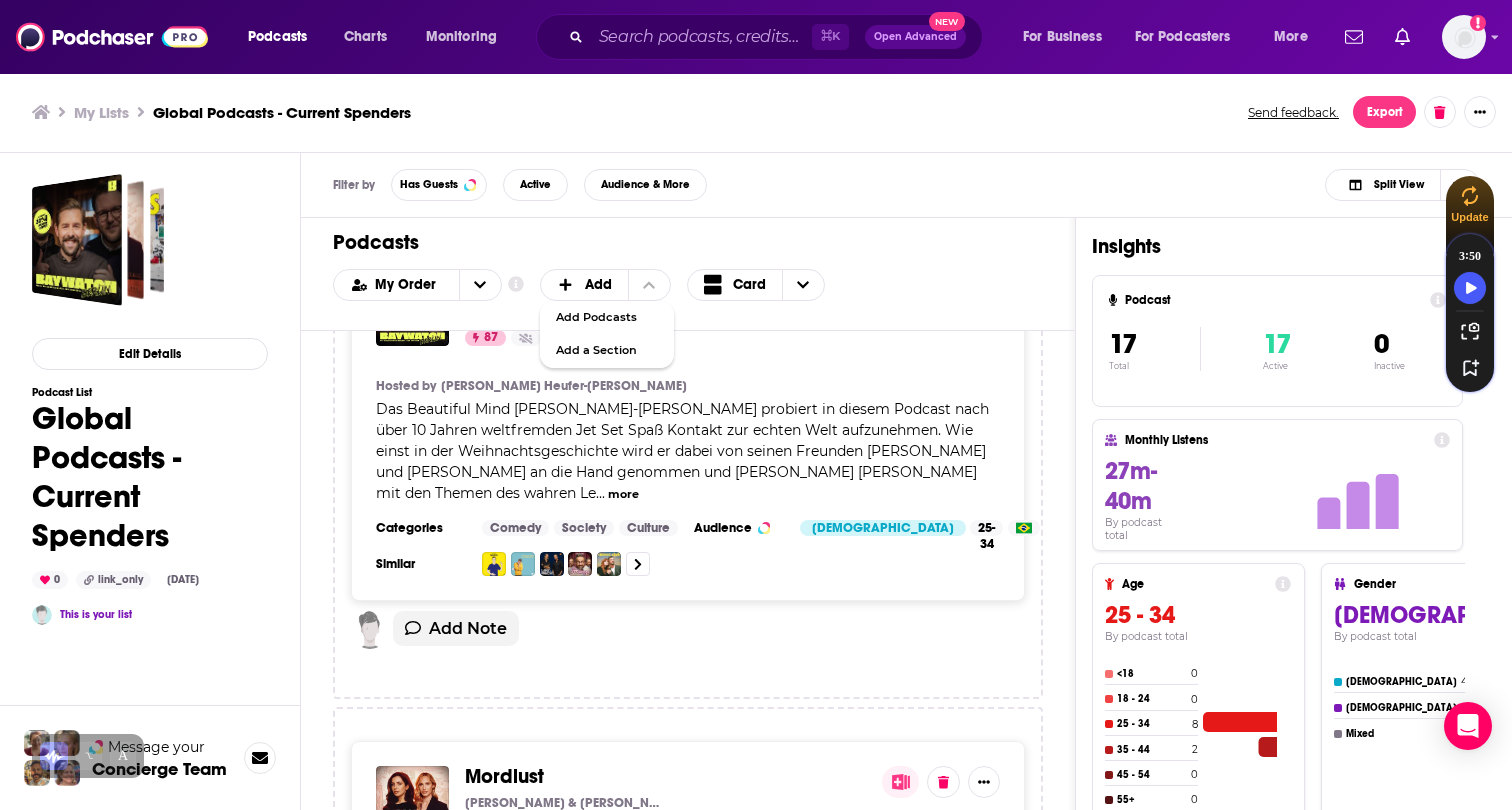 click on "Podcasts" at bounding box center [680, 242] 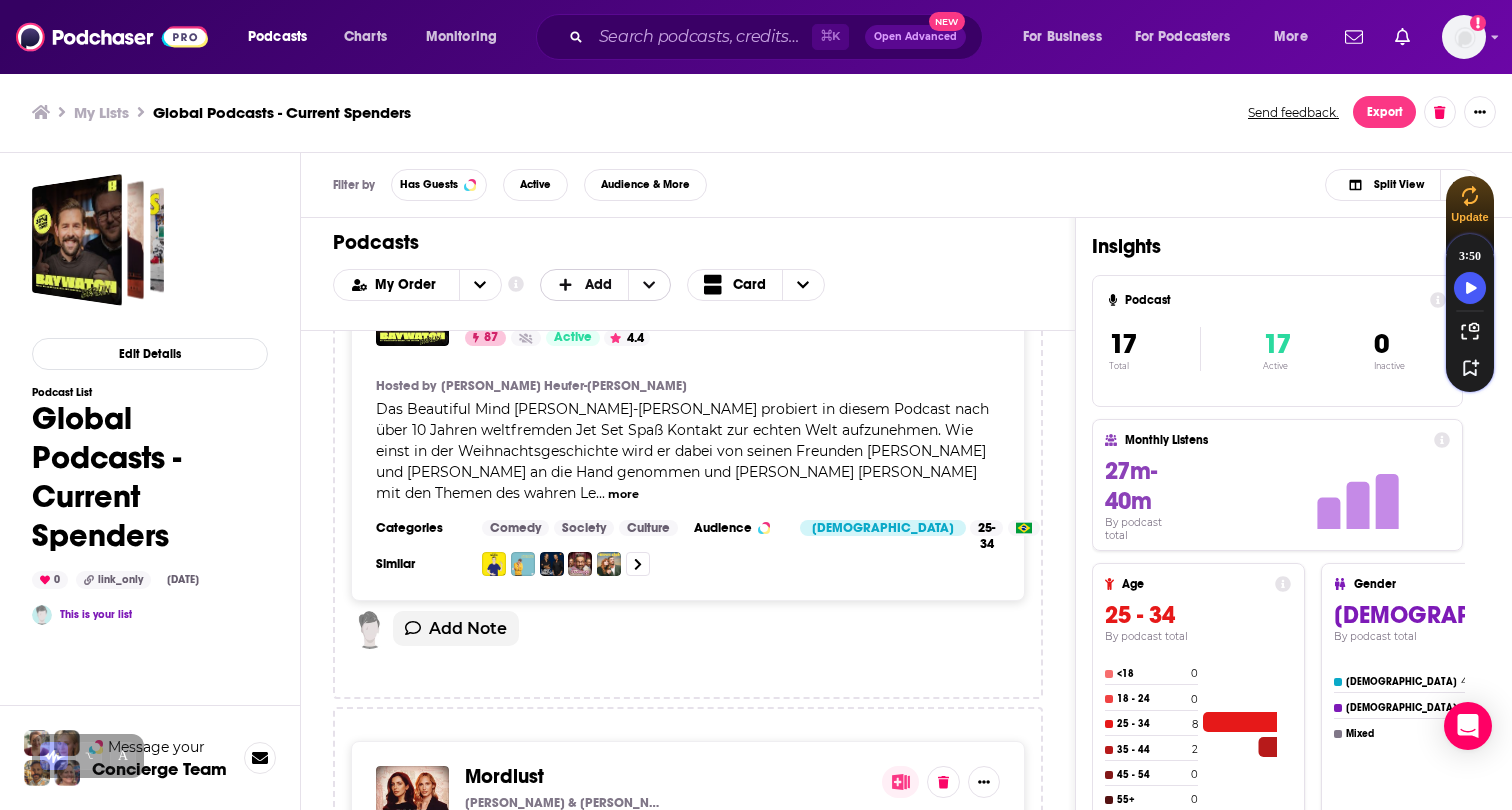 click on "Add" at bounding box center [585, 285] 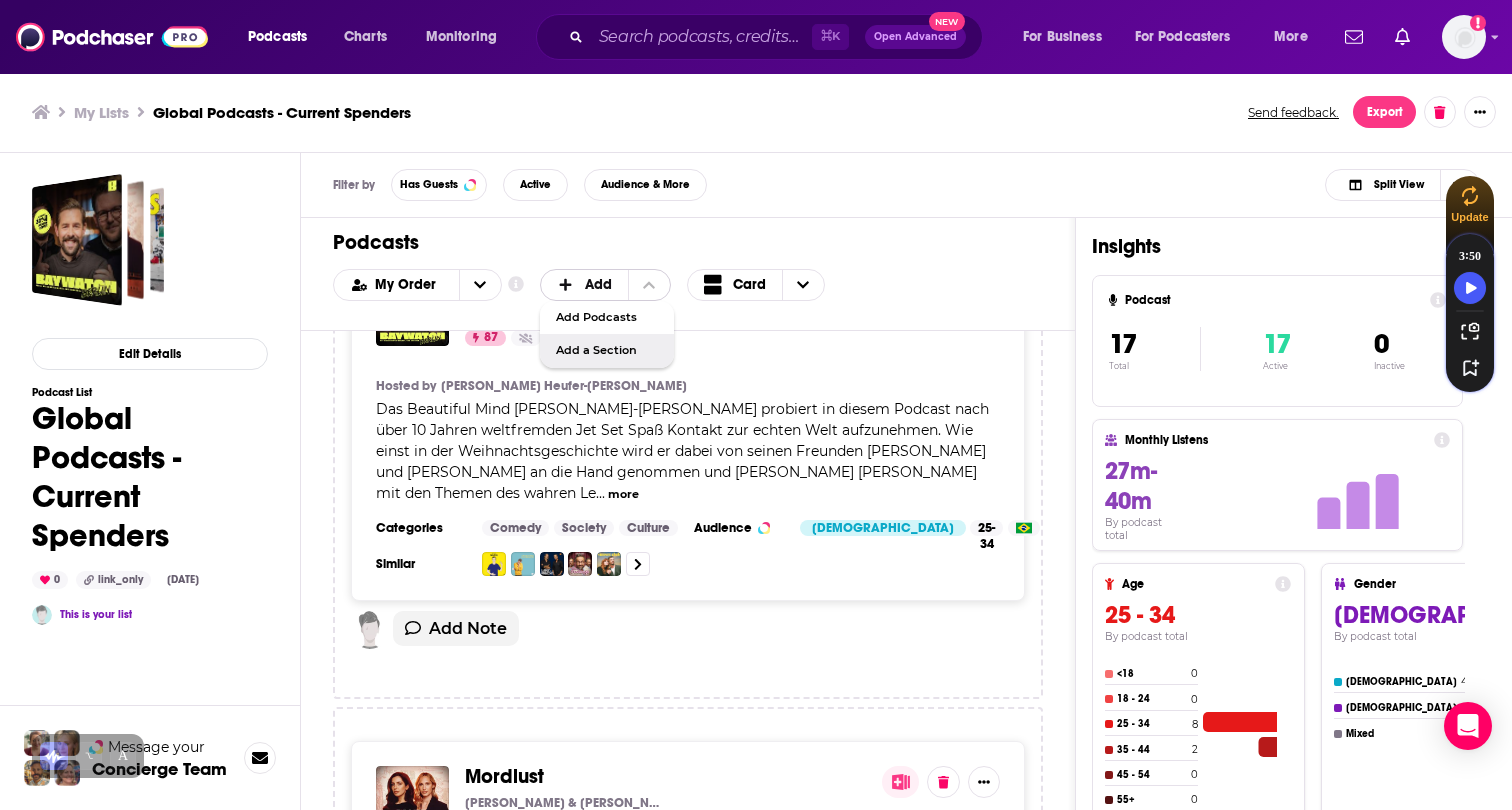click on "Add a Section" at bounding box center (607, 350) 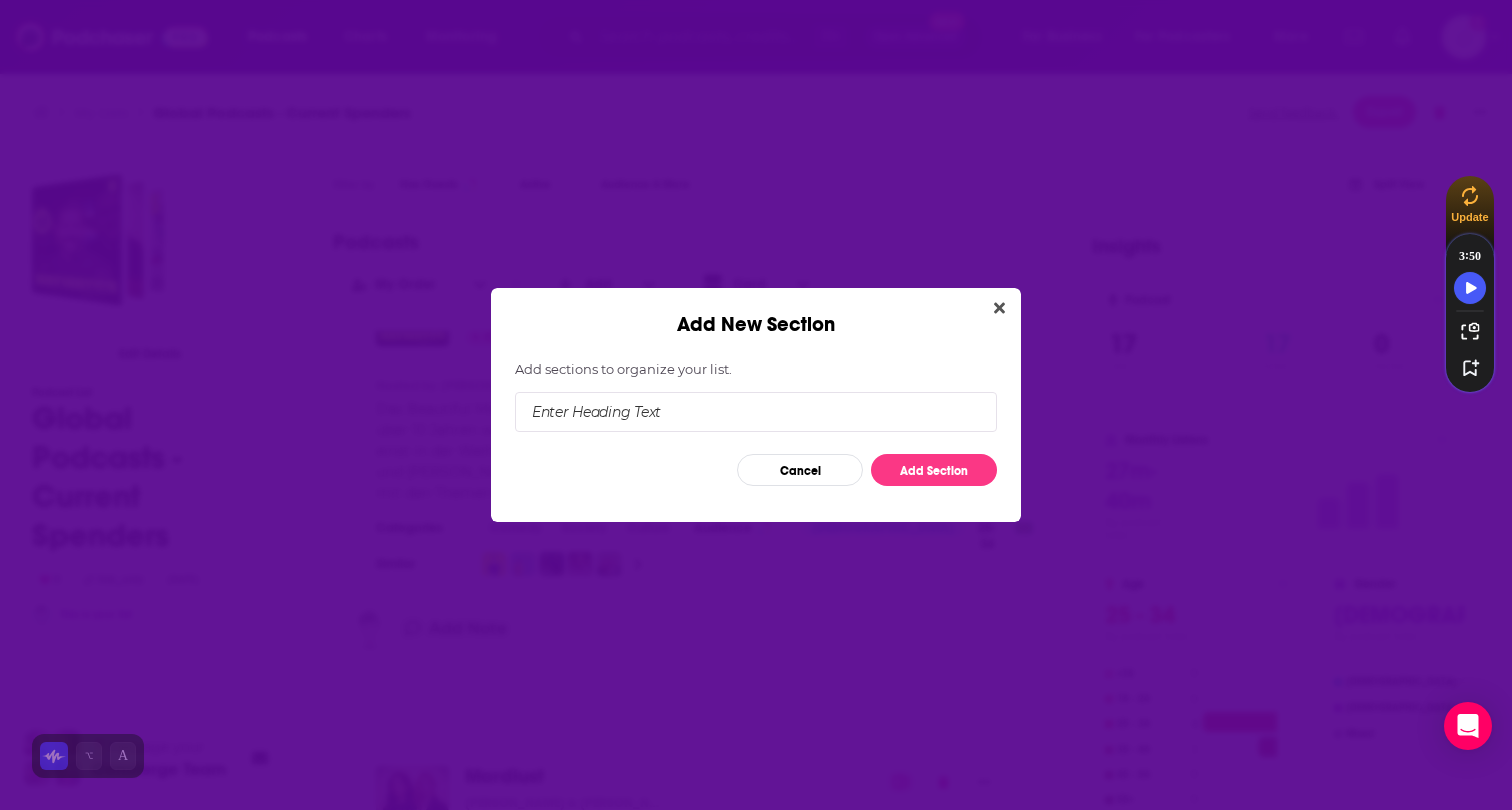 click at bounding box center (756, 412) 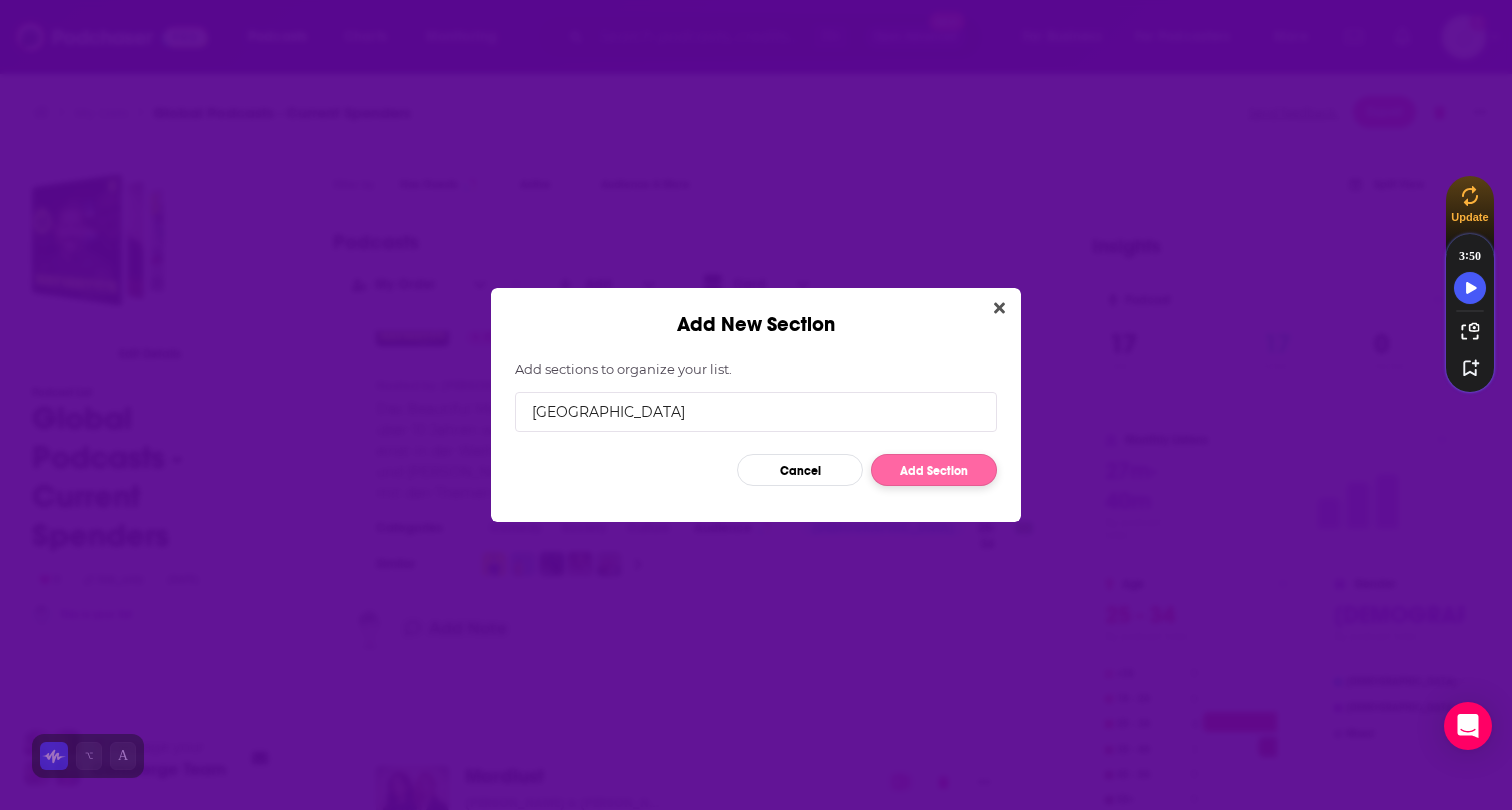 type on "[GEOGRAPHIC_DATA]" 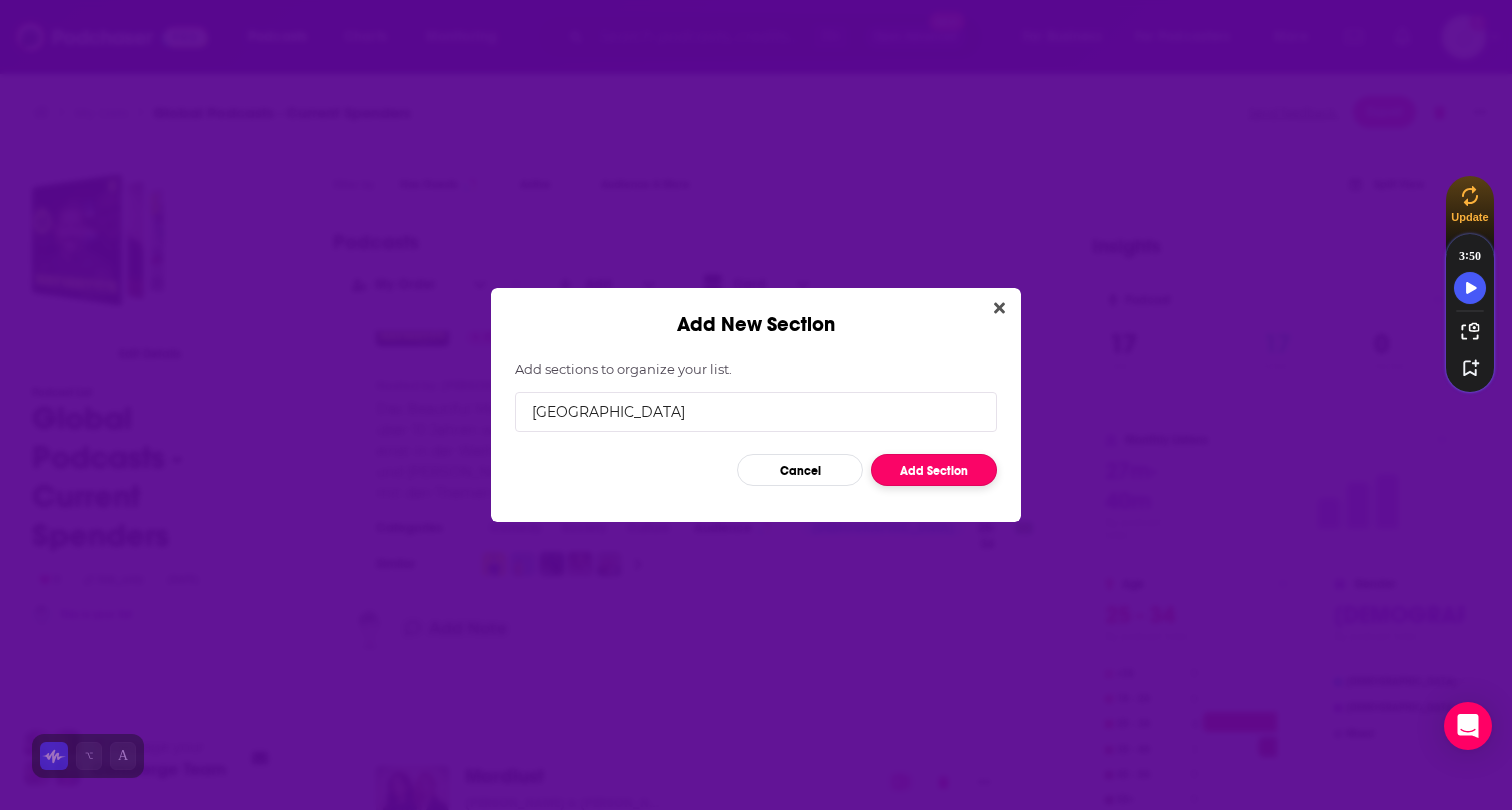 click on "Add Section" at bounding box center (934, 470) 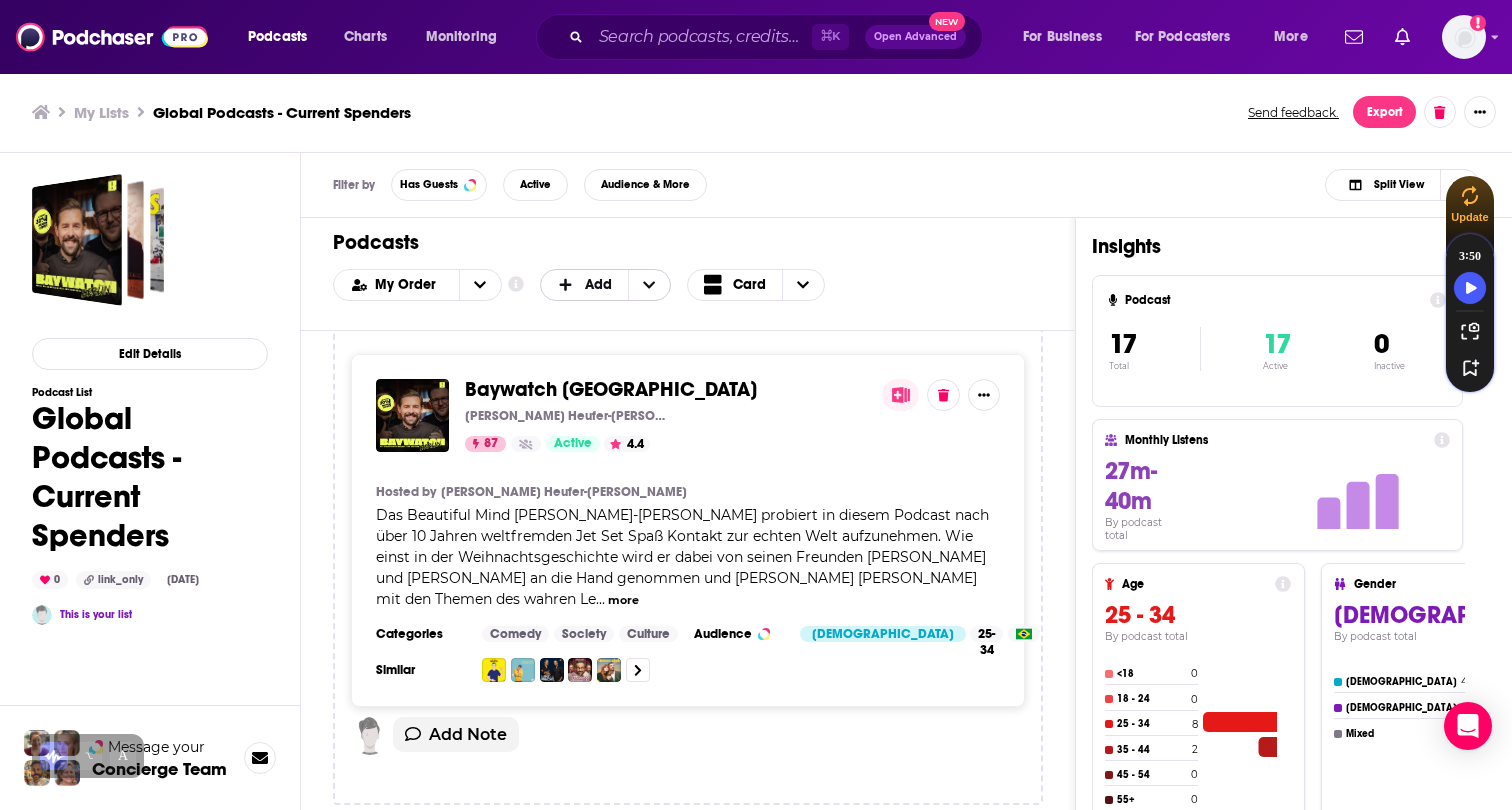 scroll, scrollTop: 0, scrollLeft: 0, axis: both 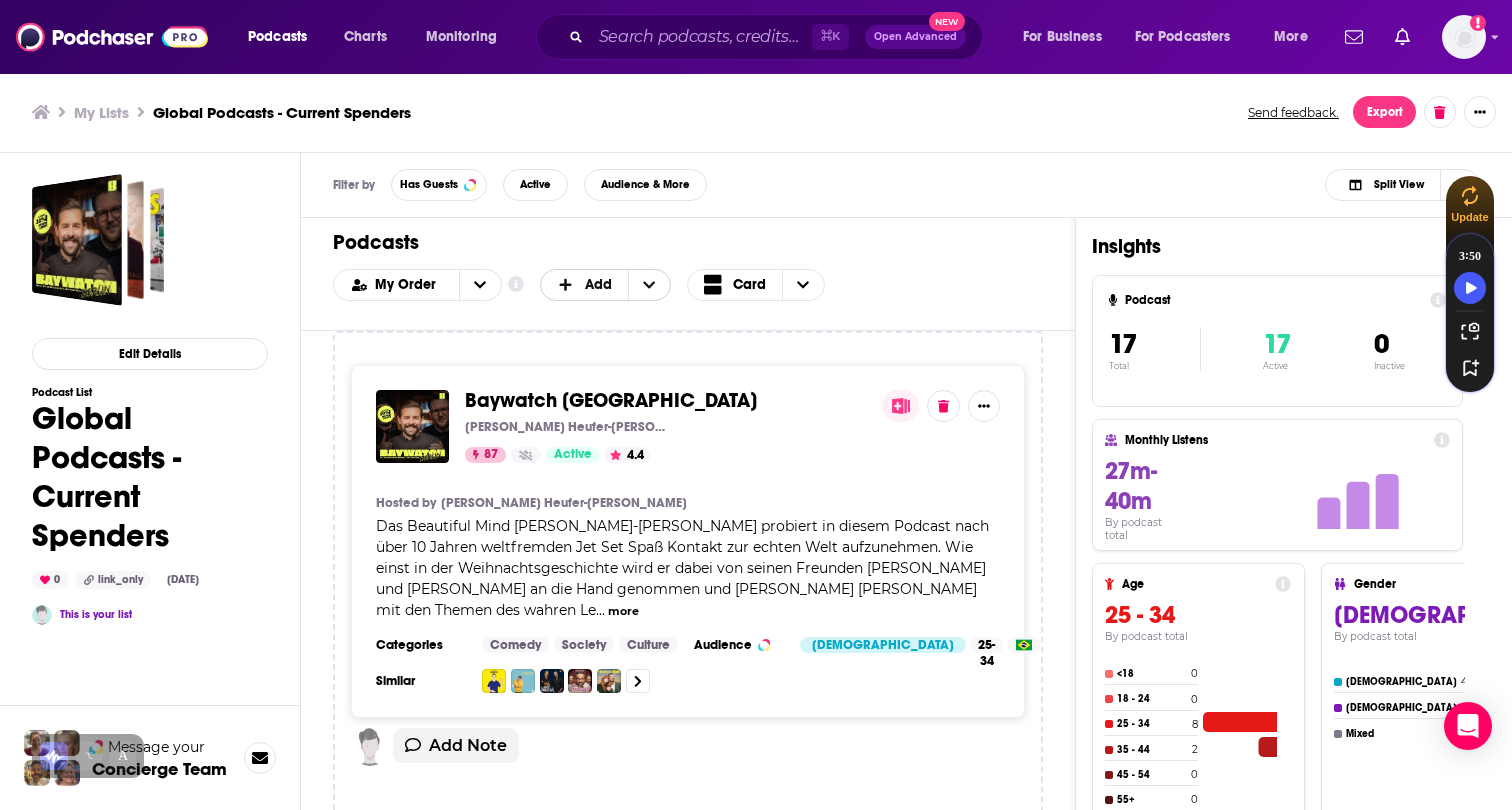 click 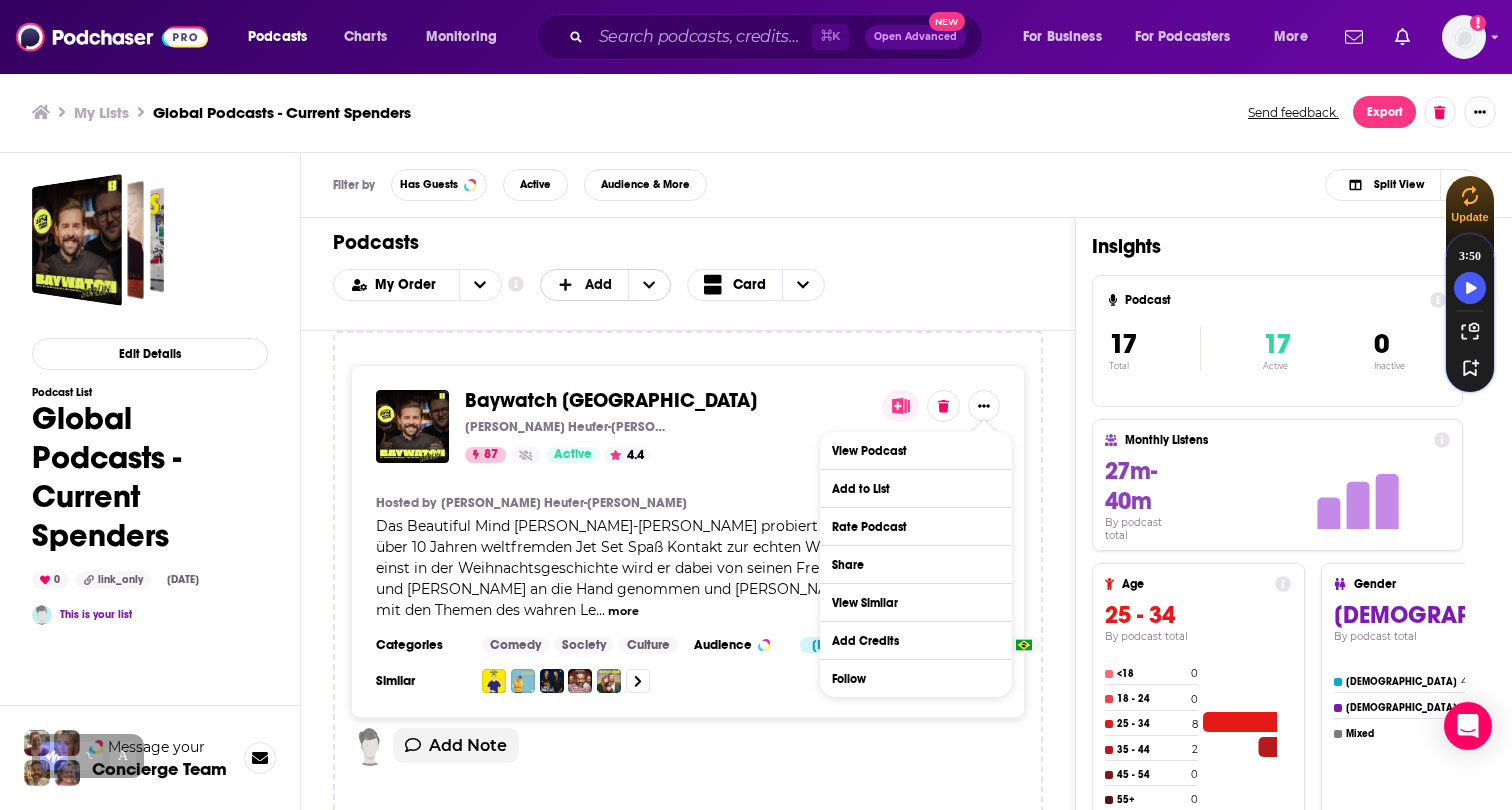 click on "Add Note" at bounding box center [688, 753] 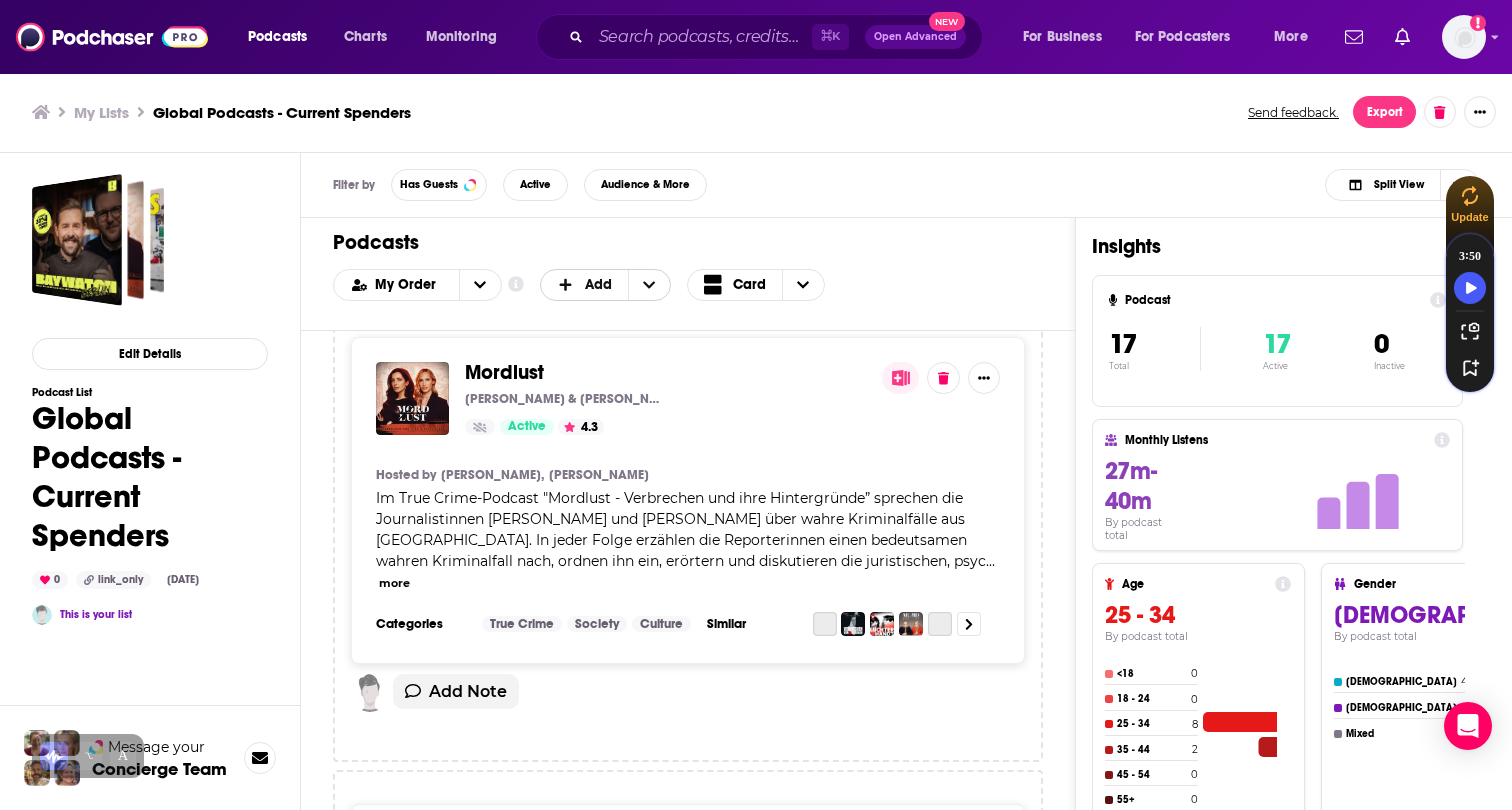 scroll, scrollTop: 604, scrollLeft: 0, axis: vertical 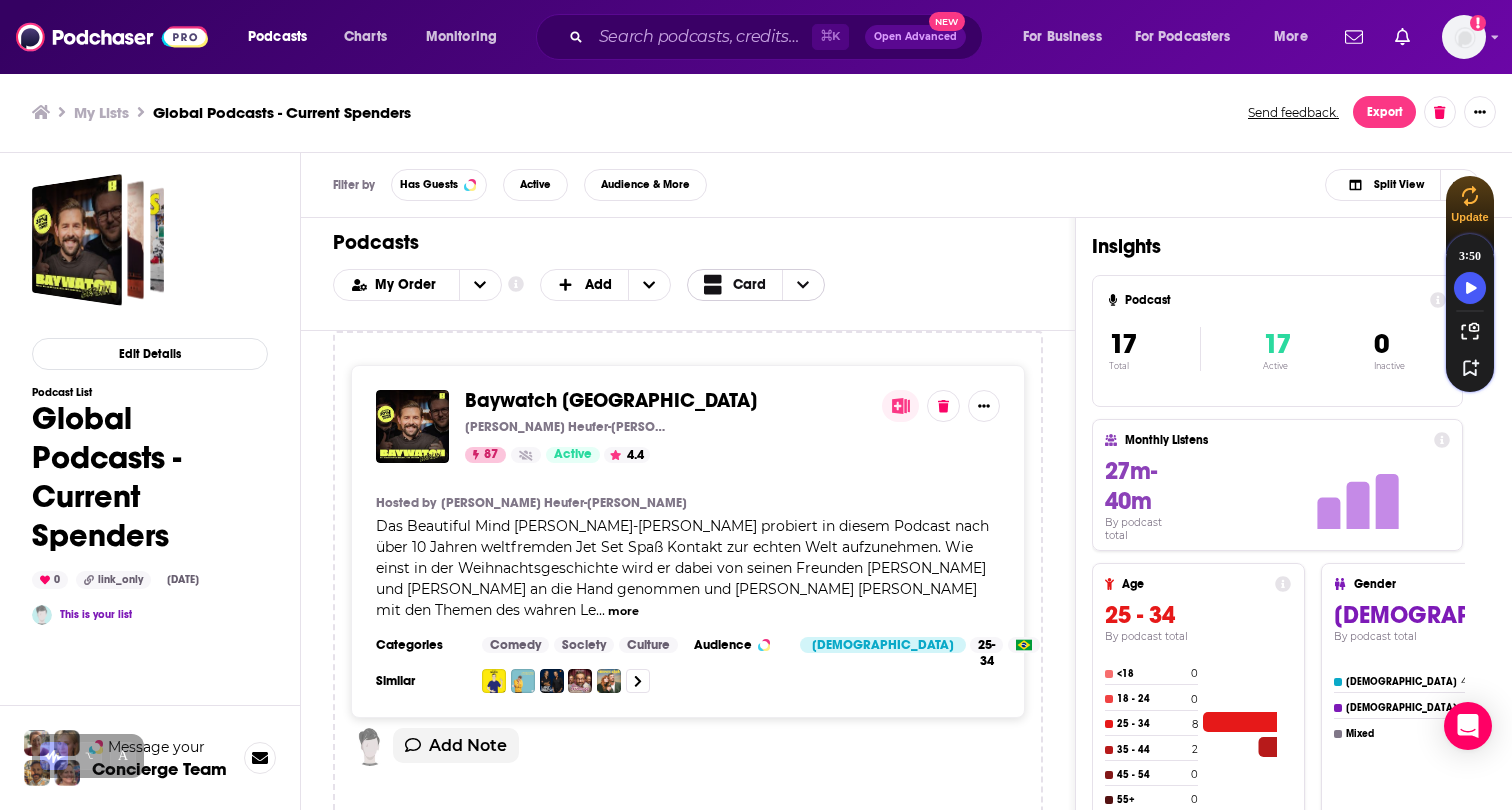 click 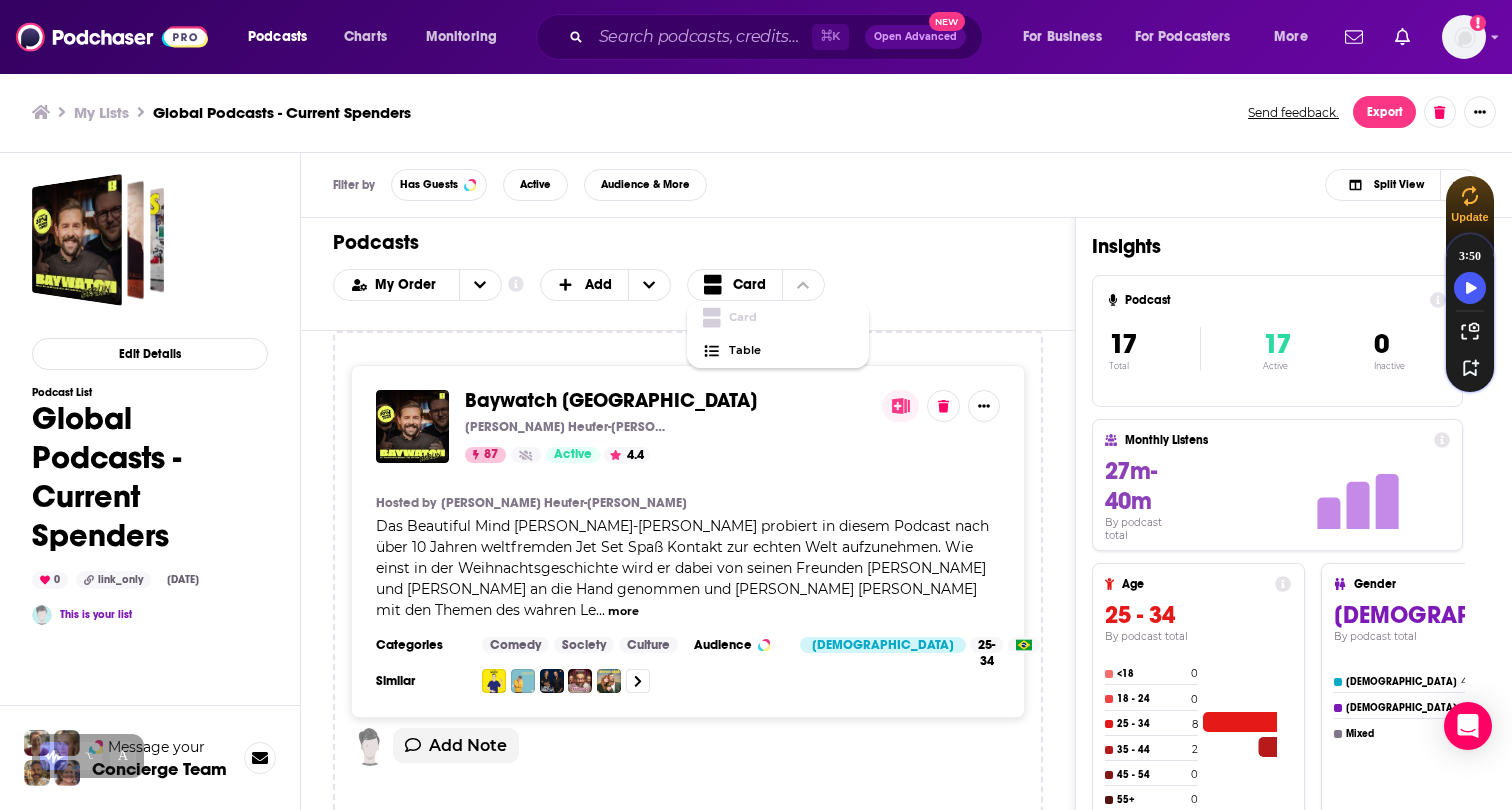 click on "Card Card Table" at bounding box center (778, 285) 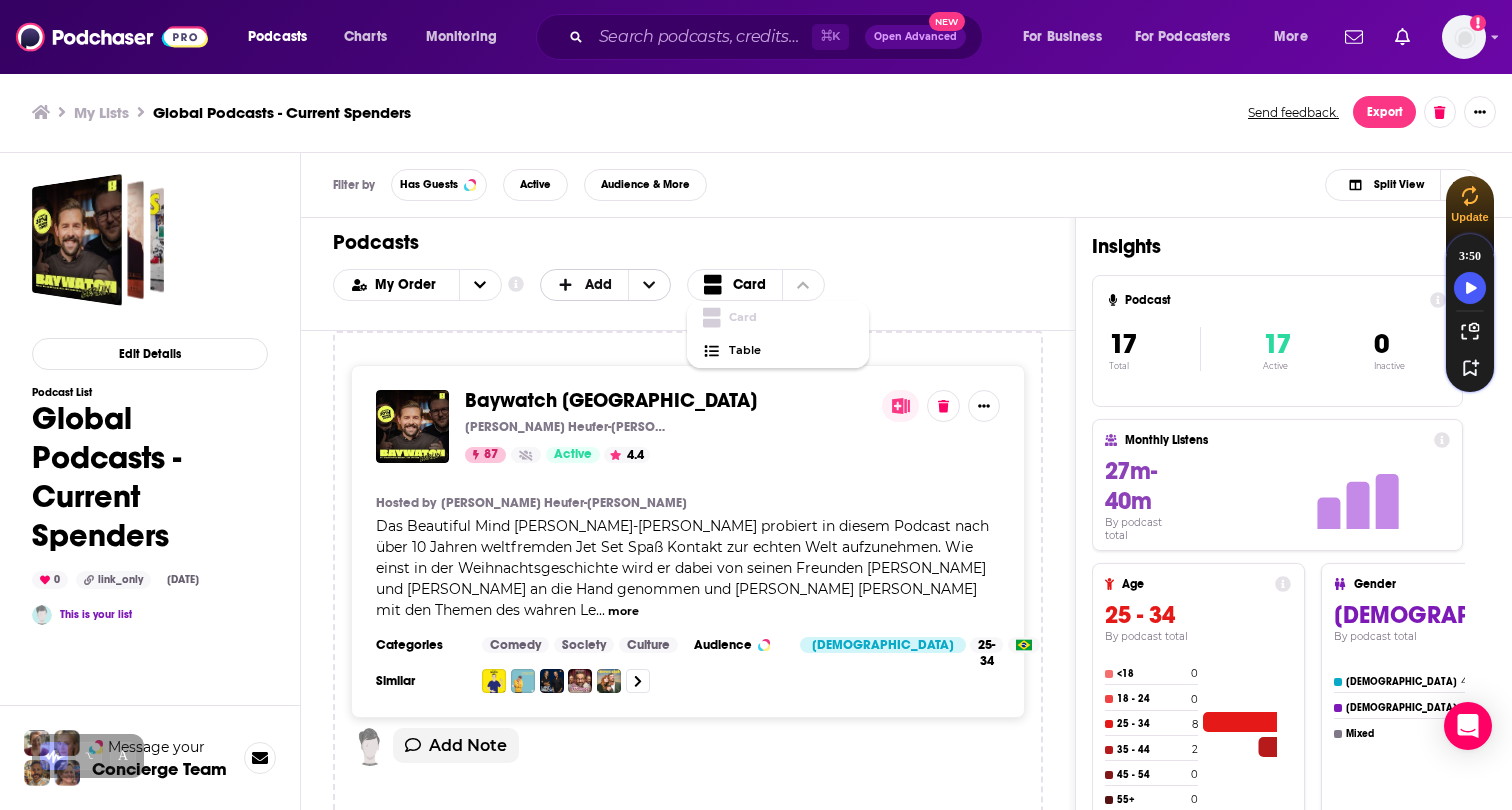 click 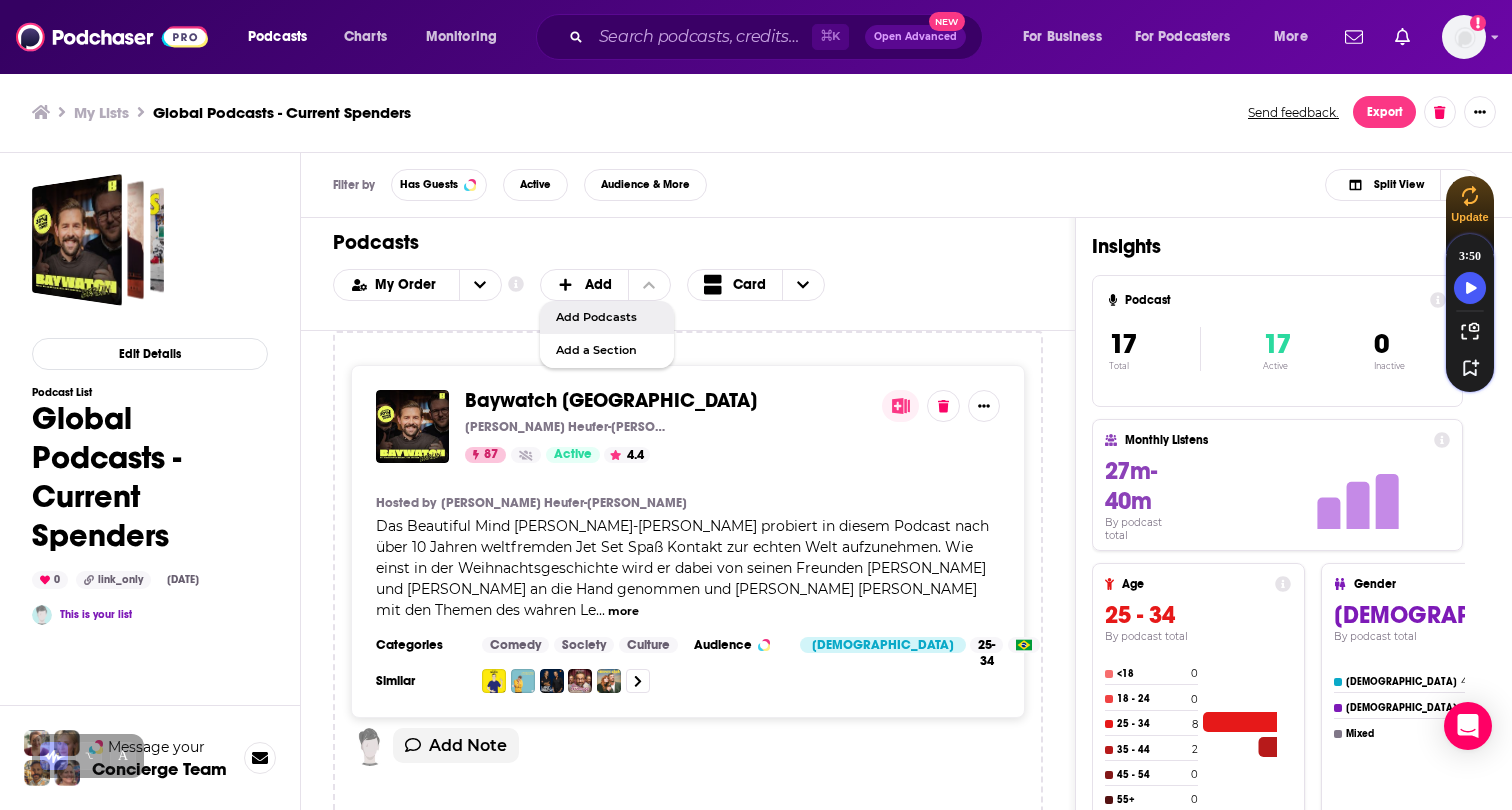 click on "Card" at bounding box center [778, 285] 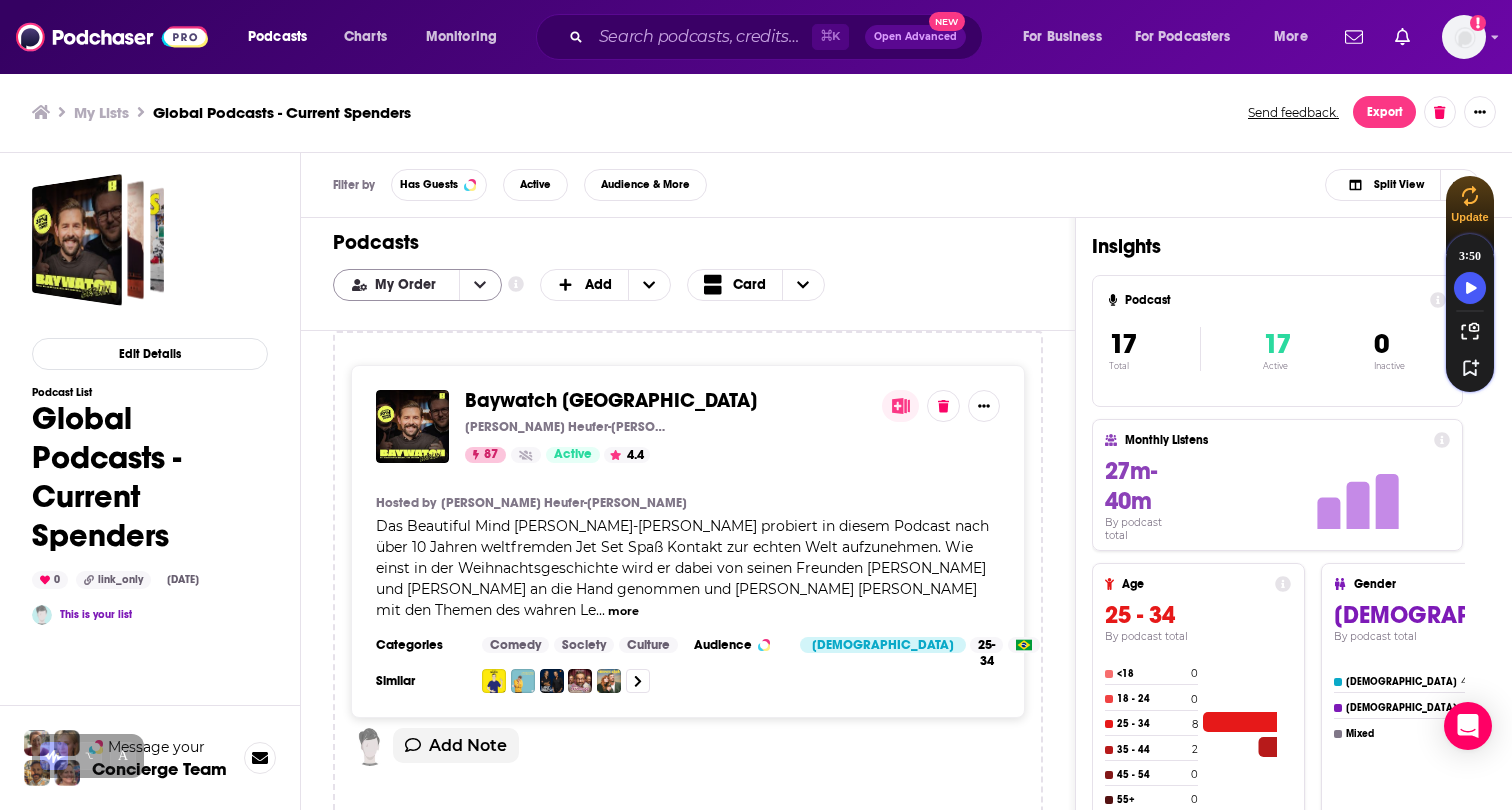 click on "My Order" at bounding box center [396, 285] 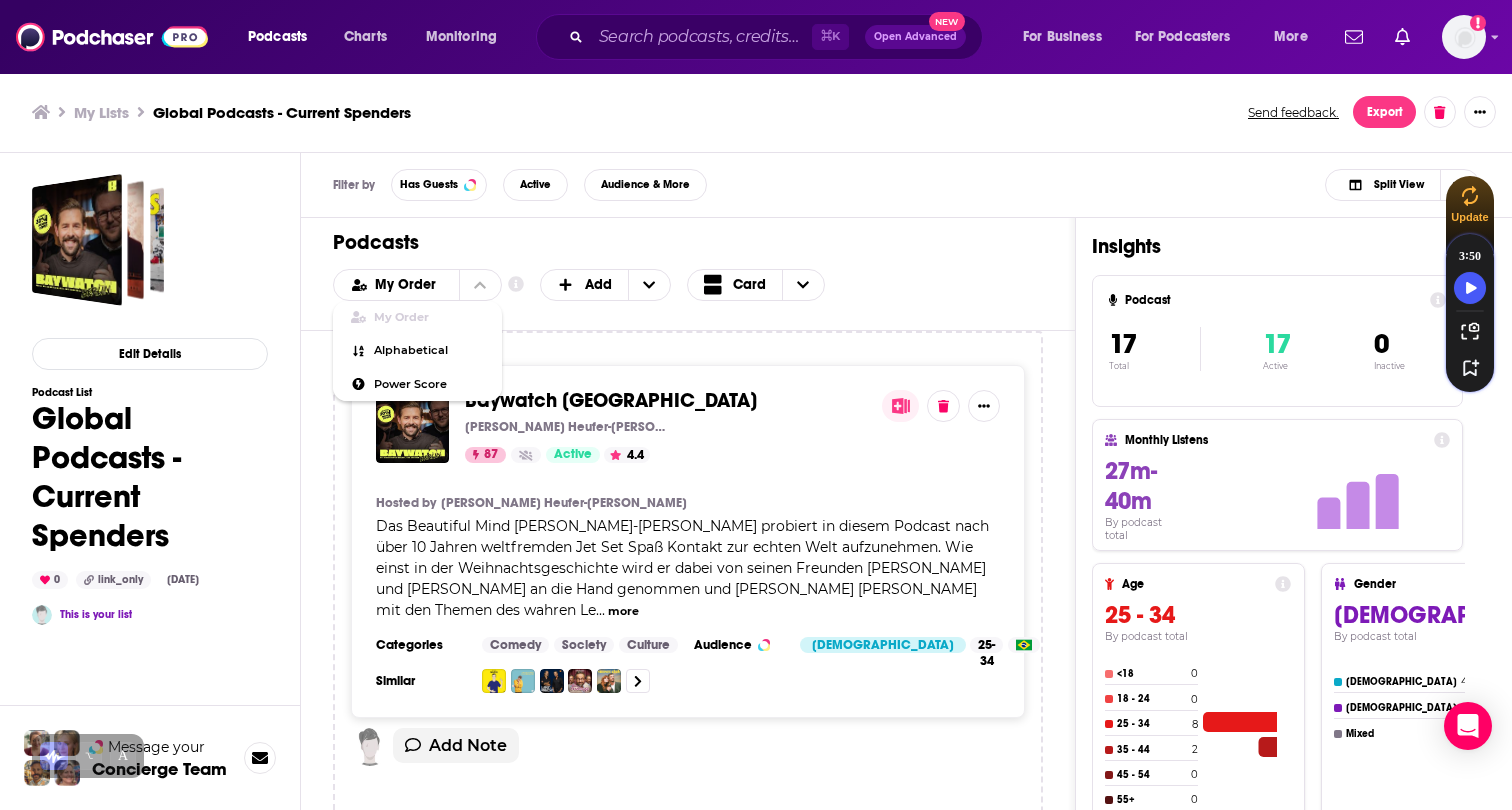 click on "Podcasts Add My Order My Order Alphabetical Power Score Customize Your List Order Select the  “My Order”  sort and remove all filters to enable drag-and-drop reordering. Add Card" at bounding box center [688, 274] 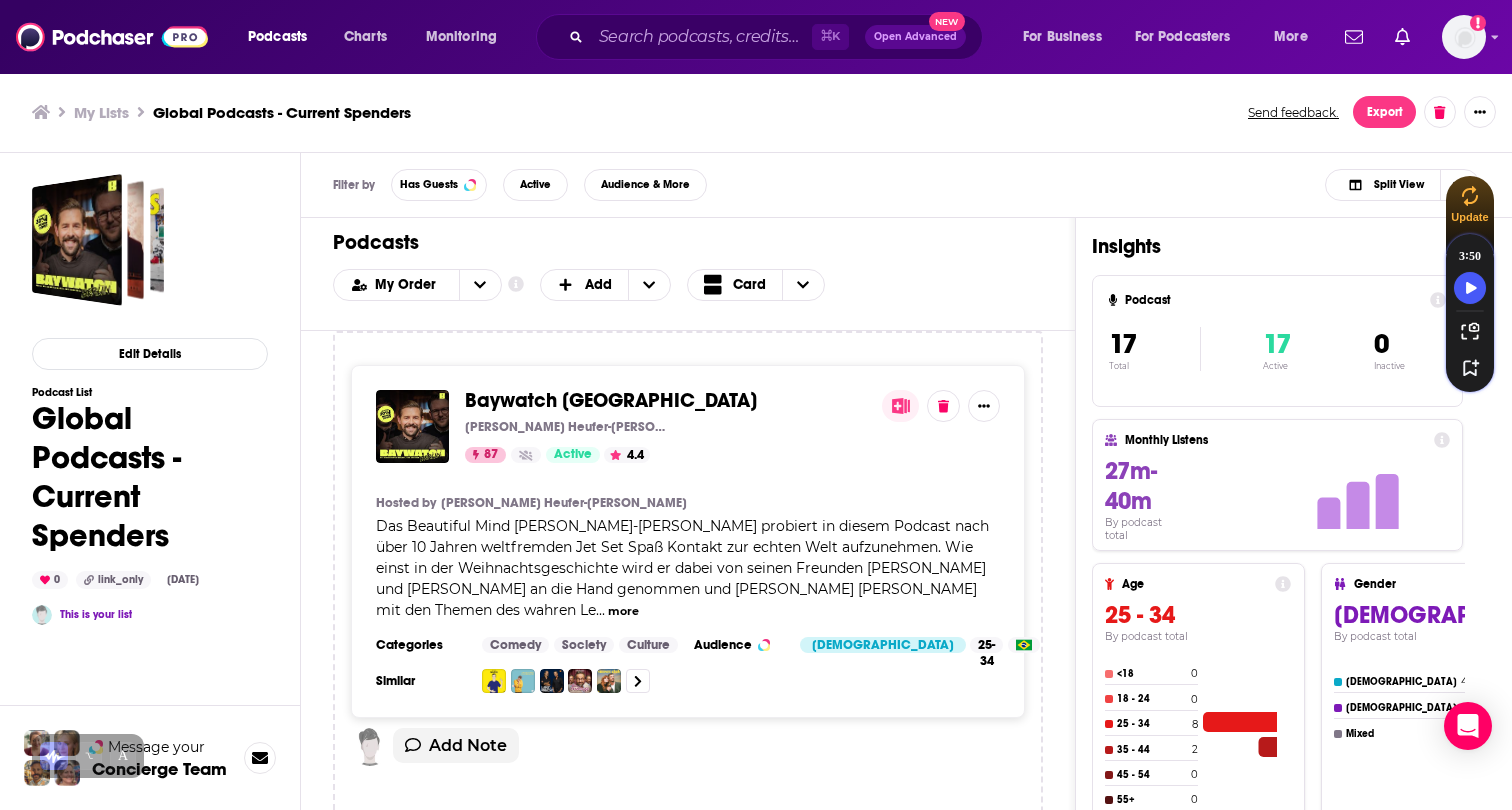 scroll, scrollTop: 14, scrollLeft: 0, axis: vertical 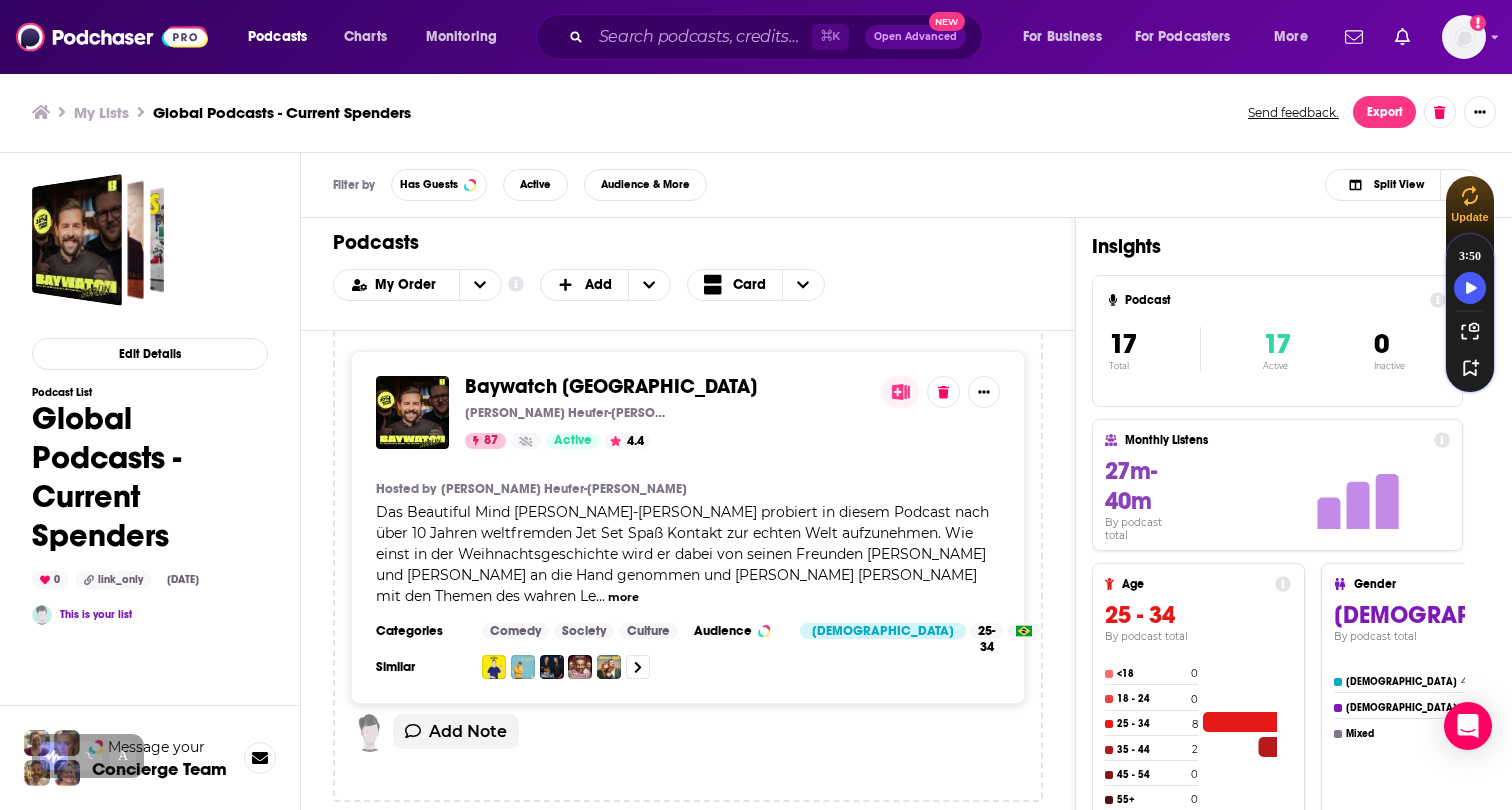 click 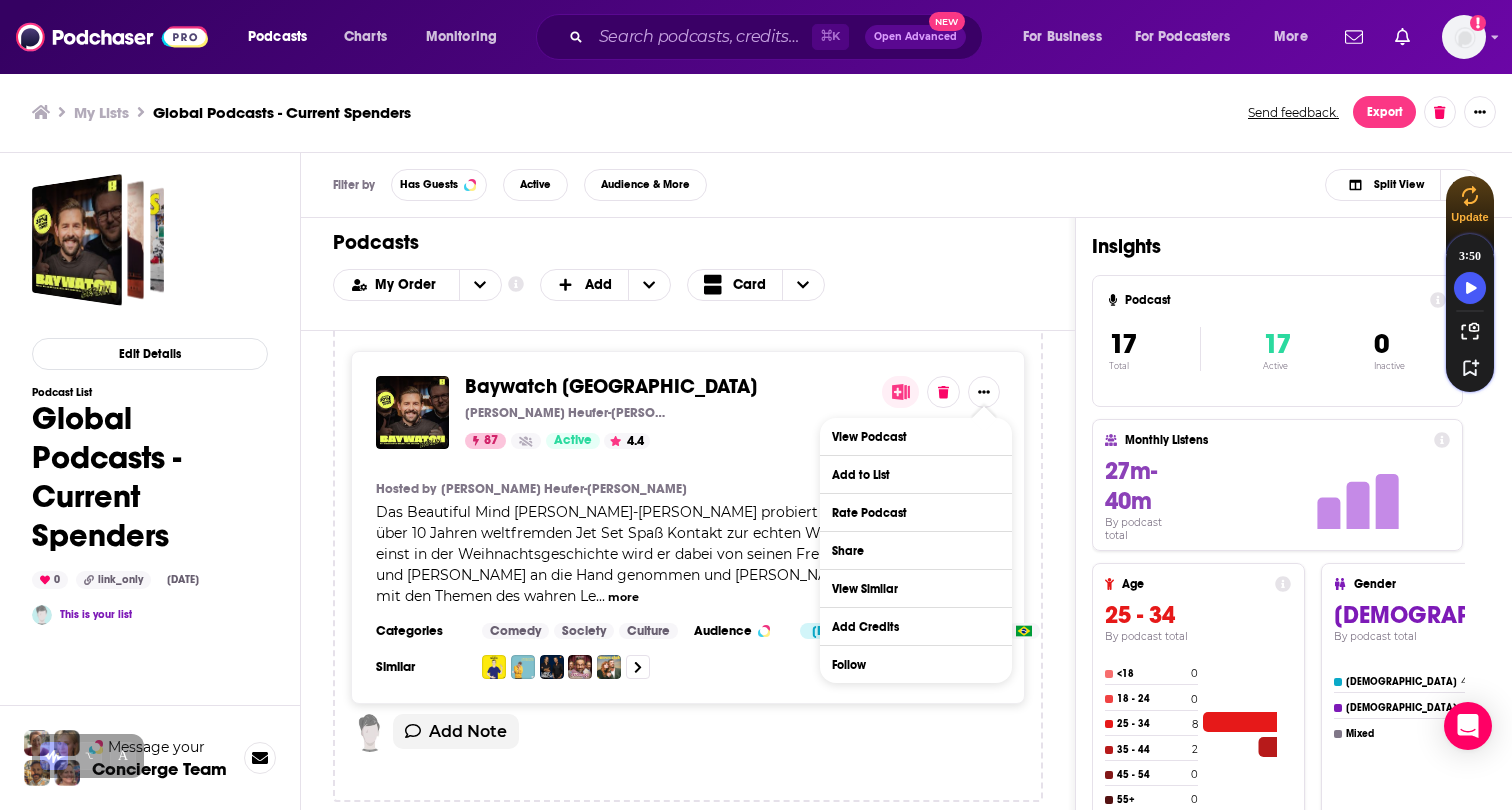 click on "My Order Customize Your List Order Select the  “My Order”  sort and remove all filters to enable drag-and-drop reordering. Add Card" at bounding box center [688, 285] 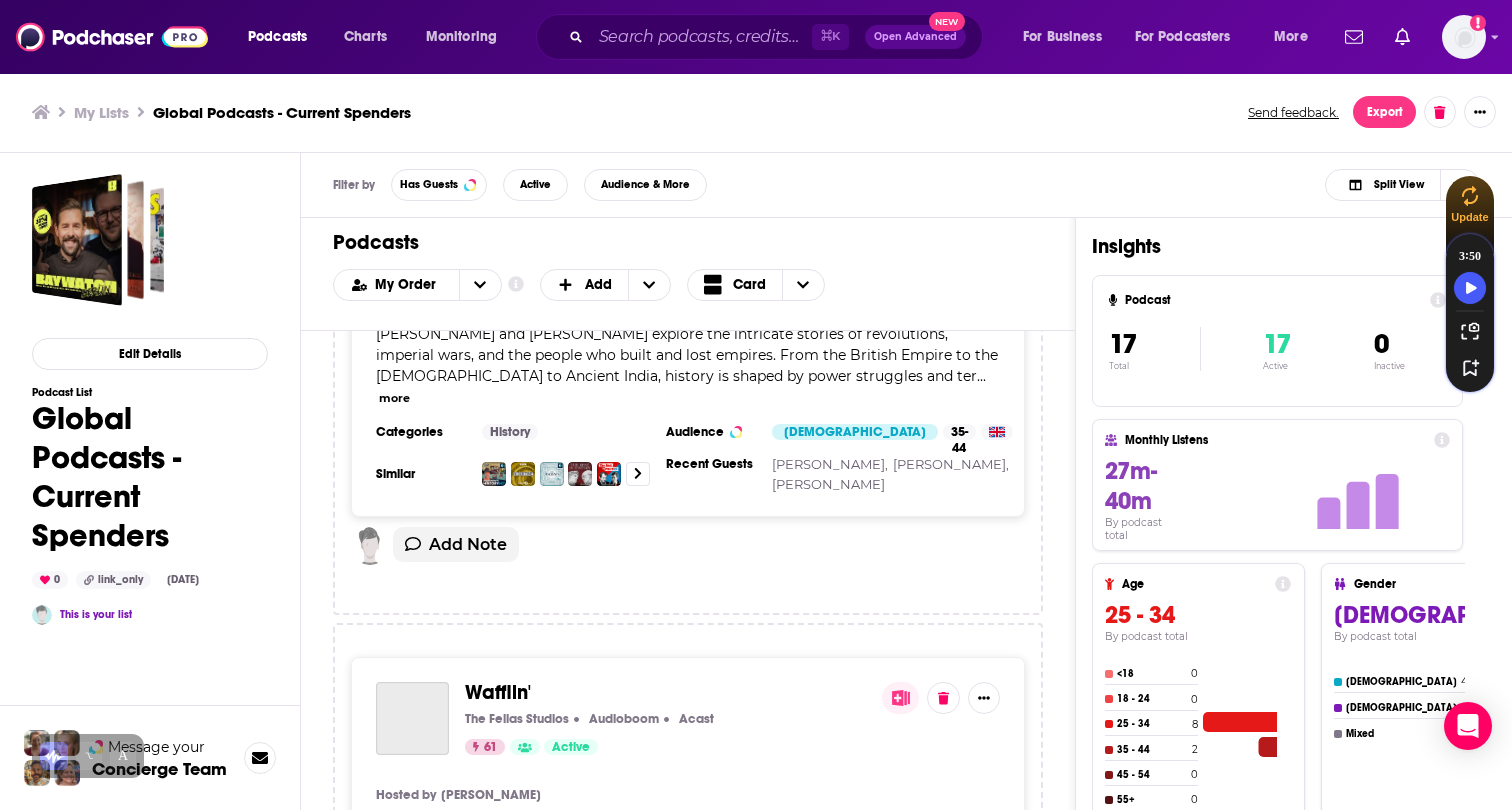 scroll, scrollTop: 7522, scrollLeft: 0, axis: vertical 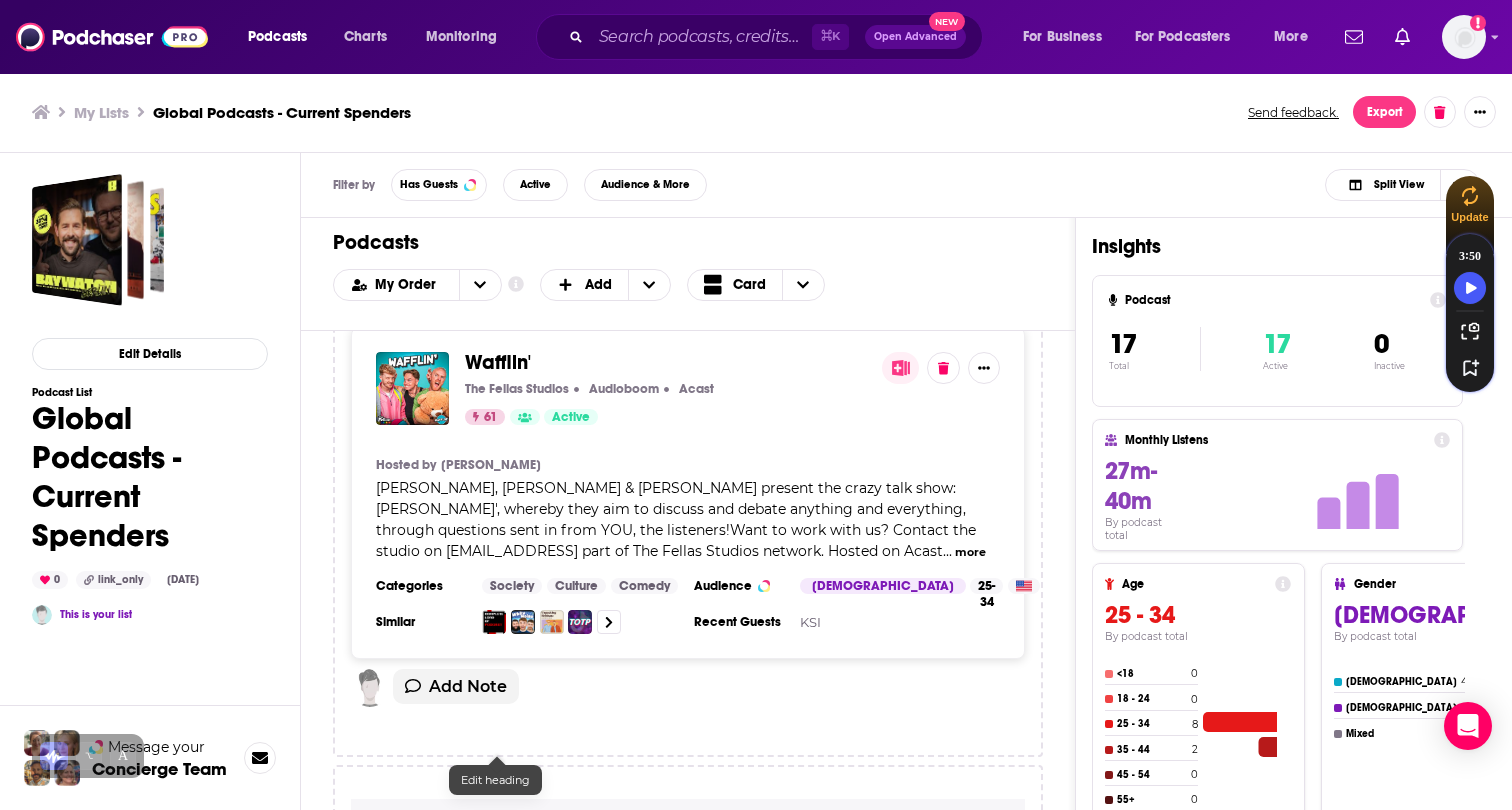 click on "Edit" at bounding box center (589, 829) 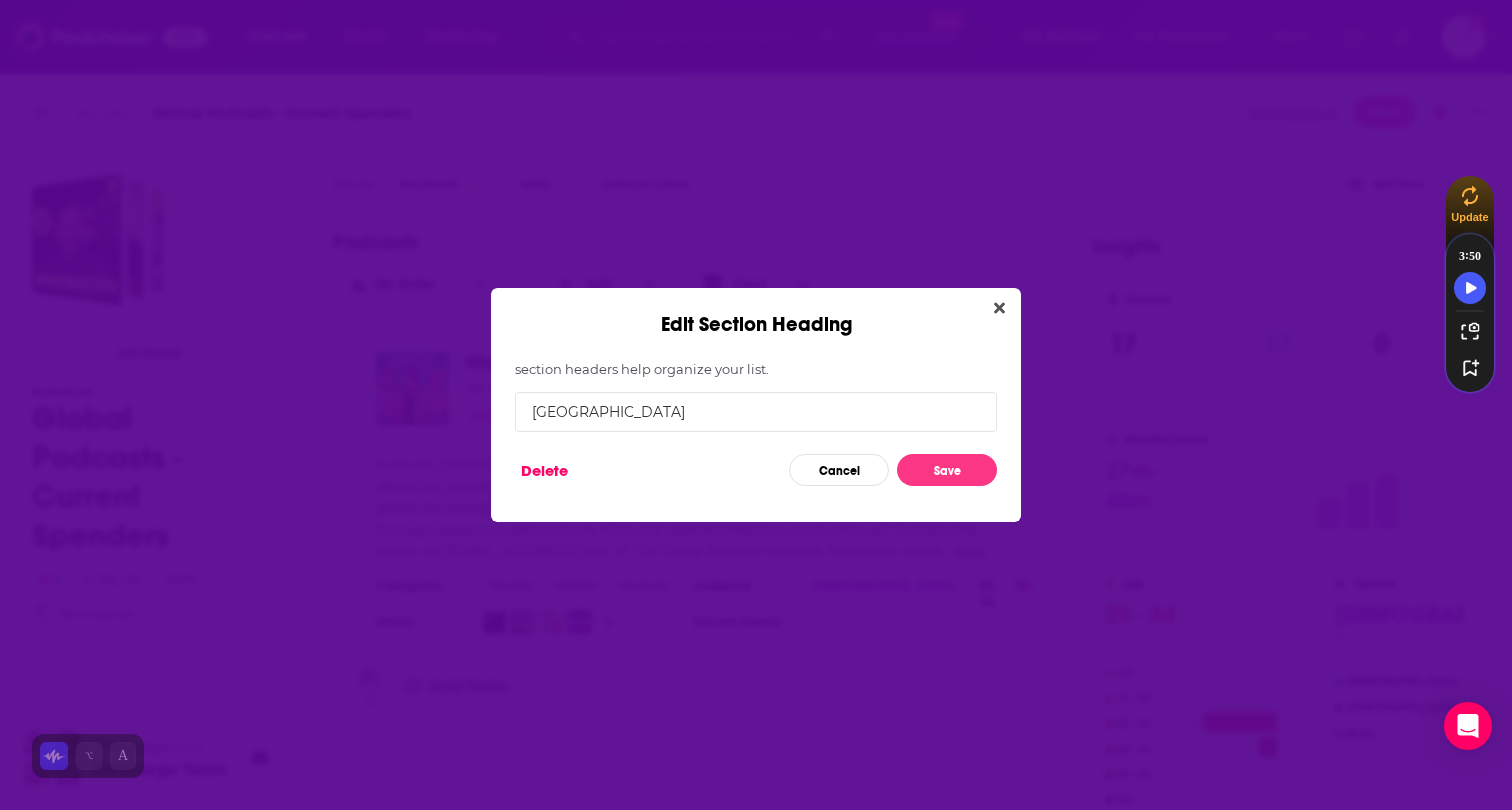 click on "Cancel" at bounding box center [839, 470] 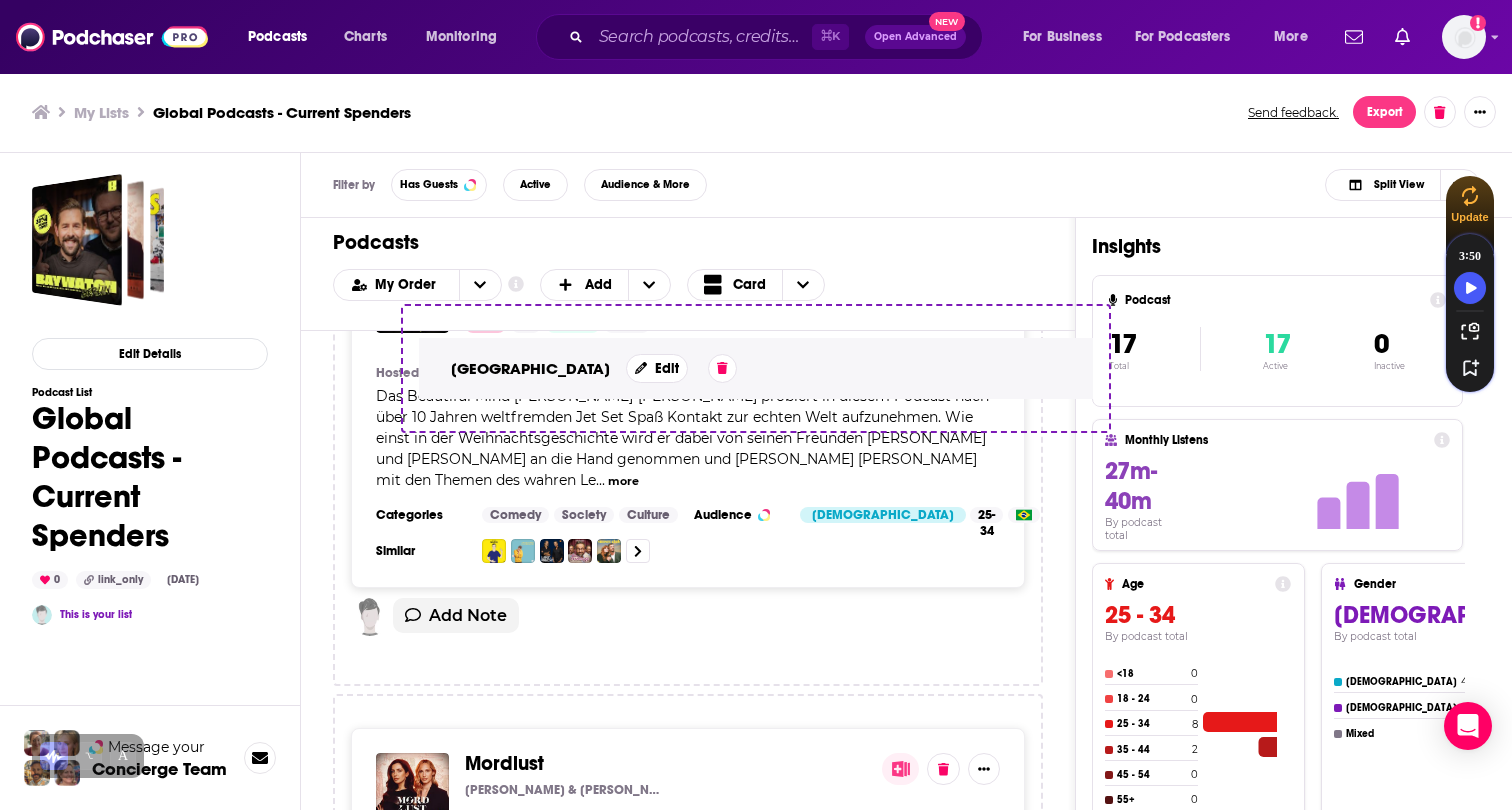 scroll, scrollTop: 0, scrollLeft: 0, axis: both 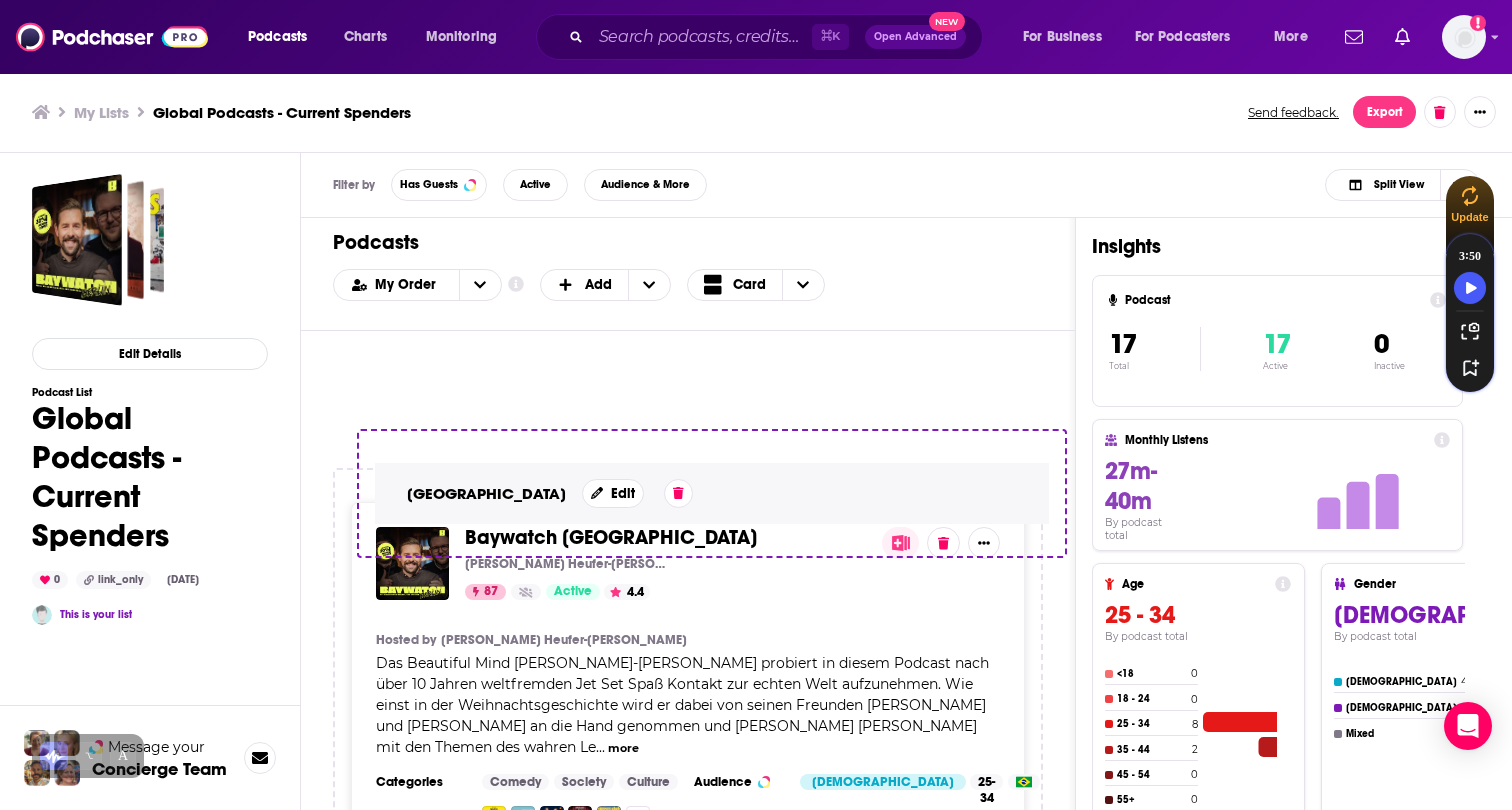 drag, startPoint x: 378, startPoint y: 705, endPoint x: 388, endPoint y: 415, distance: 290.17236 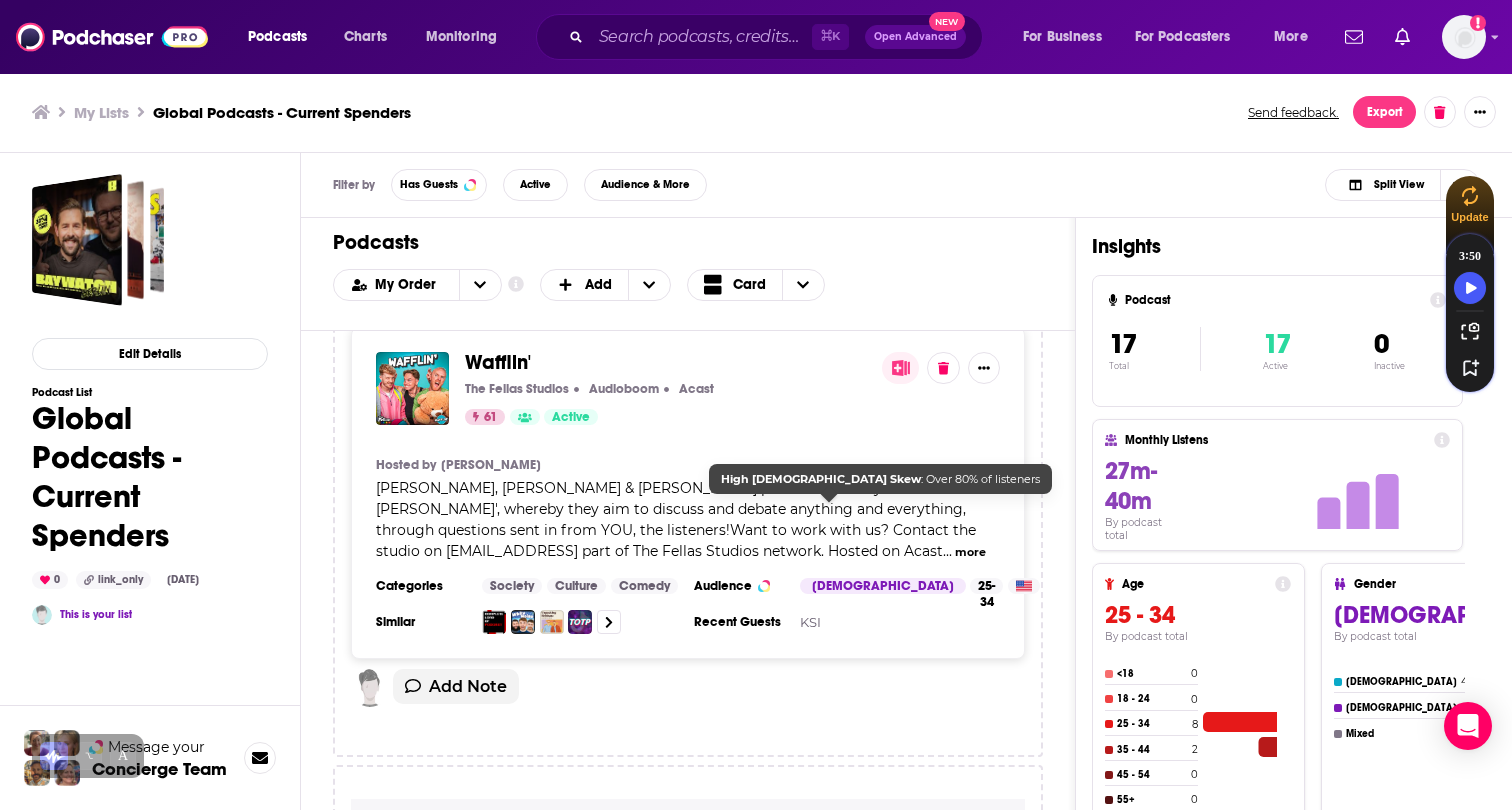 scroll, scrollTop: 7515, scrollLeft: 0, axis: vertical 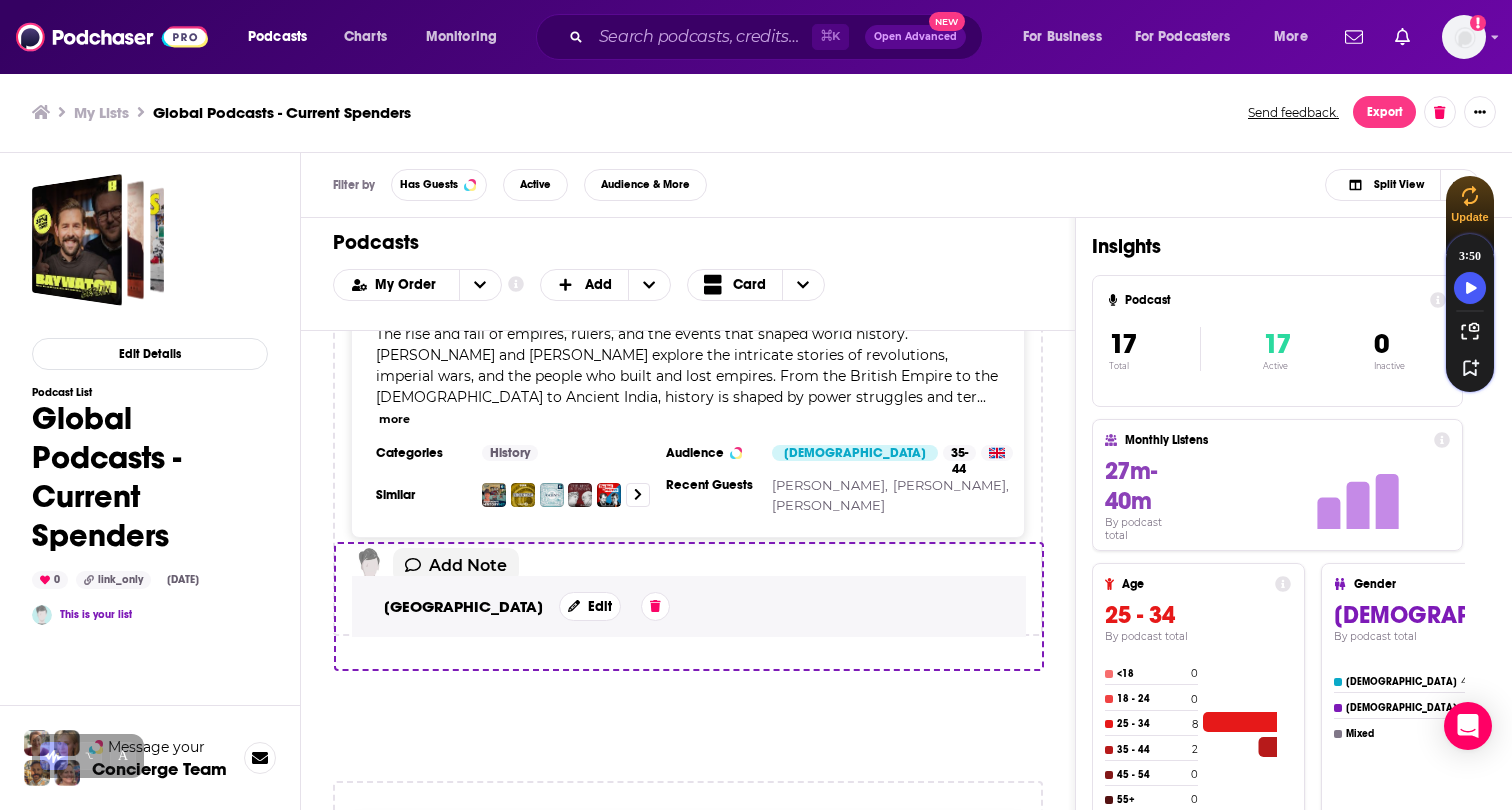 drag, startPoint x: 365, startPoint y: 710, endPoint x: 374, endPoint y: 558, distance: 152.26622 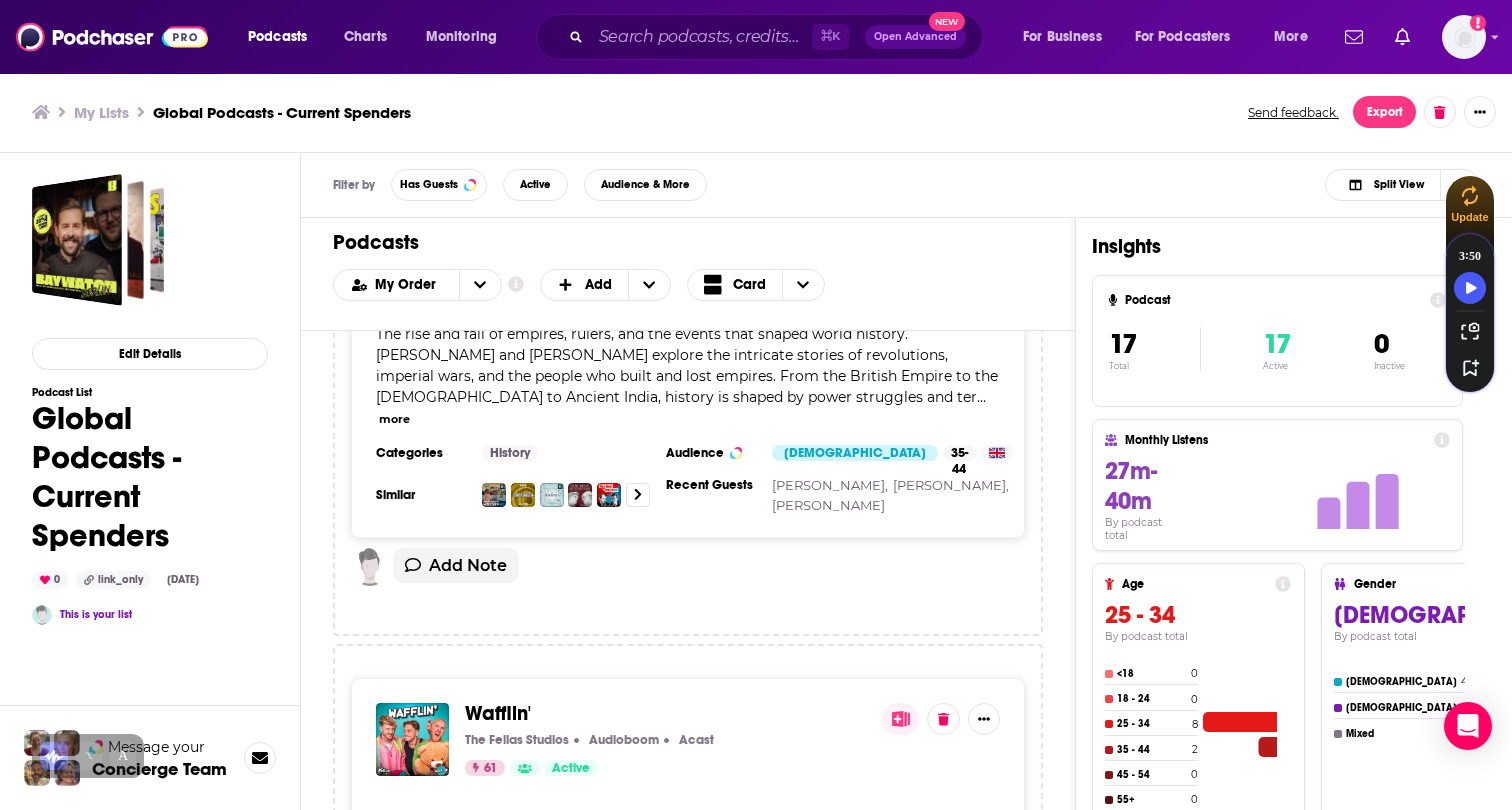 scroll, scrollTop: 7522, scrollLeft: 0, axis: vertical 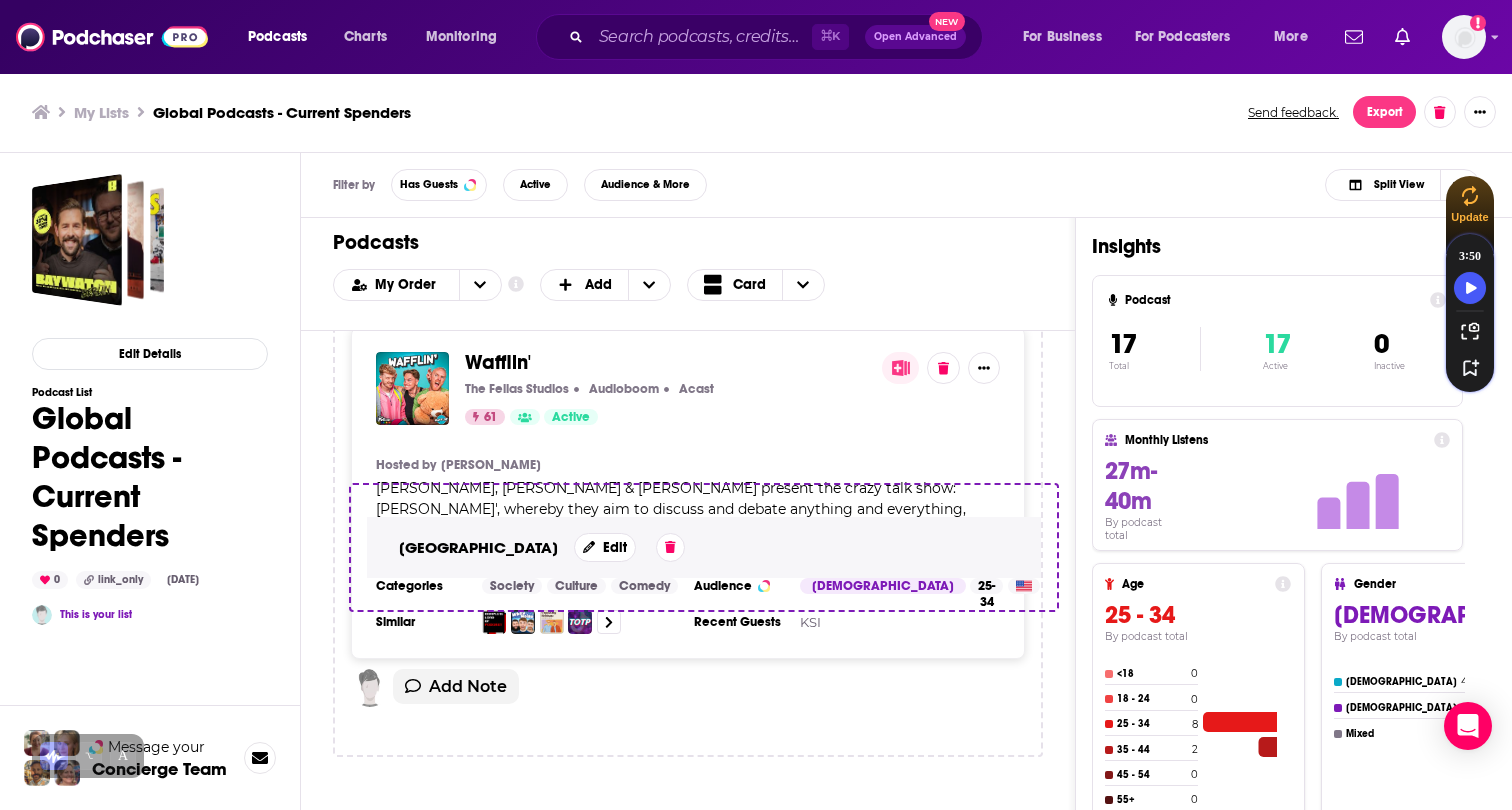 click on "Baywatch Berlin Klaas Heufer-Umlauf, Thomas Schmitt, Jakob Lundt & Studio Bummens 87 Active 4.4 Hosted by   Klaas Heufer-Umlauf Das Beautiful Mind Klaas Heufer-Umlauf probiert in diesem Podcast nach über 10 Jahren weltfremden Jet Set Spaß Kontakt zur echten Welt aufzunehmen.
Wie einst in der Weihnachtsgeschichte wird er dabei von seinen Freunden Thomas Schmitt und Jakob Lundt an die Hand genommen und langsam wieder mit den Themen des wahren Le ...   more Categories Comedy Society Culture Audience Female 25-34 Similar   Add Note Mordlust Paulina Krasa & Laura Wohlers Active 4.3 Hosted by   Paulina Krasa, Laura Wohlers Im True Crime-Podcast "Mordlust - Verbrechen und ihre Hintergründe” sprechen die Journalistinnen Paulina Krasa und Laura Wohlers über wahre Kriminalfälle aus Deutschland. In jeder Folge erzählen die Reporterinnen einen bedeutsamen wahren Kriminalfall nach, ordnen ihn ein, erörtern und diskutieren die juristischen, psyc ...   more Categories True Crime Society Culture Similar   Copa TS" at bounding box center (688, -3149) 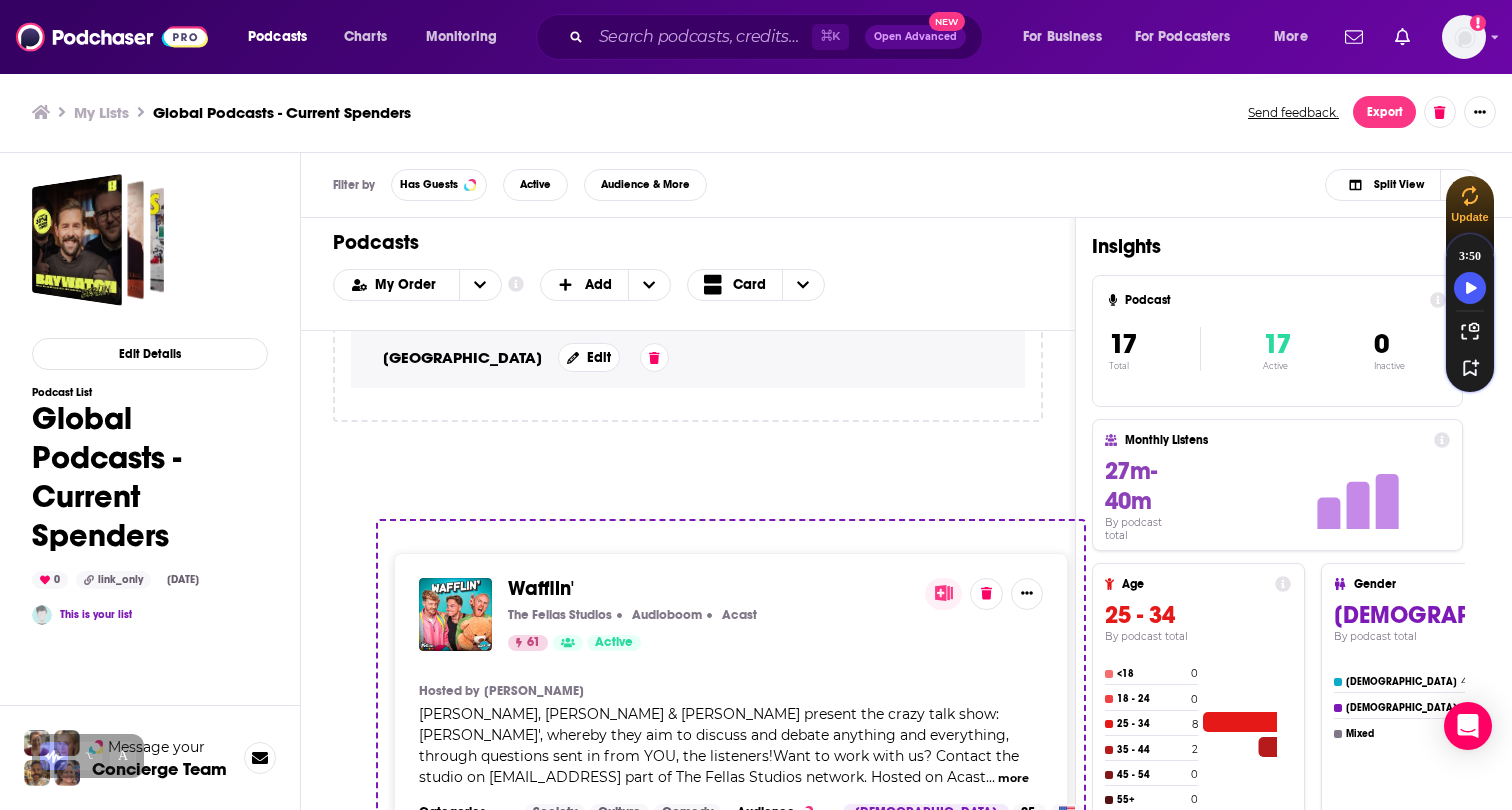 drag, startPoint x: 337, startPoint y: 482, endPoint x: 381, endPoint y: 822, distance: 342.83524 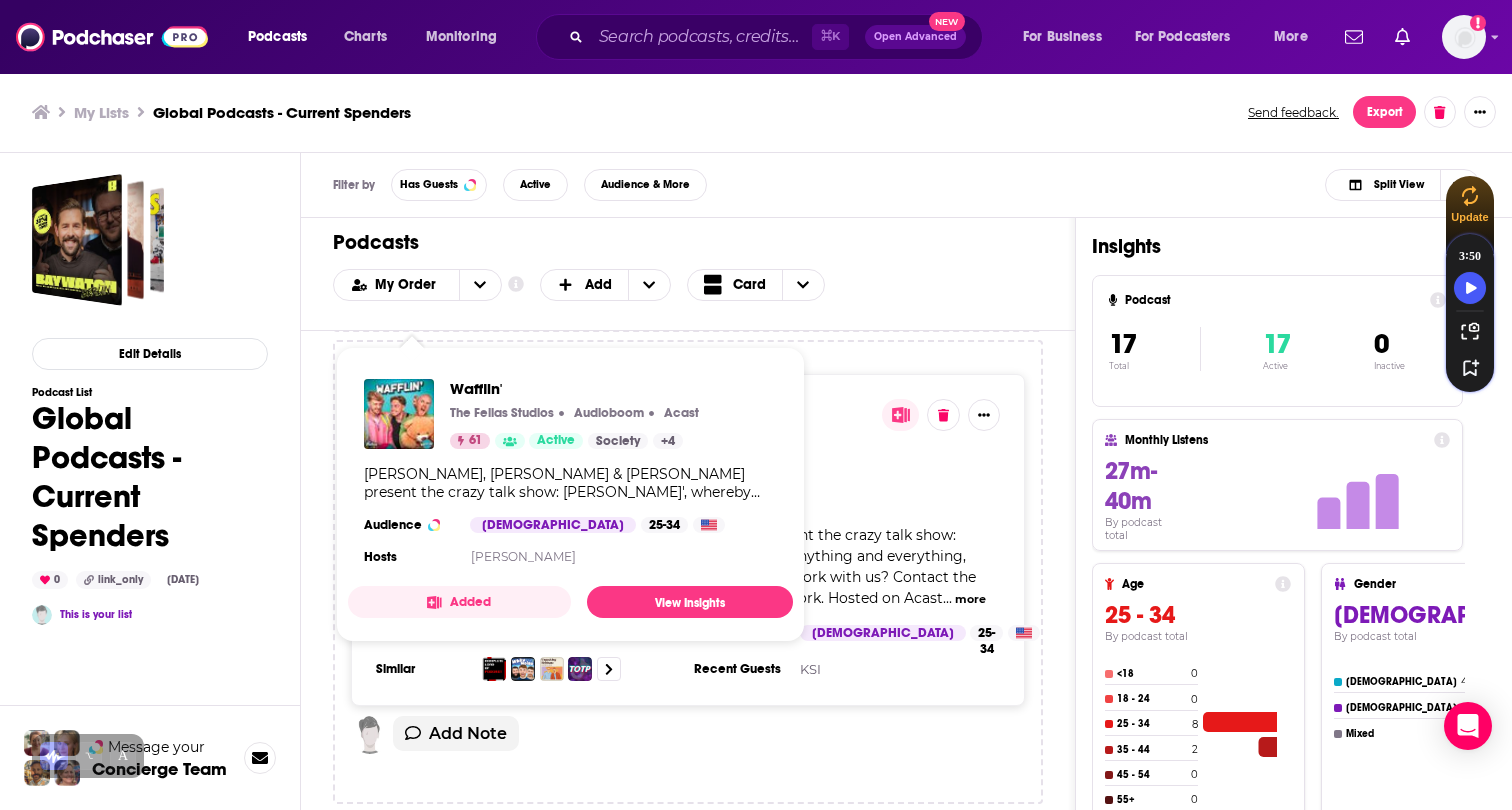 scroll, scrollTop: 7522, scrollLeft: 0, axis: vertical 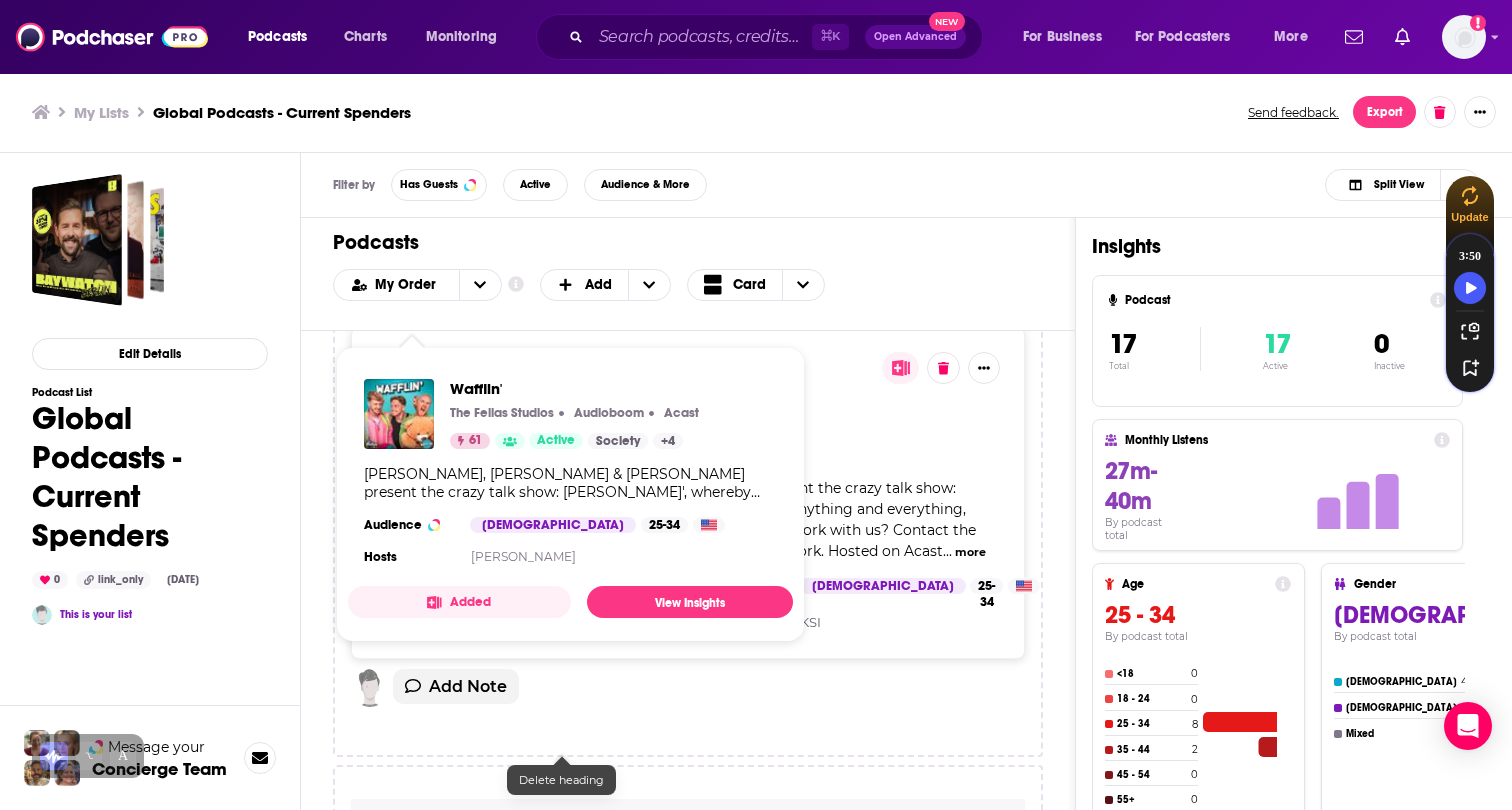 click 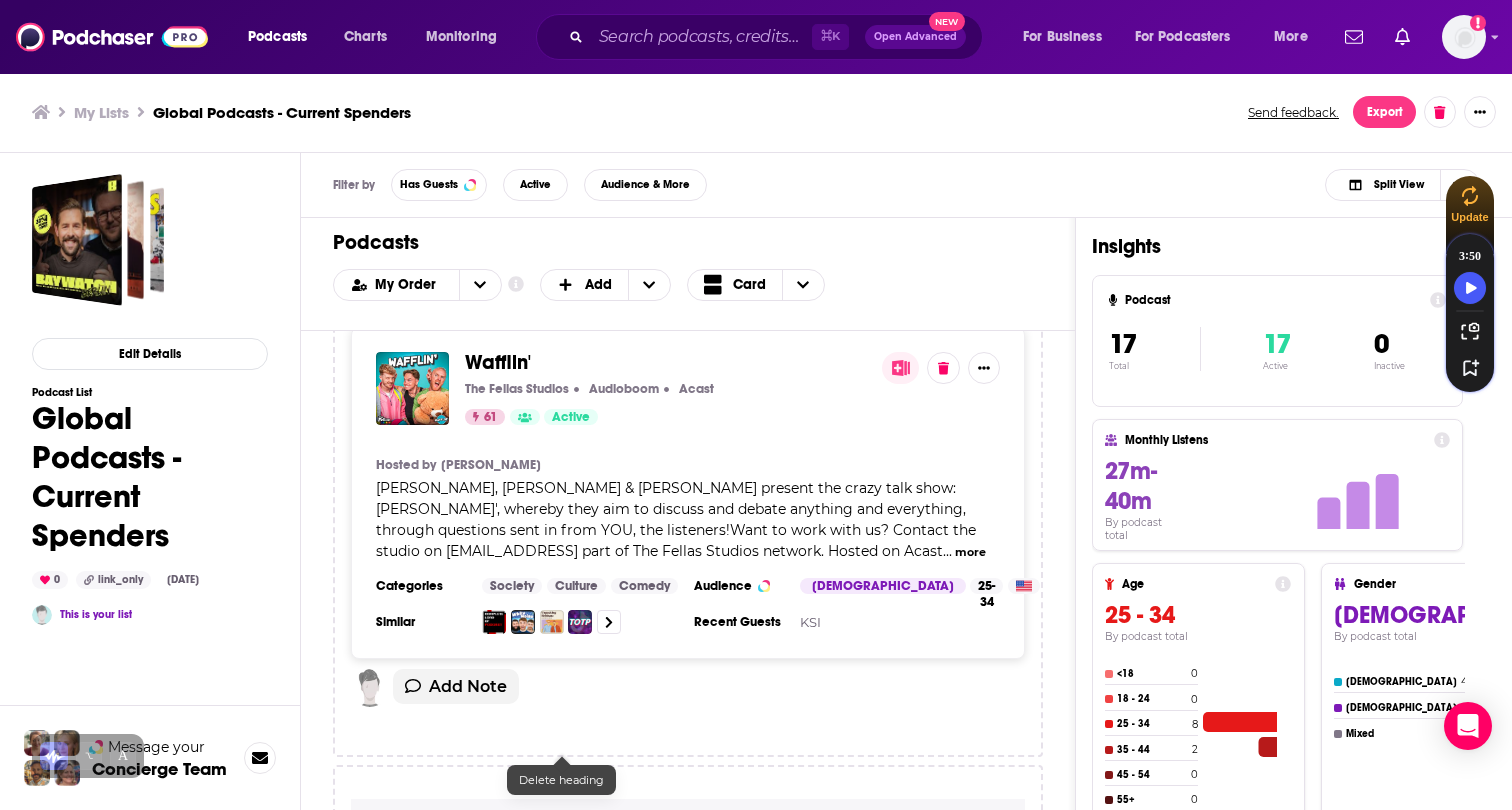 click 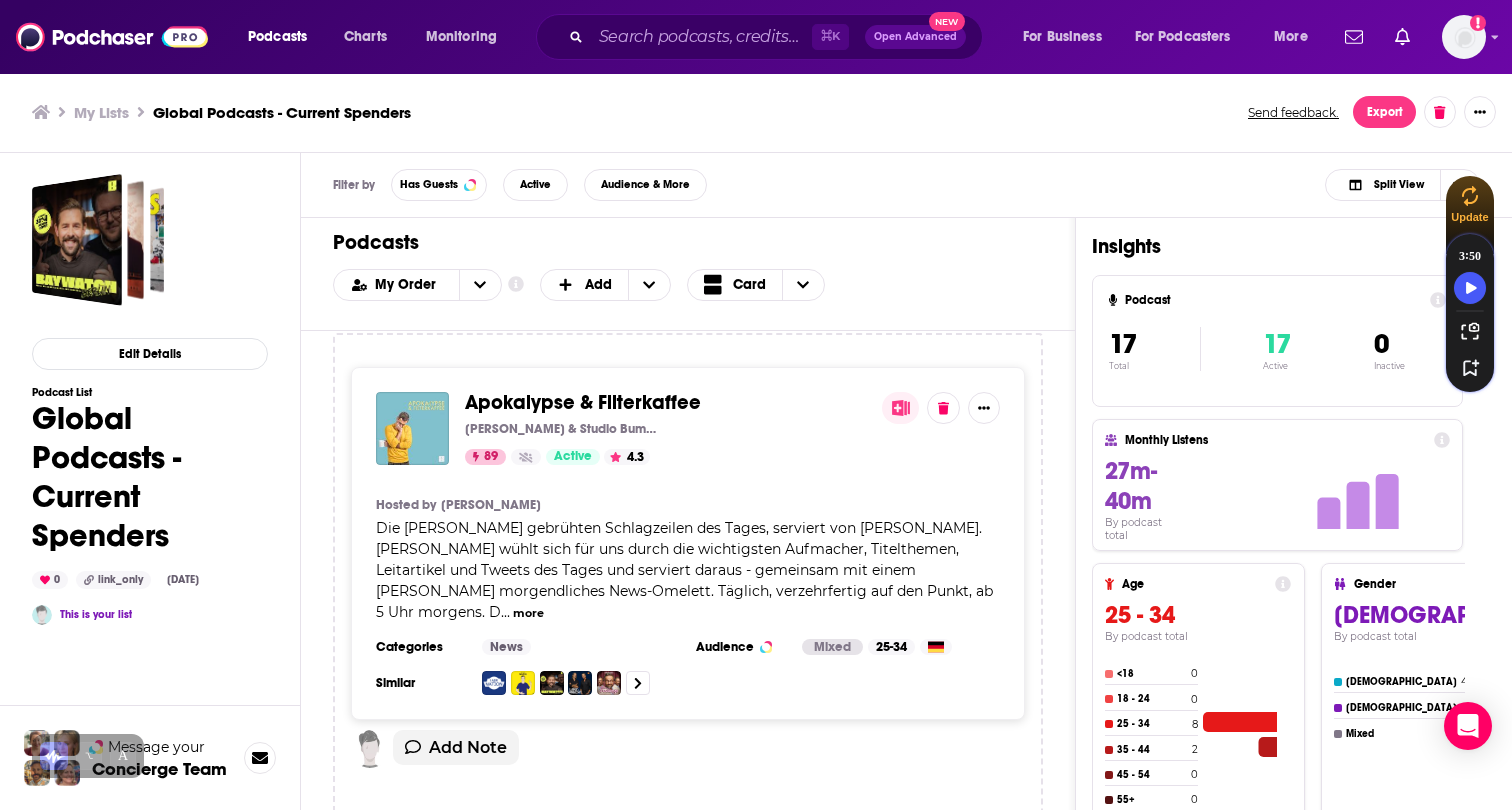 scroll, scrollTop: 997, scrollLeft: 0, axis: vertical 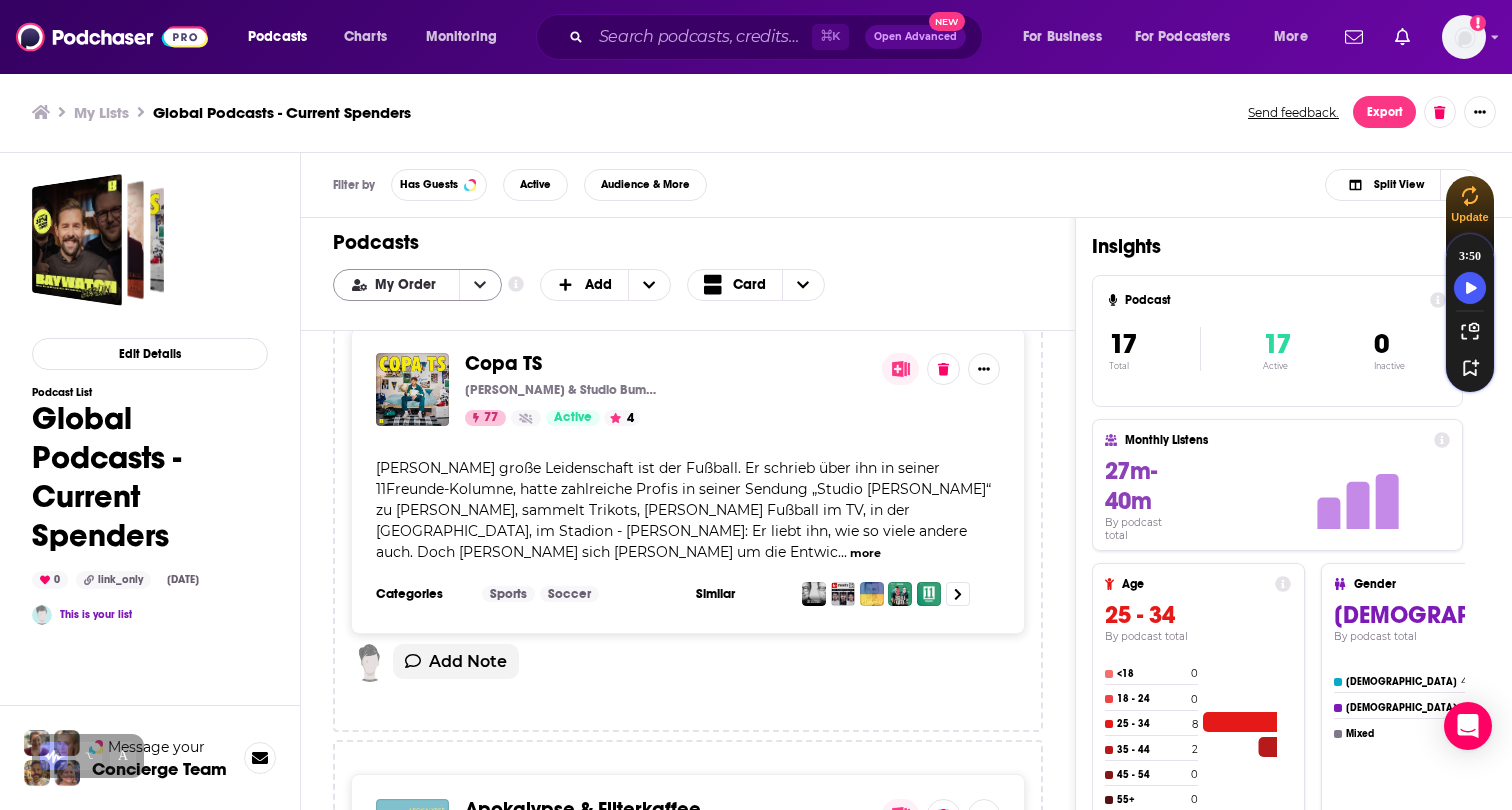 click 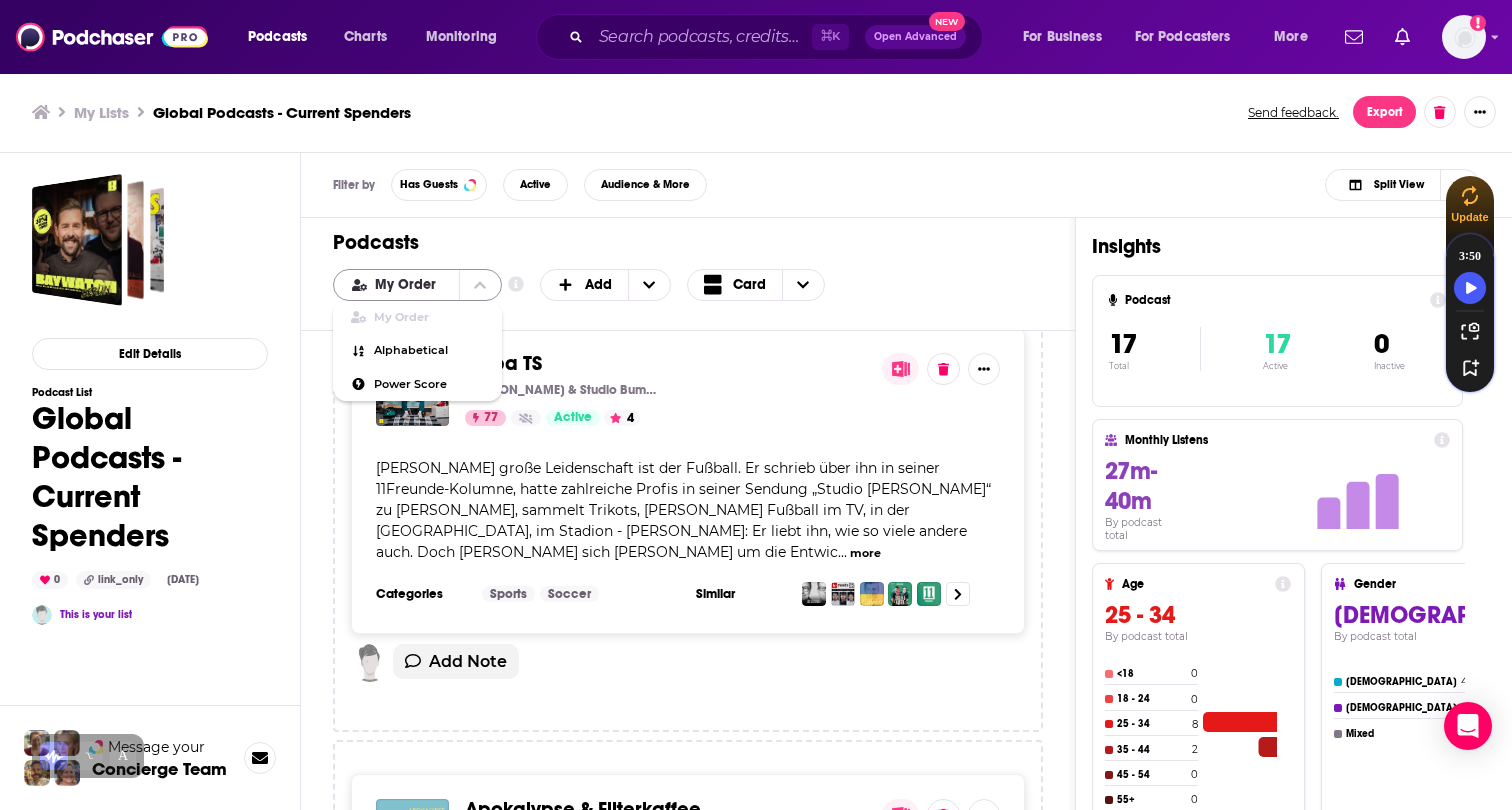click at bounding box center (480, 285) 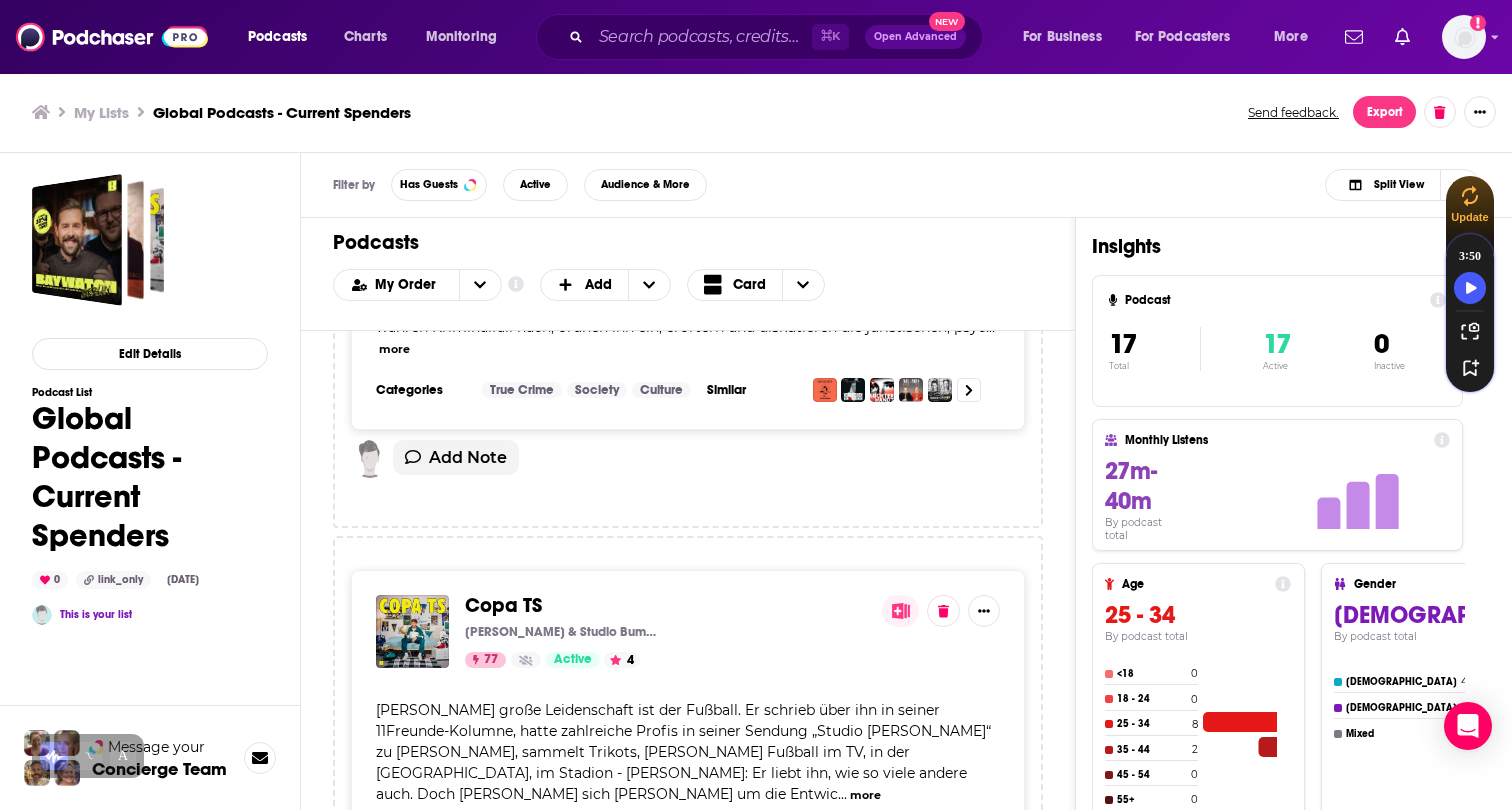 scroll, scrollTop: 756, scrollLeft: 0, axis: vertical 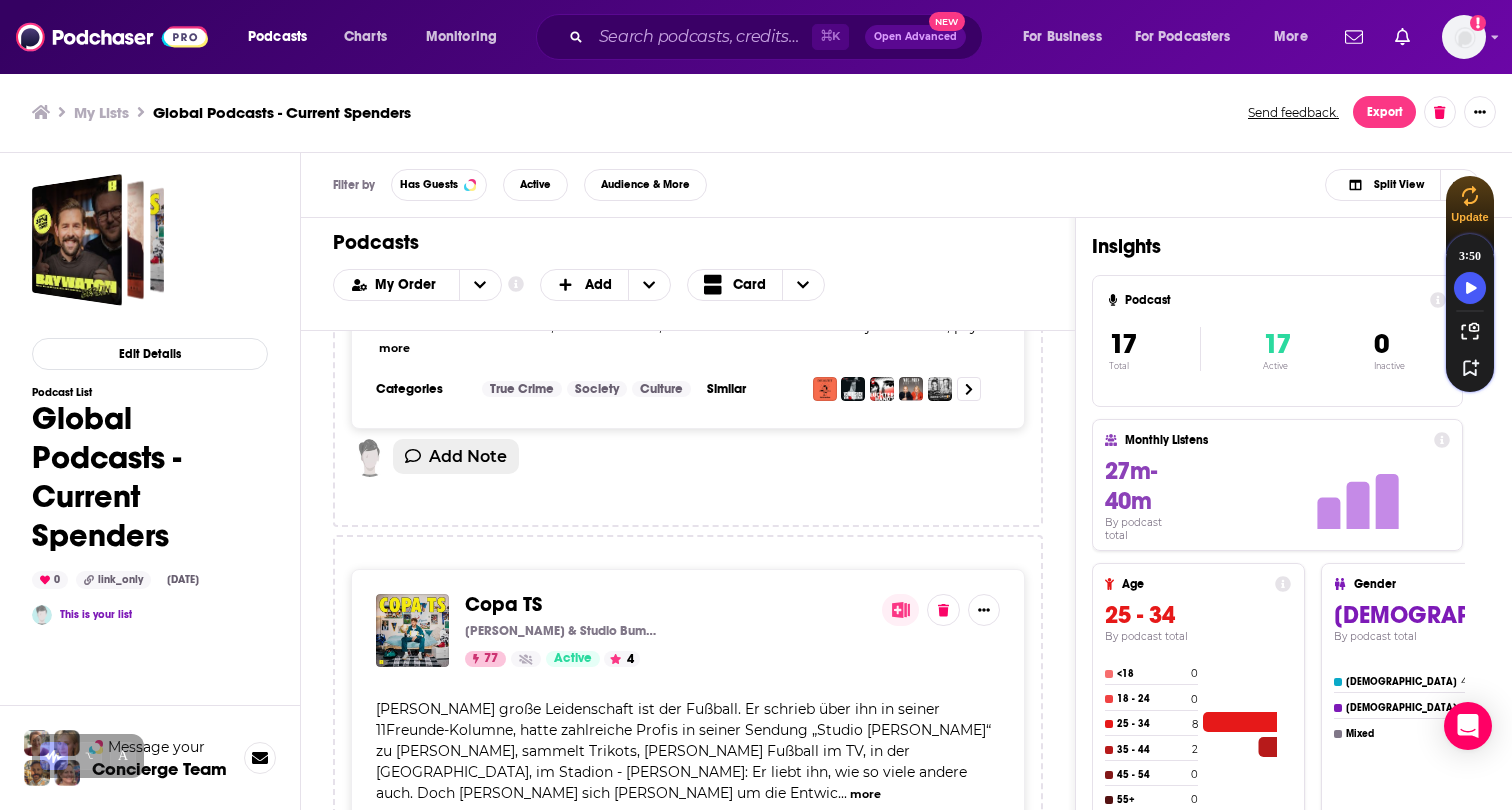 click on "Add Note" at bounding box center (468, 456) 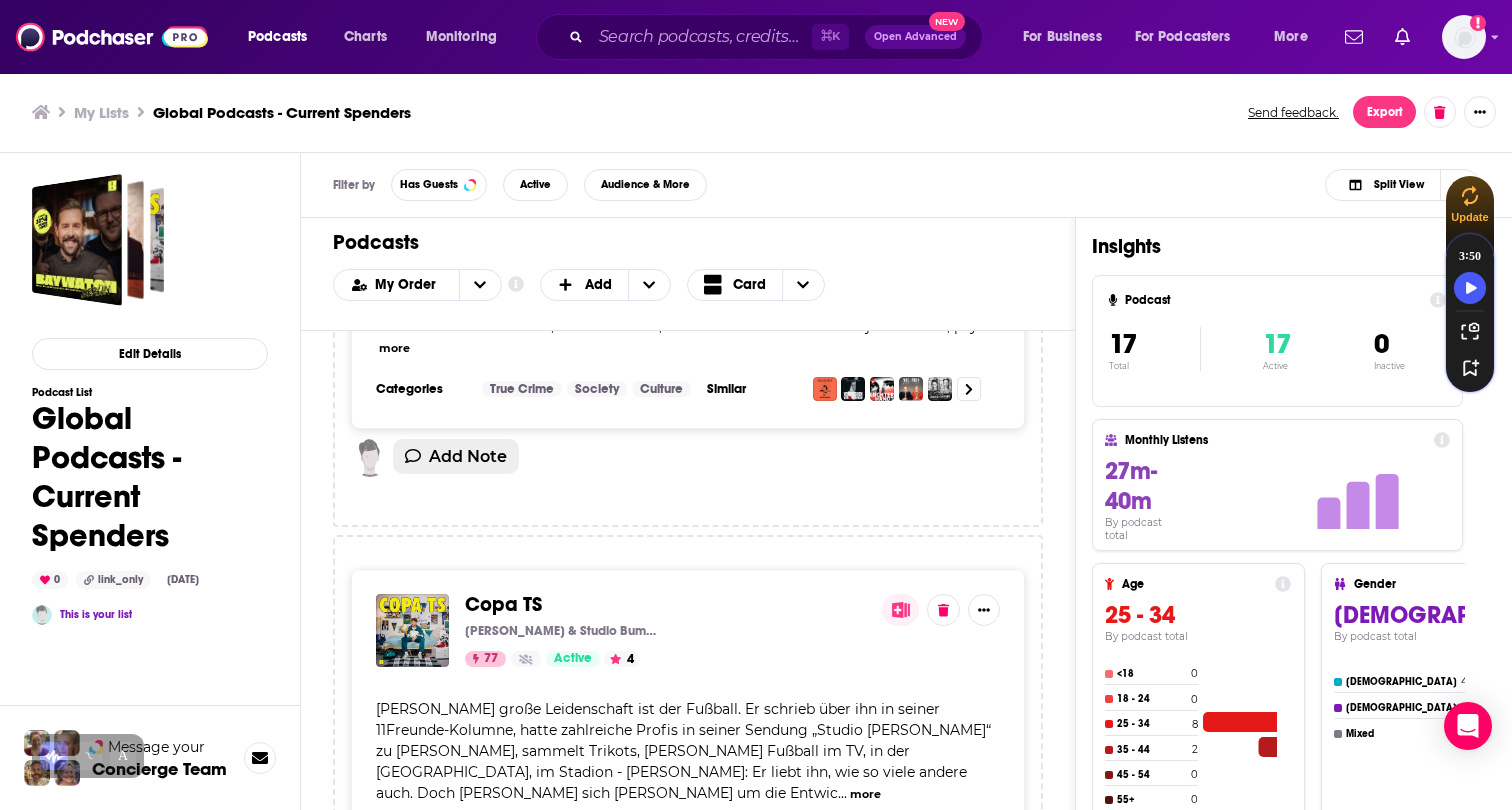 click 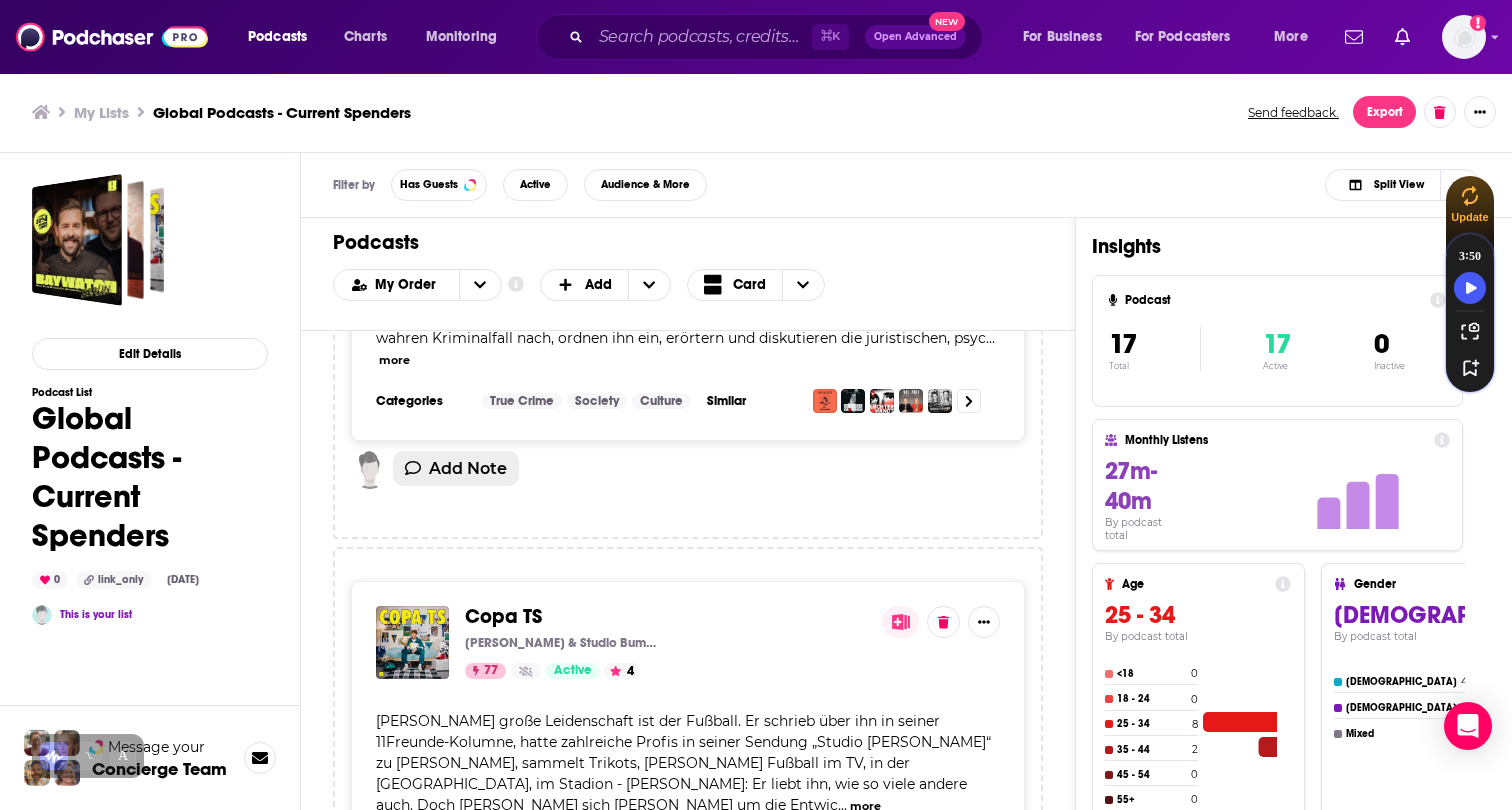 scroll, scrollTop: 0, scrollLeft: 0, axis: both 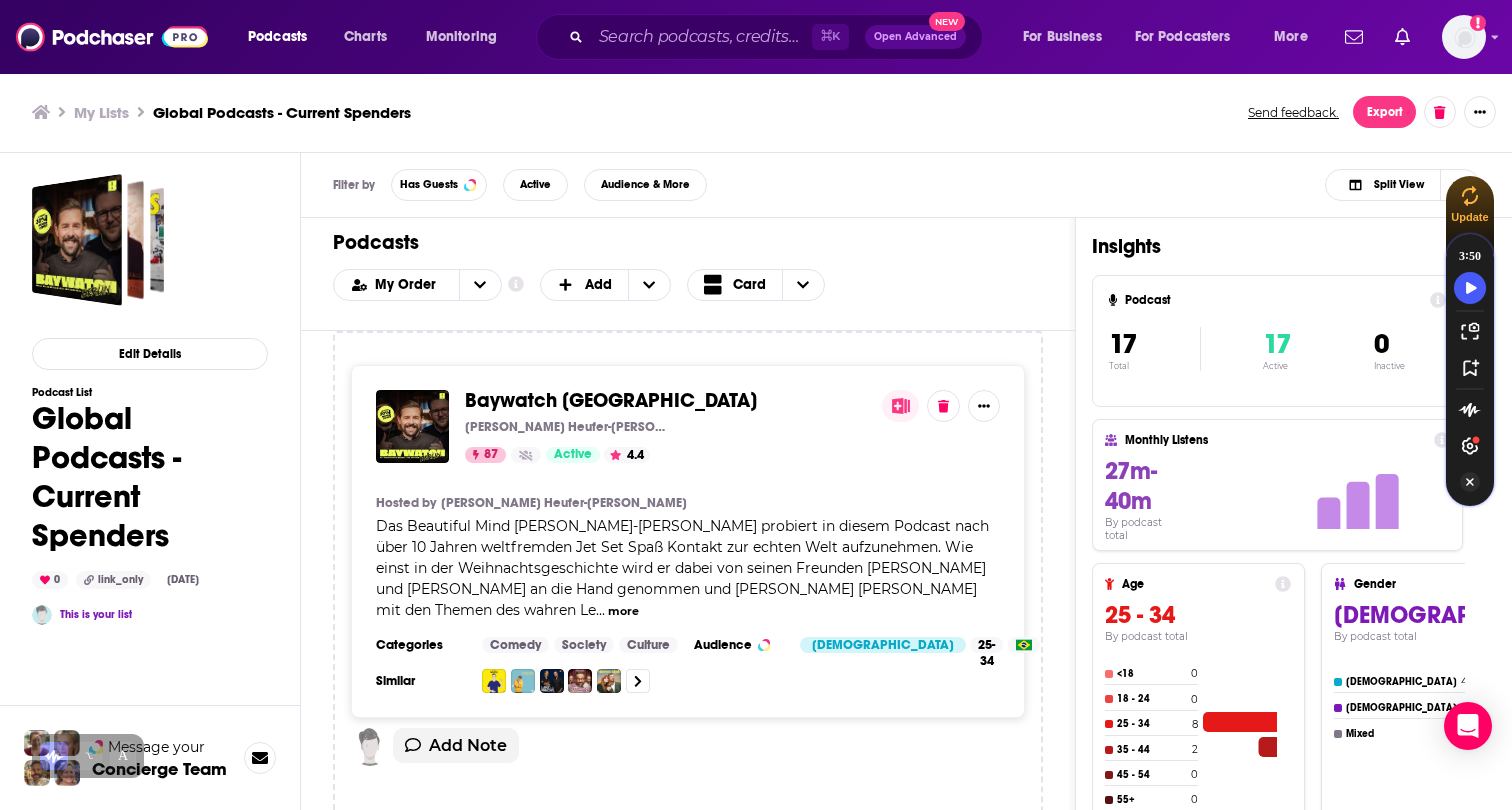 click 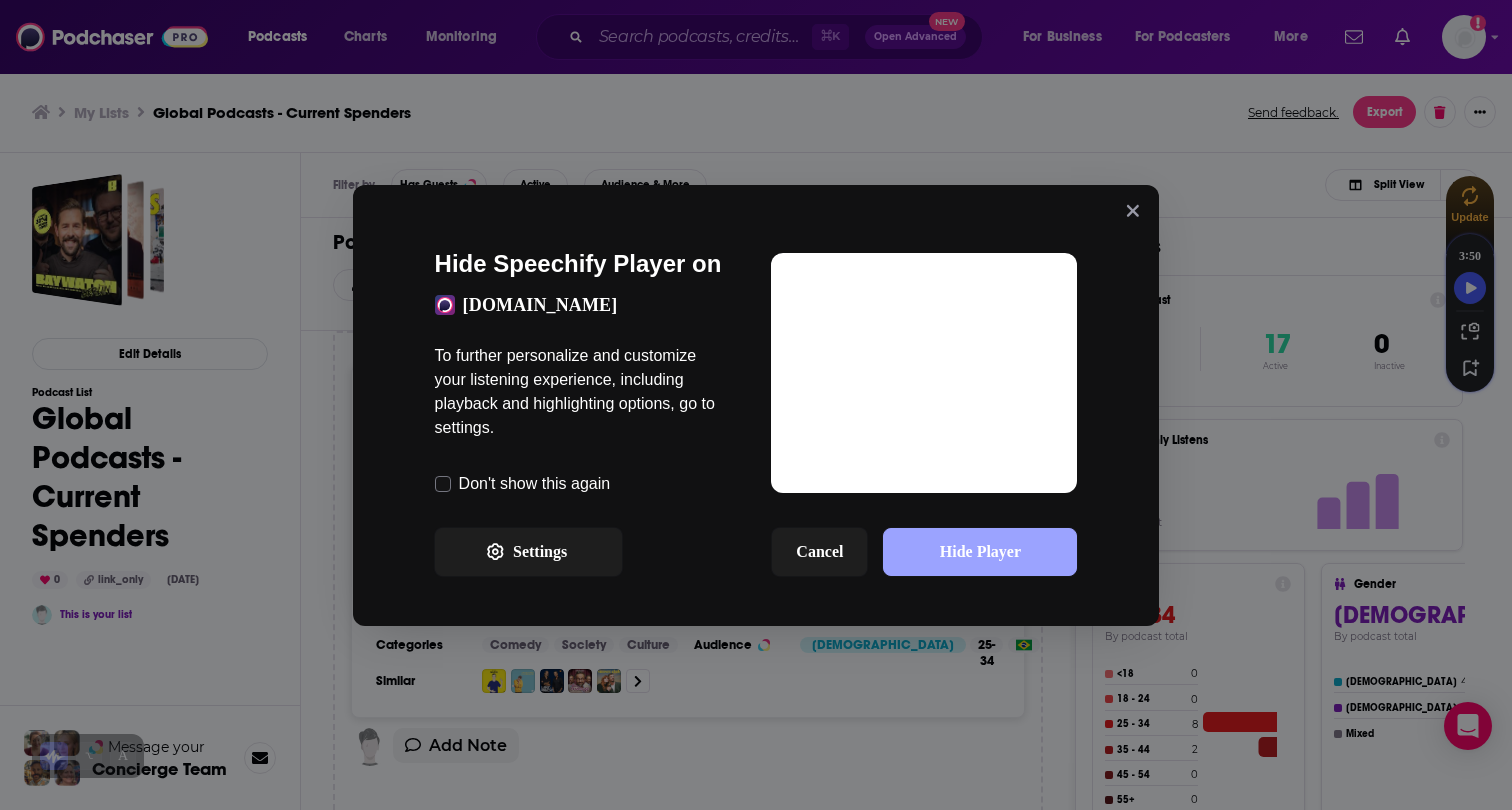 click on "Hide Player" at bounding box center [980, 552] 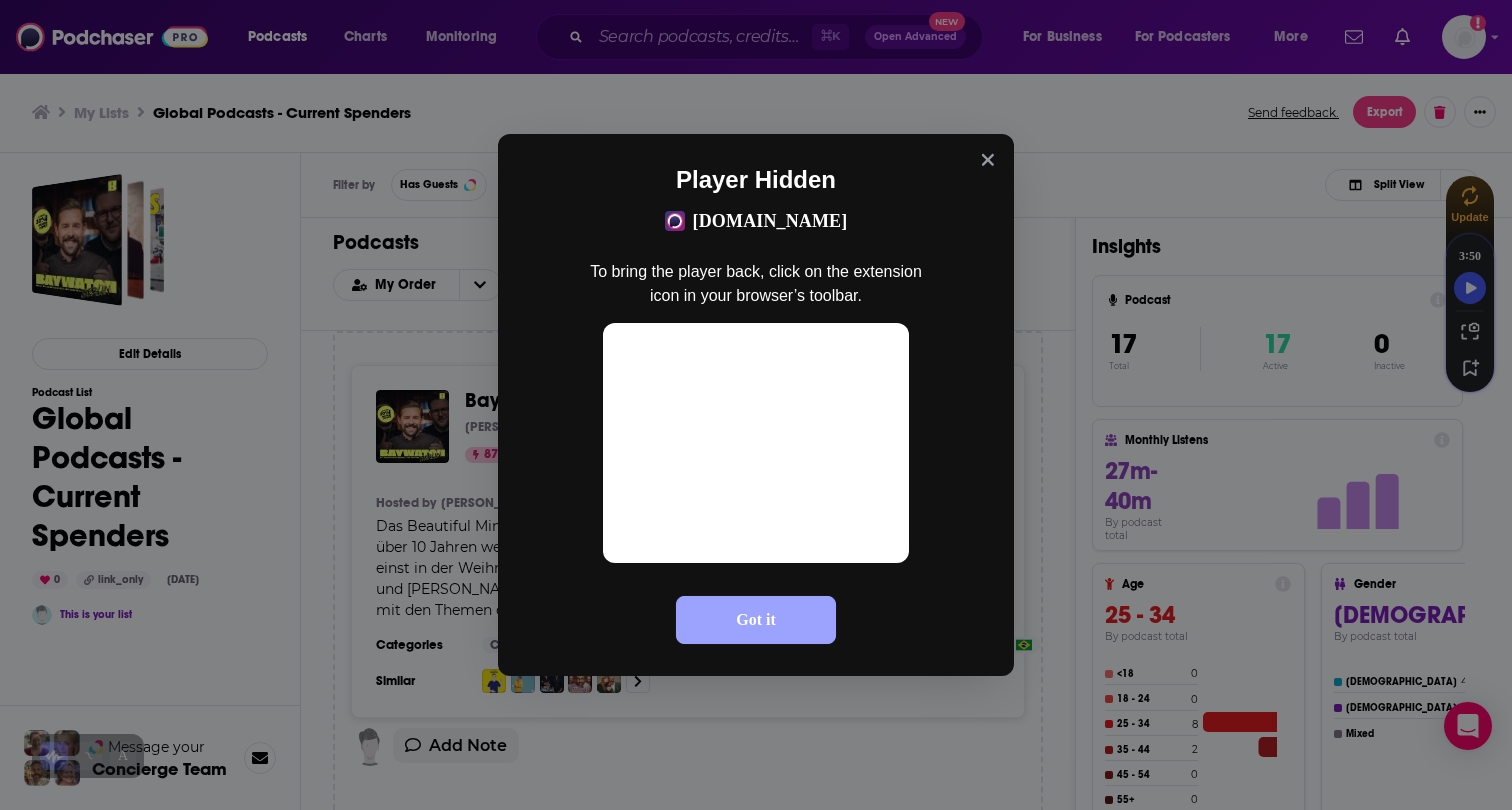 click on "Got it" at bounding box center [756, 620] 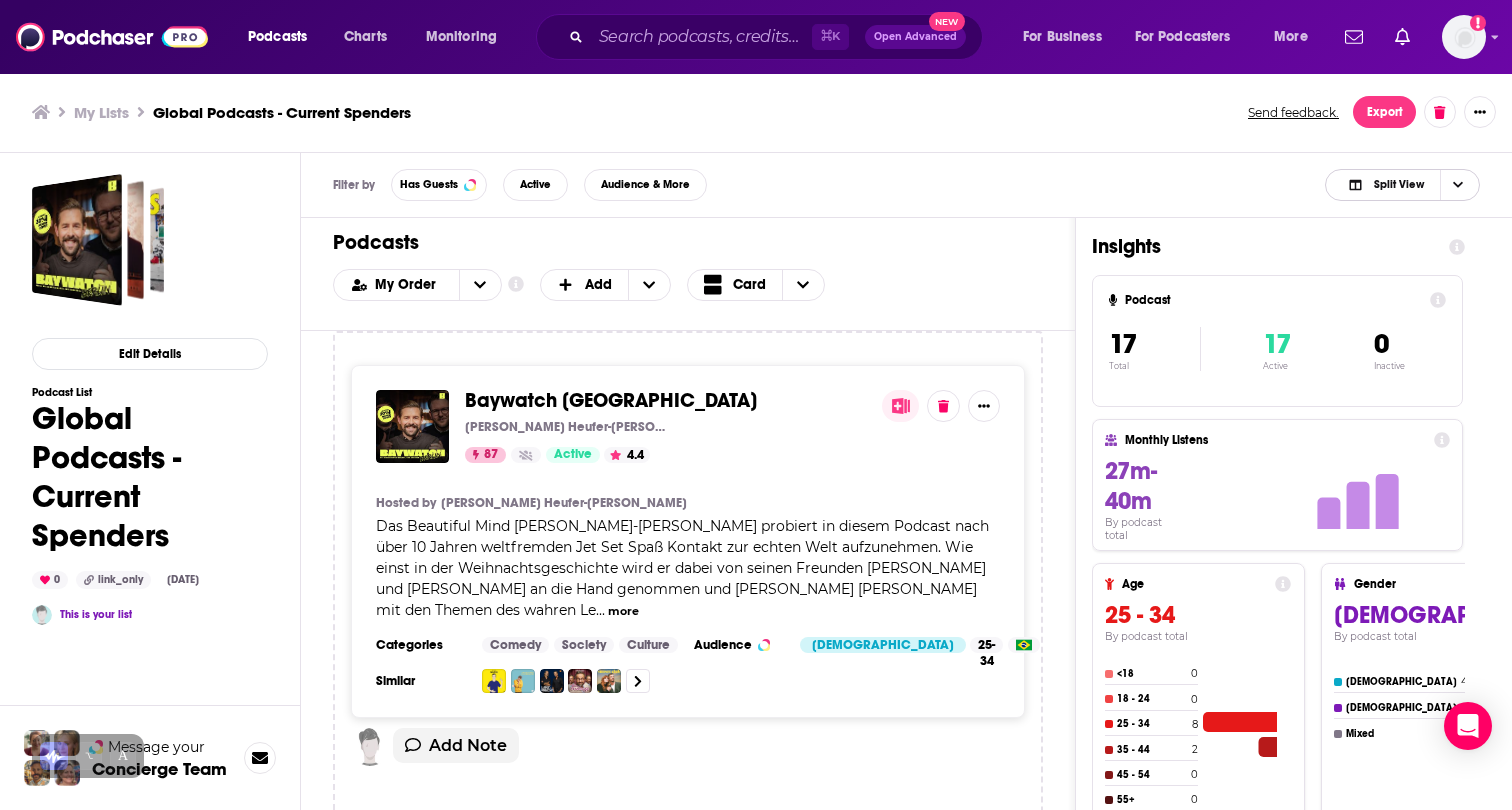 click at bounding box center [1457, 185] 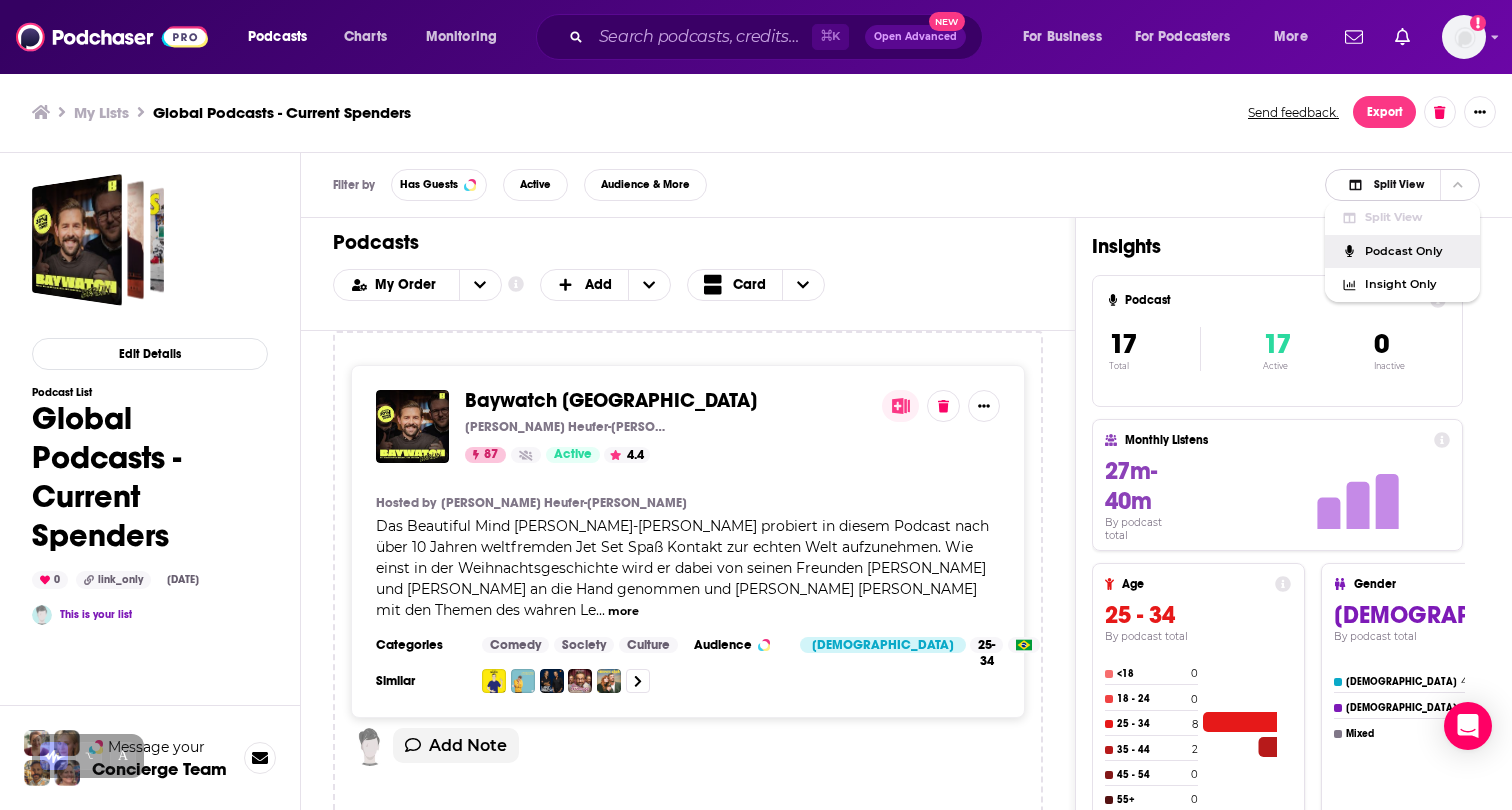 click on "Podcast Only" at bounding box center [1402, 252] 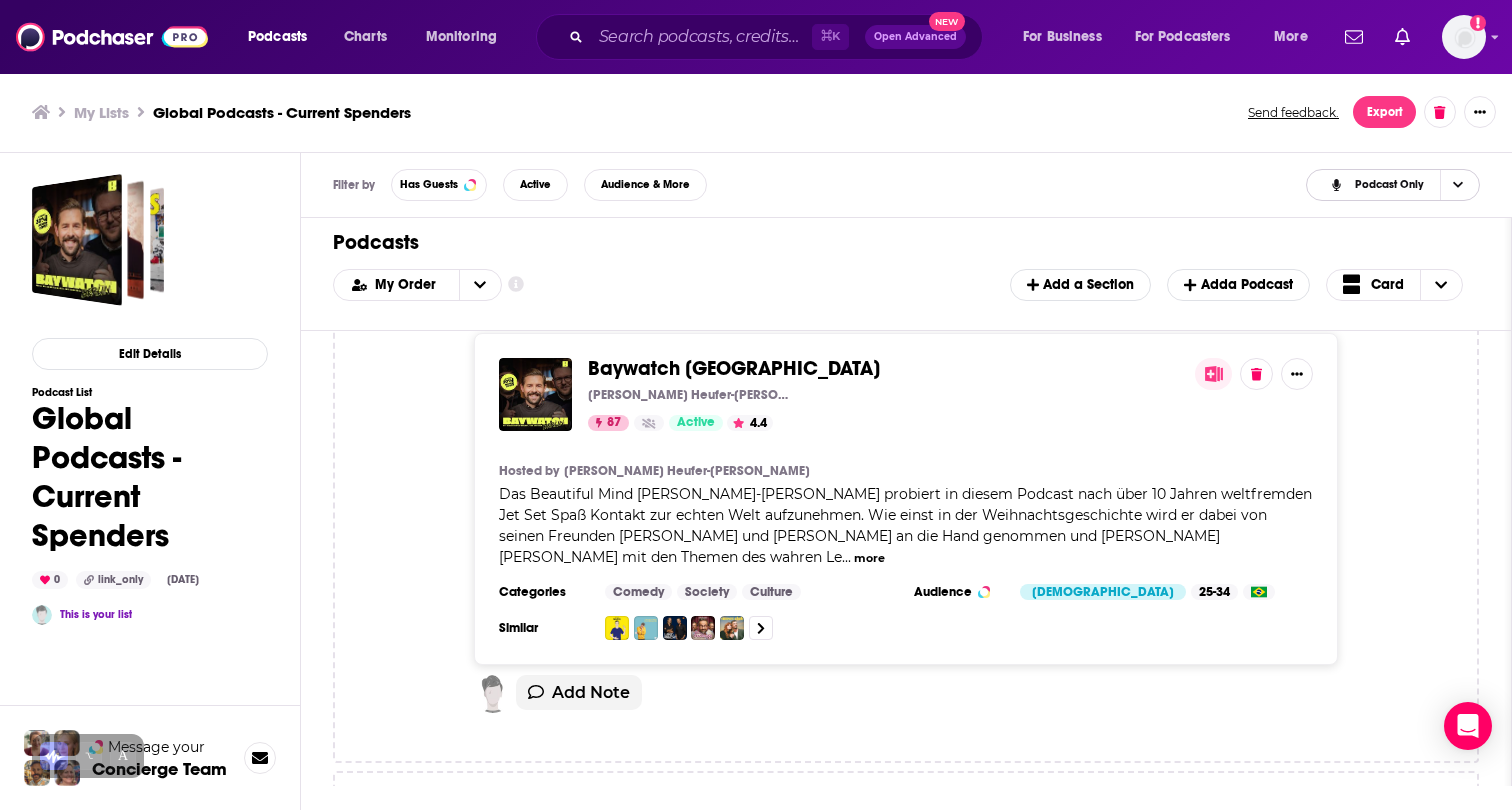scroll, scrollTop: 34, scrollLeft: 0, axis: vertical 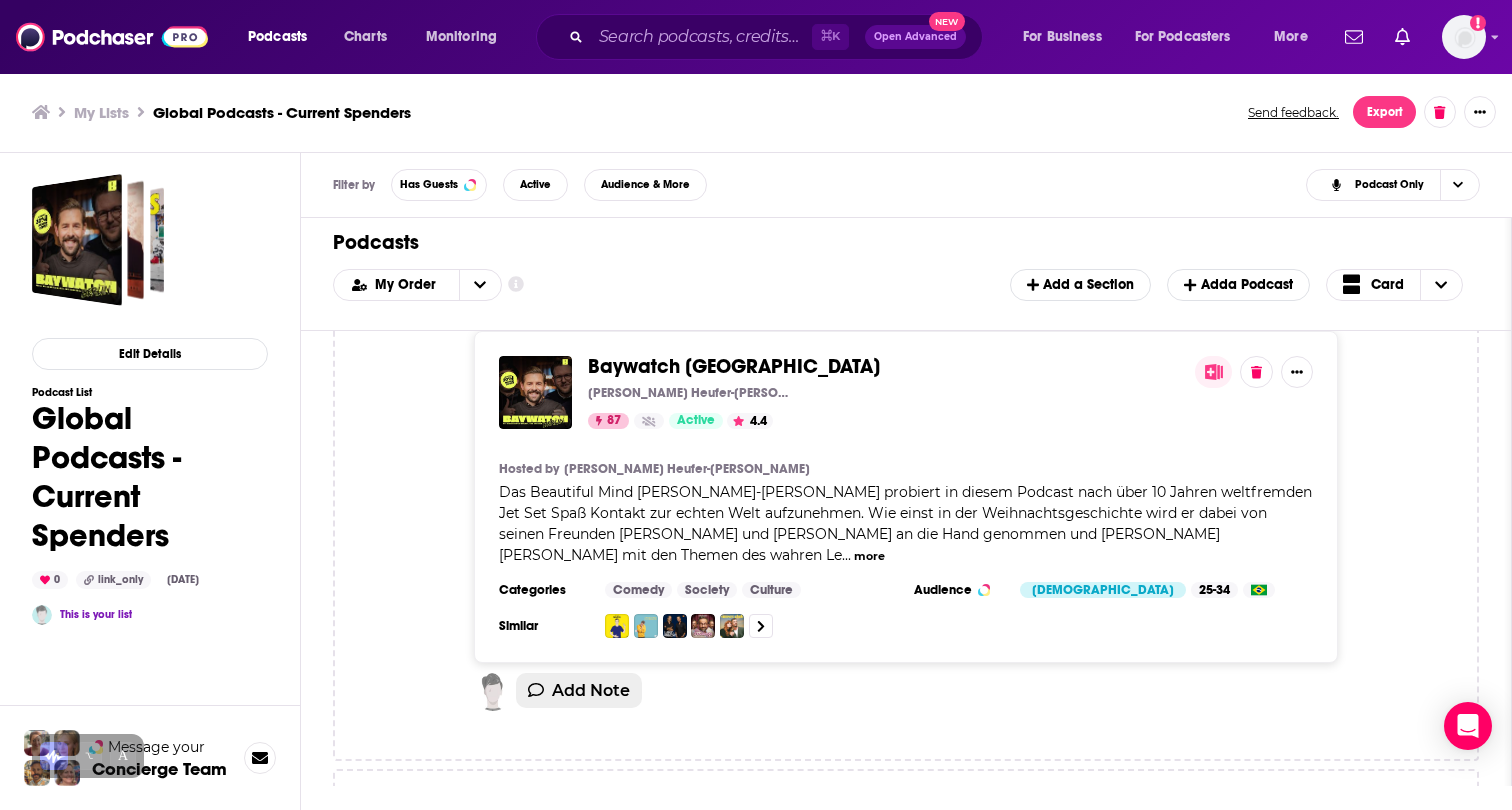 click on "Add Note" at bounding box center [579, 690] 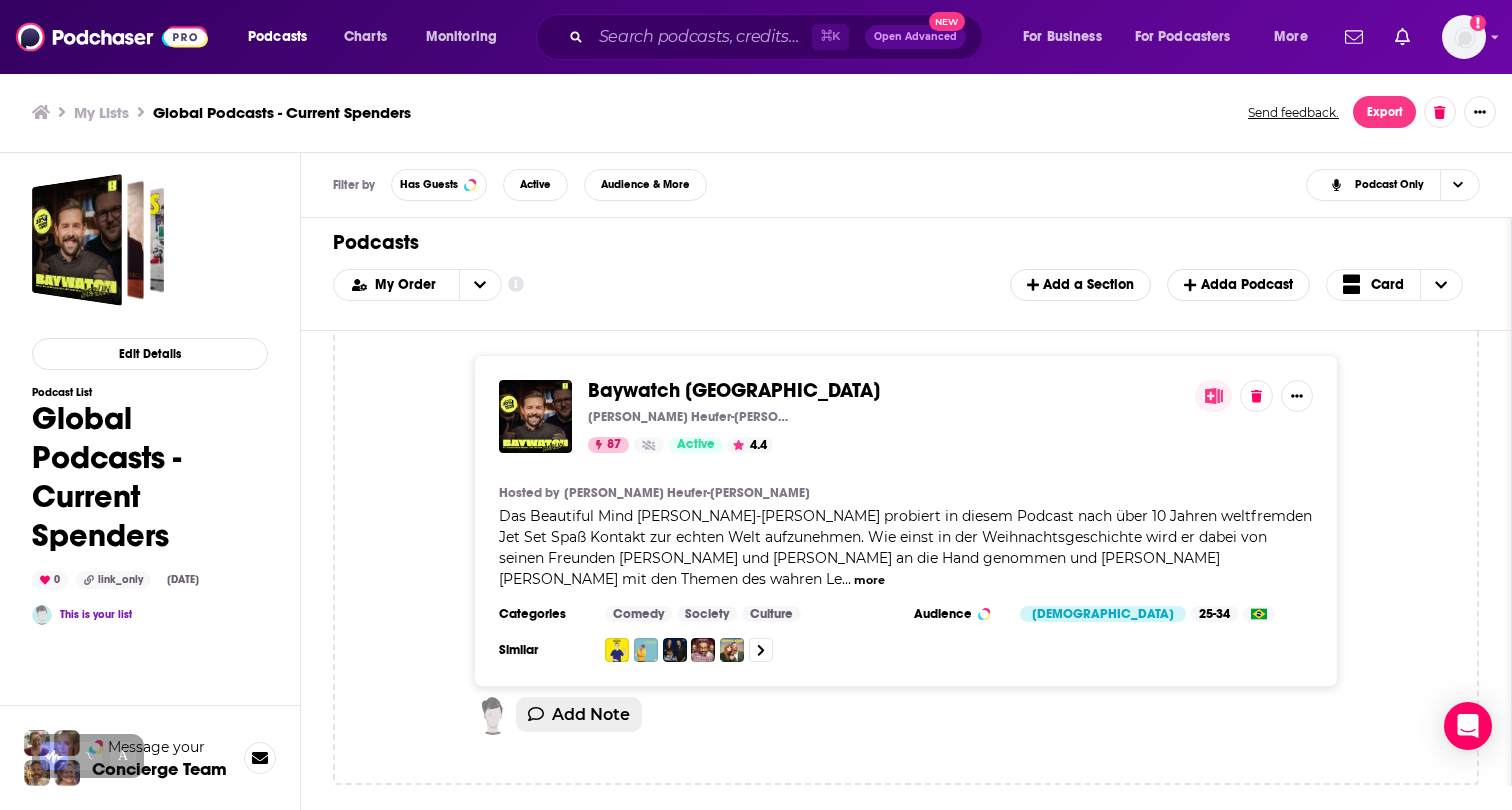 scroll, scrollTop: 0, scrollLeft: 0, axis: both 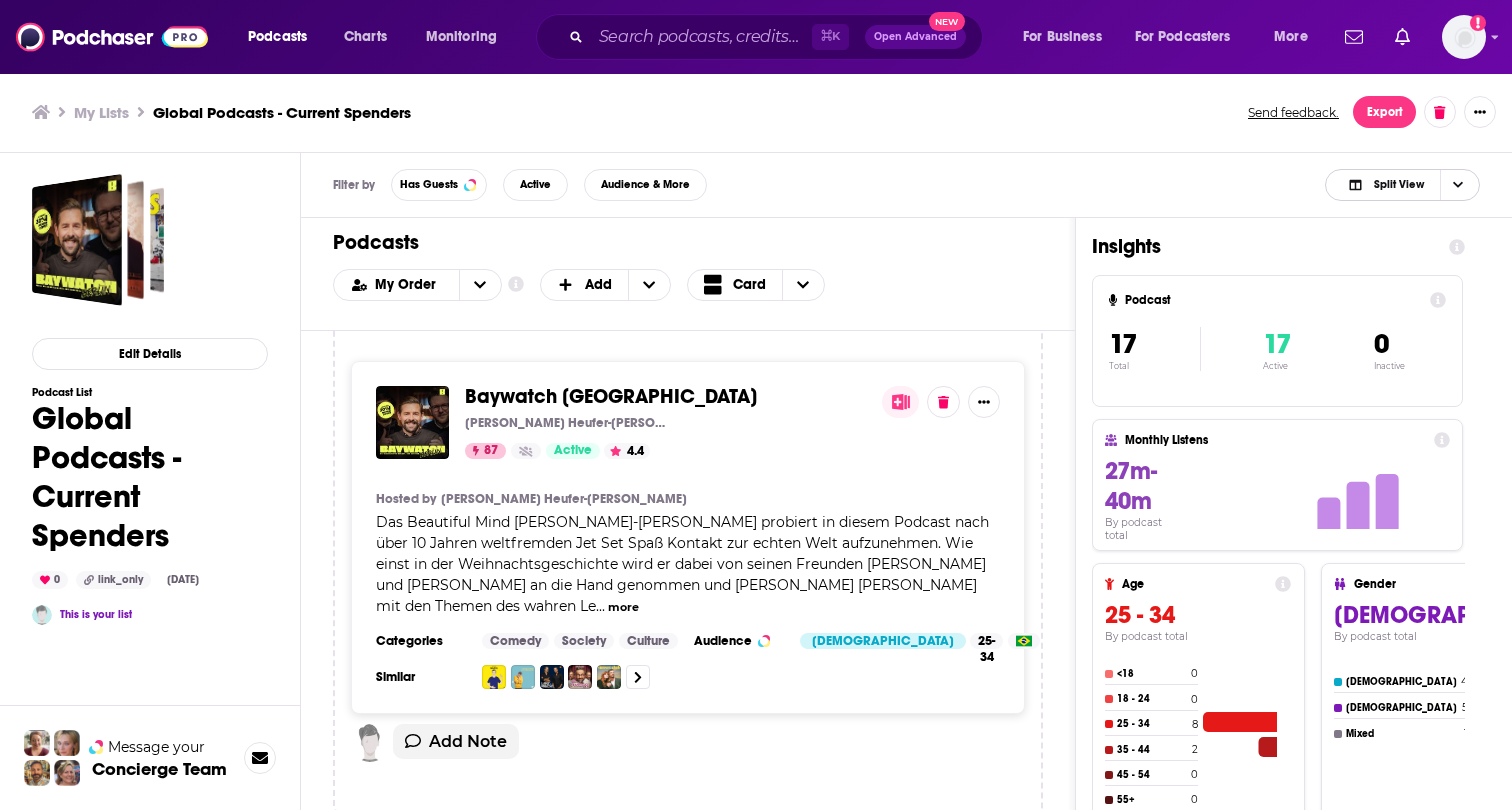 click at bounding box center [1457, 185] 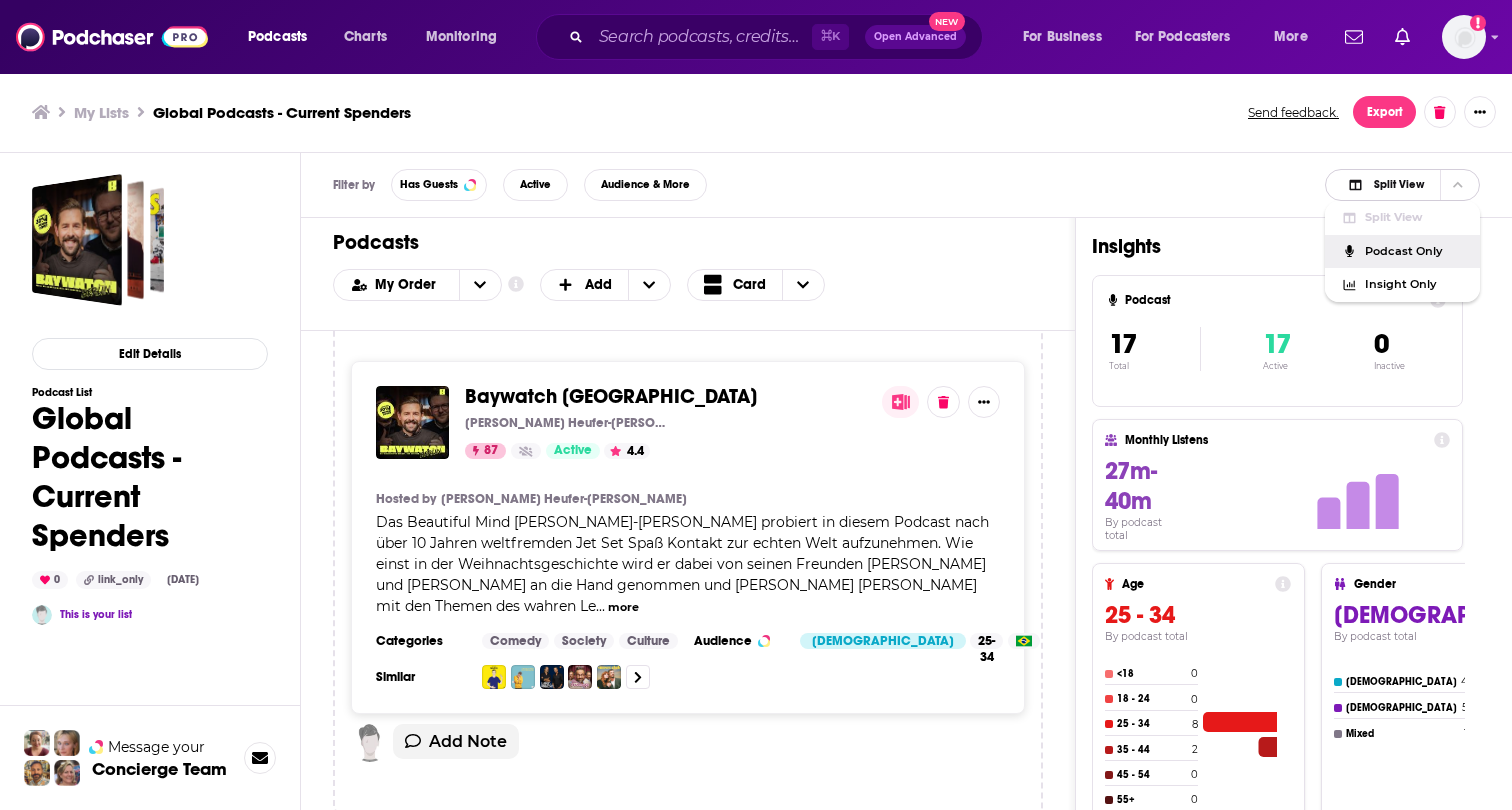 click on "Podcast Only" at bounding box center (1414, 251) 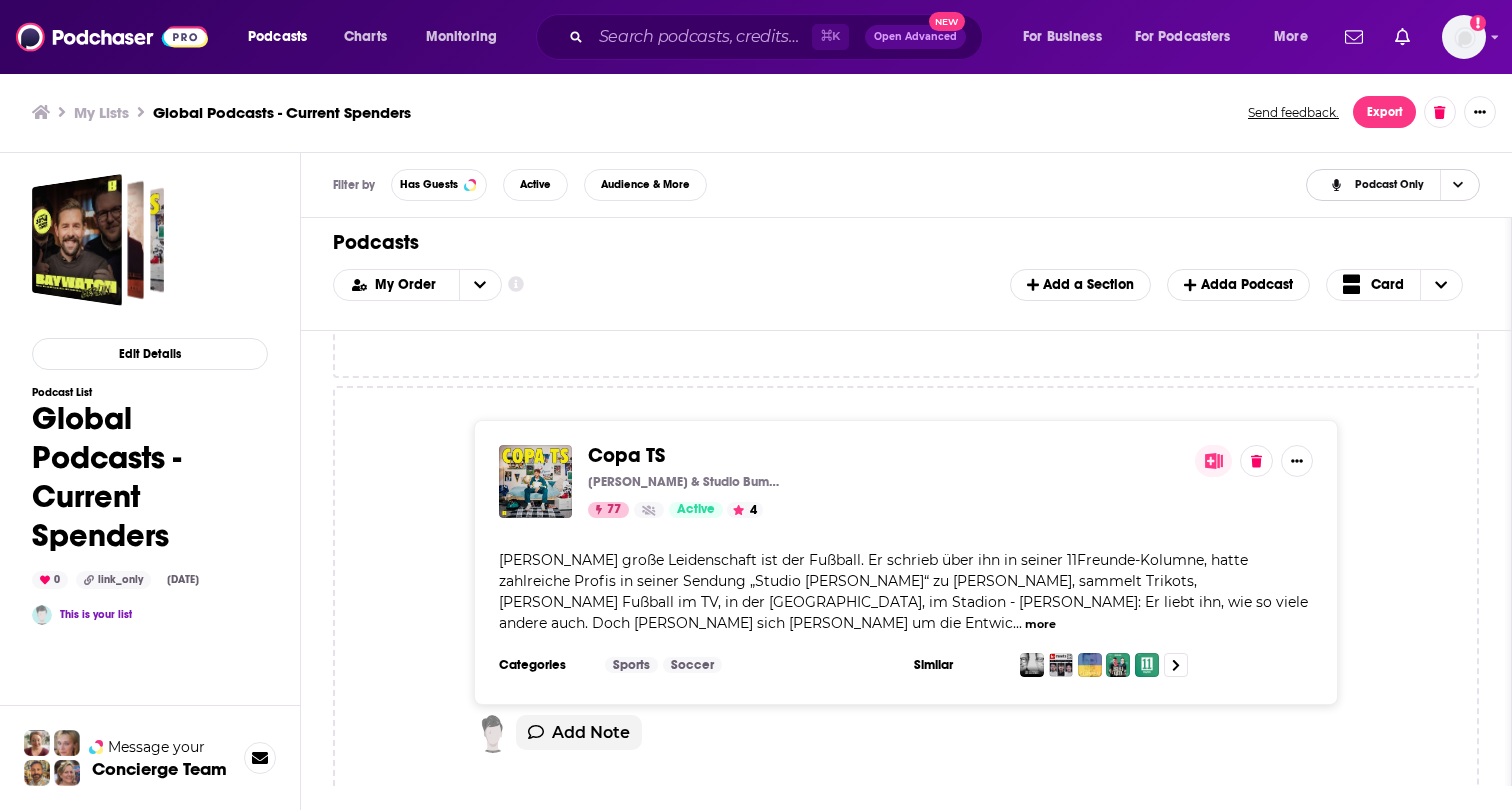 scroll, scrollTop: 0, scrollLeft: 0, axis: both 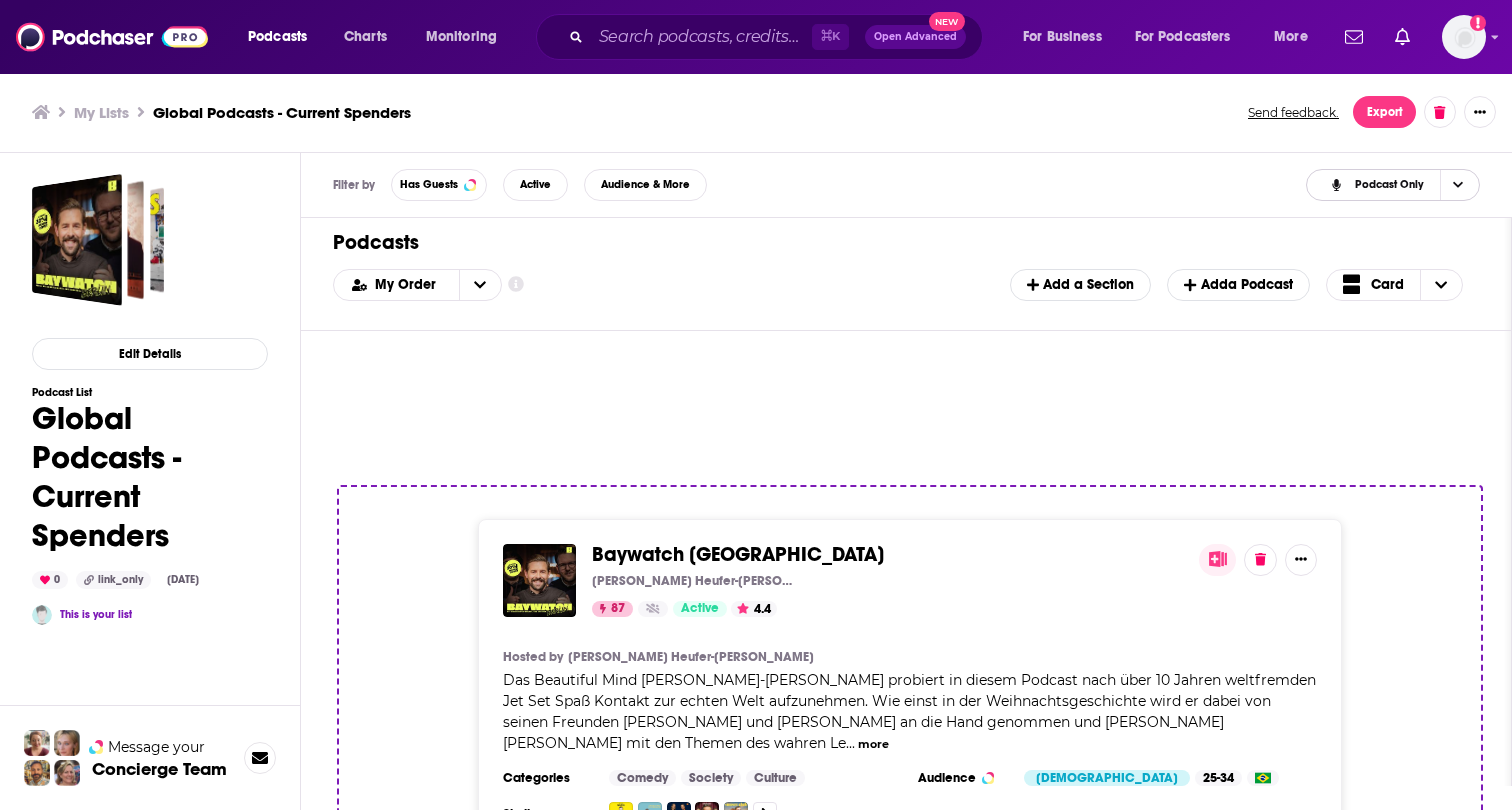 drag, startPoint x: 1369, startPoint y: 513, endPoint x: 1375, endPoint y: 684, distance: 171.10522 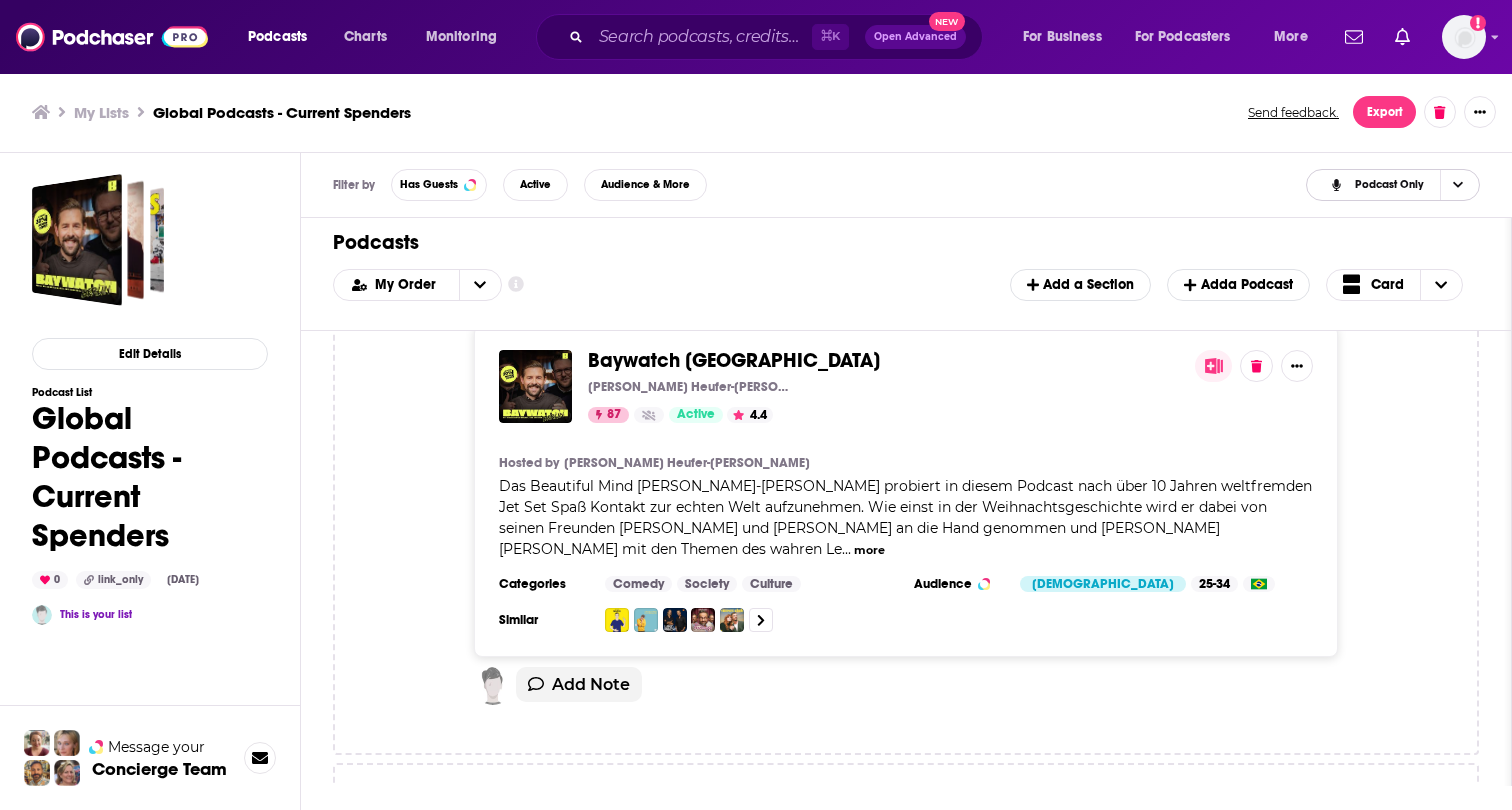 scroll, scrollTop: 0, scrollLeft: 0, axis: both 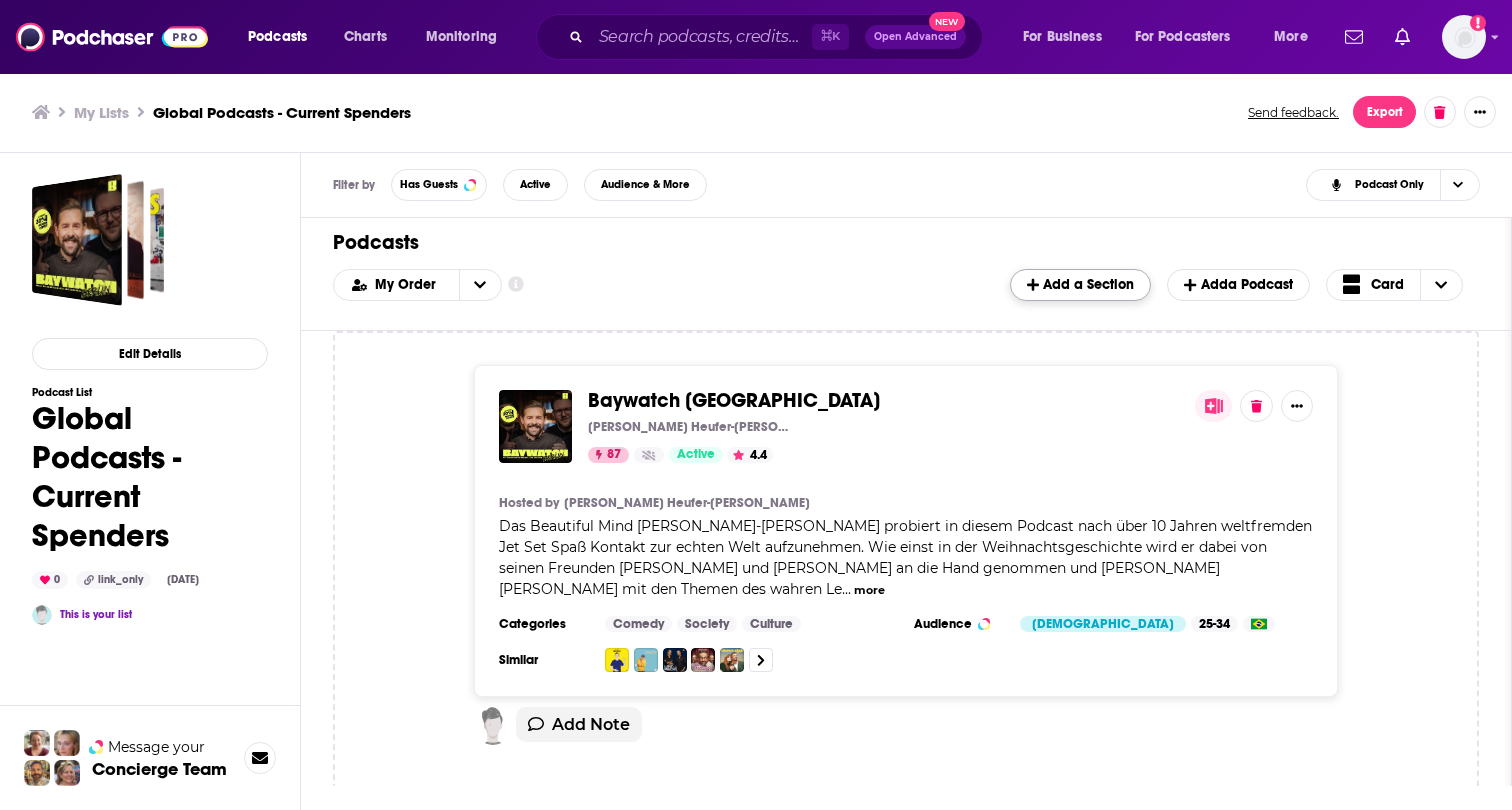 click on "Add a Section" at bounding box center [1080, 284] 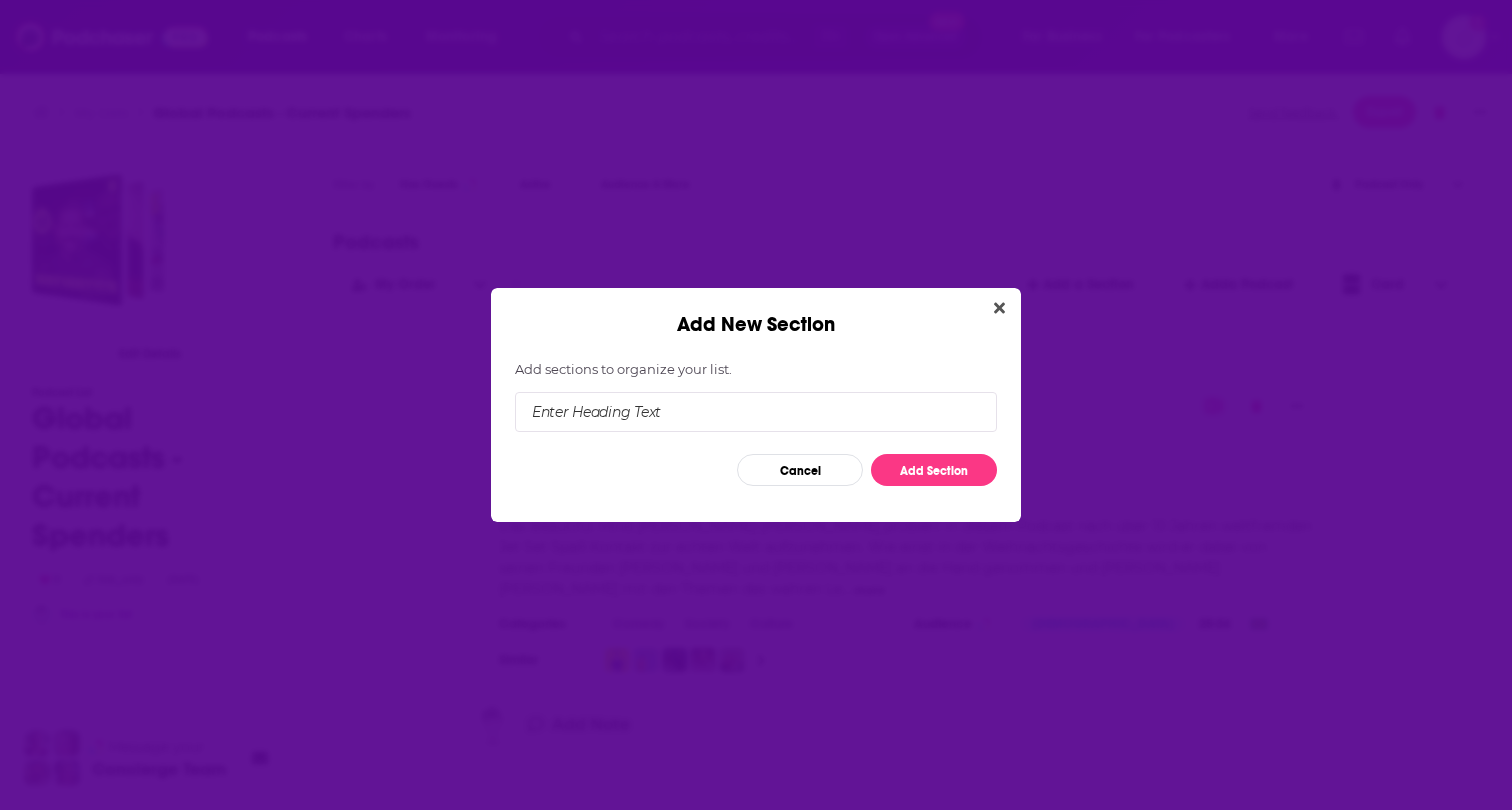 click at bounding box center (756, 412) 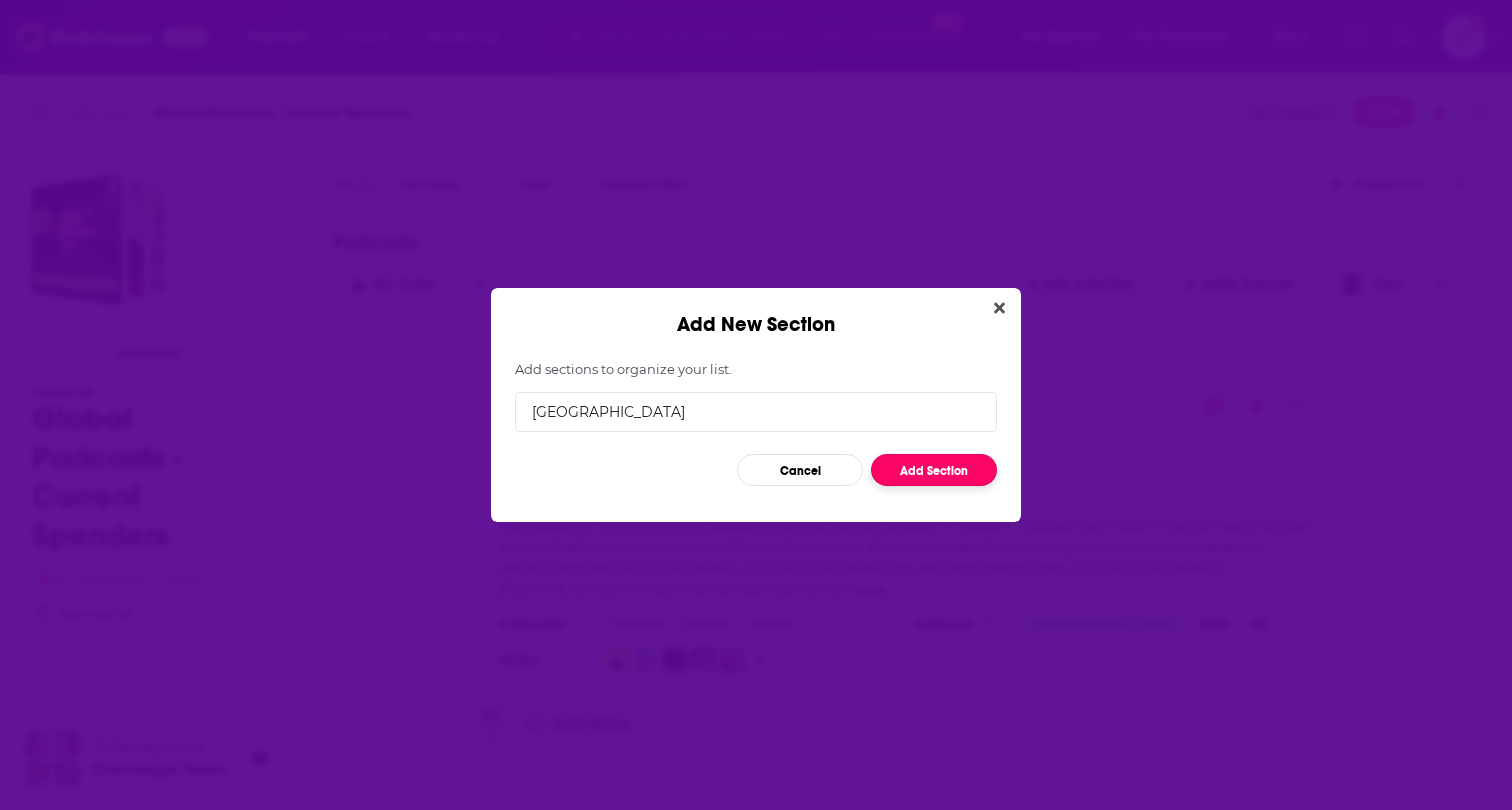 click on "Add Section" at bounding box center (934, 470) 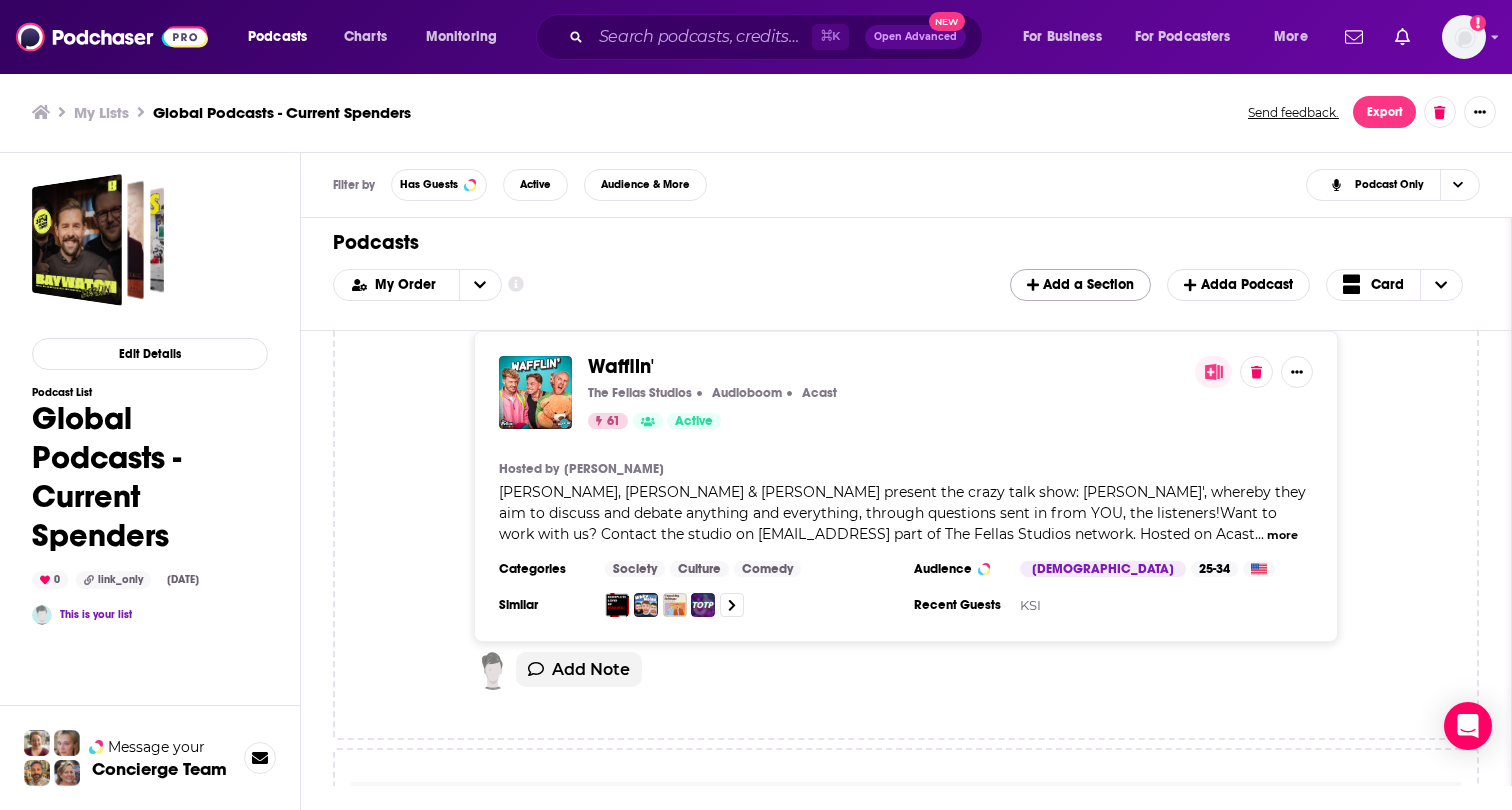 scroll, scrollTop: 7216, scrollLeft: 0, axis: vertical 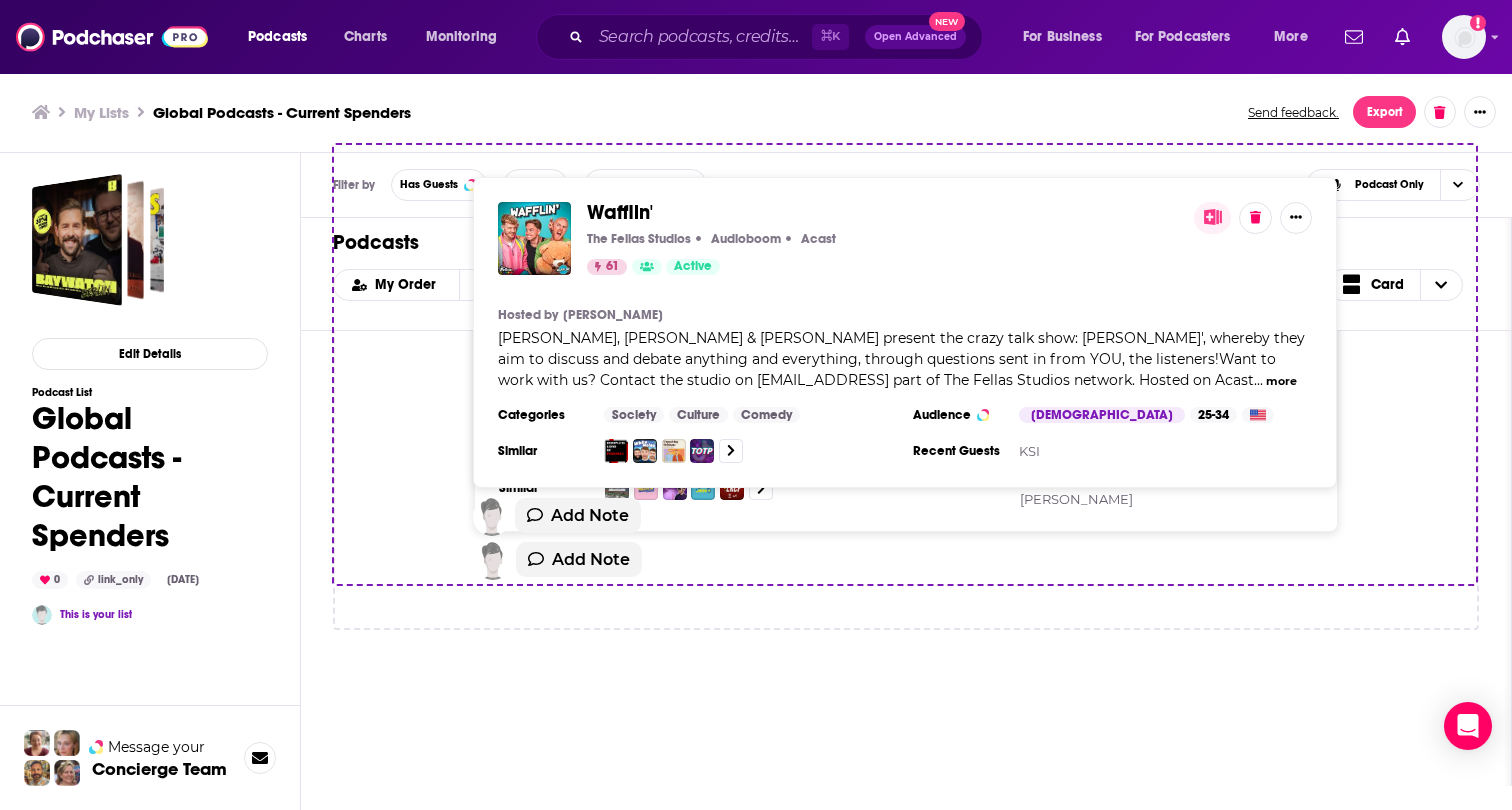 drag, startPoint x: 728, startPoint y: 471, endPoint x: 724, endPoint y: 575, distance: 104.0769 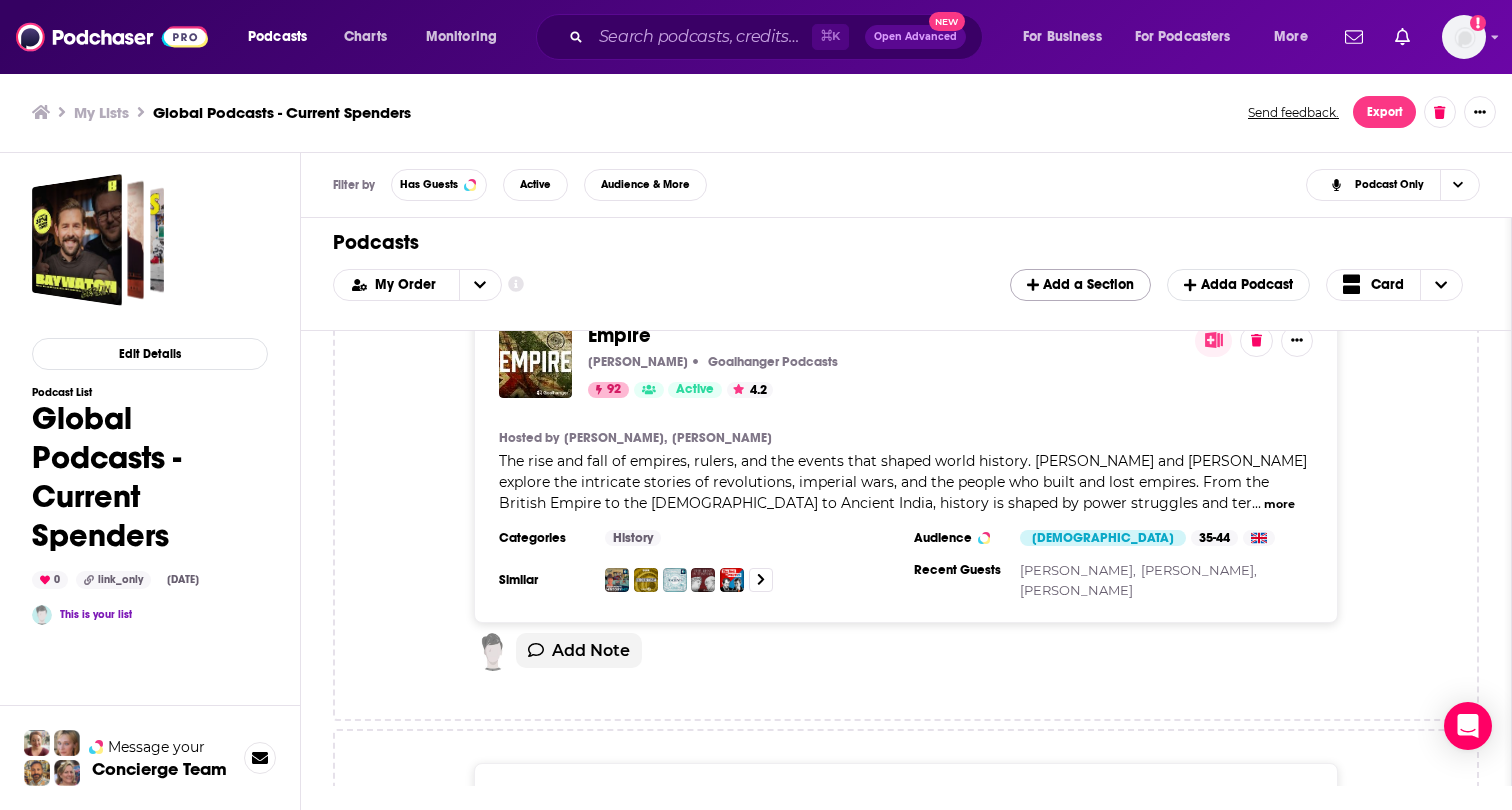 scroll, scrollTop: 7216, scrollLeft: 0, axis: vertical 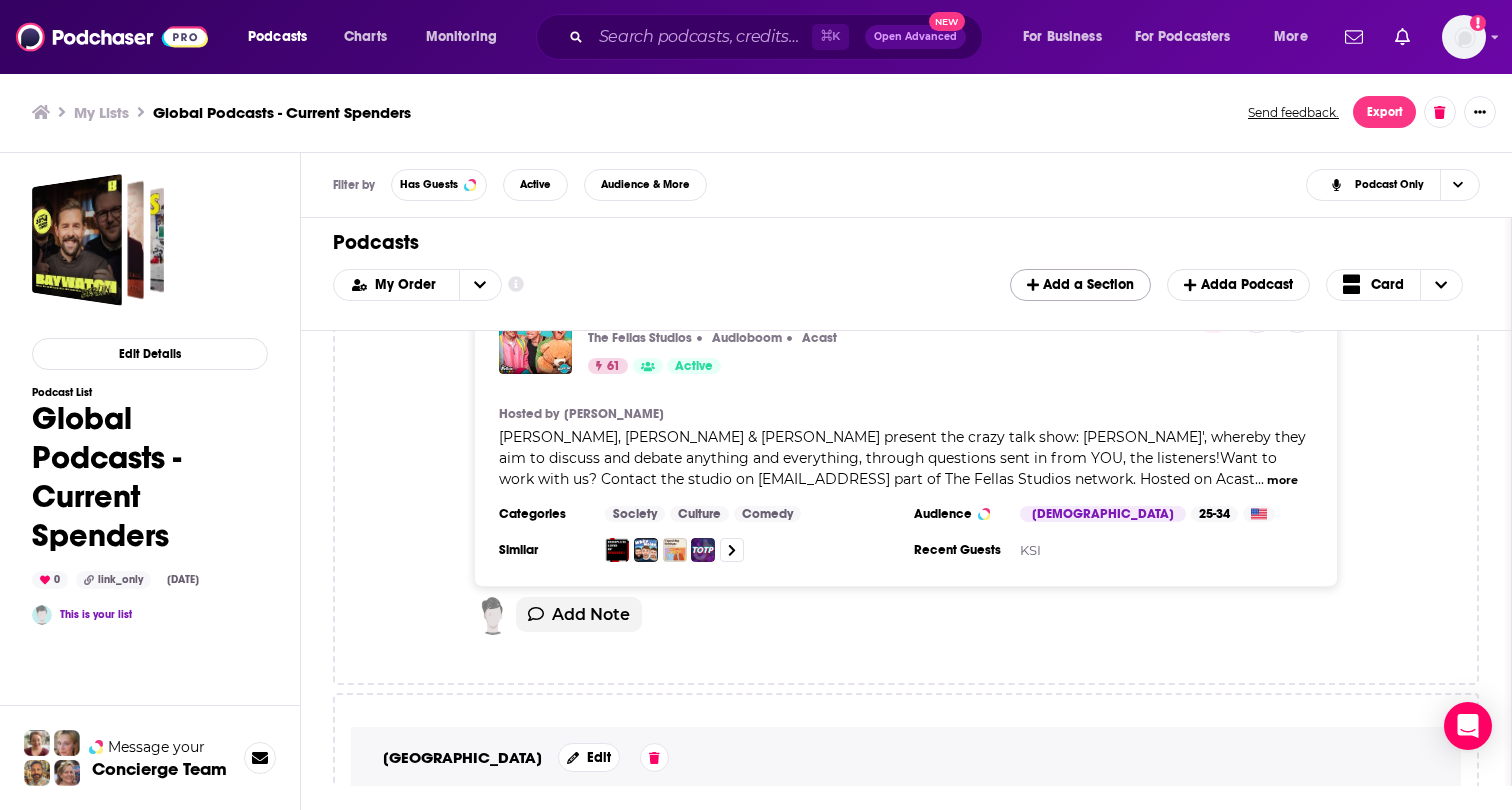 click on "Germany Edit" at bounding box center [906, 757] 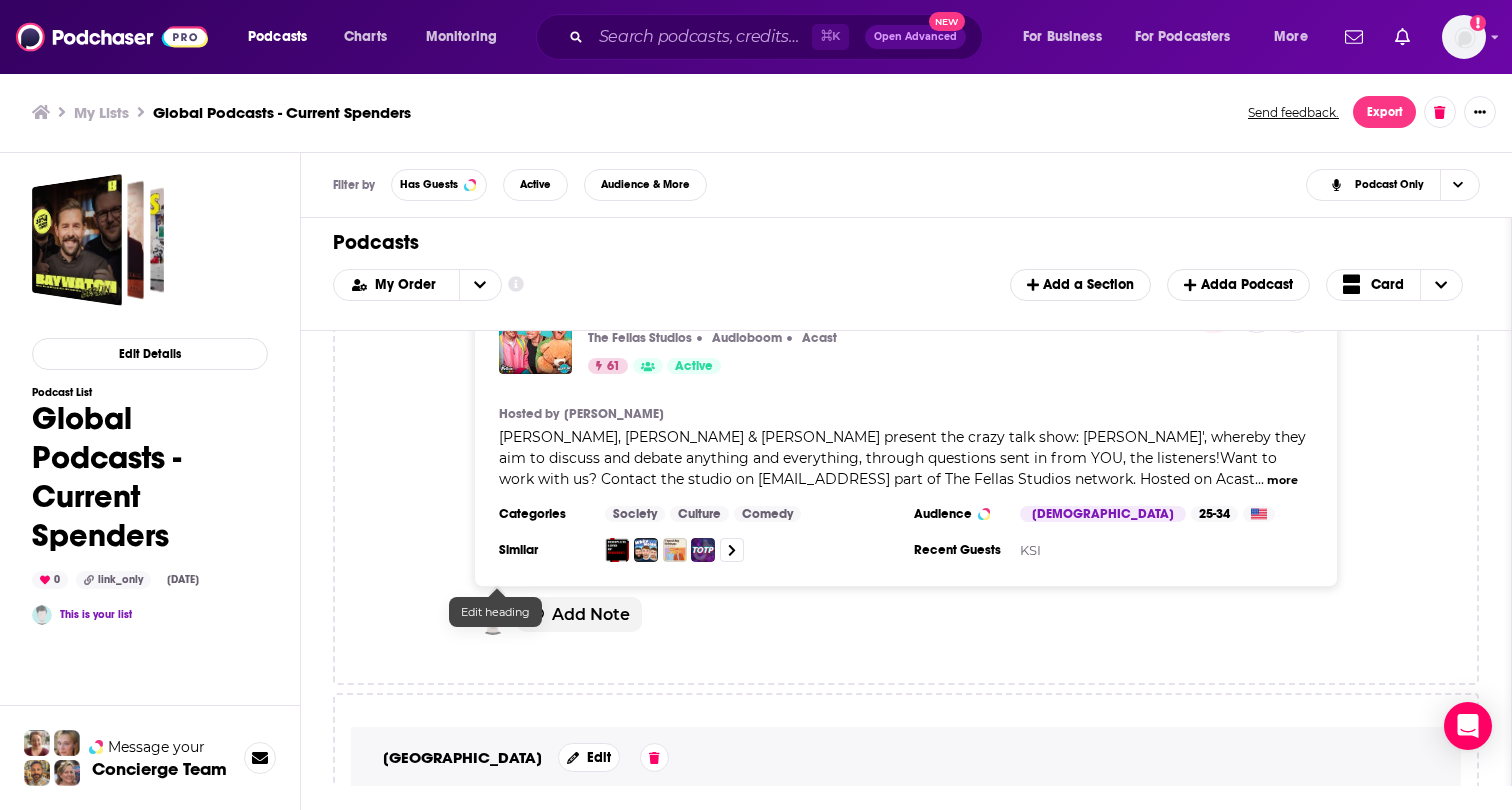 click on "Edit" at bounding box center (589, 757) 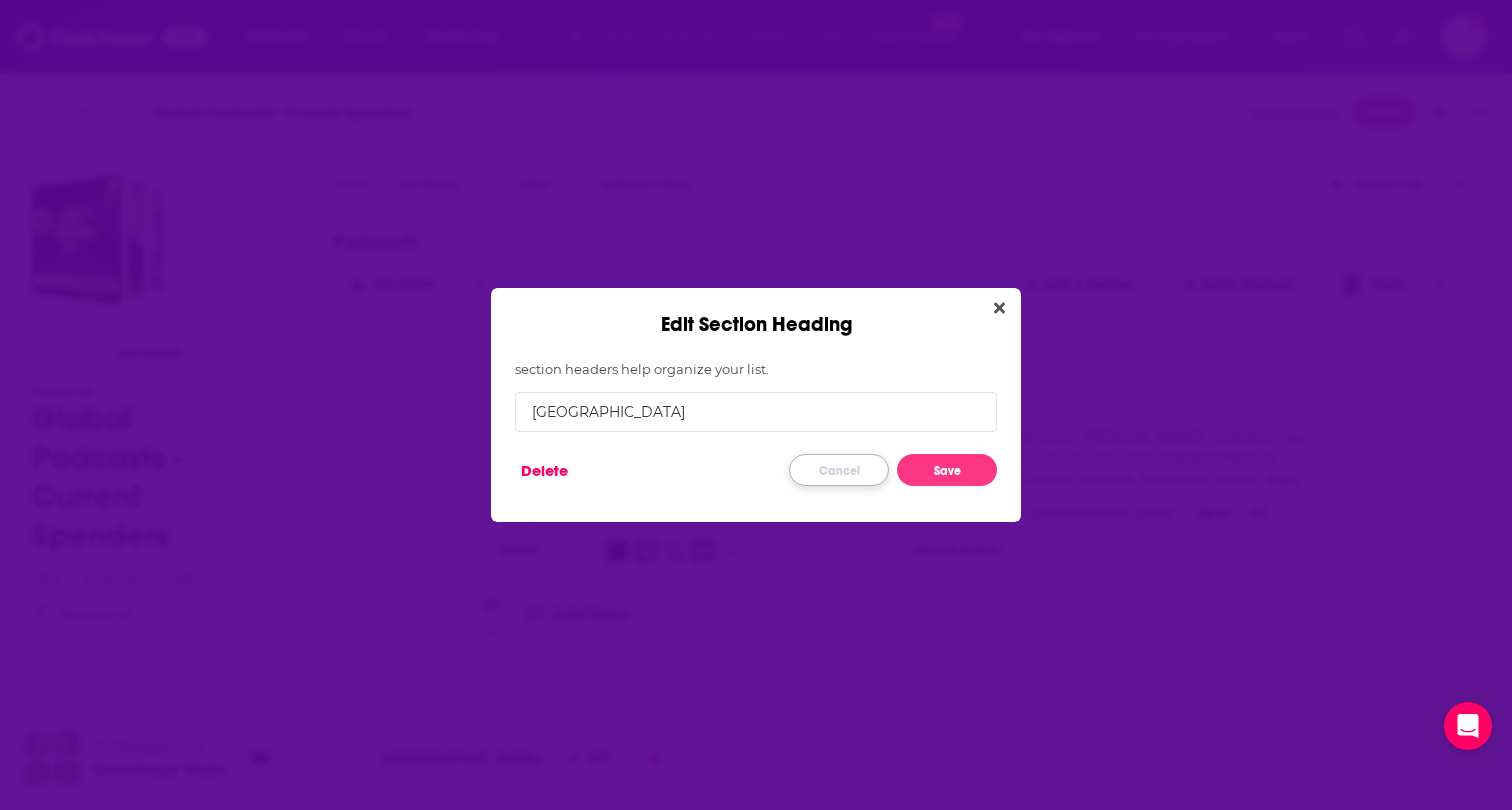 click on "Cancel" at bounding box center (839, 470) 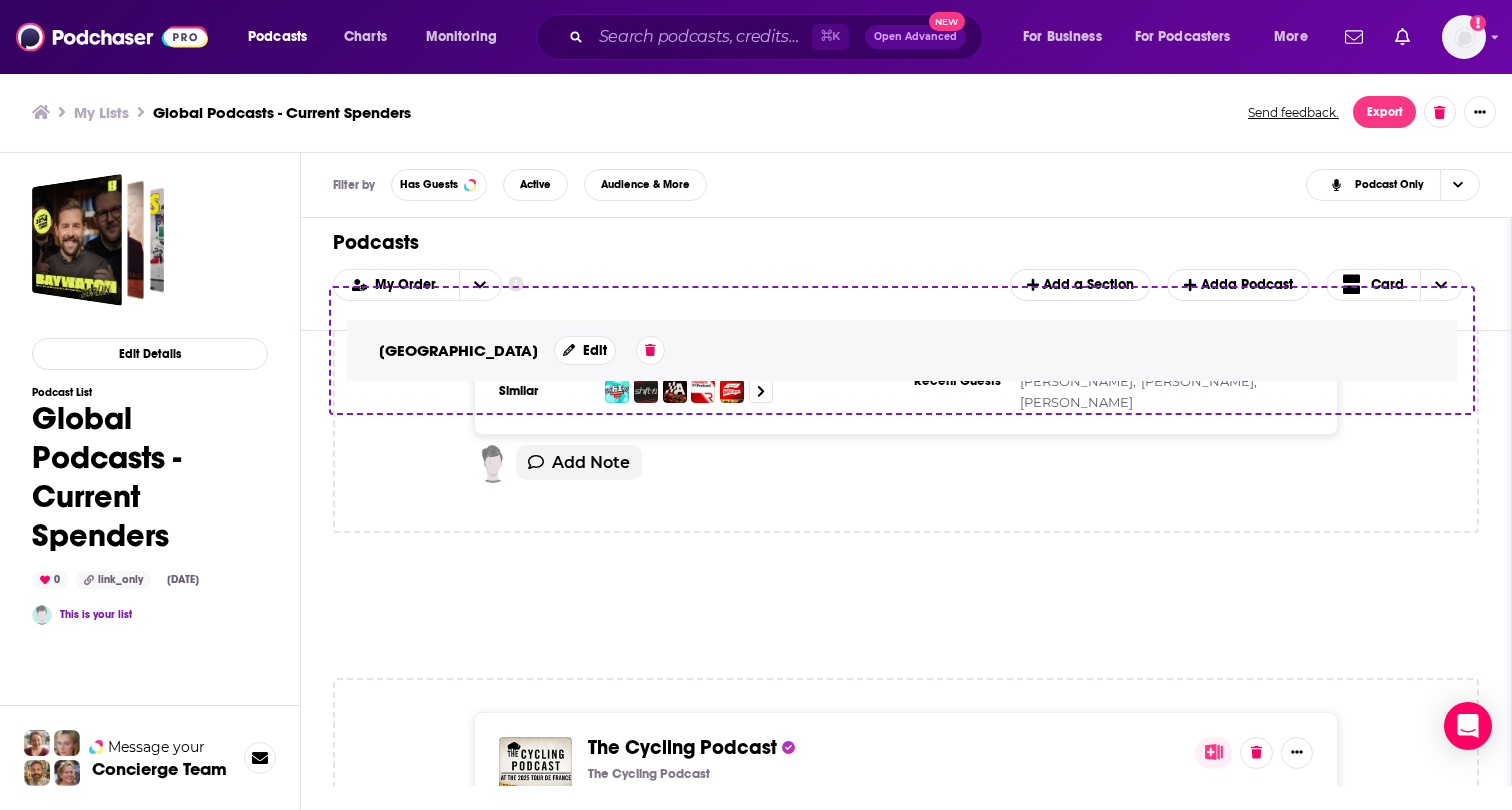 scroll, scrollTop: 5936, scrollLeft: 0, axis: vertical 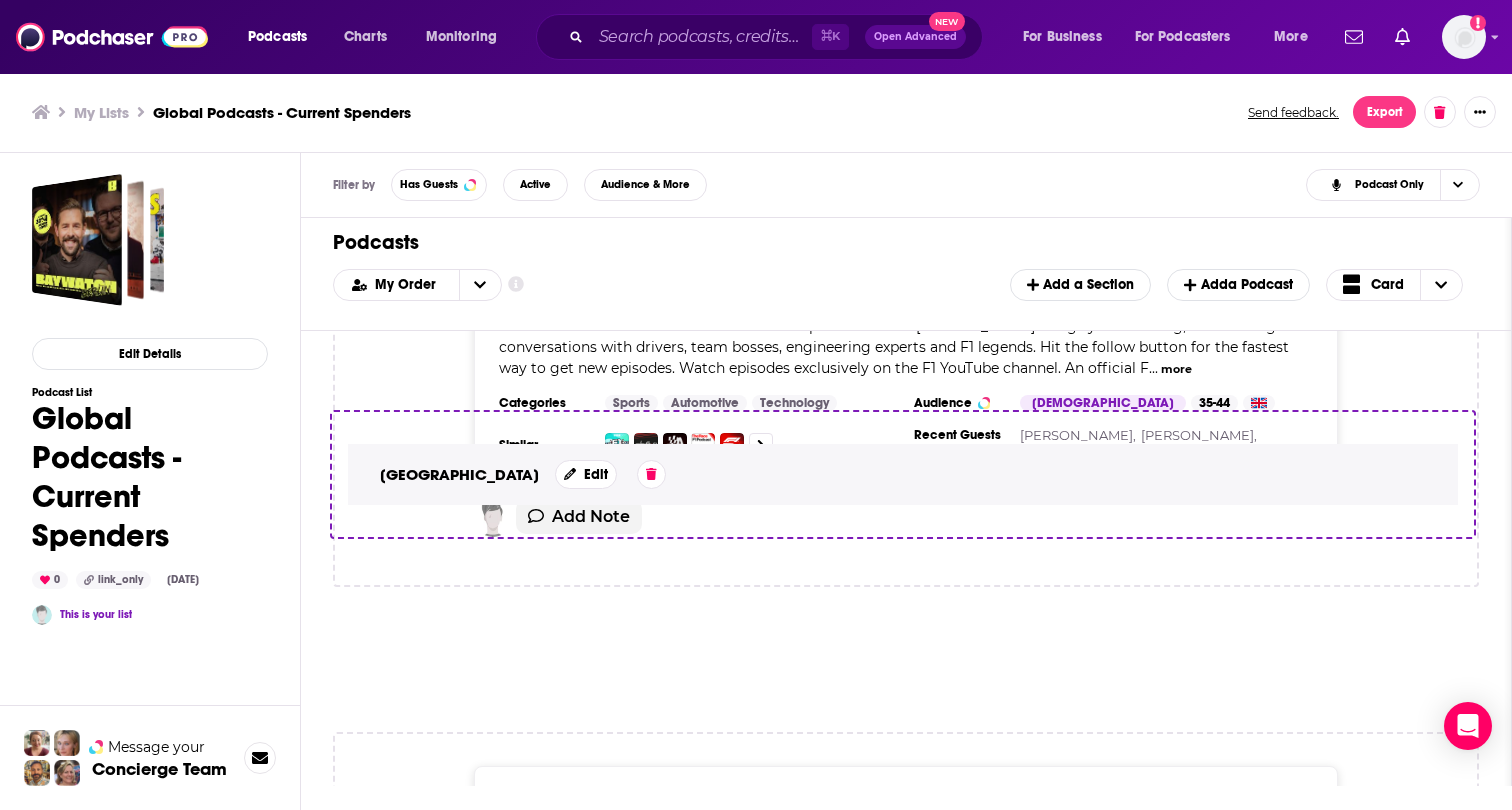 drag, startPoint x: 439, startPoint y: 541, endPoint x: 439, endPoint y: 433, distance: 108 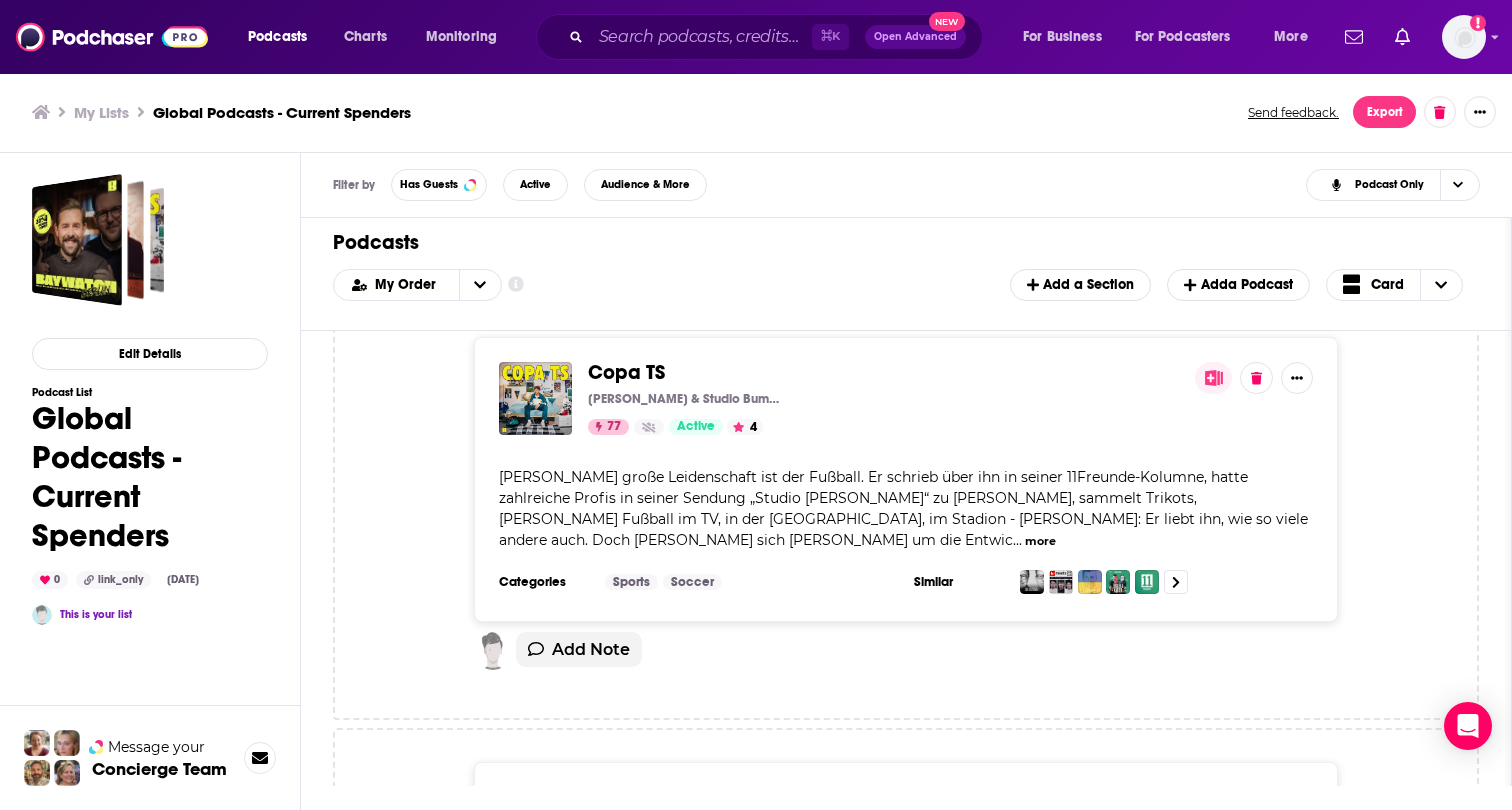scroll, scrollTop: 178, scrollLeft: 0, axis: vertical 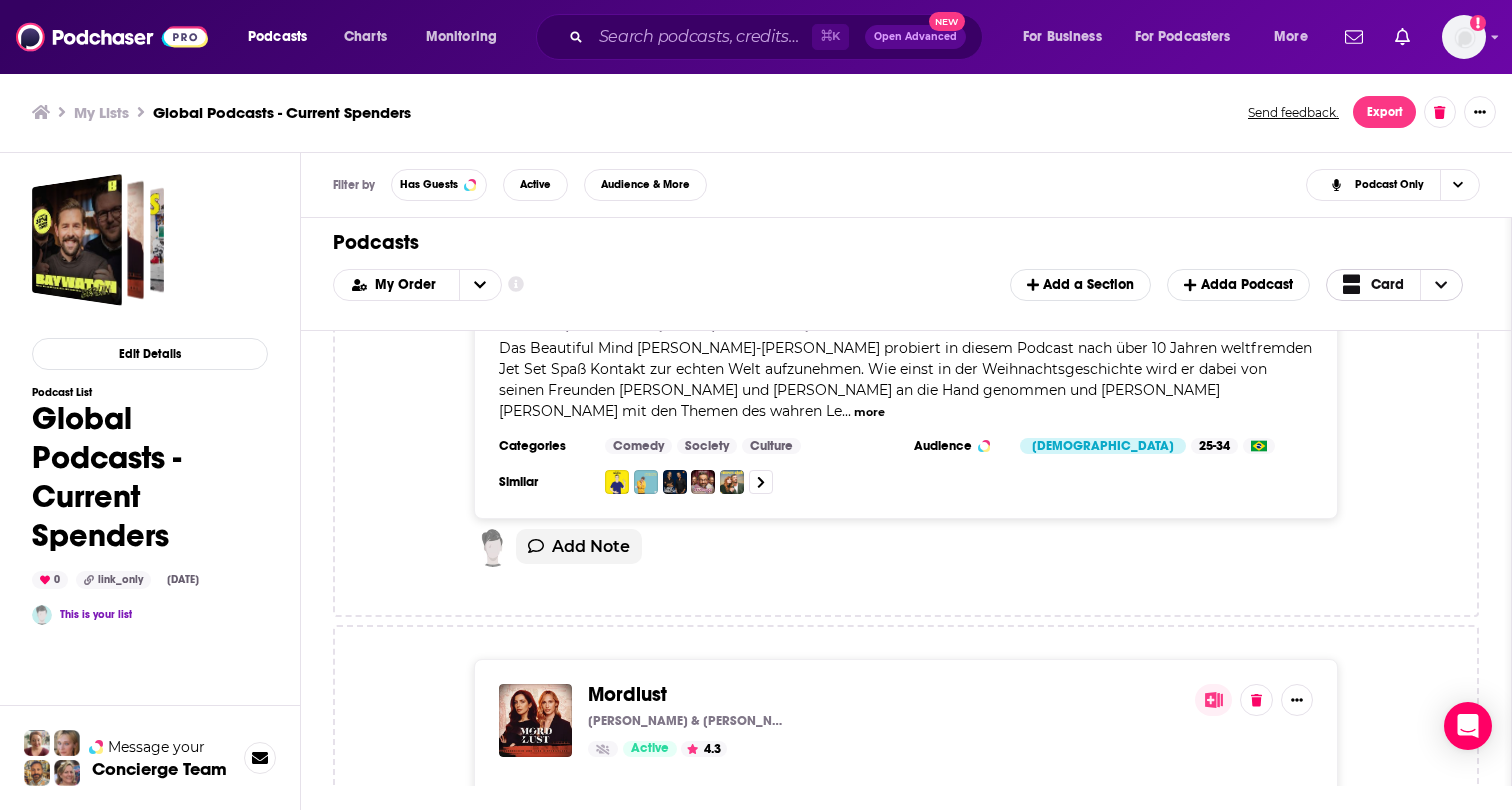 click 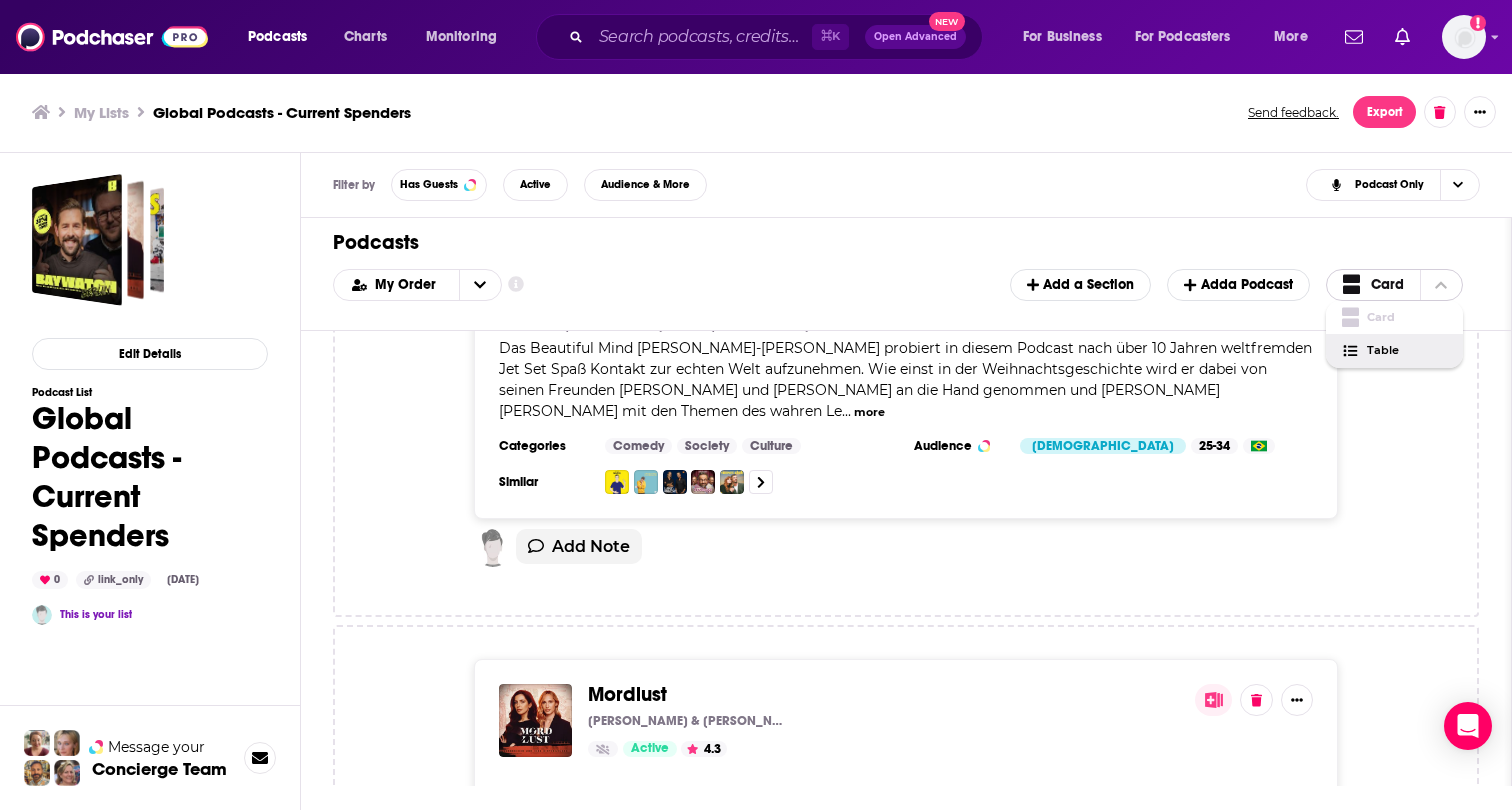 click on "Table" at bounding box center [1407, 350] 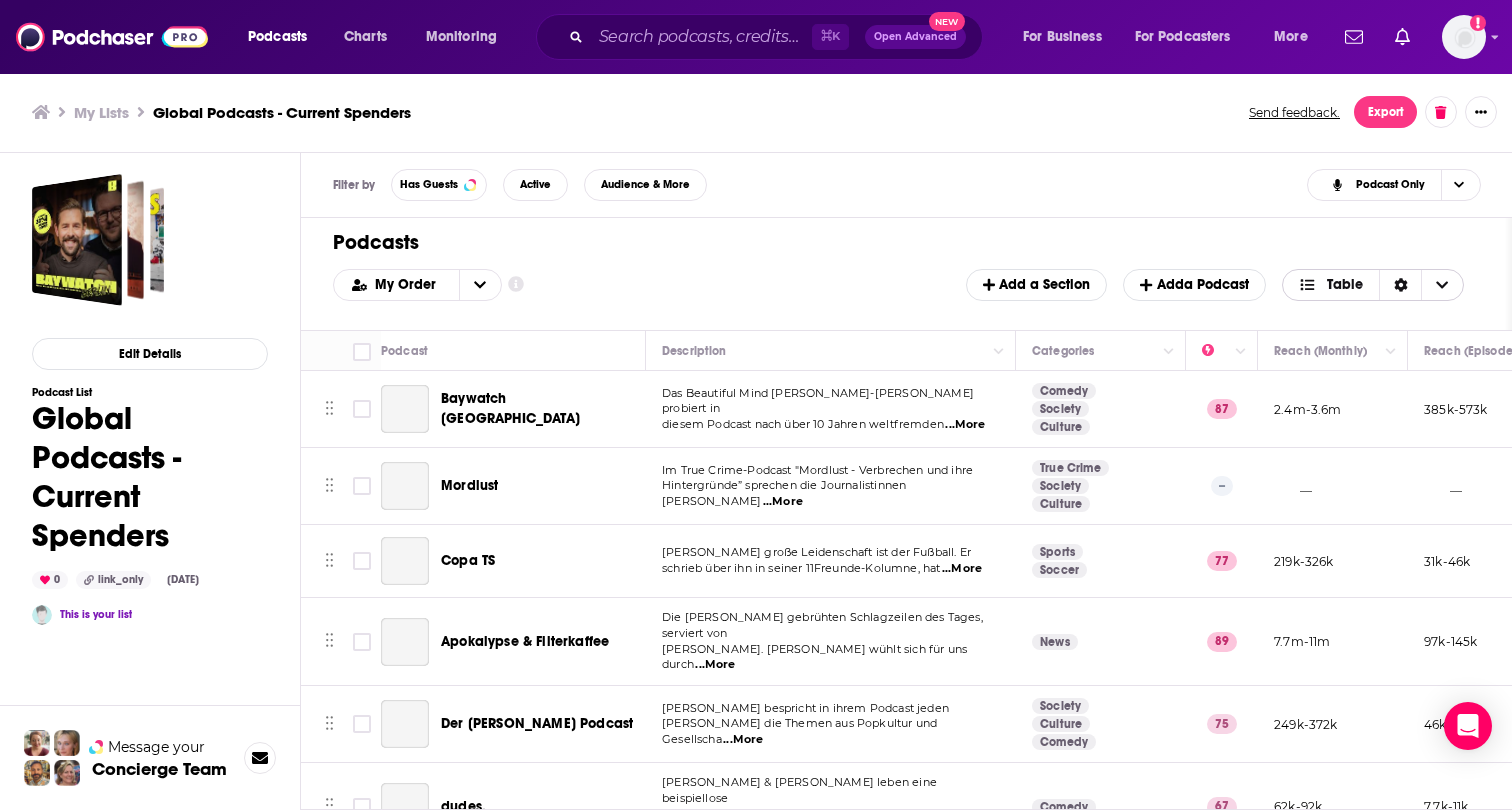 scroll, scrollTop: 0, scrollLeft: 0, axis: both 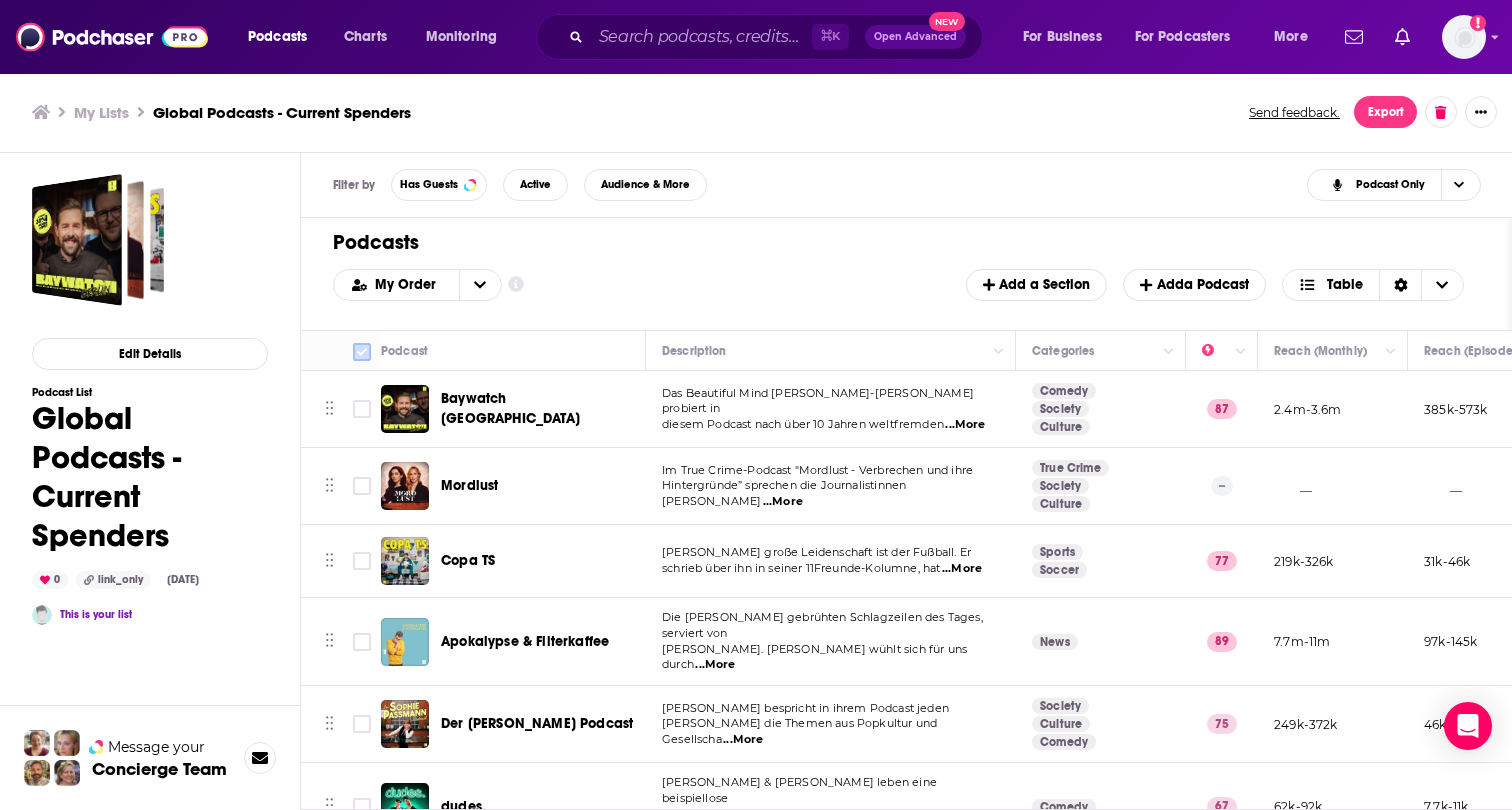 click 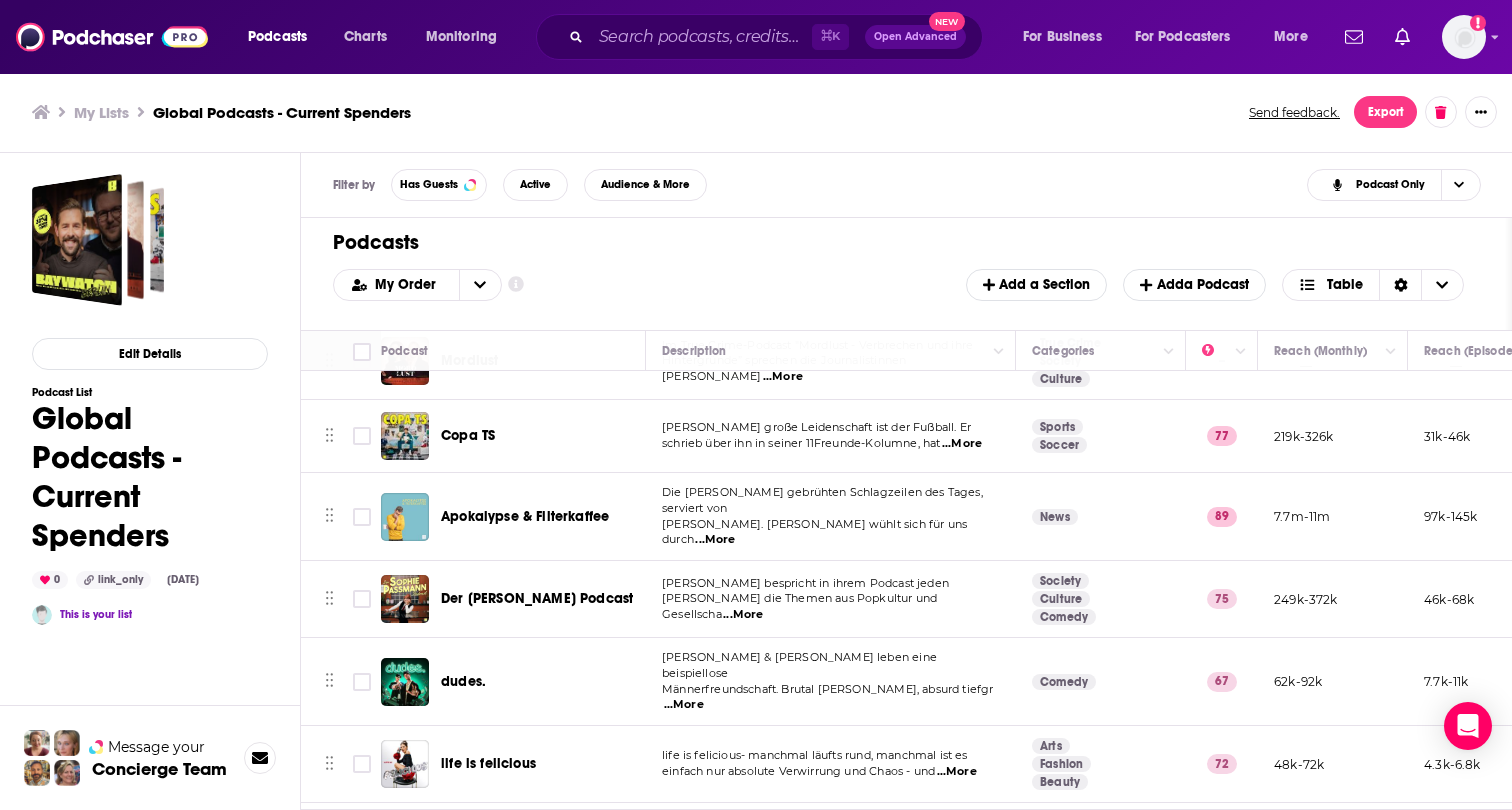 scroll, scrollTop: 0, scrollLeft: 0, axis: both 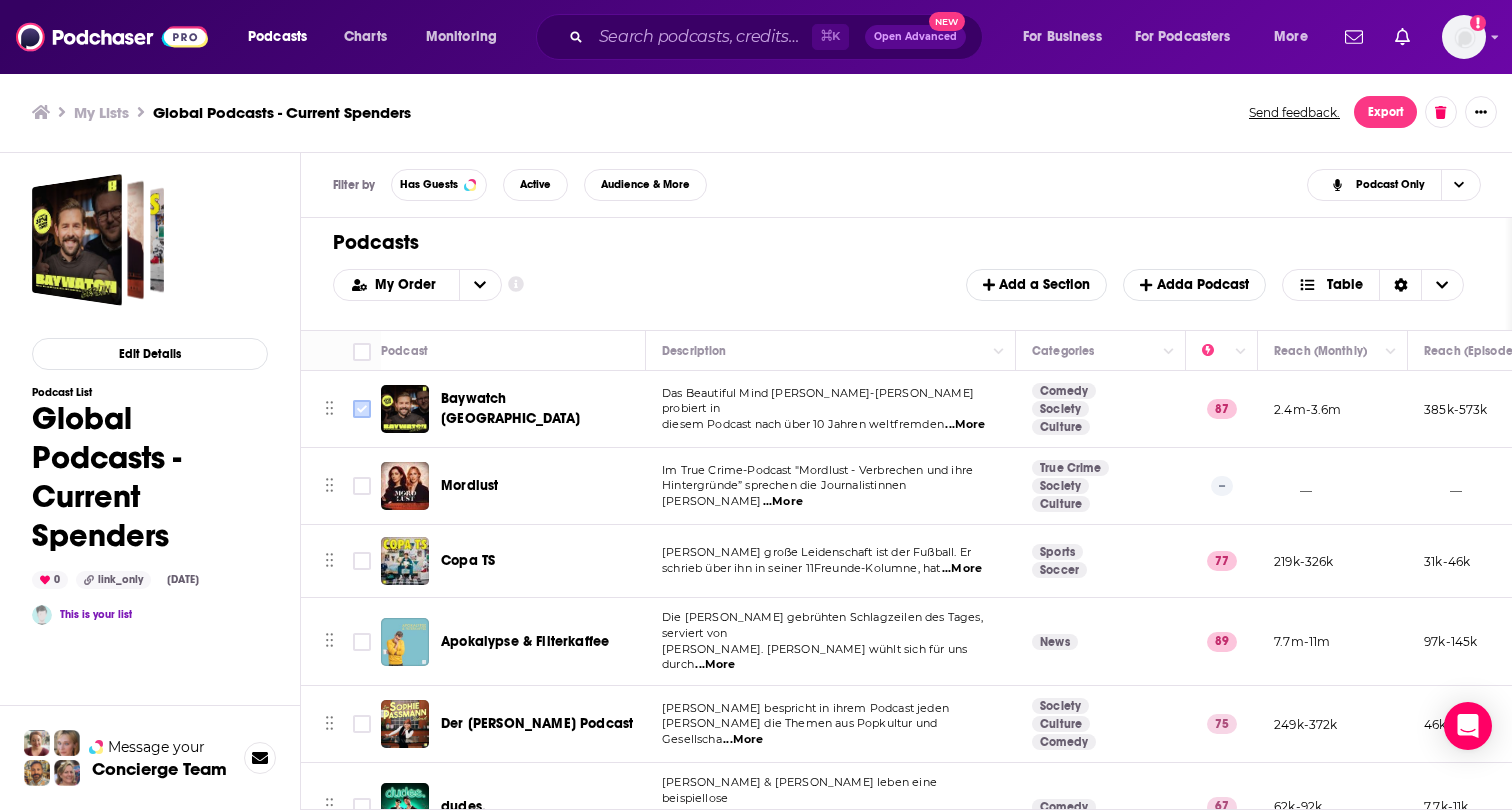 click at bounding box center (362, 409) 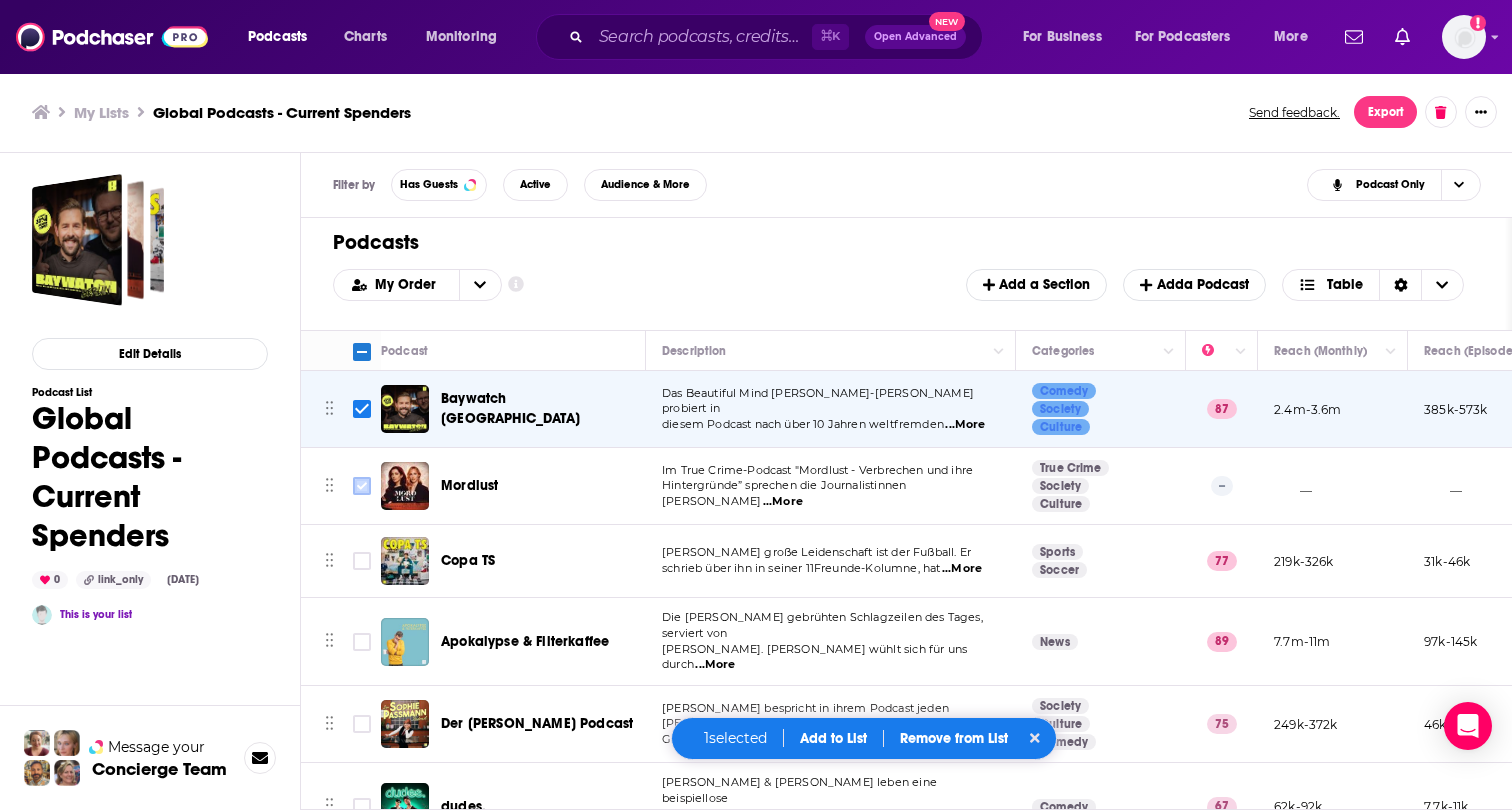 click at bounding box center [362, 486] 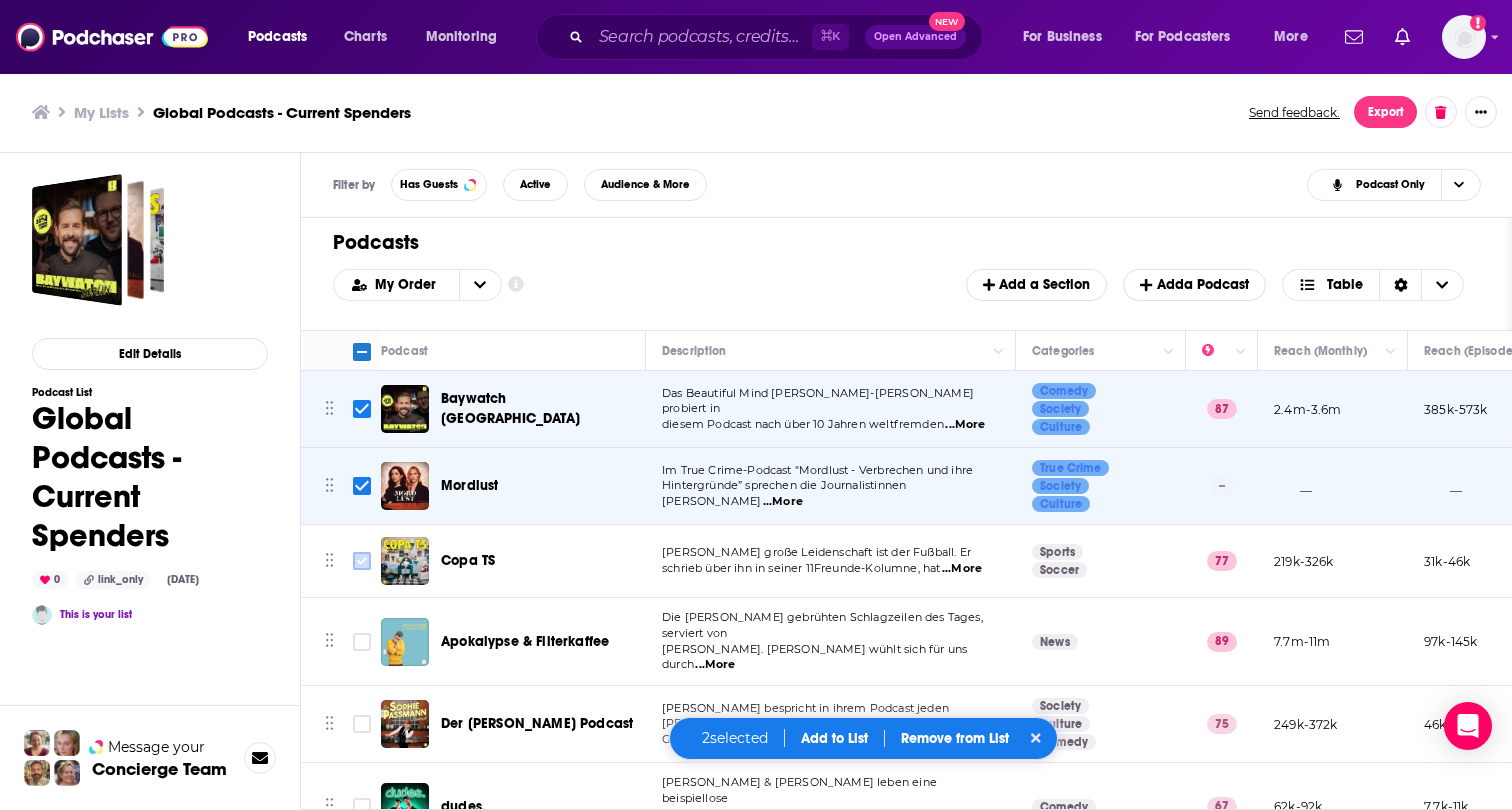 click at bounding box center (362, 561) 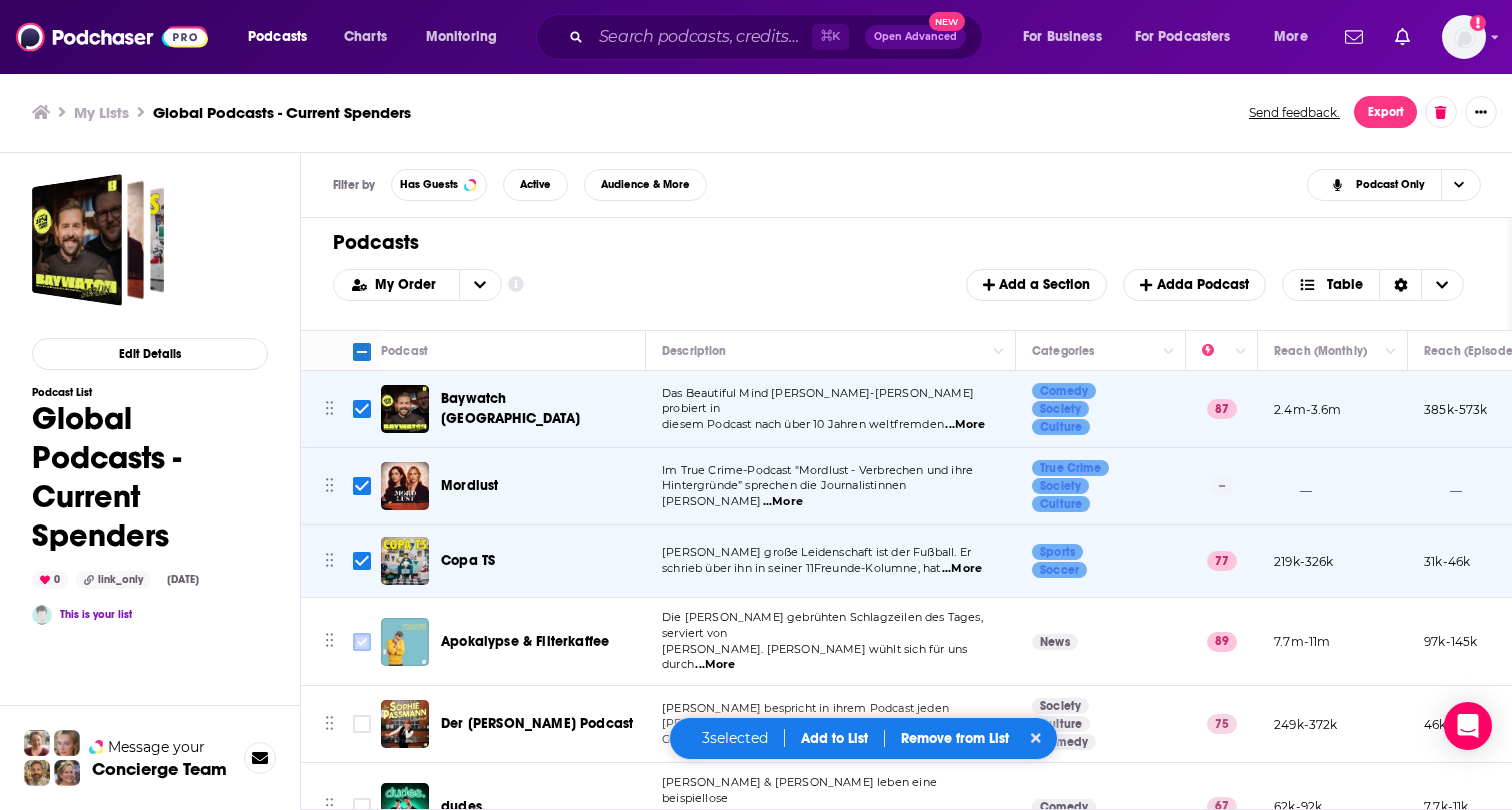 click at bounding box center (362, 642) 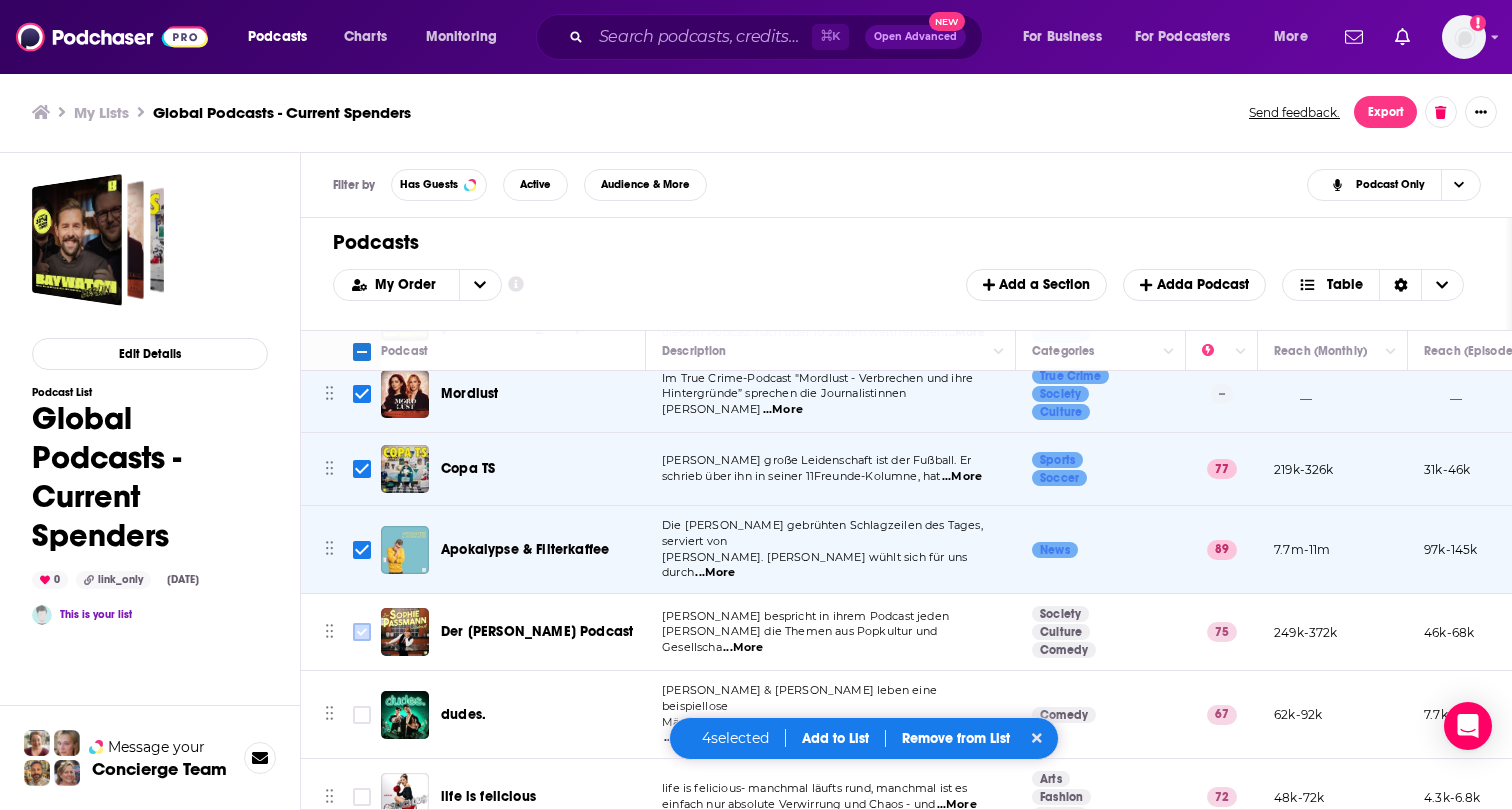 click 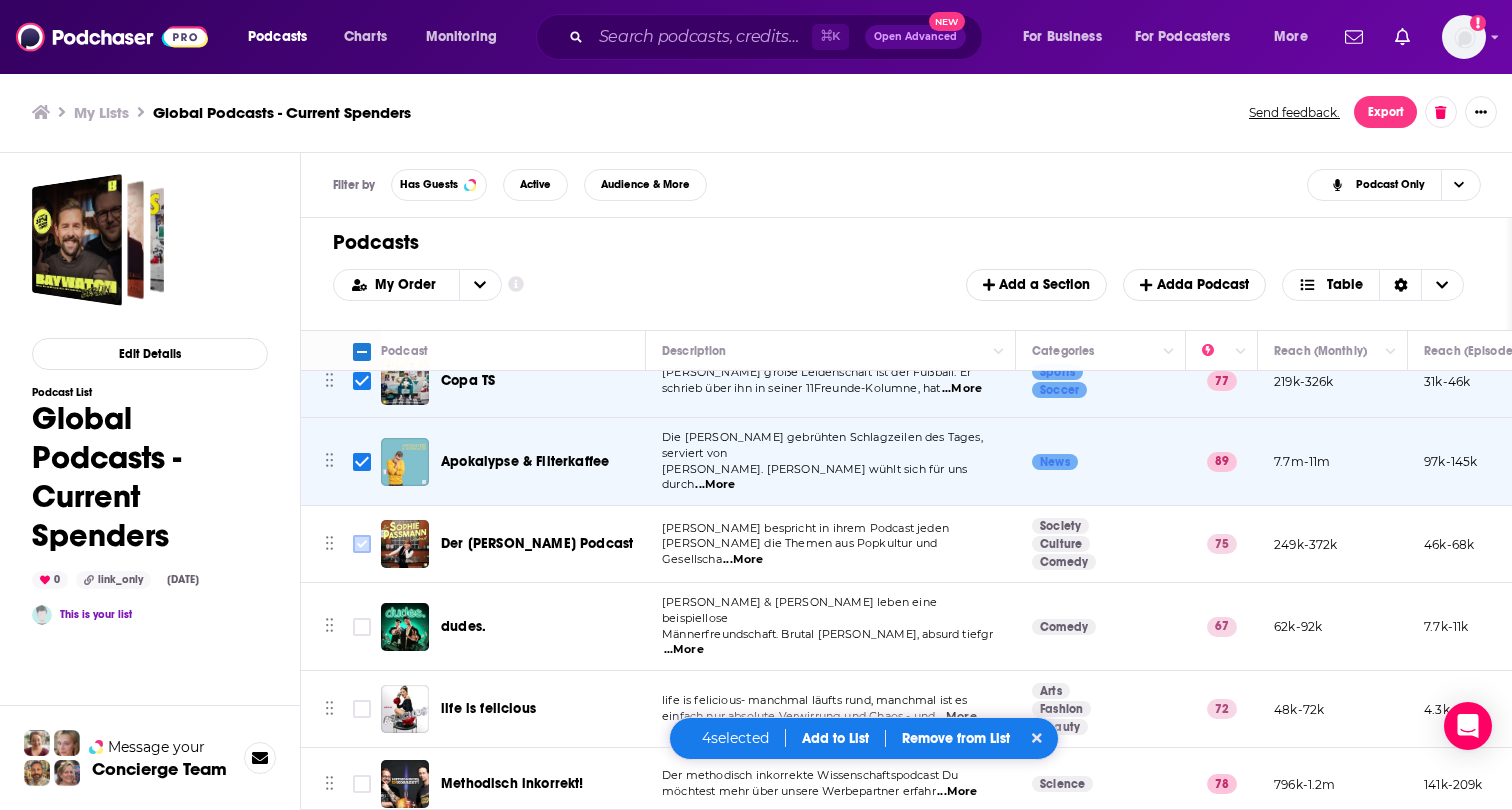 scroll, scrollTop: 182, scrollLeft: 0, axis: vertical 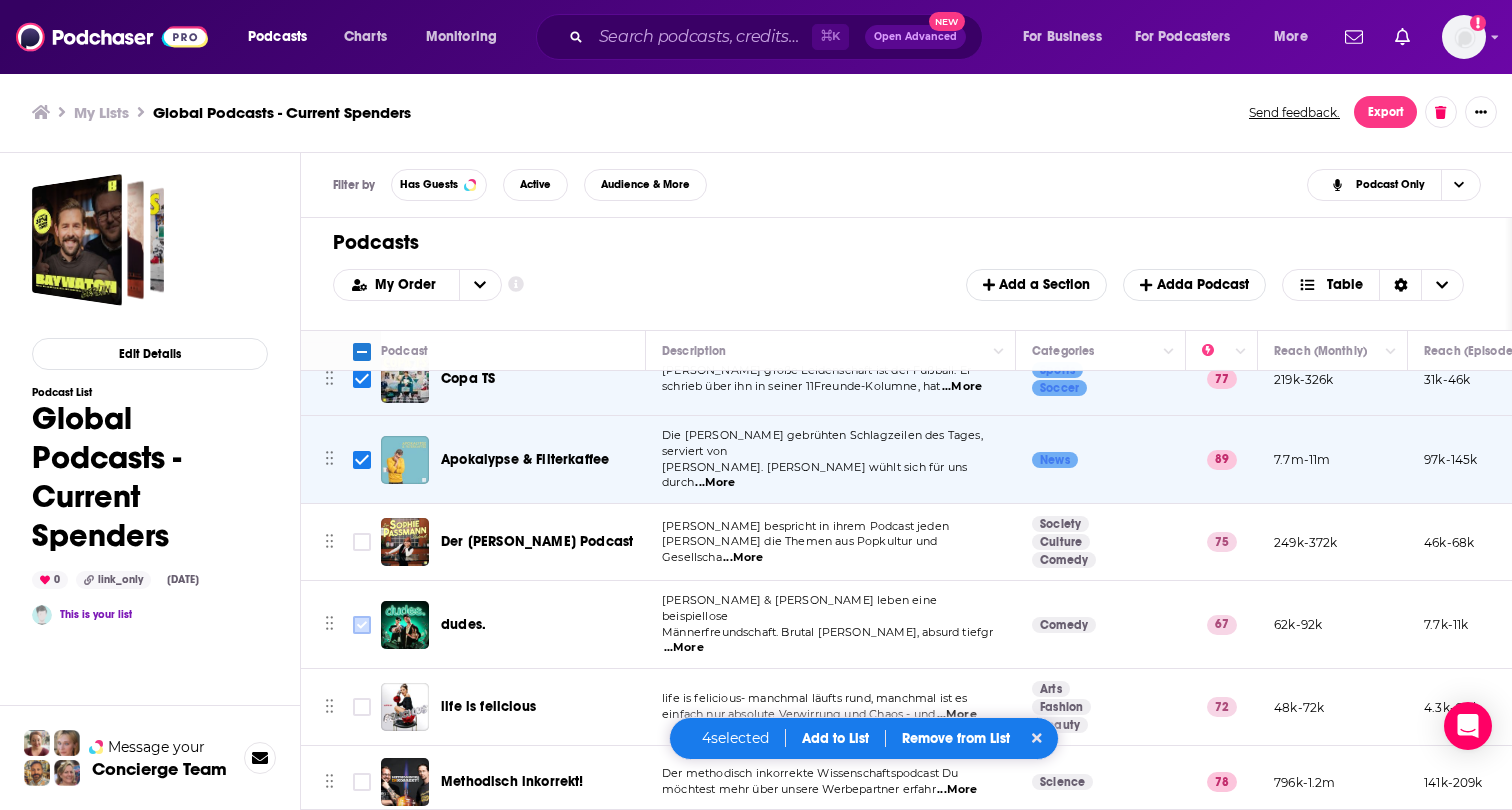 click 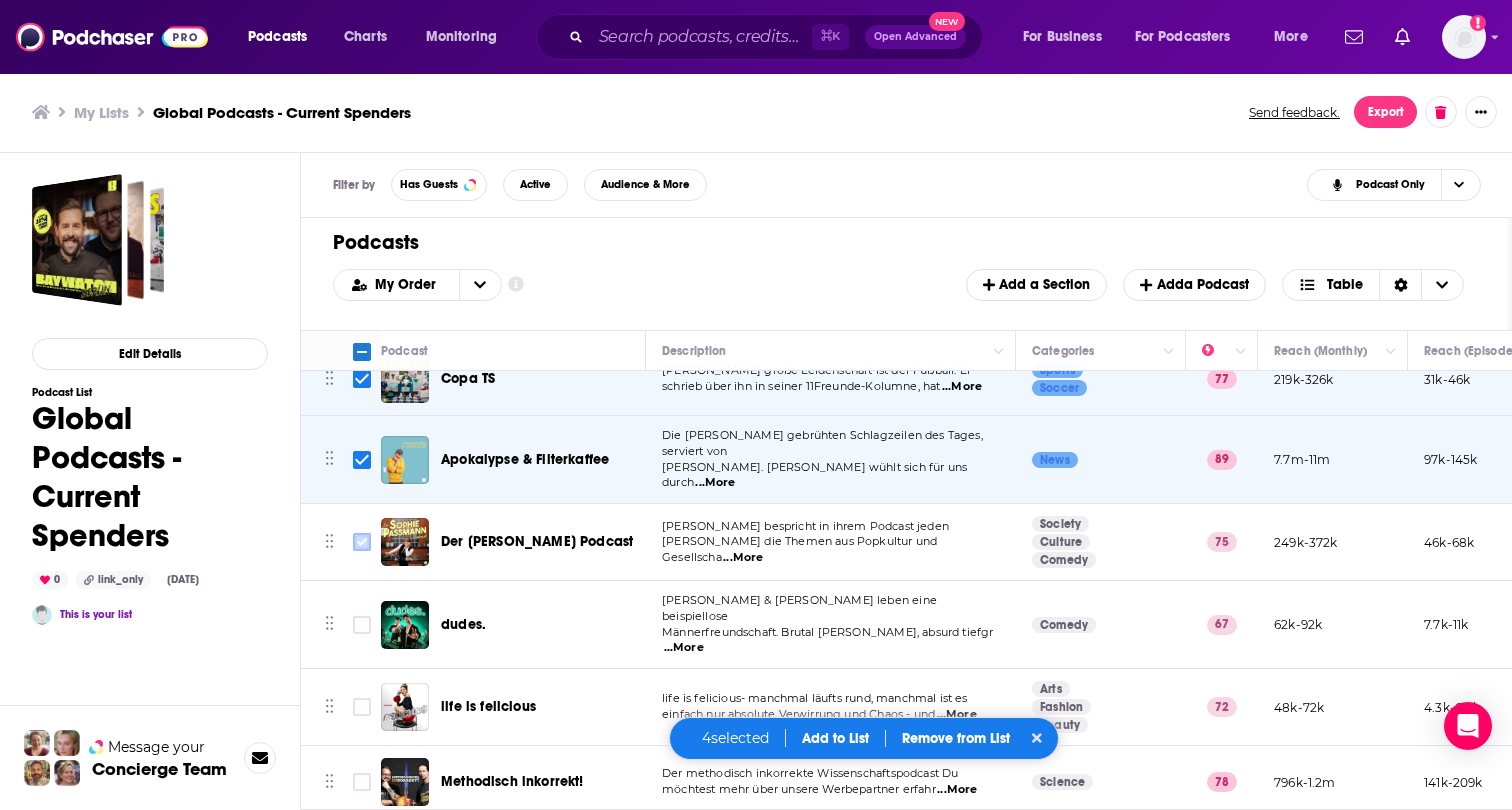 click at bounding box center (362, 542) 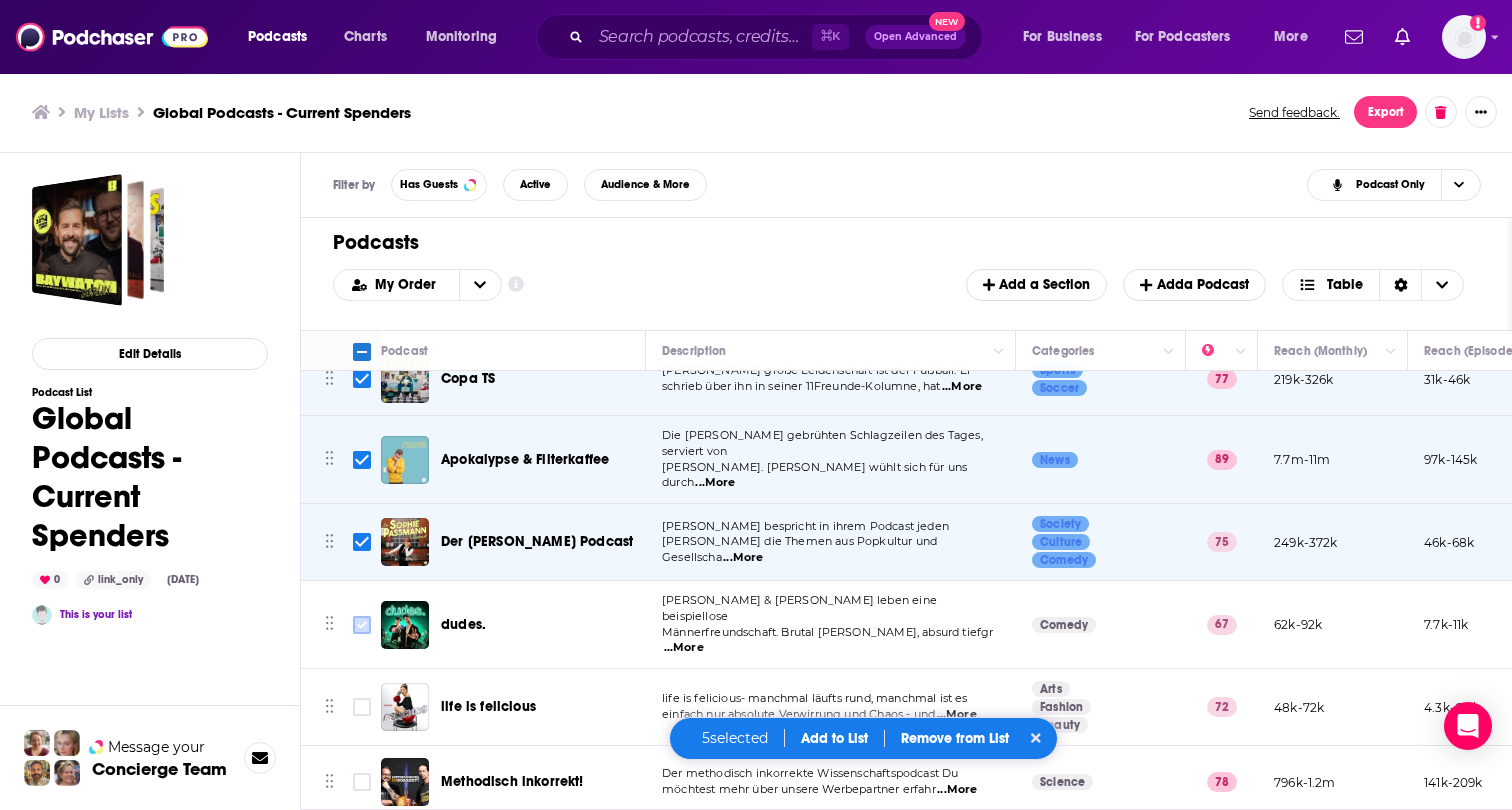 click at bounding box center (362, 625) 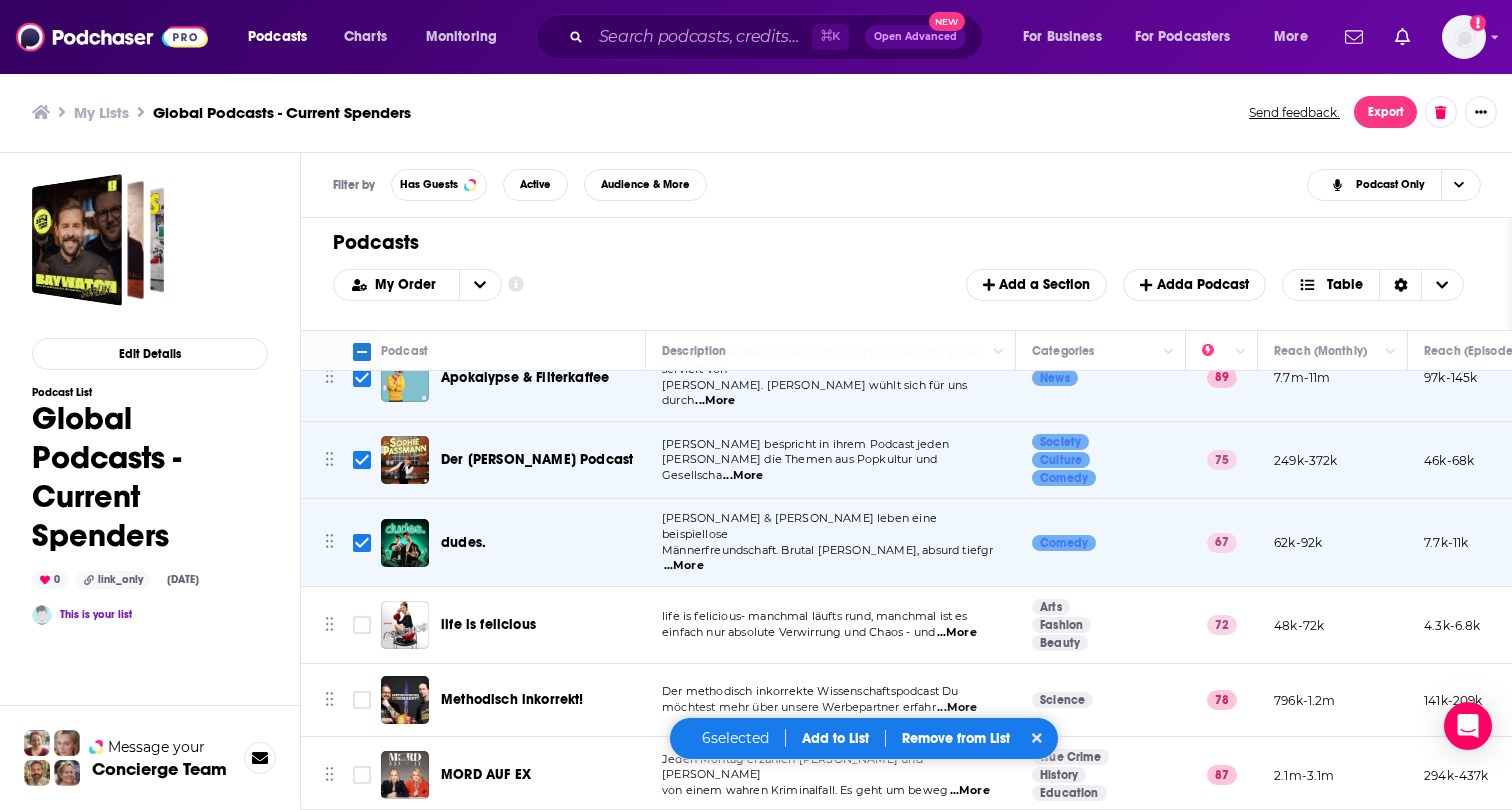 scroll, scrollTop: 272, scrollLeft: 5, axis: both 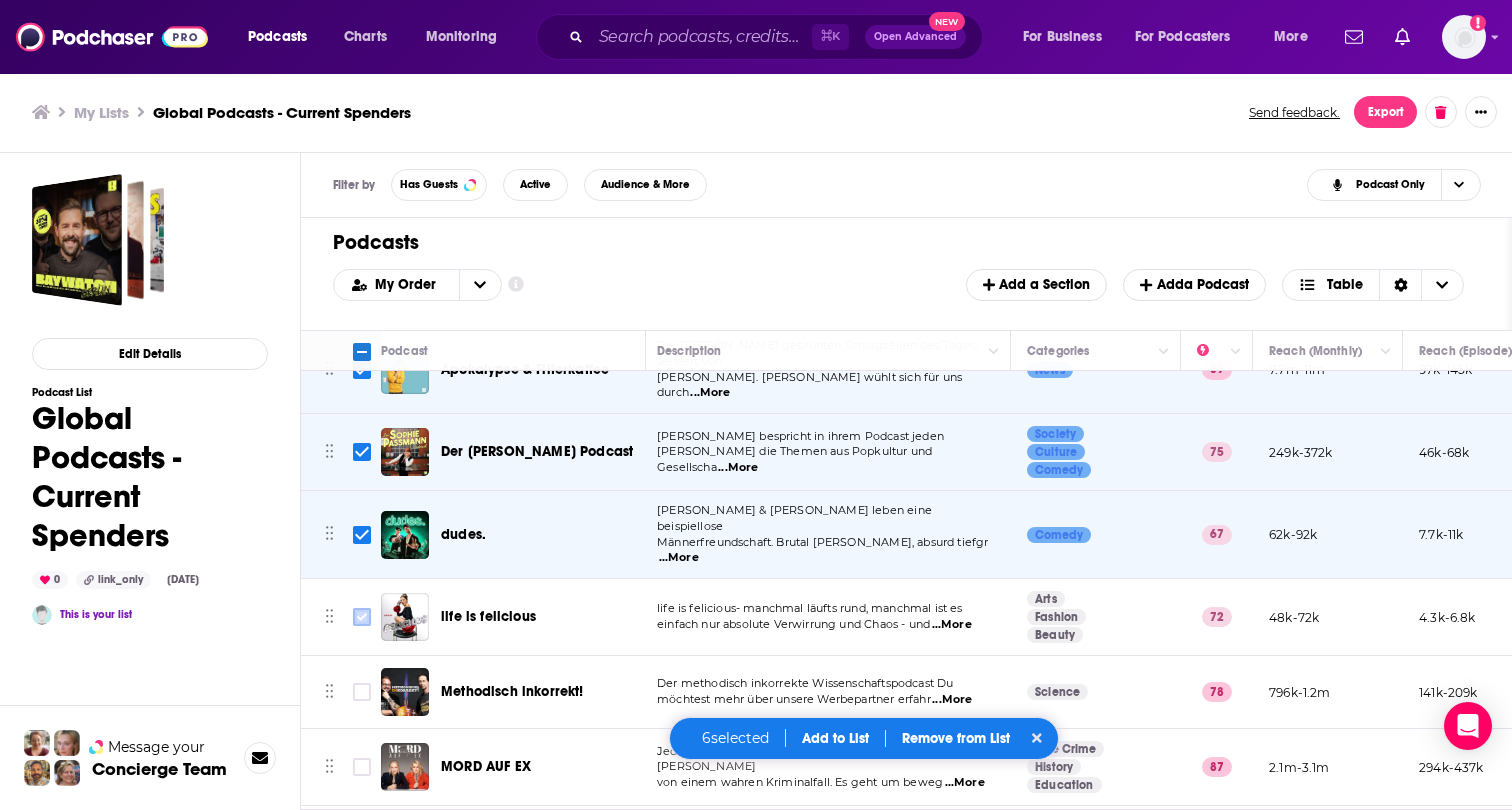 click at bounding box center (362, 617) 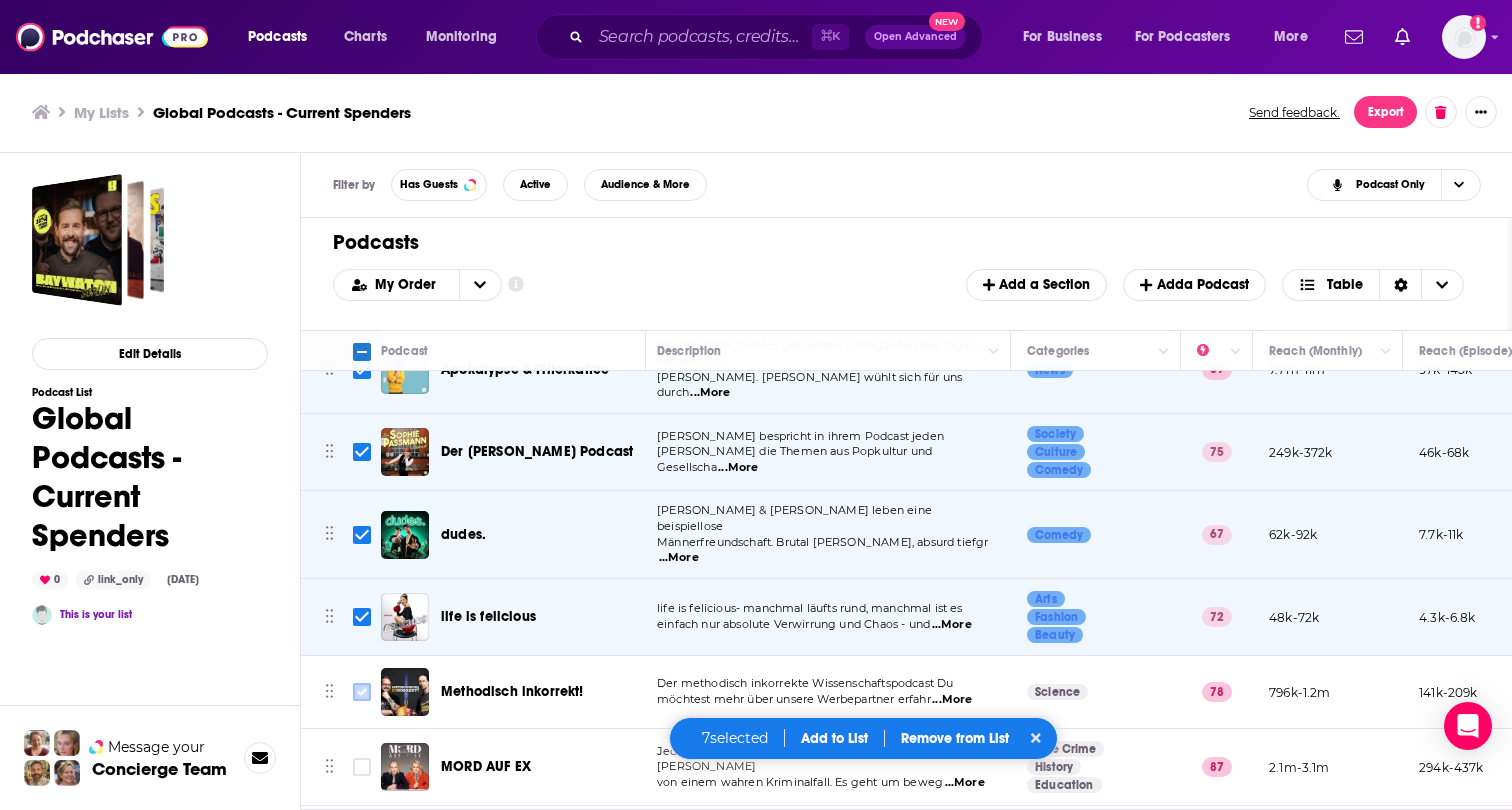 click at bounding box center [362, 692] 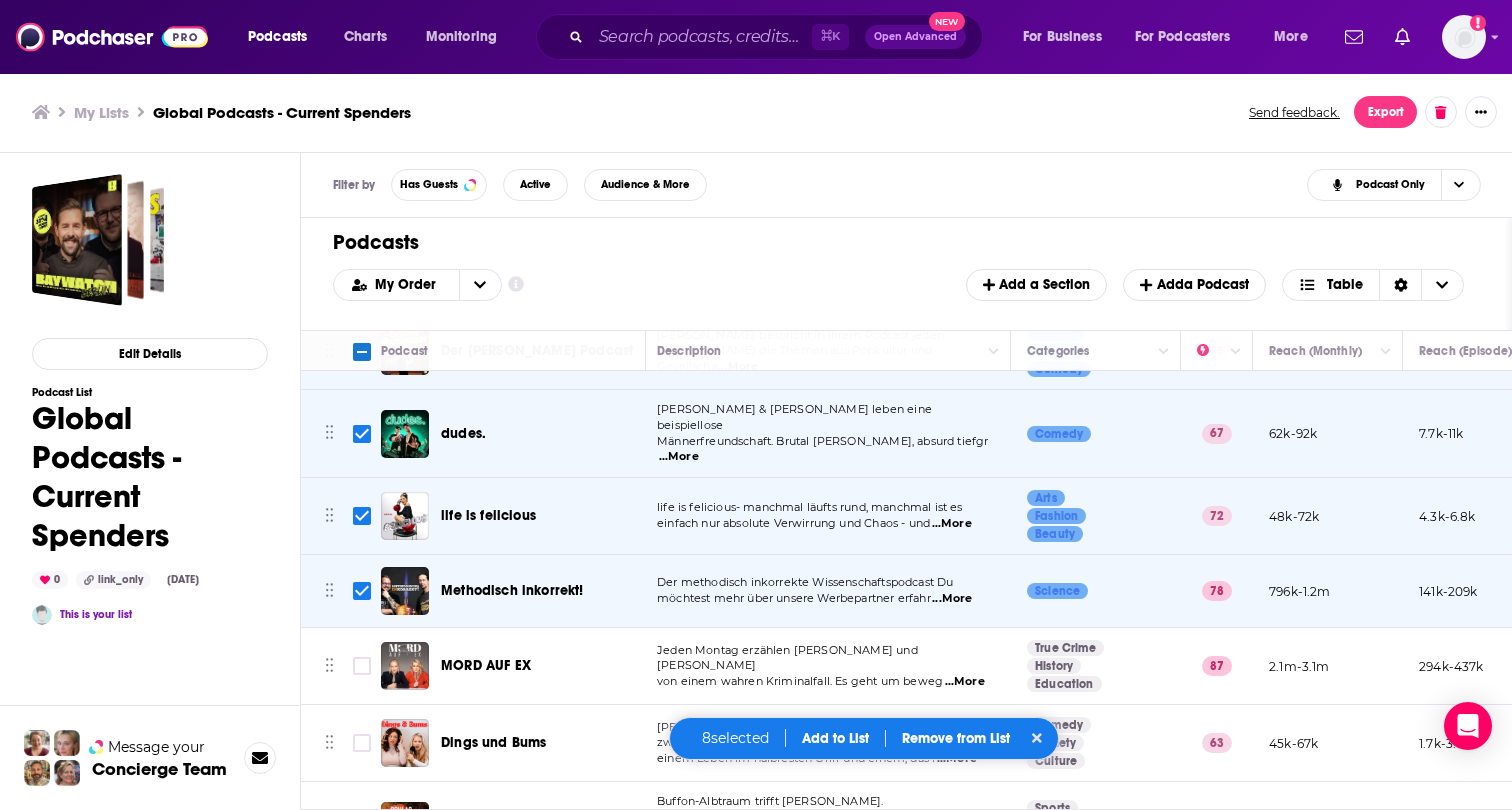 scroll, scrollTop: 390, scrollLeft: 5, axis: both 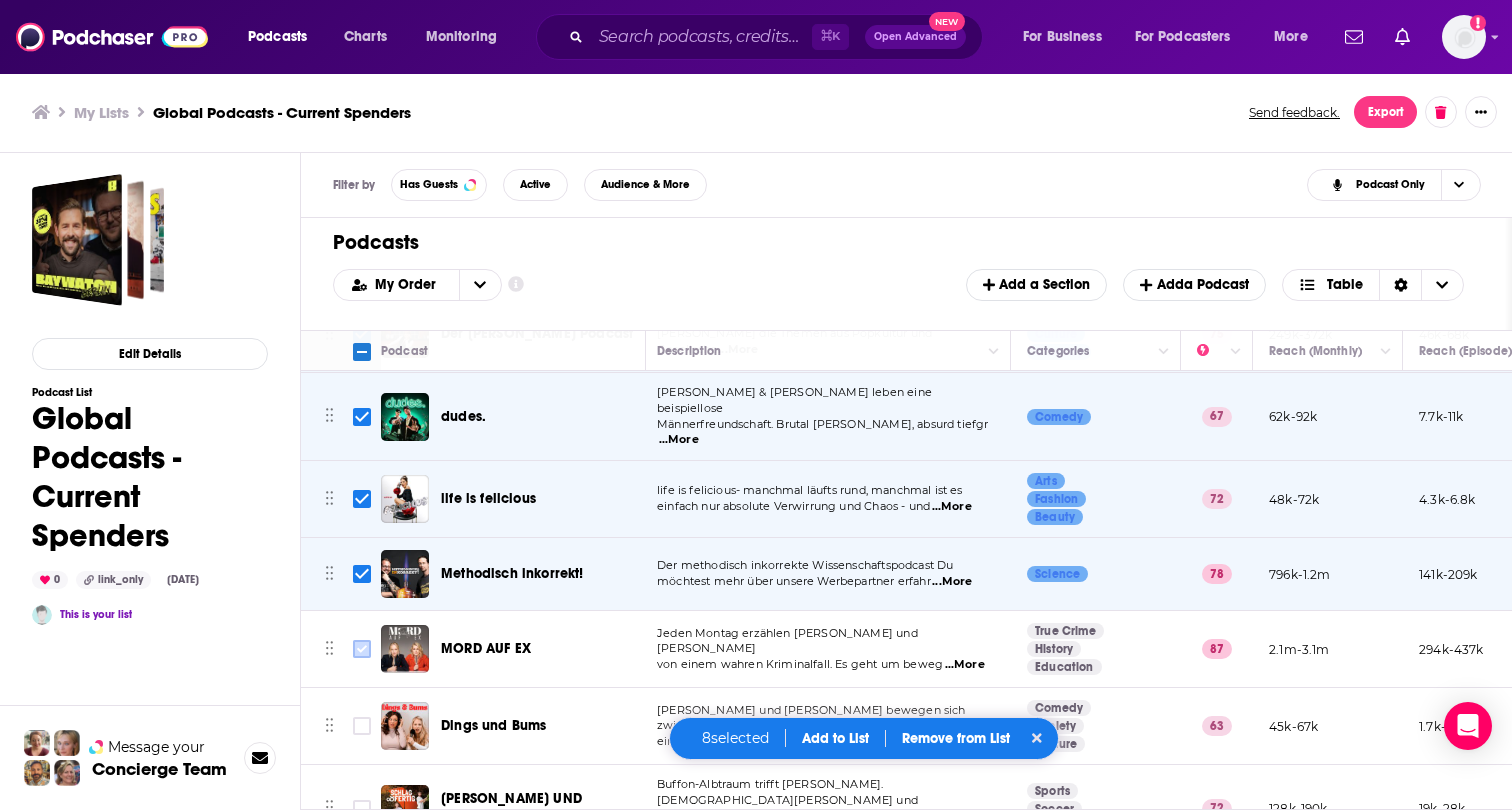 click at bounding box center (362, 649) 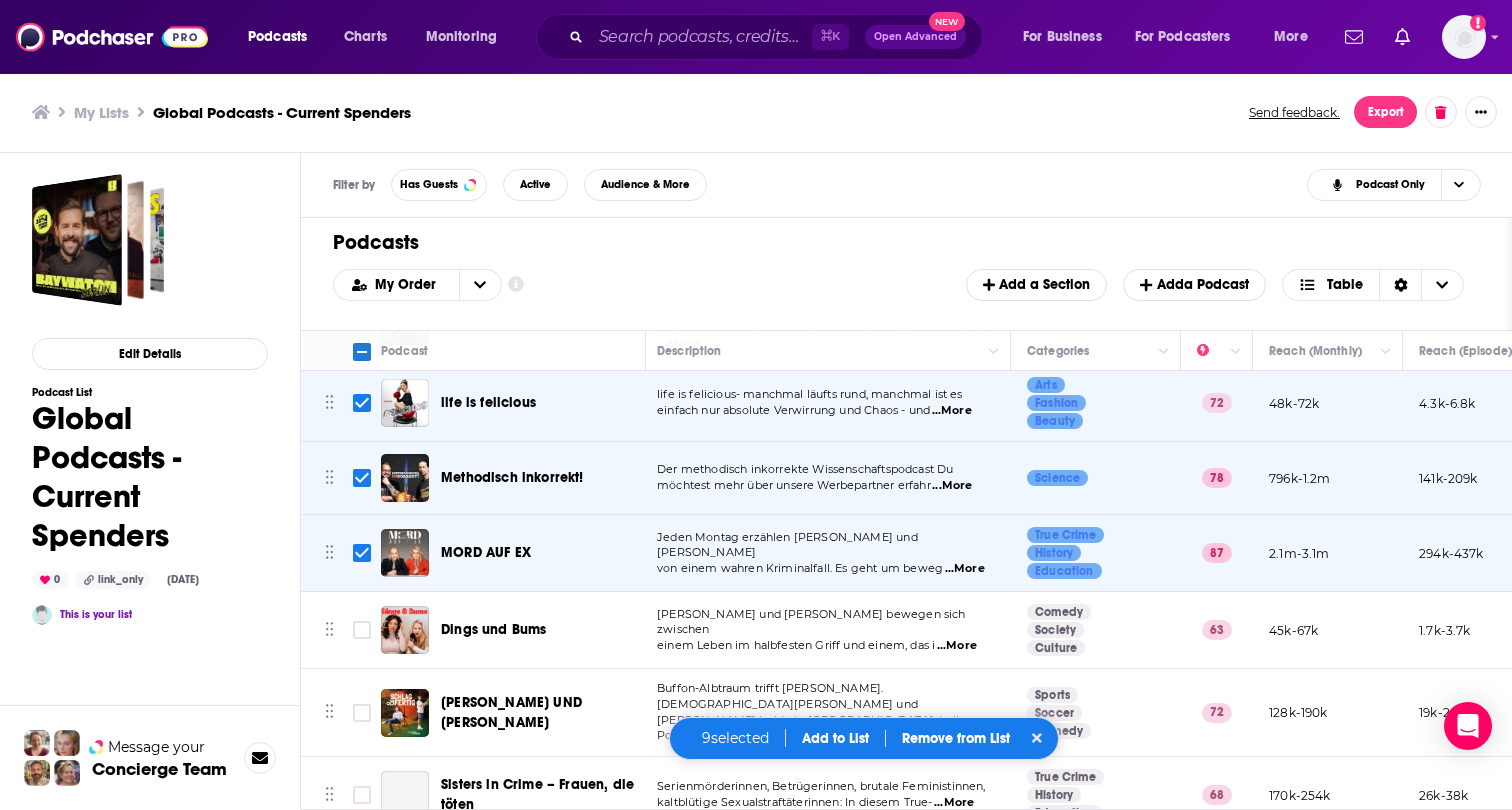 scroll, scrollTop: 494, scrollLeft: 5, axis: both 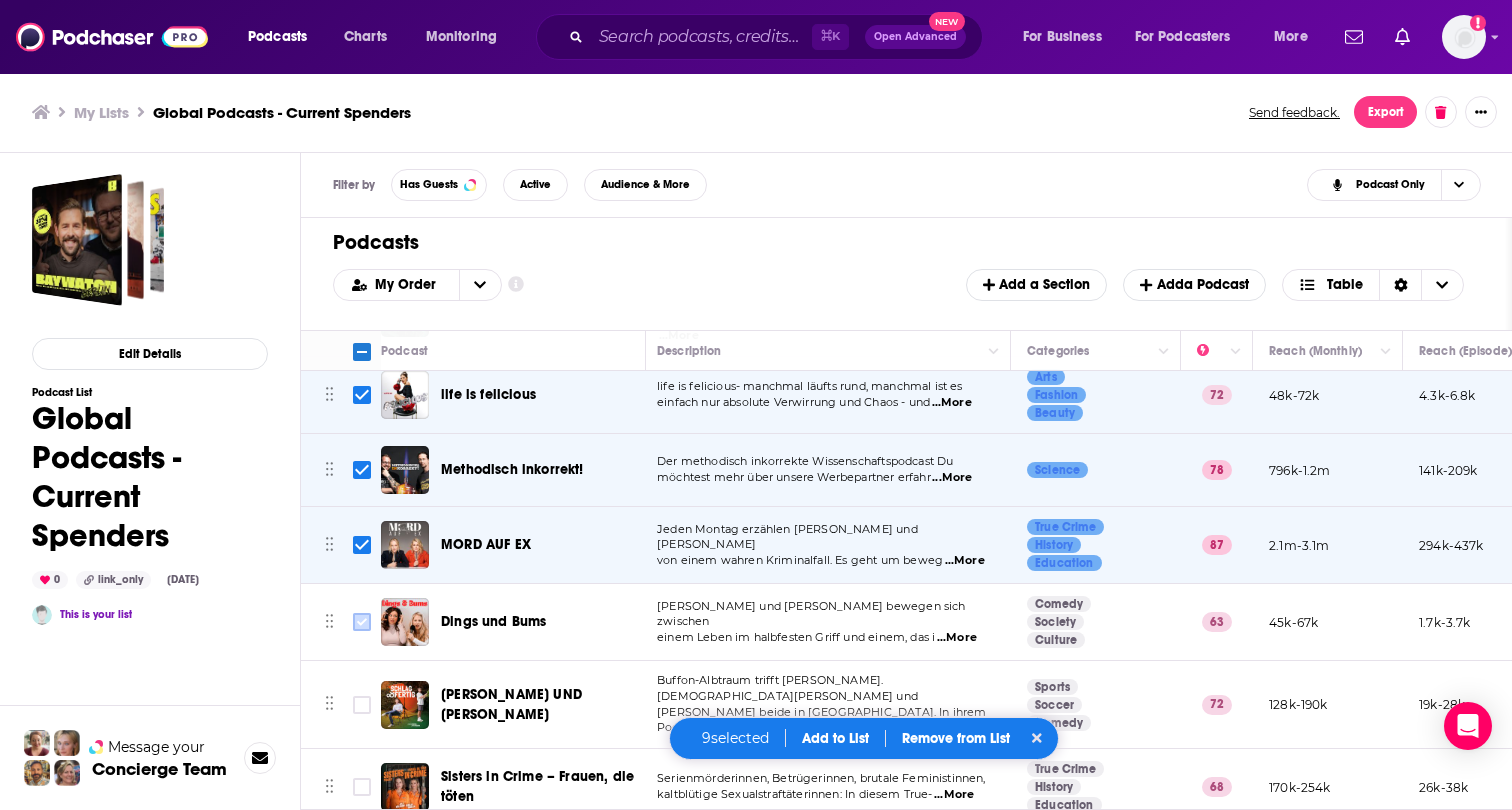 click at bounding box center (362, 622) 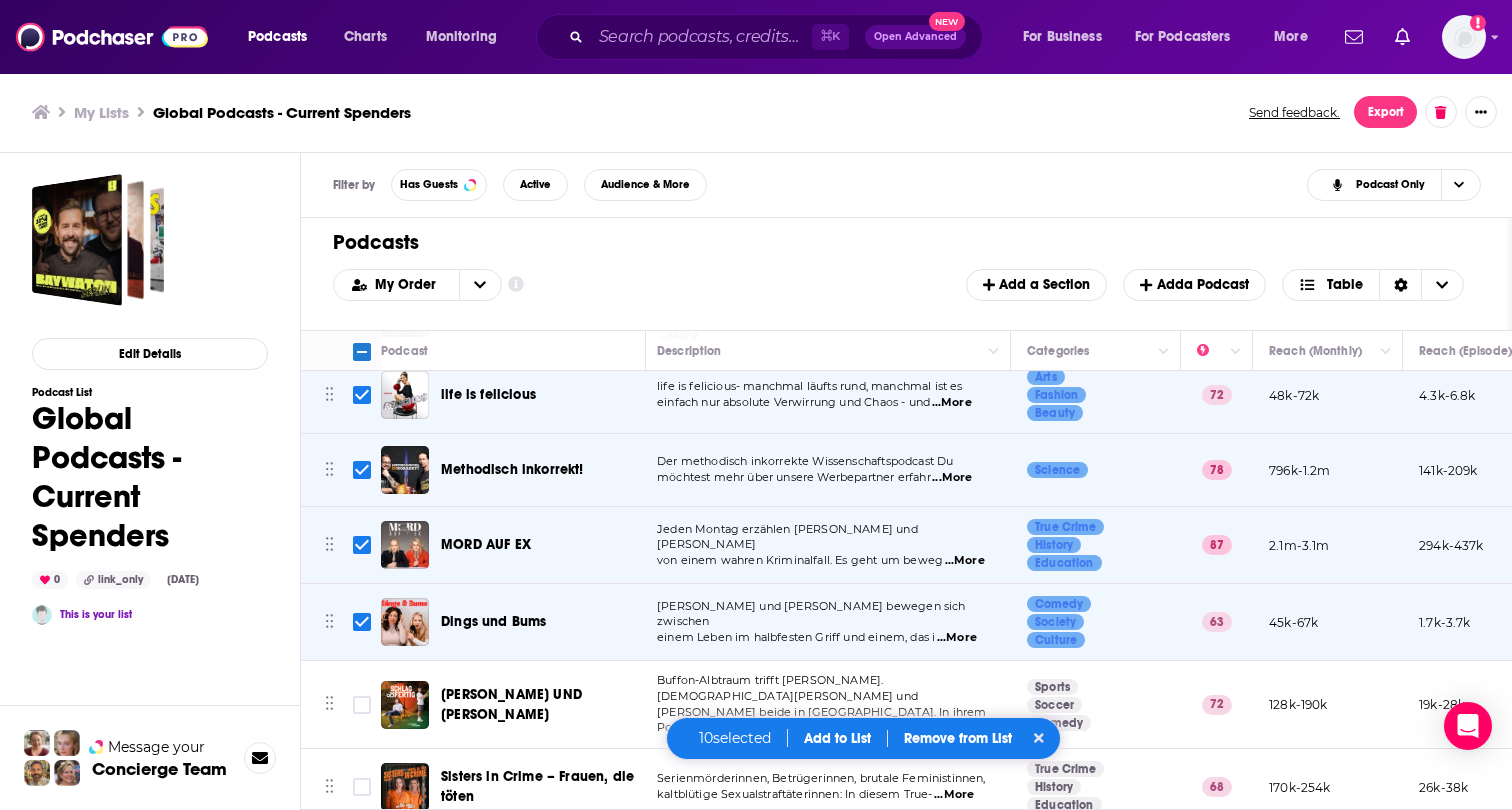click at bounding box center [361, 705] 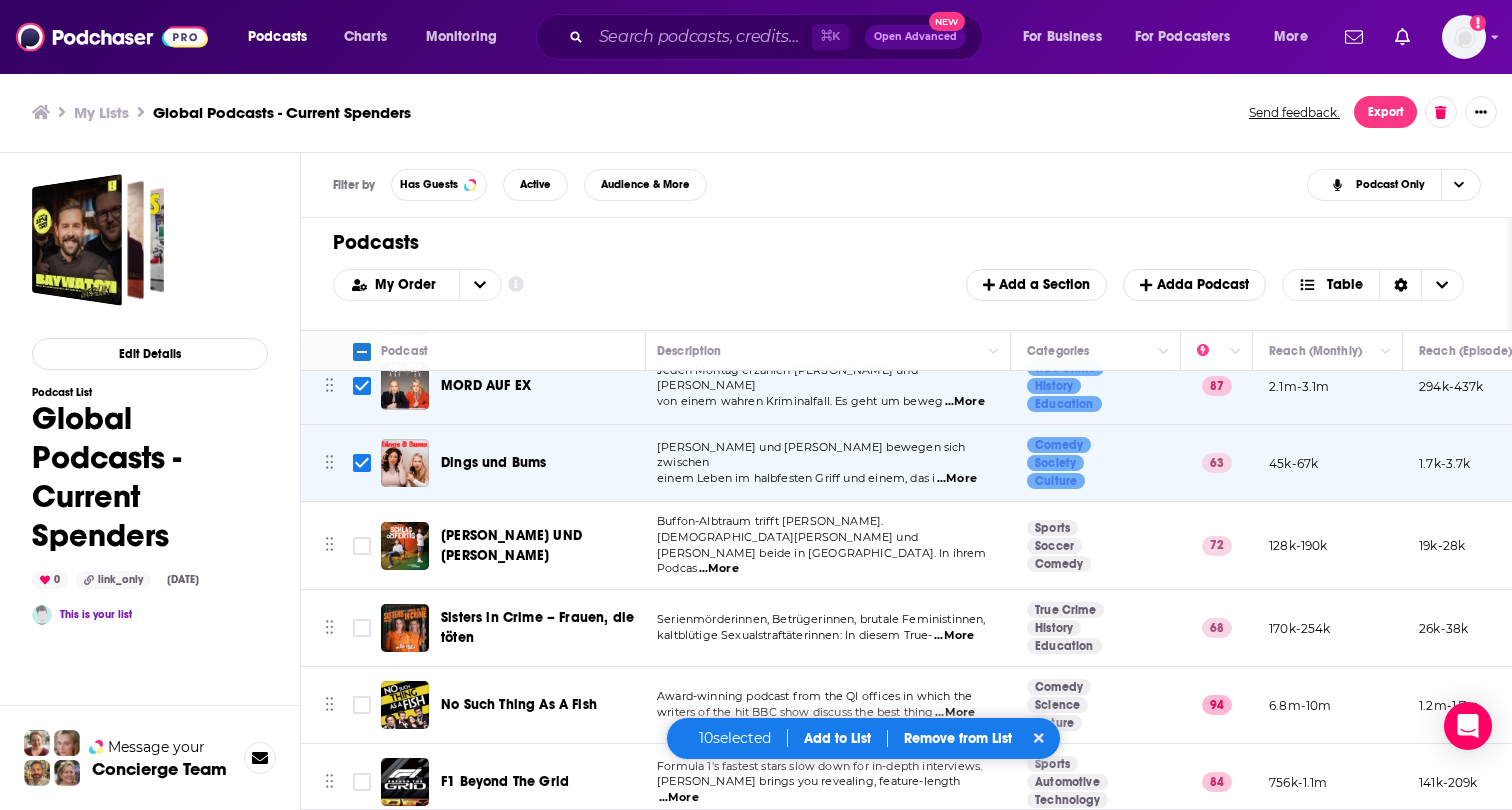scroll, scrollTop: 682, scrollLeft: 5, axis: both 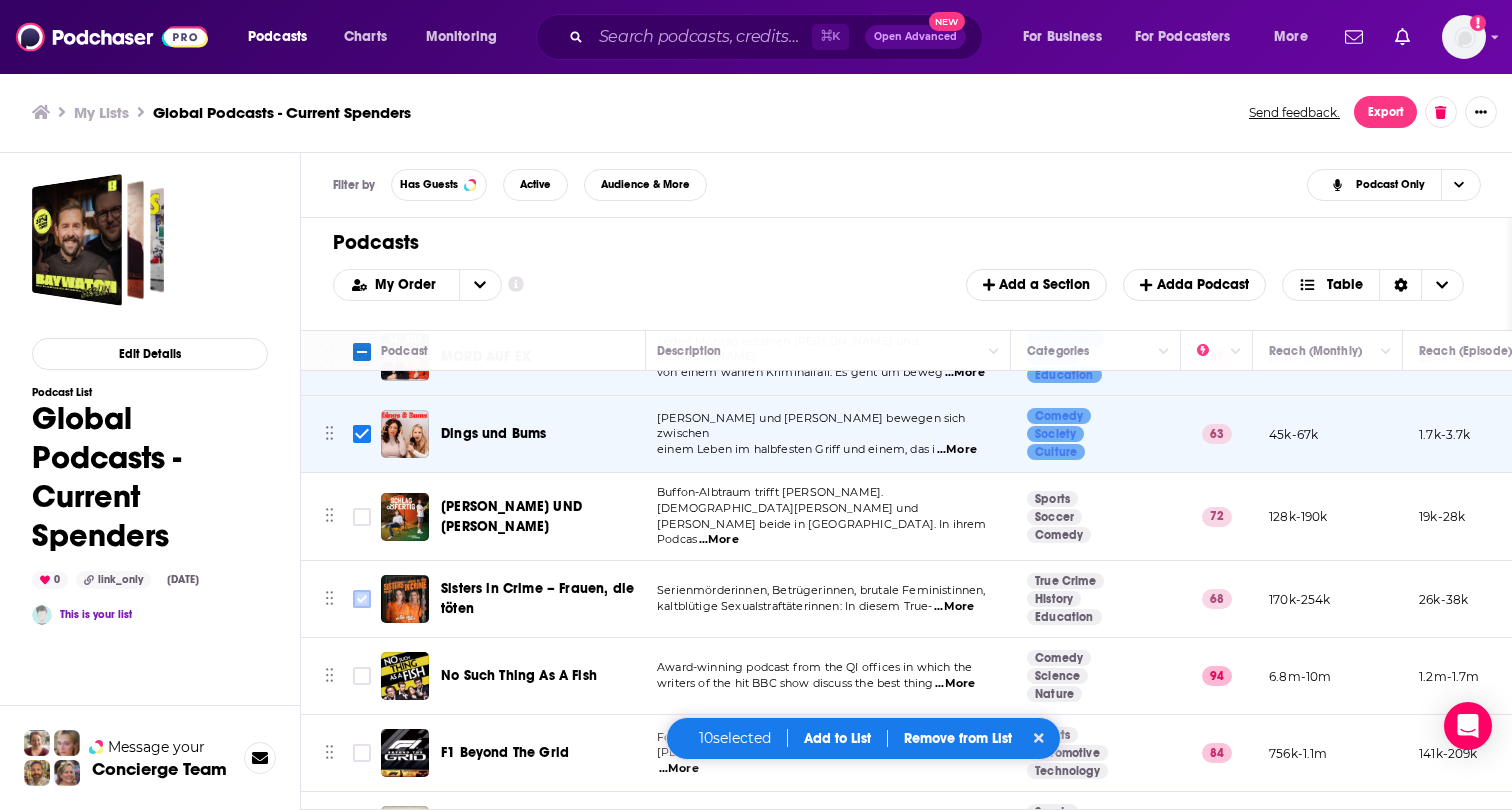 click at bounding box center [362, 599] 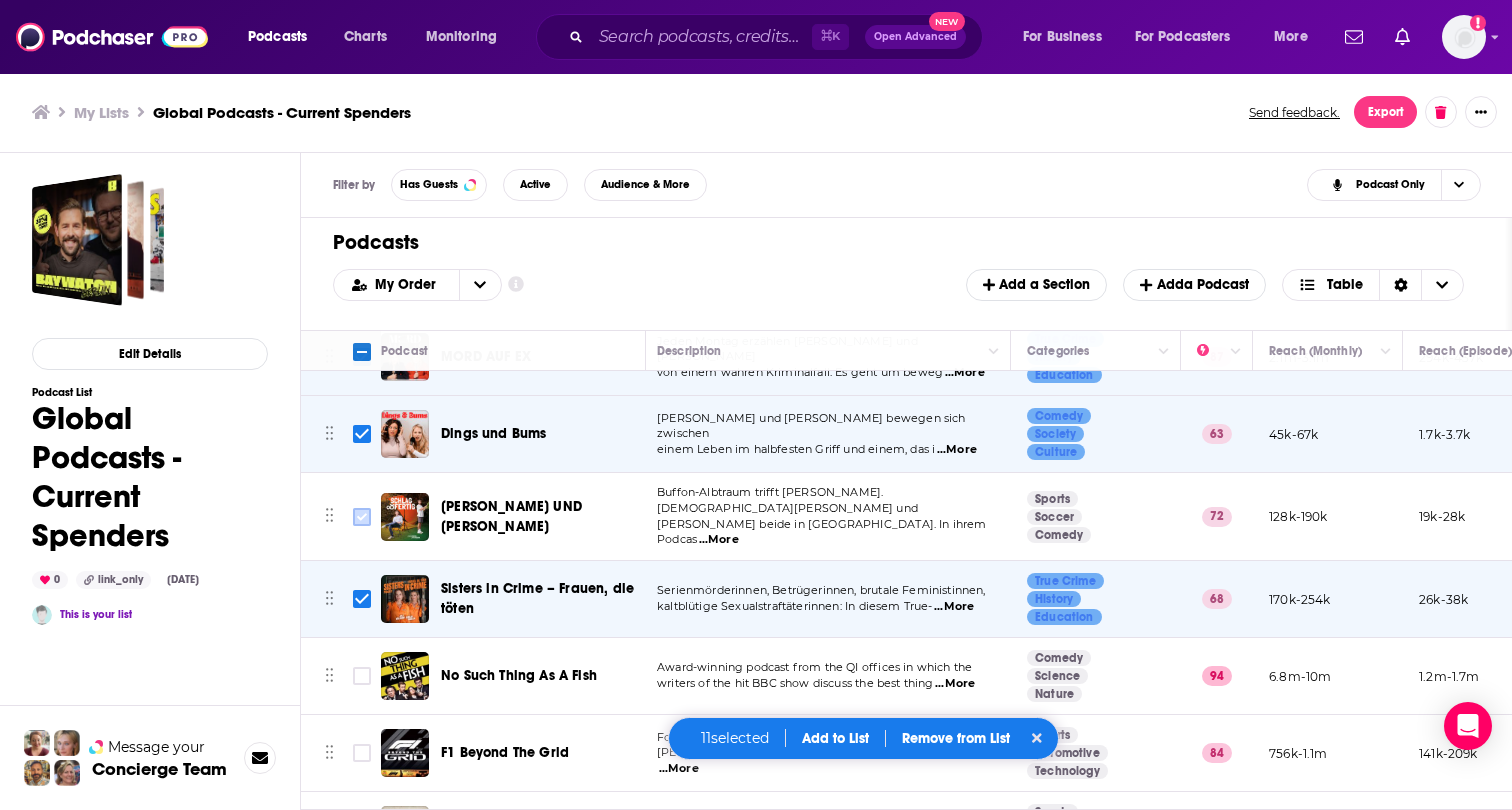click at bounding box center [362, 517] 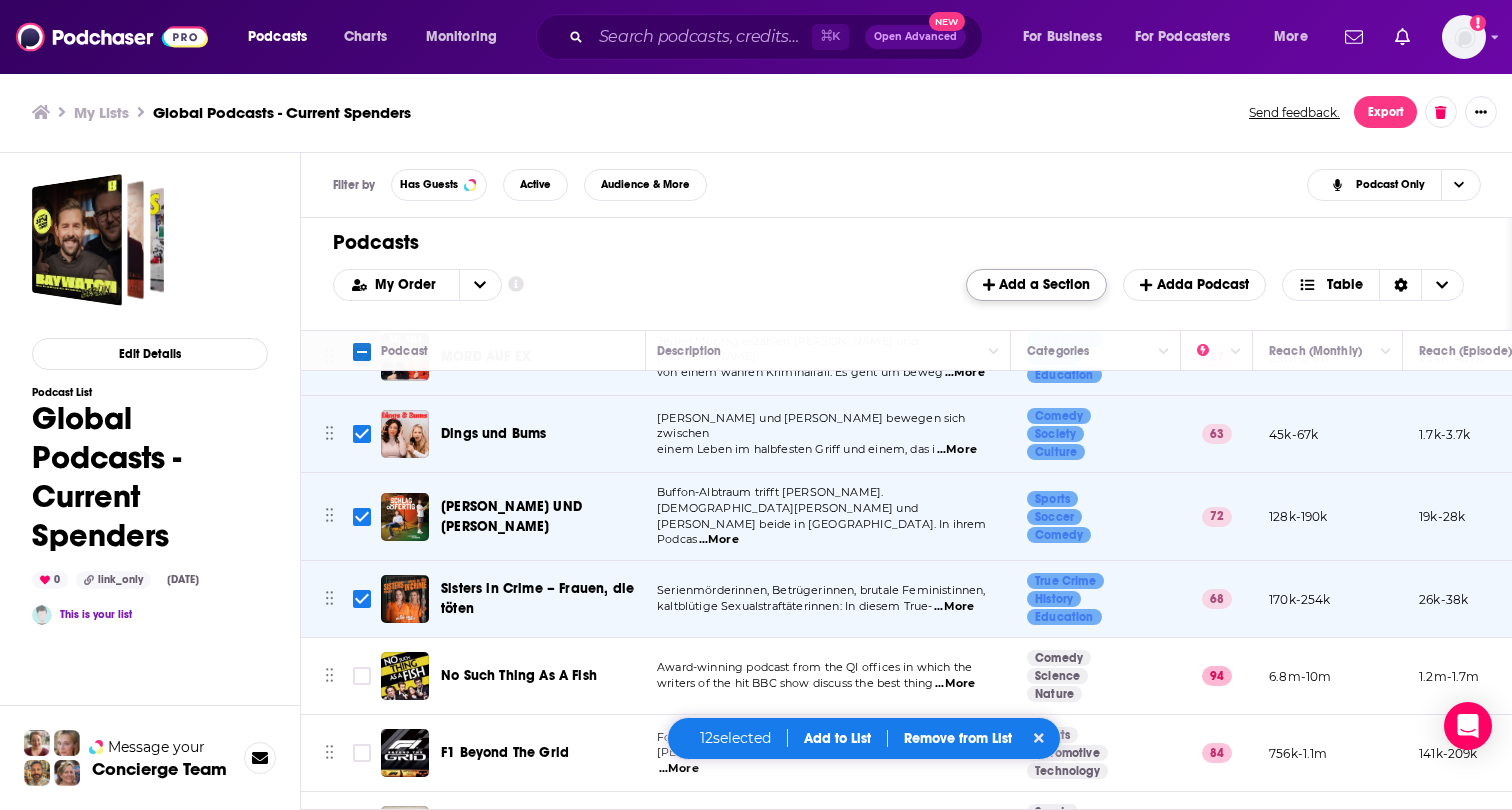 click on "Add a Section" at bounding box center [1036, 284] 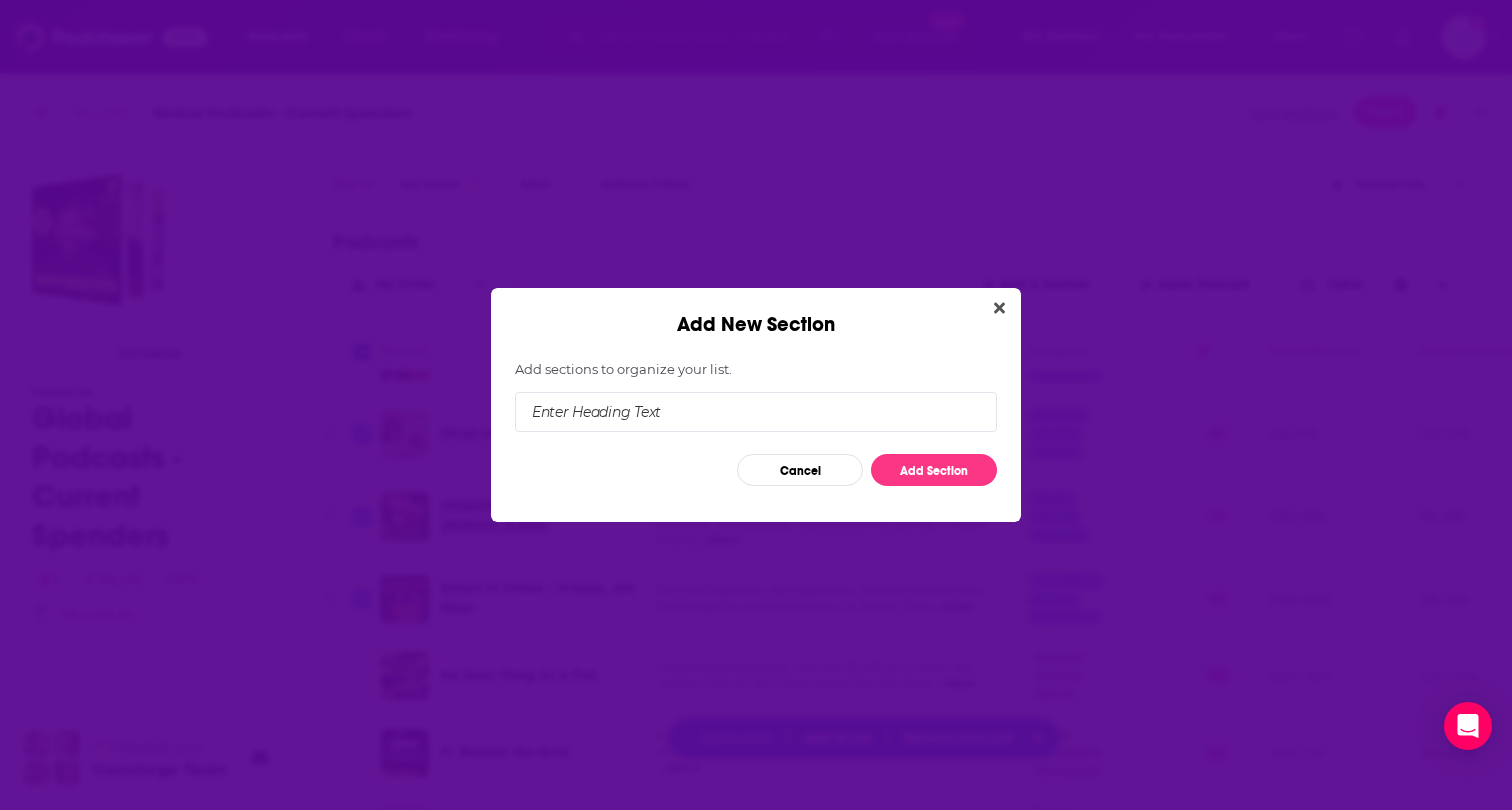 click at bounding box center (756, 412) 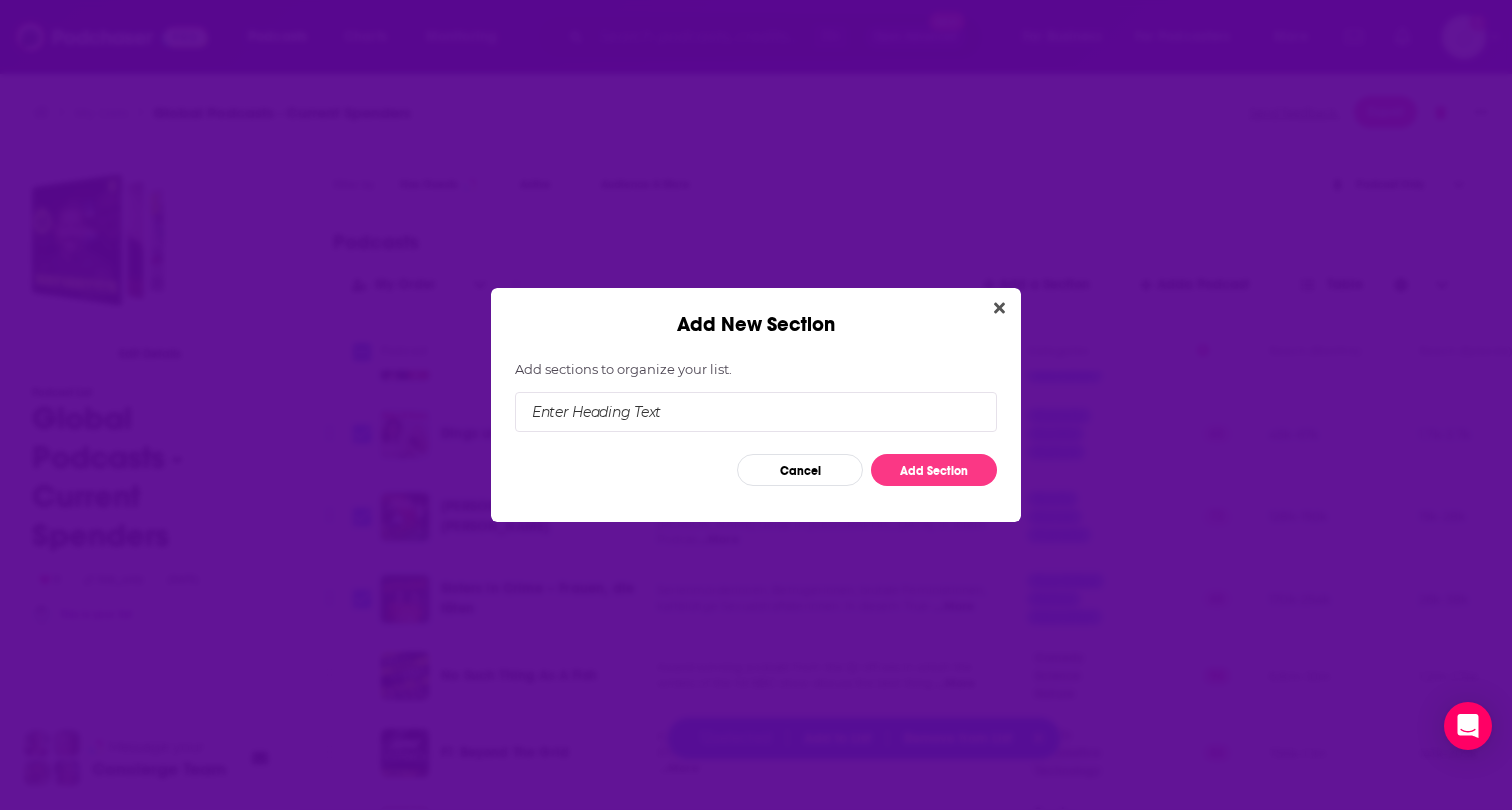 type on "[GEOGRAPHIC_DATA]" 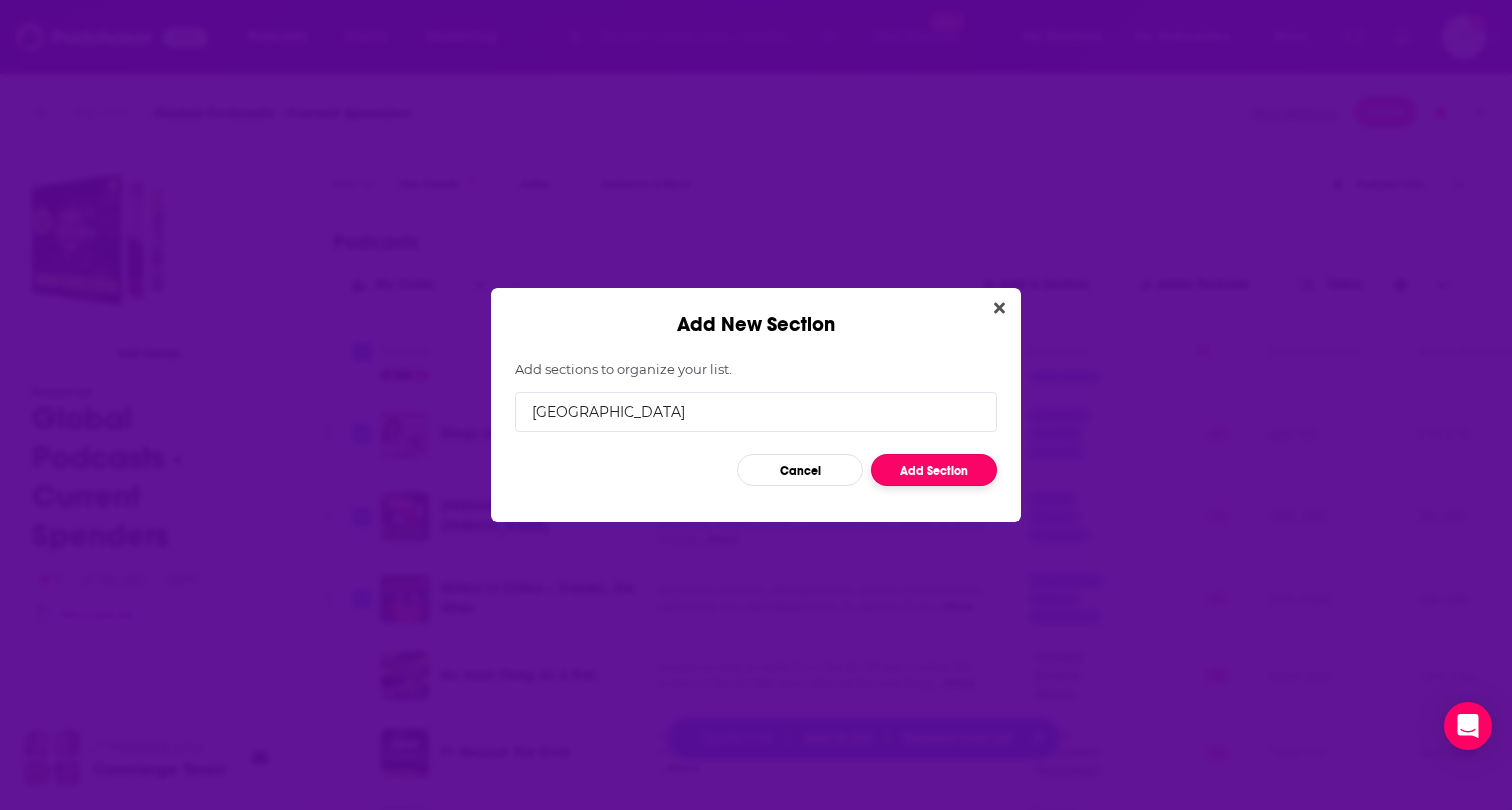 click on "Add Section" at bounding box center [934, 470] 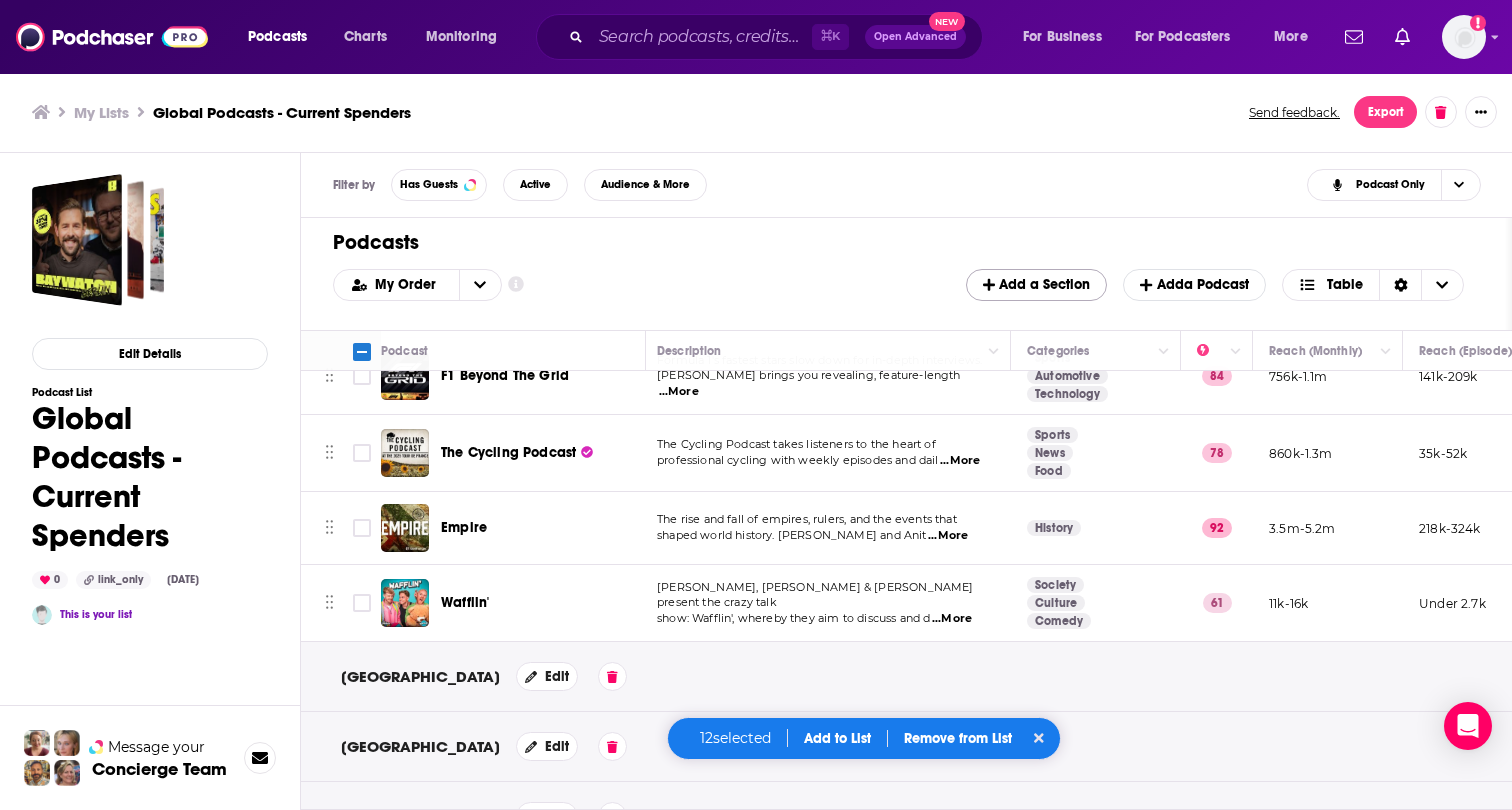 scroll, scrollTop: 1025, scrollLeft: 5, axis: both 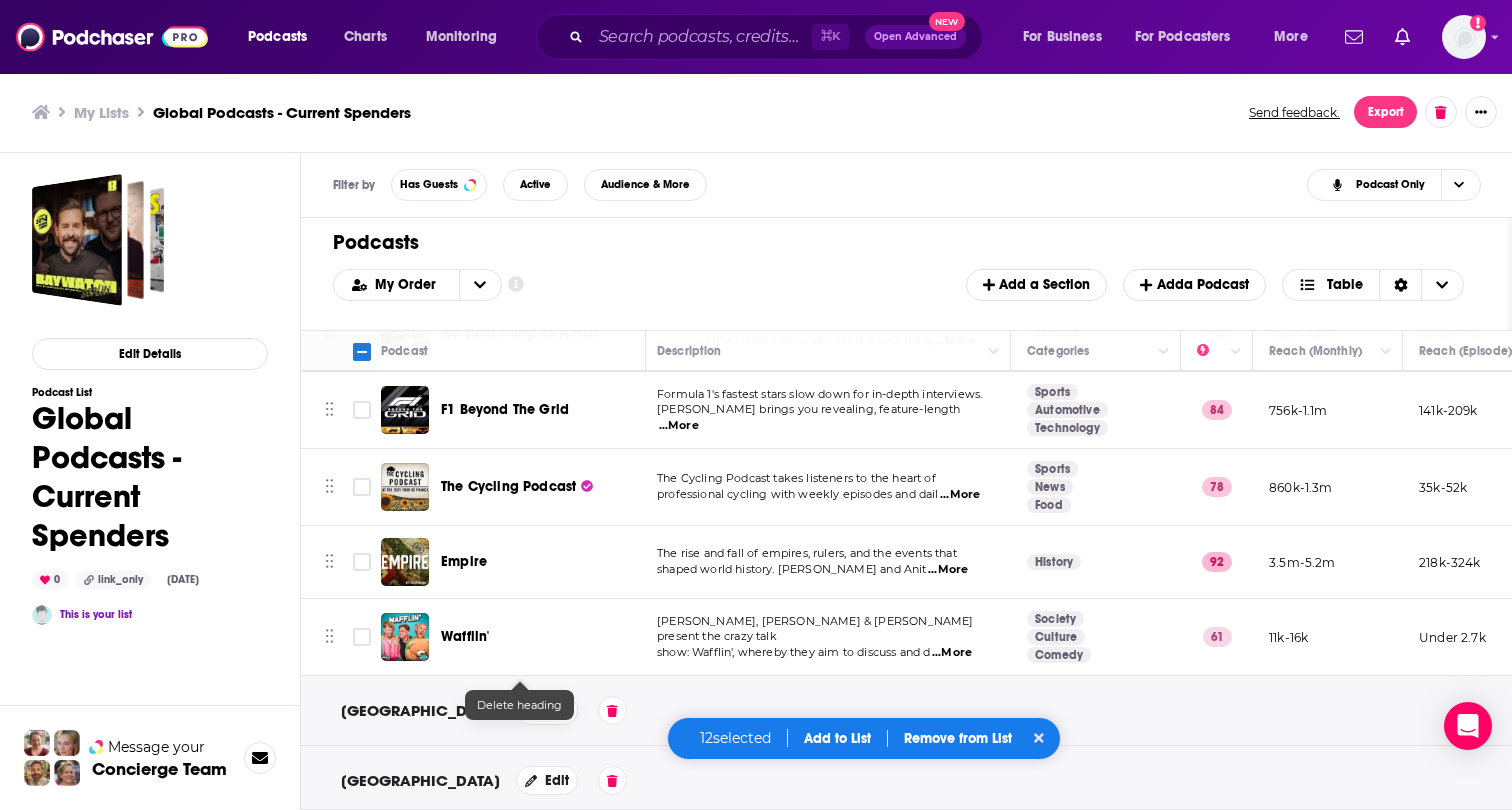 click 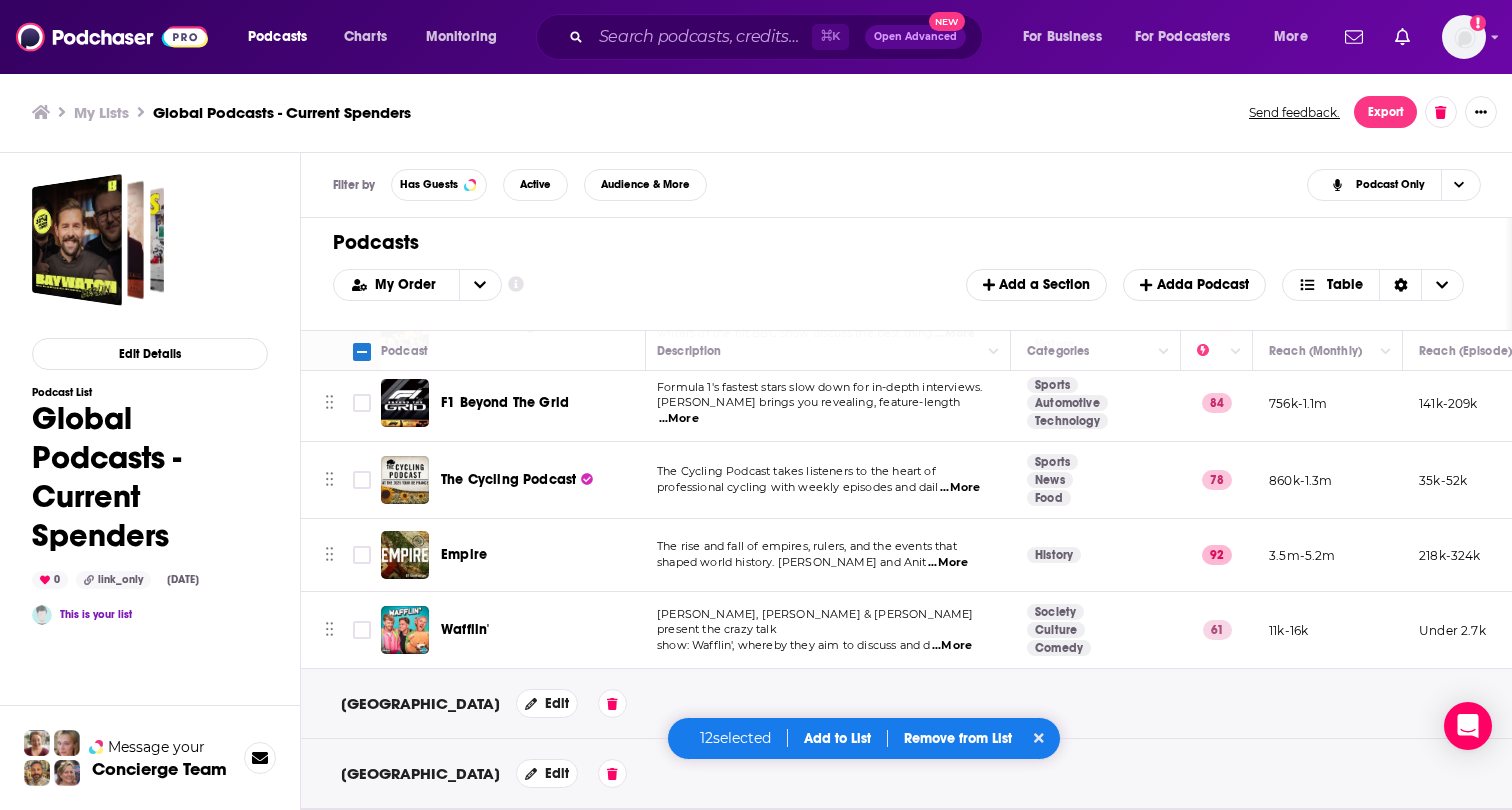 scroll, scrollTop: 1006, scrollLeft: 5, axis: both 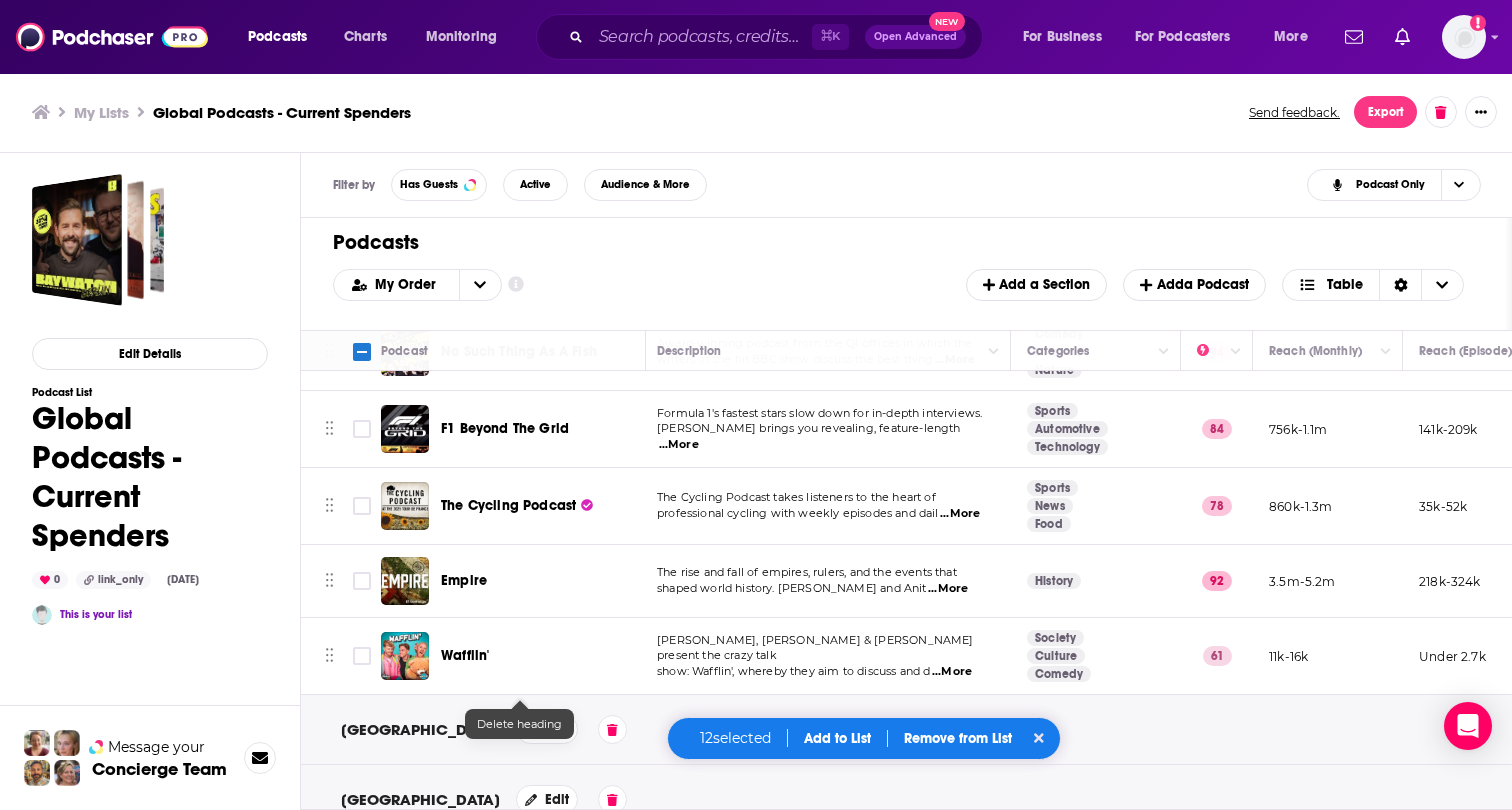 click 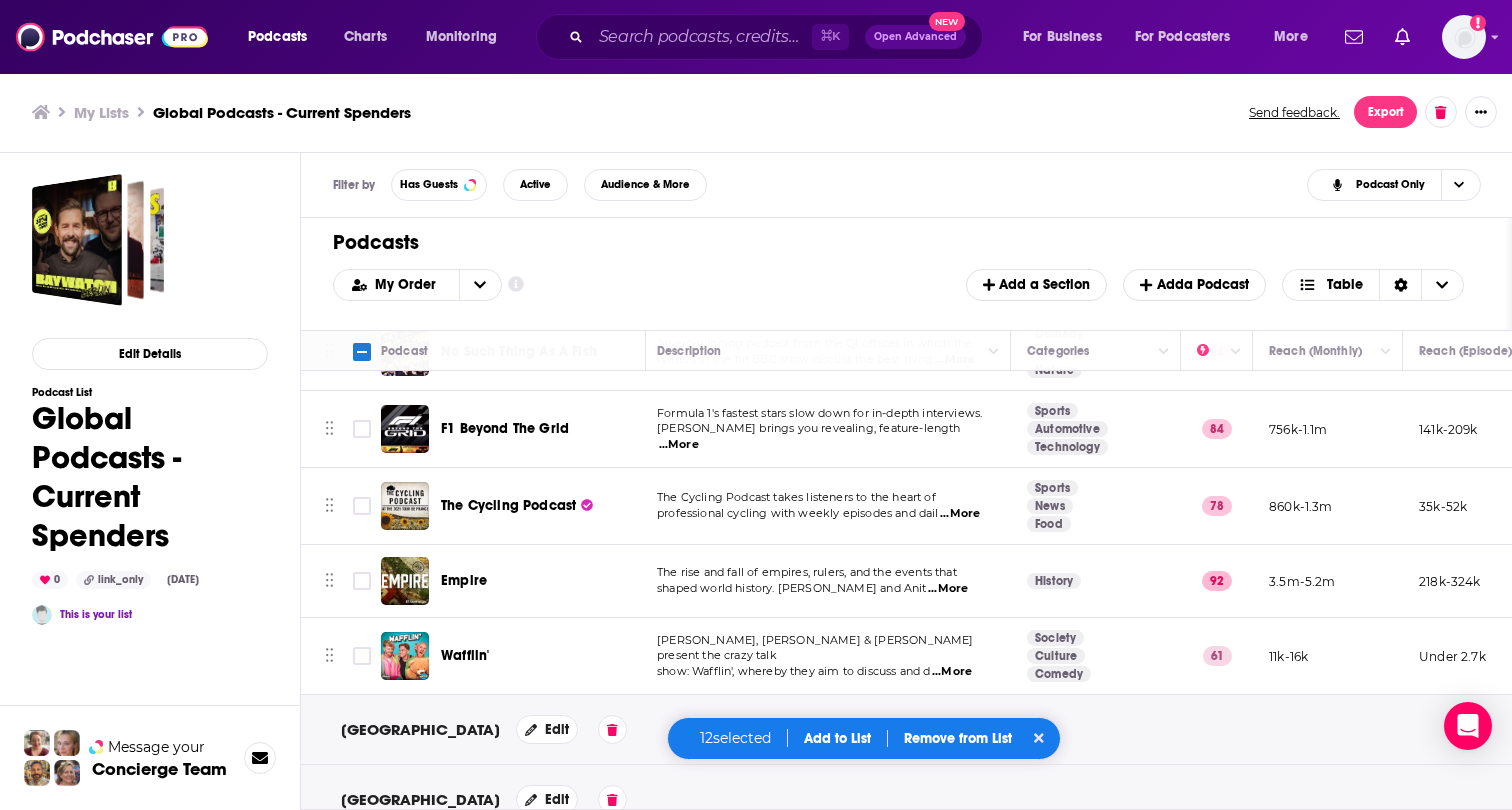 scroll, scrollTop: 936, scrollLeft: 5, axis: both 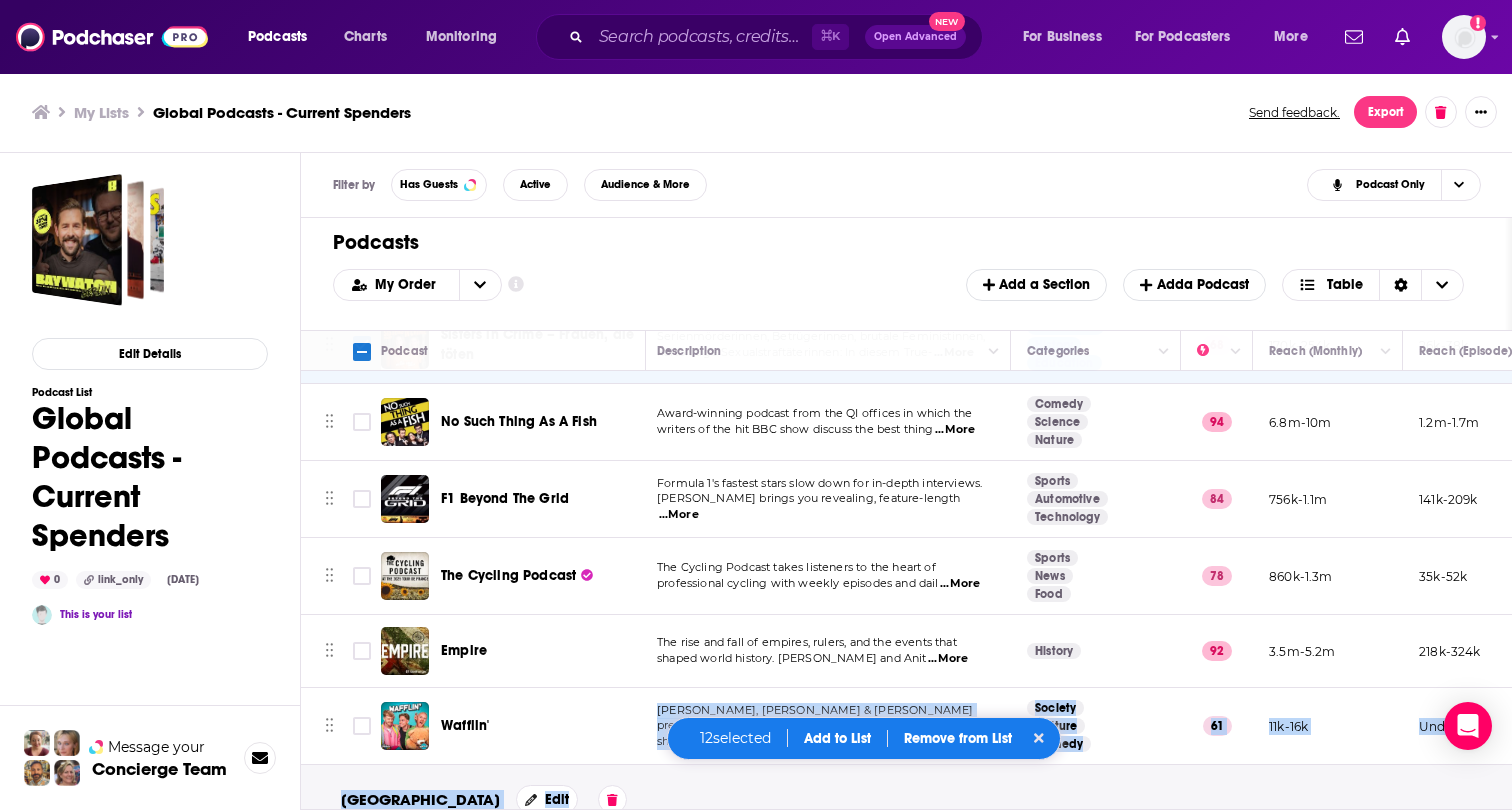 drag, startPoint x: 565, startPoint y: 760, endPoint x: 588, endPoint y: 709, distance: 55.946404 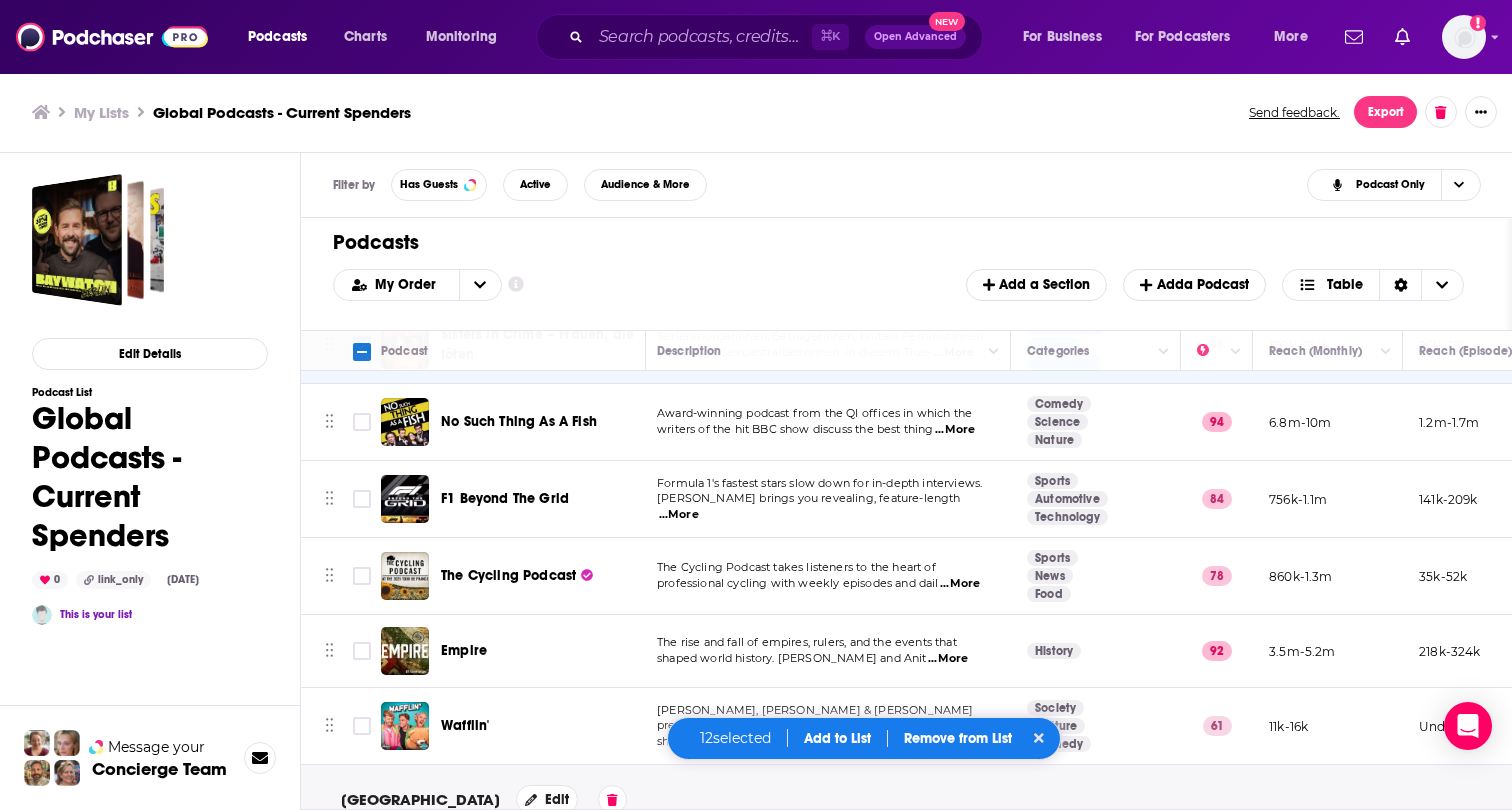 click on "Germany Edit" at bounding box center (1240, 800) 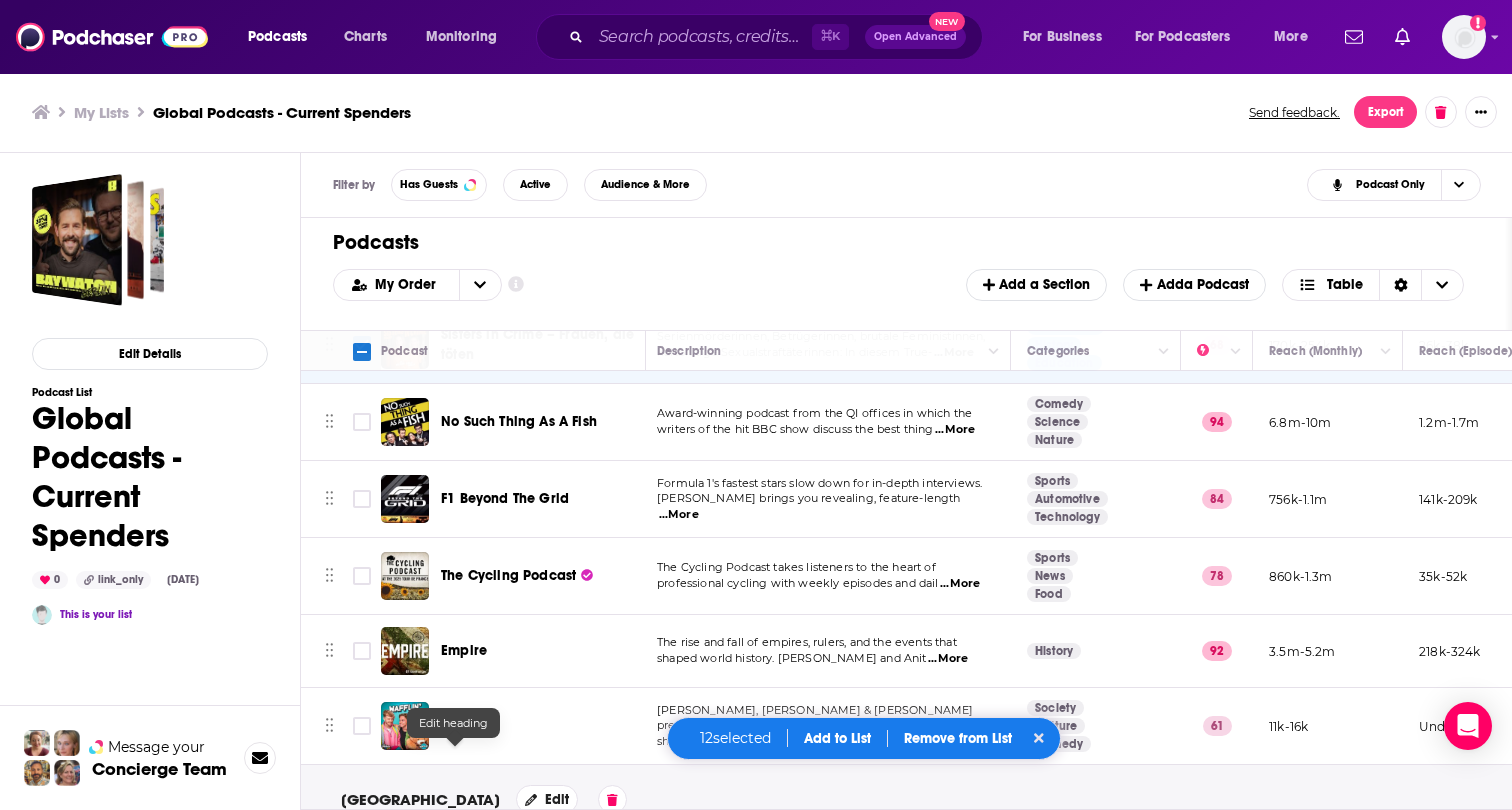 click on "Edit" at bounding box center (547, 799) 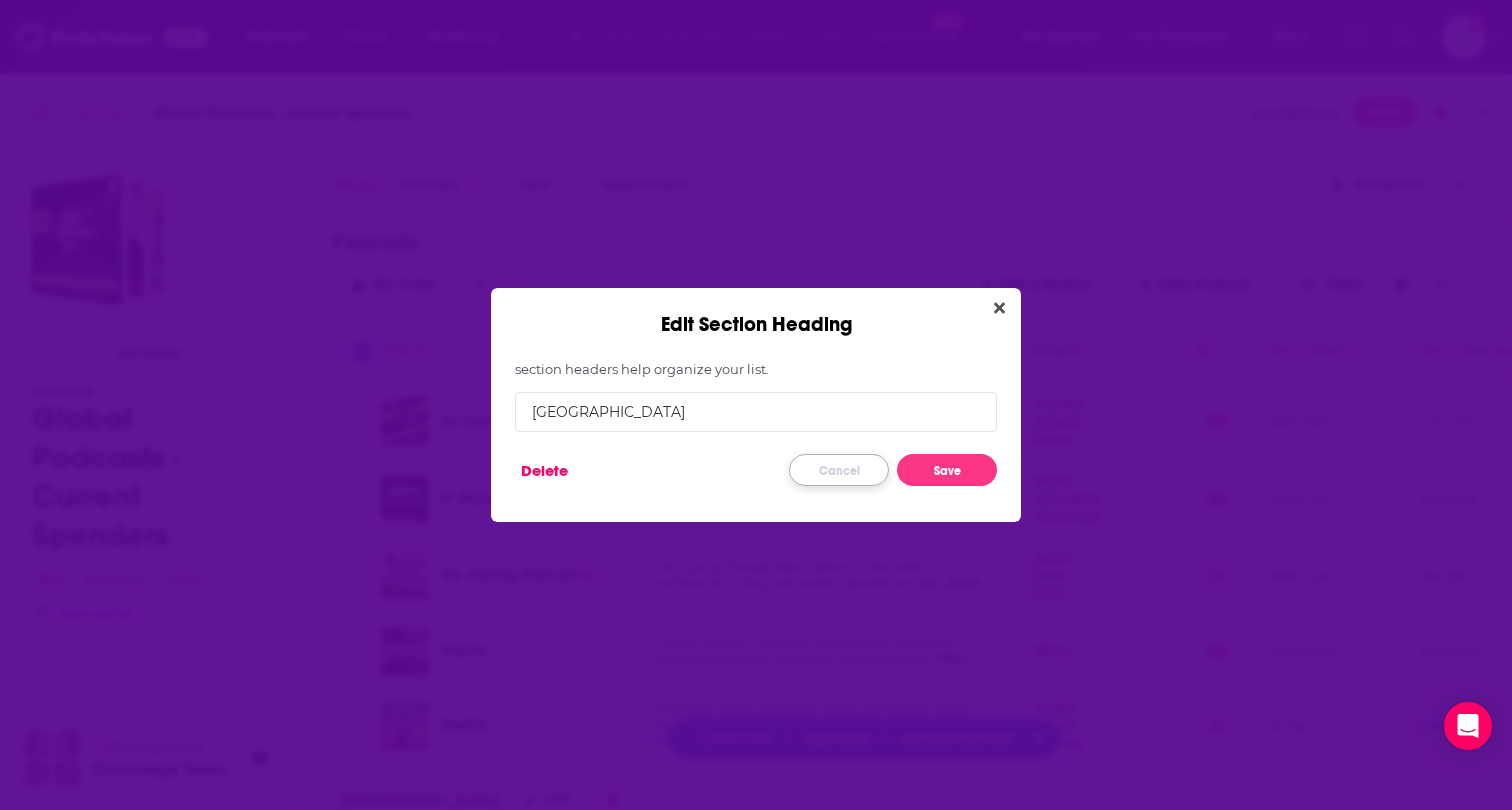 click on "Cancel" at bounding box center (839, 470) 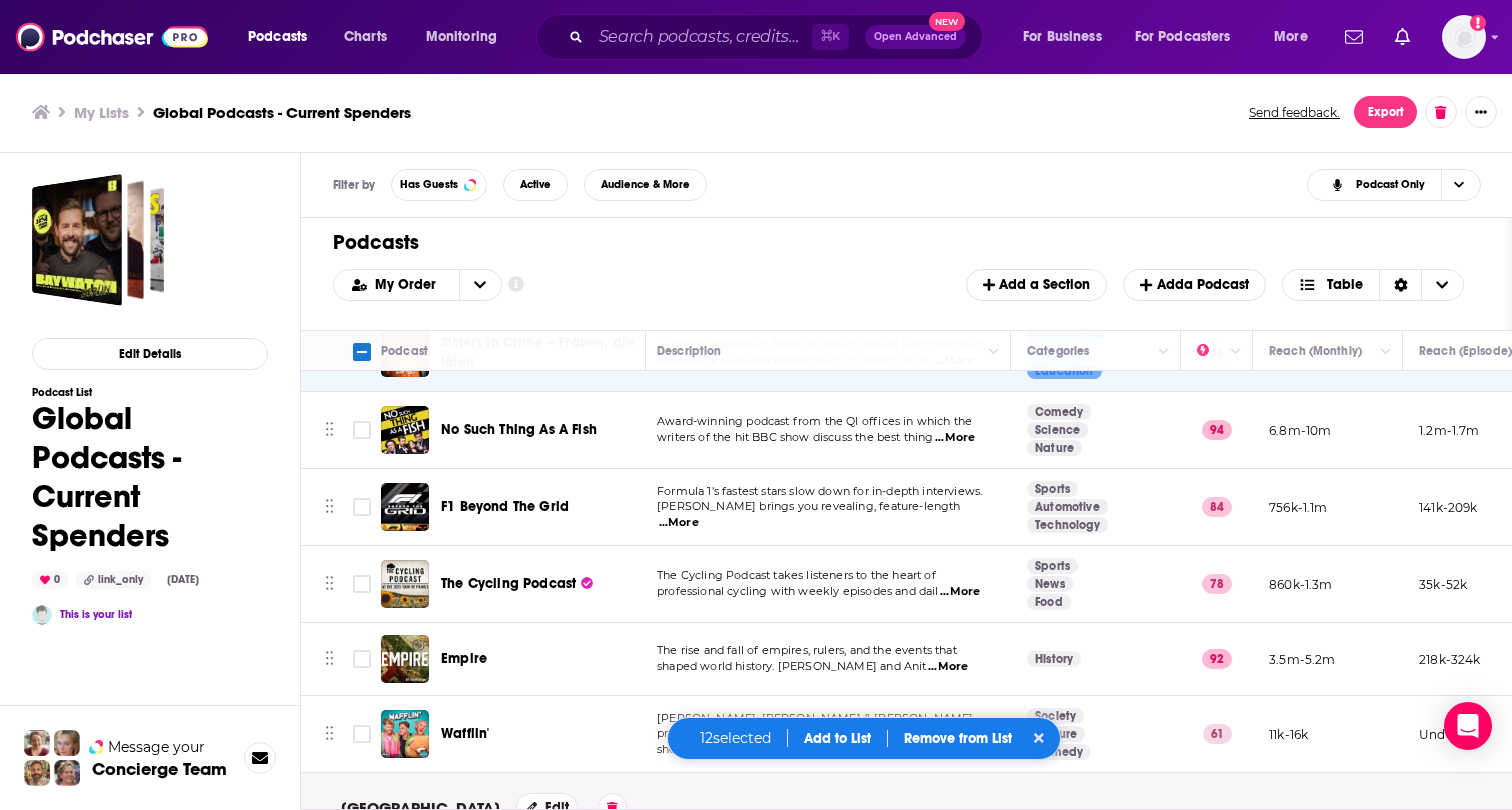 scroll, scrollTop: 936, scrollLeft: 5, axis: both 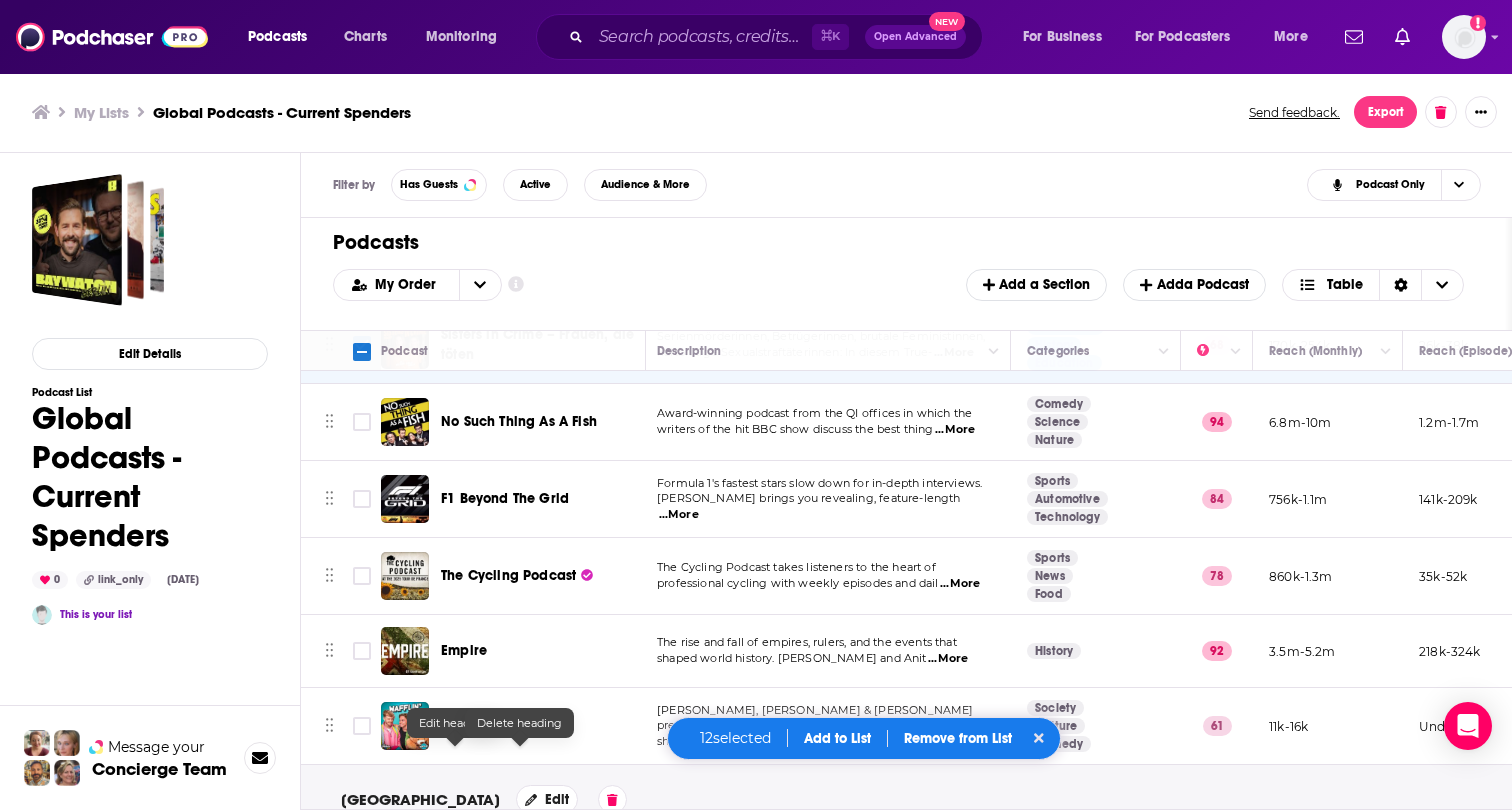 click on "Germany Edit" at bounding box center [1240, 800] 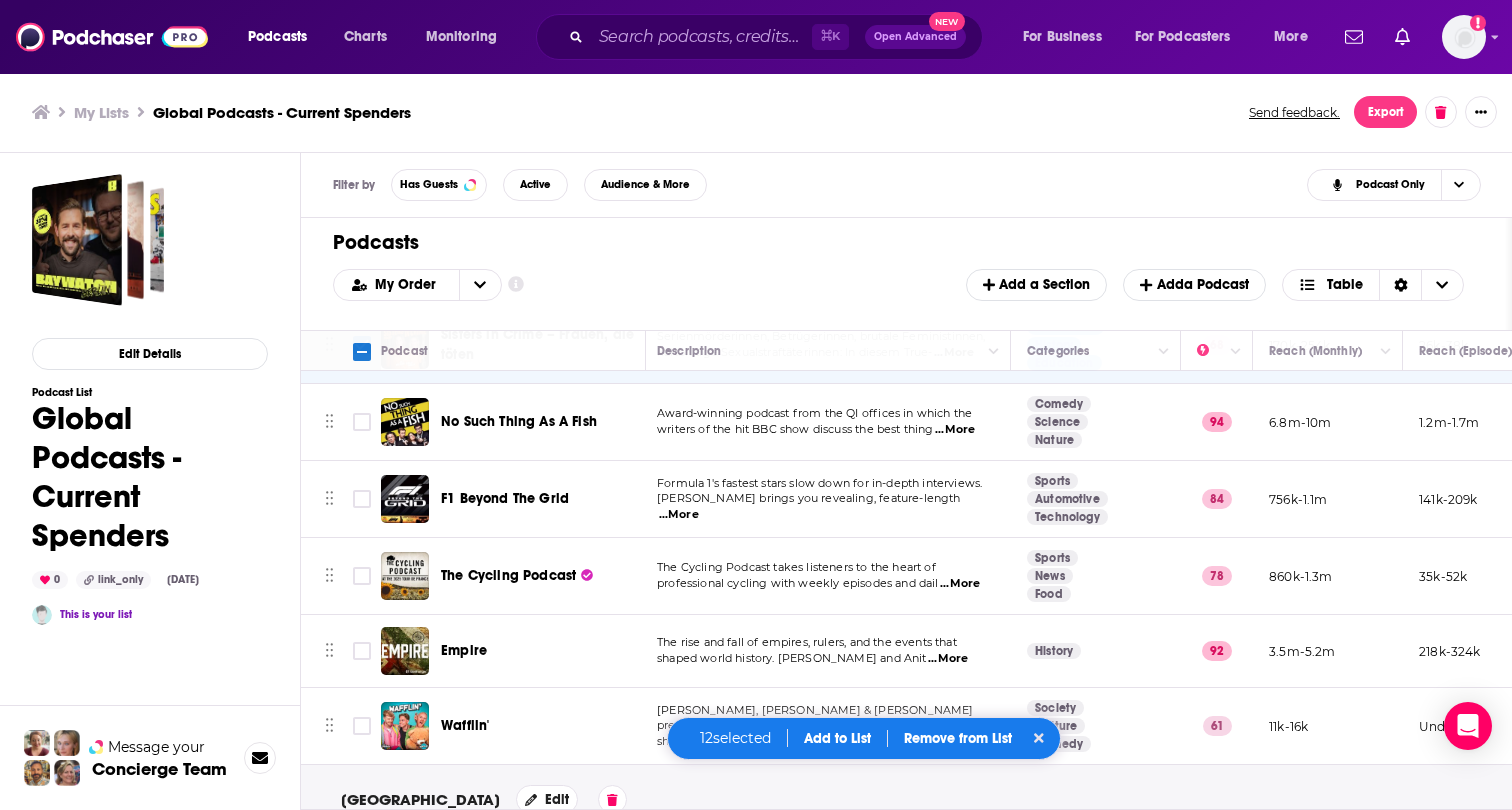 click 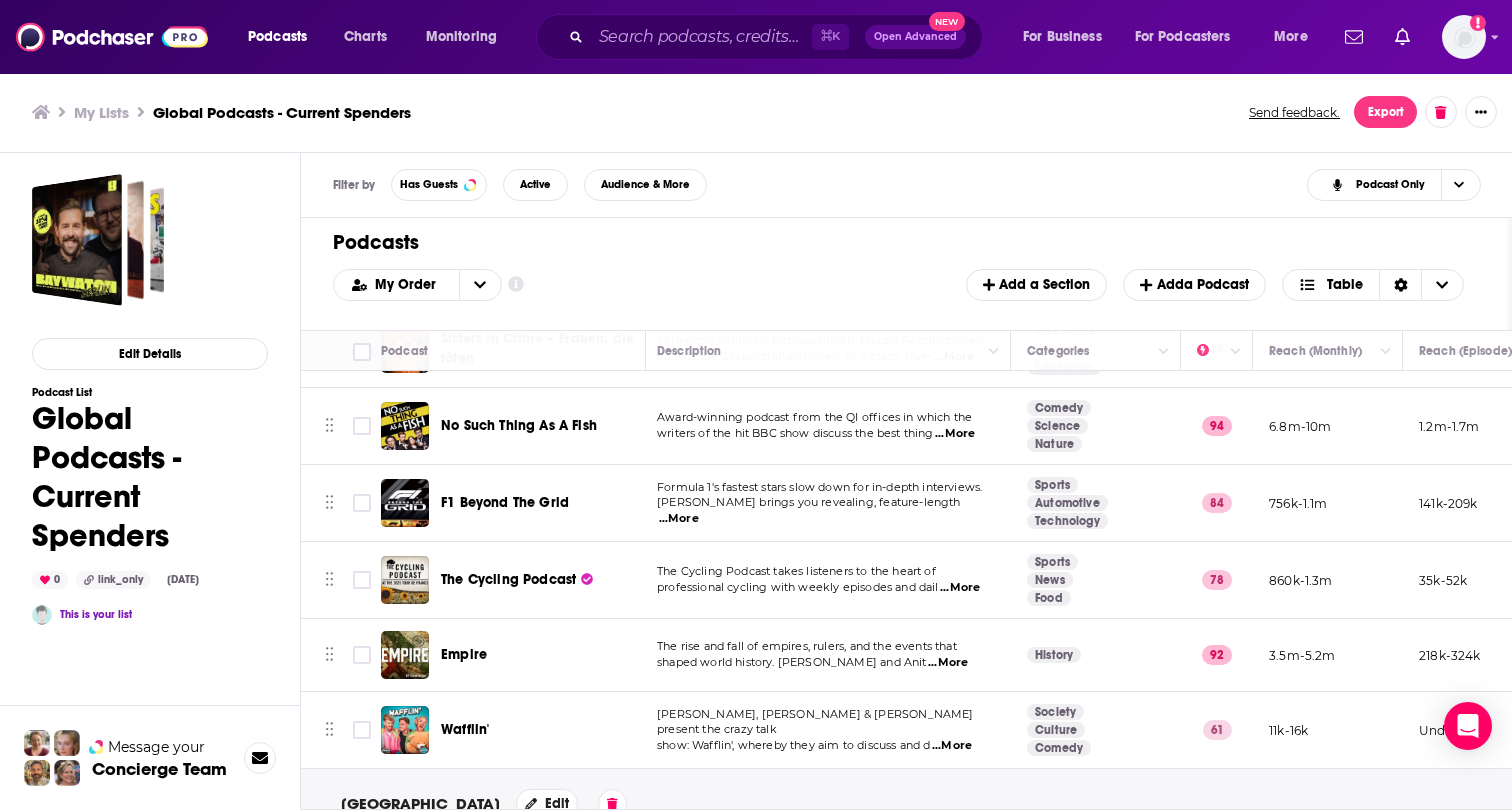scroll, scrollTop: 936, scrollLeft: 5, axis: both 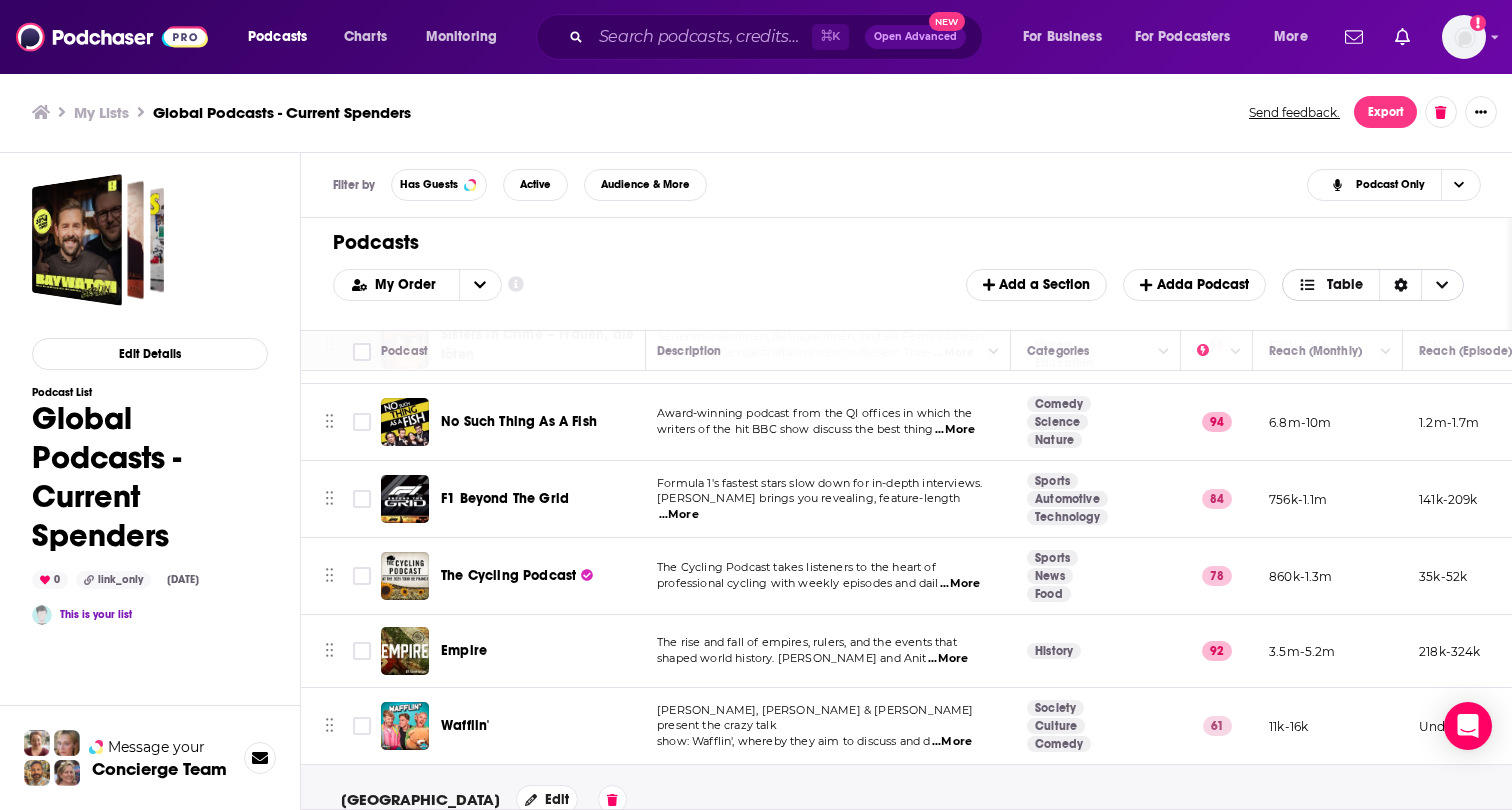 click 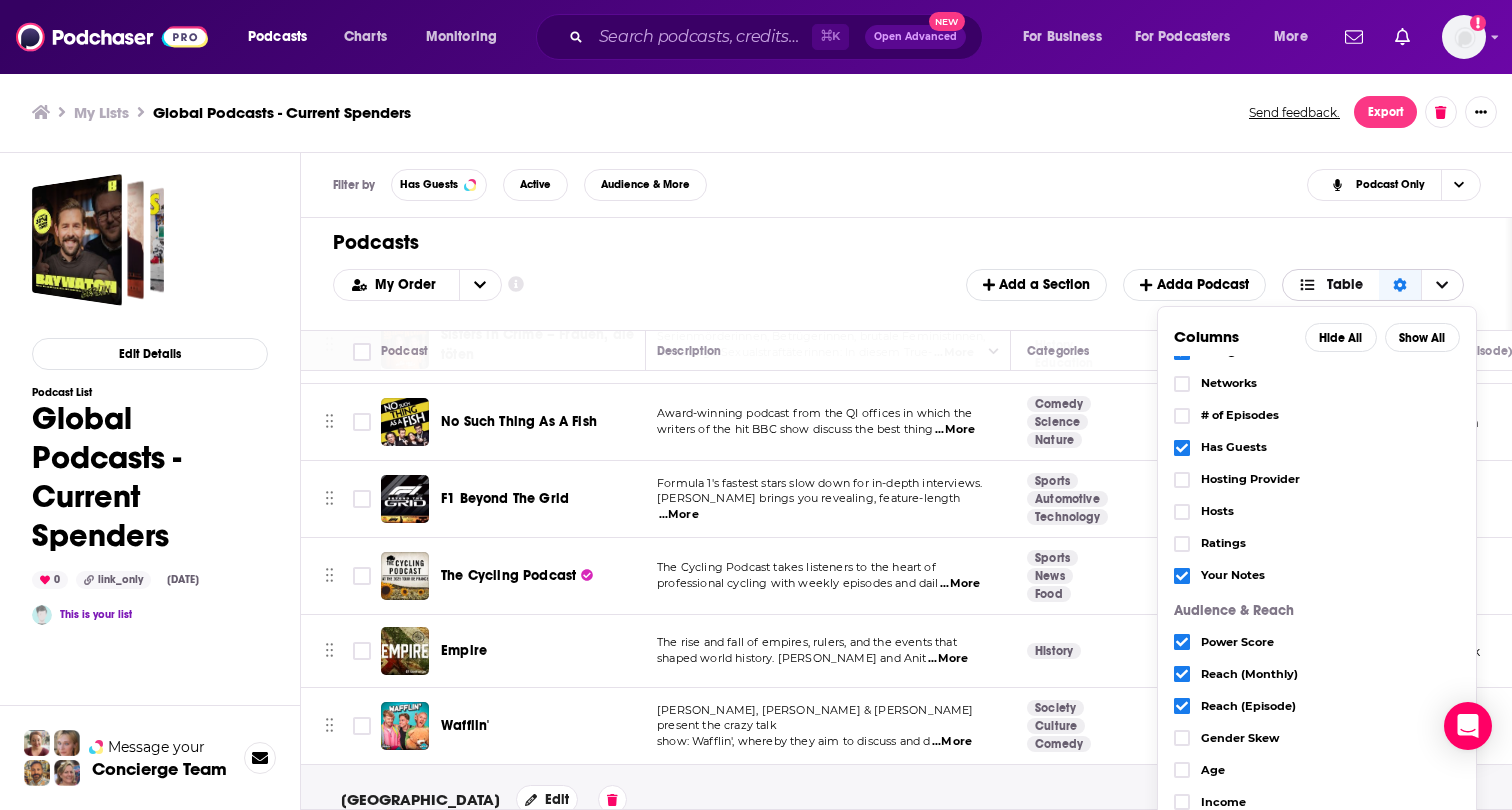 scroll, scrollTop: 199, scrollLeft: 0, axis: vertical 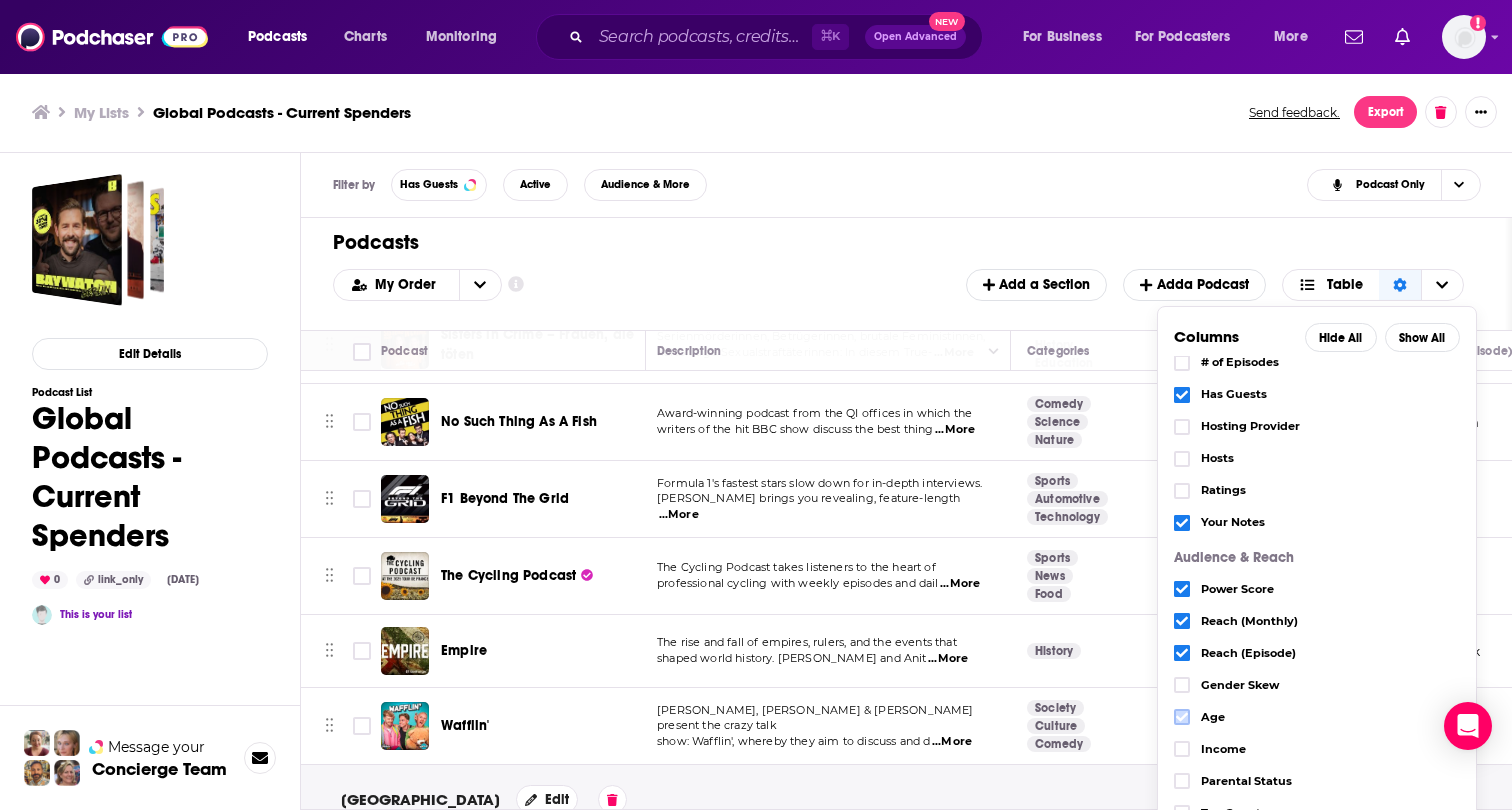 click 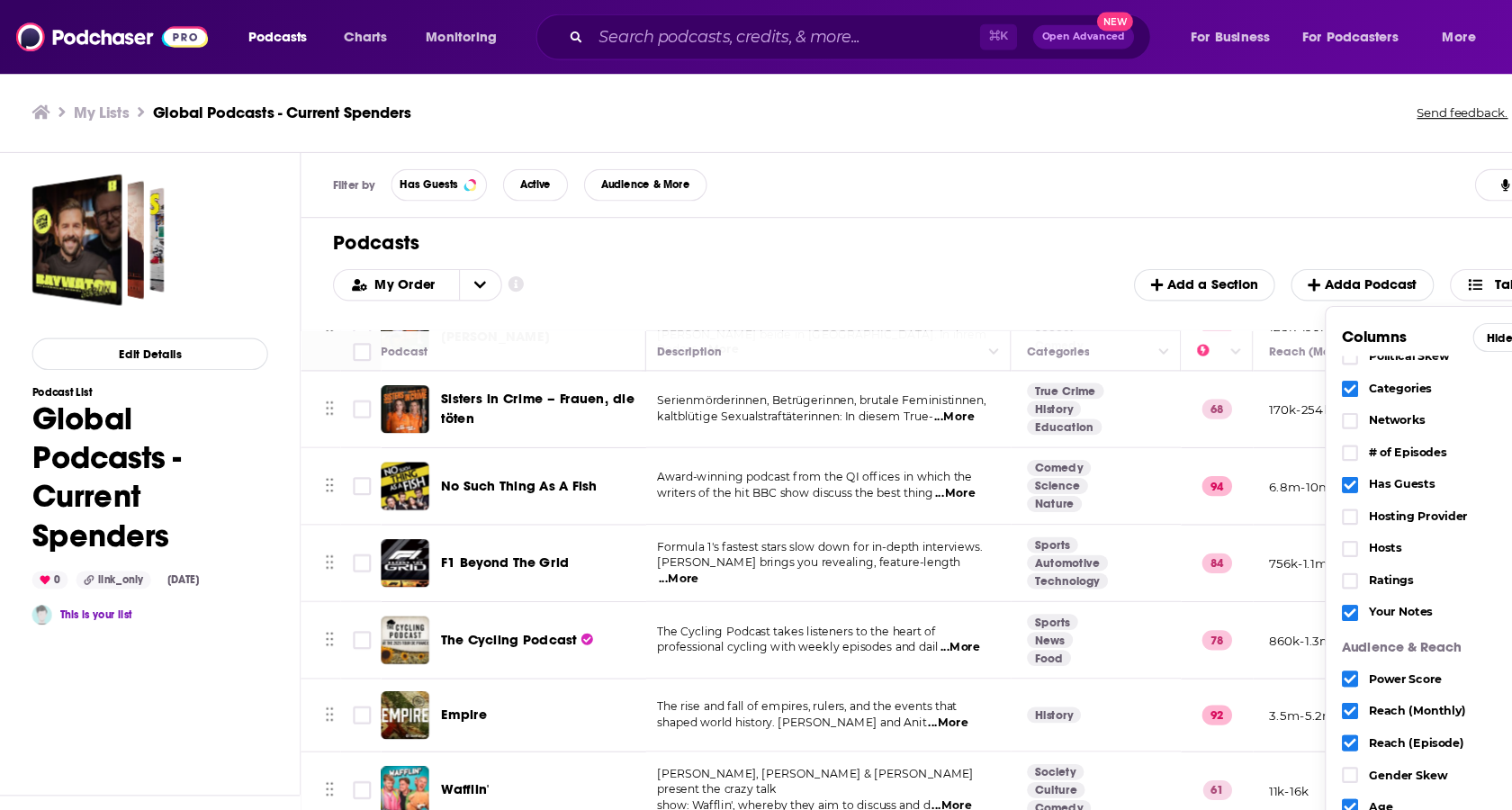 scroll, scrollTop: 97, scrollLeft: 0, axis: vertical 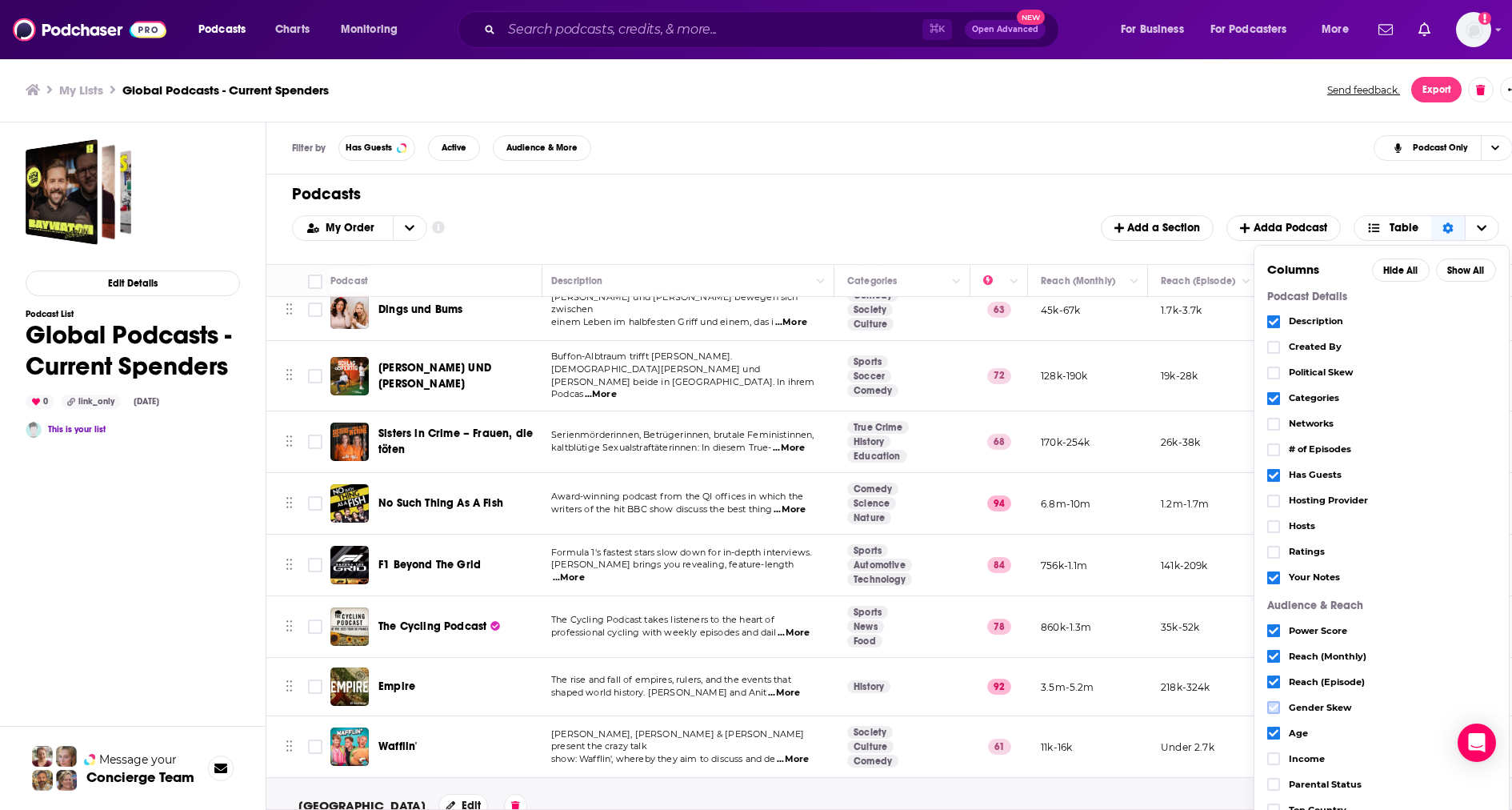 click 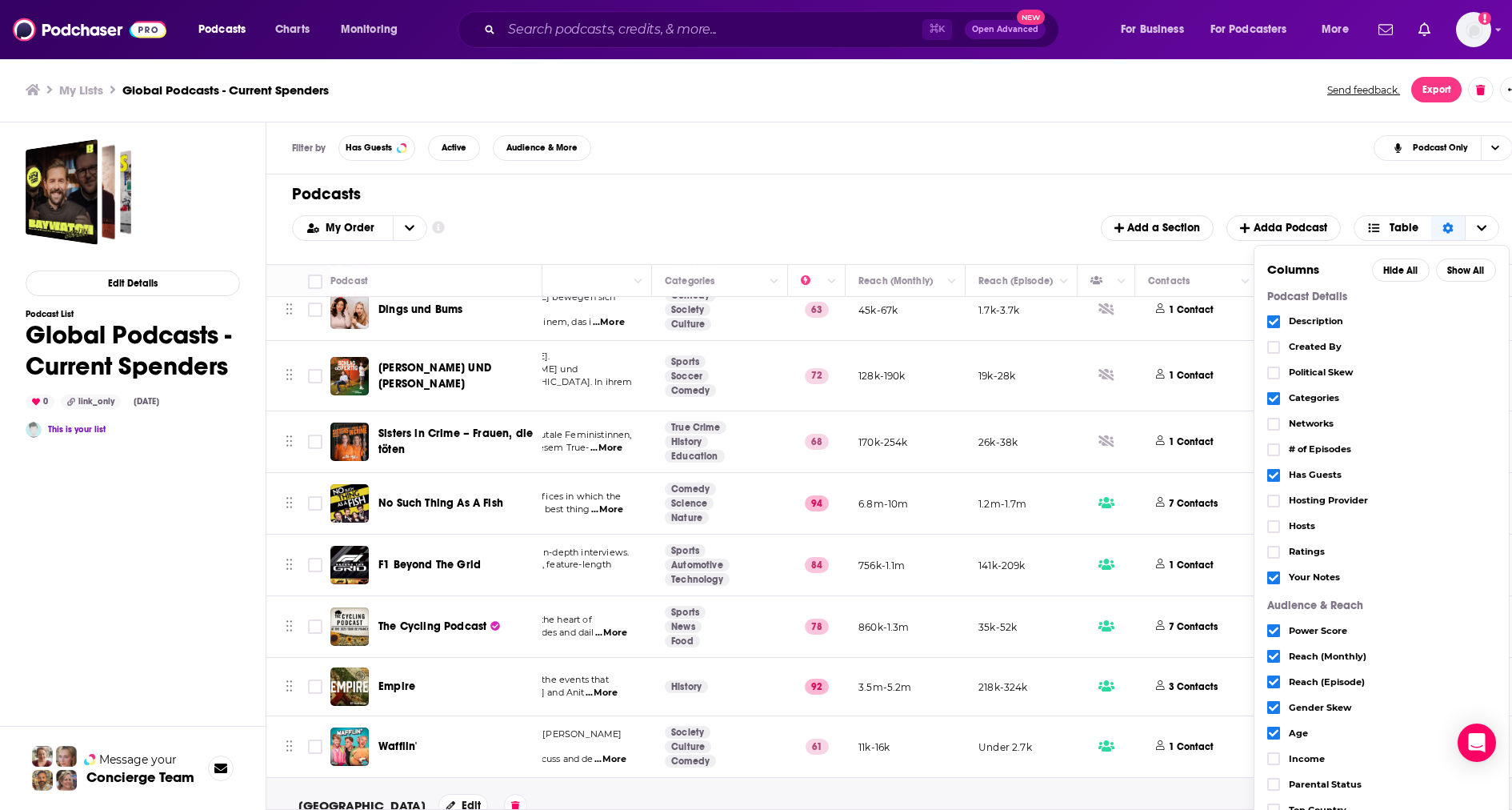scroll, scrollTop: 583, scrollLeft: 198, axis: both 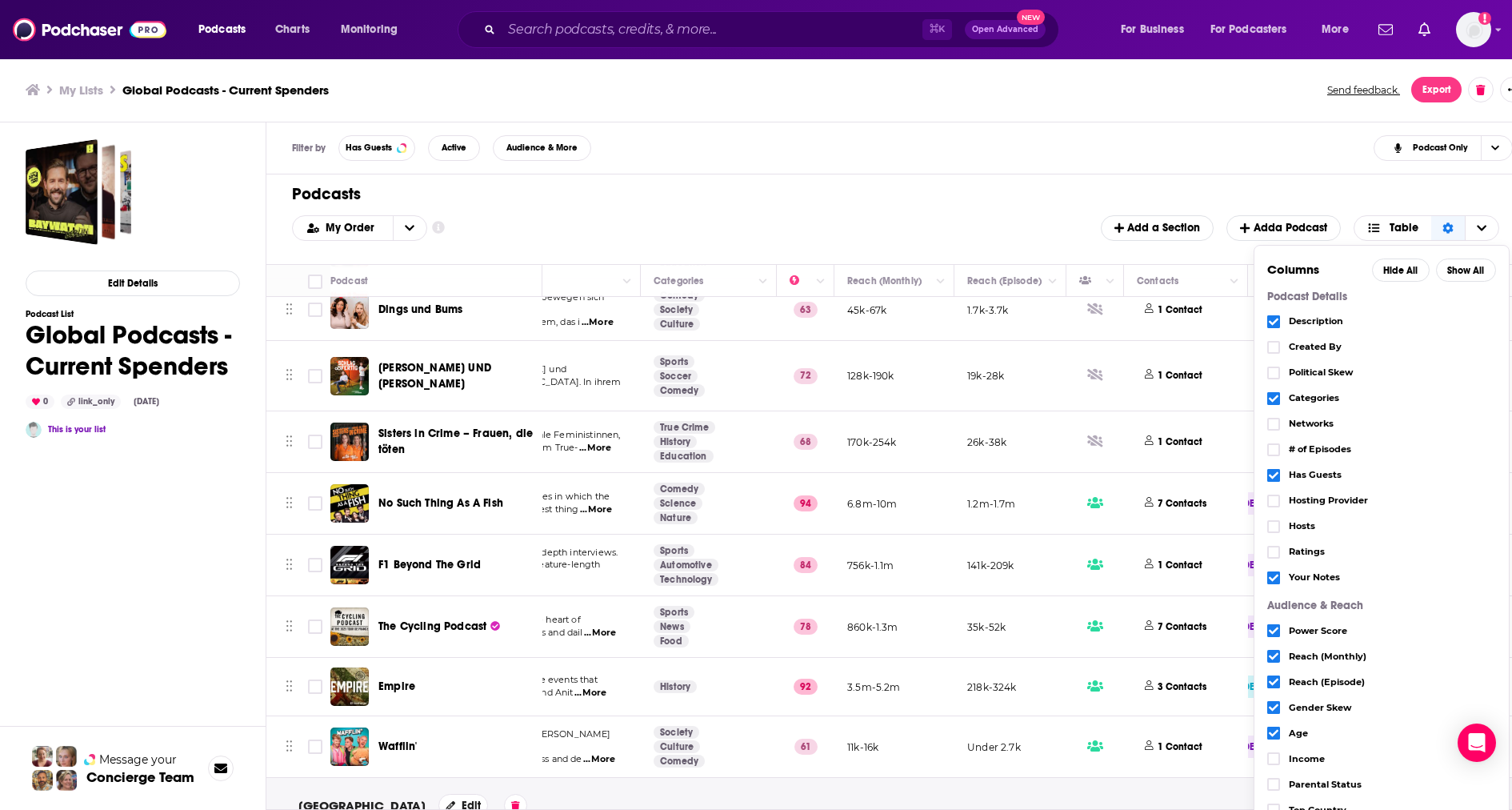 click 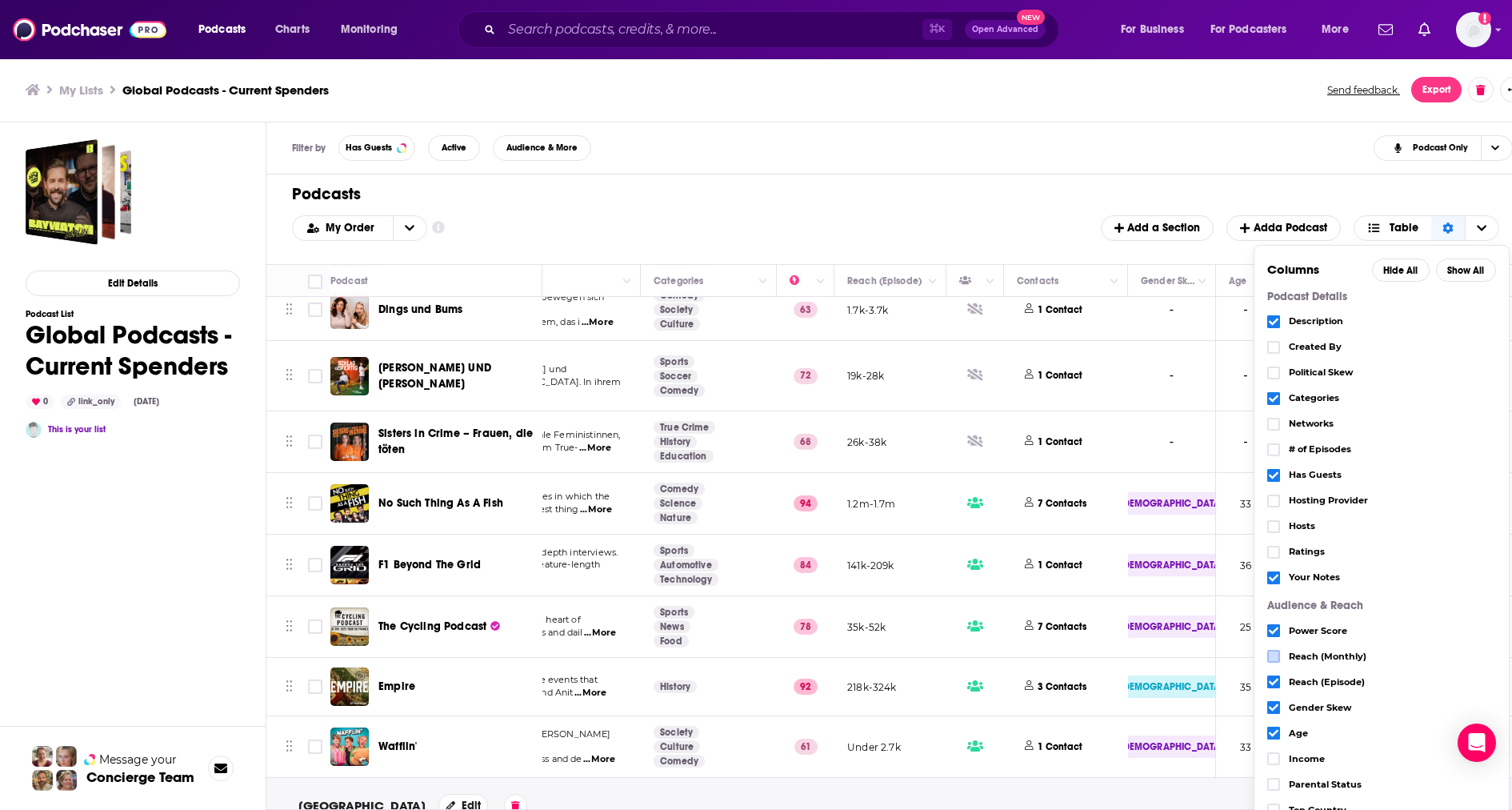 scroll, scrollTop: 583, scrollLeft: 282, axis: both 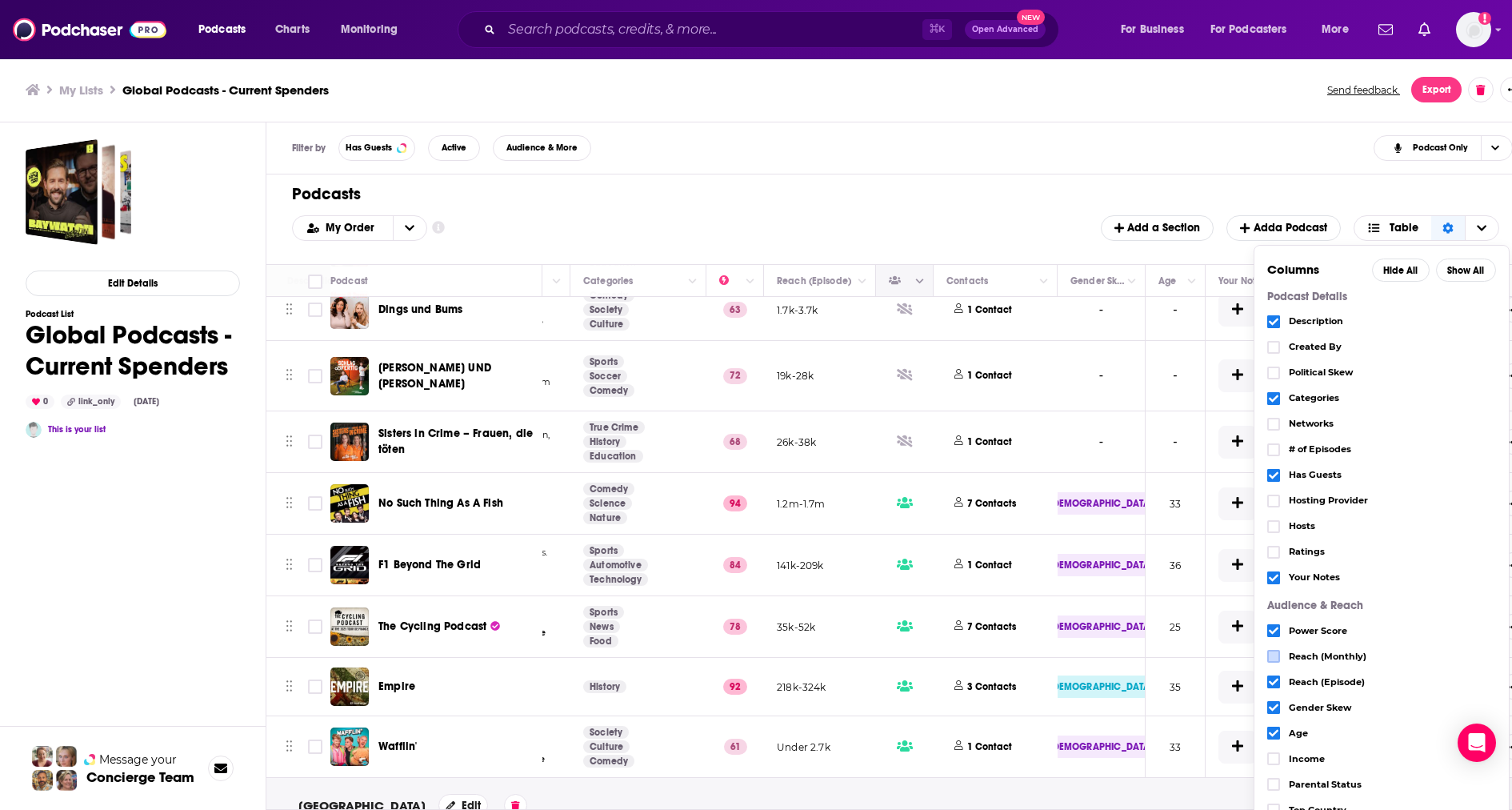 click 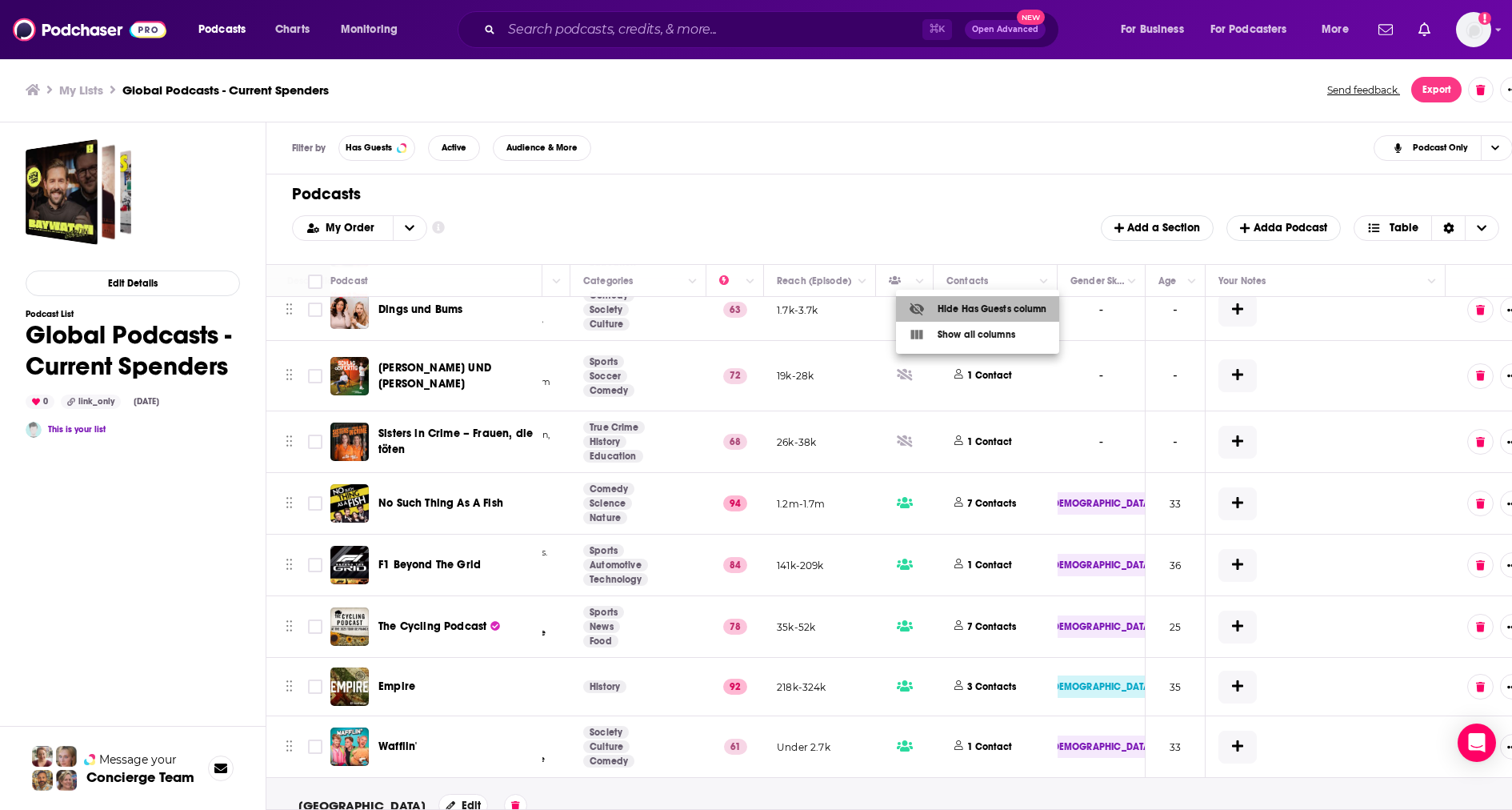 click on "Hide Has Guests column" at bounding box center [978, 309] 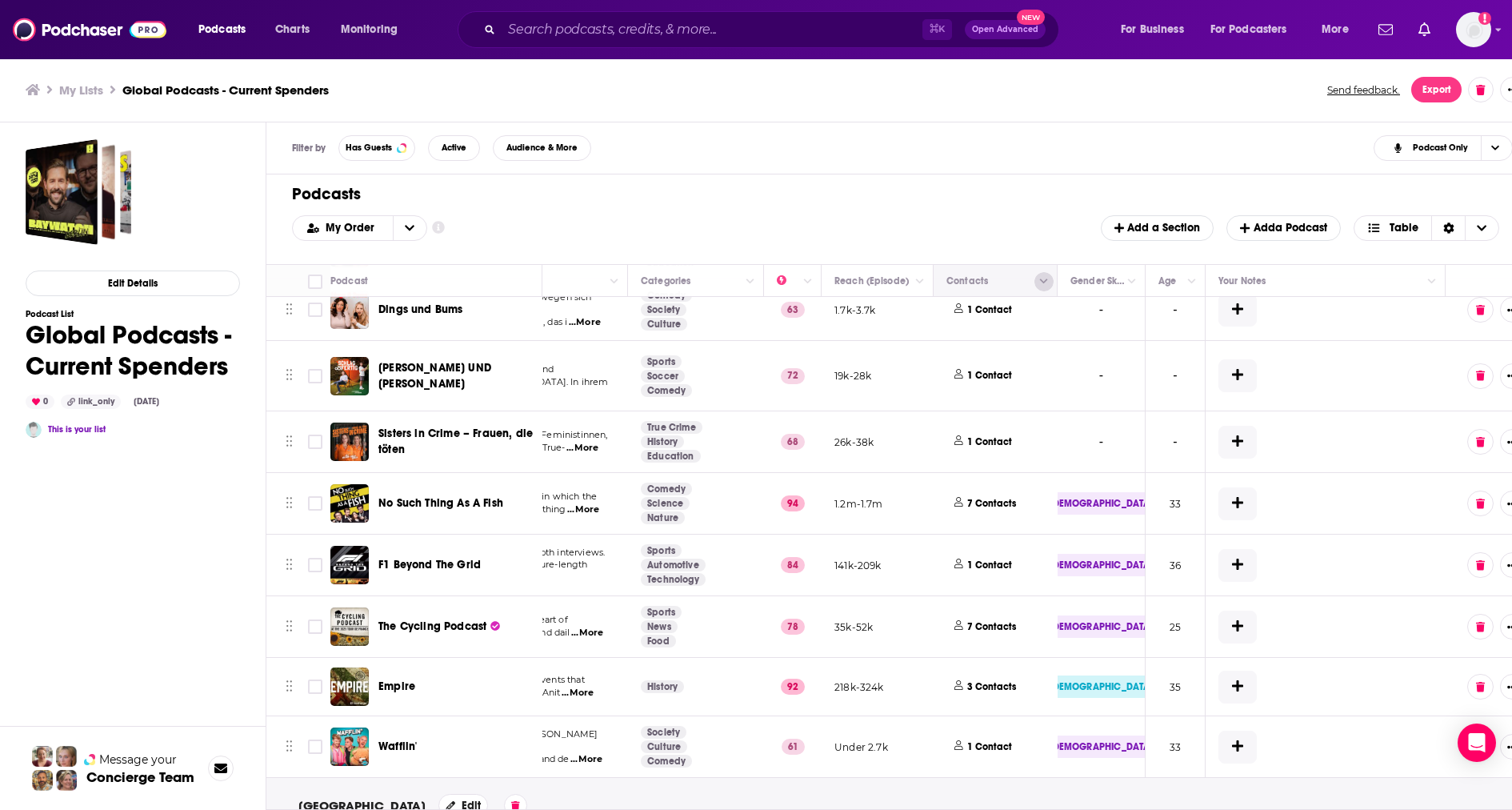 click 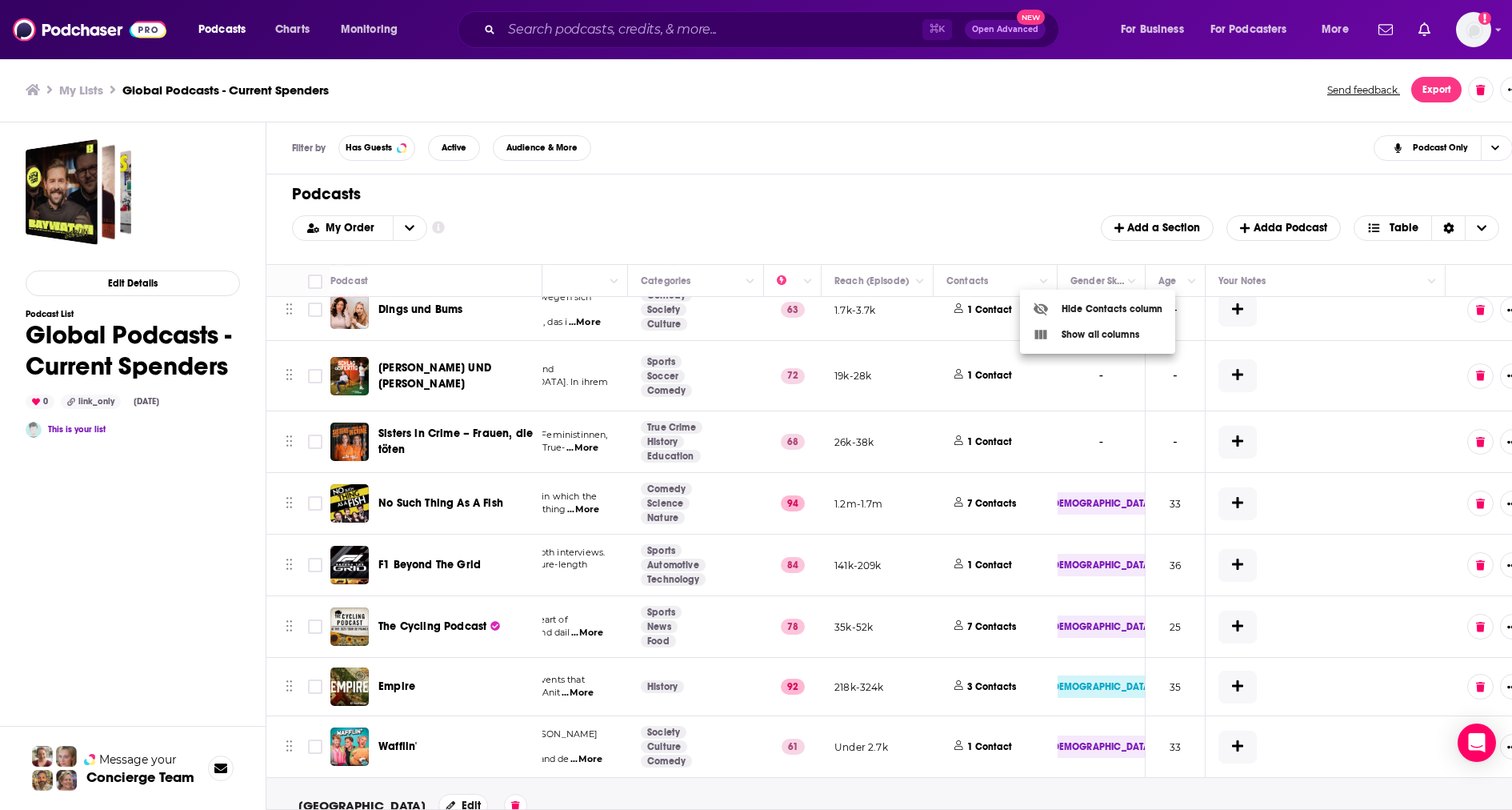 click 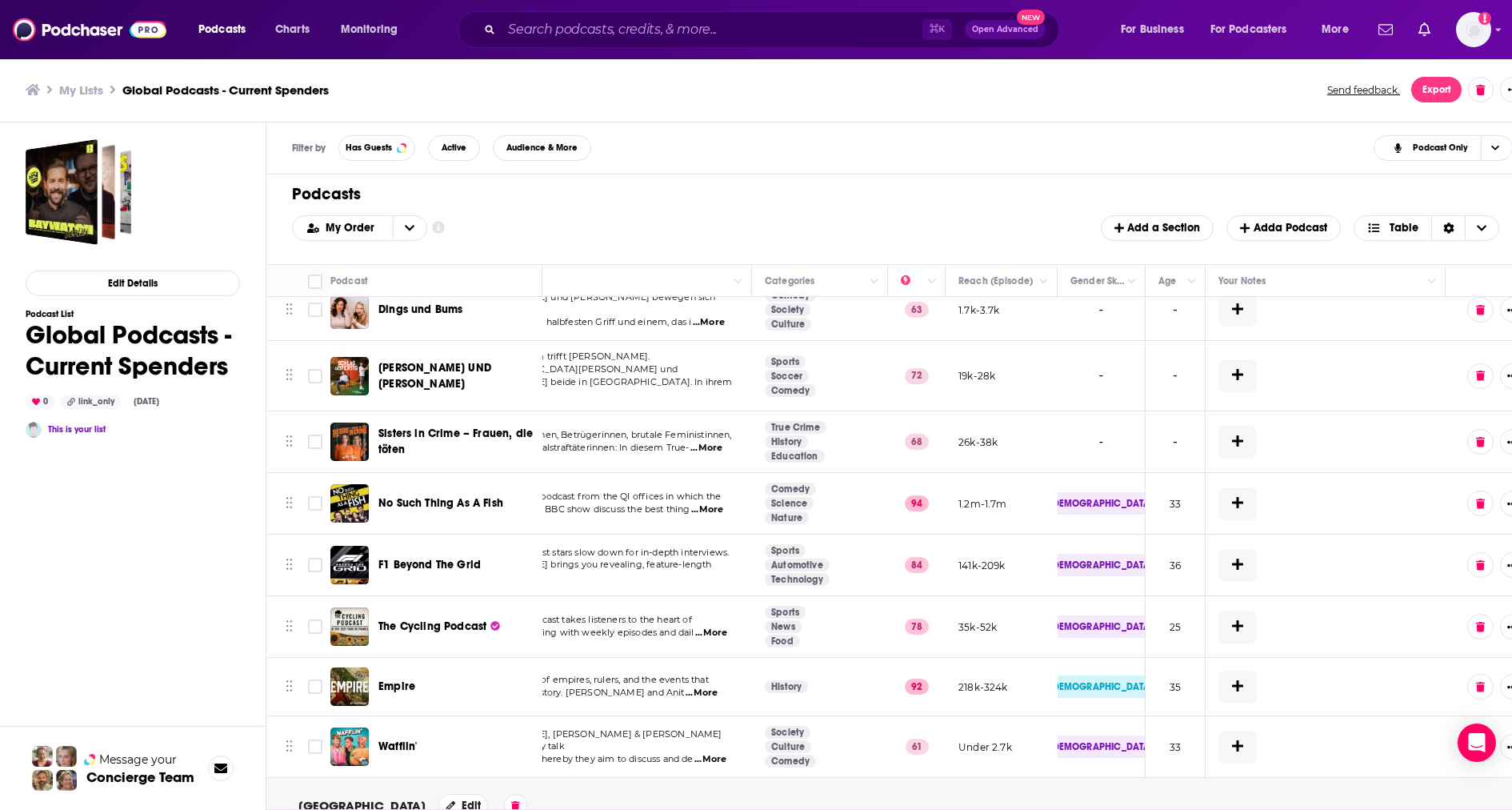 scroll, scrollTop: 583, scrollLeft: 101, axis: both 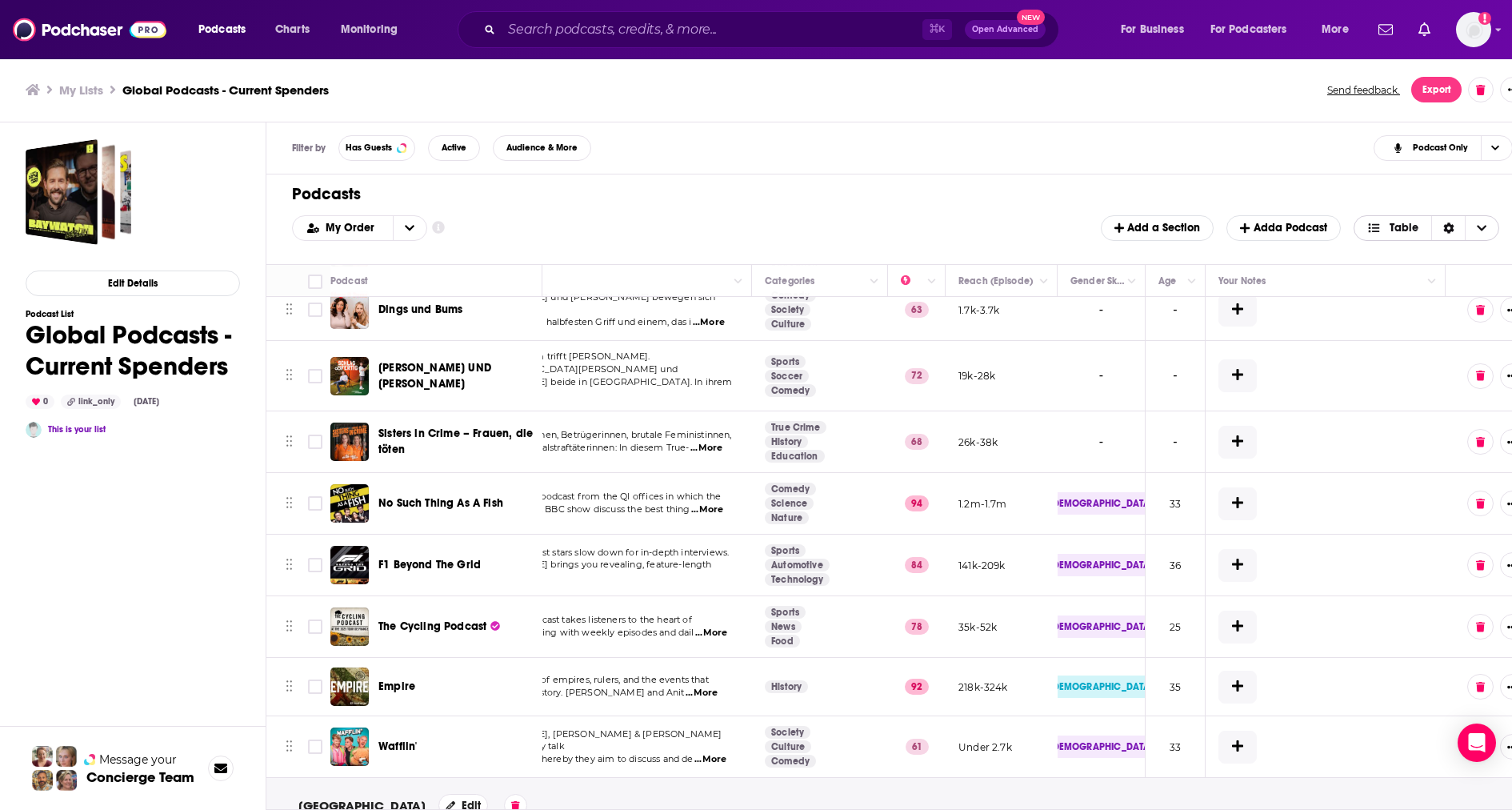 click at bounding box center [1448, 228] 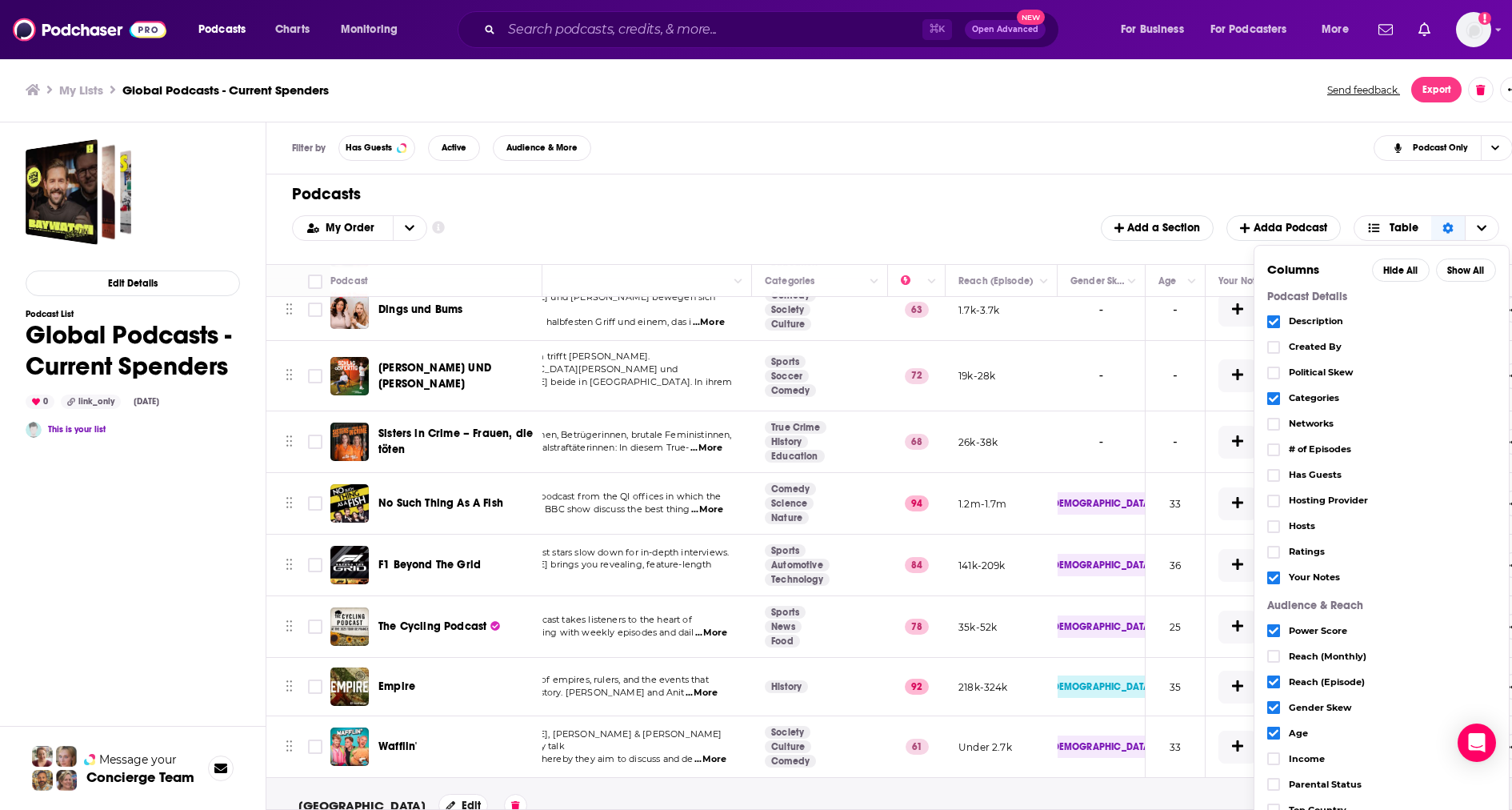click on "Categories" at bounding box center [1392, 398] 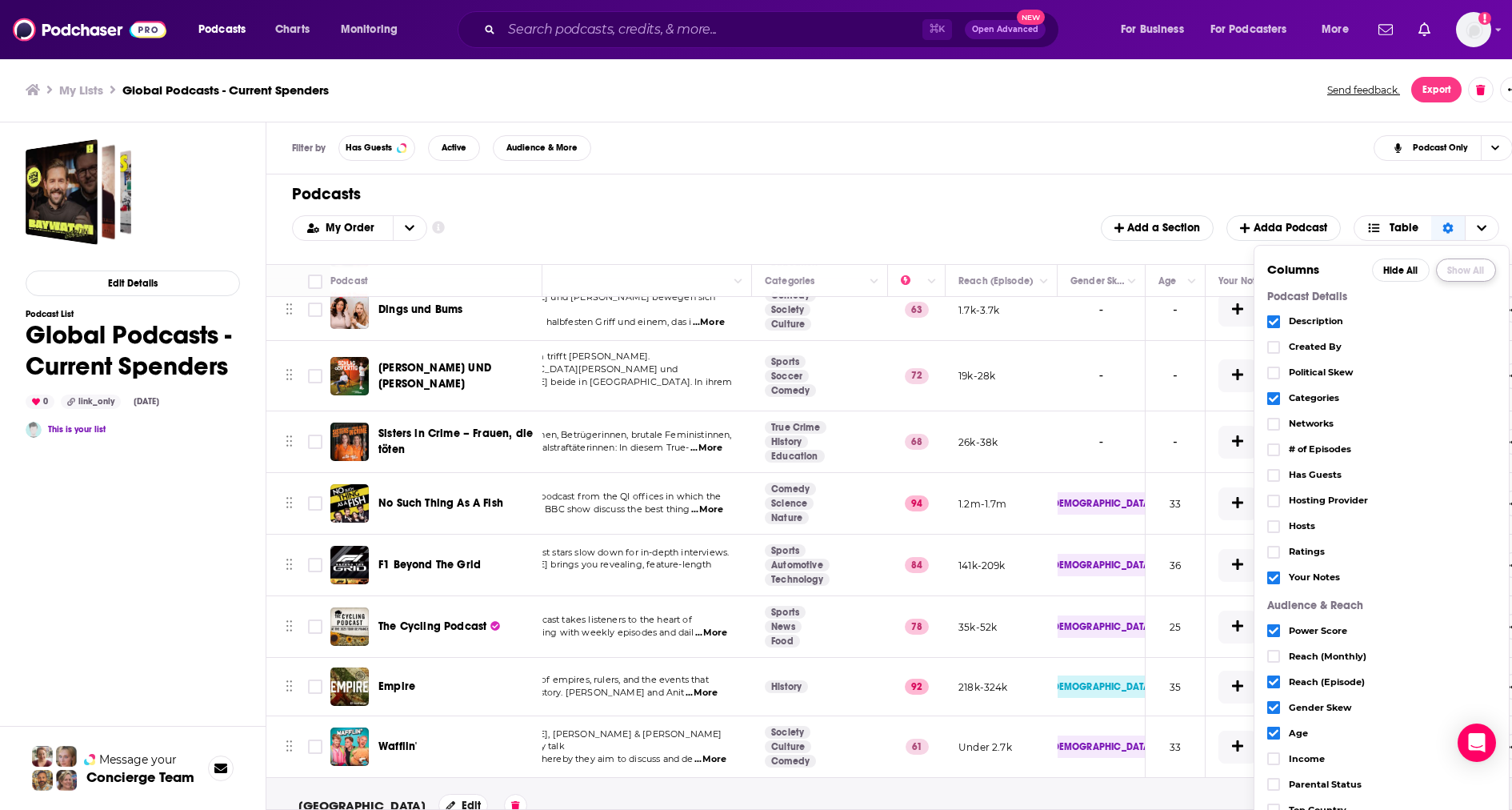 click on "Show All" at bounding box center [1466, 270] 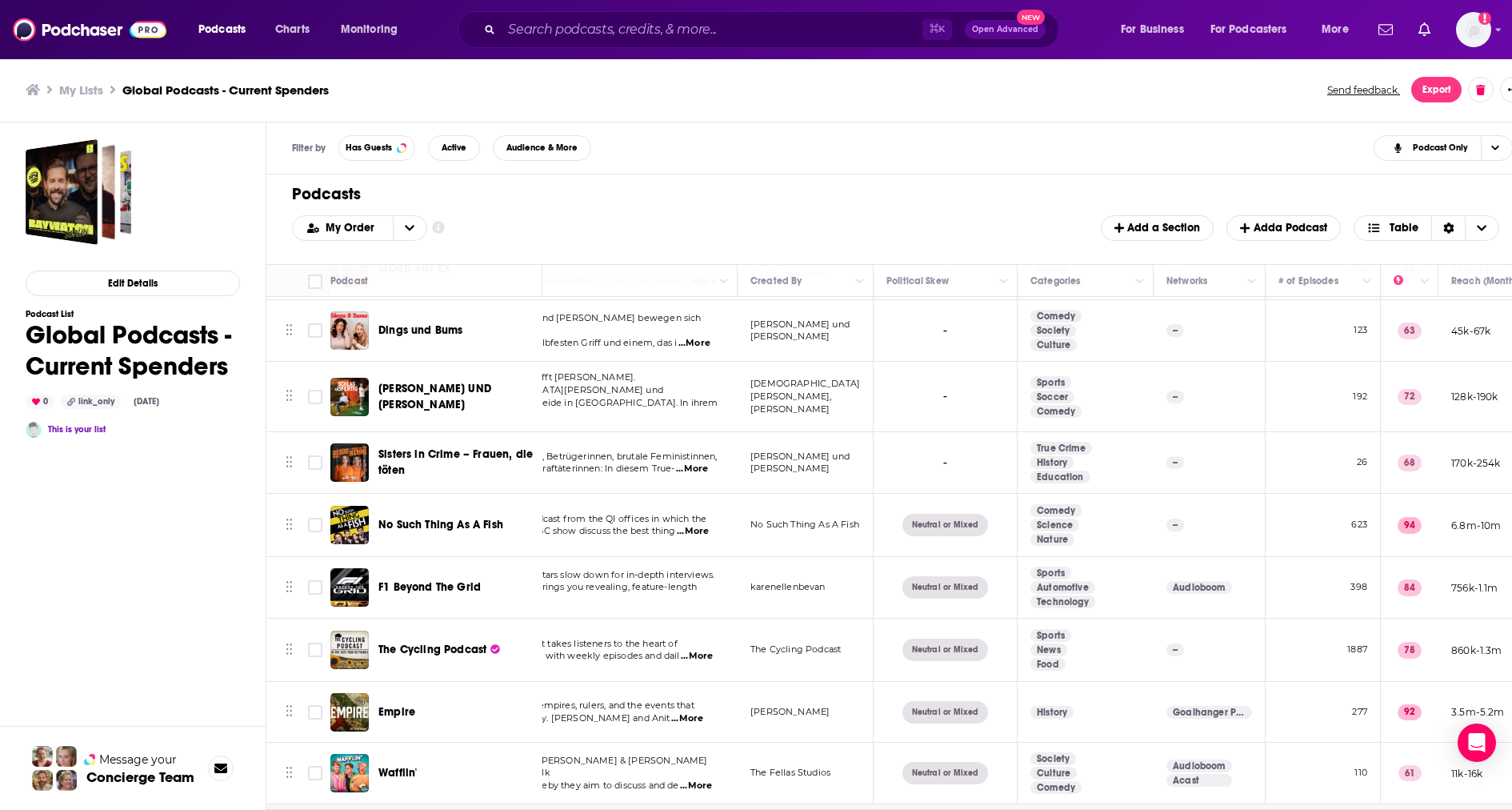 click on "Podcasts Add My Order Customize Your List Order Select the  “My Order”  sort and remove all filters to enable drag-and-drop reordering. Add a Section Add  a   Podcast Table" at bounding box center (902, 219) 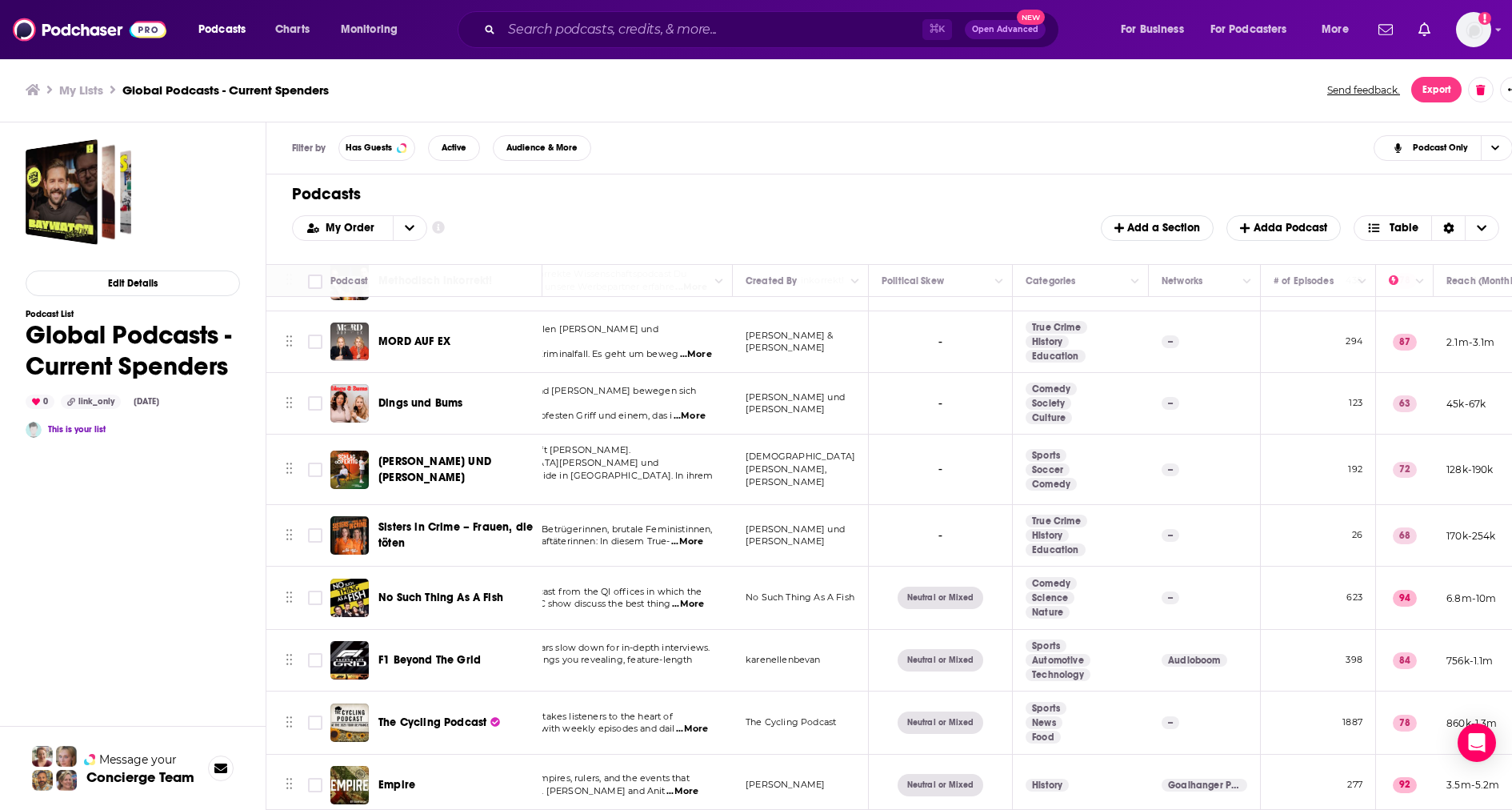 scroll, scrollTop: 0, scrollLeft: 106, axis: horizontal 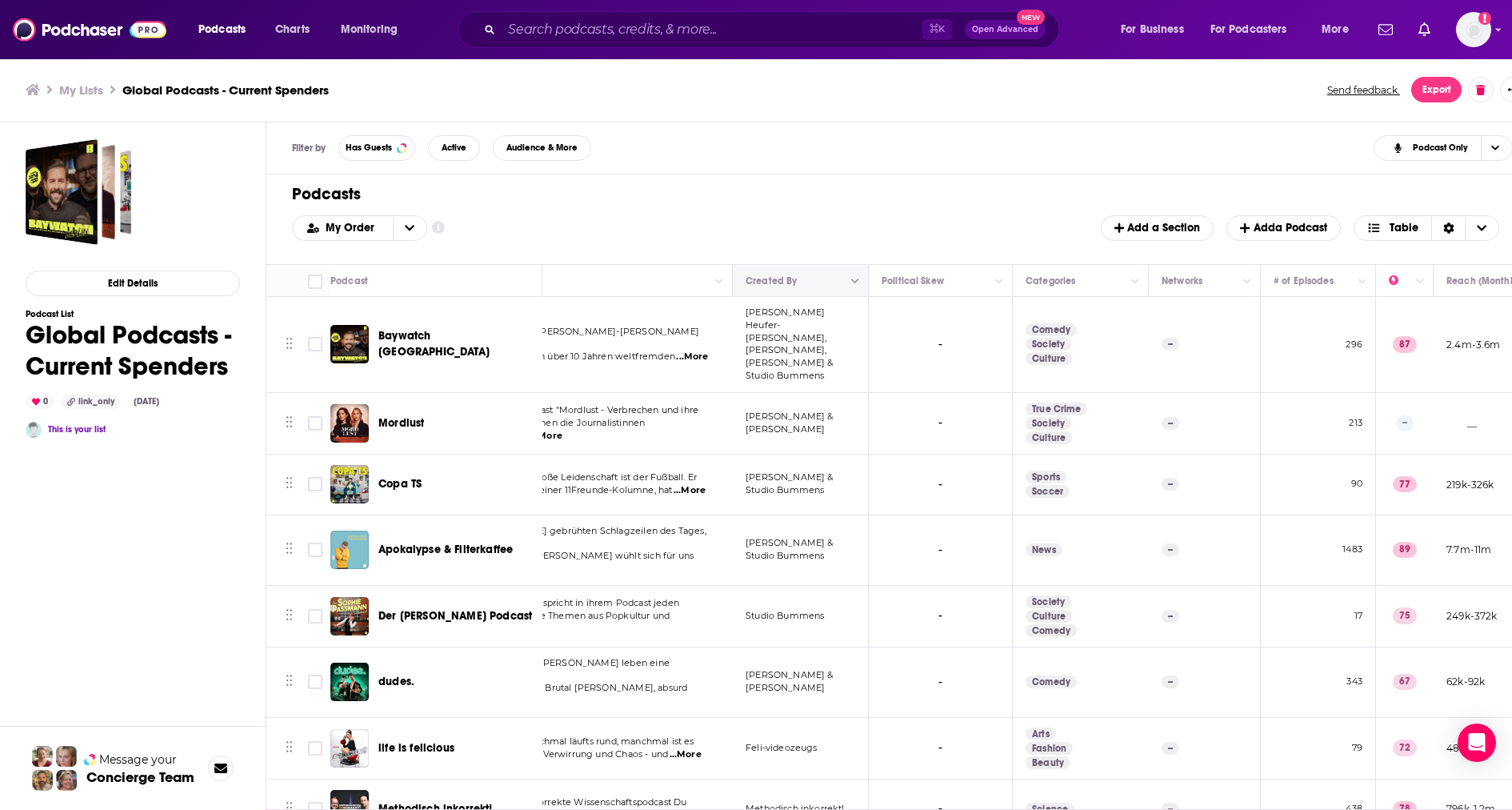 click at bounding box center [855, 282] 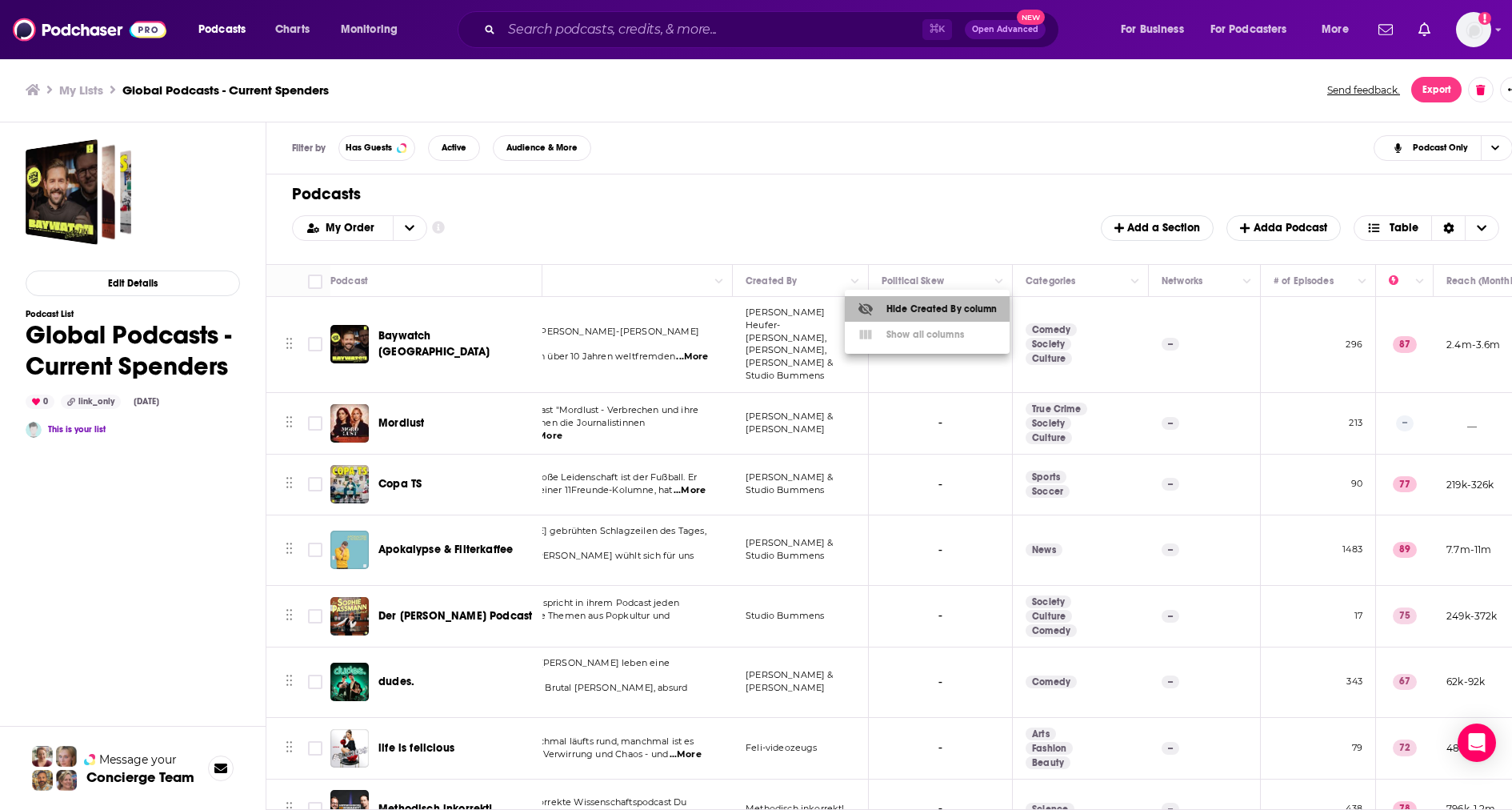 click on "Hide Created By column" at bounding box center (927, 309) 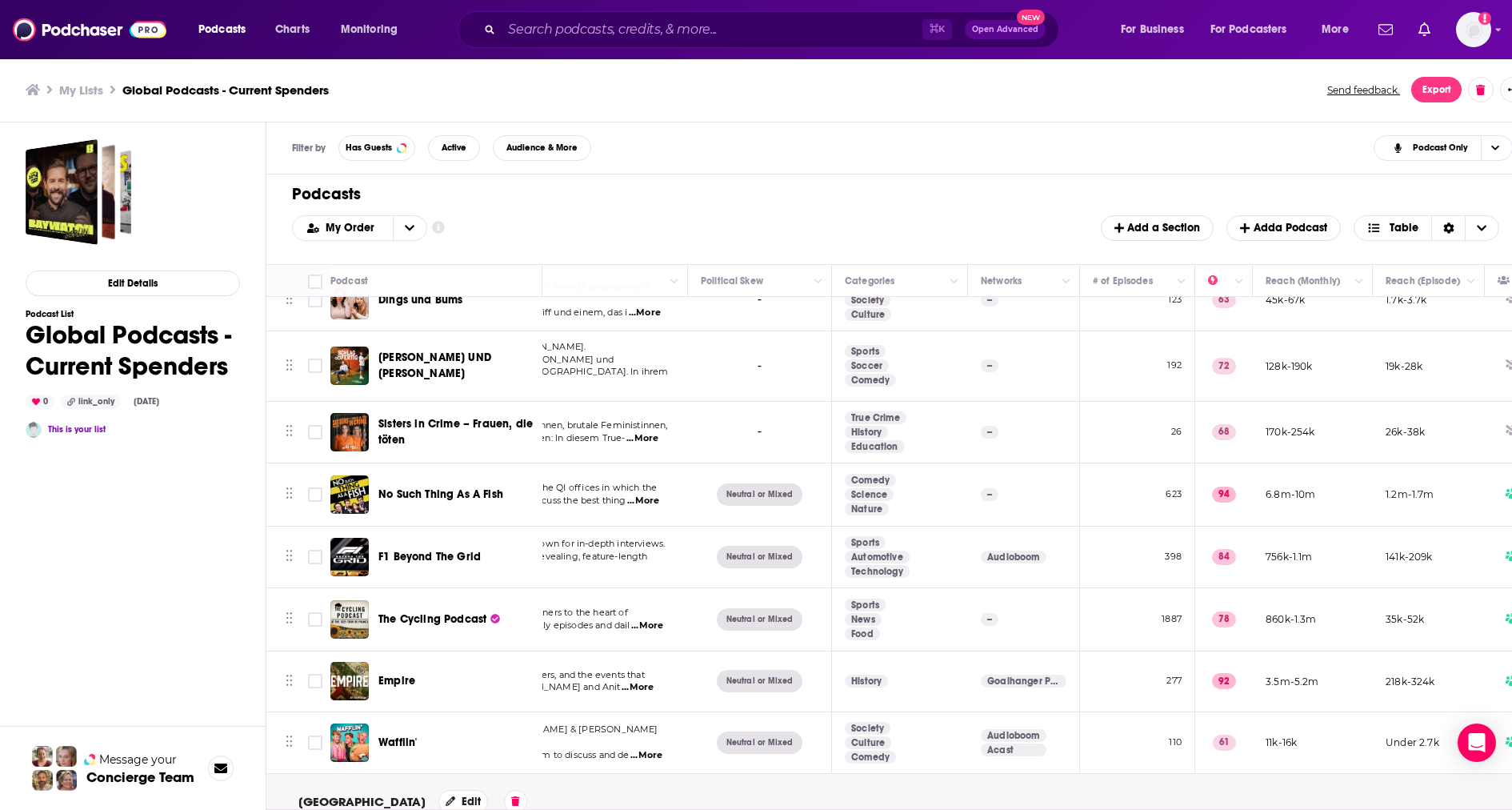 scroll, scrollTop: 0, scrollLeft: 150, axis: horizontal 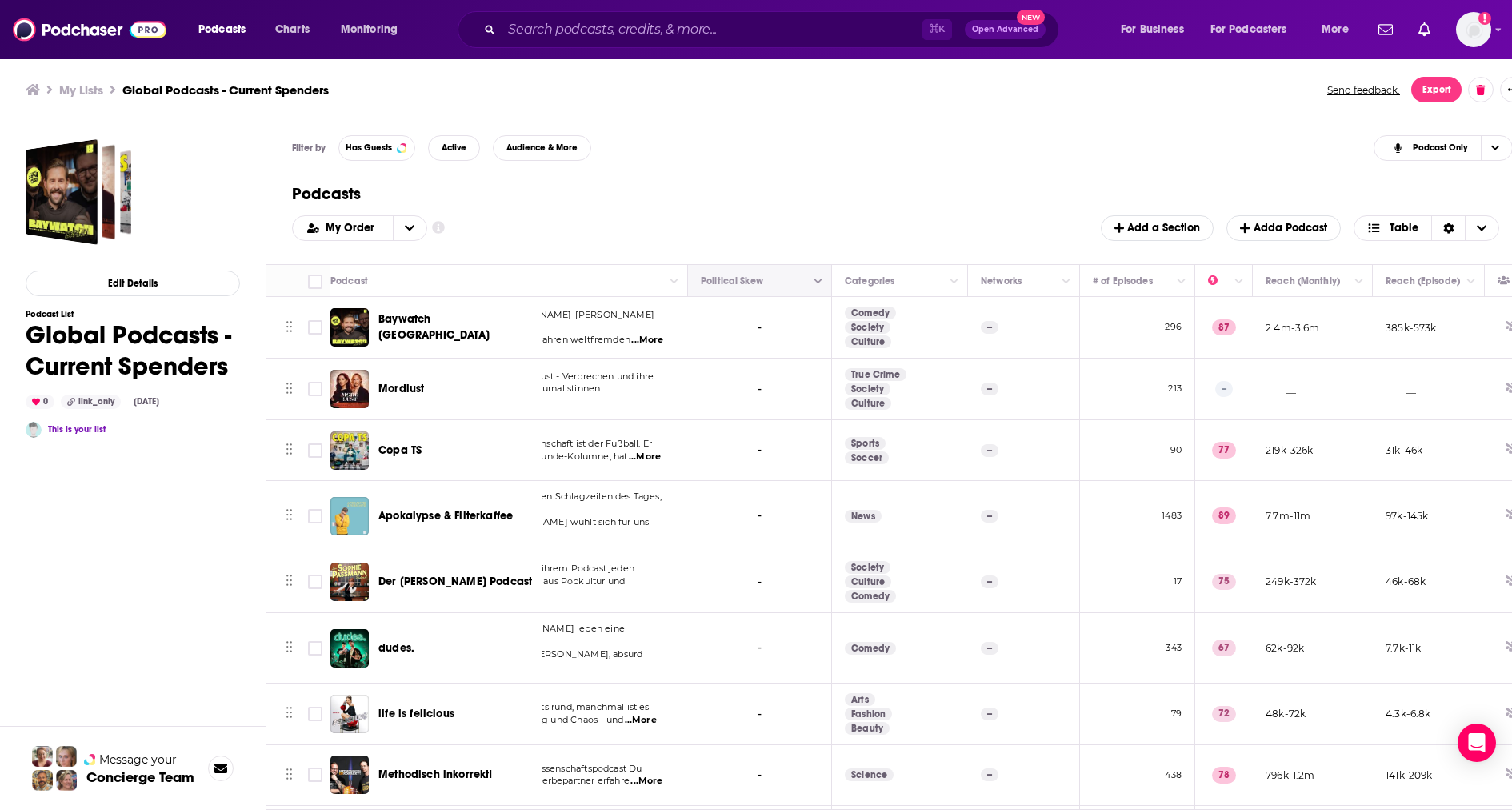 click 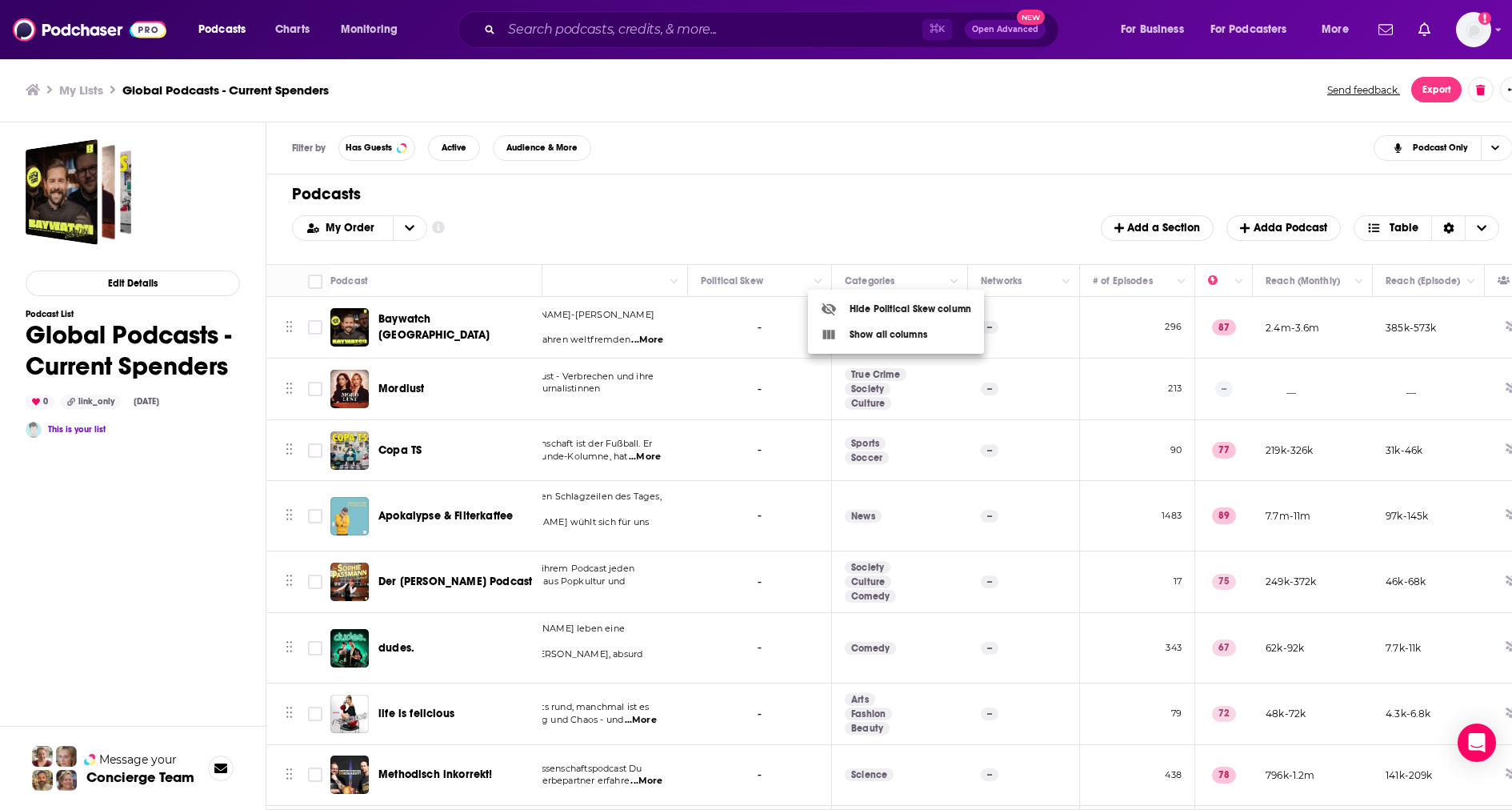 click at bounding box center (835, 309) 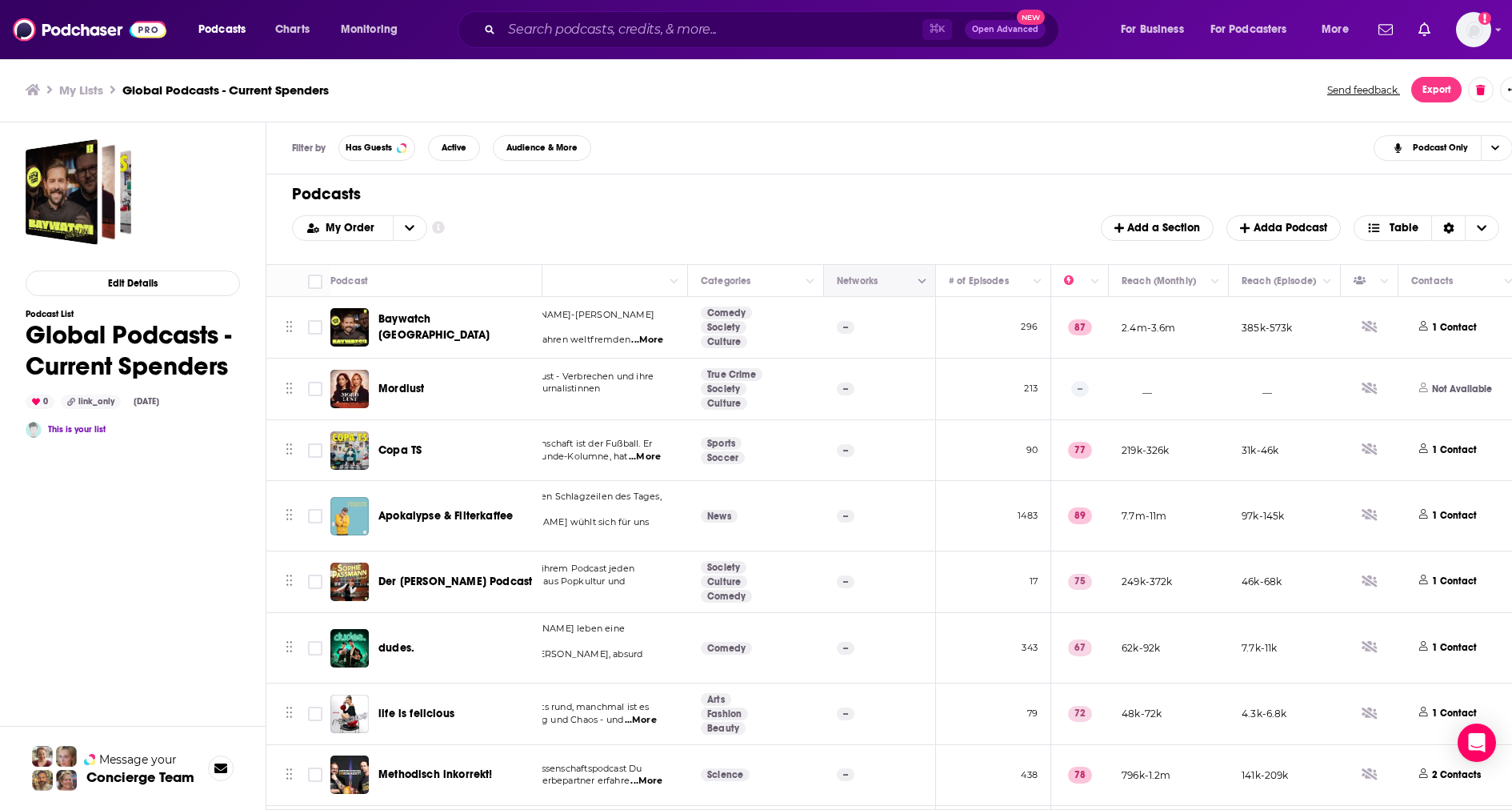 click 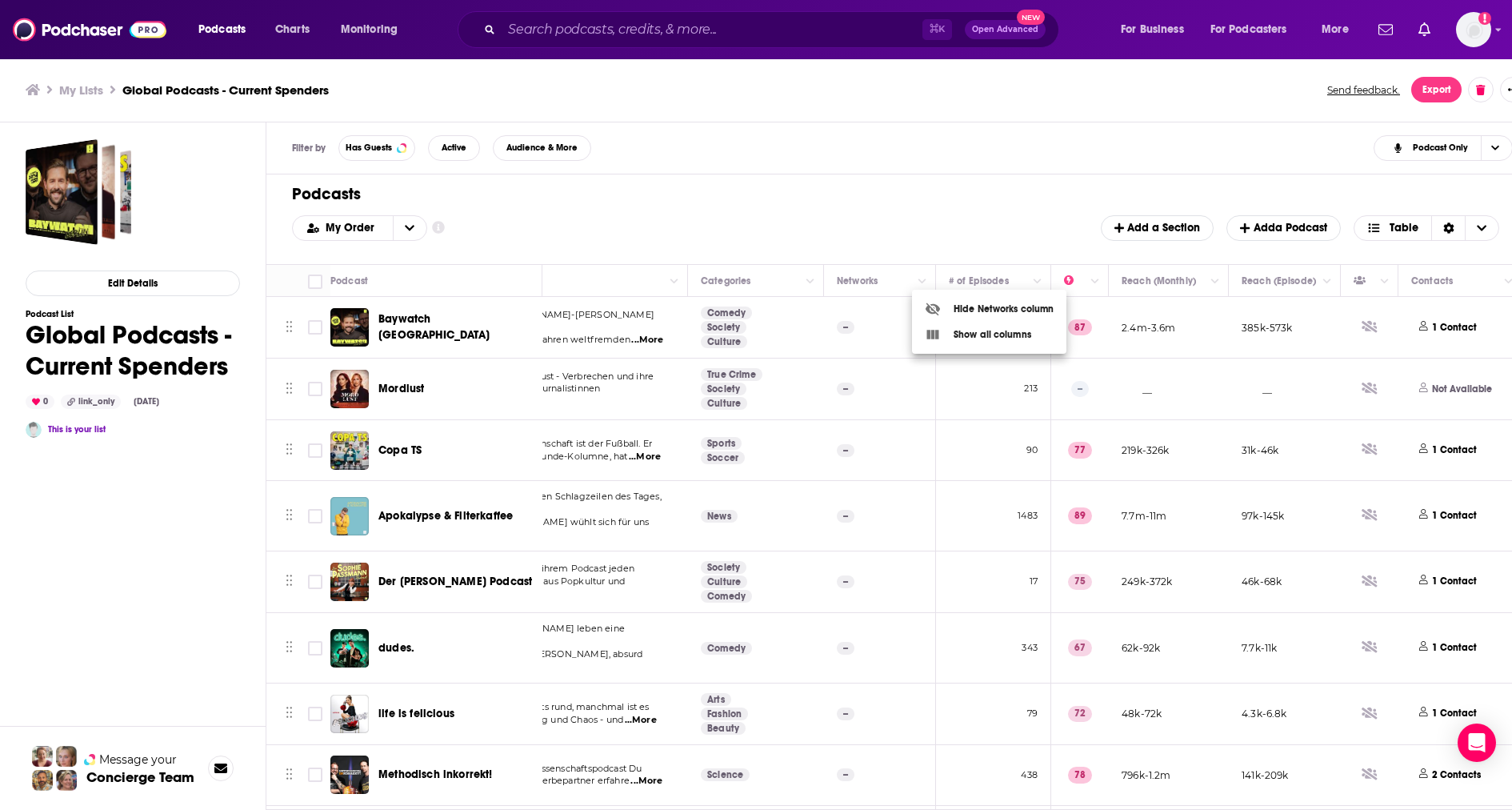 click at bounding box center (939, 309) 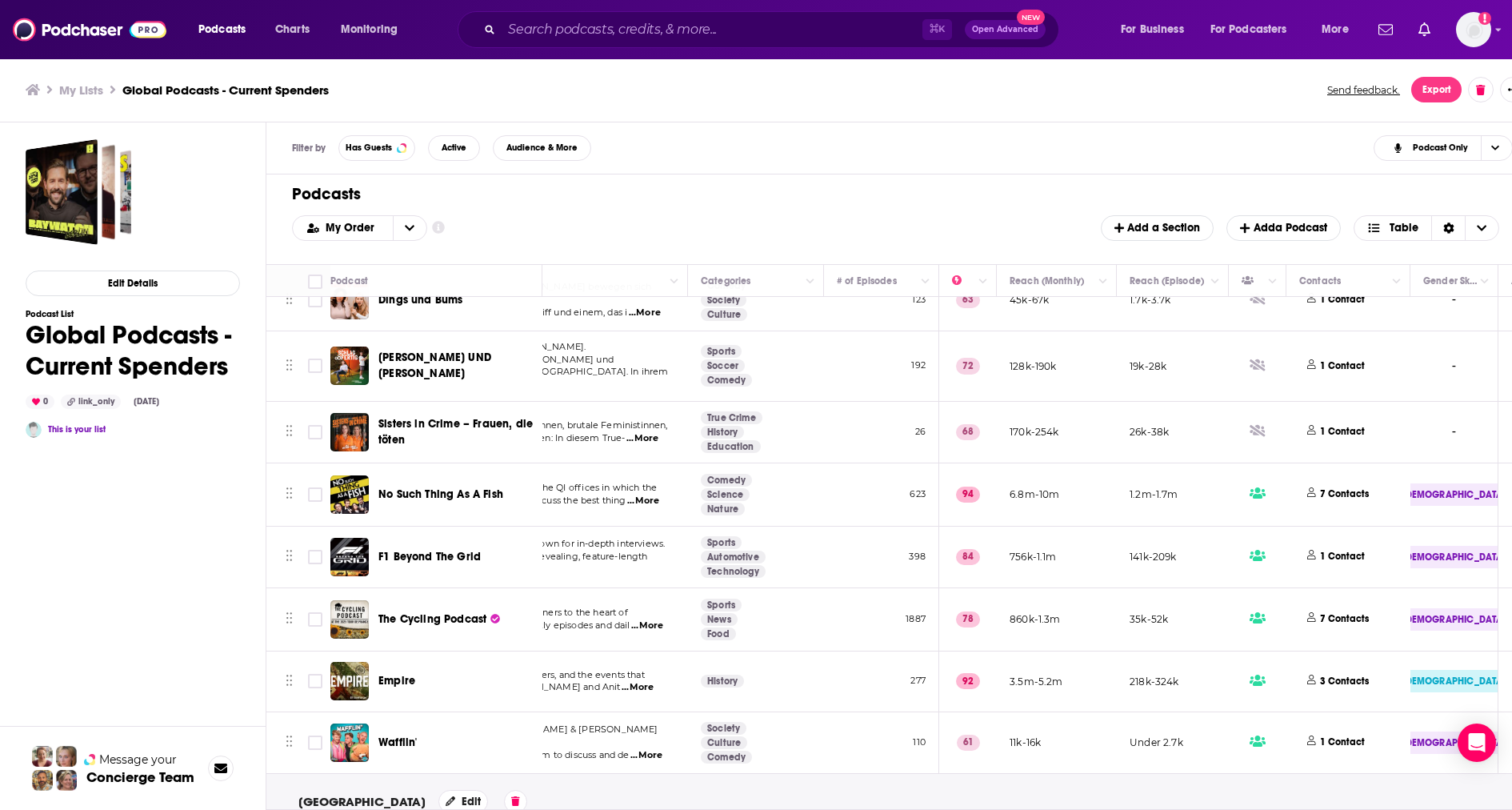scroll, scrollTop: 0, scrollLeft: 150, axis: horizontal 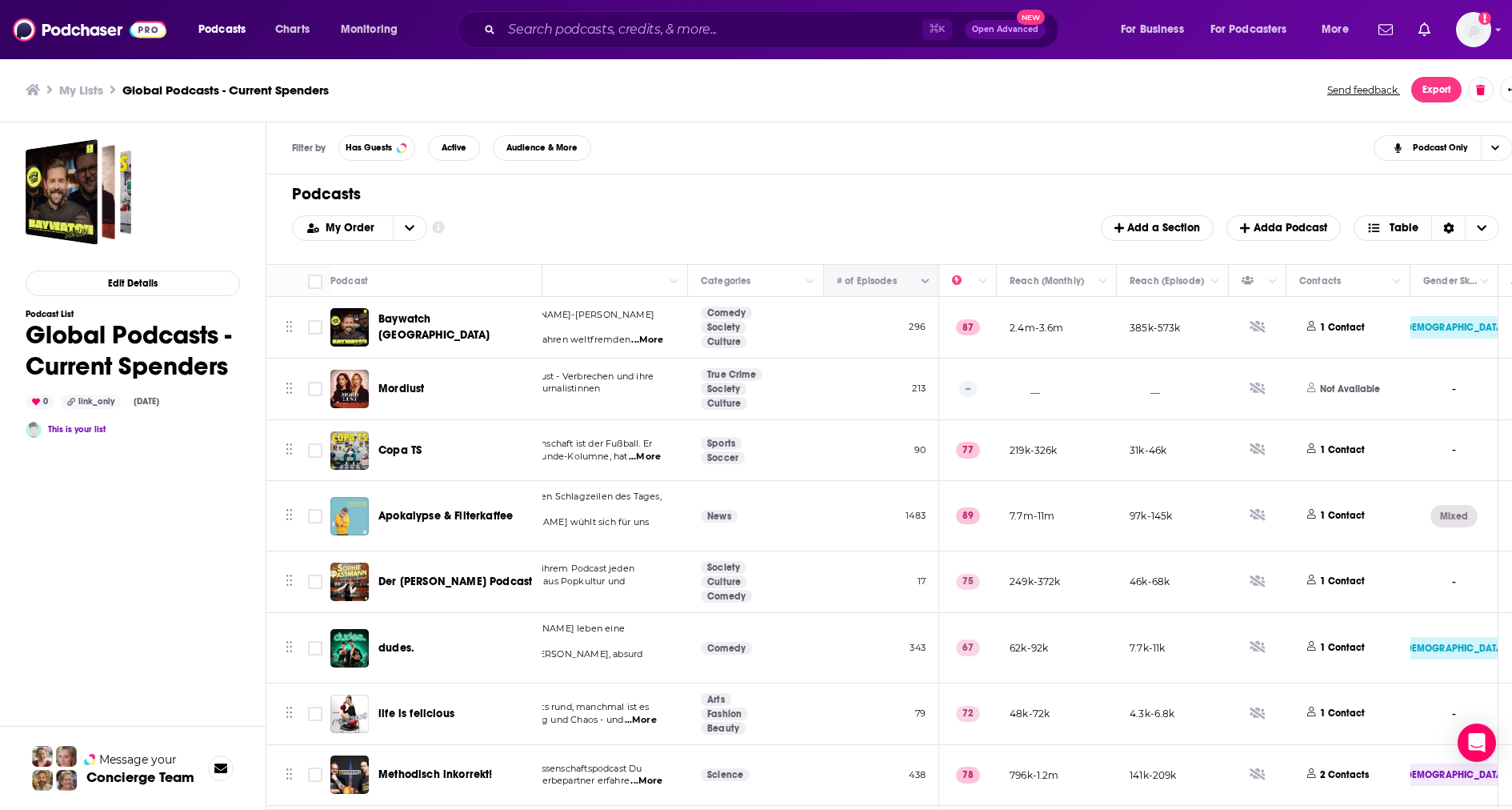 click 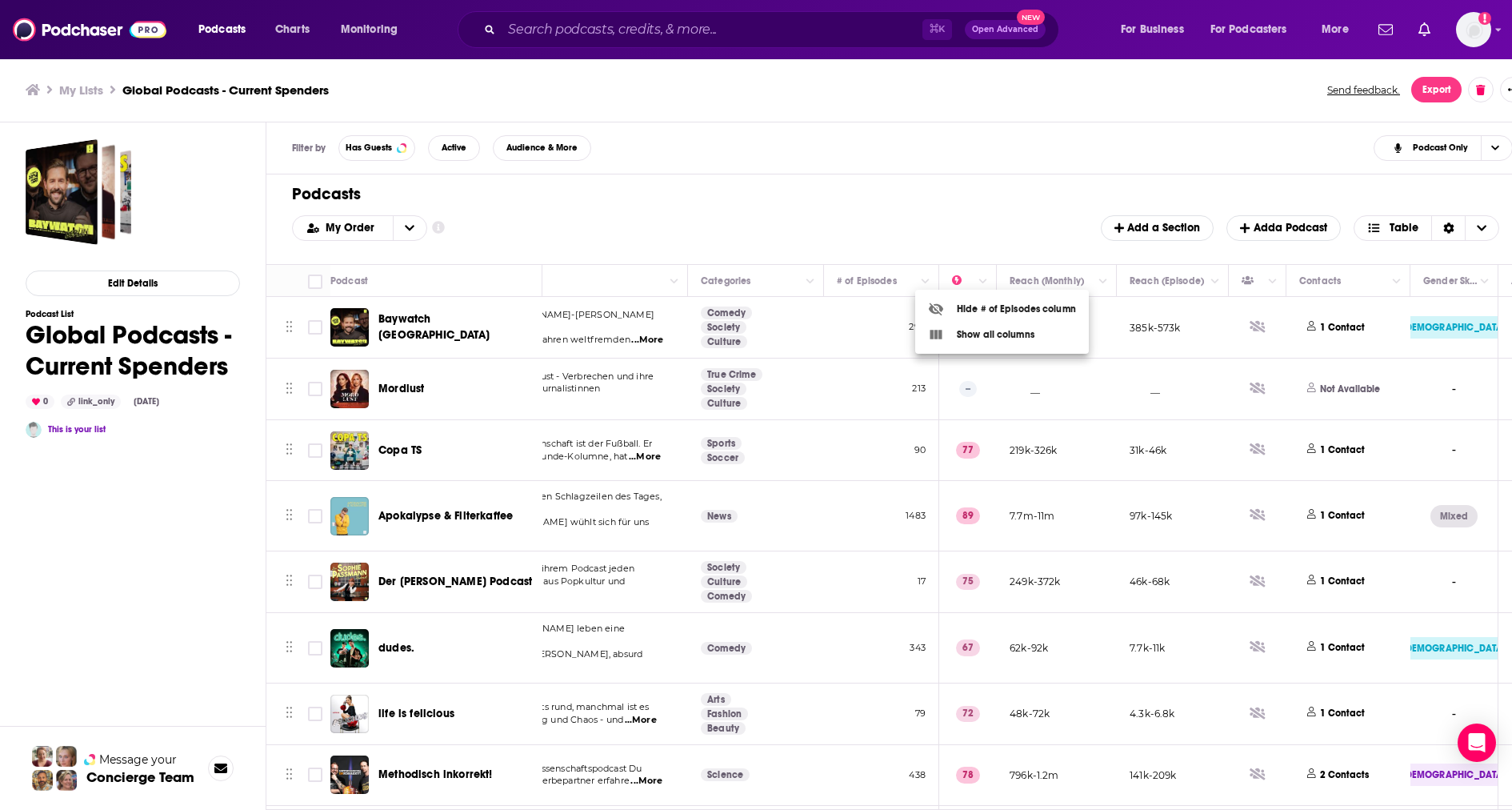 click on "Hide # of Episodes column" at bounding box center (1002, 309) 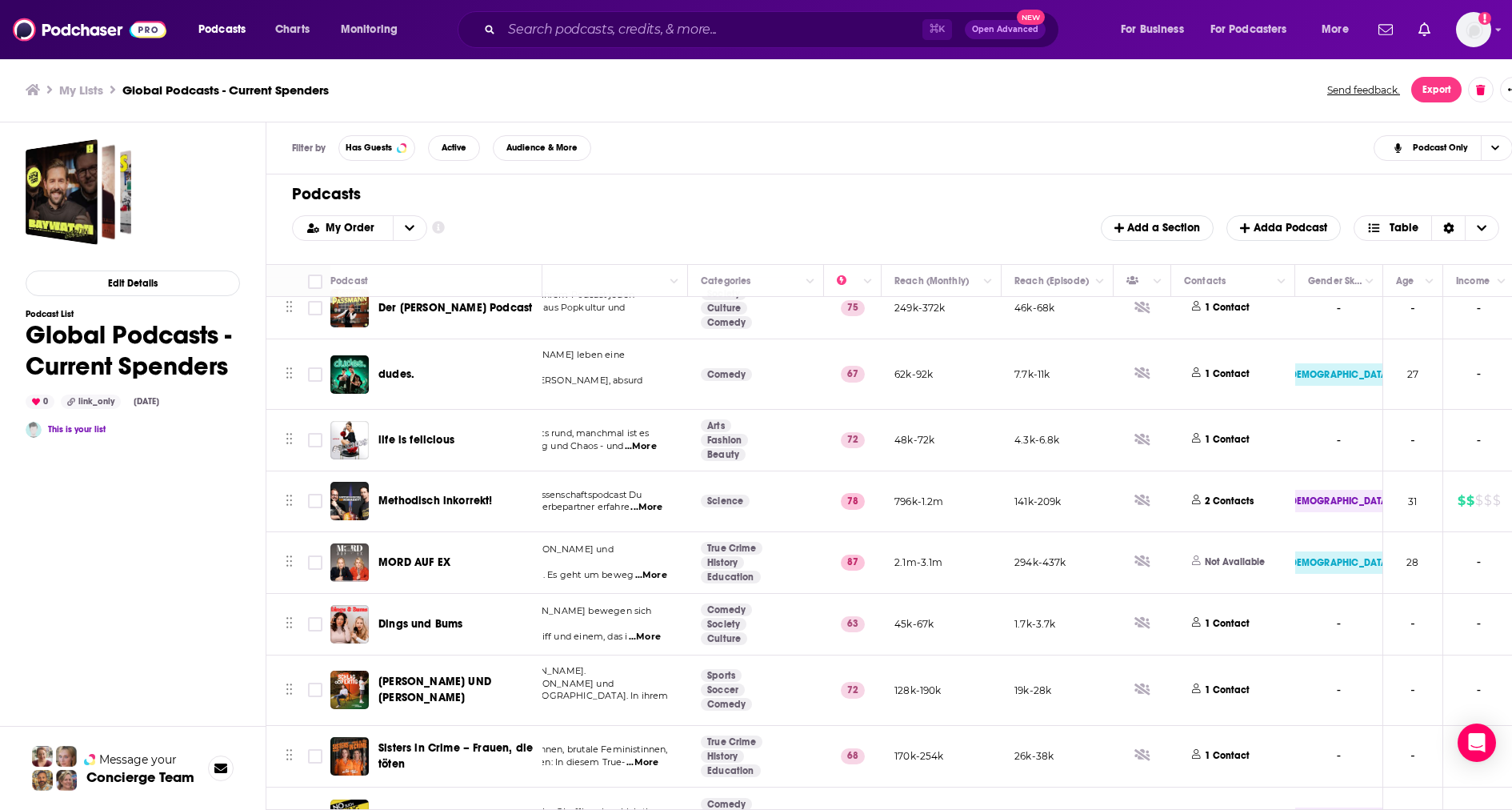 scroll, scrollTop: 0, scrollLeft: 150, axis: horizontal 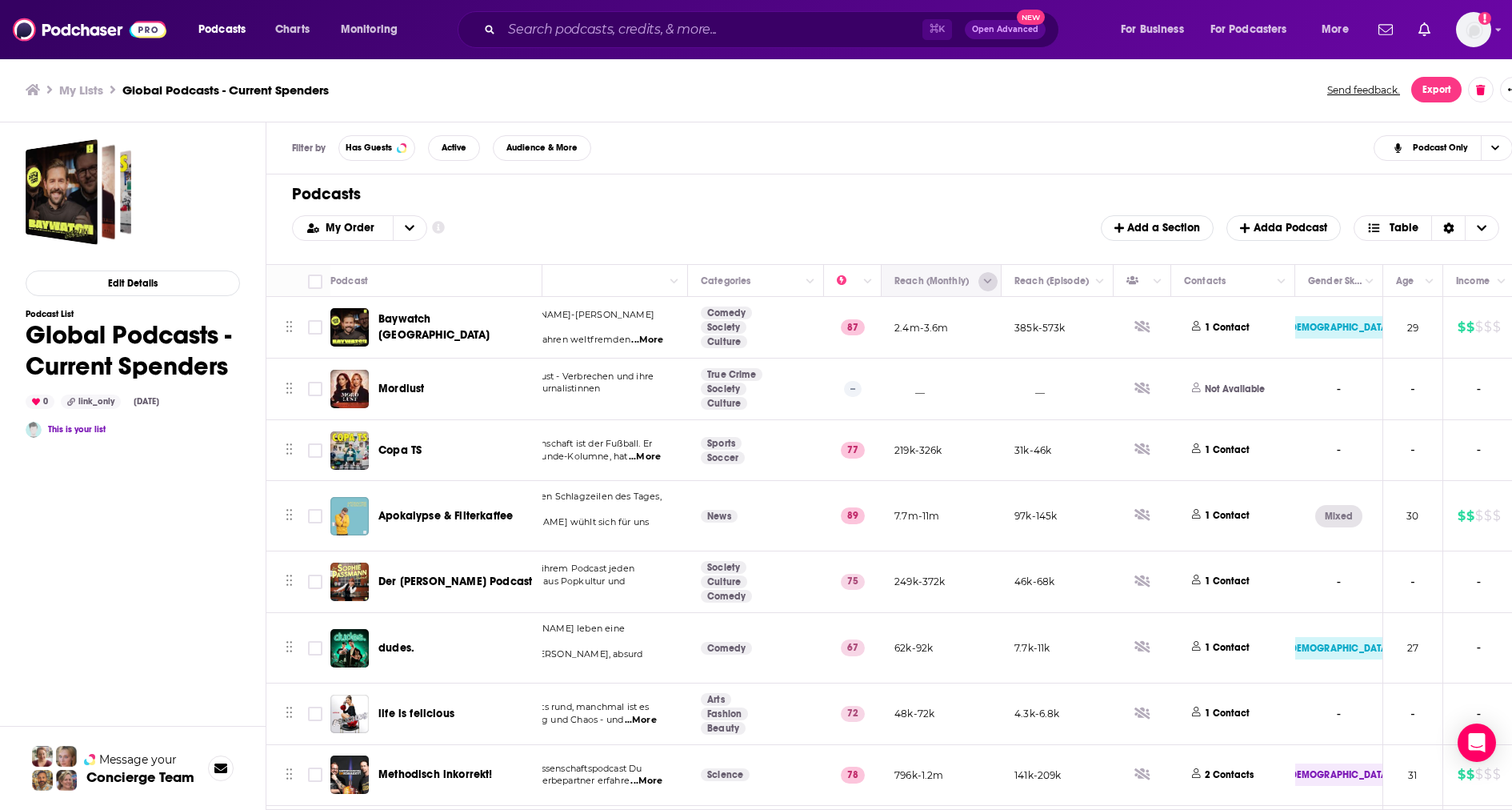 click 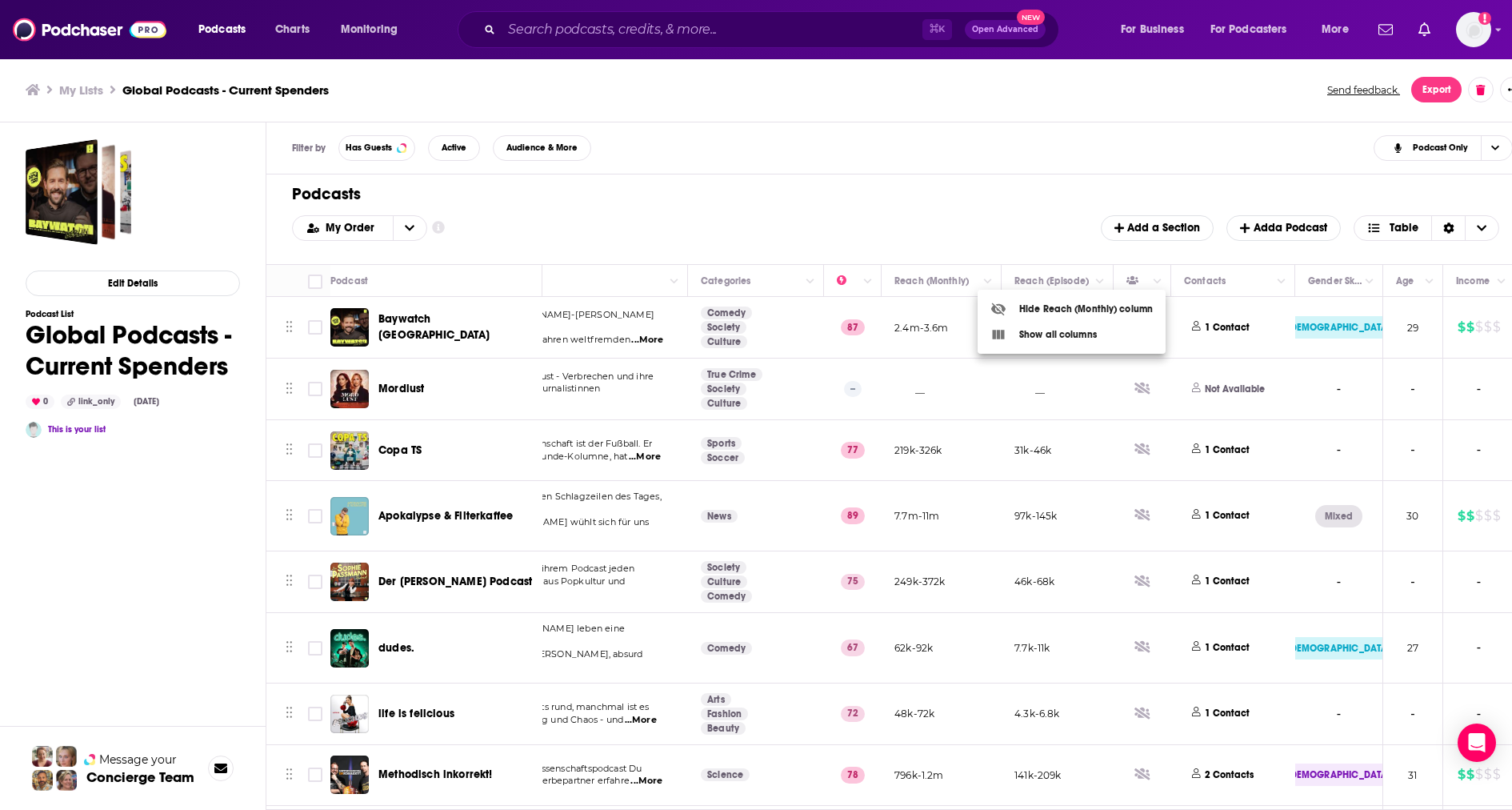 click at bounding box center (1005, 309) 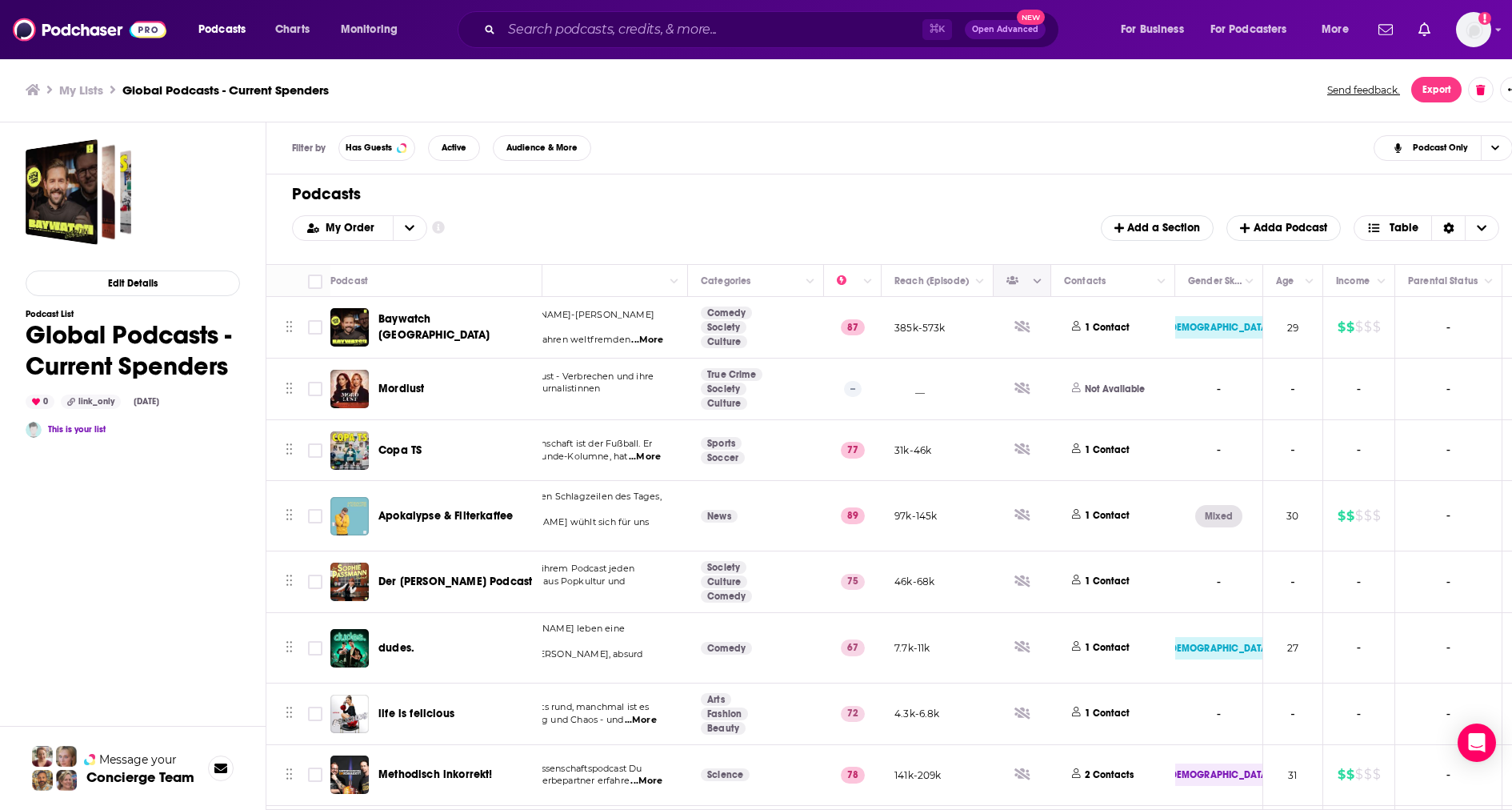 click 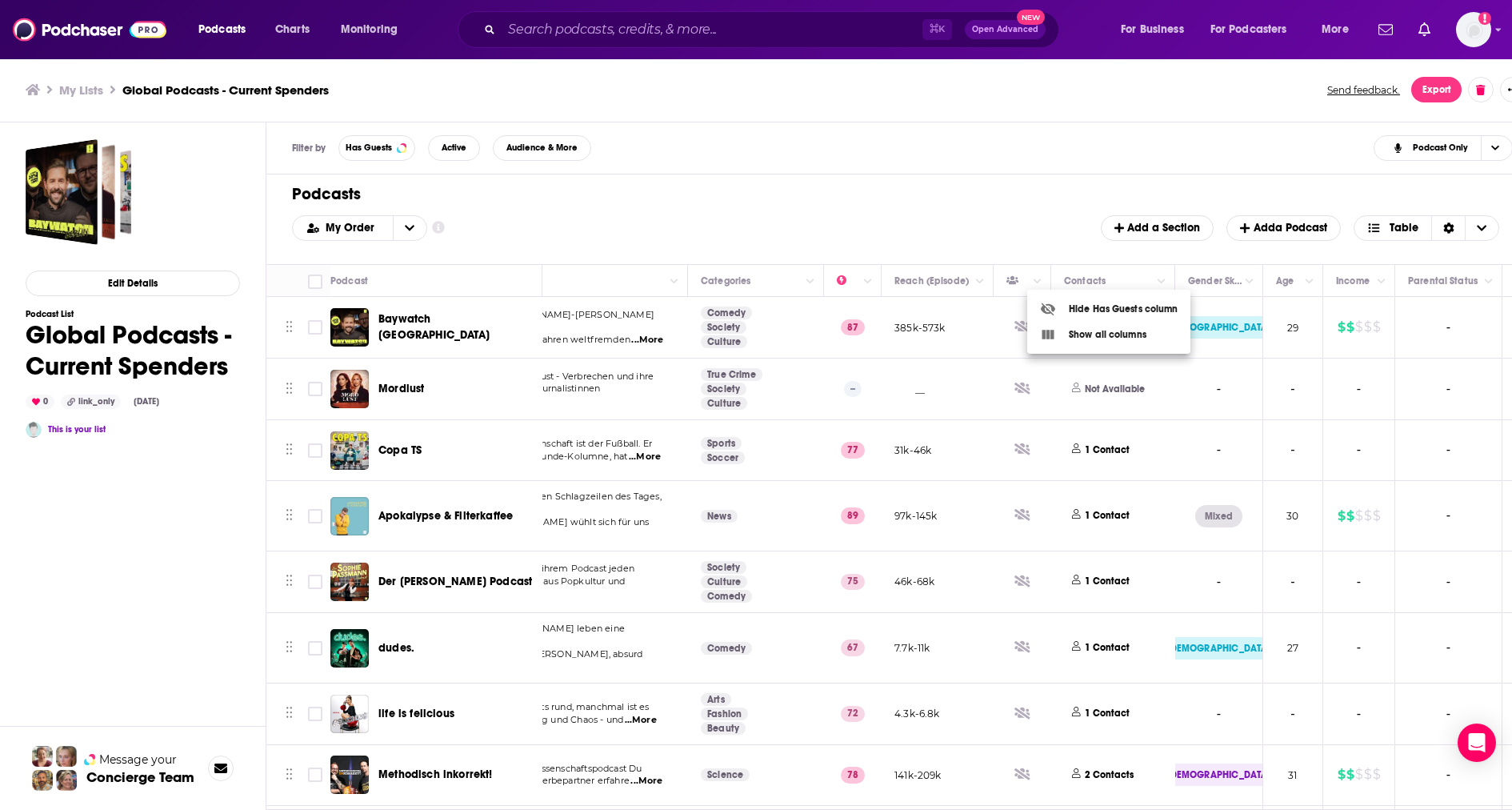 click at bounding box center (1054, 309) 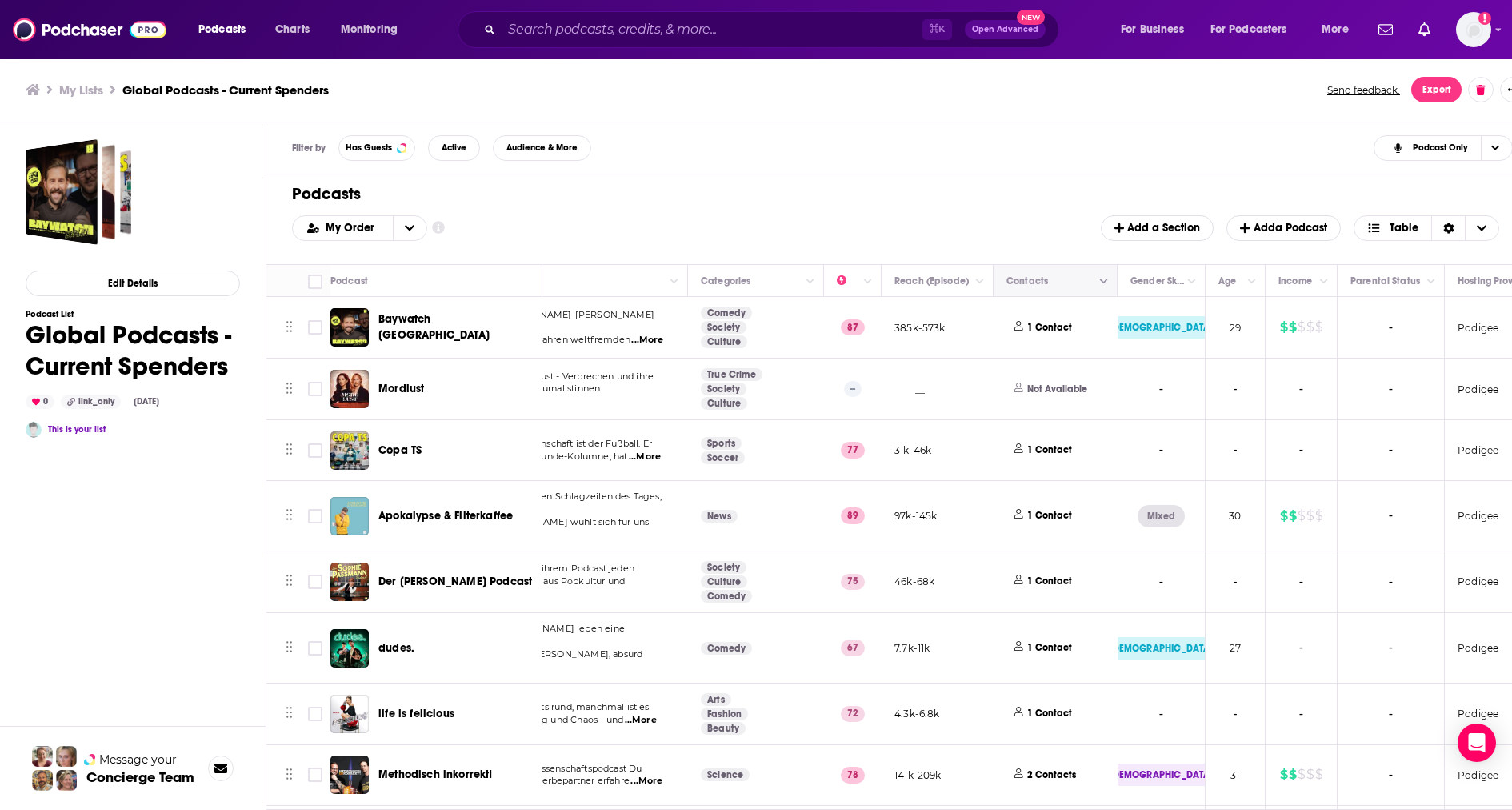 click at bounding box center [1104, 282] 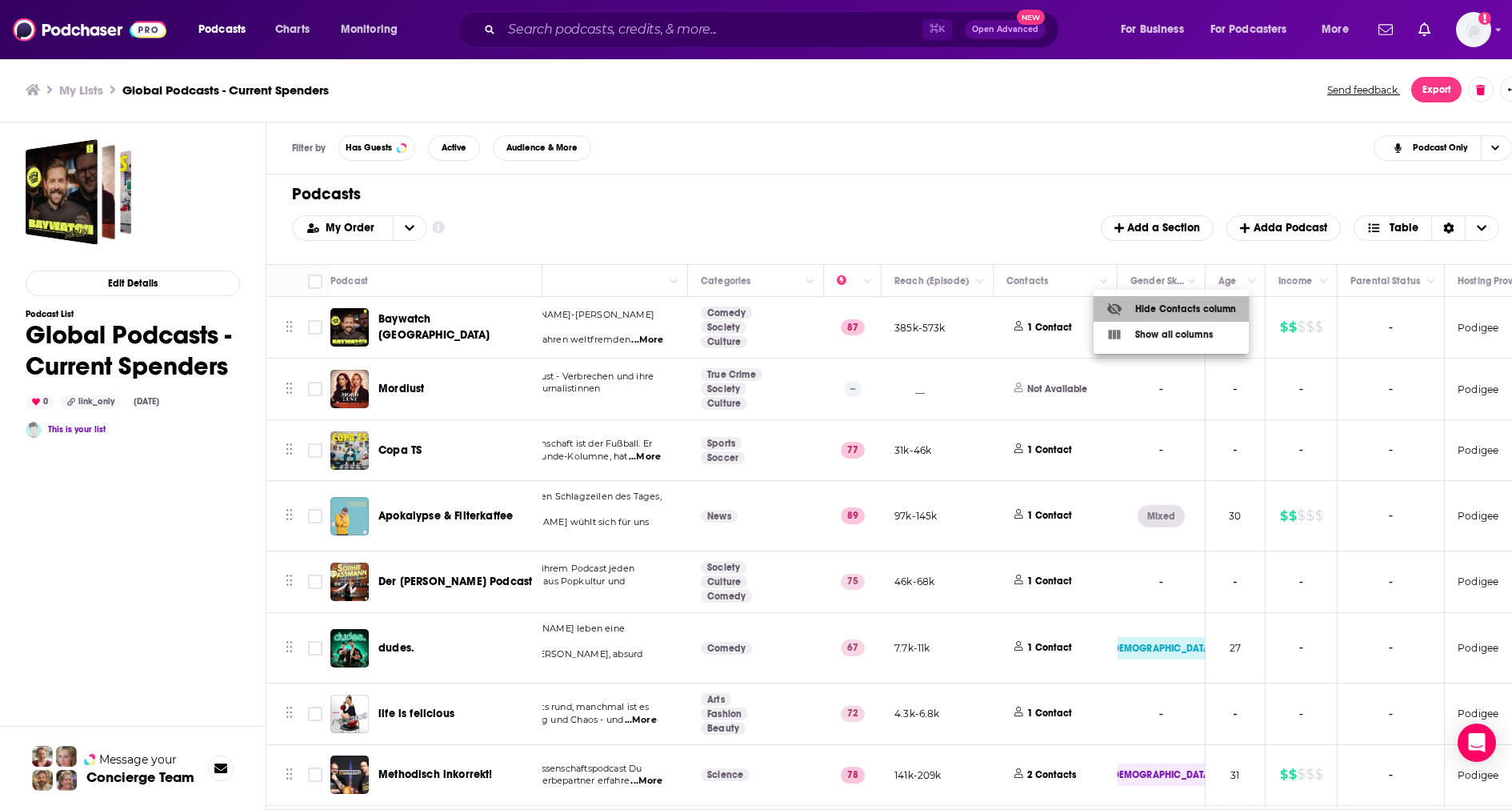 click 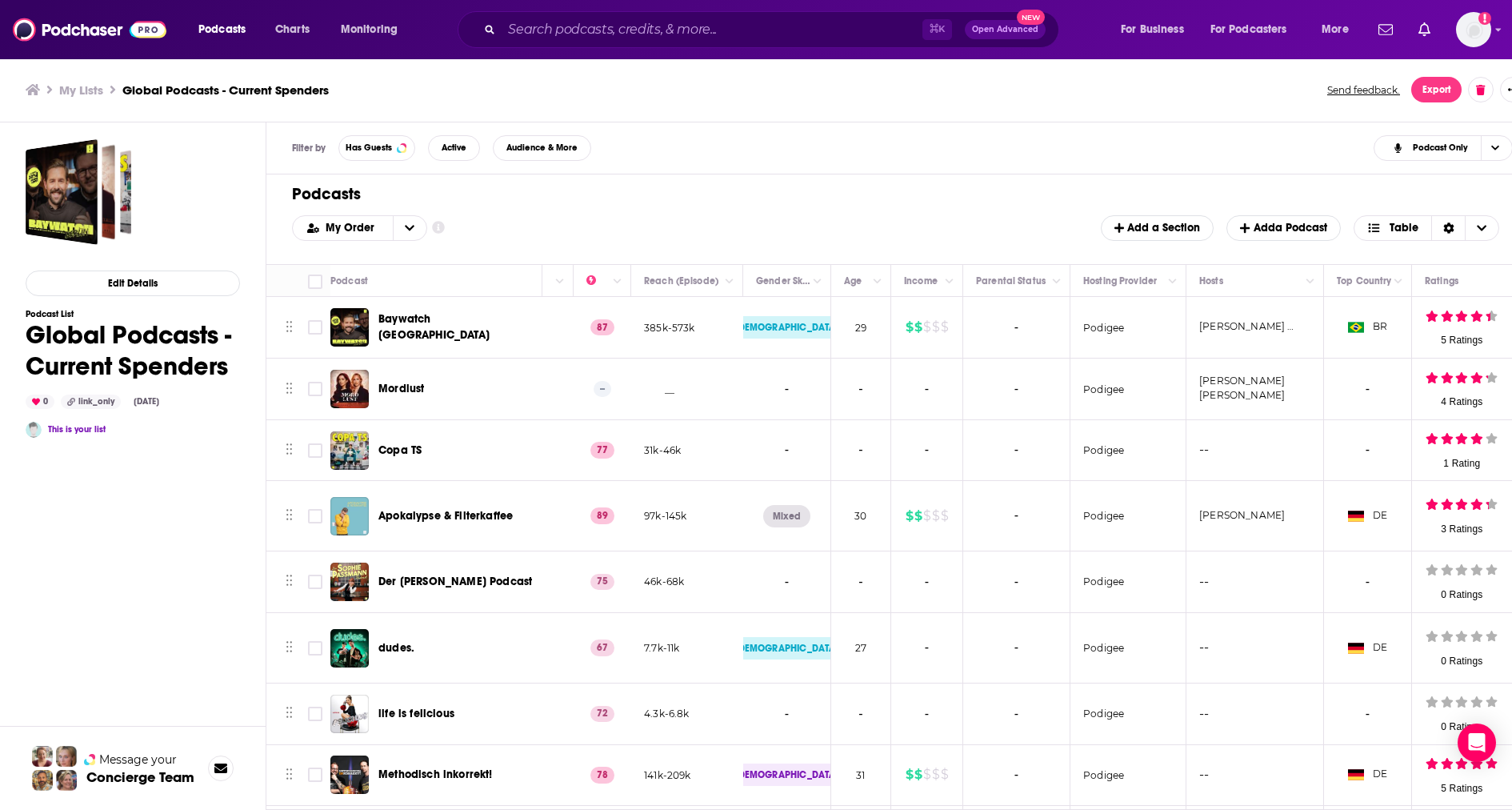 scroll, scrollTop: 0, scrollLeft: 462, axis: horizontal 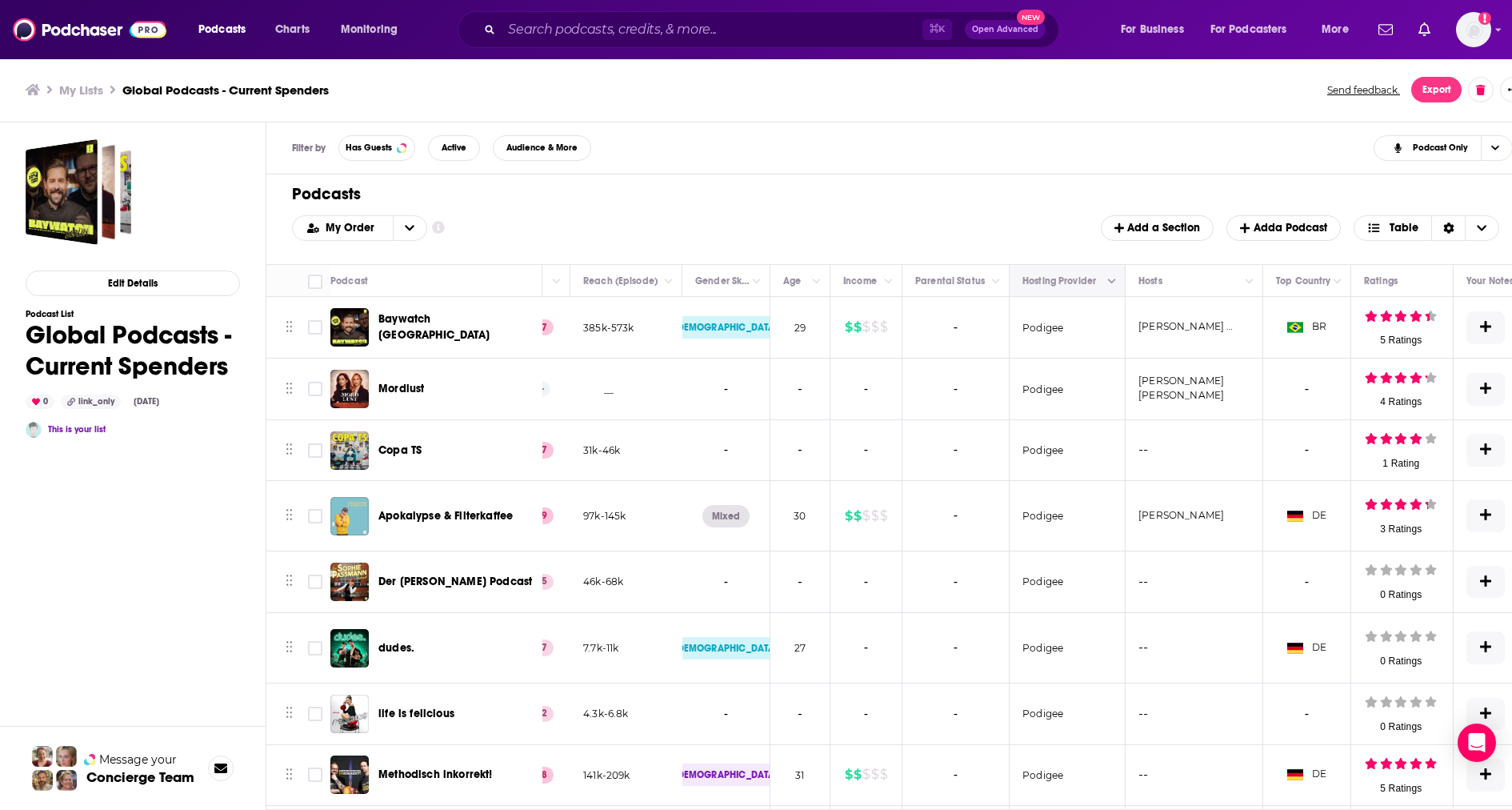 click 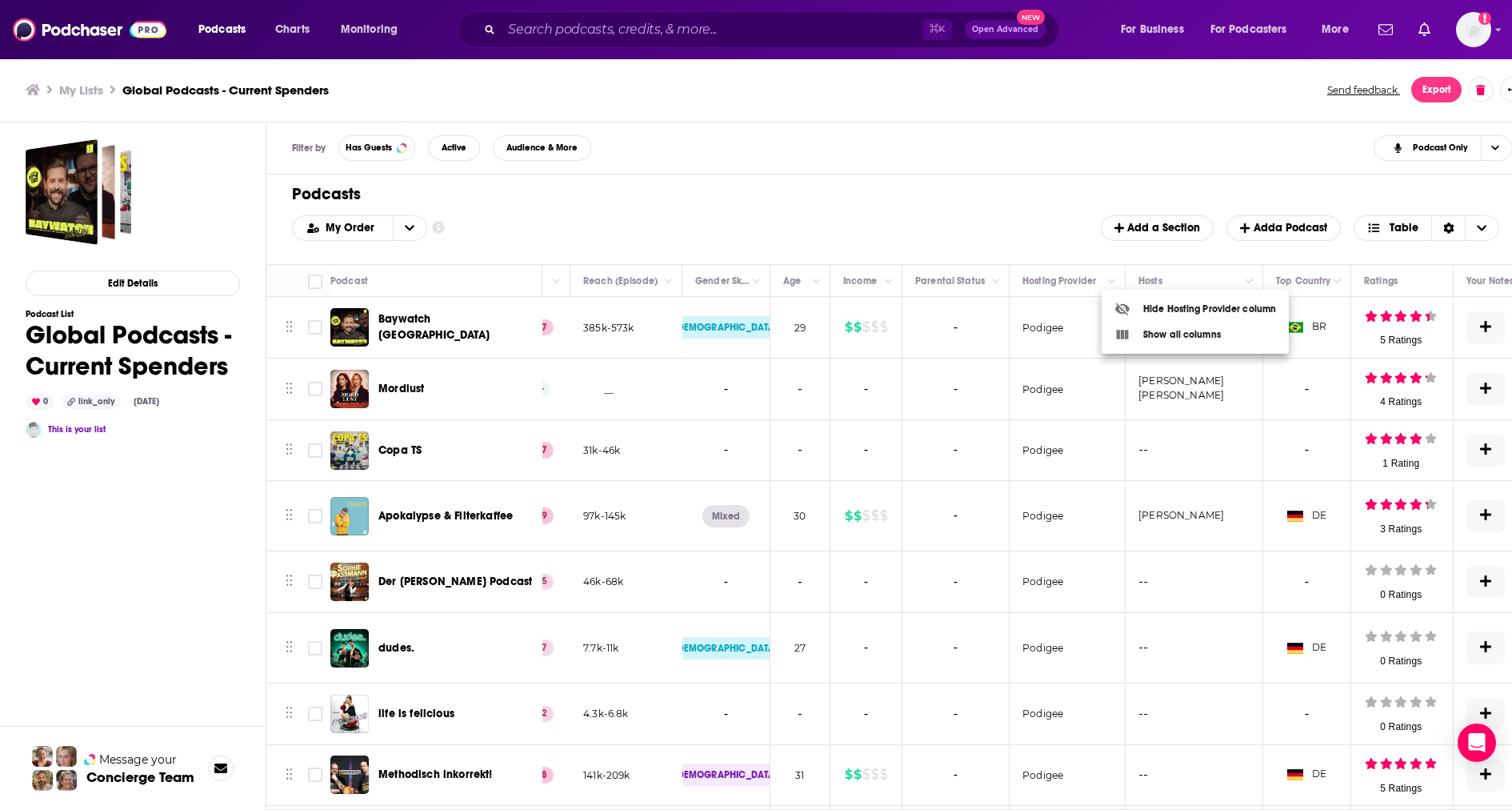 click on "Hide Hosting Provider column" at bounding box center [1195, 309] 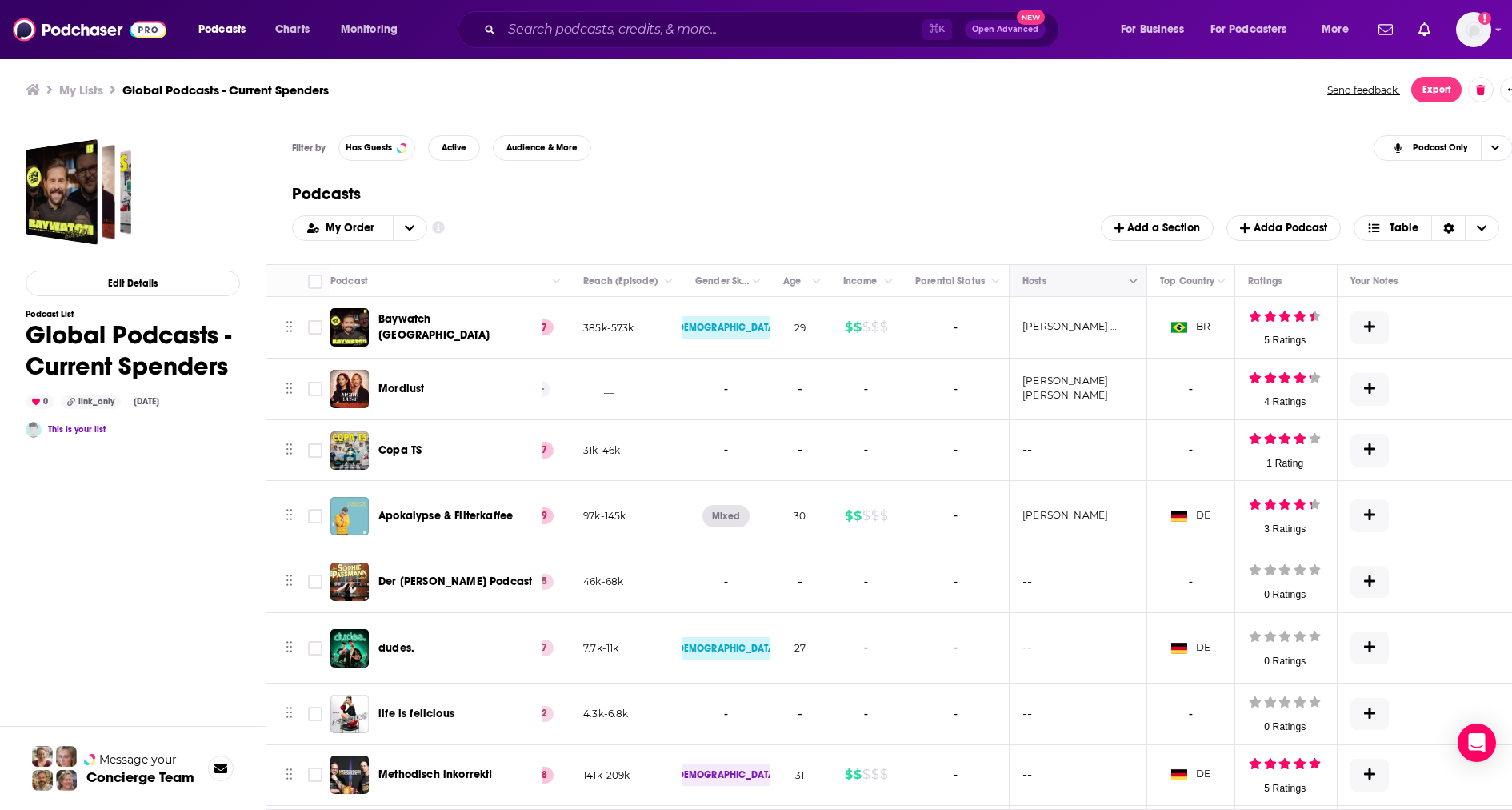 click 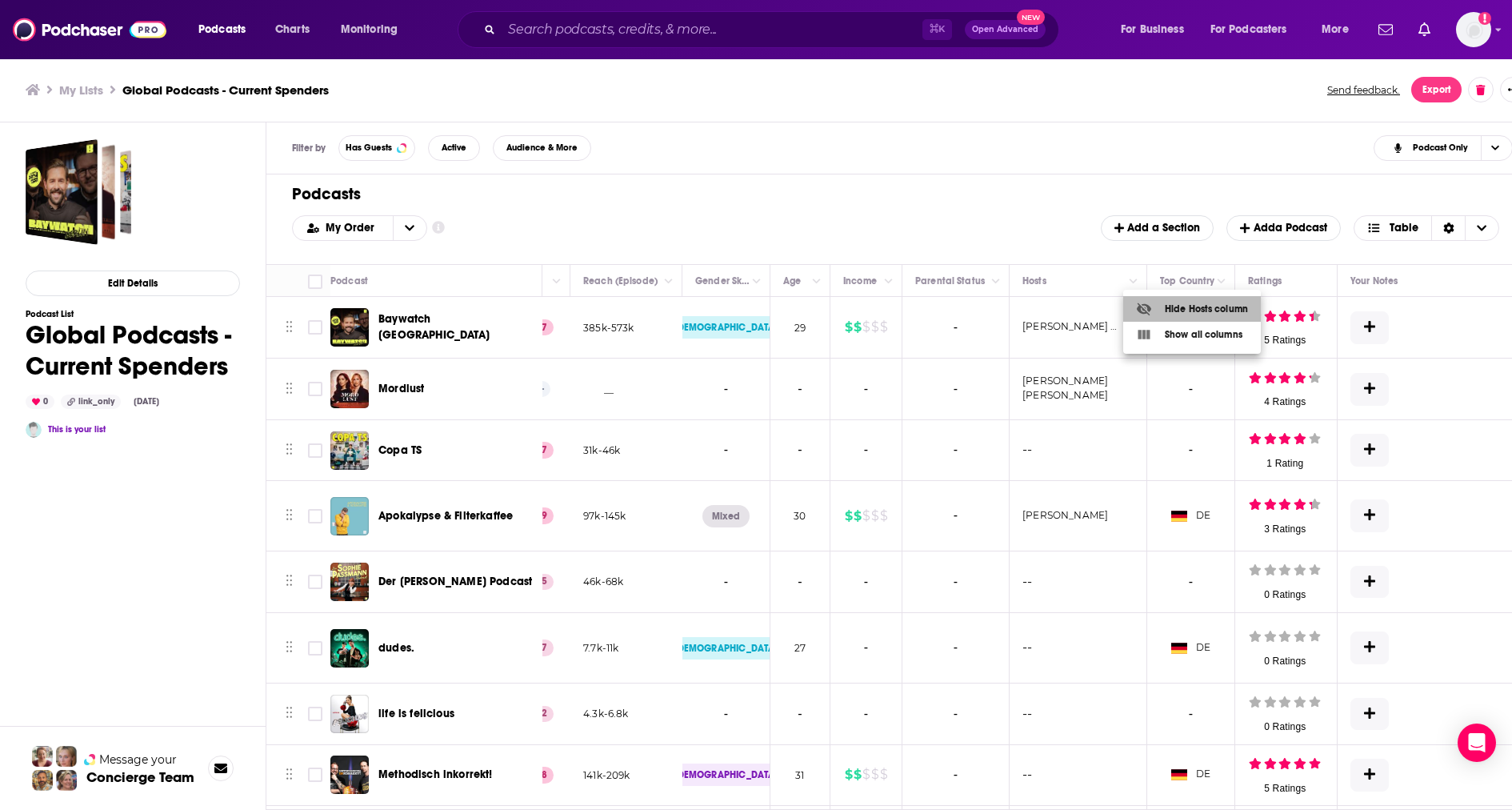click on "Hide Hosts column" at bounding box center [1192, 309] 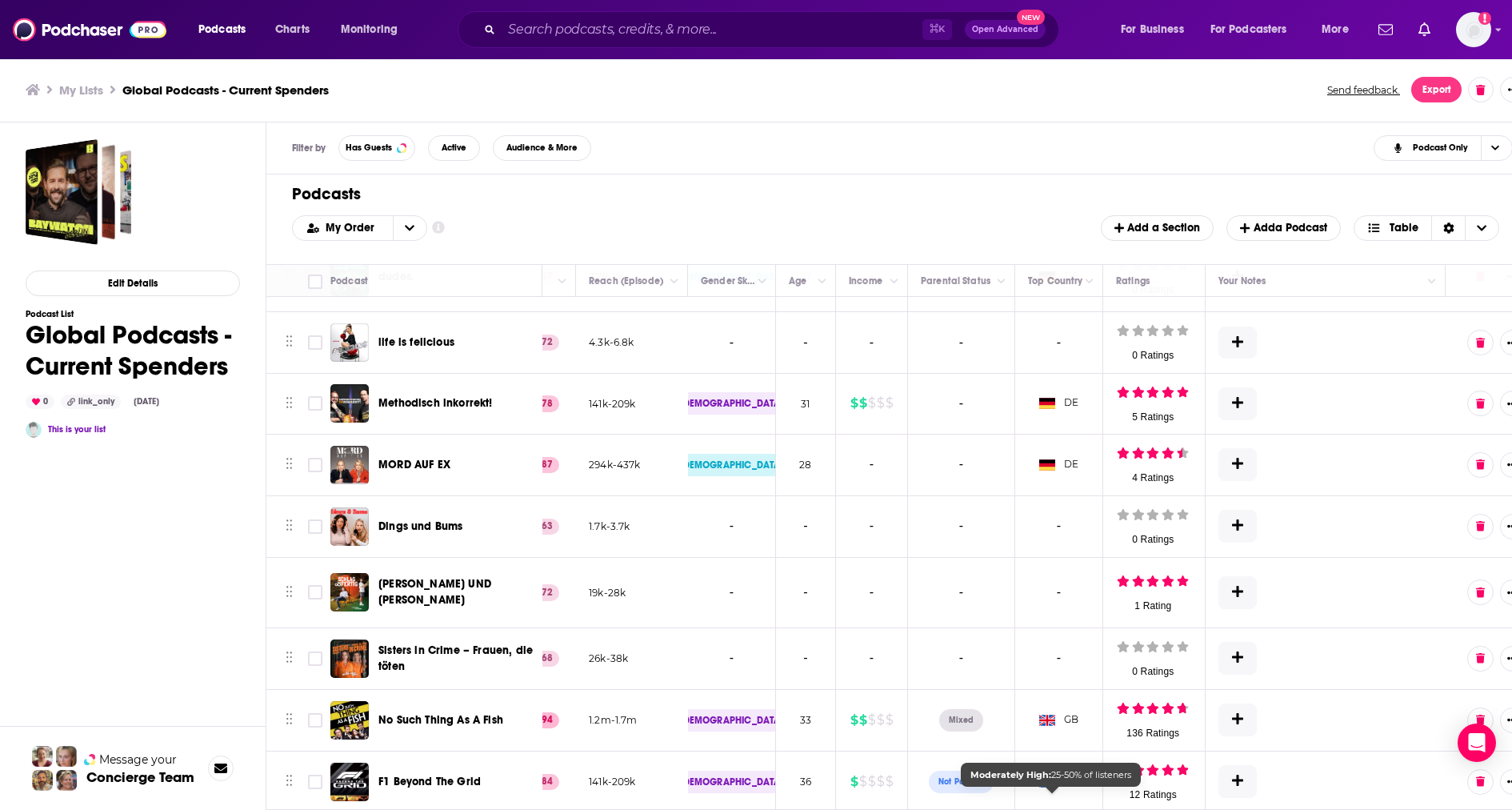 scroll, scrollTop: 0, scrollLeft: 462, axis: horizontal 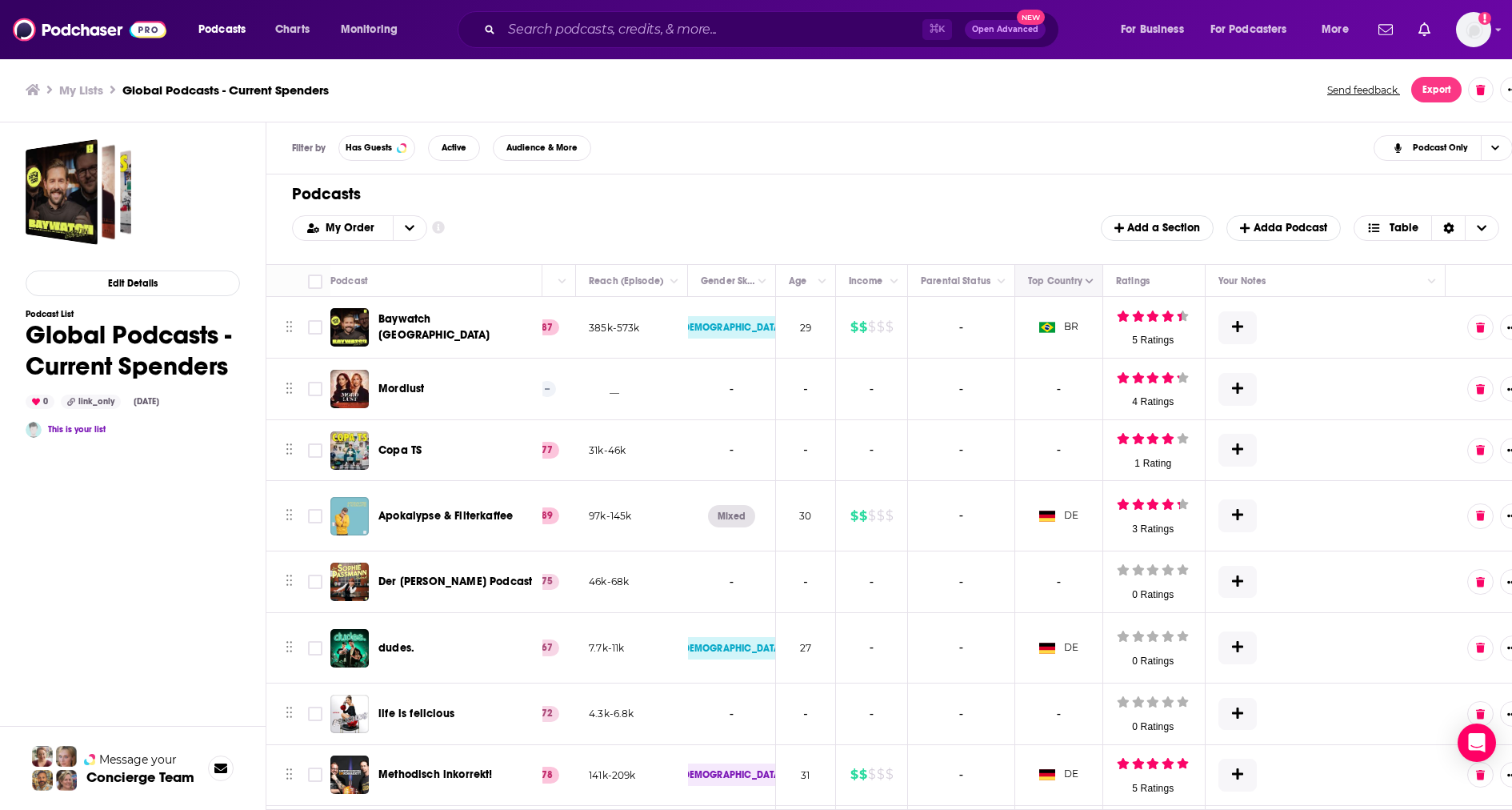 click 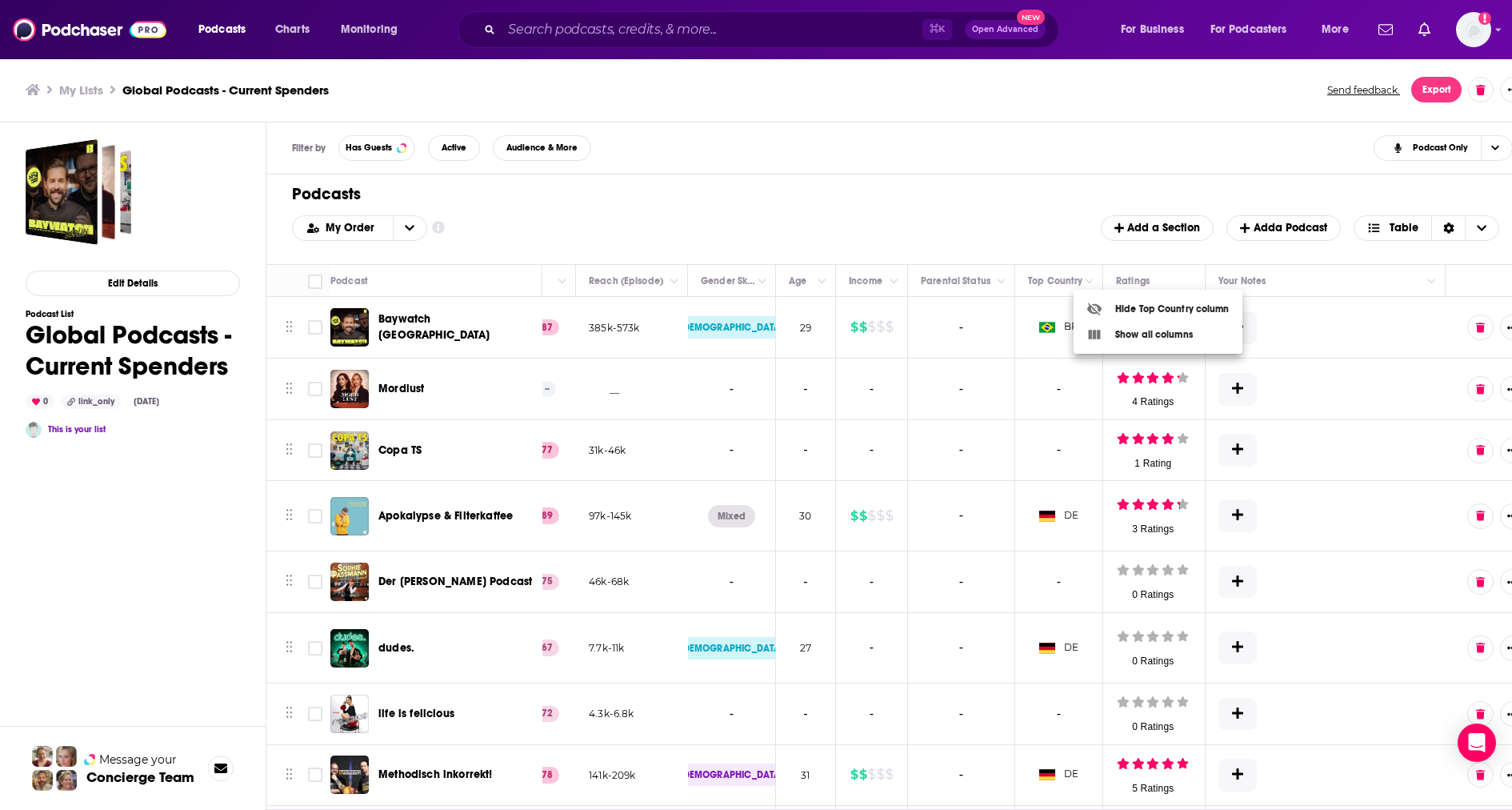 click on "Hide Top Country column" at bounding box center [1158, 309] 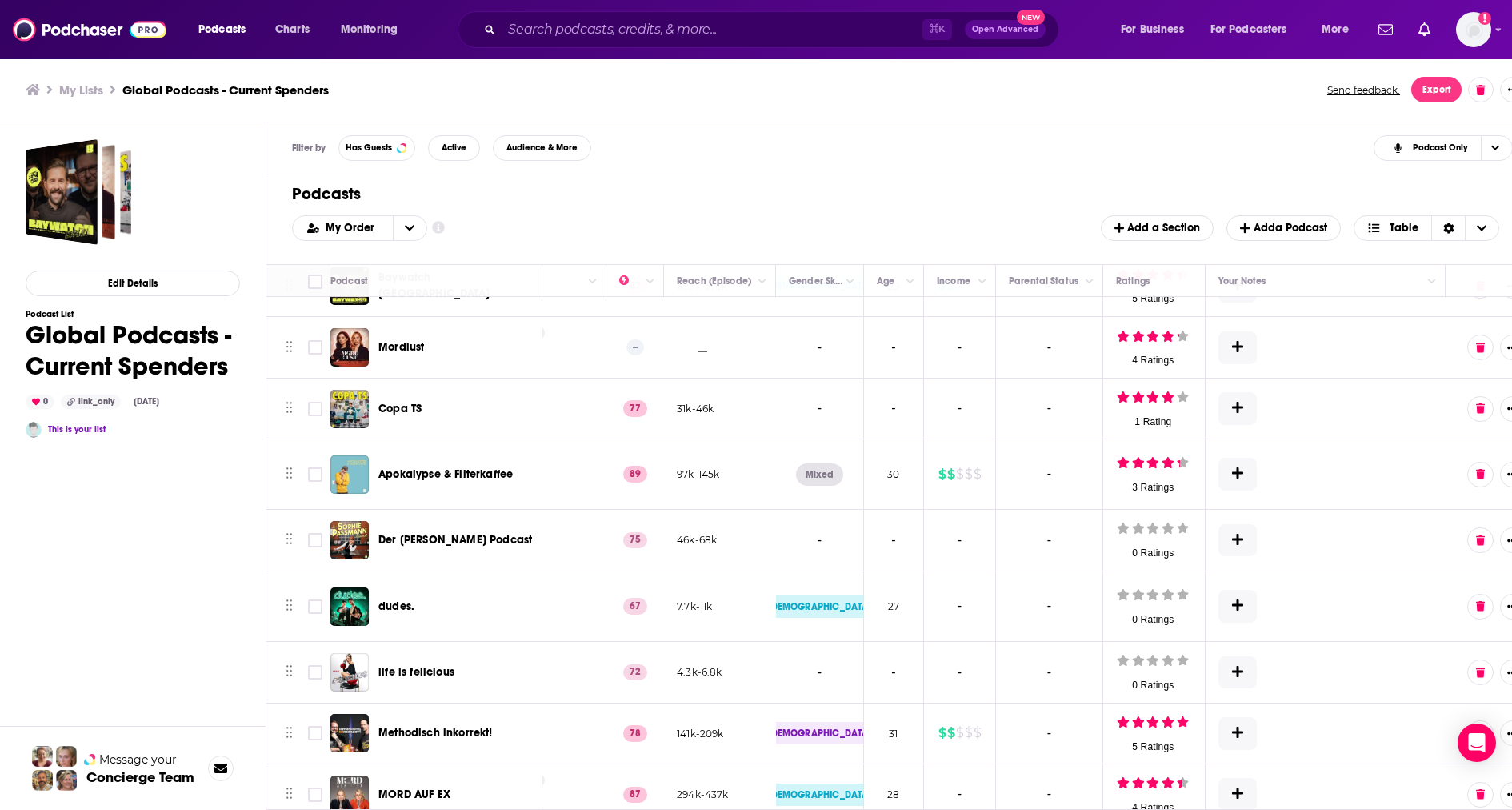 scroll, scrollTop: 0, scrollLeft: 382, axis: horizontal 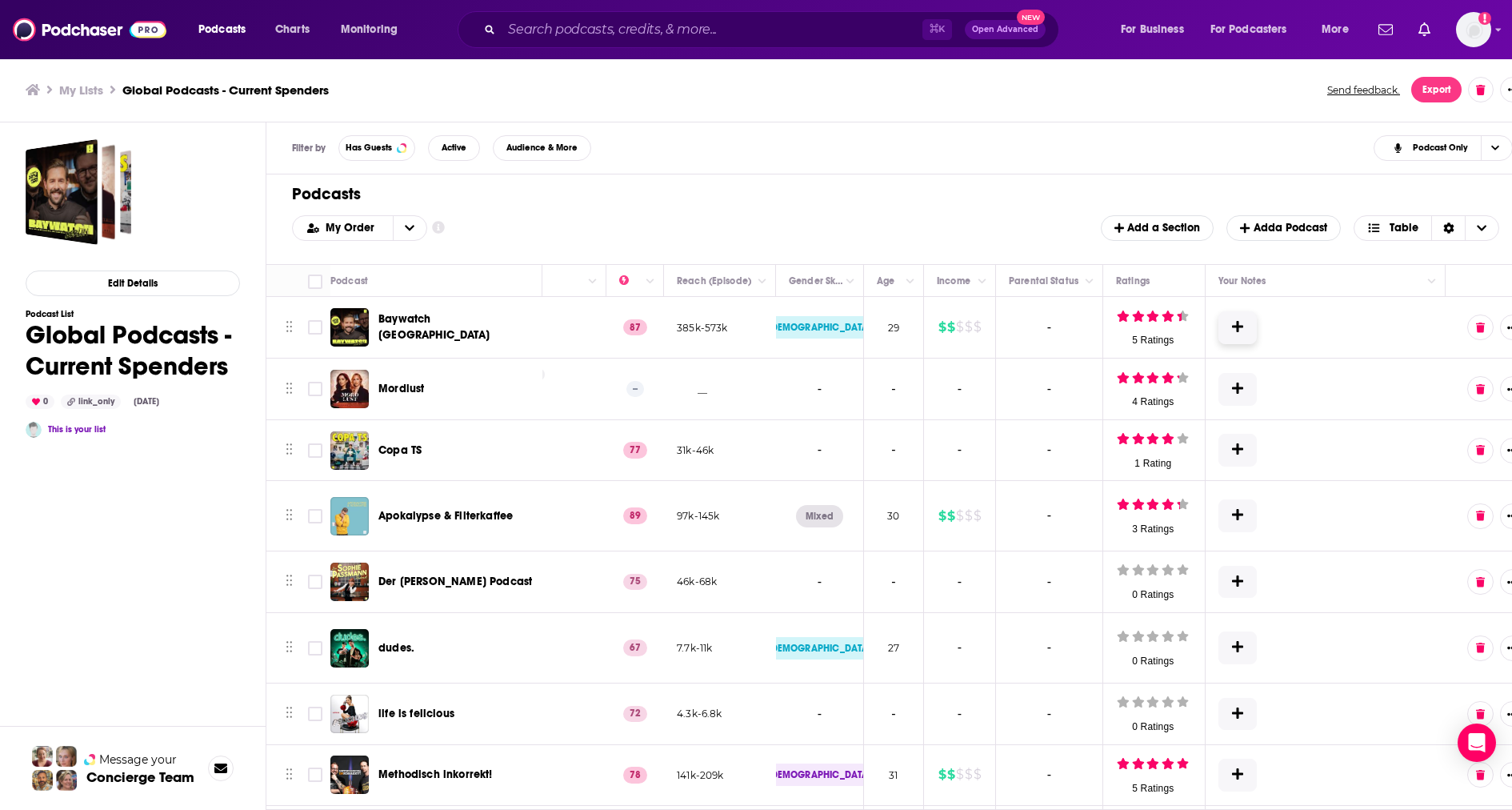 click at bounding box center (1238, 327) 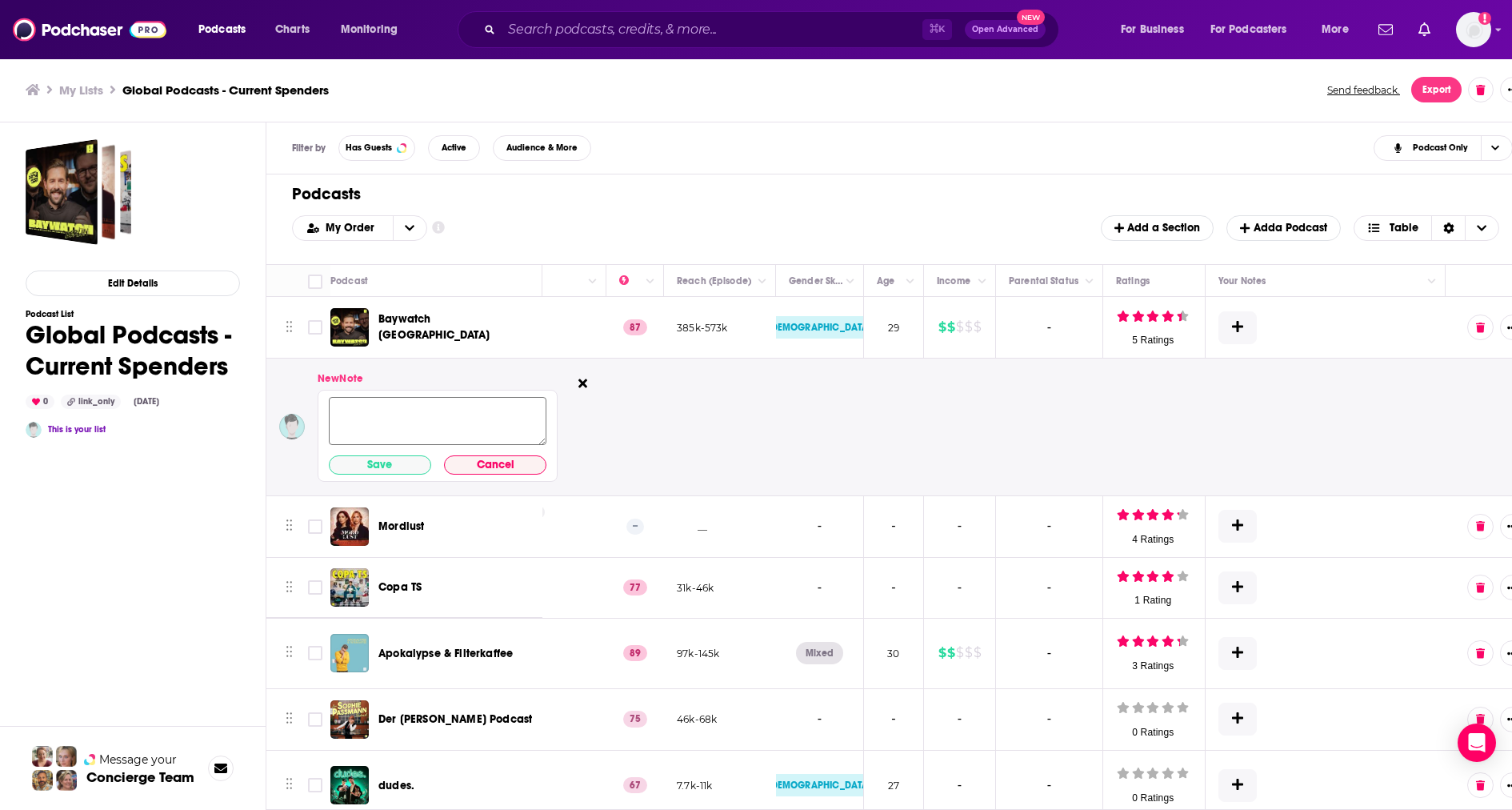 click at bounding box center [438, 422] 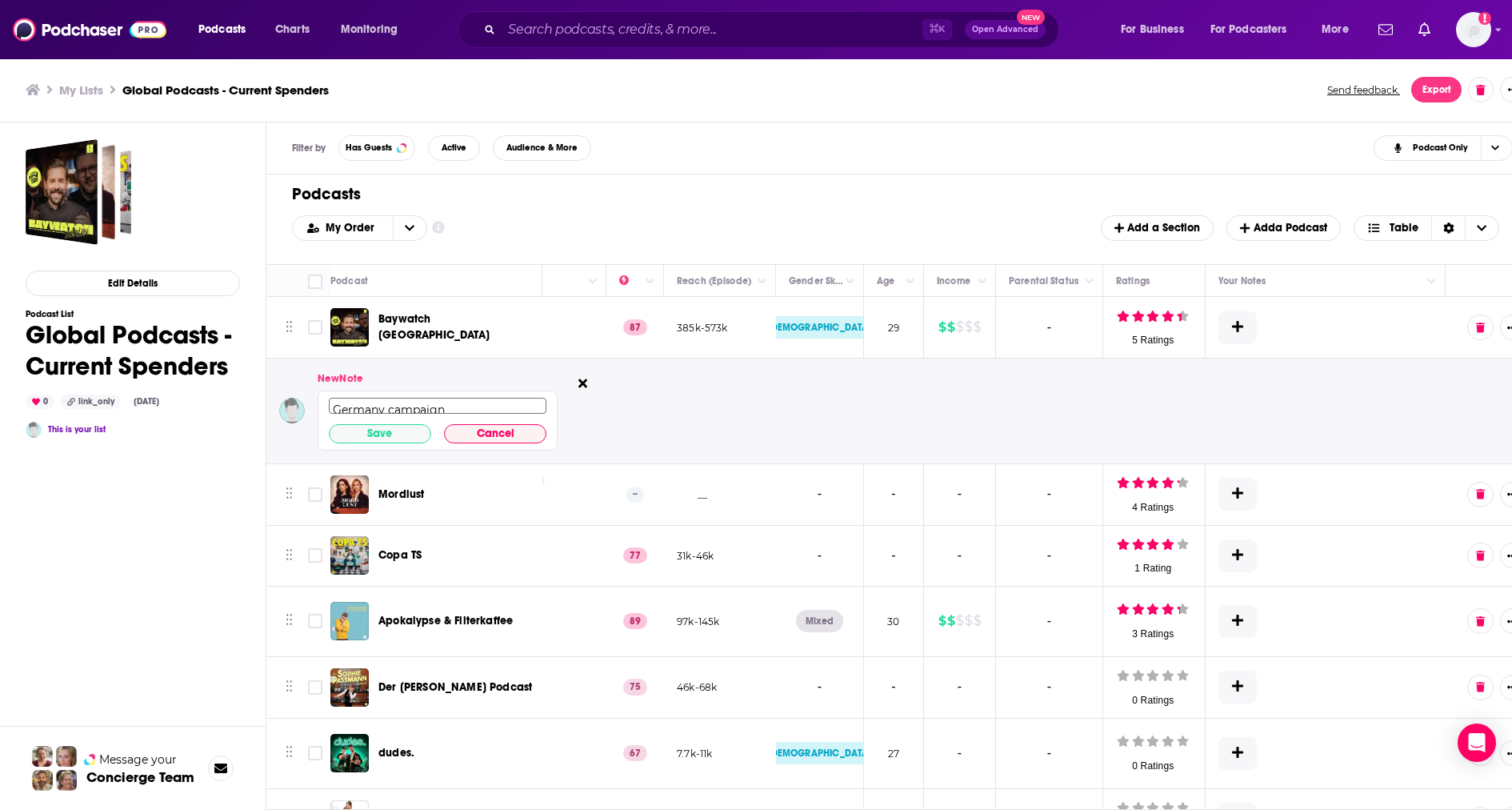 scroll, scrollTop: 7, scrollLeft: 0, axis: vertical 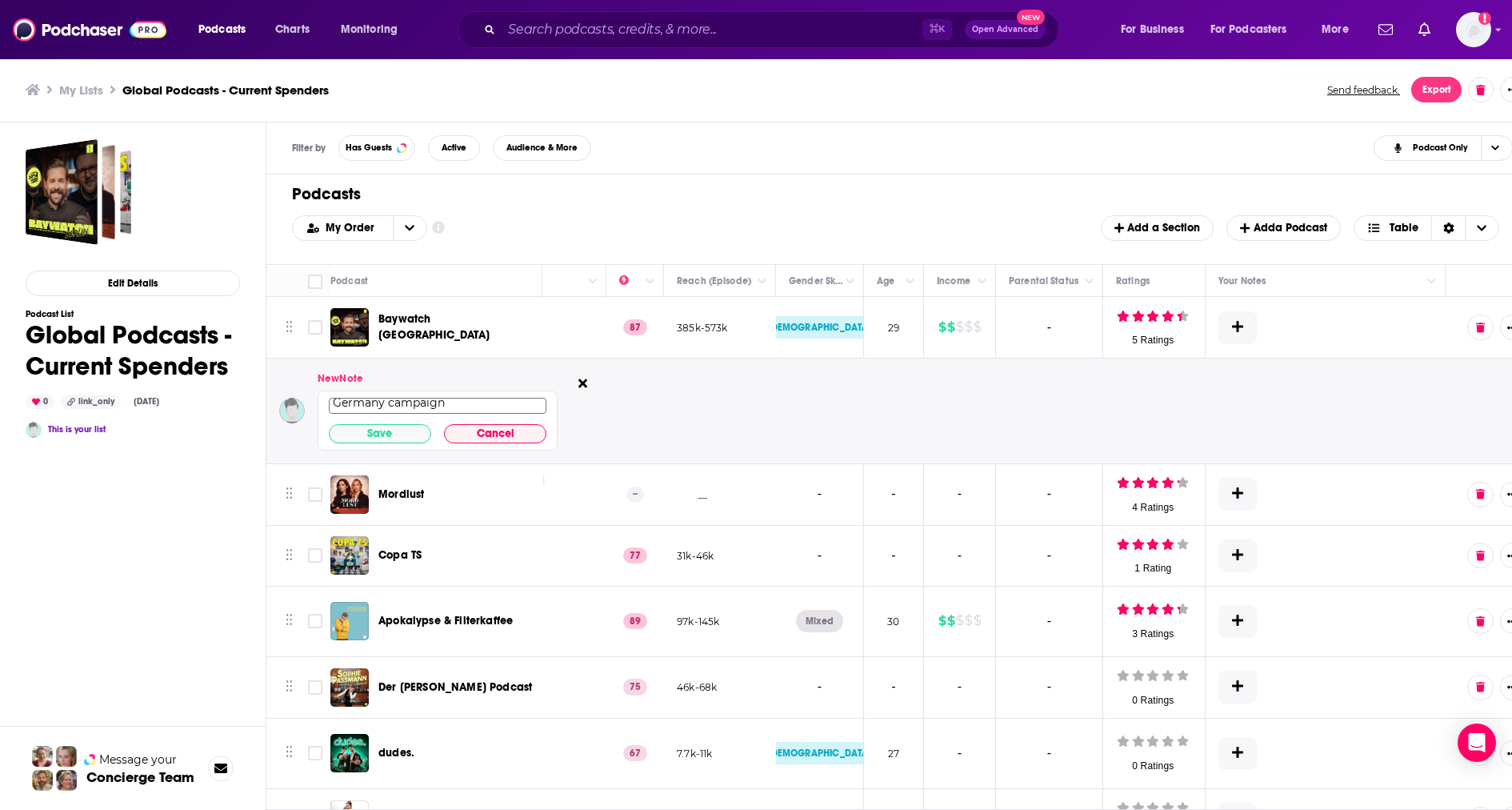 drag, startPoint x: 446, startPoint y: 399, endPoint x: 325, endPoint y: 405, distance: 121.1487 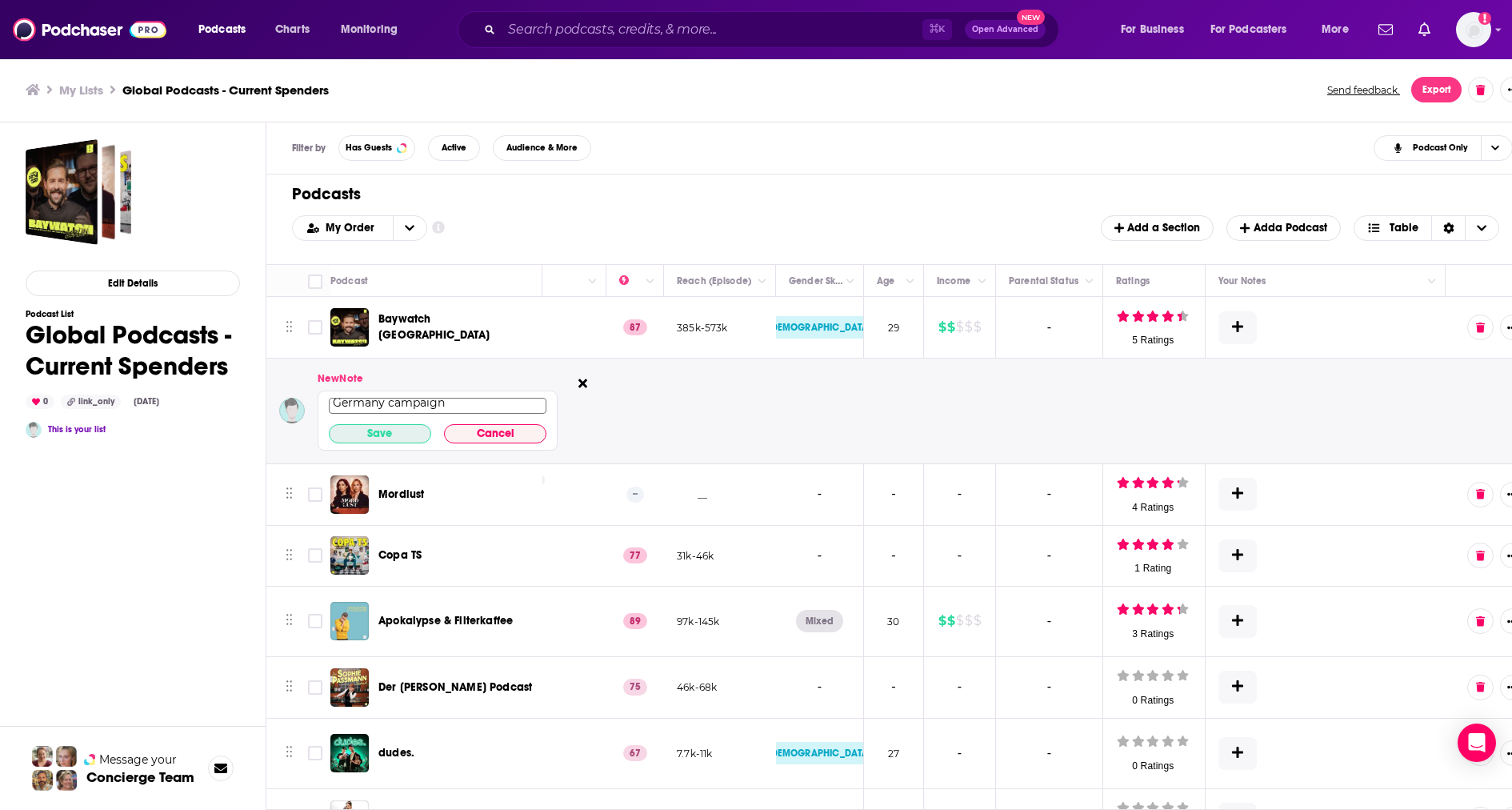 type on "Germany campaign" 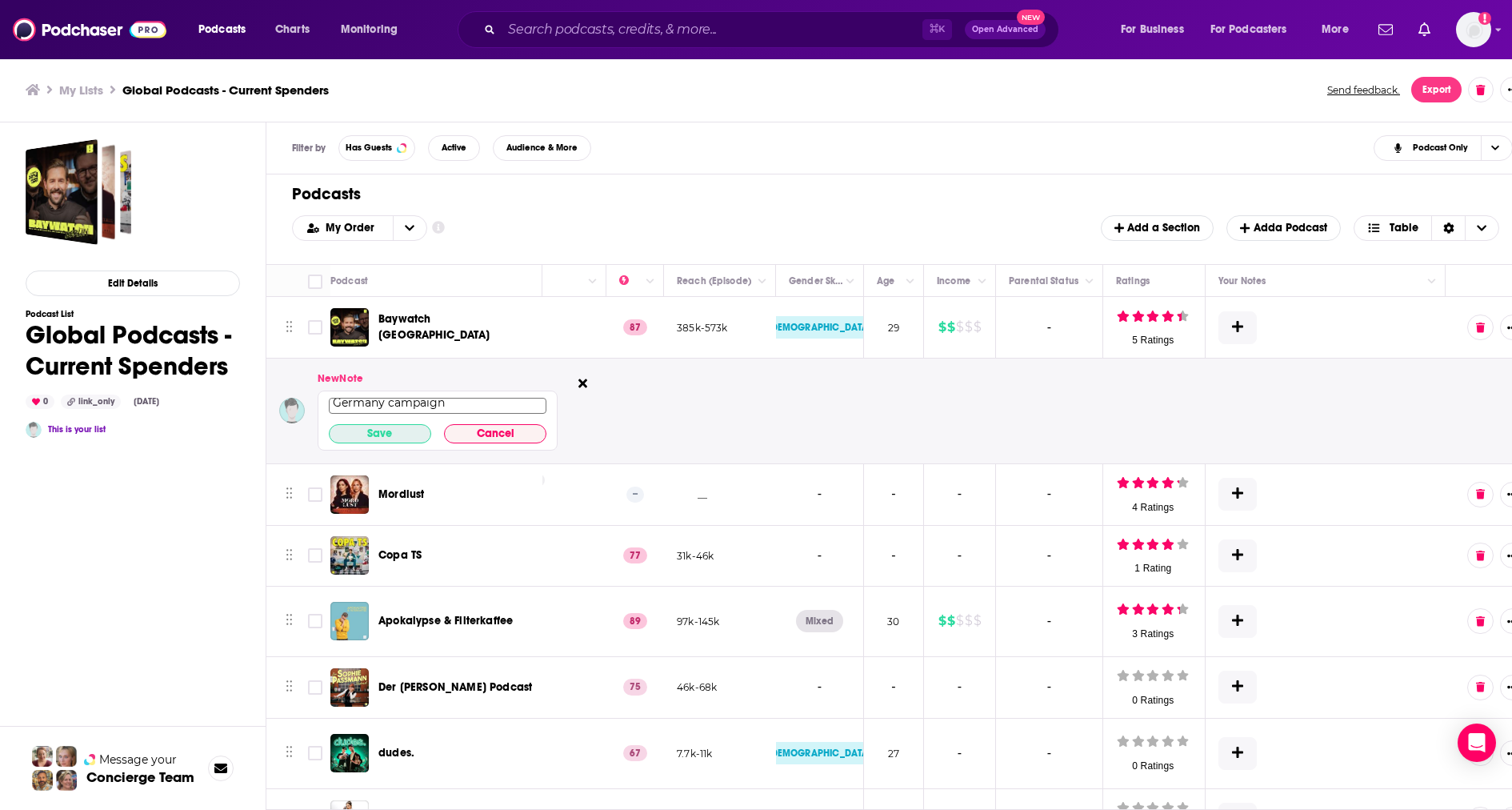 click on "Save" at bounding box center (380, 434) 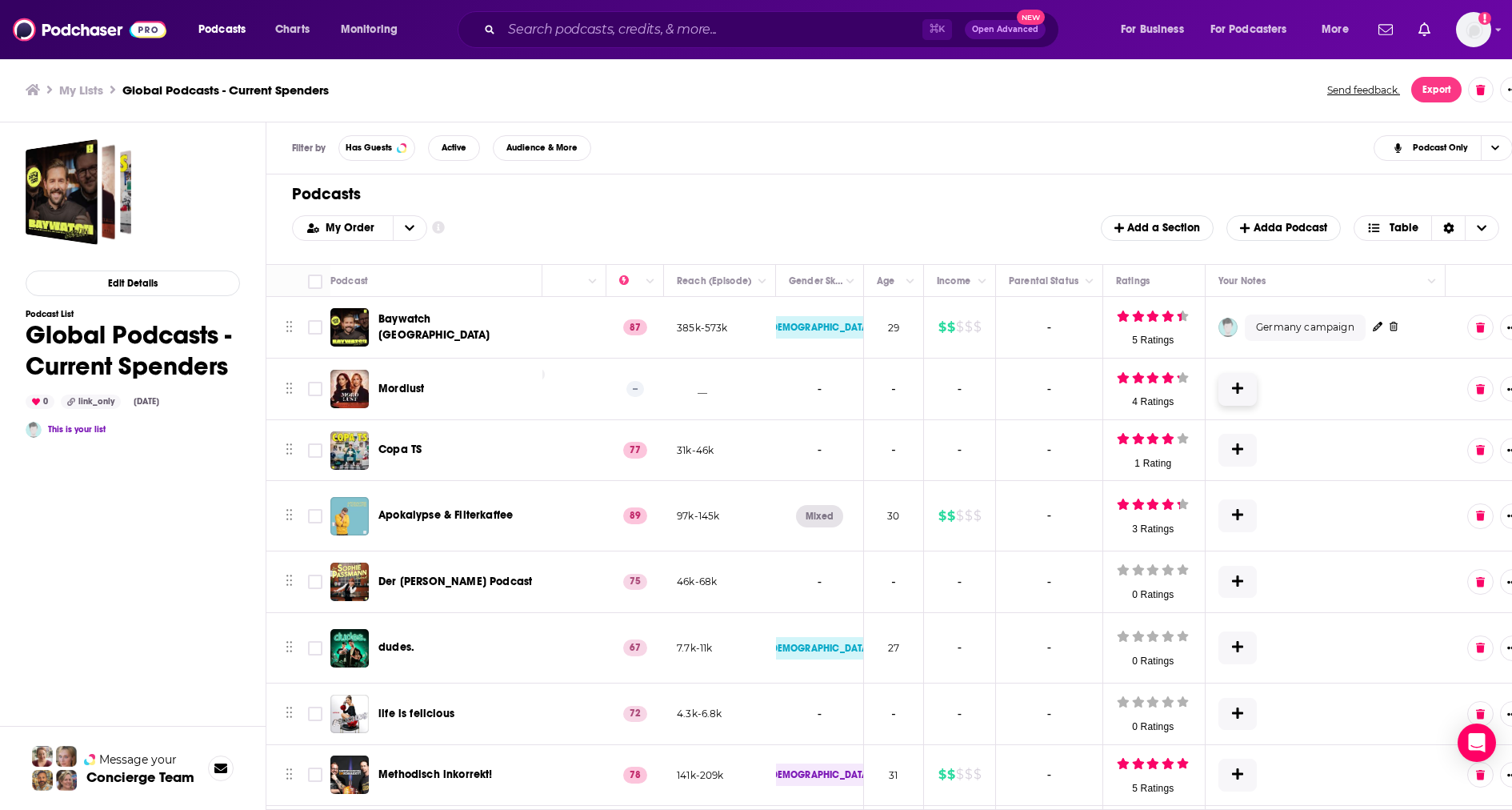 click at bounding box center [1238, 389] 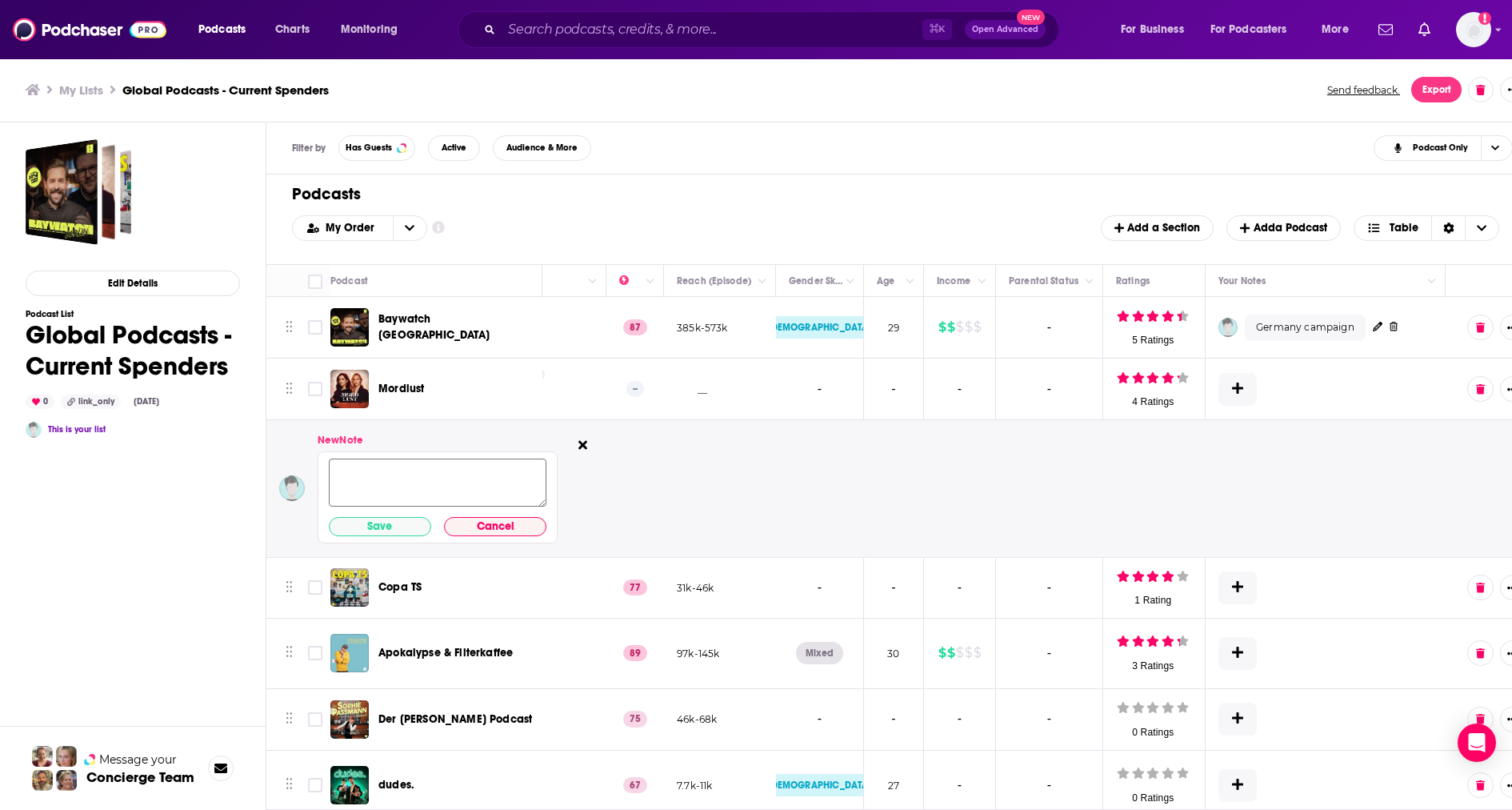 click at bounding box center (438, 483) 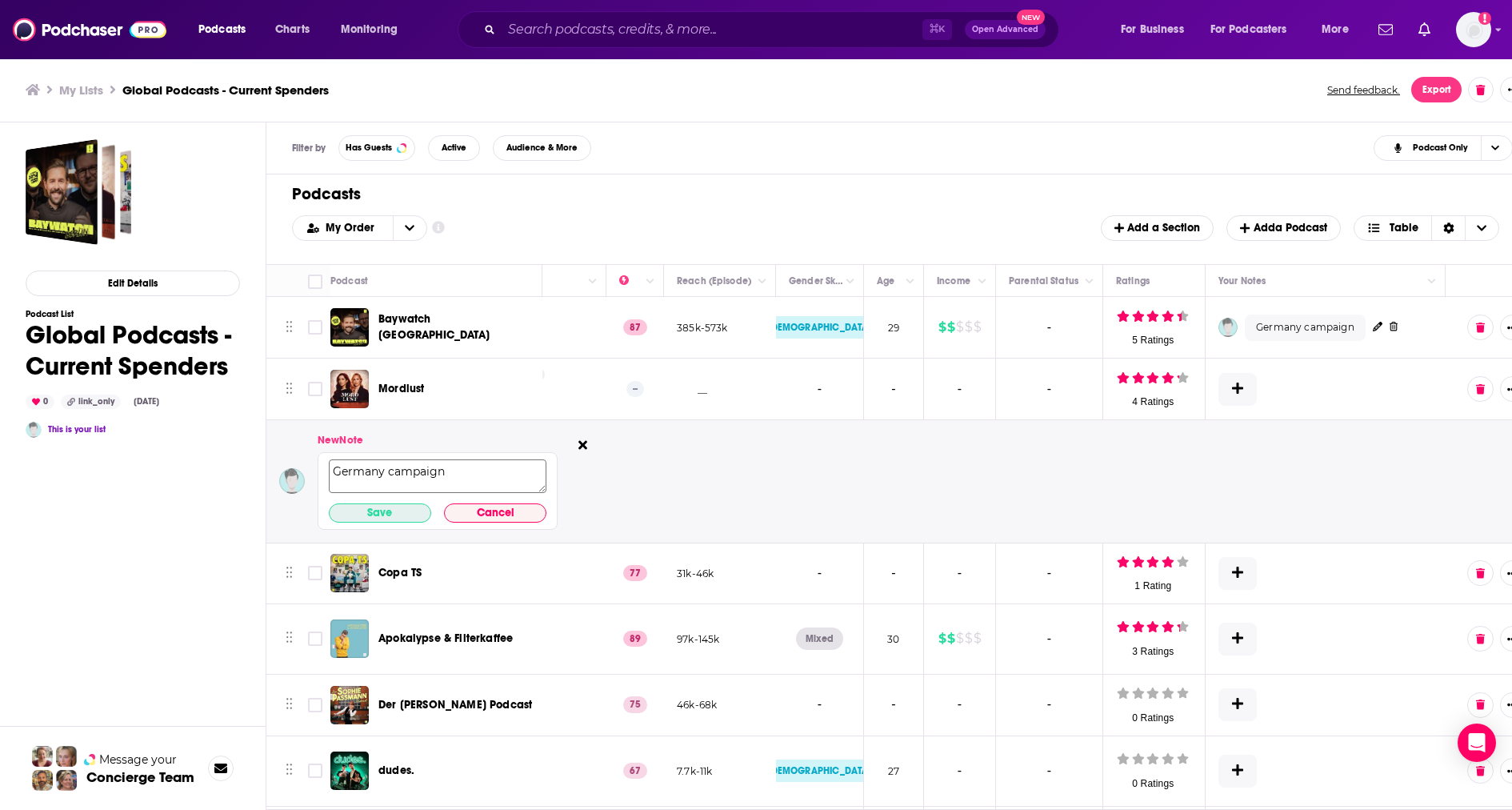 type on "Germany campaign" 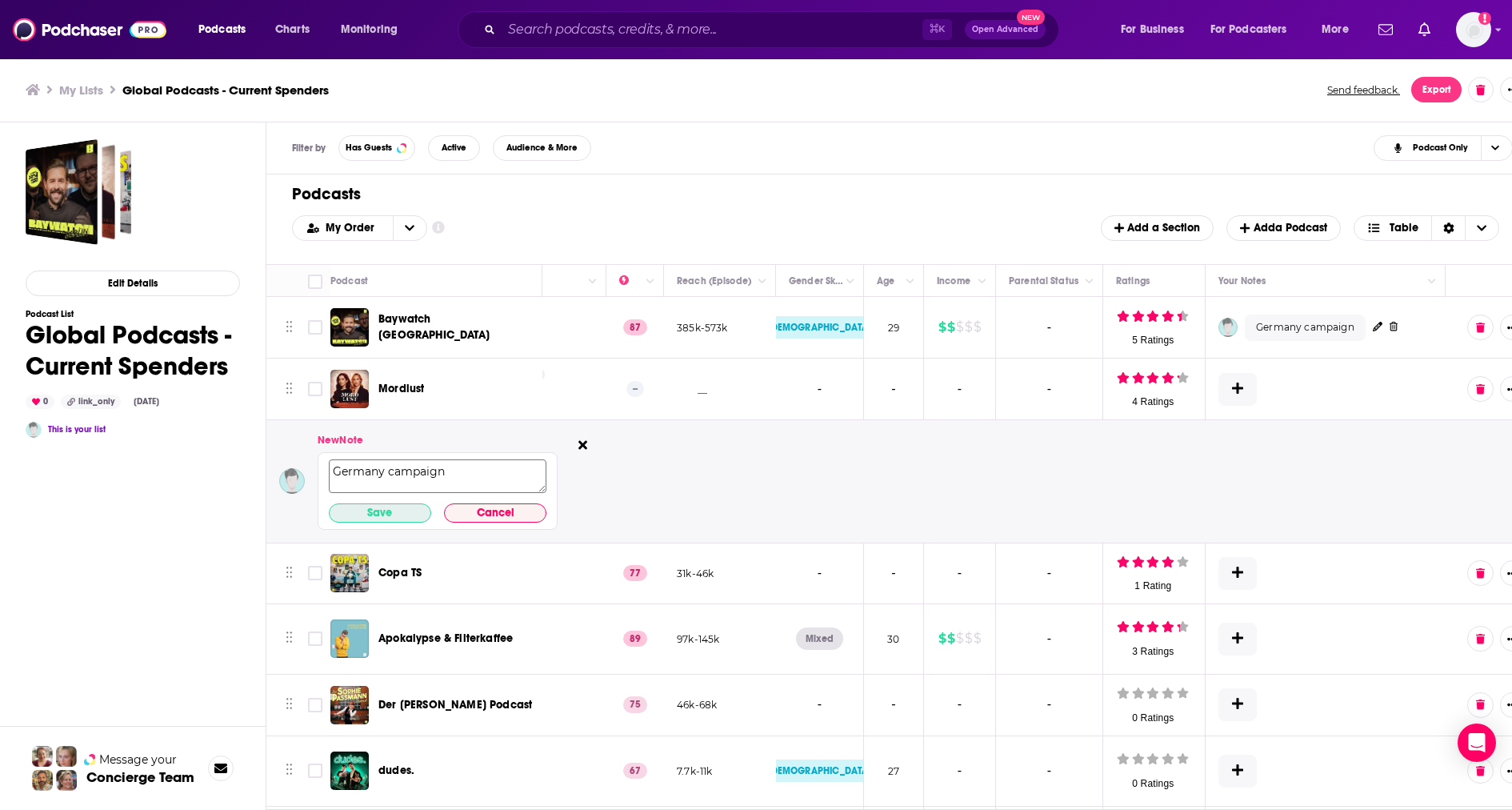 click on "Save" at bounding box center (380, 513) 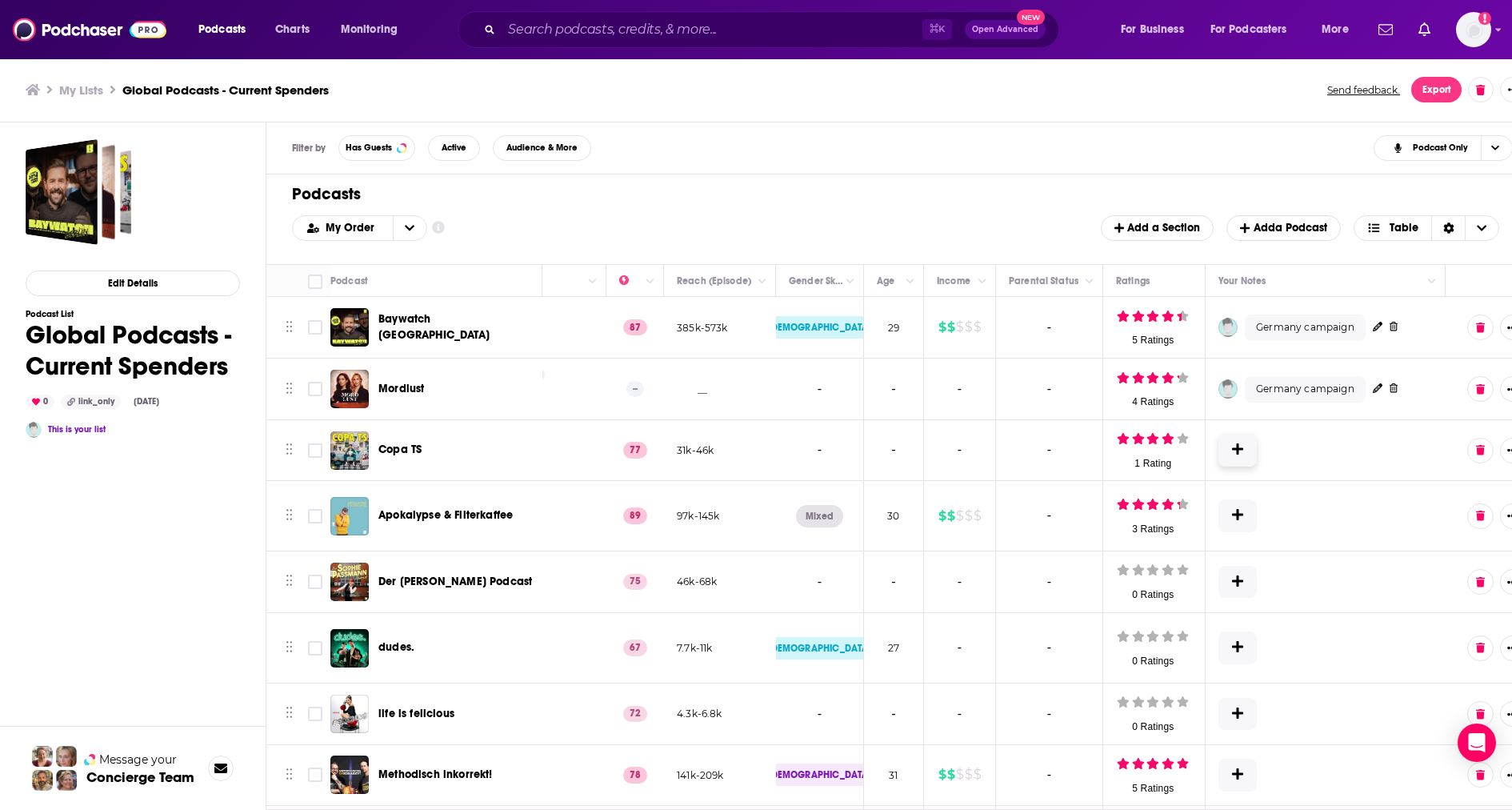 click 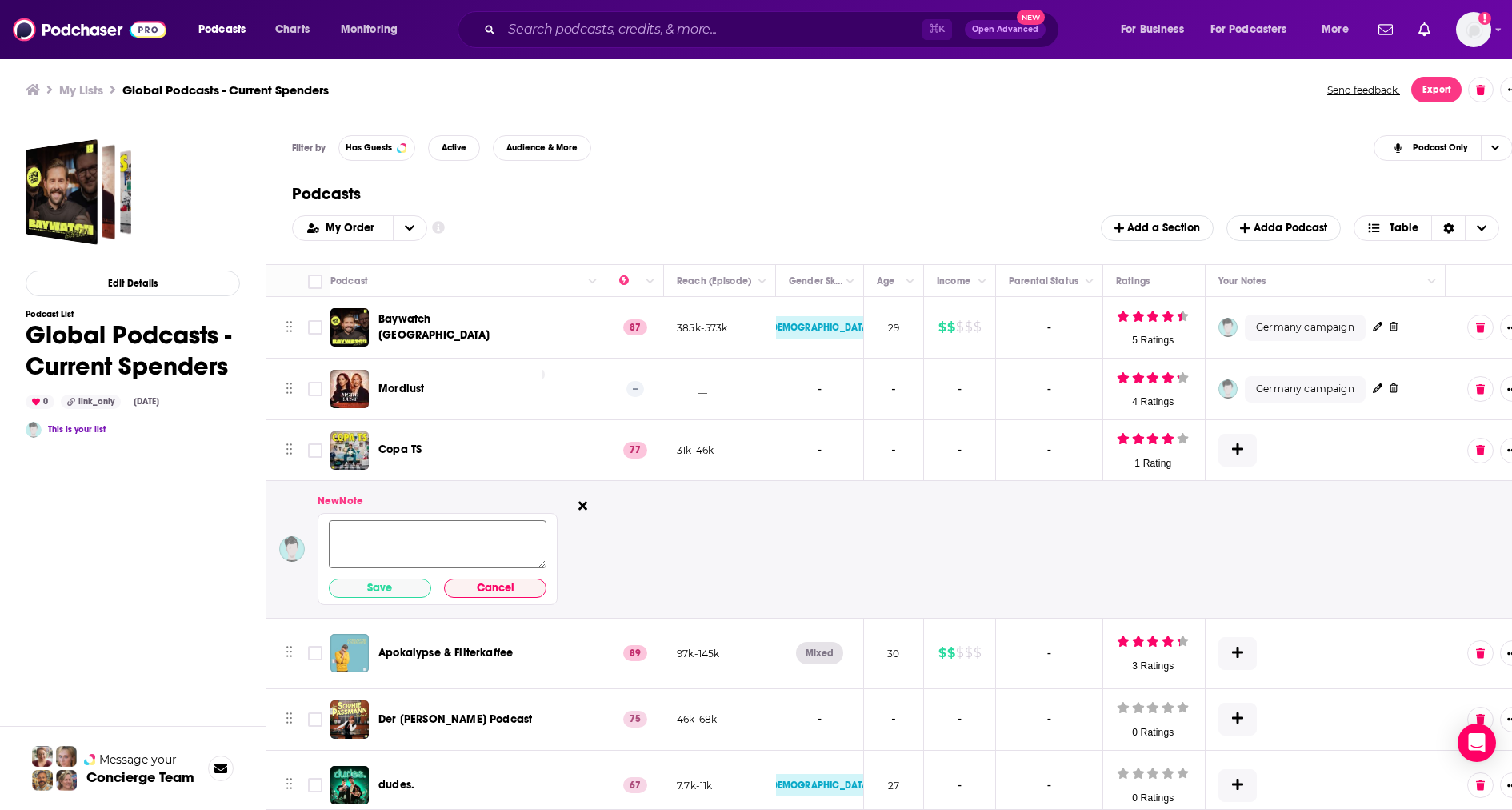 click at bounding box center (438, 544) 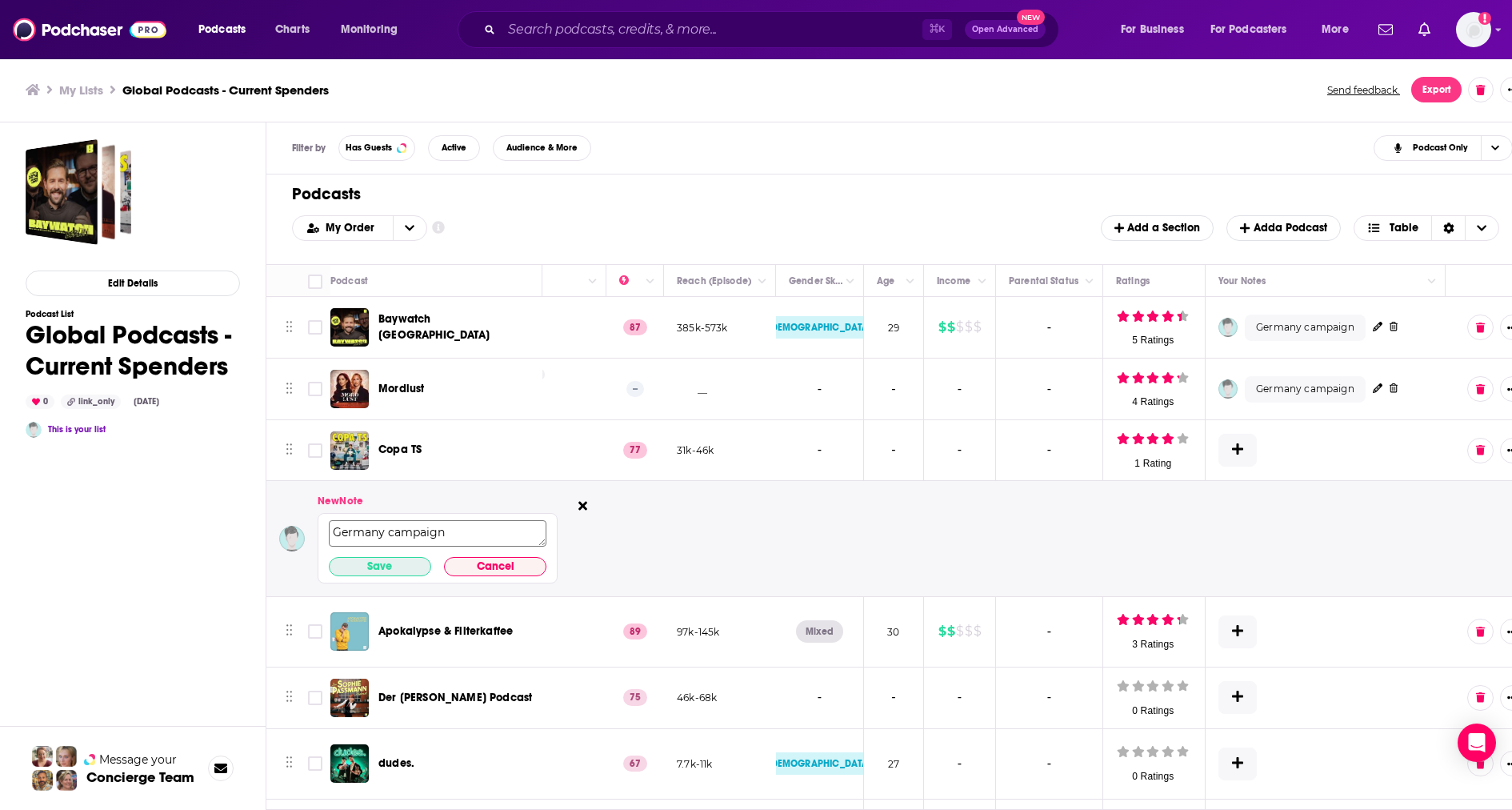 type on "Germany campaign" 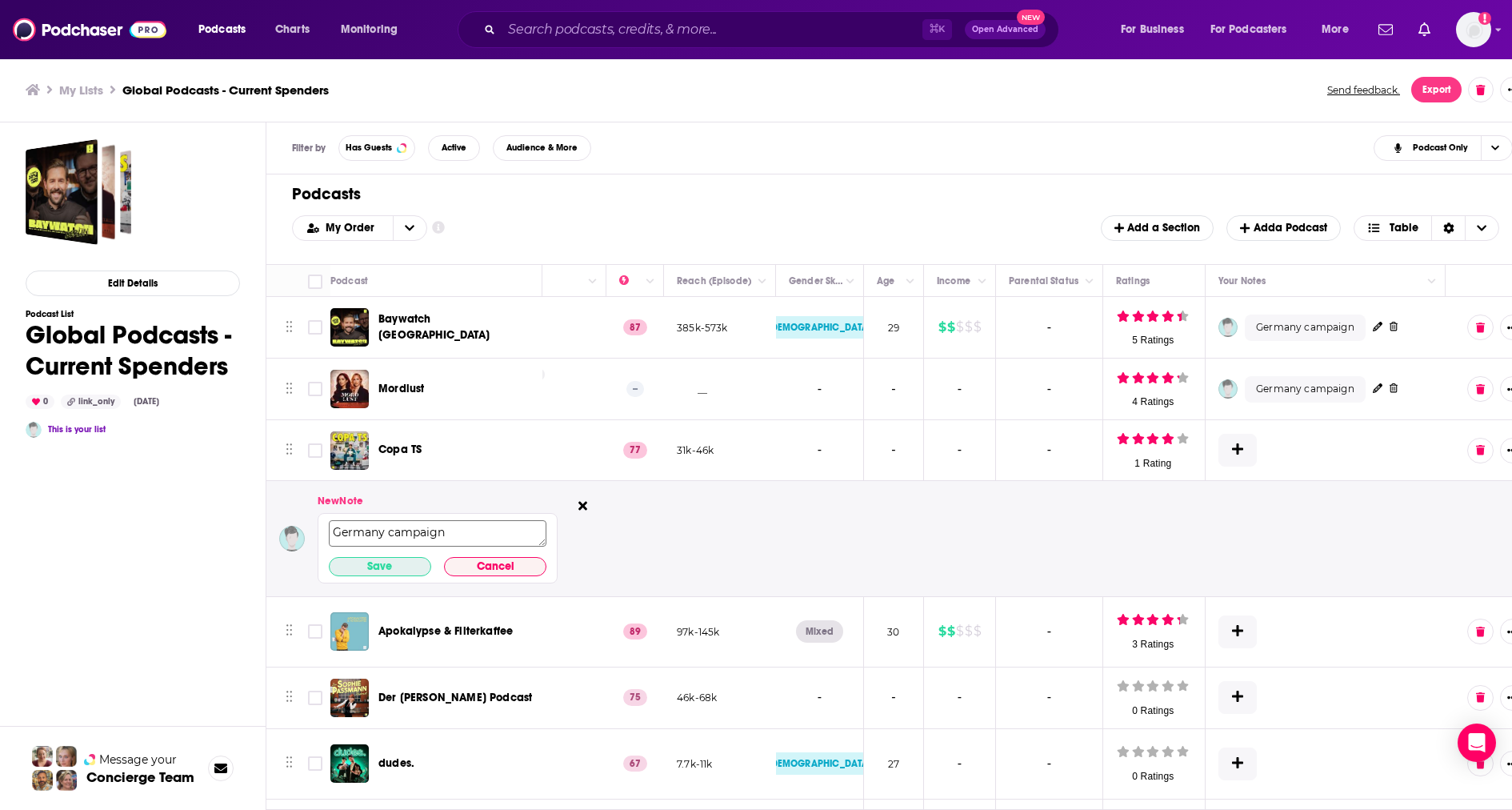 click on "Save" at bounding box center [380, 567] 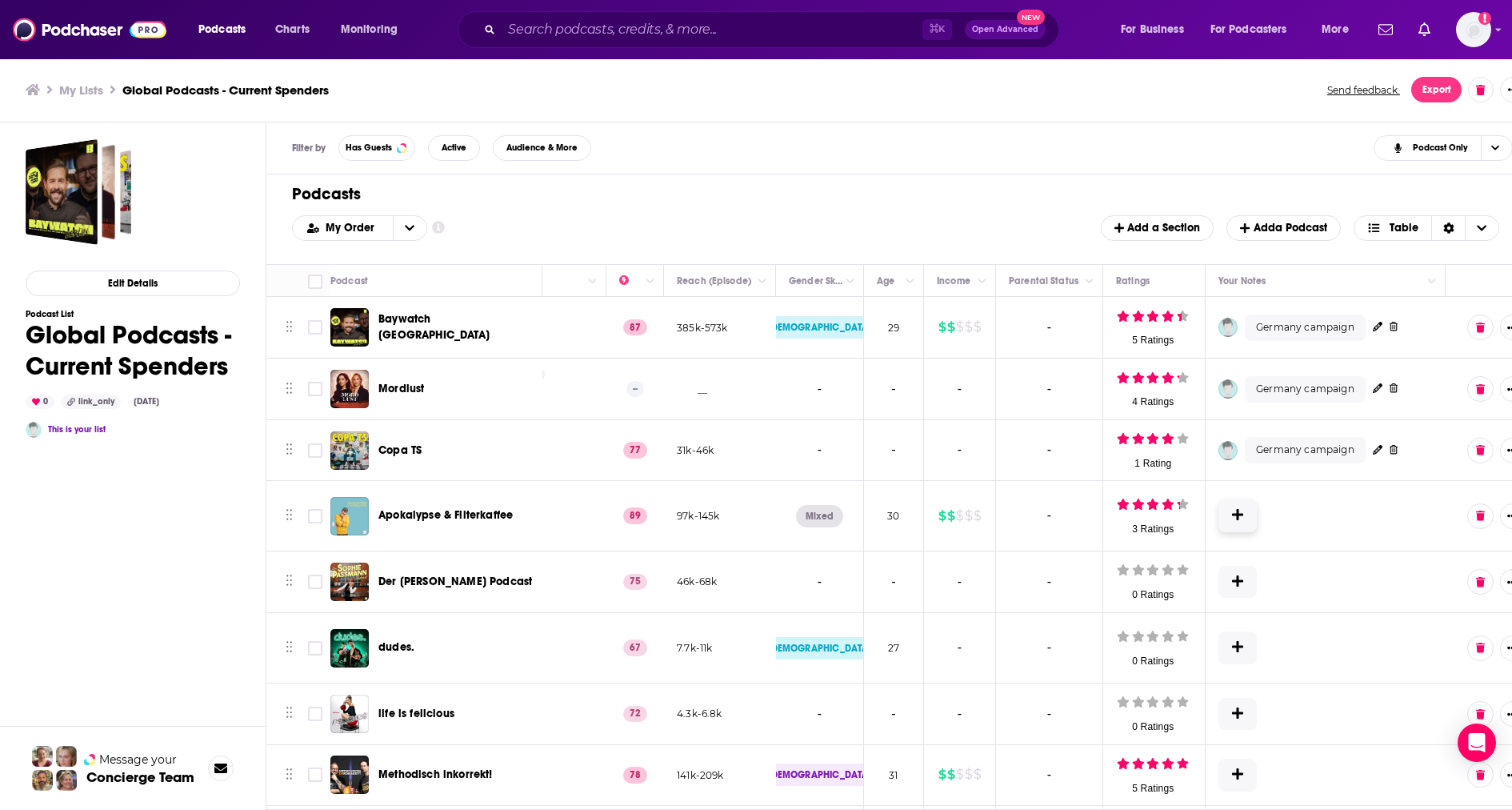 click 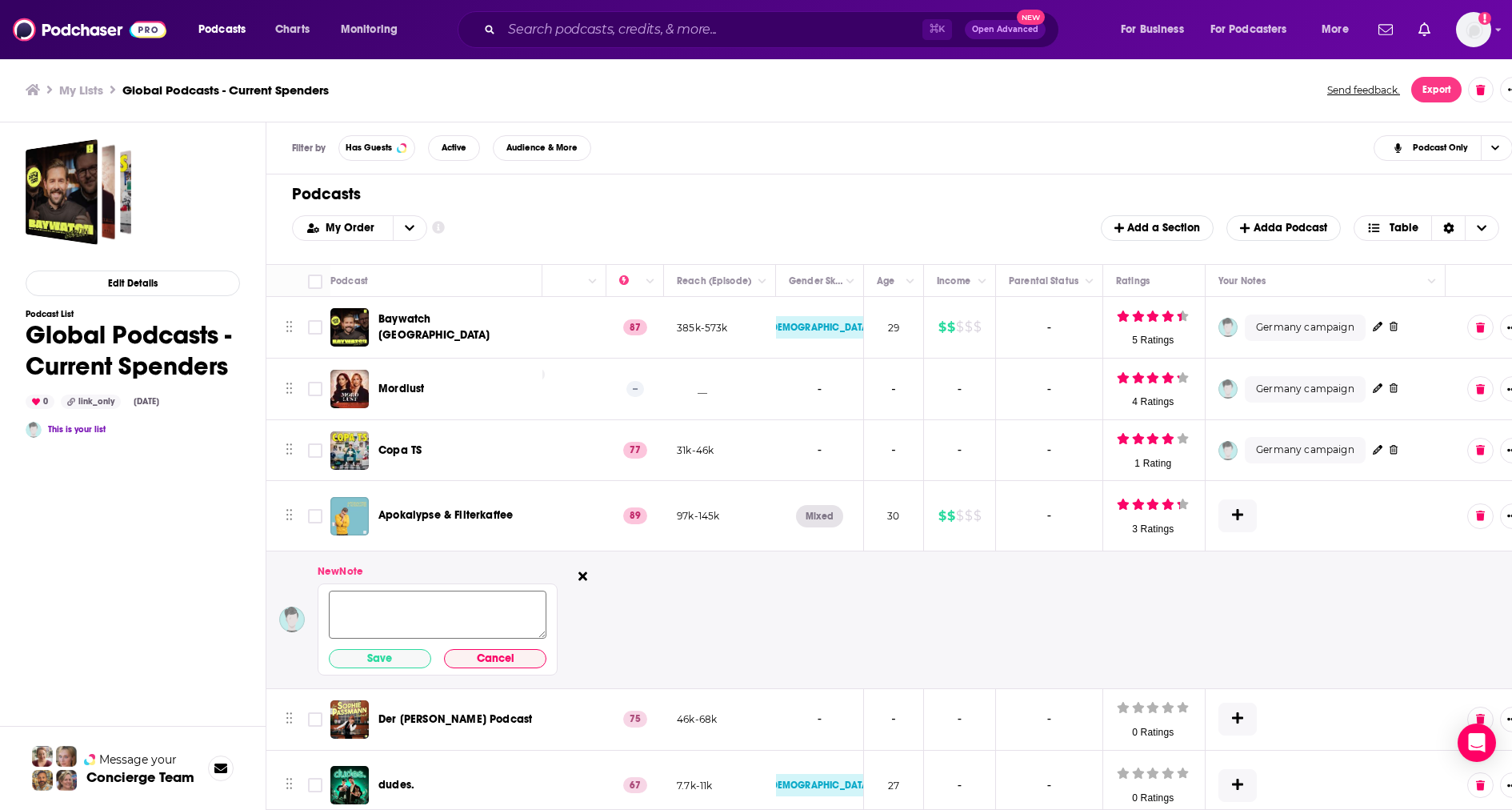 click at bounding box center (438, 615) 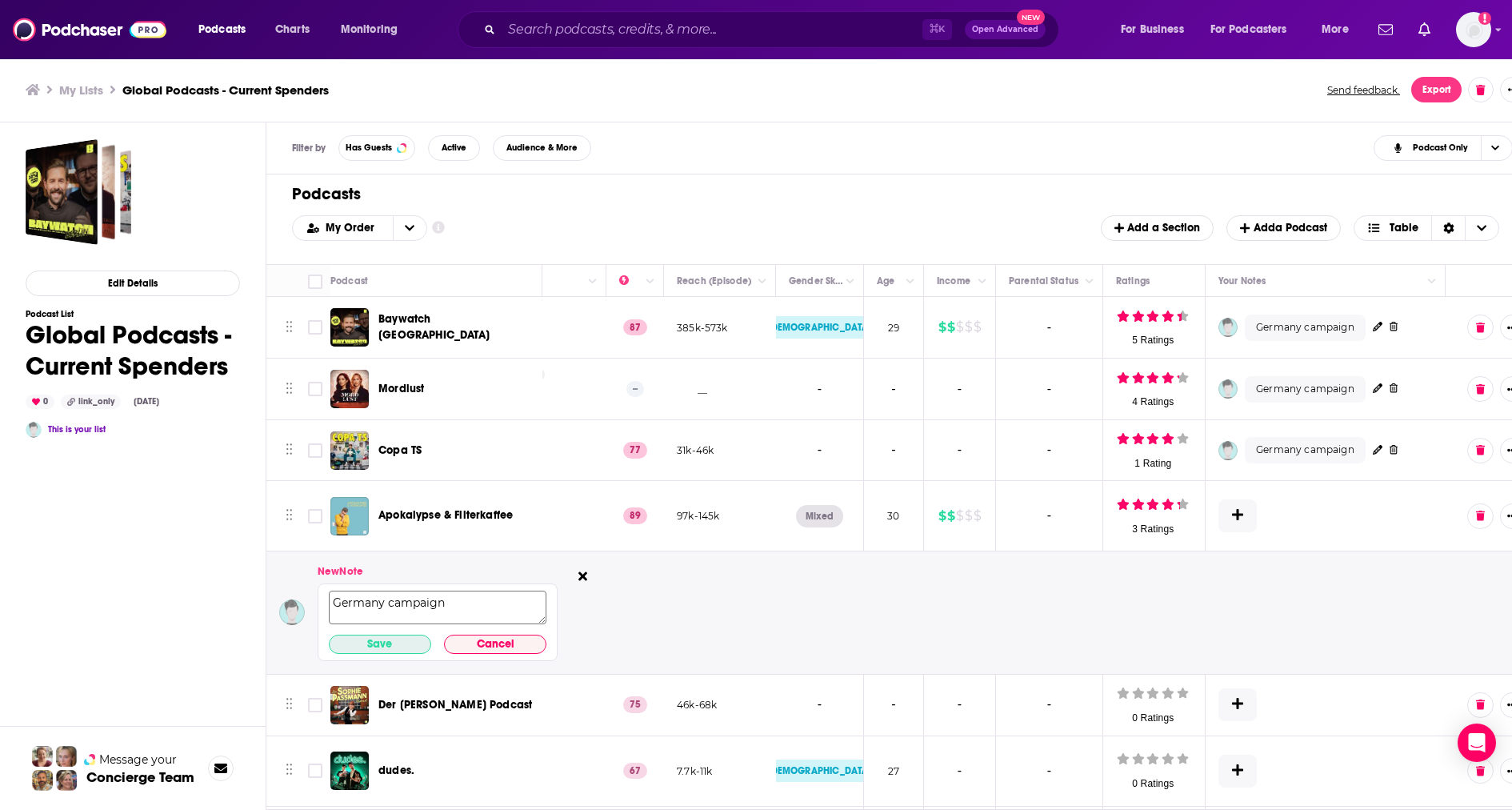 type on "Germany campaign" 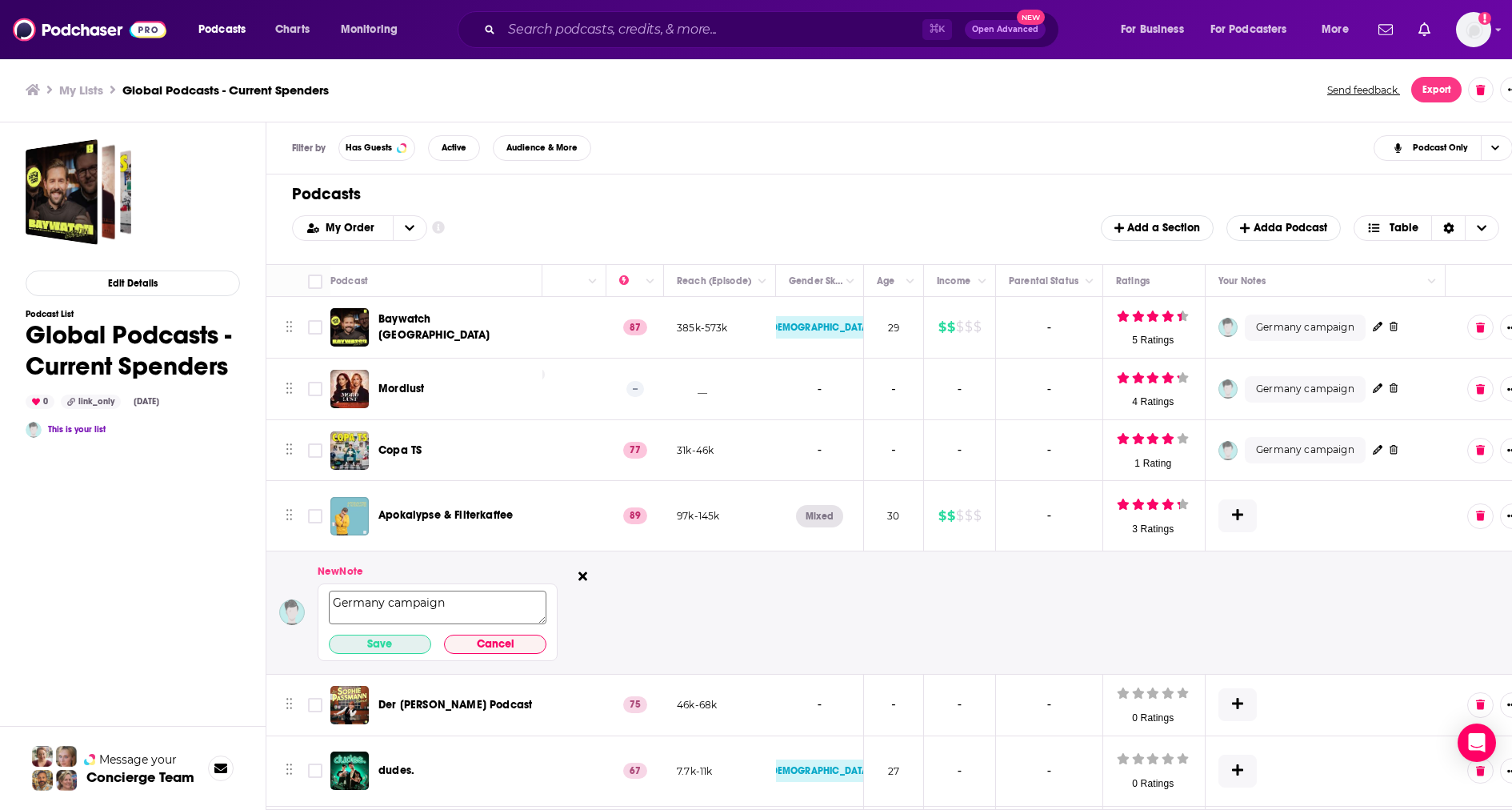 click on "Save" at bounding box center (380, 644) 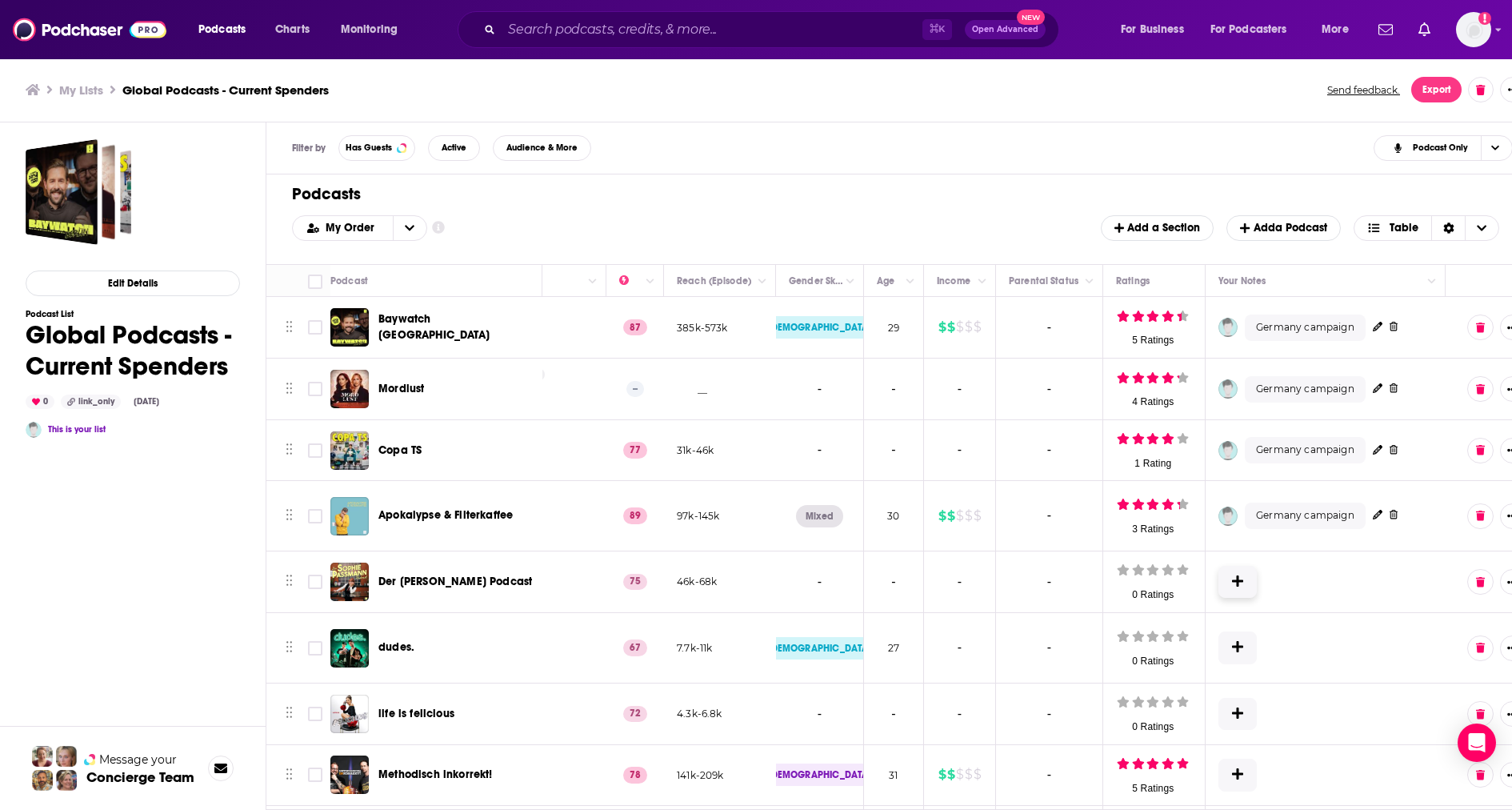 click at bounding box center [1238, 582] 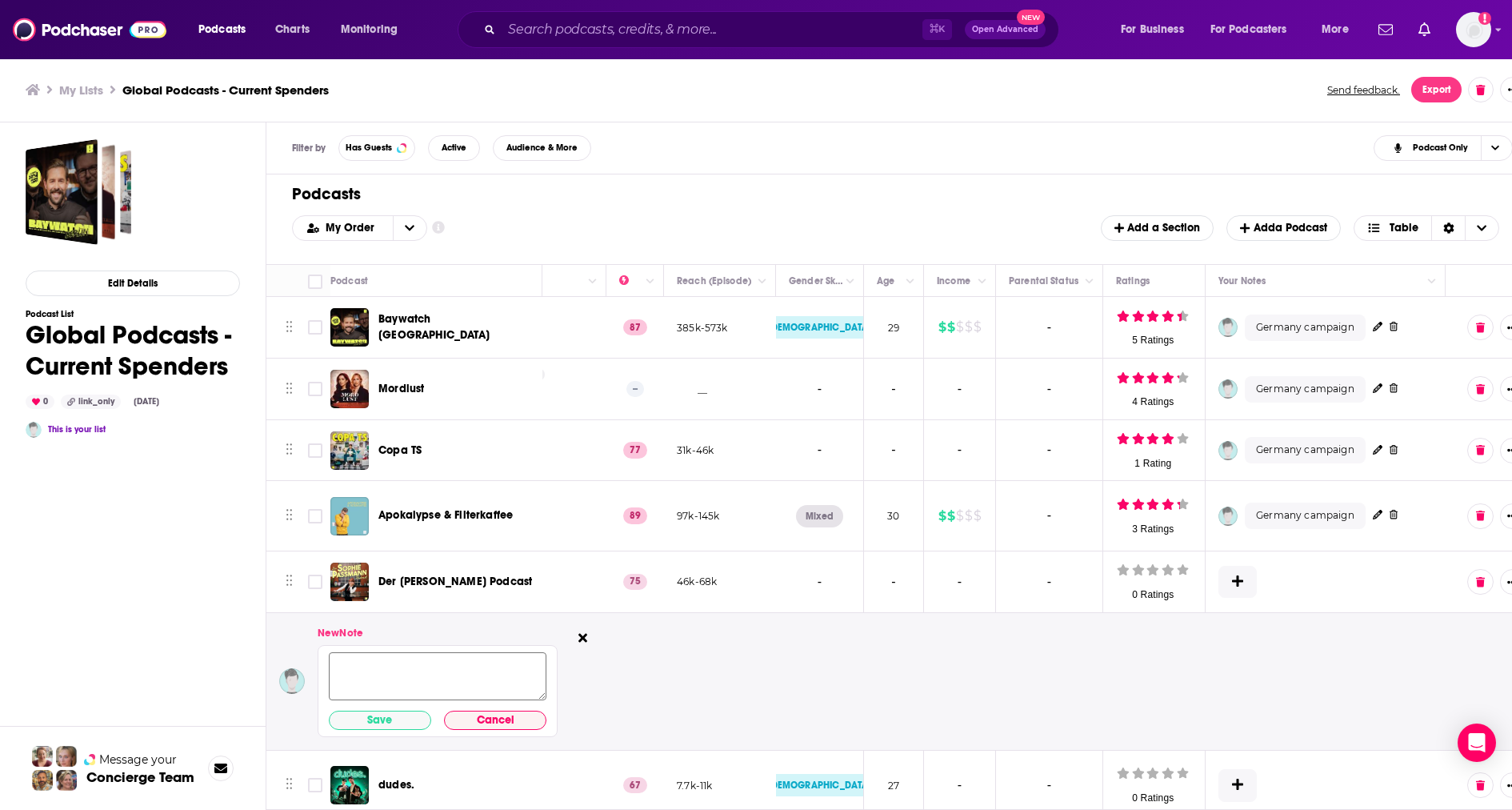 click at bounding box center (438, 676) 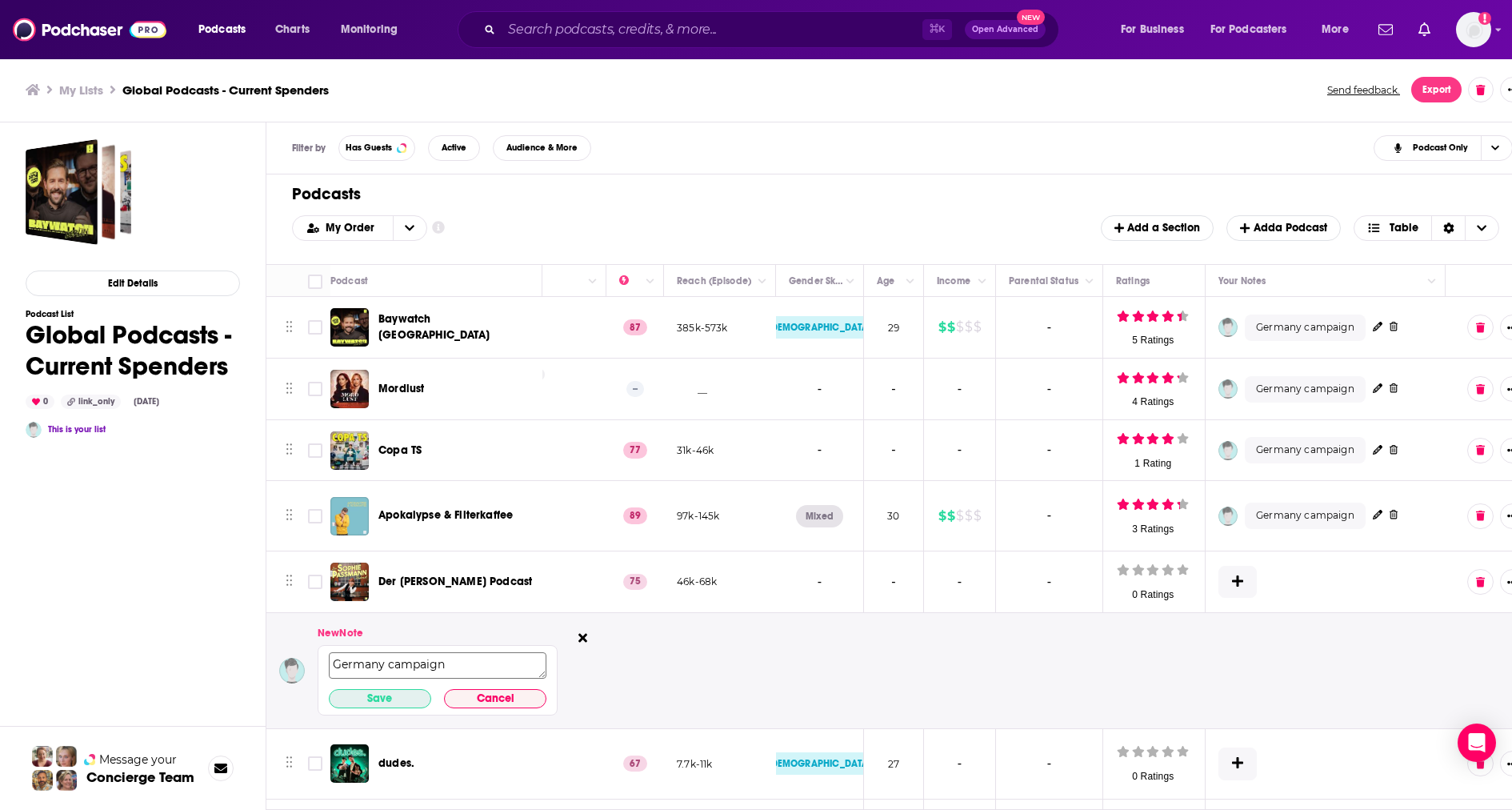 type on "Germany campaign" 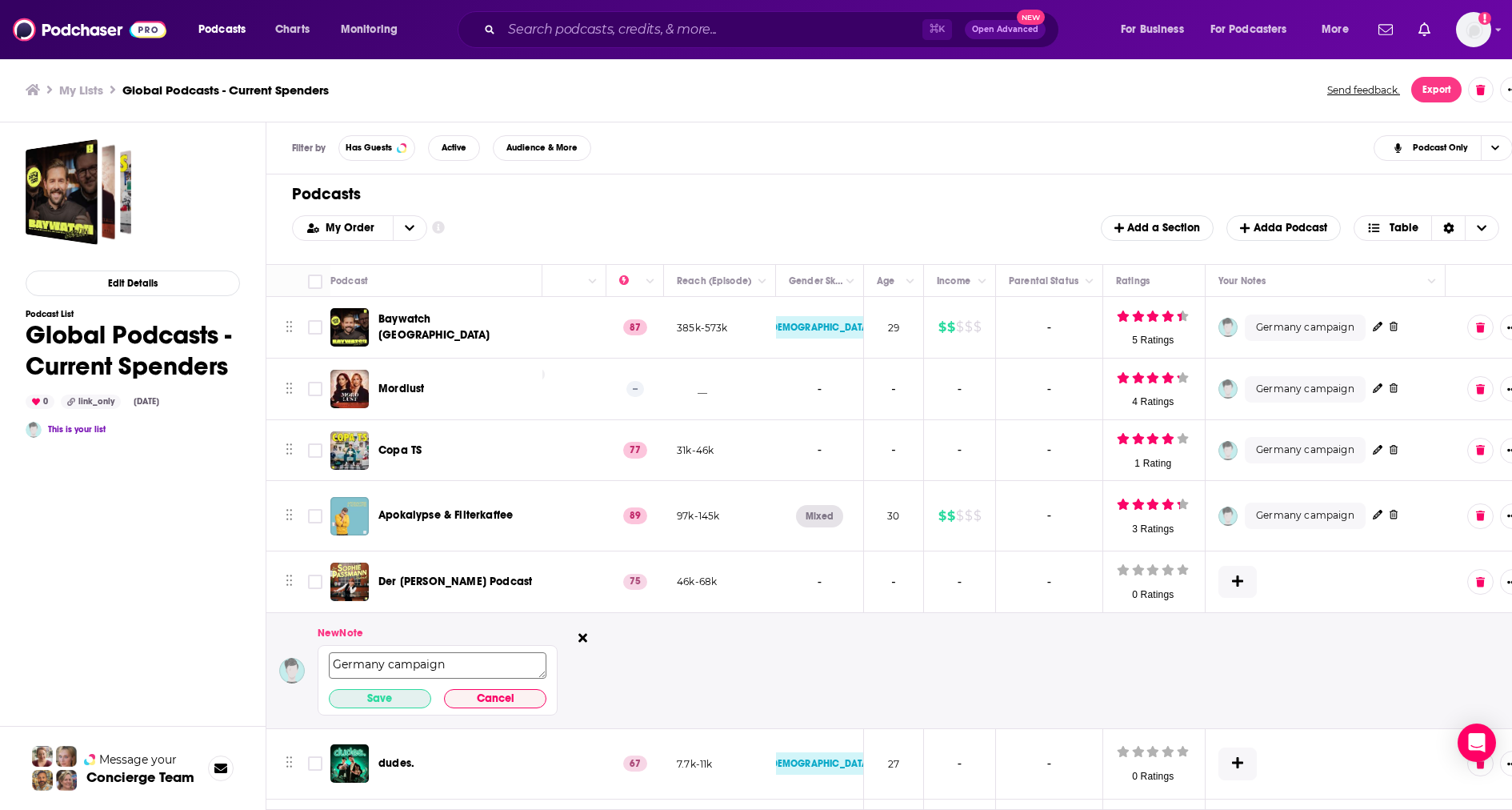 click on "Save" at bounding box center (380, 699) 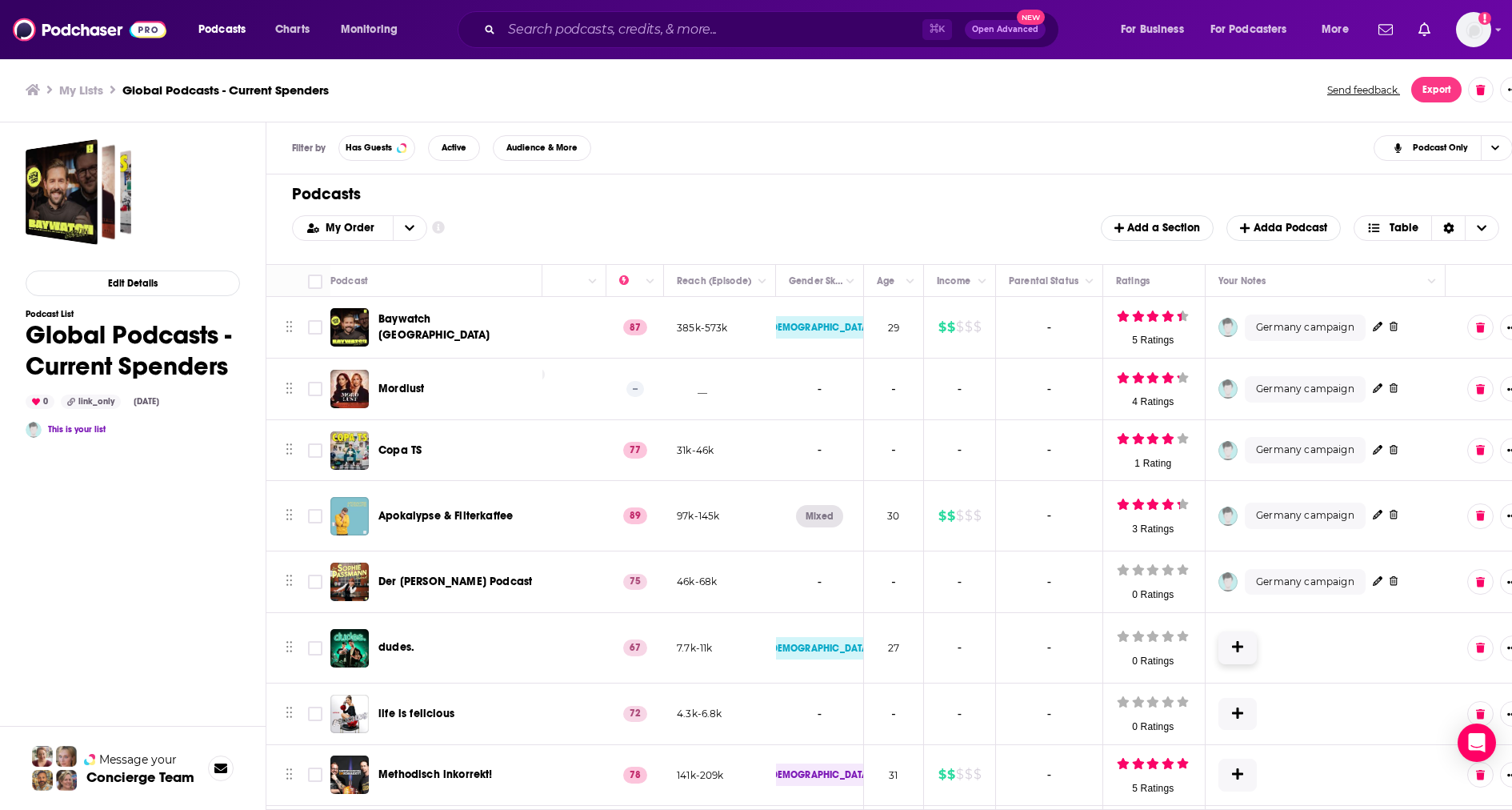 click 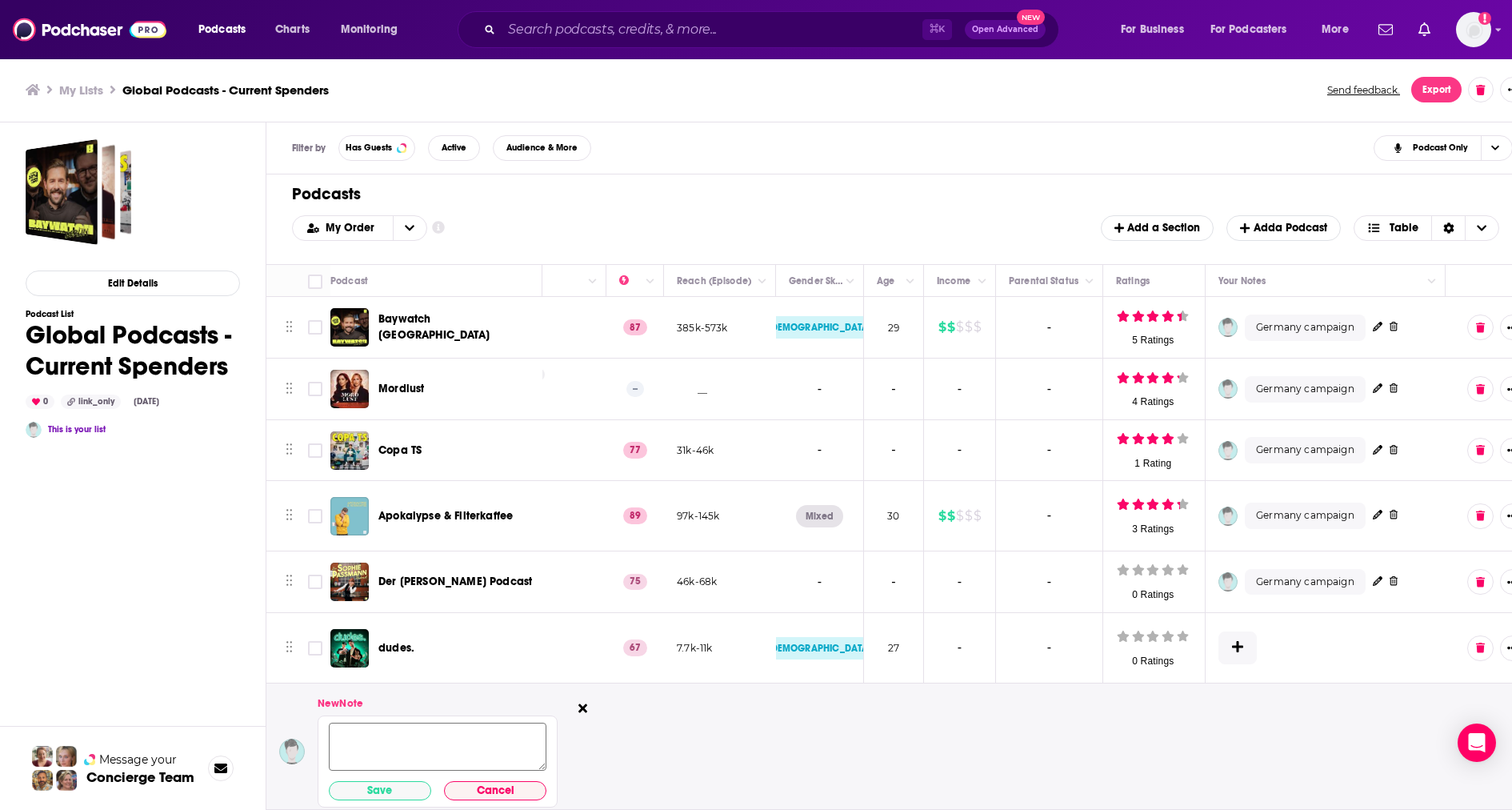 click at bounding box center (438, 747) 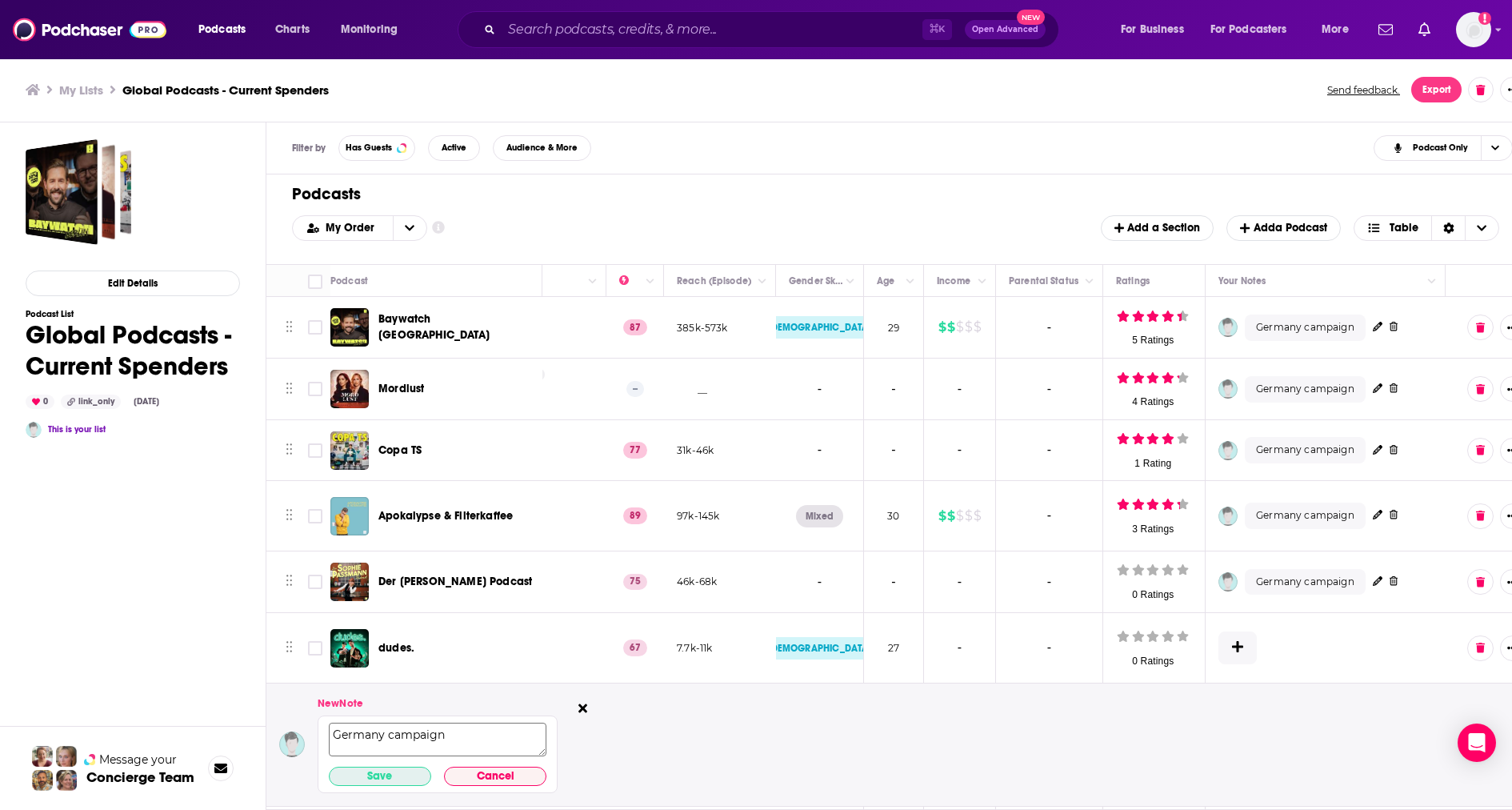 type on "Germany campaign" 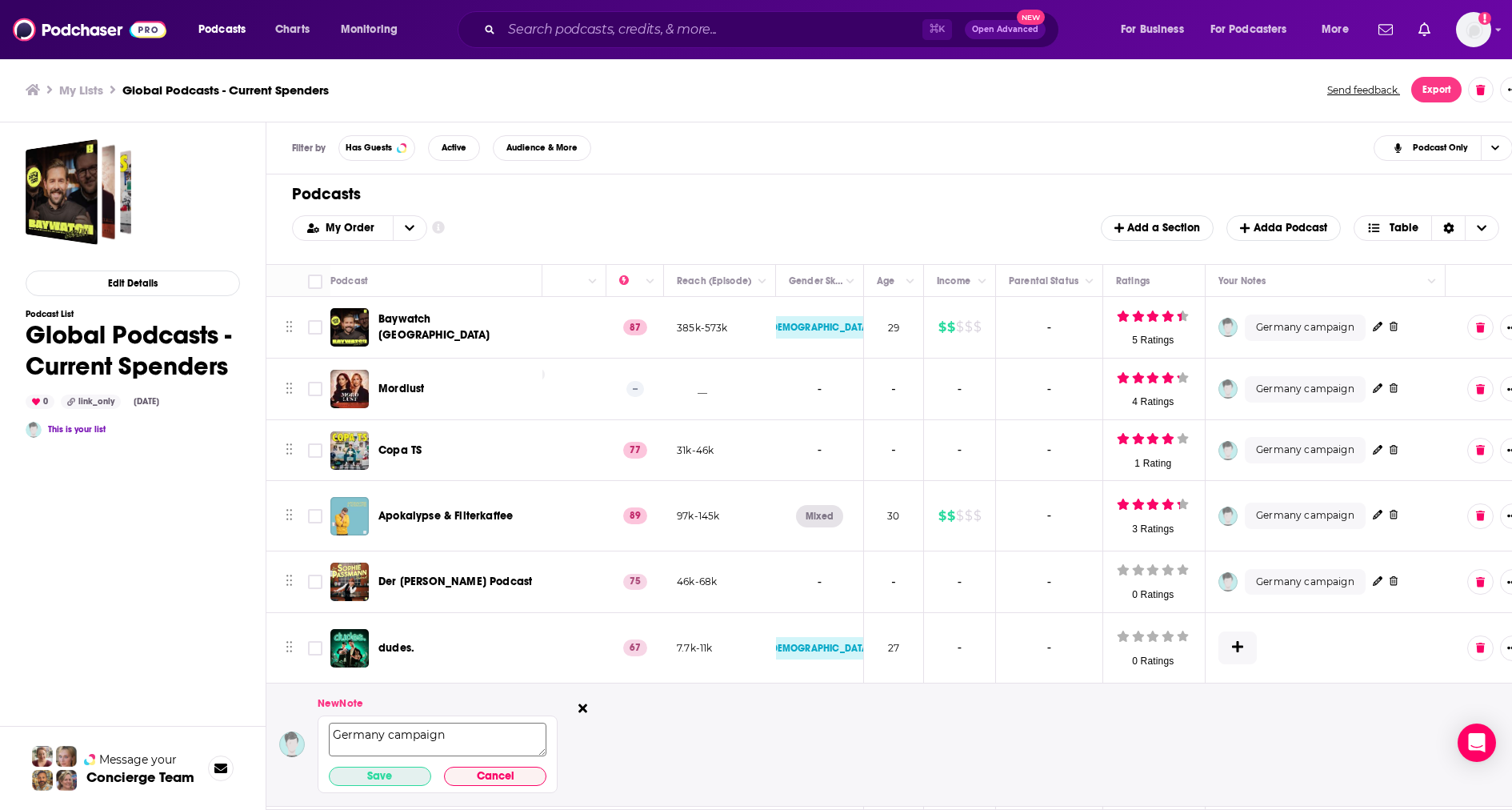 click on "Save" at bounding box center (380, 776) 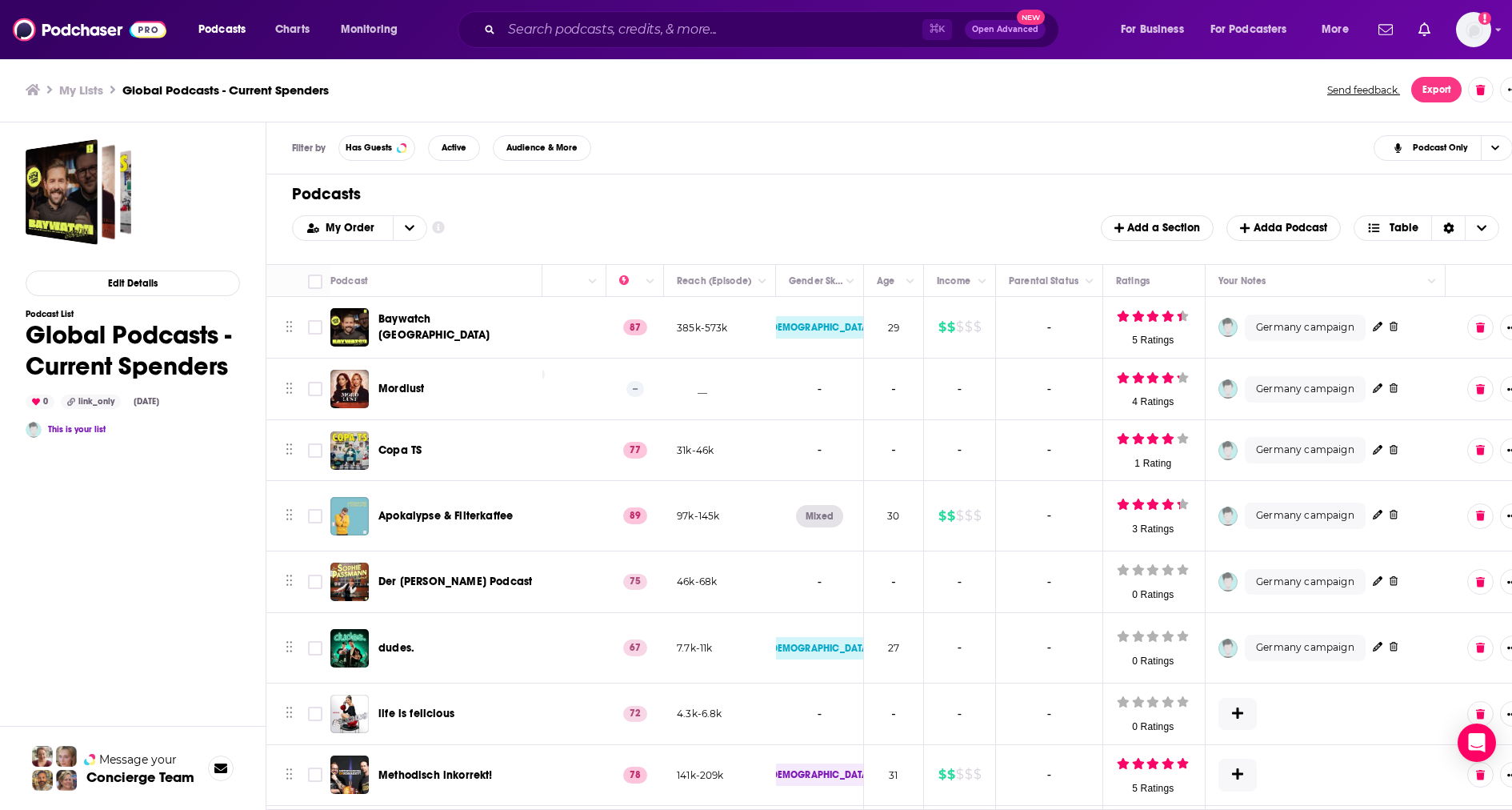 scroll, scrollTop: 77, scrollLeft: 382, axis: both 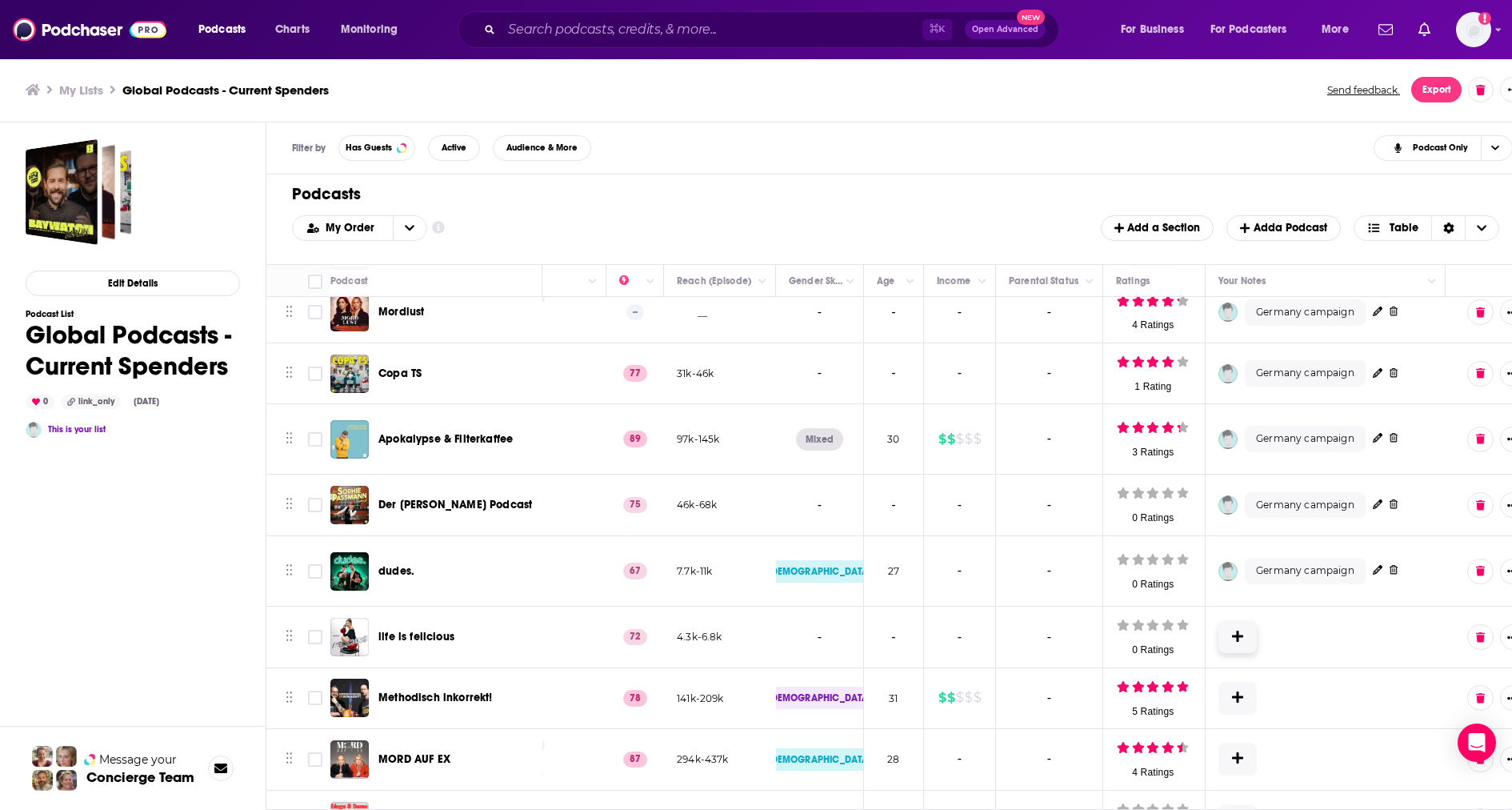 click 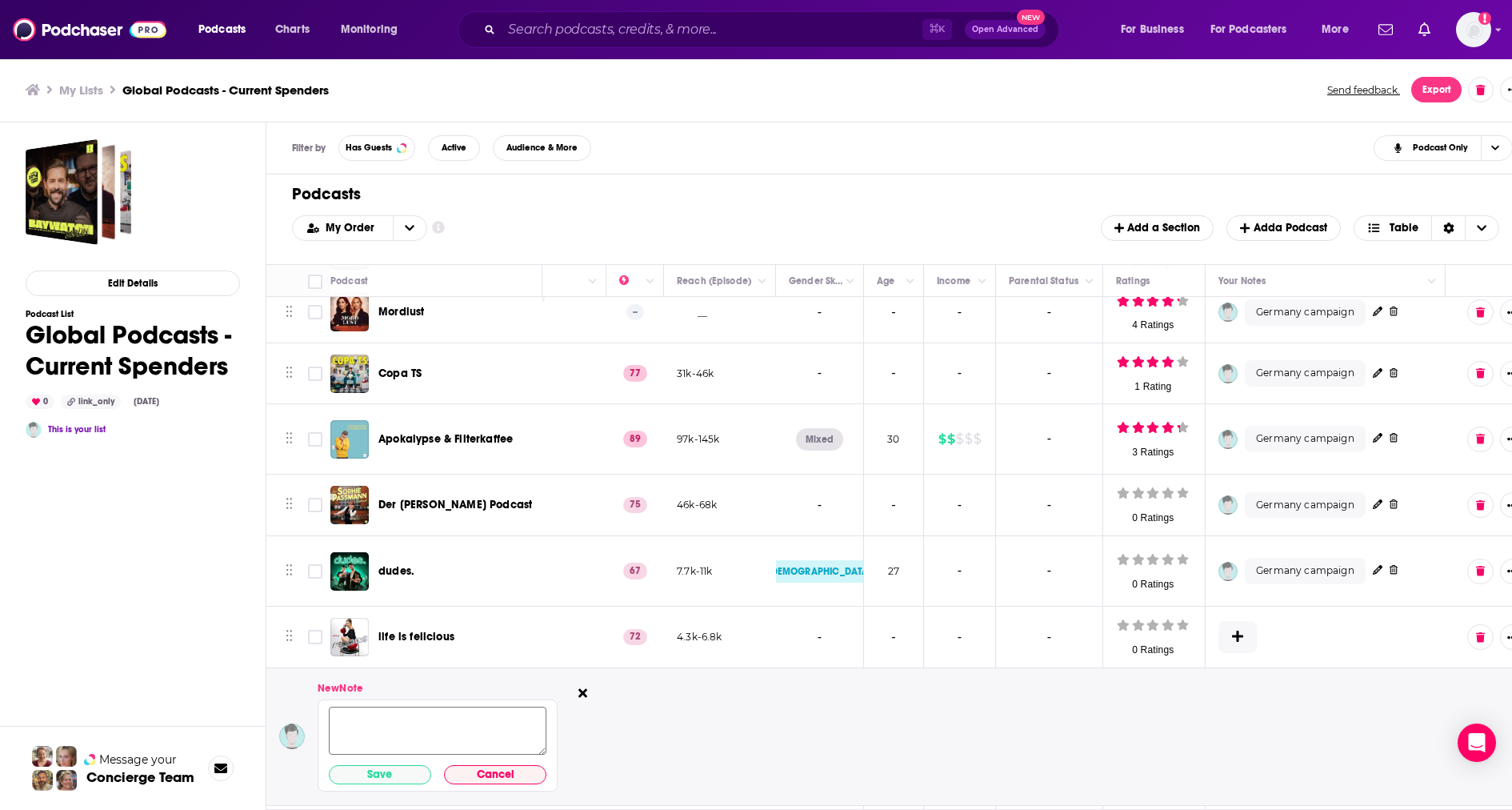 click at bounding box center (438, 732) 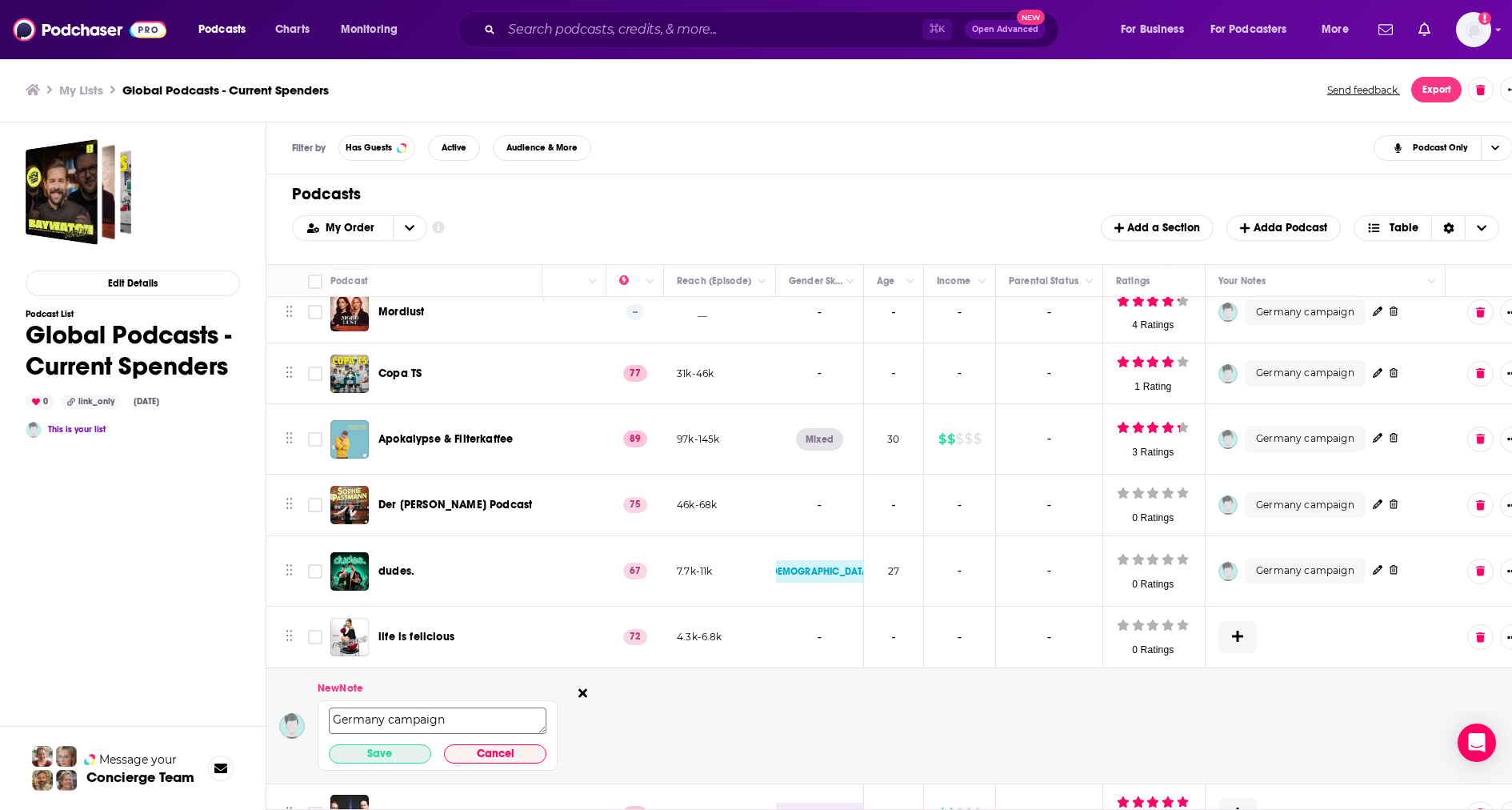 type on "Germany campaign" 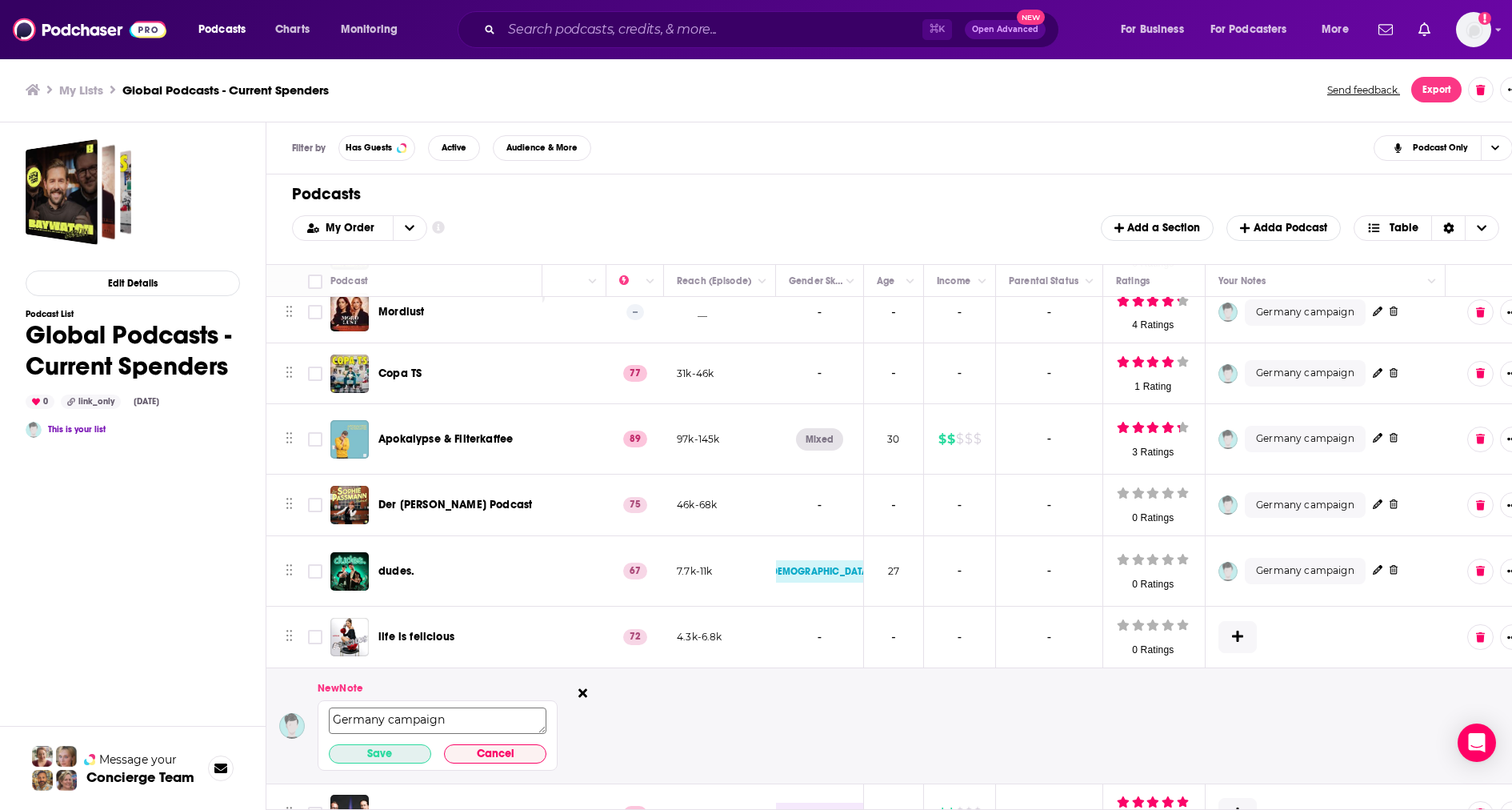 click on "Save" at bounding box center [380, 754] 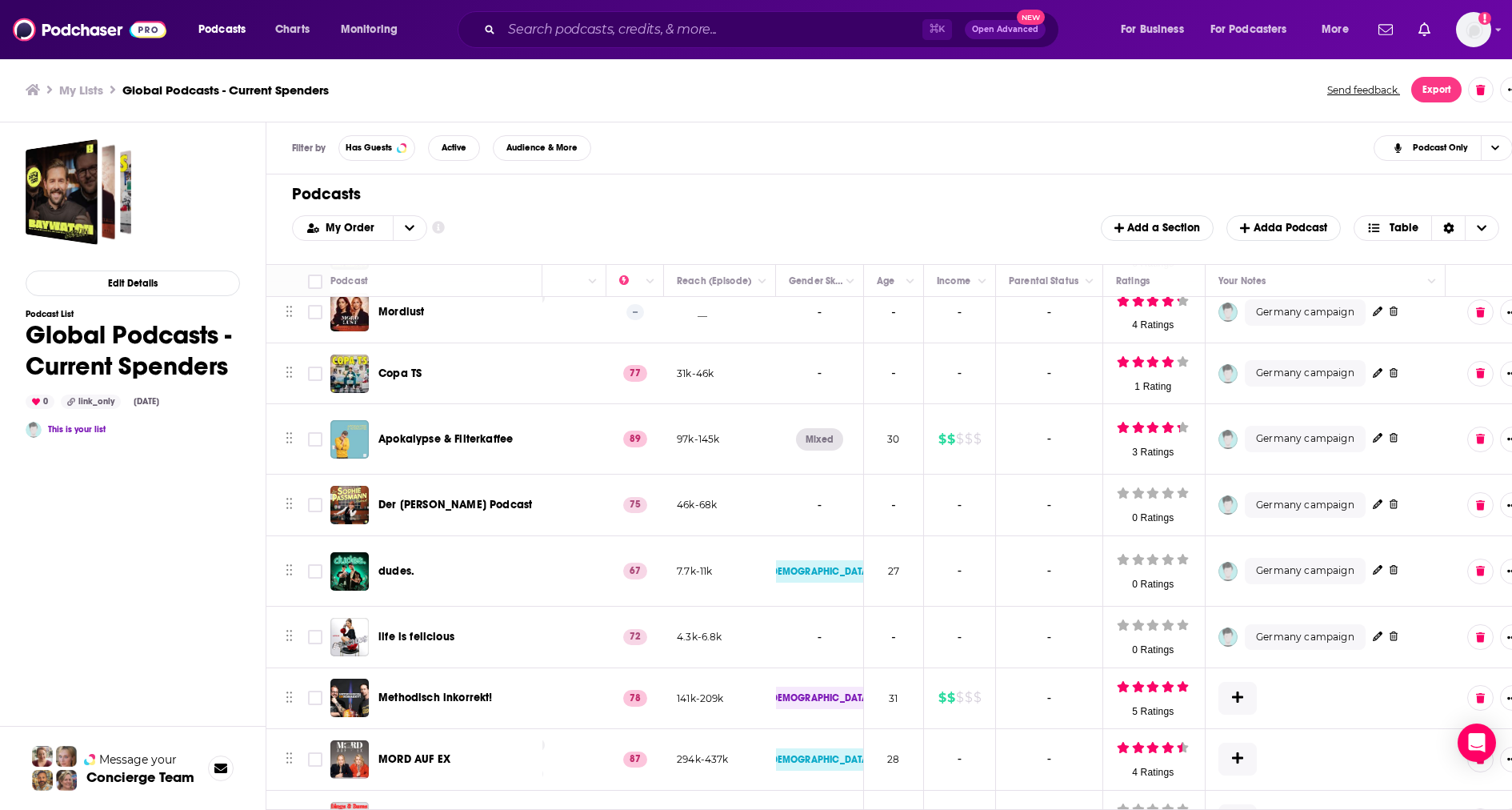 scroll, scrollTop: 182, scrollLeft: 382, axis: both 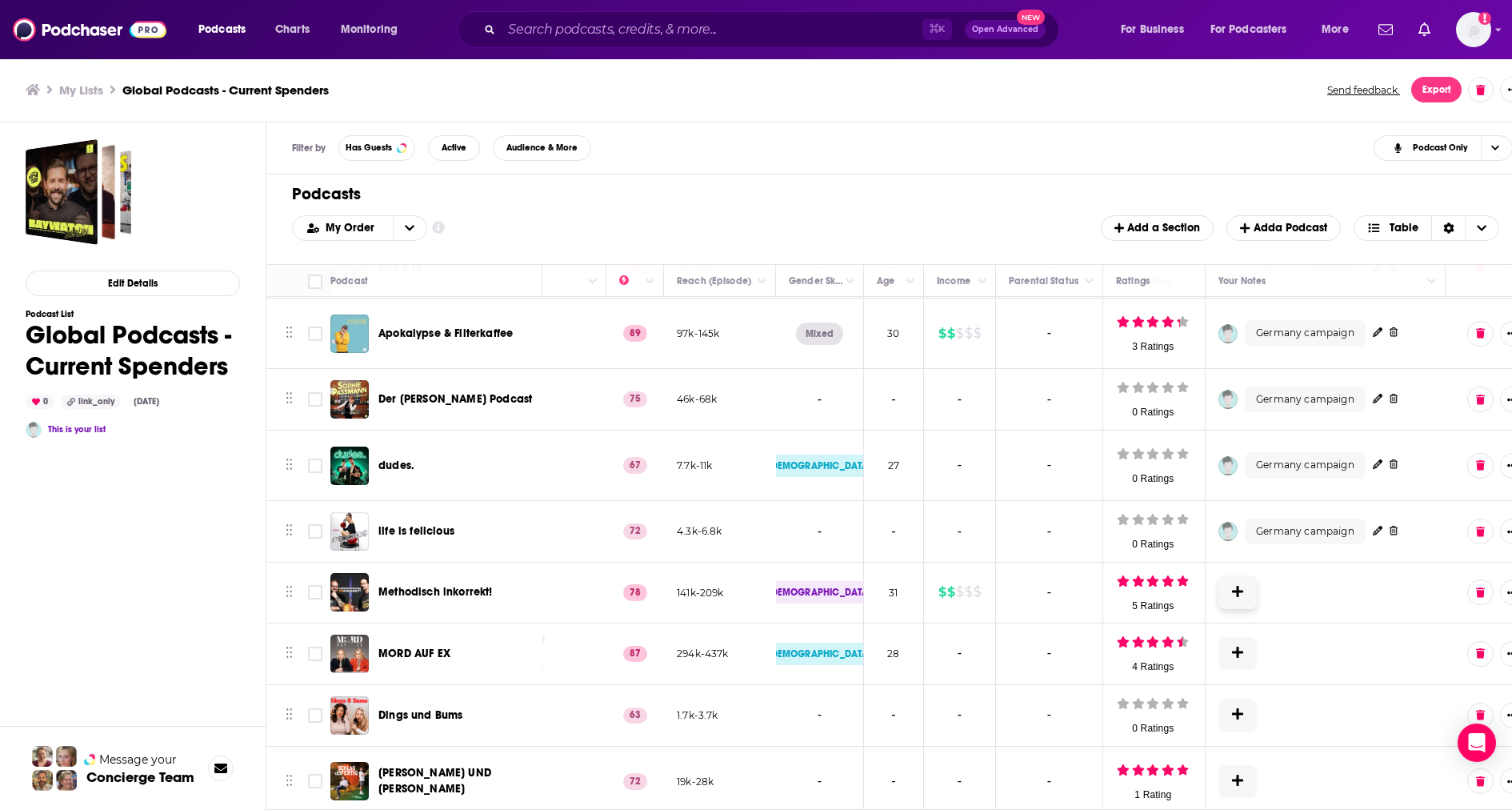 click 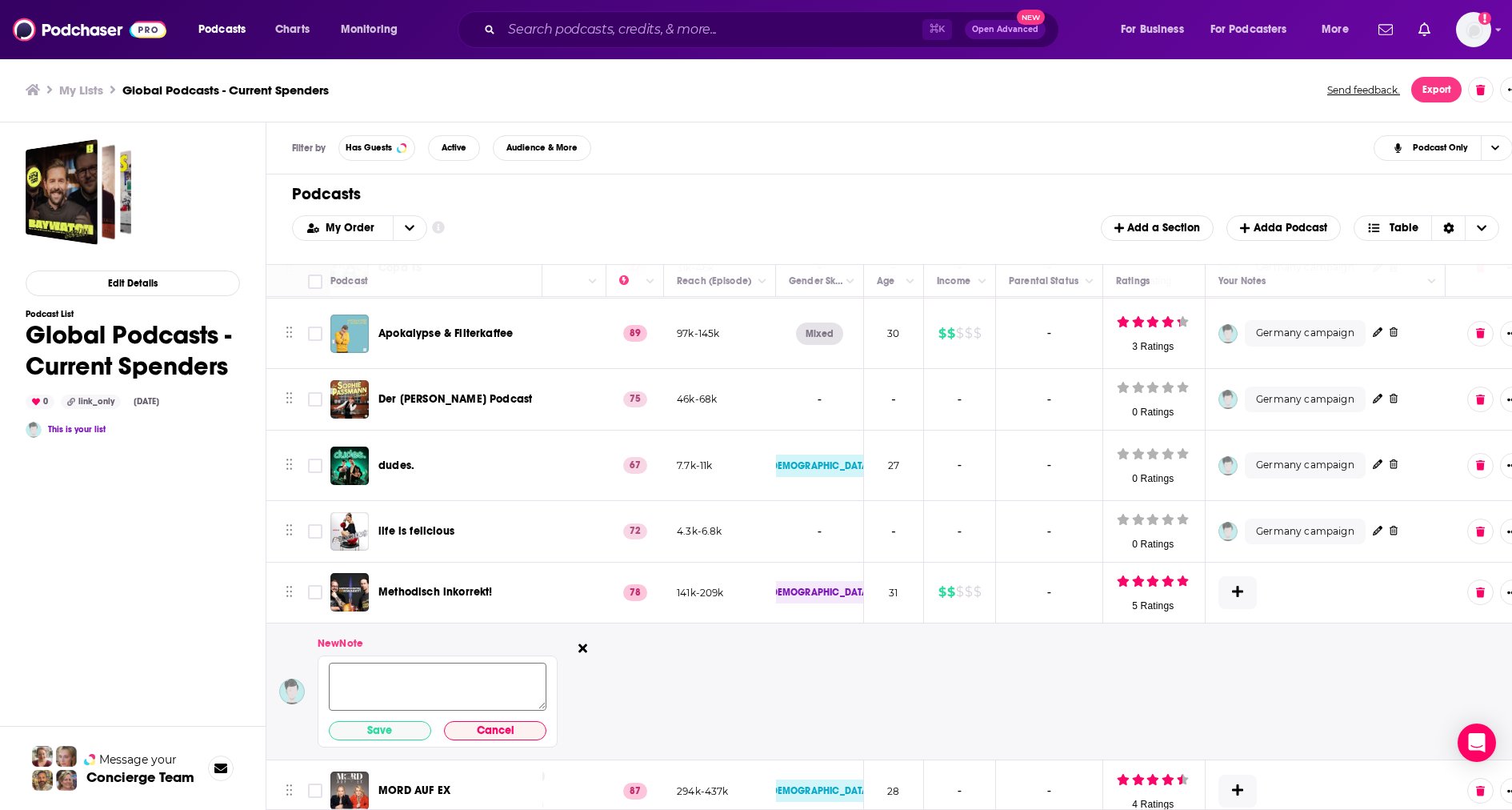 click at bounding box center [438, 686] 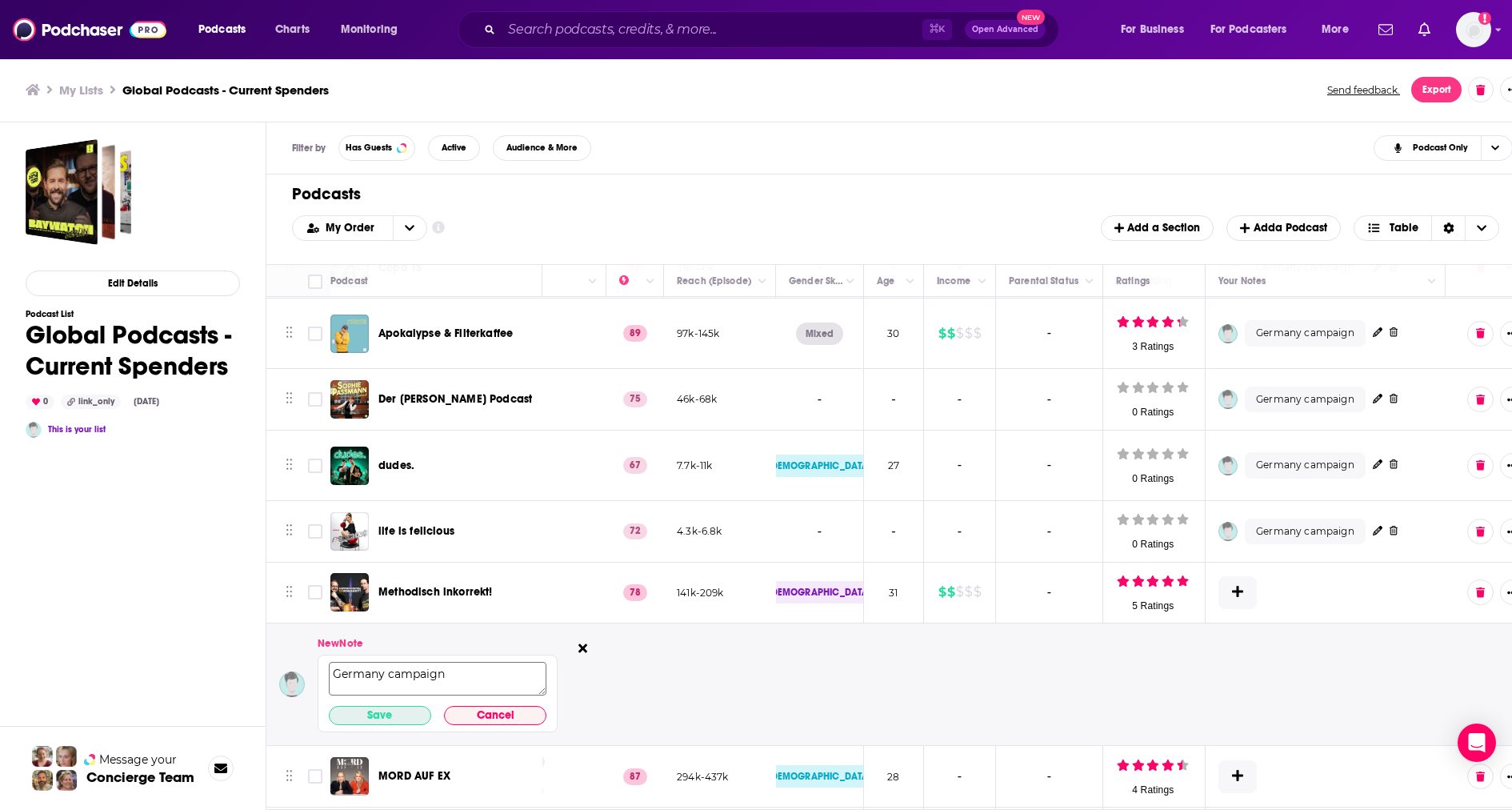 type on "Germany campaign" 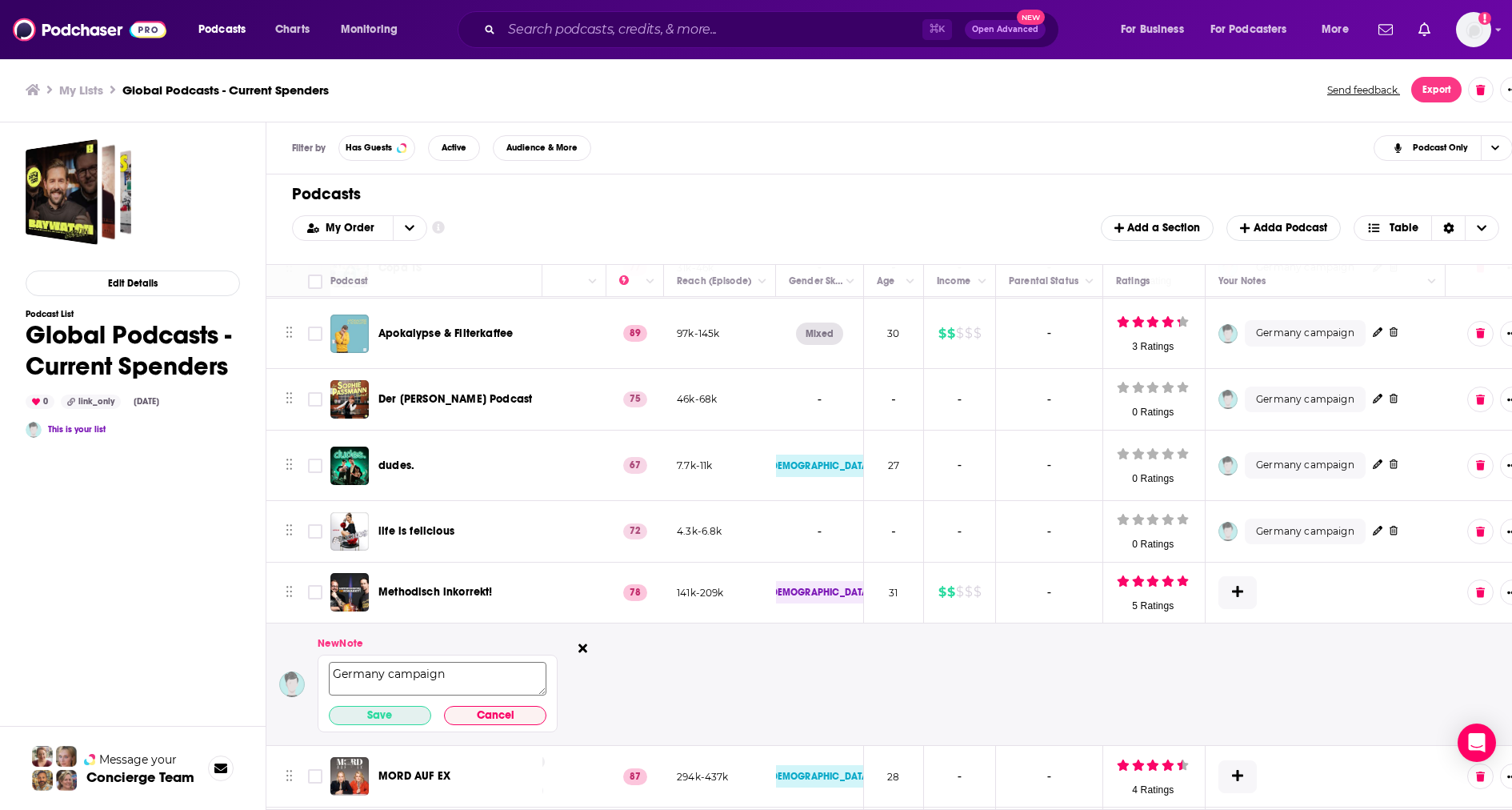 click on "Save" at bounding box center (380, 716) 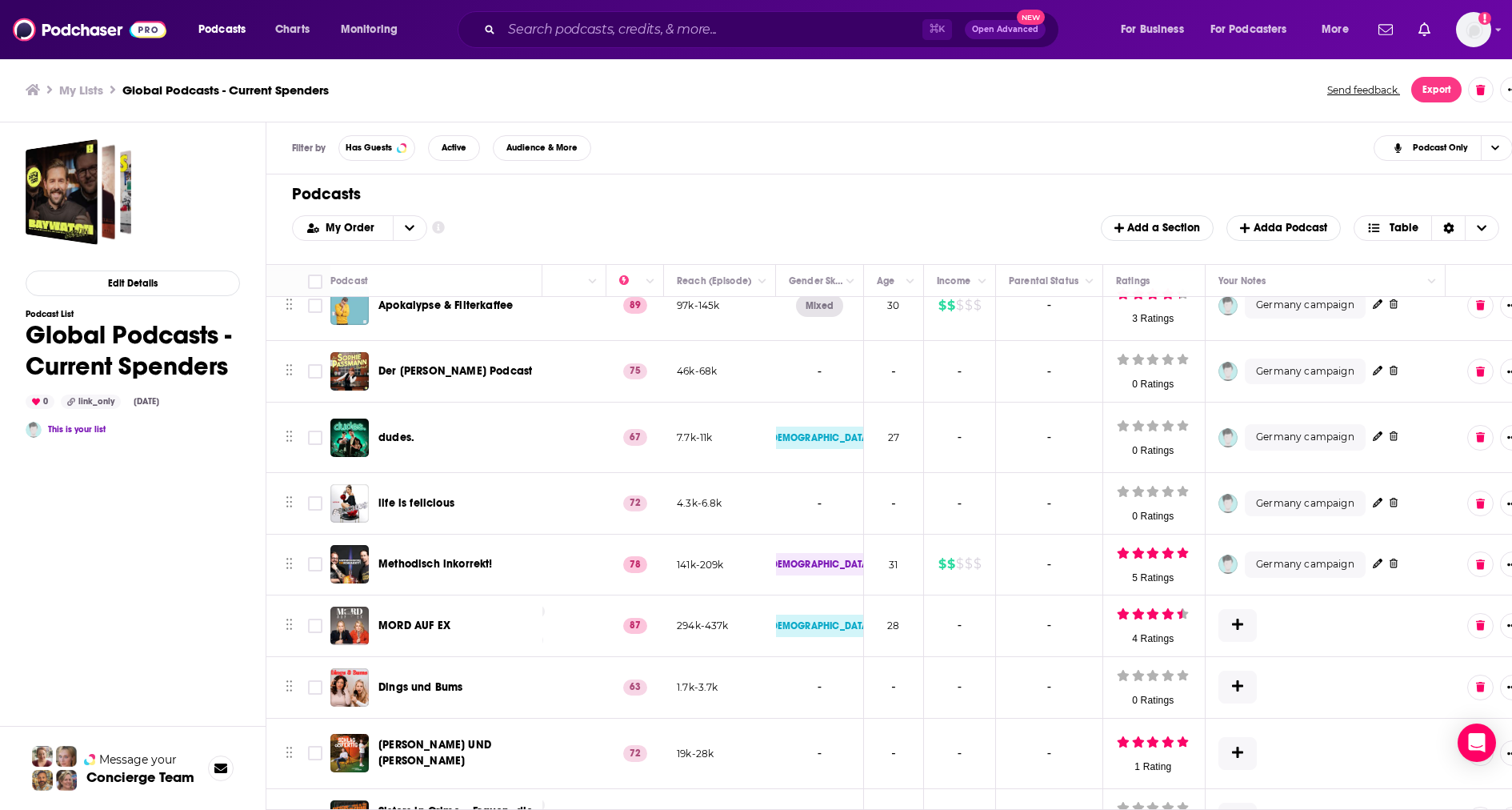 scroll, scrollTop: 248, scrollLeft: 382, axis: both 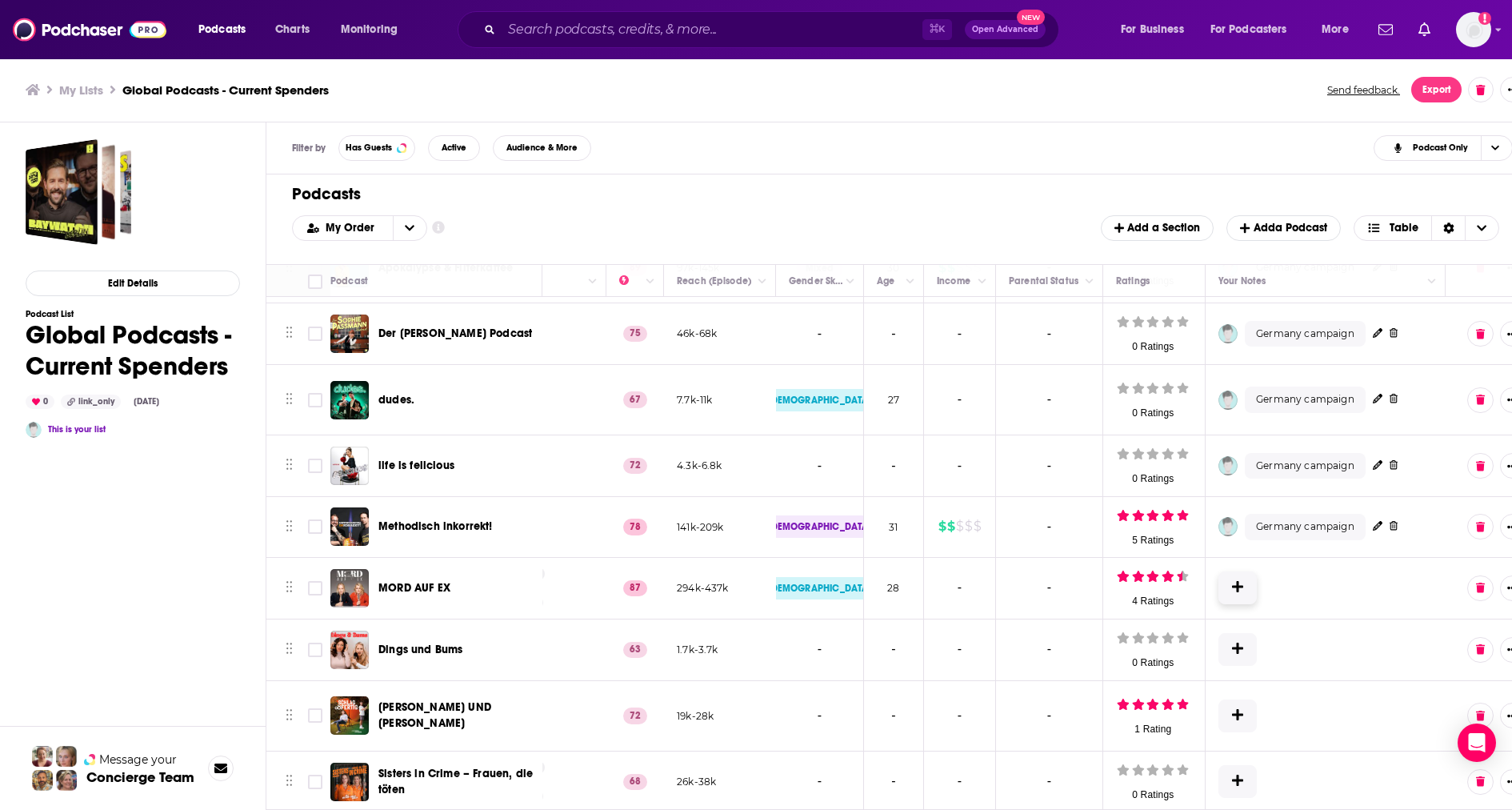 click 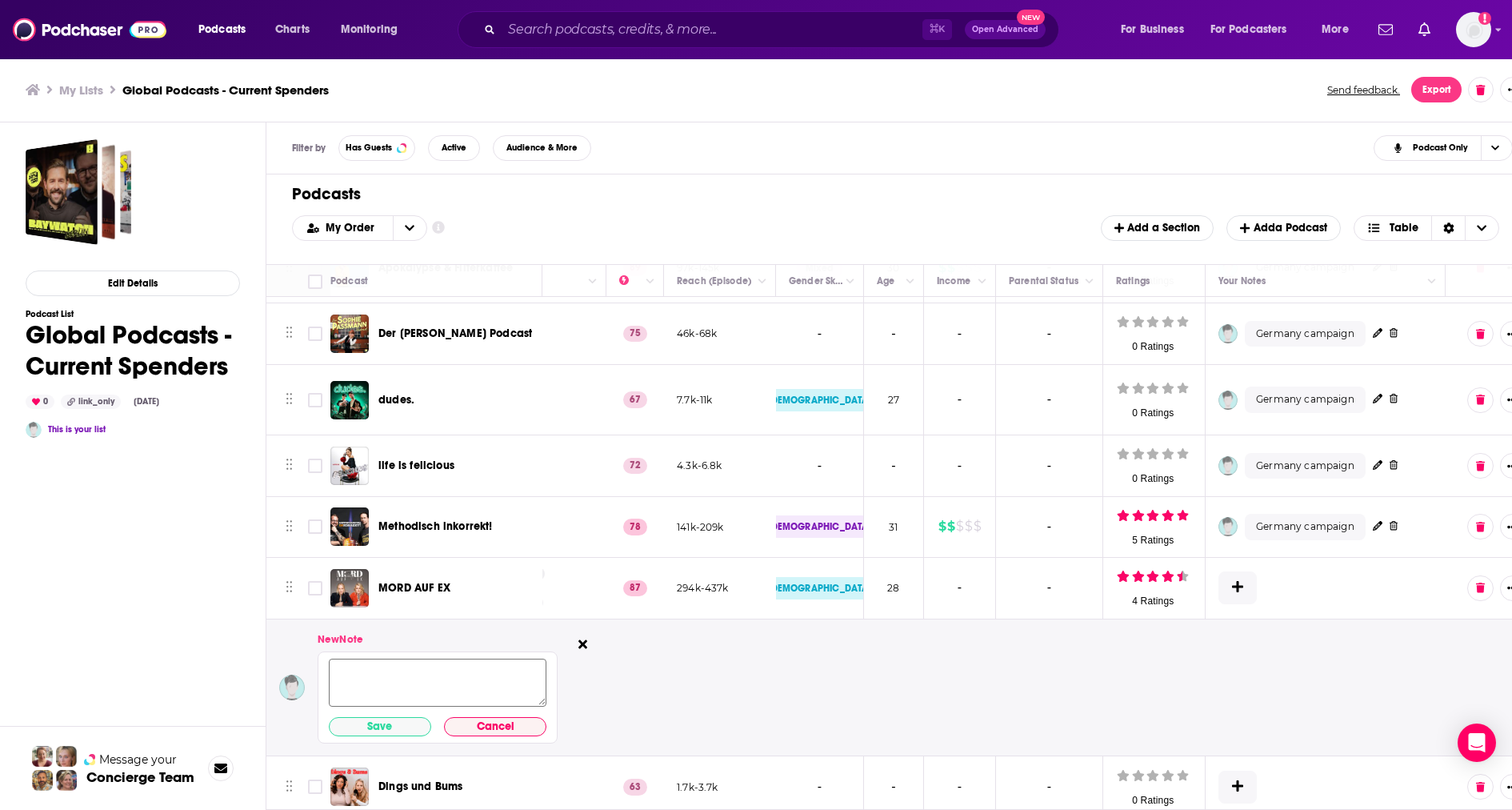 click at bounding box center (438, 682) 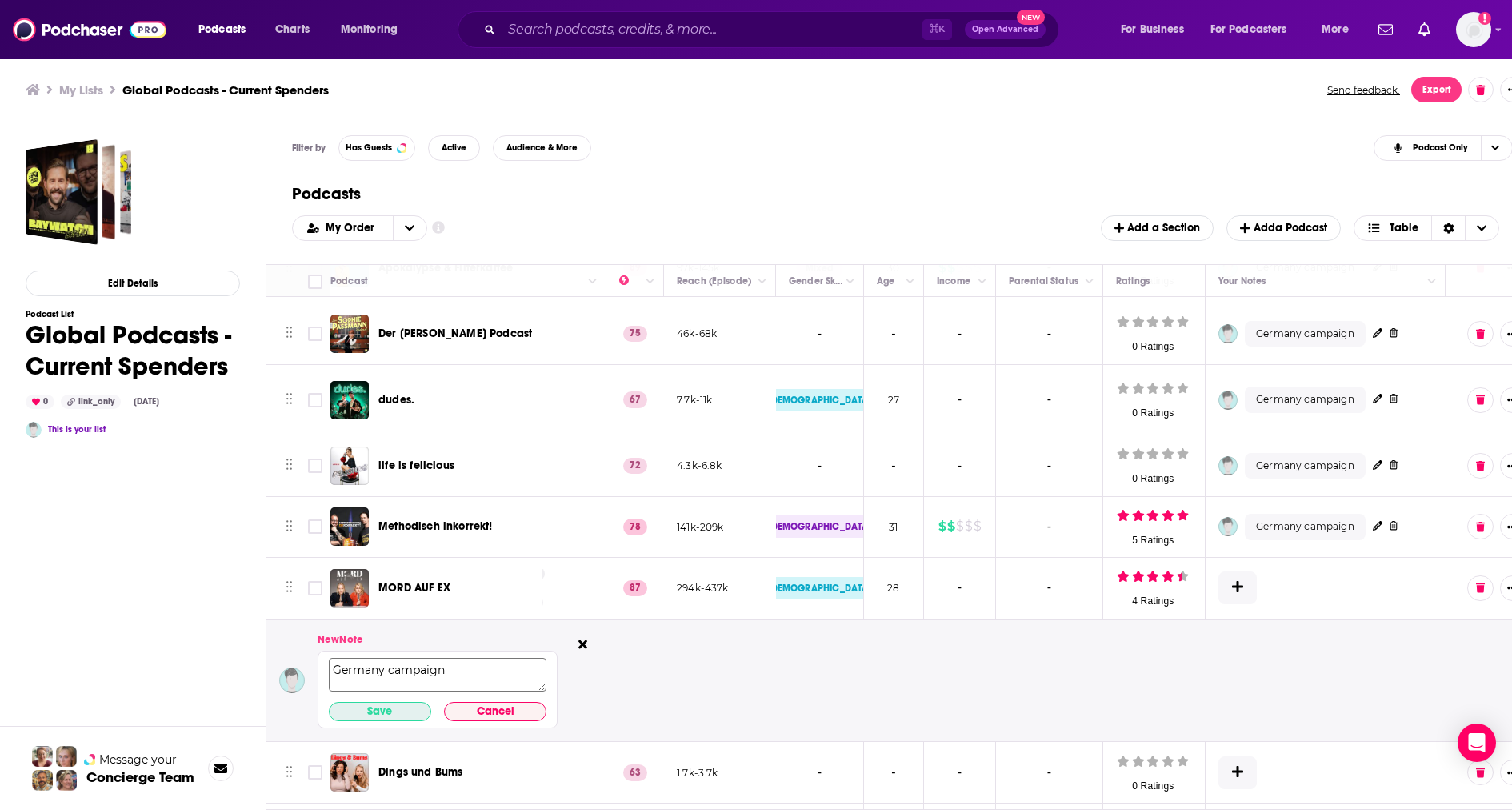 type on "Germany campaign" 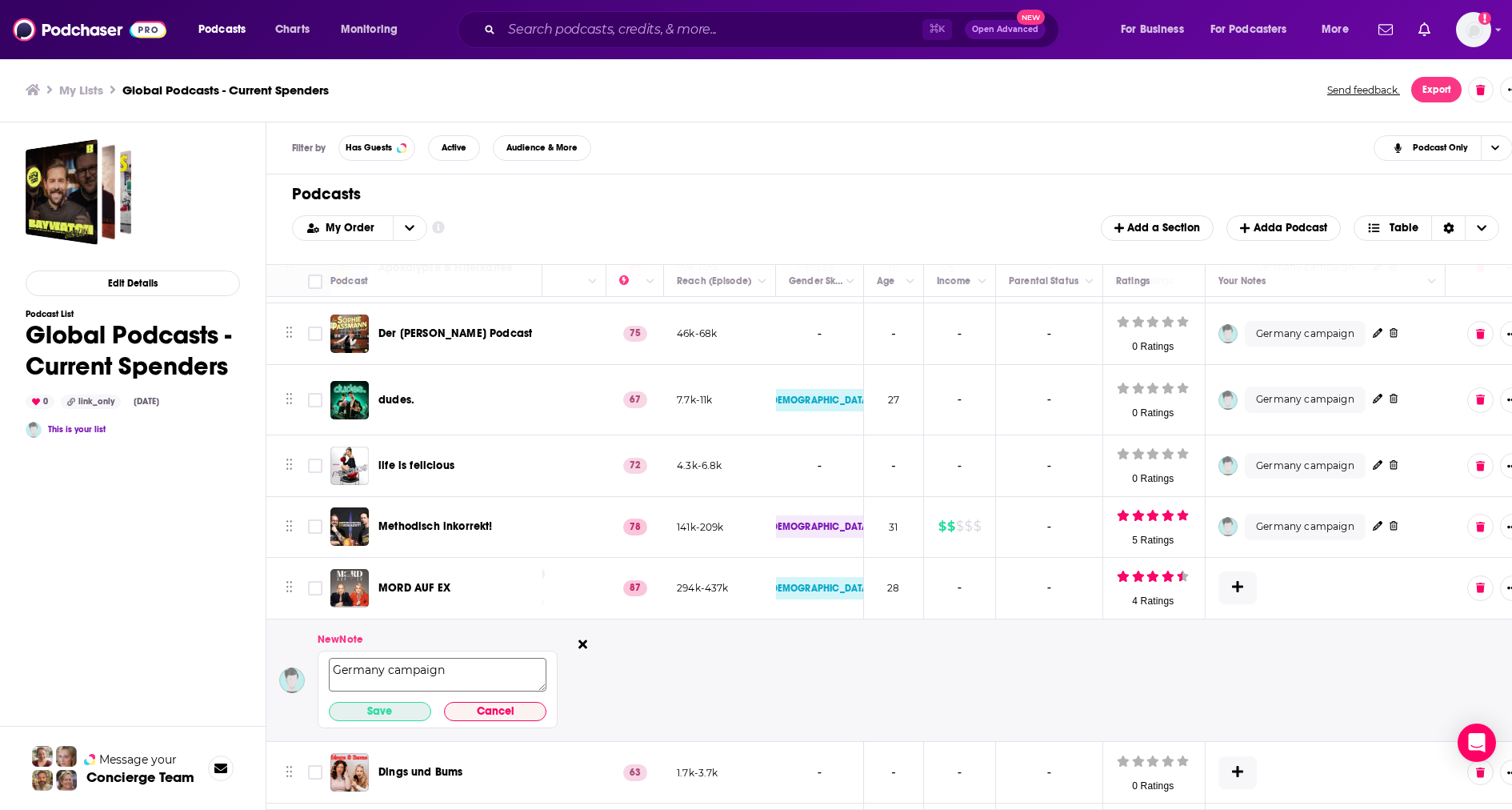 click on "Save" at bounding box center (380, 712) 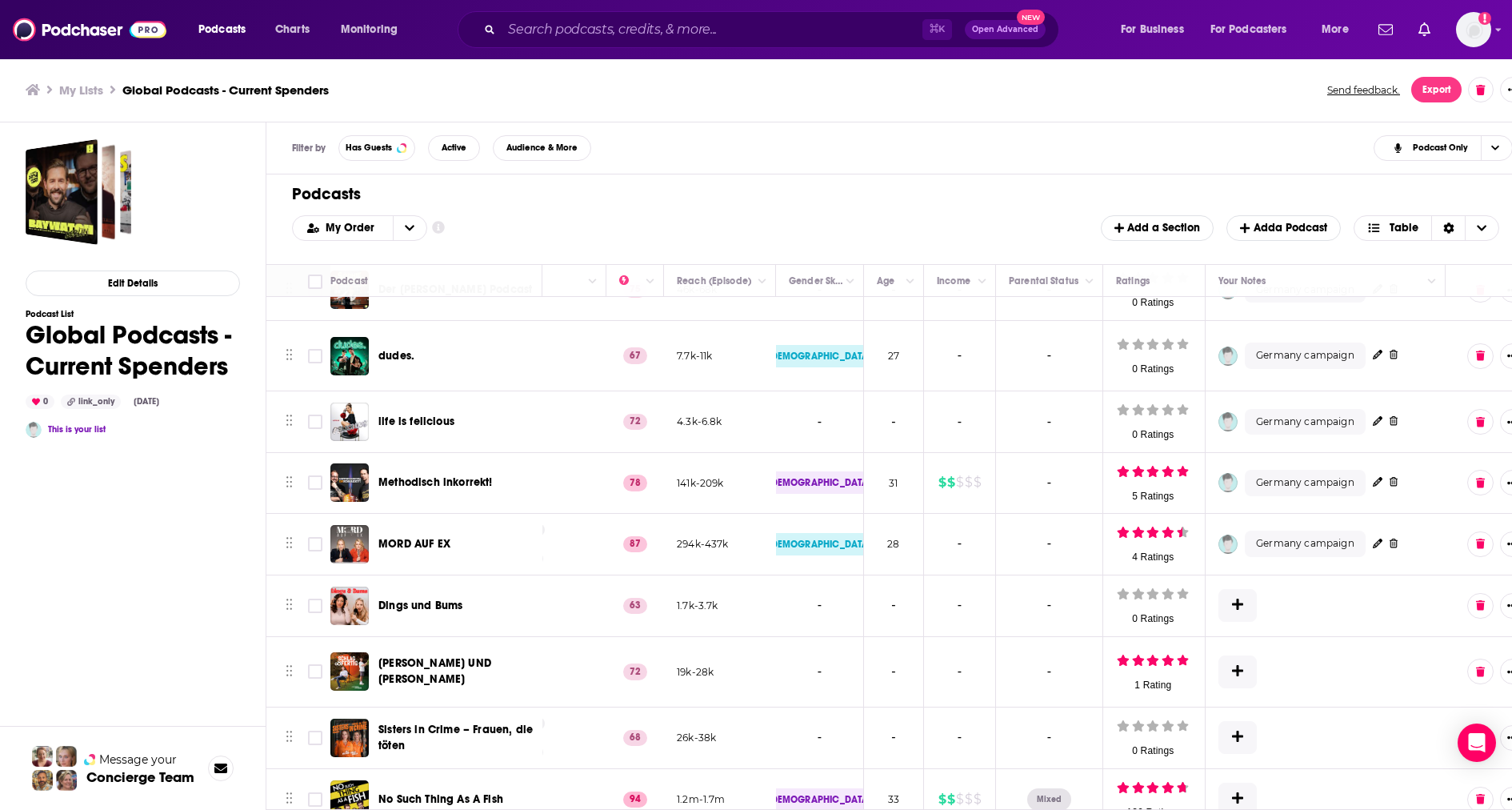 scroll, scrollTop: 315, scrollLeft: 382, axis: both 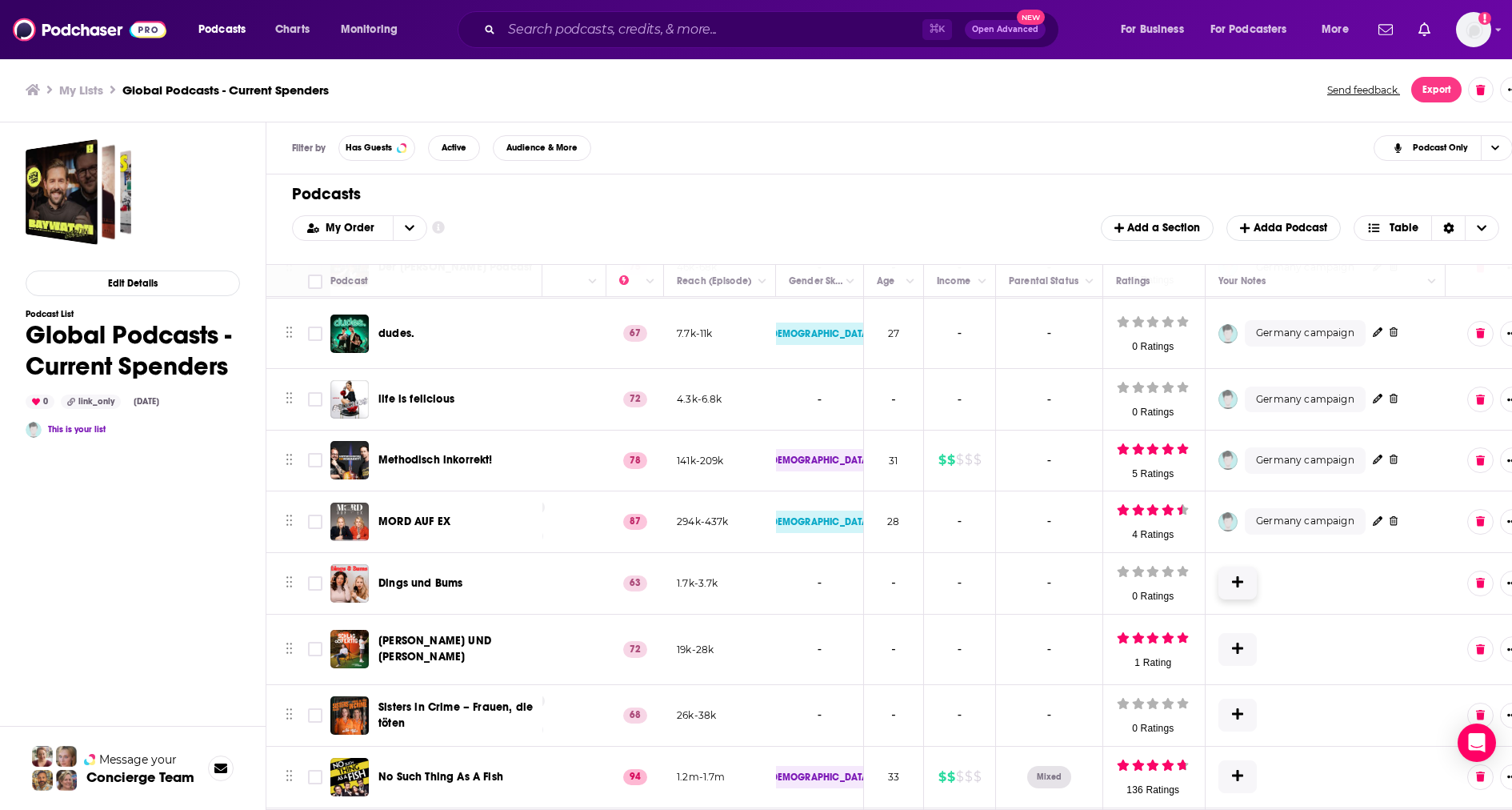 click 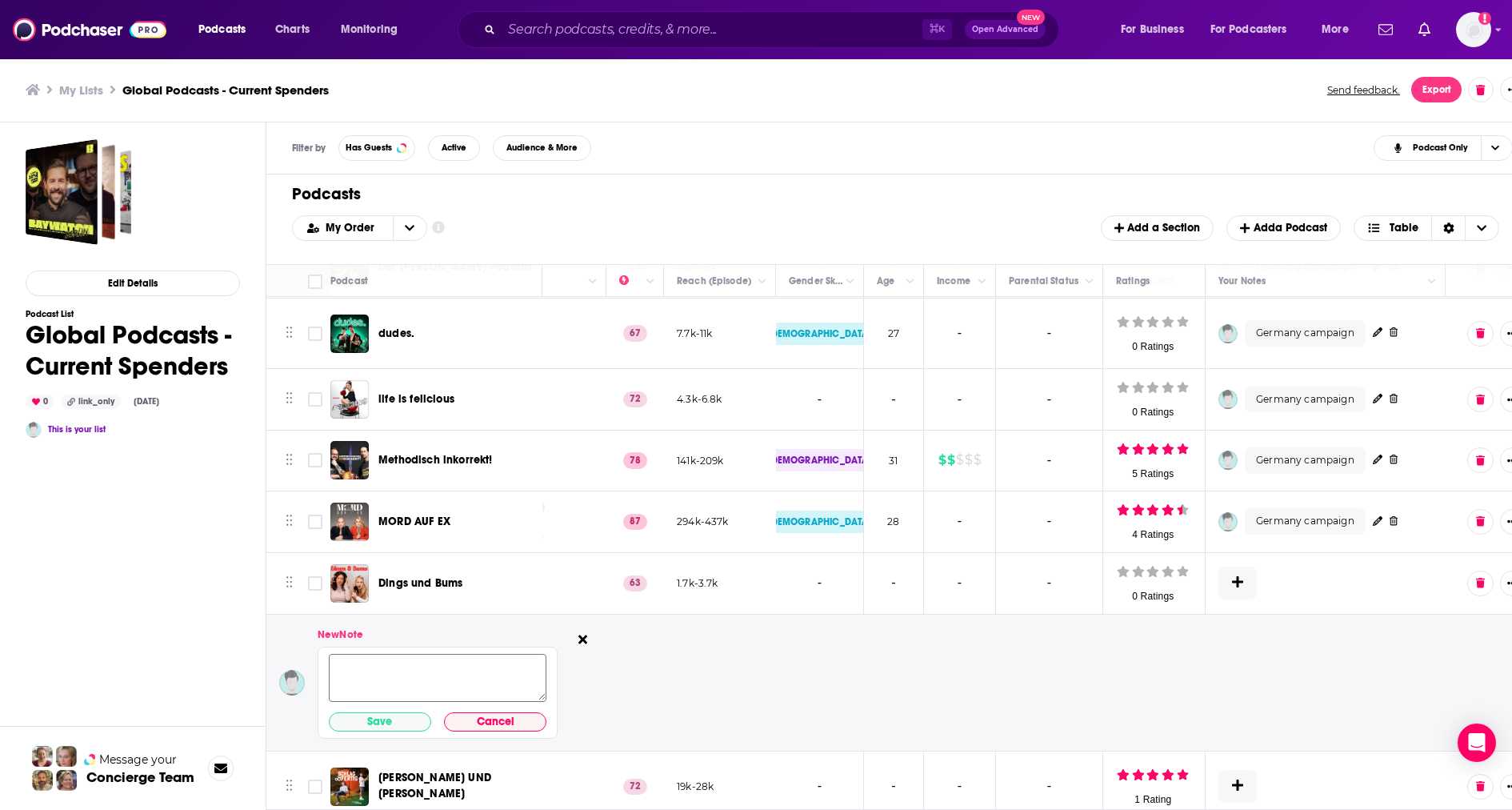 click at bounding box center (438, 677) 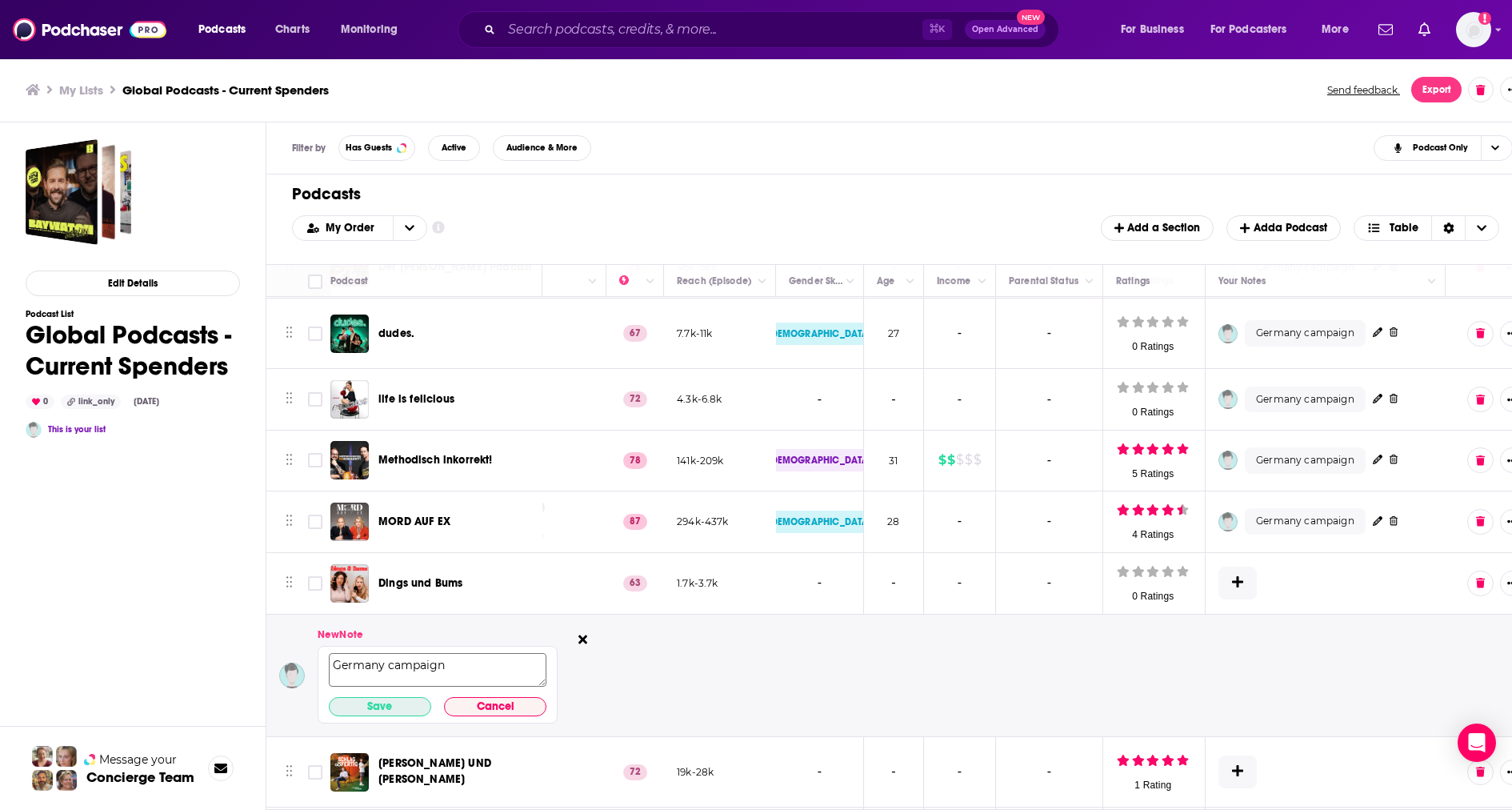 type on "Germany campaign" 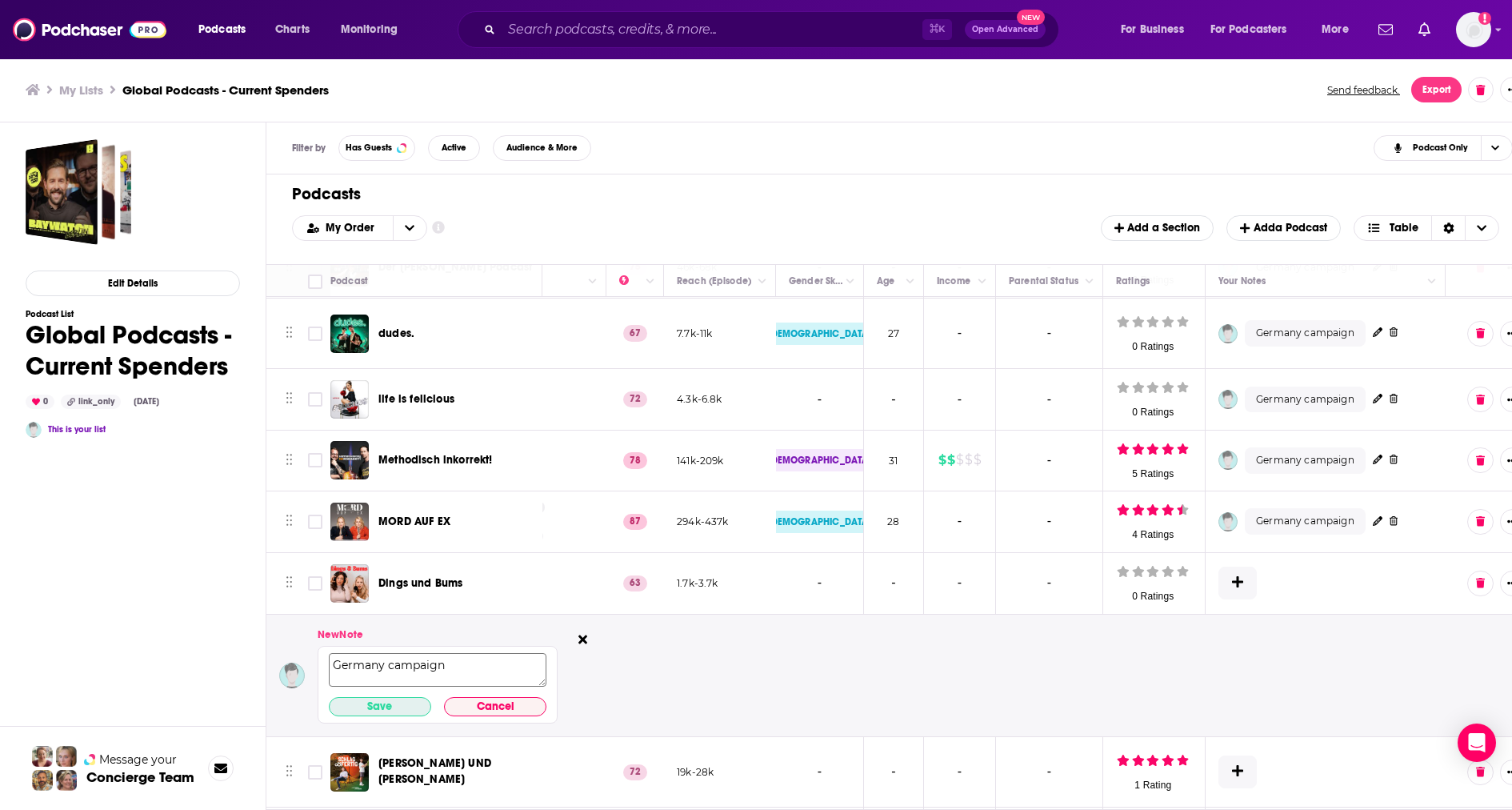 click on "Save" at bounding box center [380, 707] 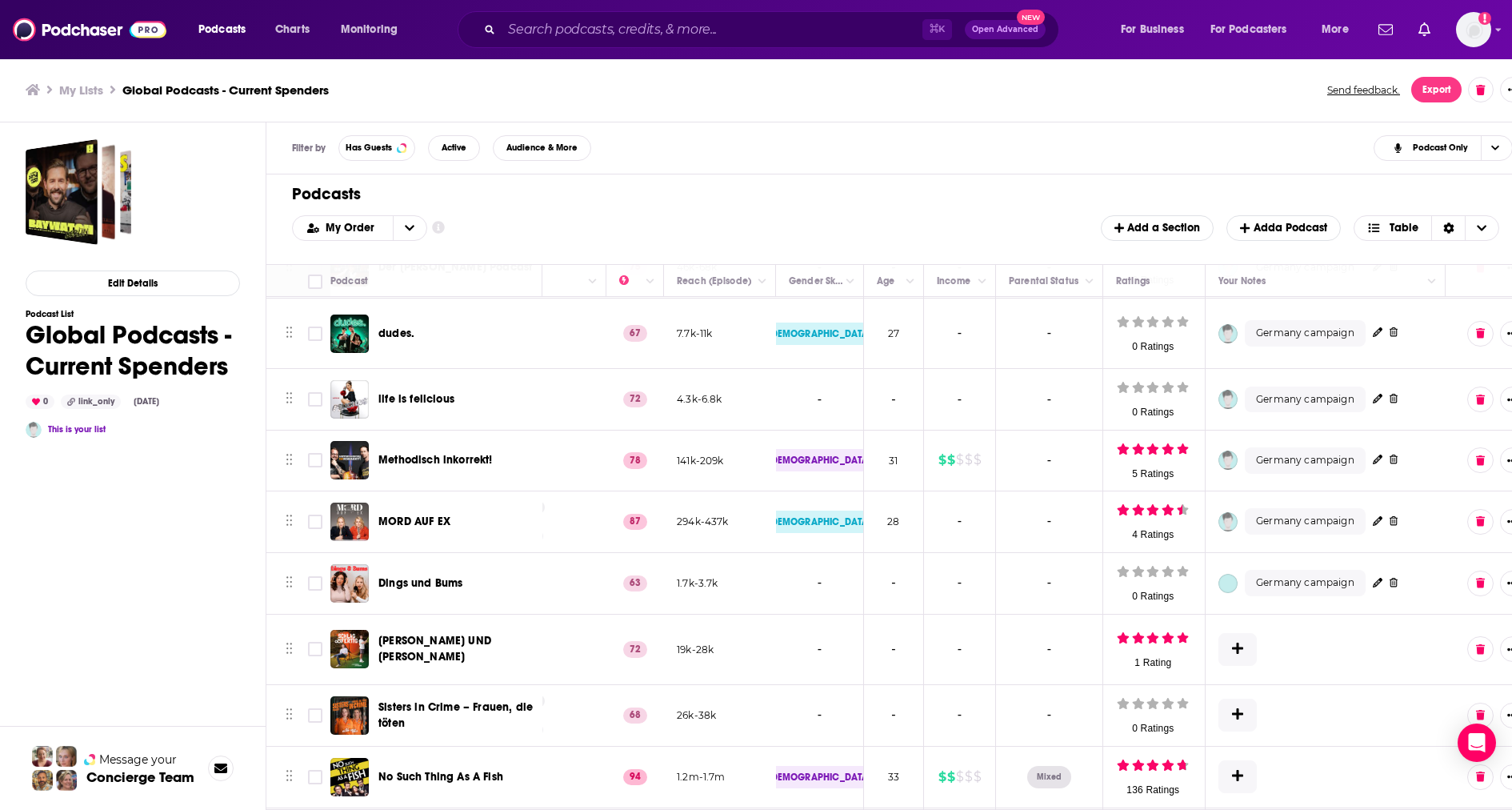 scroll, scrollTop: 388, scrollLeft: 382, axis: both 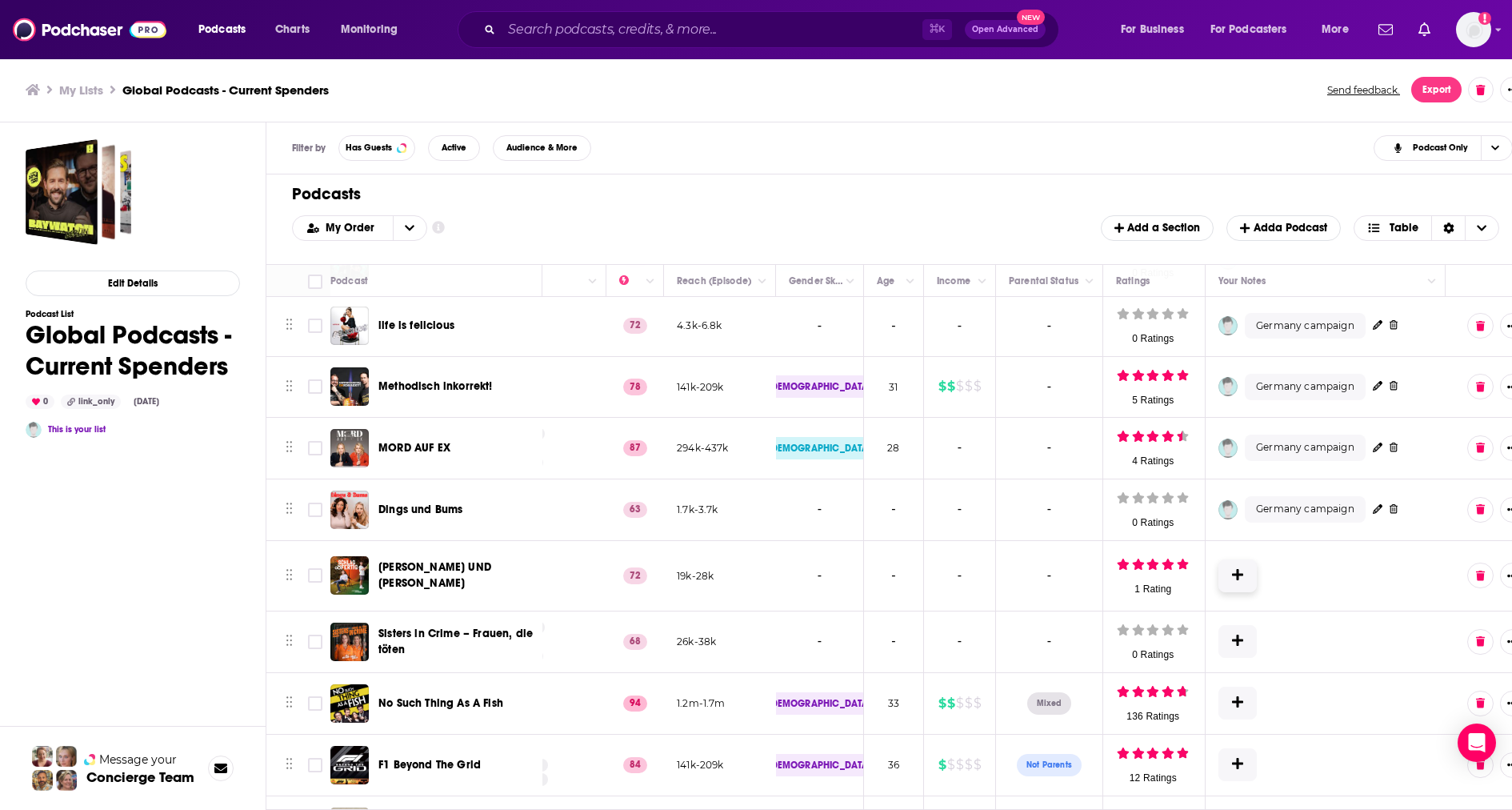 click at bounding box center (1238, 575) 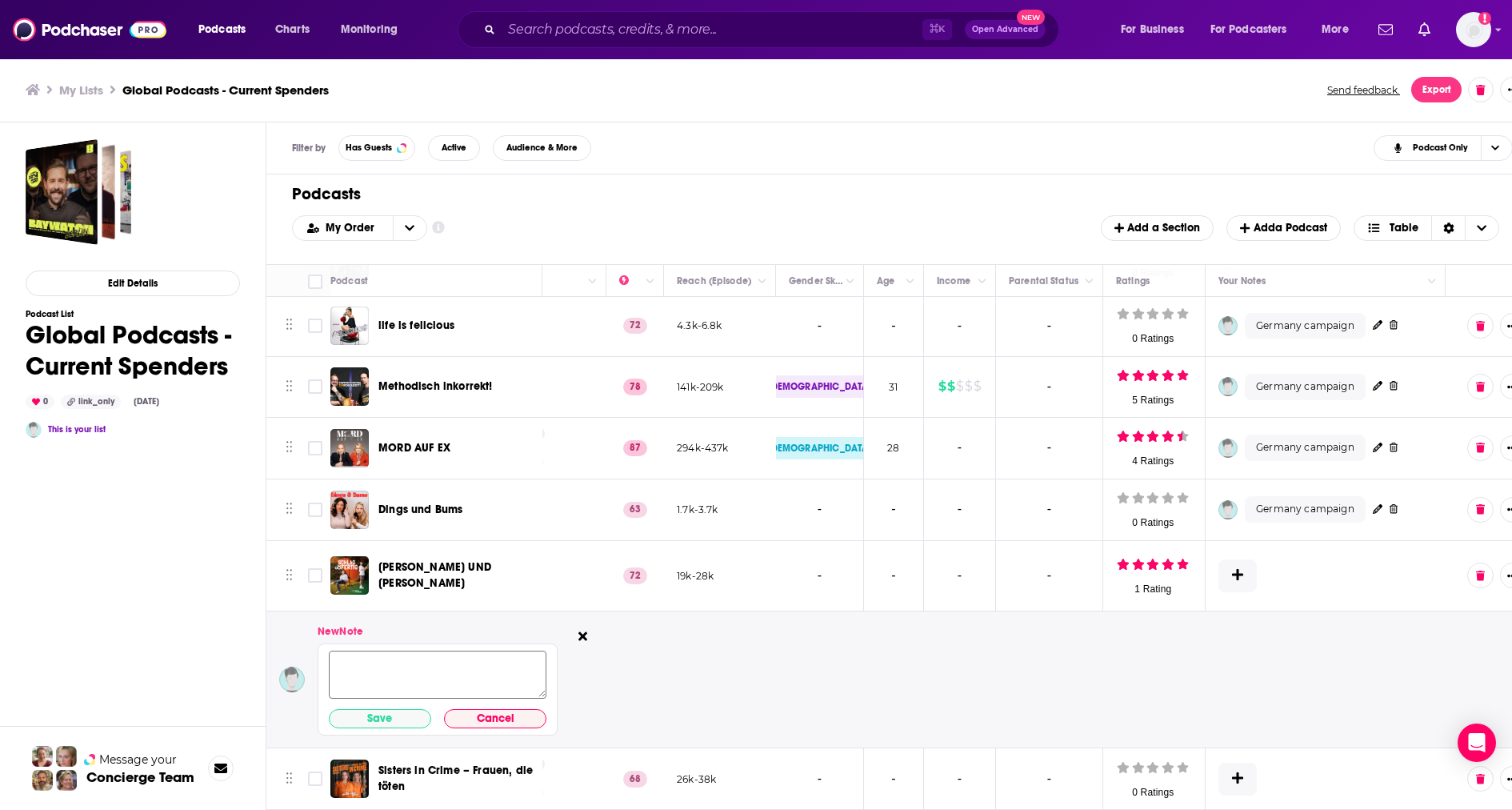 click at bounding box center (438, 674) 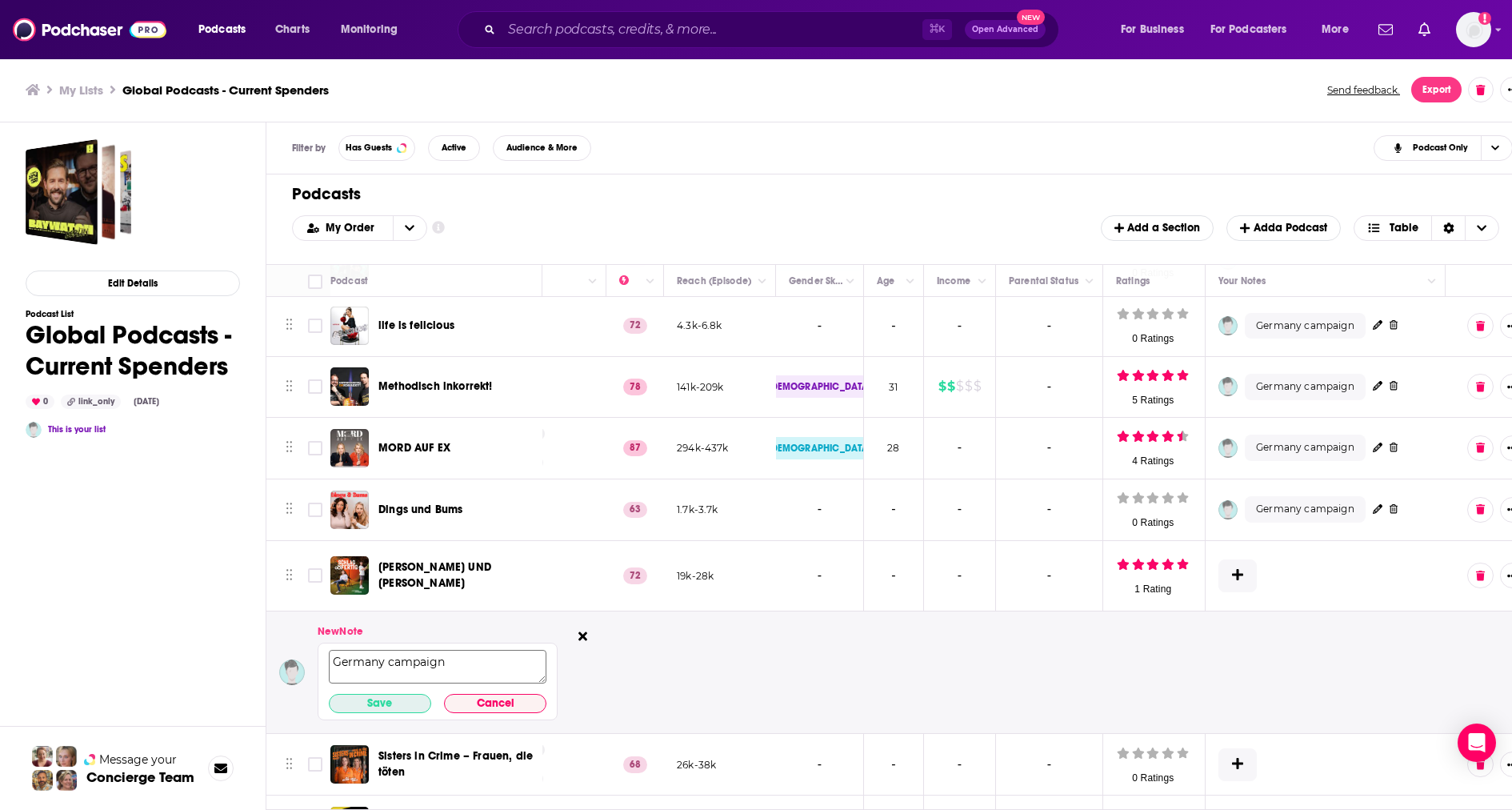 type on "Germany campaign" 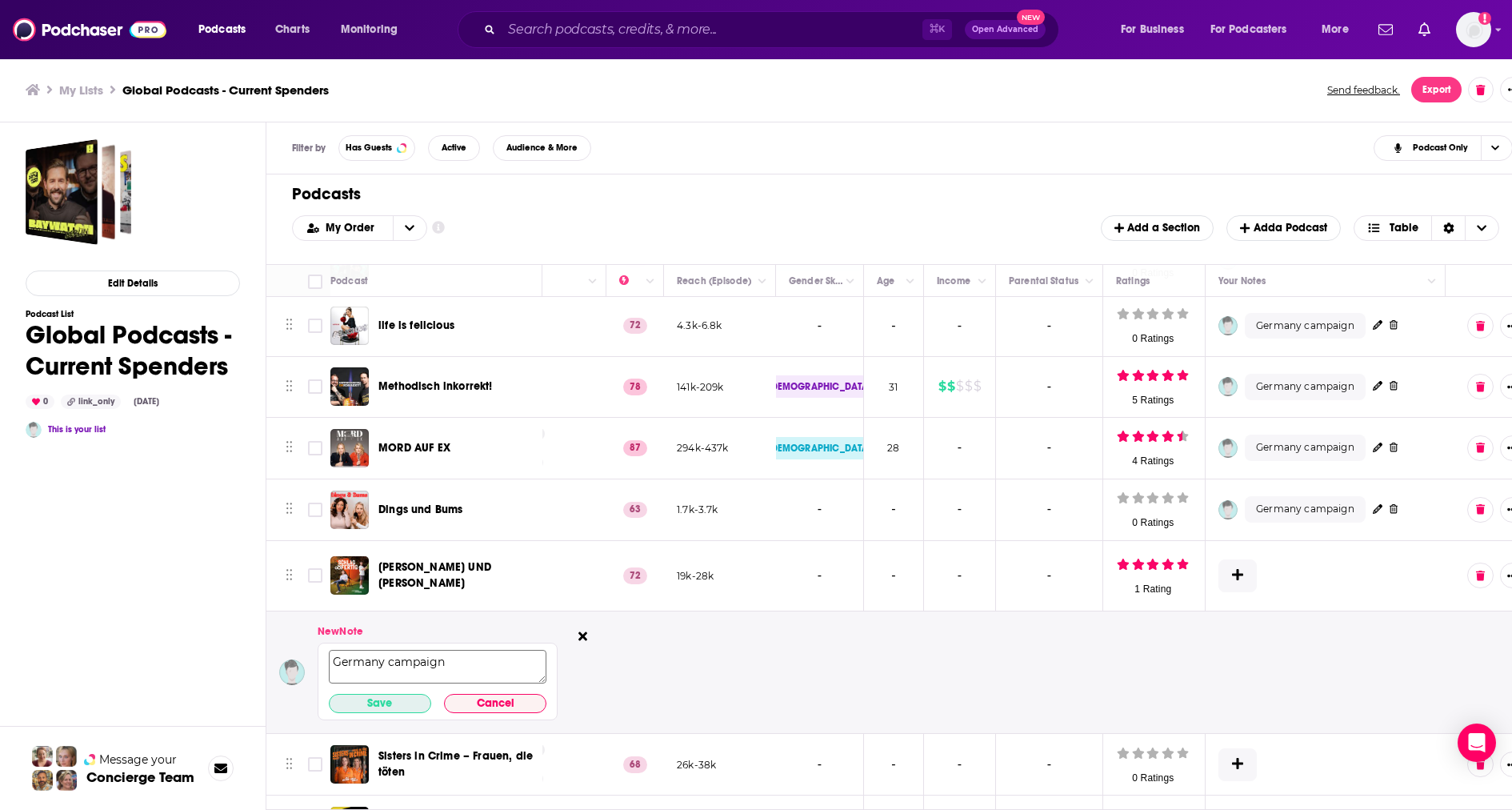 click on "Save" at bounding box center (380, 704) 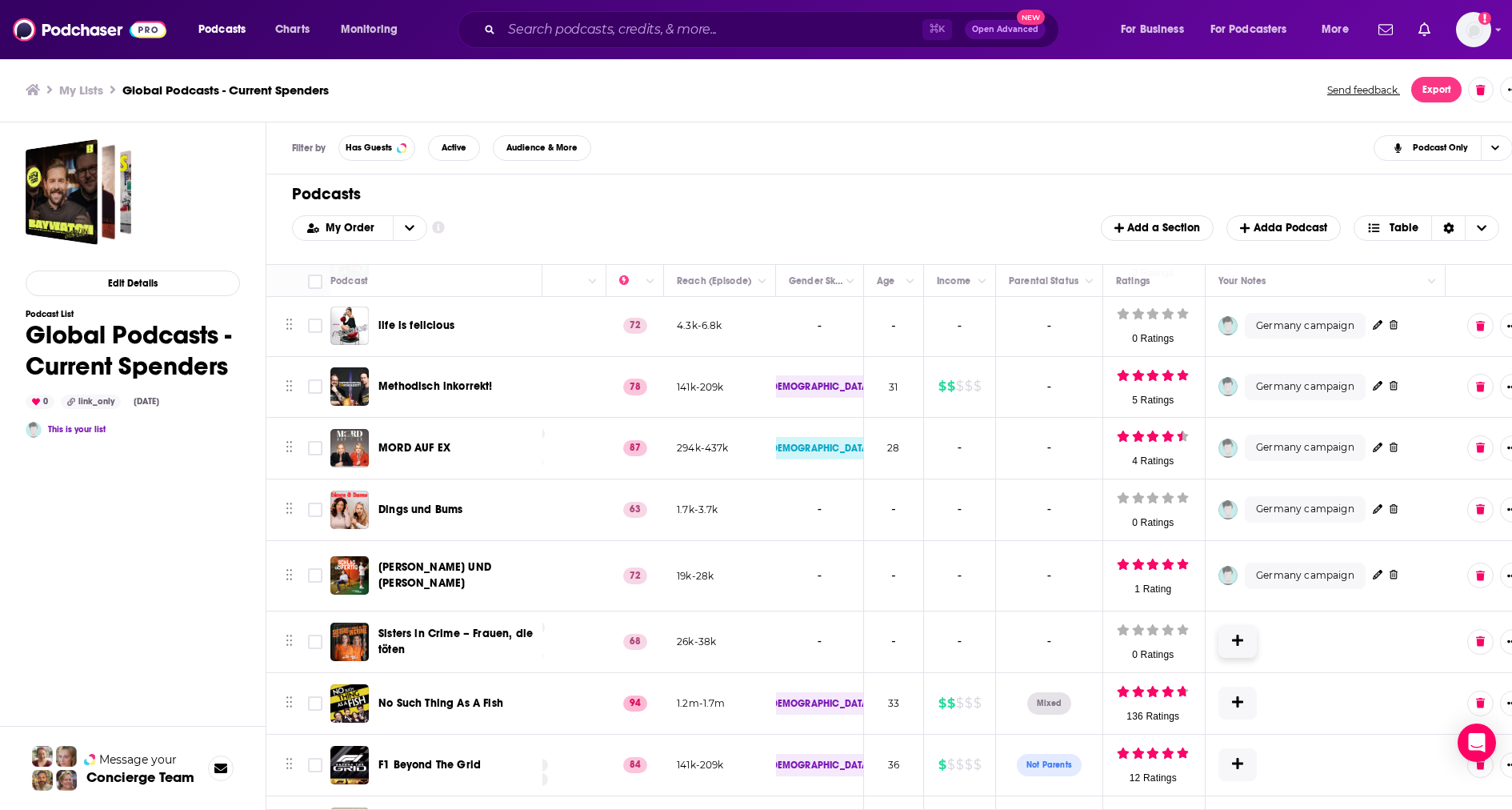 click at bounding box center [1238, 641] 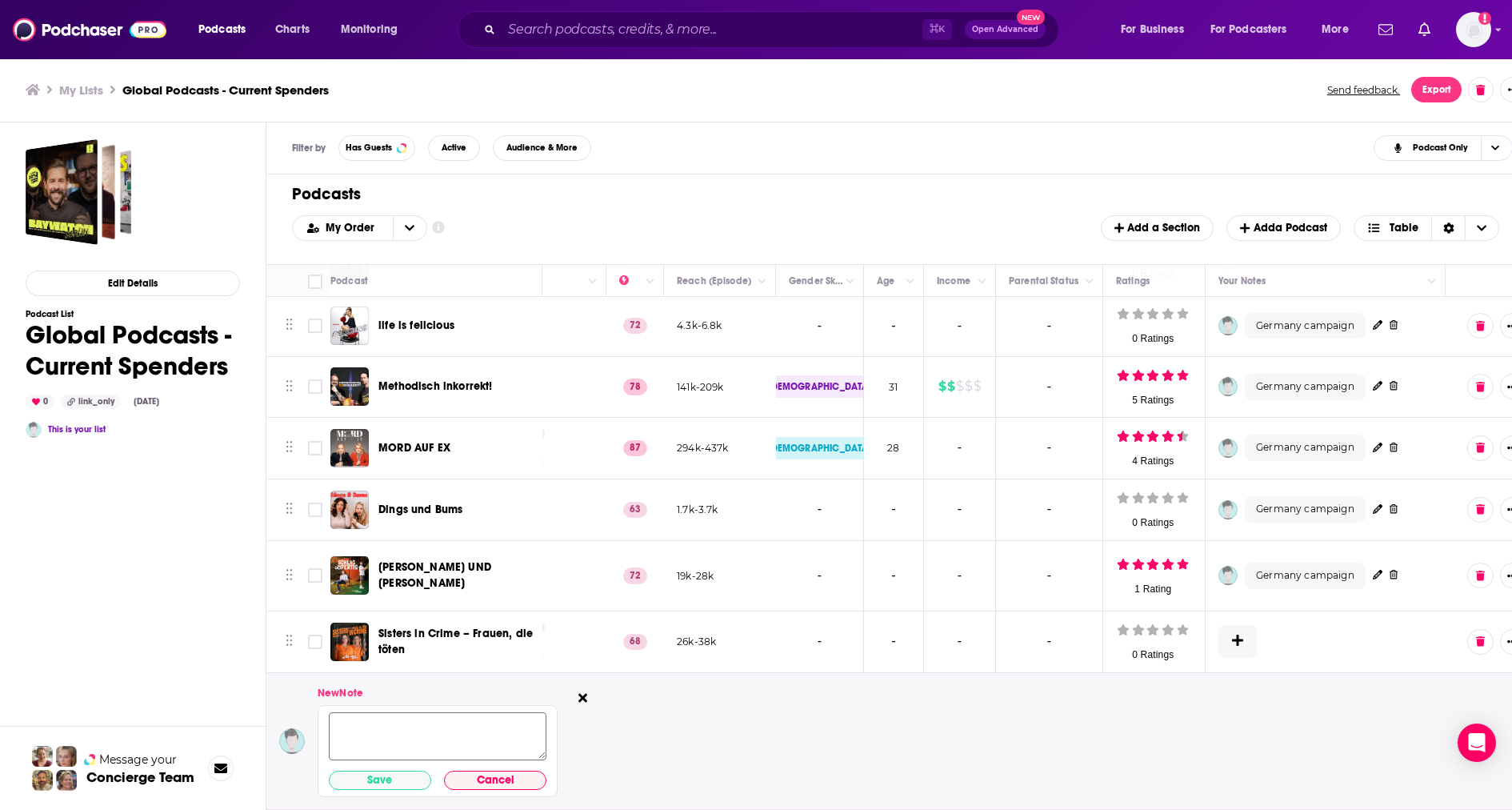 click on "Save Cancel" at bounding box center (438, 750) 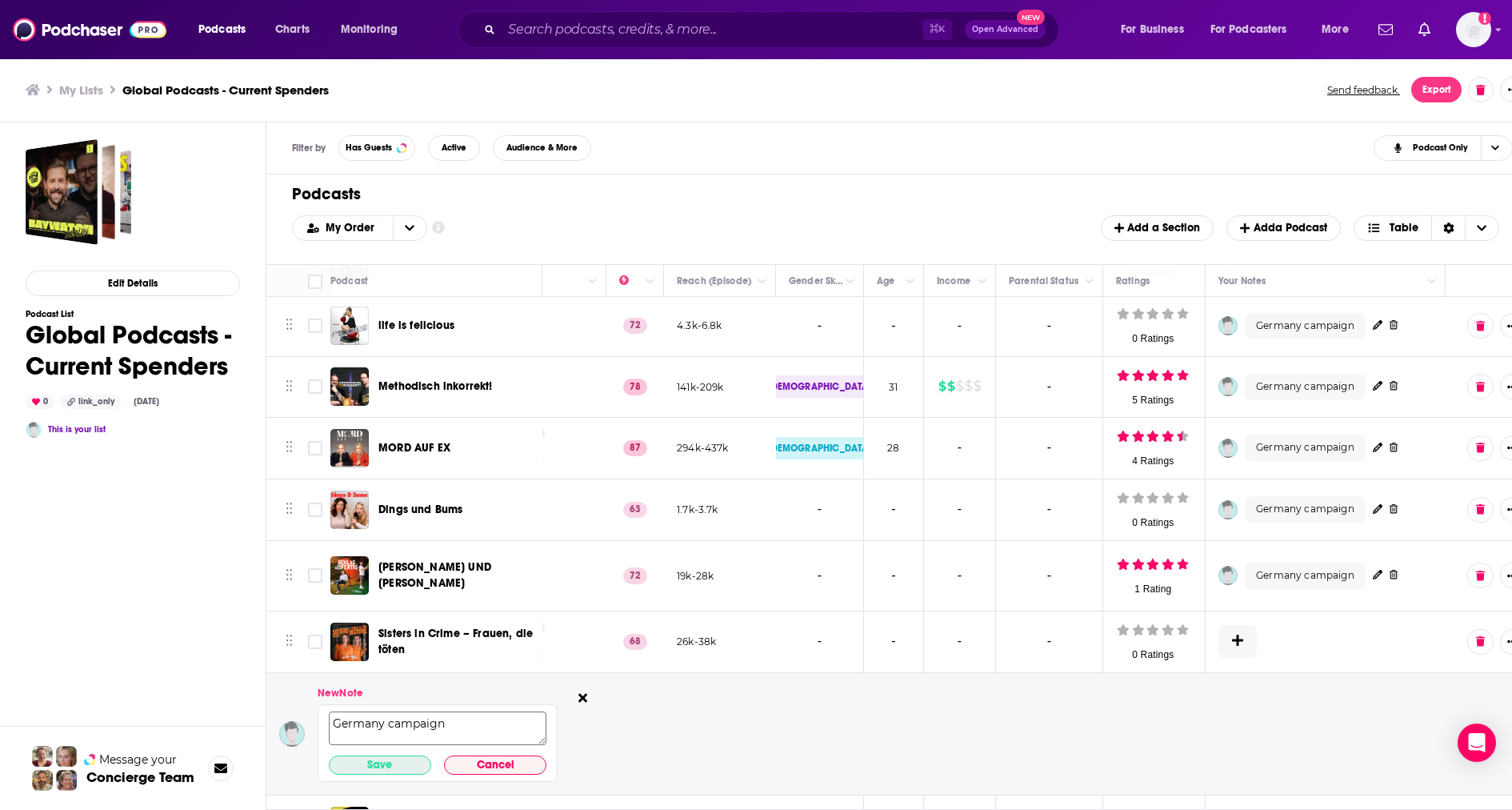 type on "Germany campaign" 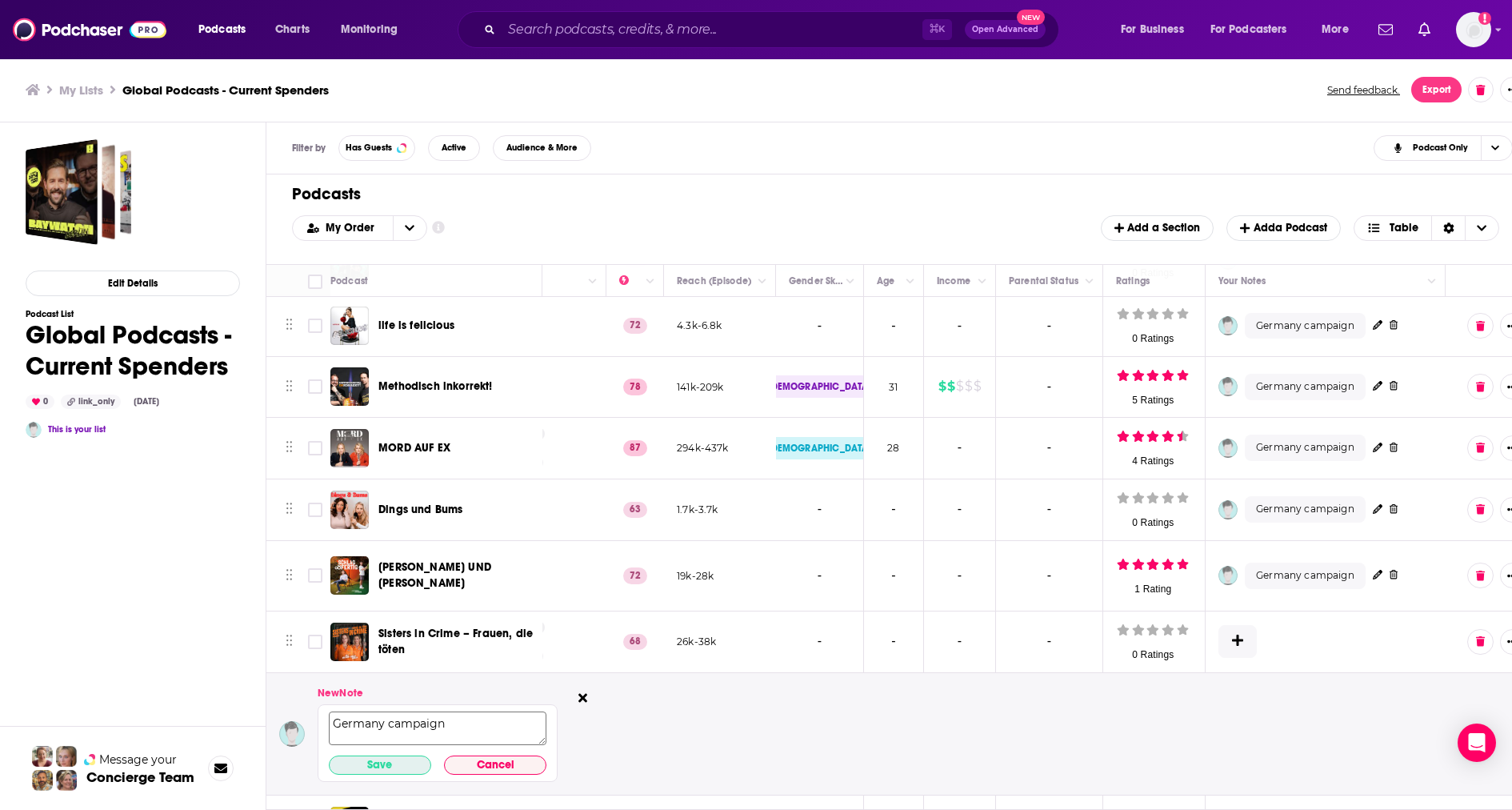 click on "Save" at bounding box center [380, 765] 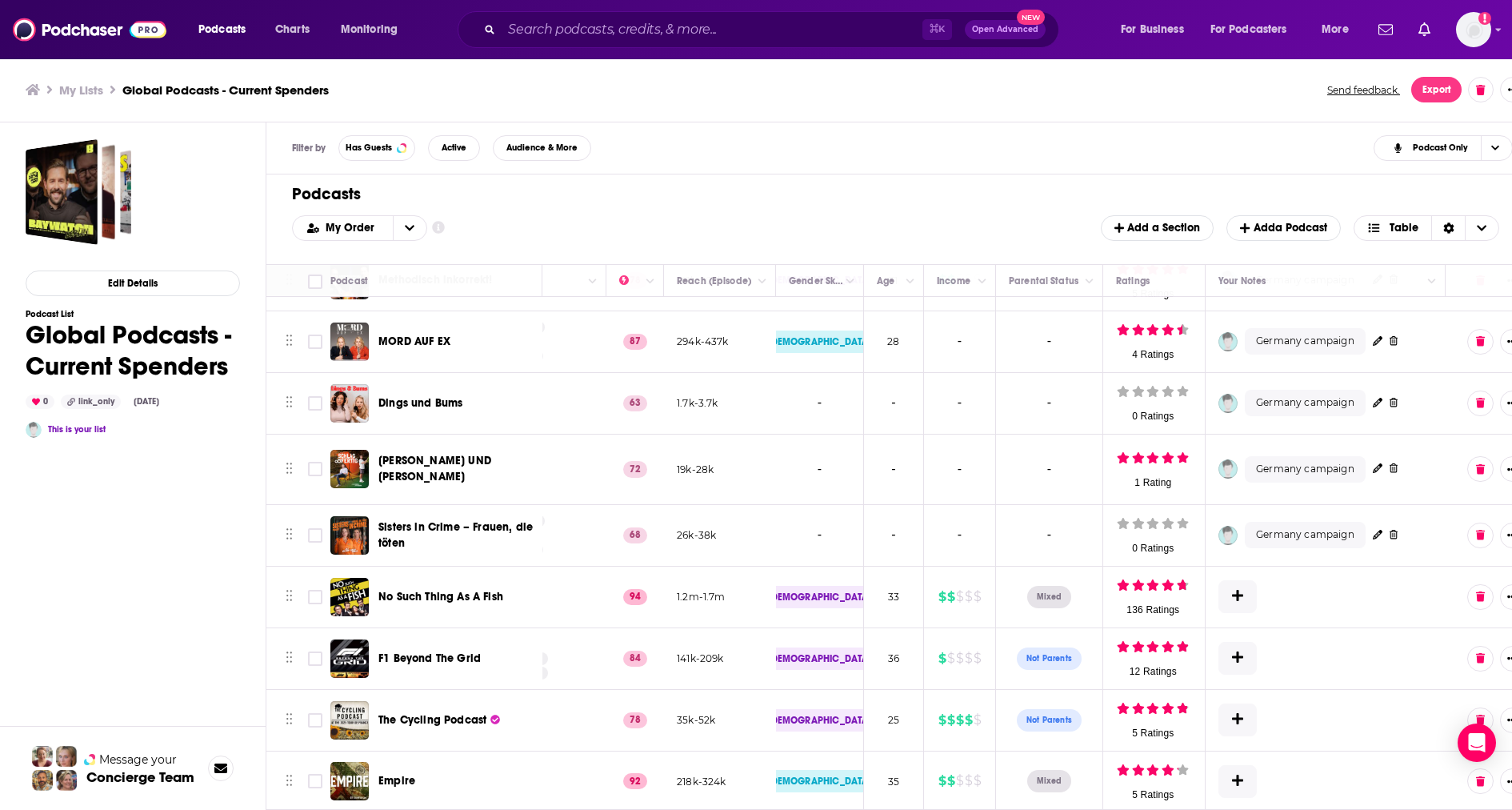 scroll, scrollTop: 502, scrollLeft: 382, axis: both 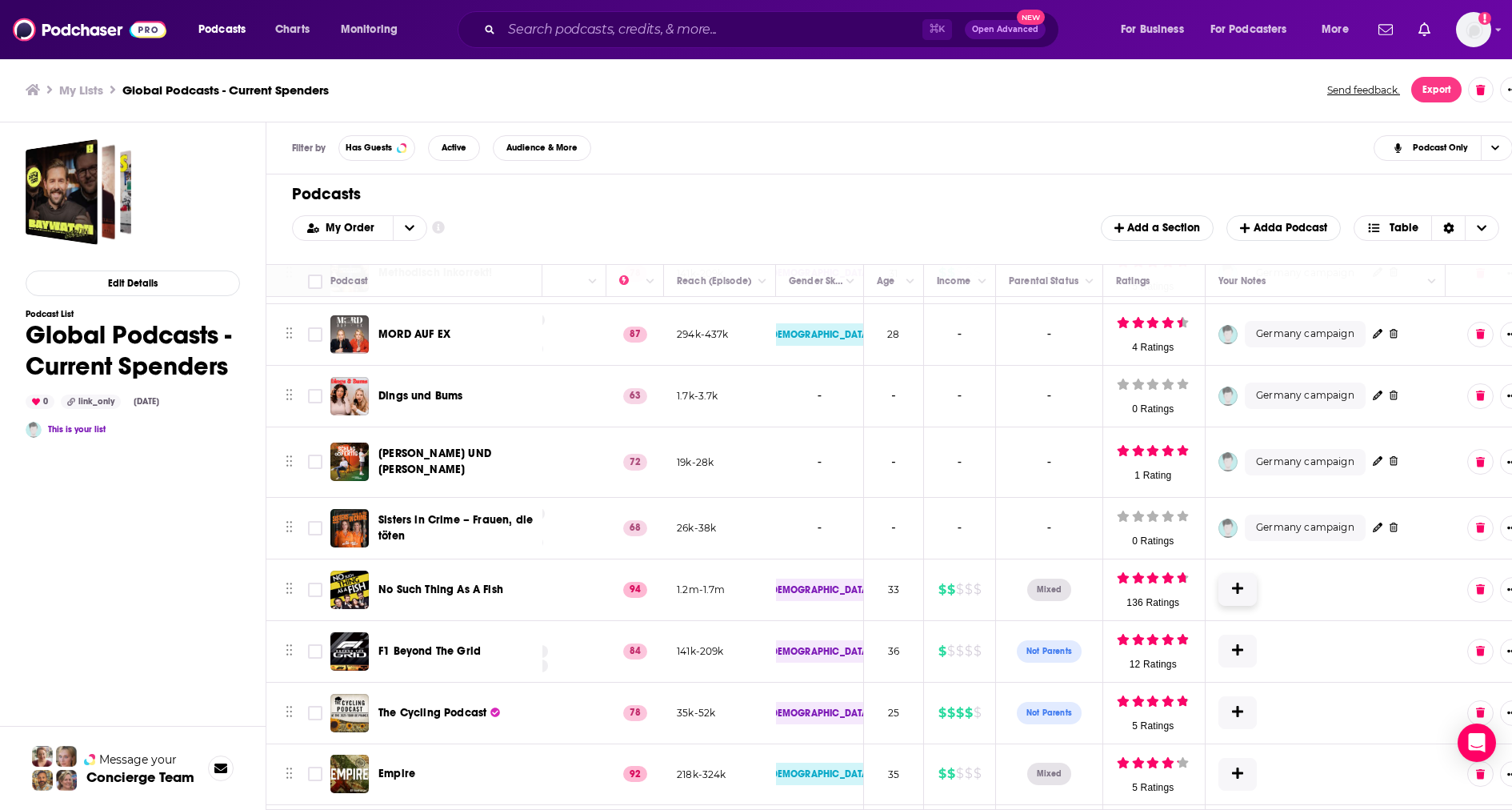 click 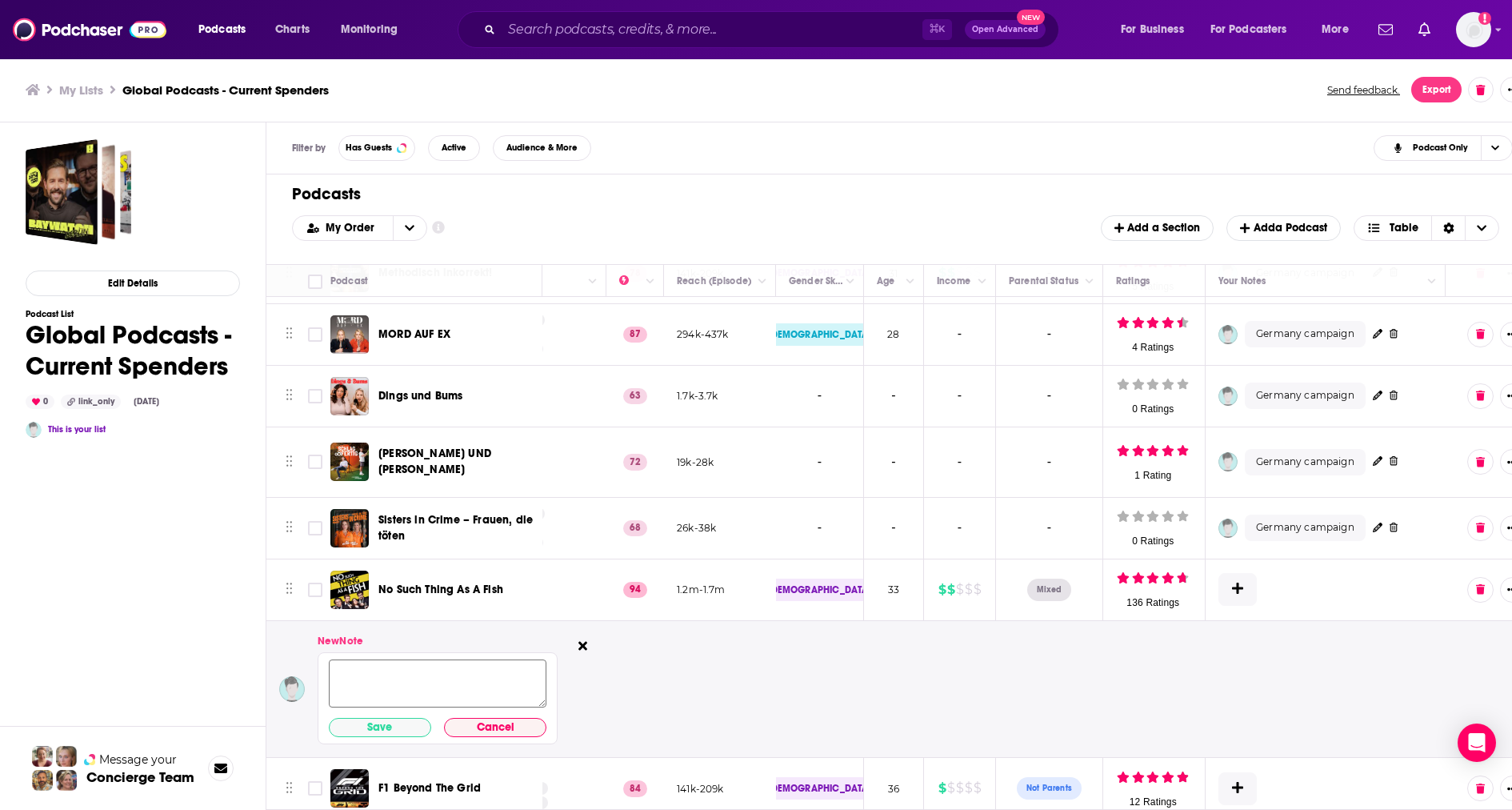 click at bounding box center [438, 684] 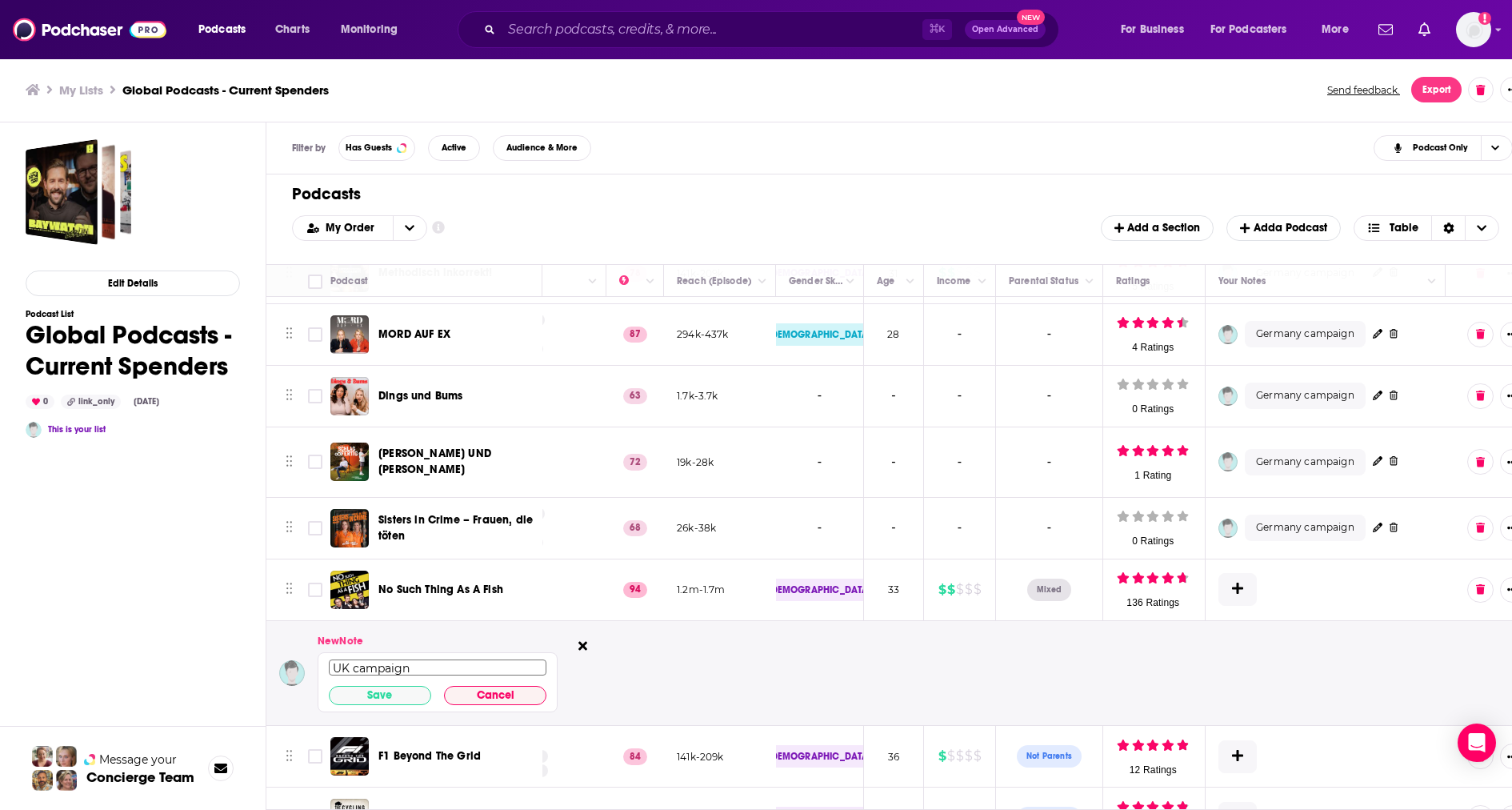 scroll, scrollTop: 0, scrollLeft: 0, axis: both 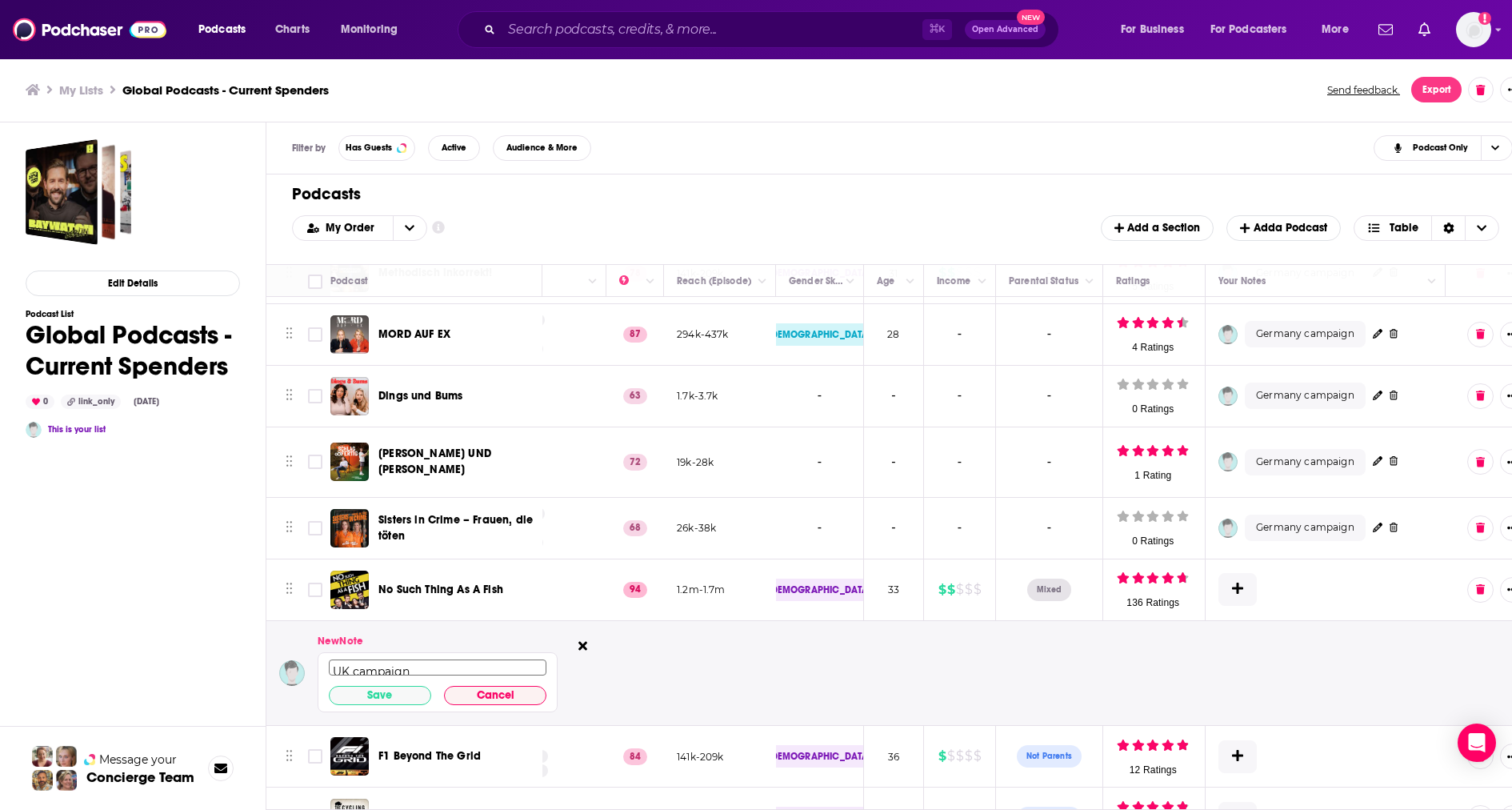 drag, startPoint x: 407, startPoint y: 631, endPoint x: 312, endPoint y: 631, distance: 95 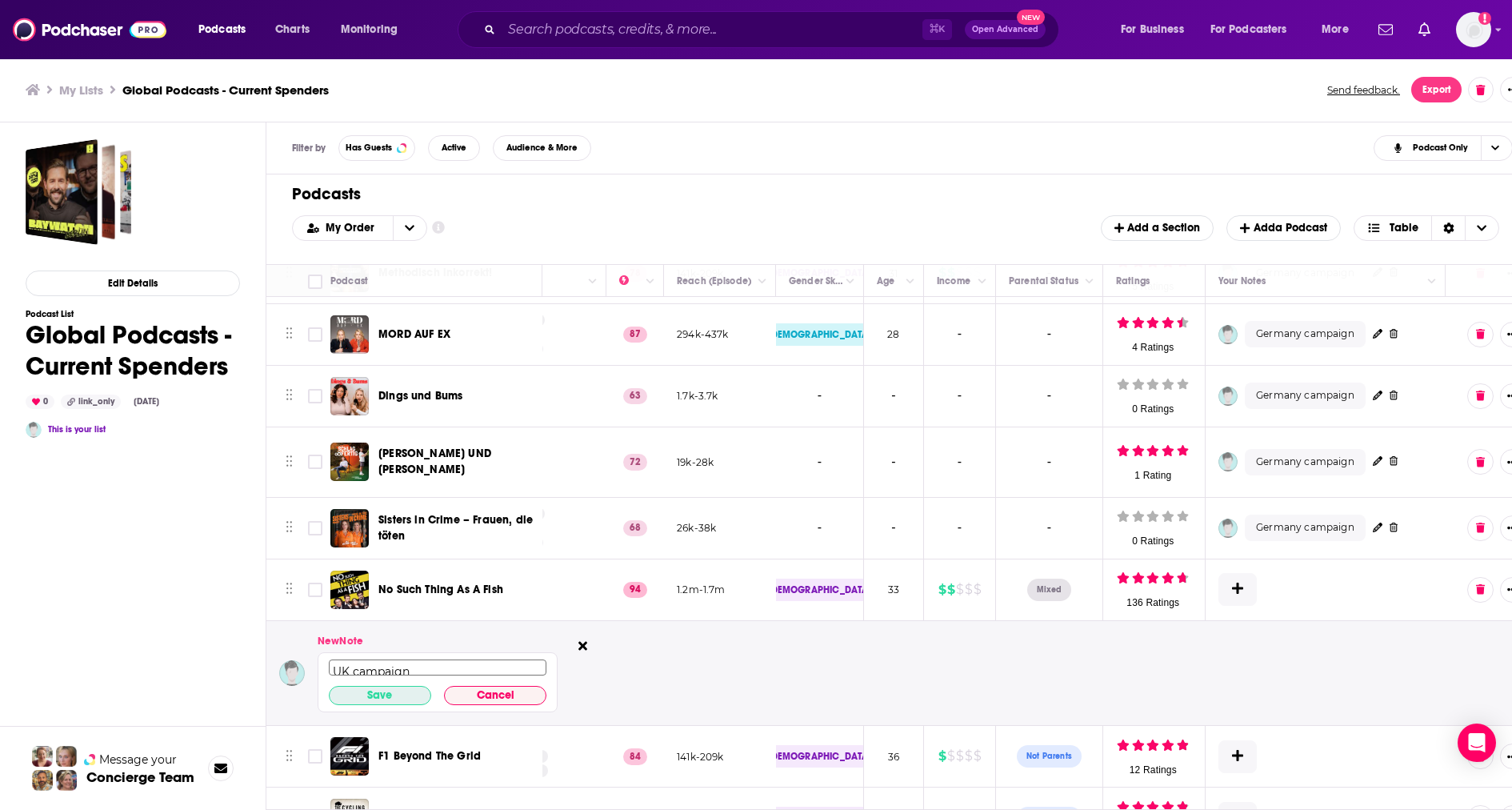 type on "UK campaign" 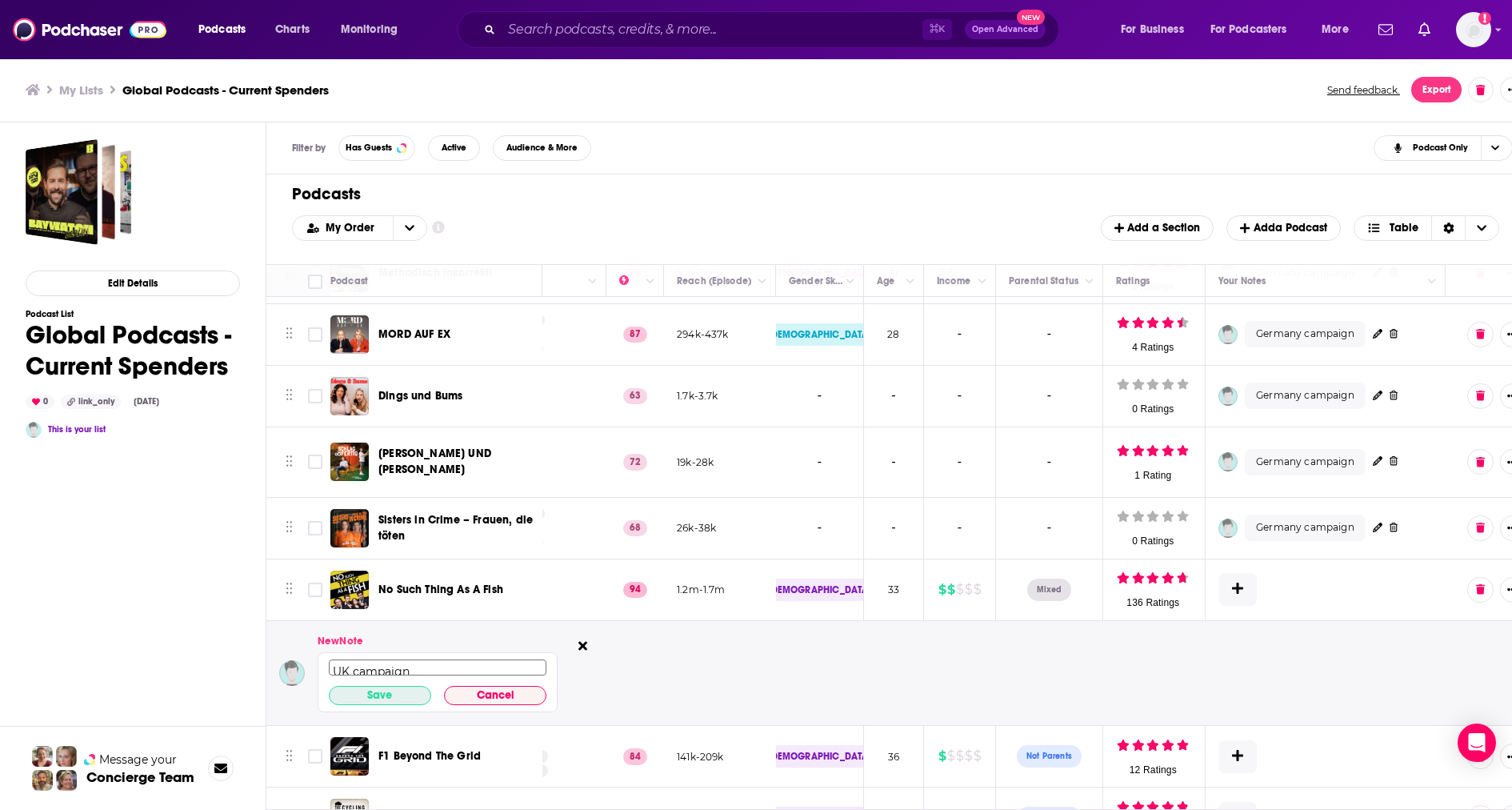 click on "Save" at bounding box center (380, 696) 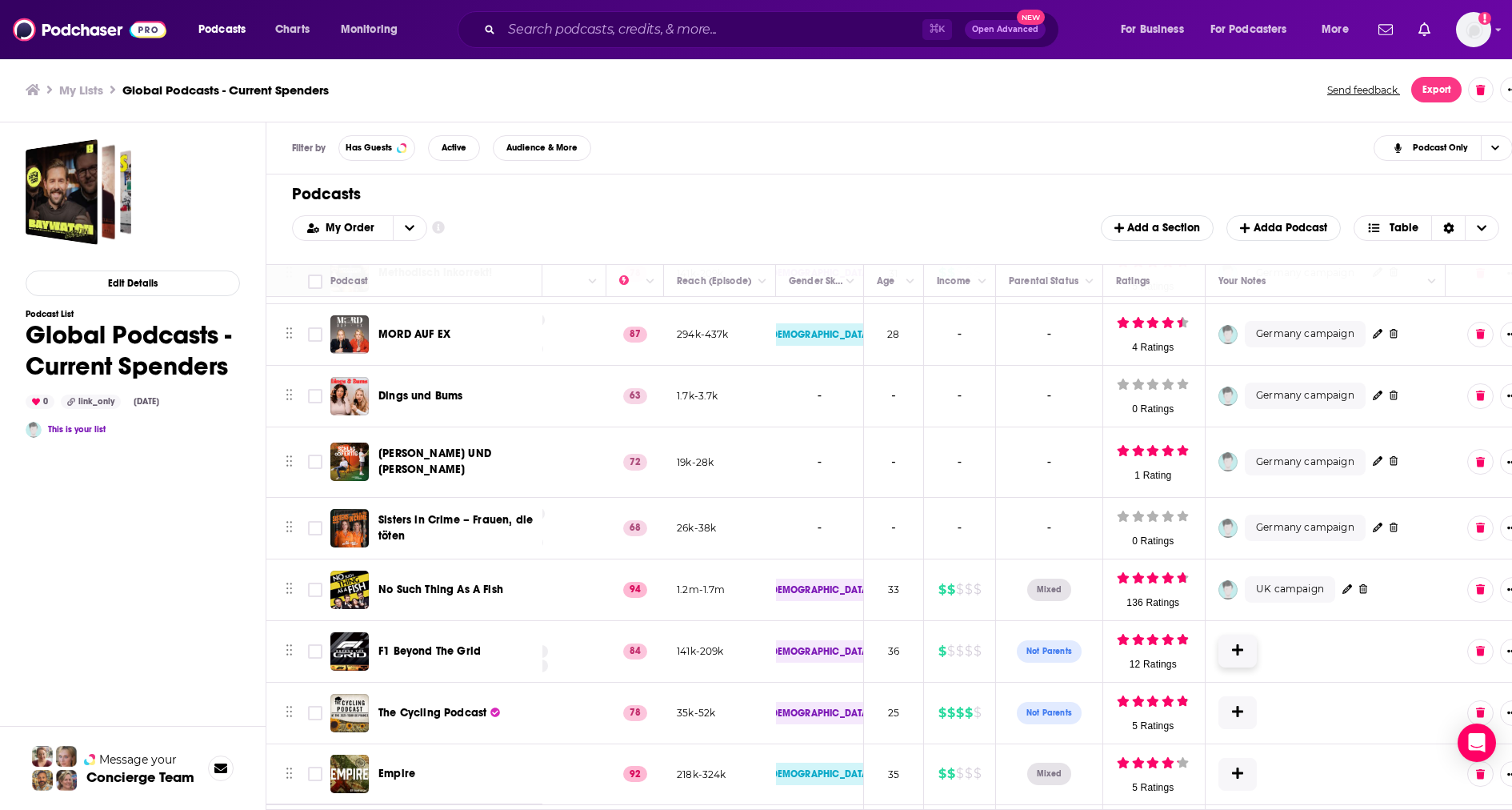 click 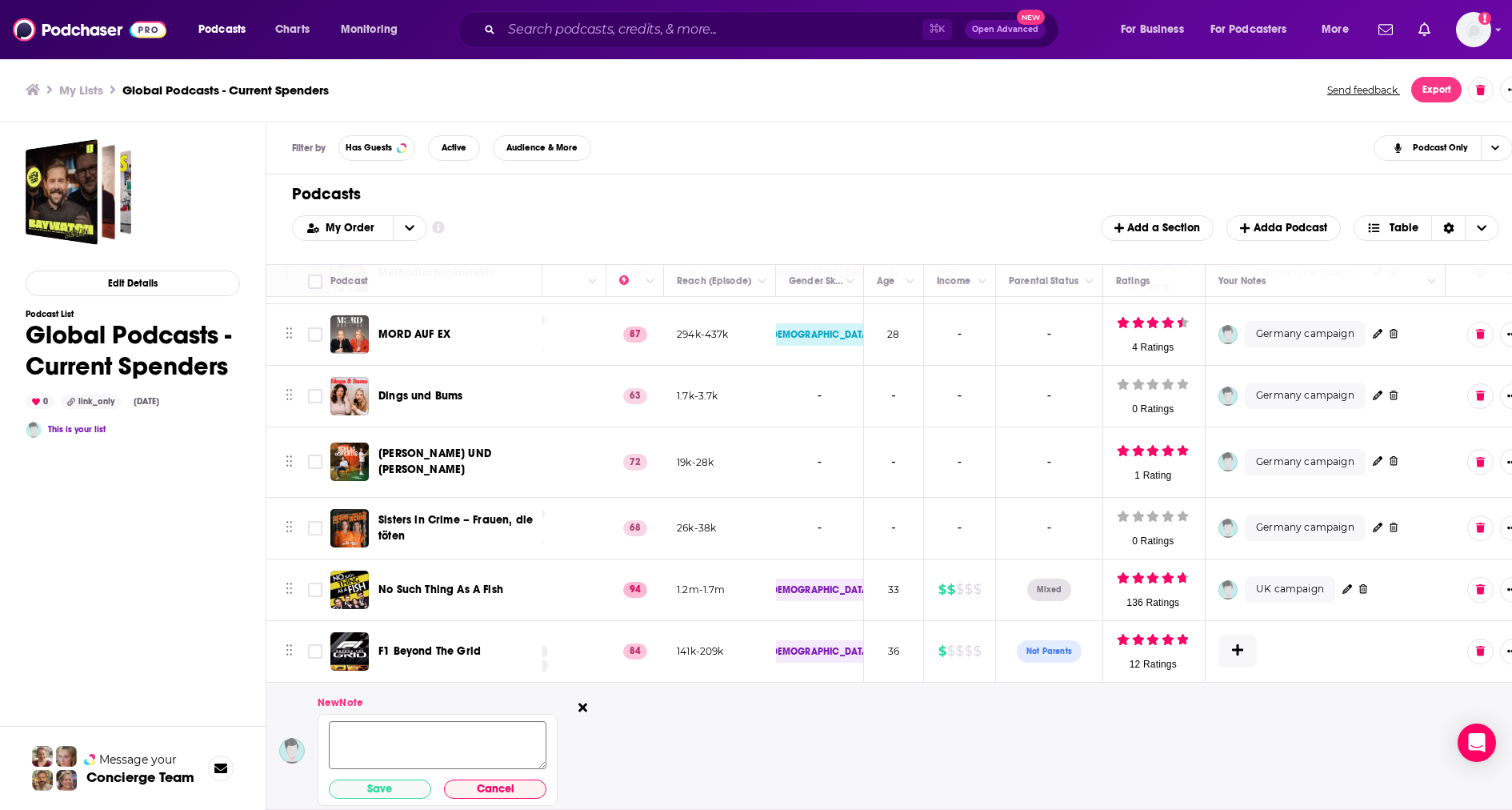 click at bounding box center (438, 745) 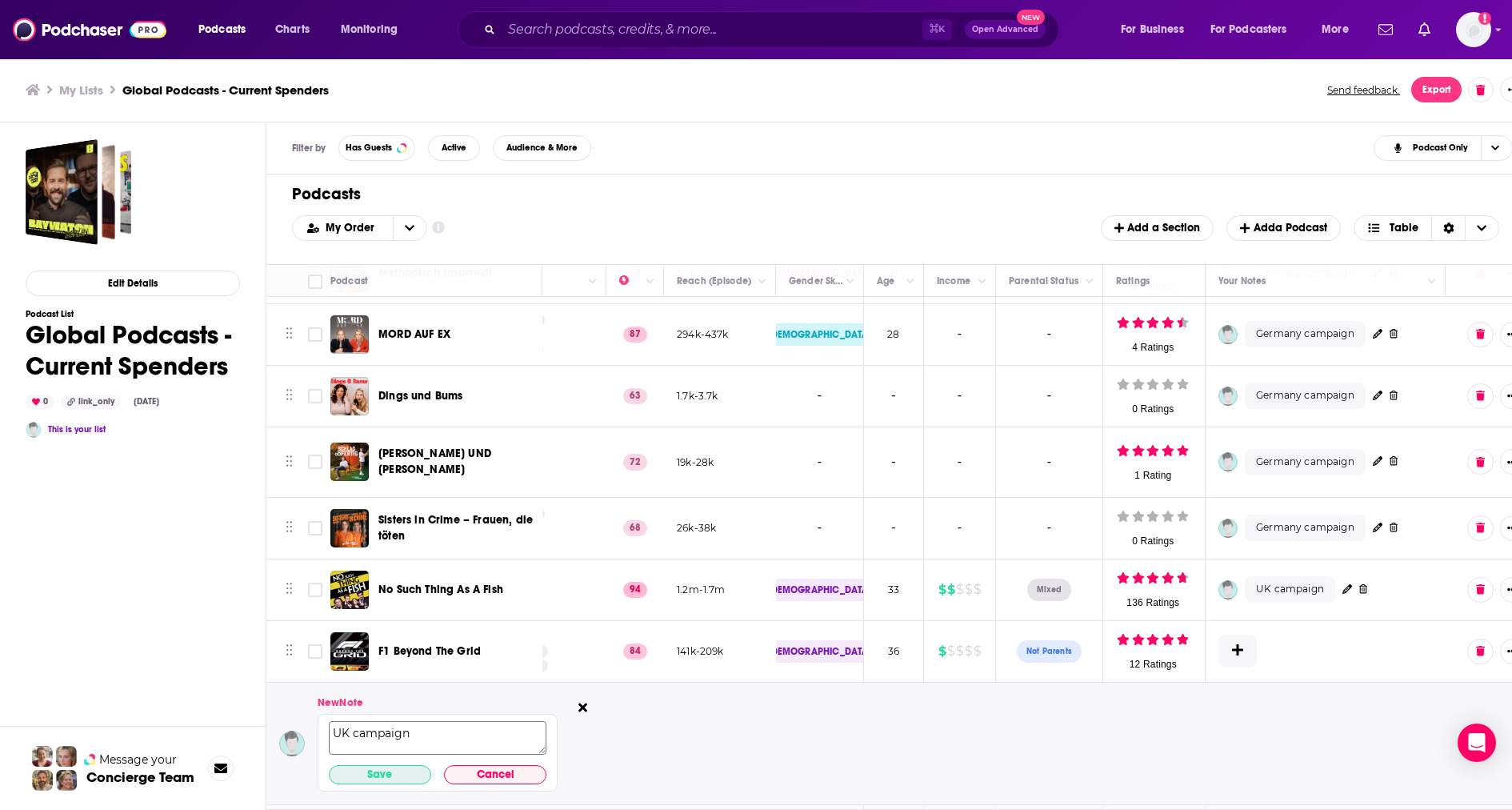 type on "UK campaign" 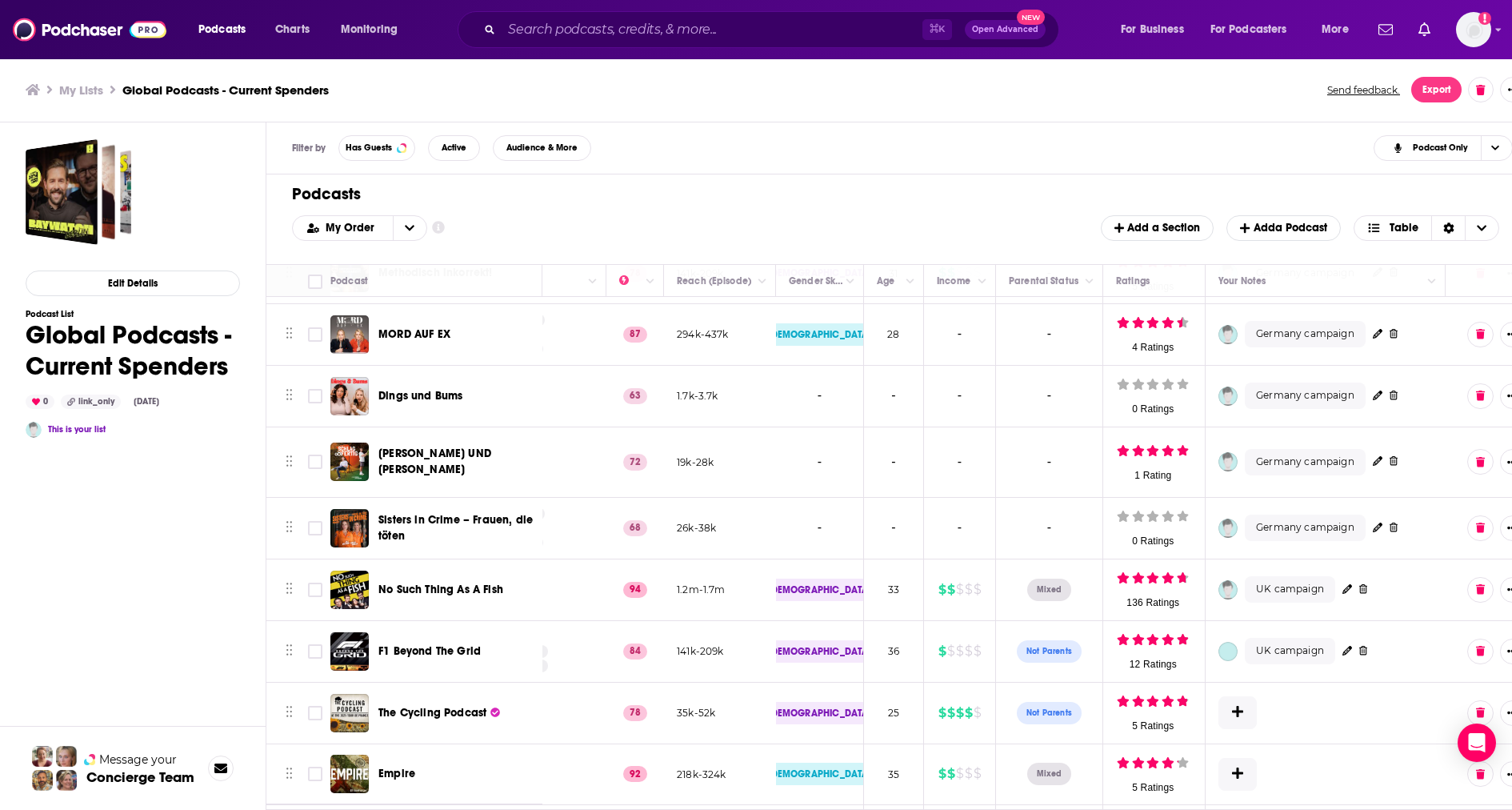 scroll, scrollTop: 595, scrollLeft: 382, axis: both 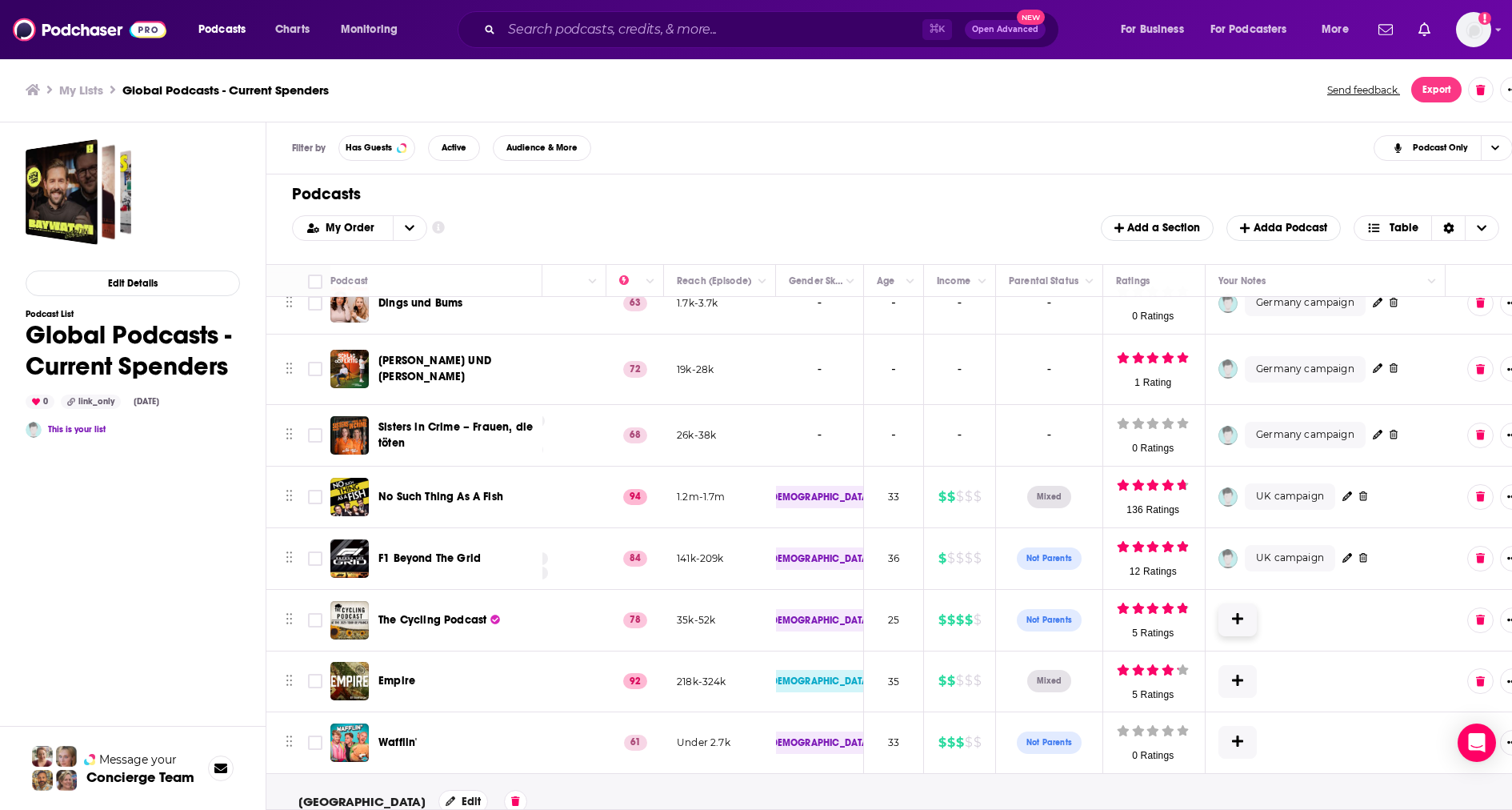 click 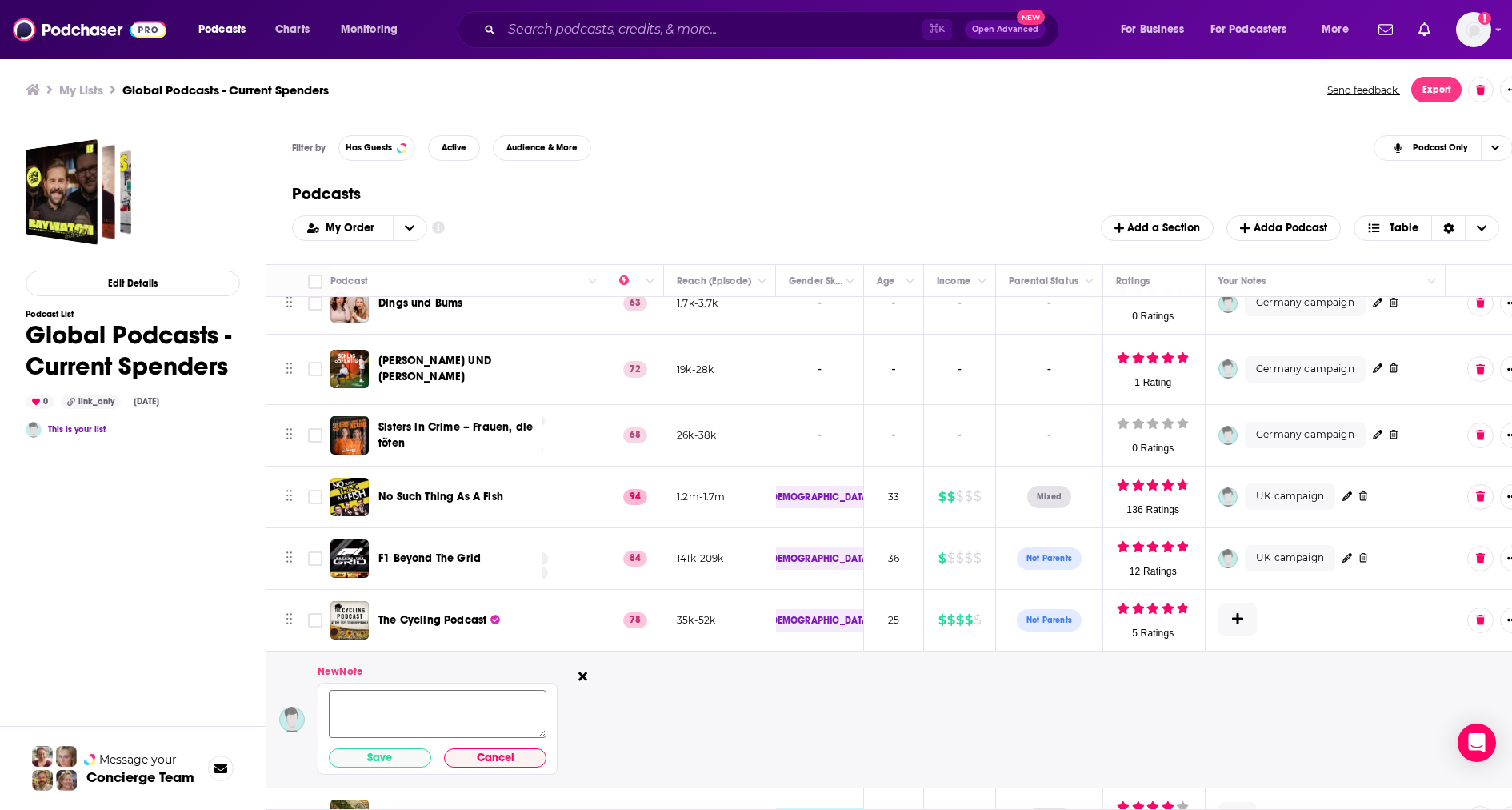 click at bounding box center [438, 714] 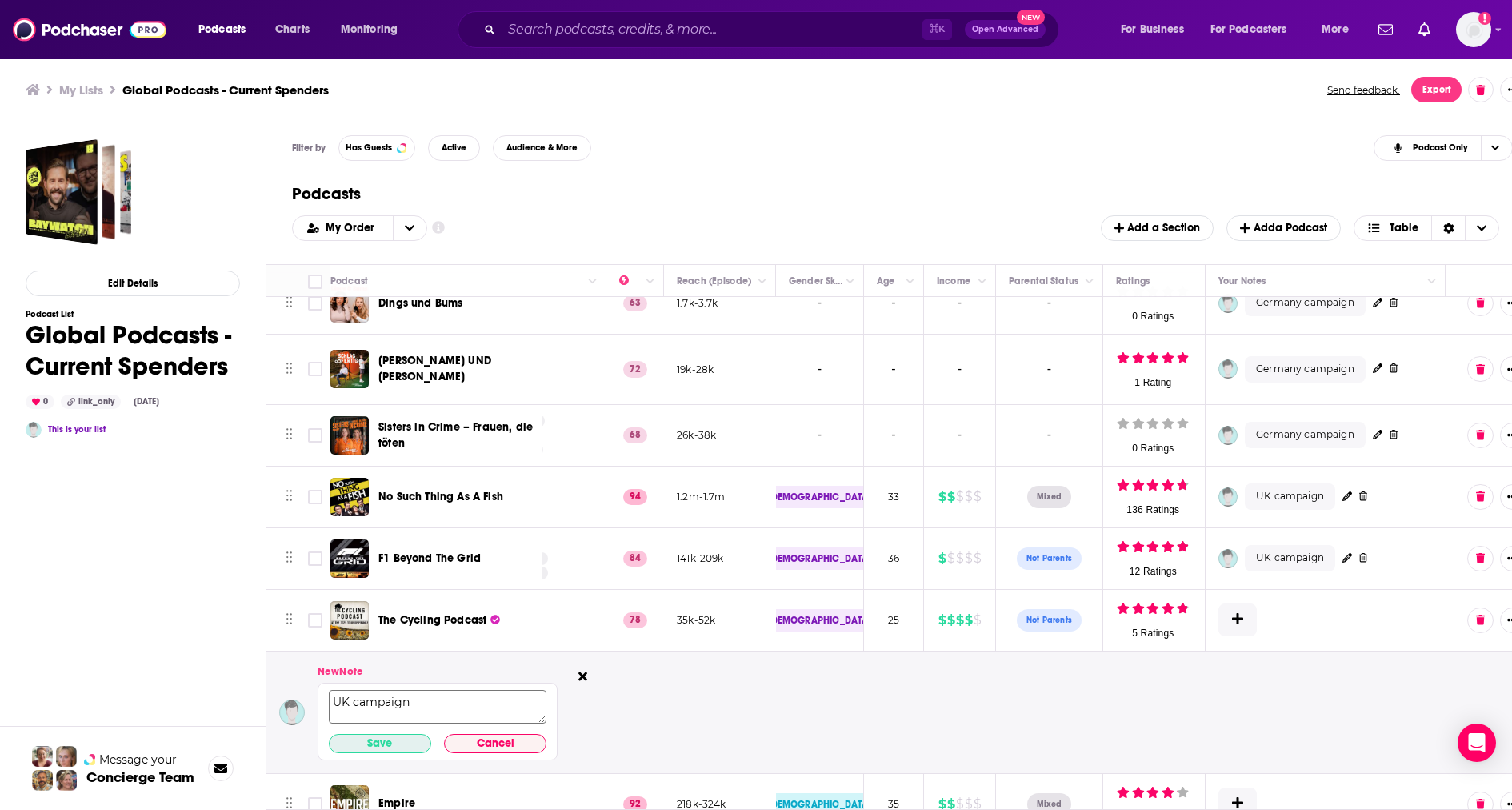 type on "UK campaign" 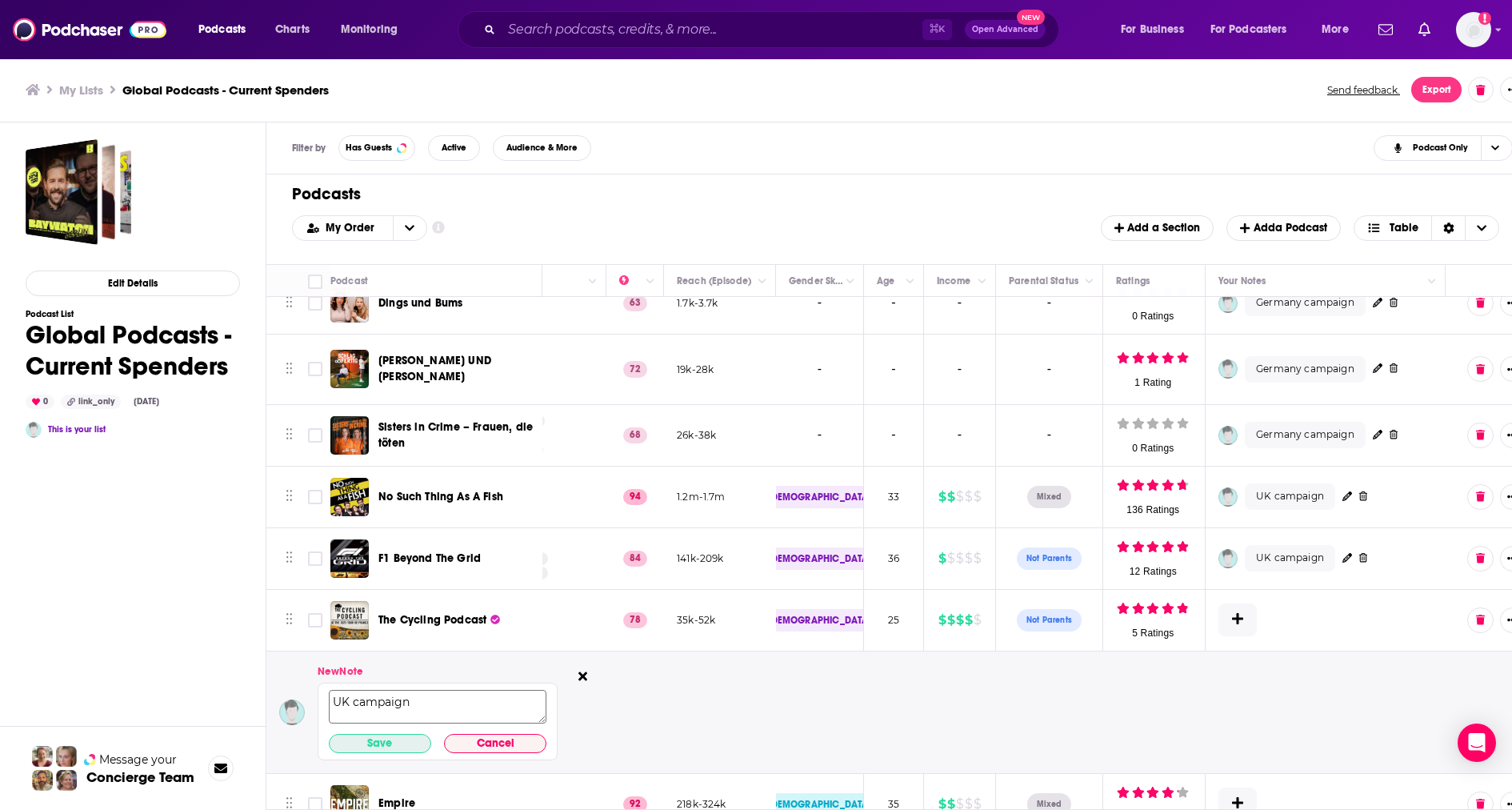 click on "Save" at bounding box center (380, 744) 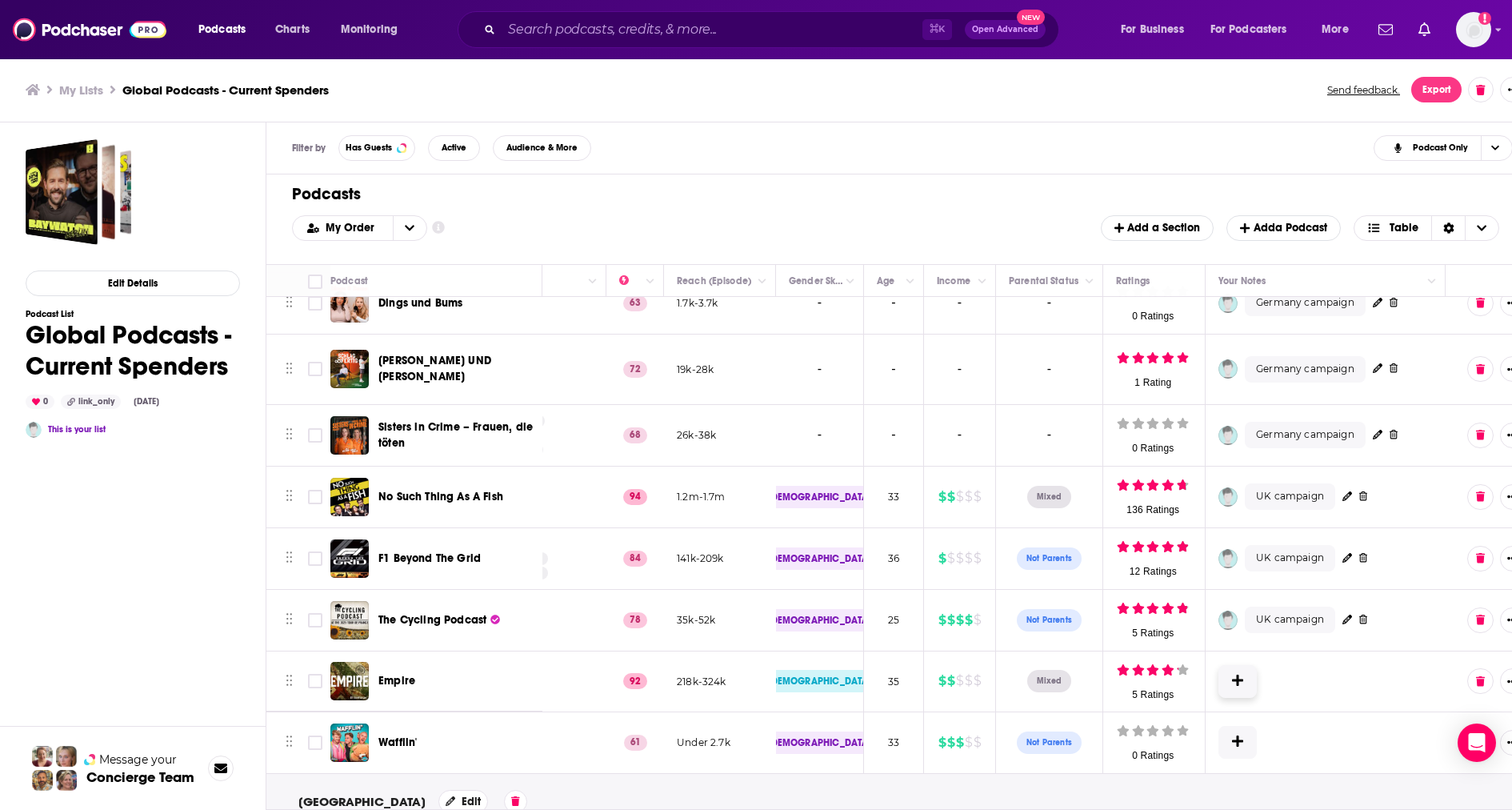 click at bounding box center [1238, 681] 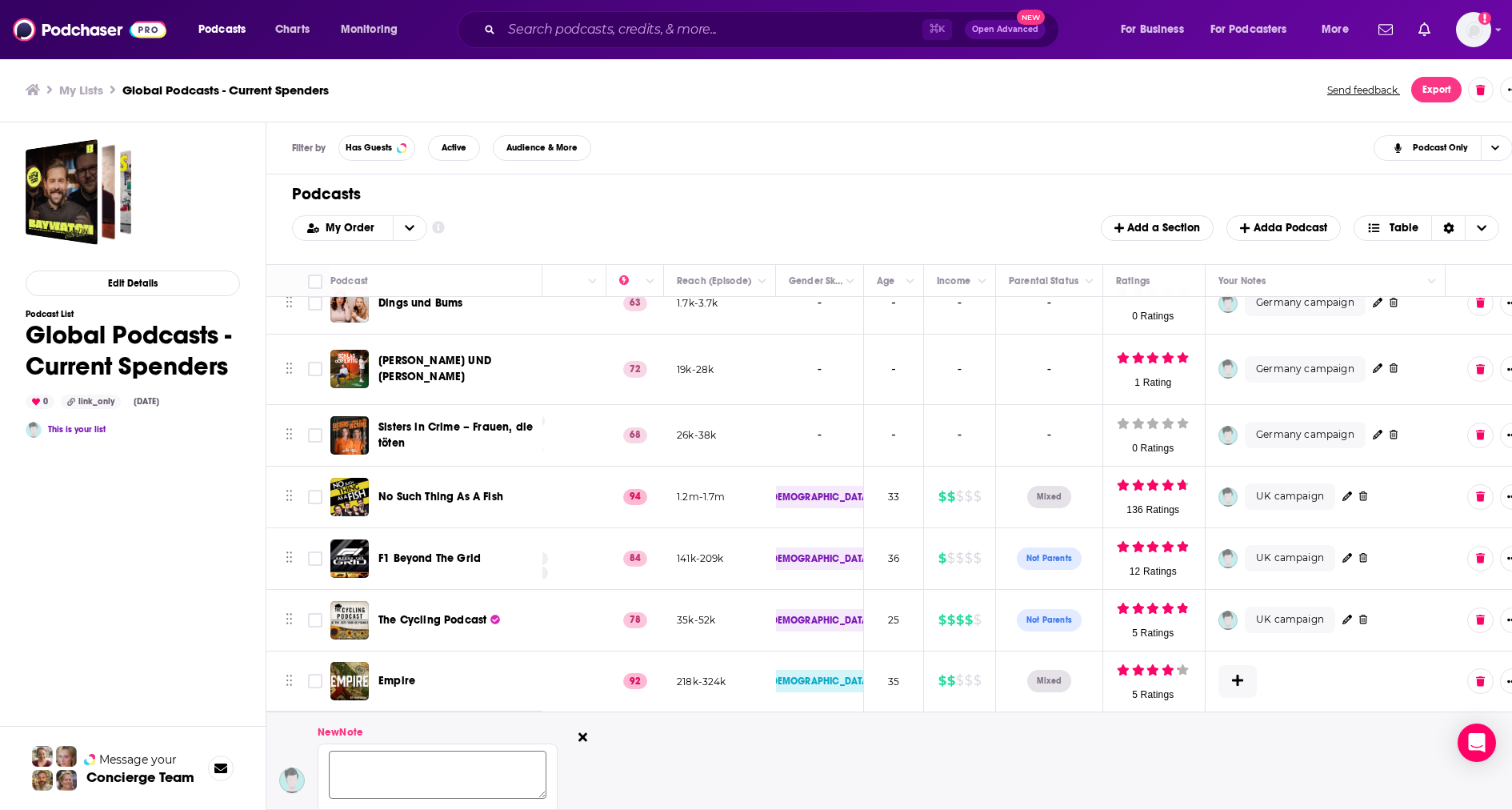 click at bounding box center [438, 775] 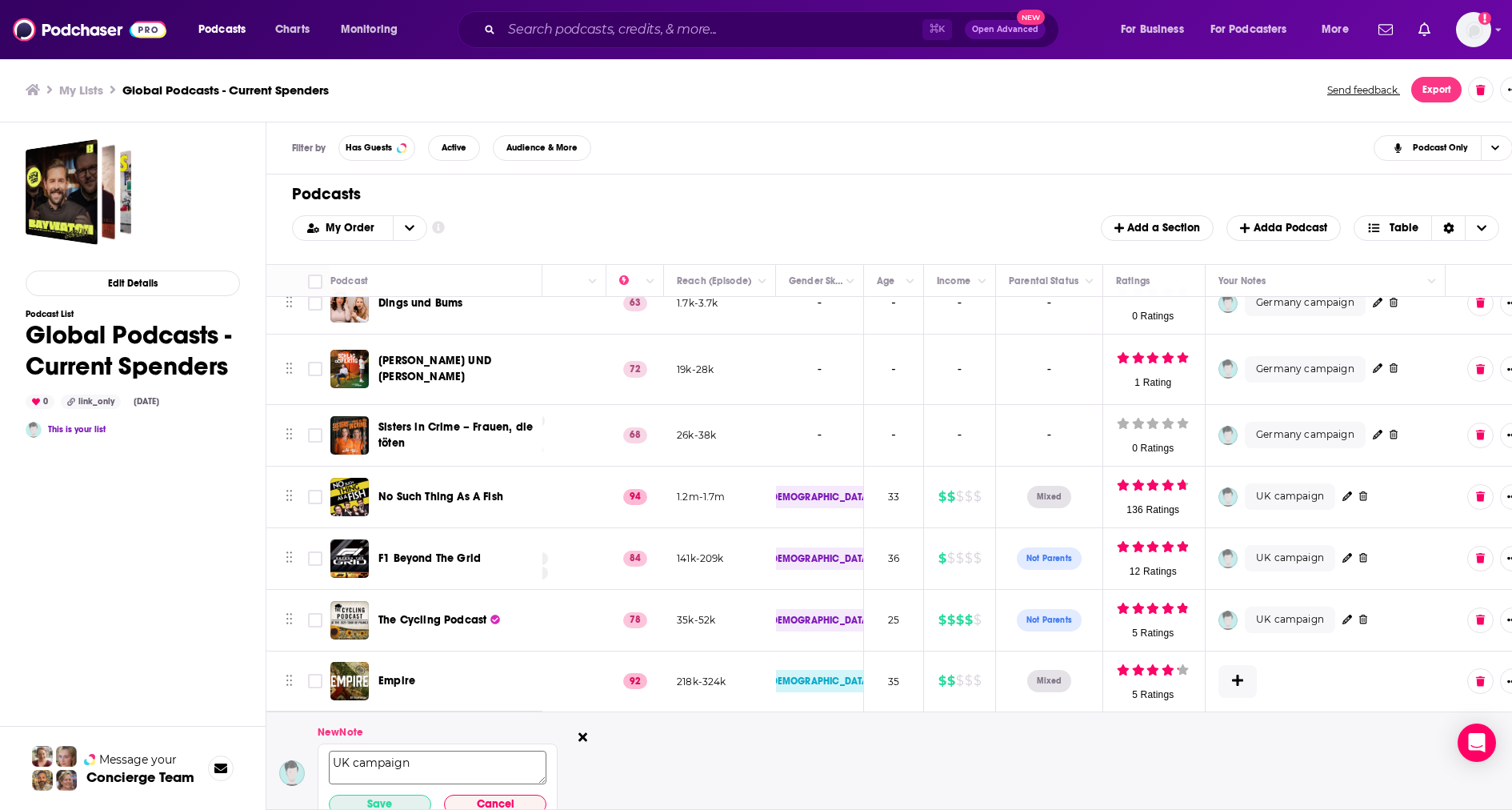 type on "UK campaign" 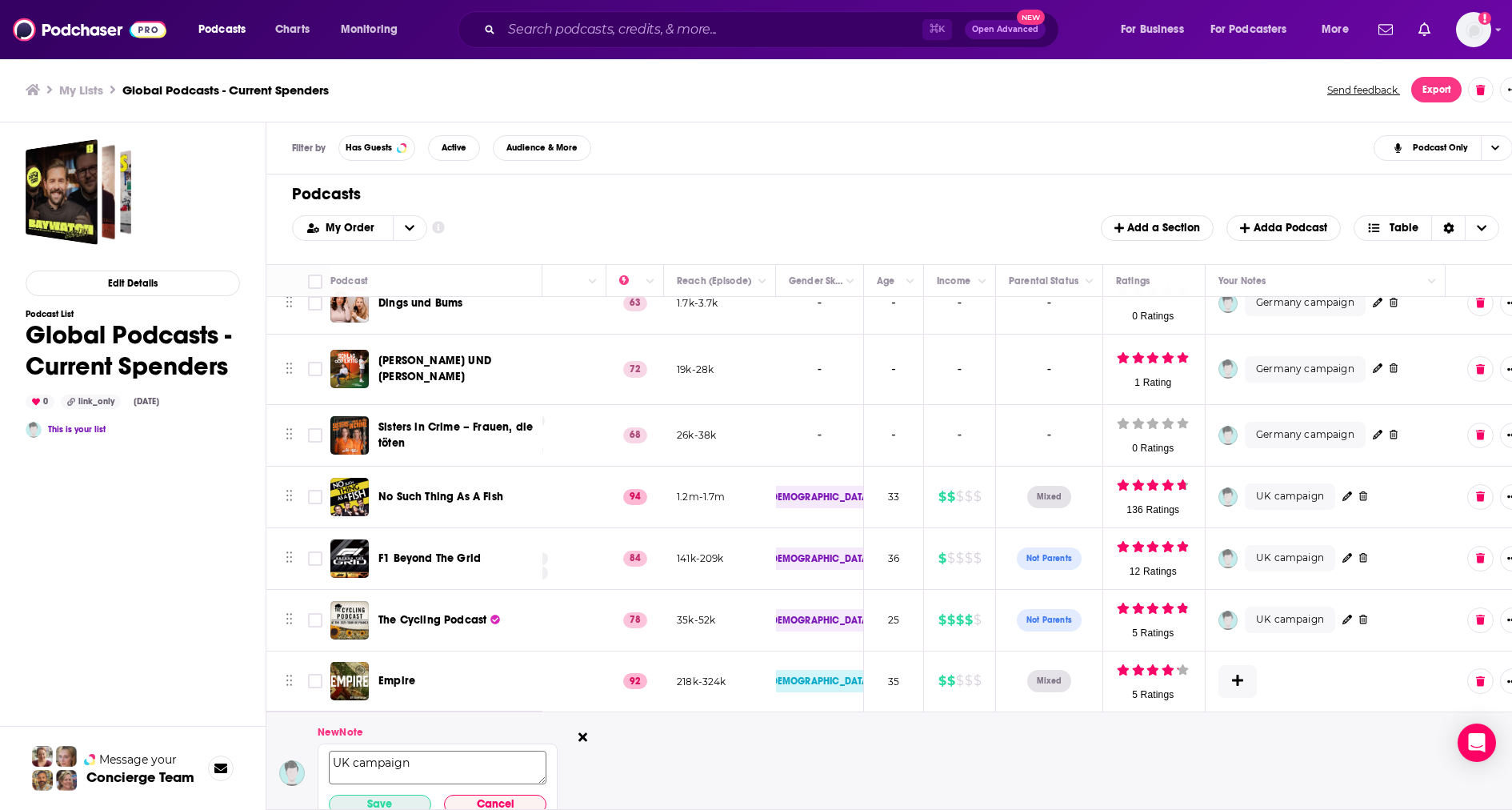click on "Save" at bounding box center [380, 804] 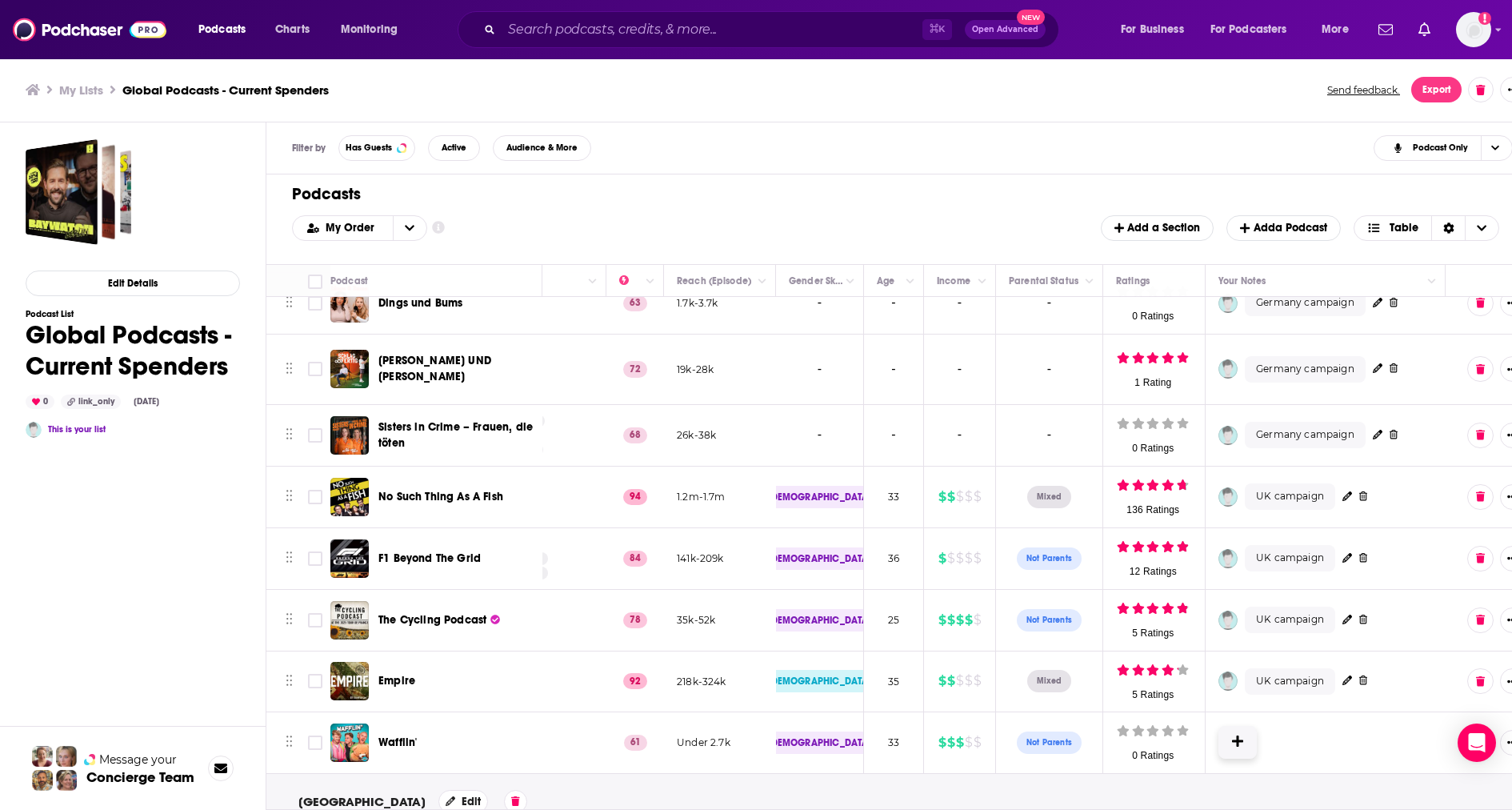 click at bounding box center [1238, 742] 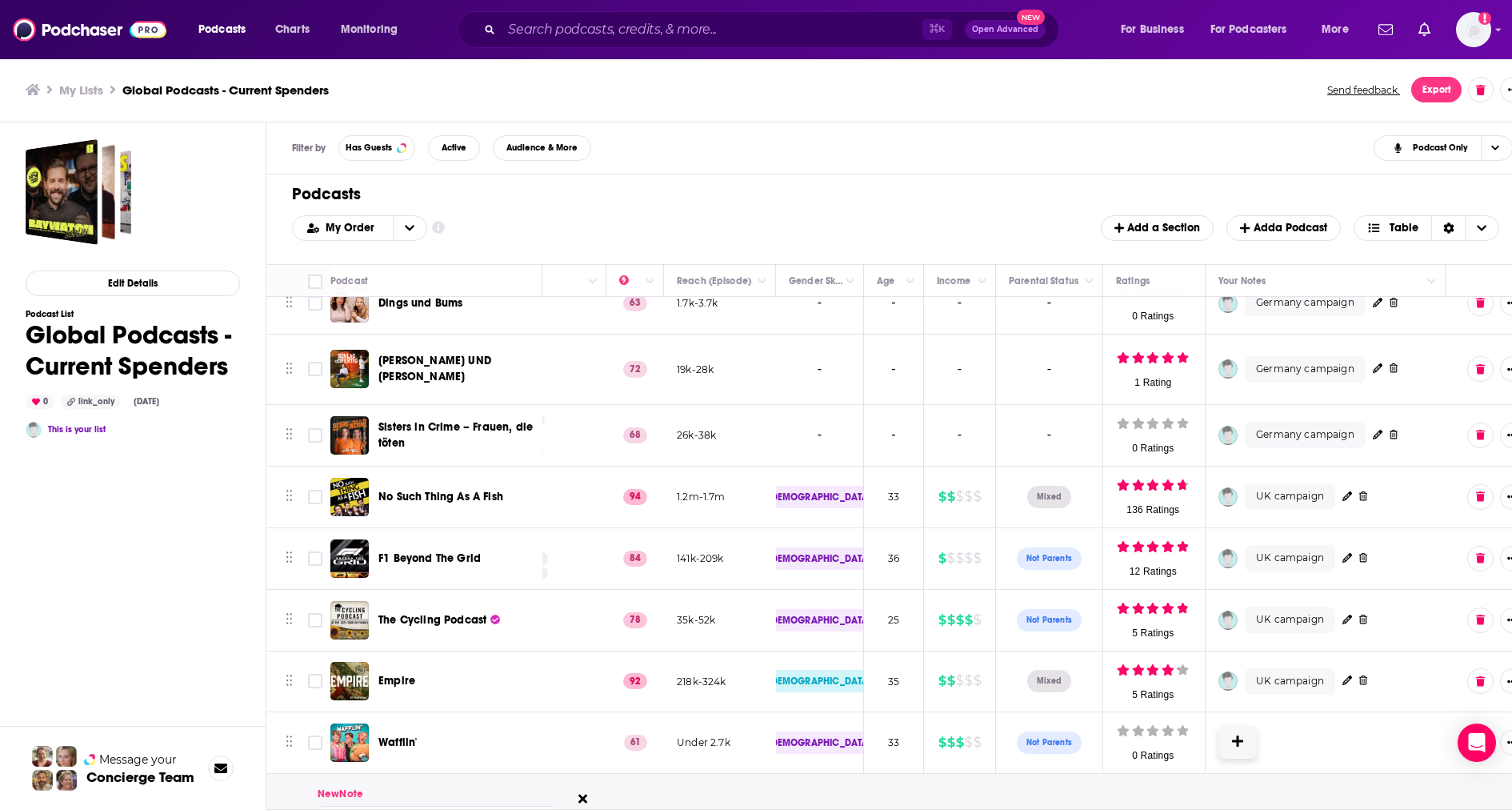 click 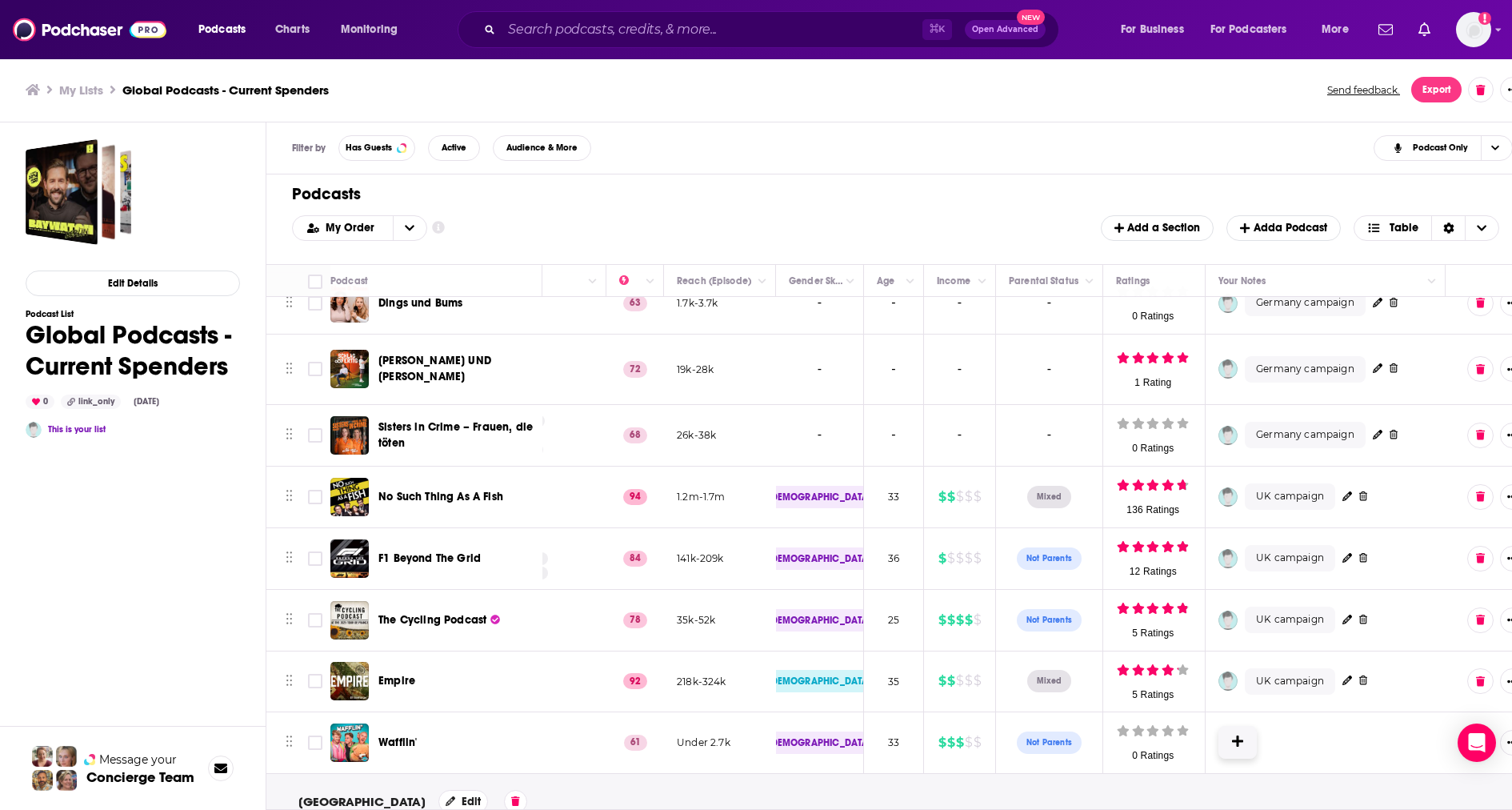 click 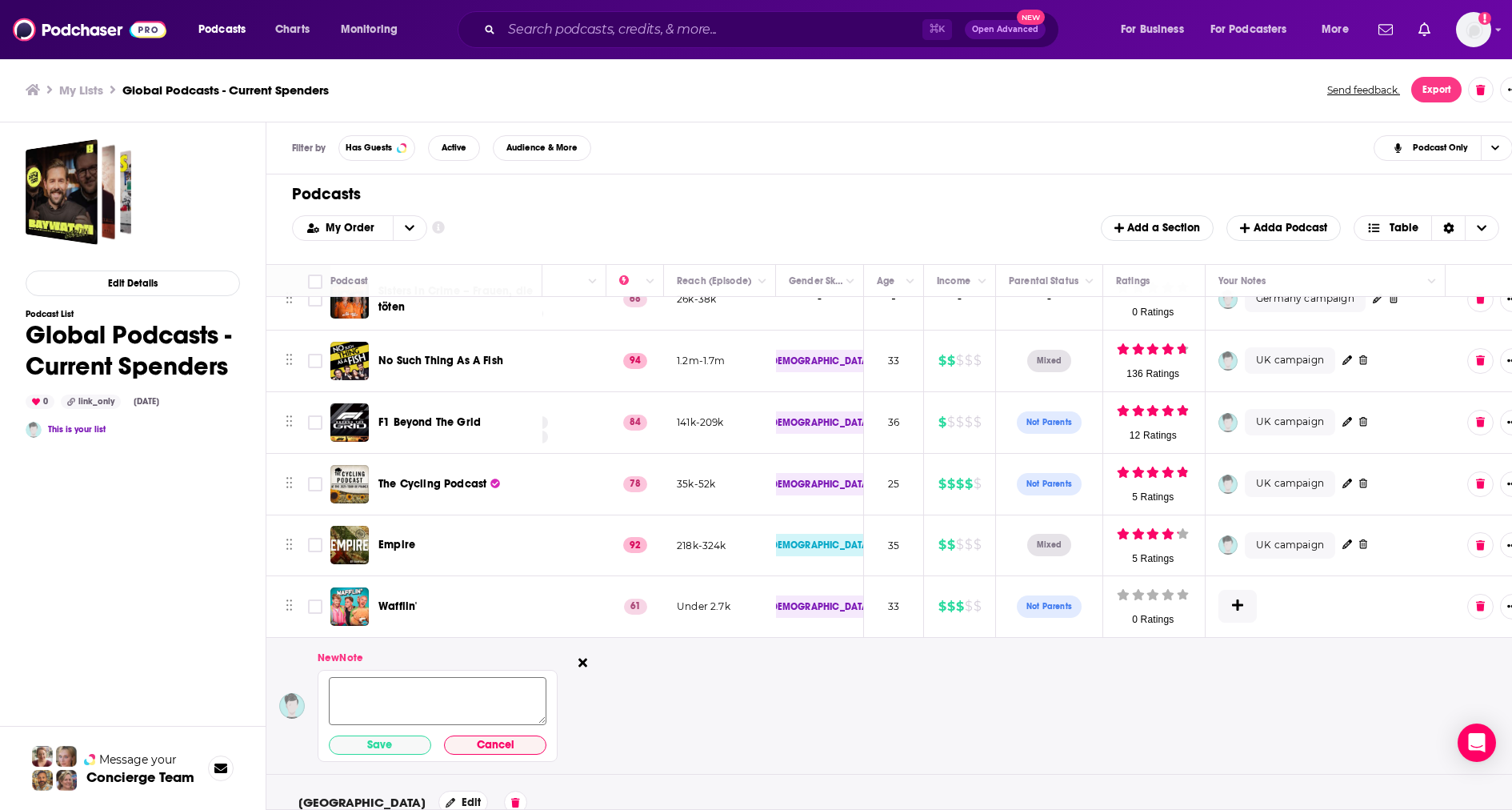 click at bounding box center (438, 700) 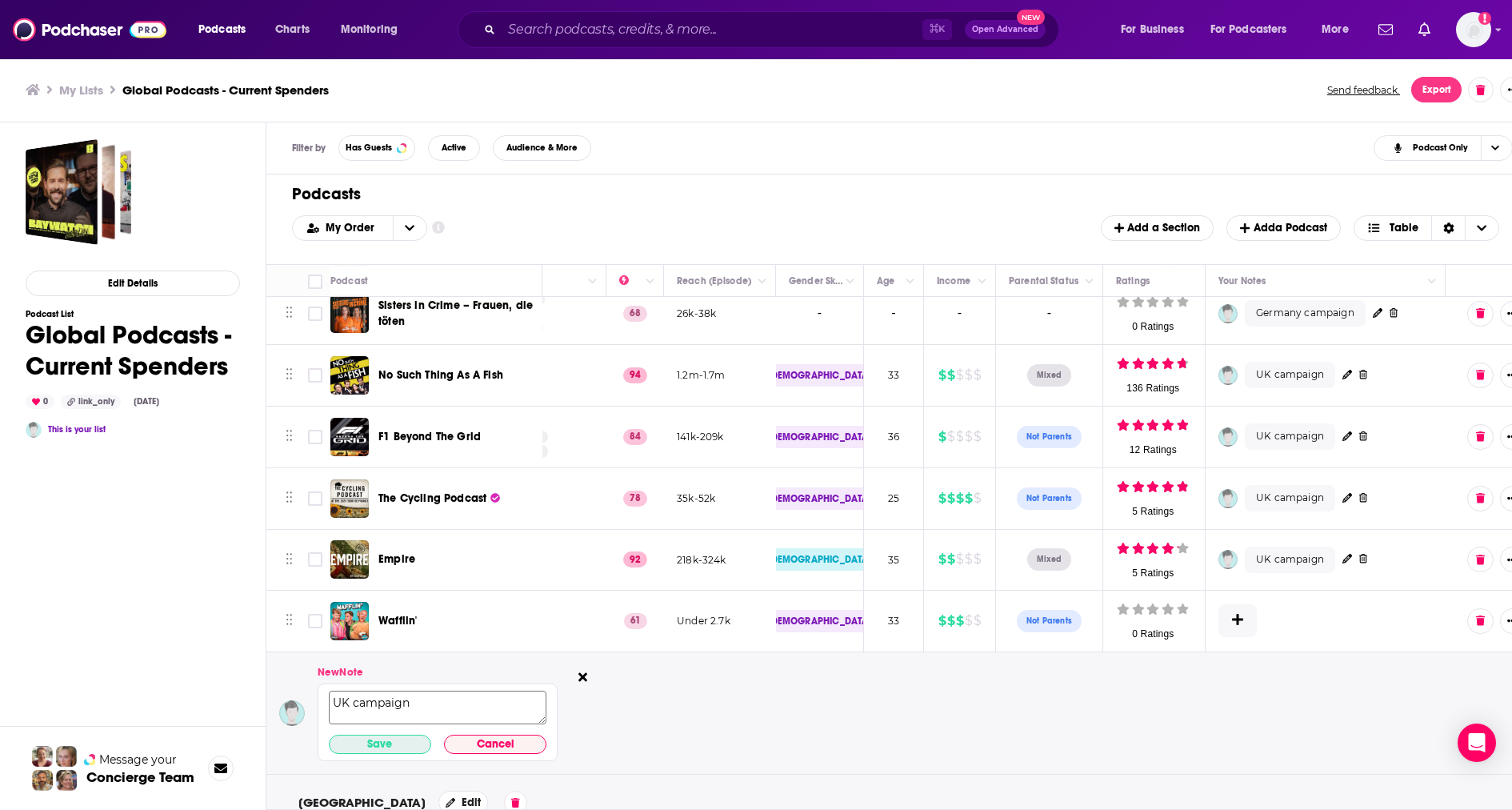 type on "UK campaign" 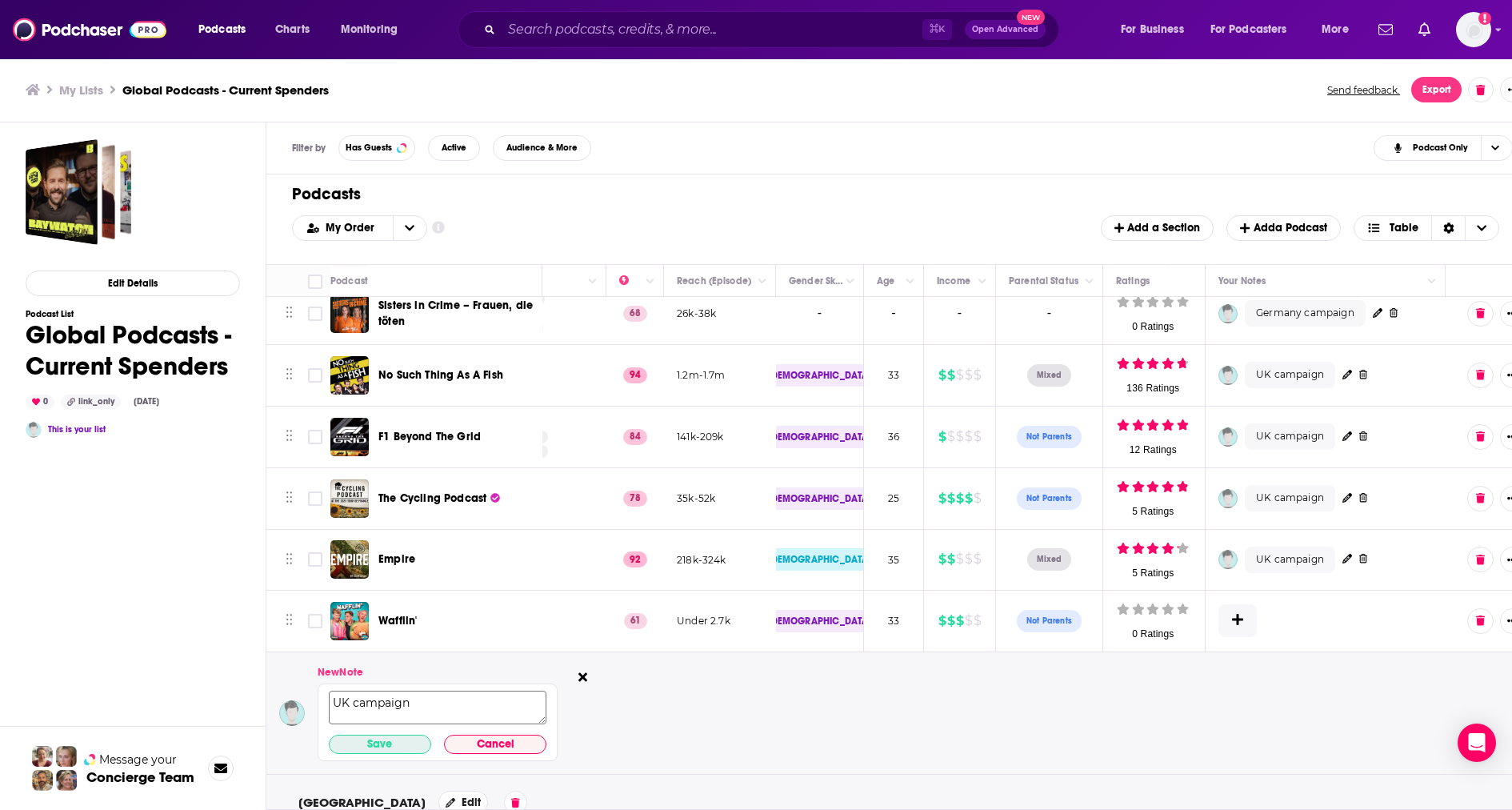 click on "Save" at bounding box center [380, 744] 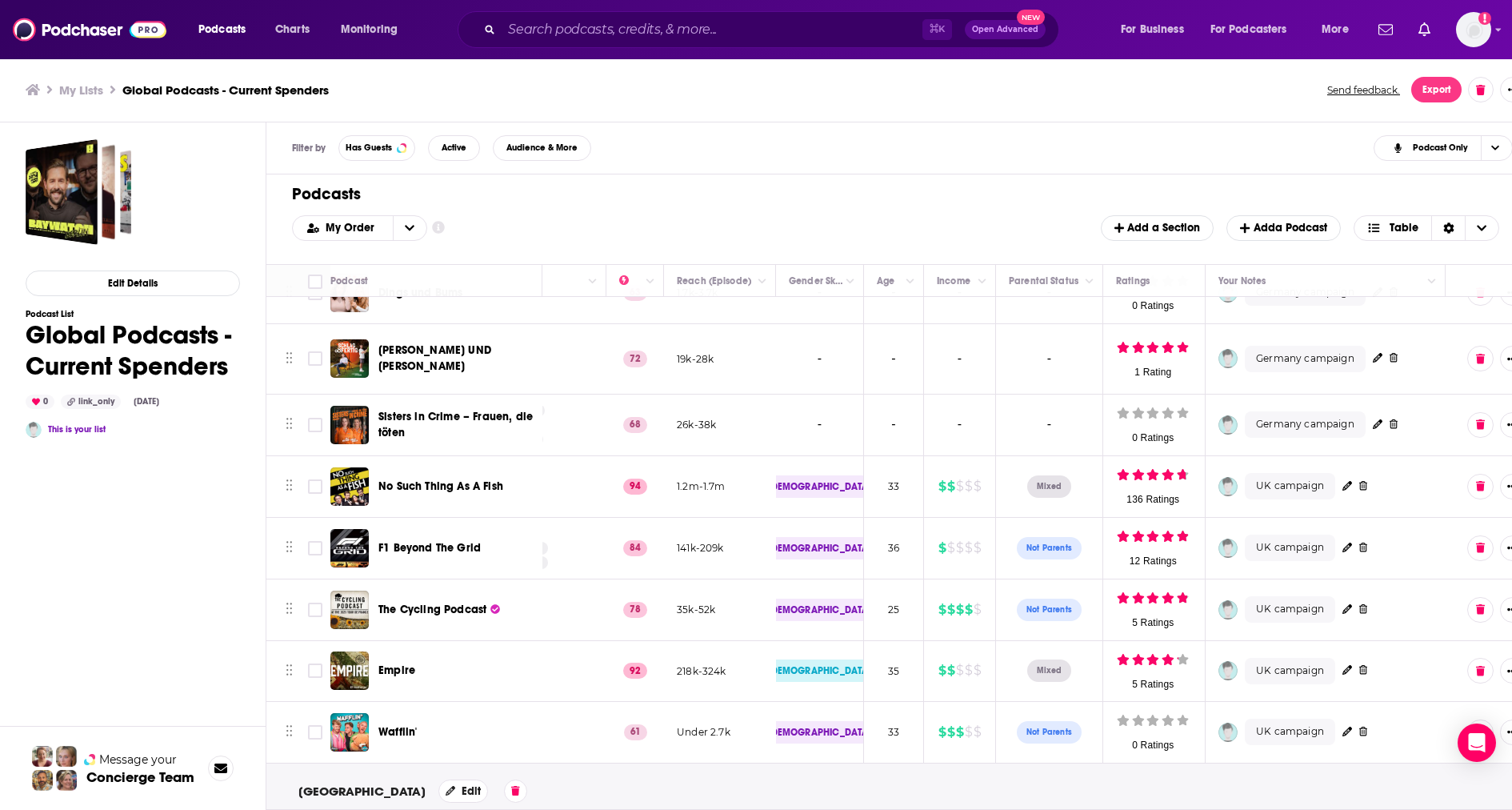 scroll, scrollTop: 595, scrollLeft: 382, axis: both 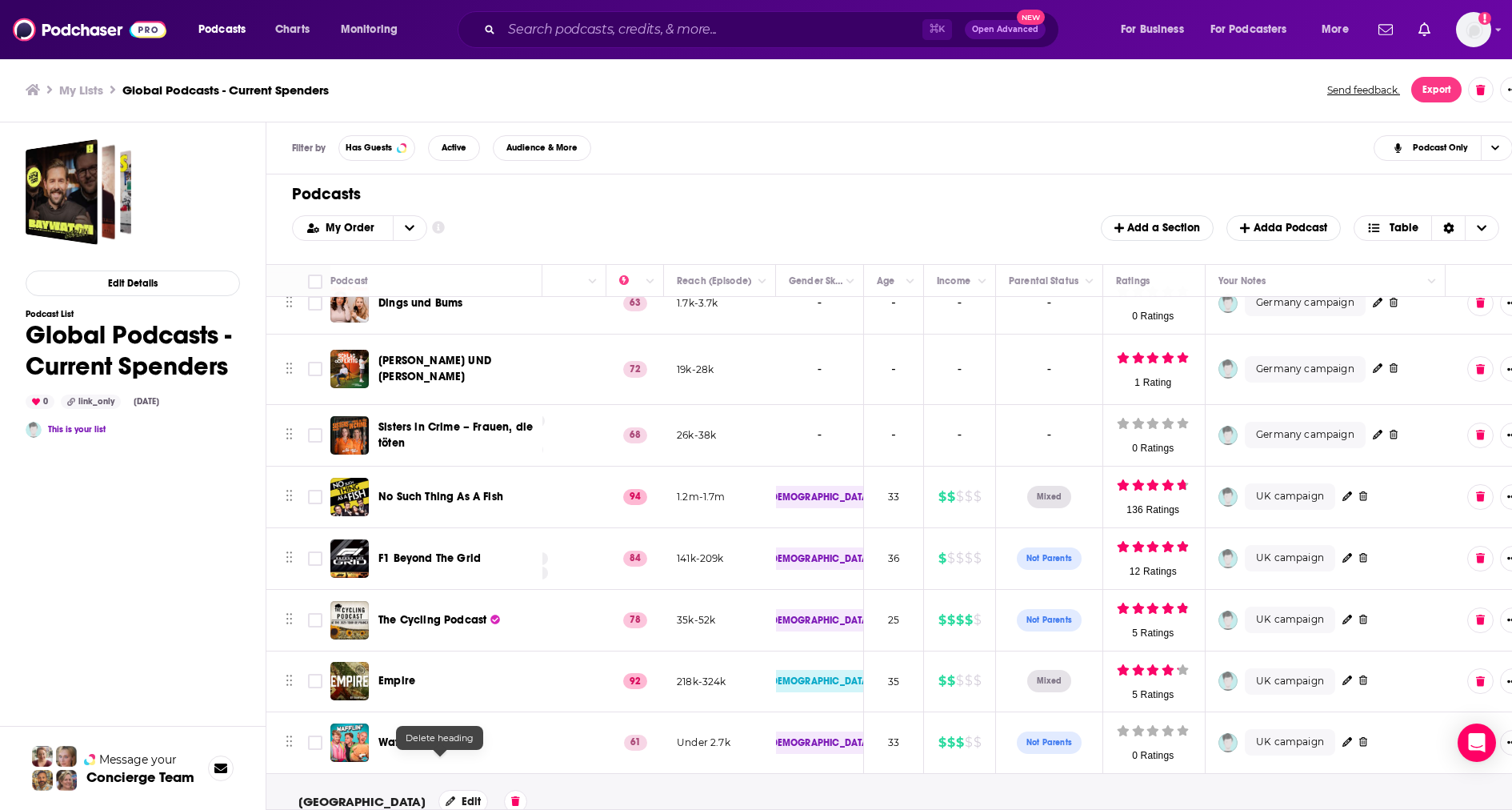click at bounding box center [515, 801] 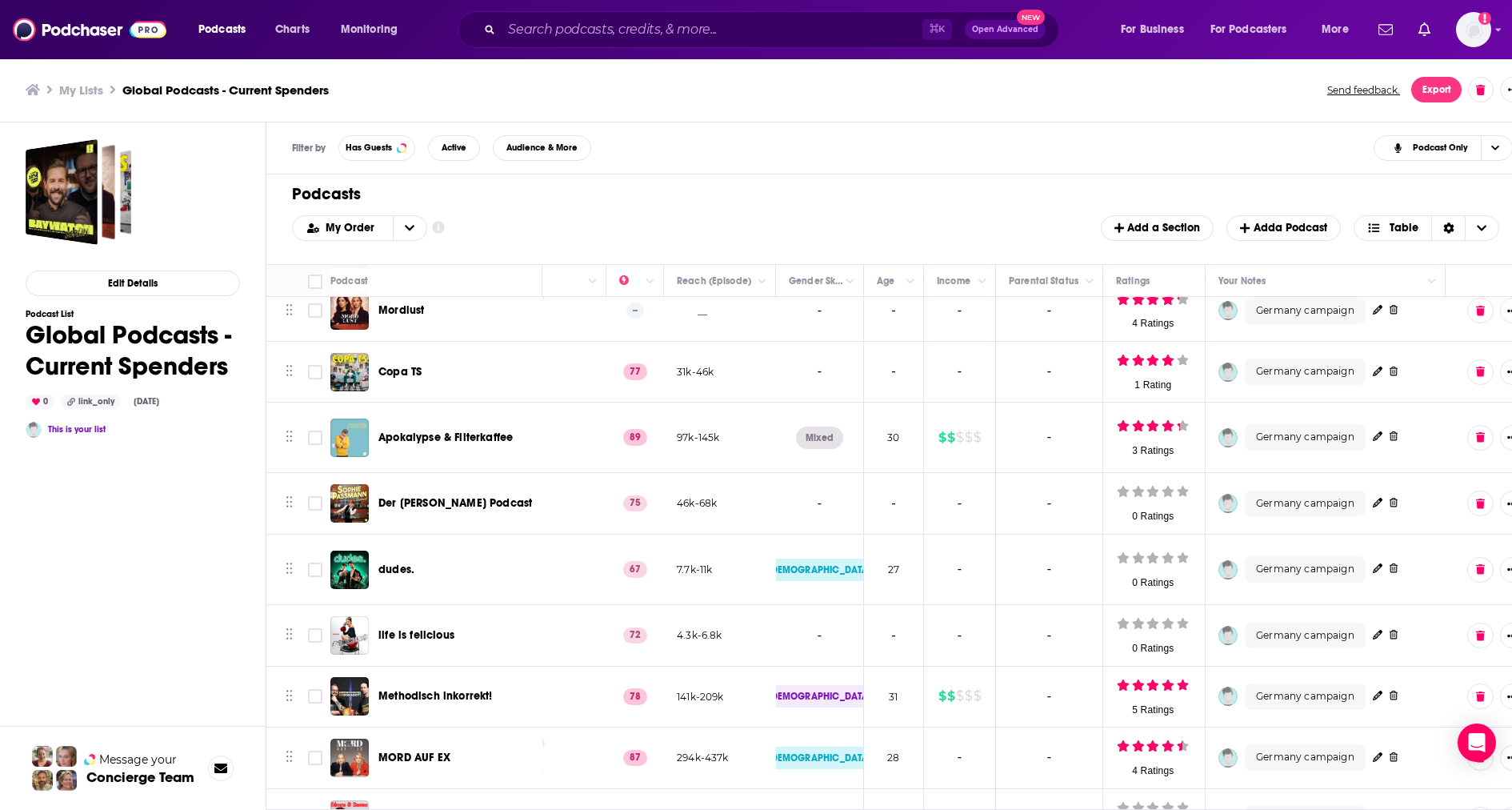 scroll, scrollTop: 0, scrollLeft: 382, axis: horizontal 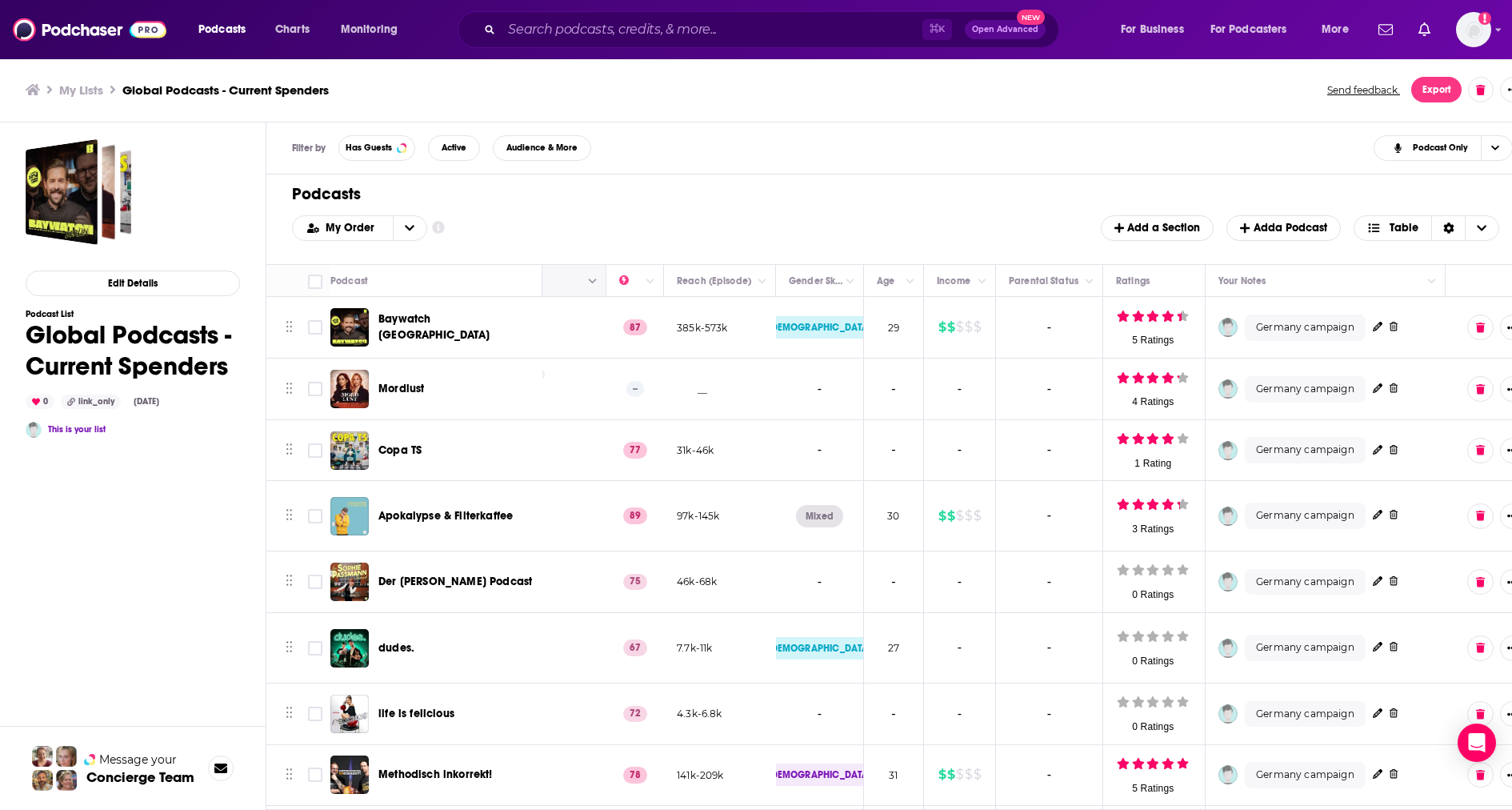 click 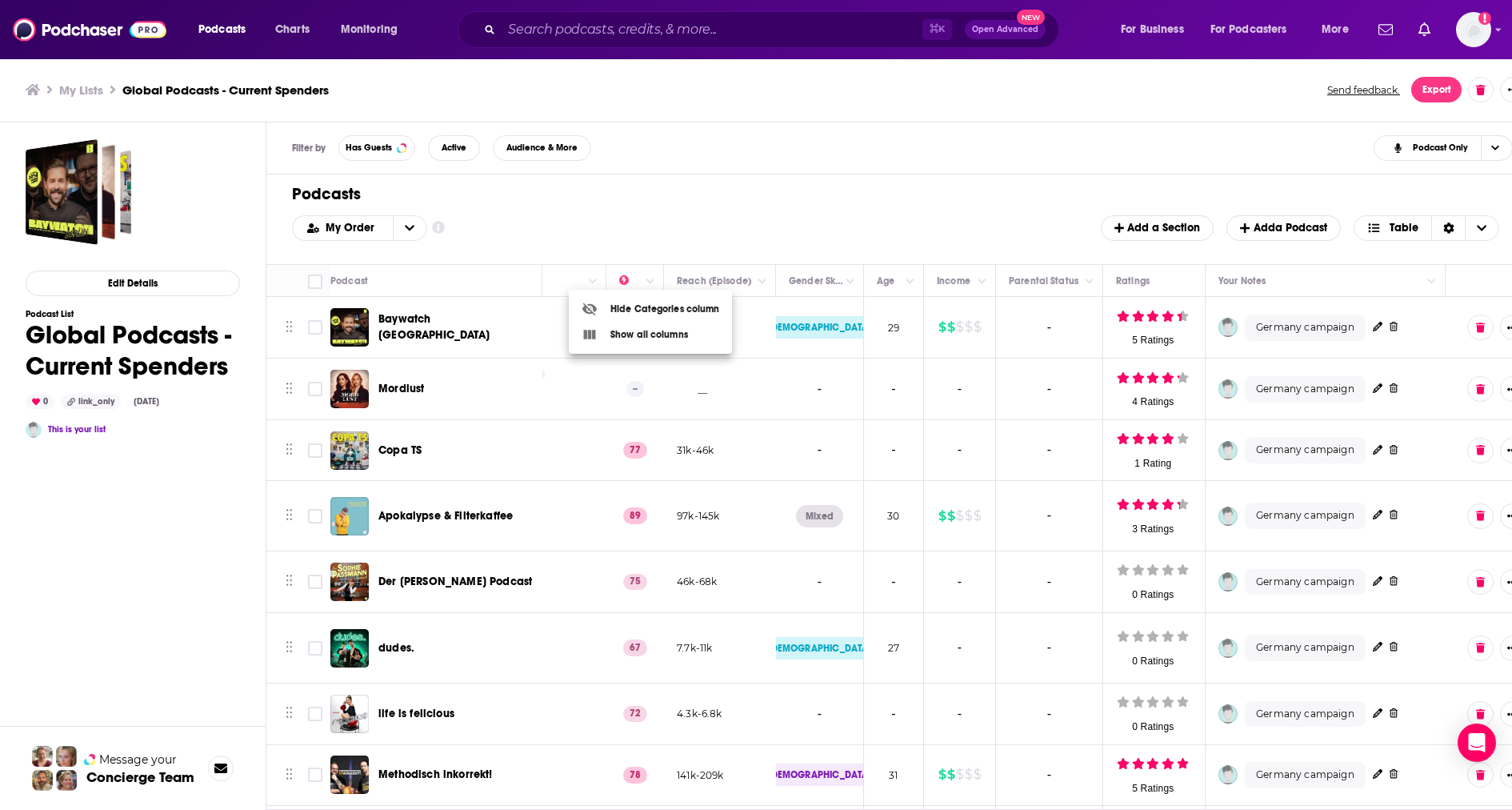 click at bounding box center [756, 405] 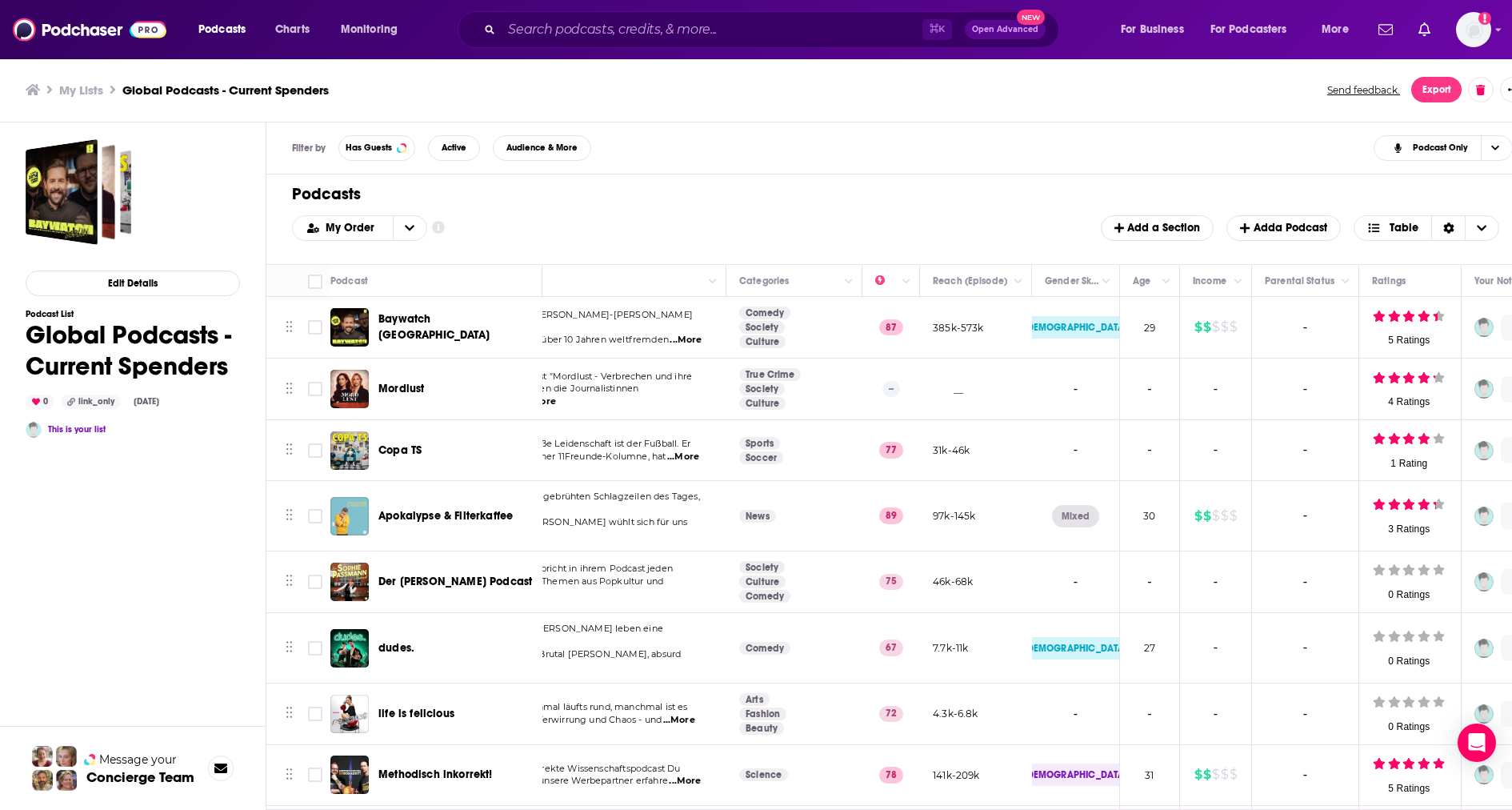 scroll, scrollTop: 0, scrollLeft: 0, axis: both 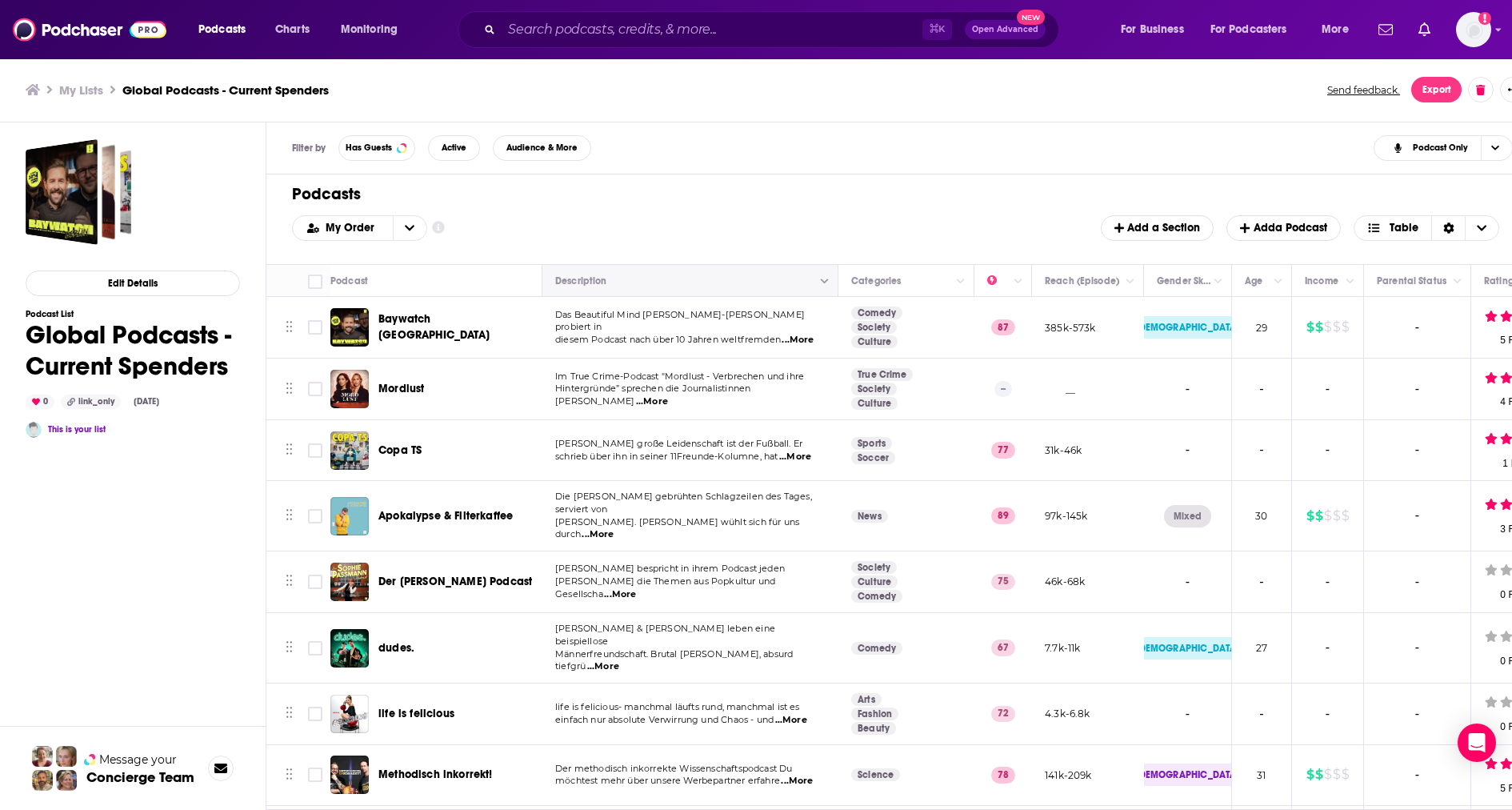 click at bounding box center (825, 282) 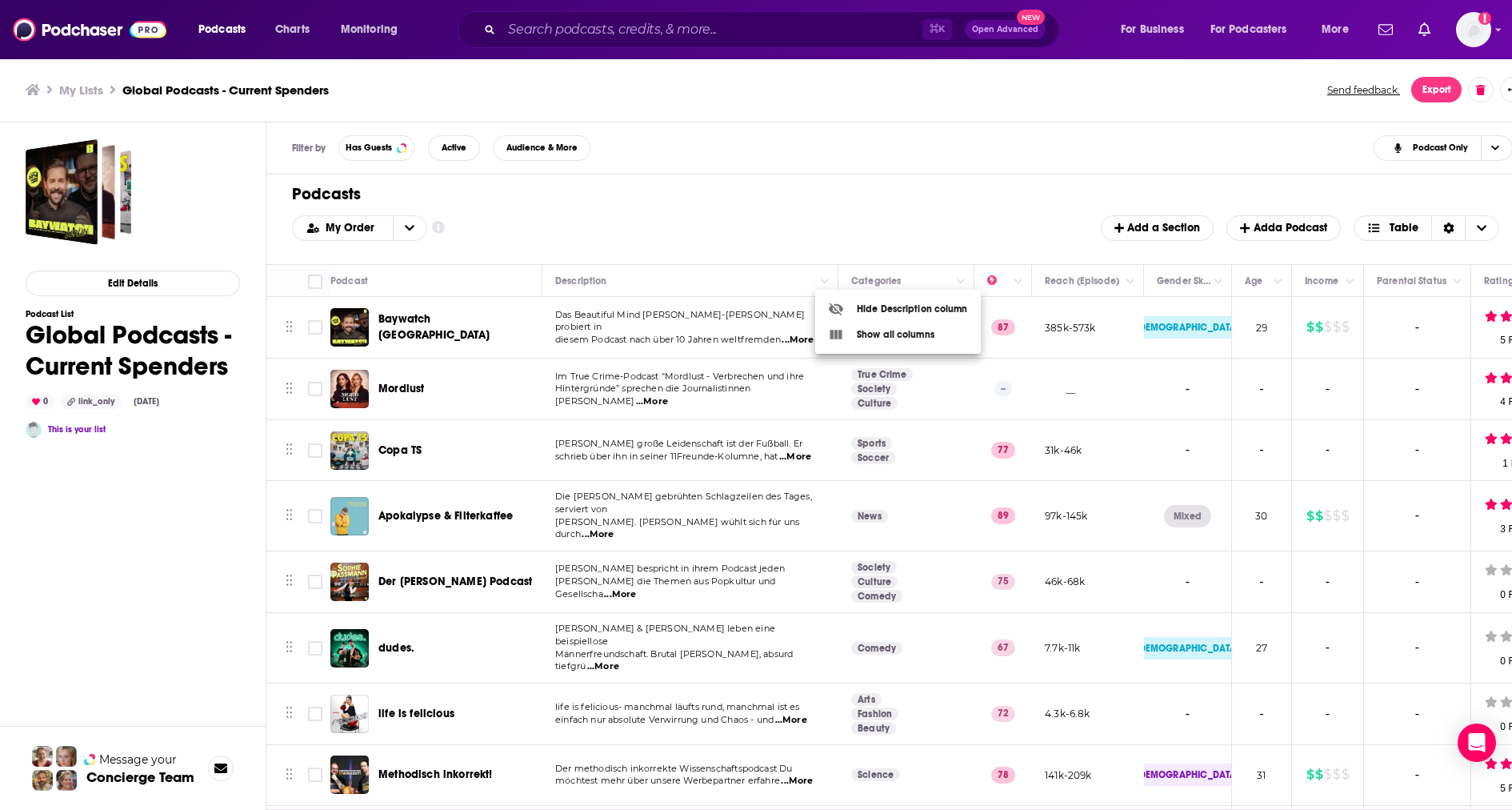 click on "Hide Description column" at bounding box center (898, 309) 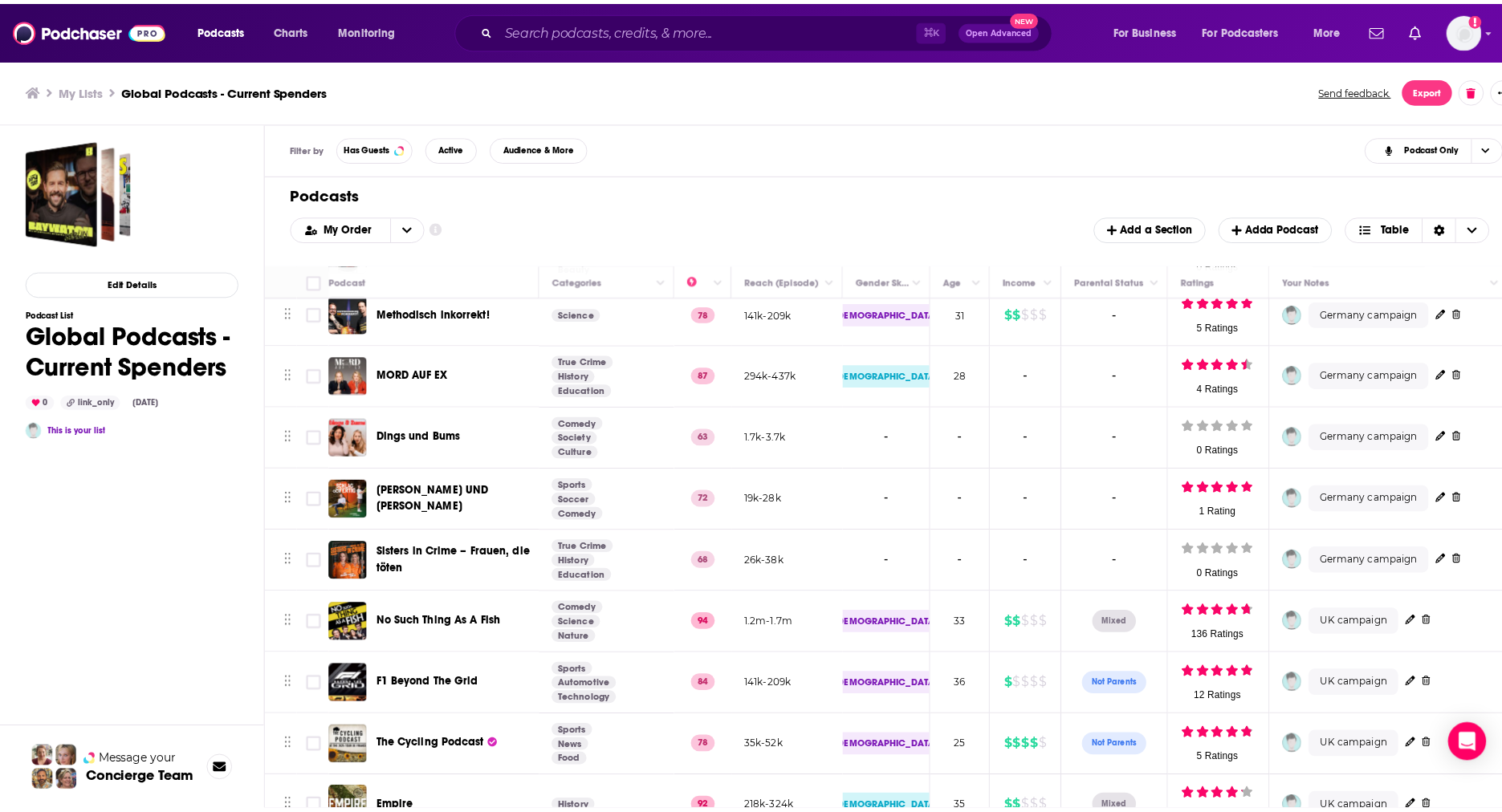 scroll, scrollTop: 540, scrollLeft: 0, axis: vertical 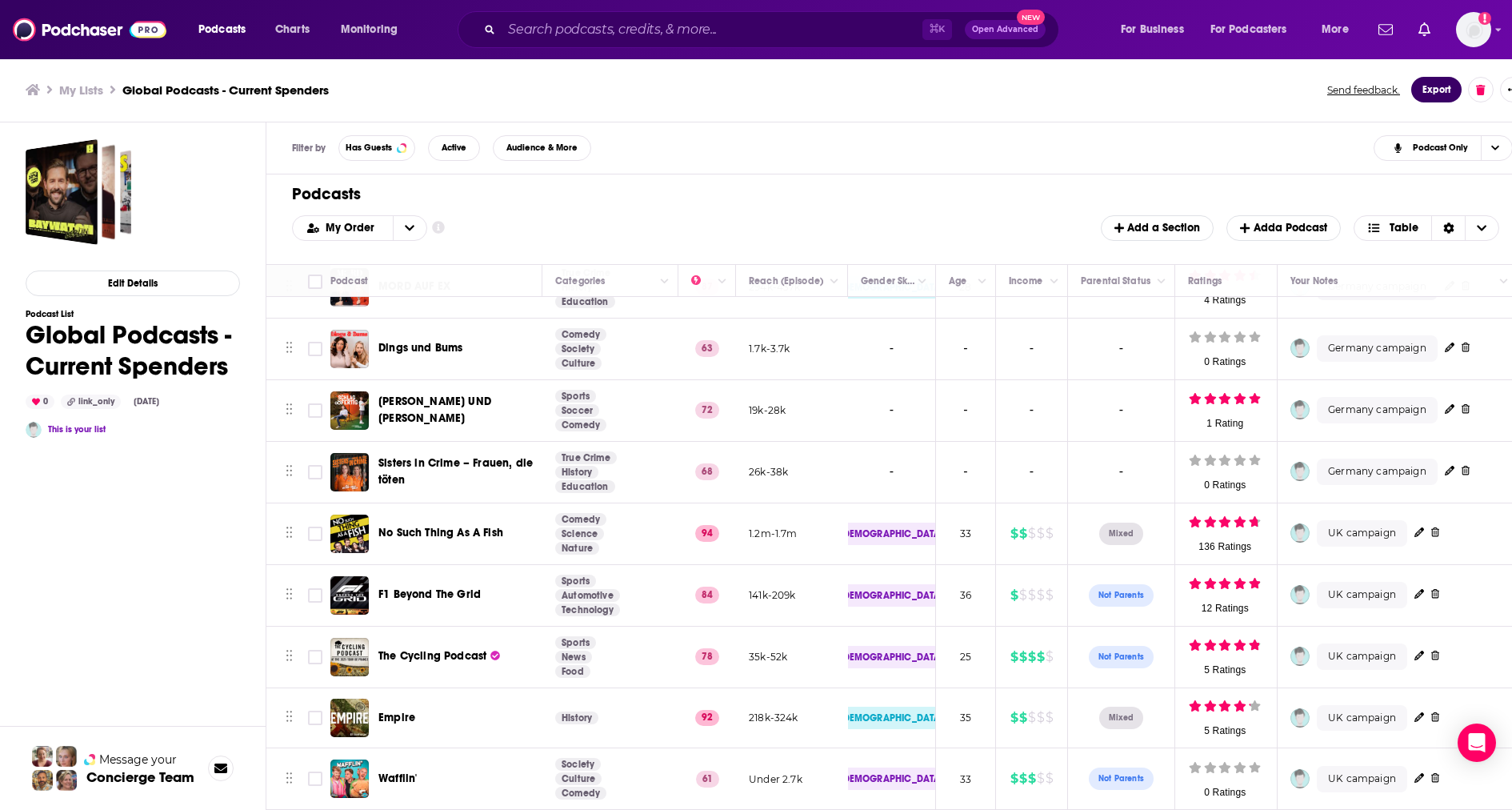 click on "Export" at bounding box center (1436, 90) 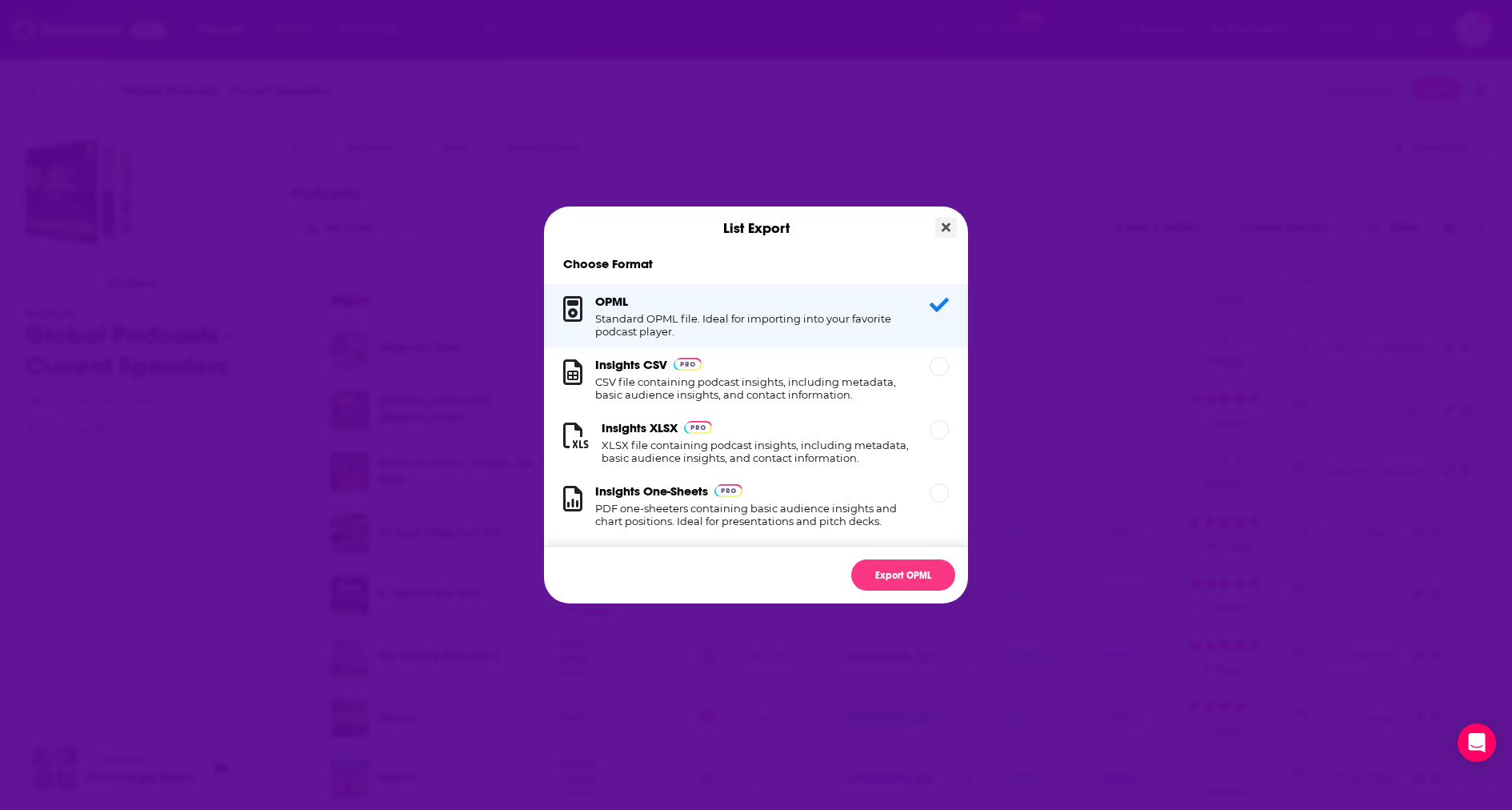 click 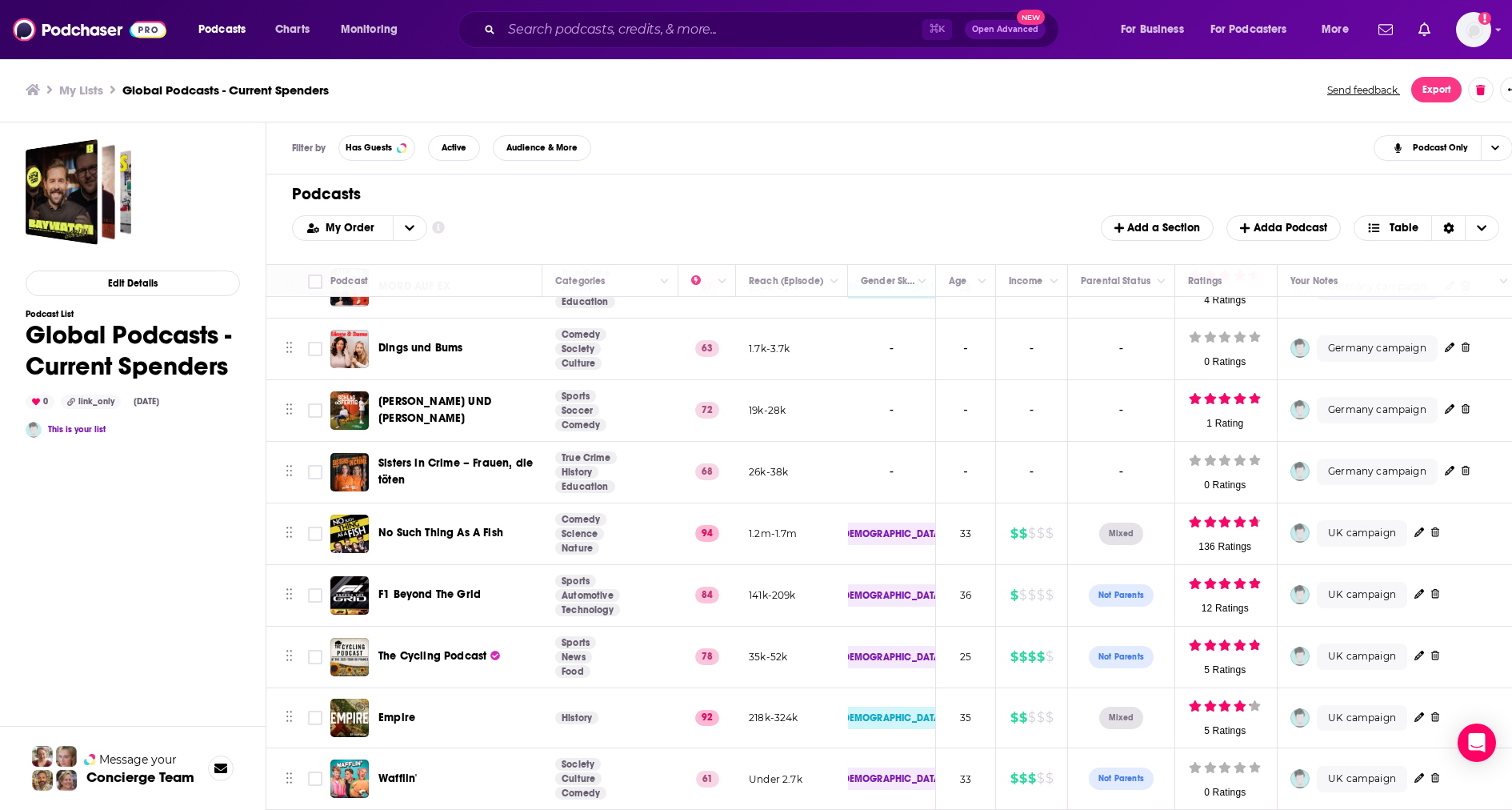 click on "Edit Details Podcast List Global Podcasts - Current Spenders  0 link_only Jul 15th, 2025 This is your list" at bounding box center [133, 475] 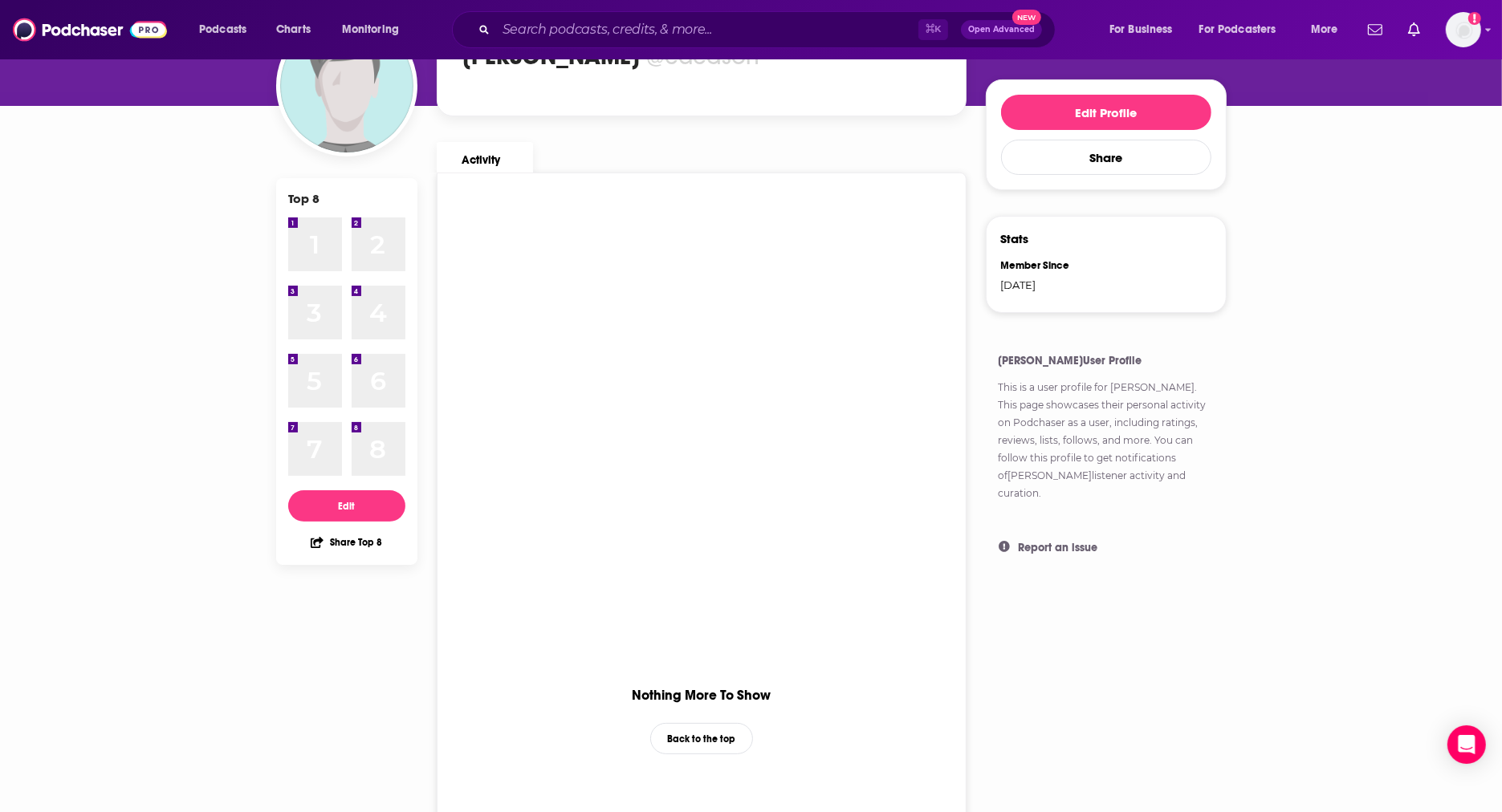 scroll, scrollTop: 10, scrollLeft: 0, axis: vertical 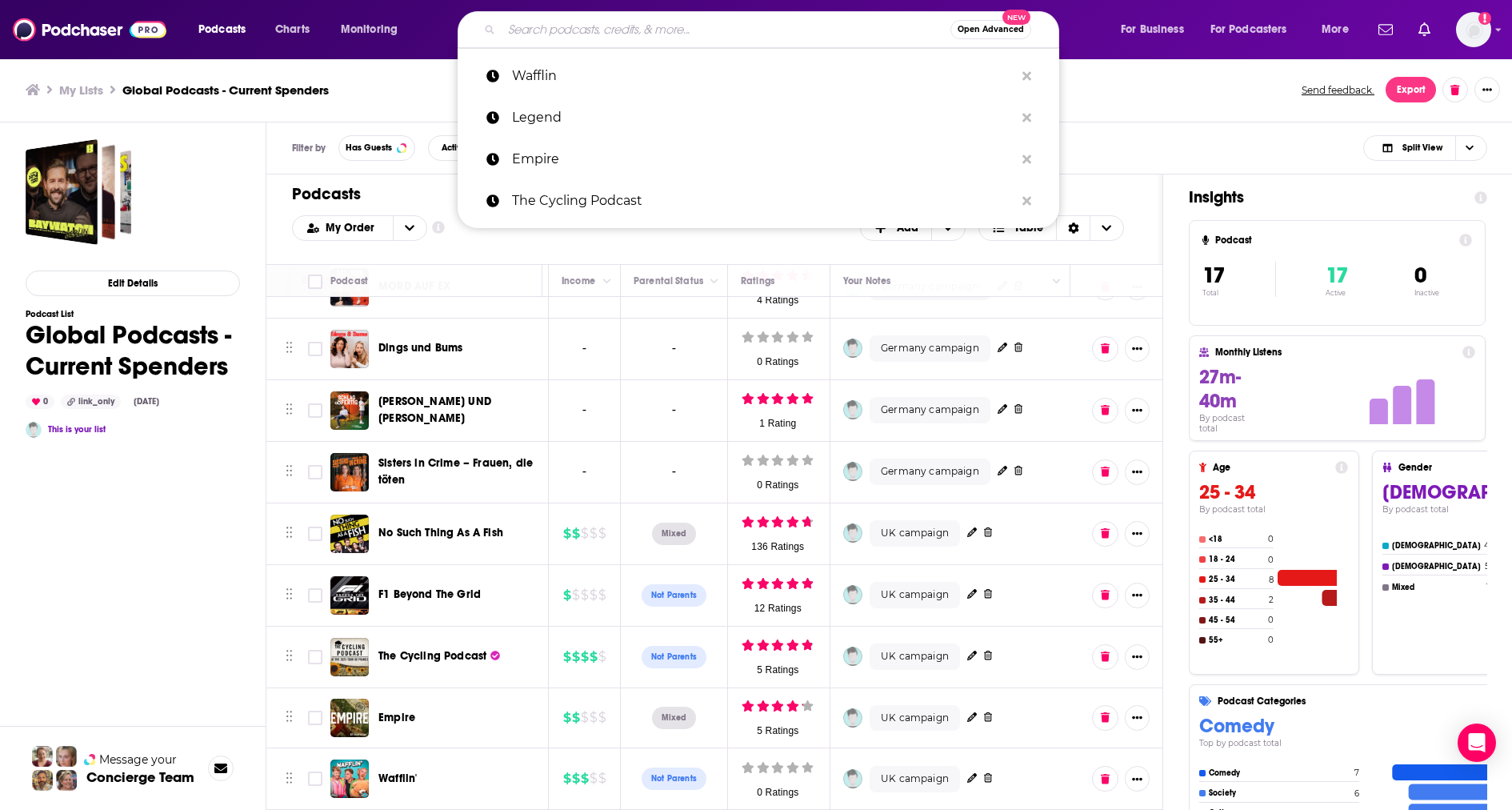 click at bounding box center [726, 30] 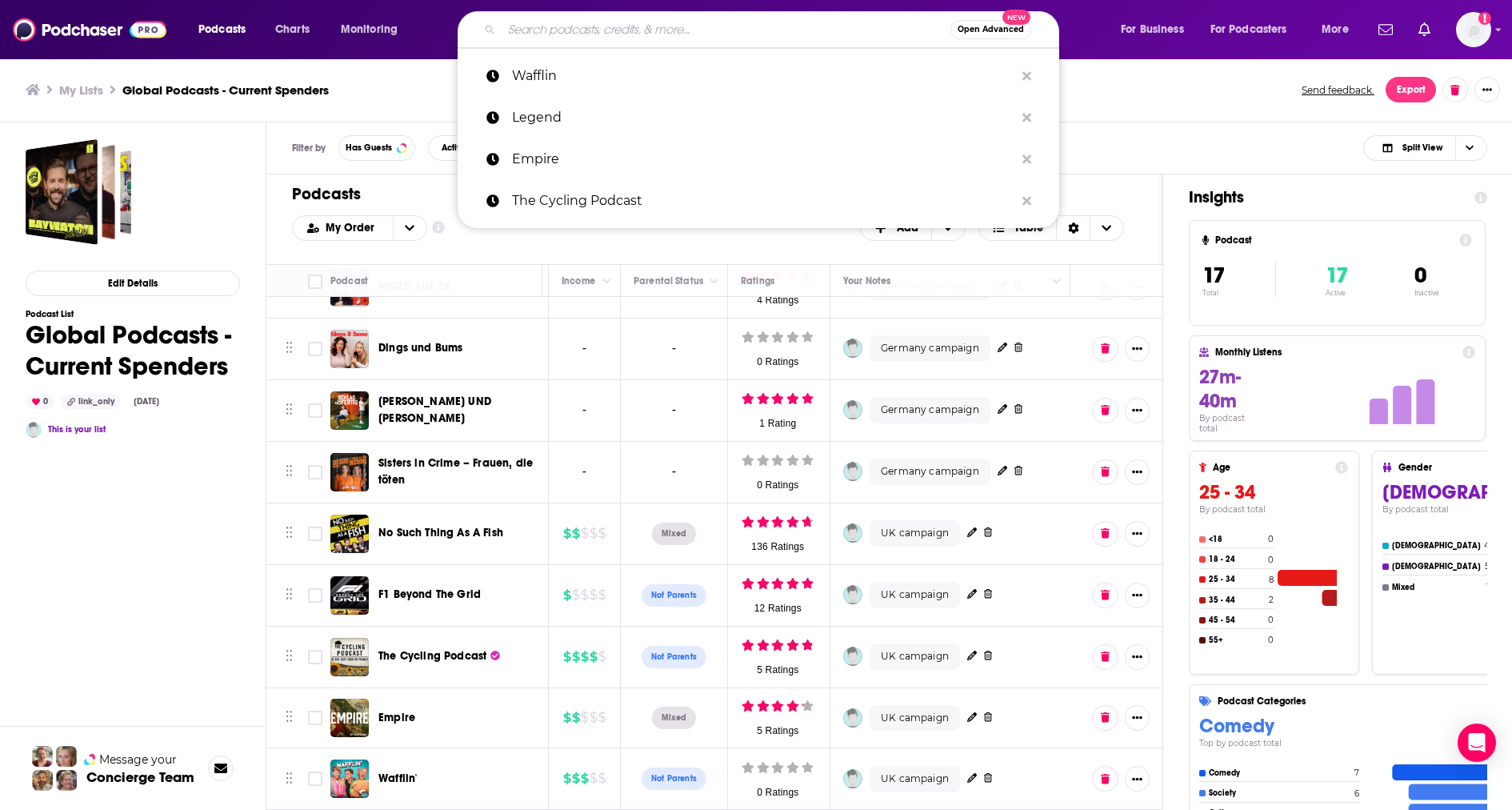 click on "[PERSON_NAME] UND [PERSON_NAME]" at bounding box center [436, 411] 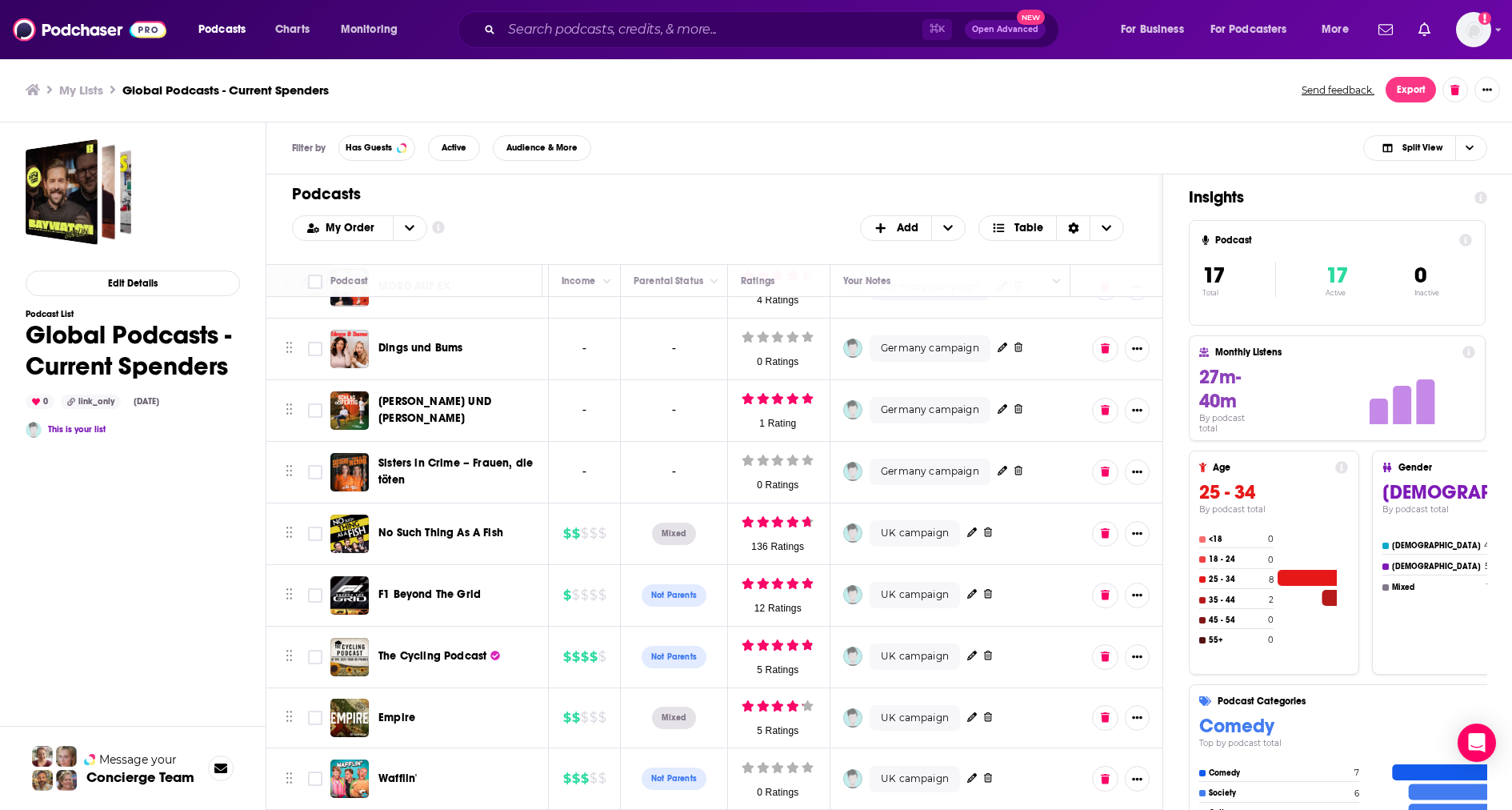 click on "No Such Thing As A Fish" at bounding box center (441, 532) 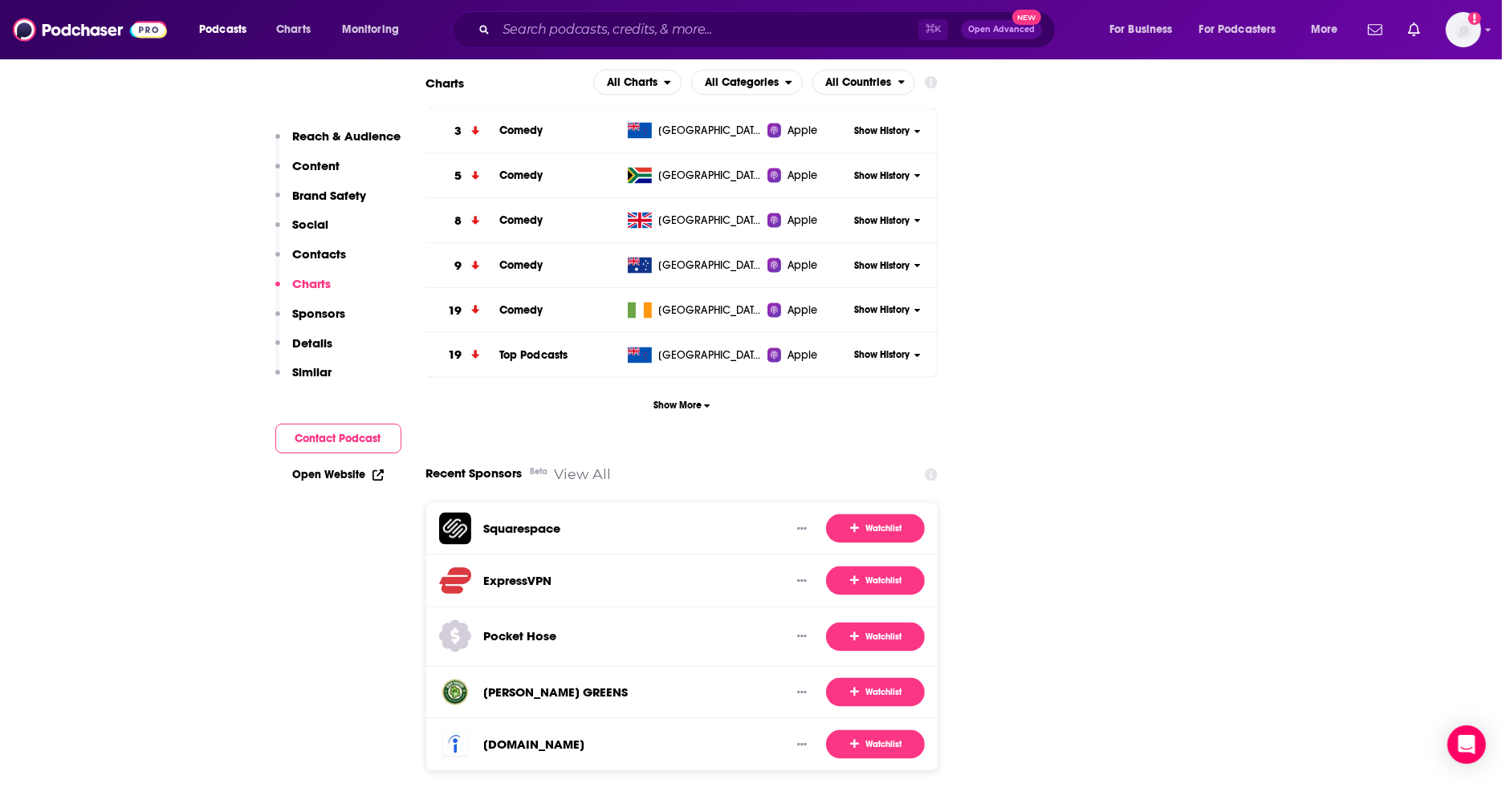 scroll, scrollTop: 2606, scrollLeft: 0, axis: vertical 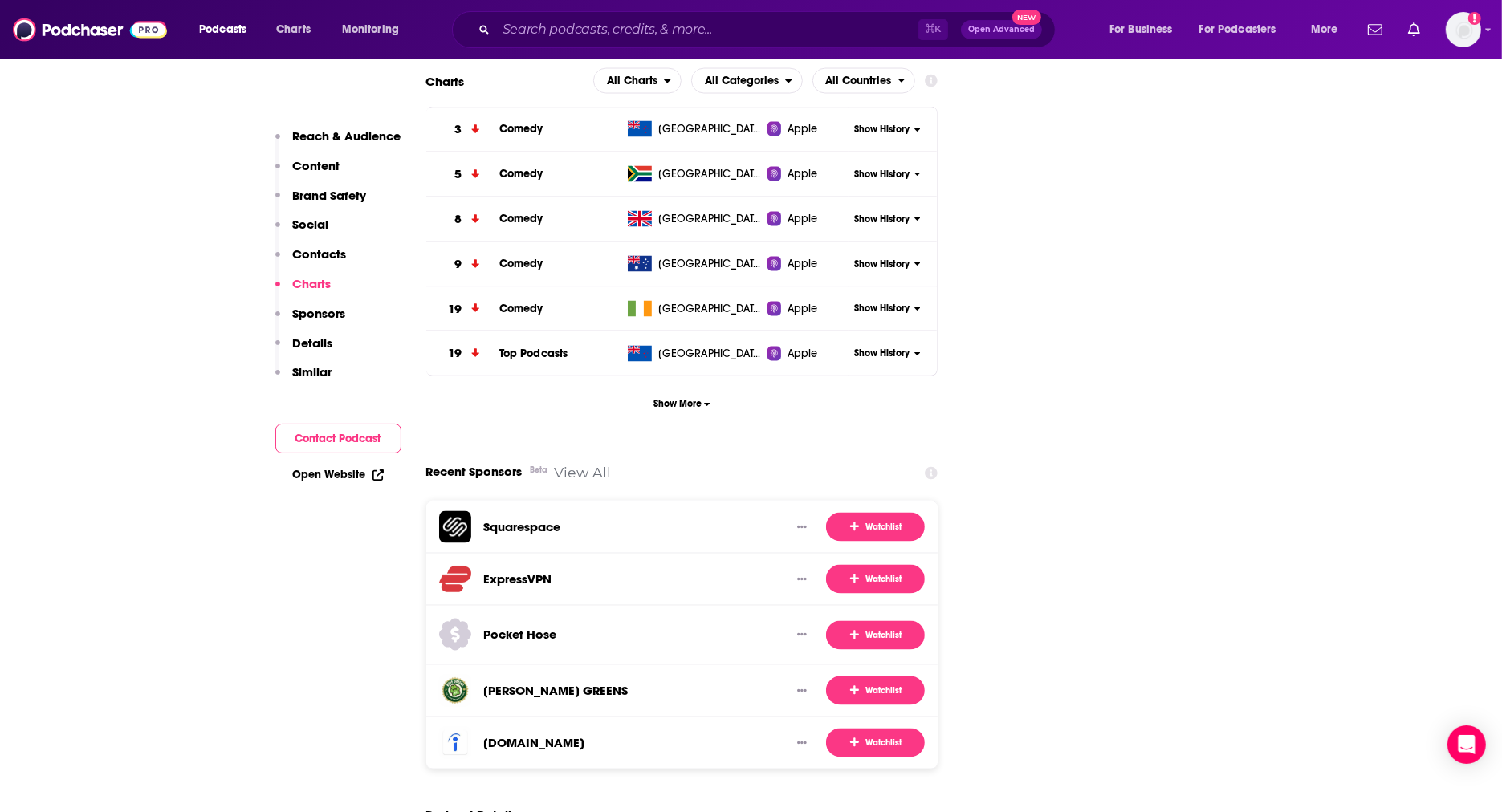 click on "View All" at bounding box center (583, 473) 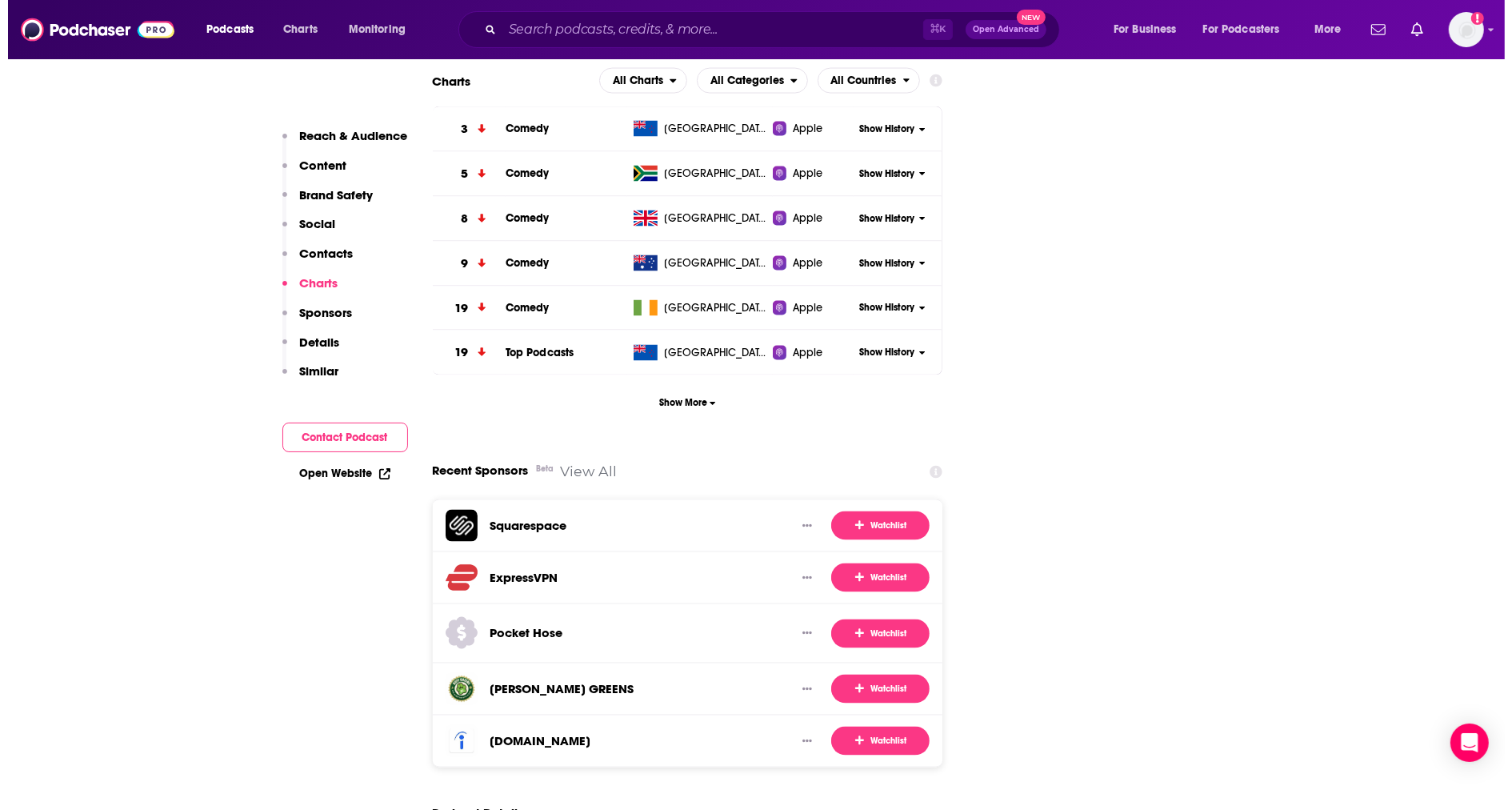 scroll, scrollTop: 0, scrollLeft: 0, axis: both 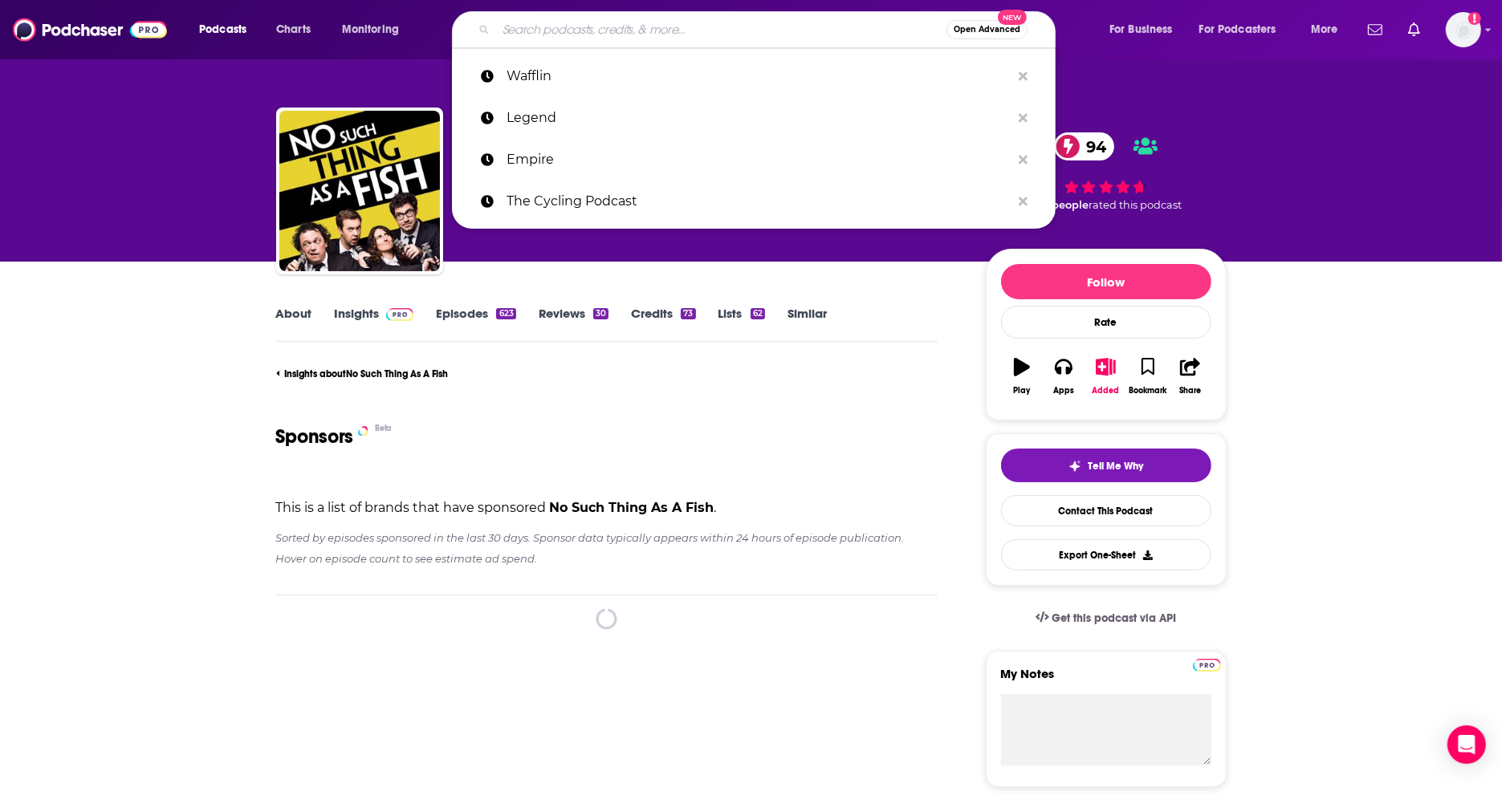 click at bounding box center [721, 30] 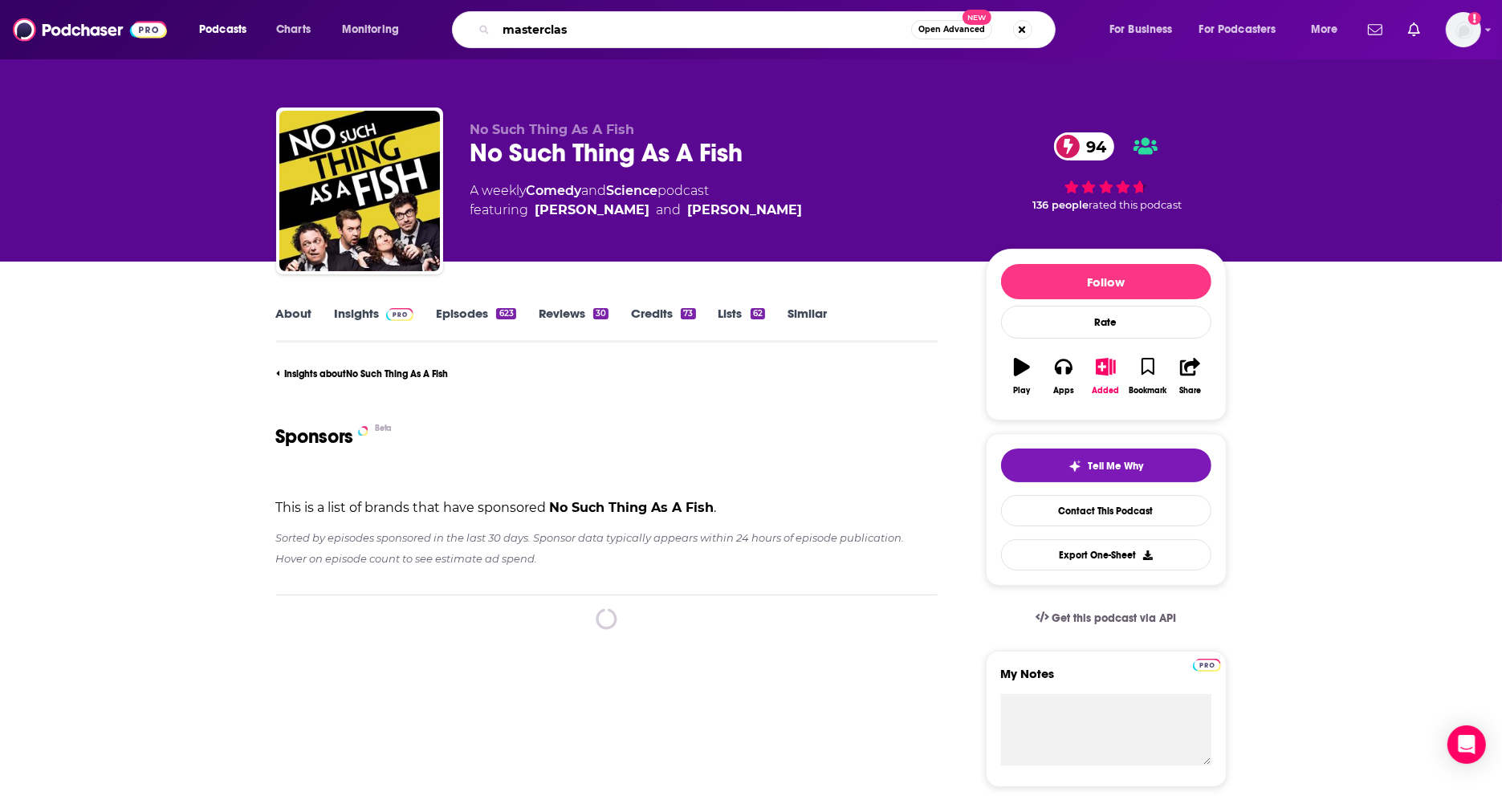 type on "masterclass" 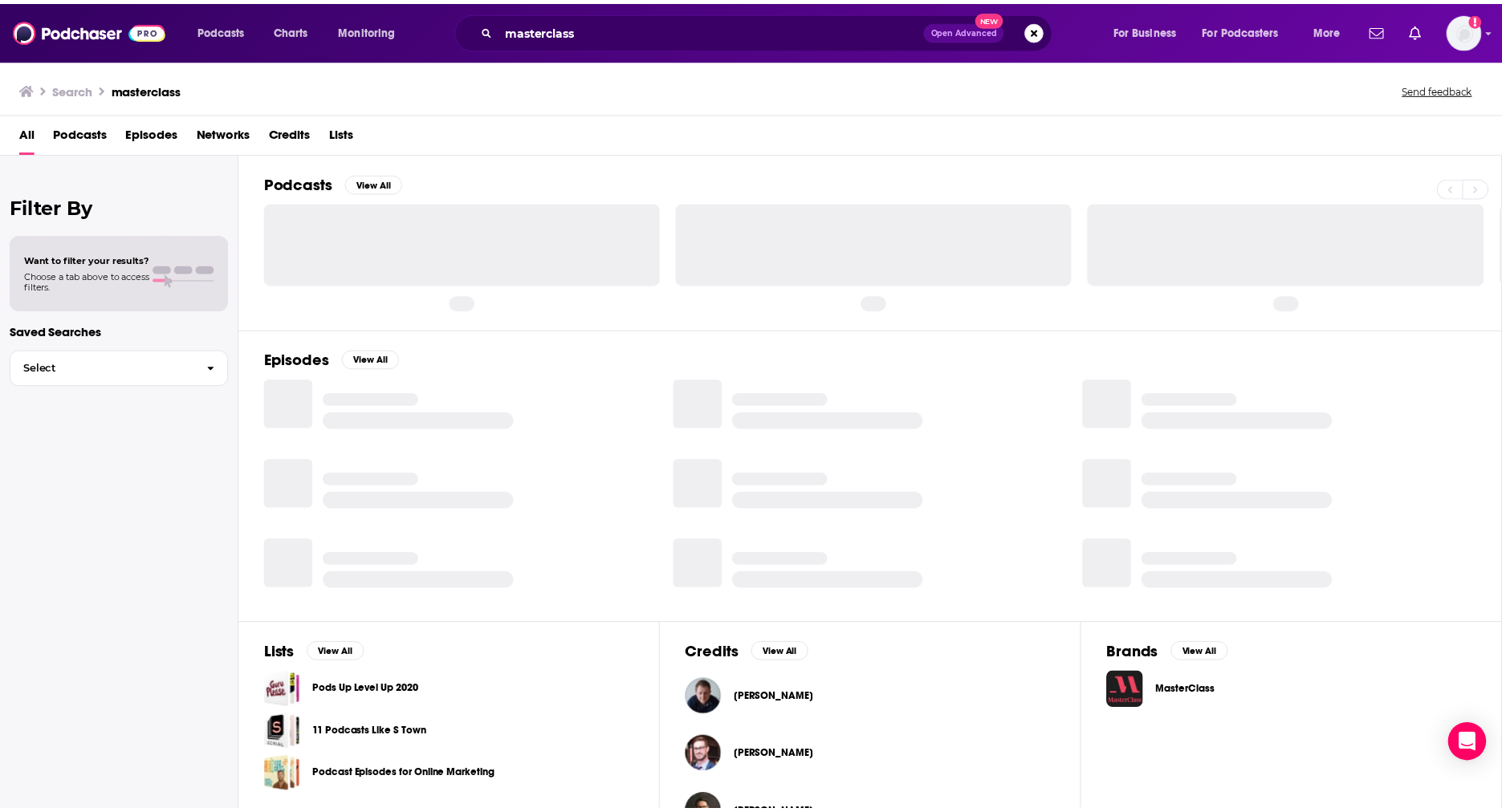 scroll, scrollTop: 43, scrollLeft: 0, axis: vertical 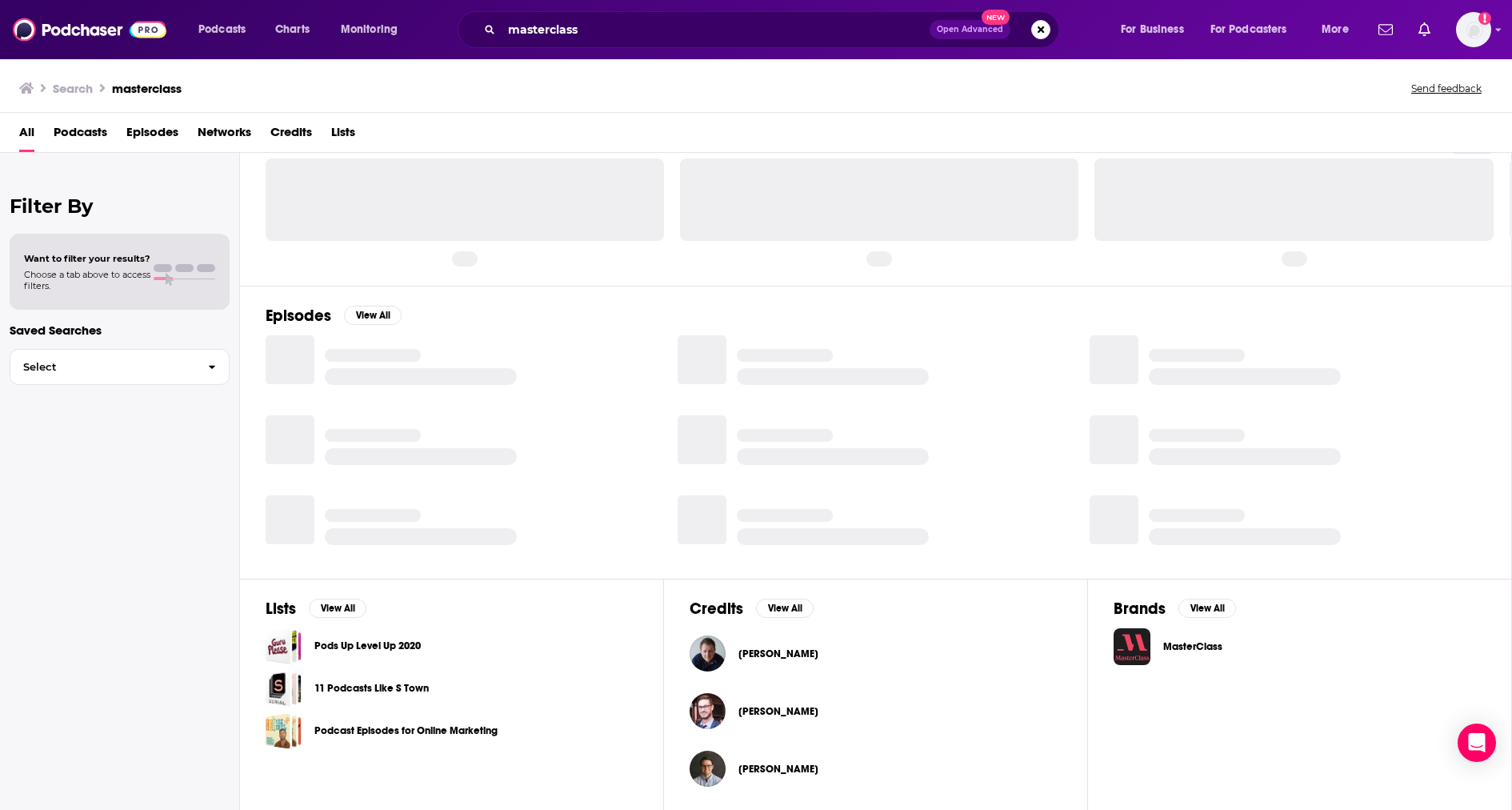 click on "MasterClass" at bounding box center (1210, 647) 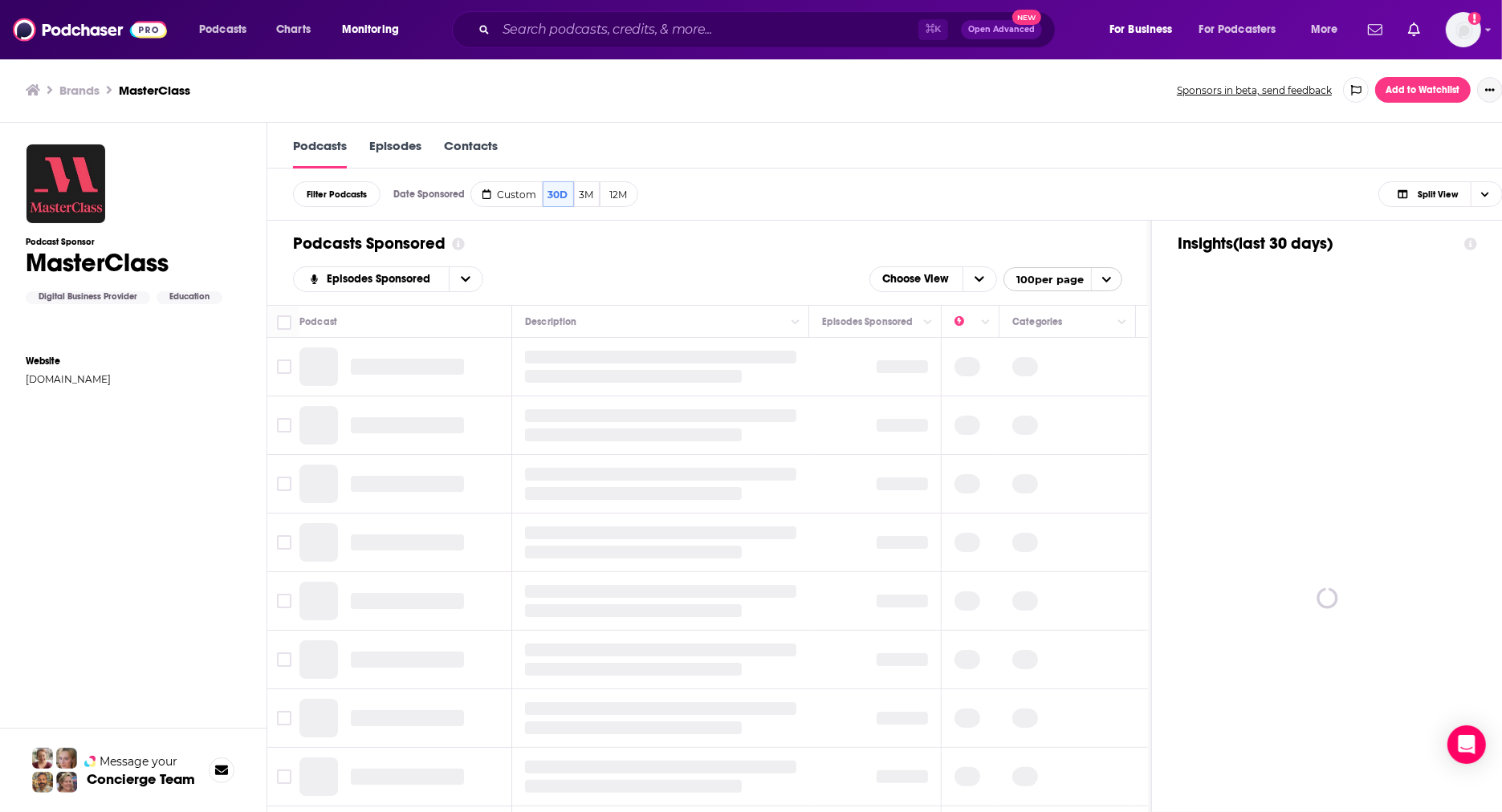 click 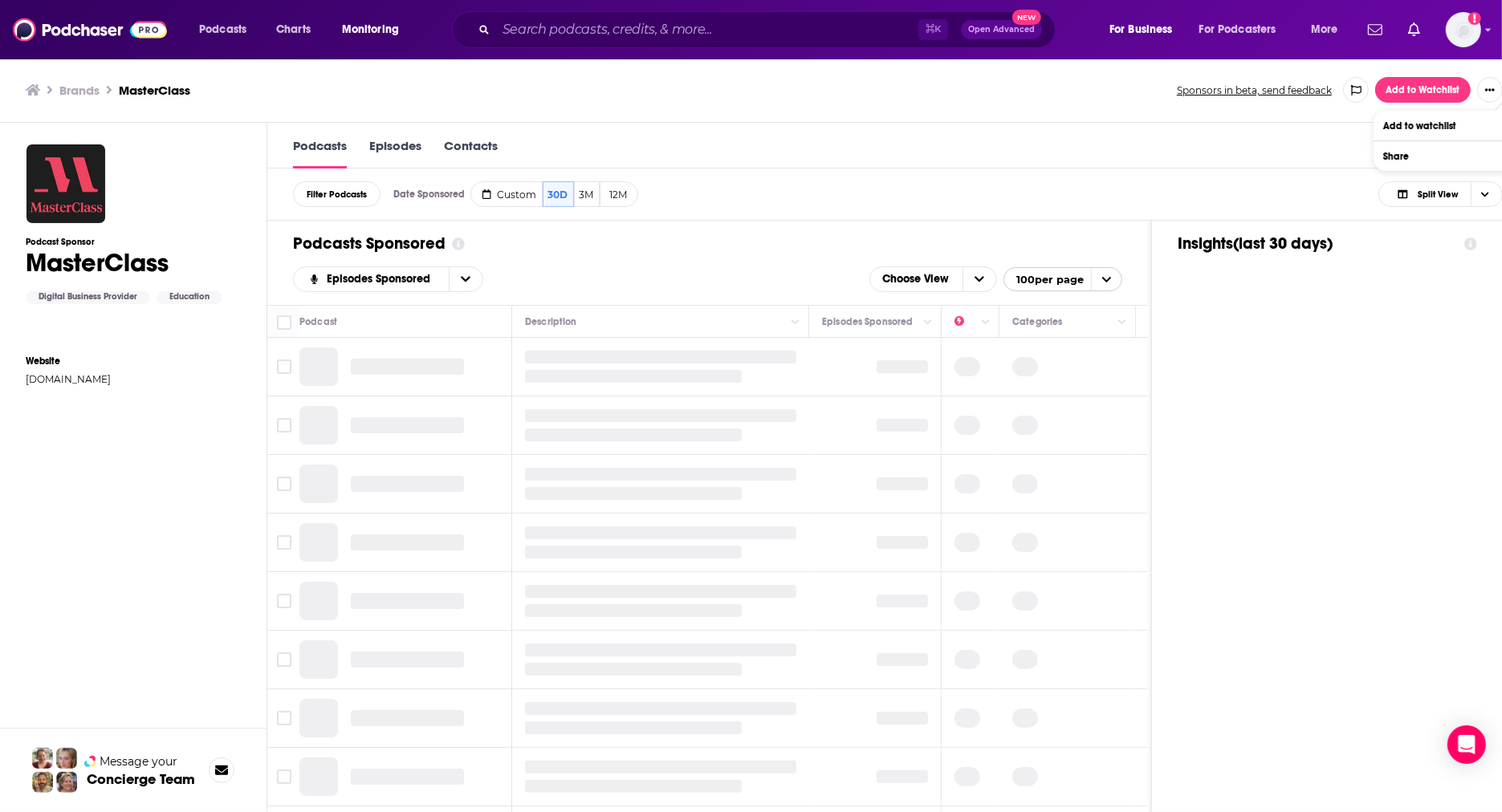 click on "Podcasts Episodes Contacts" at bounding box center [898, 145] 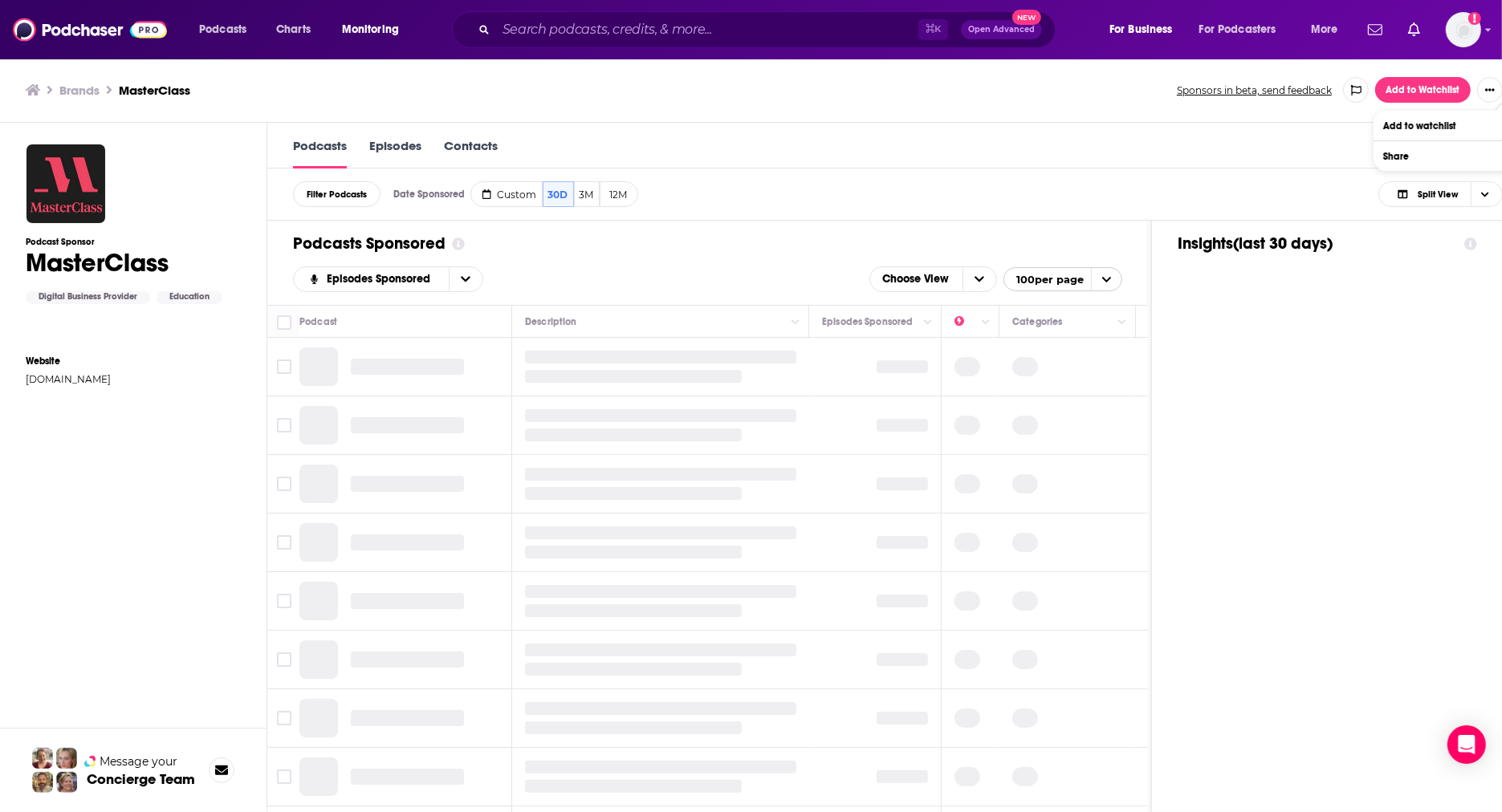 scroll, scrollTop: 0, scrollLeft: 0, axis: both 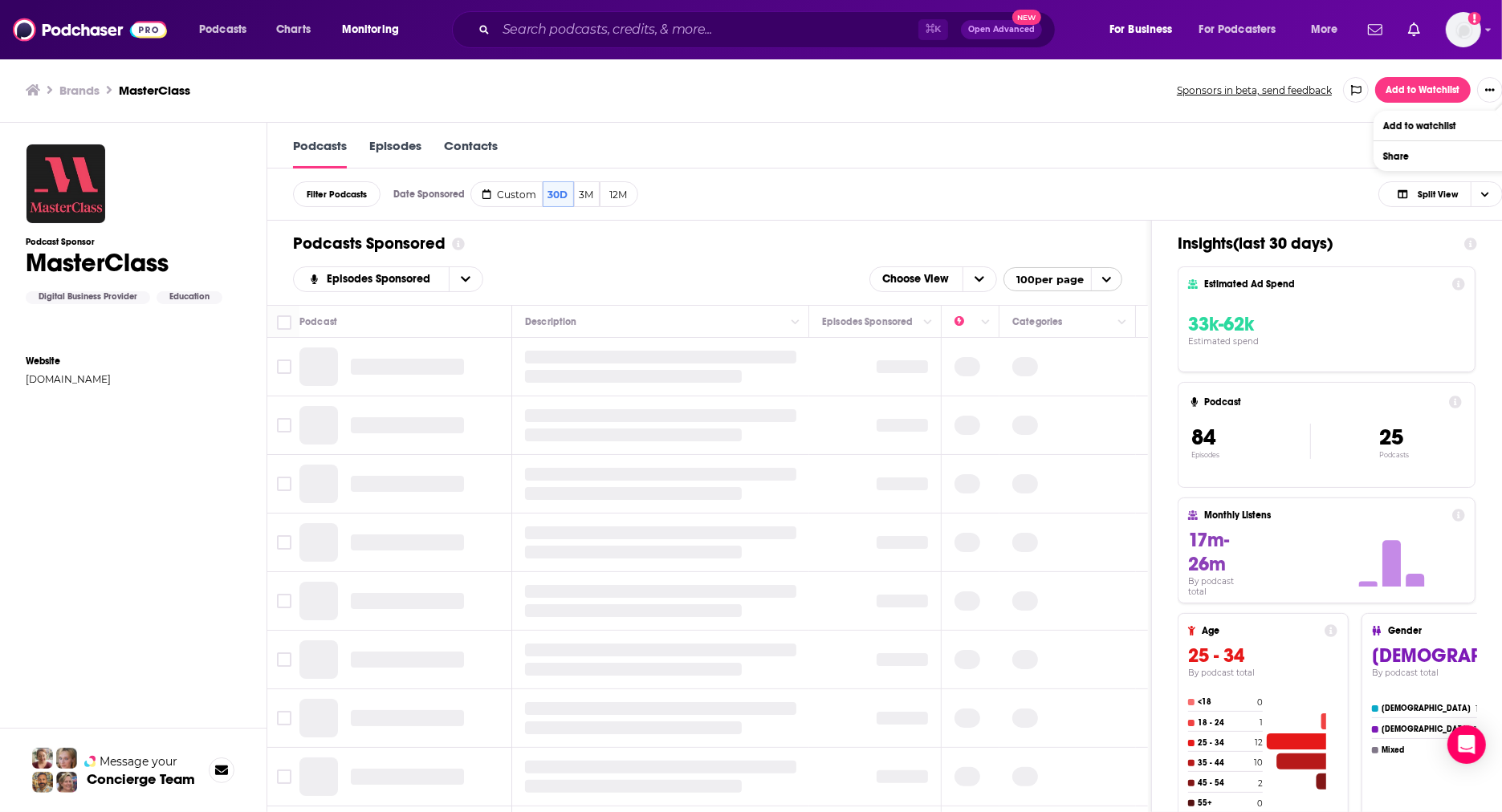 click on "Brands MasterClass Sponsors in beta, send feedback Add to Watchlist" at bounding box center [764, 90] 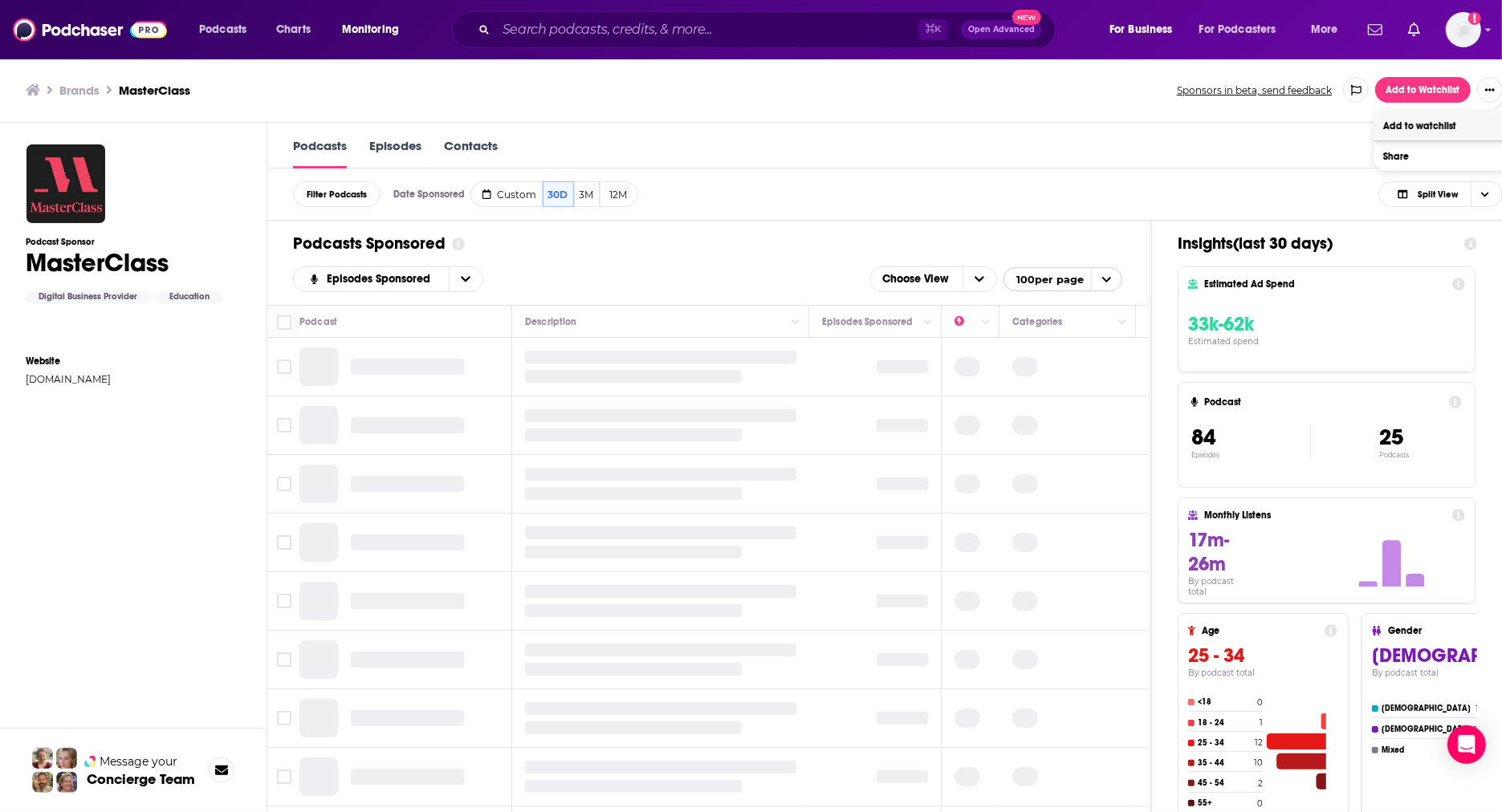 click on "Add to watchlist" at bounding box center [1419, 126] 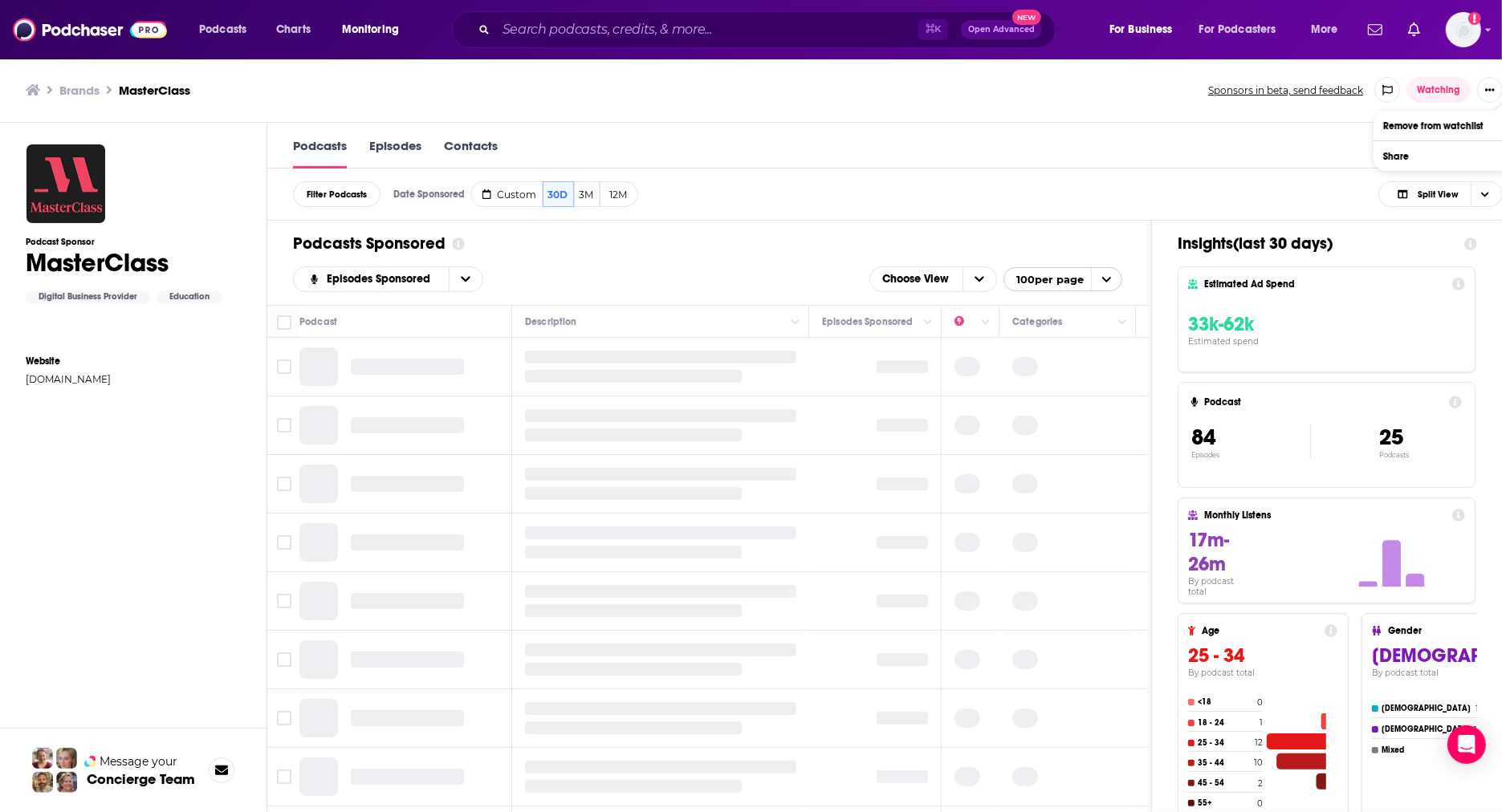 click on "Watching" at bounding box center (1439, 90) 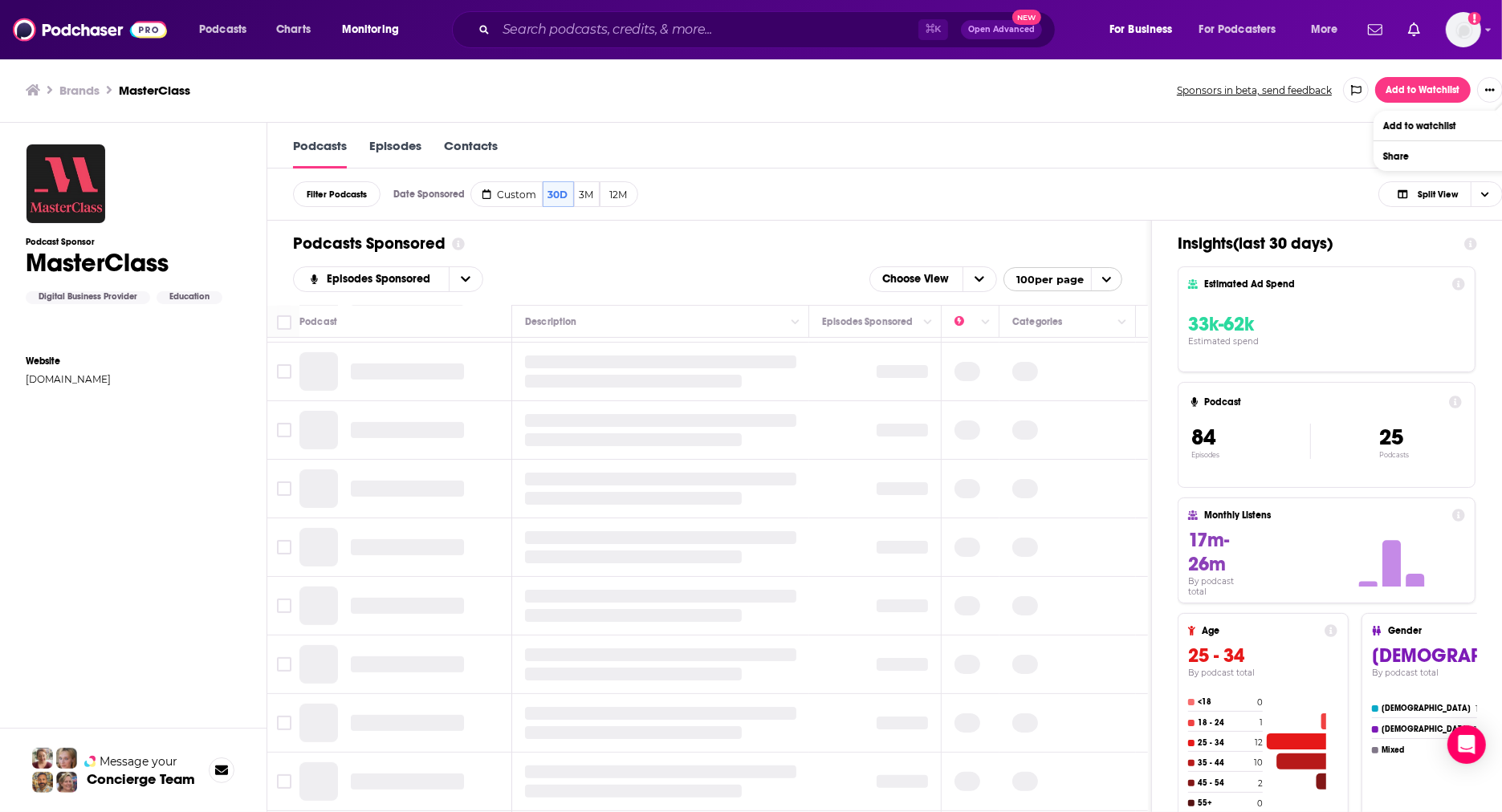scroll, scrollTop: 0, scrollLeft: 0, axis: both 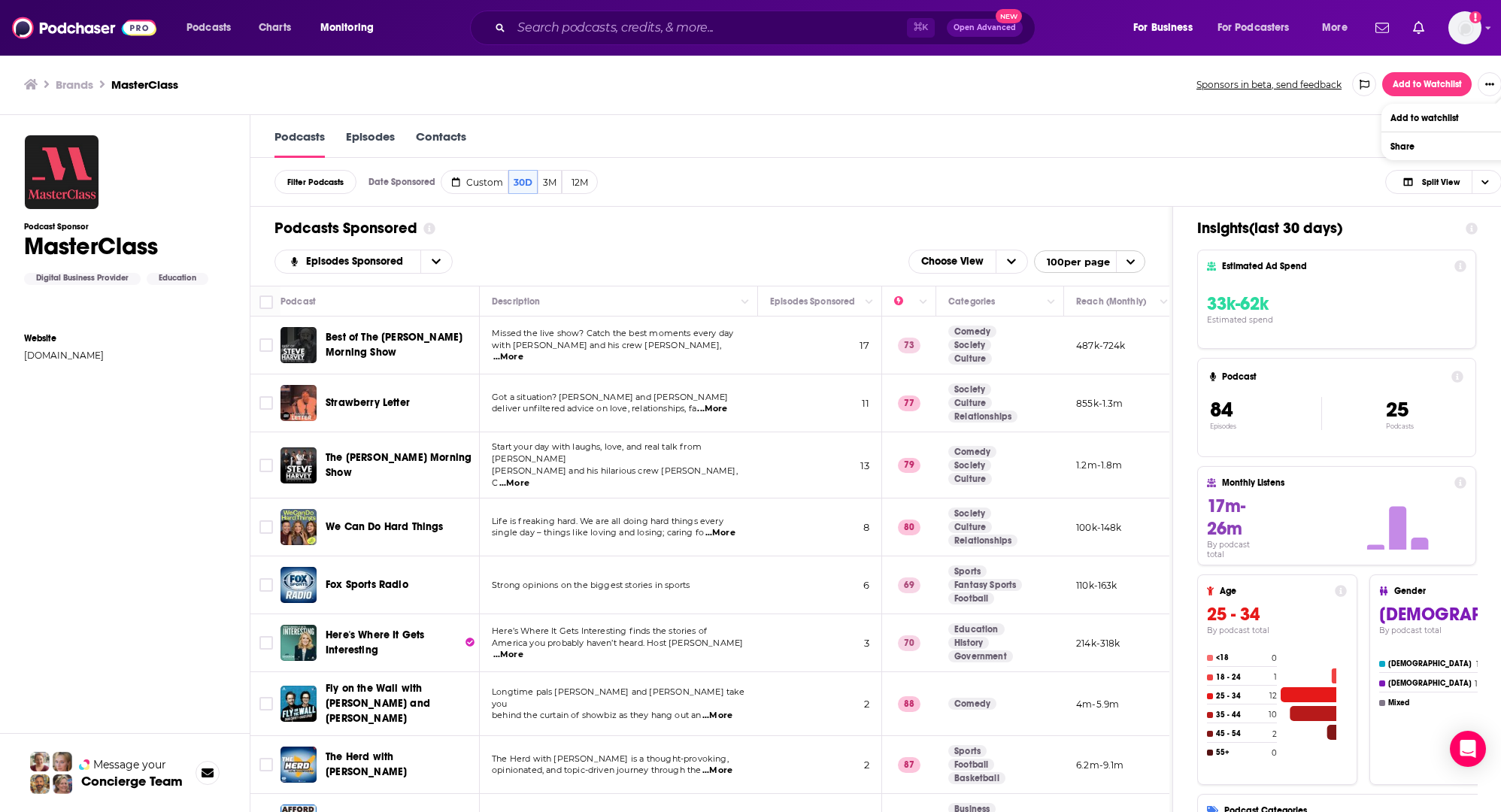 click on "Brands MasterClass" at bounding box center (602, 84) 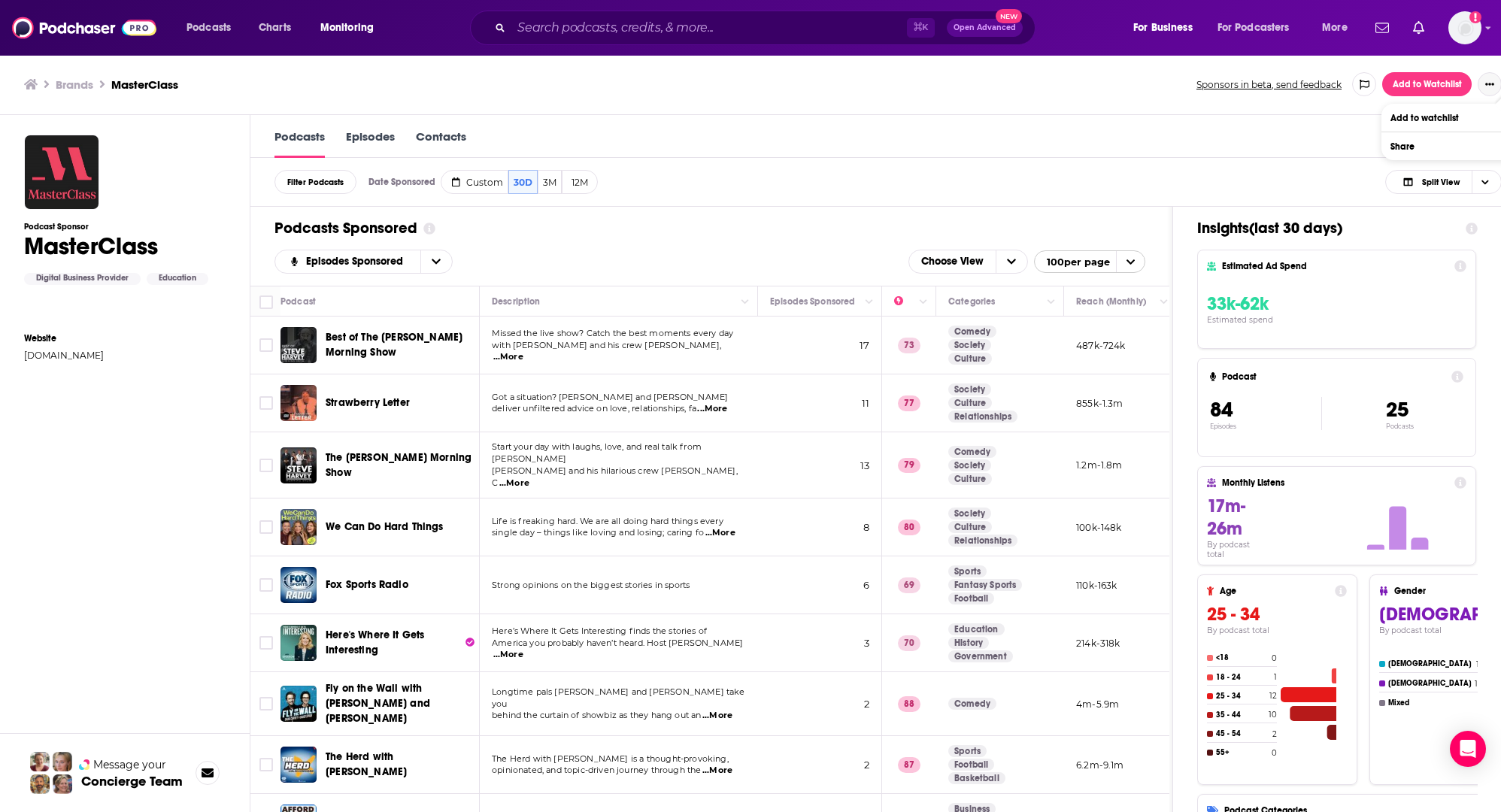 click at bounding box center [1490, 84] 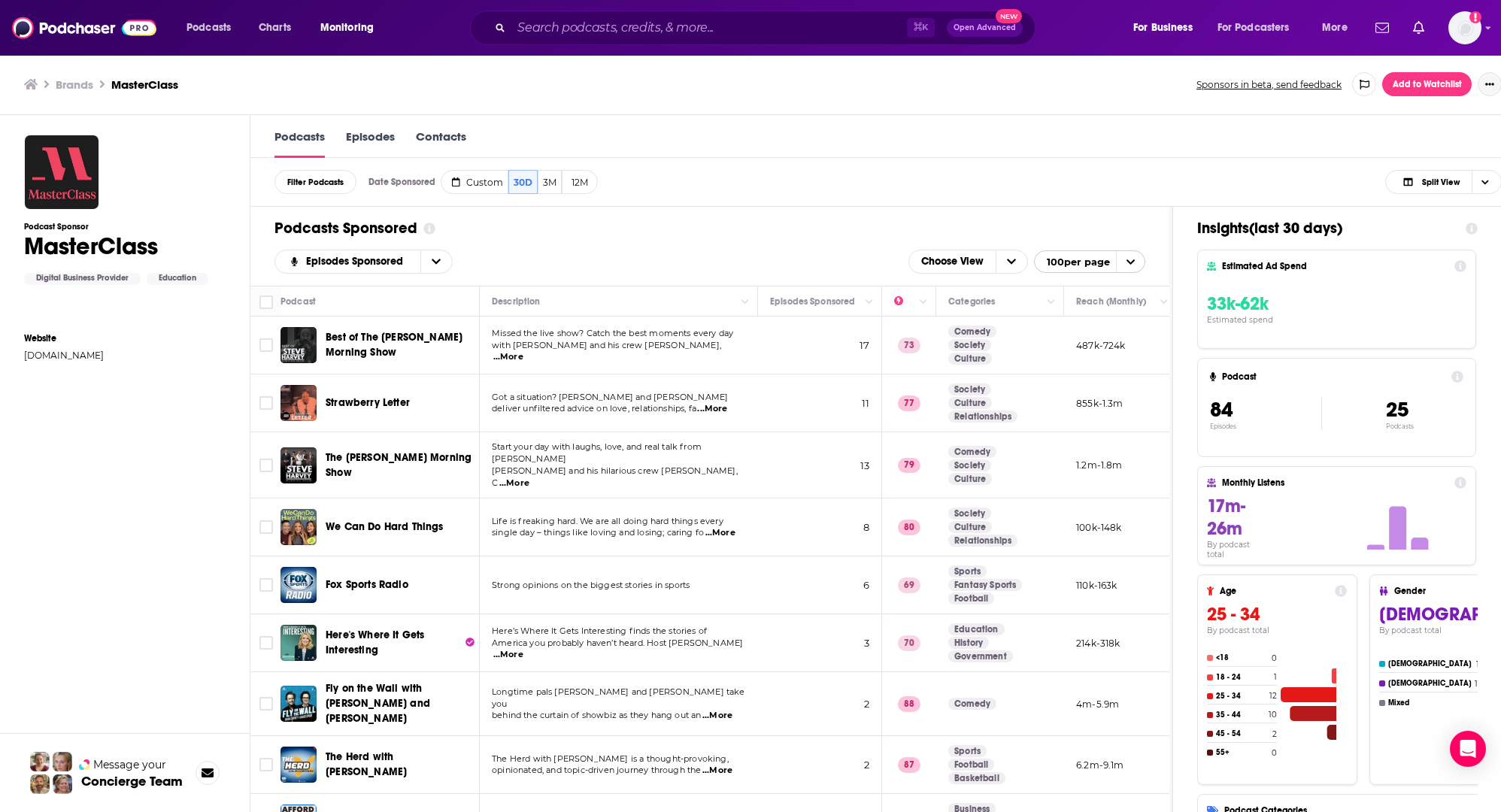 click at bounding box center (1490, 84) 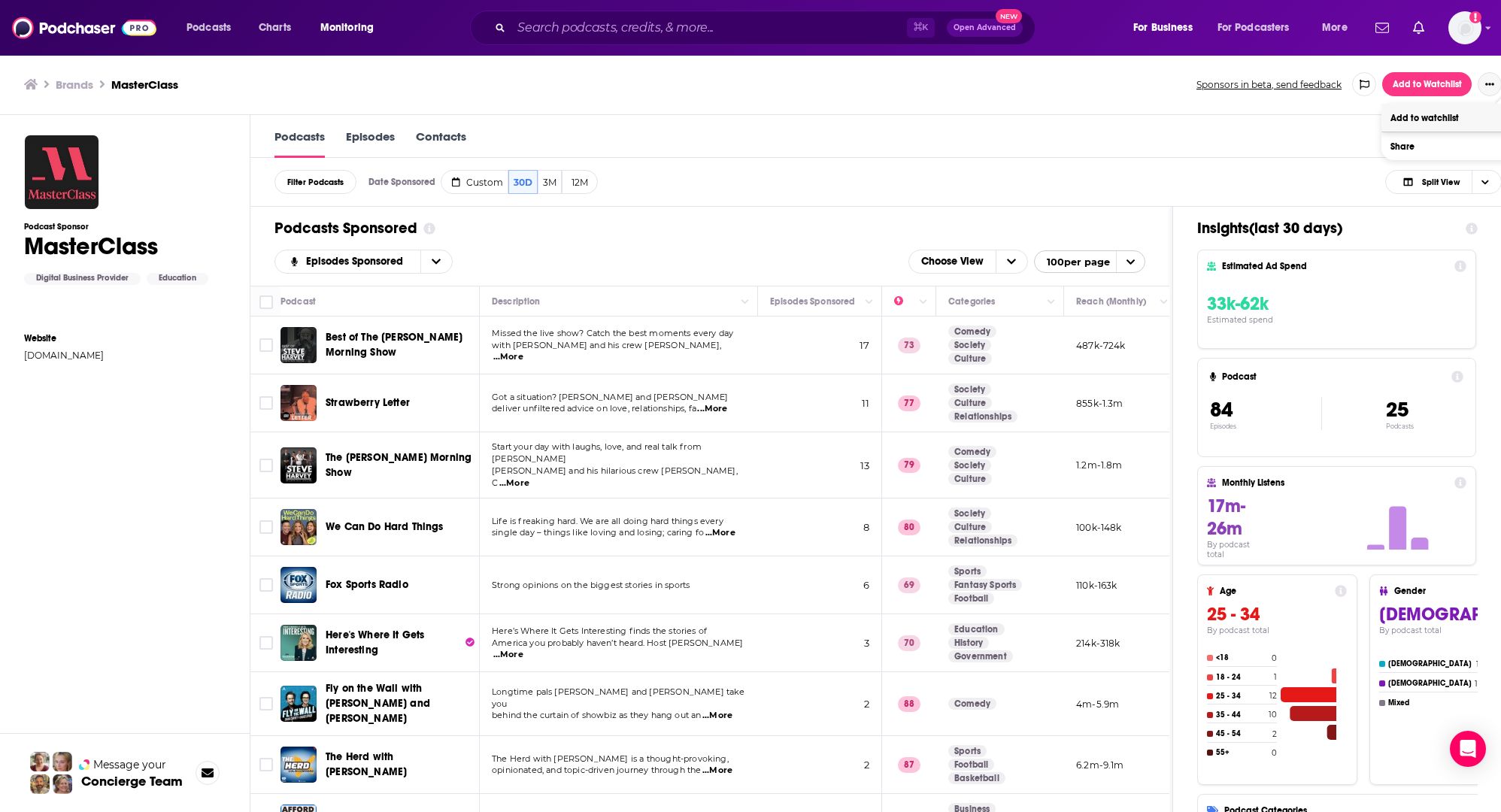 click on "Add to watchlist" at bounding box center [1424, 118] 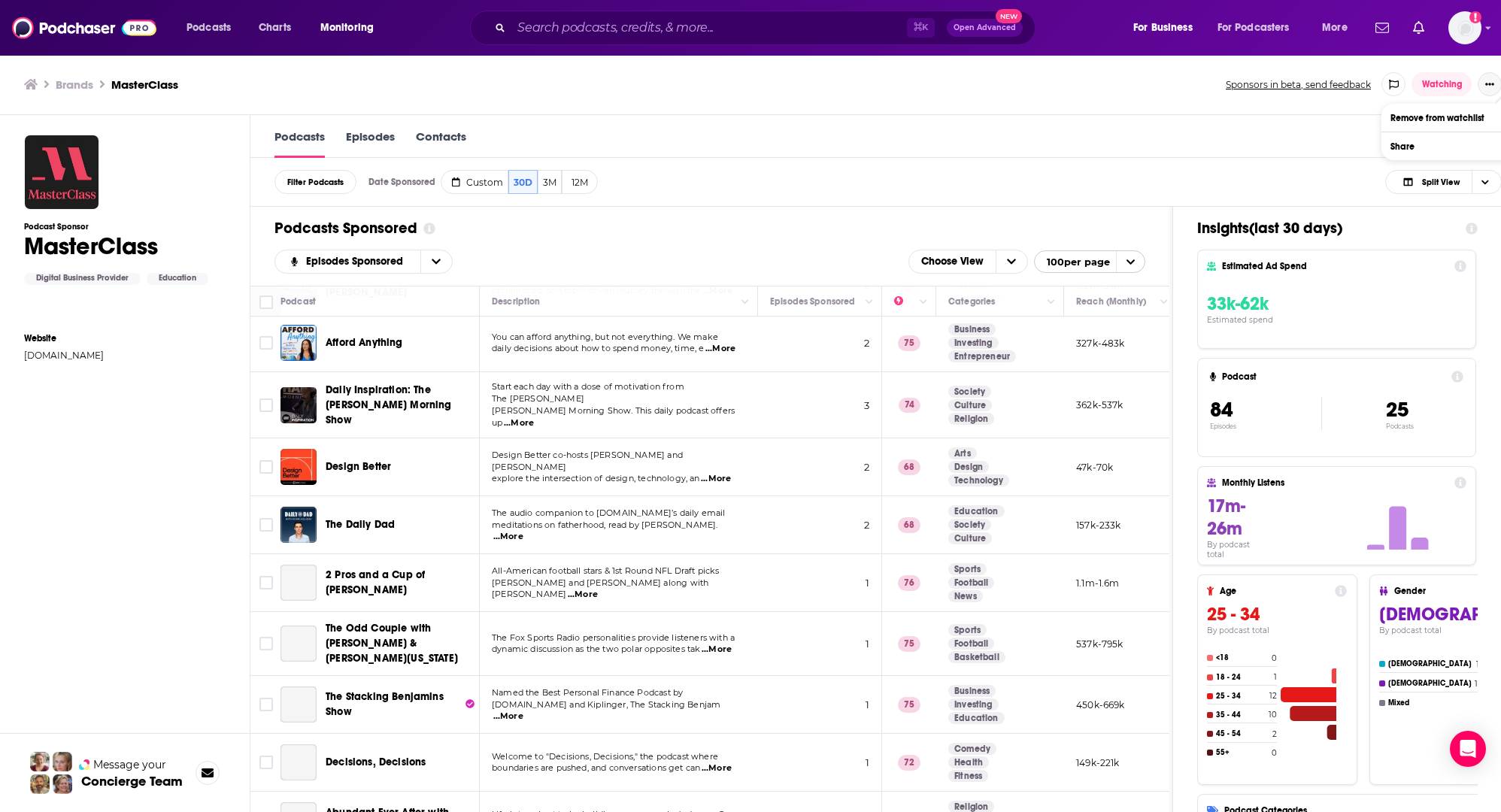 scroll, scrollTop: 570, scrollLeft: 0, axis: vertical 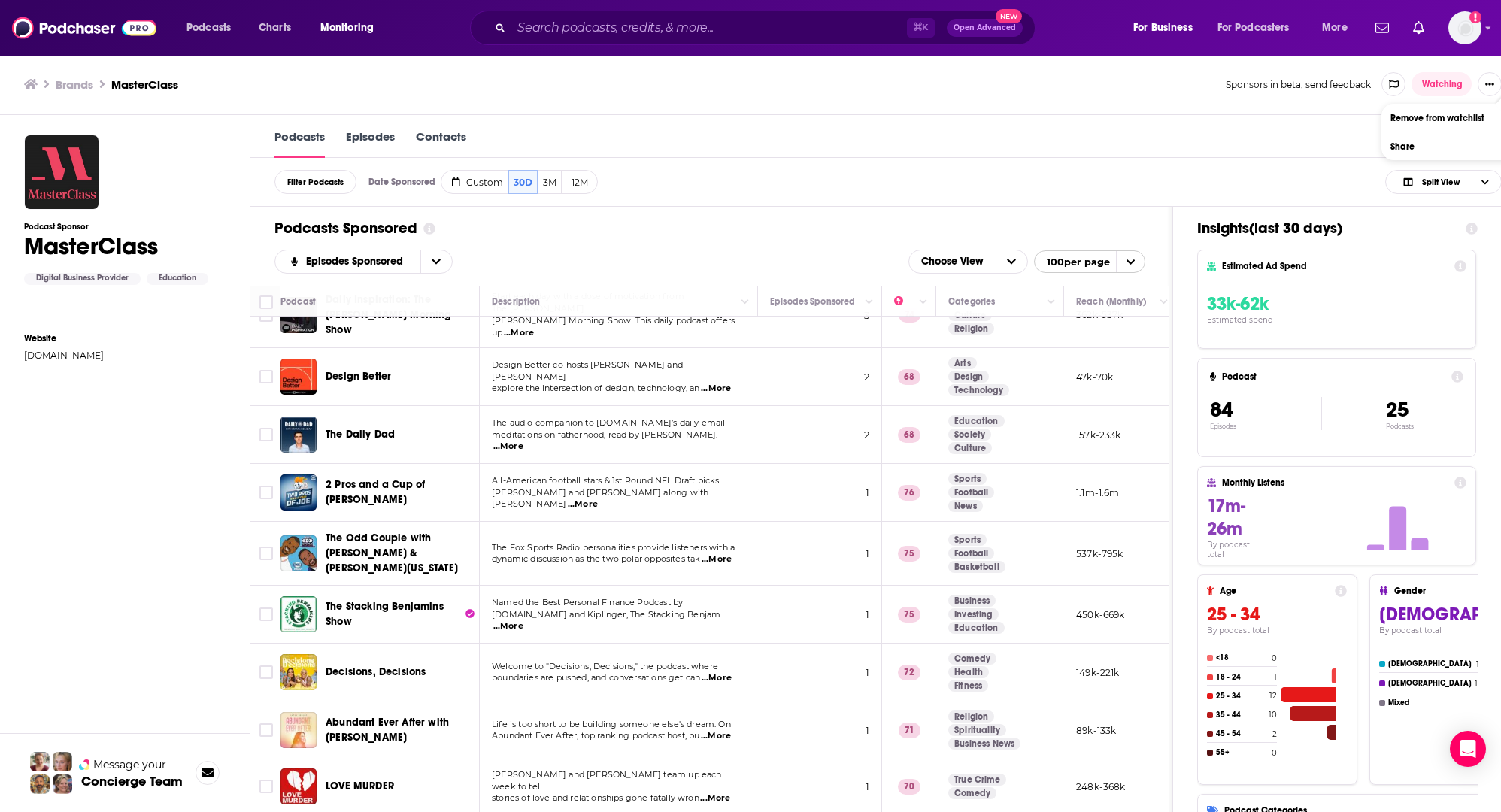 click on "Podcast Sponsor MasterClass Digital Business Provider Education Website masterclass.com Message your Concierge Team" at bounding box center [125, 484] 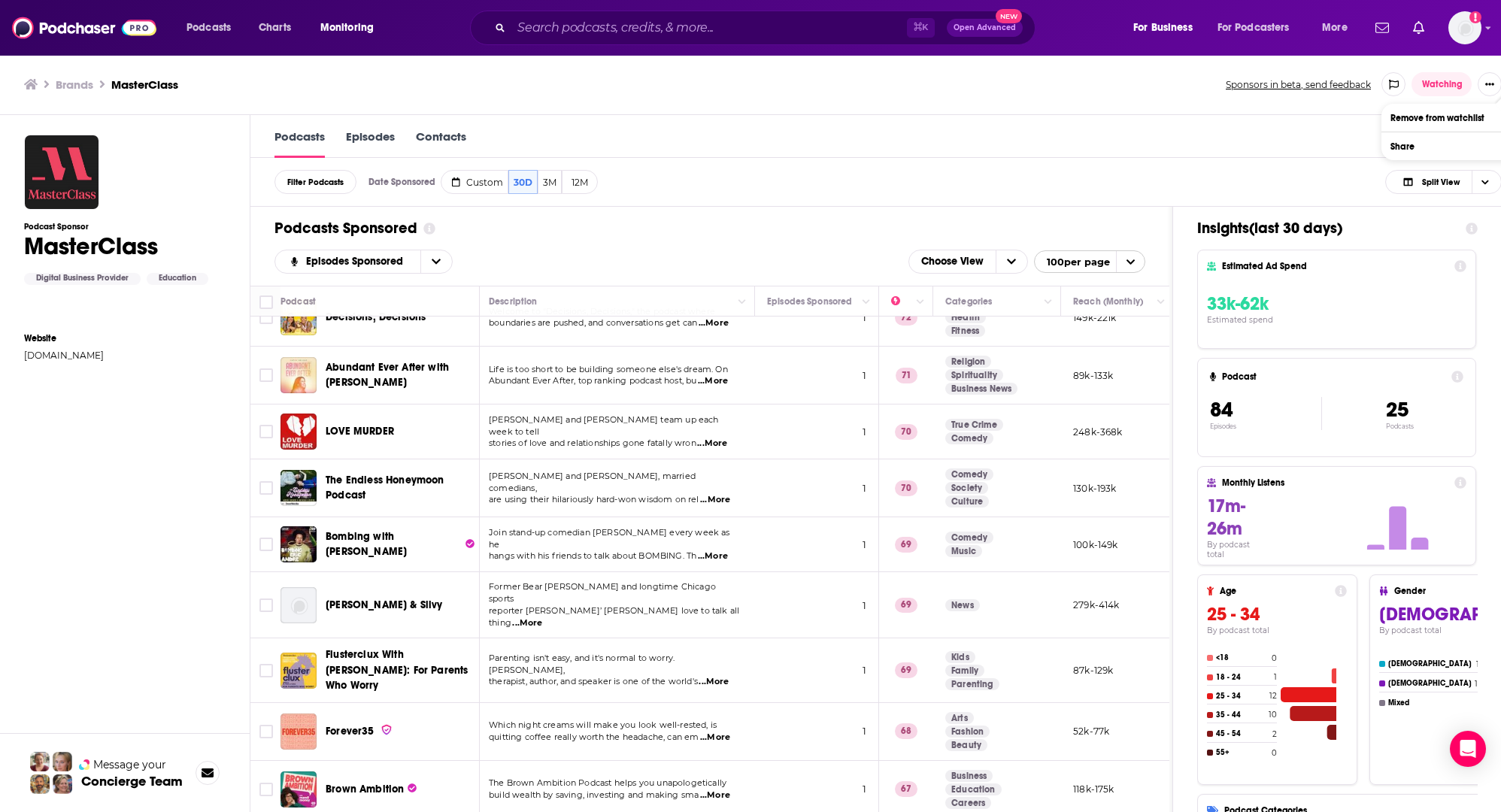 scroll, scrollTop: 0, scrollLeft: 3, axis: horizontal 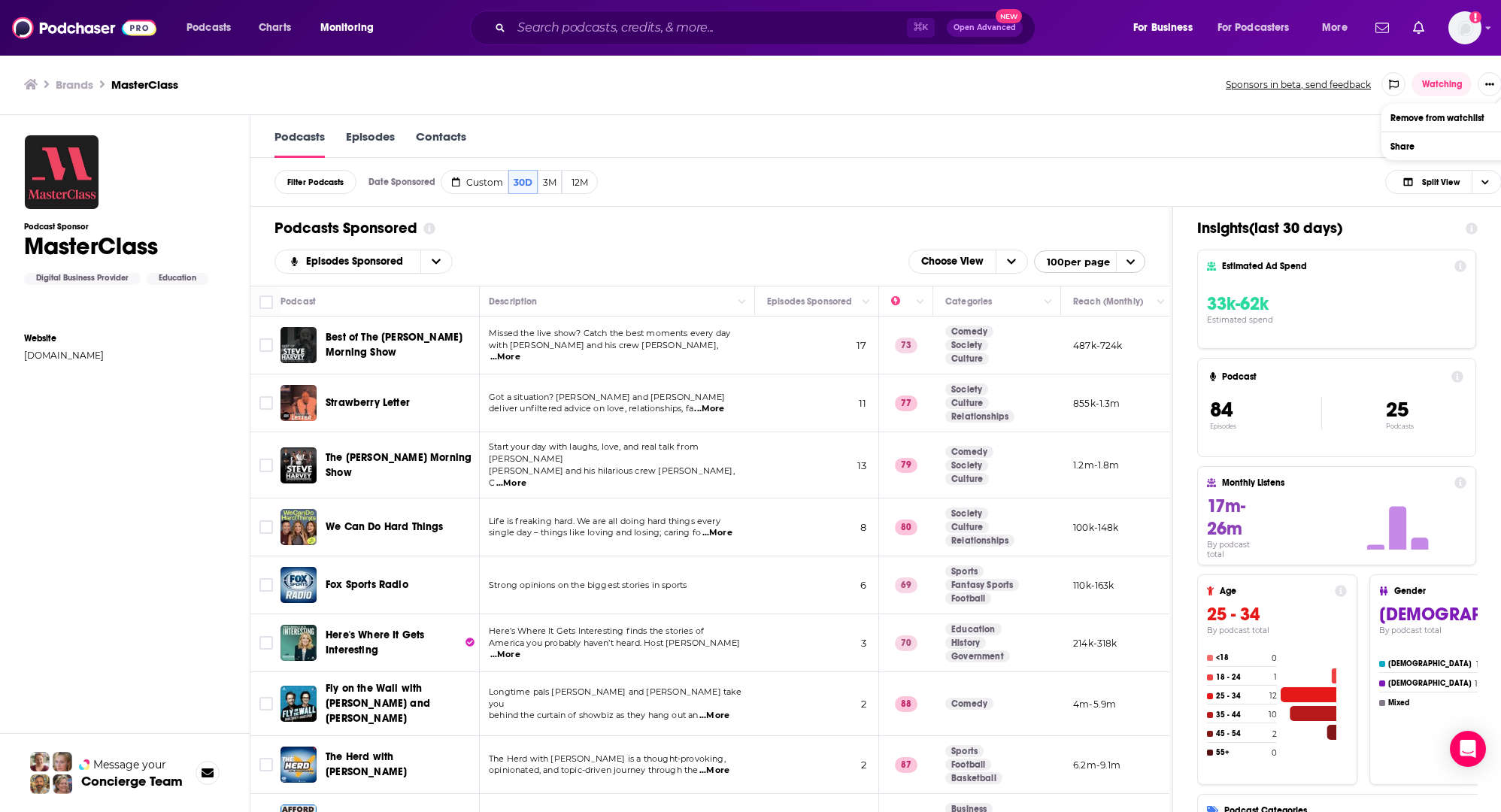 click on "Episodes" at bounding box center (370, 144) 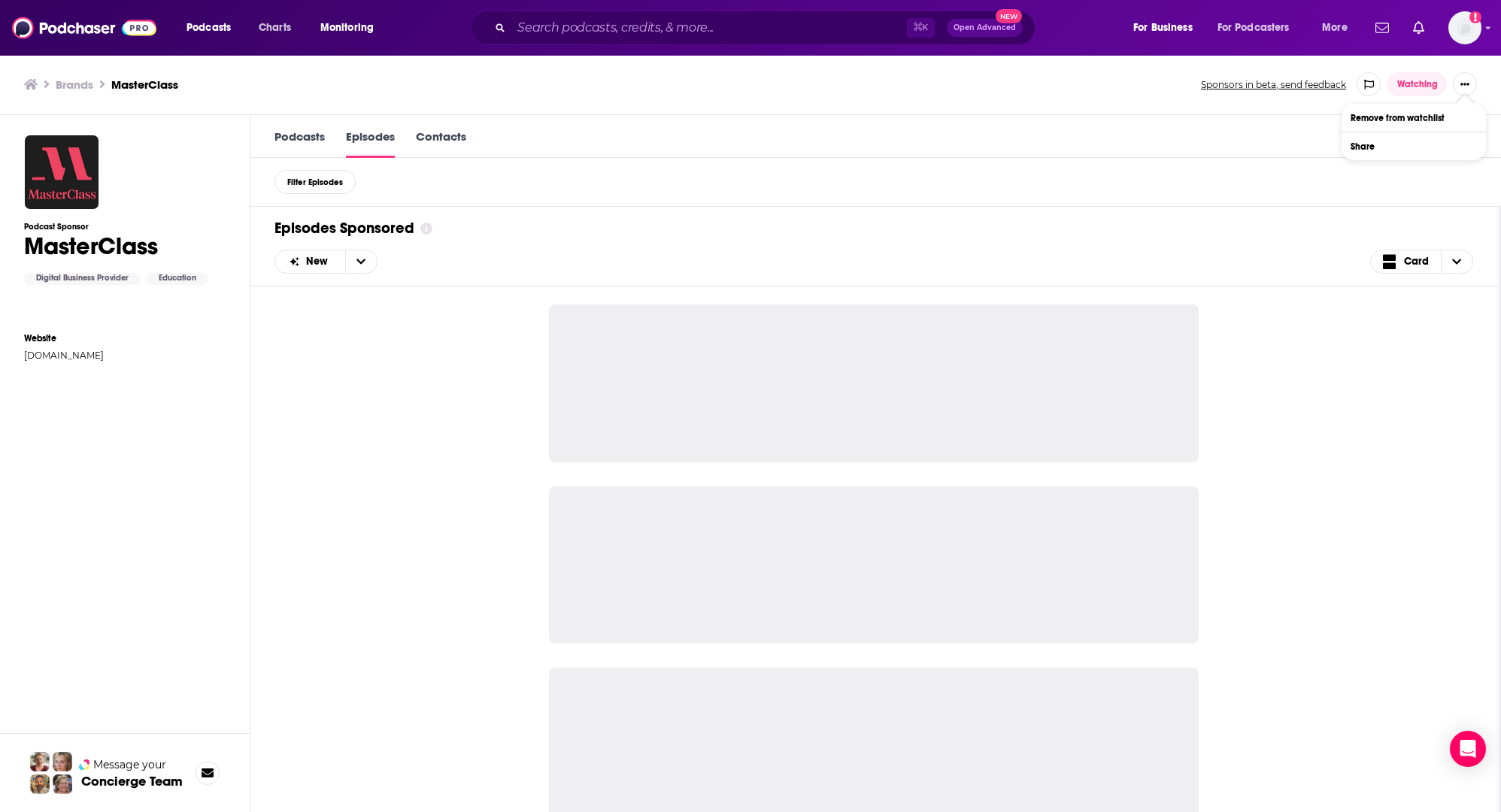 scroll, scrollTop: 0, scrollLeft: 0, axis: both 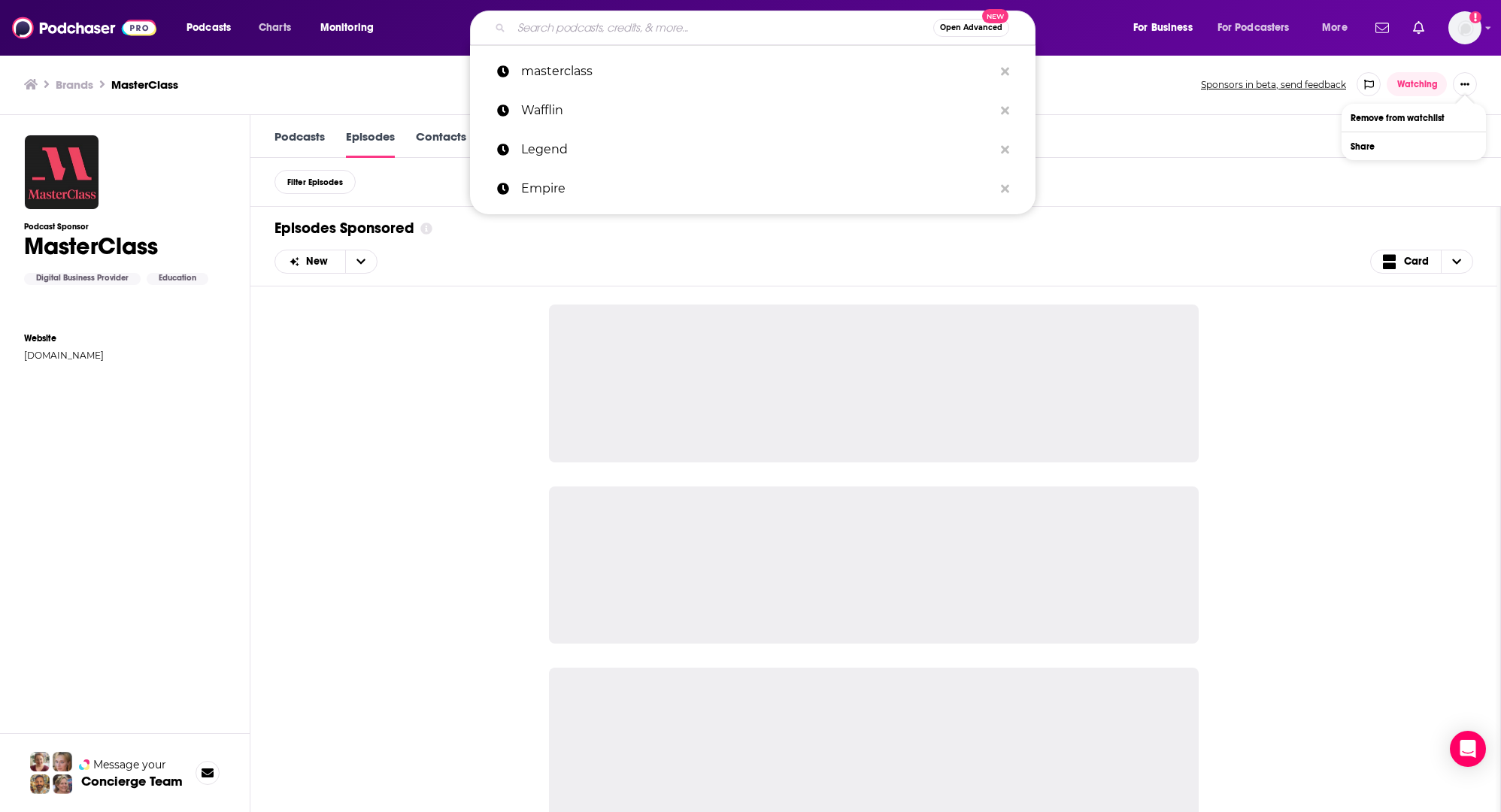 click at bounding box center (722, 28) 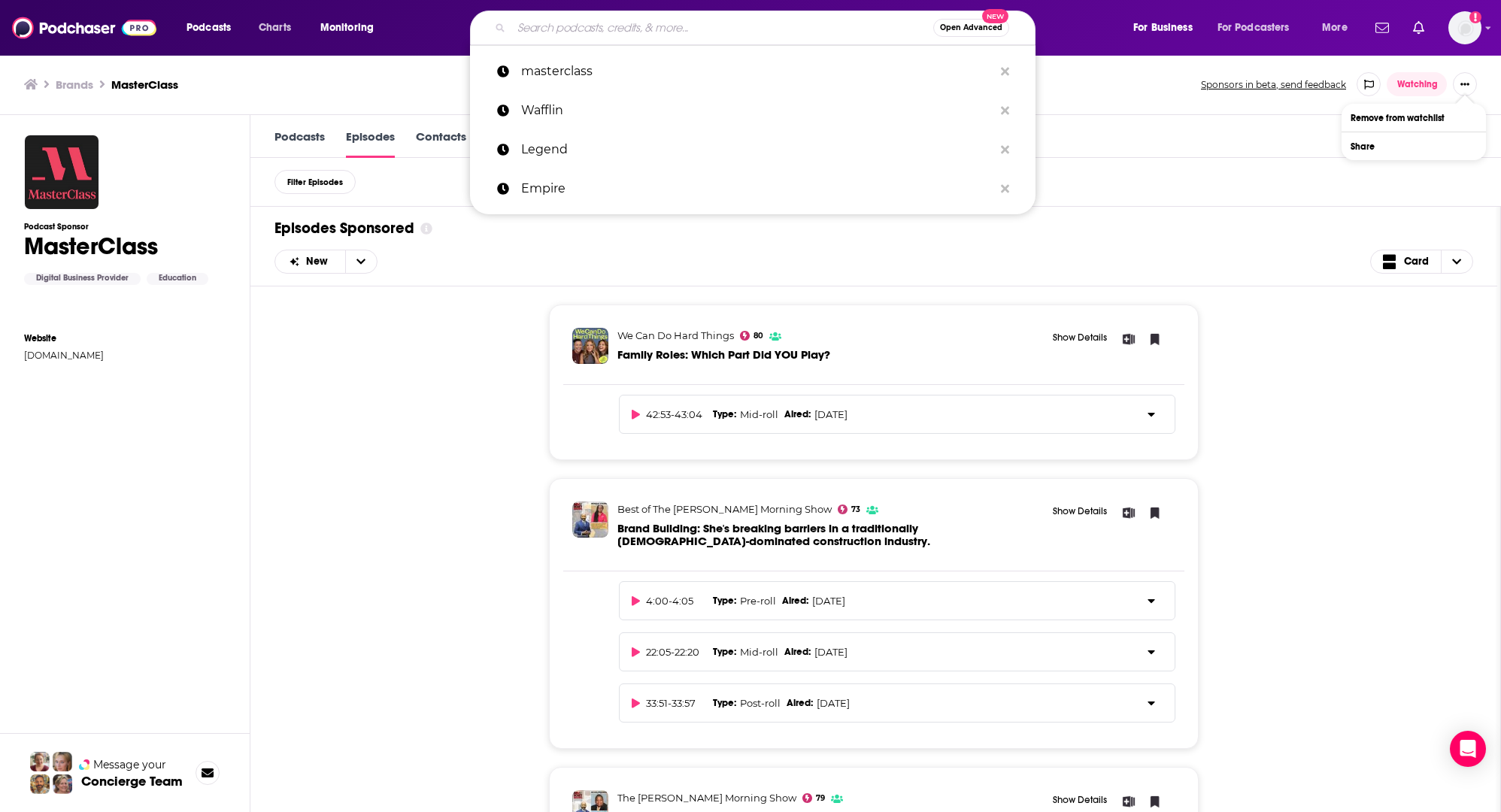 click on "We Can Do Hard Things 80 Family Roles: Which Part Did YOU Play? Show Details 42:53  -  43:04 Type : Mid-roll Aired : Jul 15th, 2025 Best of The Steve Harvey Morning Show 73 Brand Building: She's breaking barriers in a traditionally male-dominated construction industry. Show Details 4:00  -  4:05 Type : Pre-roll Aired : Jul 14th, 2025 22:05  -  22:20 Type : Mid-roll Aired : Jul 14th, 2025 33:51  -  33:57 Type : Post-roll Aired : Jul 14th, 2025 The Steve Harvey Morning Show 79 Family First: Became a teen father and took his son with him to college at Florida A&M University. Show Details 3:25  -  3:31 Type : Pre-roll Aired : Jul 14th, 2025 19:02  -  19:25 Type : Mid-roll Aired : Jul 14th, 2025 Daily Inspiration: The Steve Harvey Morning Show 74 Brand Building: She's breaking barriers in a traditionally male-dominated construction industry. Show Details 4:00  -  4:04 Type : Pre-roll Aired : Jul 14th, 2025 23:10  -  23:26 Type : Mid-roll Aired : Jul 14th, 2025 34:57  -  35:03 Type : Post-roll : :" at bounding box center [874, 550] 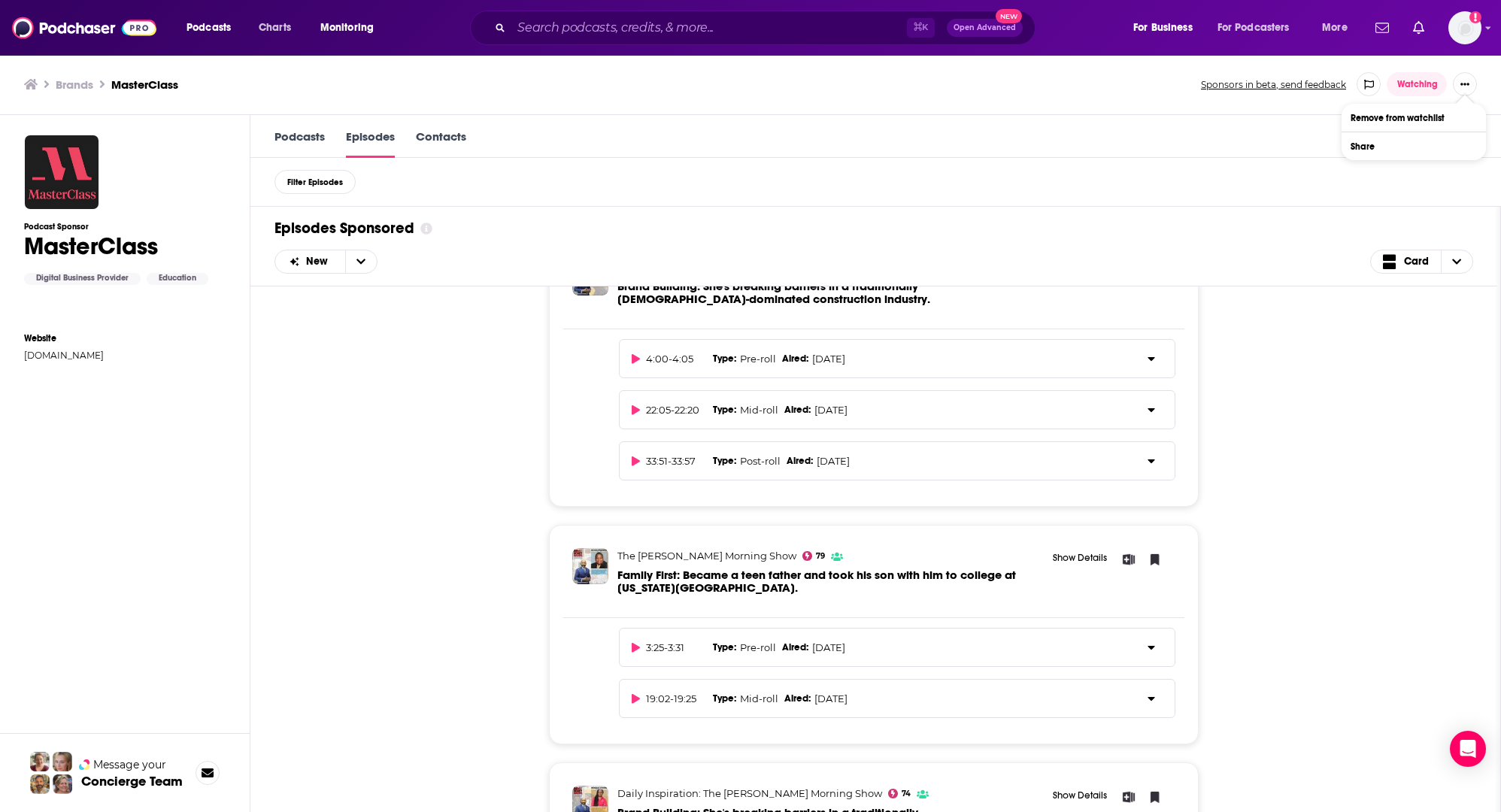 scroll, scrollTop: 0, scrollLeft: 0, axis: both 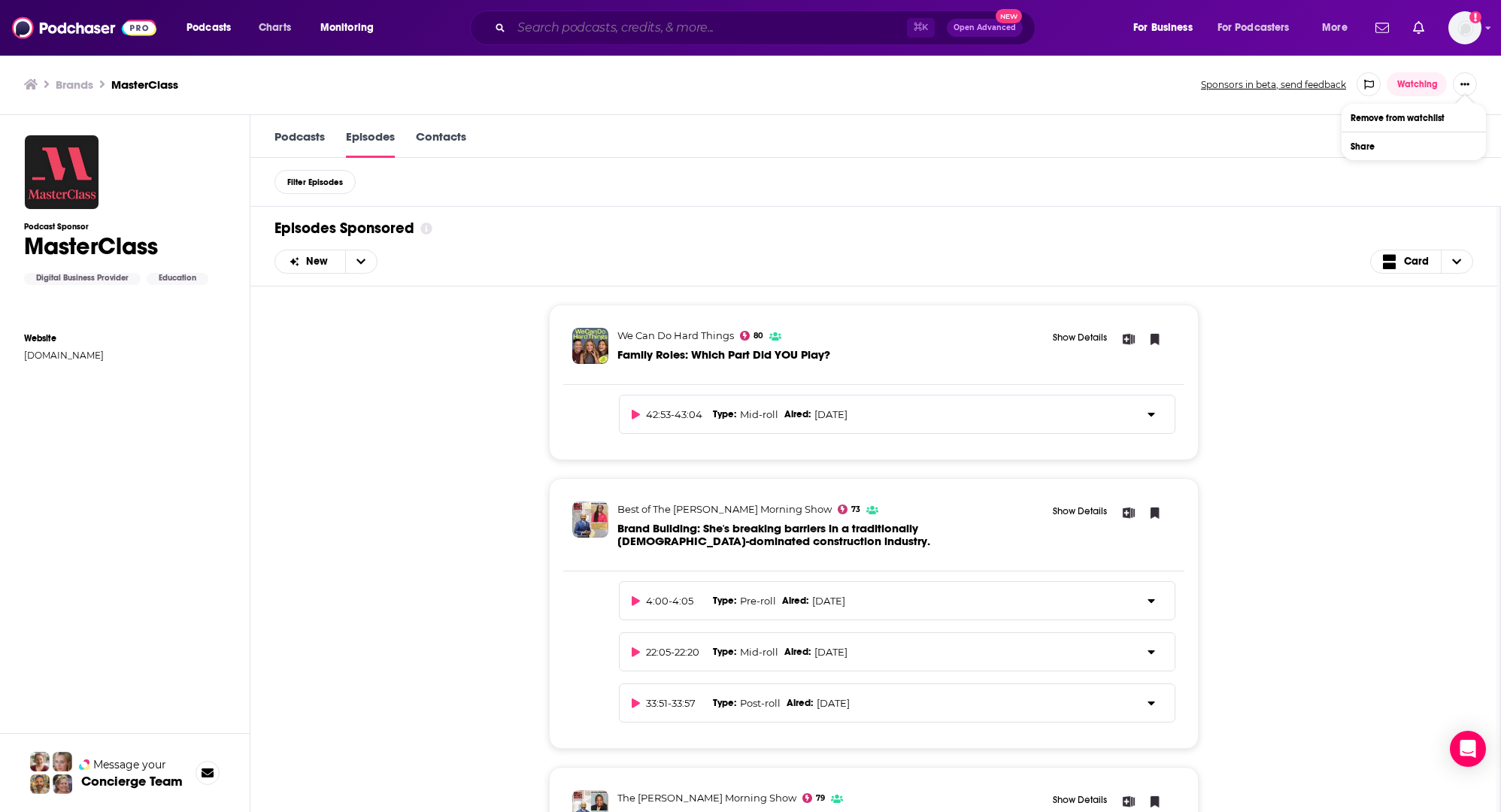 click at bounding box center [709, 28] 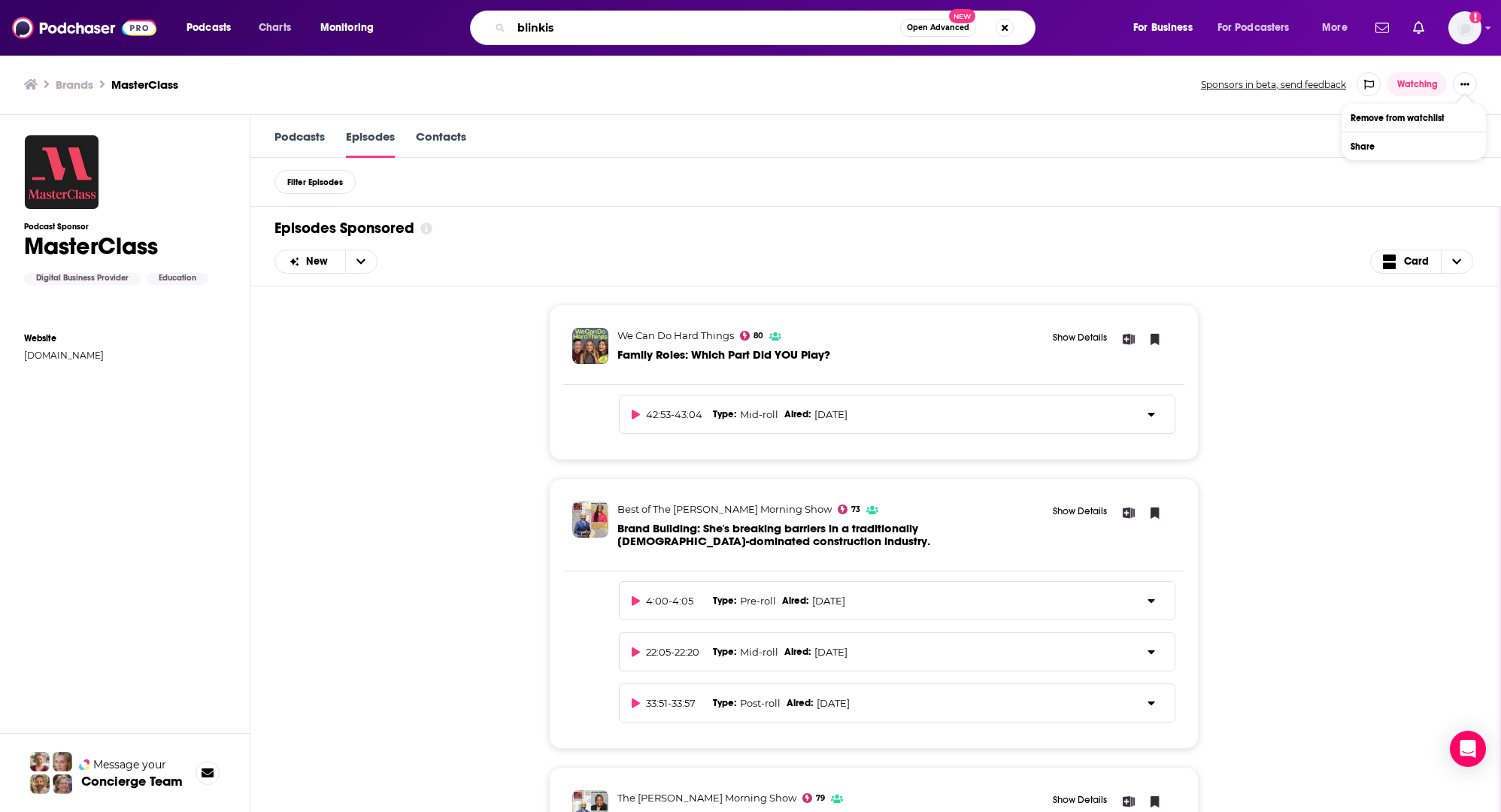 type on "blinkist" 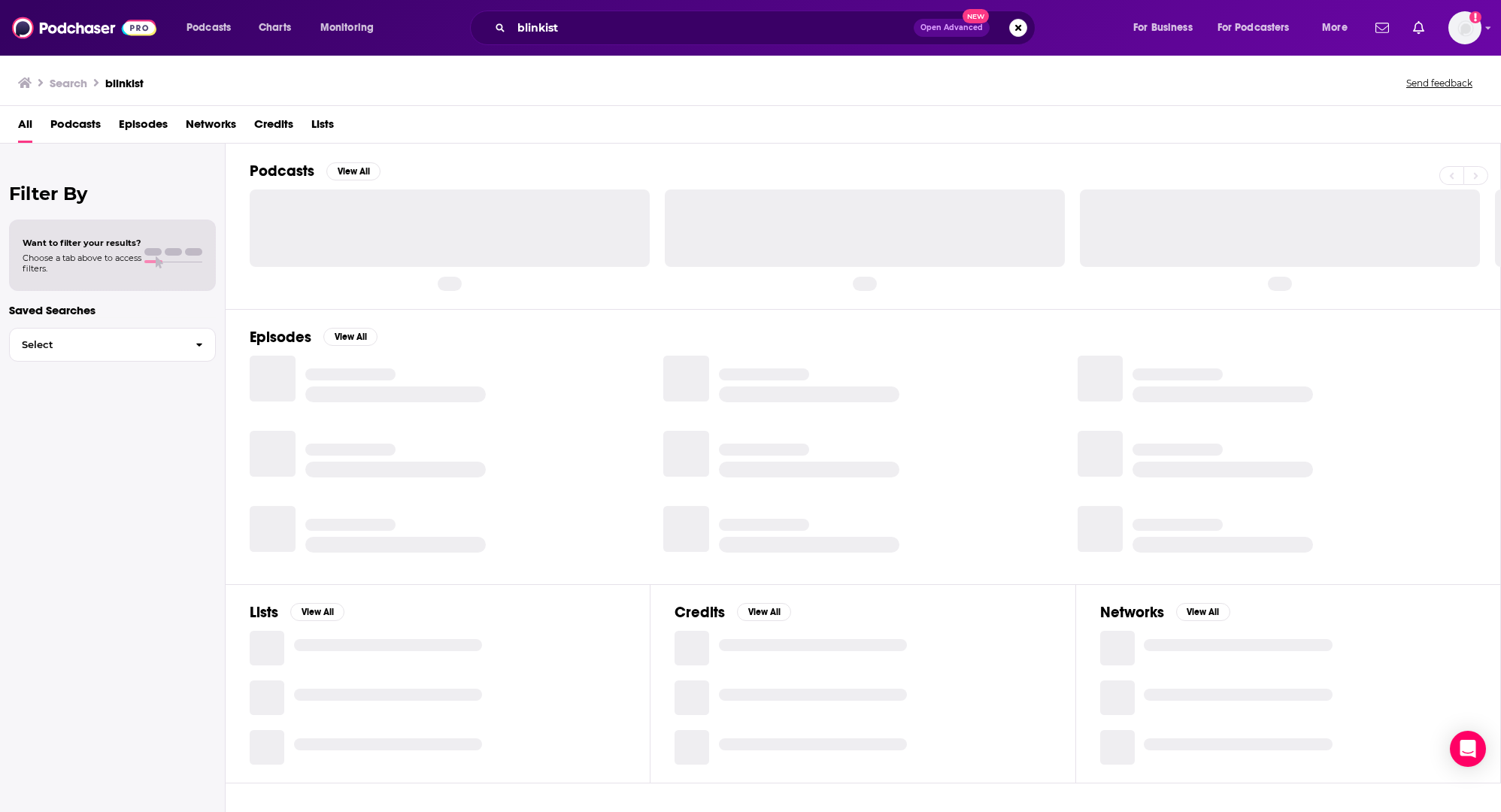 scroll, scrollTop: 0, scrollLeft: 0, axis: both 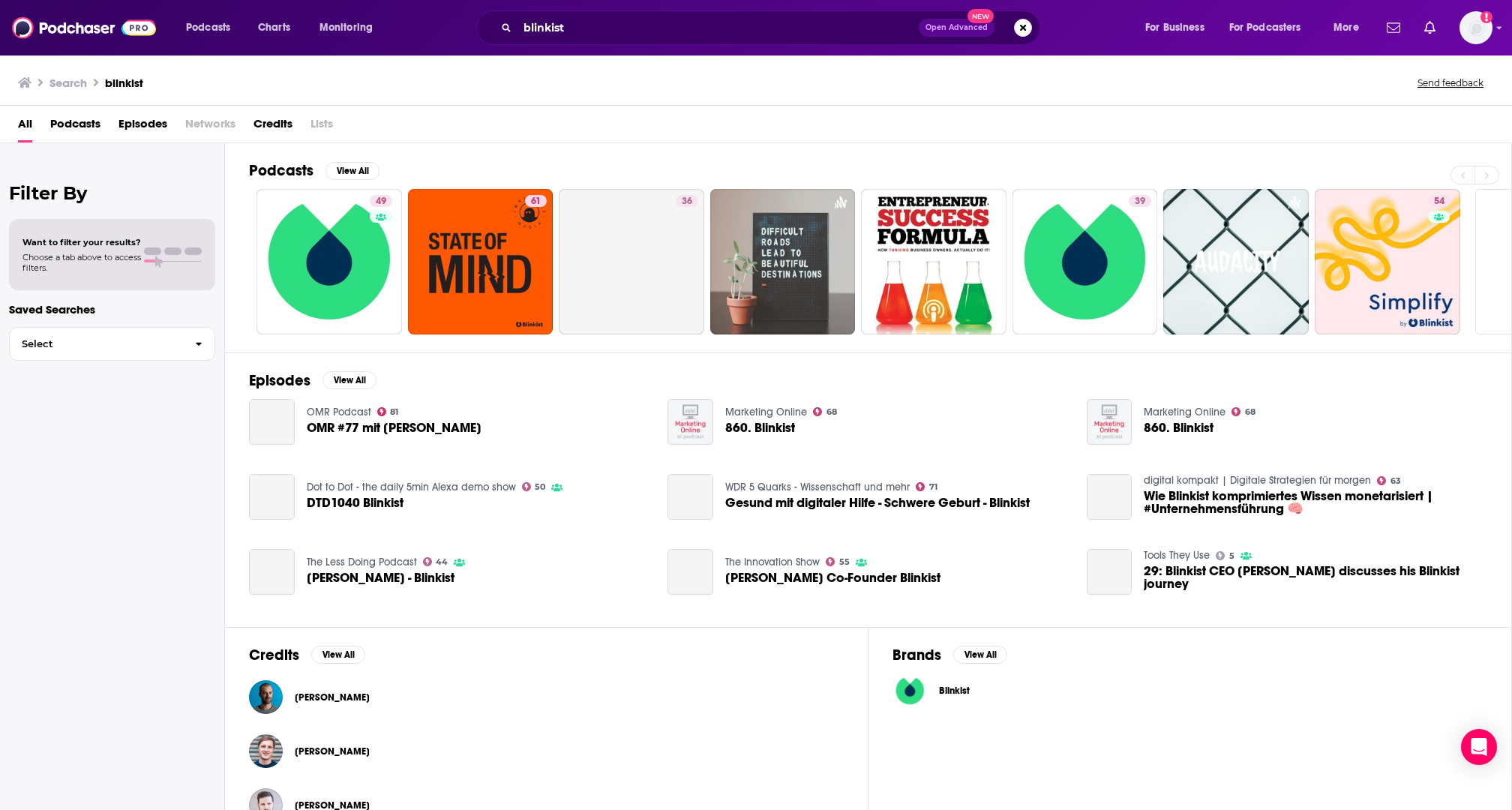 click on "Blinkist" at bounding box center (983, 691) 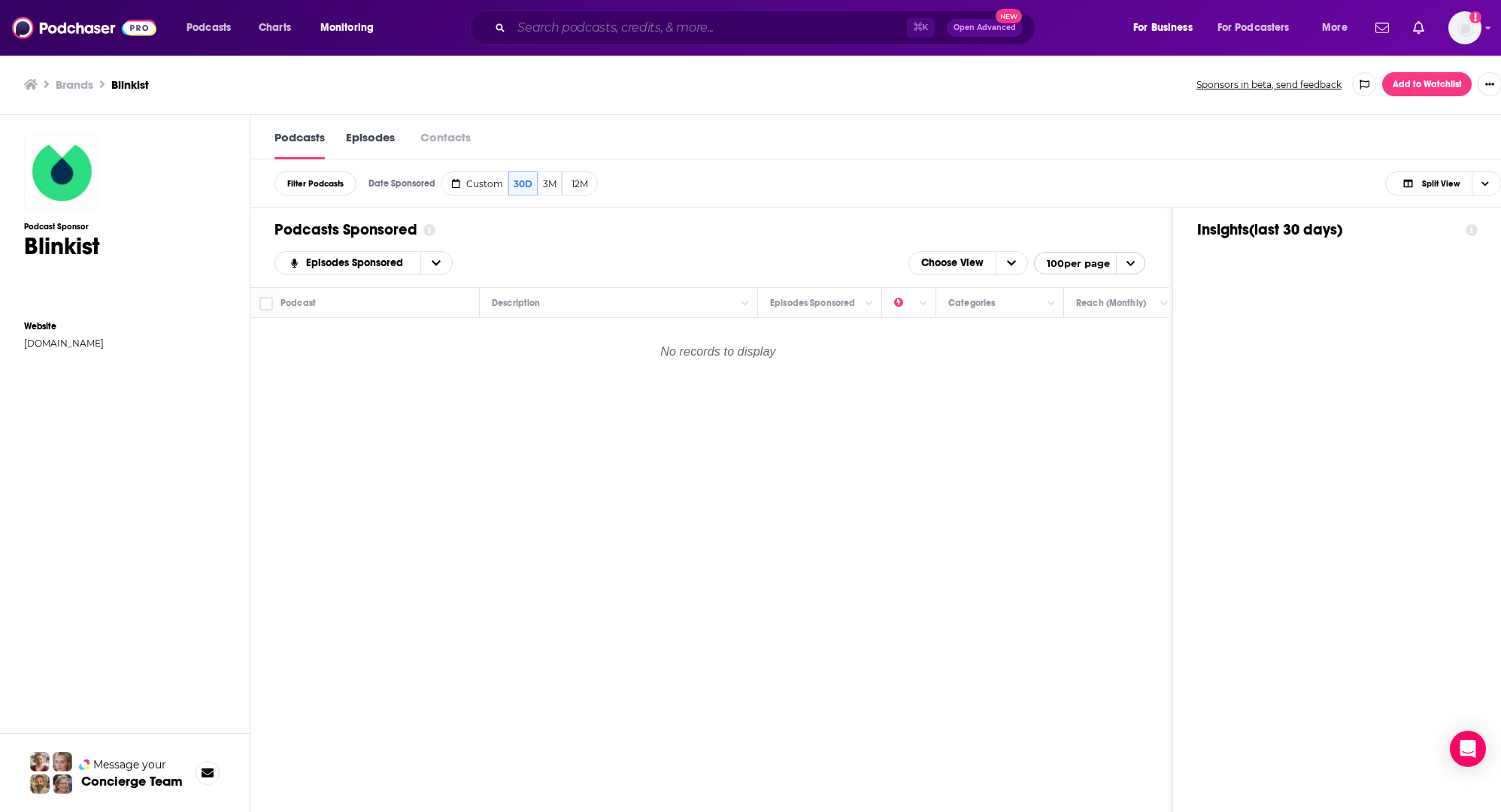 click at bounding box center [709, 28] 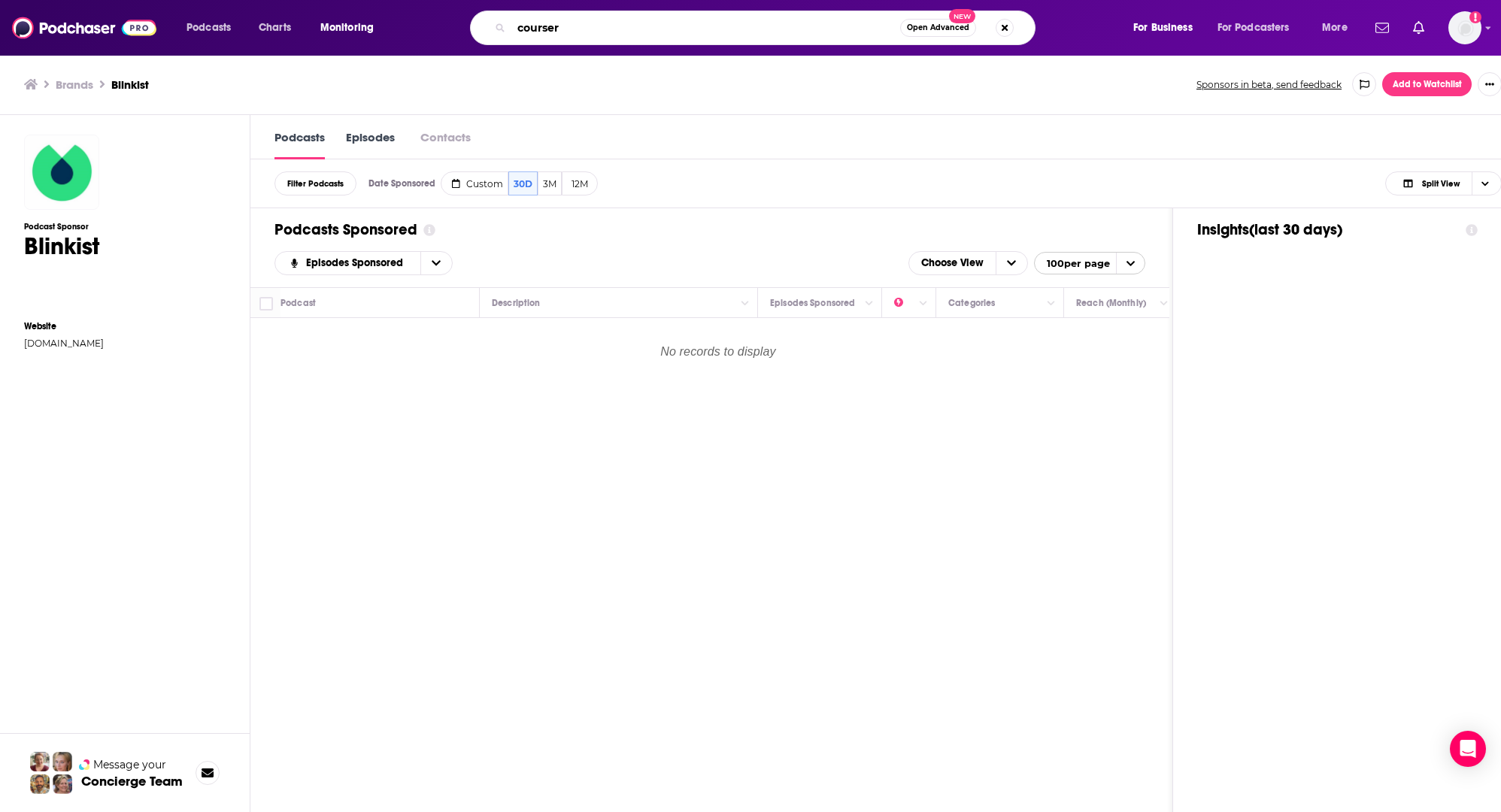 type on "coursera" 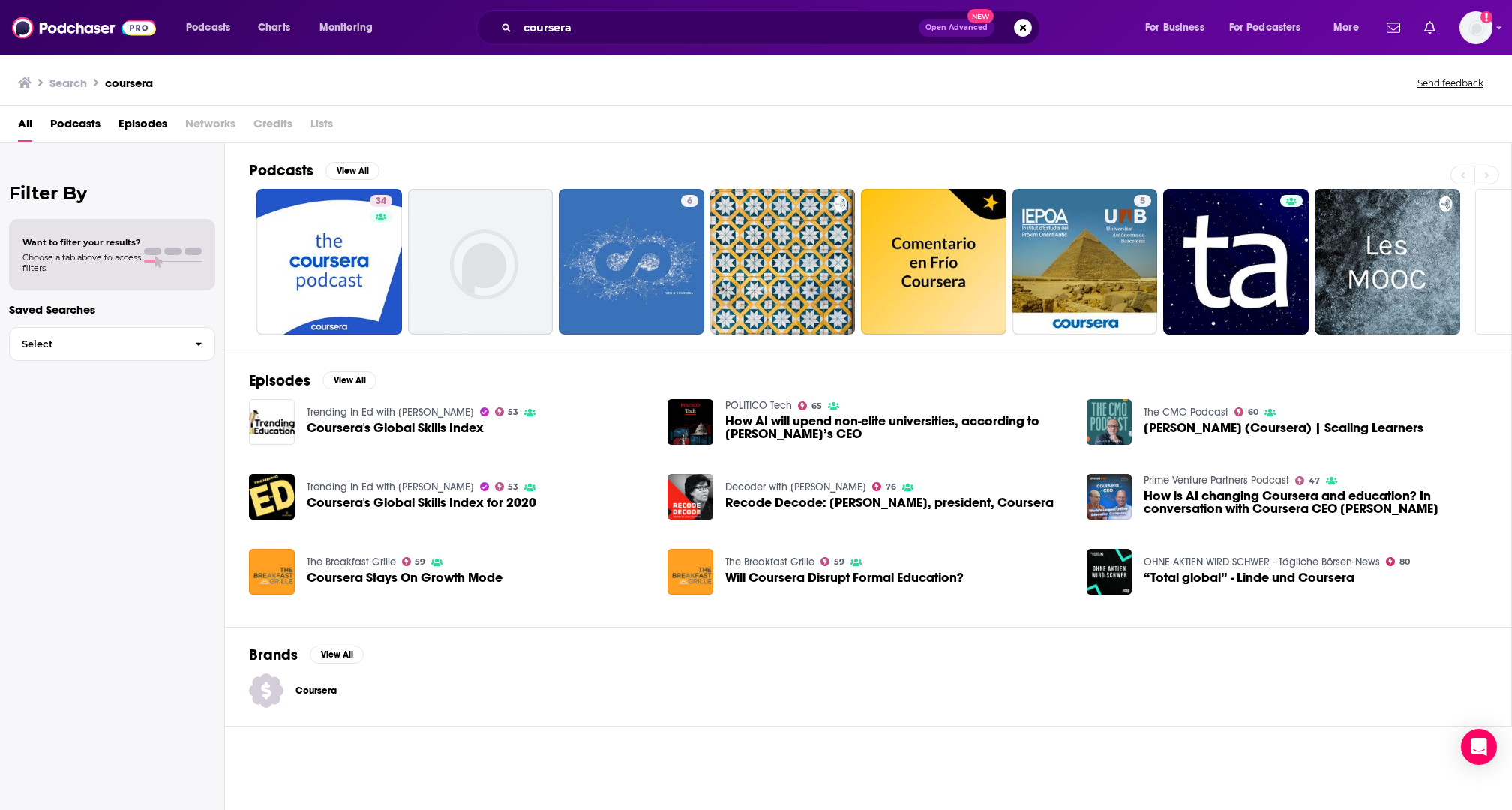 click on "Coursera" at bounding box center [340, 691] 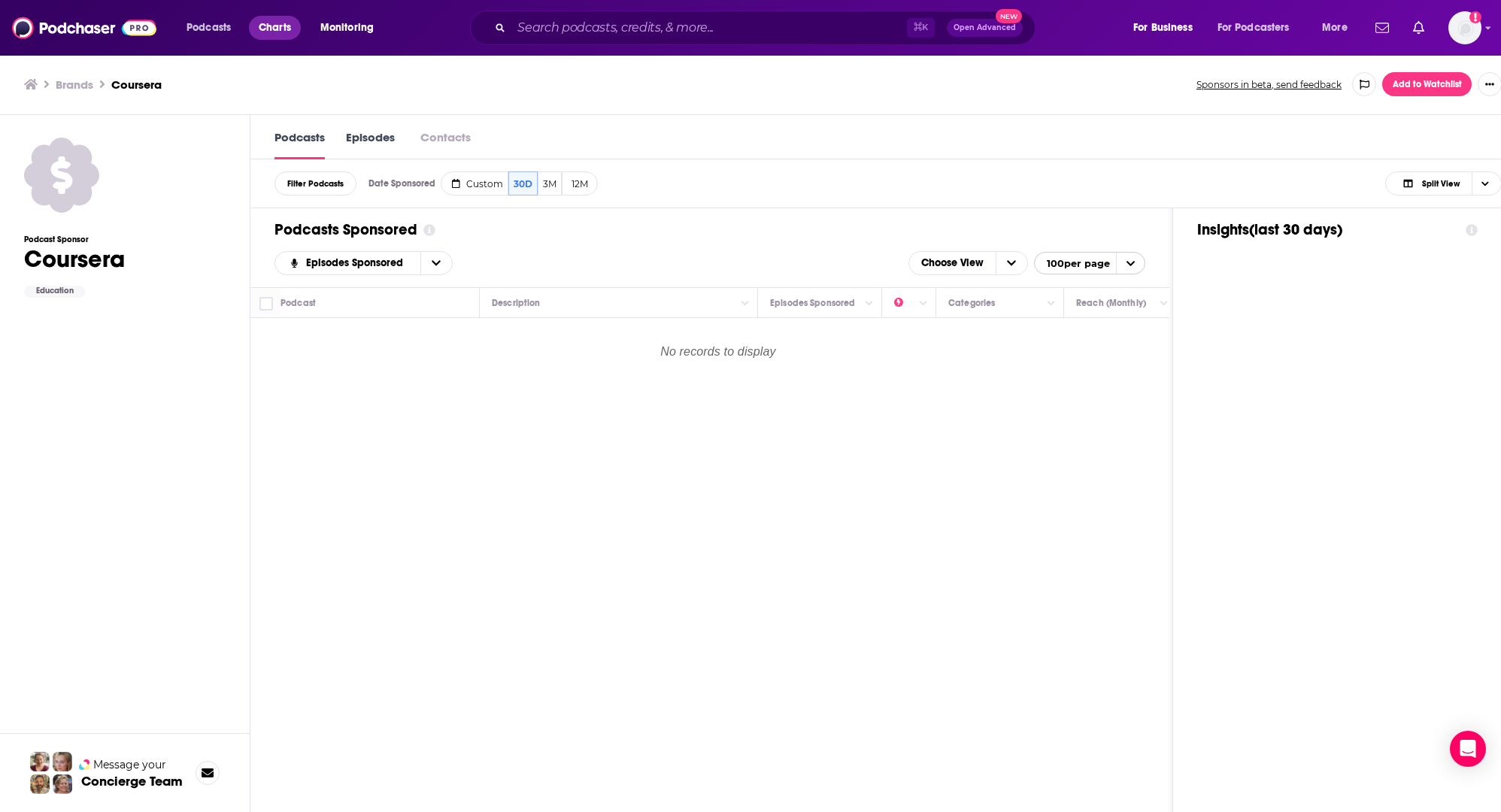 click on "Charts" at bounding box center [274, 28] 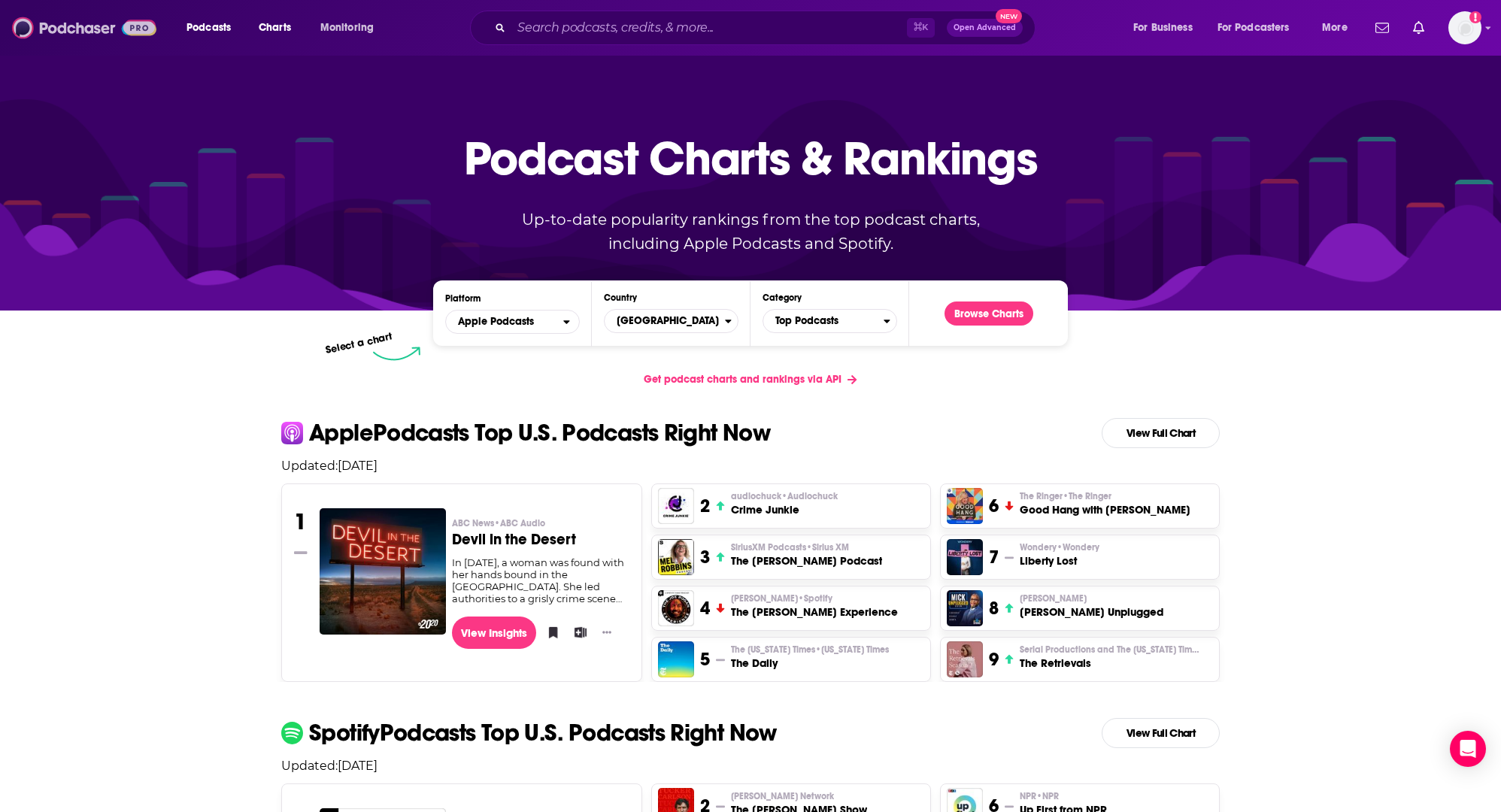 click at bounding box center (84, 28) 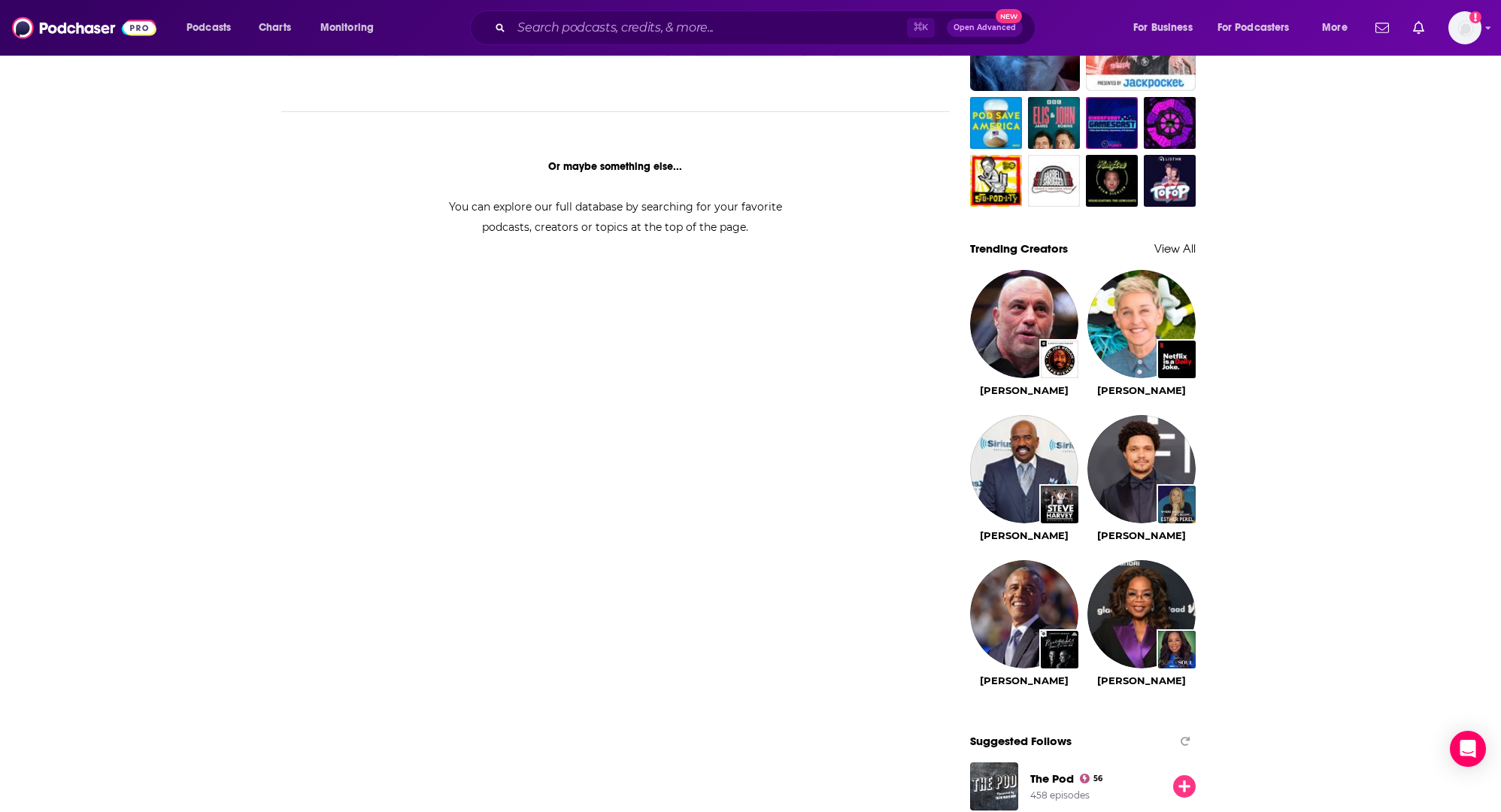 scroll, scrollTop: 0, scrollLeft: 0, axis: both 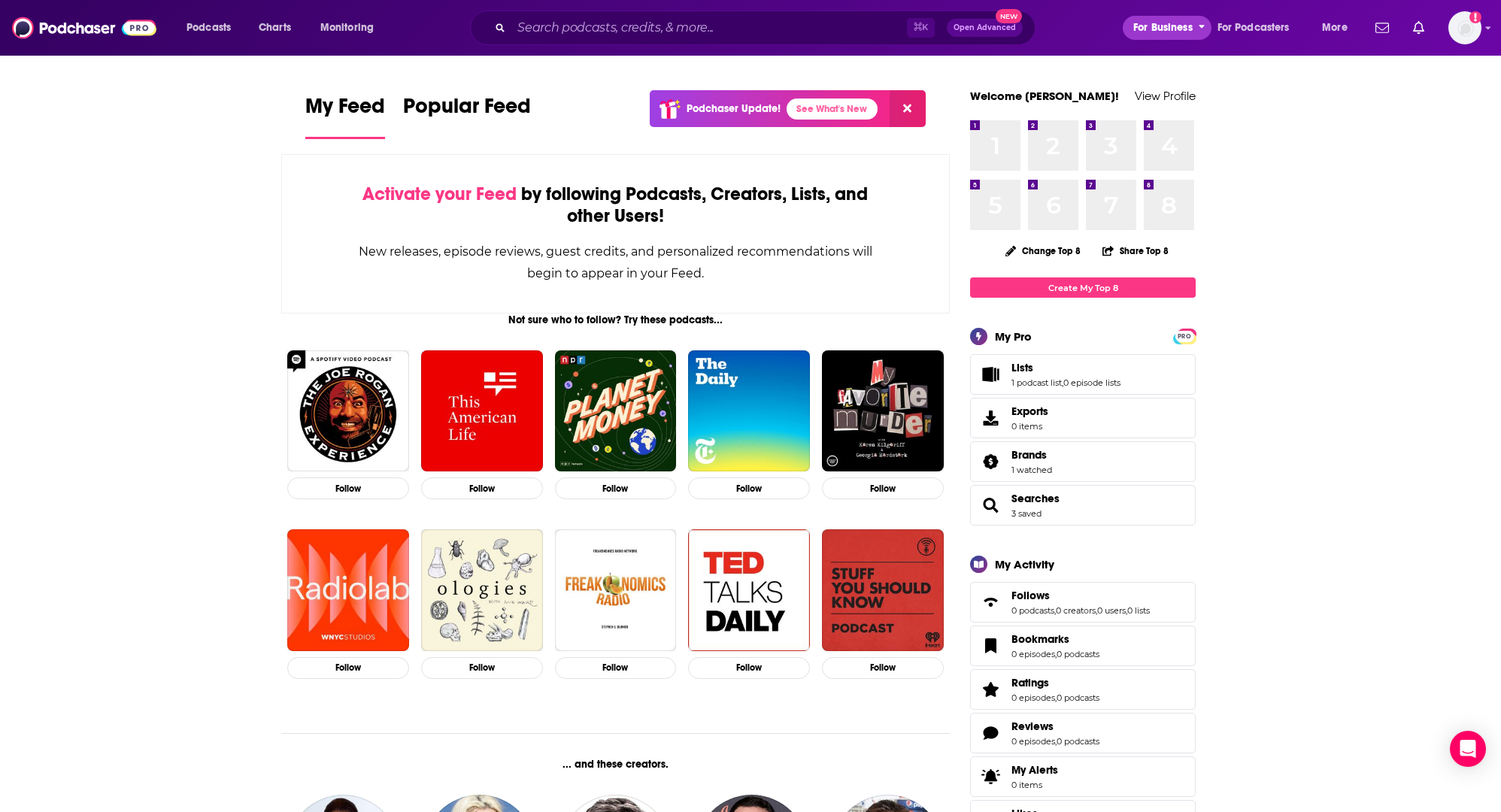 click on "For Business" at bounding box center [1167, 28] 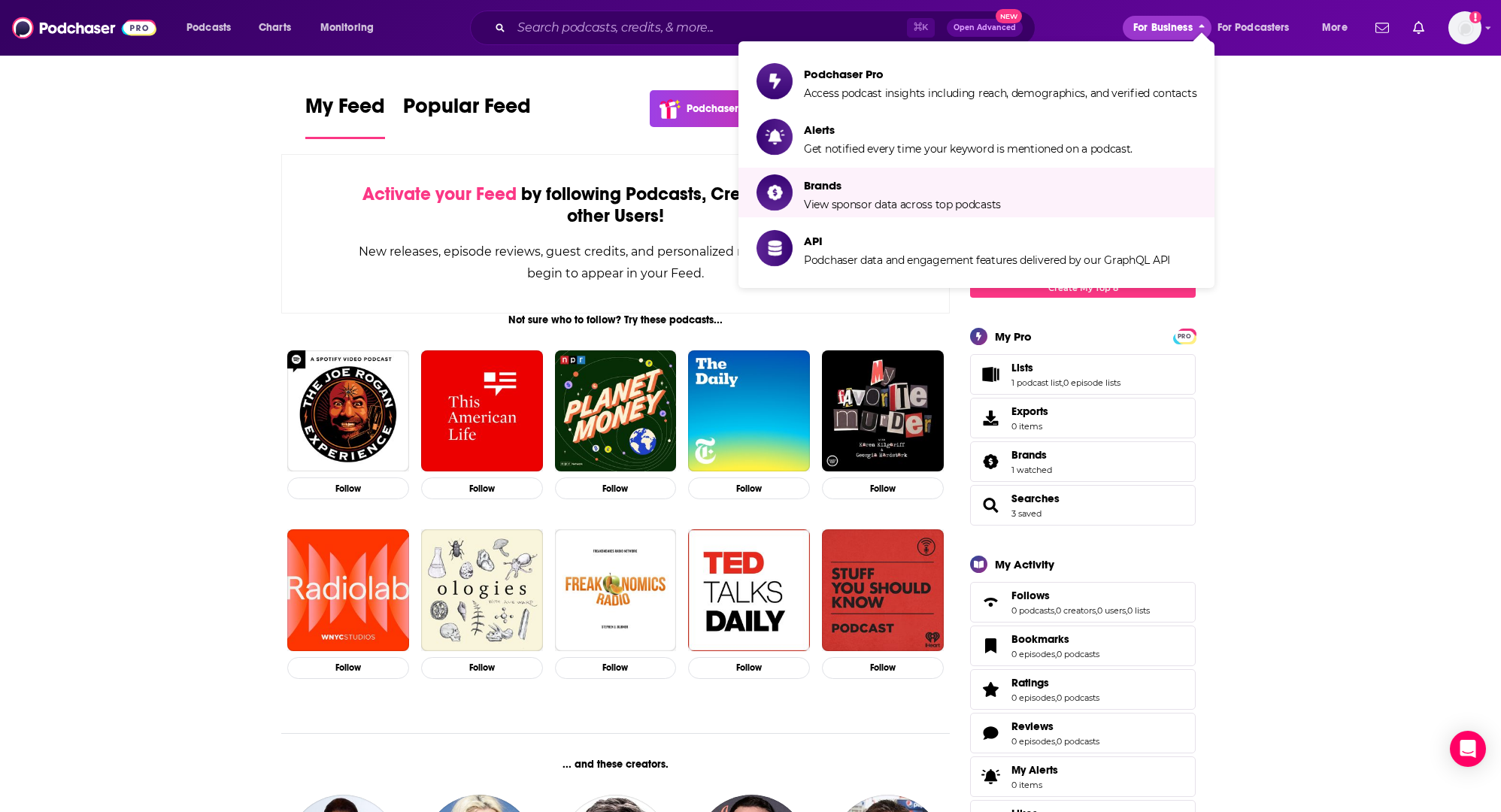 click on "View sponsor data across top podcasts" at bounding box center (902, 205) 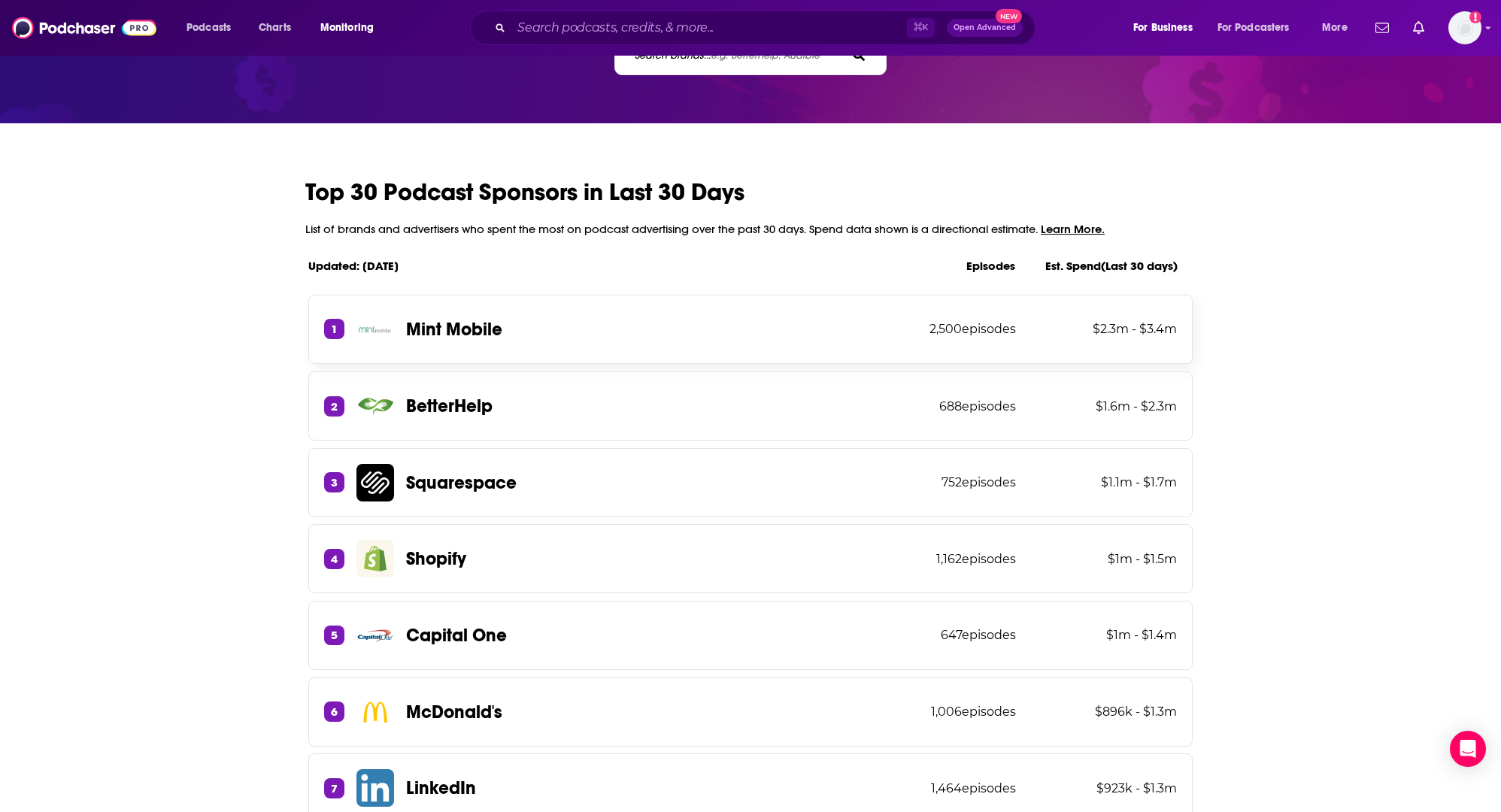 scroll, scrollTop: 510, scrollLeft: 0, axis: vertical 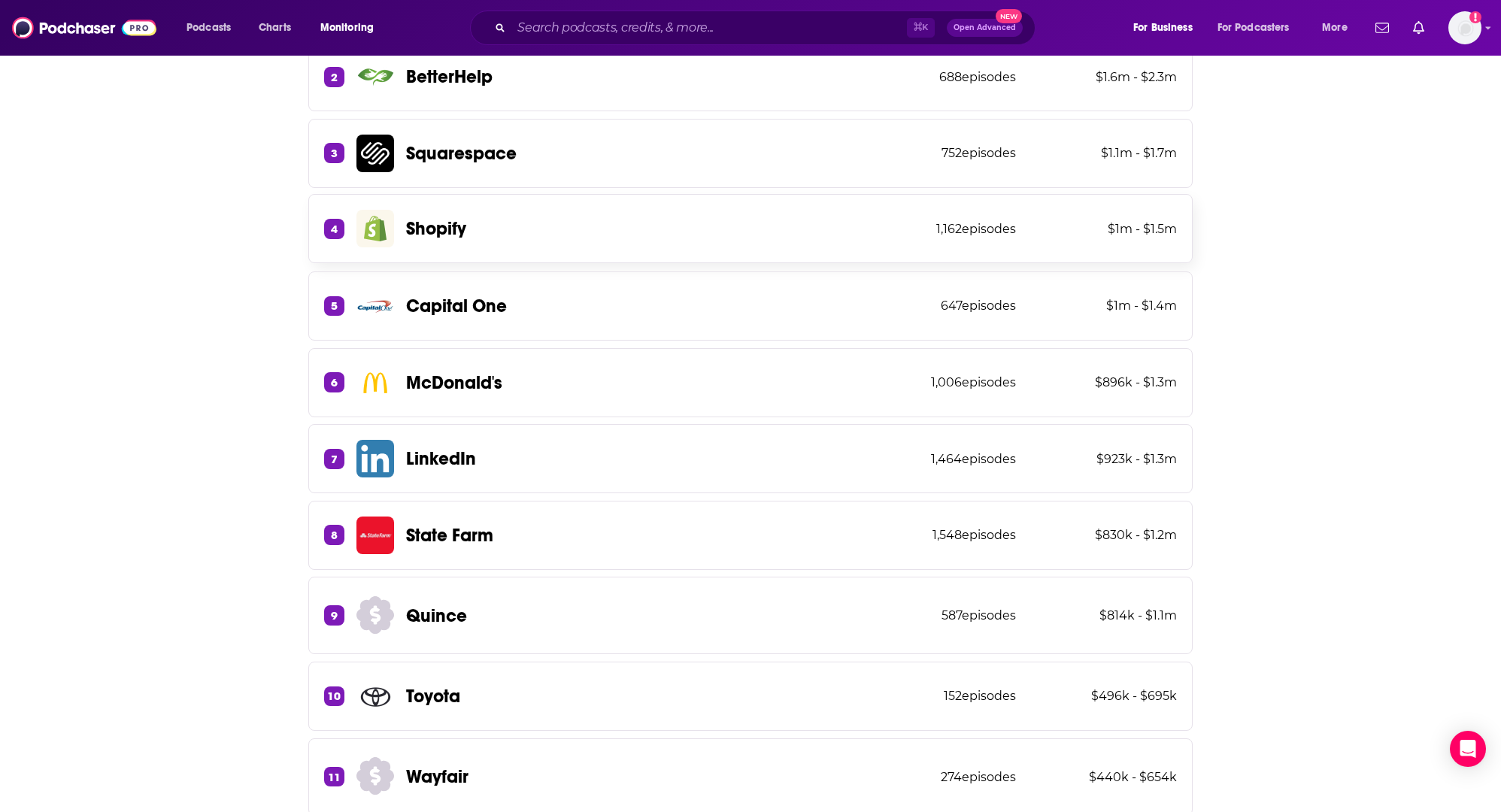 click on "4 Shopify 1,162  episodes $1m - $1.5m" at bounding box center [750, 229] 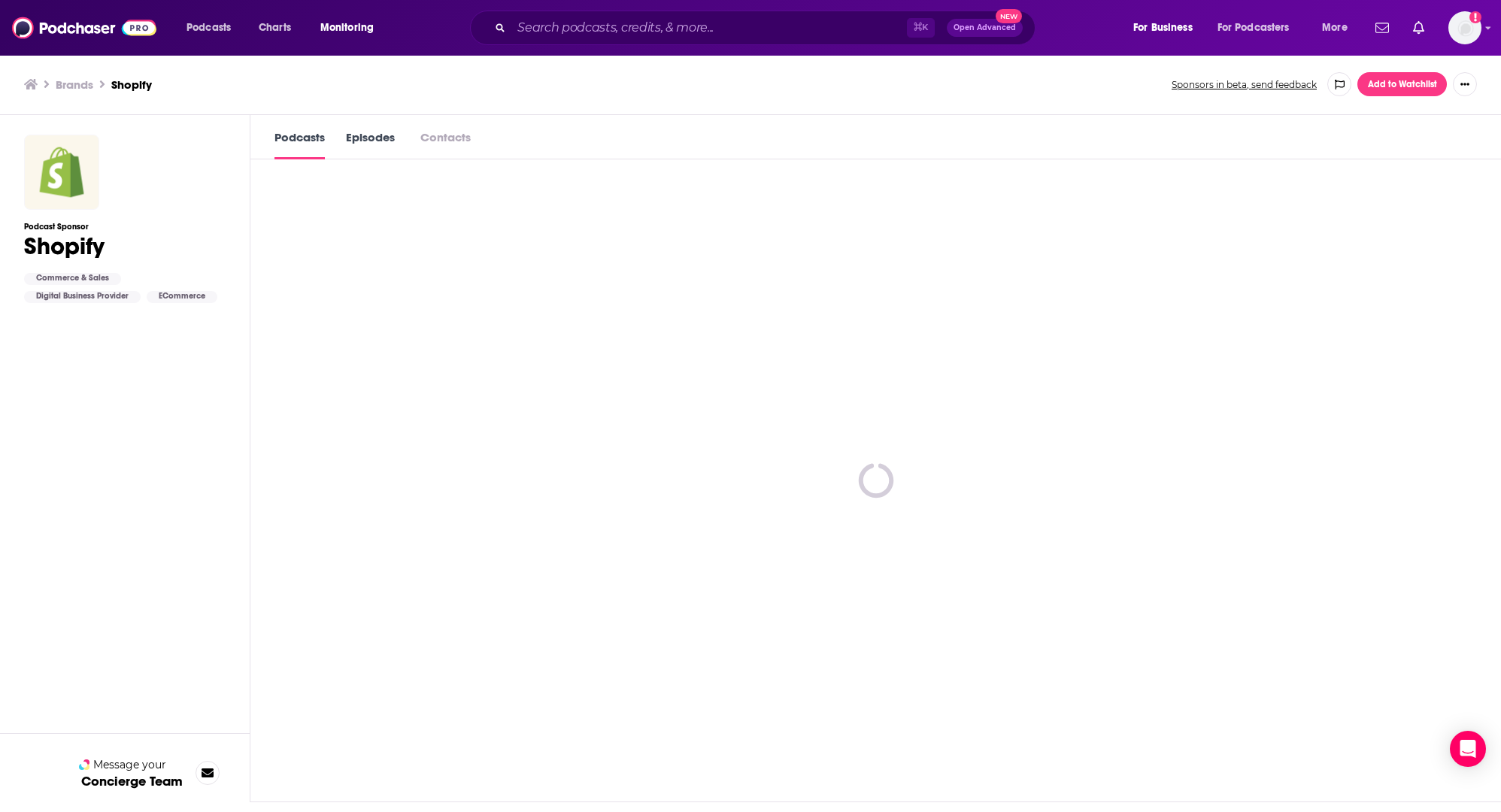 scroll, scrollTop: 0, scrollLeft: 0, axis: both 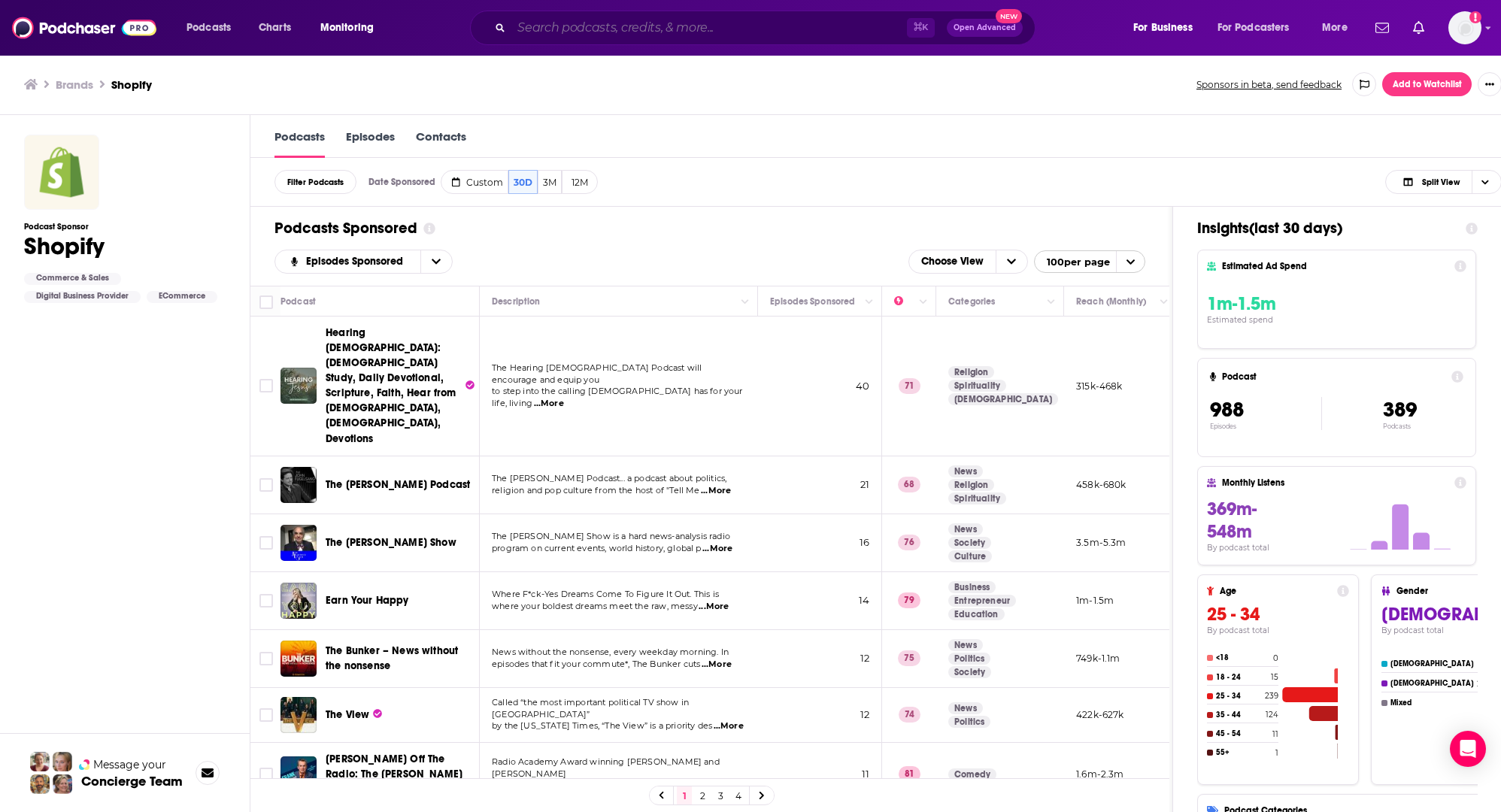click at bounding box center (709, 28) 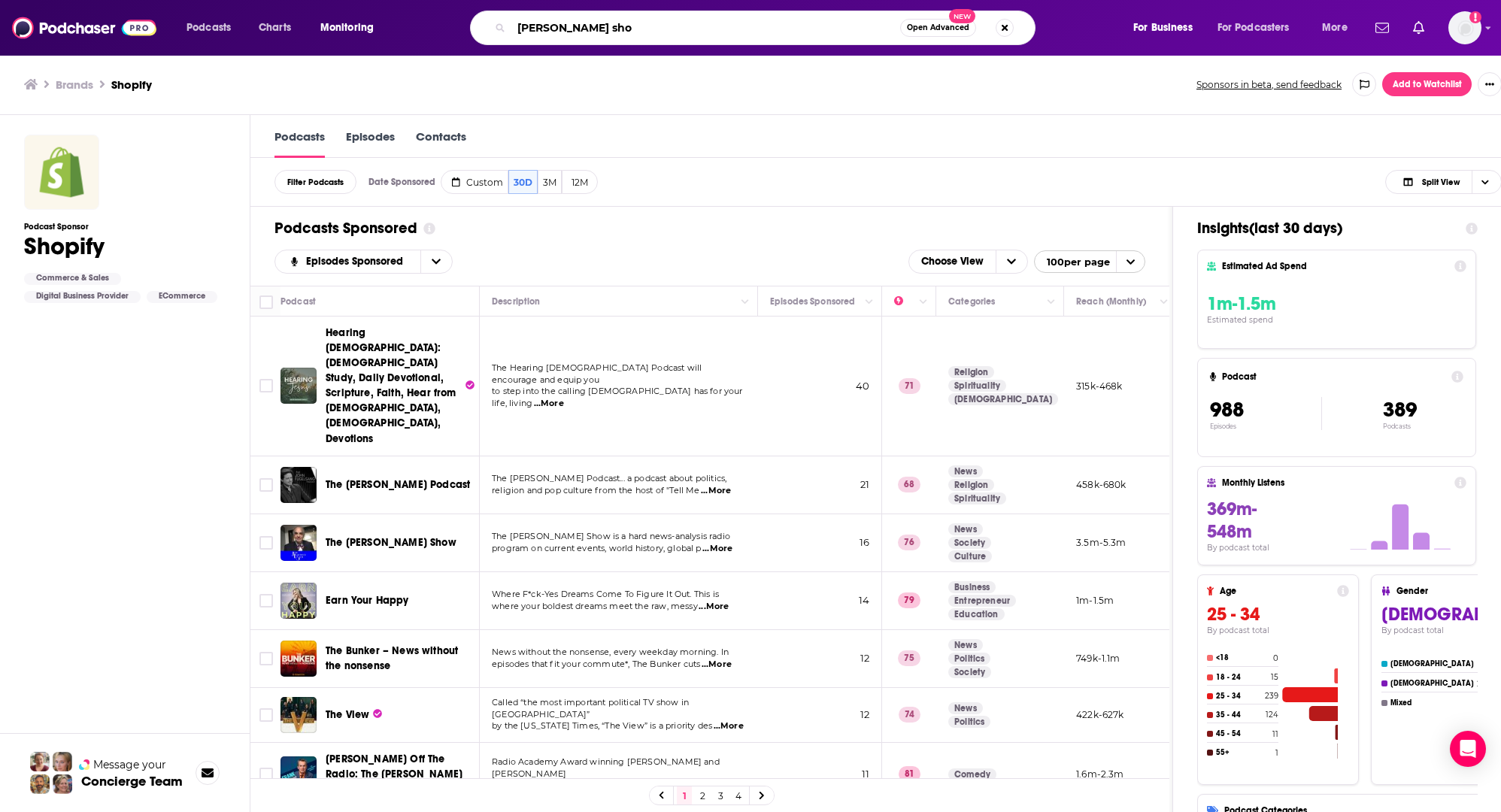 type on "david pakman show" 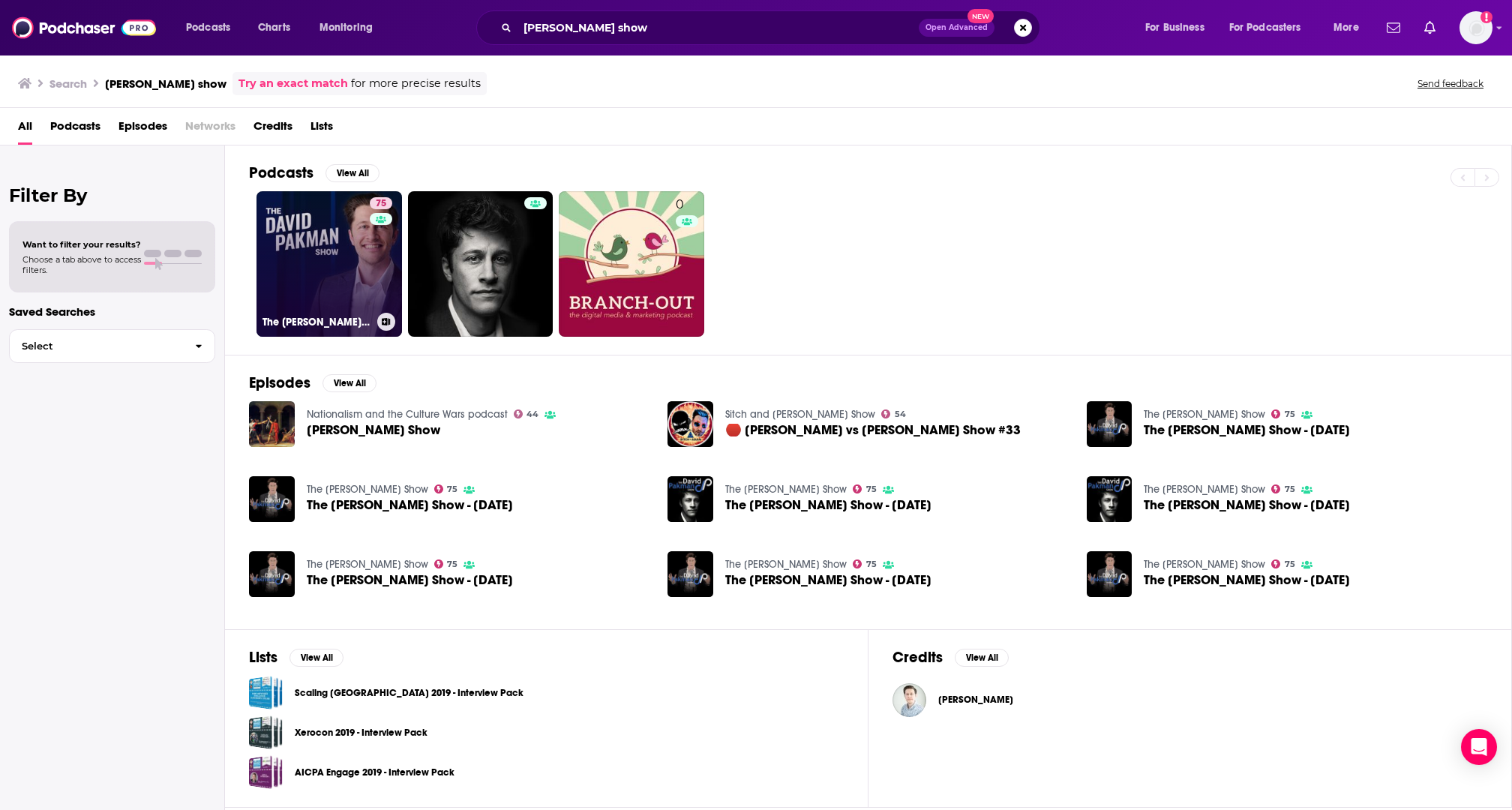 click on "75 The David Pakman Show" at bounding box center (329, 264) 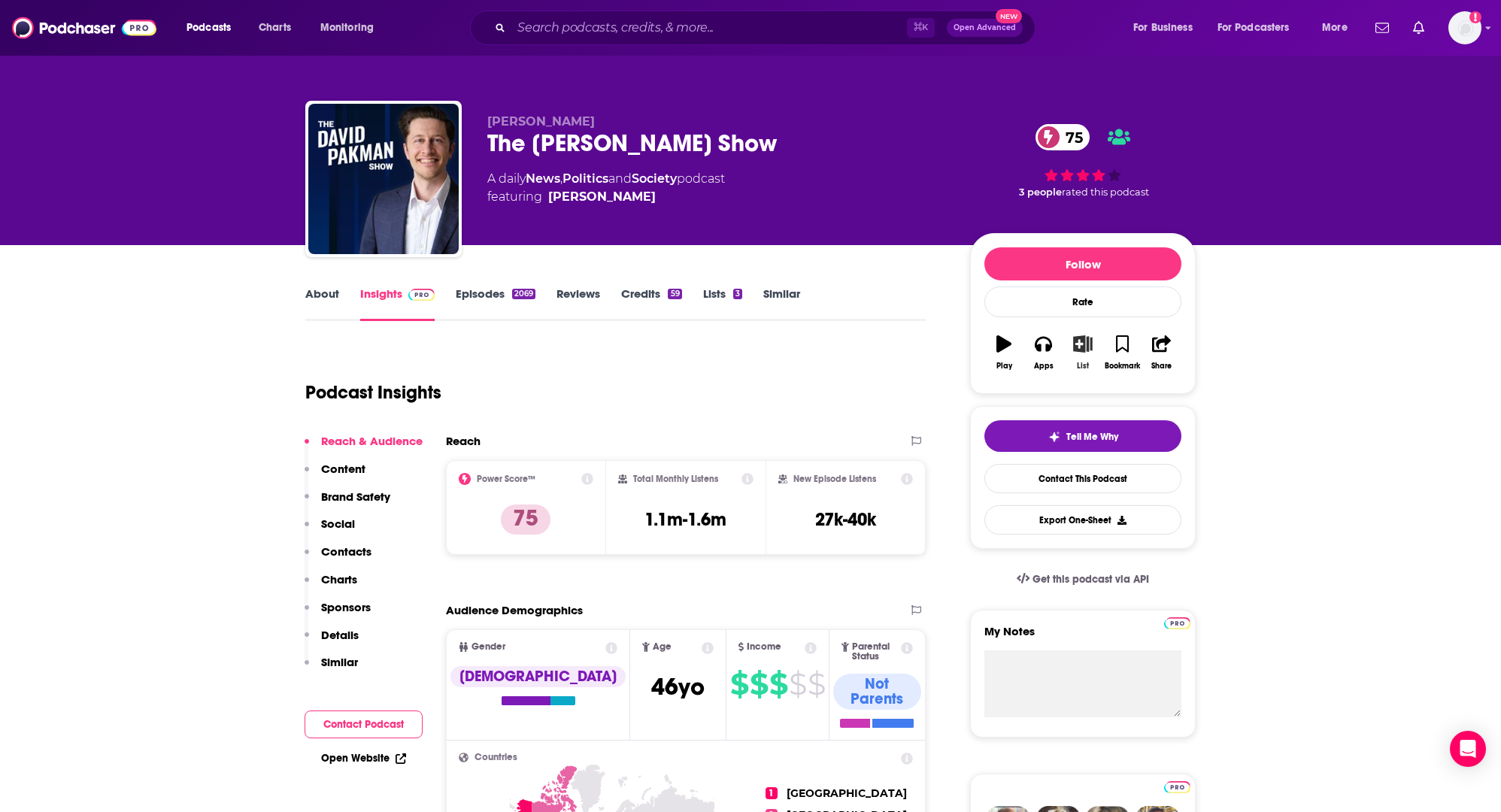 click 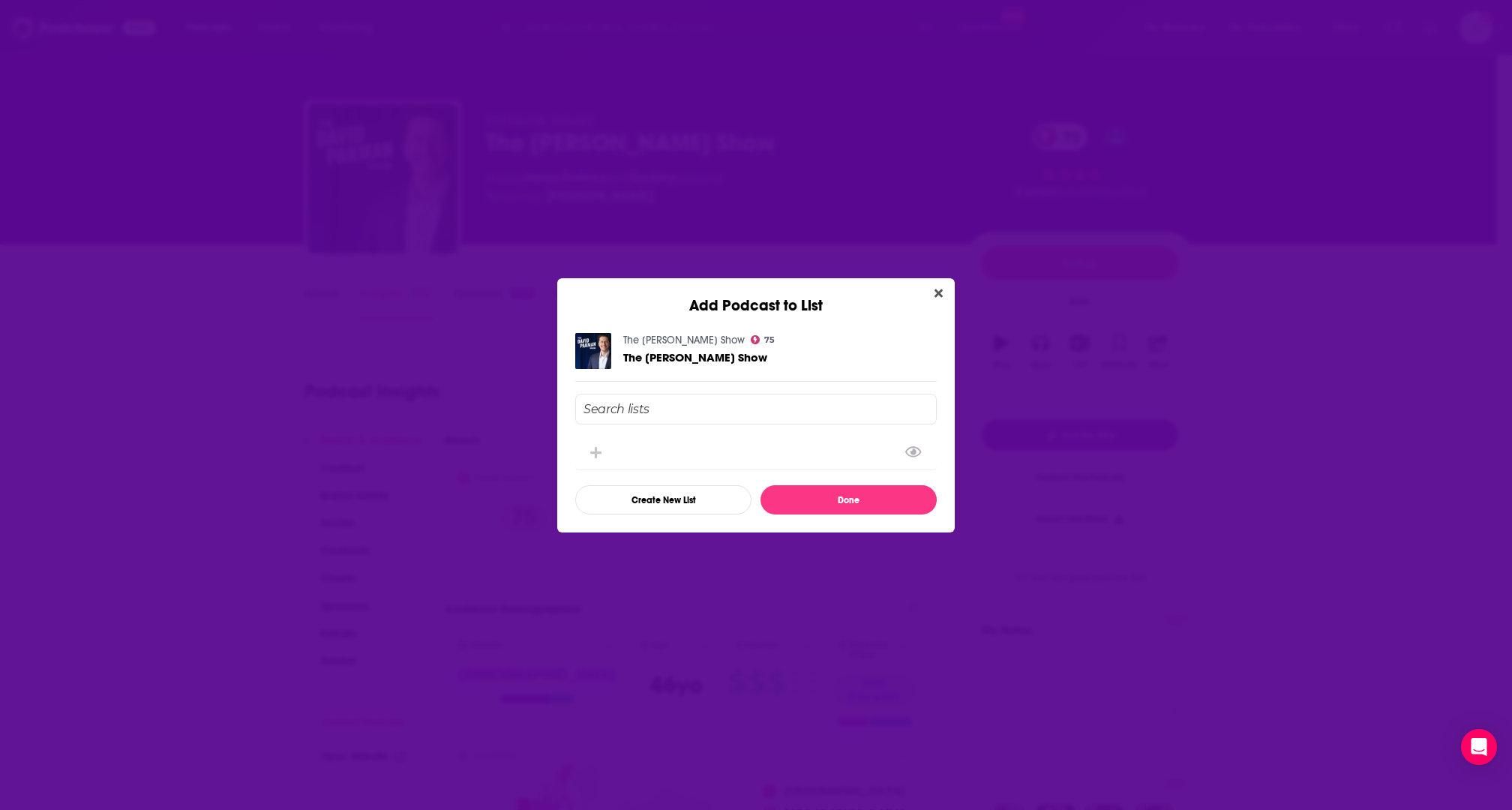 click at bounding box center [756, 409] 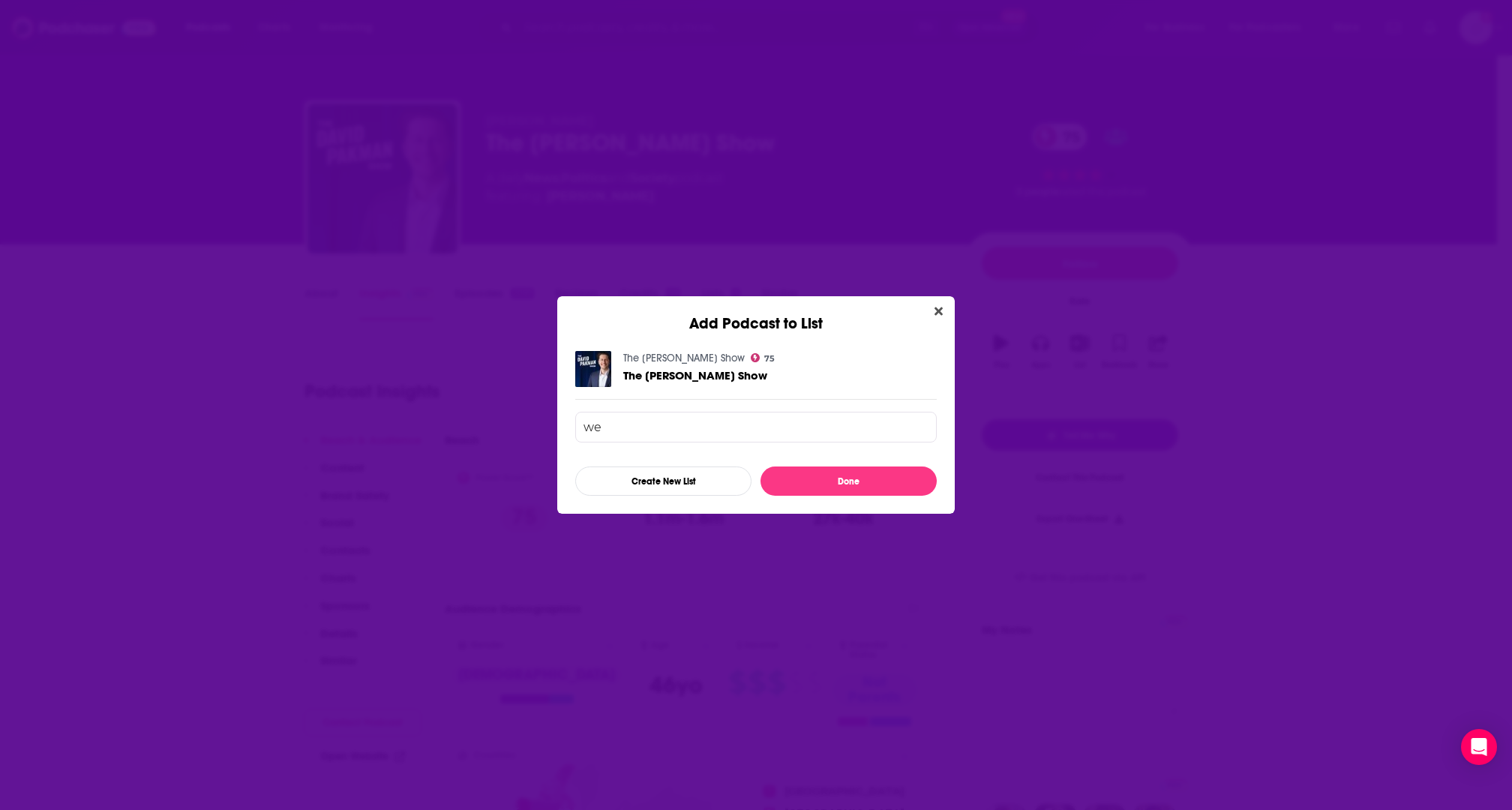 type on "w" 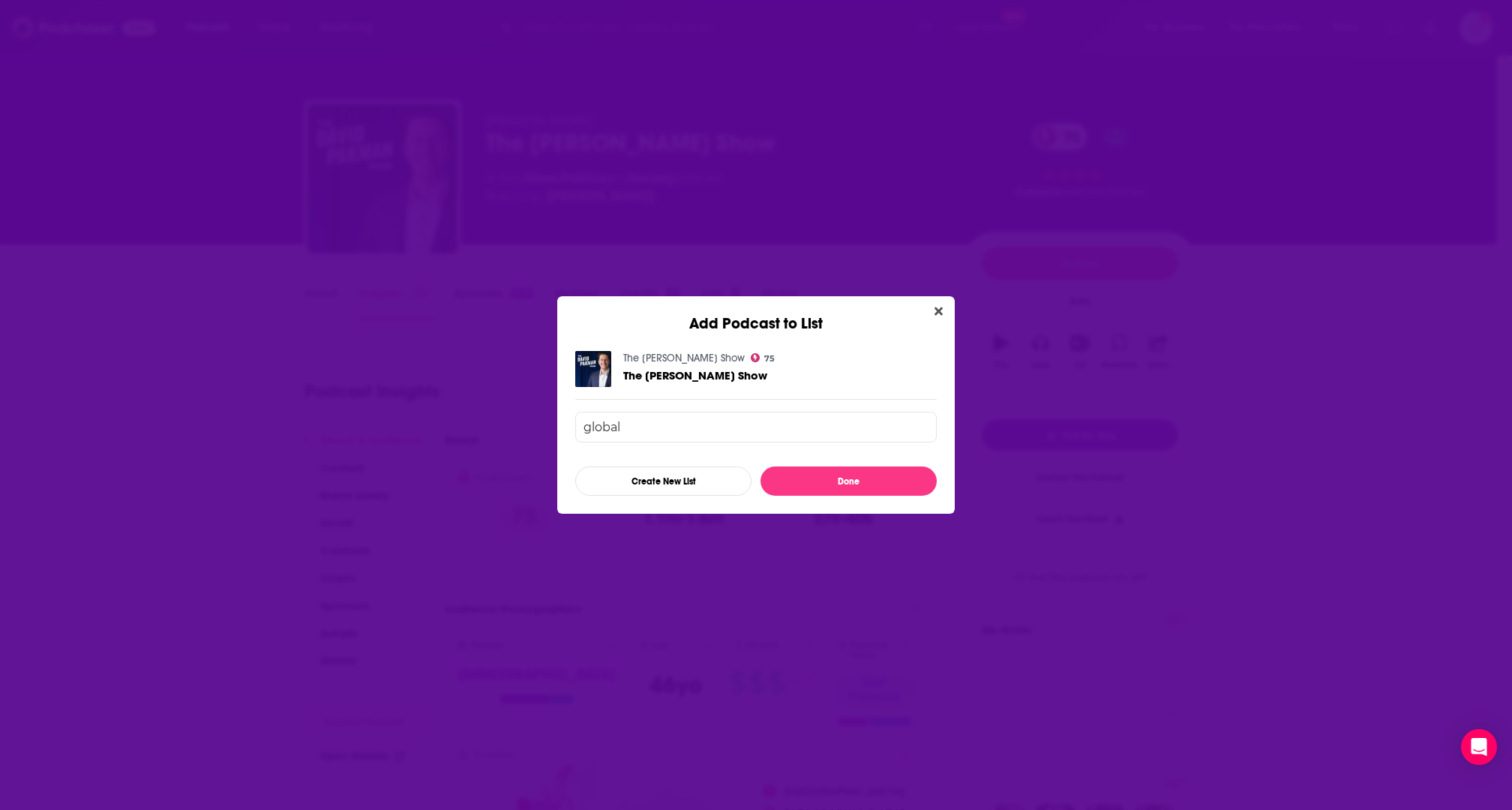 type on "global" 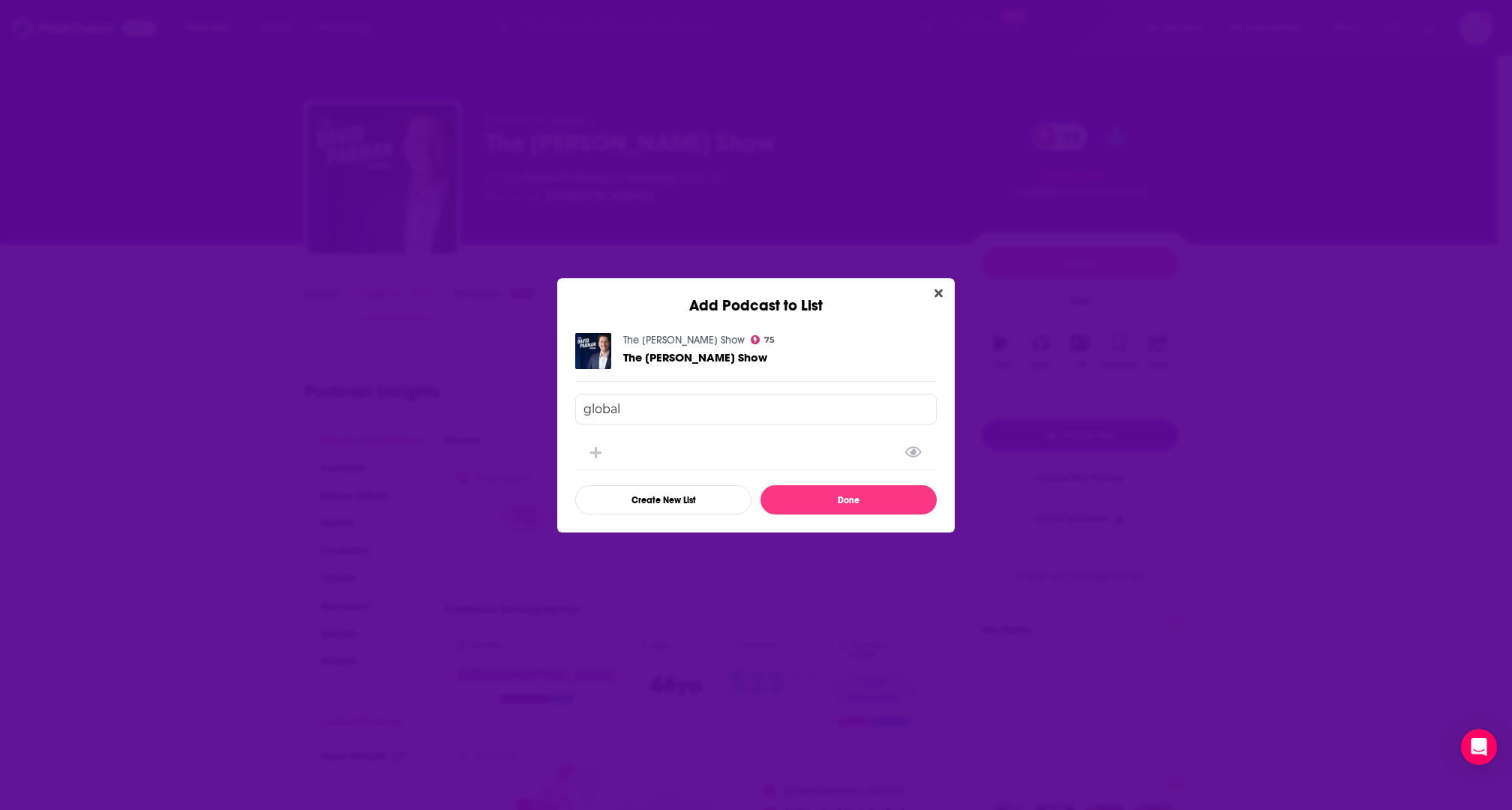drag, startPoint x: 620, startPoint y: 411, endPoint x: 472, endPoint y: 409, distance: 148.01351 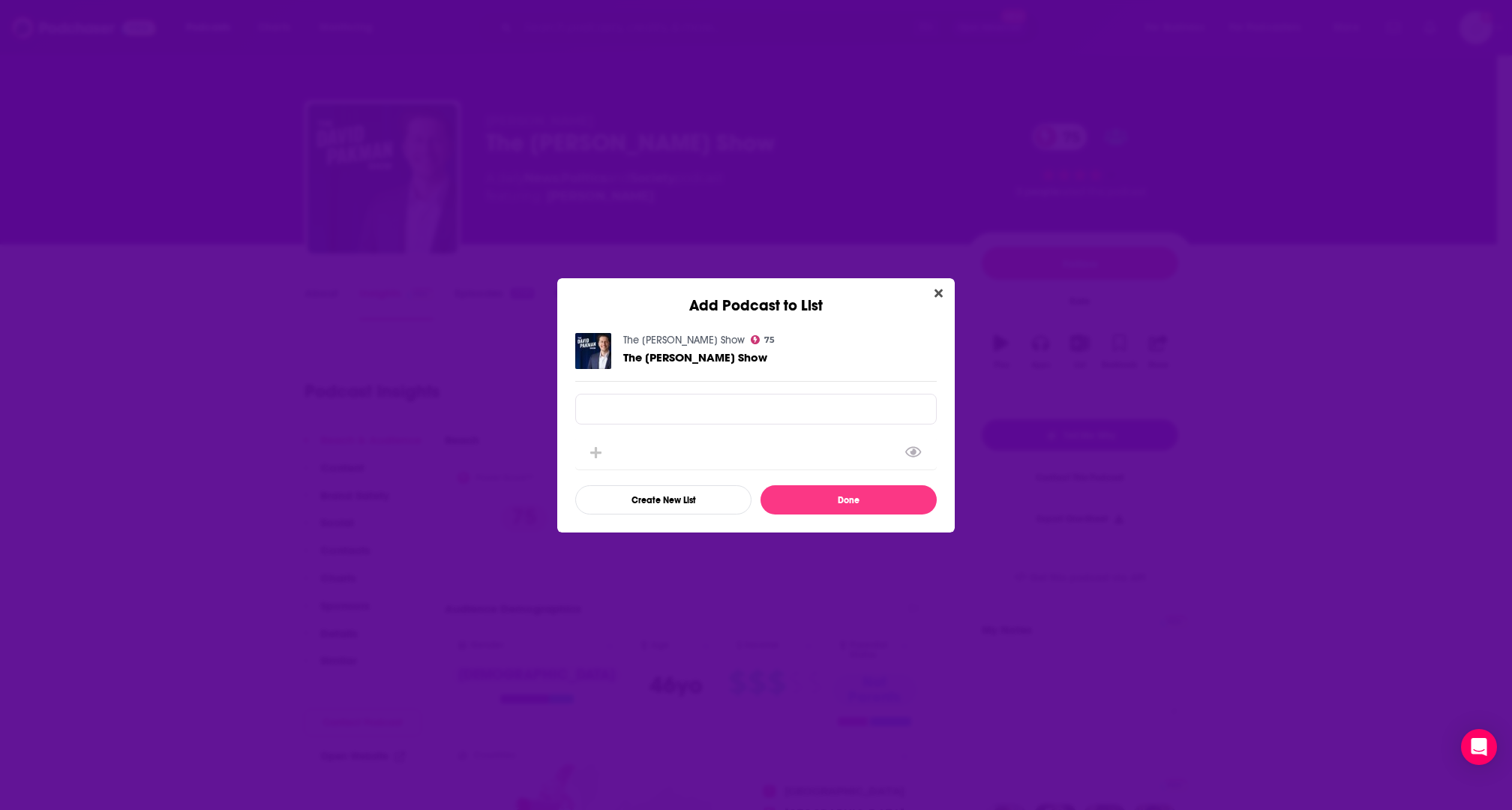 click at bounding box center [756, 409] 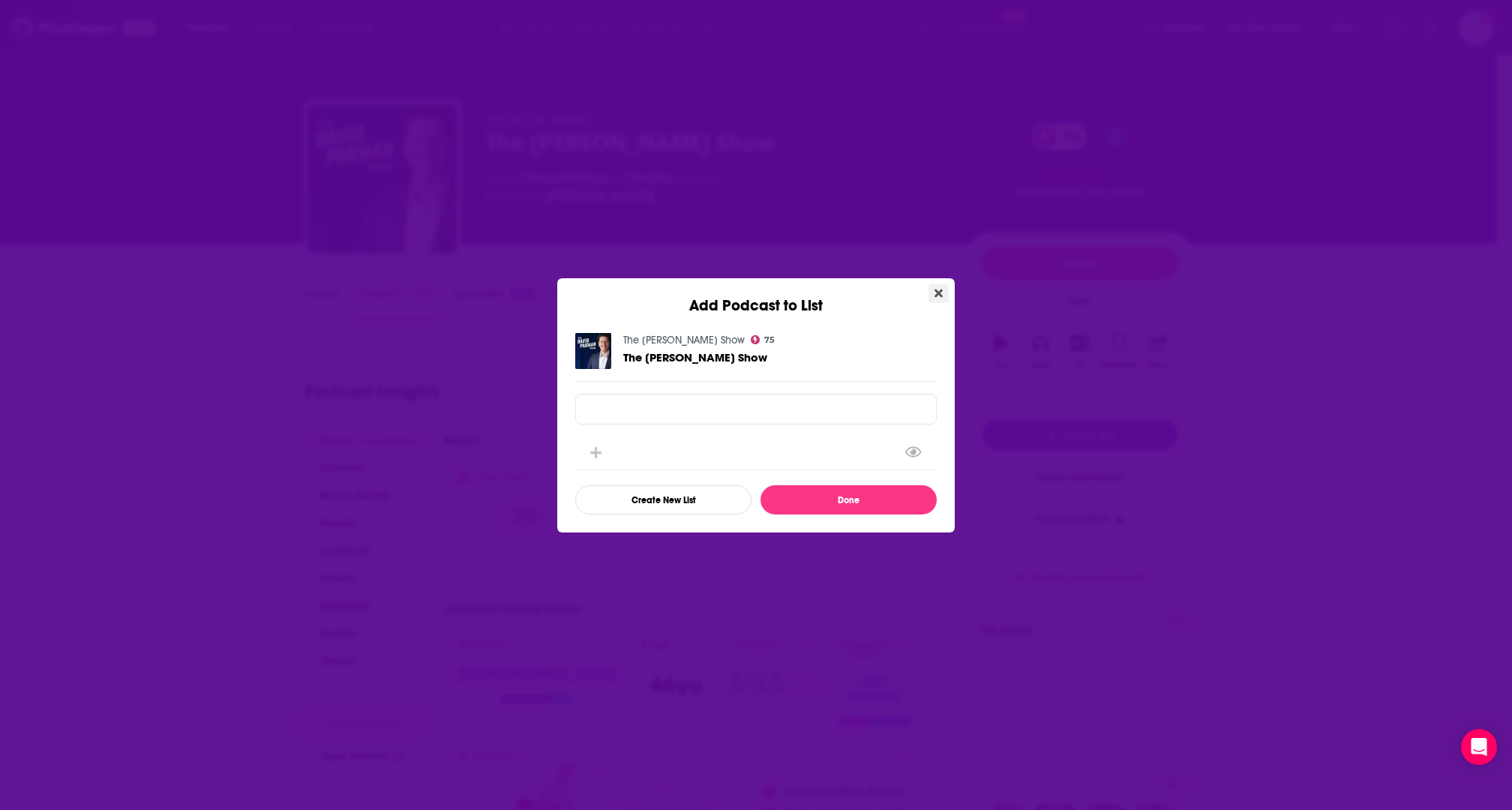 type 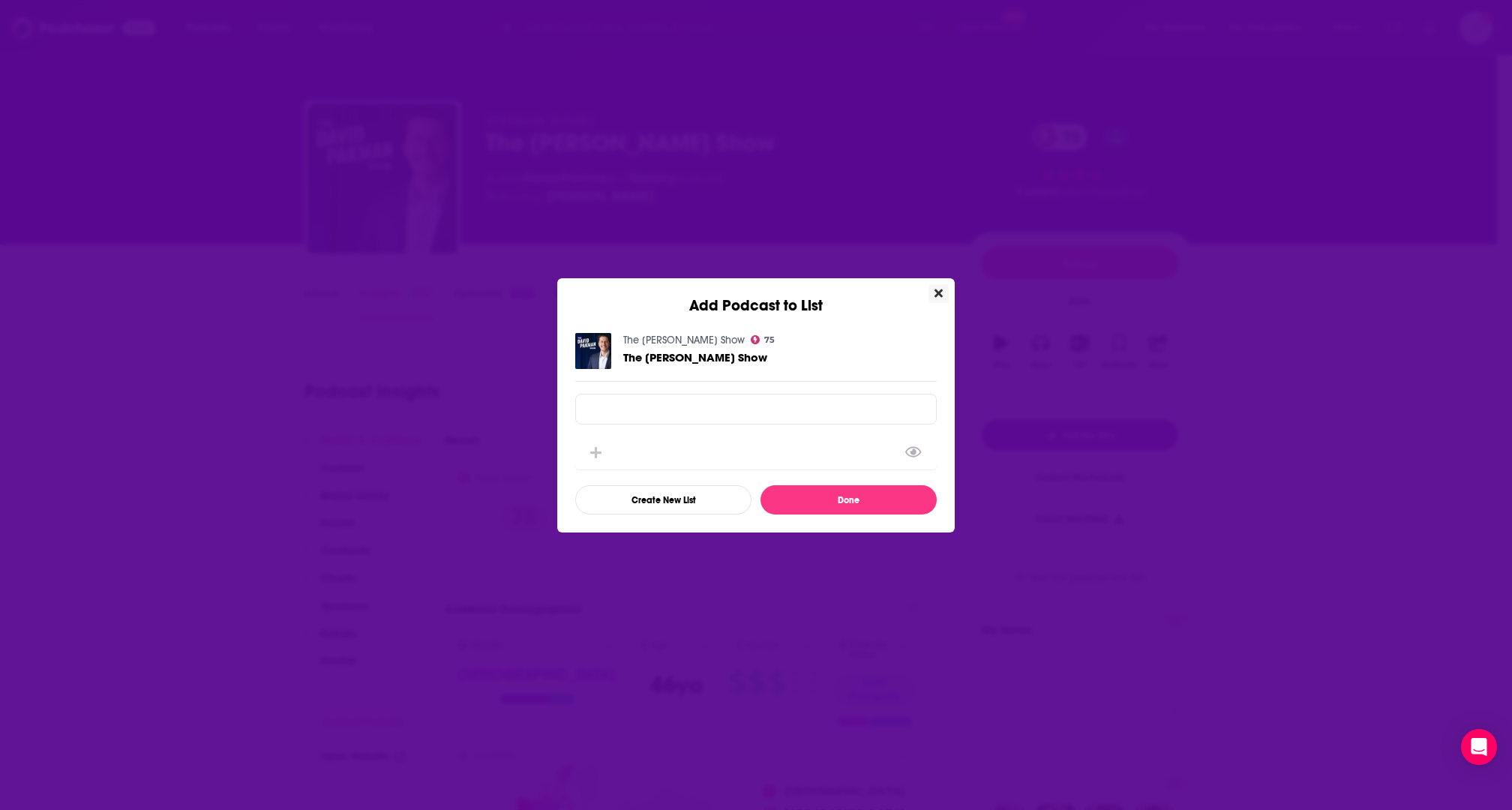 click 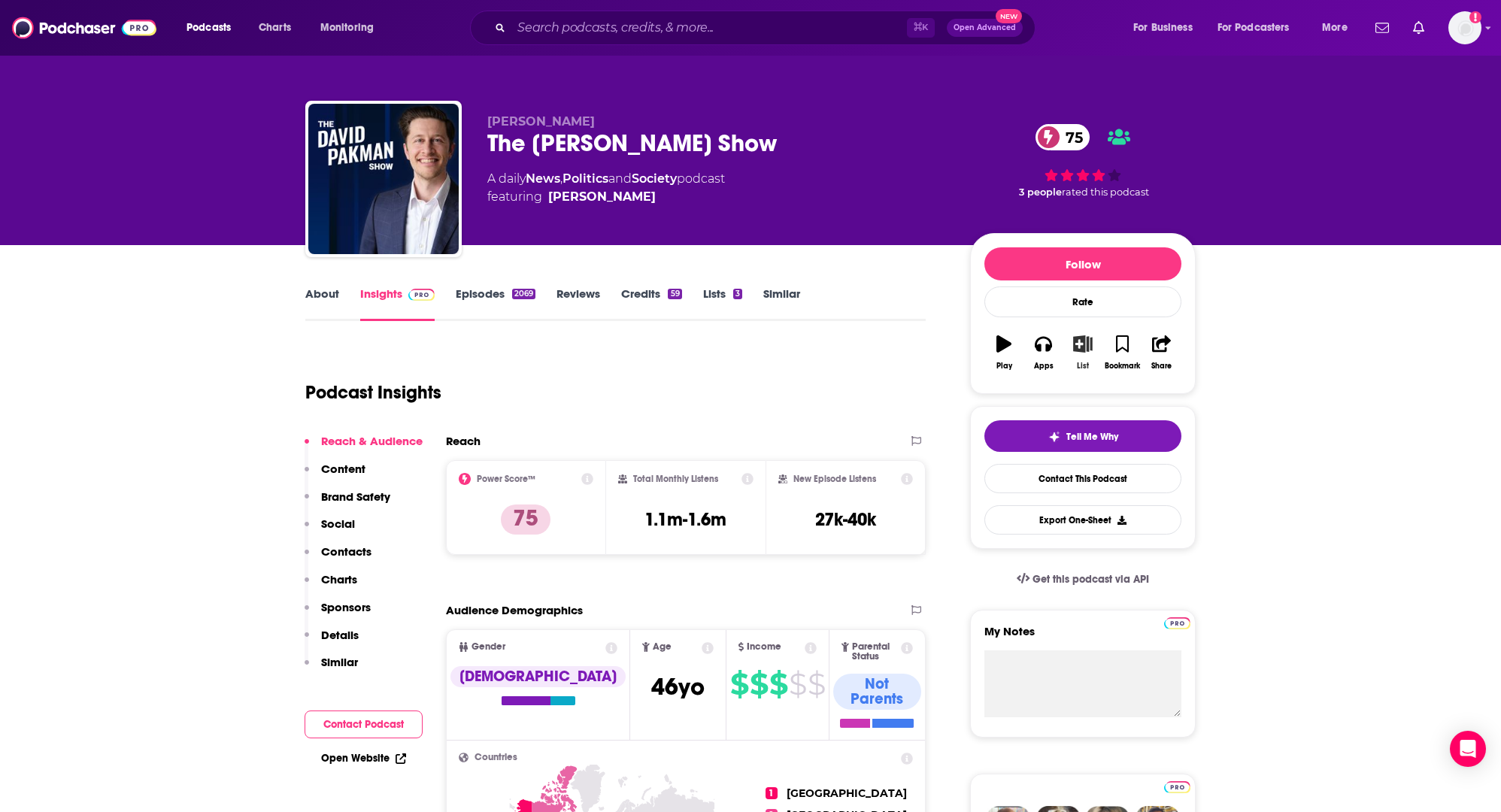 scroll, scrollTop: 31, scrollLeft: 0, axis: vertical 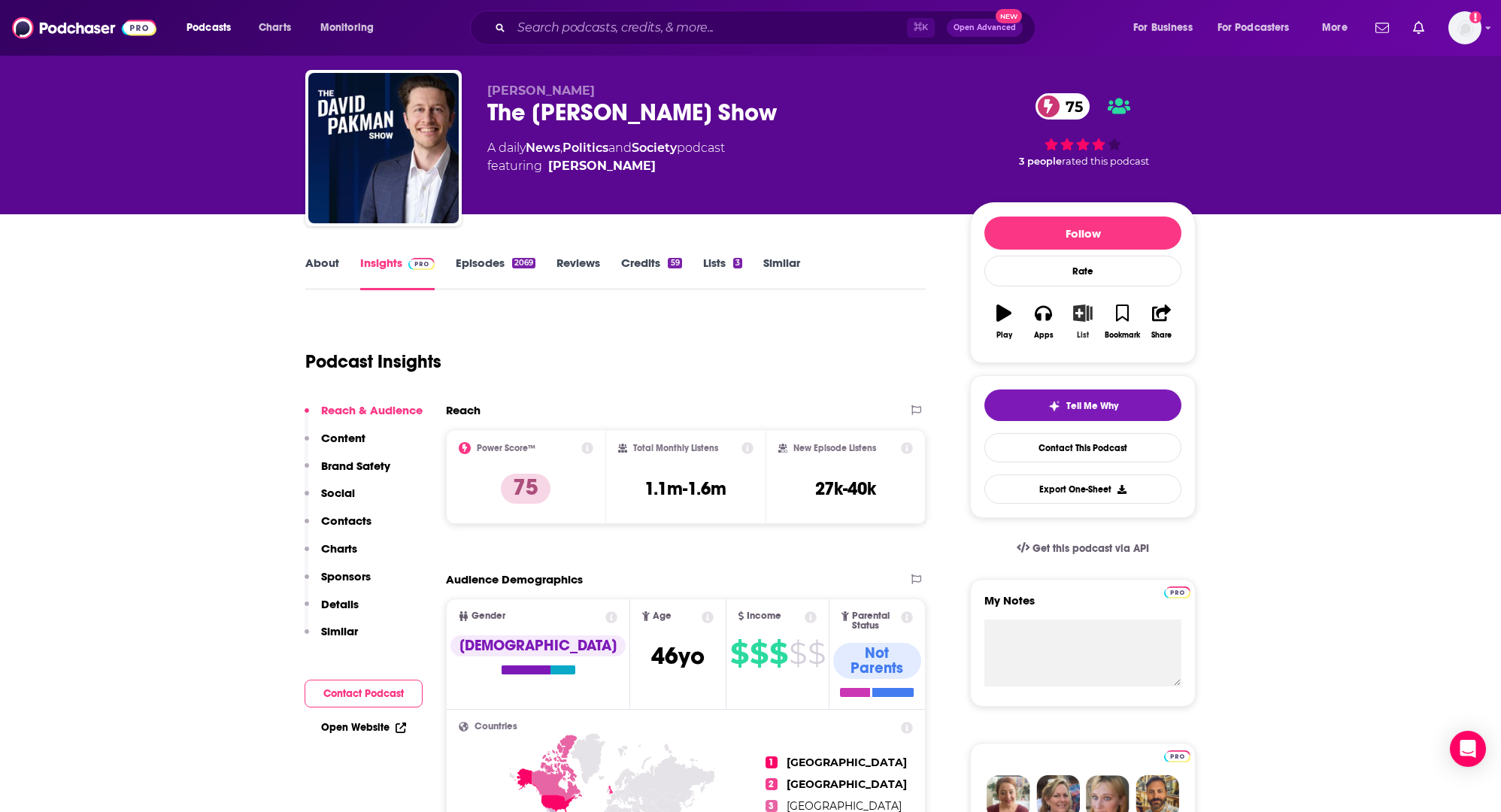 click 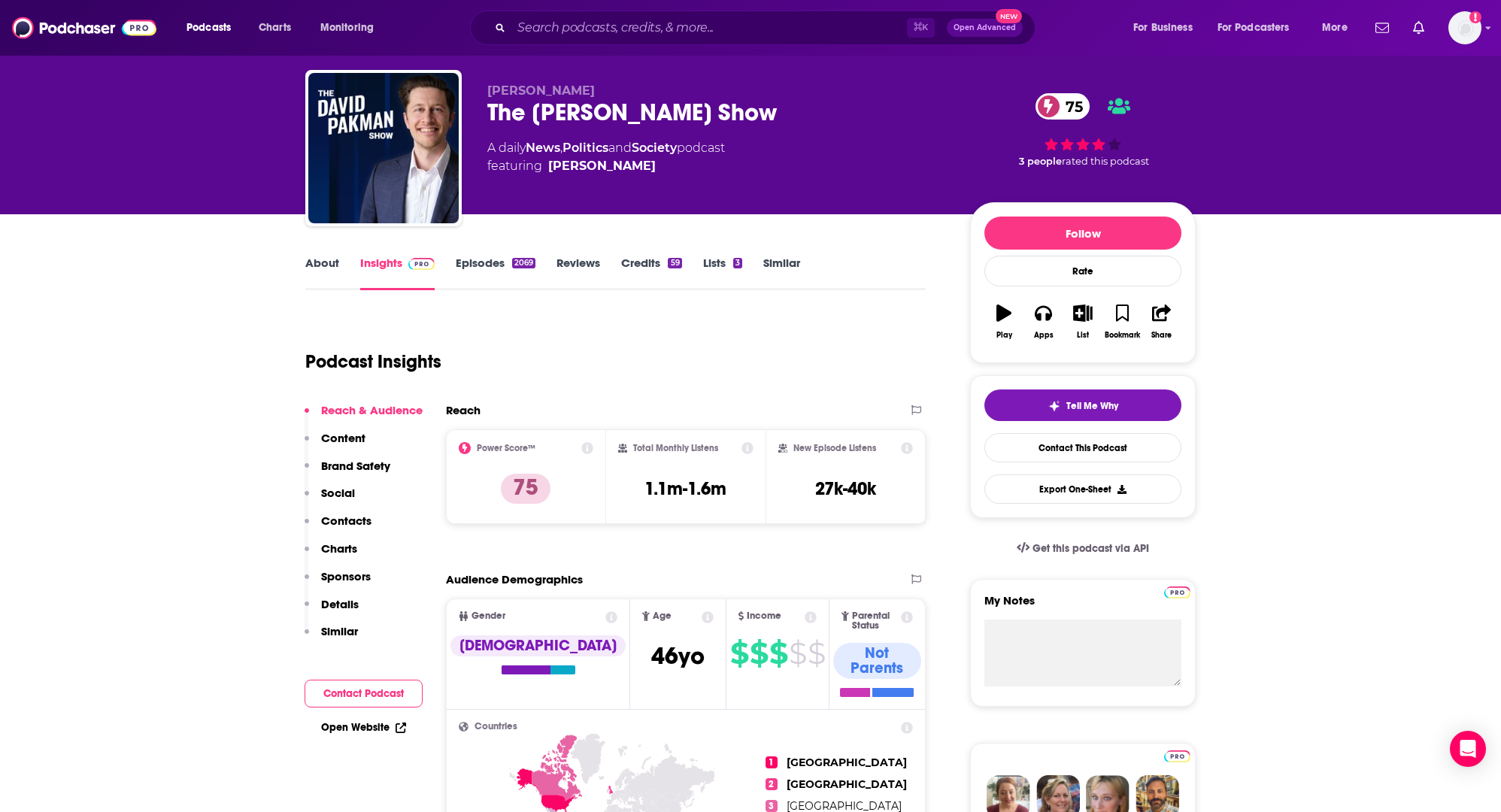 scroll, scrollTop: 0, scrollLeft: 0, axis: both 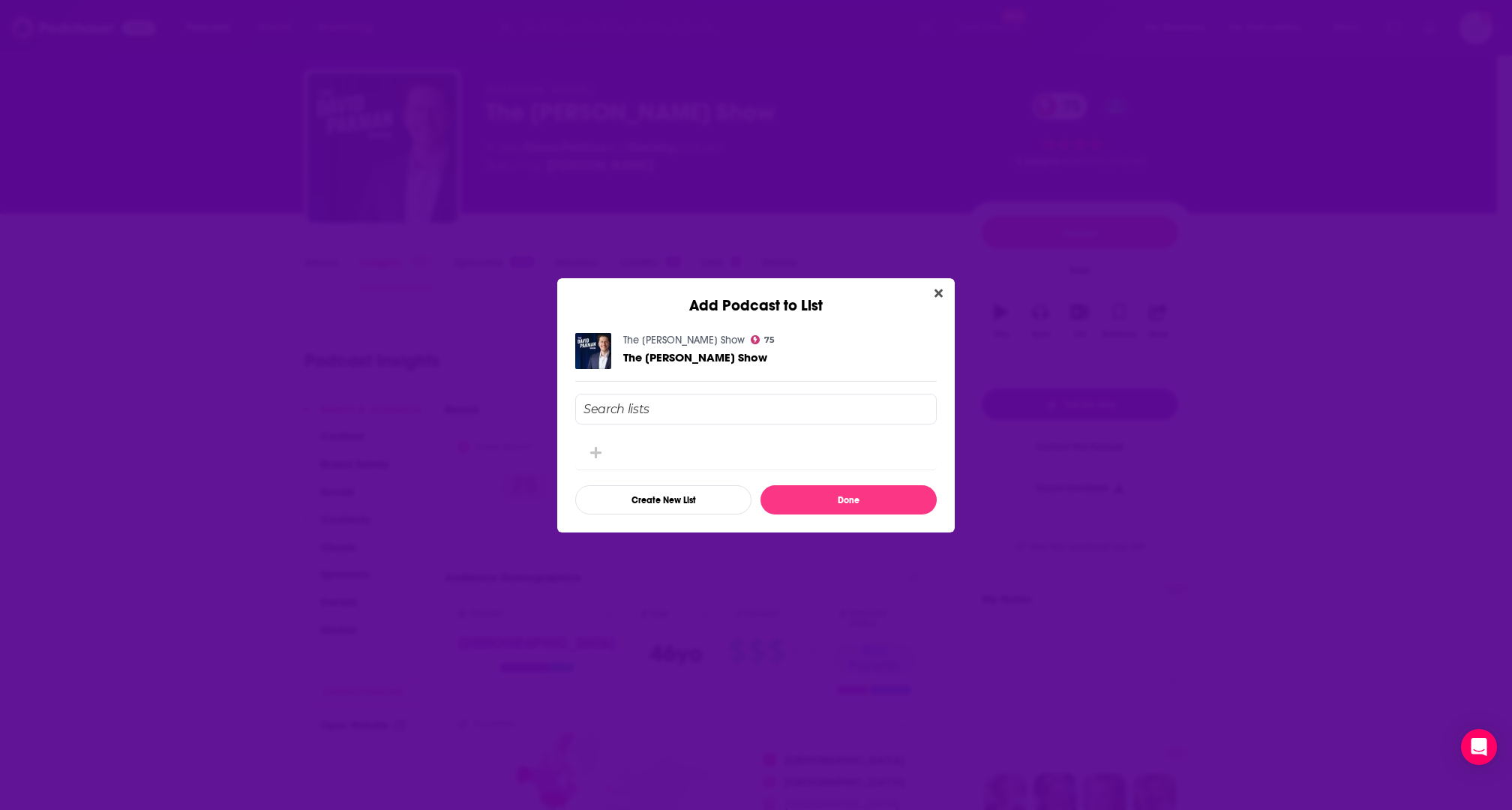 click at bounding box center [756, 409] 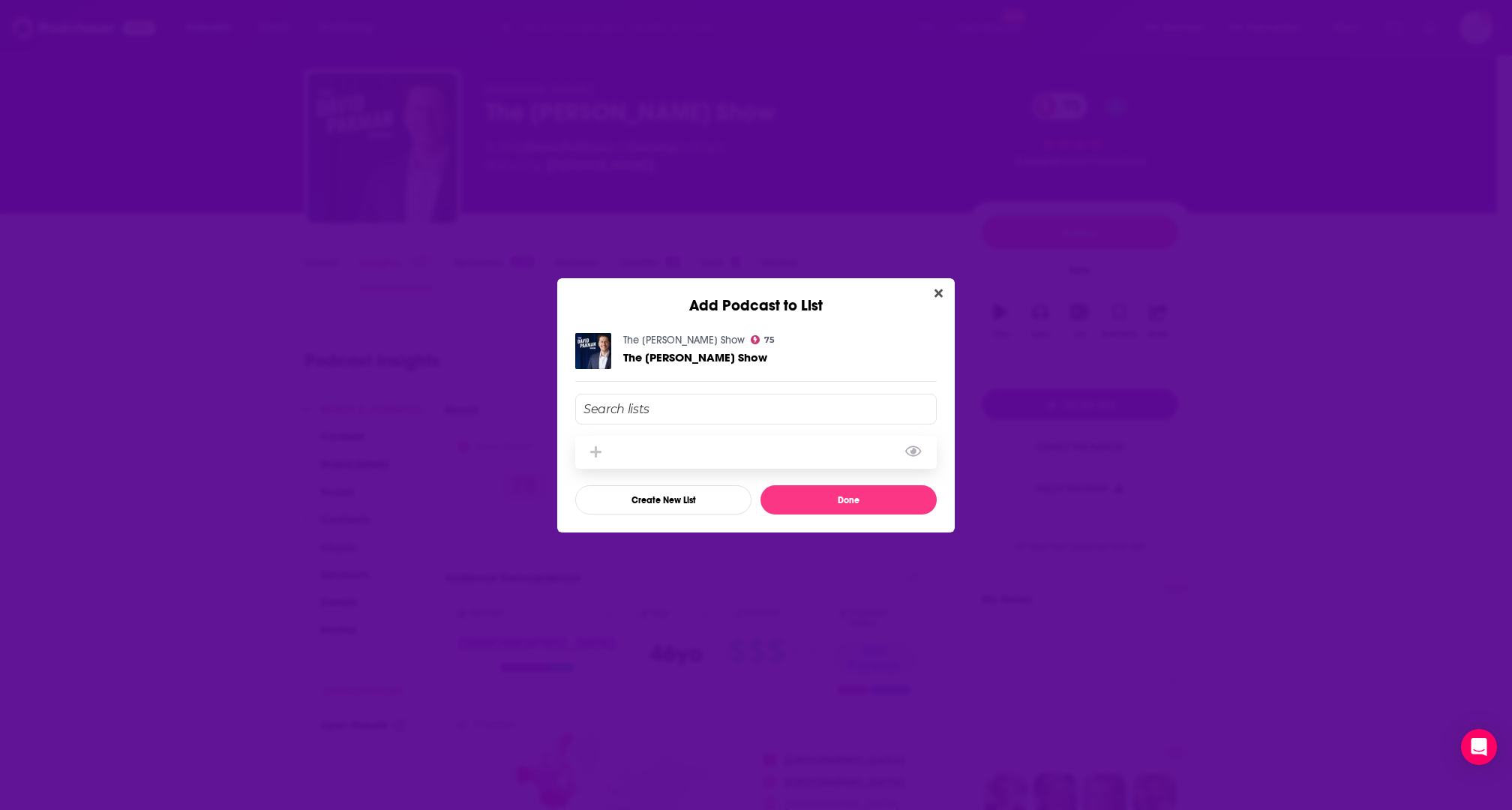 click 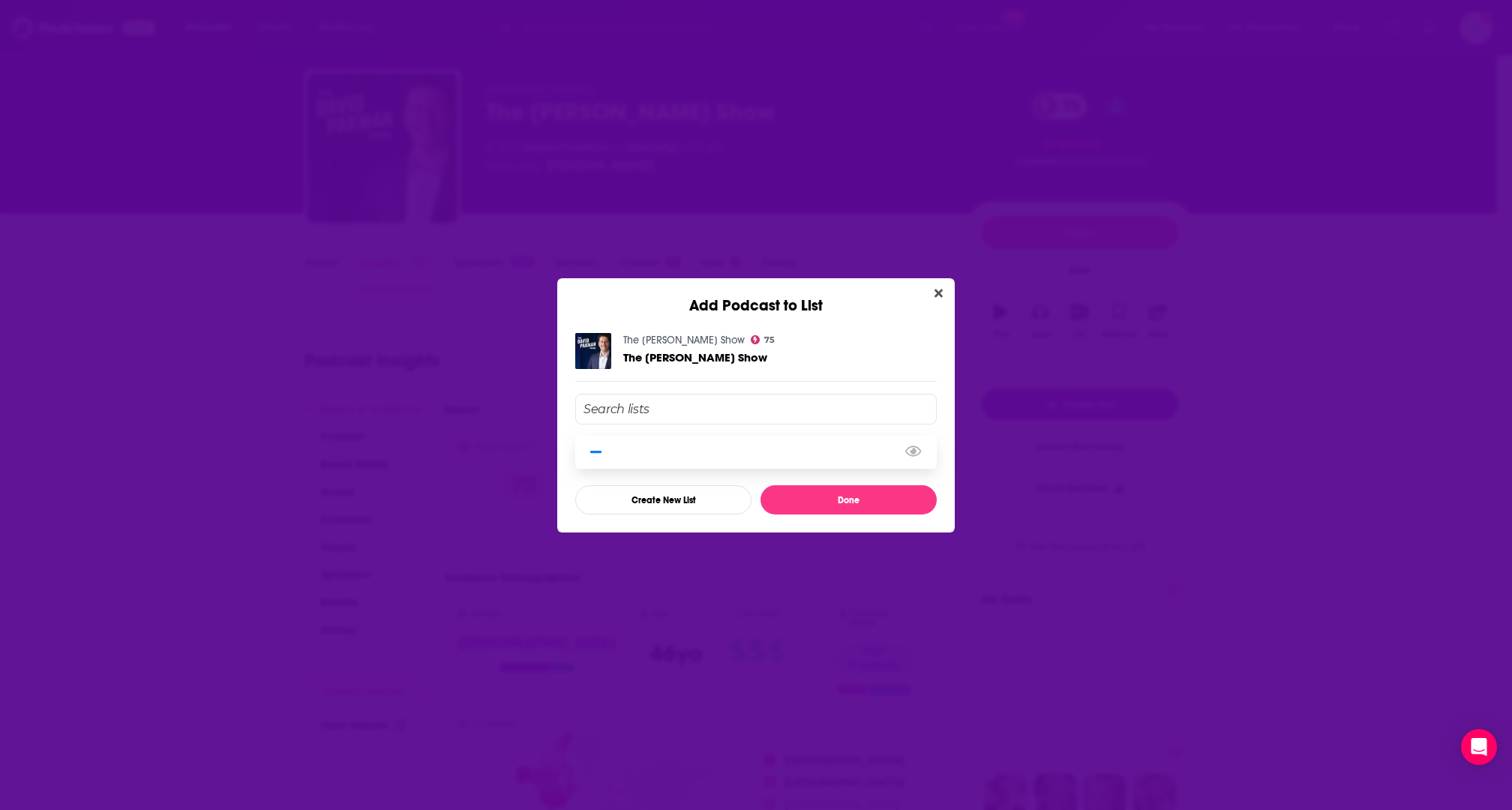 click 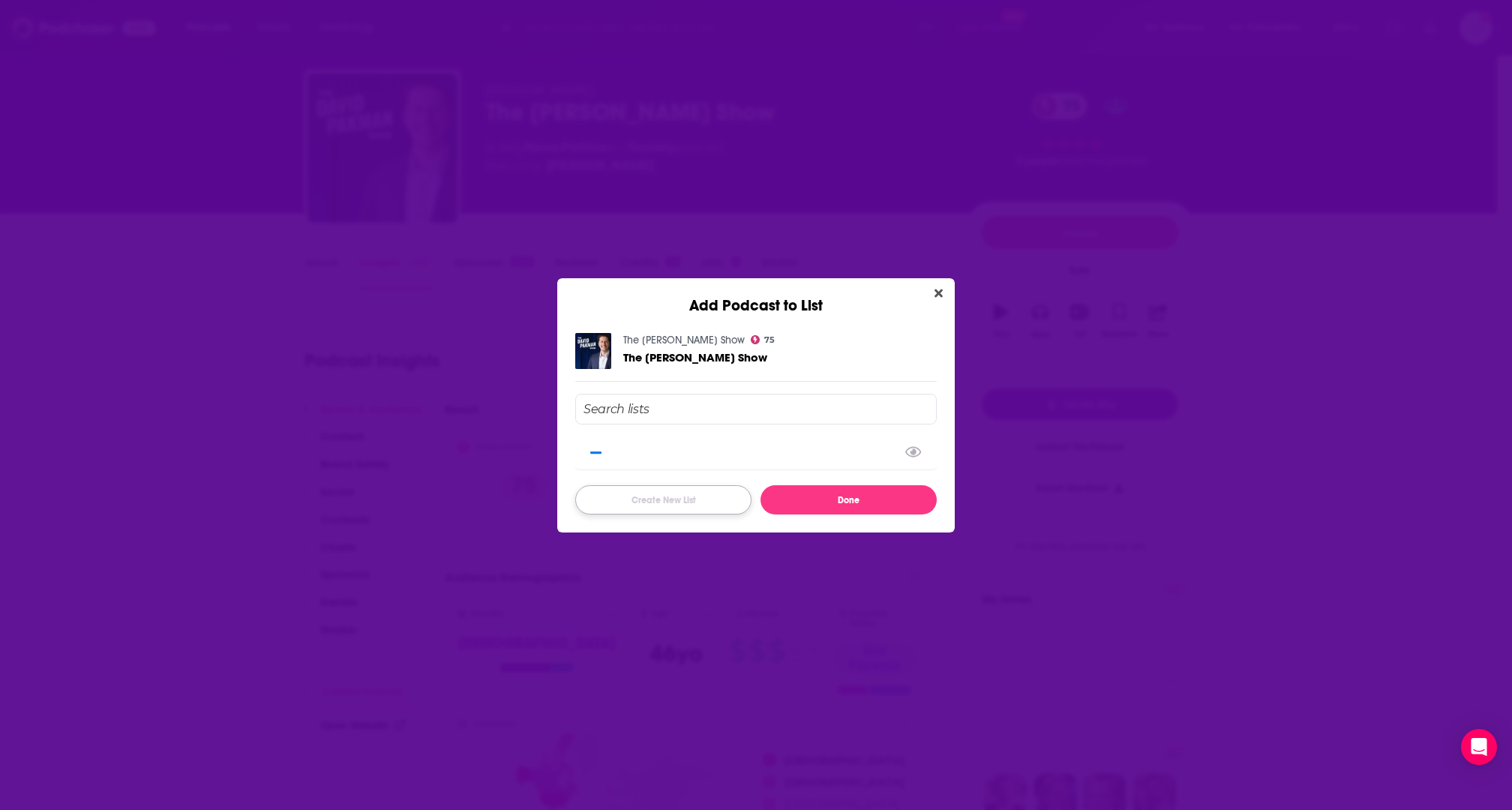 click on "Create New List" at bounding box center [663, 500] 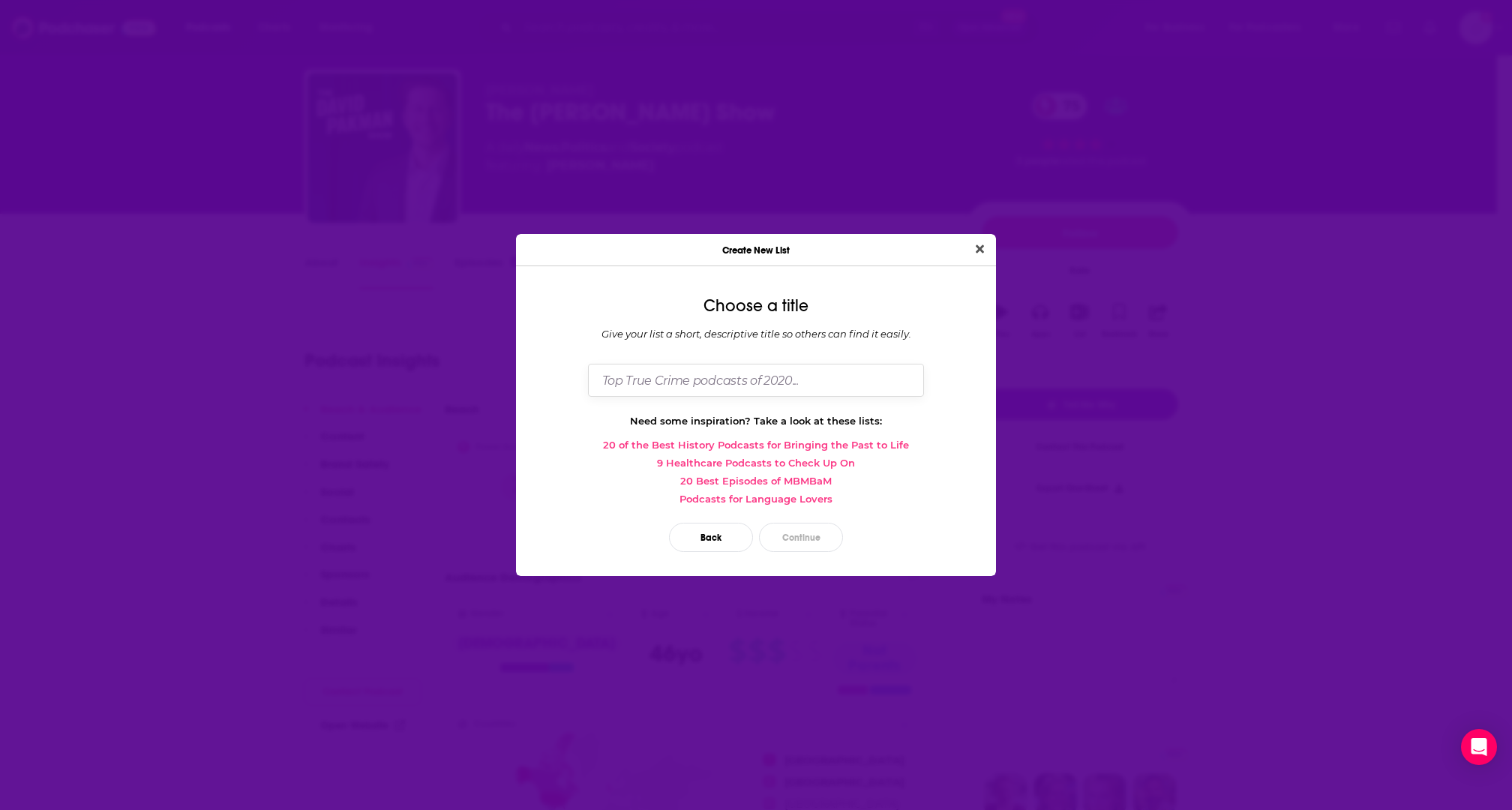 click at bounding box center (756, 380) 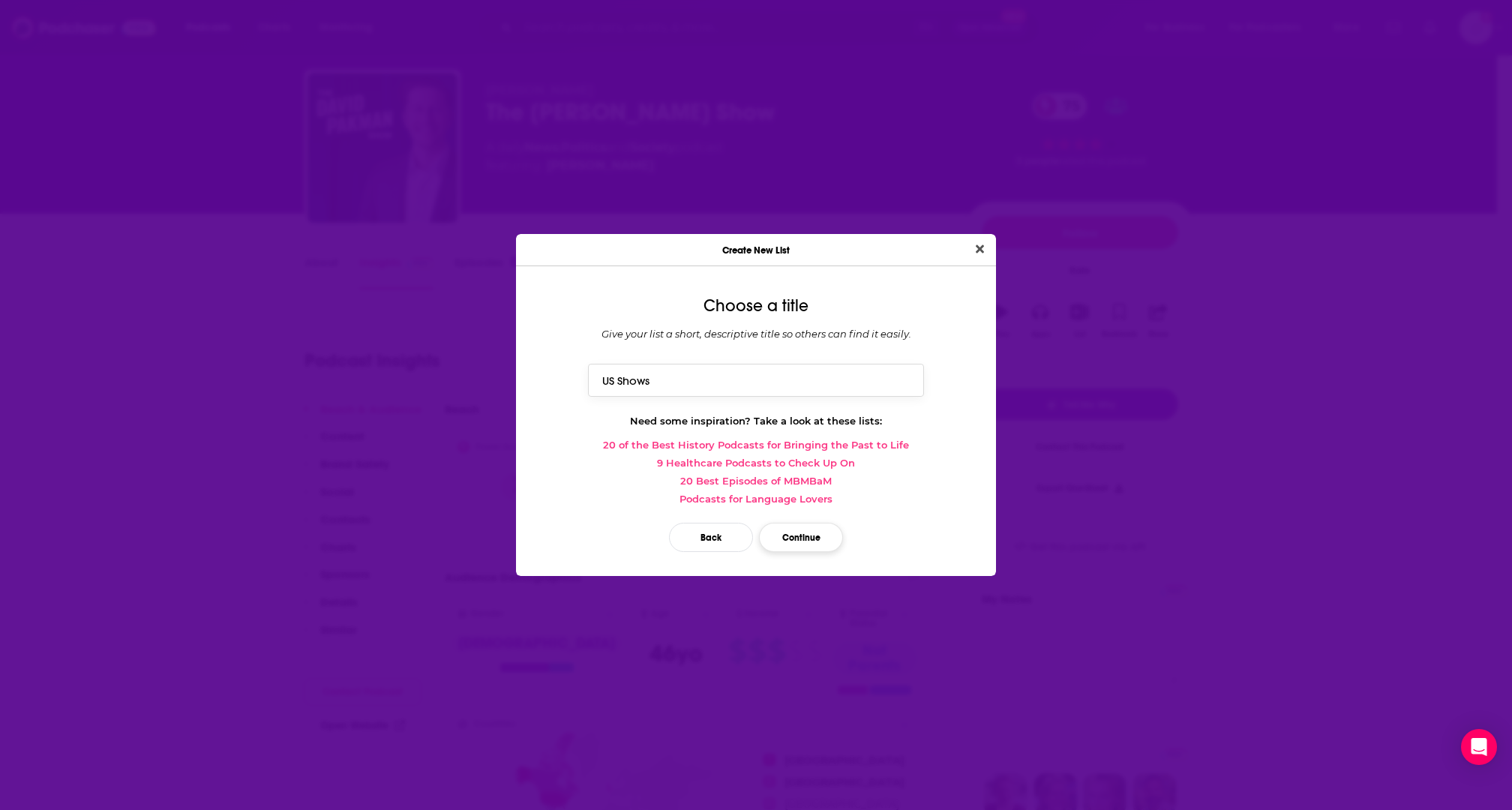 type on "US Shows" 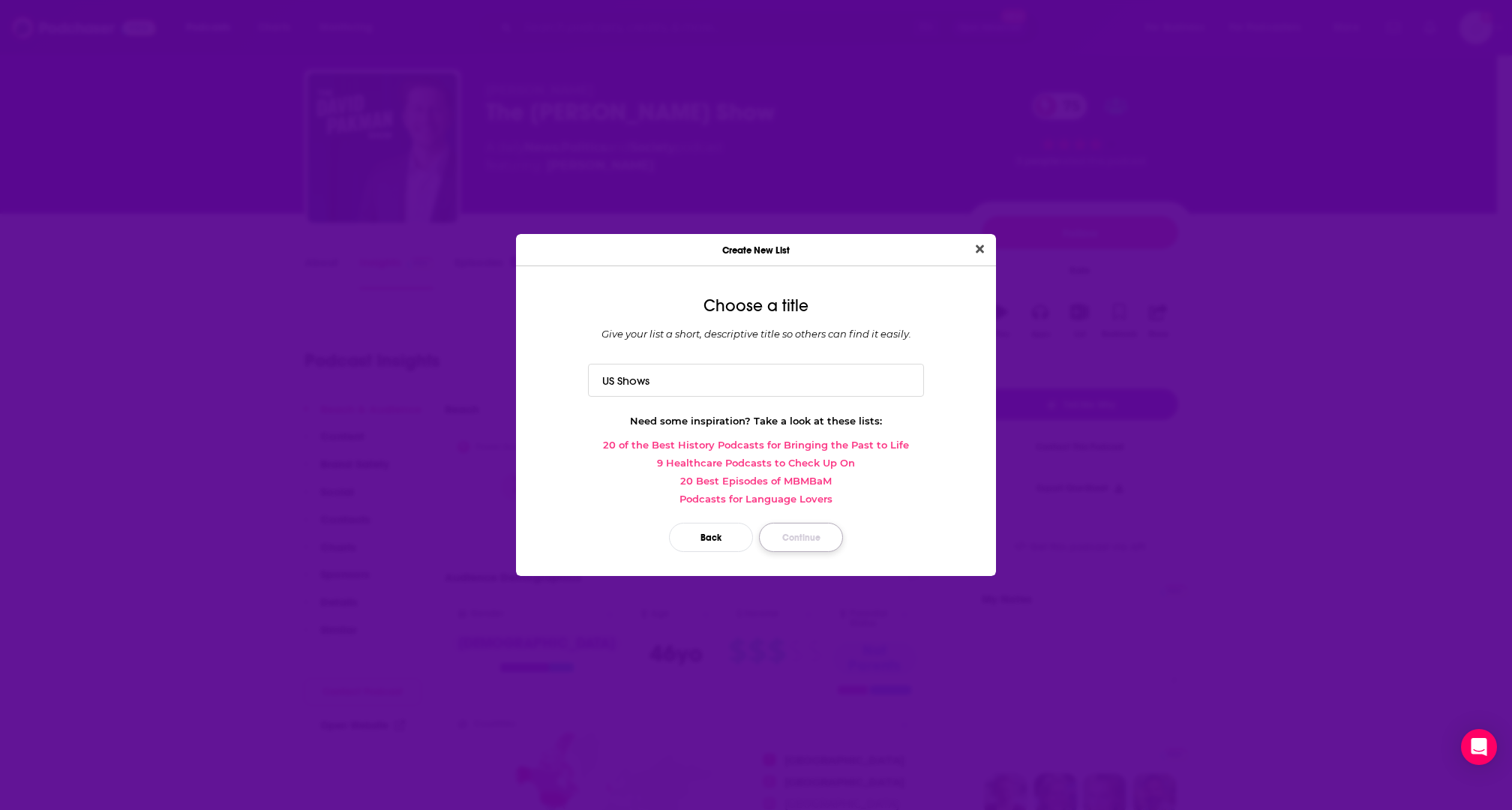 click on "Continue" at bounding box center (801, 537) 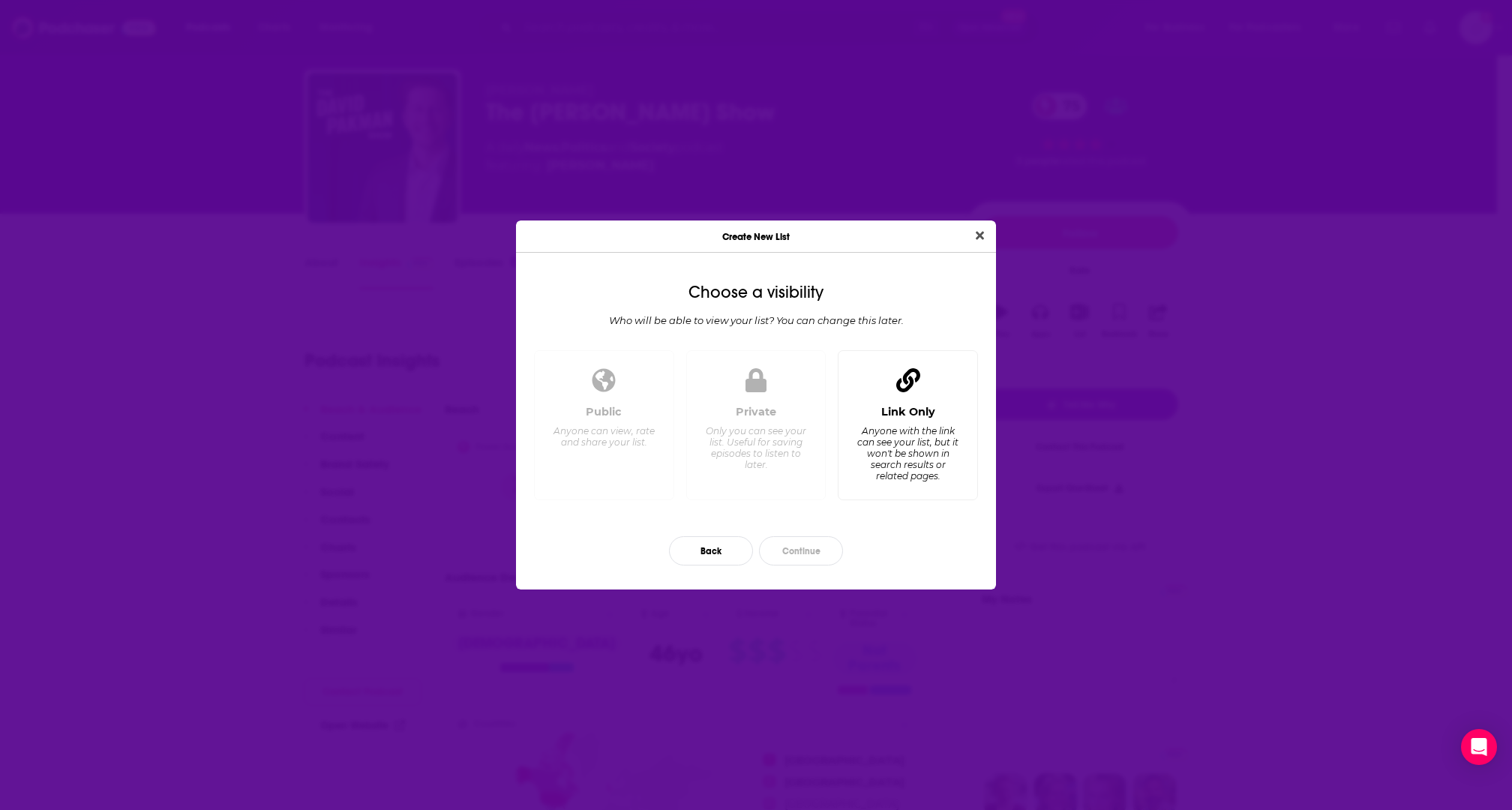 click on "Link Only" at bounding box center [908, 412] 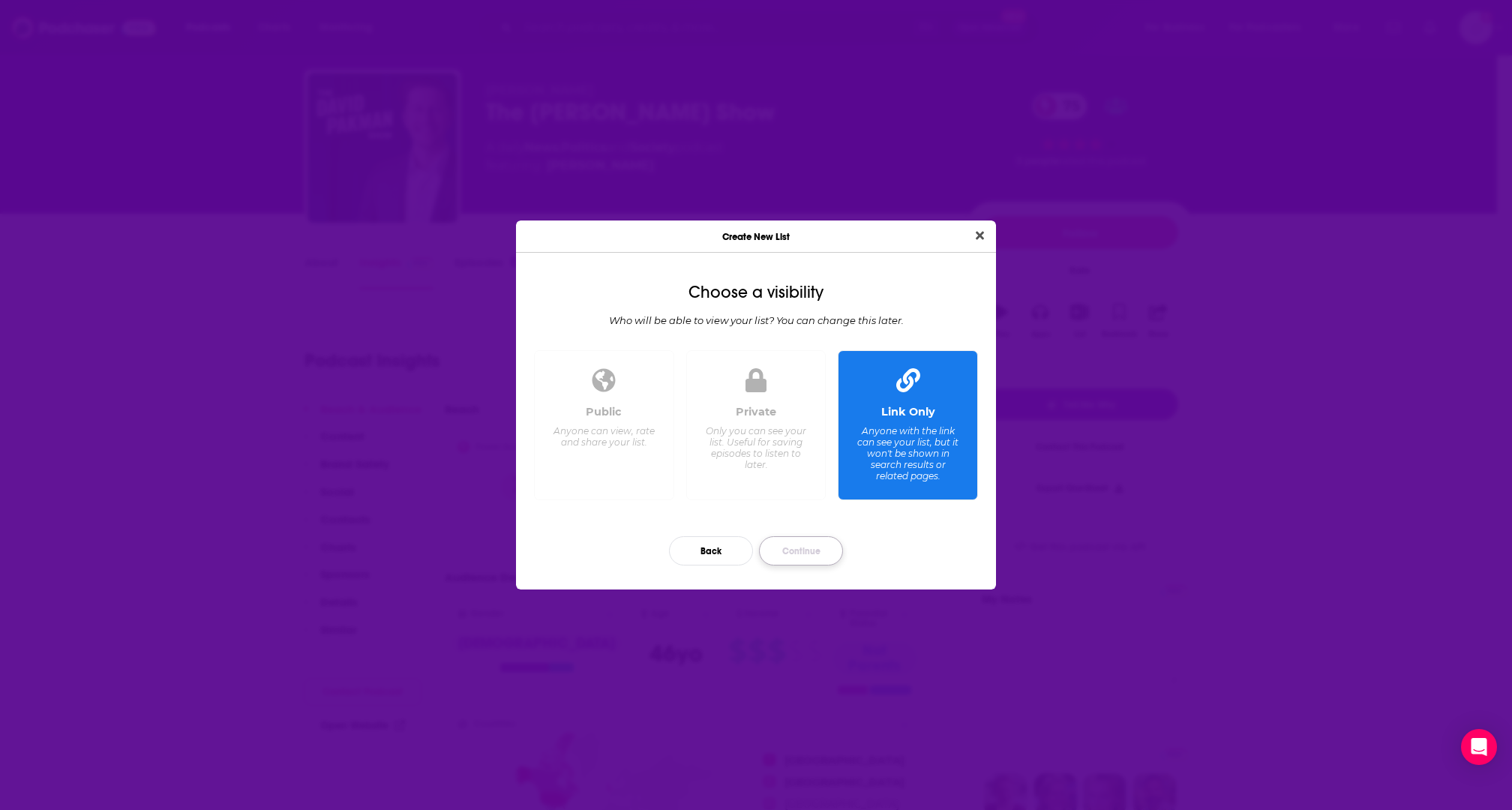 click on "Continue" at bounding box center [801, 550] 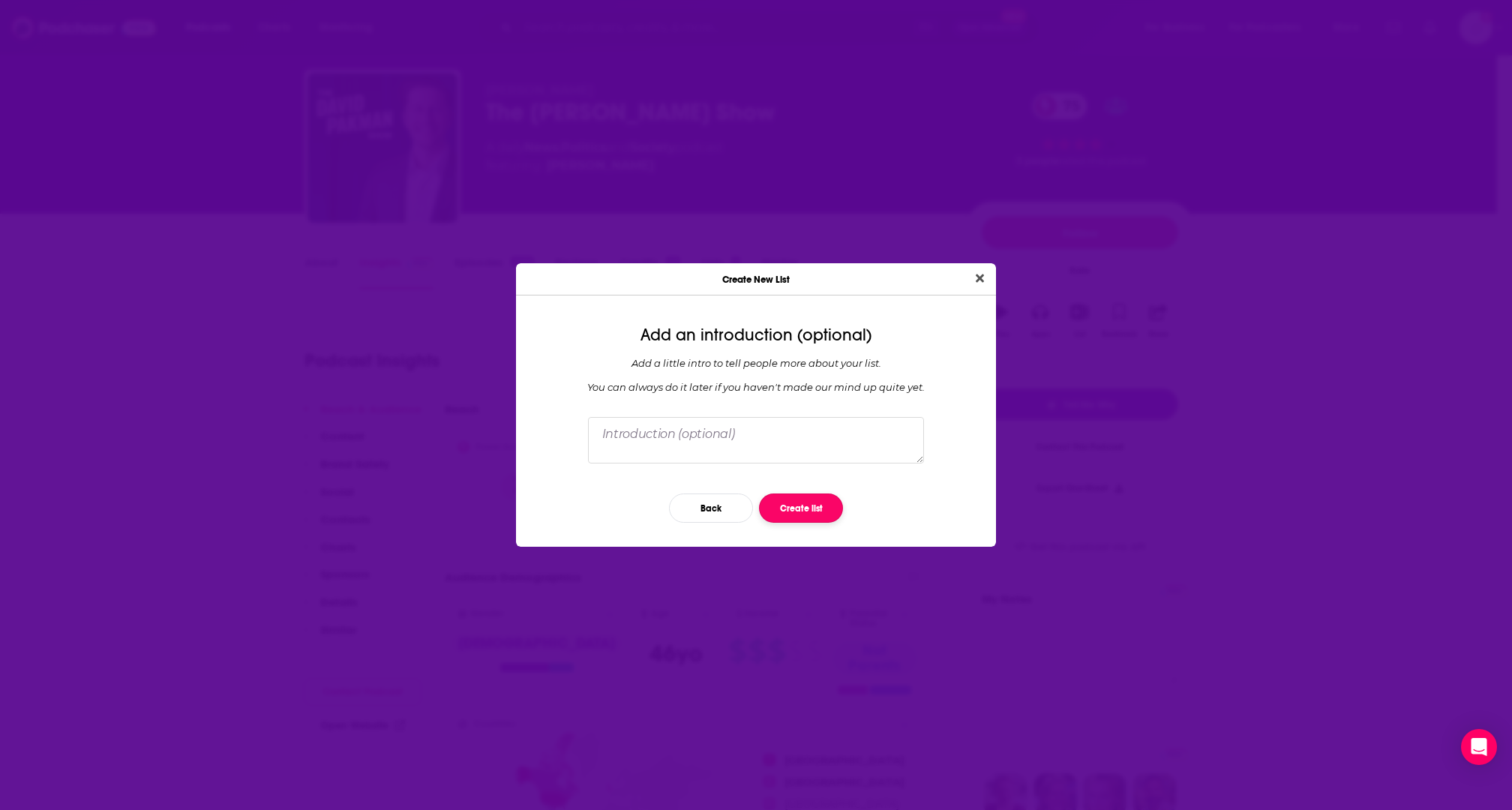 click on "Create list" at bounding box center [801, 508] 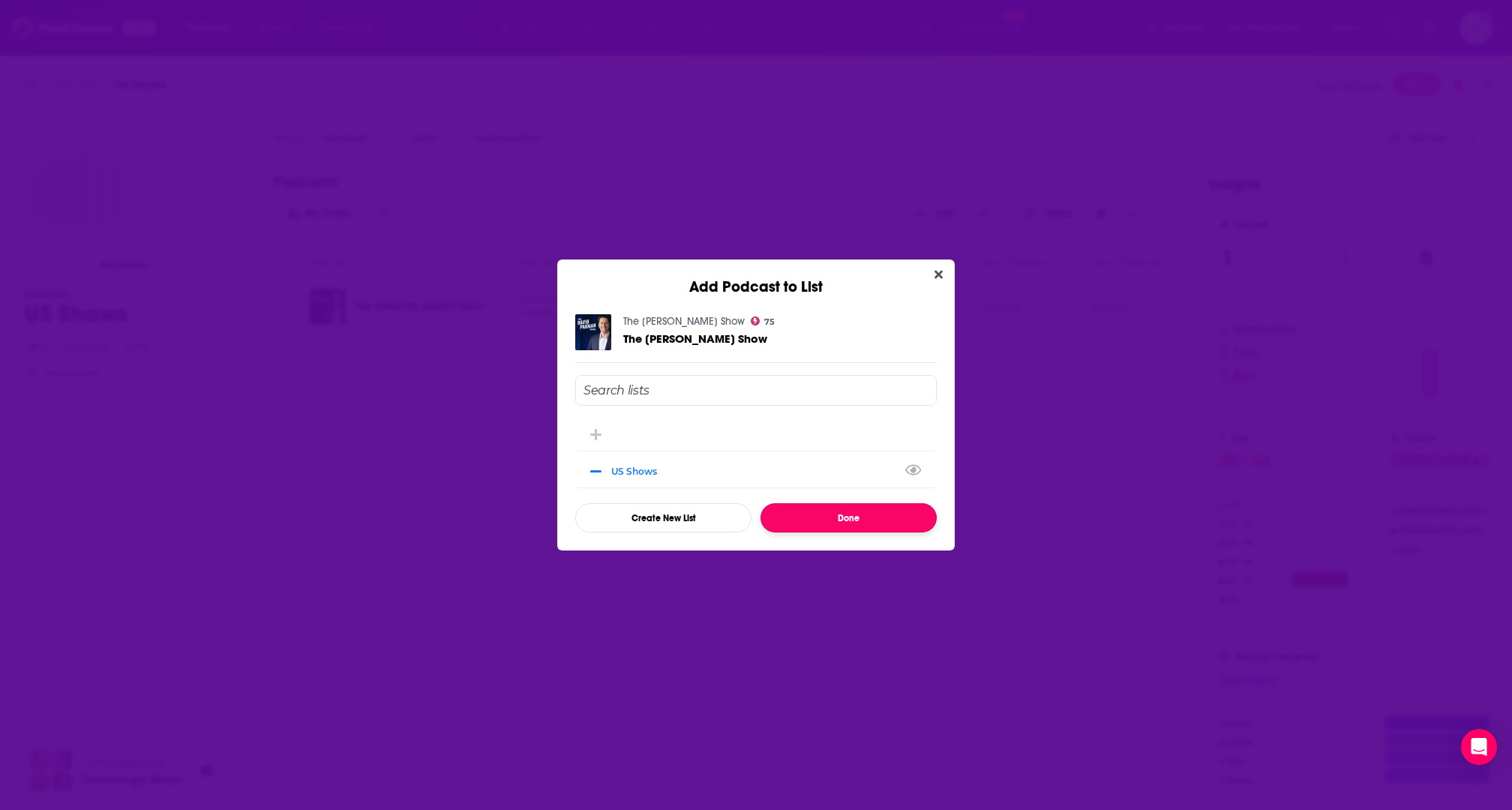 click on "Done" at bounding box center (848, 518) 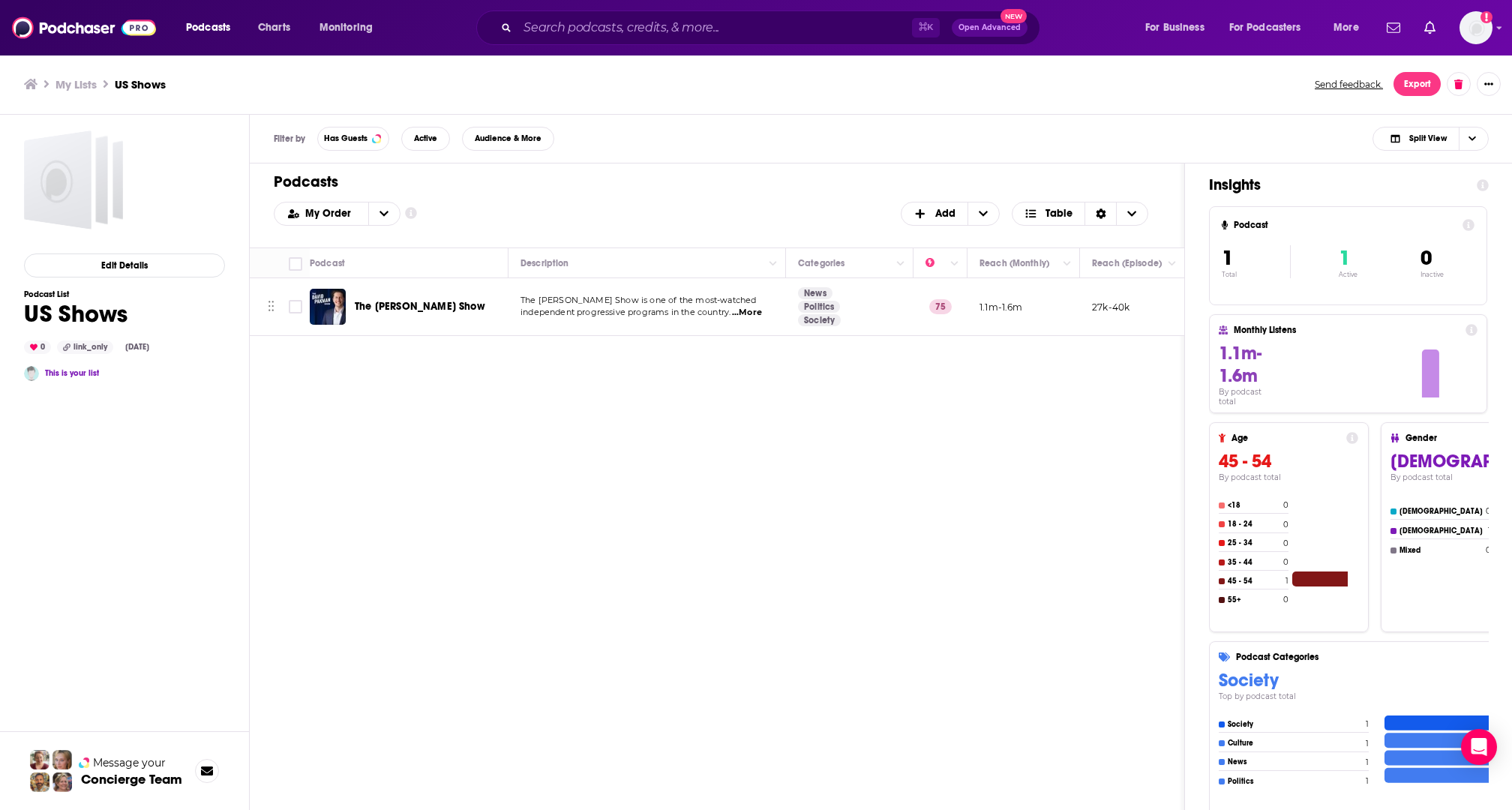 click on "Podcasts Charts Monitoring ⌘  K Open Advanced New For Business For Podcasters More Add a profile image Podcasts Charts Monitoring For Business For Podcasters More My Lists US Shows  Send feedback. Export Edit Details Podcast List US Shows  0 link_only Jul 15th, 2025 This is your list Message your Concierge Team Filter by Has Guests Active Audience & More Split View Podcasts Add My Order Customize Your List Order Select the  “My Order”  sort and remove all filters to enable drag-and-drop reordering. Add Table Move Podcast Description Categories Reach (Monthly) Reach (Episode) Contacts Your Notes The David Pakman Show The David Pakman Show is one of the most-watched independent progressive programs in the country.  ...More News Politics Society 75 1.1m-1.6m 27k-40k 4   Contacts Insights Podcast 1 Total 1 Active 0 Inactive Monthly Listens 1.1m-1.6m By podcast total Age 45 - 54 By podcast total <18 0 18 - 24 0 25 - 34 0 35 - 44 0 45 - 54 1 55+ 0 Gender Male By podcast total Female 0 Male 1 Mixed 0 Society 1" at bounding box center (756, 405) 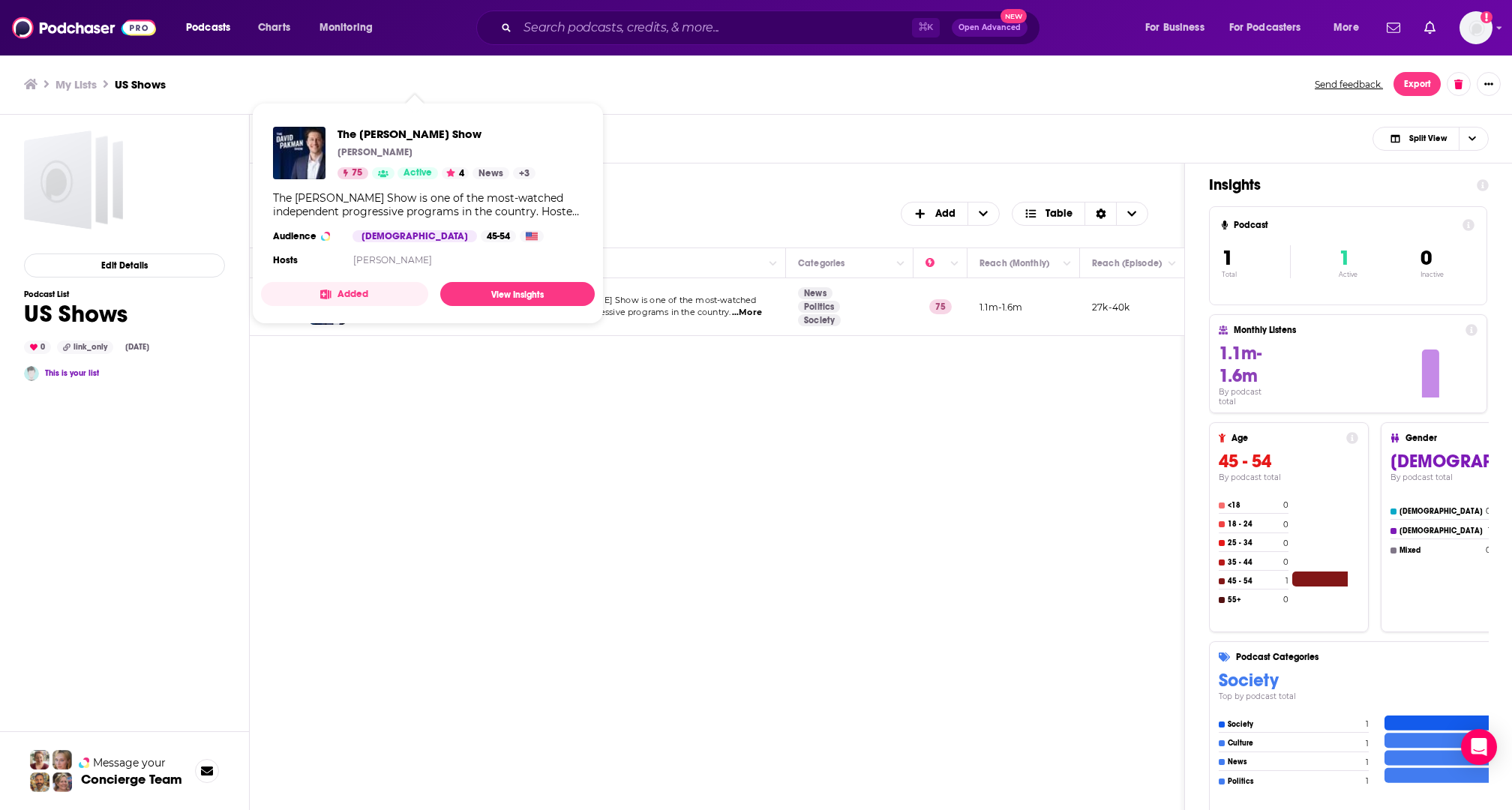 click on "Podcasts Add My Order Customize Your List Order Select the  “My Order”  sort and remove all filters to enable drag-and-drop reordering. Add Table Move Podcast Description Categories Reach (Monthly) Reach (Episode) Contacts Your Notes The David Pakman Show The David Pakman Show is one of the most-watched independent progressive programs in the country.  ...More News Politics Society 75 1.1m-1.6m 27k-40k 4   Contacts" at bounding box center [717, 542] 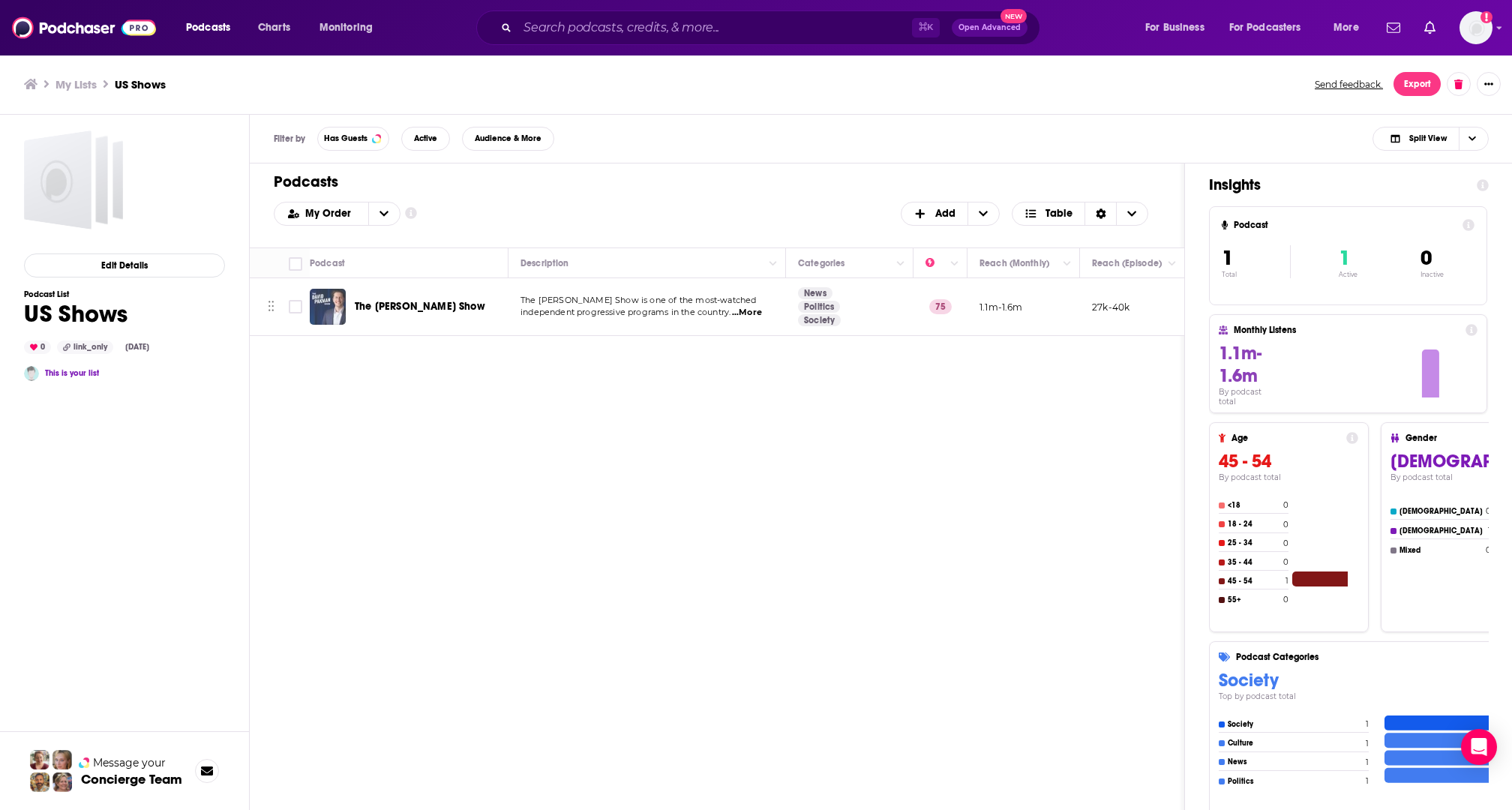click at bounding box center [328, 307] 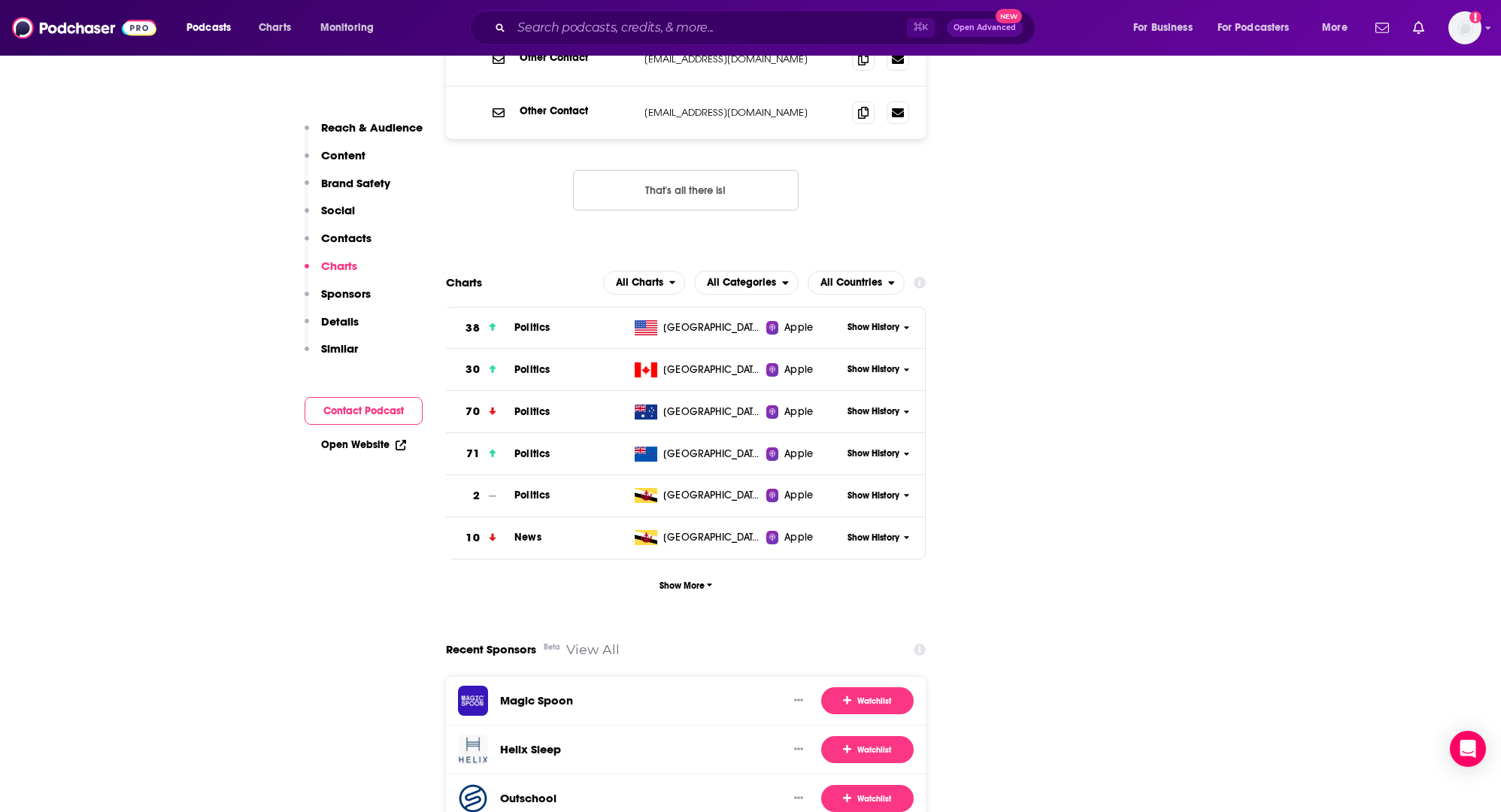 scroll, scrollTop: 2456, scrollLeft: 0, axis: vertical 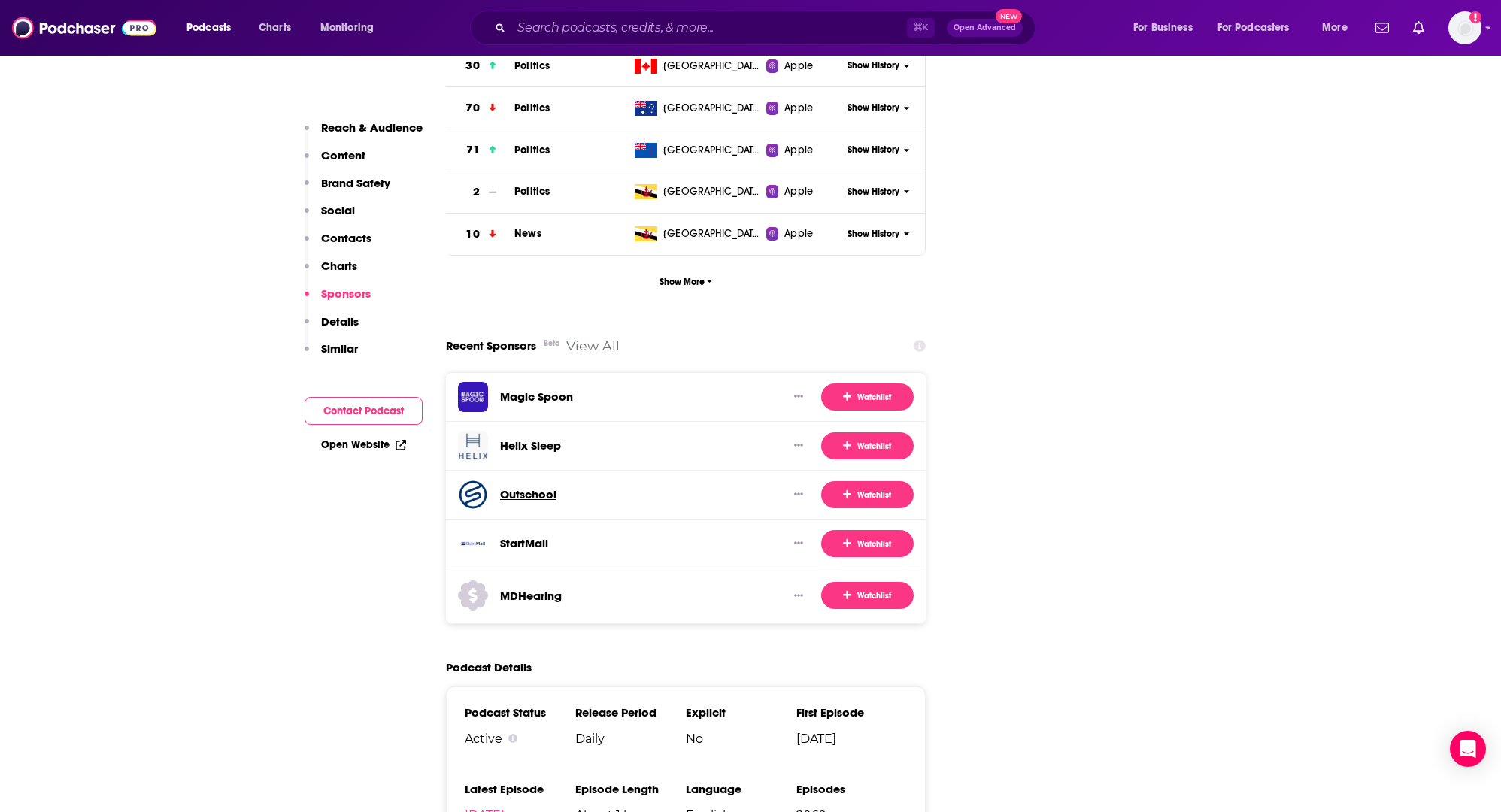click on "Outschool" at bounding box center [528, 494] 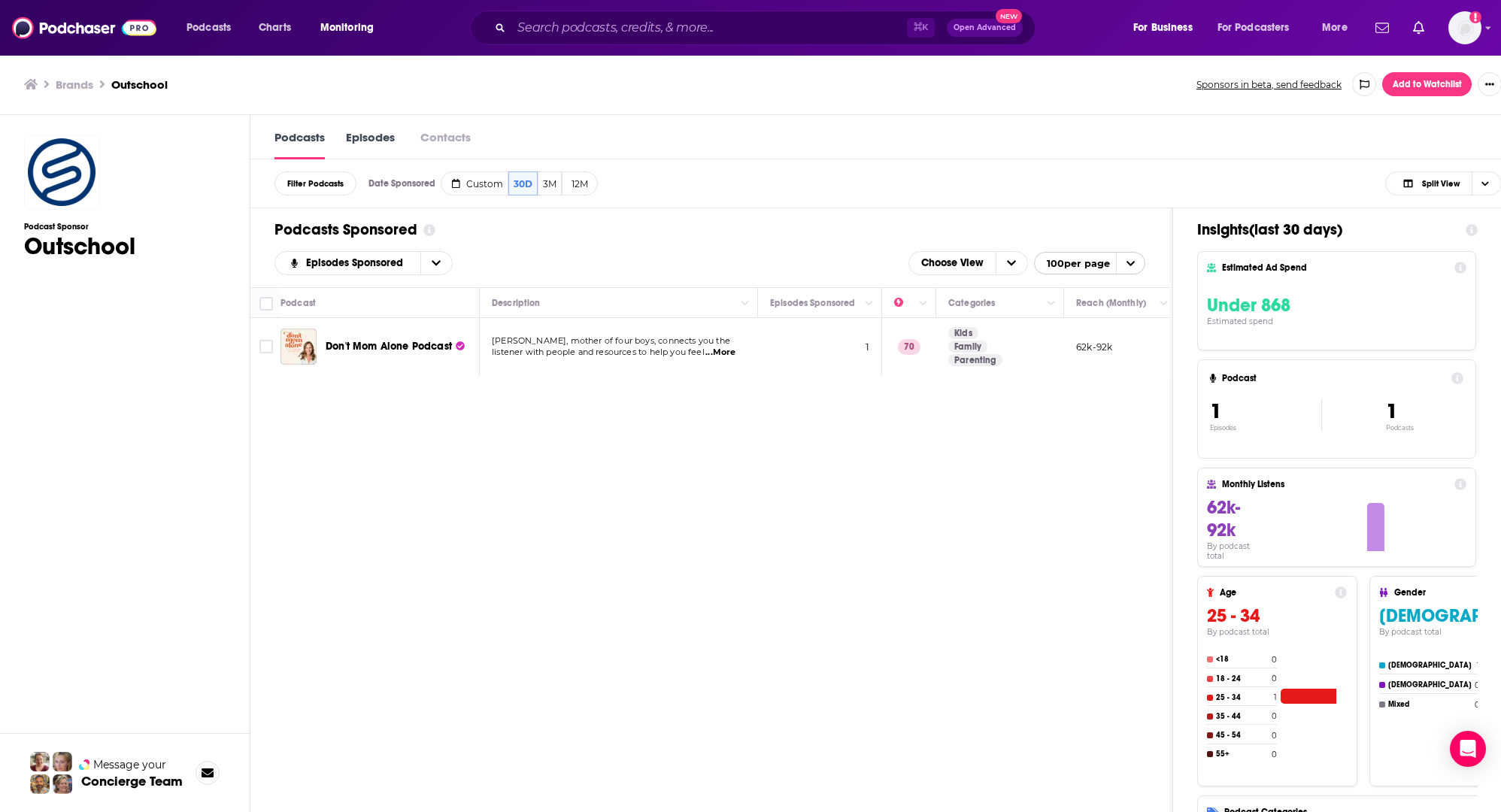 scroll, scrollTop: 0, scrollLeft: 0, axis: both 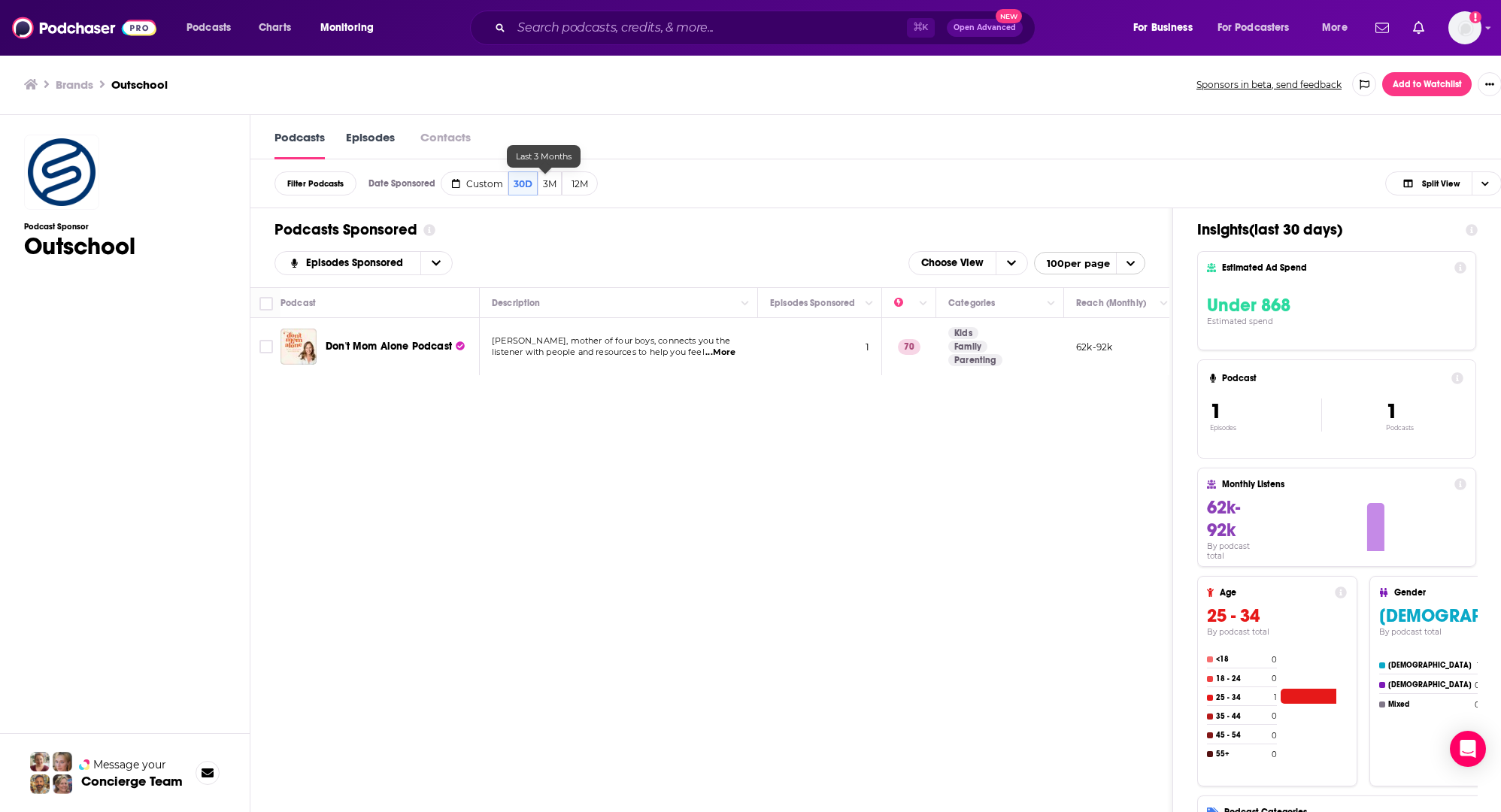 click on "3M" at bounding box center (550, 183) 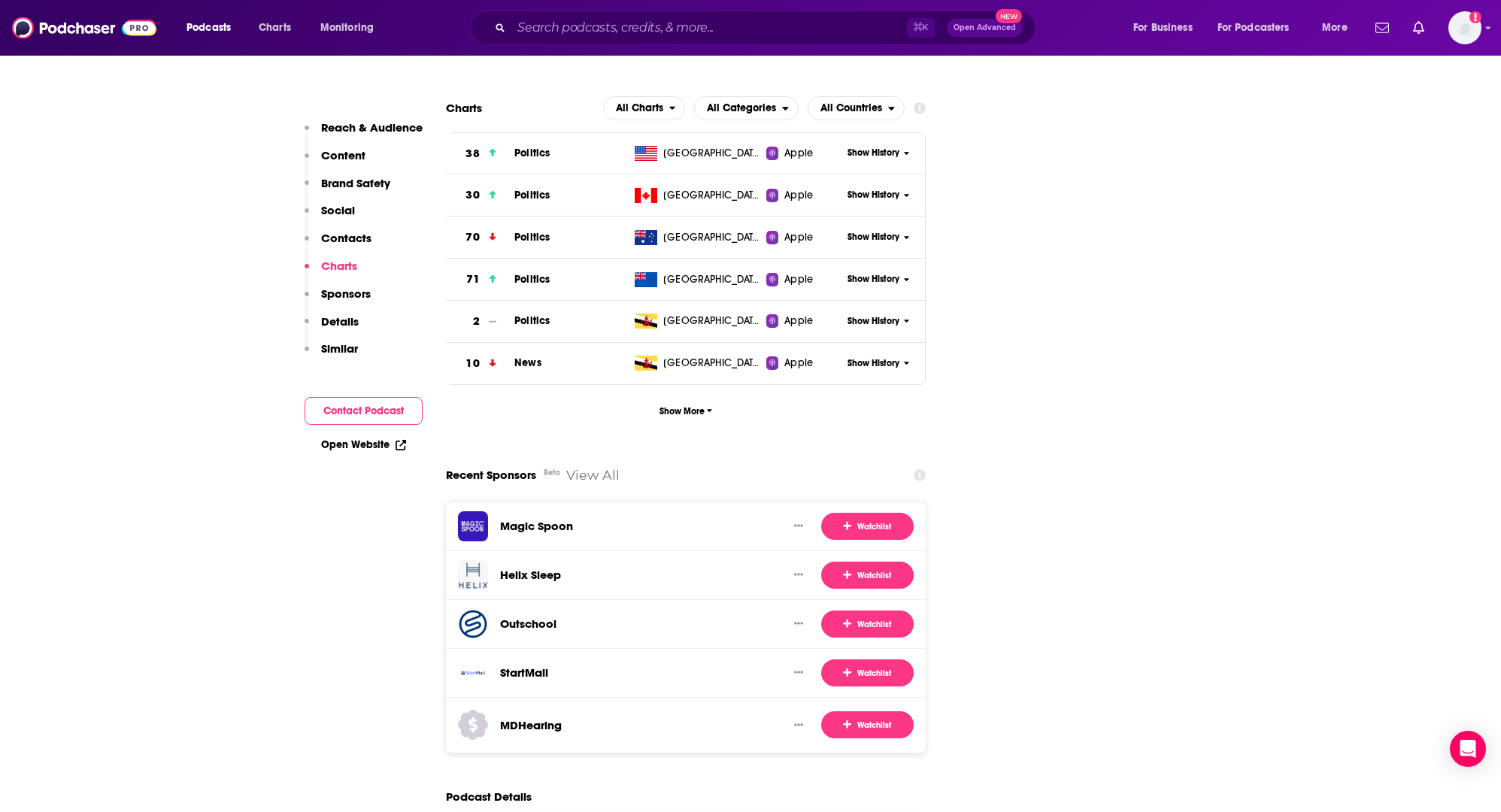 scroll, scrollTop: 2413, scrollLeft: 0, axis: vertical 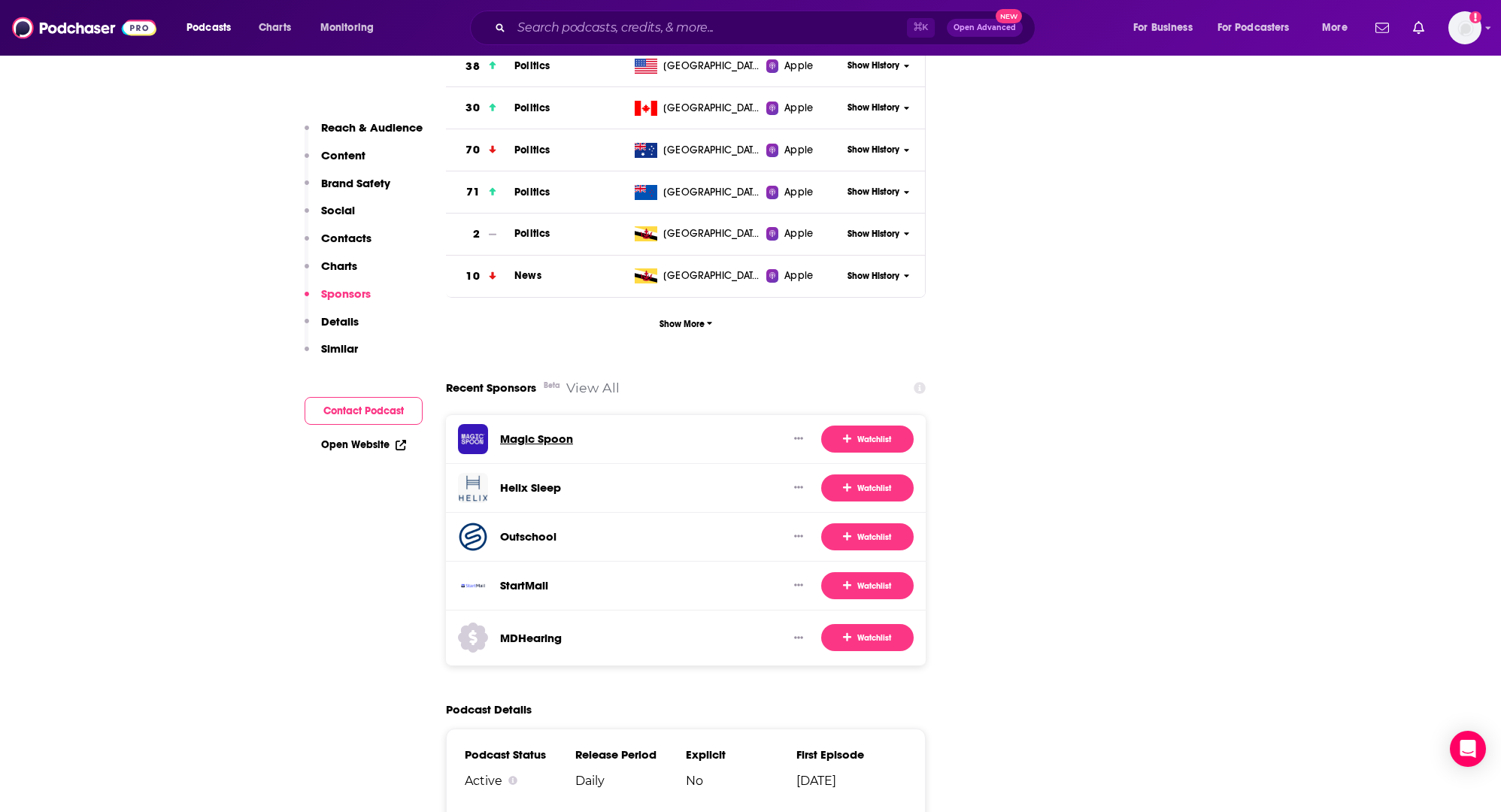 click on "Magic Spoon" at bounding box center [536, 438] 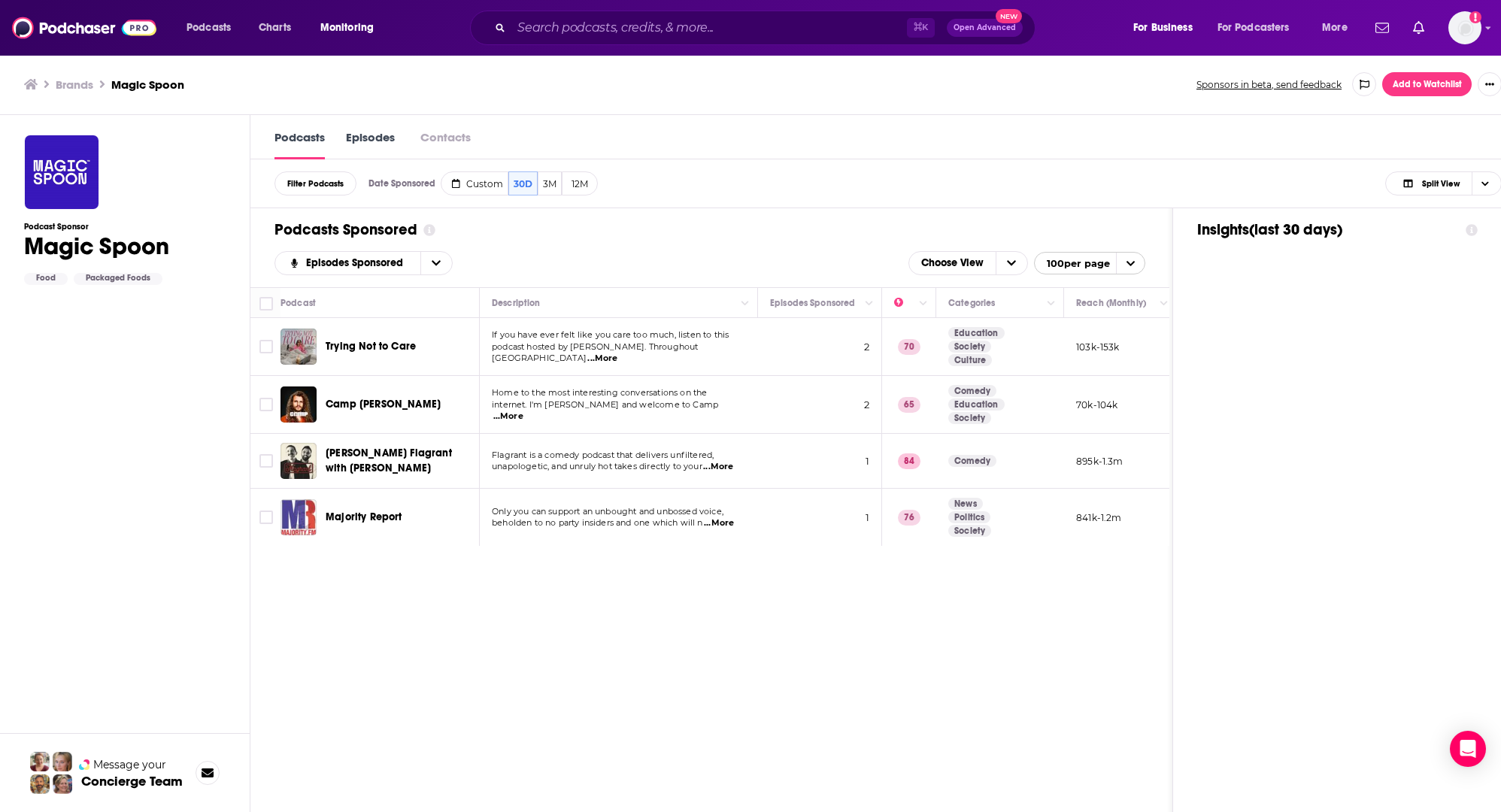click on "Podcast Sponsor Magic Spoon Food Packaged Foods" at bounding box center (125, 493) 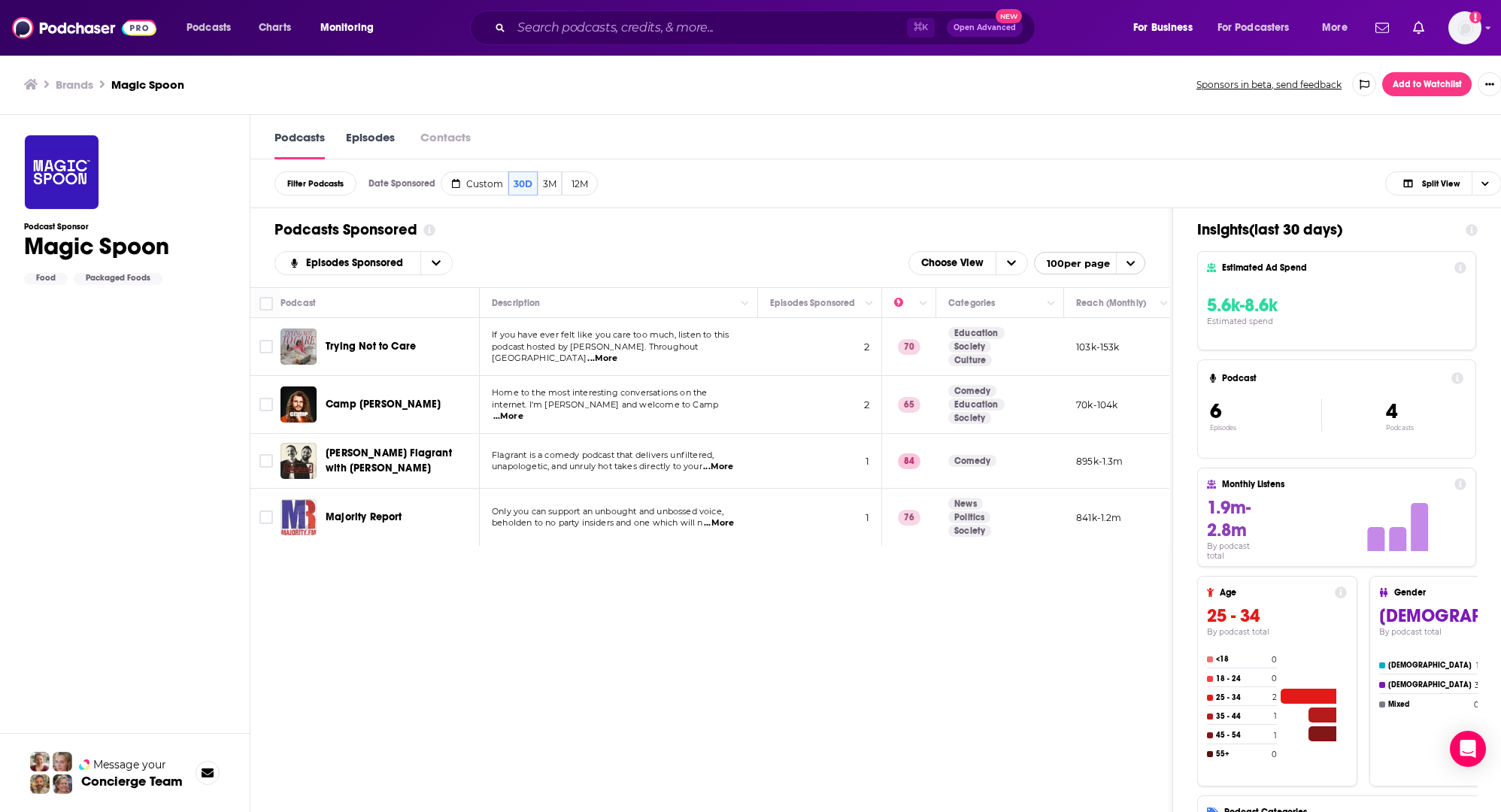 scroll, scrollTop: 0, scrollLeft: 0, axis: both 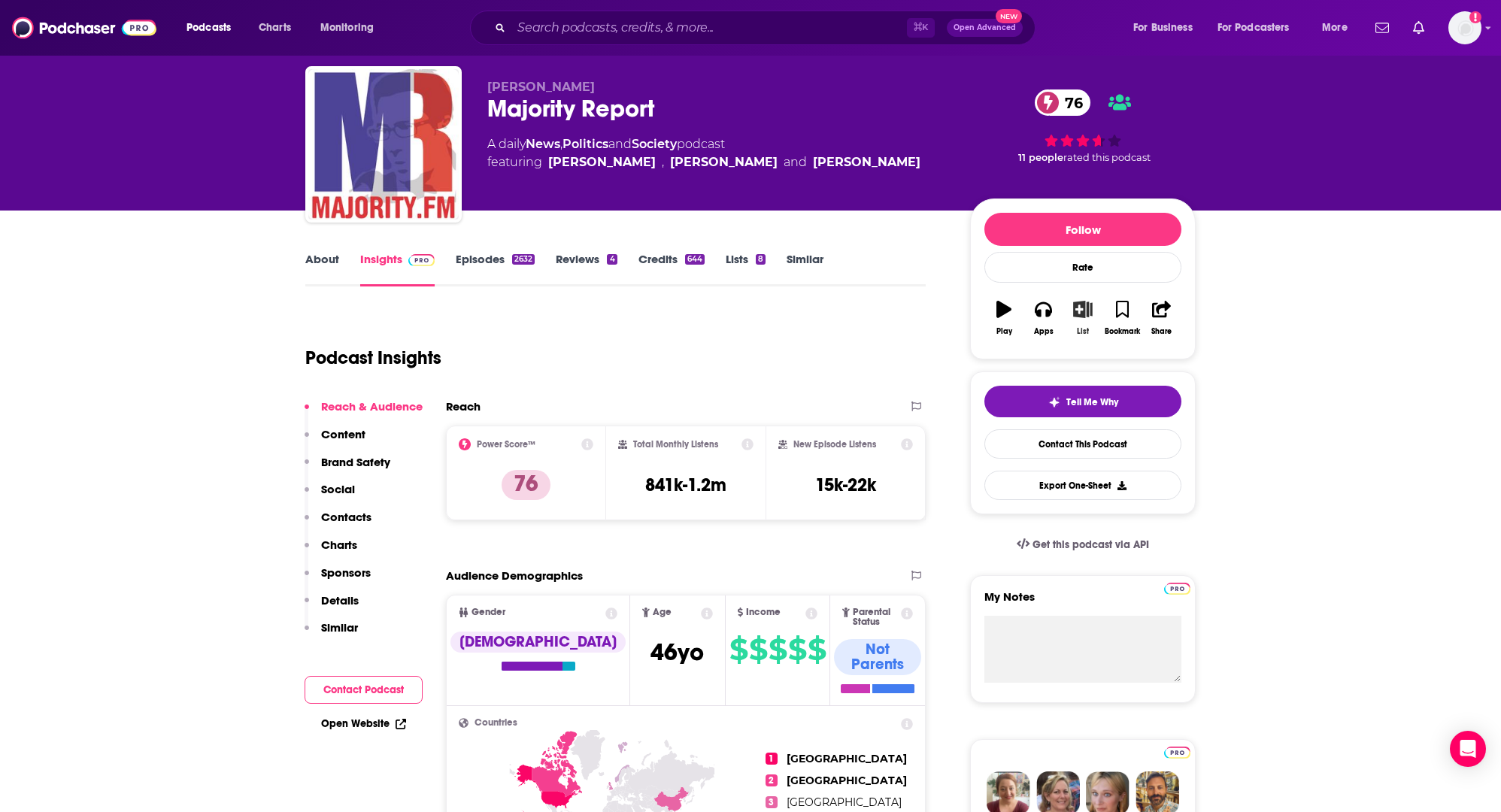 click 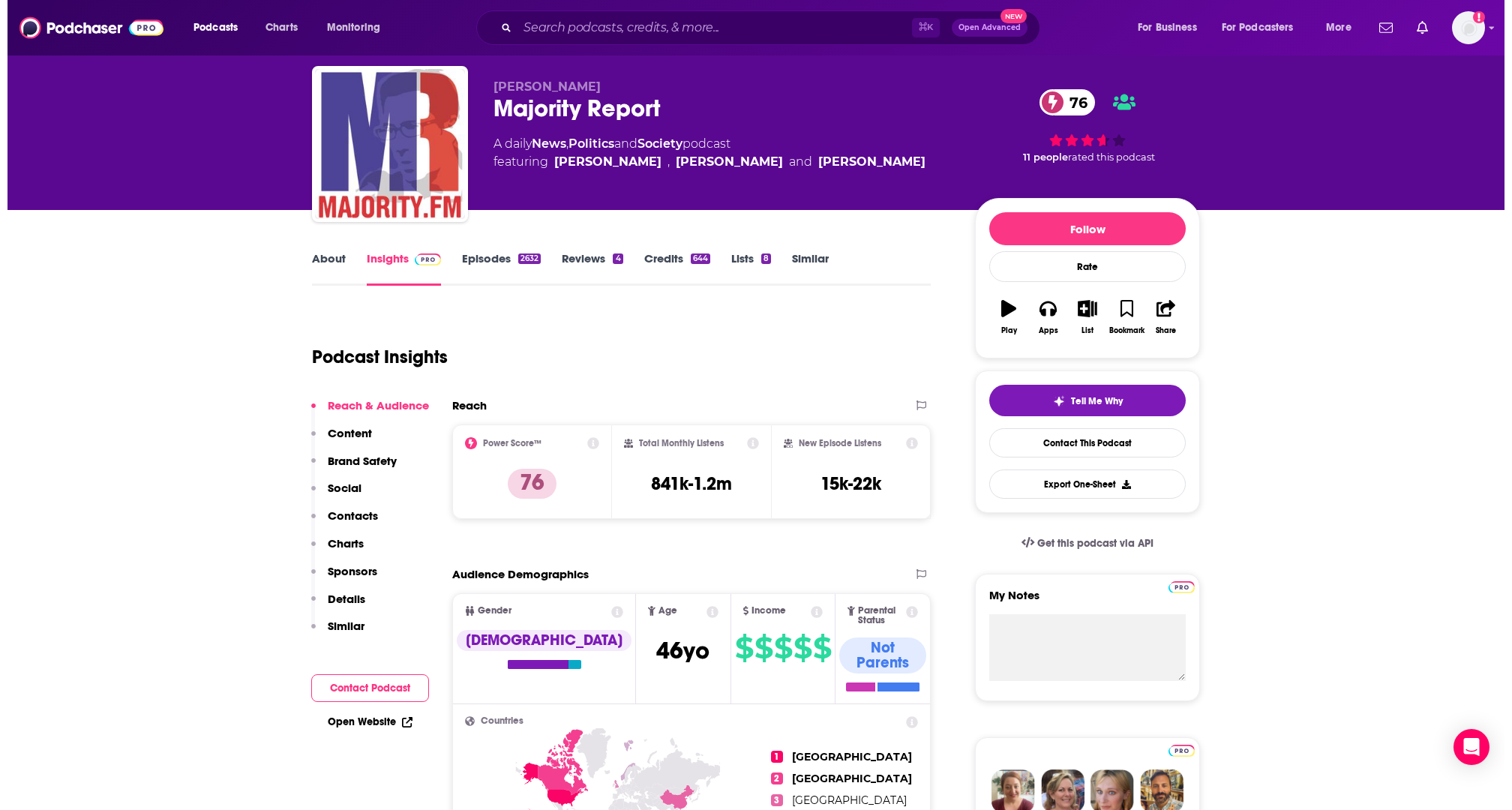 scroll, scrollTop: 0, scrollLeft: 0, axis: both 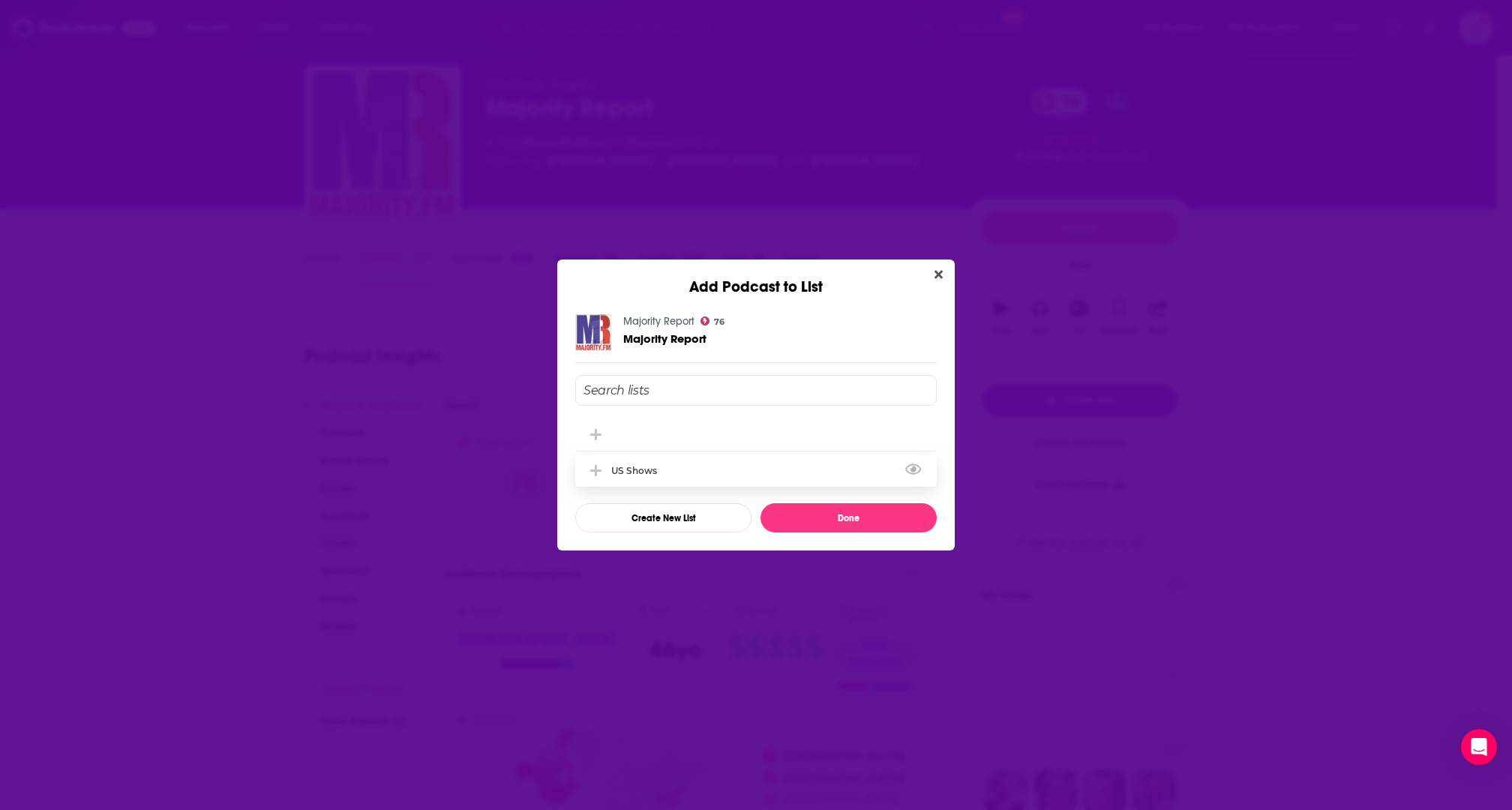 click on "US Shows" at bounding box center [756, 470] 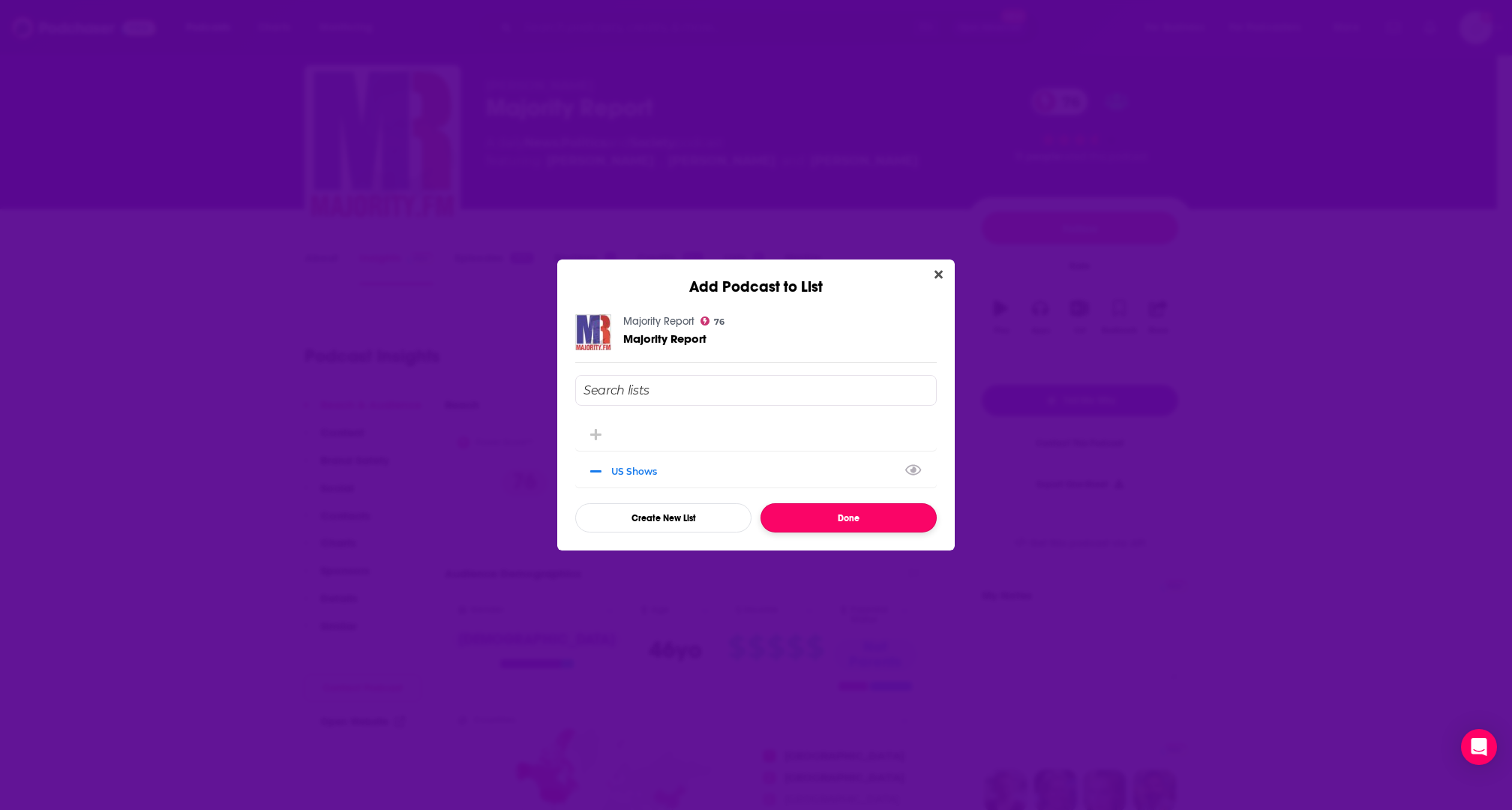 click on "Done" at bounding box center [848, 518] 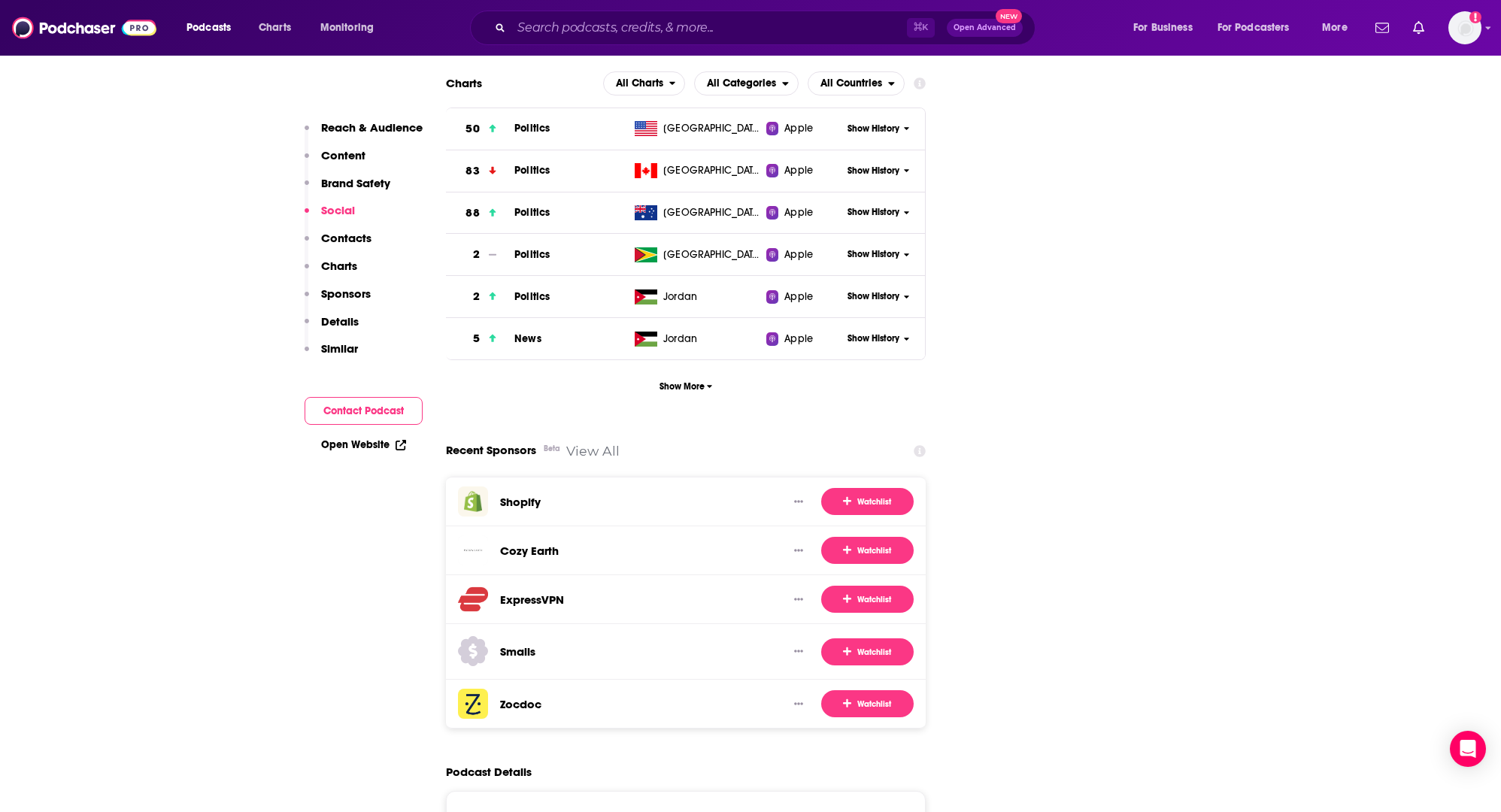 scroll, scrollTop: 2401, scrollLeft: 0, axis: vertical 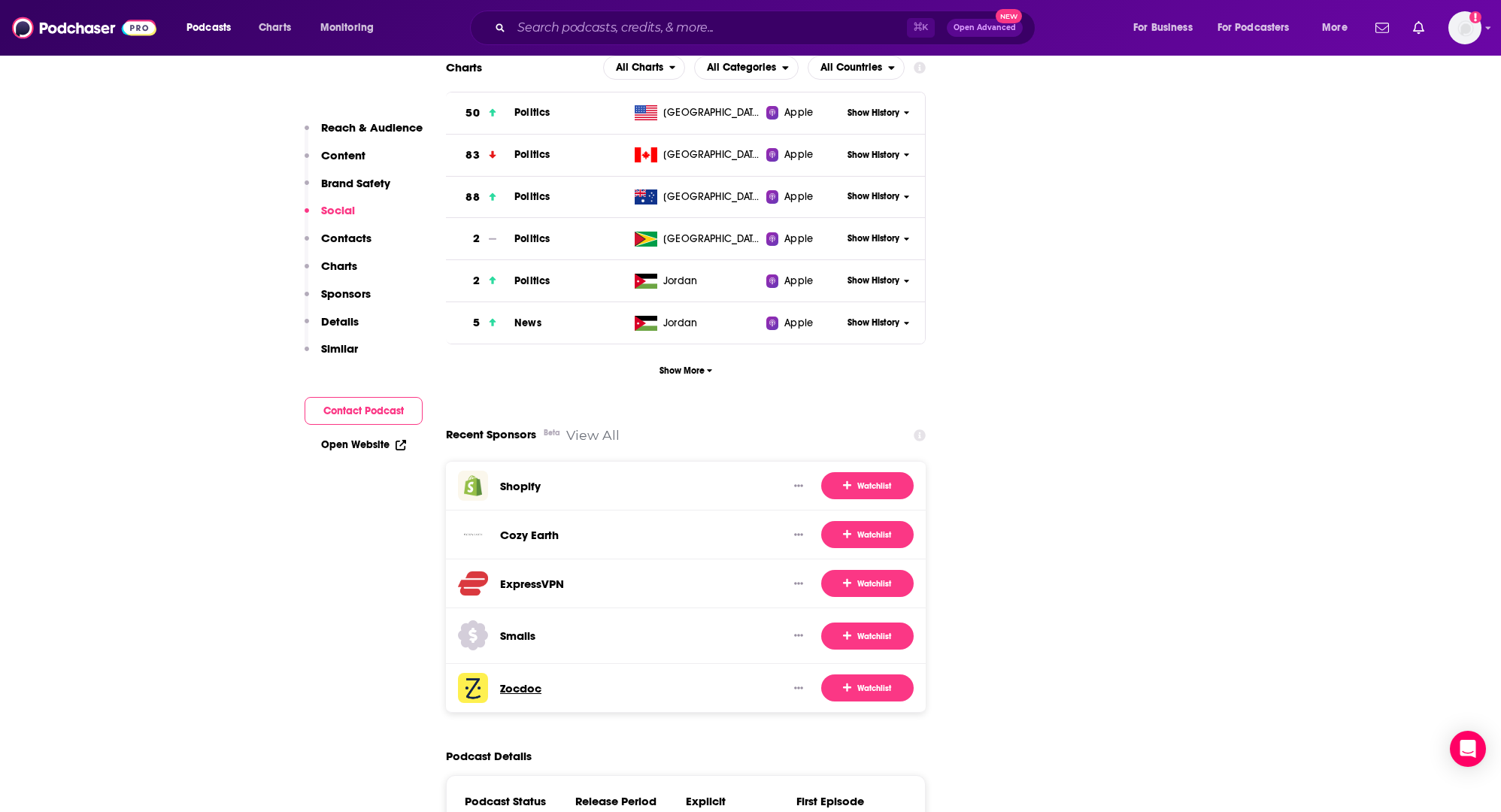 click on "Zocdoc" at bounding box center [520, 688] 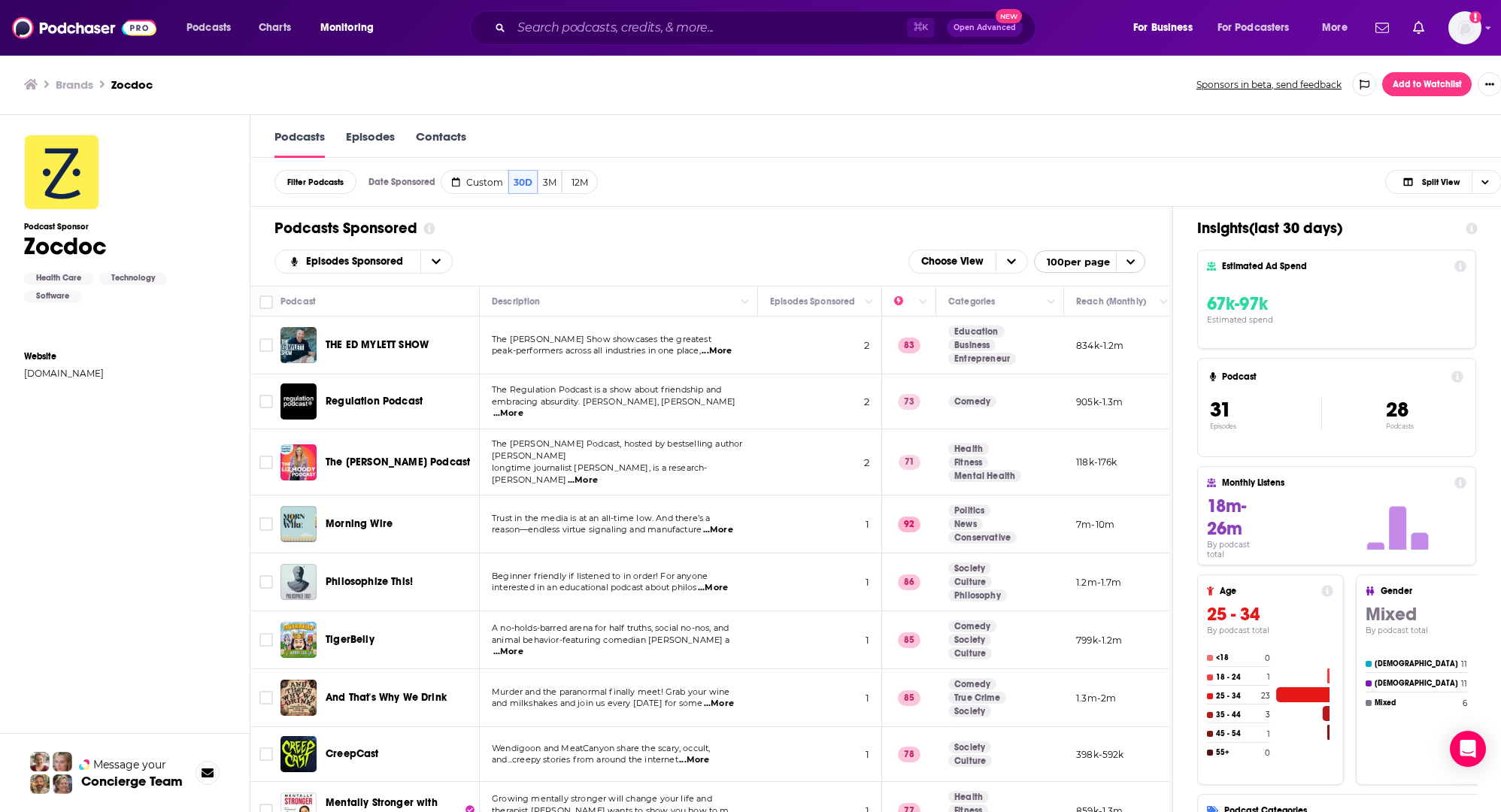 click on "Add to Watchlist" at bounding box center (1427, 84) 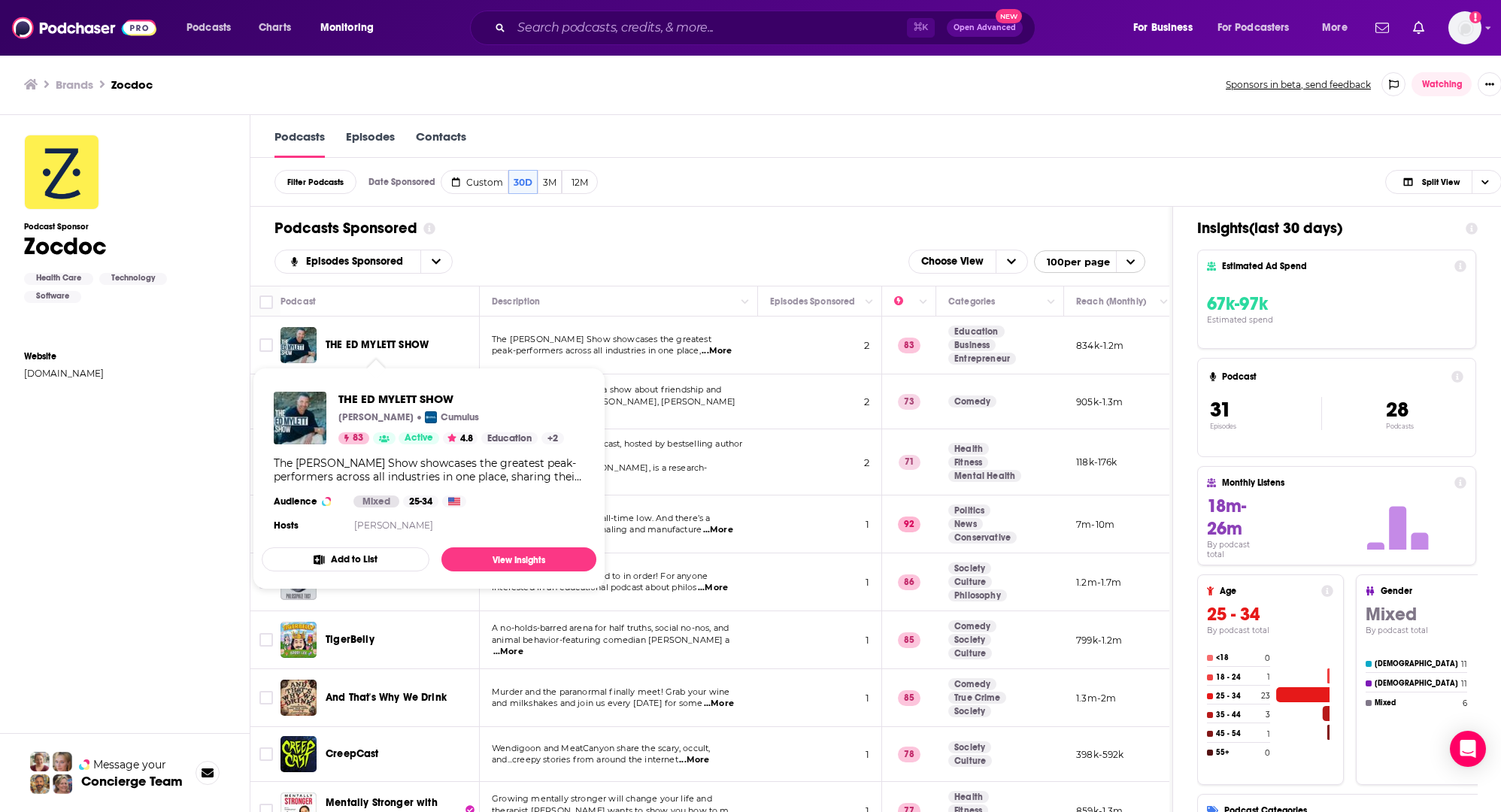 click on "THE ED MYLETT SHOW" at bounding box center [377, 344] 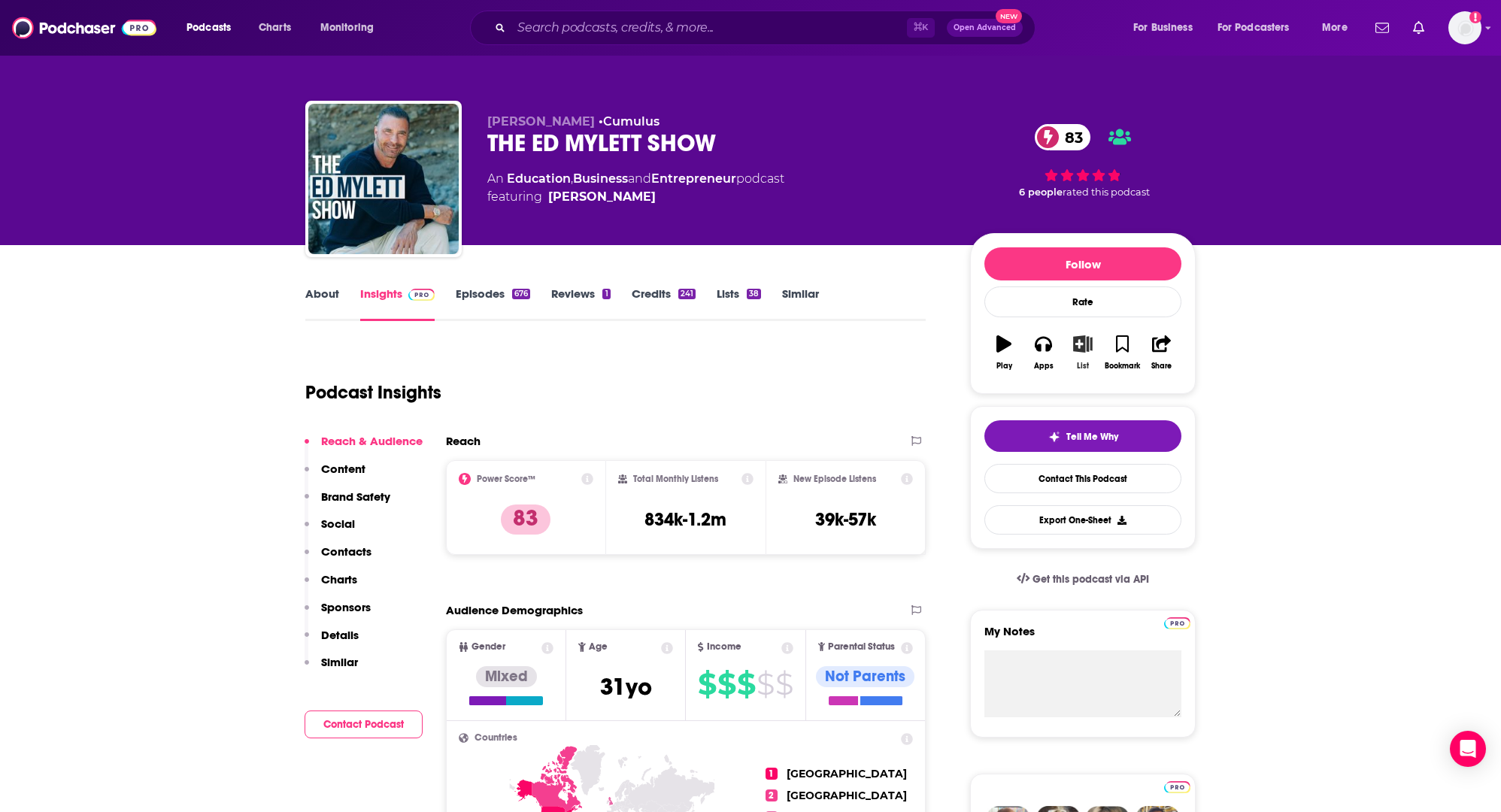 click 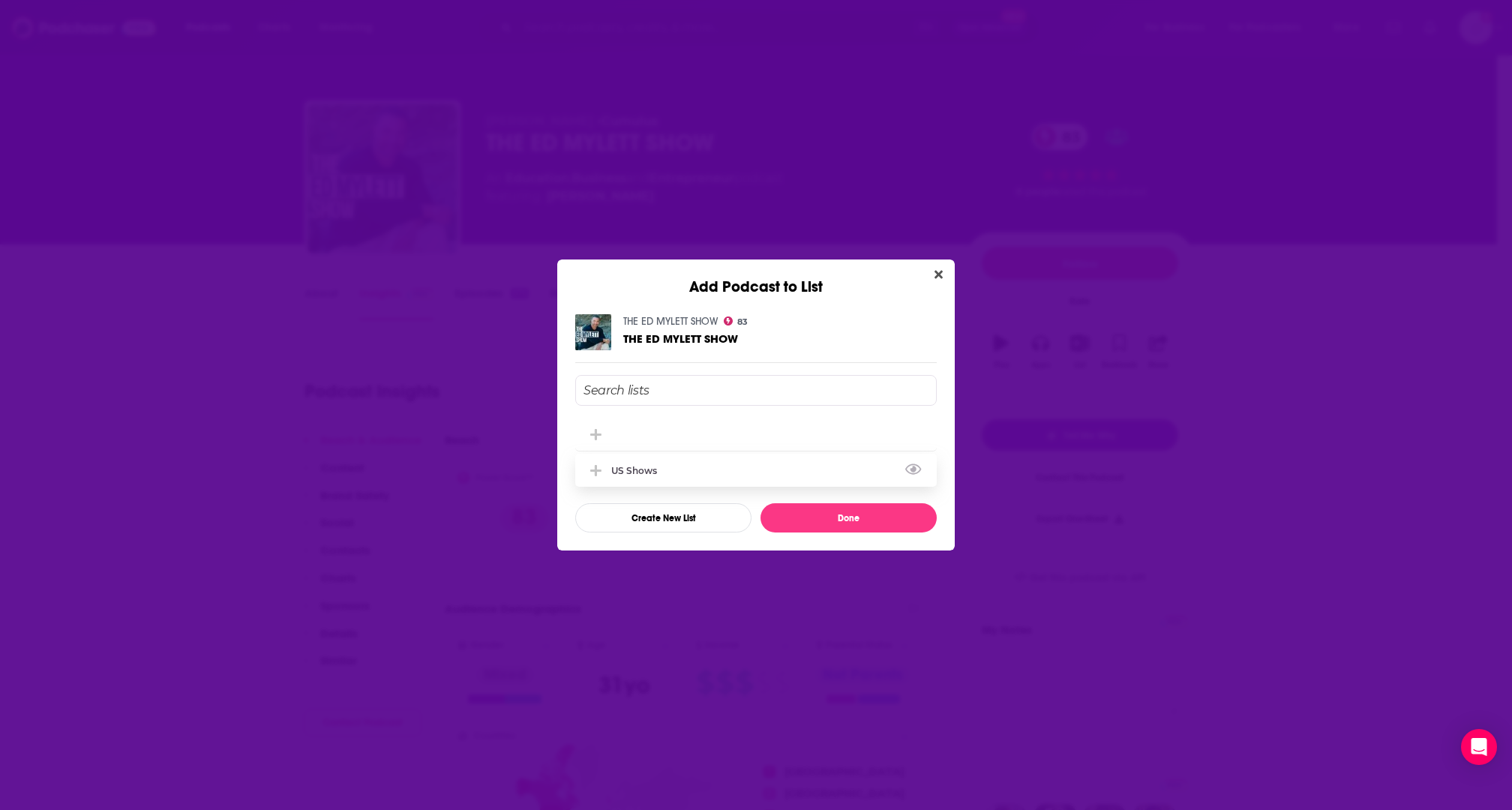 click on "US Shows" at bounding box center [756, 470] 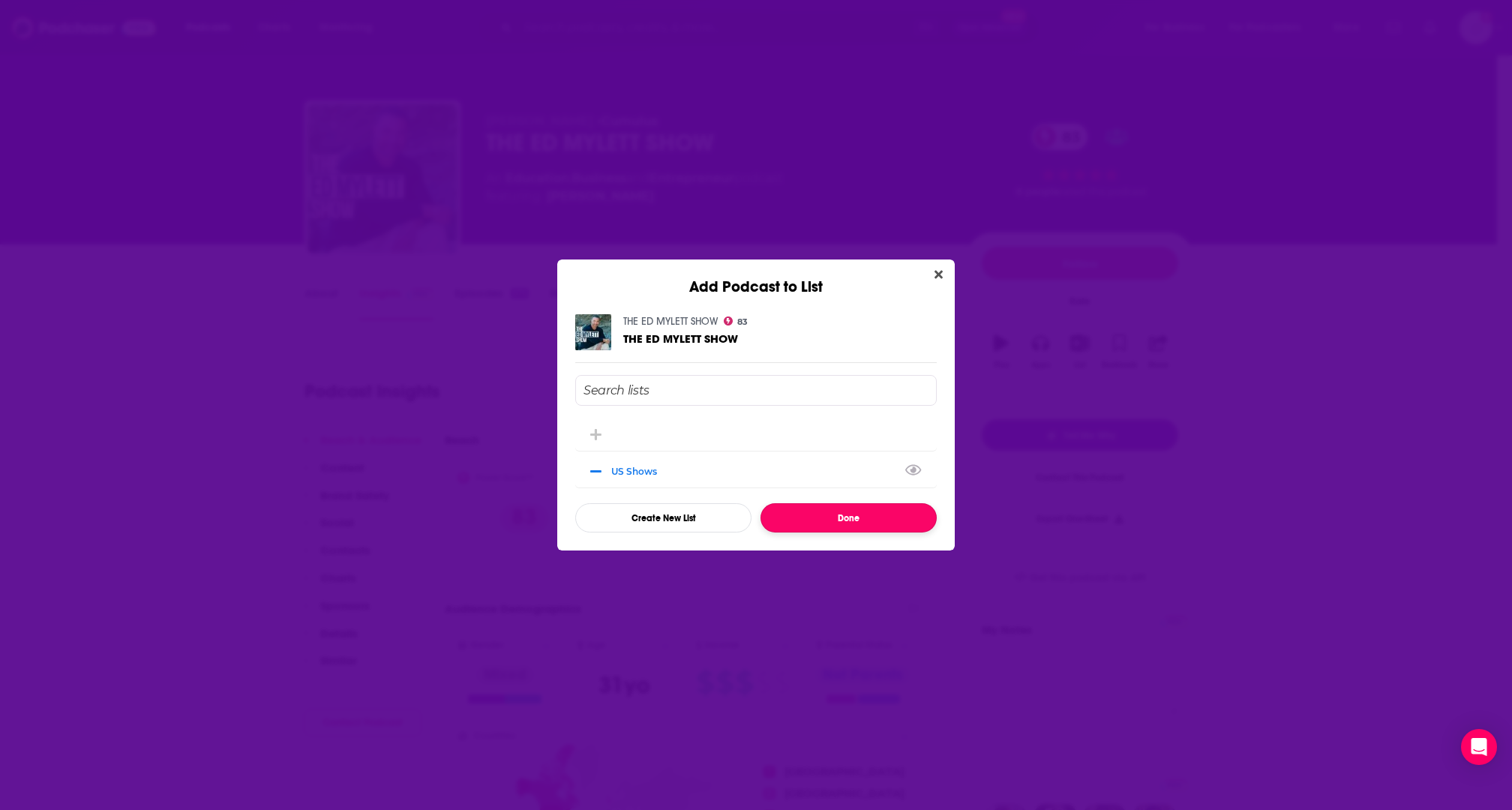 click on "Done" at bounding box center [848, 518] 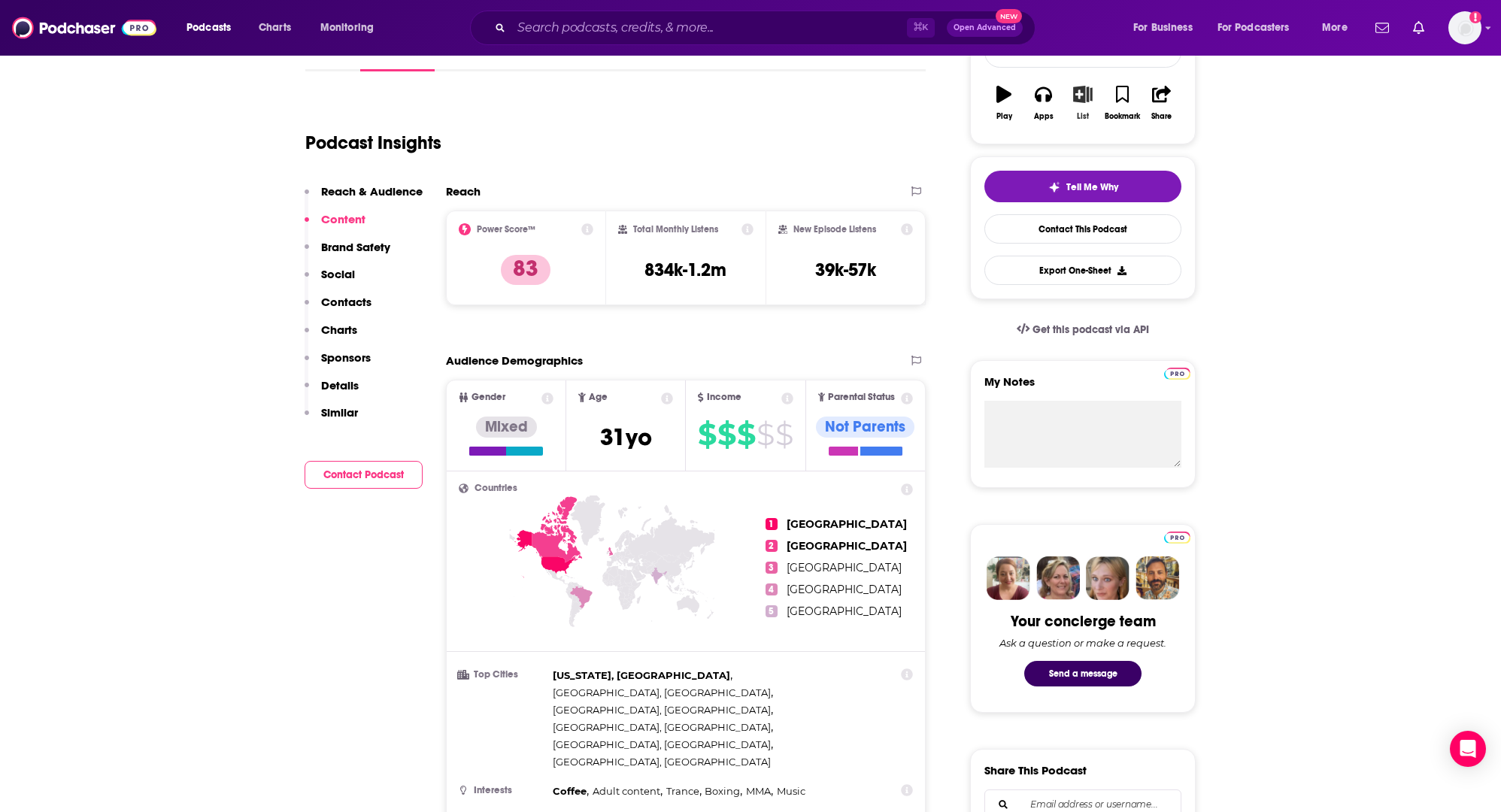 scroll, scrollTop: 0, scrollLeft: 0, axis: both 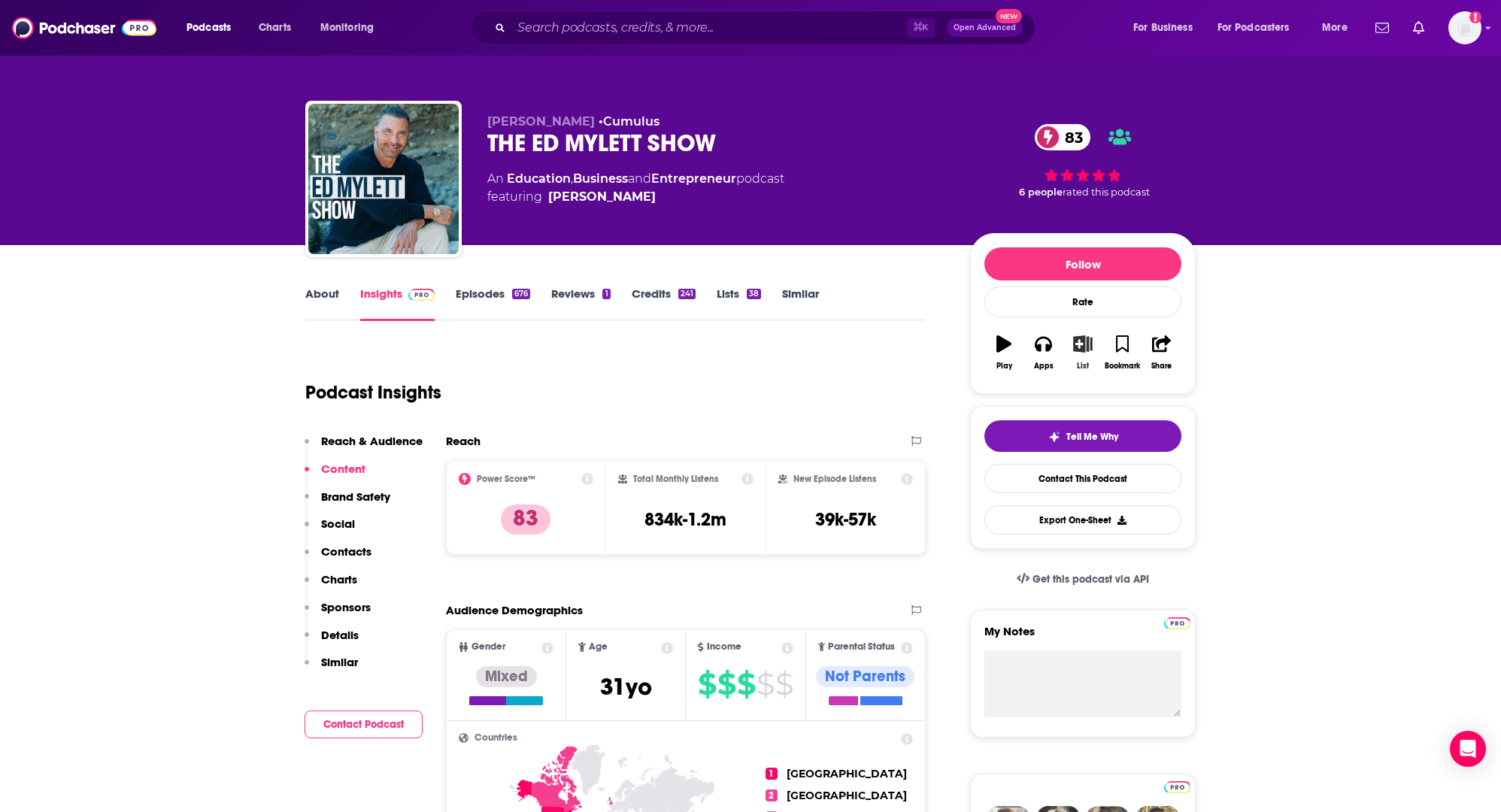 click on "List" at bounding box center [1083, 353] 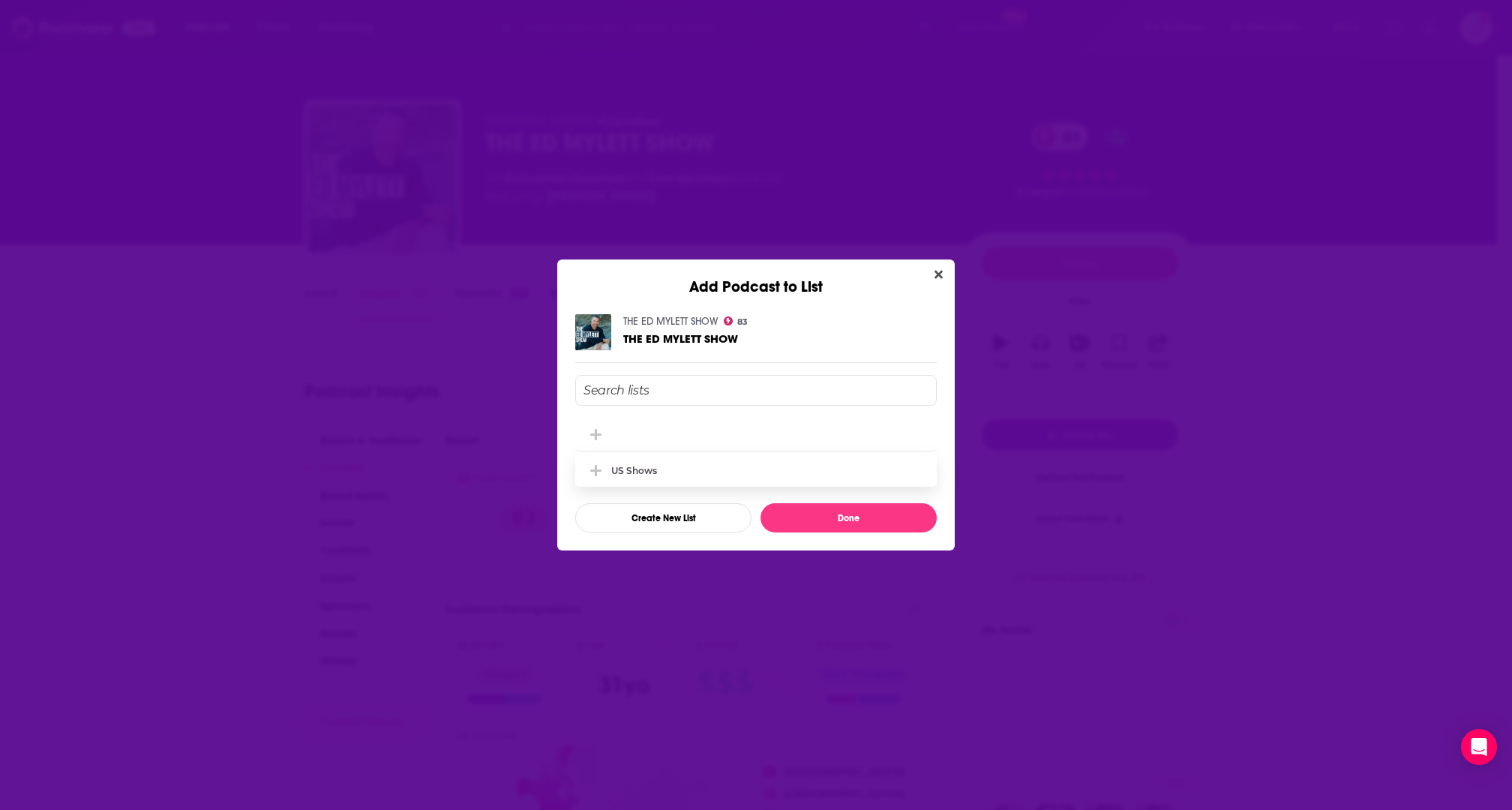 click on "US Shows" at bounding box center (634, 470) 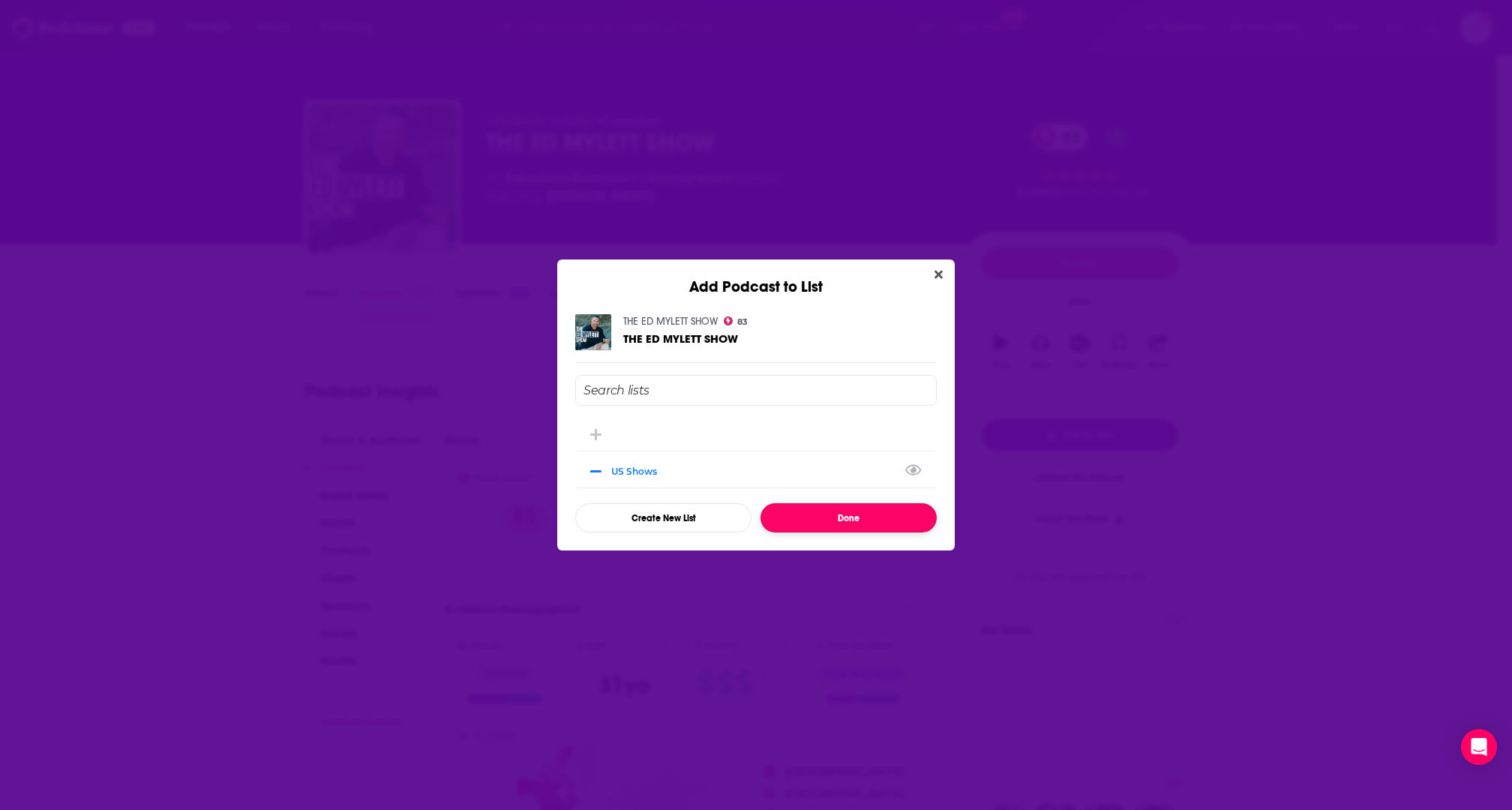 click on "Done" at bounding box center (848, 518) 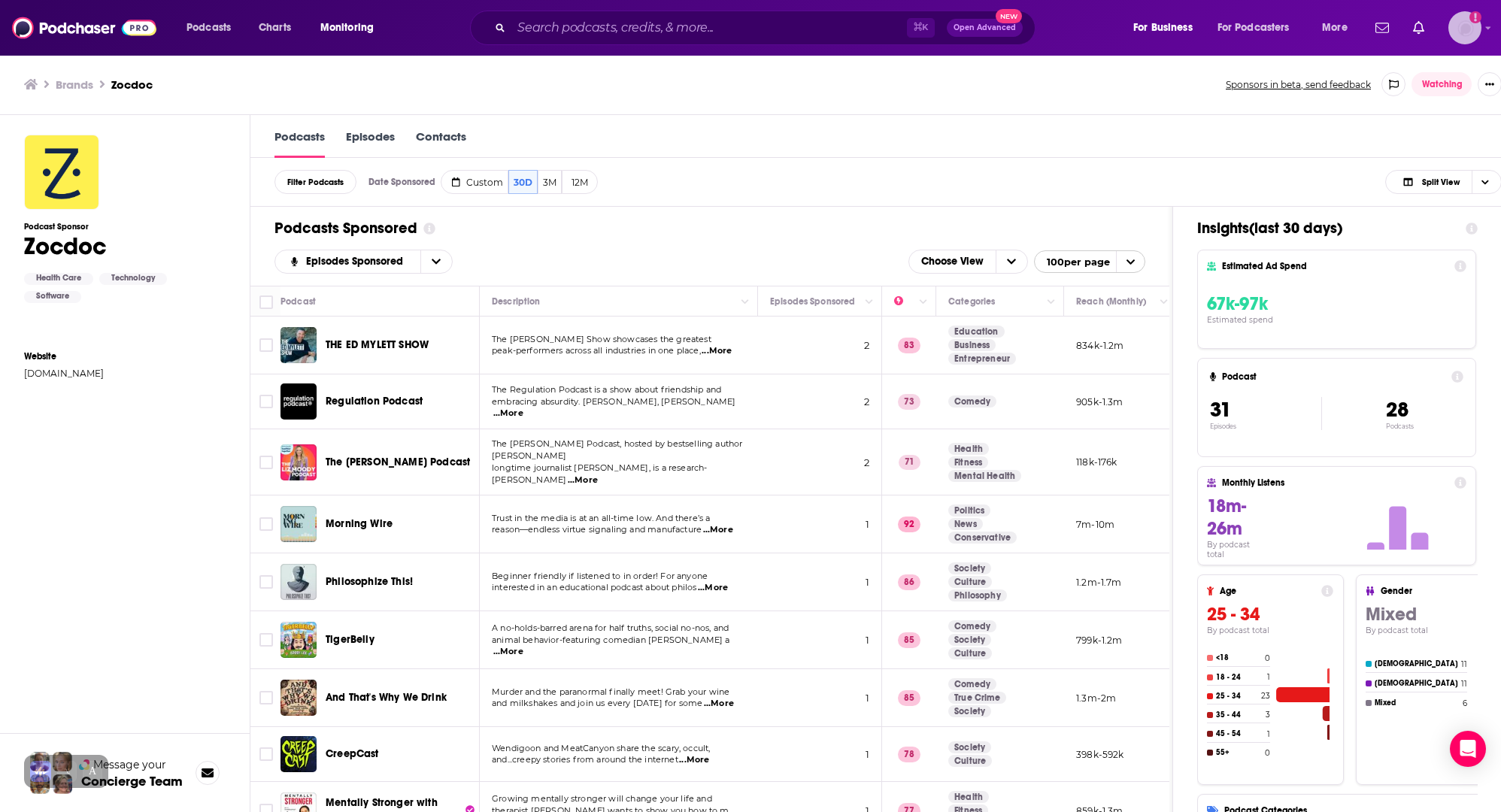 click at bounding box center [1465, 28] 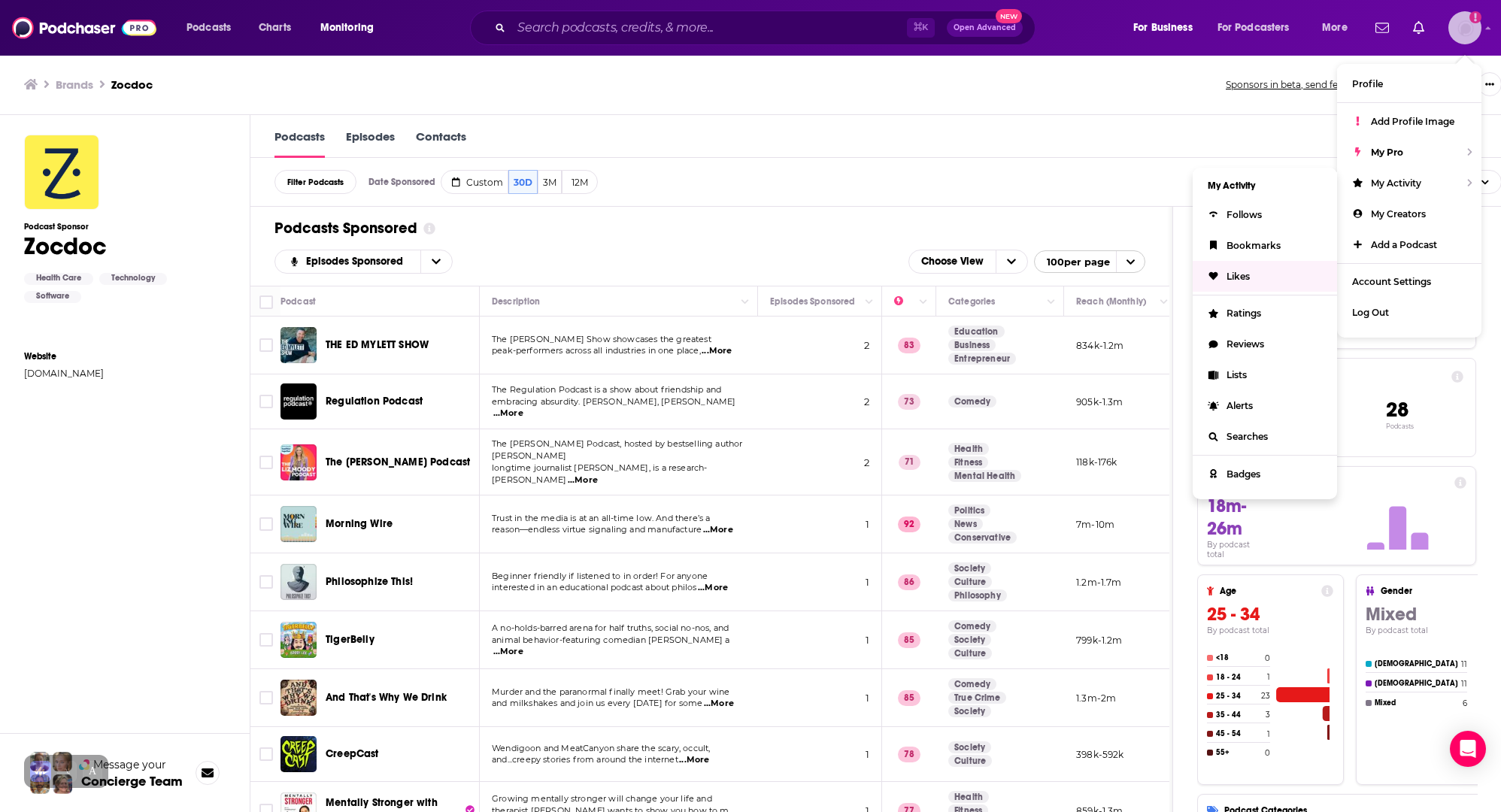 click on "Likes" at bounding box center (1238, 276) 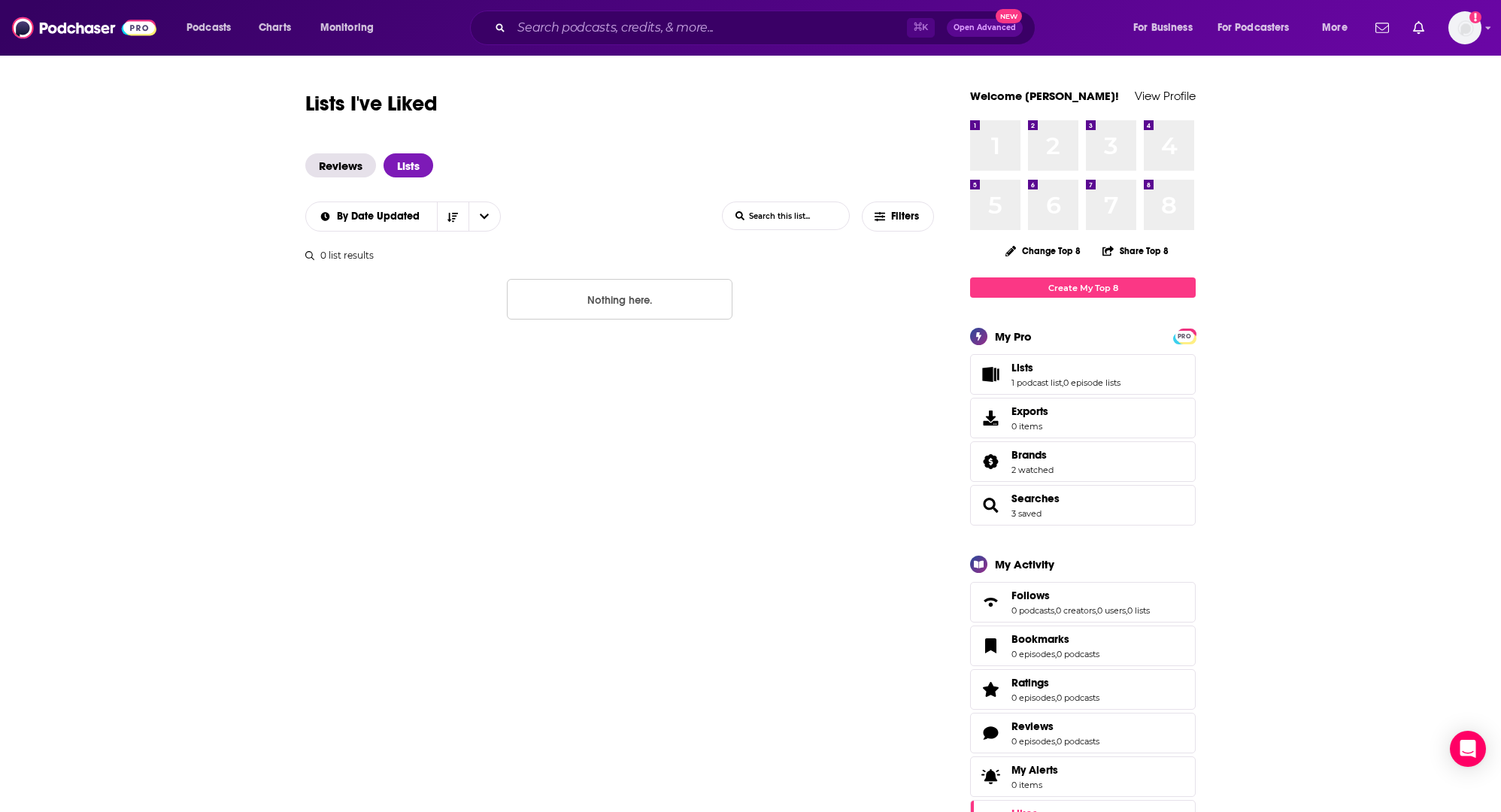 click on "Podcasts Charts Monitoring ⌘  K Open Advanced New For Business For Podcasters More Add a profile image" at bounding box center [750, 28] 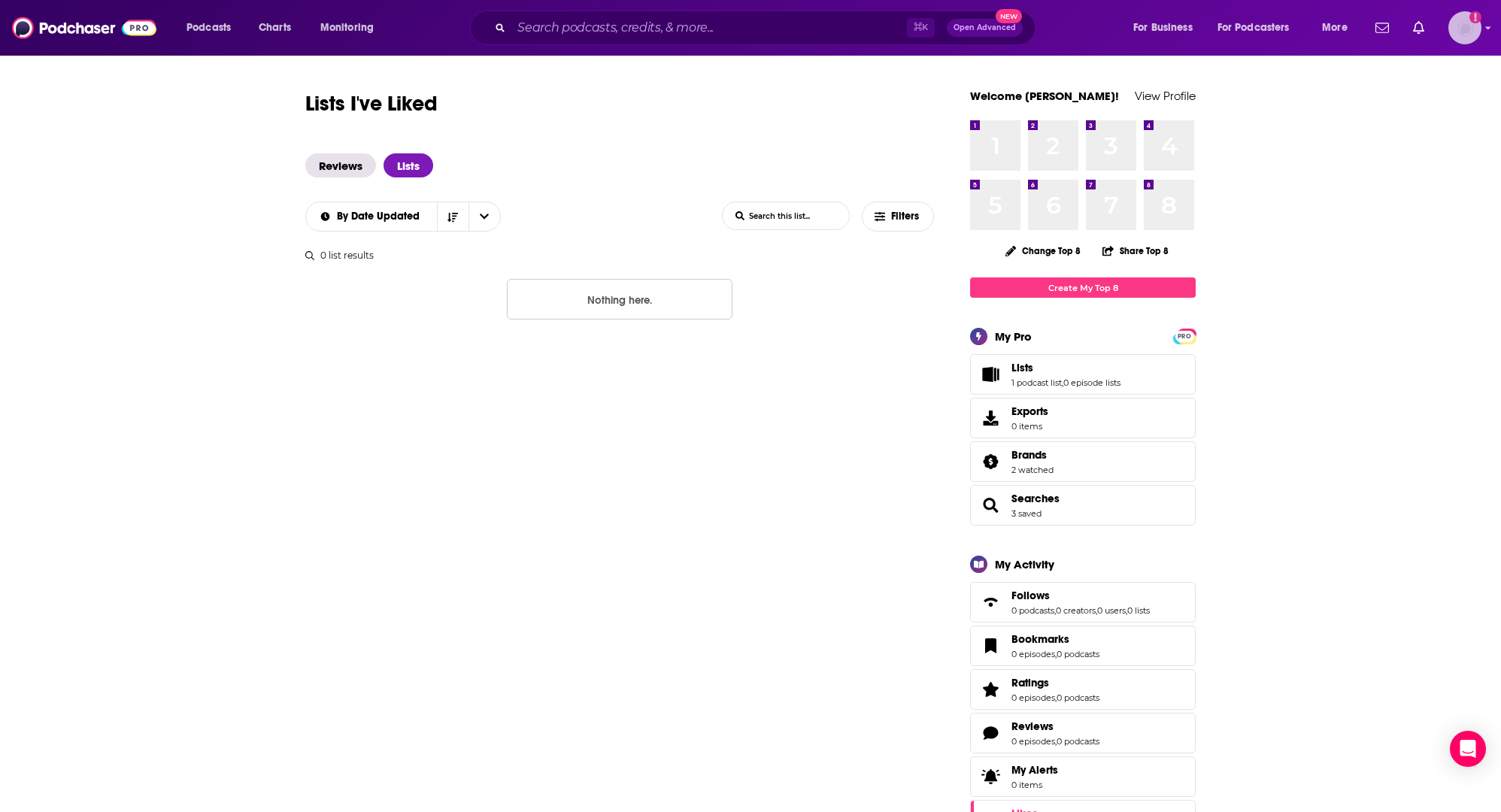 click at bounding box center [1465, 28] 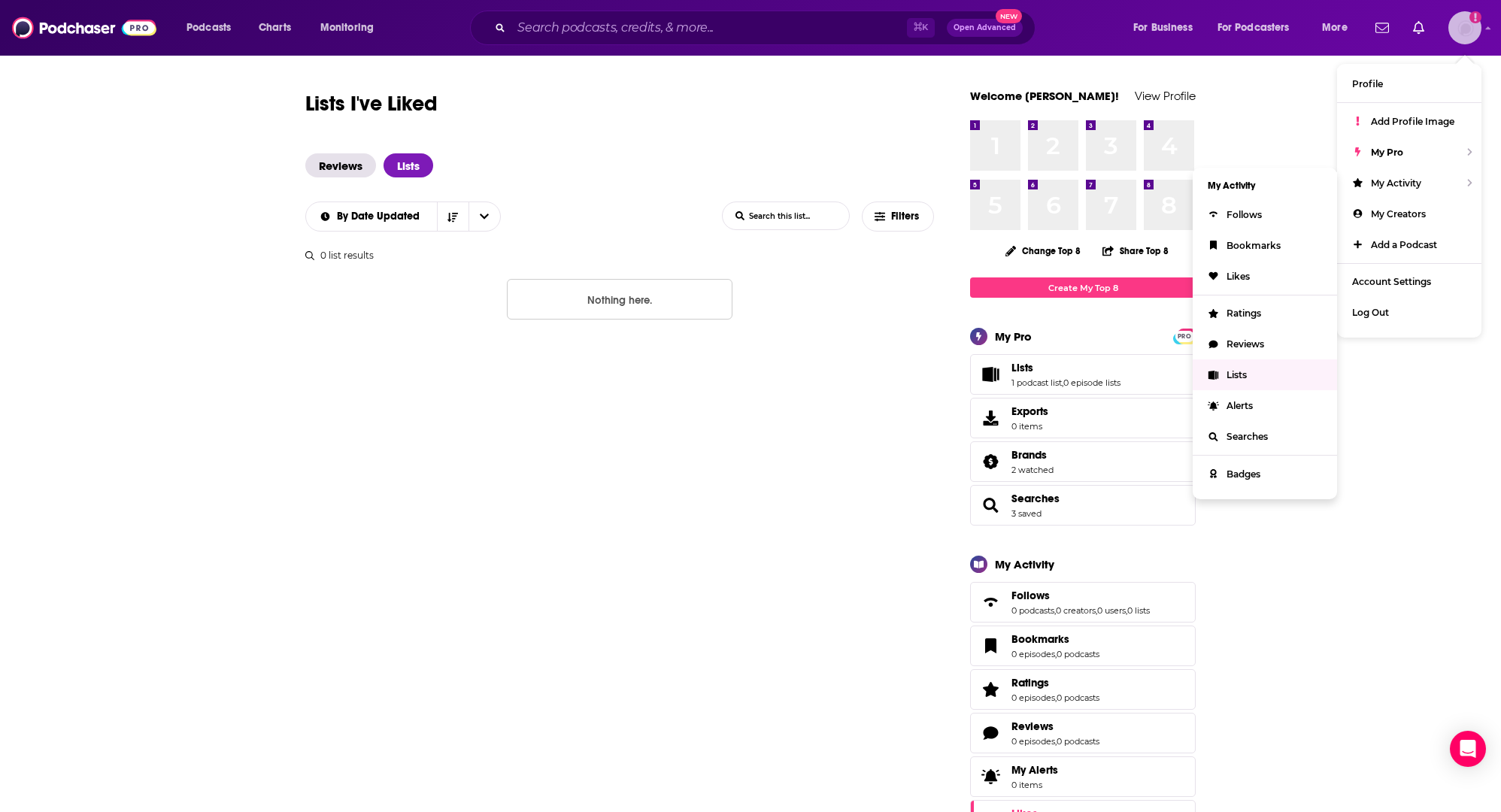 click on "Lists" at bounding box center (1236, 374) 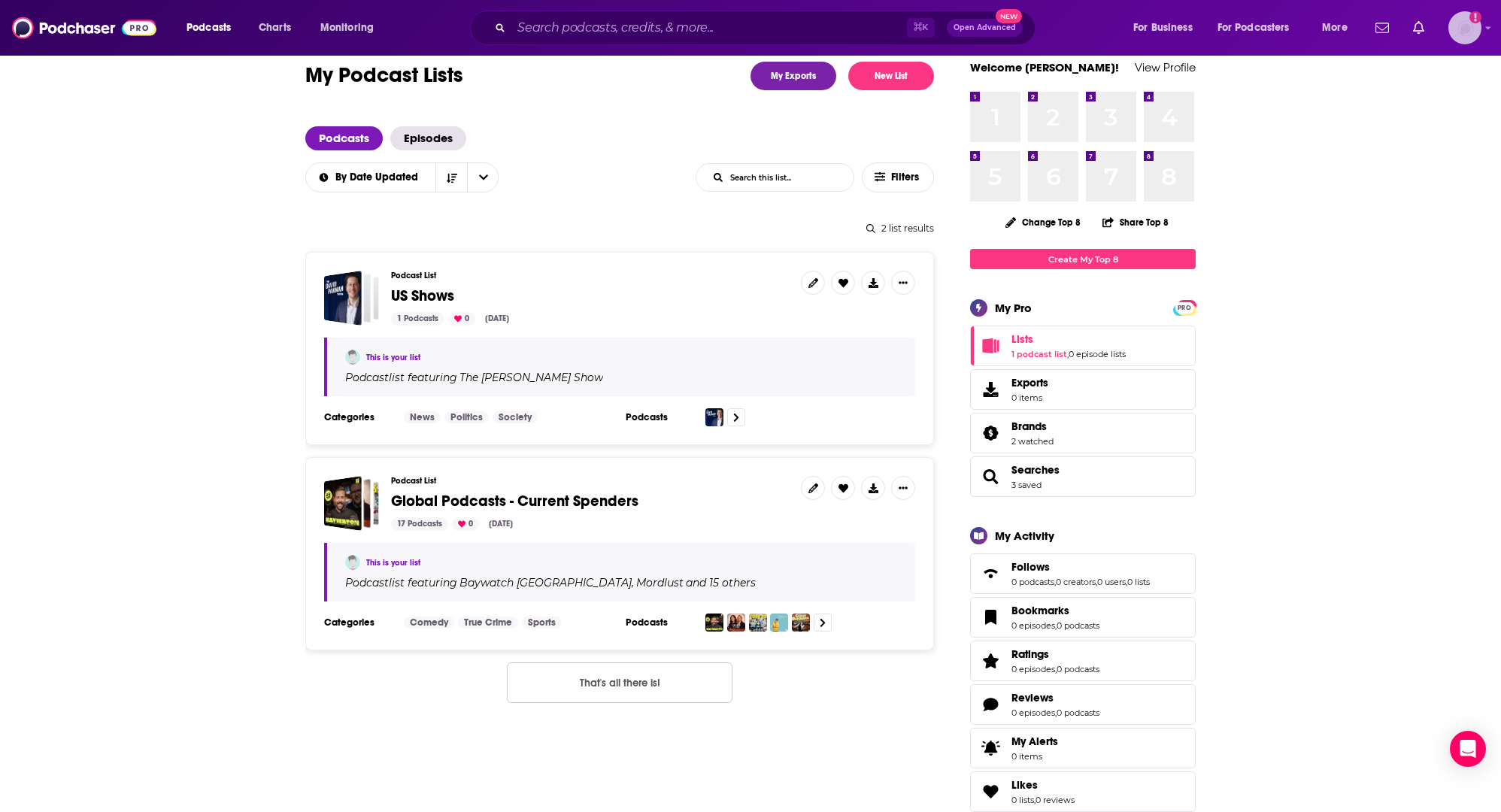 scroll, scrollTop: 30, scrollLeft: 0, axis: vertical 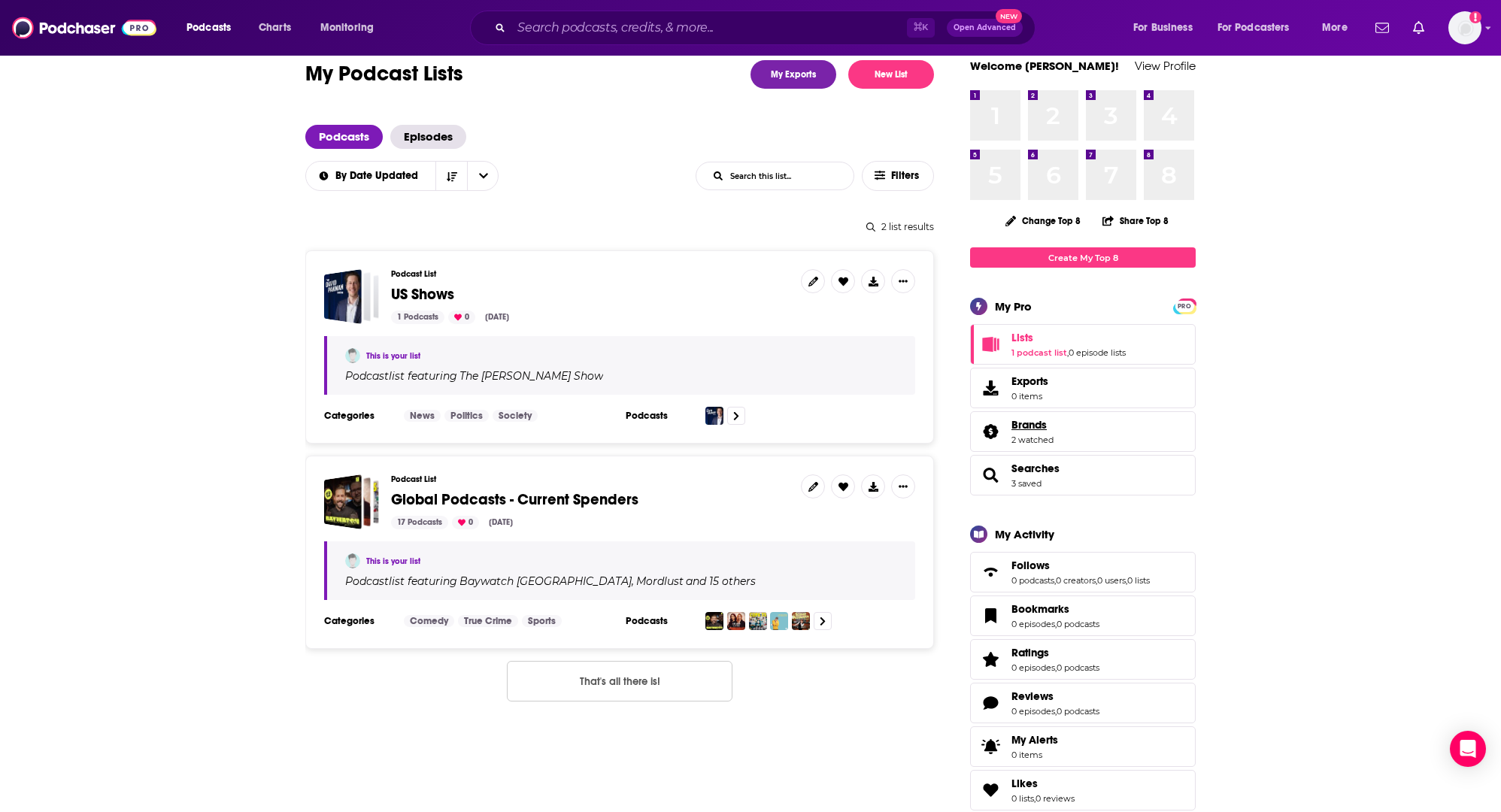 click on "Brands" at bounding box center [1033, 425] 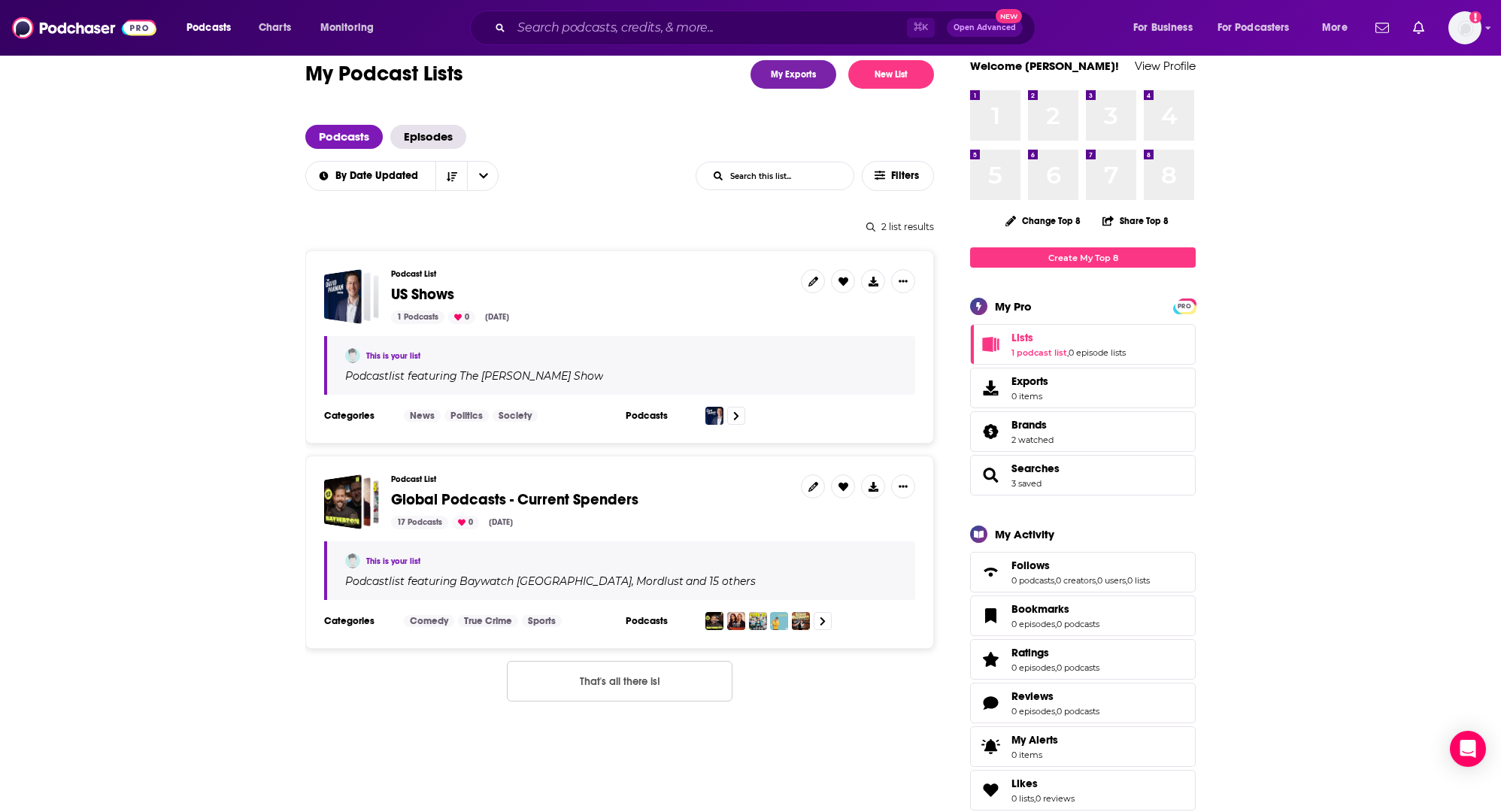 scroll, scrollTop: 0, scrollLeft: 0, axis: both 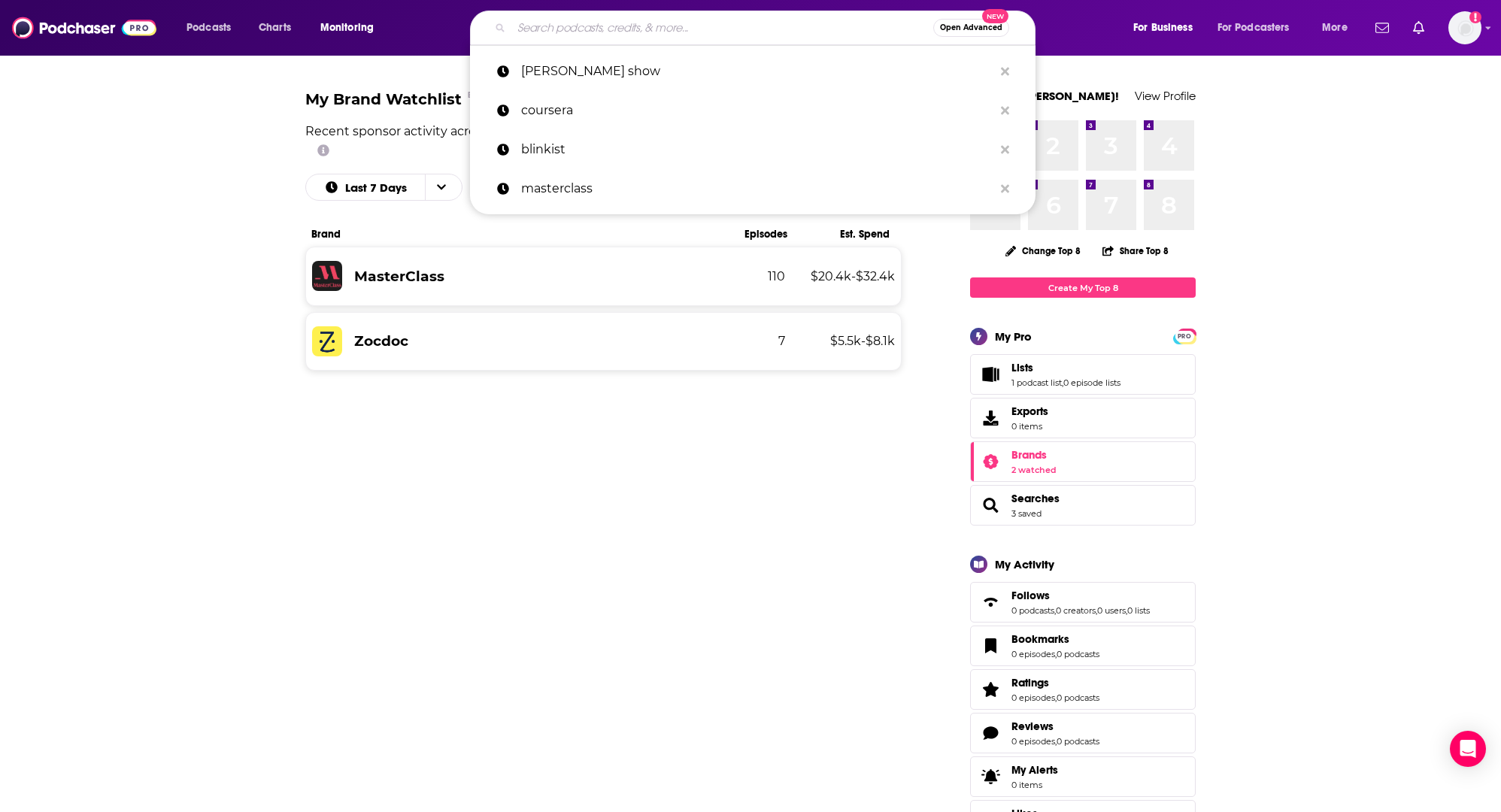 click at bounding box center [722, 28] 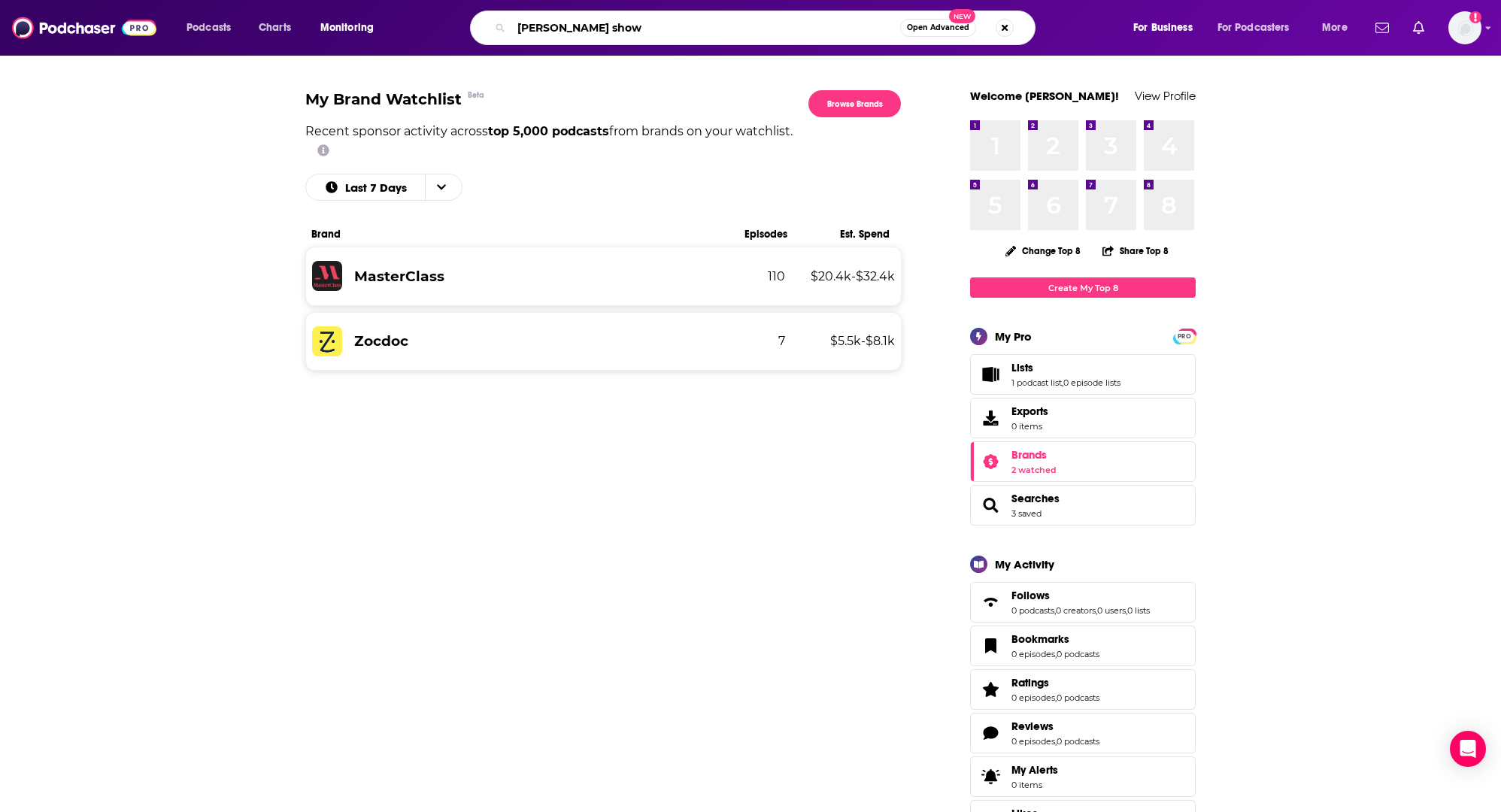 type on "ed mylett show" 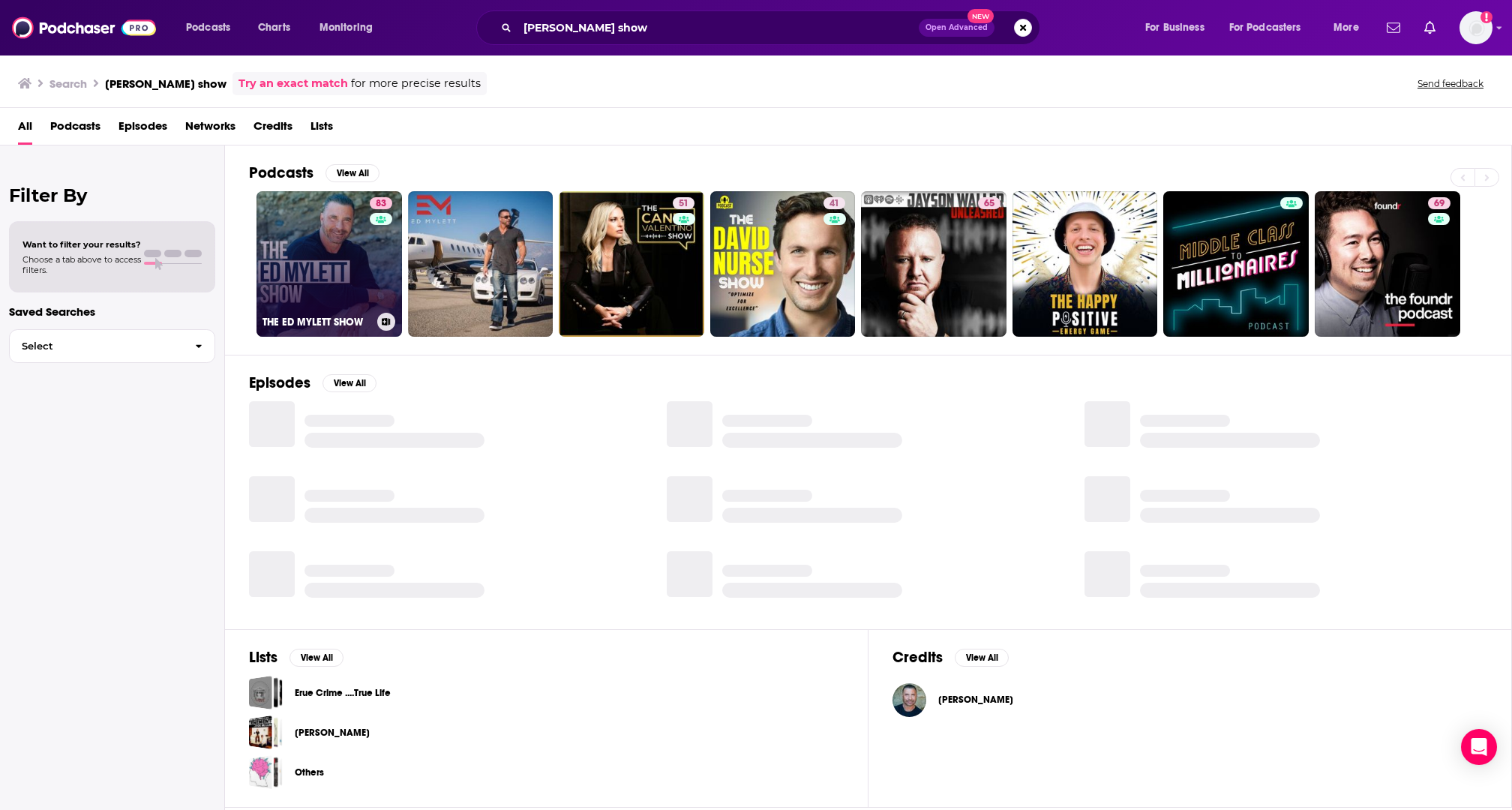 click on "83 THE ED MYLETT SHOW" at bounding box center [329, 264] 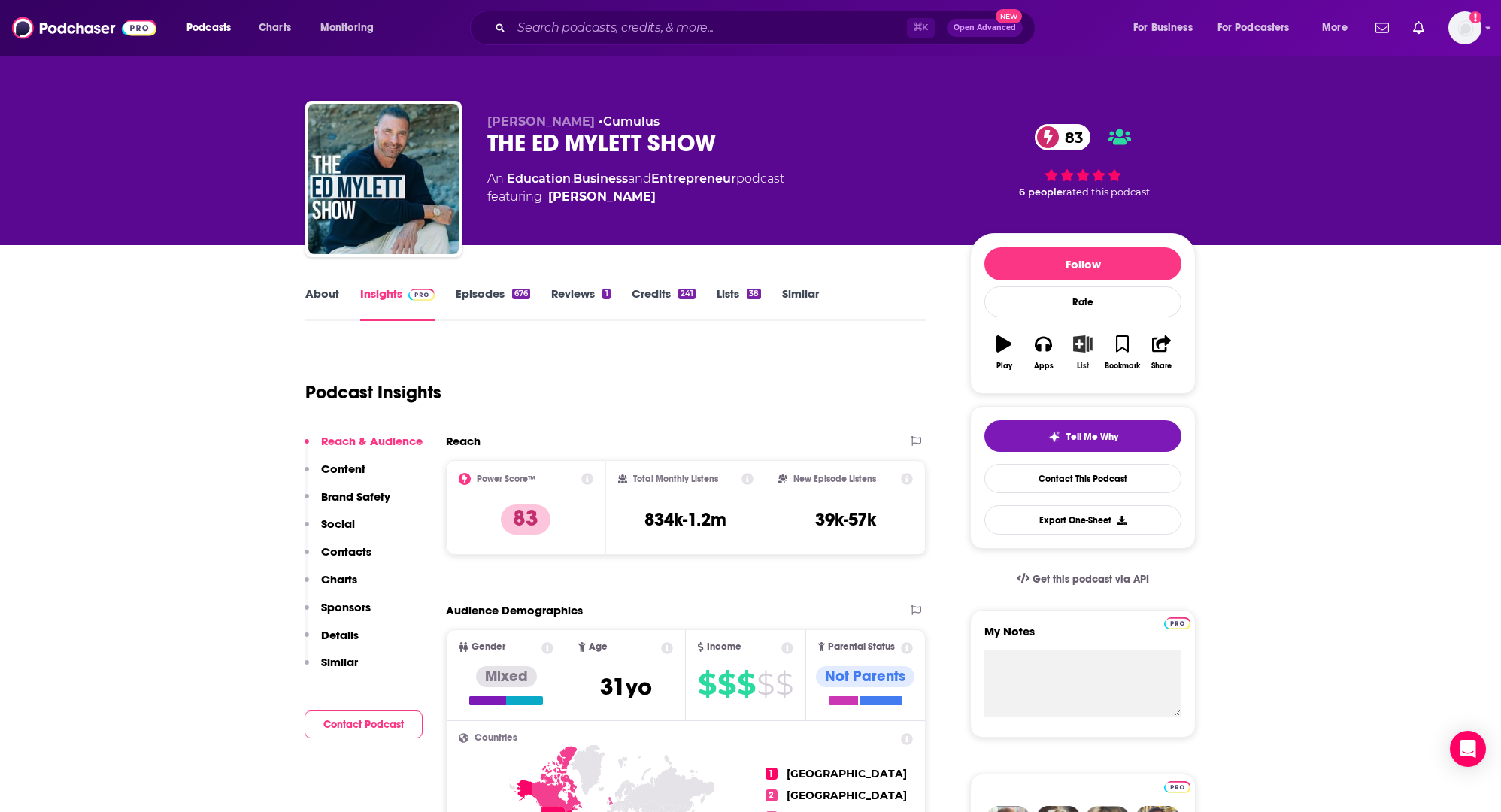 click 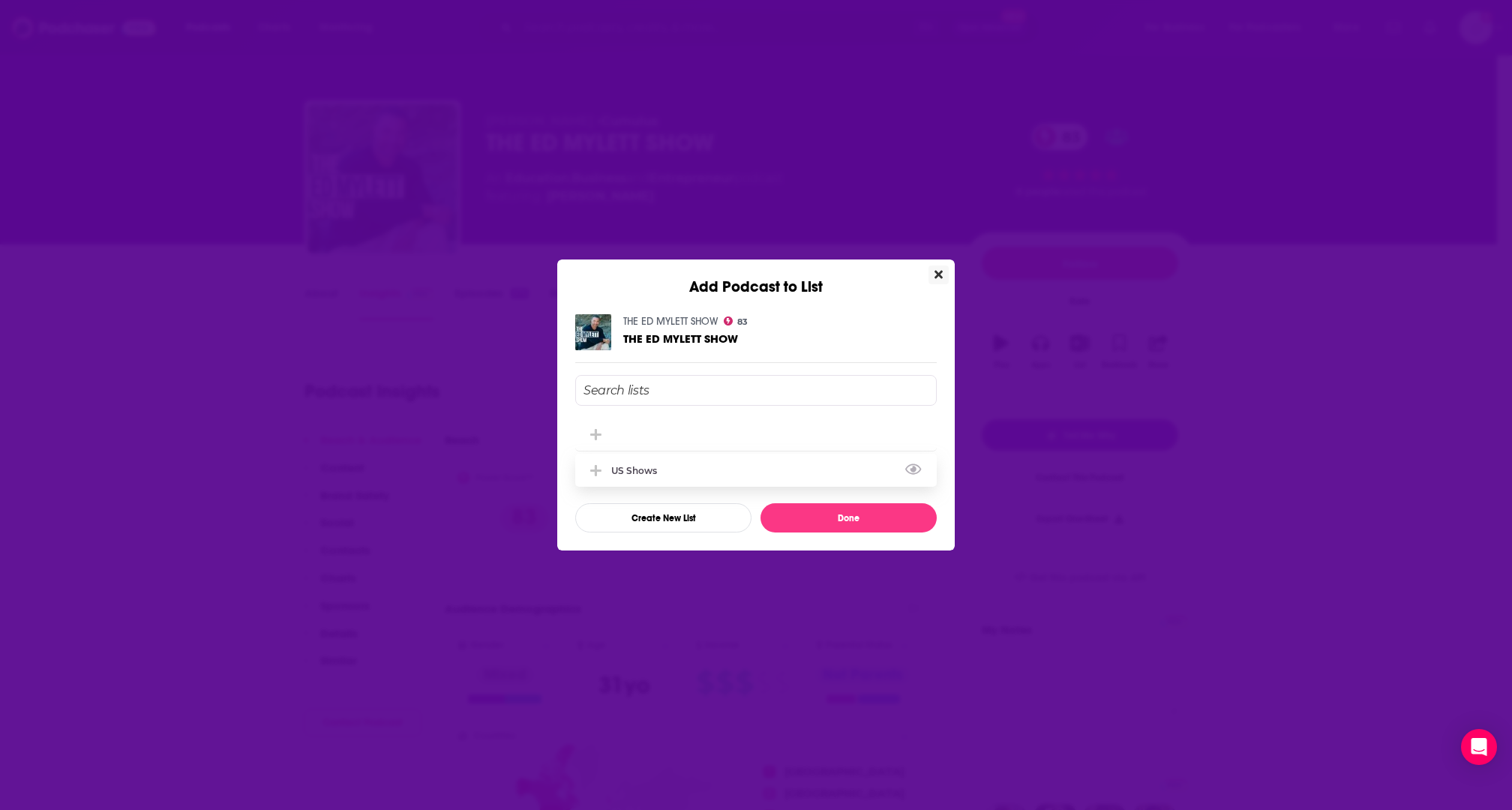 click on "US Shows" at bounding box center (756, 470) 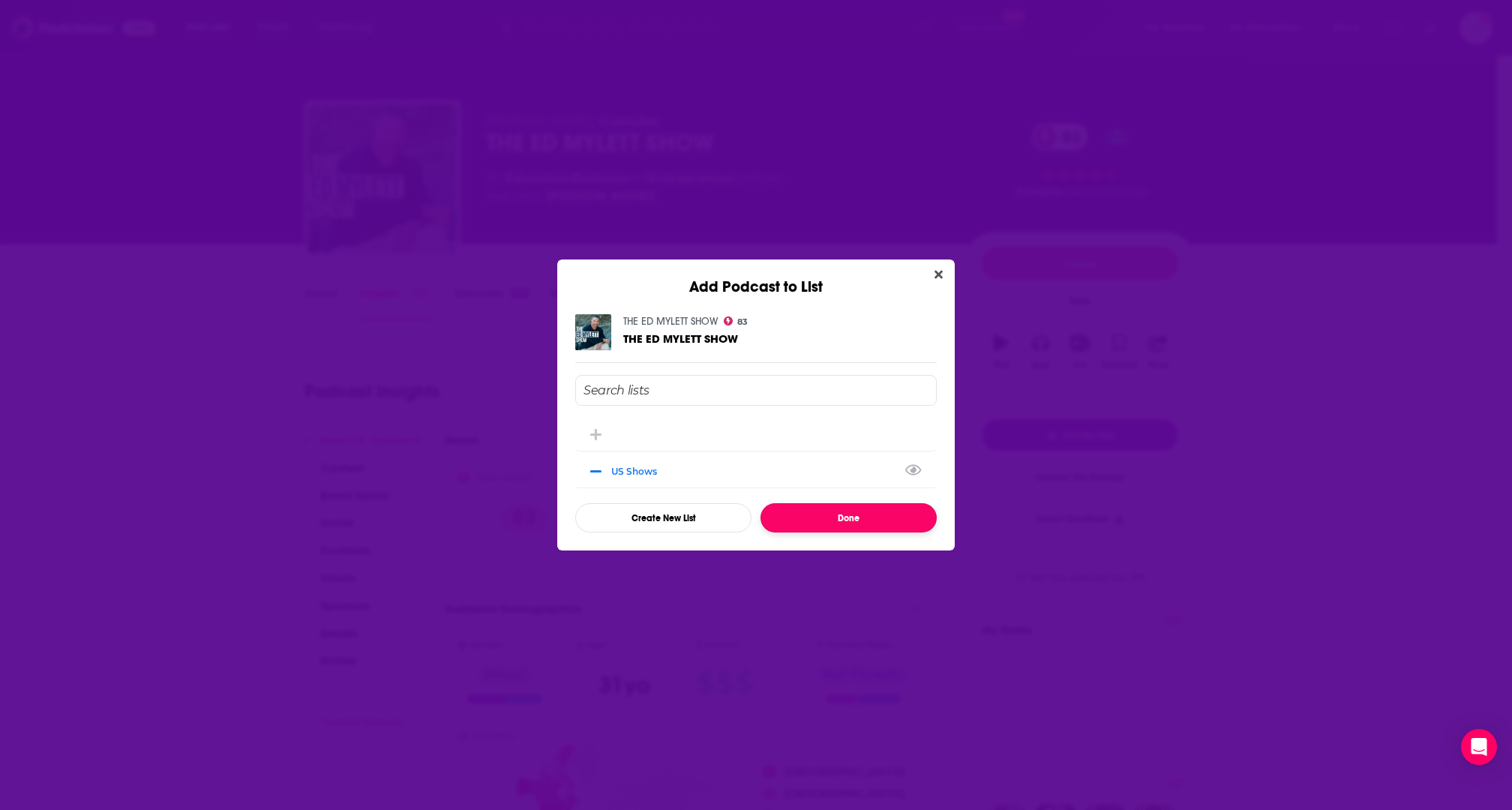 click on "Done" at bounding box center [848, 518] 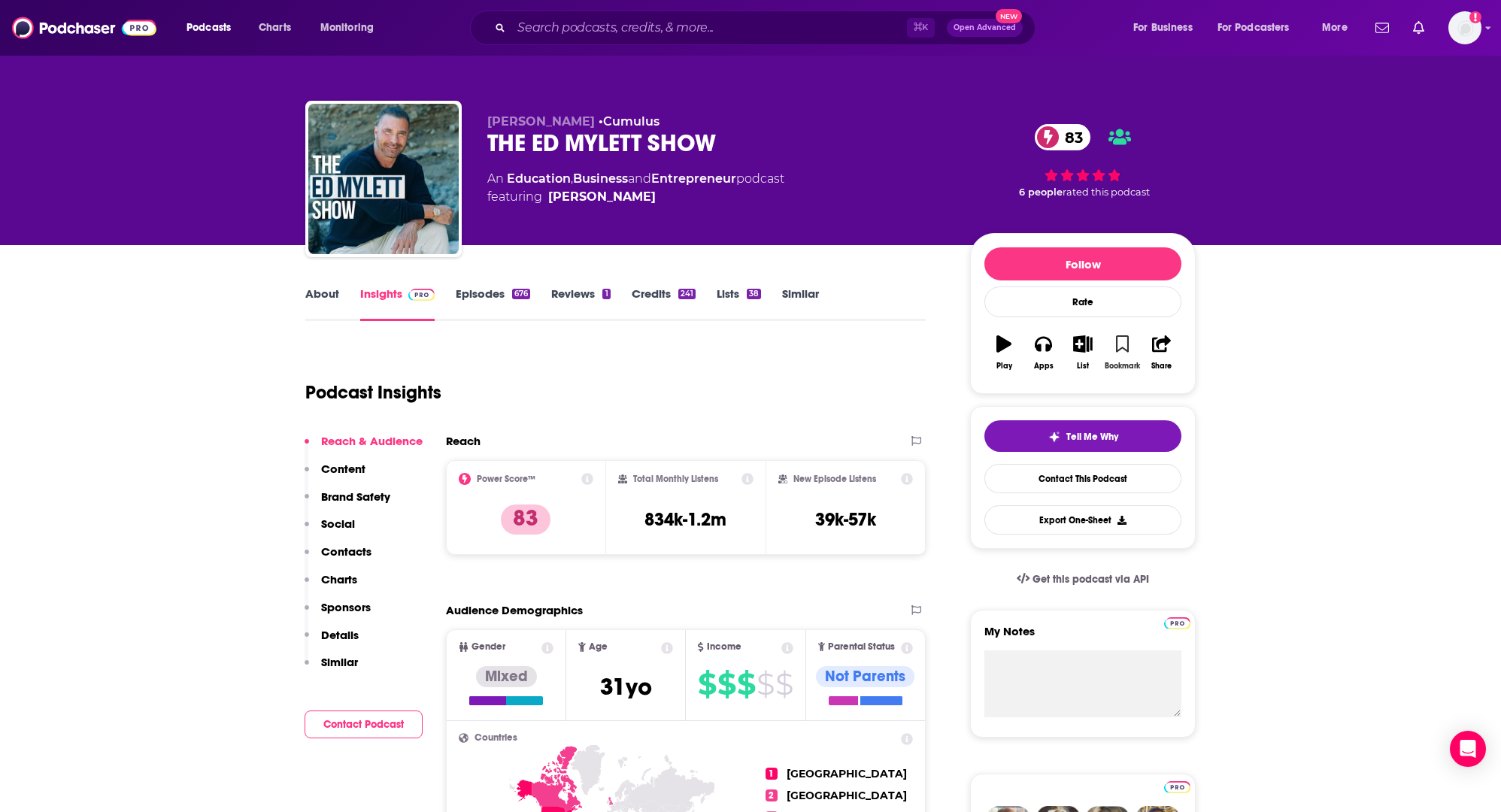 click on "Bookmark" at bounding box center [1122, 353] 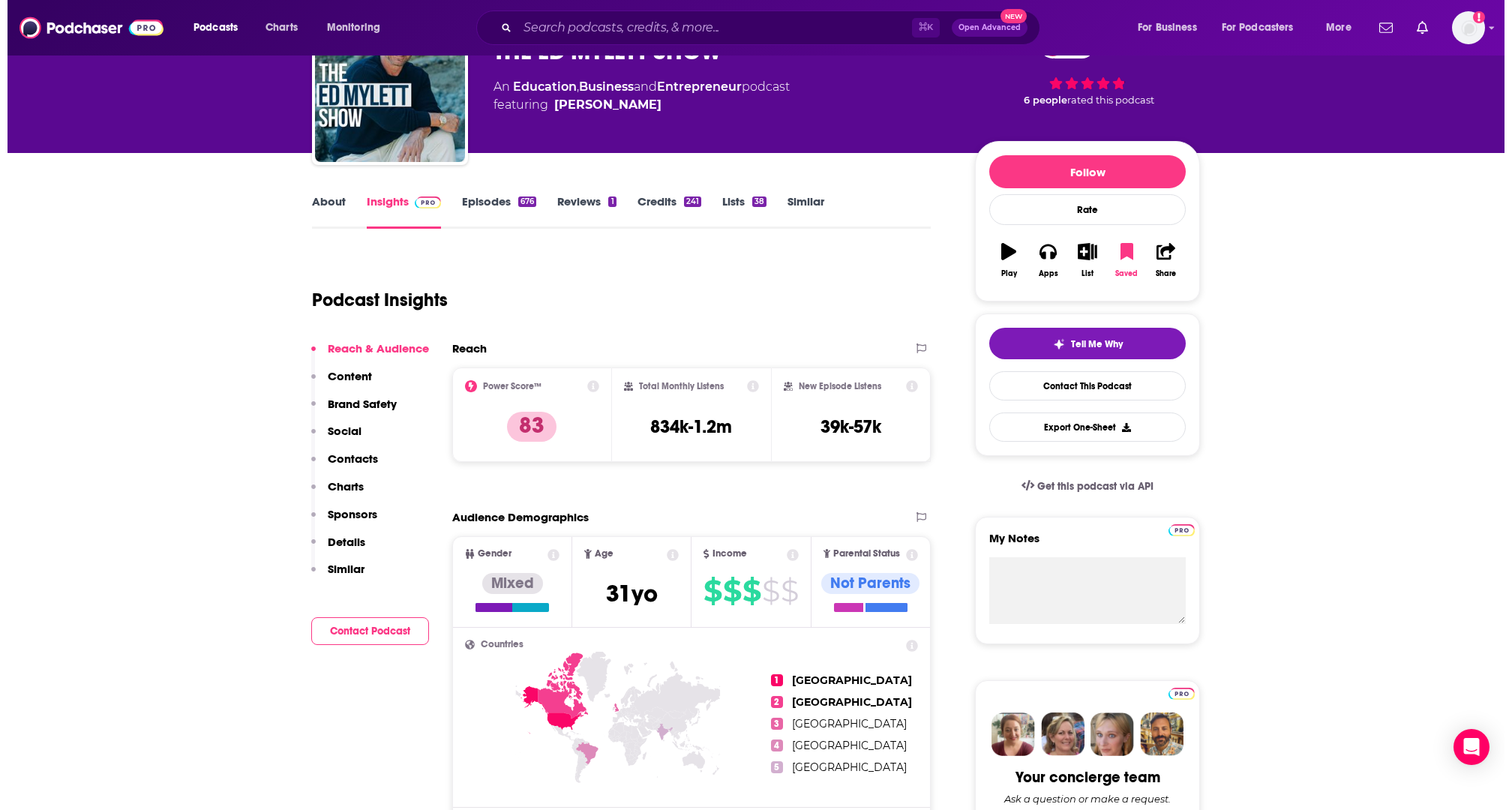 scroll, scrollTop: 0, scrollLeft: 0, axis: both 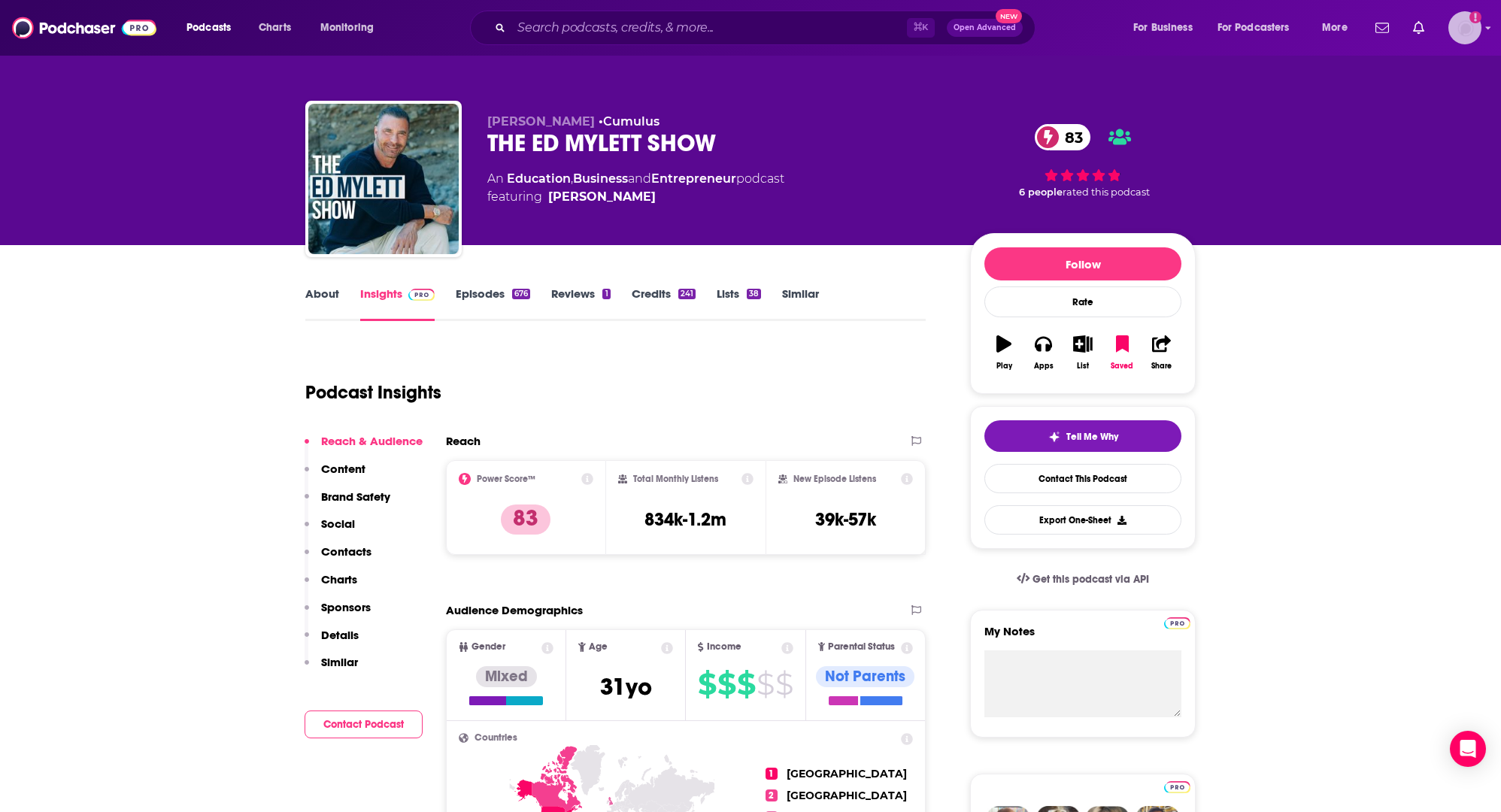 click 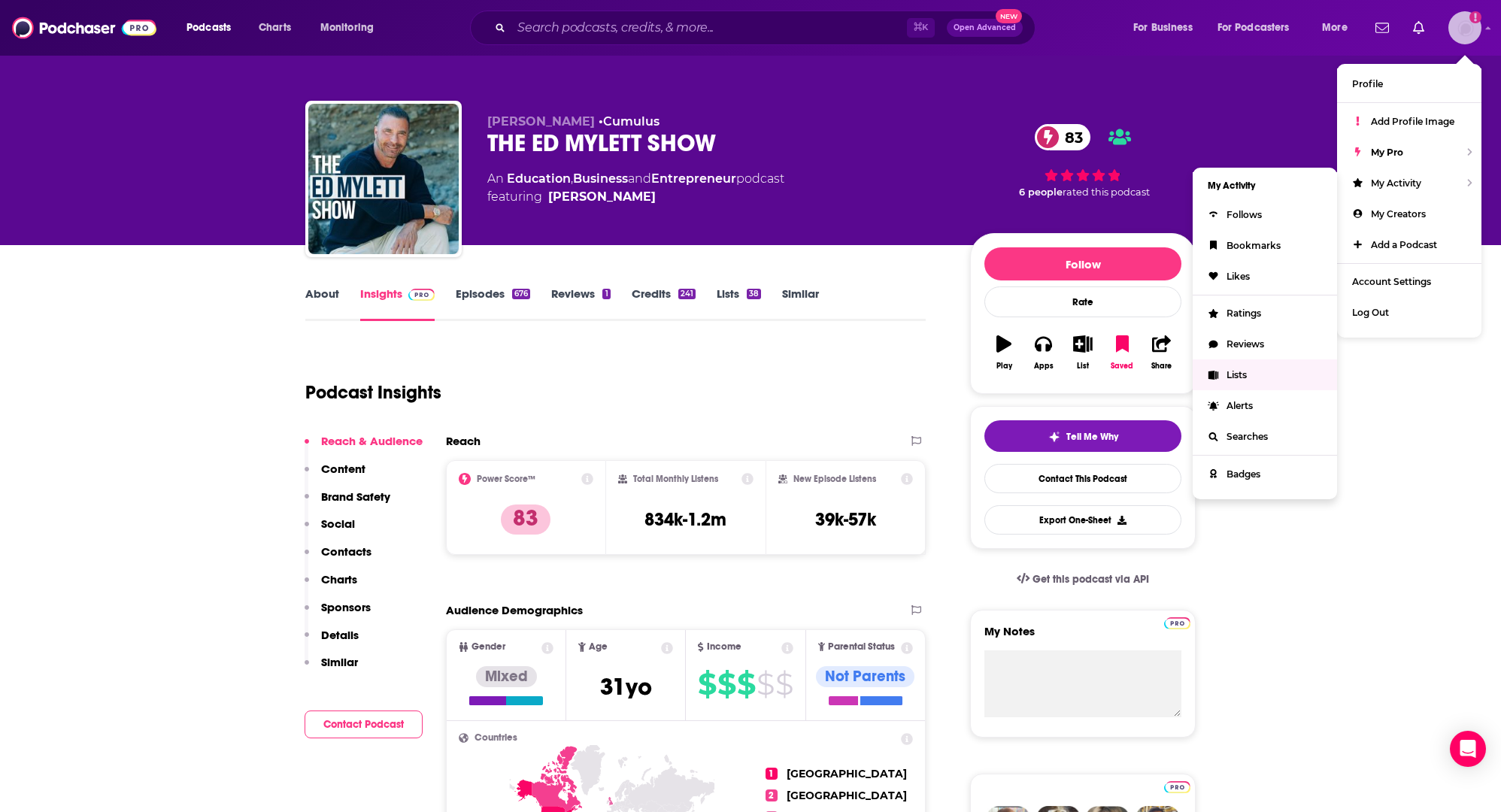 click on "Lists" at bounding box center (1265, 374) 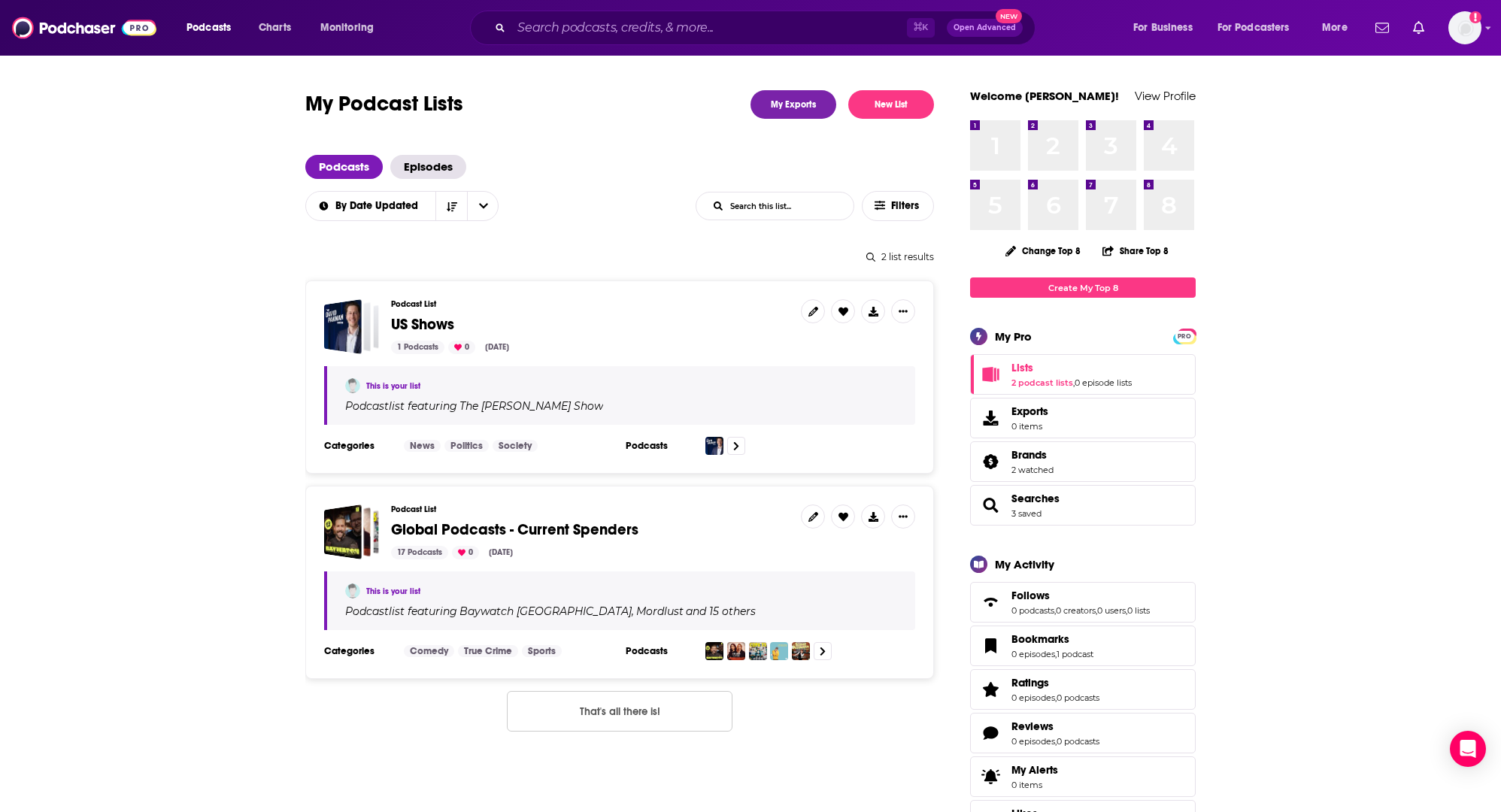 click on "This is your list" at bounding box center [621, 386] 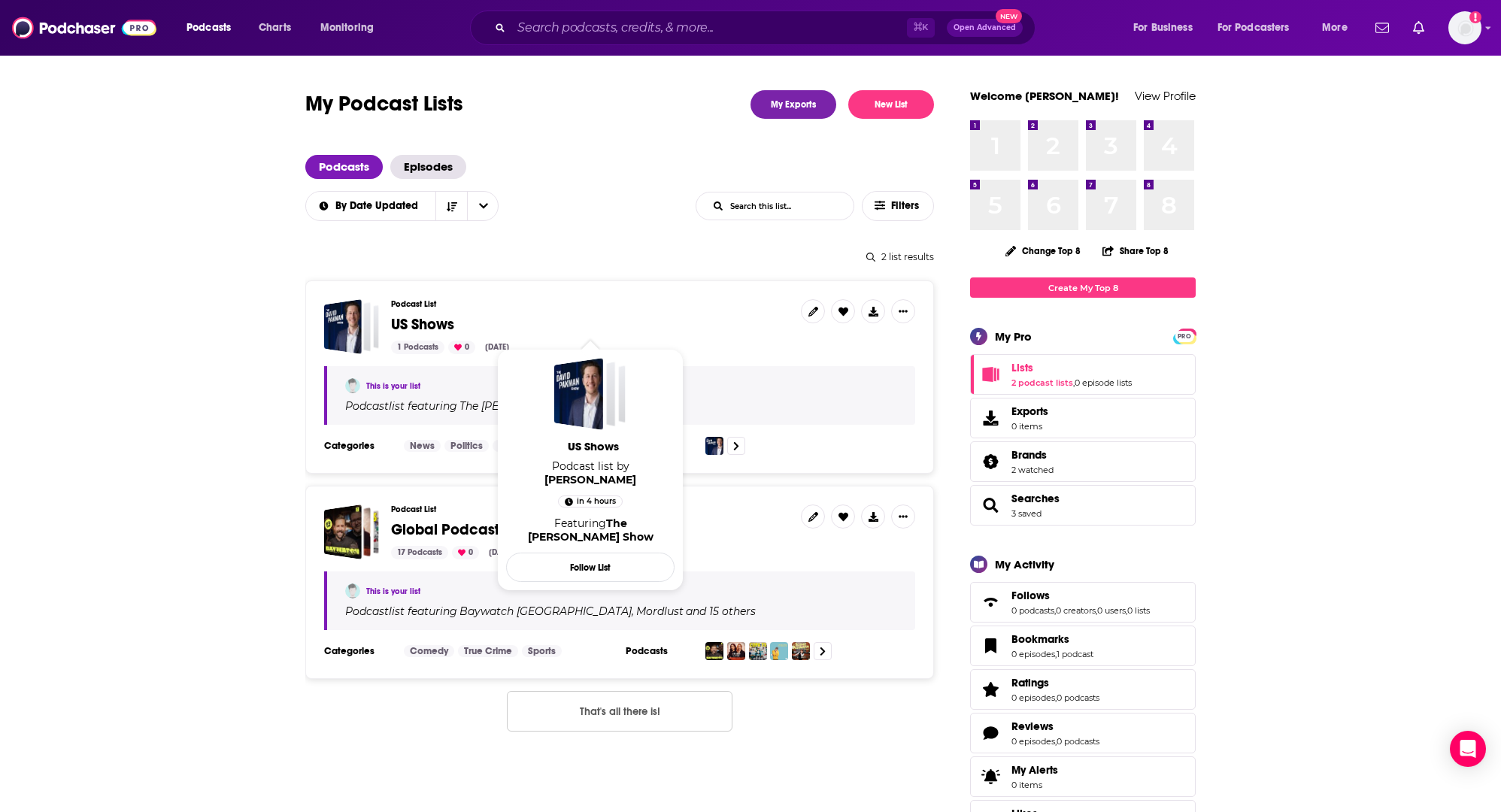 click on "US Shows" at bounding box center [423, 324] 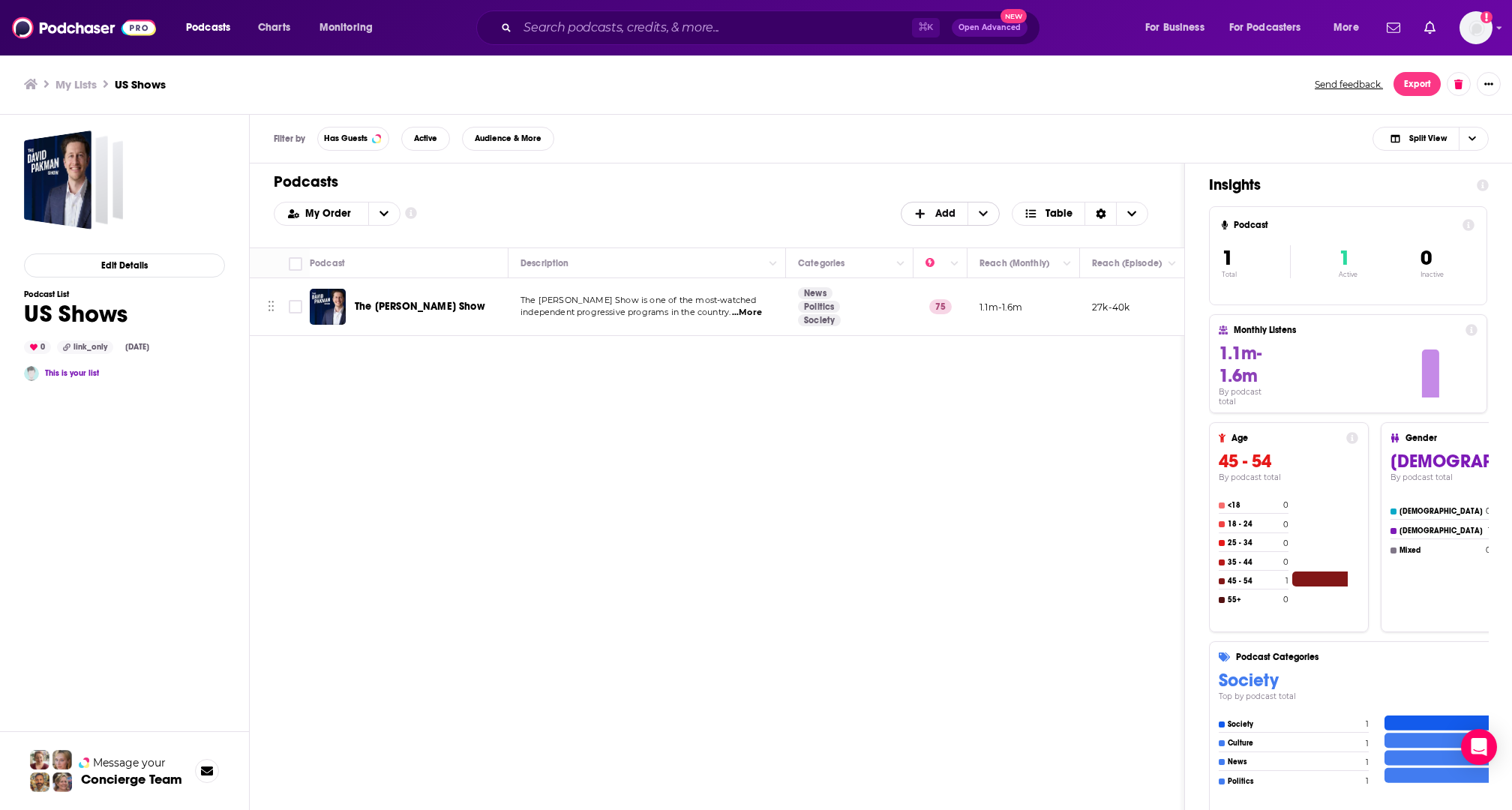 click on "Add" at bounding box center (945, 214) 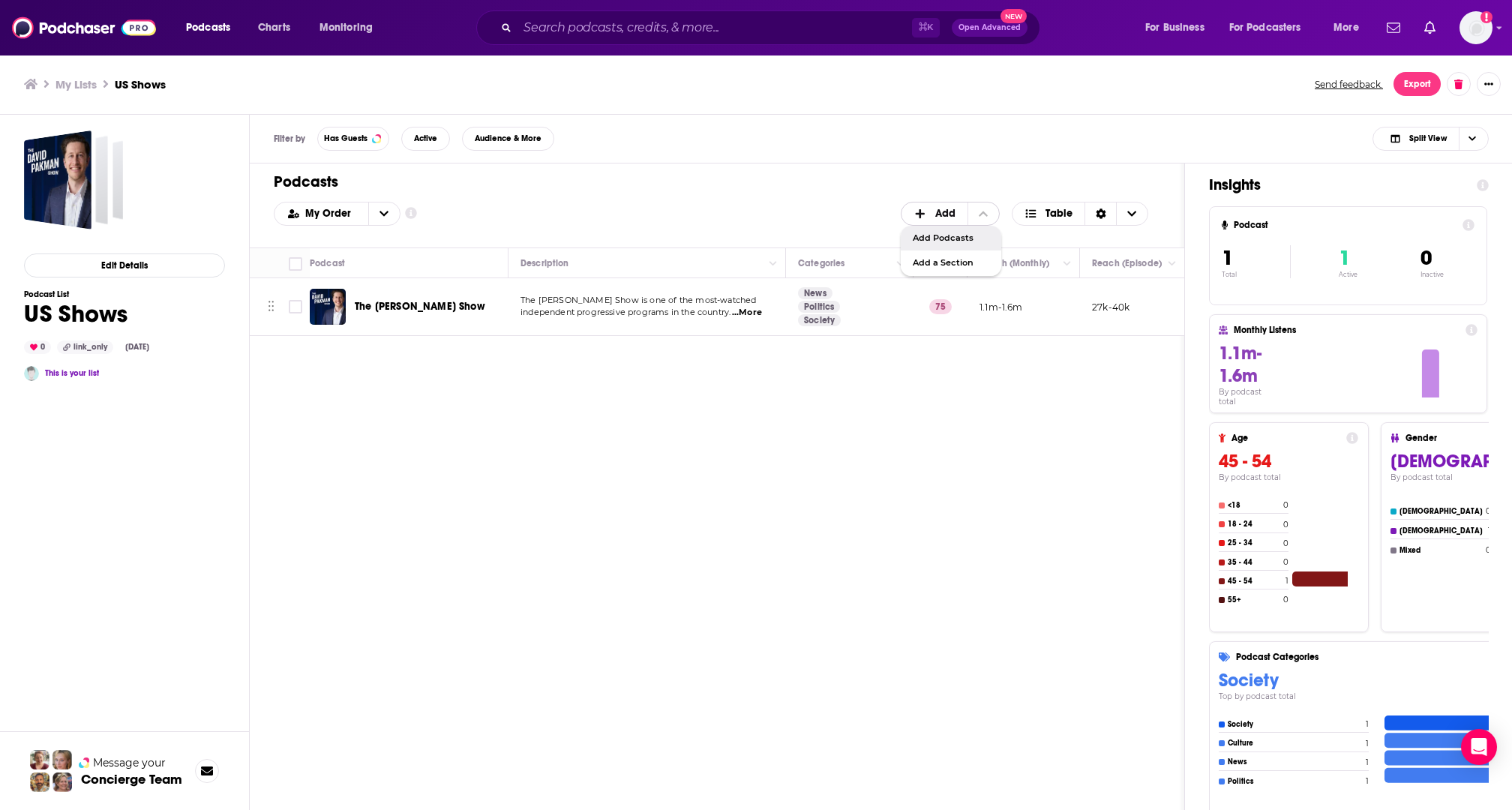 click on "Add Podcasts" at bounding box center [951, 238] 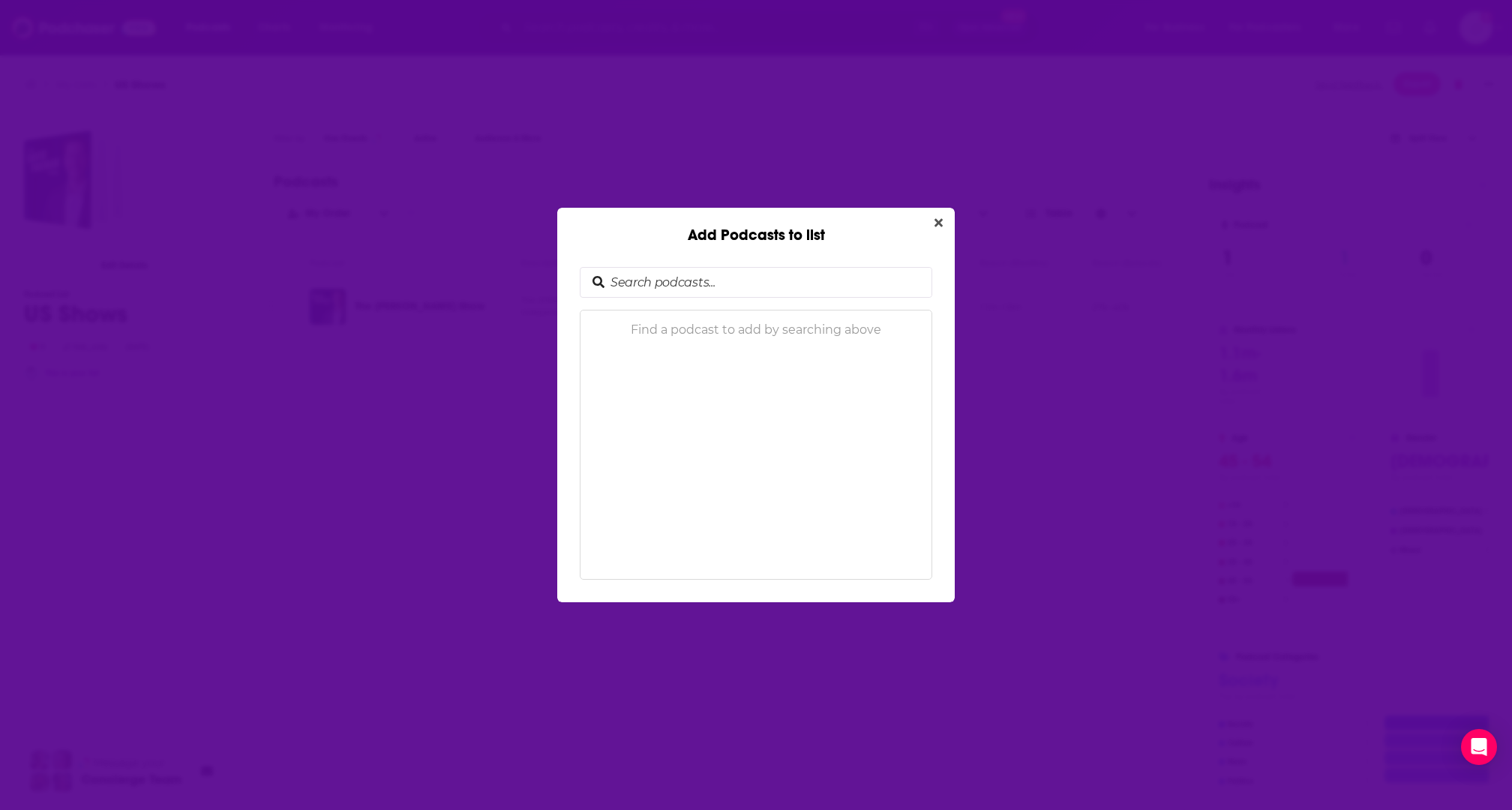 click at bounding box center (768, 282) 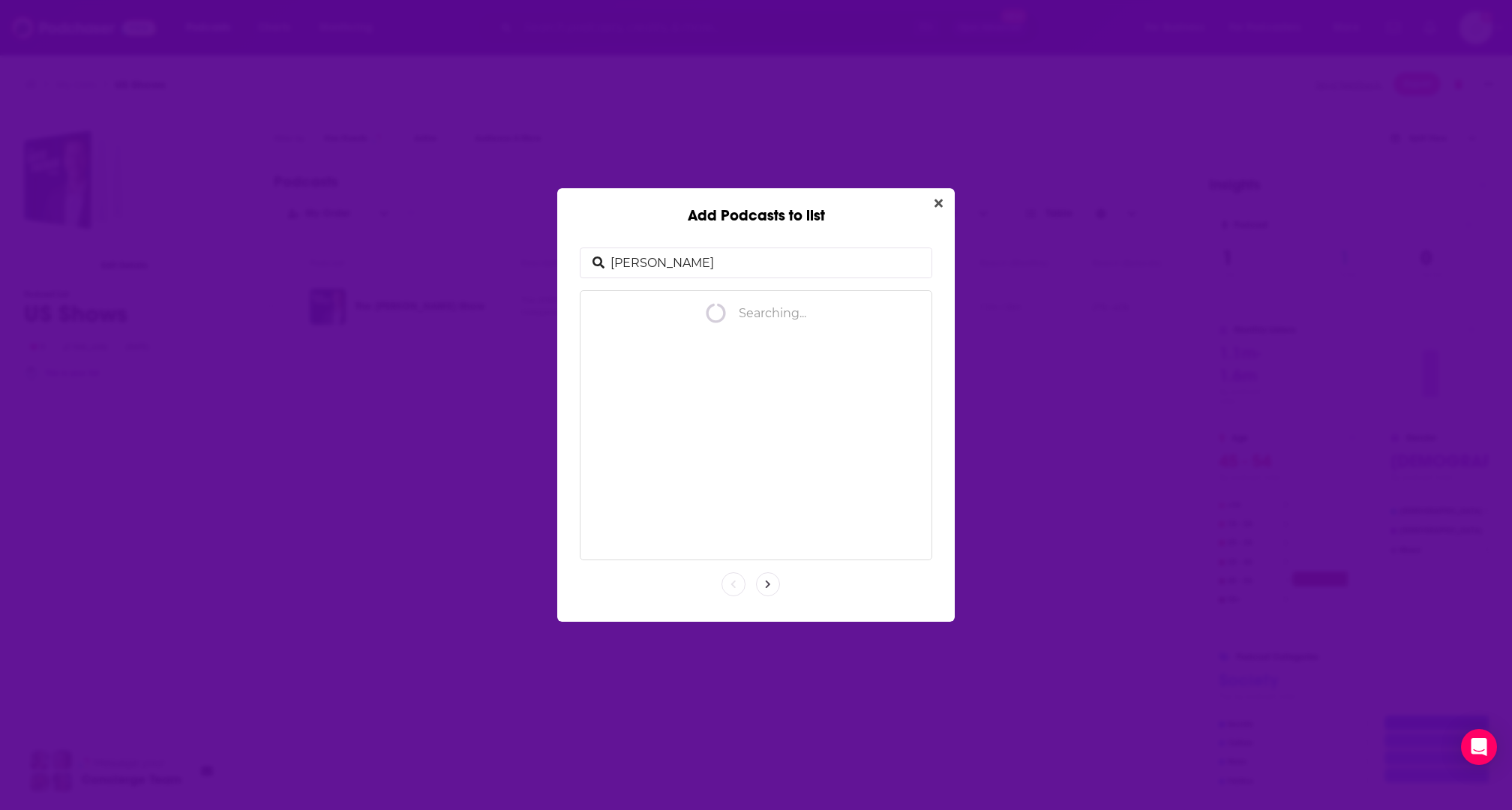 type on "ed mylett" 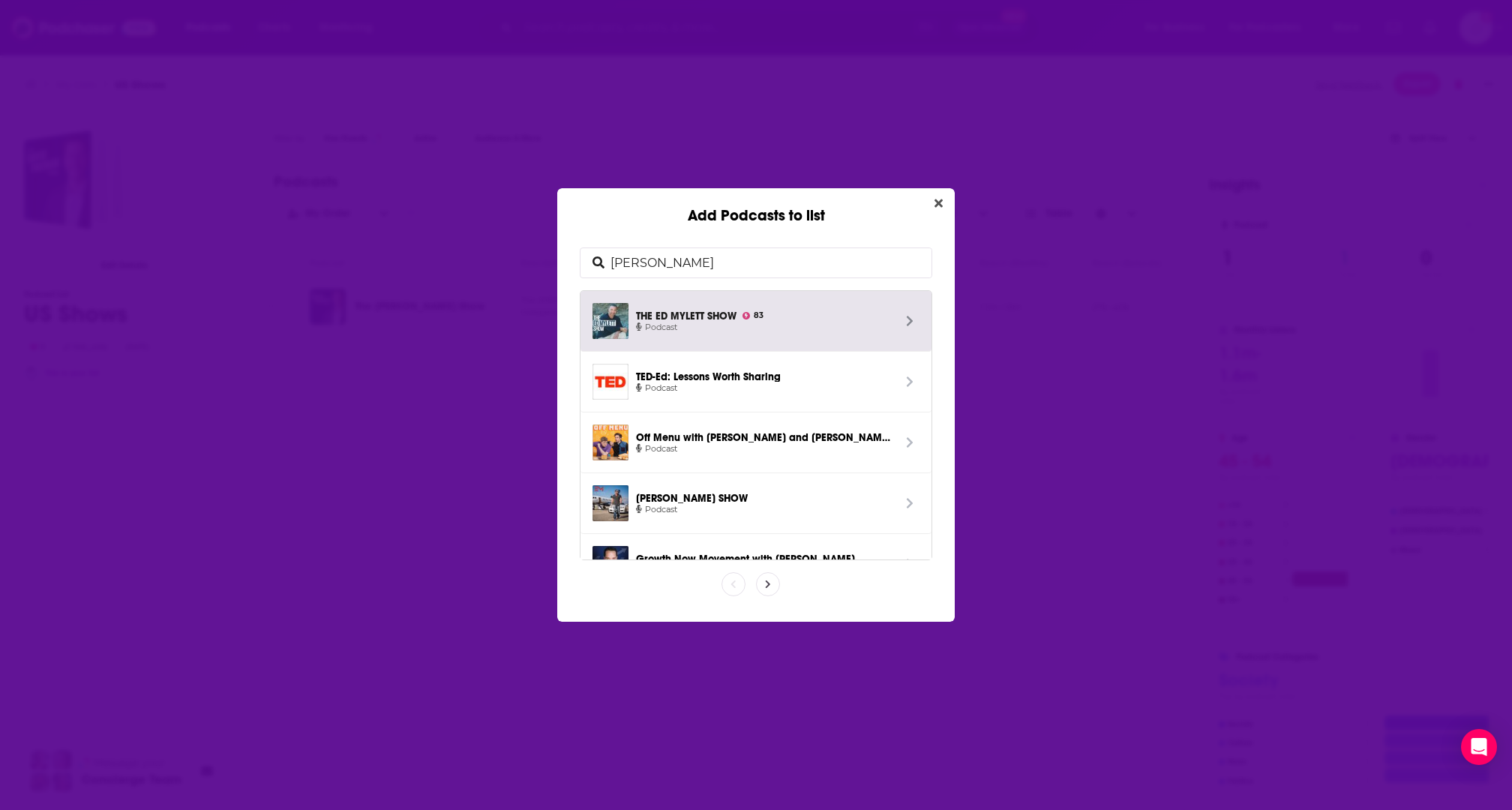 click on "THE ED MYLETT SHOW 83" at bounding box center (764, 314) 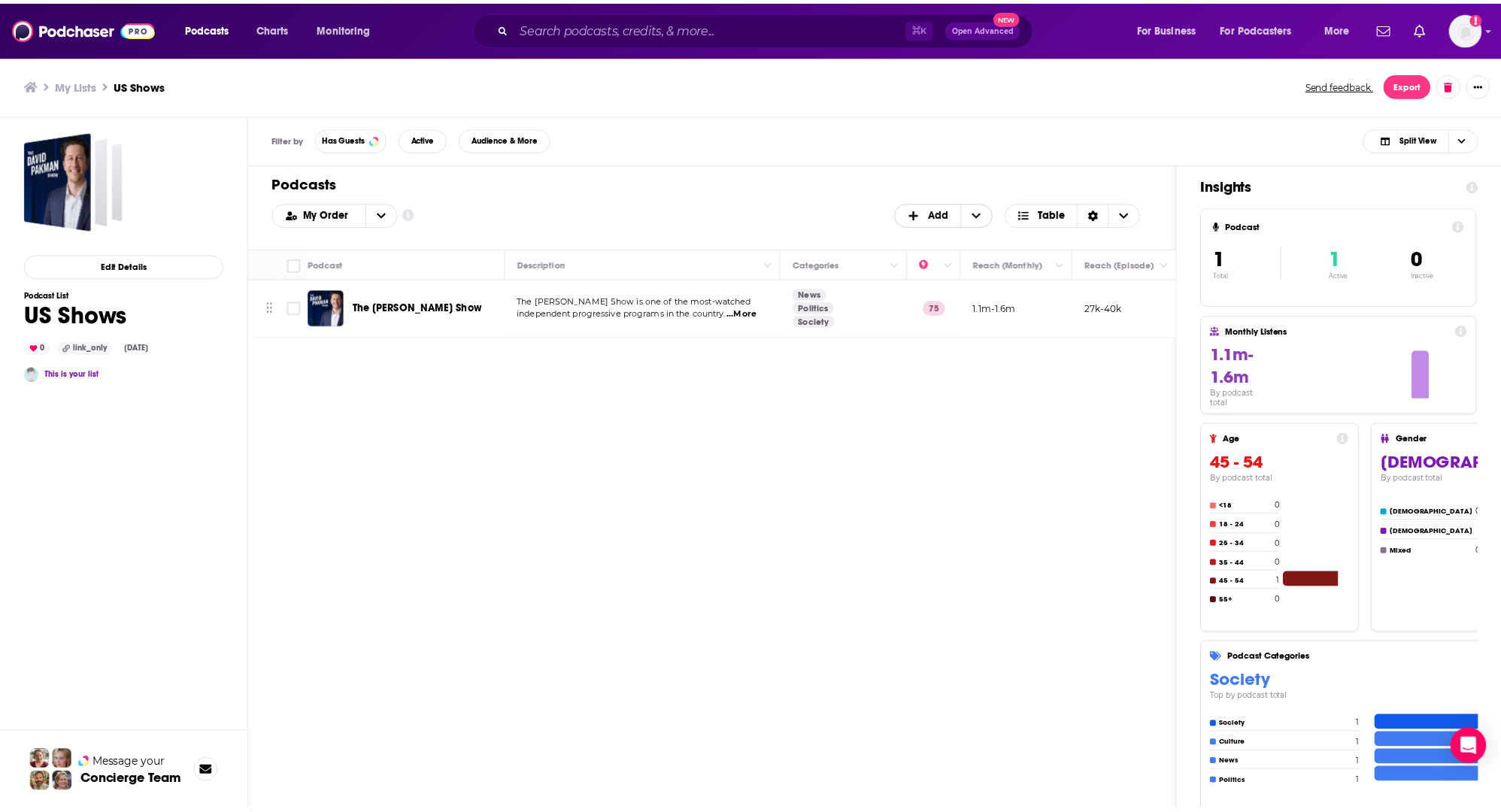 scroll, scrollTop: 0, scrollLeft: 18, axis: horizontal 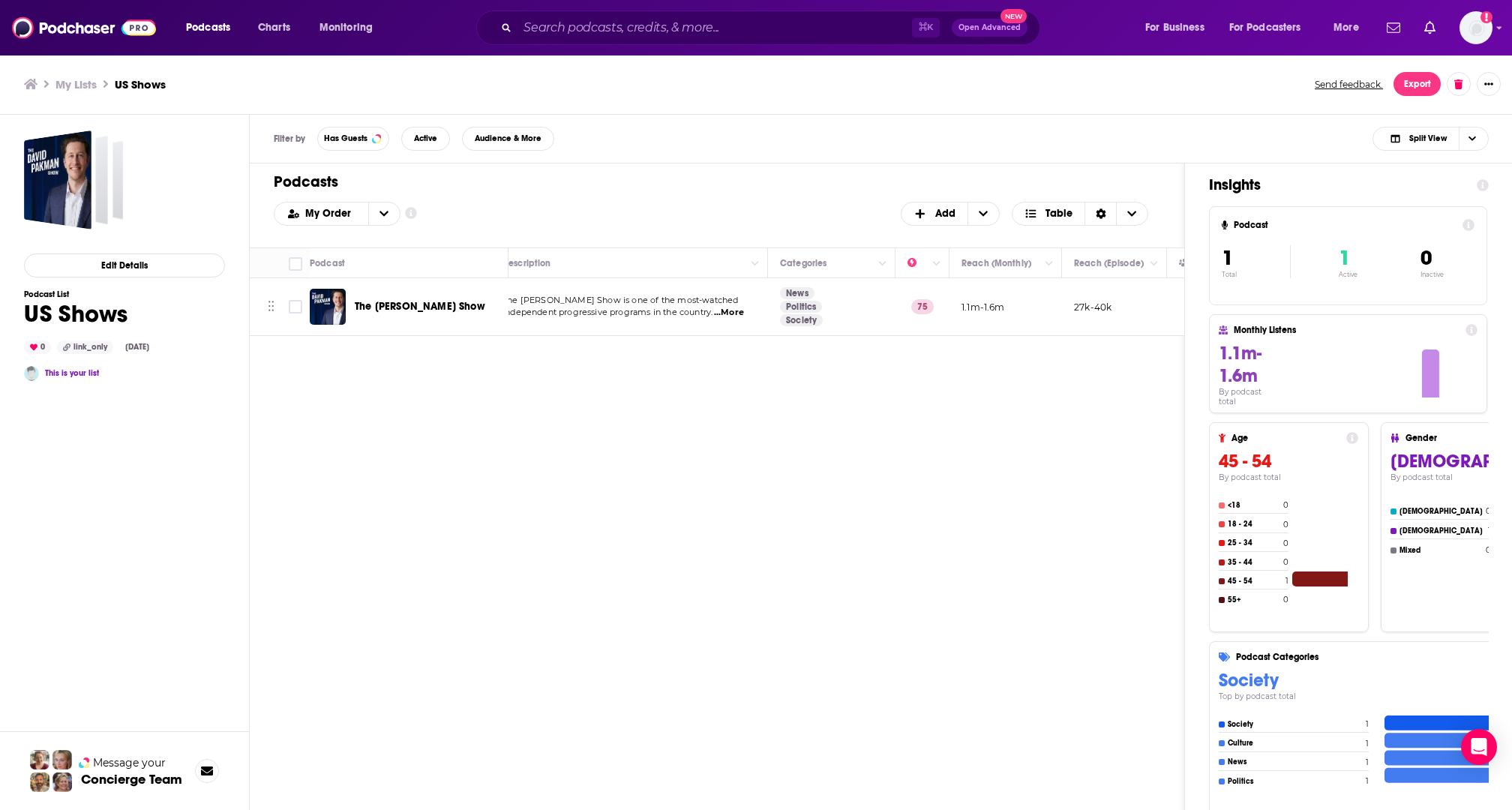 click on "Podcasts Charts Monitoring ⌘  K Open Advanced New For Business For Podcasters More Add a profile image Podcasts Charts Monitoring For Business For Podcasters More My Lists US Shows  Send feedback. Export Edit Details Podcast List US Shows  0 link_only Jul 15th, 2025 This is your list Message your Concierge Team Filter by Has Guests Active Audience & More Split View Podcasts Add My Order Customize Your List Order Select the  “My Order”  sort and remove all filters to enable drag-and-drop reordering. Add Table Move Podcast Description Categories Reach (Monthly) Reach (Episode) Contacts Your Notes The David Pakman Show The David Pakman Show is one of the most-watched independent progressive programs in the country.  ...More News Politics Society 75 1.1m-1.6m 27k-40k 4   Contacts Insights Podcast 1 Total 1 Active 0 Inactive Monthly Listens 1.1m-1.6m By podcast total Age 45 - 54 By podcast total <18 0 18 - 24 0 25 - 34 0 35 - 44 0 45 - 54 1 55+ 0 Gender Male By podcast total Female 0 Male 1 Mixed 0 Society 1" at bounding box center (756, 405) 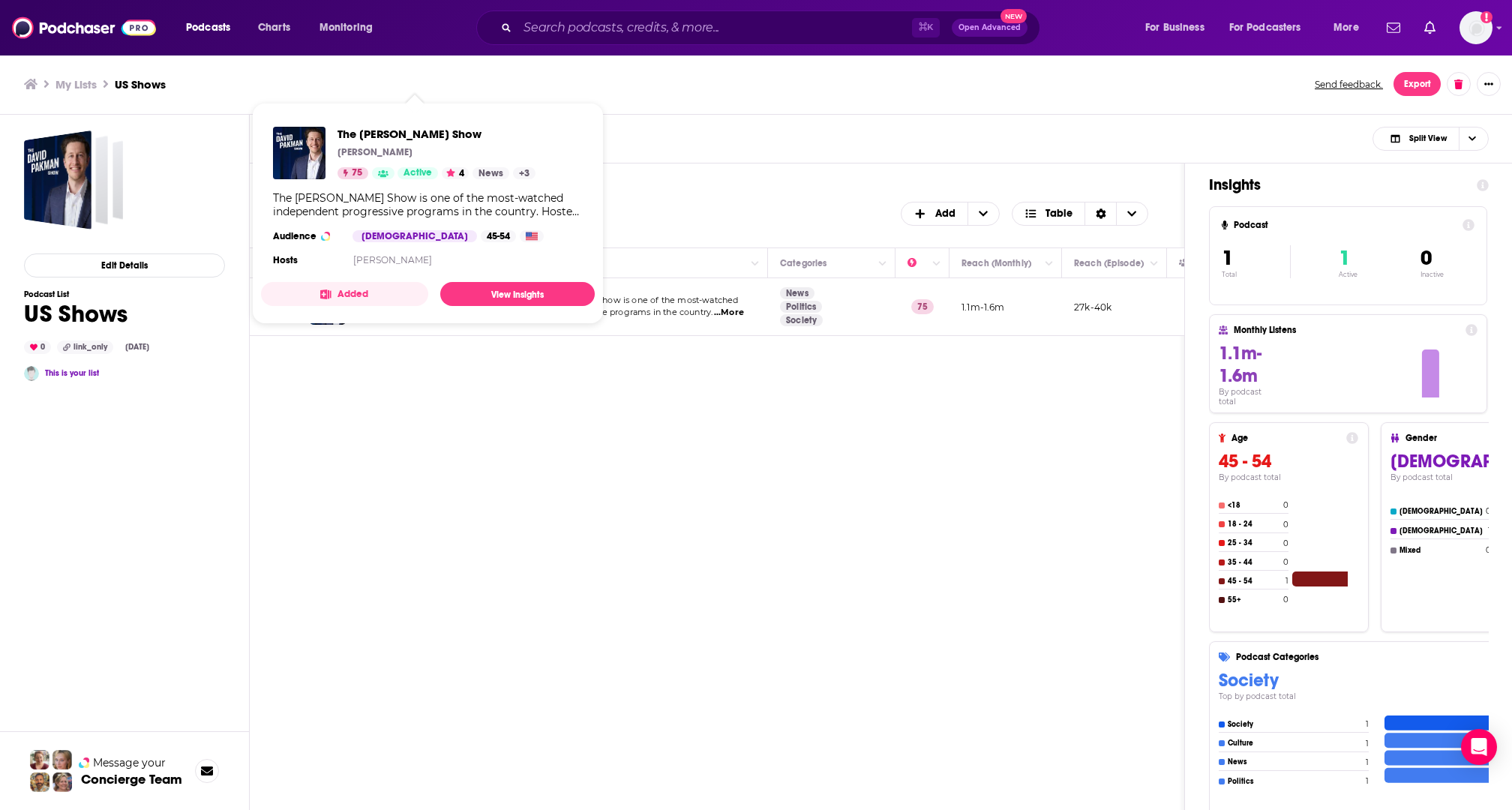 click on "Podcasts Add My Order Customize Your List Order Select the  “My Order”  sort and remove all filters to enable drag-and-drop reordering. Add Table Move Podcast Description Categories Reach (Monthly) Reach (Episode) Contacts Your Notes The David Pakman Show The David Pakman Show is one of the most-watched independent progressive programs in the country.  ...More News Politics Society 75 1.1m-1.6m 27k-40k 4   Contacts" at bounding box center (717, 542) 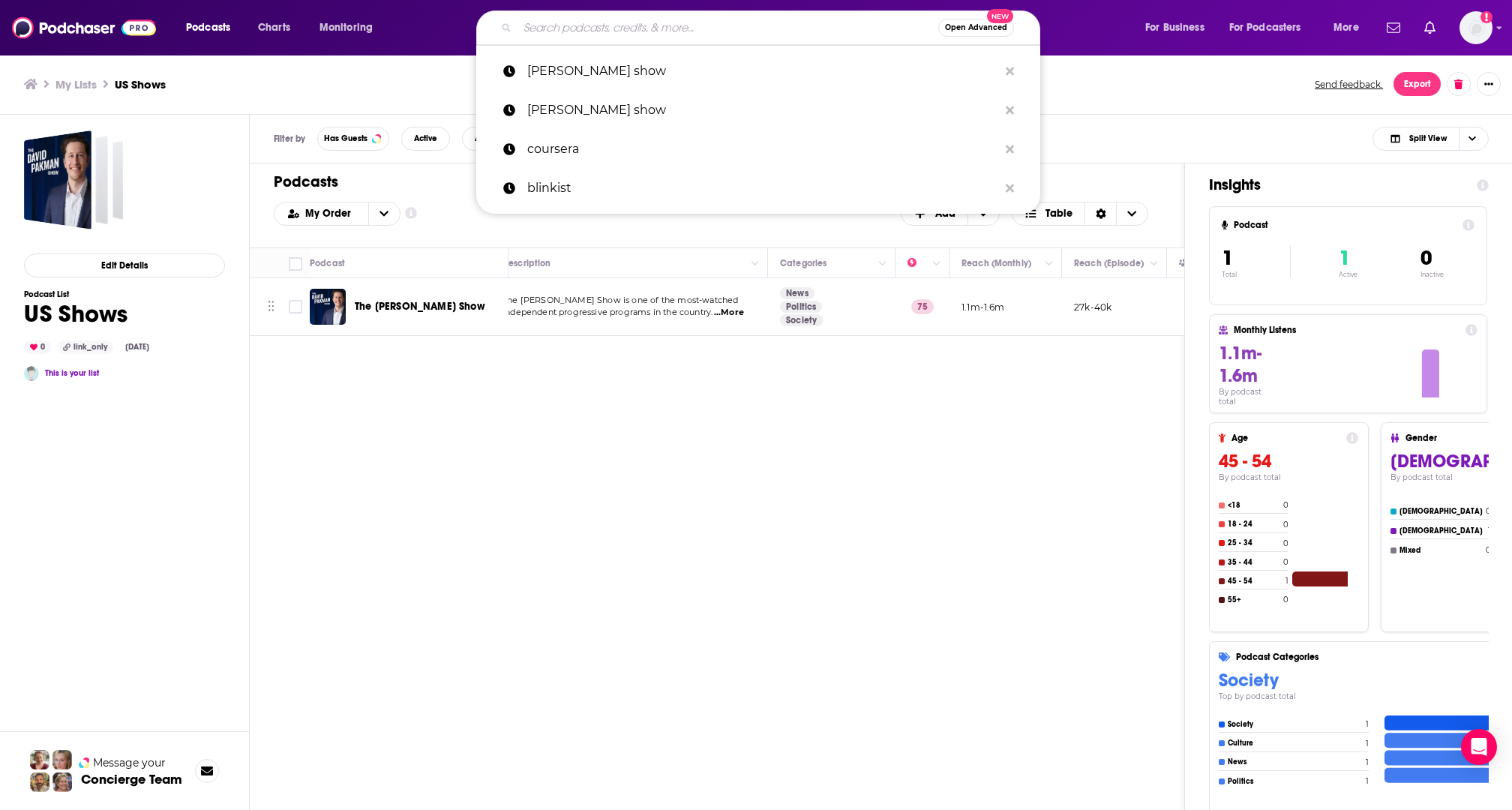 click at bounding box center (728, 28) 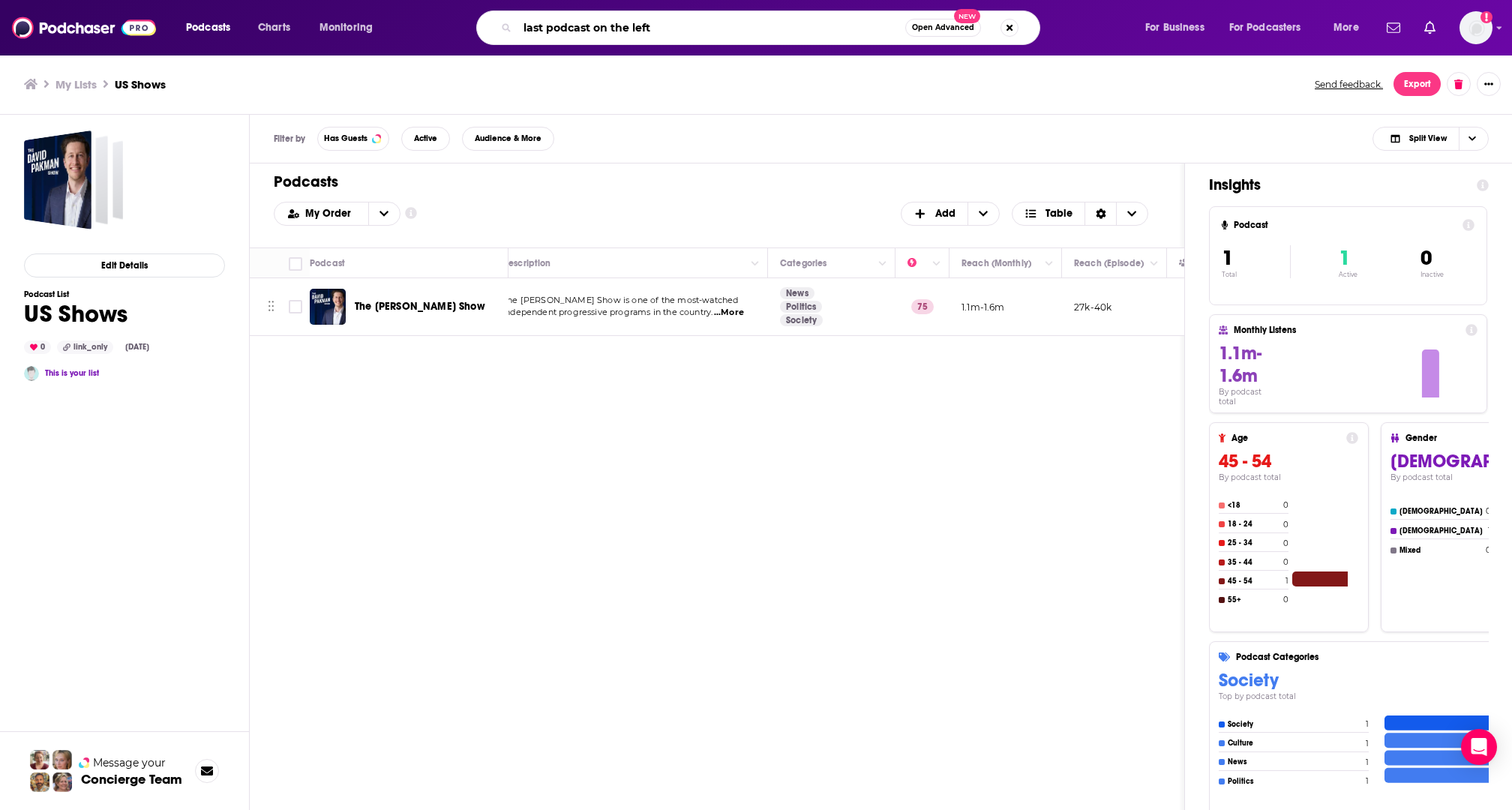 type on "last podcast on the left" 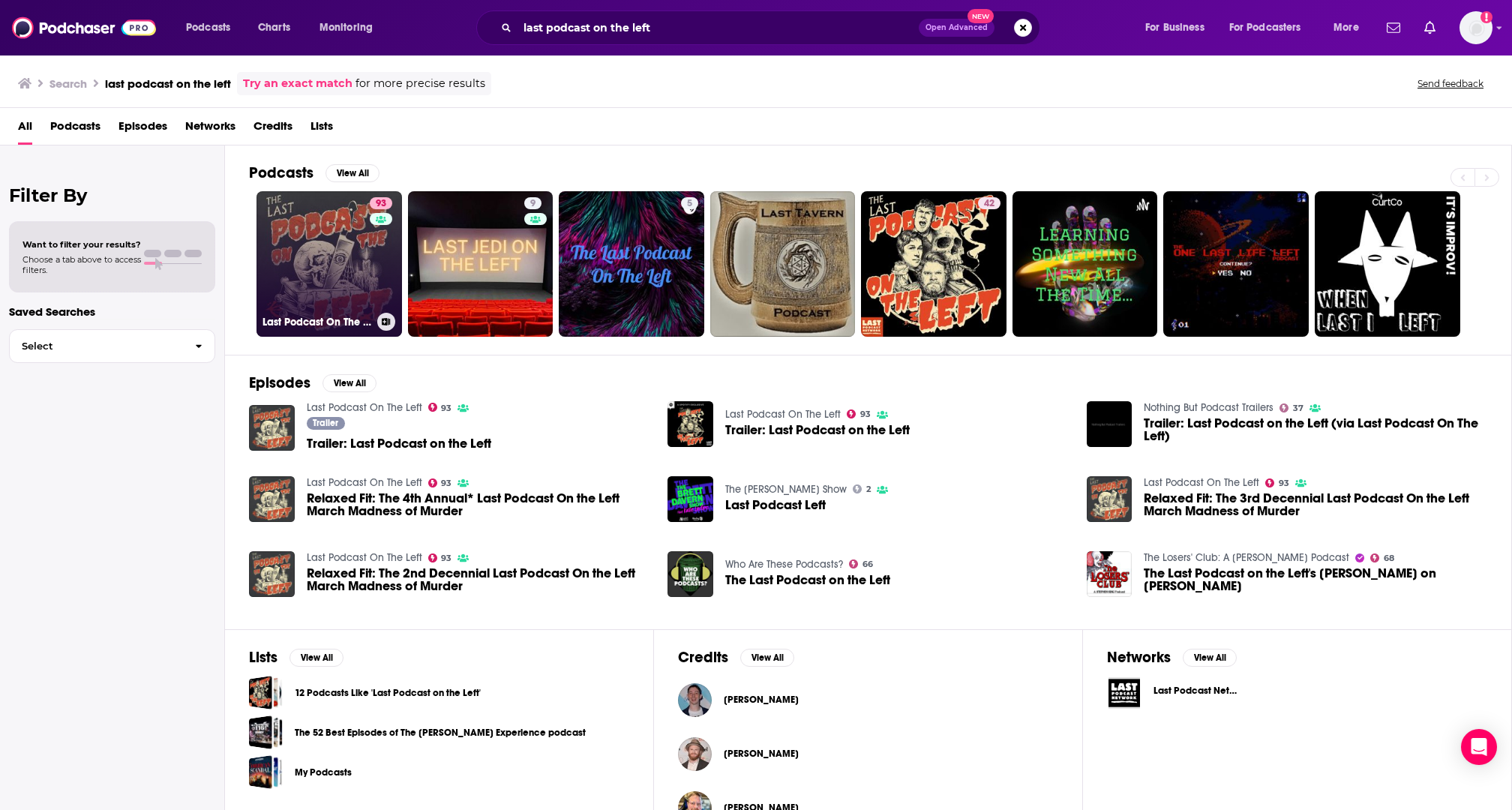 click on "93 Last Podcast On The Left" at bounding box center [329, 264] 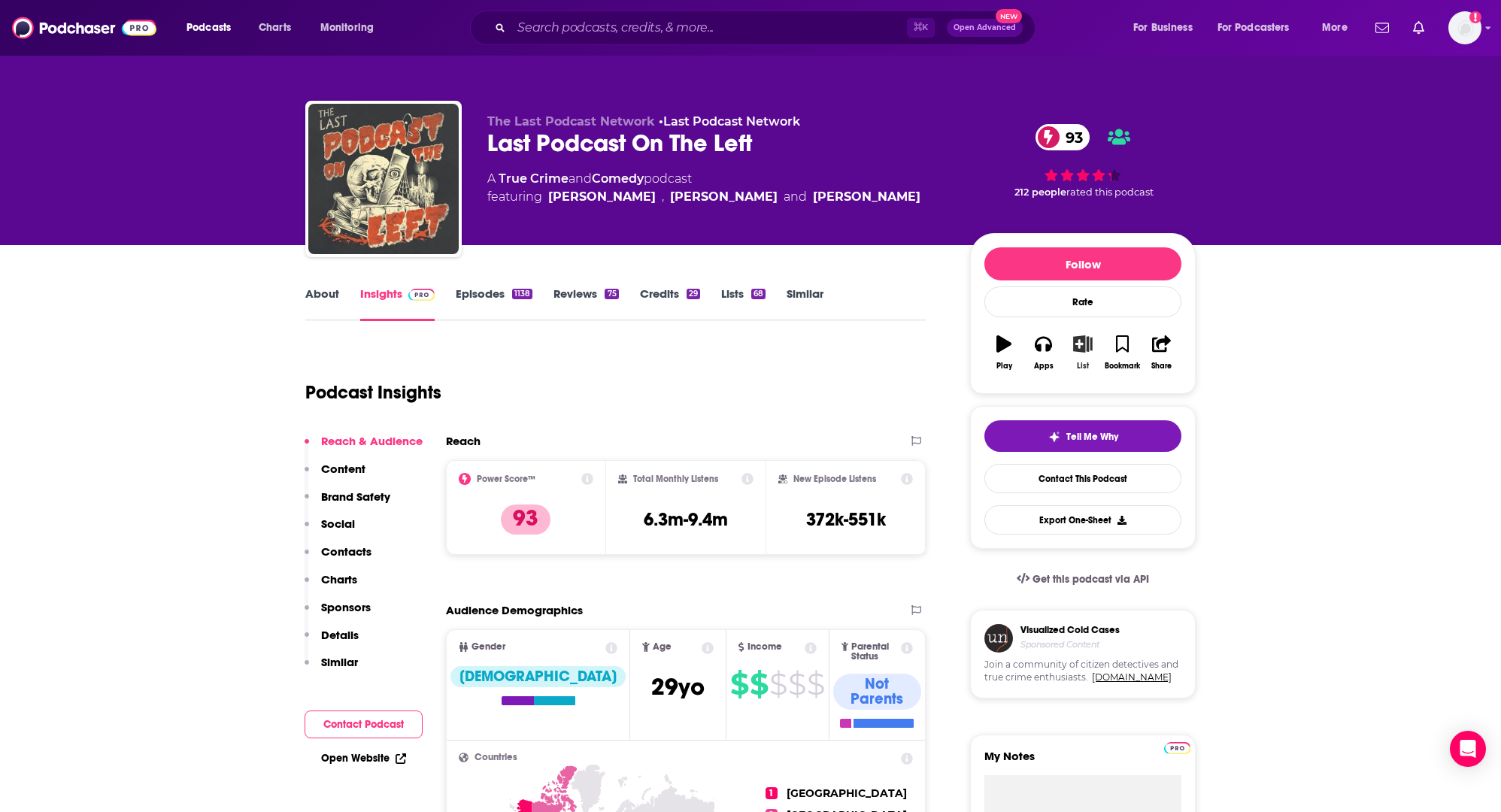 click 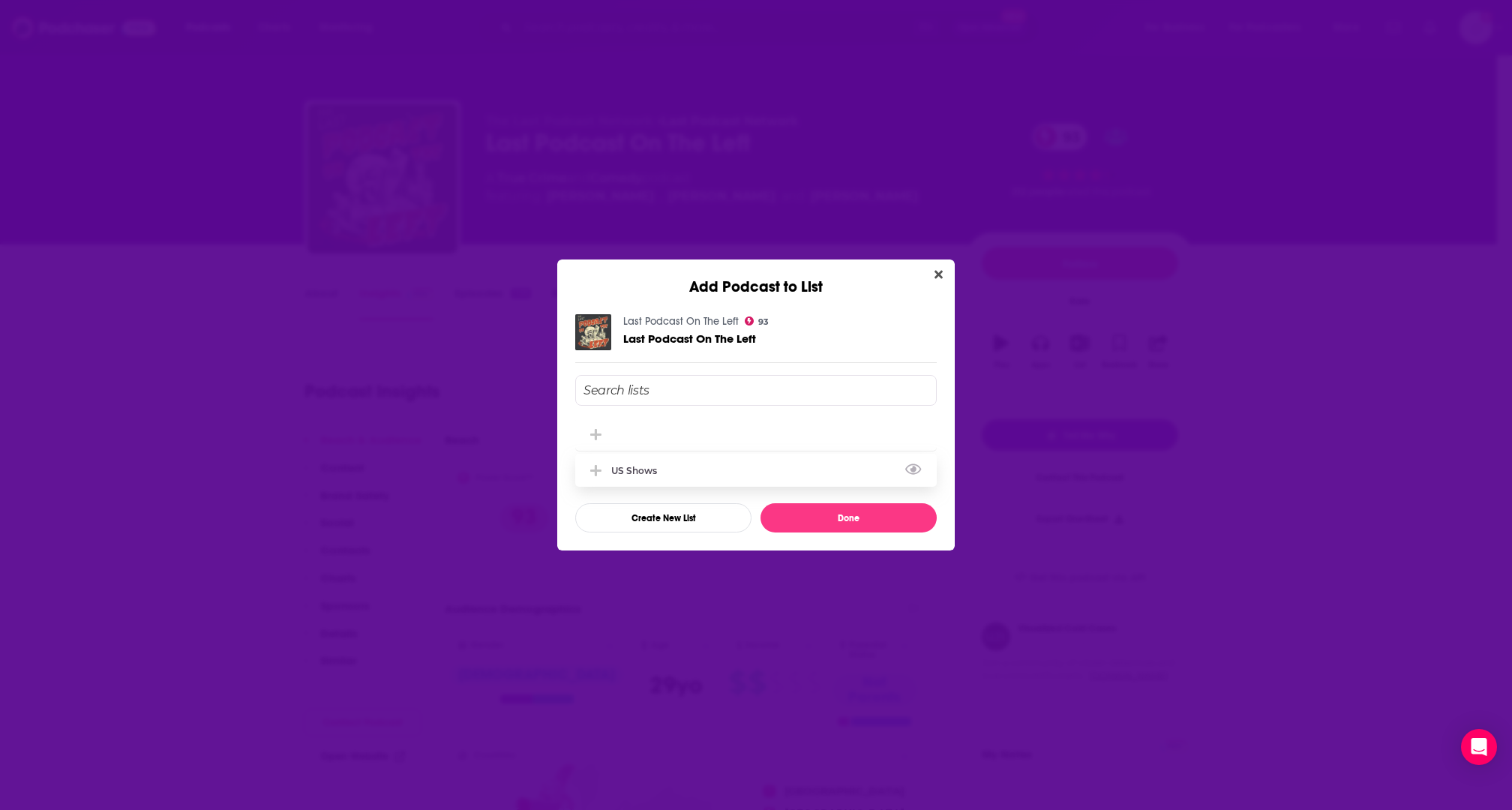 click on "US Shows" at bounding box center (638, 470) 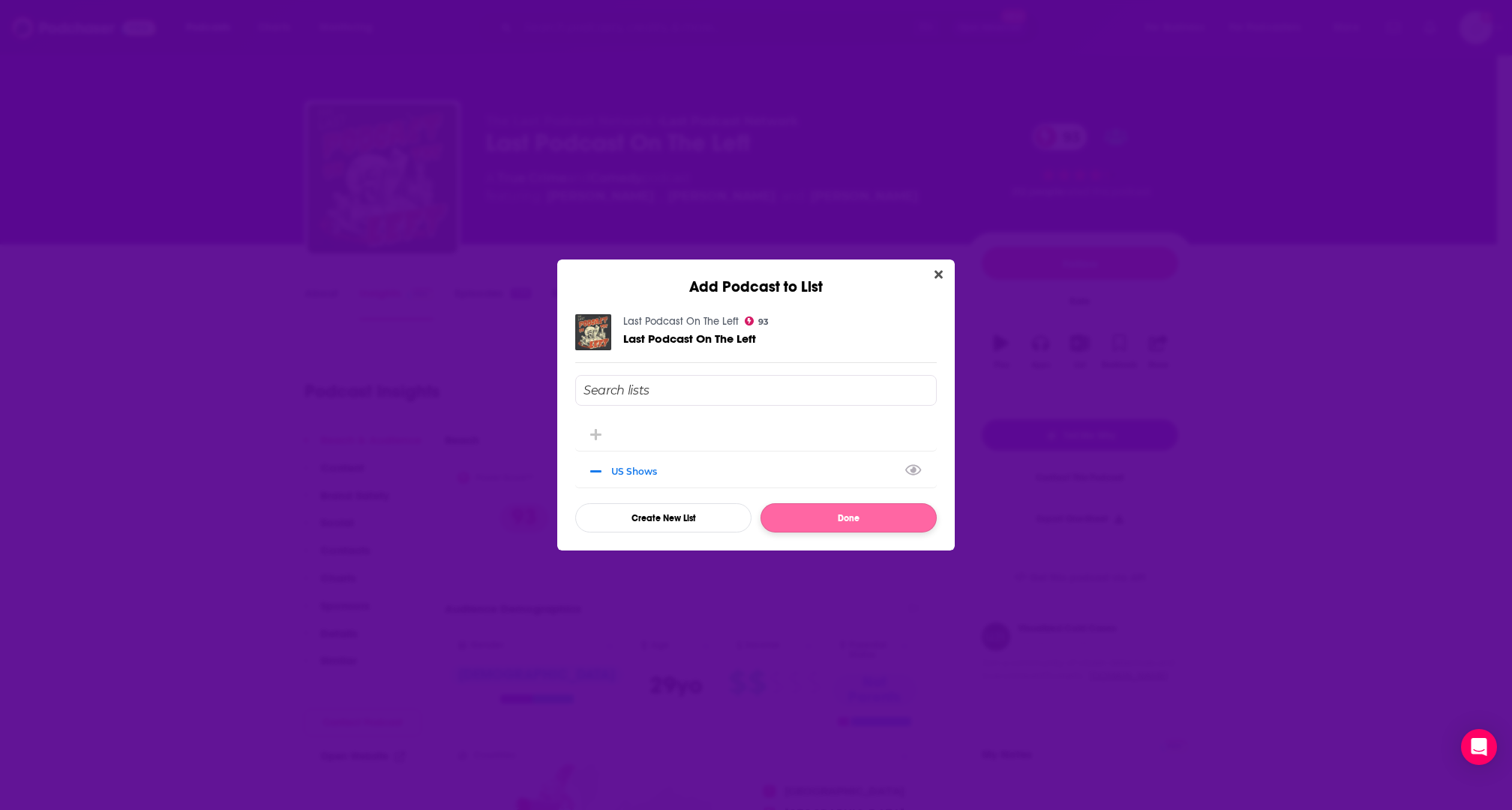 click on "Done" at bounding box center [848, 518] 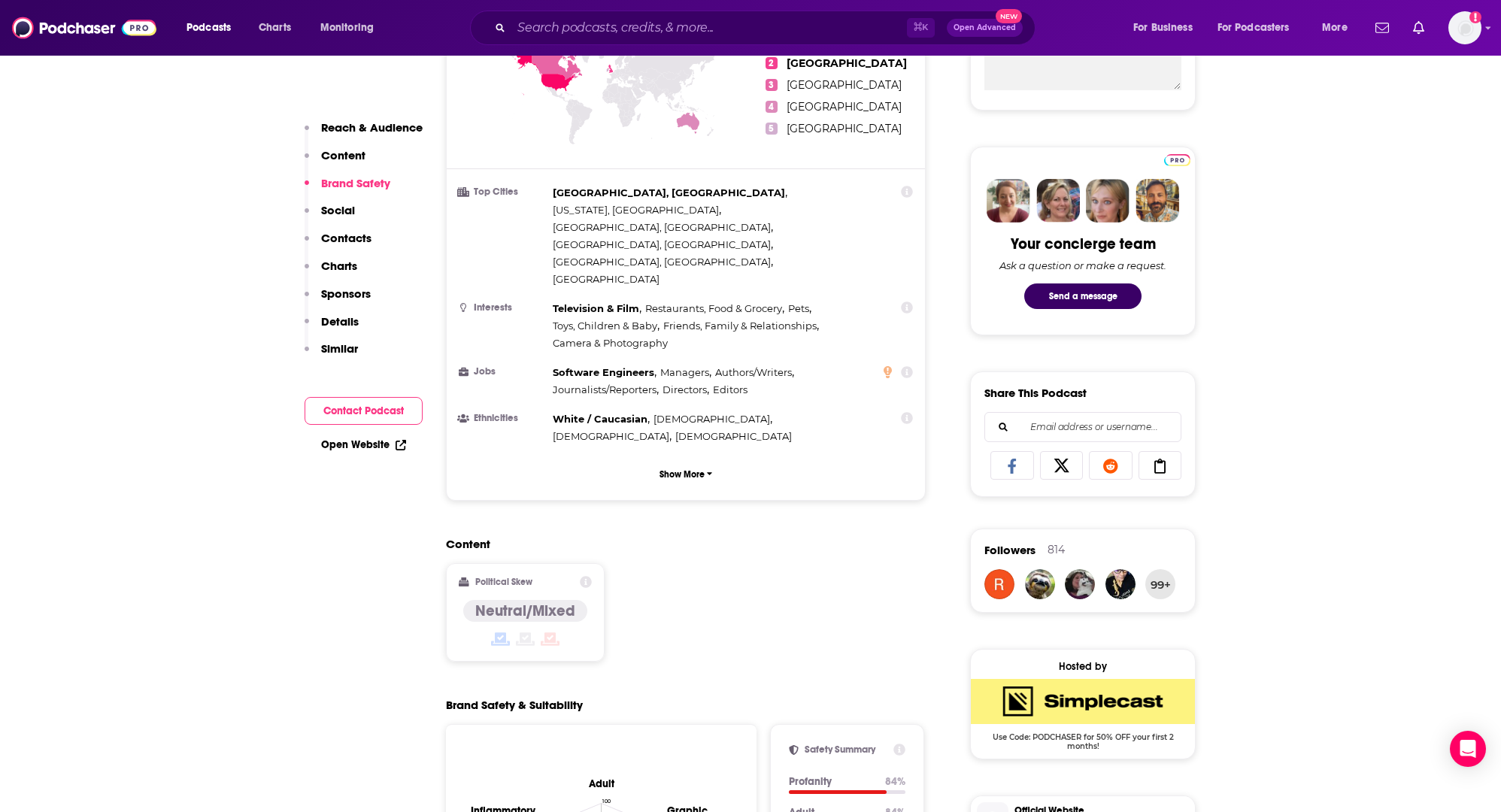 scroll, scrollTop: 0, scrollLeft: 0, axis: both 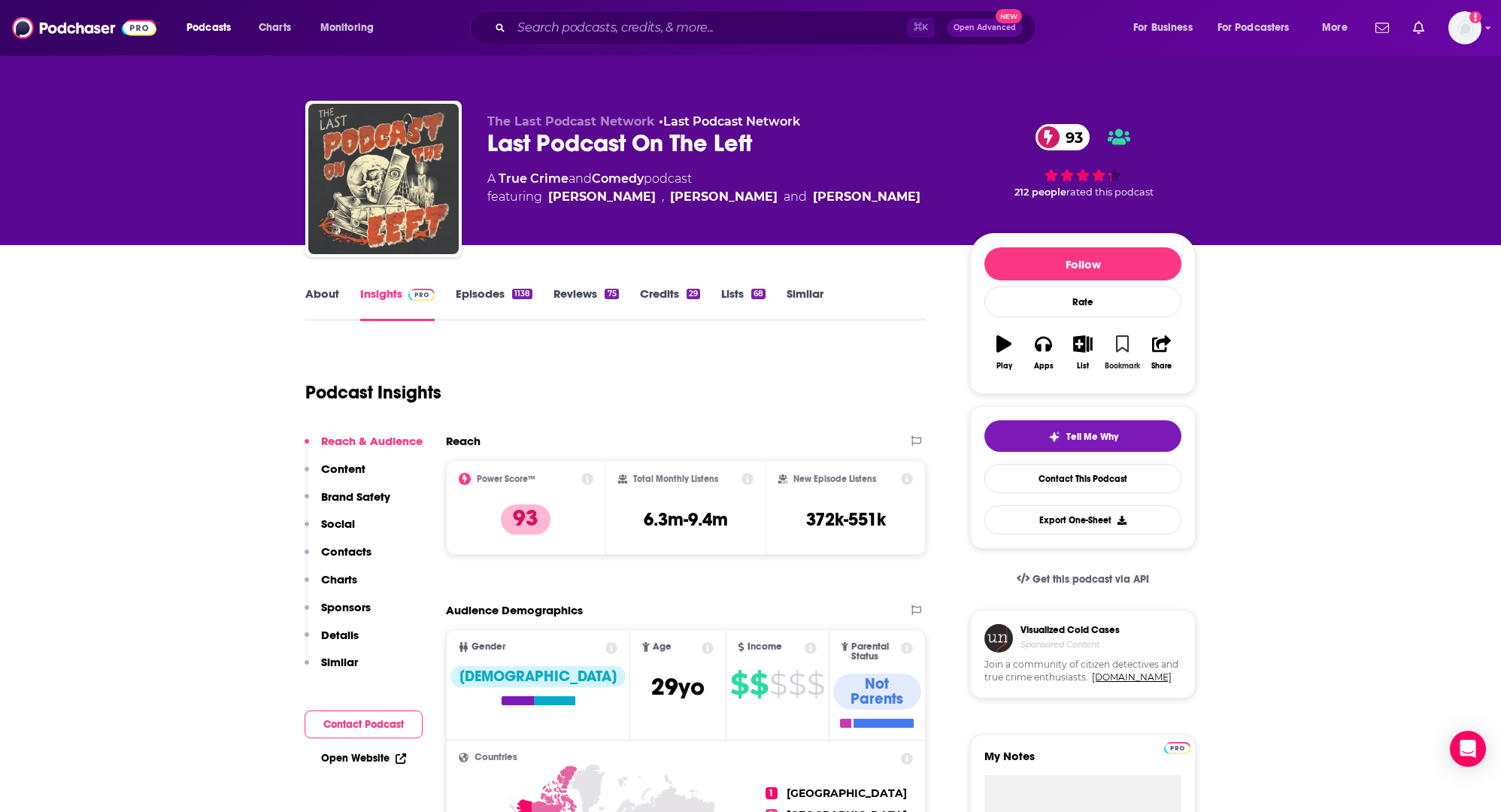click on "Bookmark" at bounding box center [1122, 353] 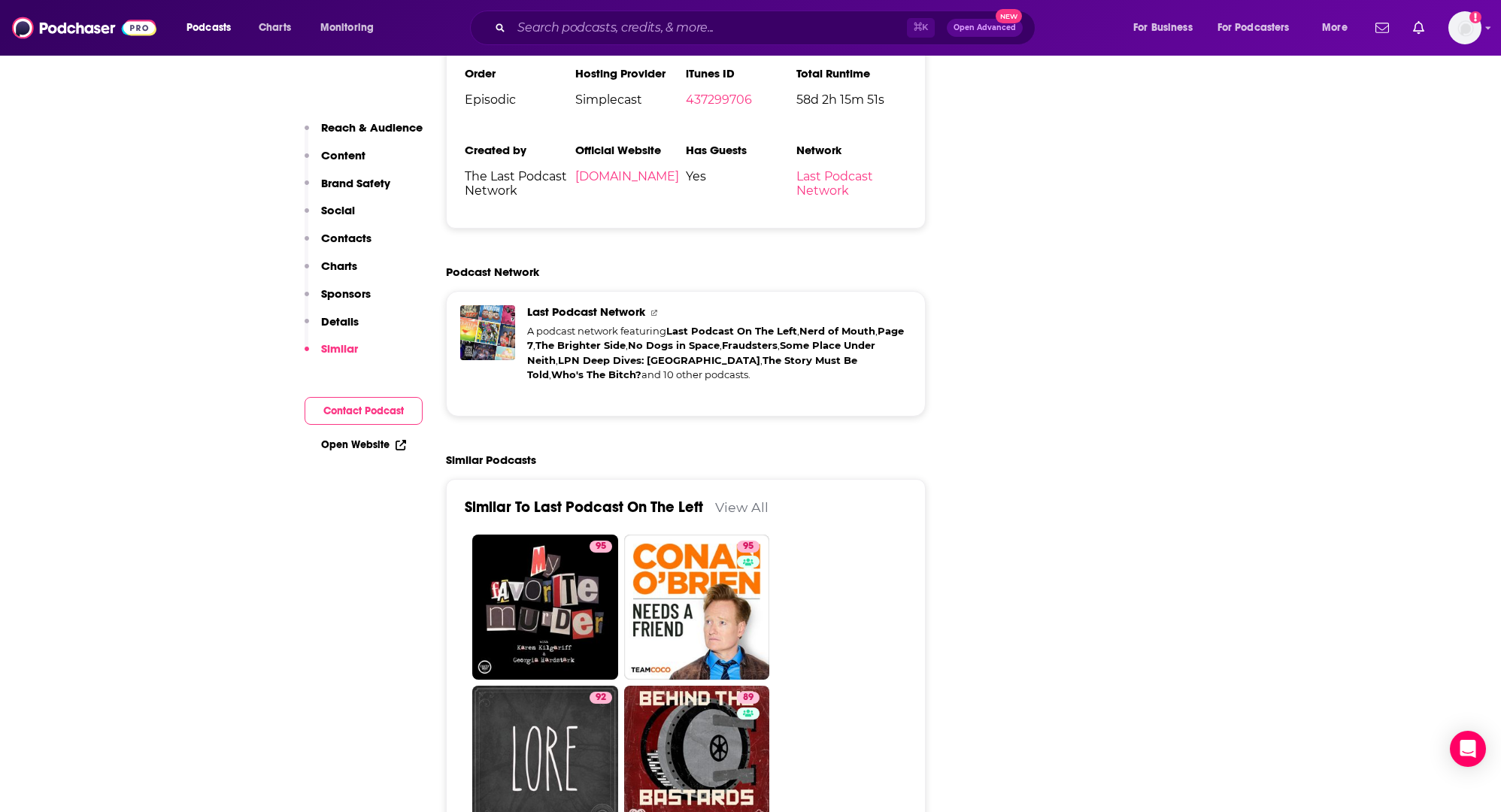 scroll, scrollTop: 2506, scrollLeft: 0, axis: vertical 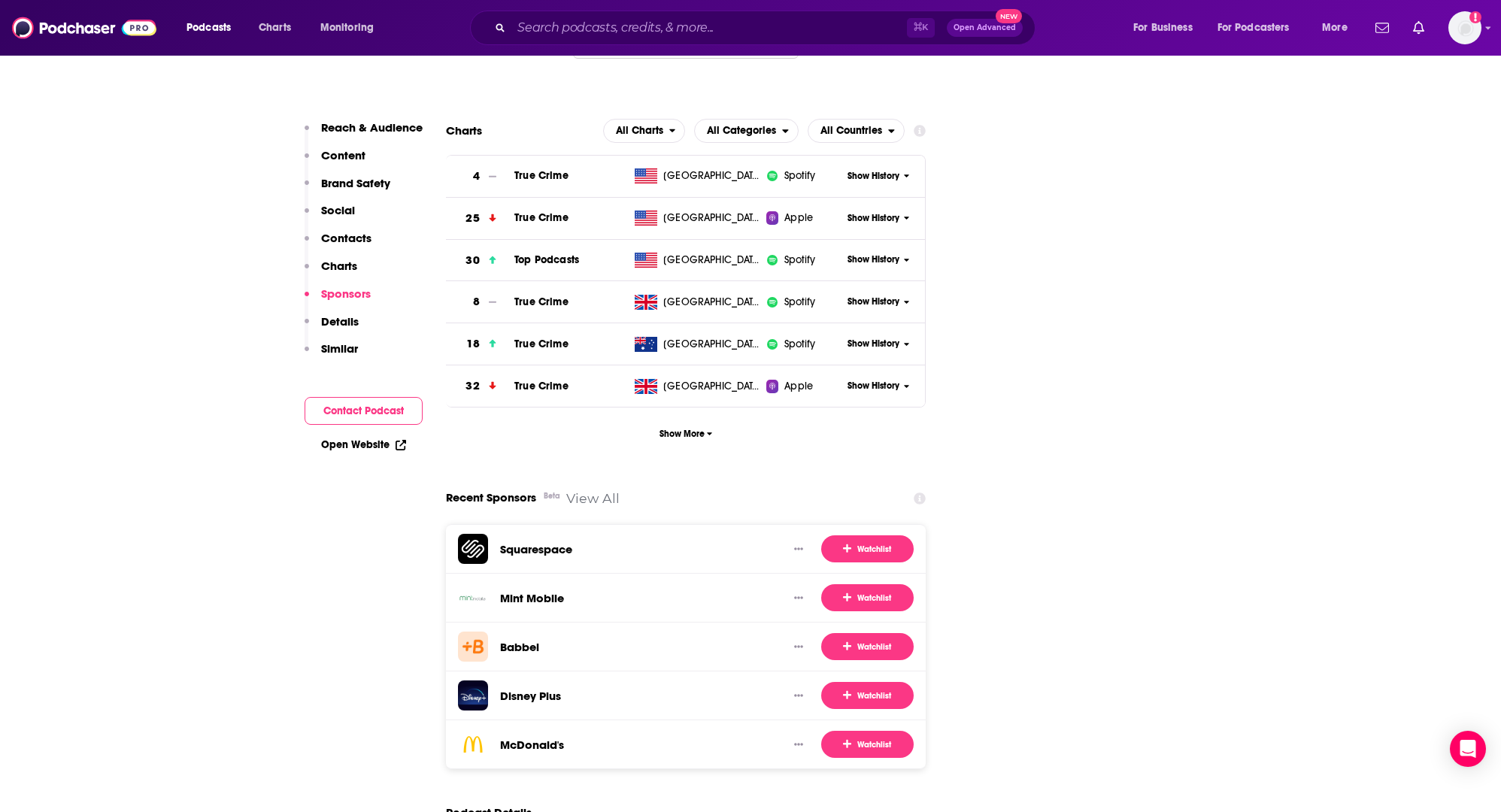 click on "View All" at bounding box center (593, 498) 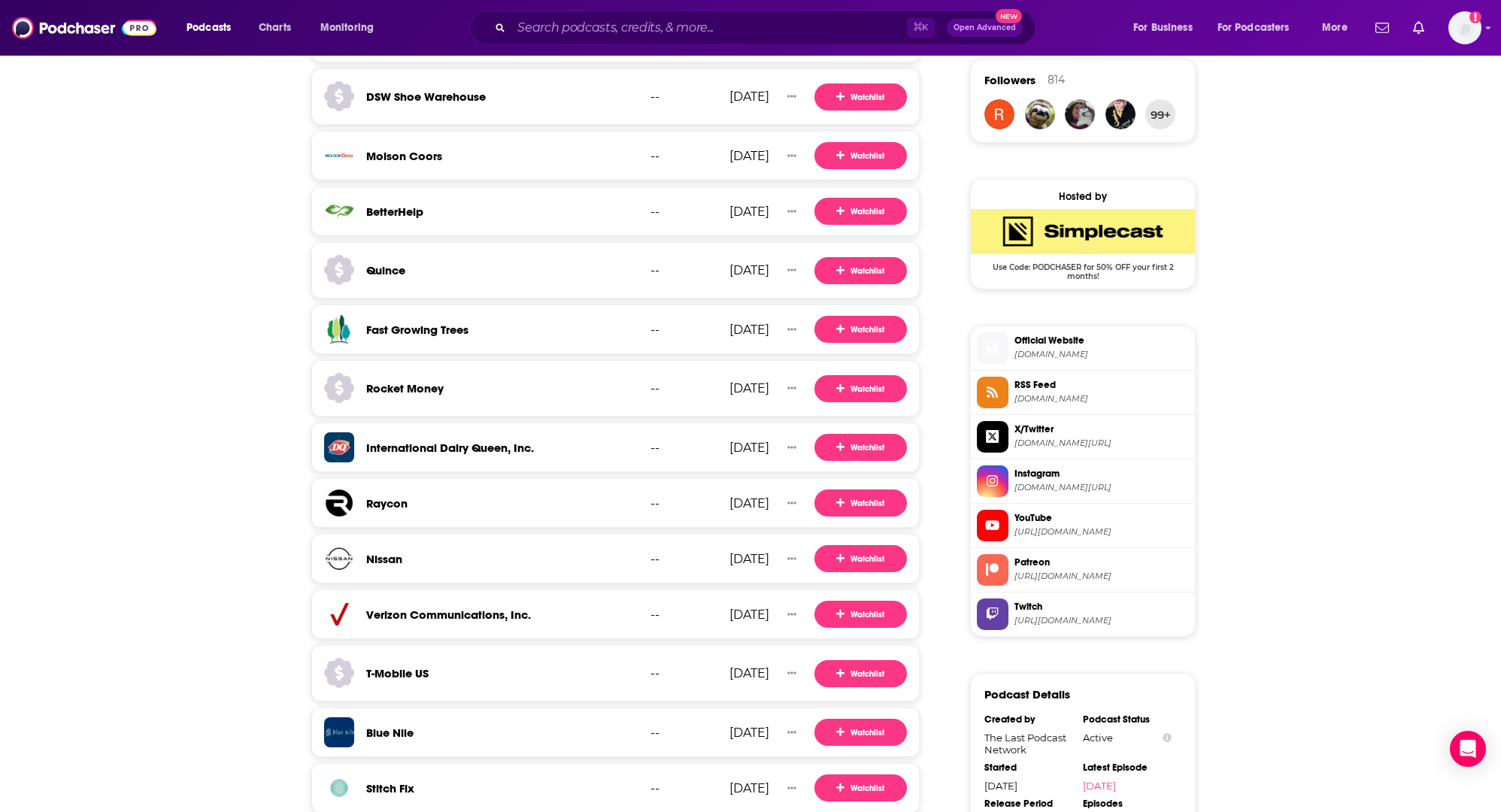 scroll, scrollTop: 1543, scrollLeft: 0, axis: vertical 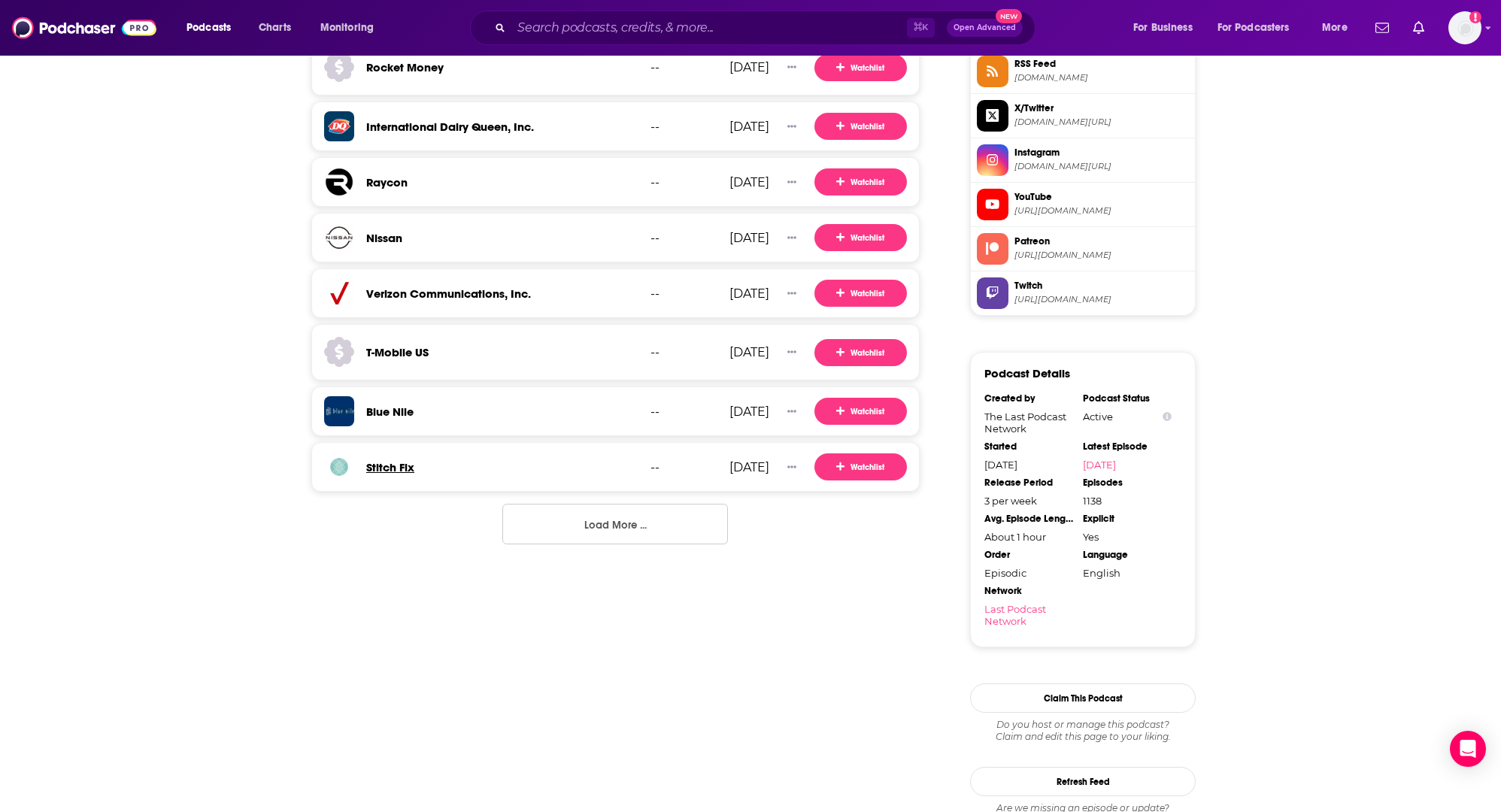 click on "Stitch Fix" at bounding box center (390, 467) 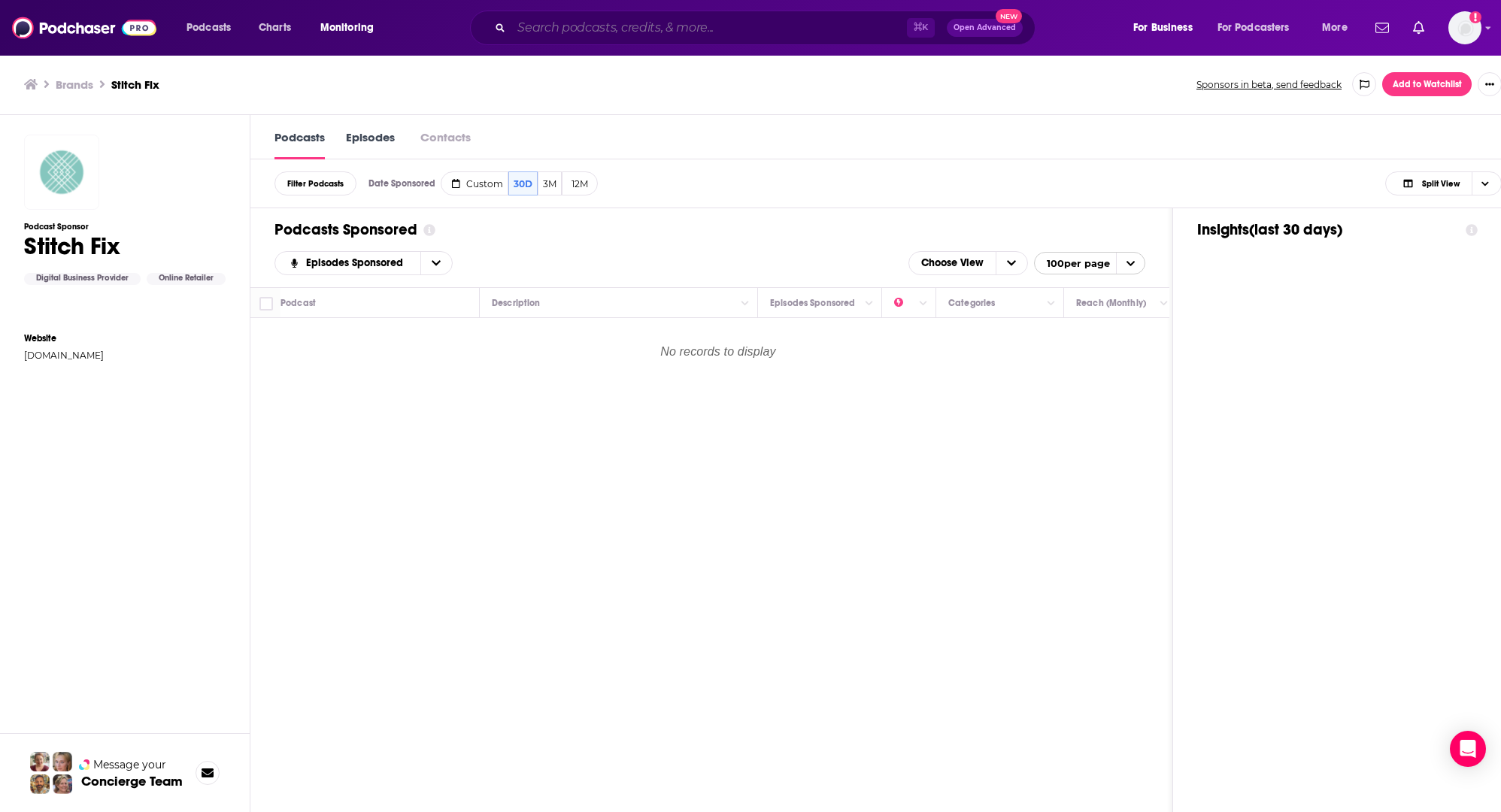 click on "⌘  K Open Advanced New" at bounding box center [753, 28] 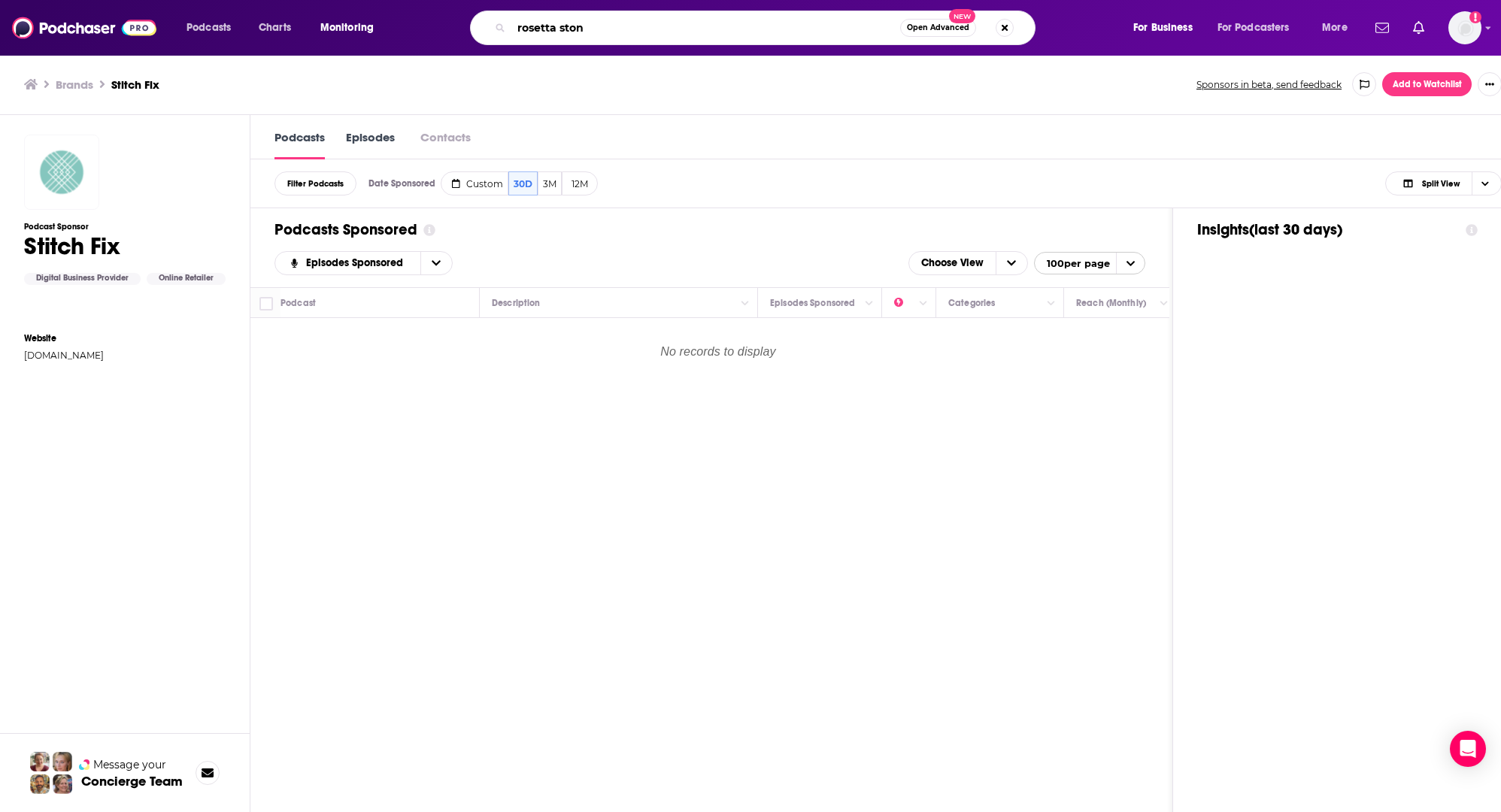 type on "rosetta stone" 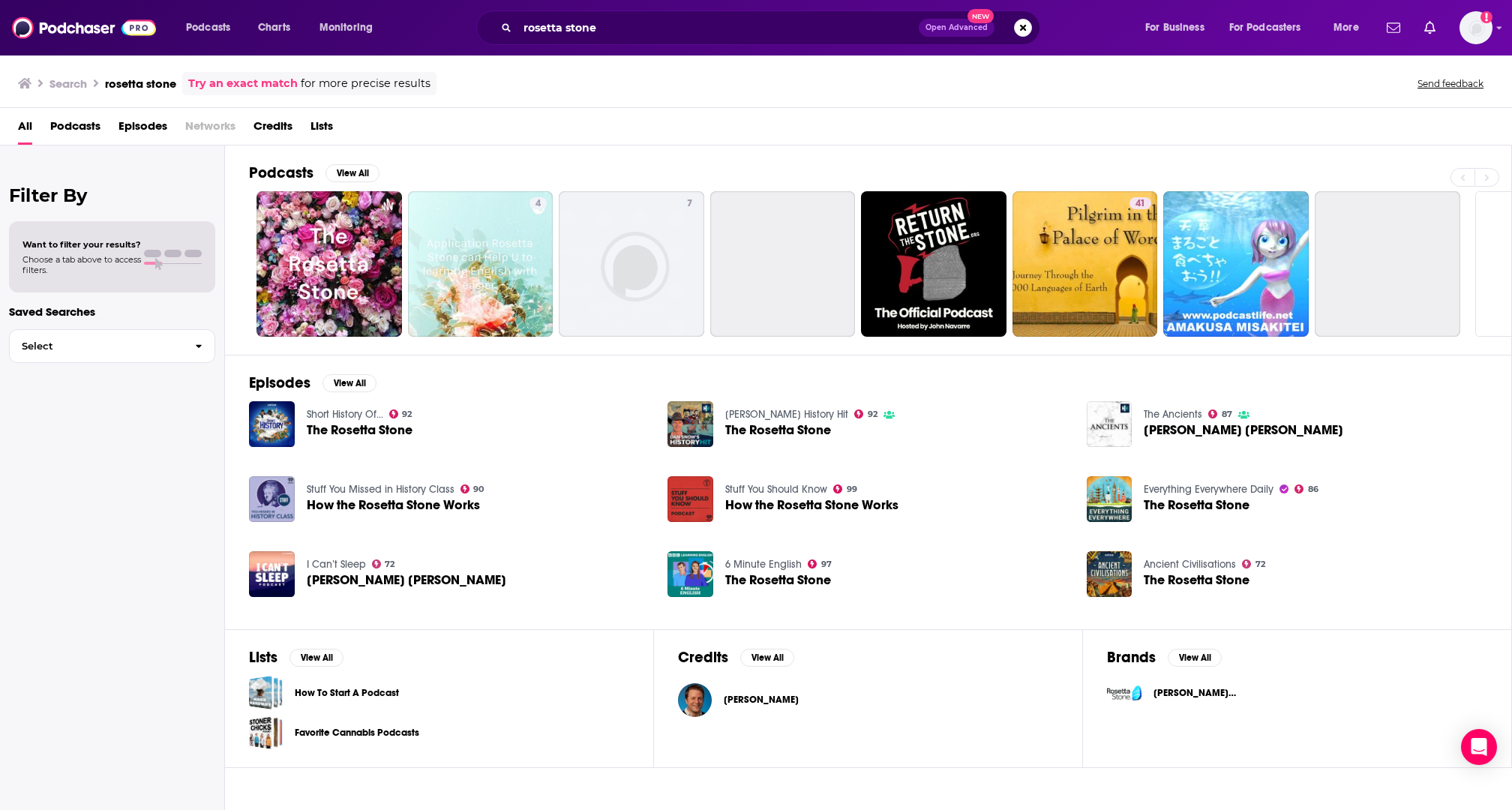 click on "[PERSON_NAME] [PERSON_NAME]" at bounding box center [1198, 693] 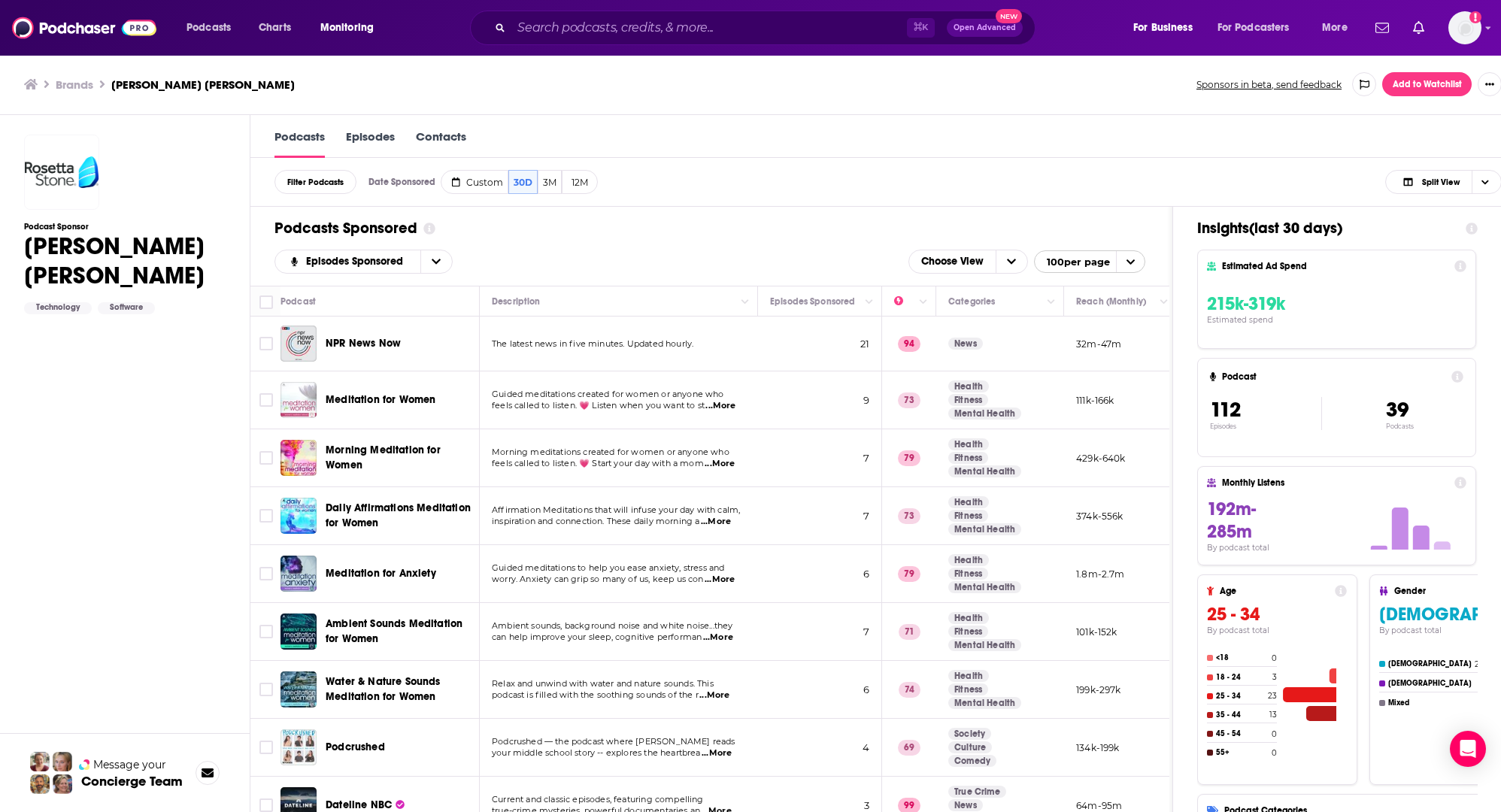 click on "Add to Watchlist" at bounding box center [1427, 84] 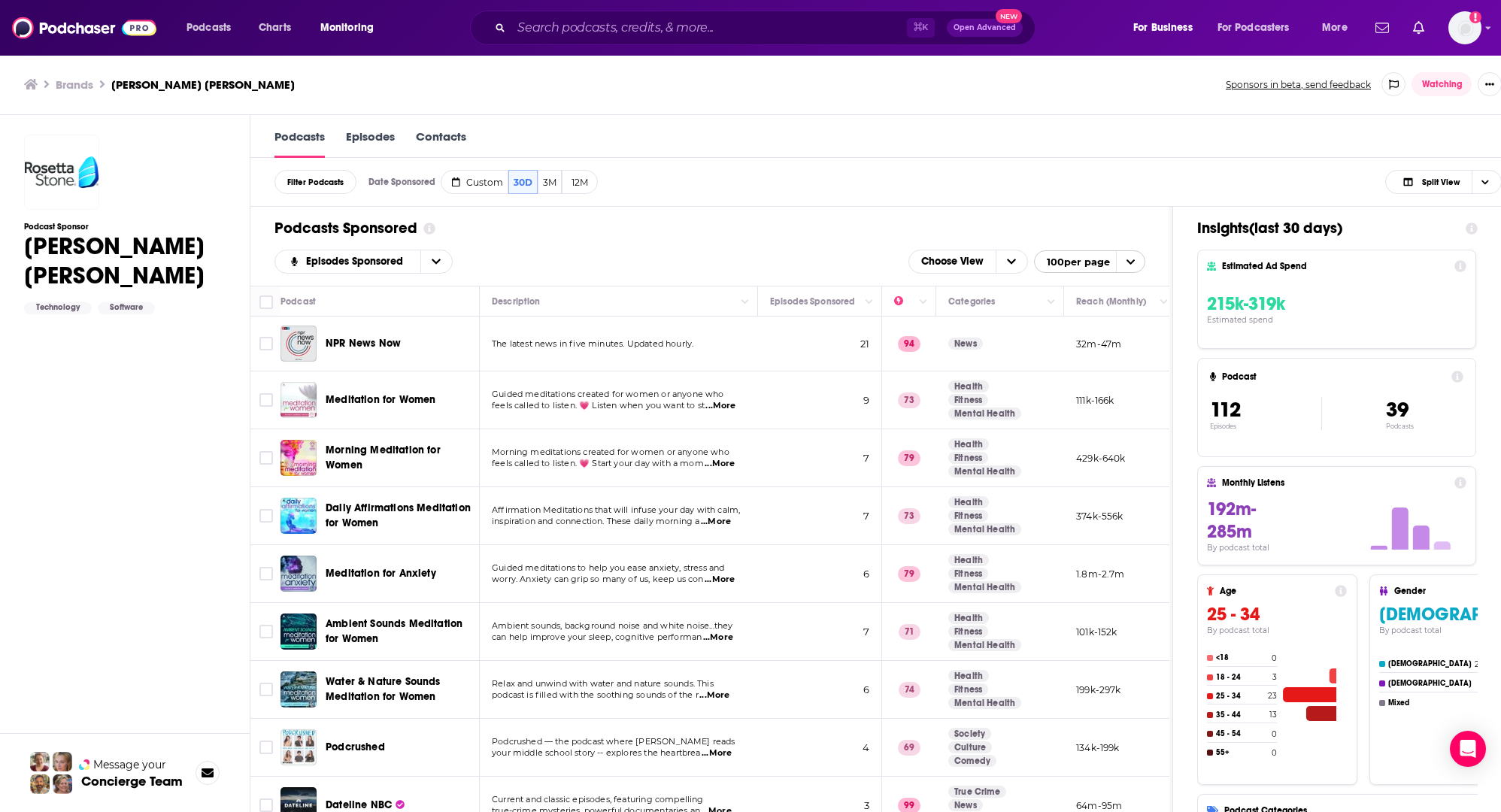 scroll, scrollTop: 0, scrollLeft: 0, axis: both 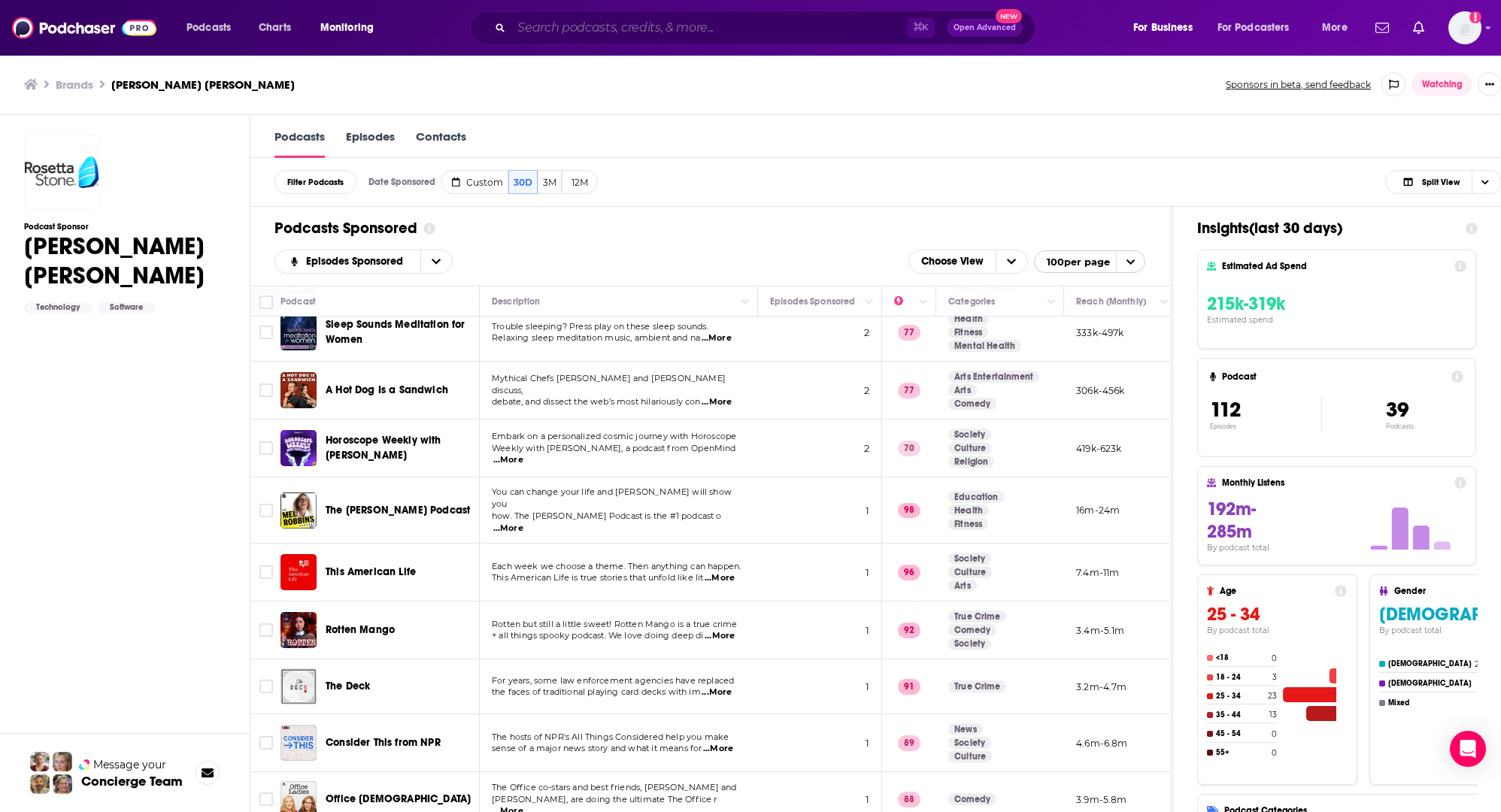 click at bounding box center (709, 28) 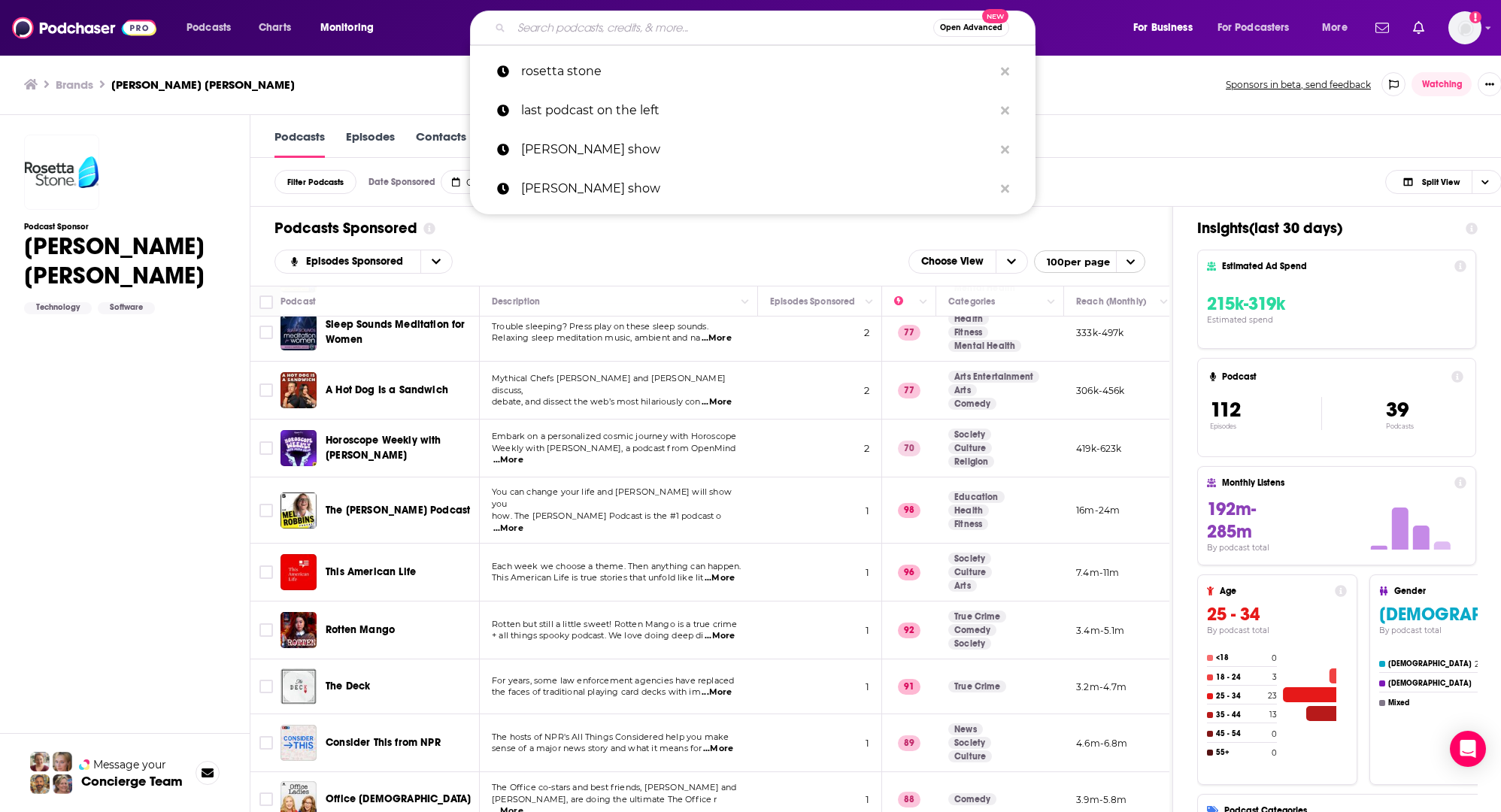 click on "Podcast Sponsor Rosetta Stone Technology Software" at bounding box center (125, 492) 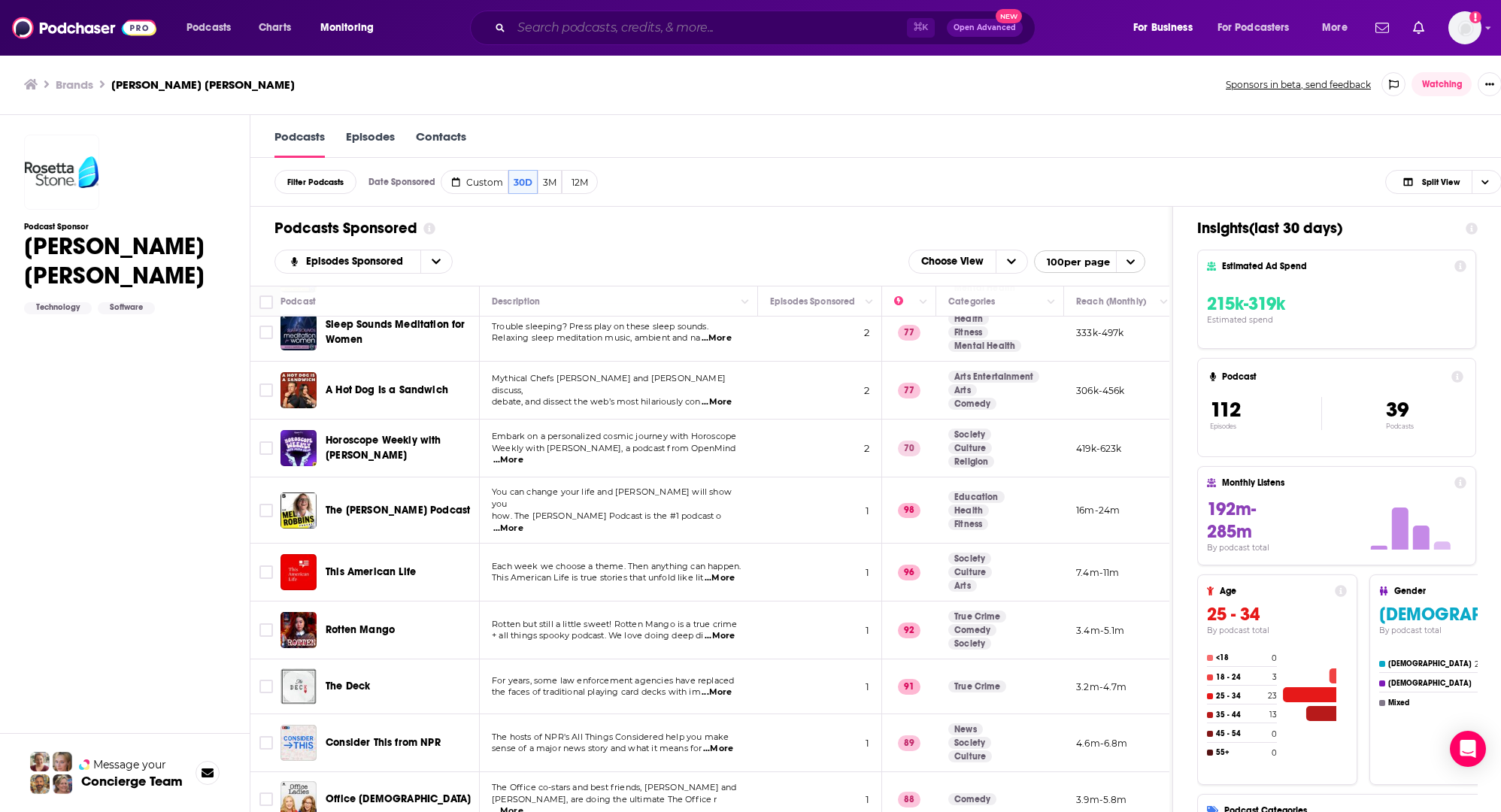 click at bounding box center (709, 28) 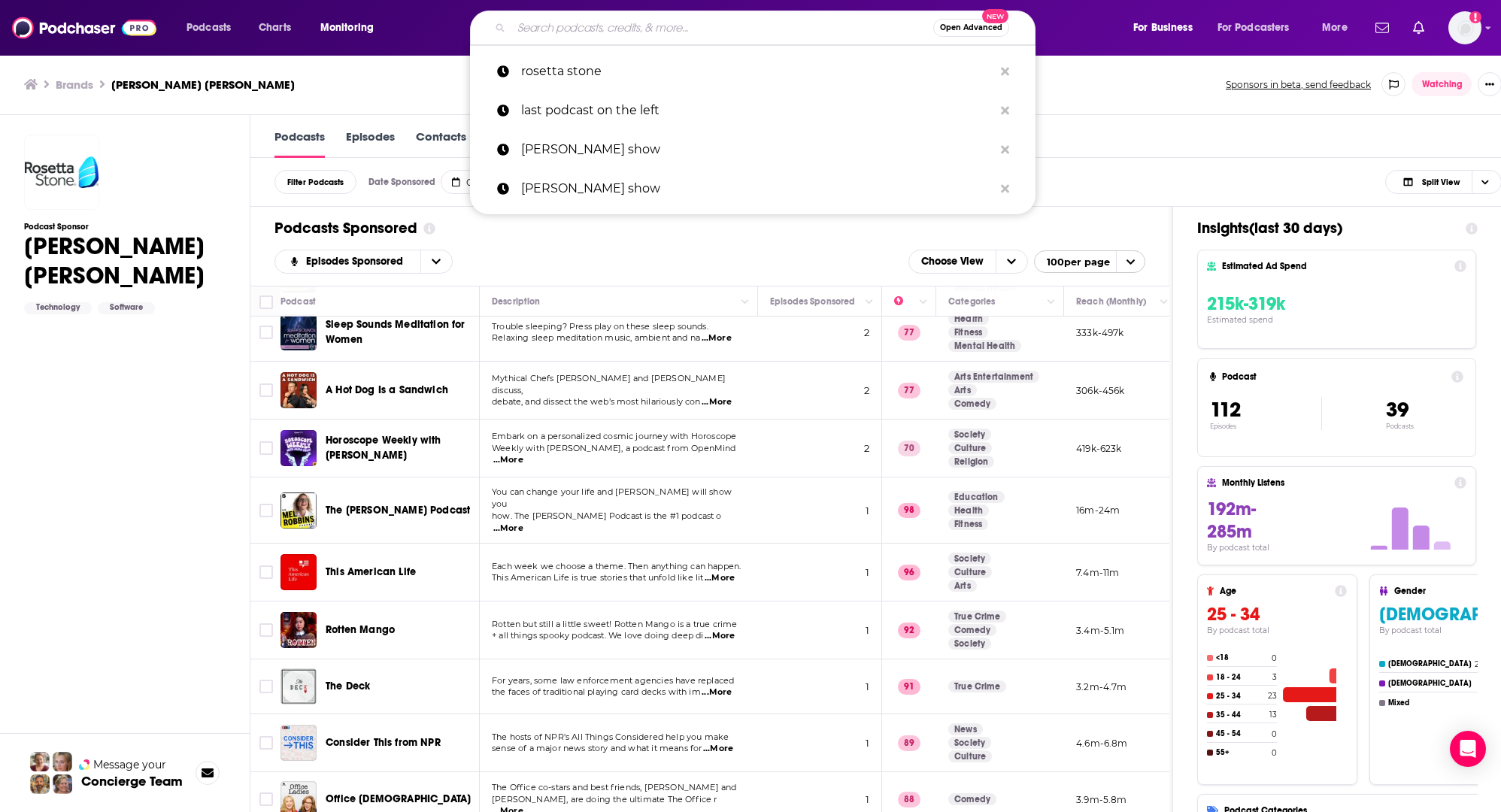 paste on "How Did This Get Made?" 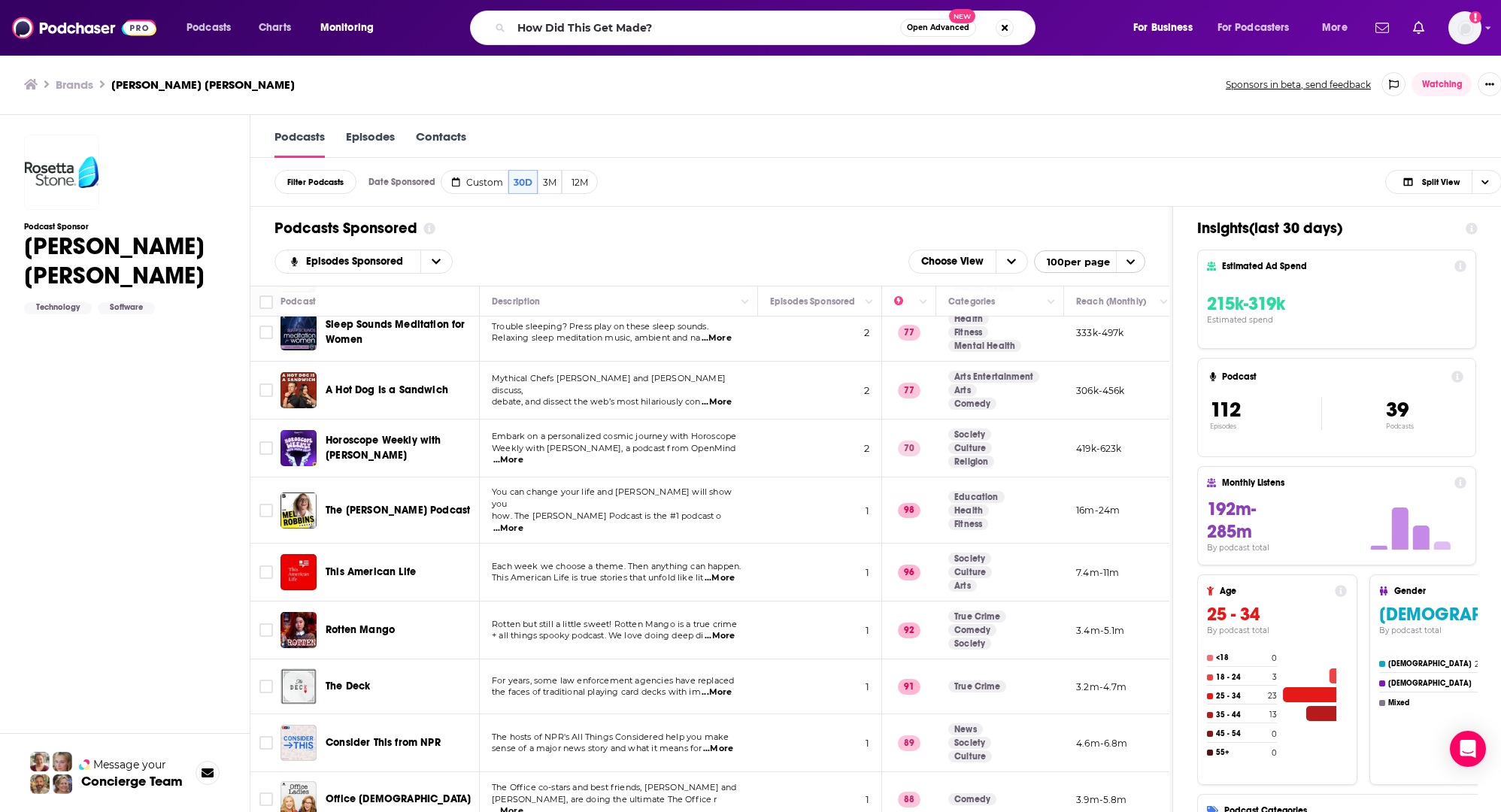 scroll, scrollTop: 0, scrollLeft: 0, axis: both 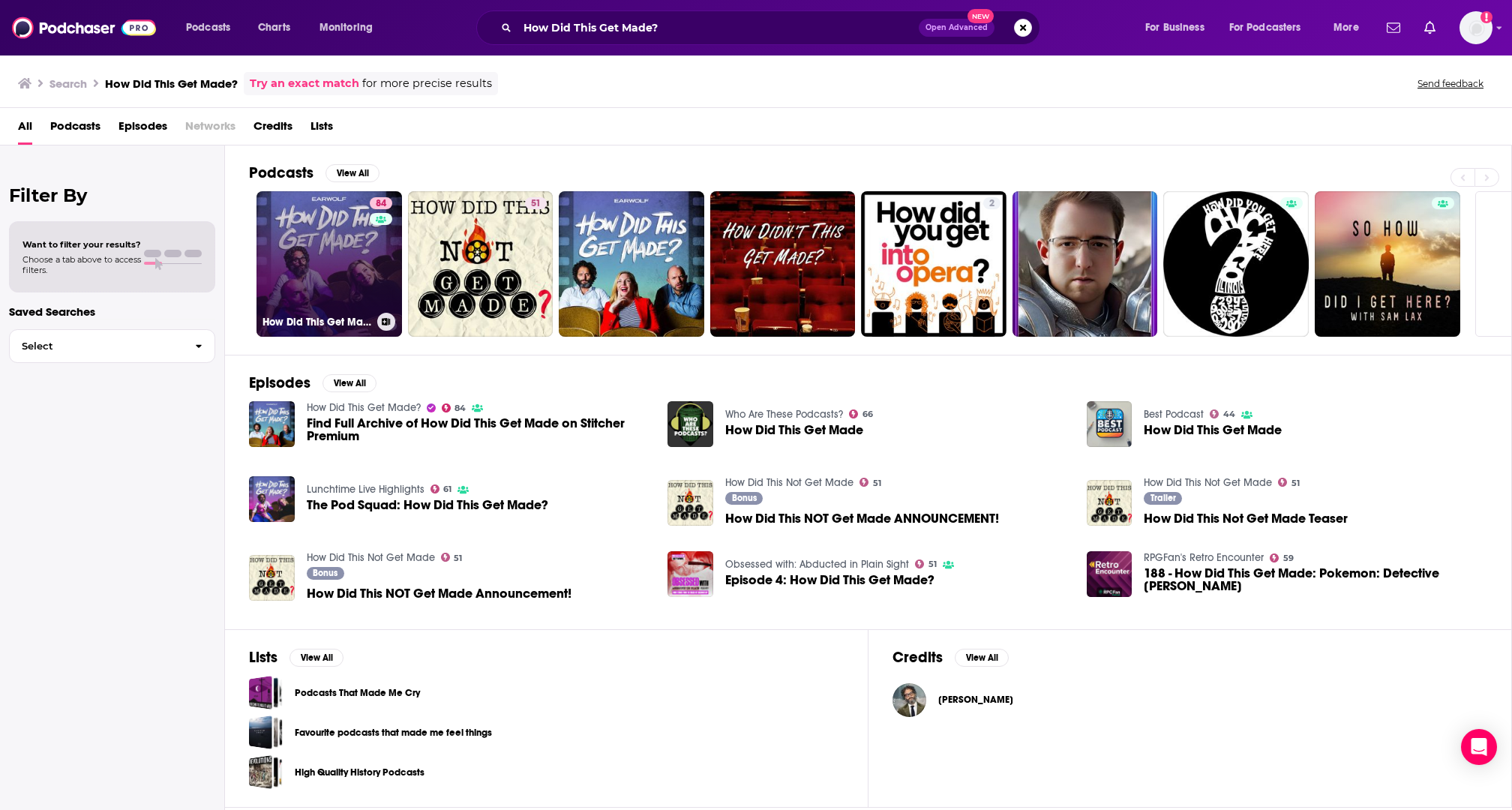 click on "84 How Did This Get Made?" at bounding box center [329, 264] 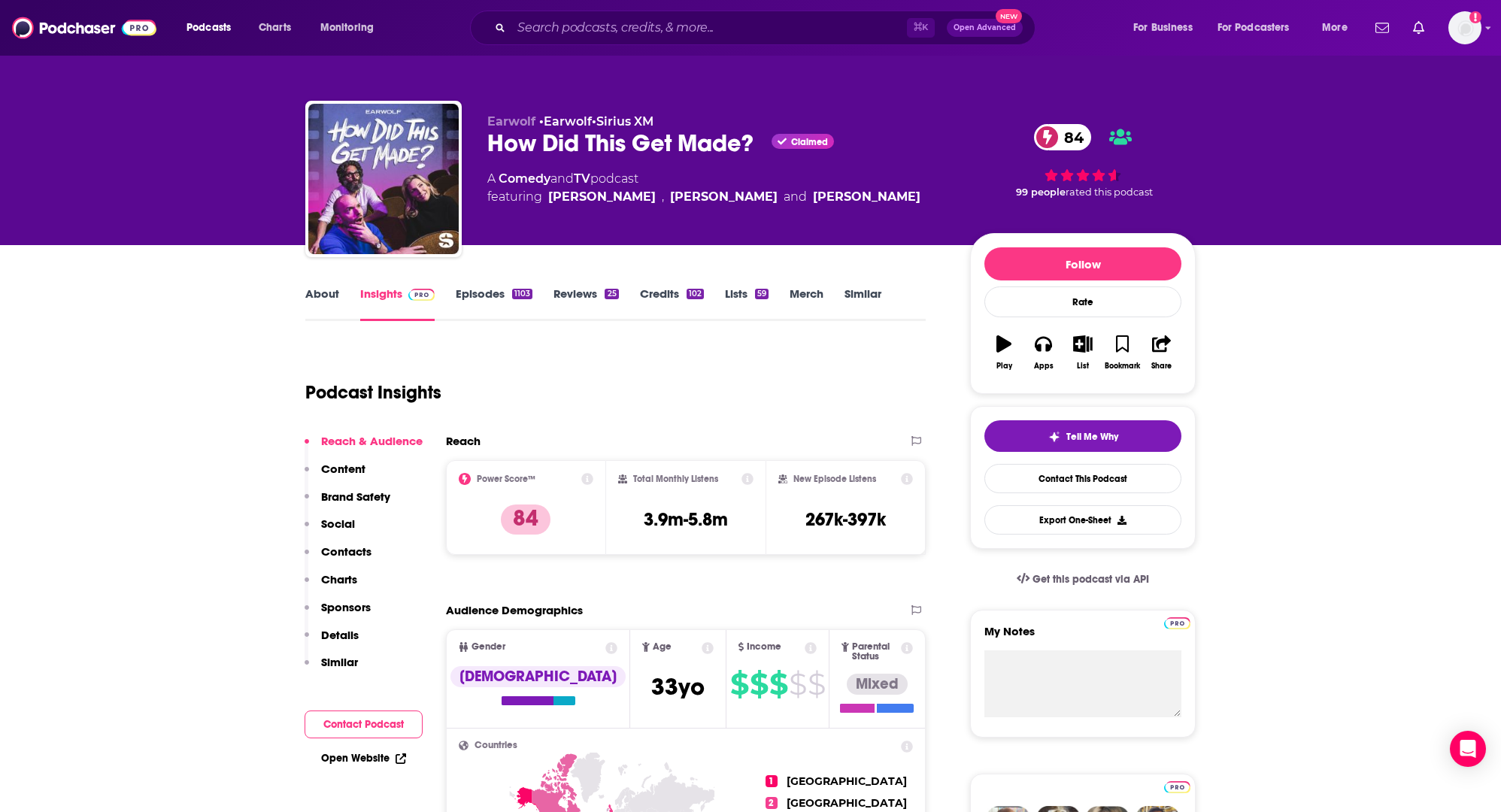 scroll, scrollTop: 1, scrollLeft: 0, axis: vertical 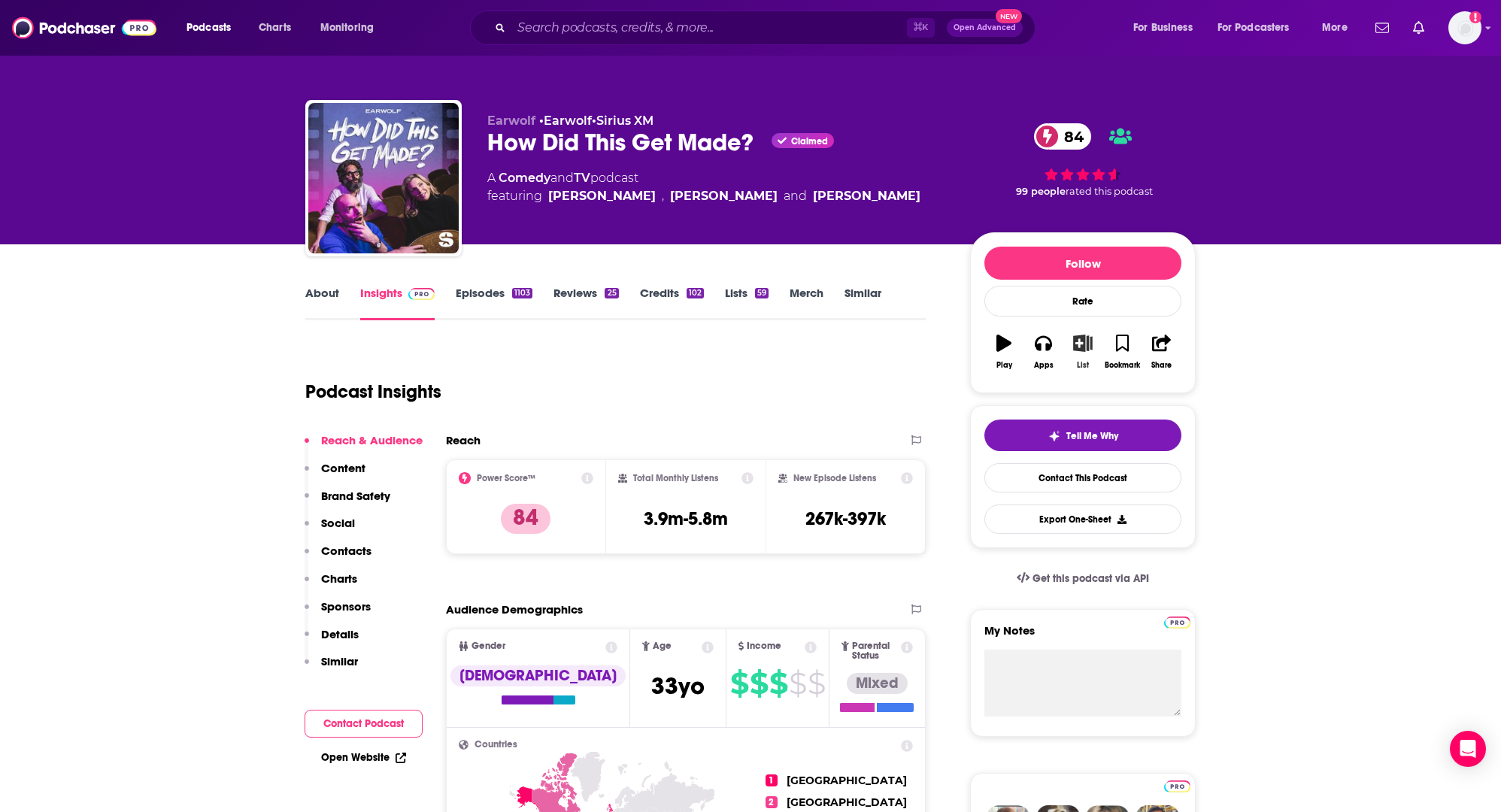 click 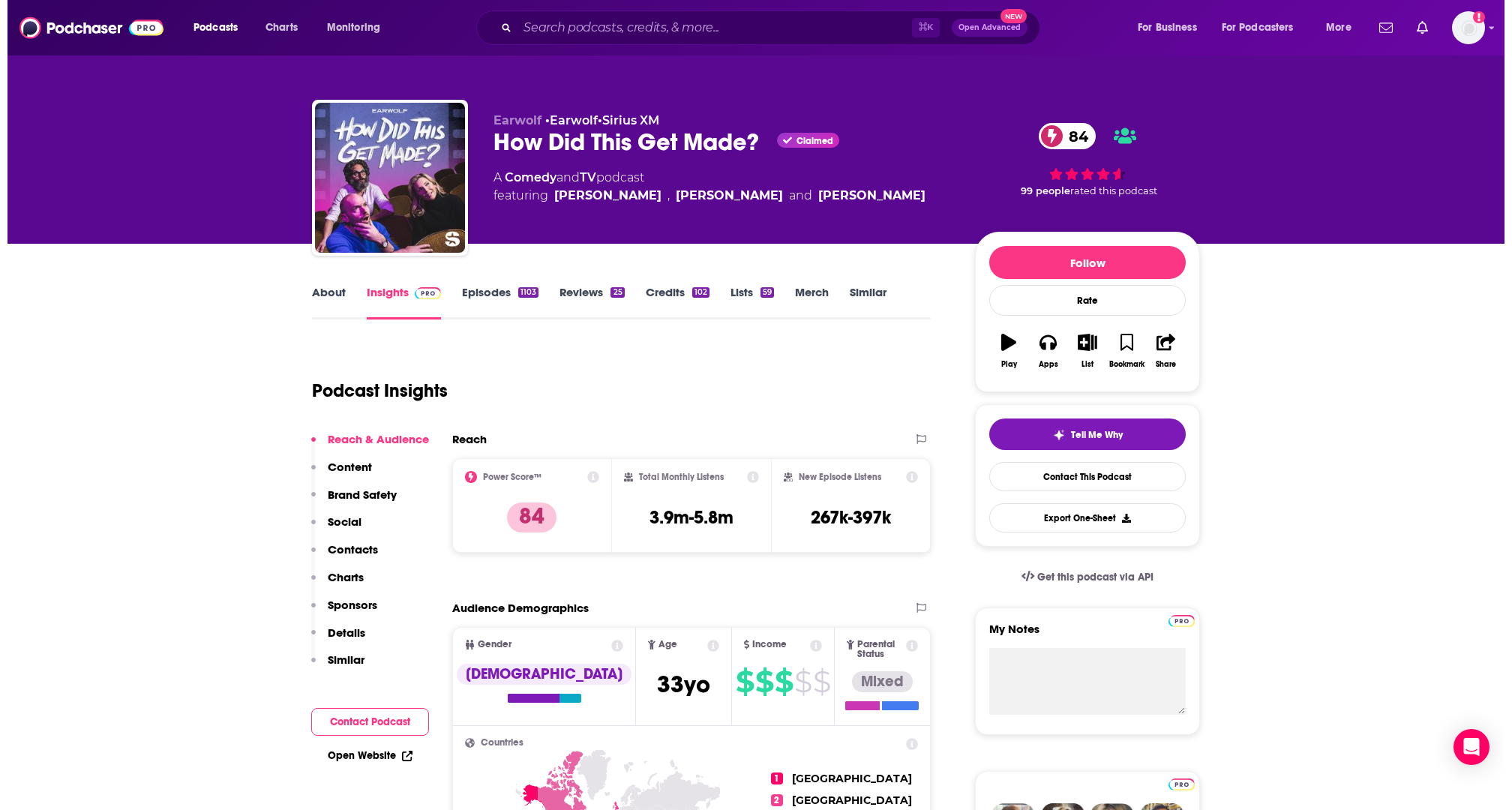 scroll, scrollTop: 0, scrollLeft: 0, axis: both 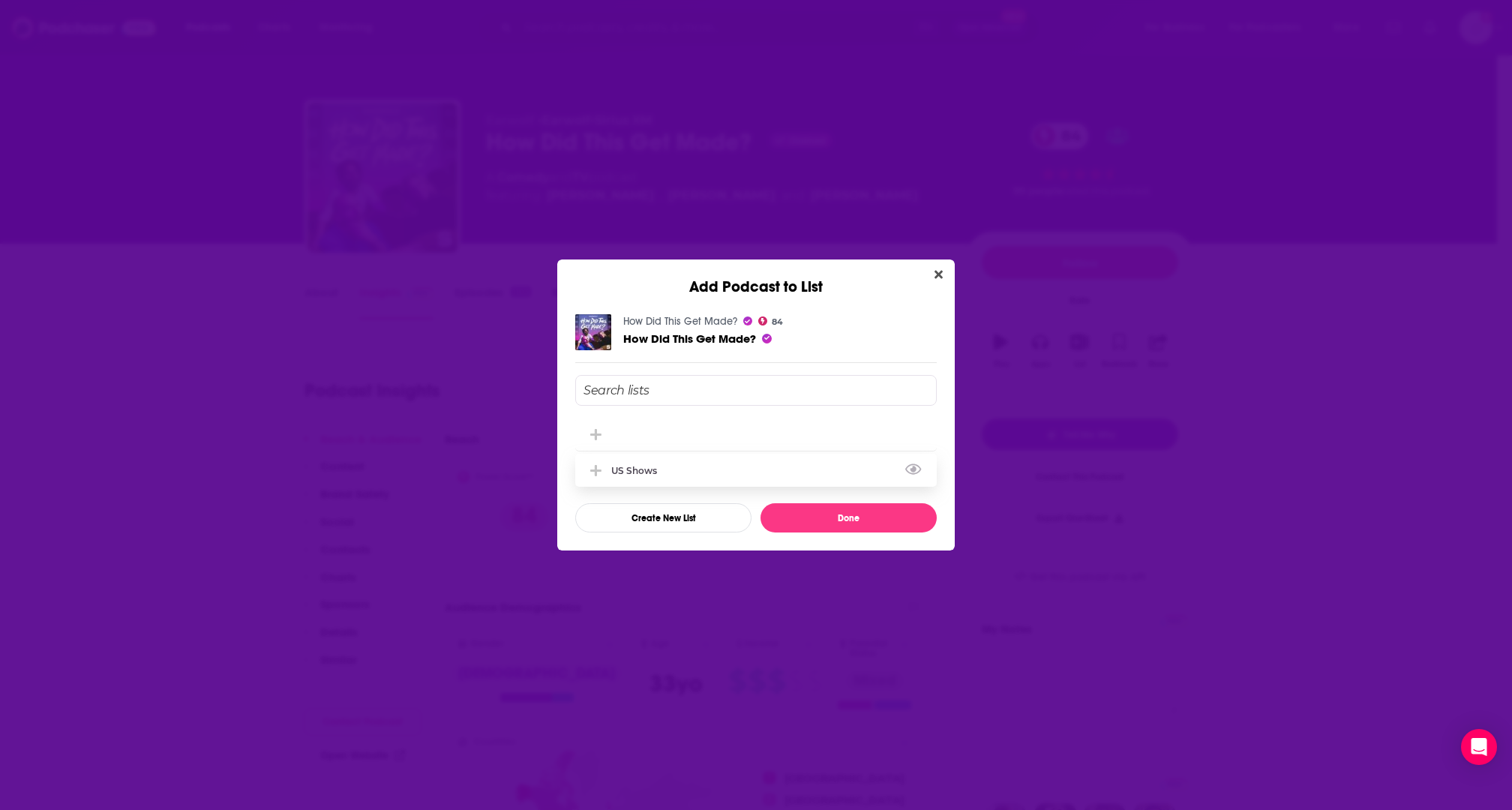 click on "US Shows" at bounding box center [638, 470] 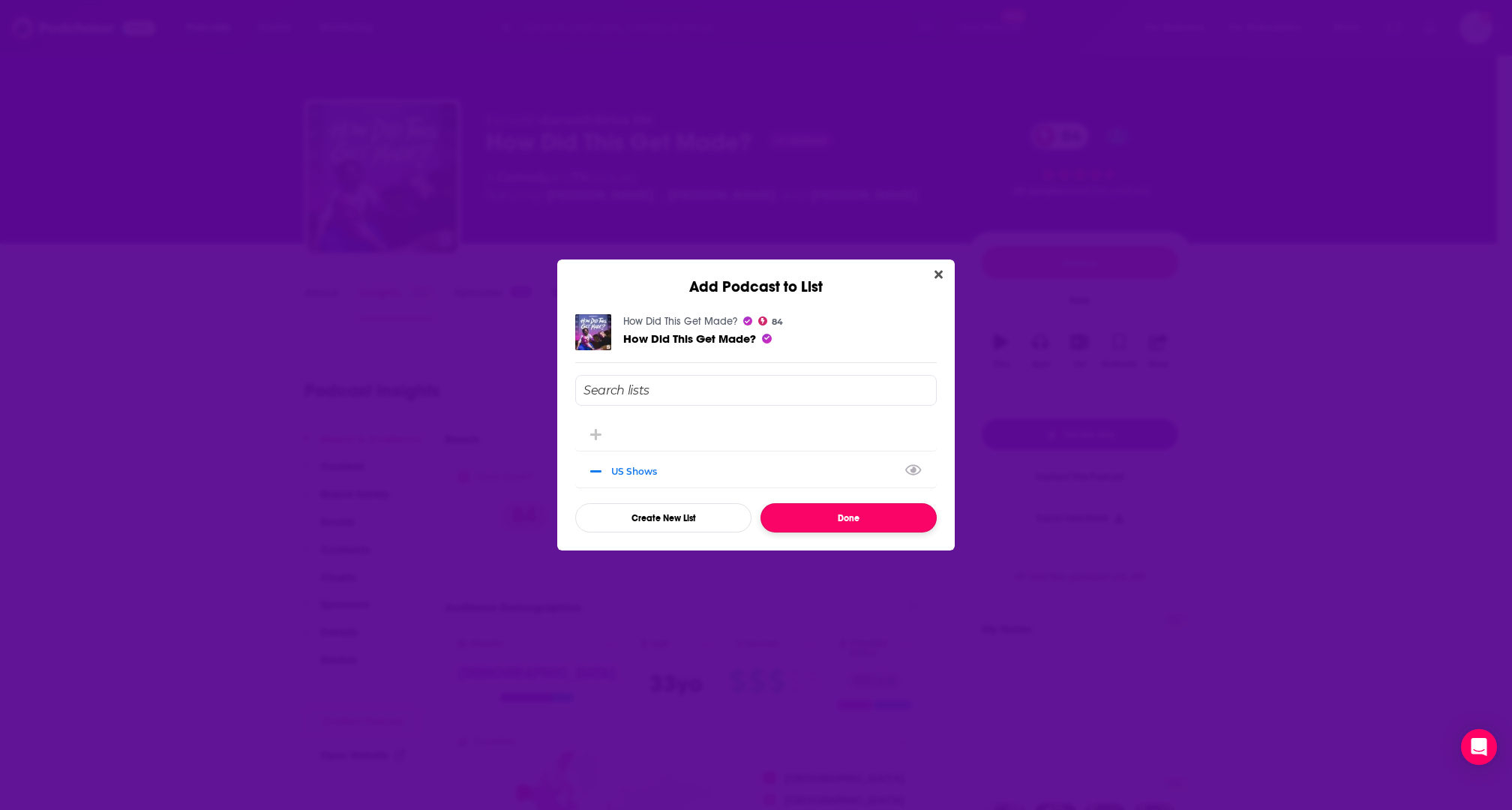 click on "Done" at bounding box center [848, 518] 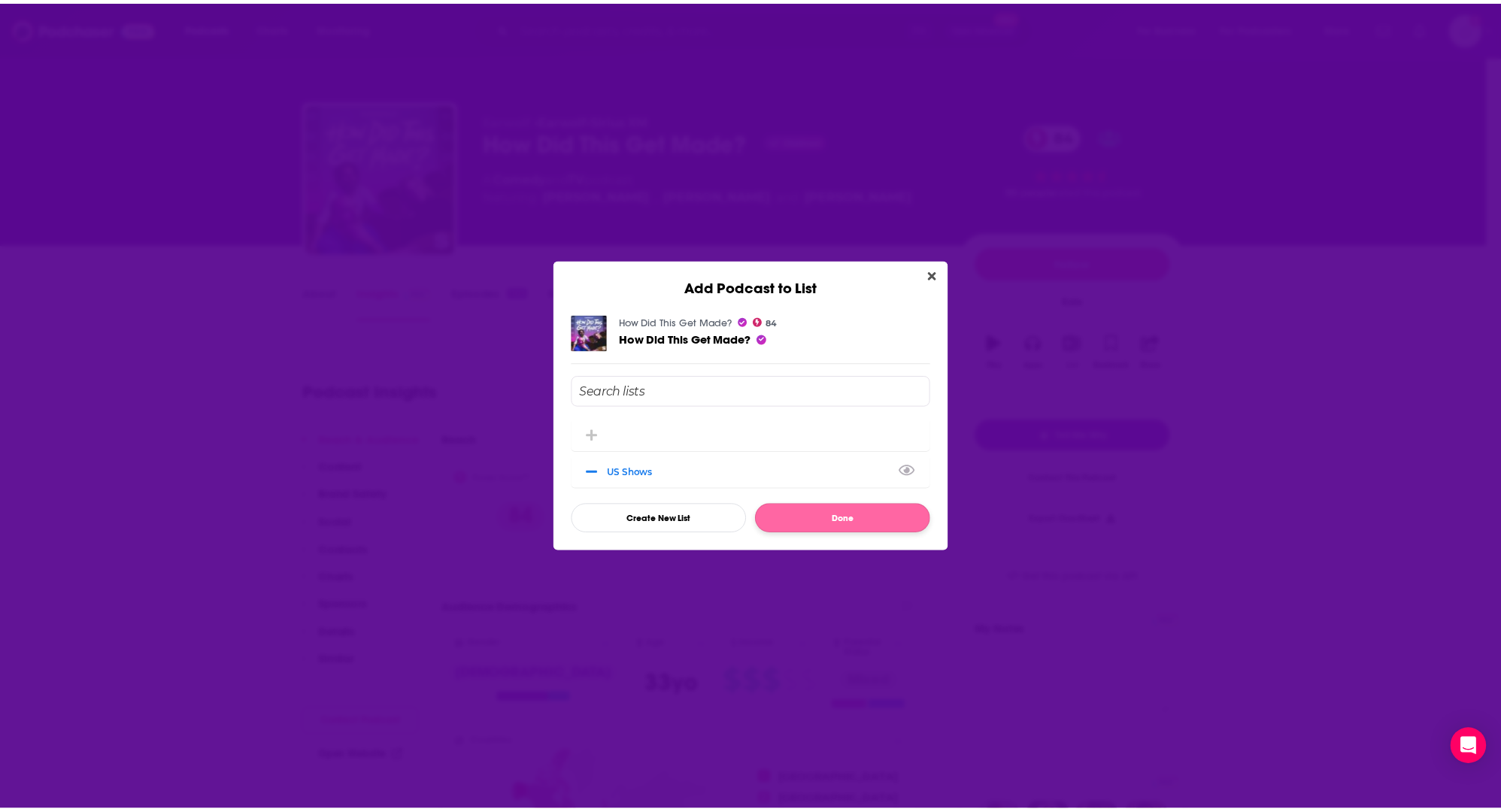 scroll, scrollTop: 1, scrollLeft: 0, axis: vertical 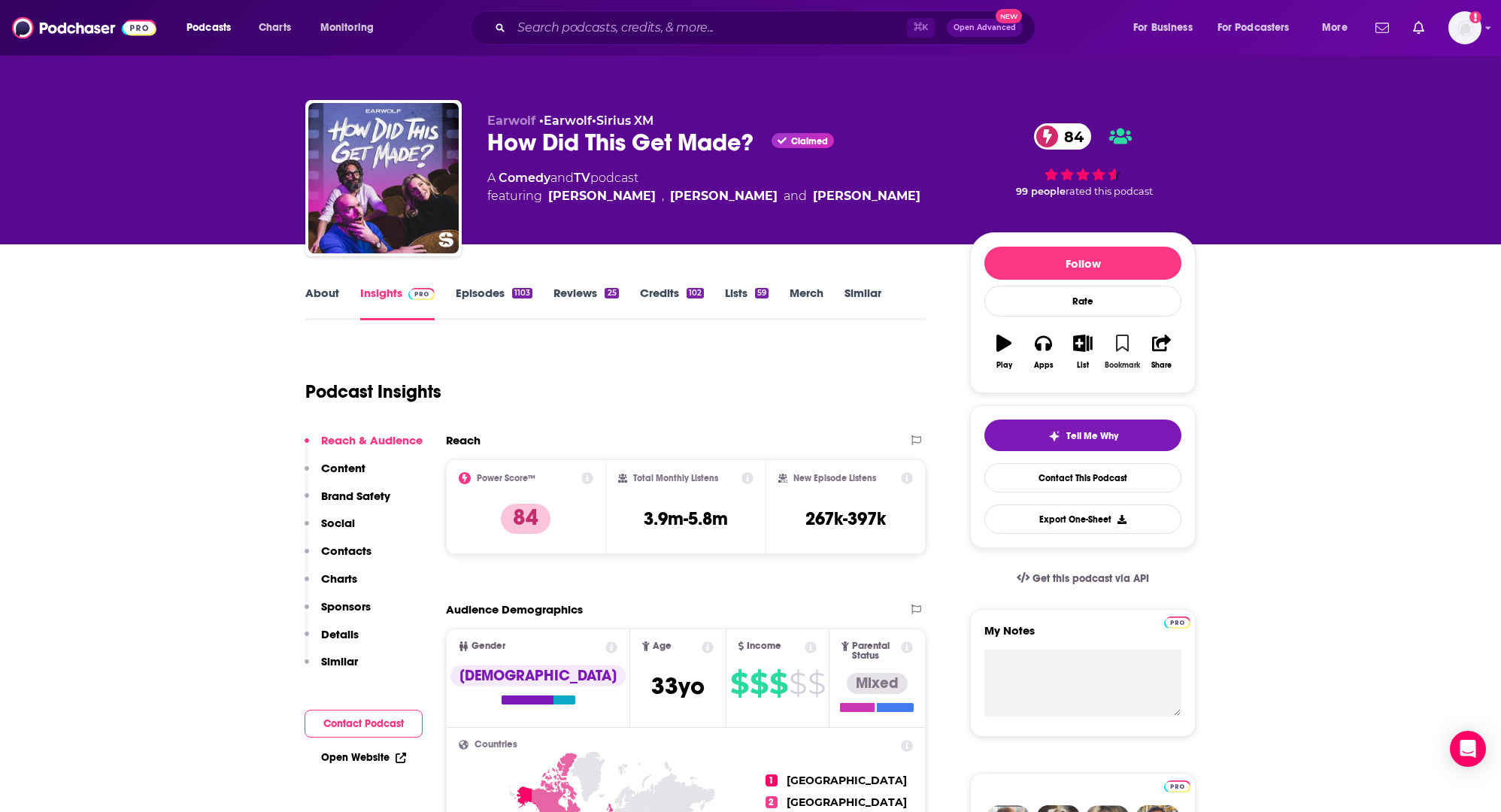 click on "Bookmark" at bounding box center [1122, 352] 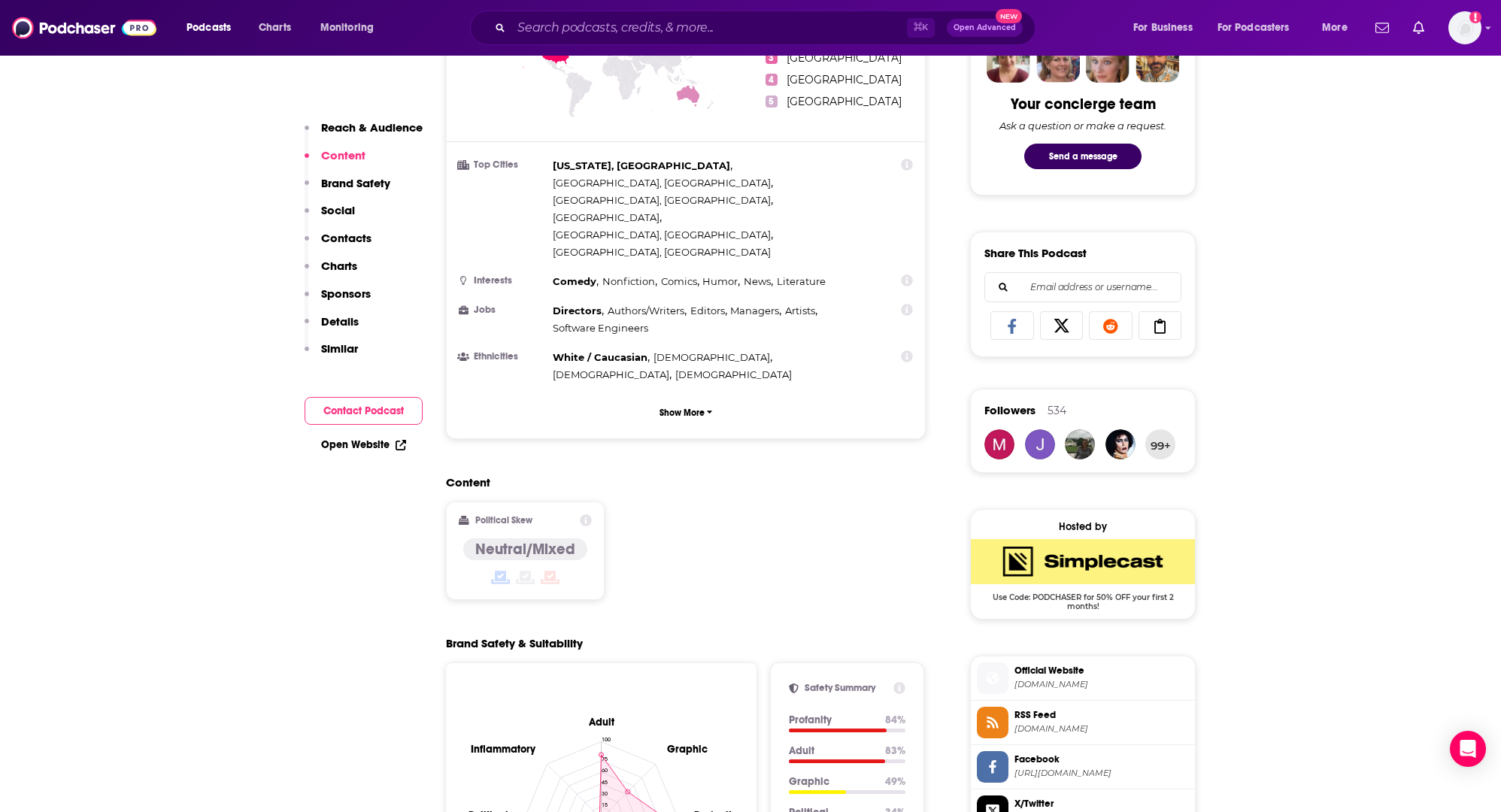 scroll, scrollTop: 666, scrollLeft: 0, axis: vertical 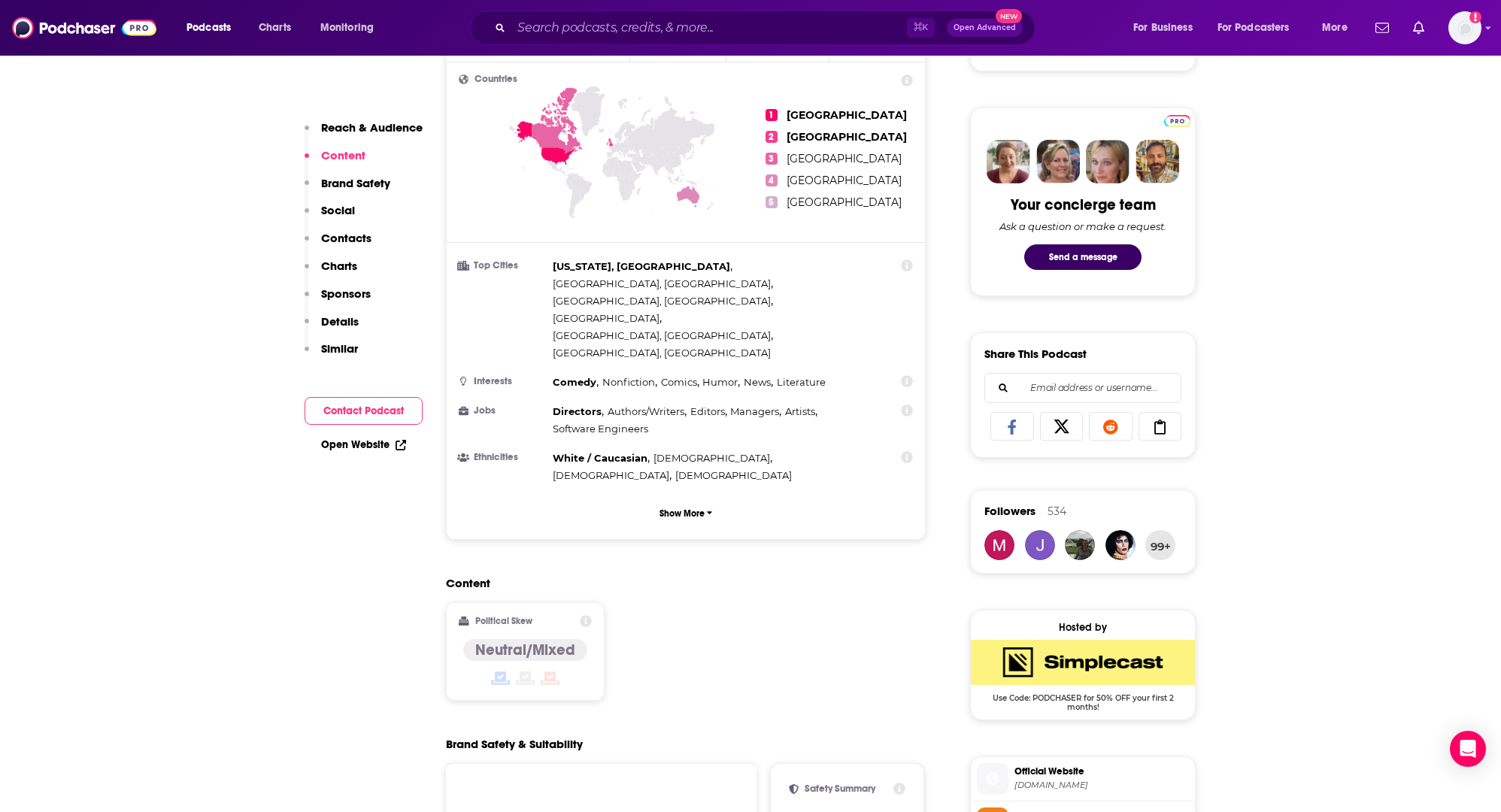 click on "Sponsors" at bounding box center (346, 293) 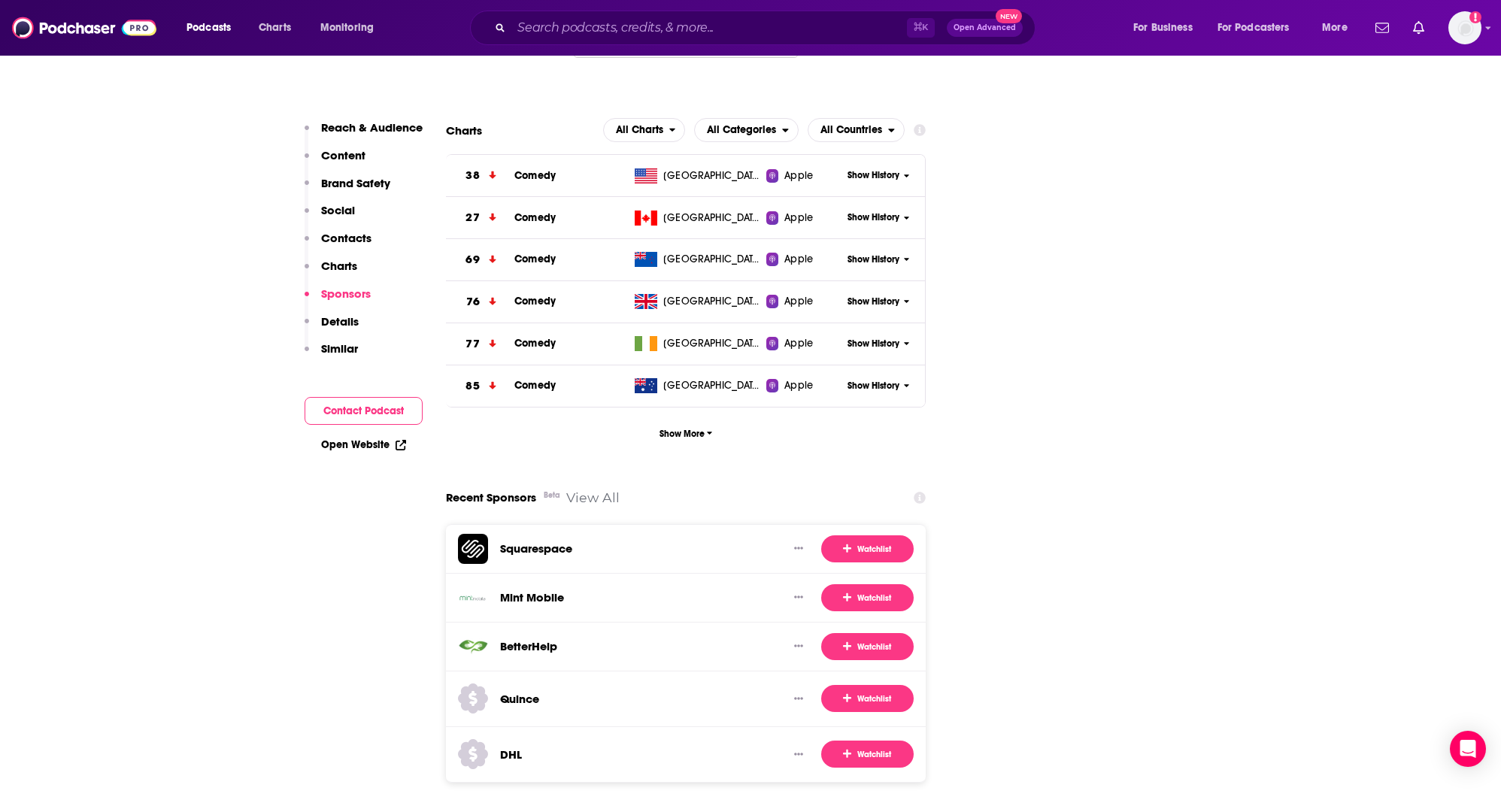scroll, scrollTop: 2550, scrollLeft: 0, axis: vertical 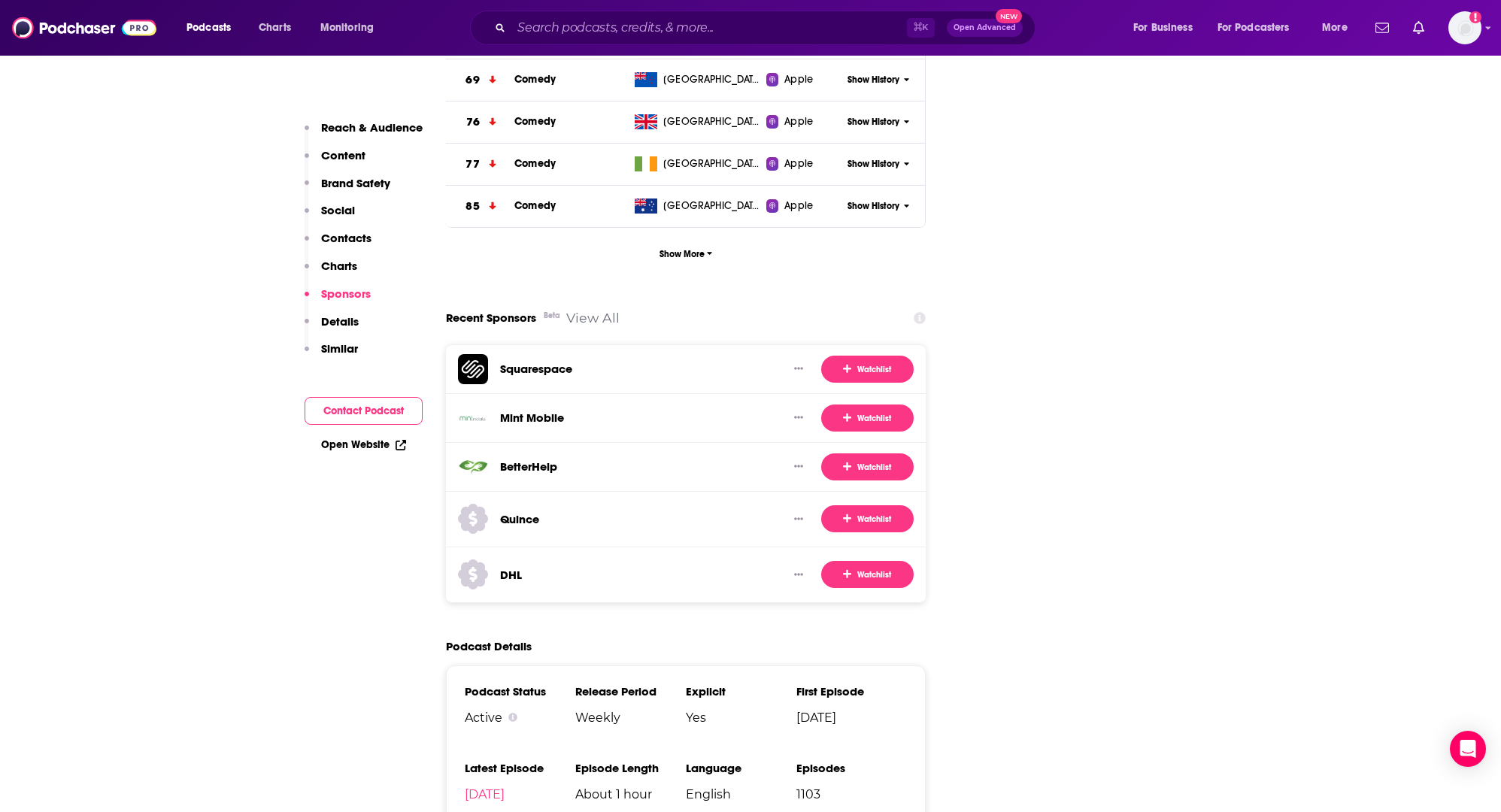 click on "View All" at bounding box center [593, 317] 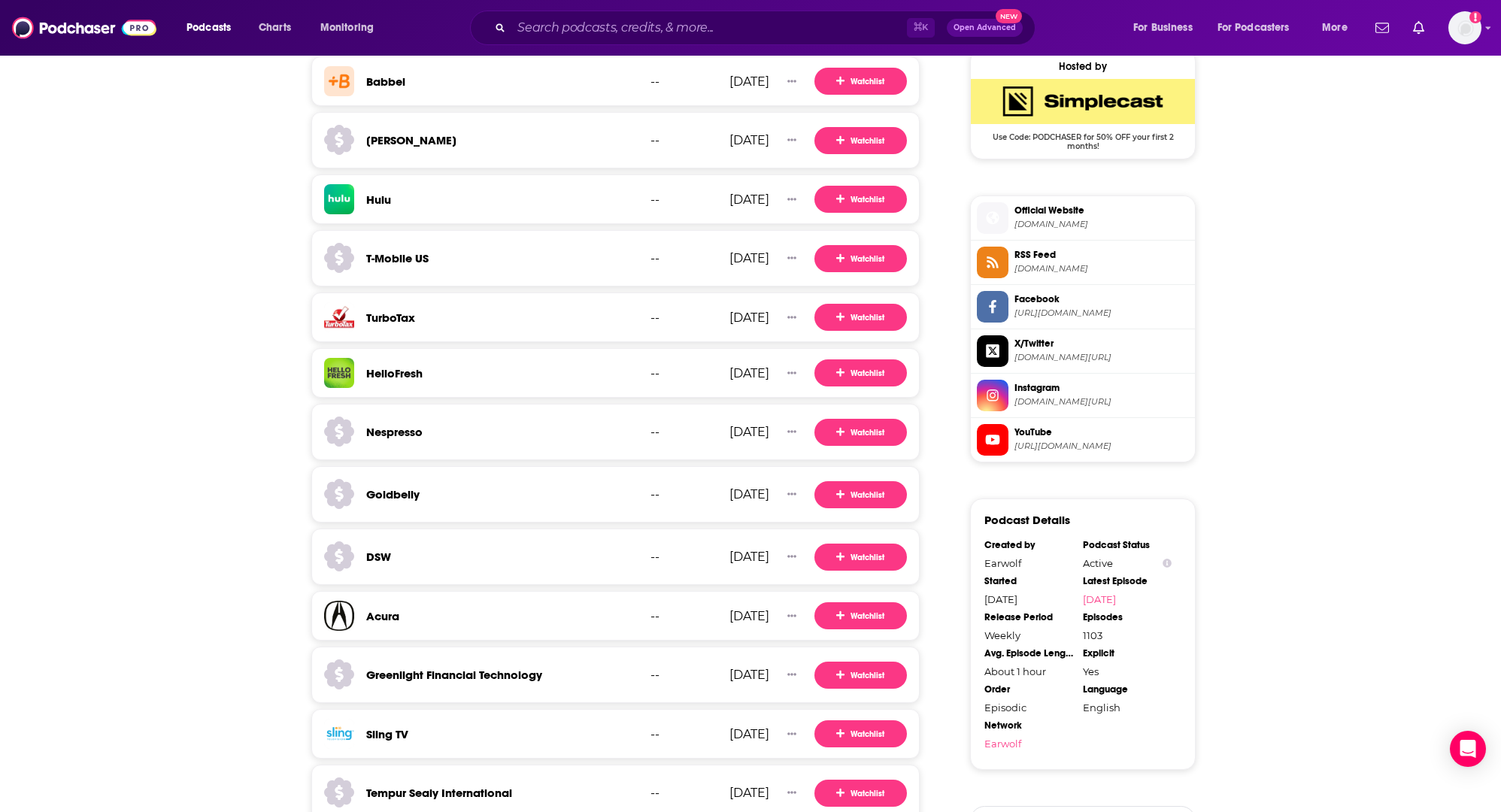 scroll, scrollTop: 1074, scrollLeft: 0, axis: vertical 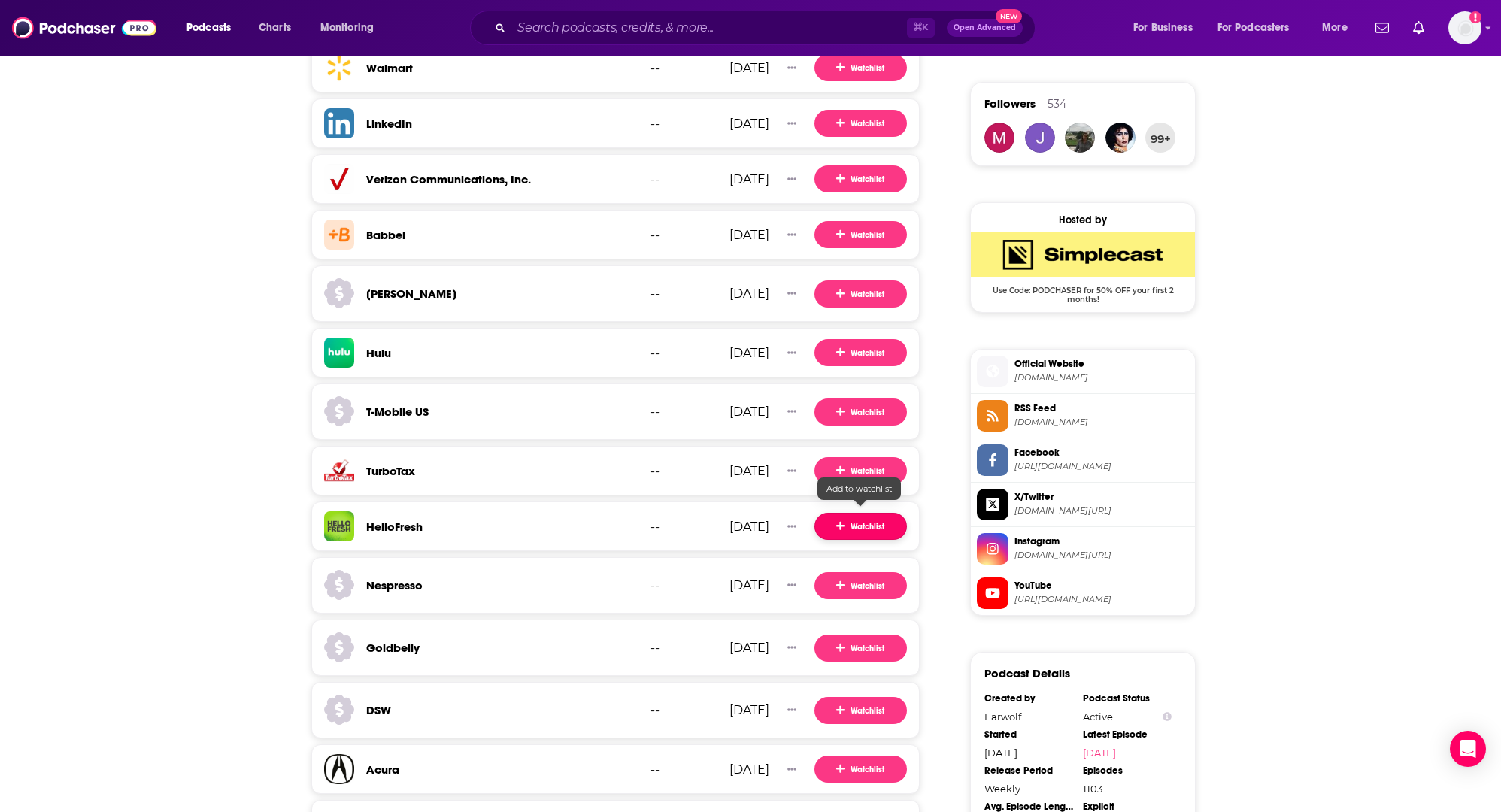 click on "Watchlist" at bounding box center (860, 527) 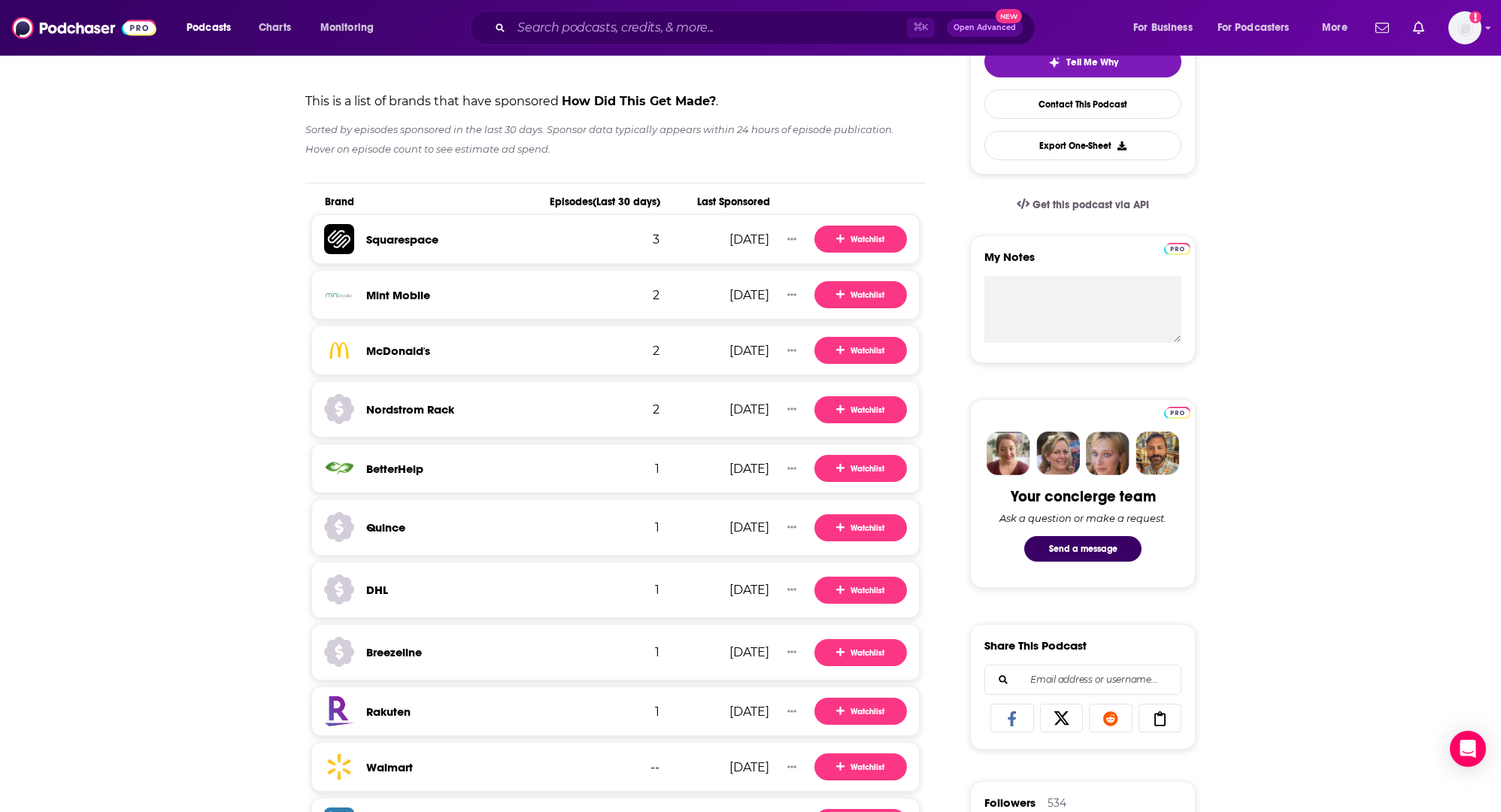 scroll, scrollTop: 0, scrollLeft: 0, axis: both 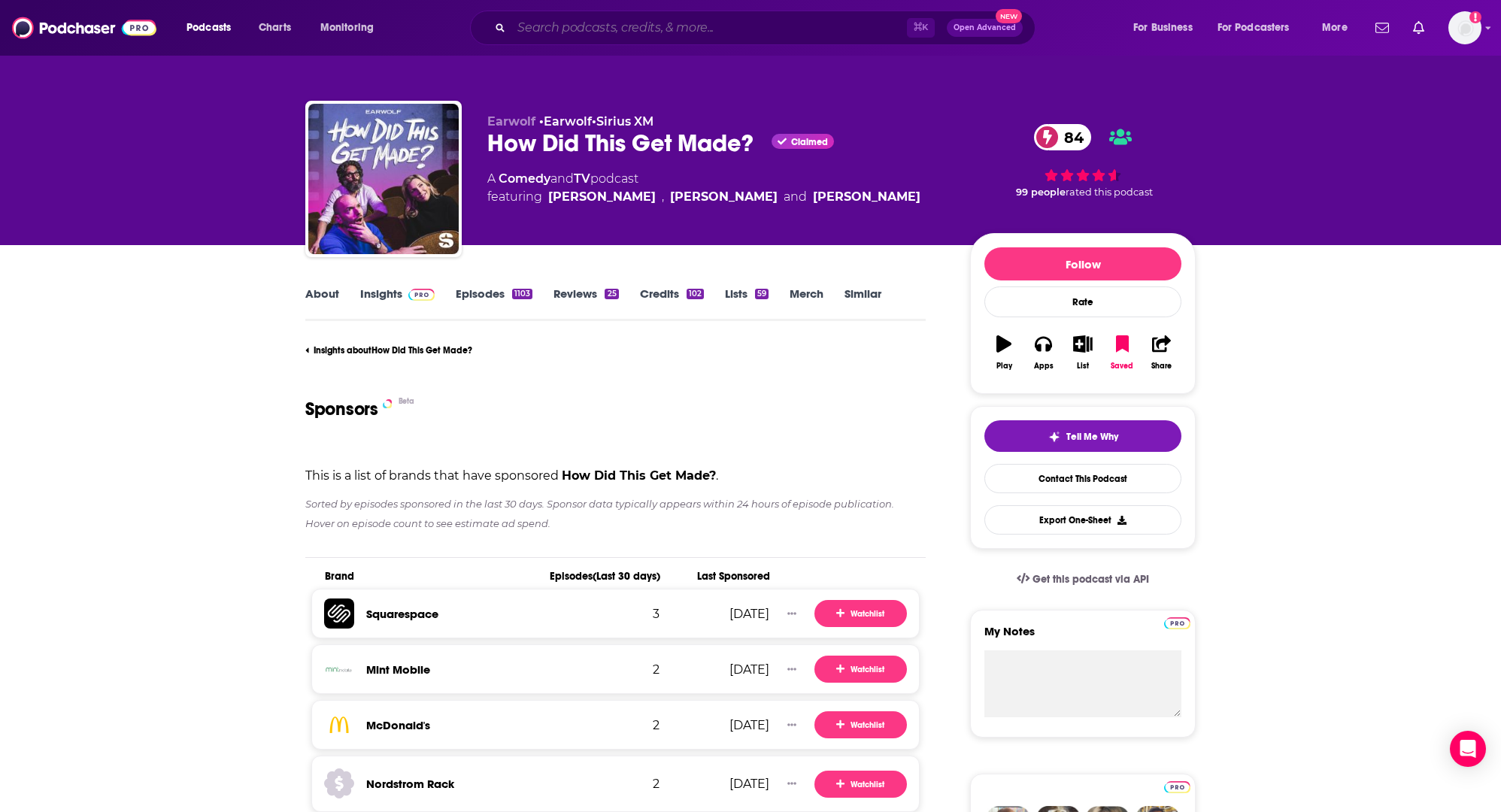 click at bounding box center [709, 28] 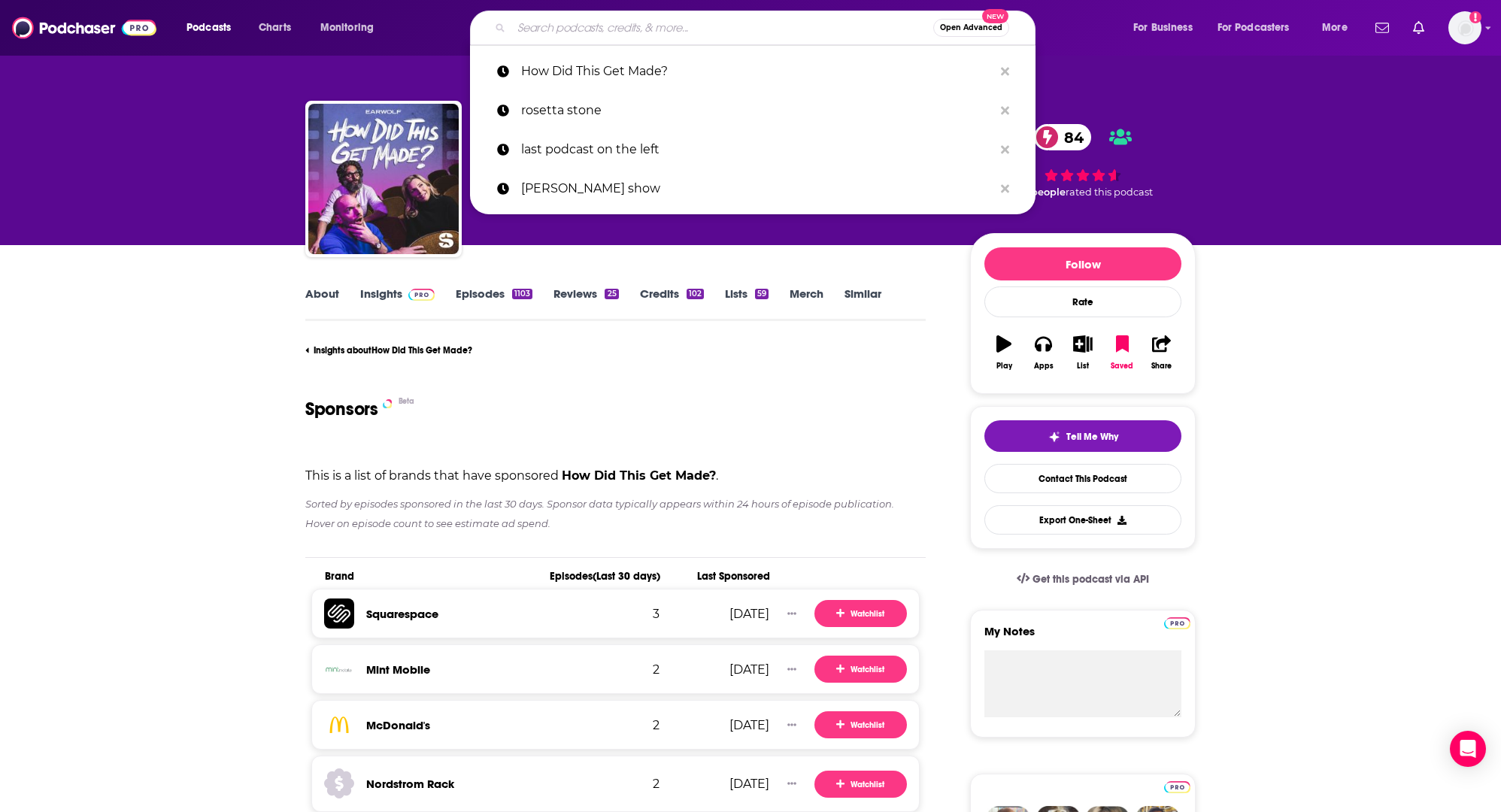 paste on "The Bulwark Podcast" 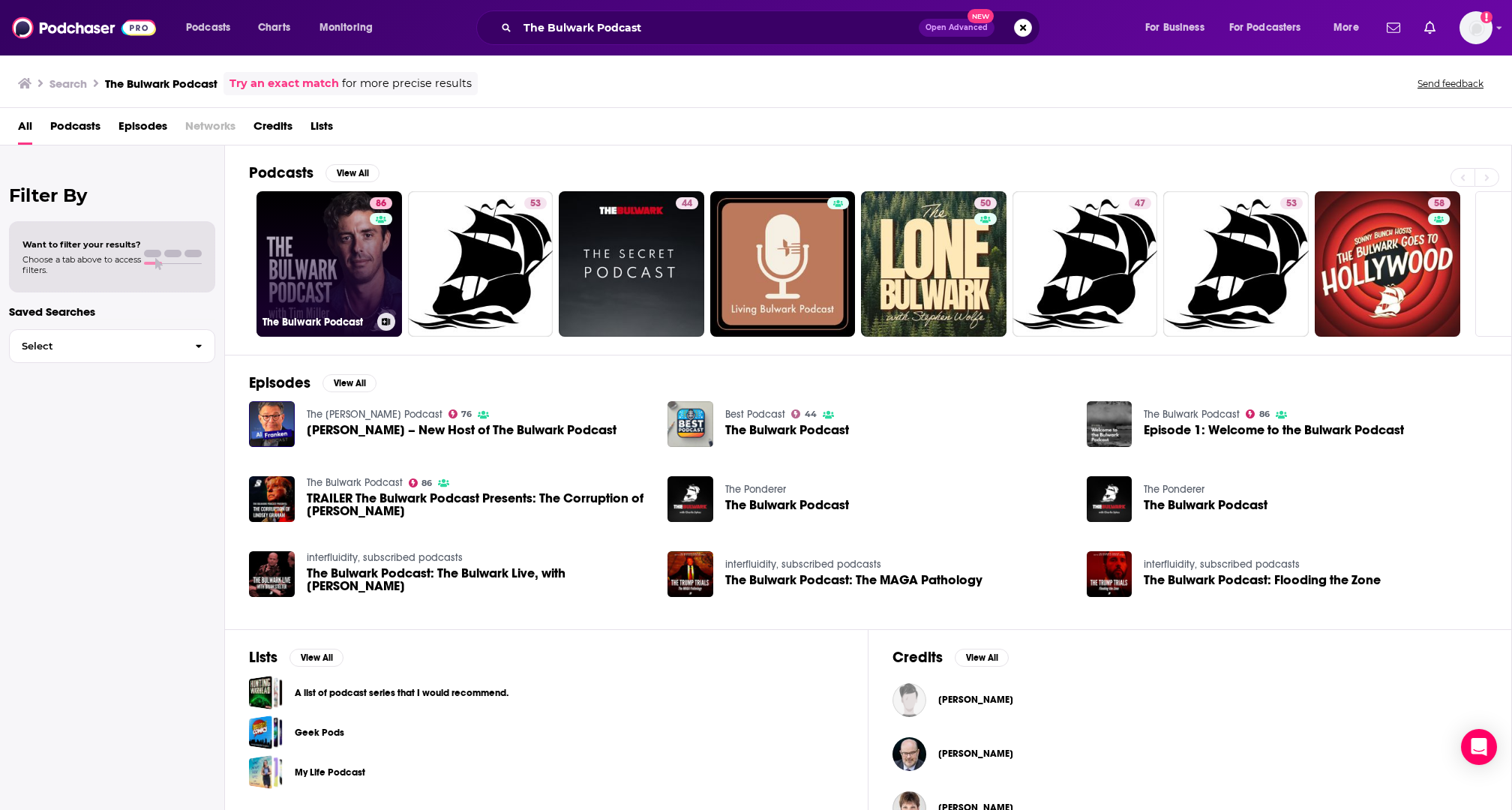 click on "86 The Bulwark Podcast" at bounding box center (329, 264) 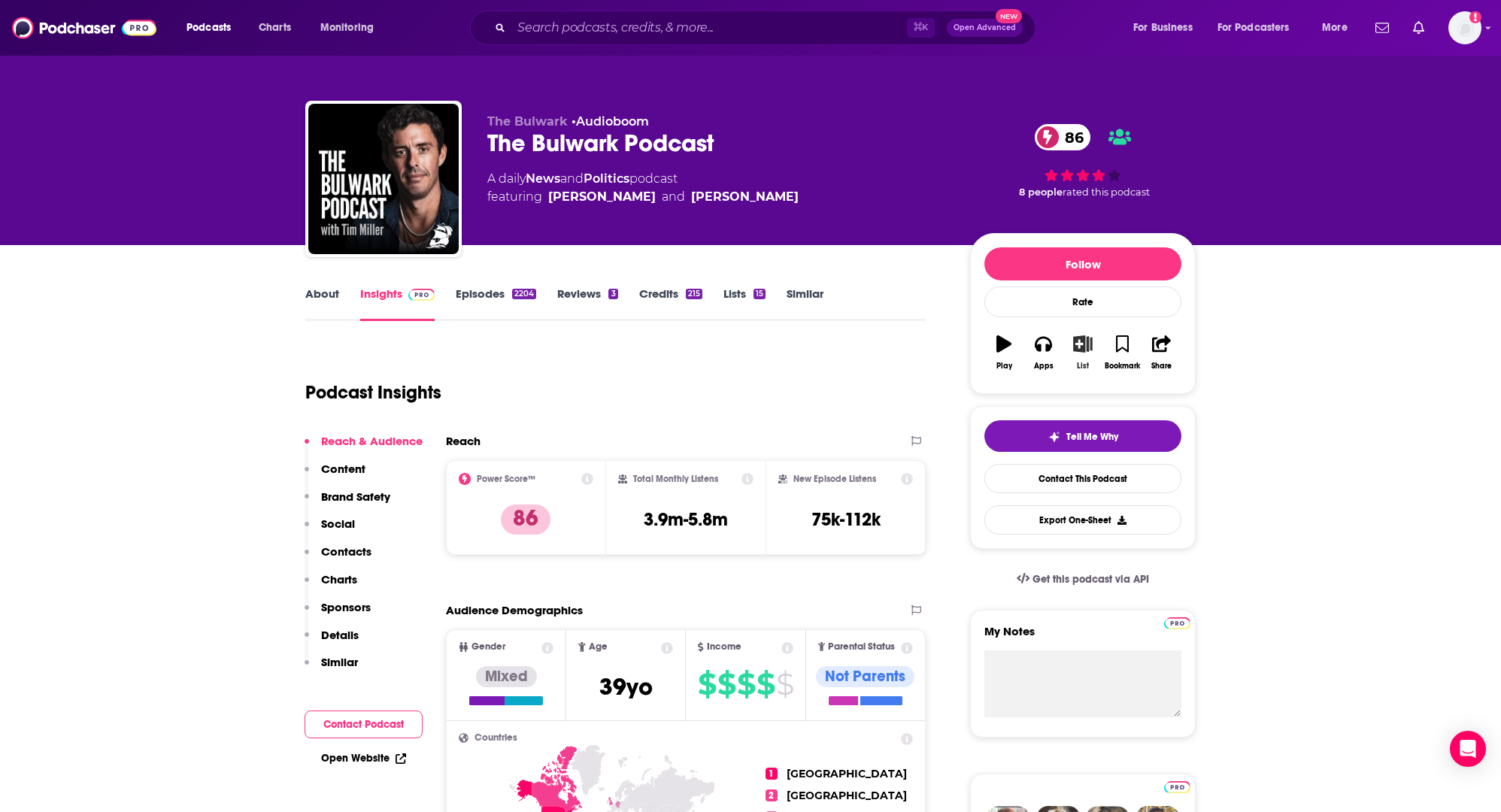 click 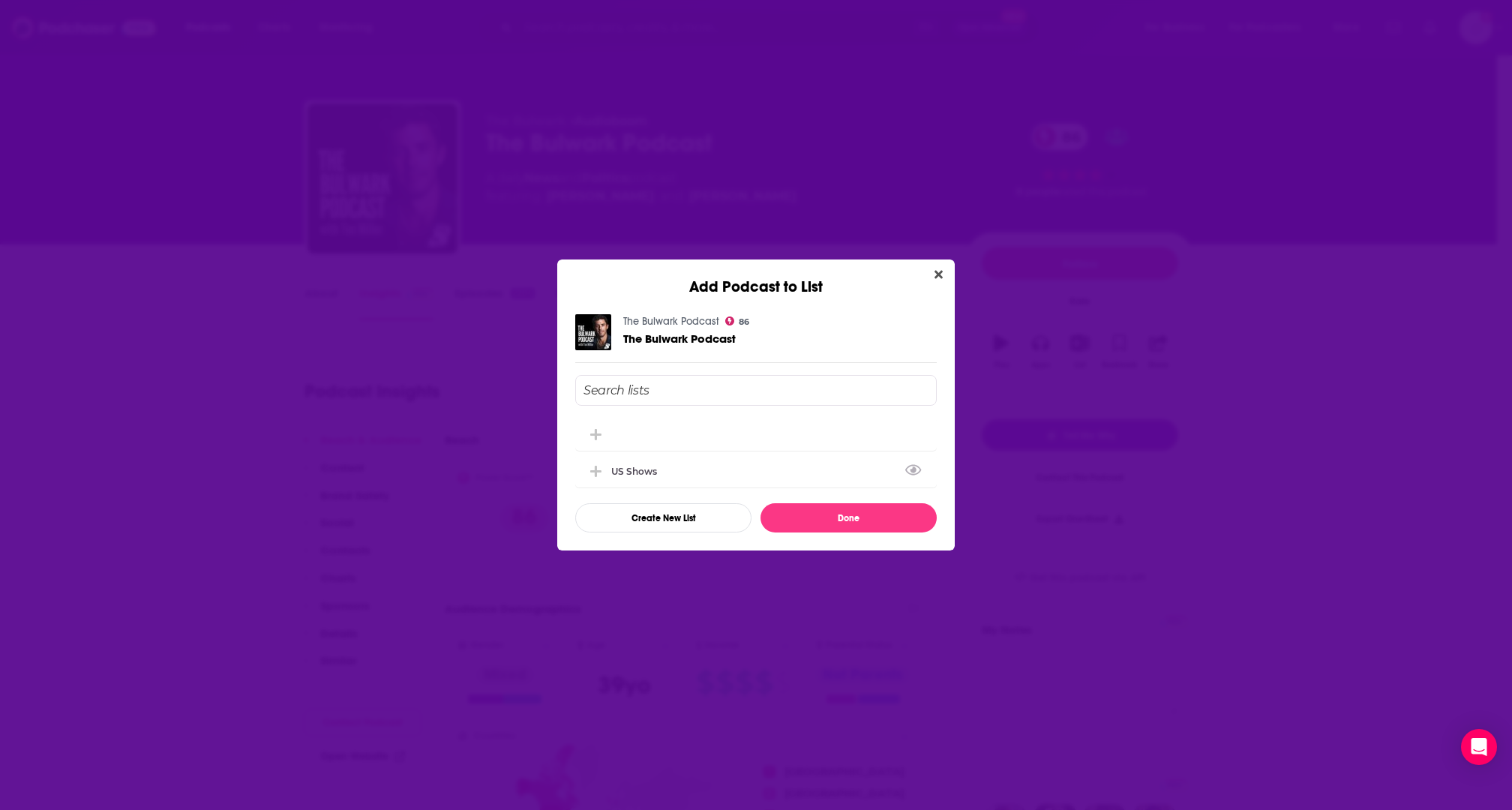 click on "US Shows" at bounding box center (756, 454) 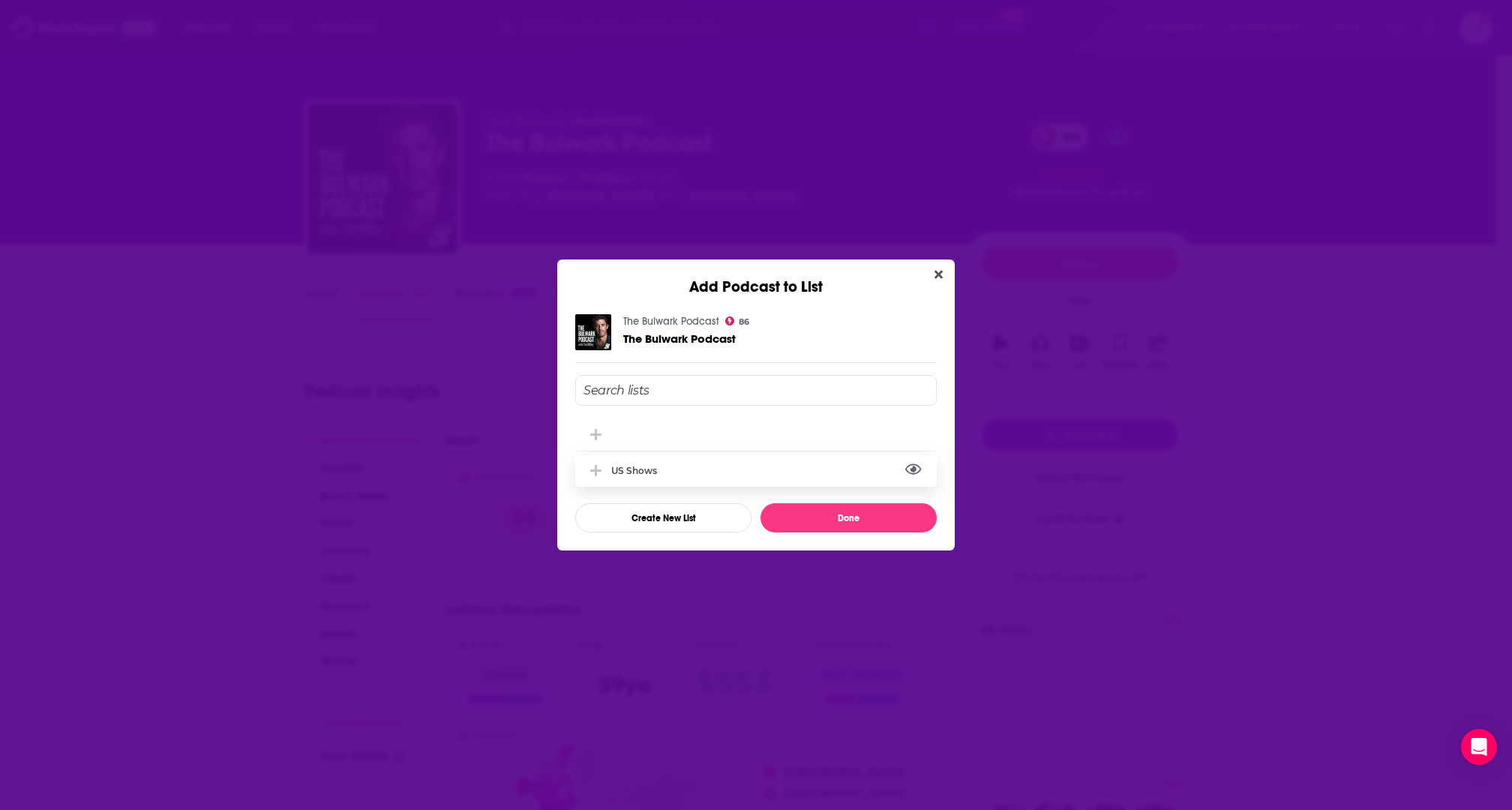 click 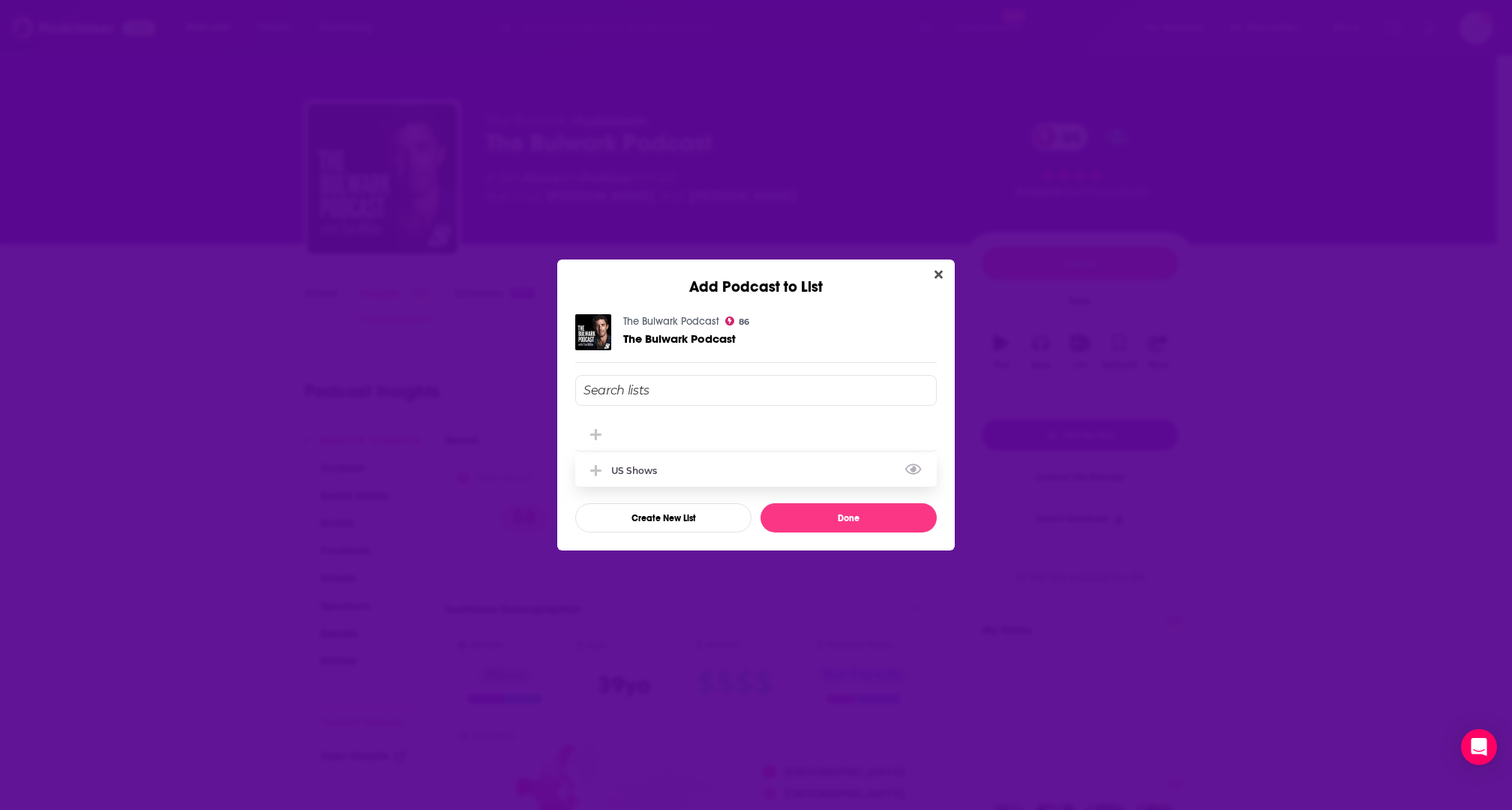 click on "US Shows" at bounding box center (756, 470) 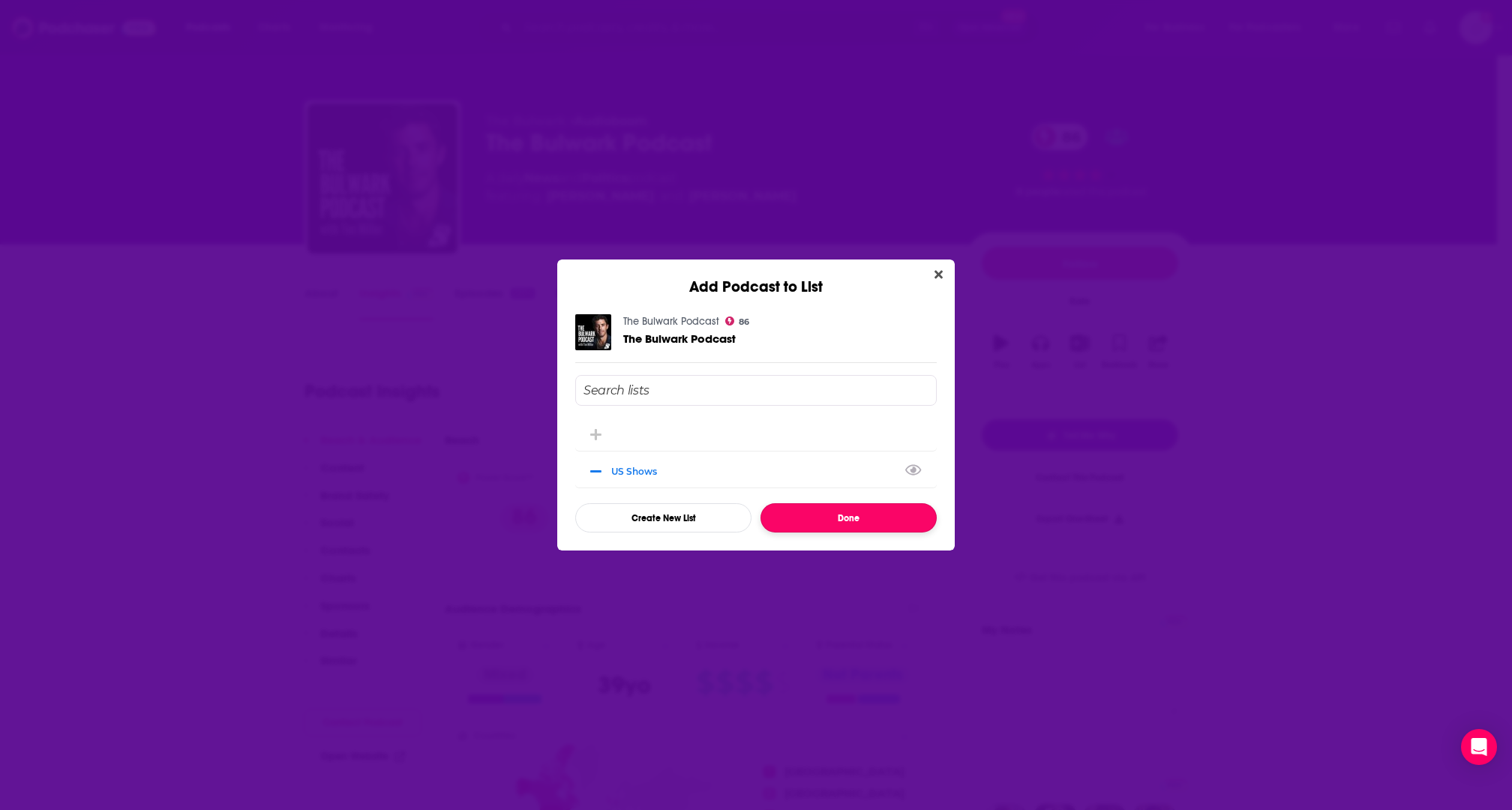 click on "Done" at bounding box center [848, 518] 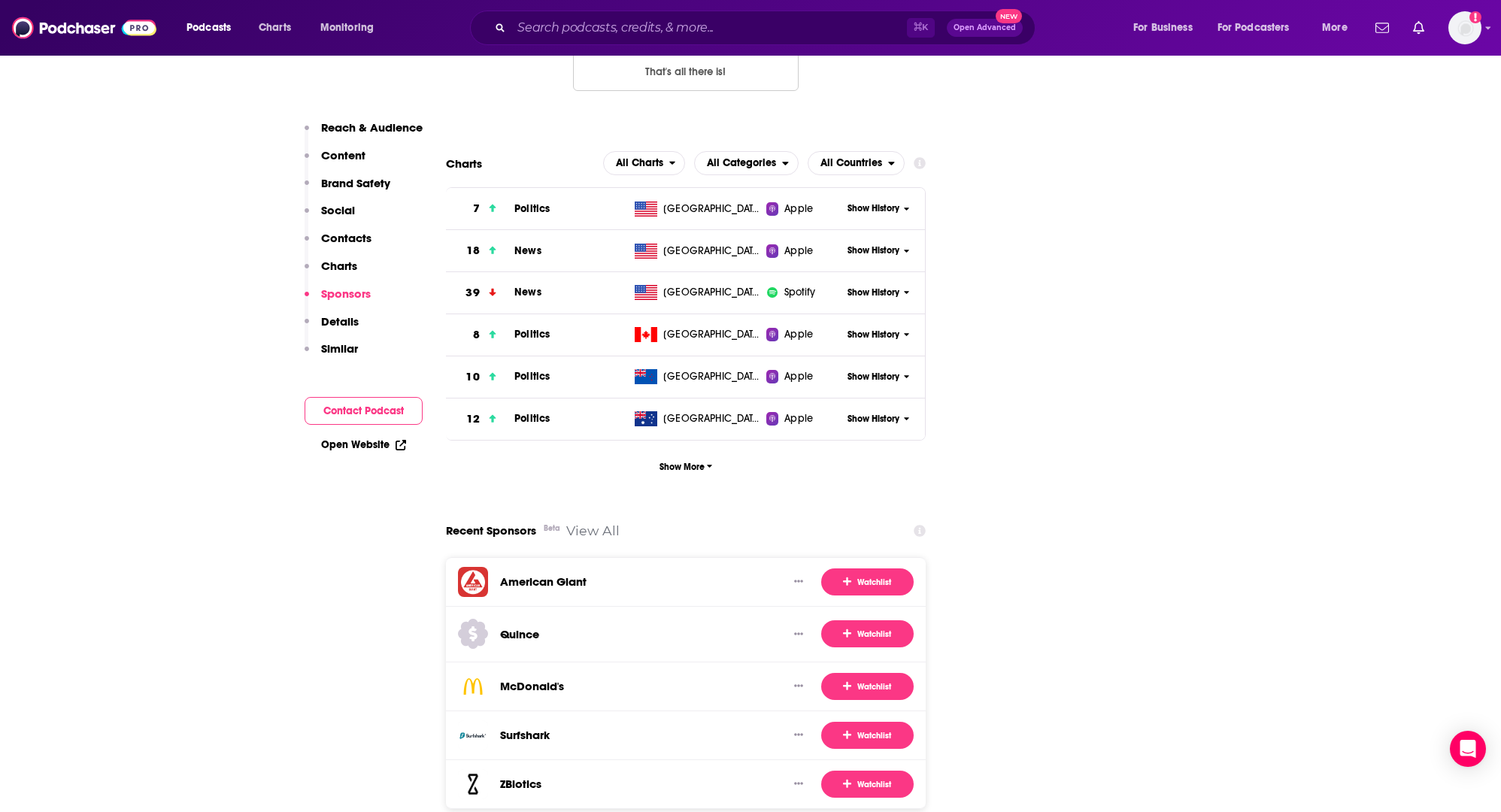scroll, scrollTop: 2487, scrollLeft: 0, axis: vertical 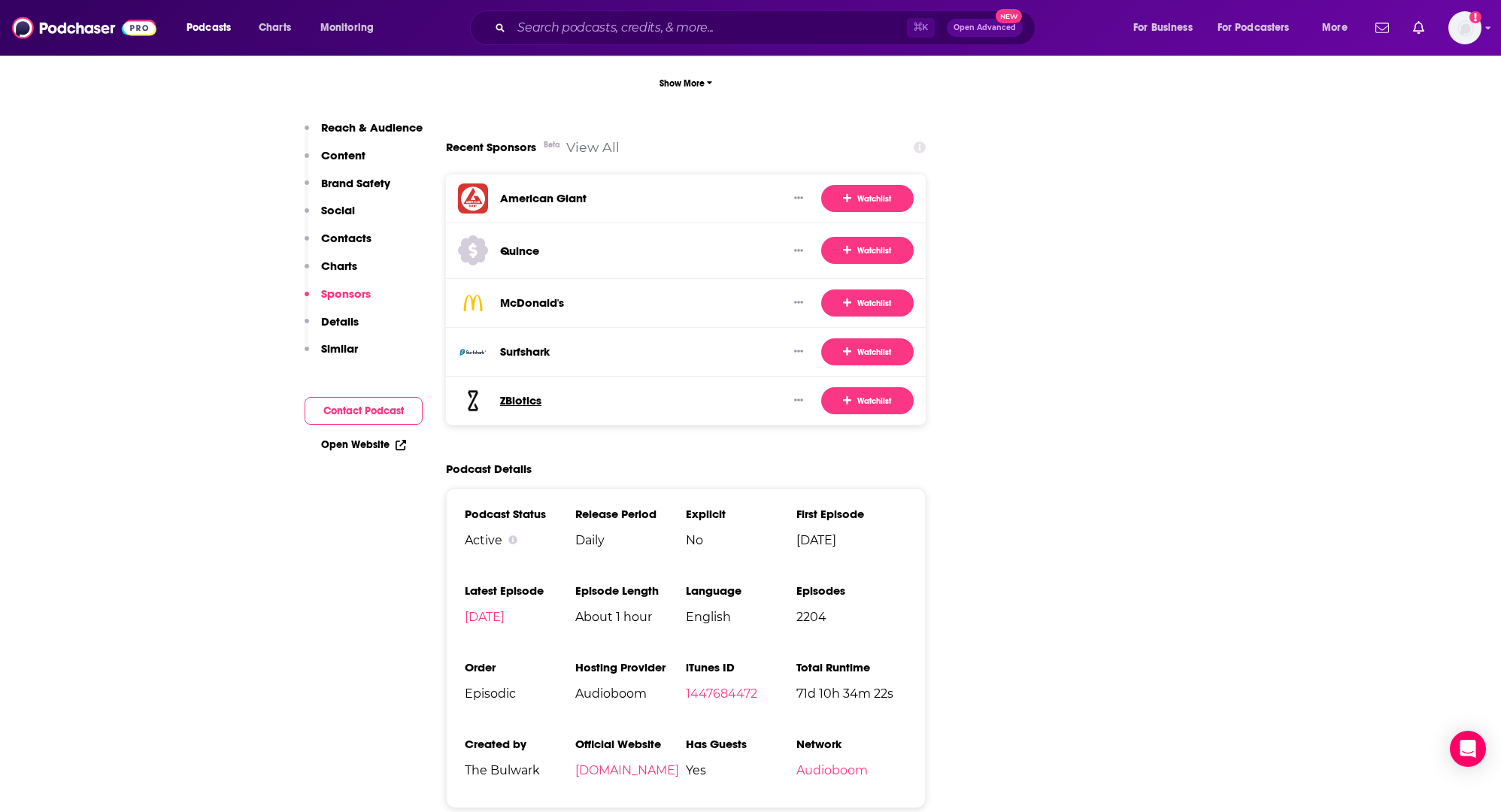 click on "ZBiotics" at bounding box center [520, 400] 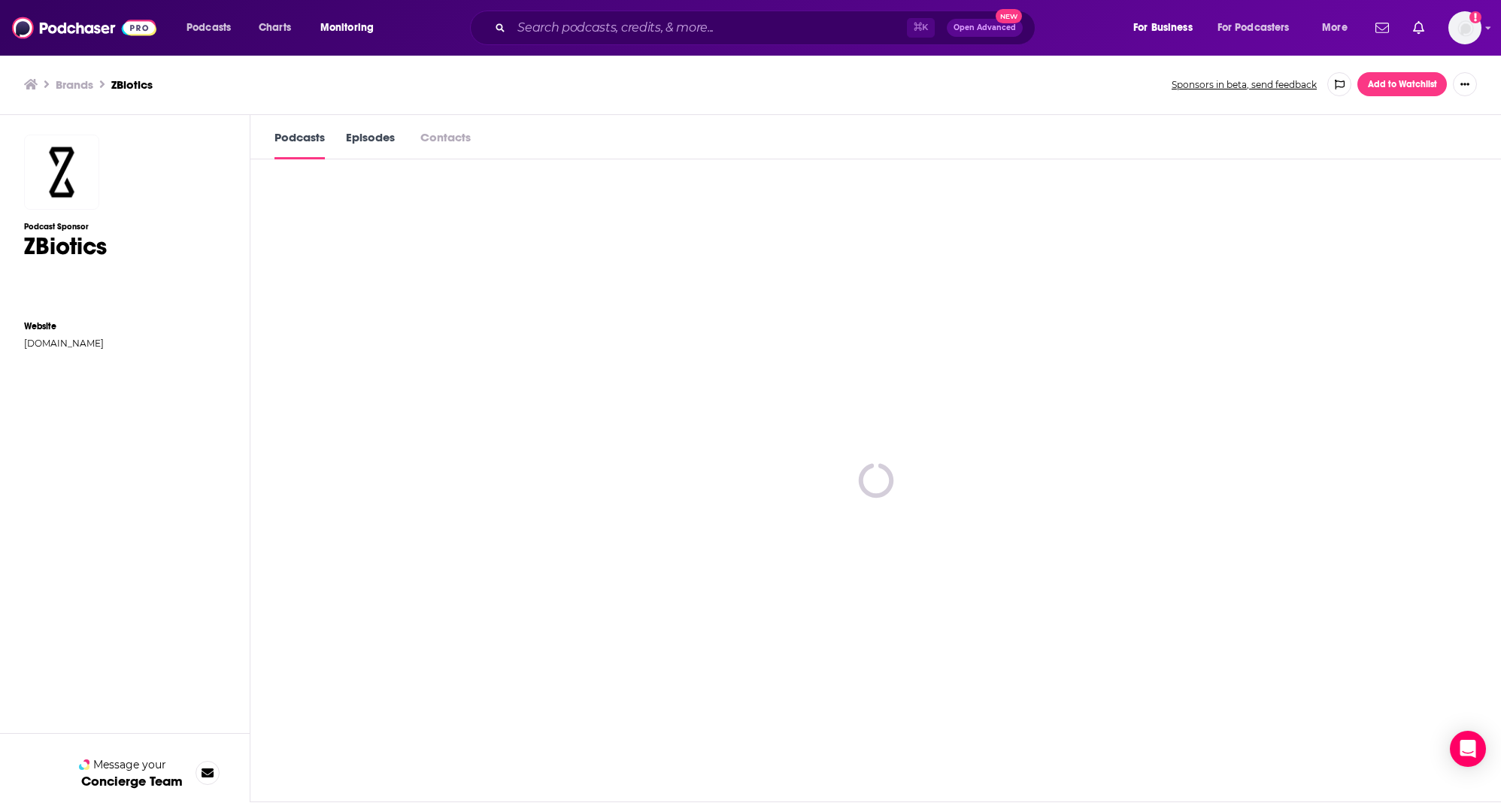 scroll, scrollTop: 0, scrollLeft: 0, axis: both 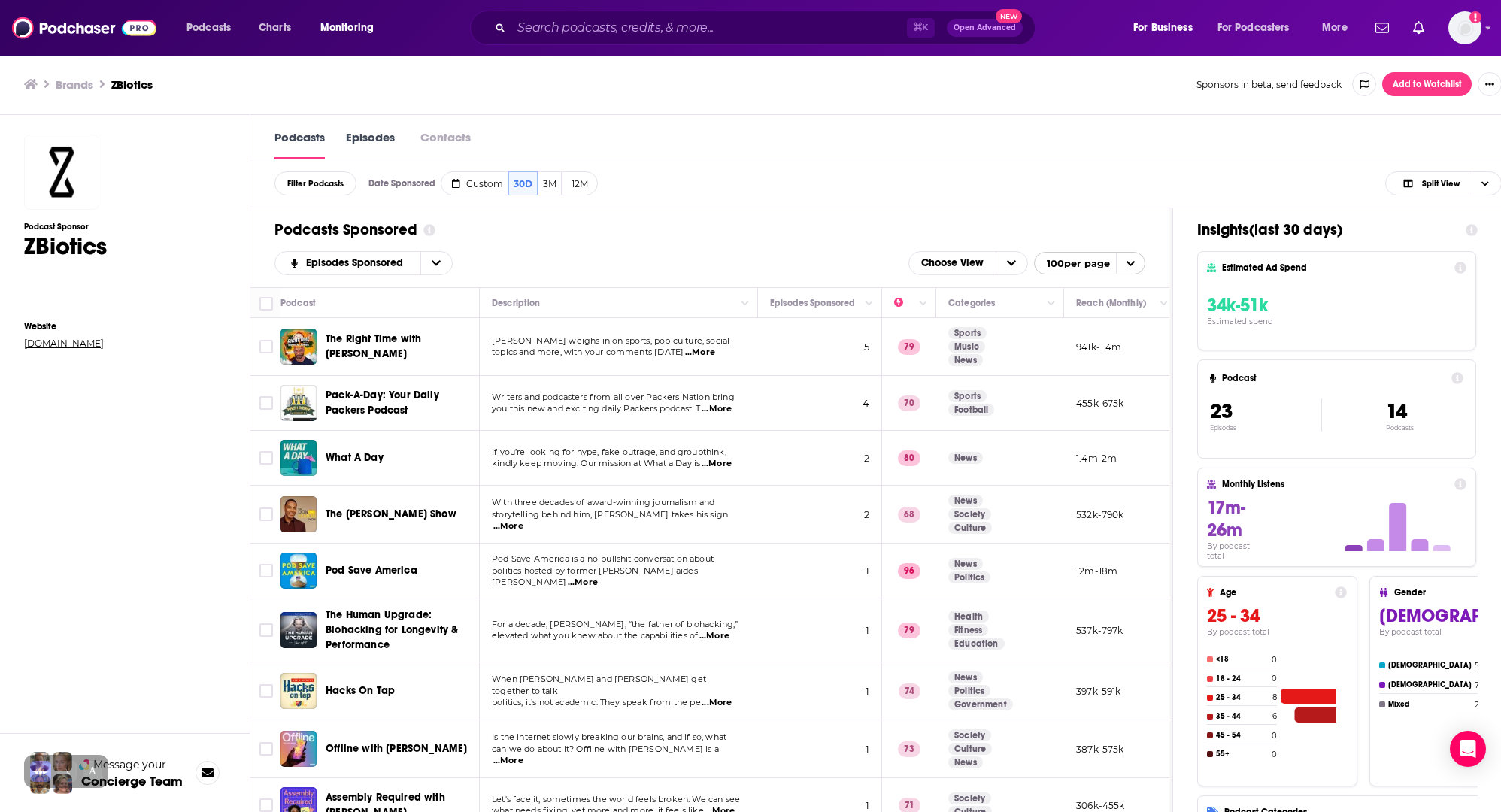 click on "zbiotics.com" at bounding box center [65, 343] 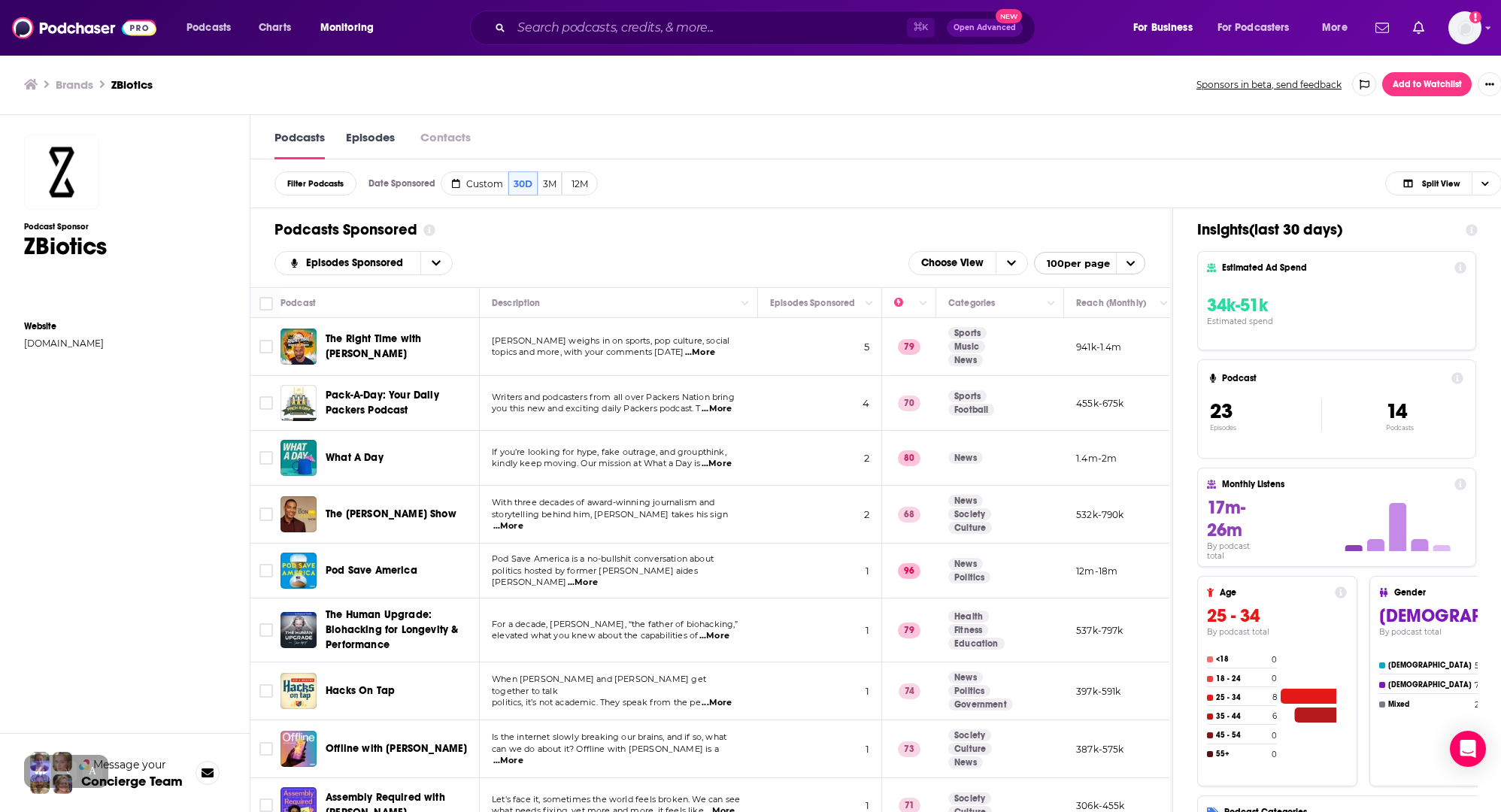 click on "Add to Watchlist" at bounding box center (1427, 84) 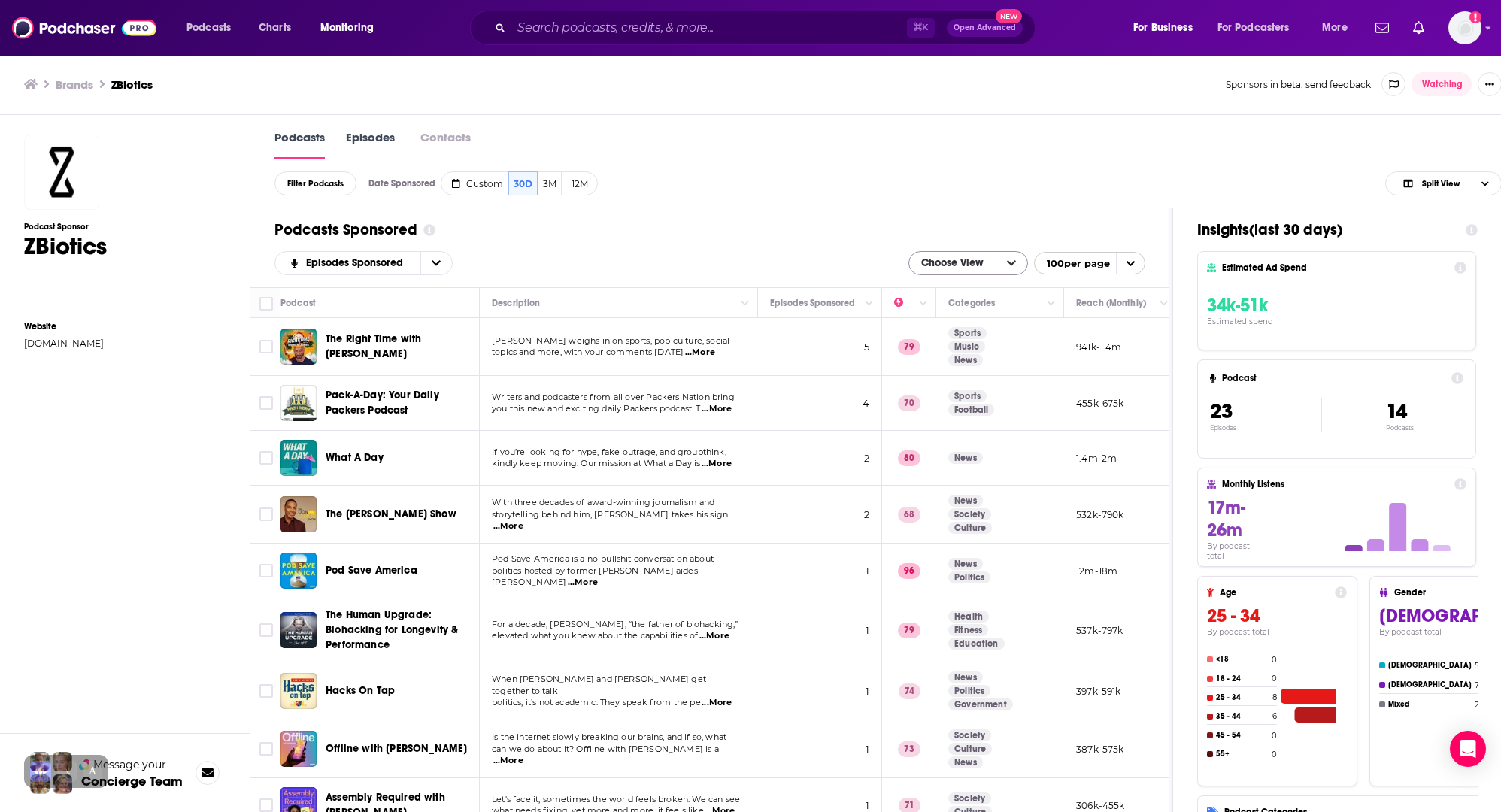 scroll, scrollTop: 0, scrollLeft: 0, axis: both 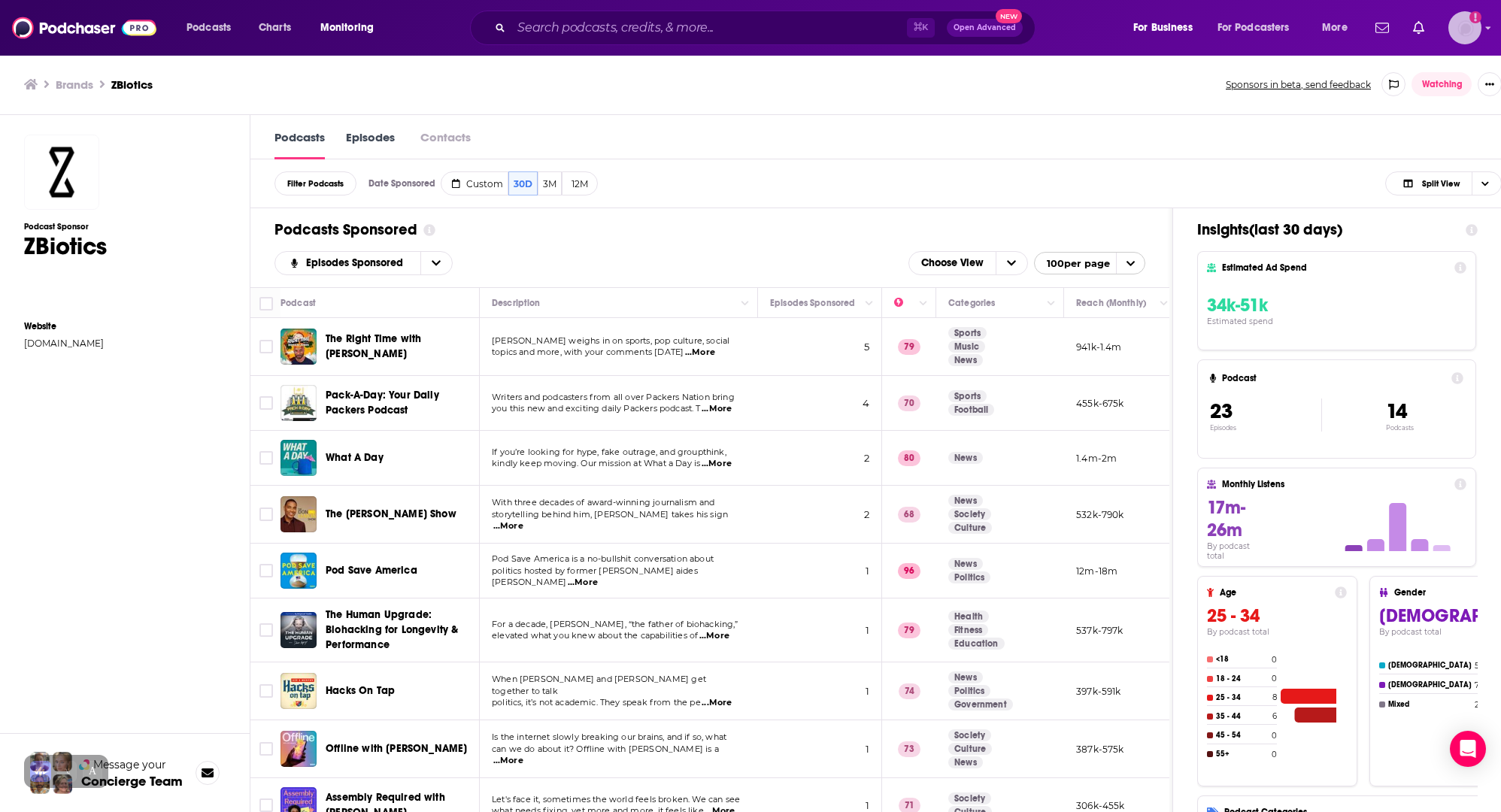 click 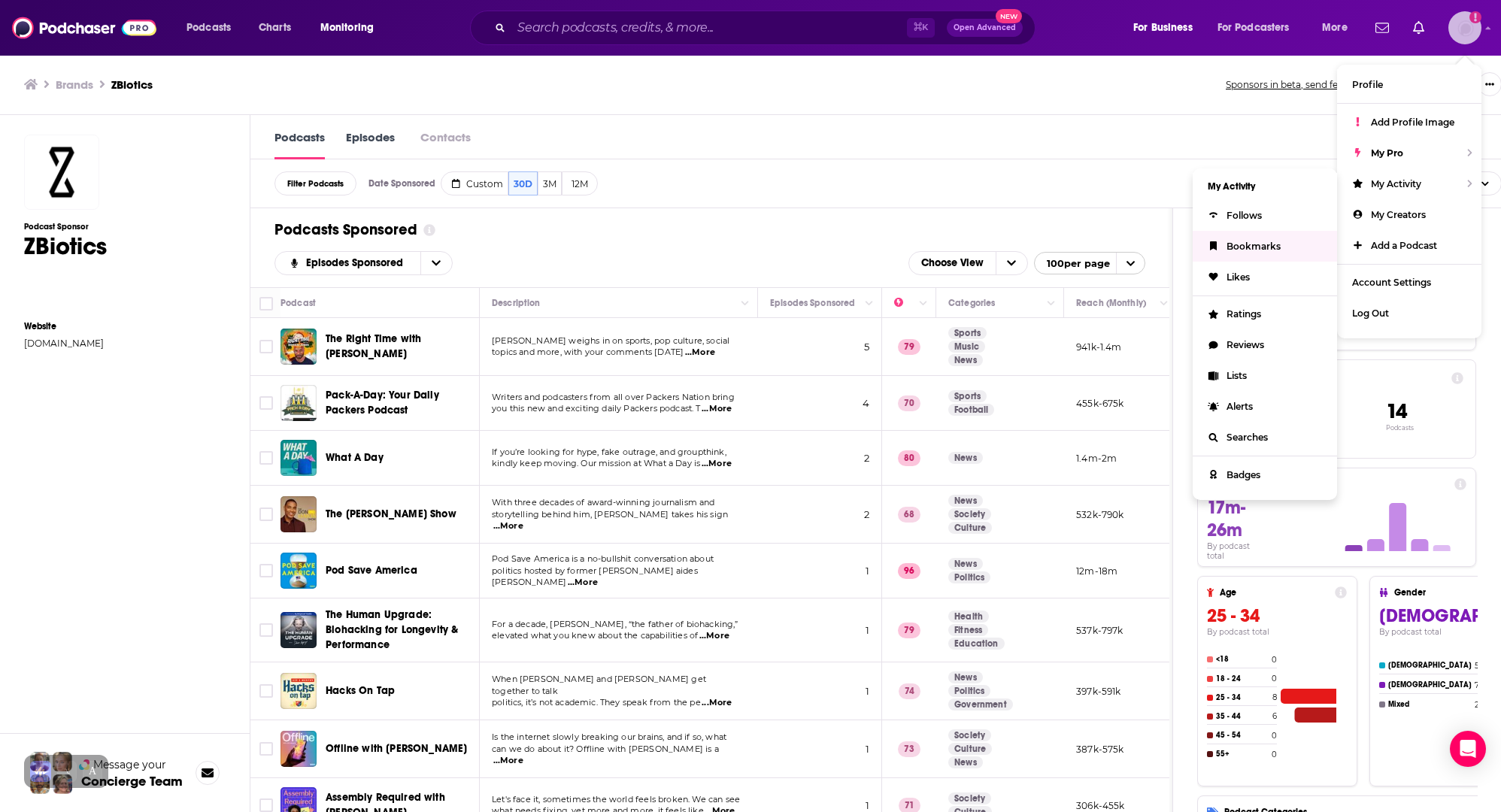 click on "Bookmarks" at bounding box center [1254, 246] 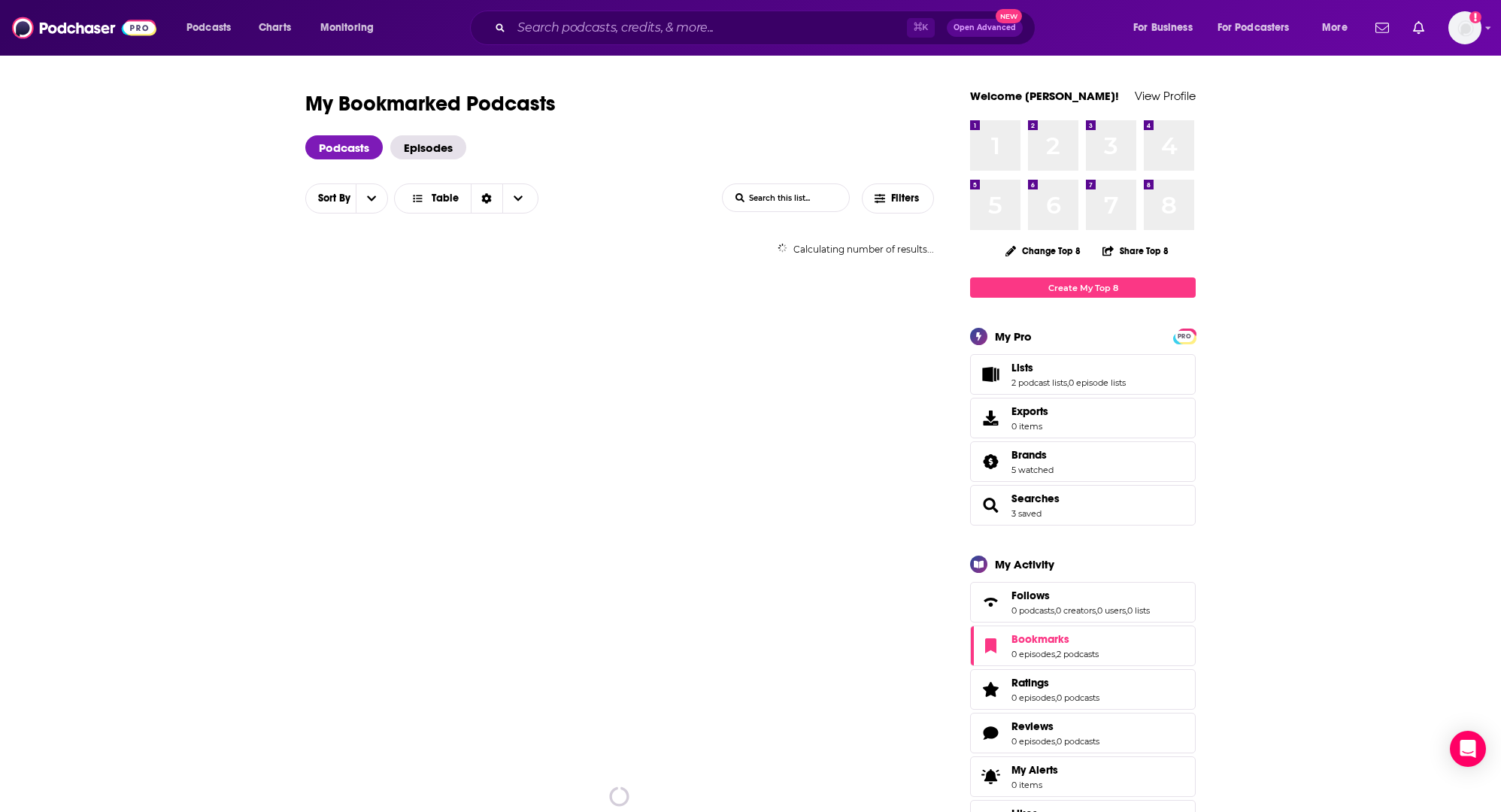 scroll, scrollTop: 0, scrollLeft: 0, axis: both 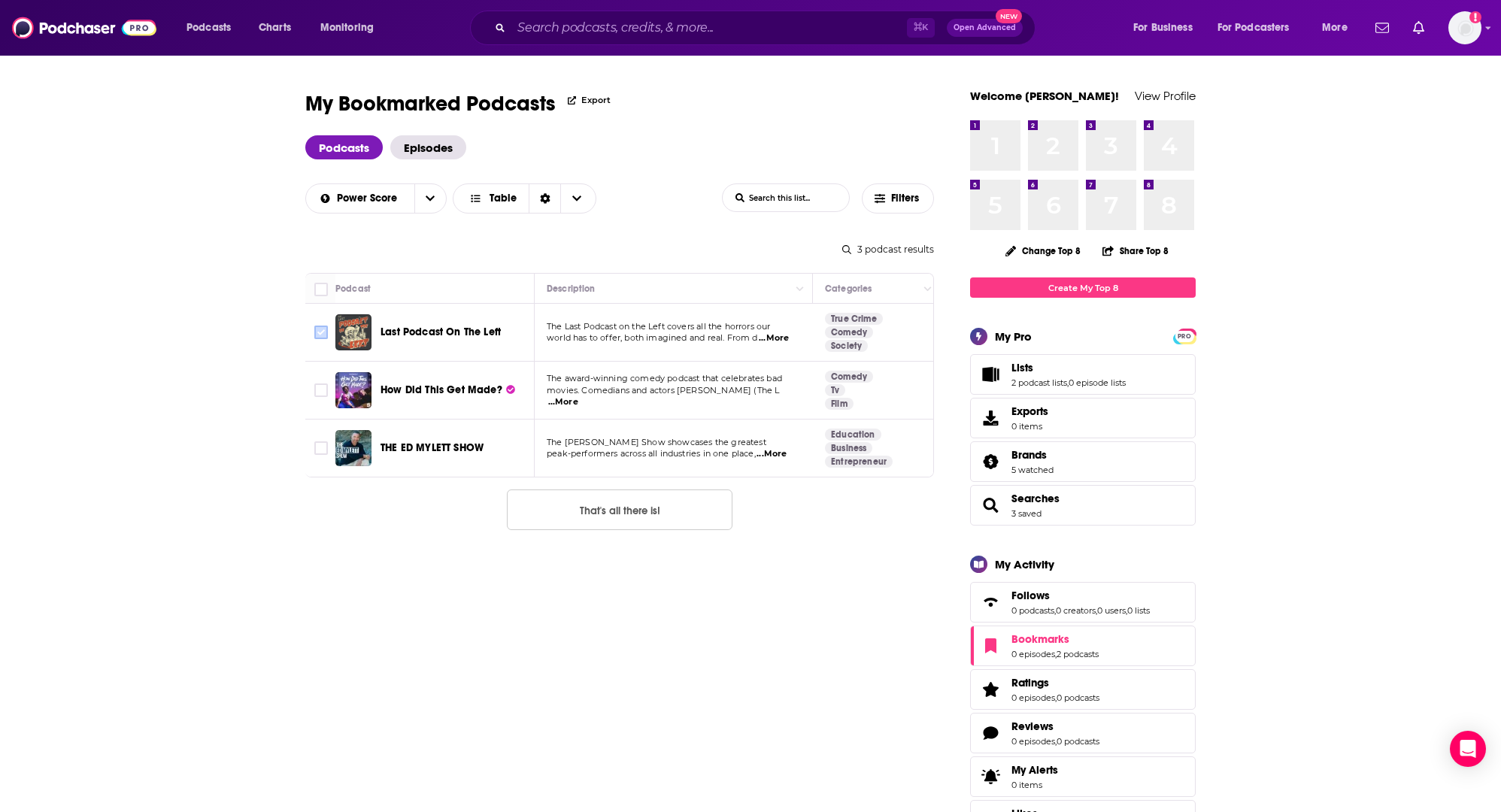 click at bounding box center (321, 332) 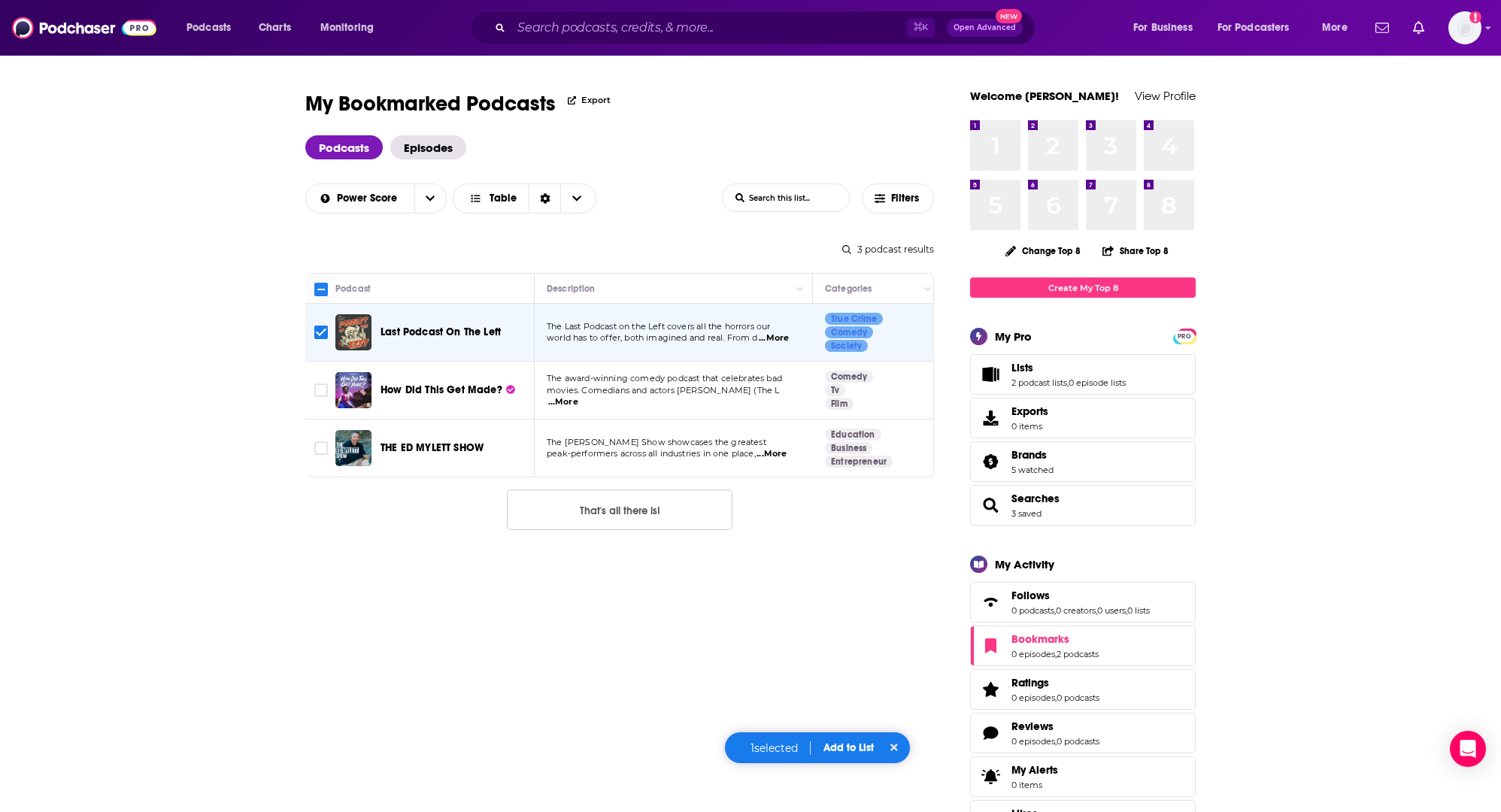 click at bounding box center (320, 390) 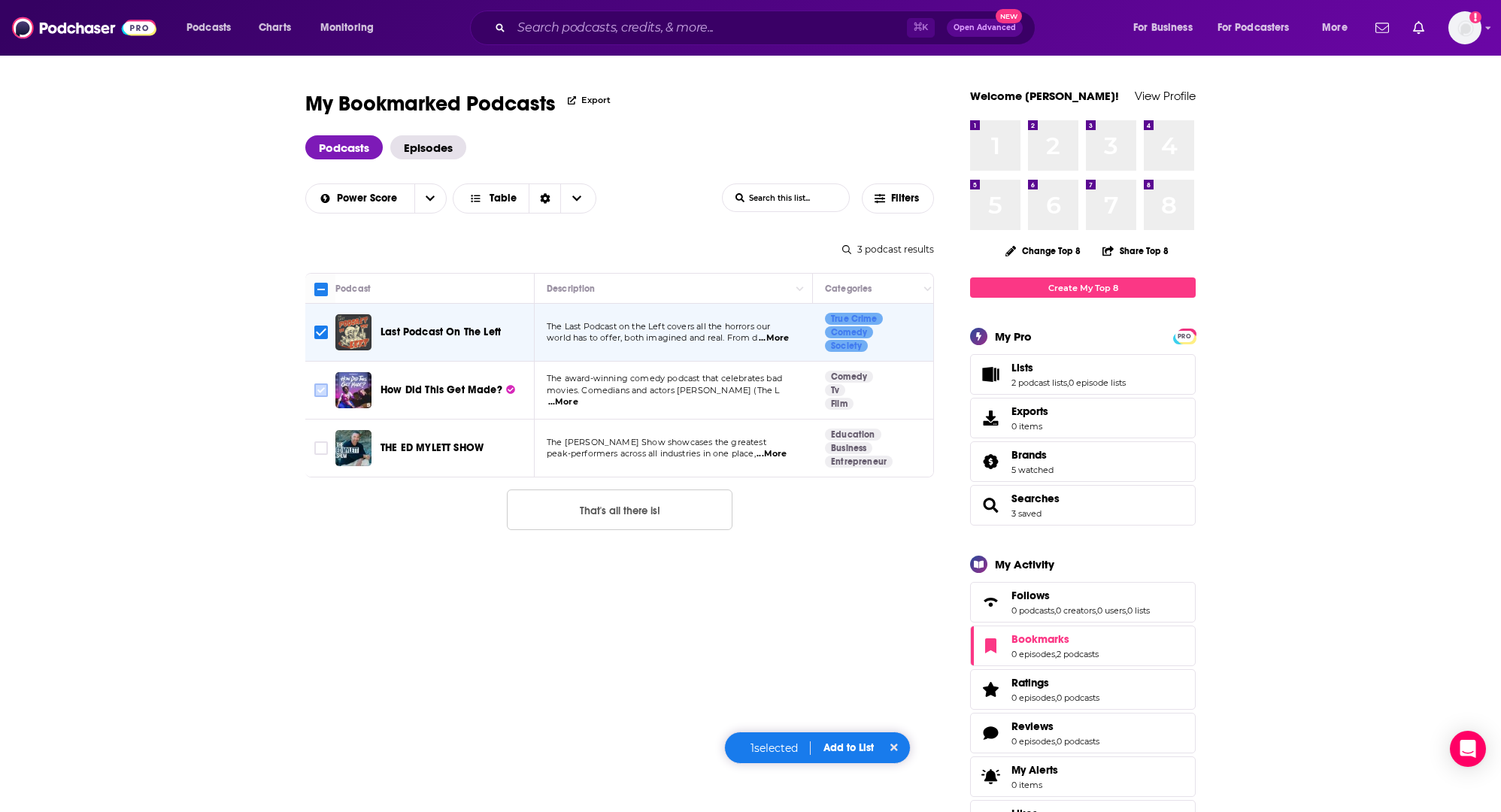 click at bounding box center (321, 390) 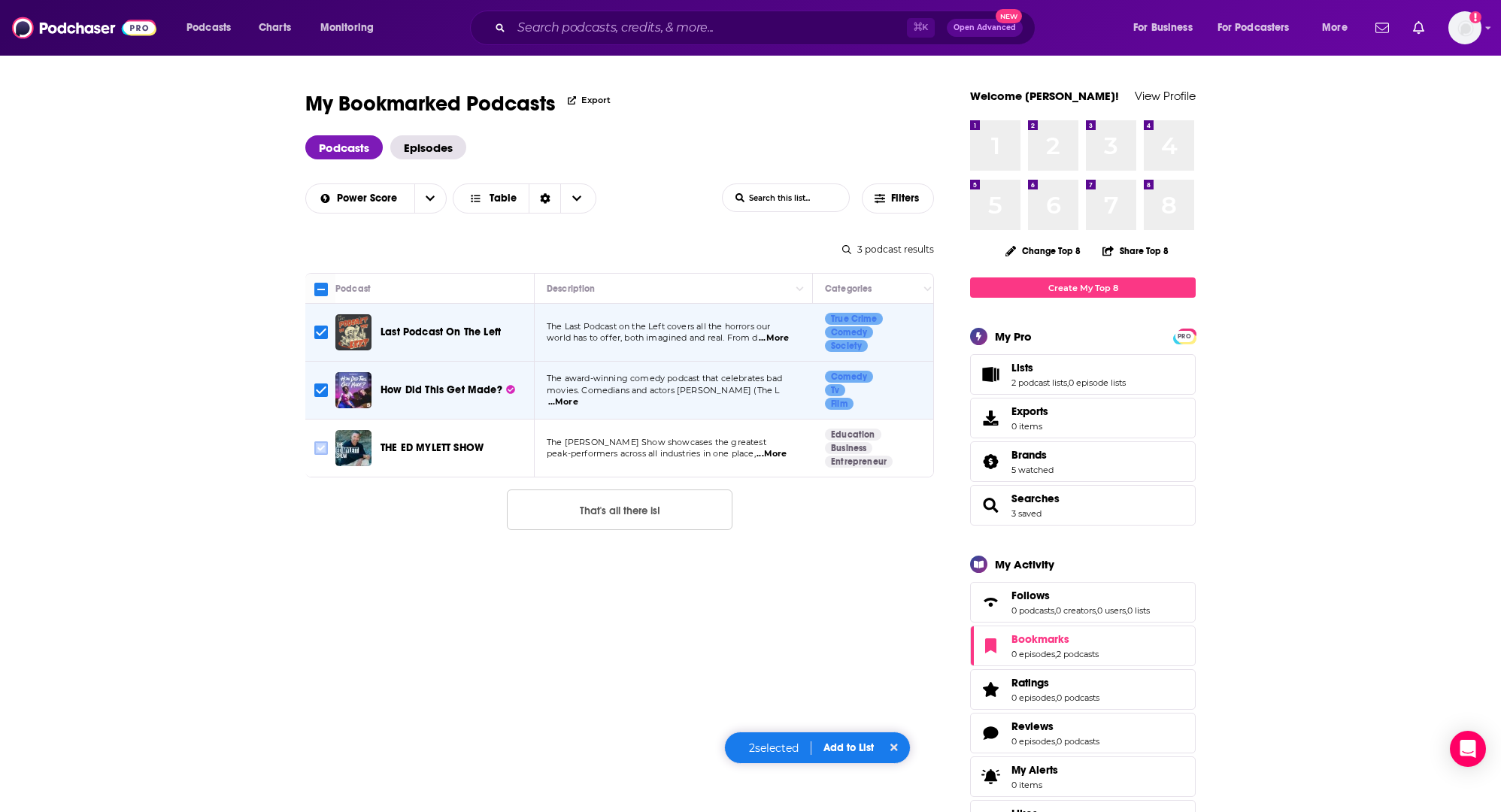 click at bounding box center (321, 448) 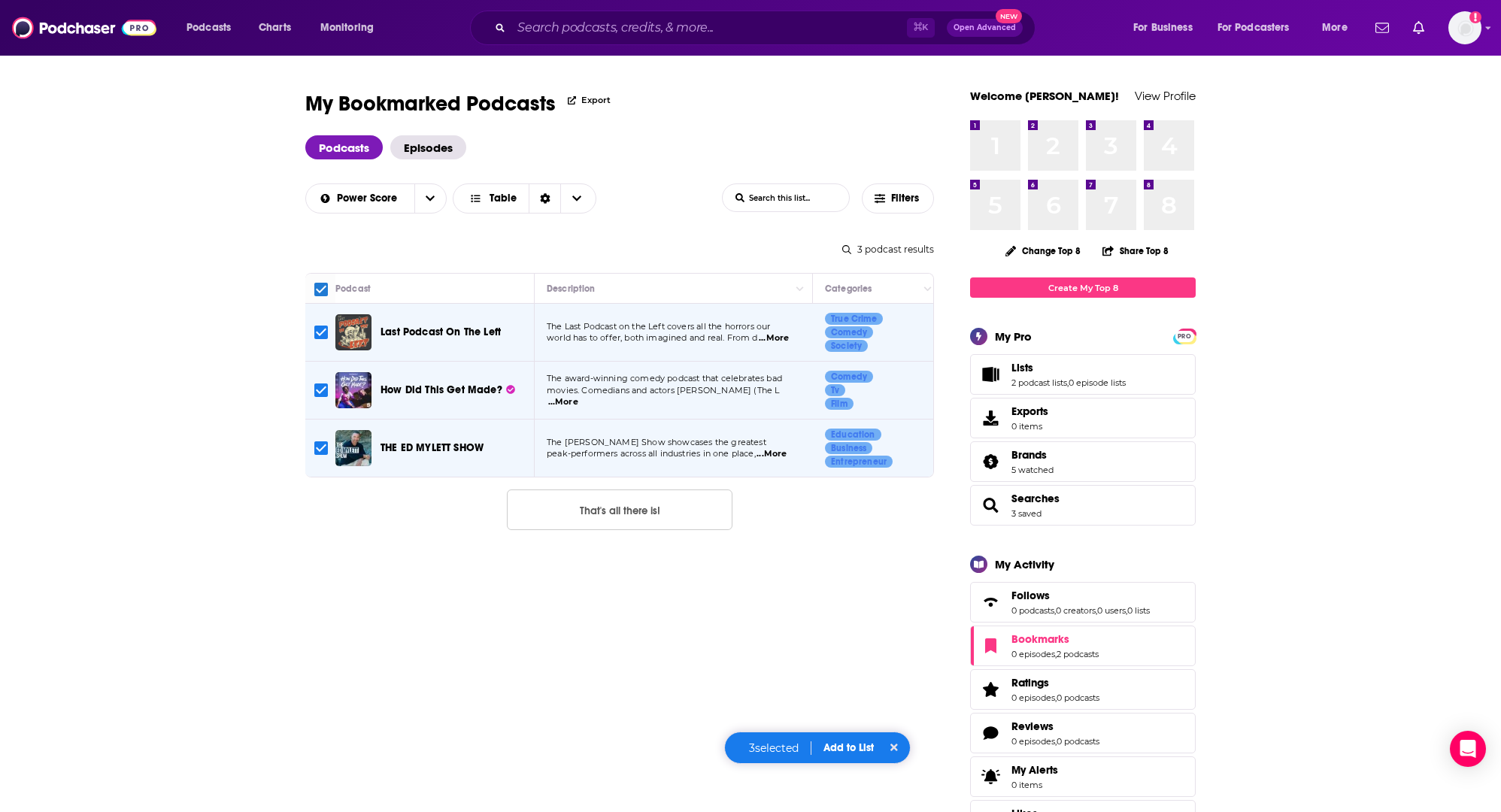 click on "3  selected Add to List" at bounding box center [817, 747] 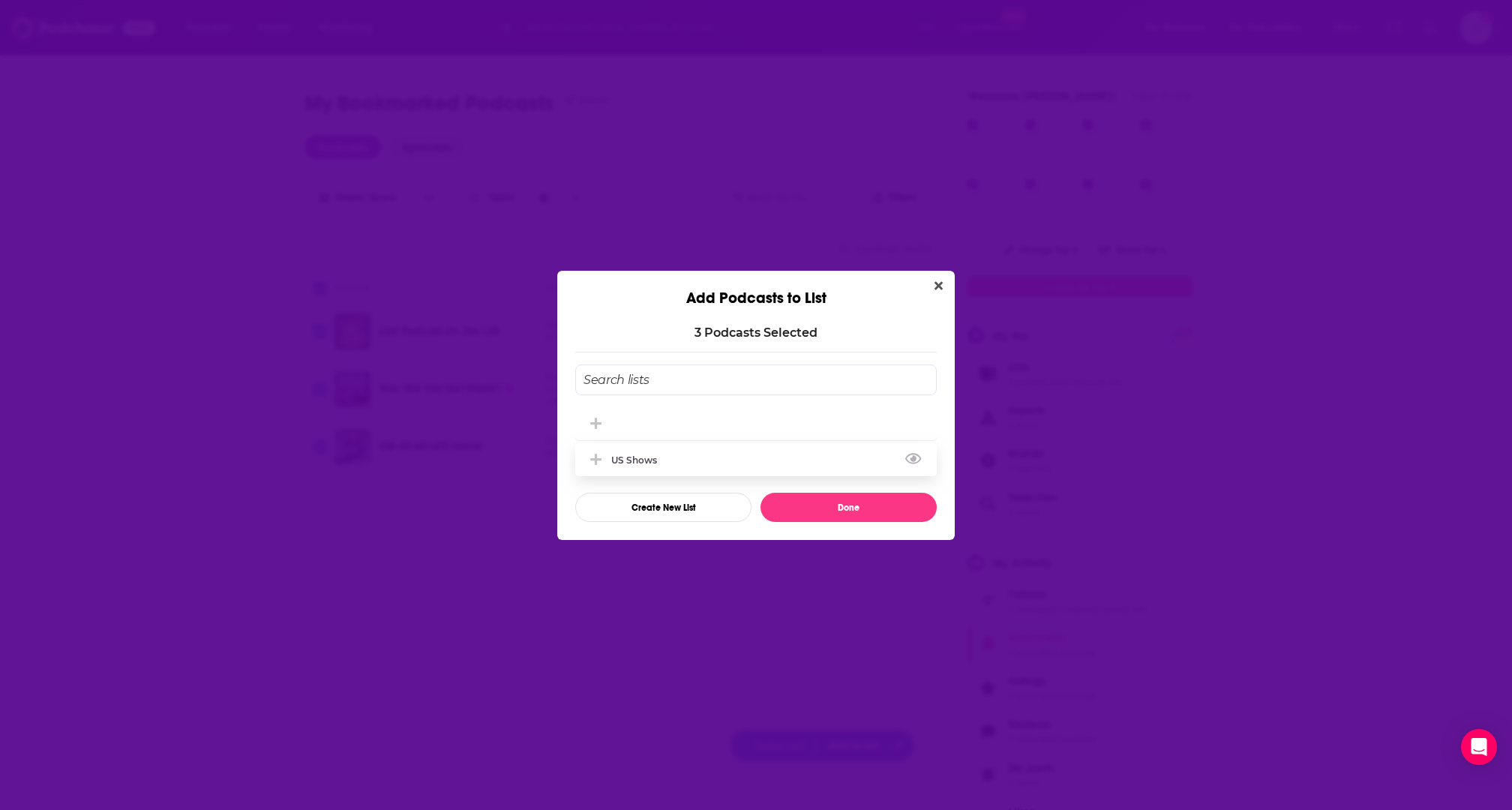 click on "US Shows" at bounding box center [756, 460] 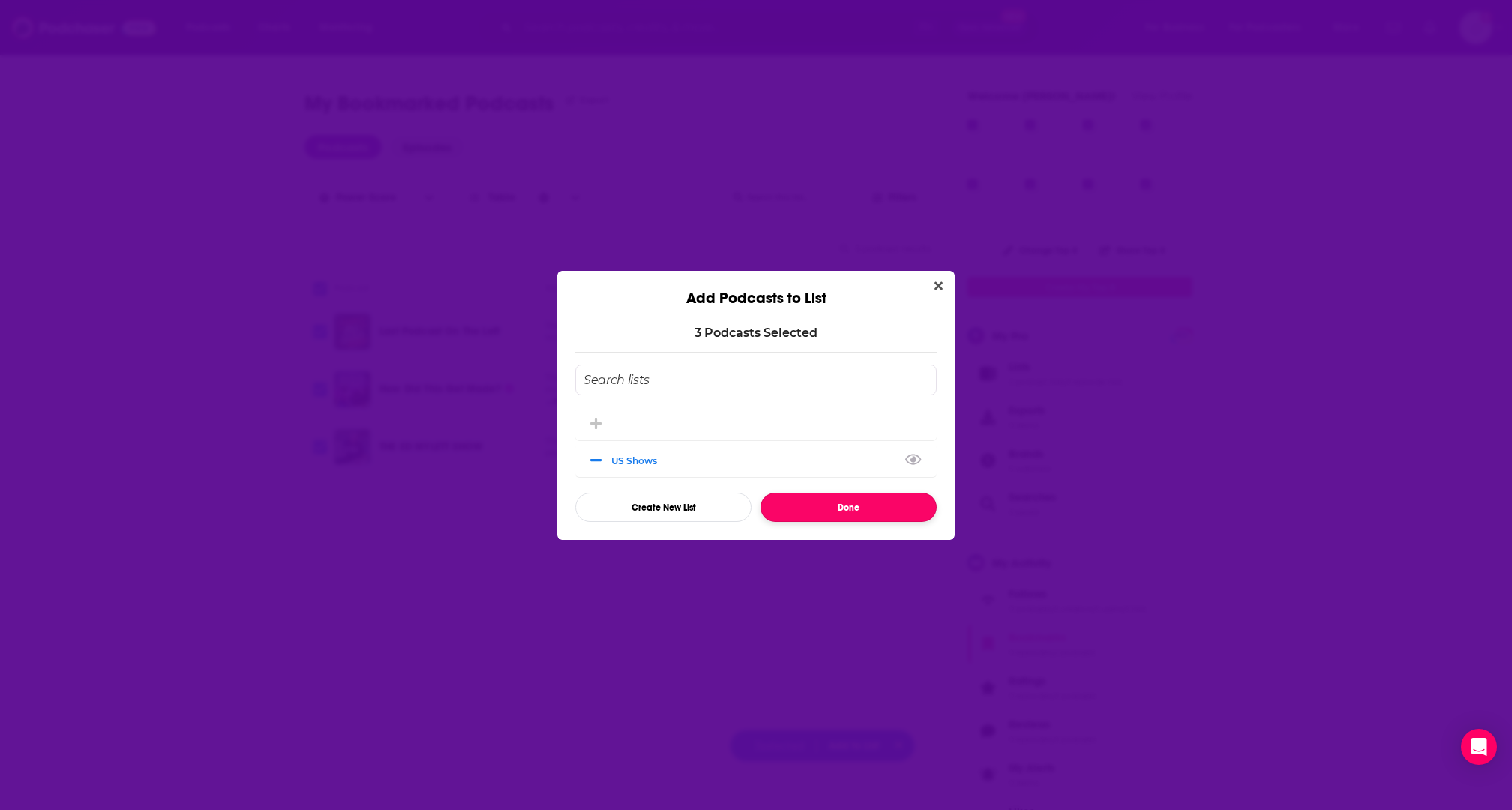 click on "Done" at bounding box center (848, 507) 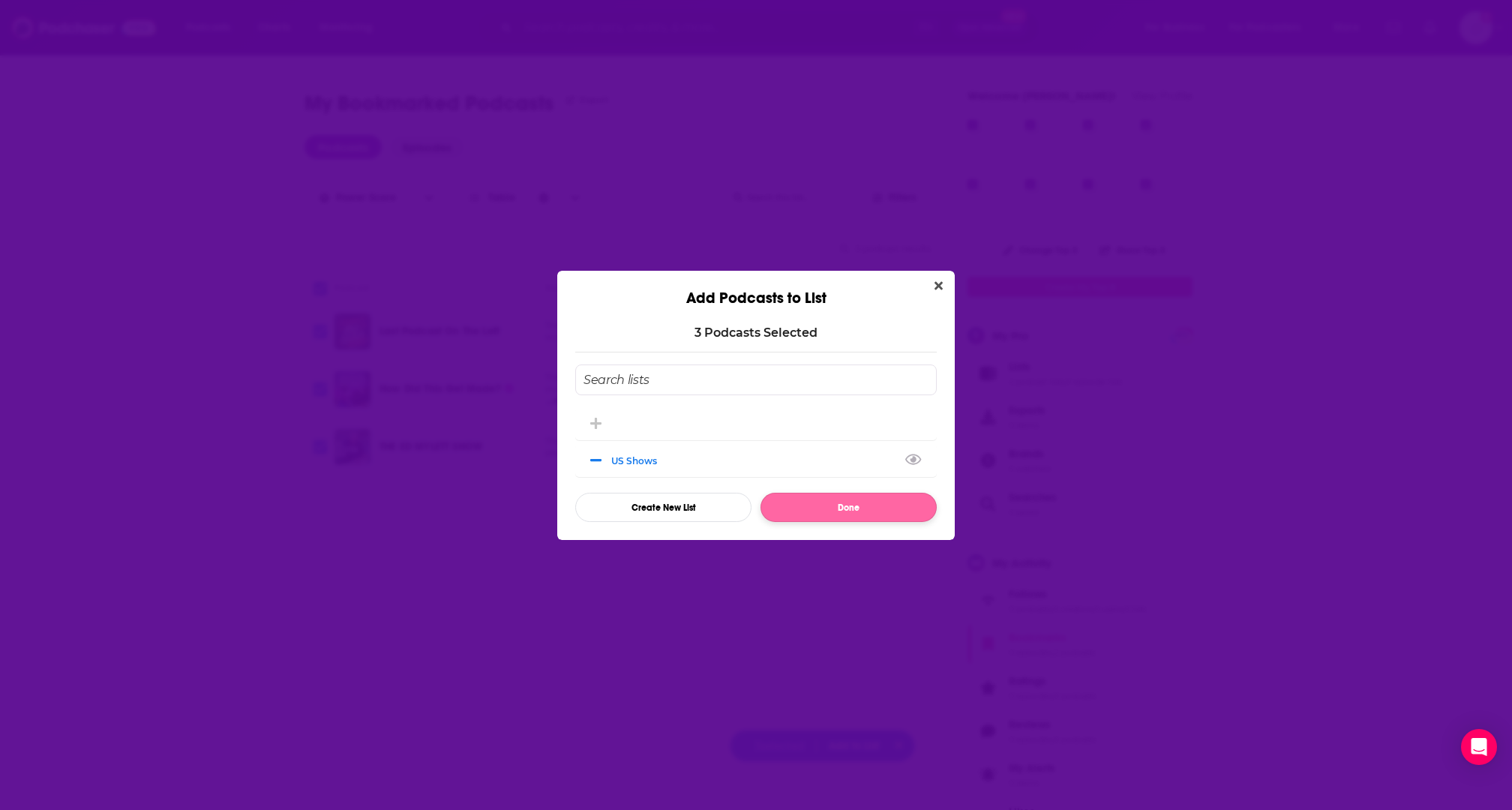 checkbox on "false" 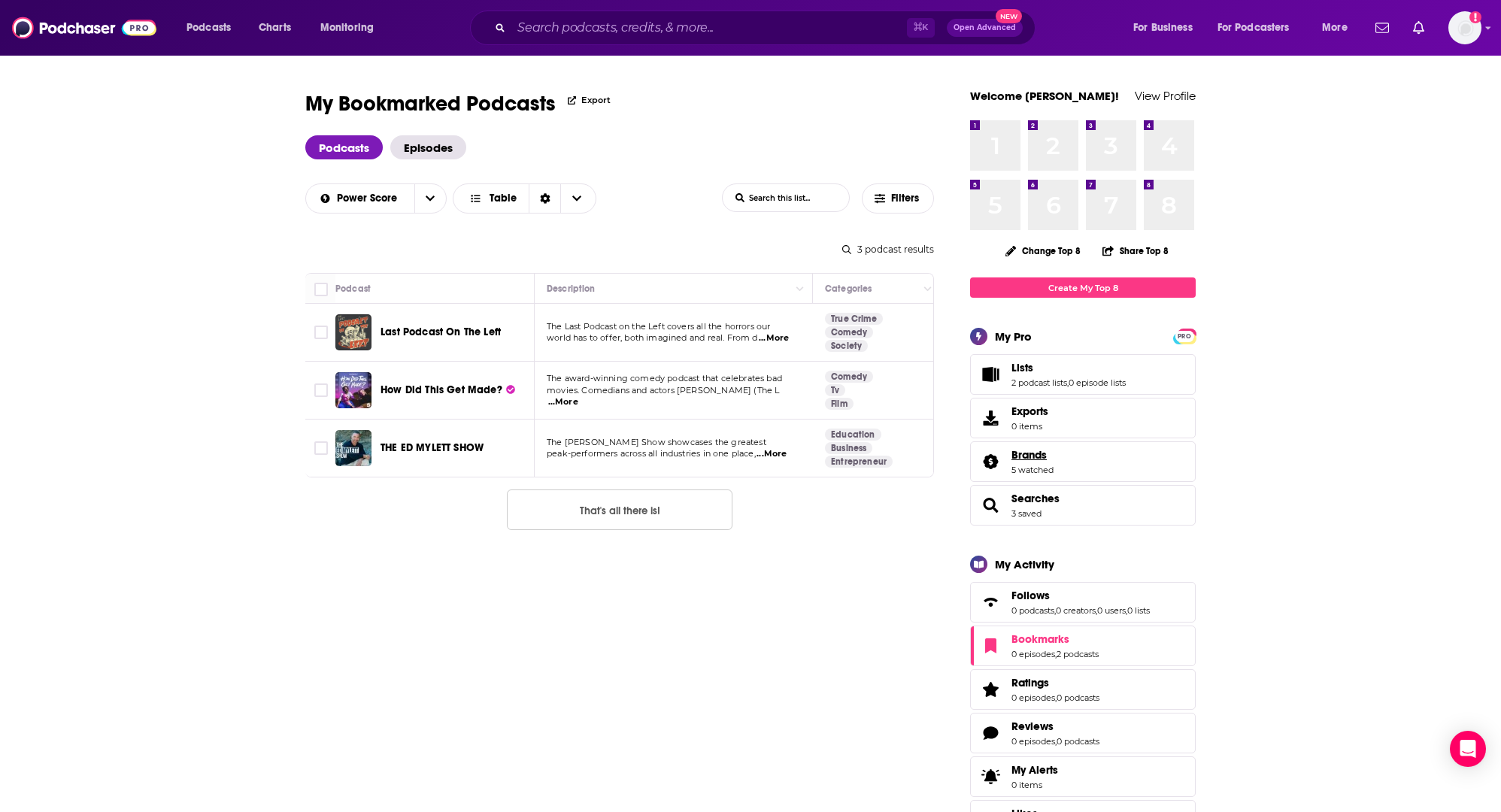 click on "Brands" at bounding box center [1029, 455] 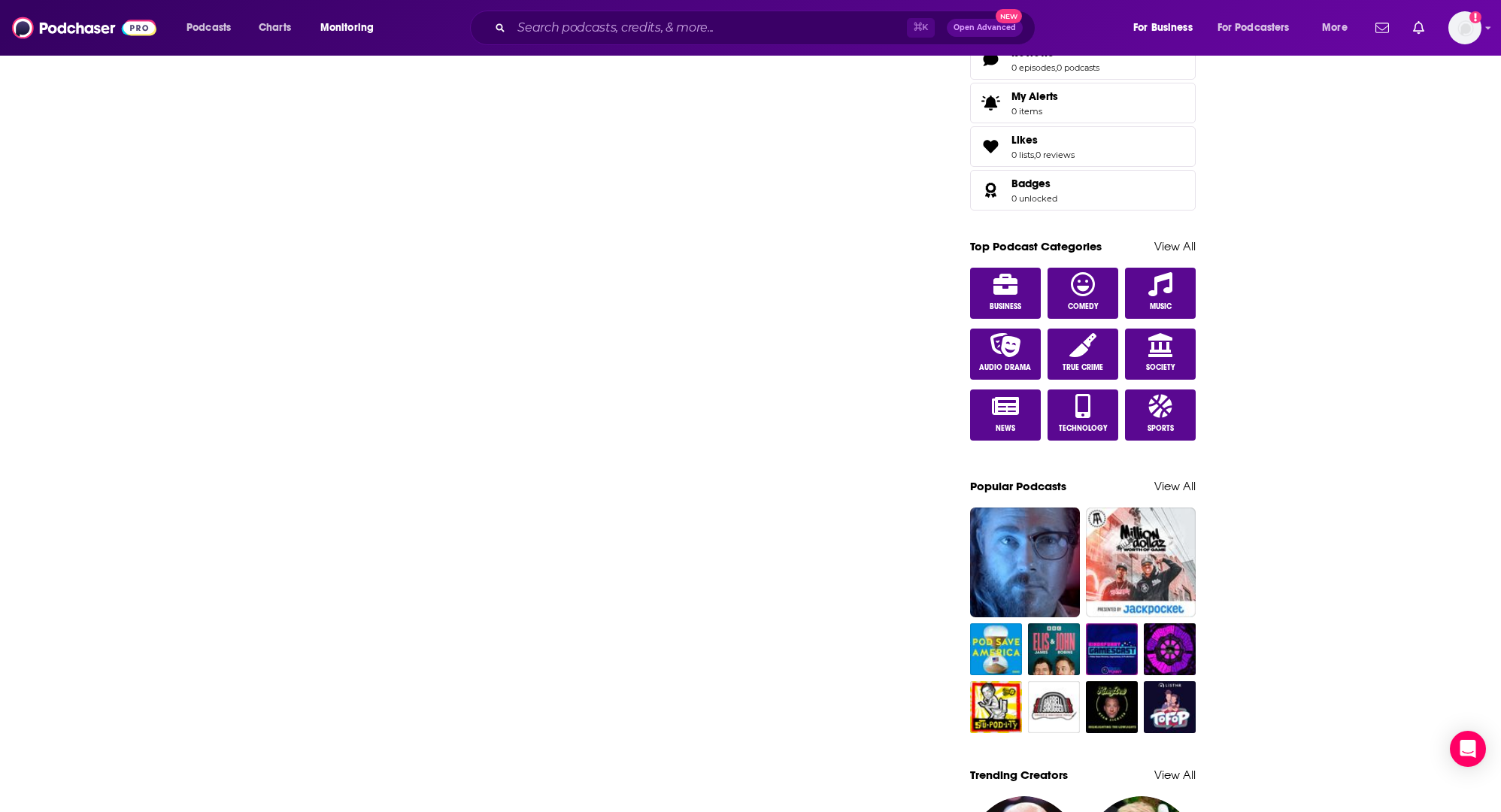 scroll, scrollTop: 0, scrollLeft: 0, axis: both 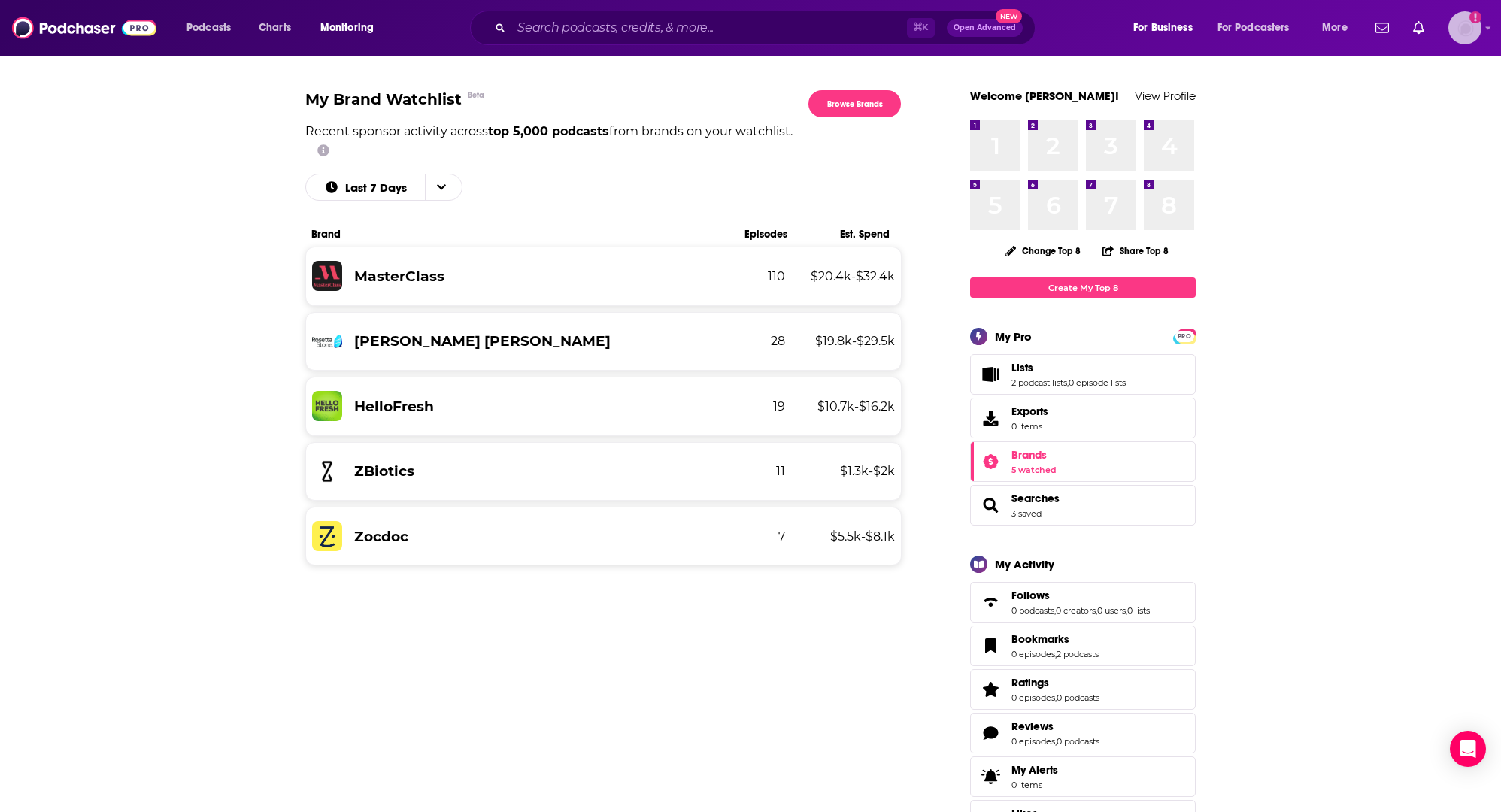 click 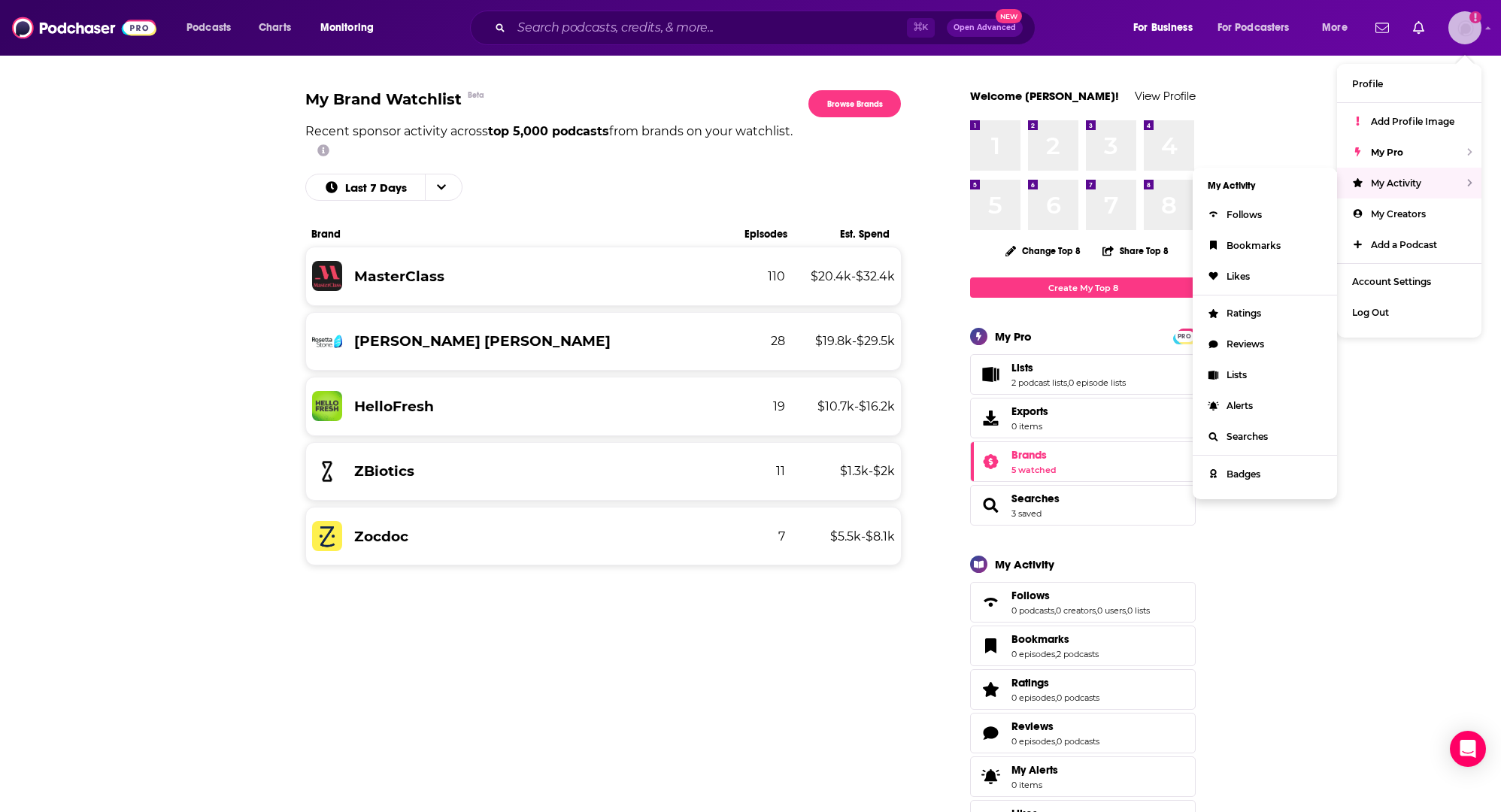 scroll, scrollTop: 3, scrollLeft: 0, axis: vertical 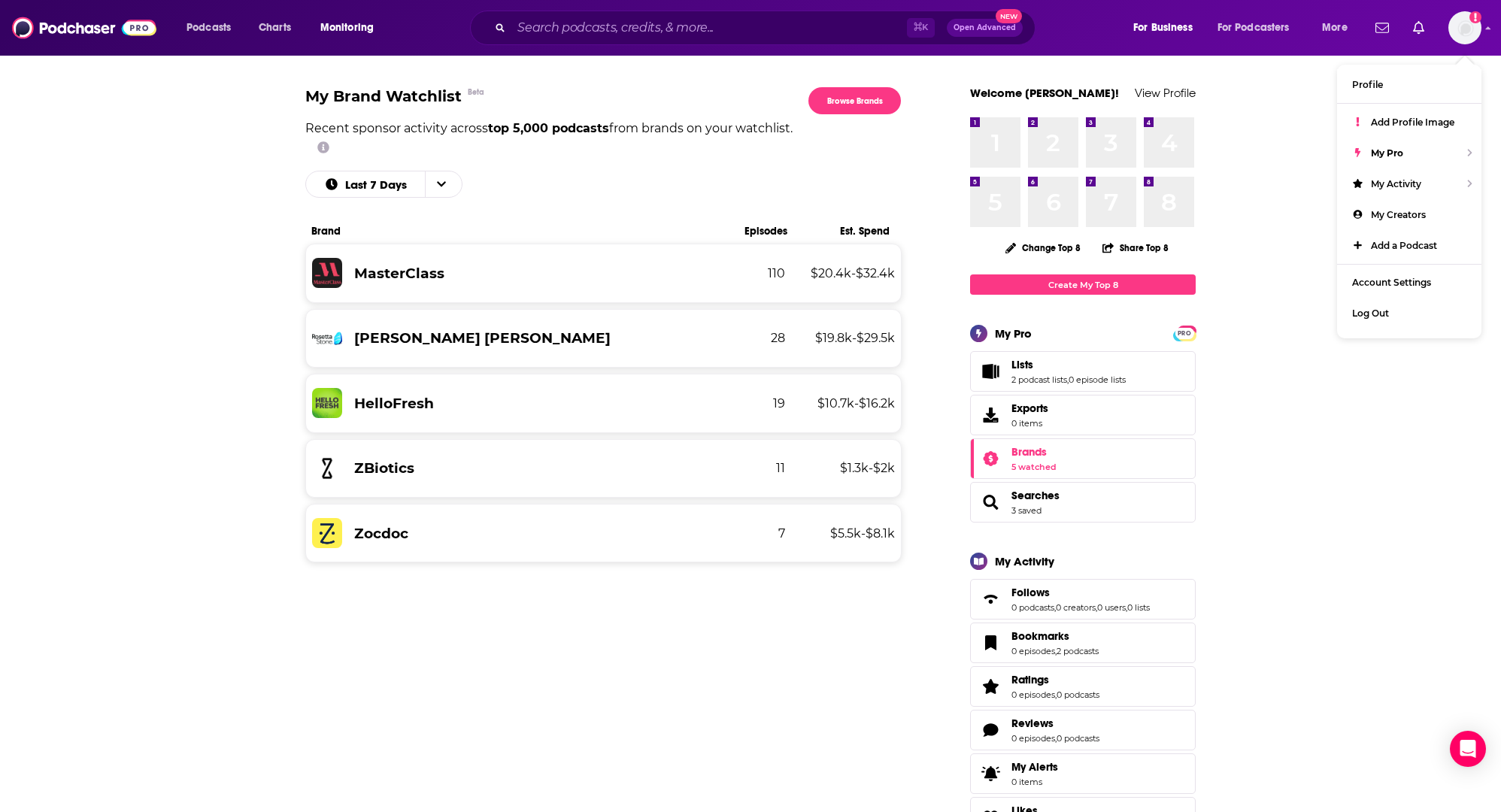 click on "My Brand Watchlist Beta Recent sponsor activity across  top 5,000 podcasts  from brands on your watchlist. Last 7 Days Browse Brands Browse Brands Brand Episodes Est. Spend MasterClass 110 $ 20.4k  -  $ 32.4k Rosetta Stone 28 $ 19.8k  -  $ 29.5k HelloFresh 19 $ 10.7k  -  $ 16.2k ZBiotics 11 $ 1.3k  -  $ 2k Zocdoc 7 $ 5.5k  -  $ 8.1k" at bounding box center [626, 1385] 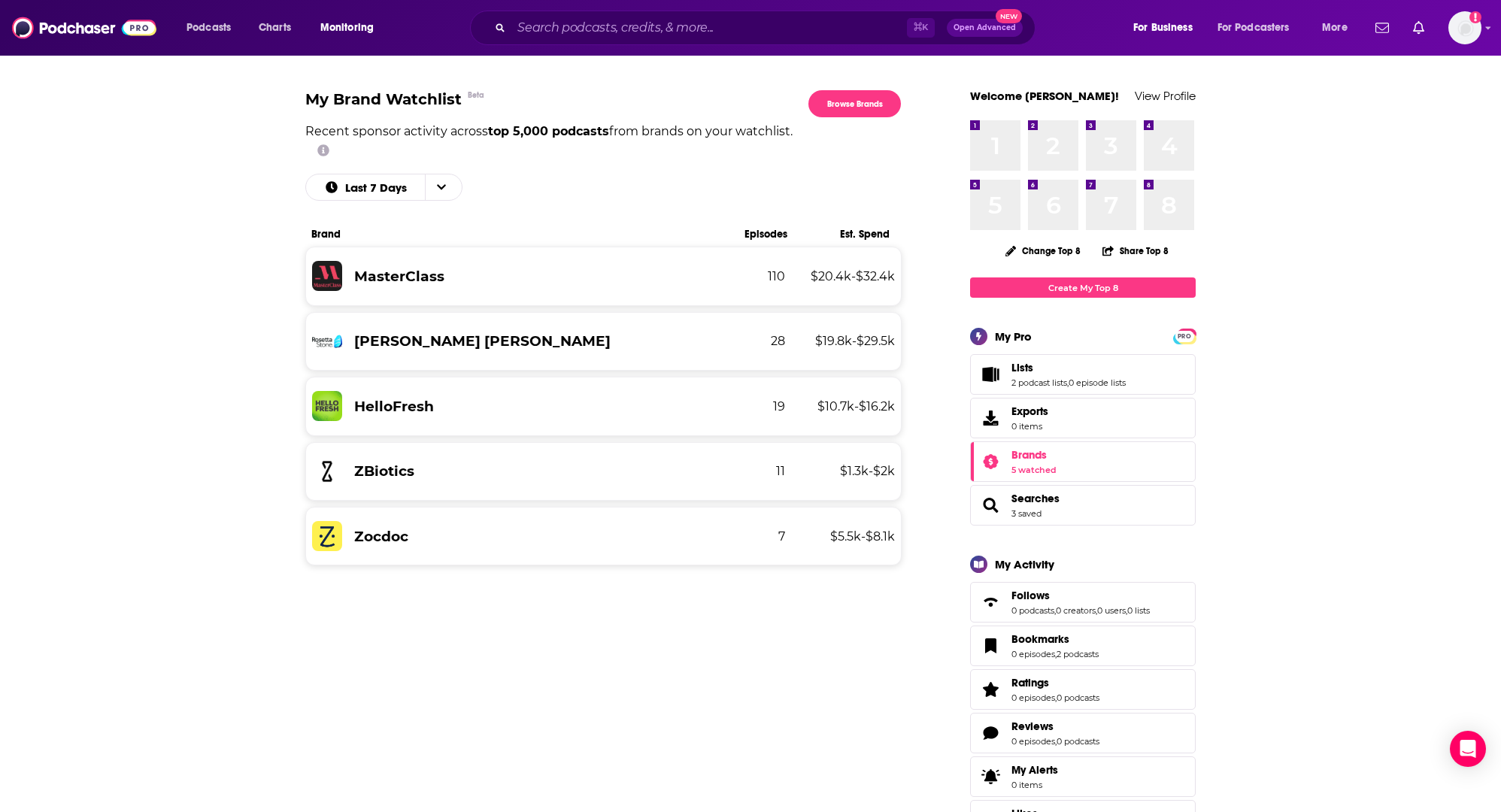 scroll, scrollTop: 15, scrollLeft: 0, axis: vertical 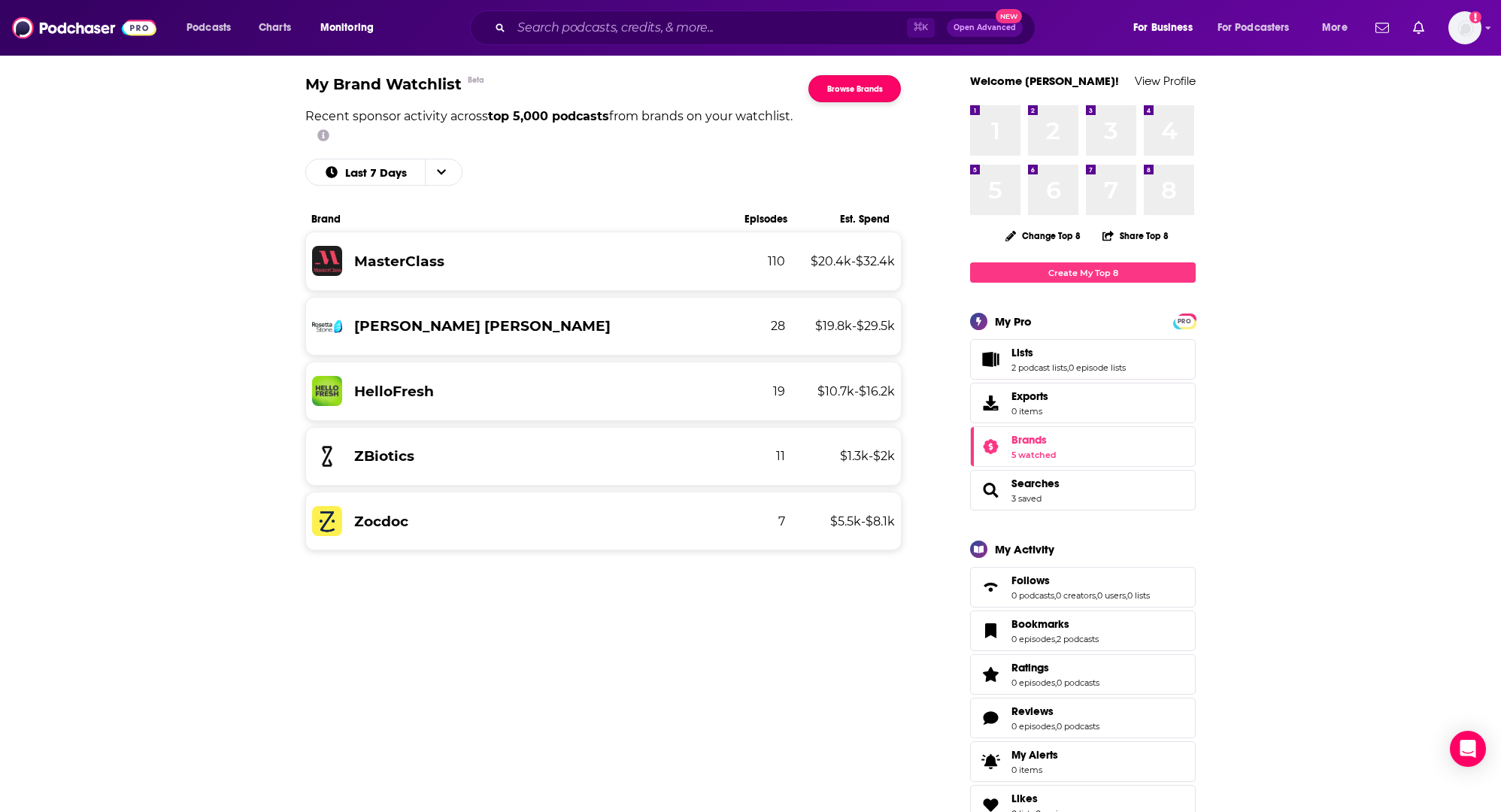 click on "Browse Brands" at bounding box center [854, 89] 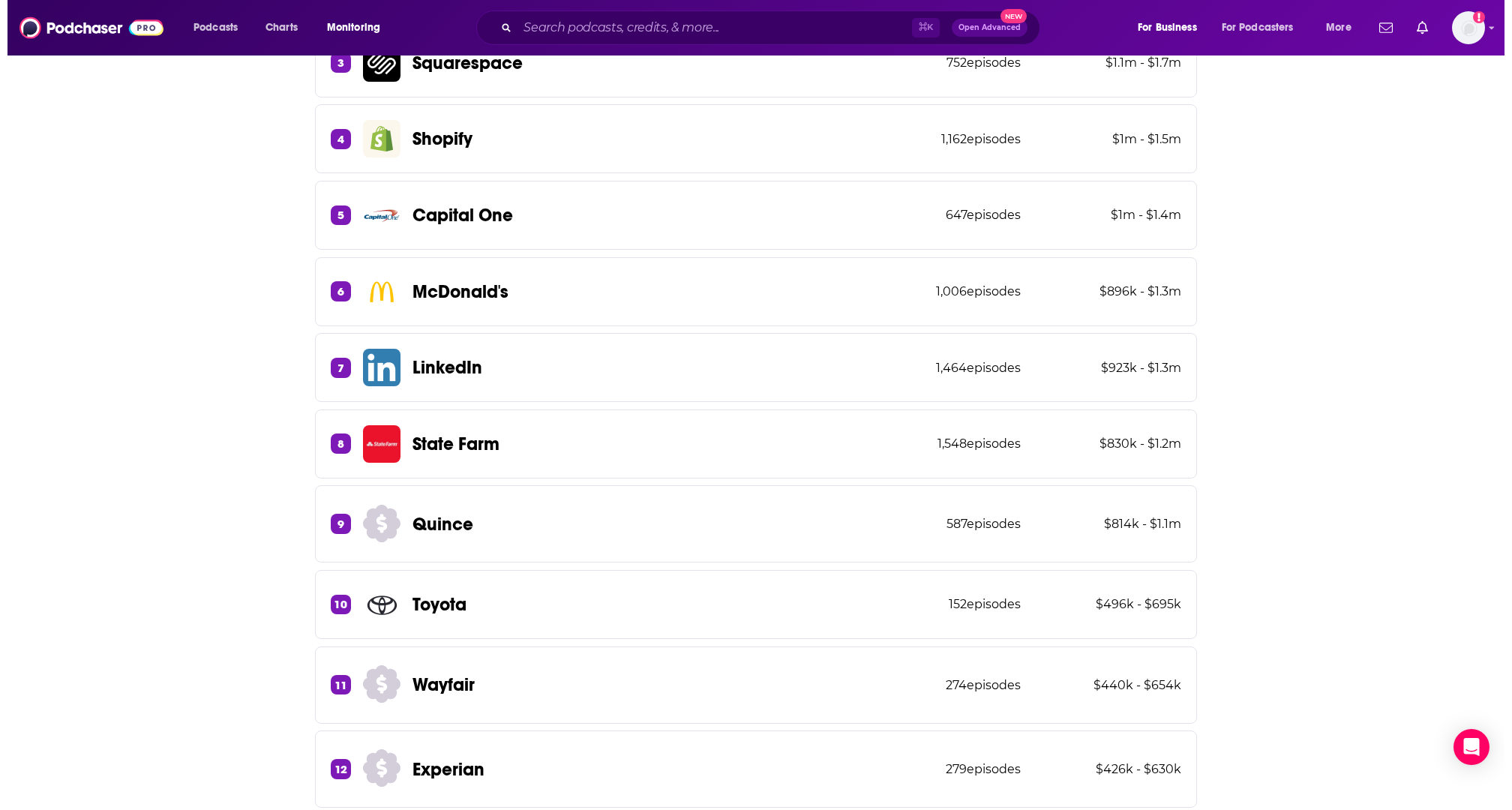 scroll, scrollTop: 0, scrollLeft: 0, axis: both 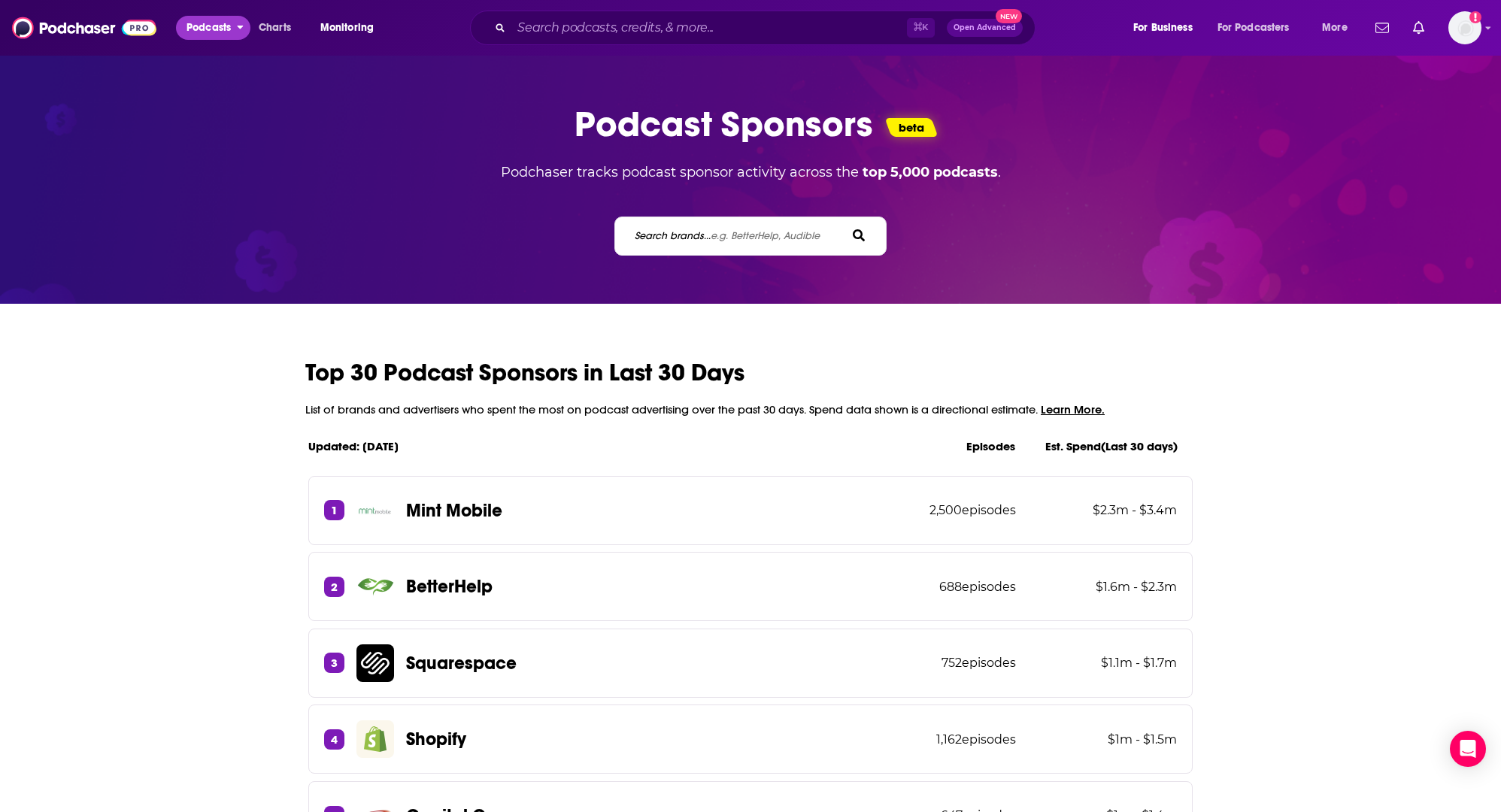 click on "Podcasts" at bounding box center [208, 28] 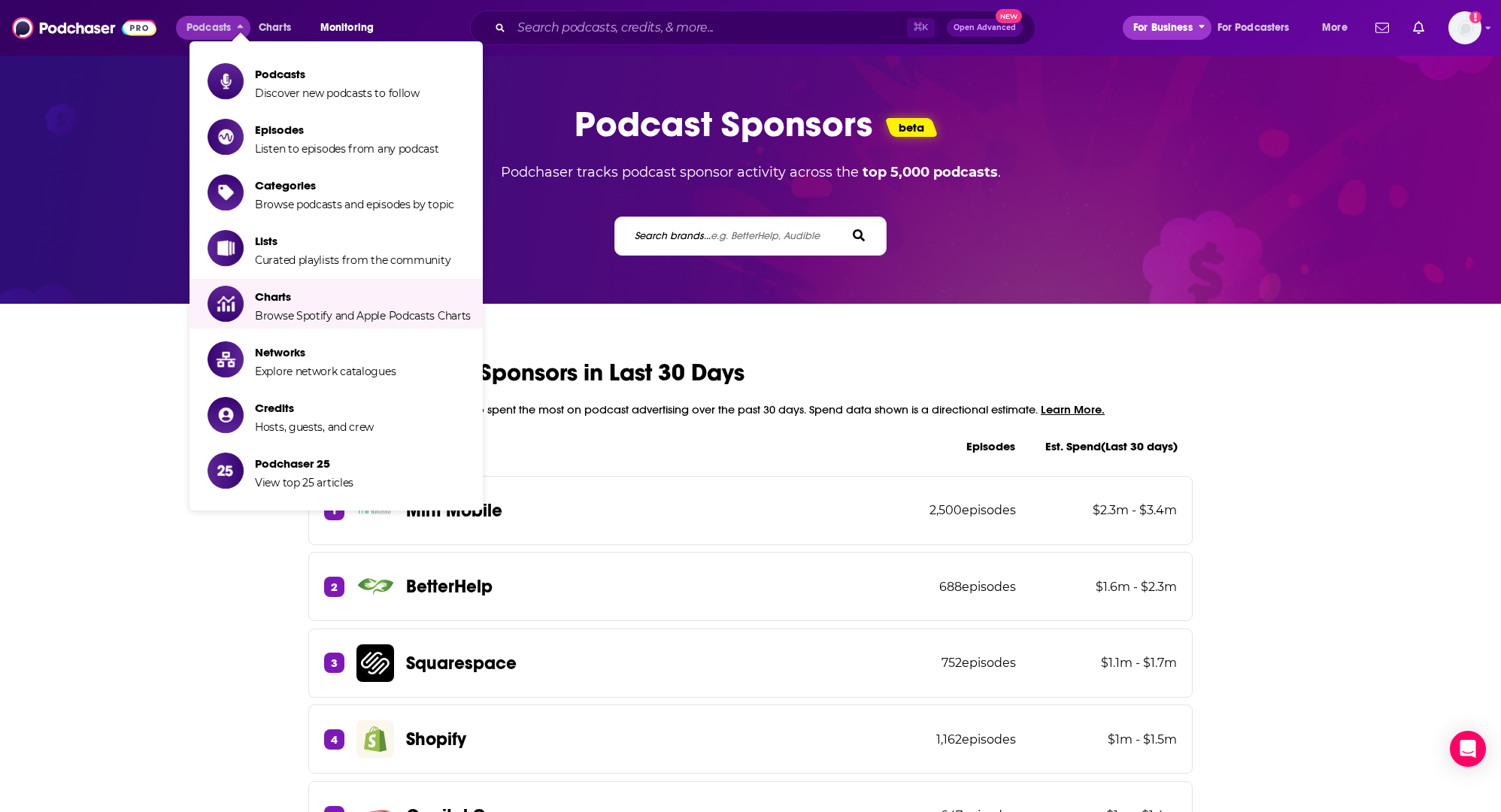 click on "For Business" at bounding box center [1163, 28] 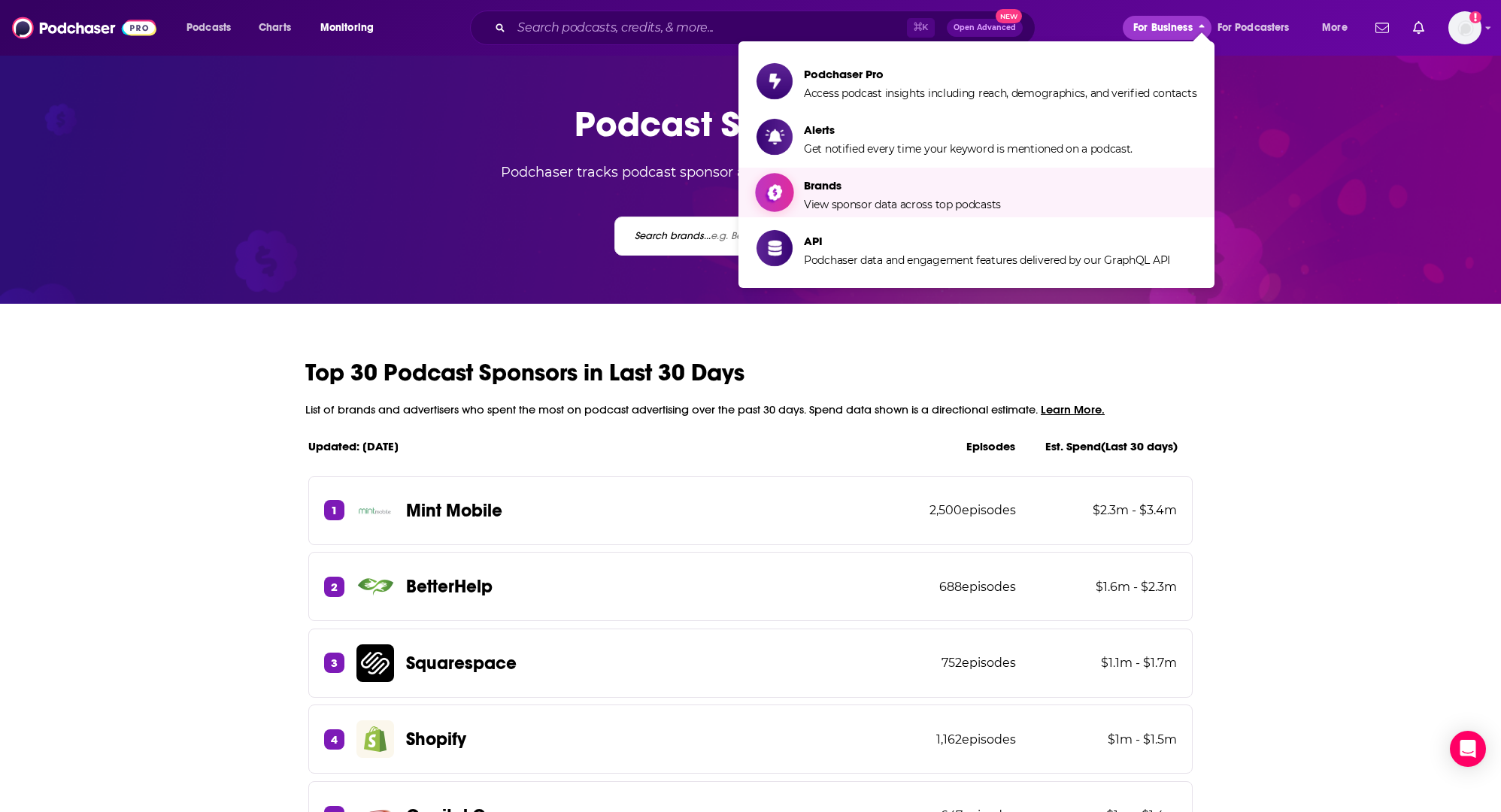 click on "View sponsor data across top podcasts" at bounding box center (902, 205) 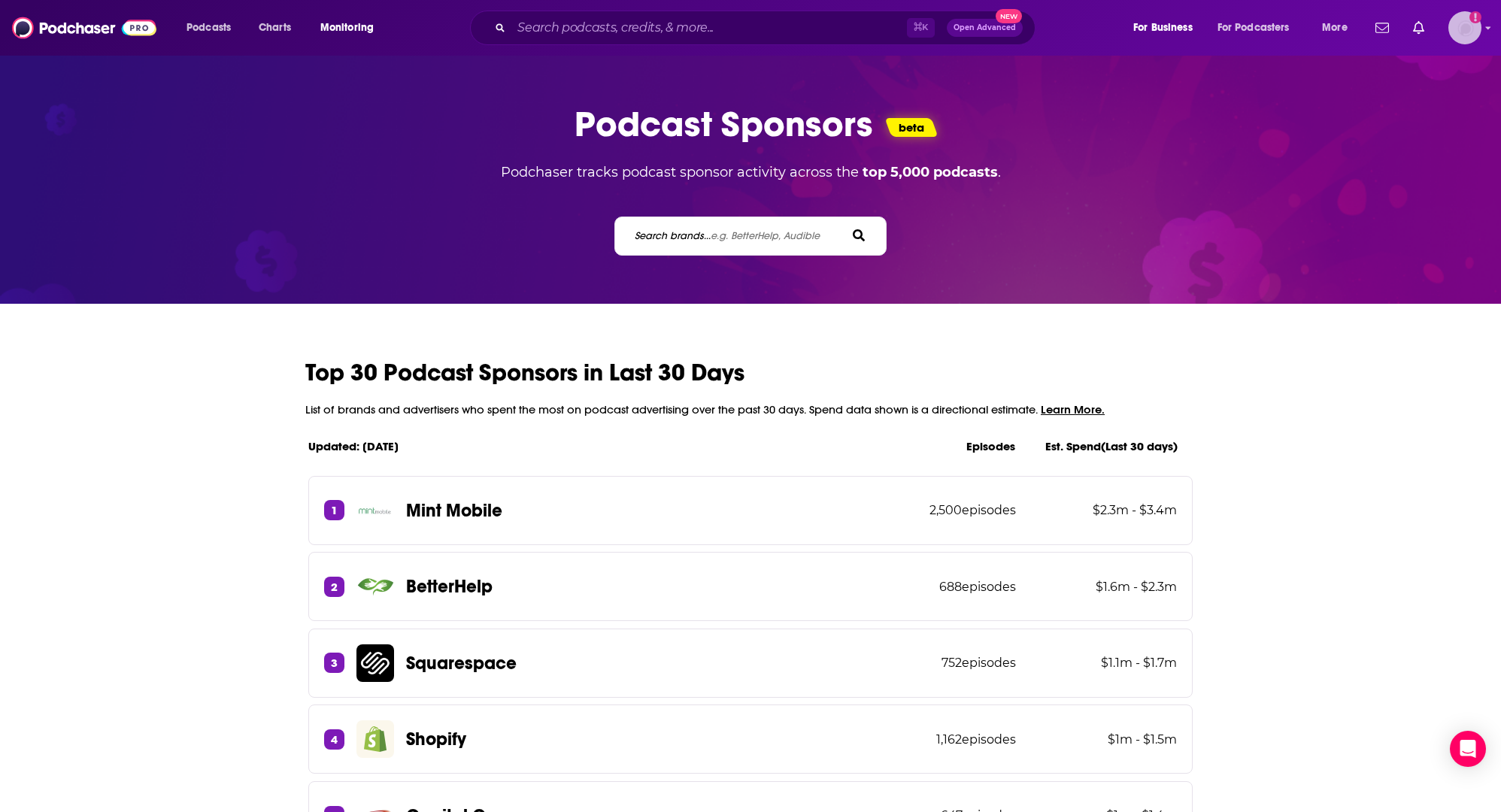 click at bounding box center [1465, 28] 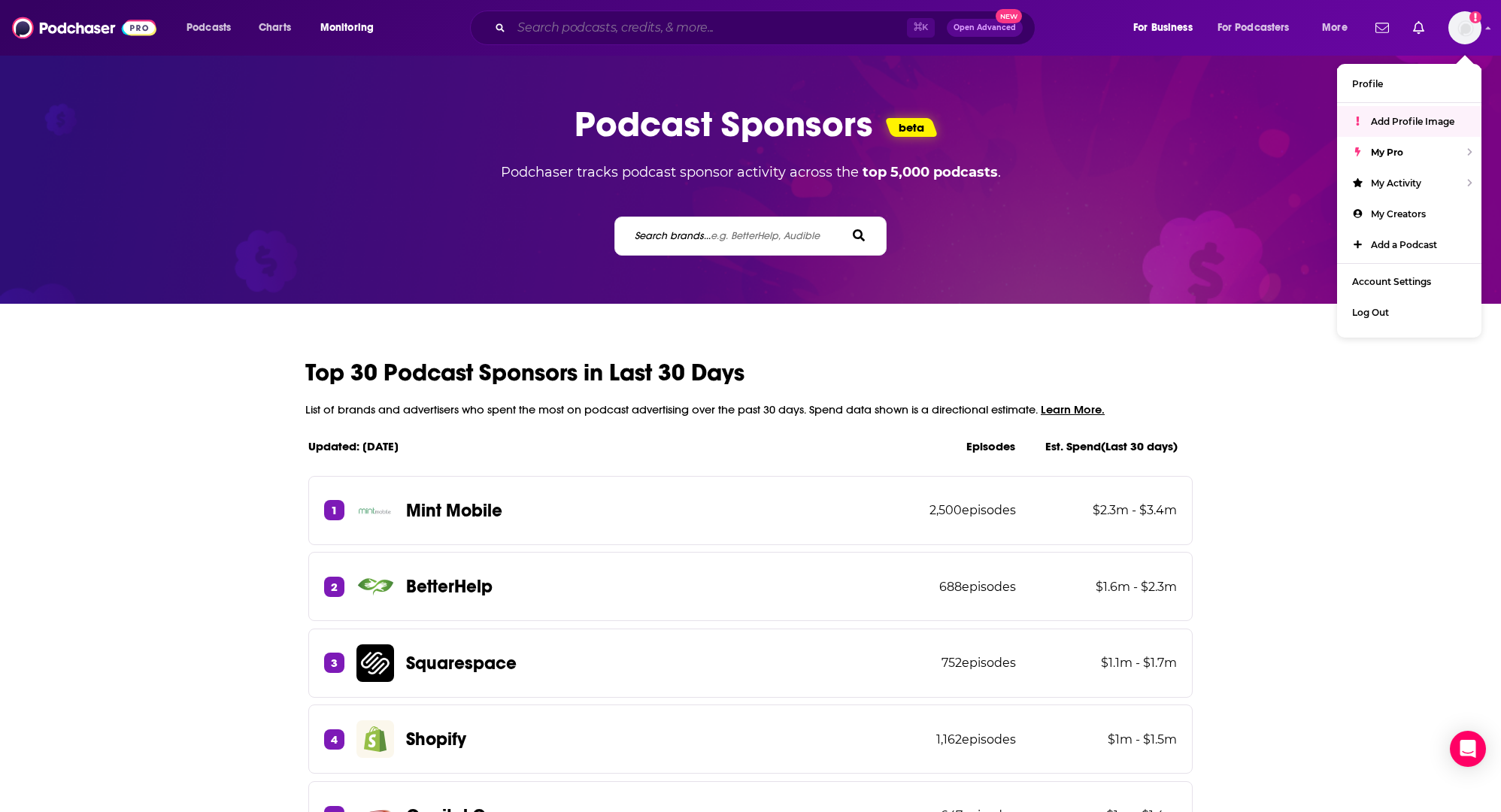 click at bounding box center [709, 28] 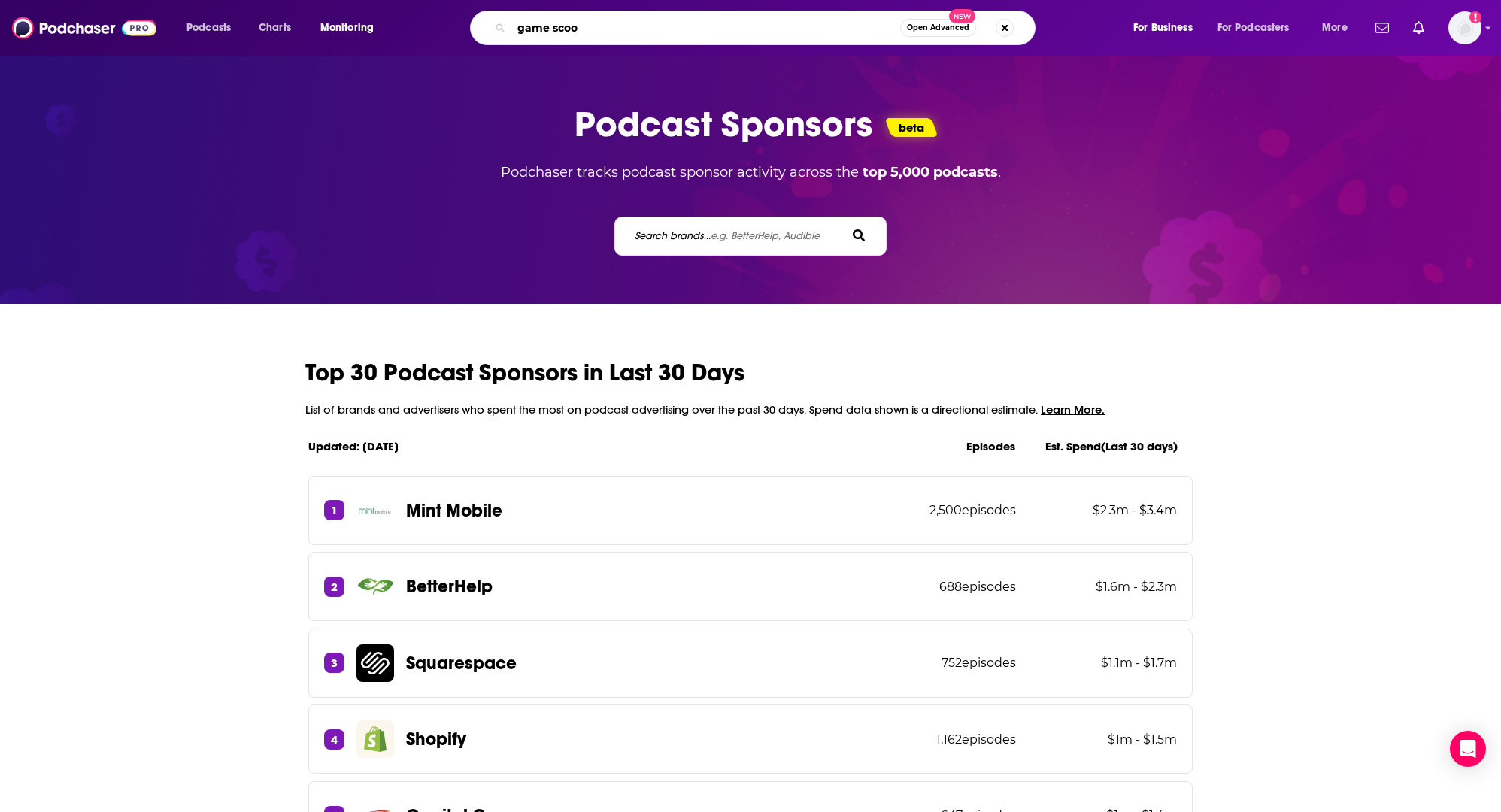 type on "game scoop" 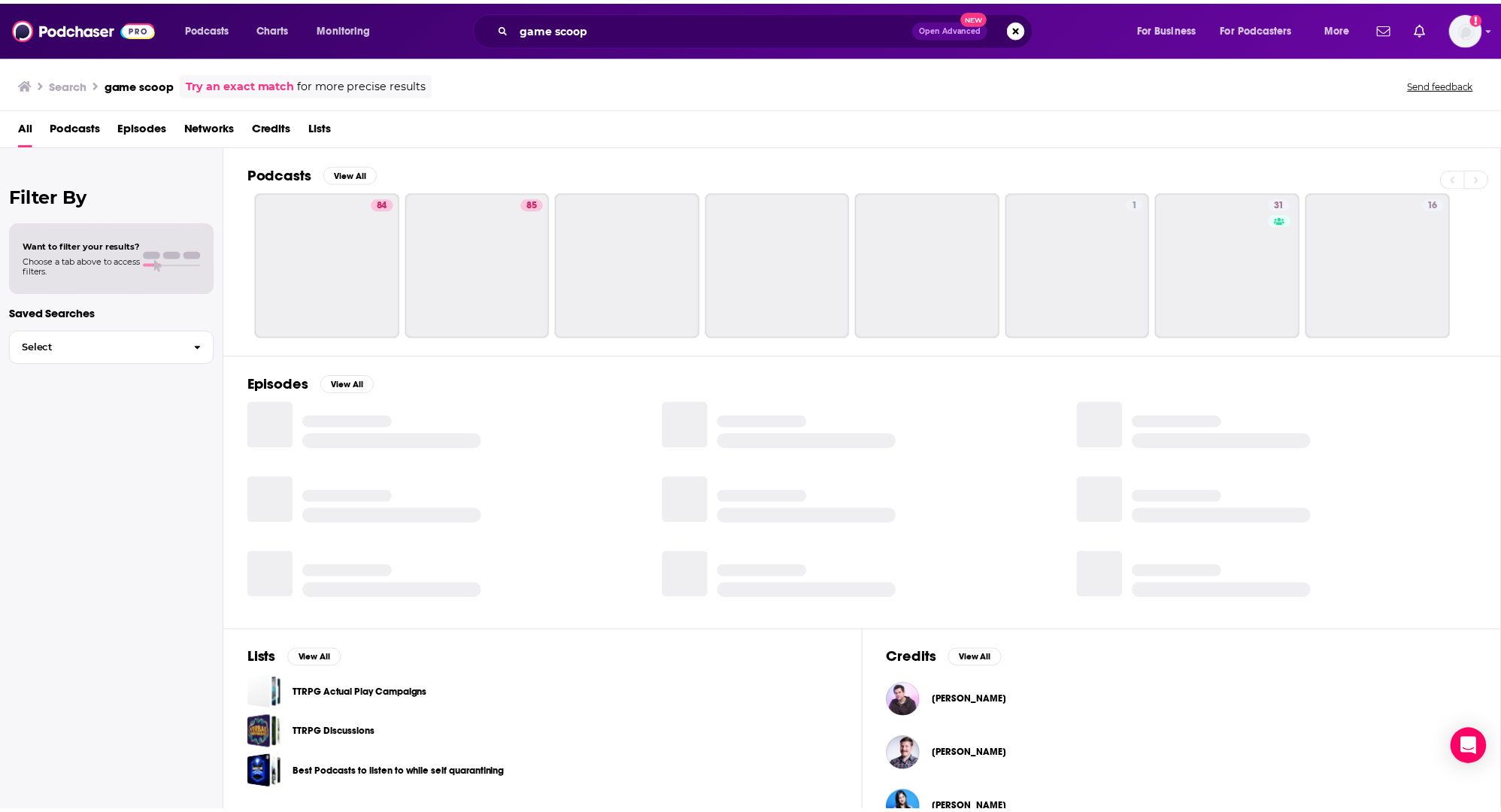 scroll, scrollTop: 0, scrollLeft: 0, axis: both 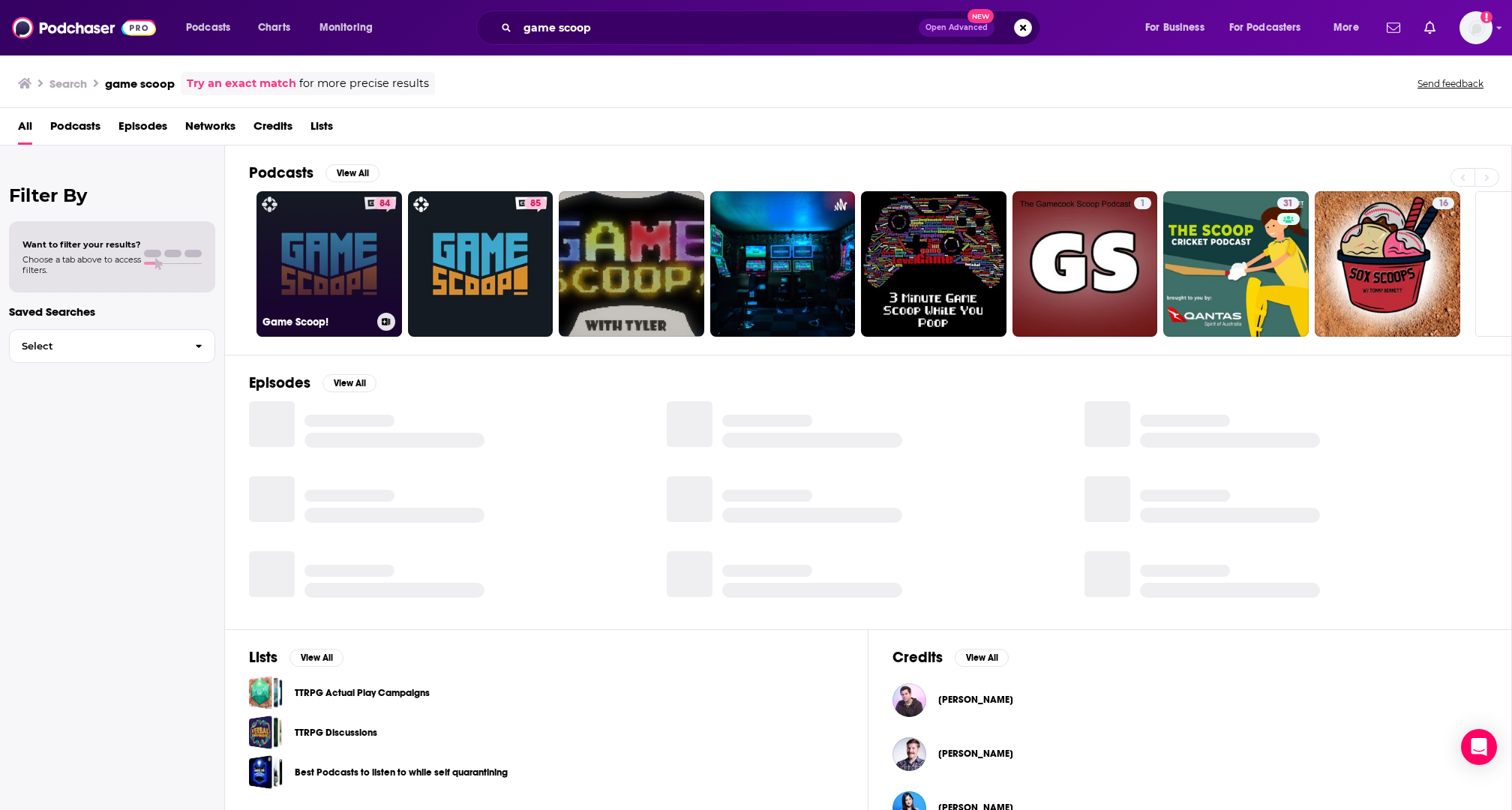 click on "84 Game Scoop!" at bounding box center (329, 264) 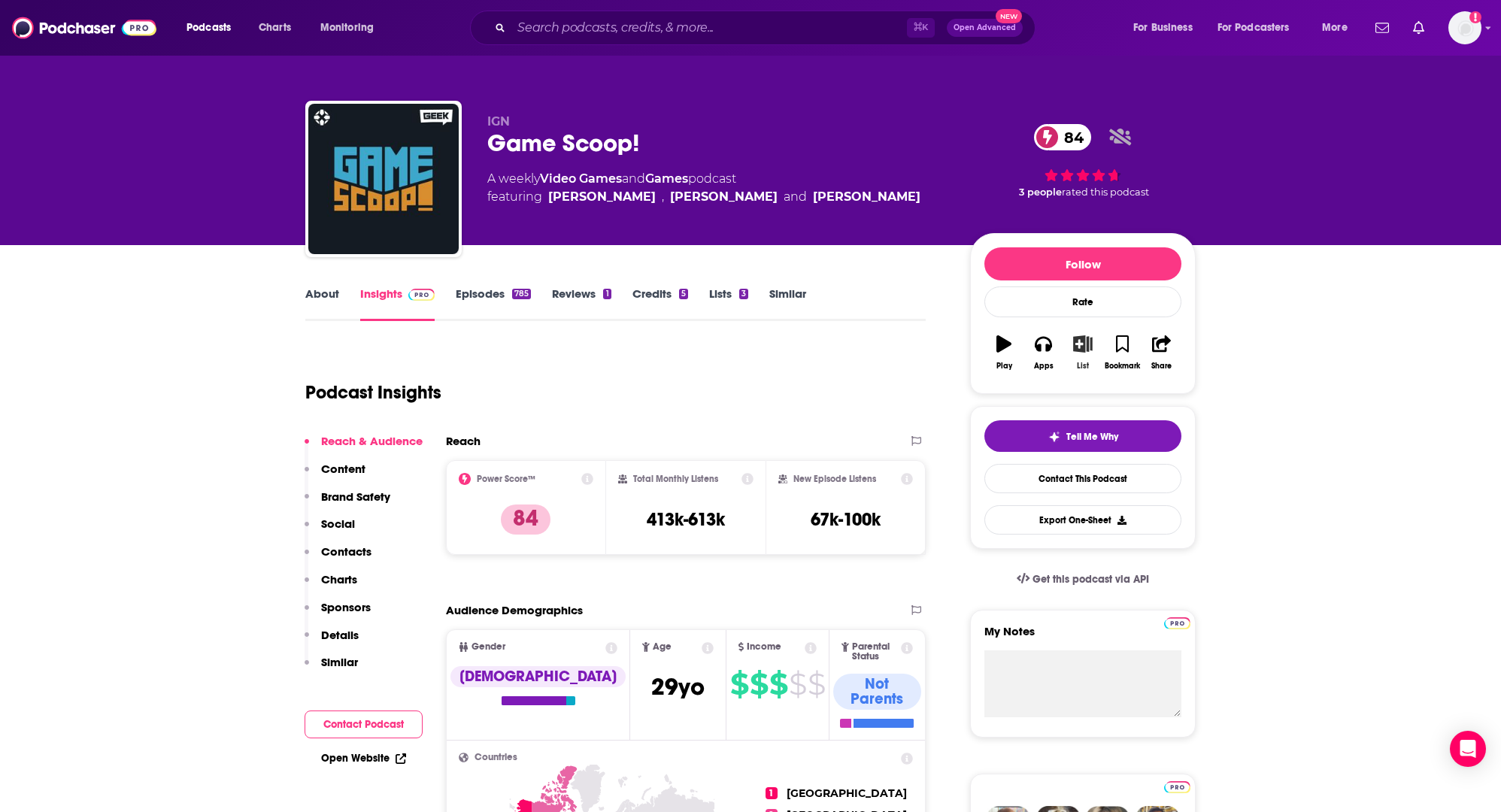 click 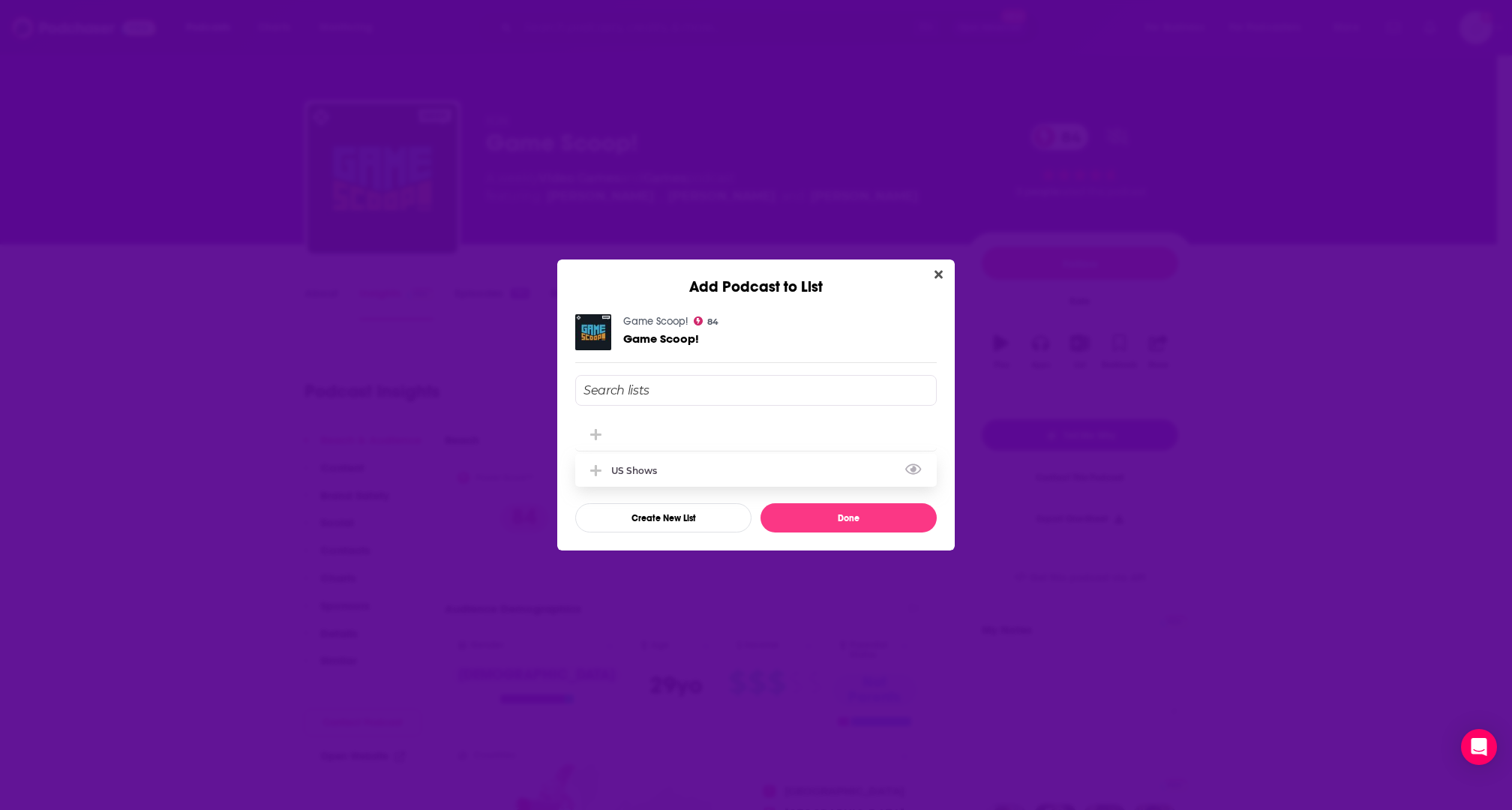 click on "US Shows" at bounding box center (756, 470) 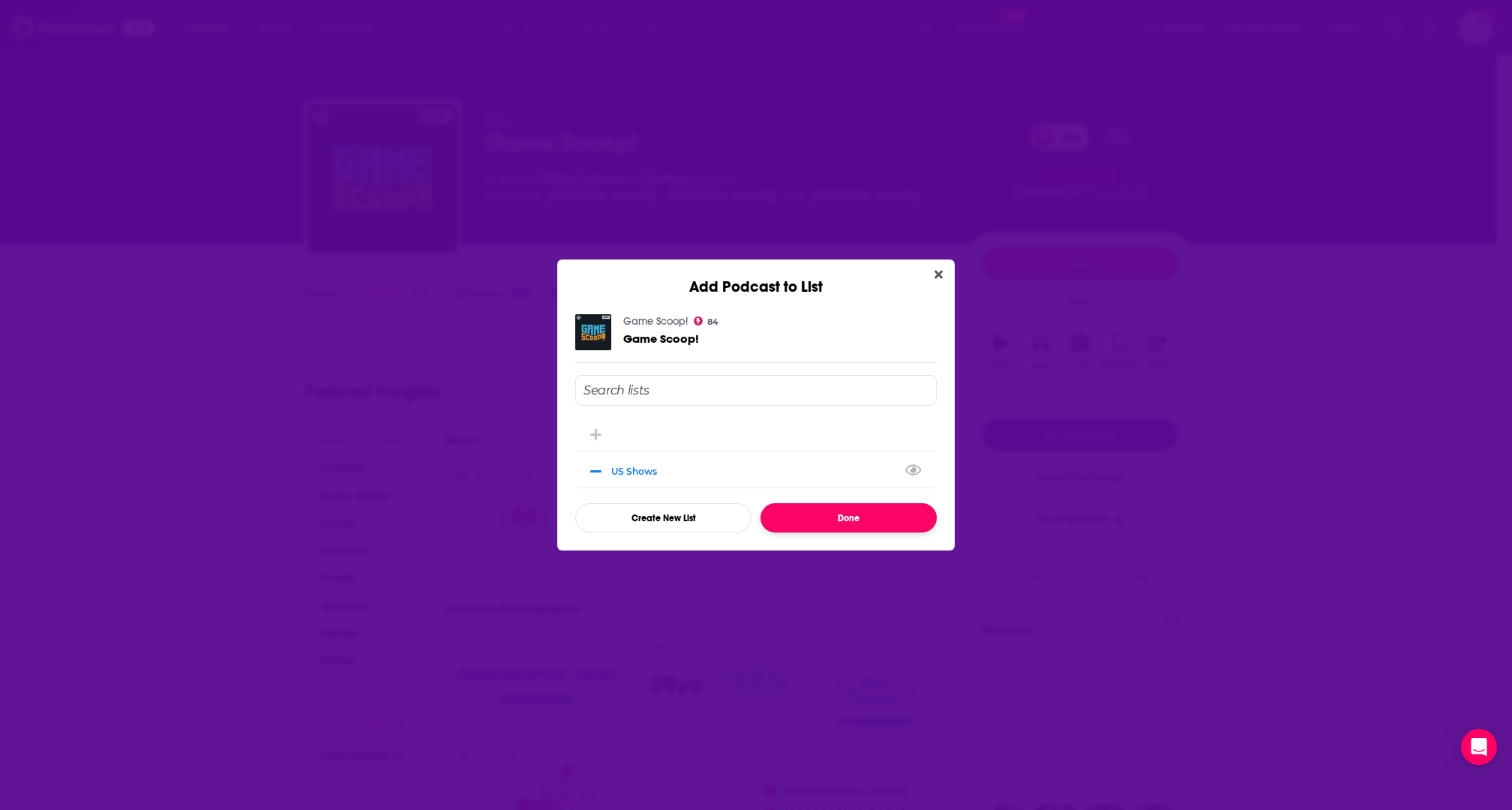 click on "Done" at bounding box center [848, 518] 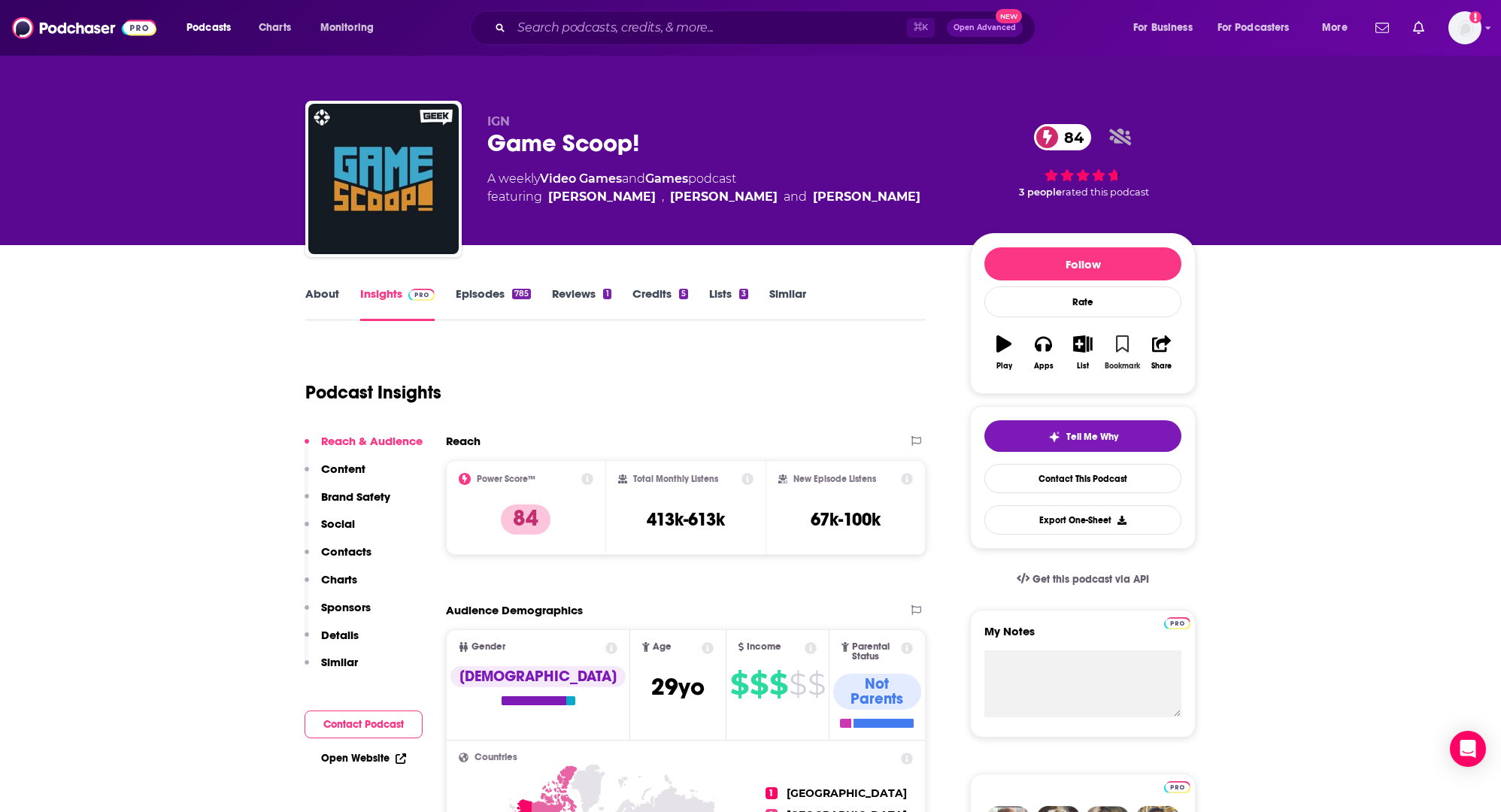 click 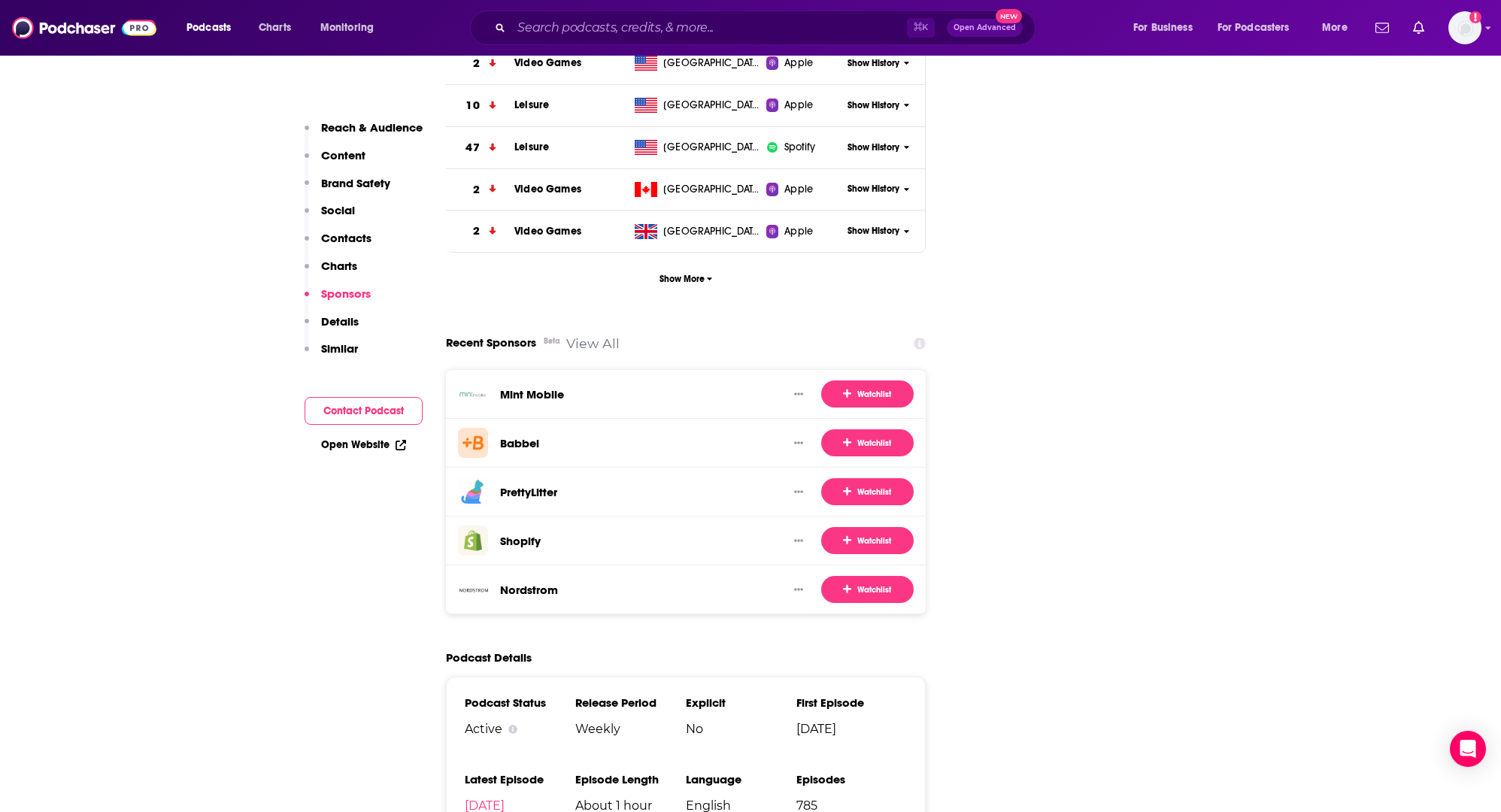 scroll, scrollTop: 2546, scrollLeft: 0, axis: vertical 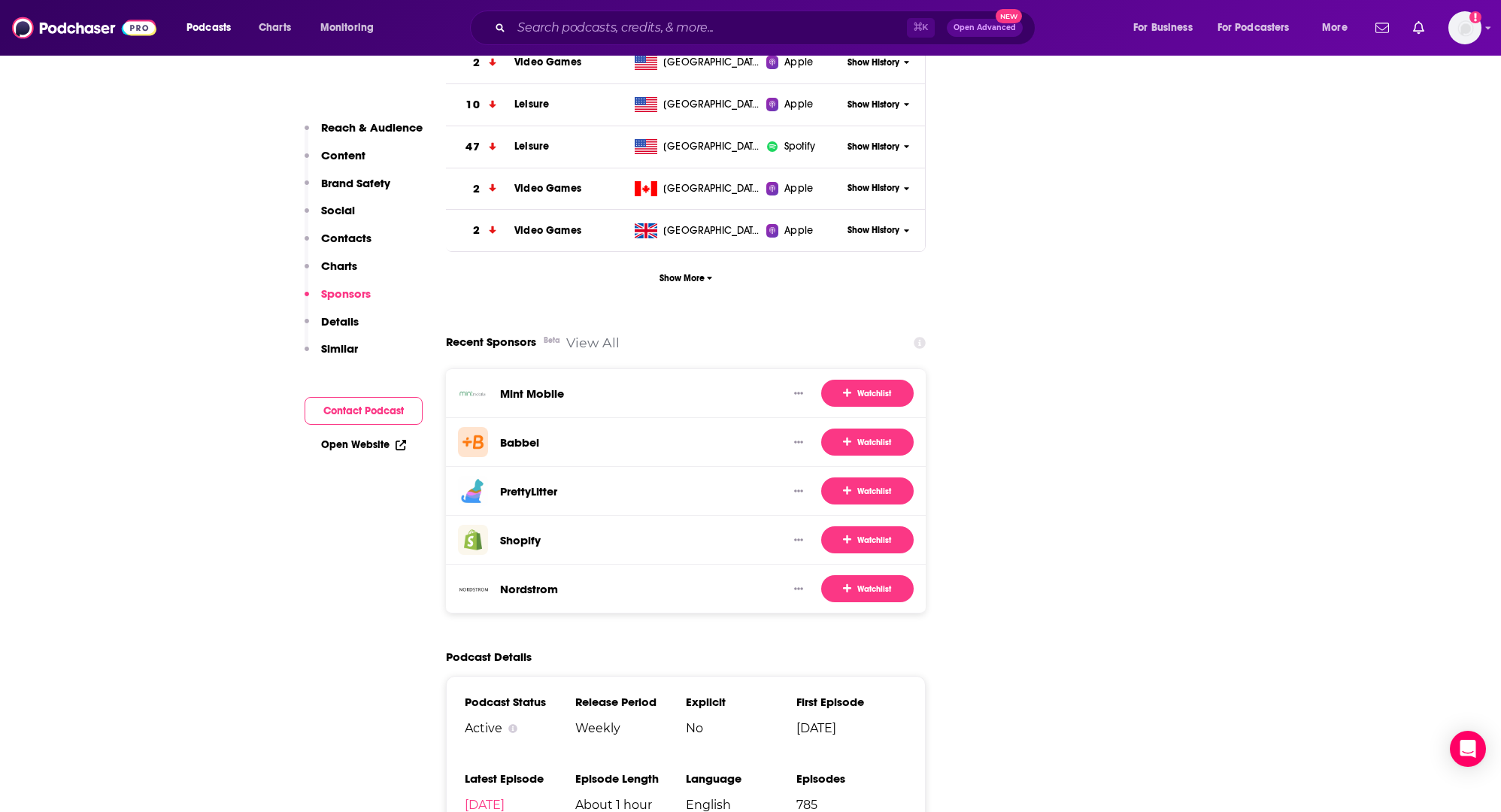 click on "View All" at bounding box center [593, 342] 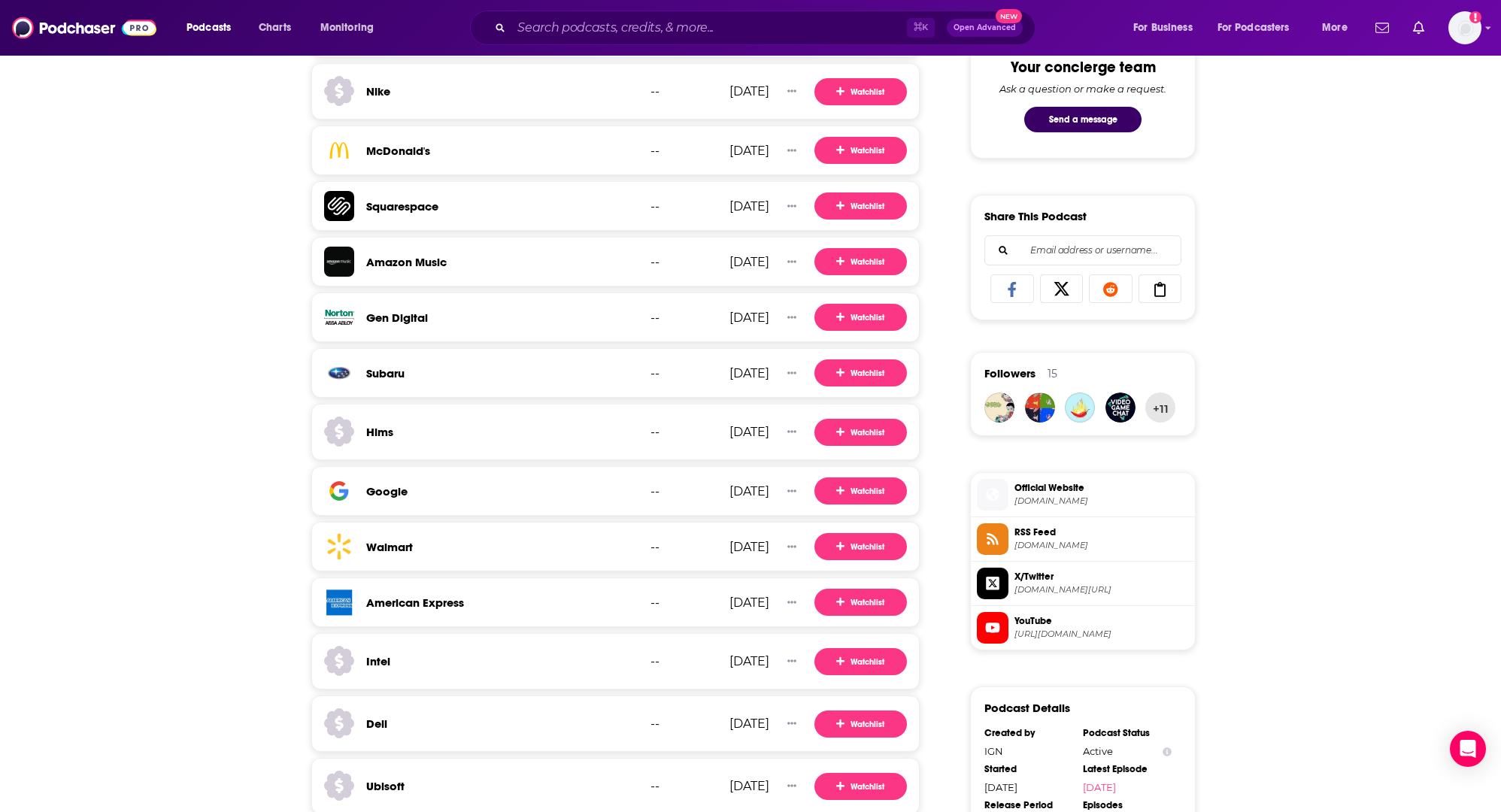 scroll, scrollTop: 828, scrollLeft: 0, axis: vertical 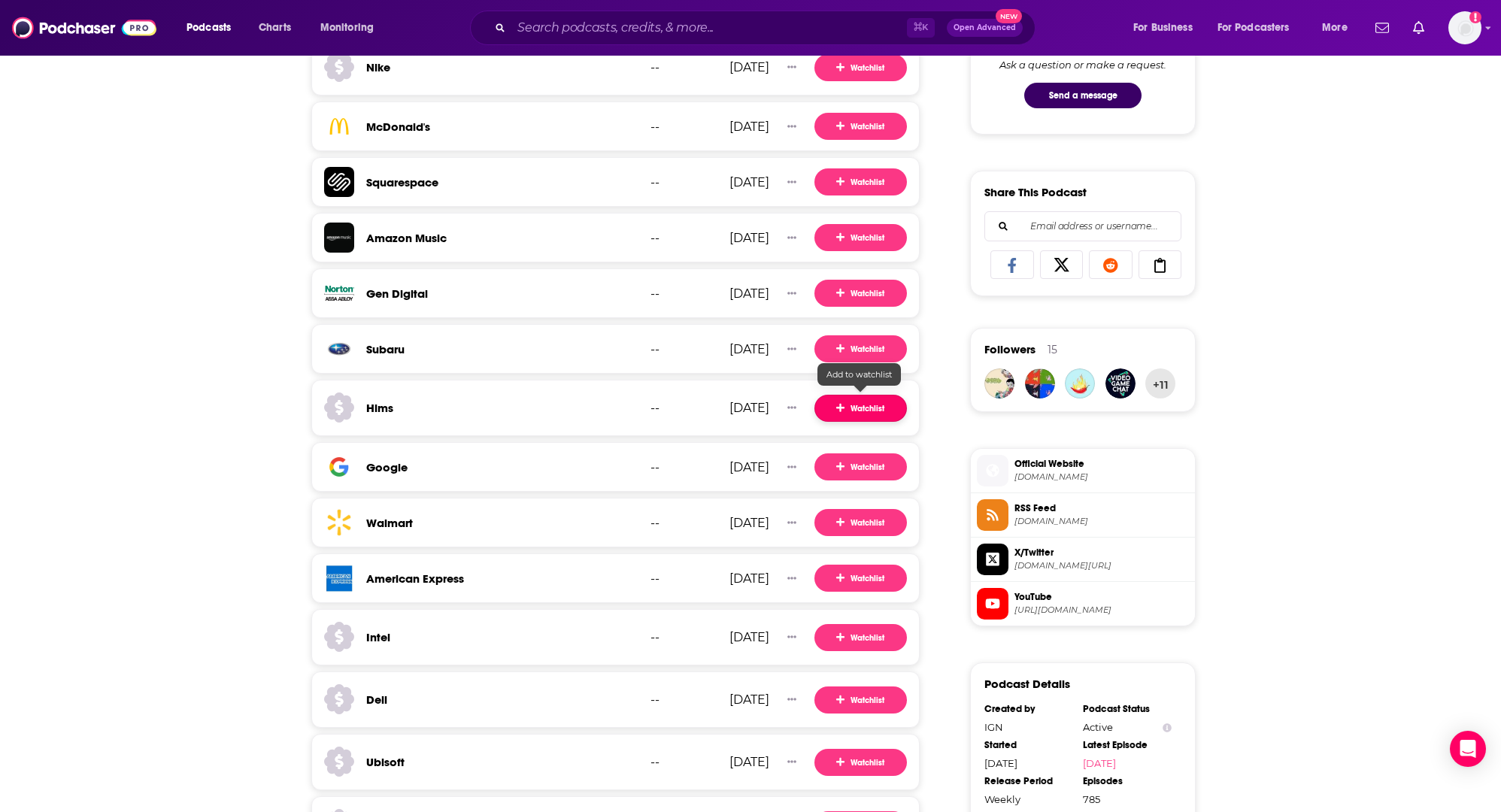 click on "Watchlist" at bounding box center (860, 408) 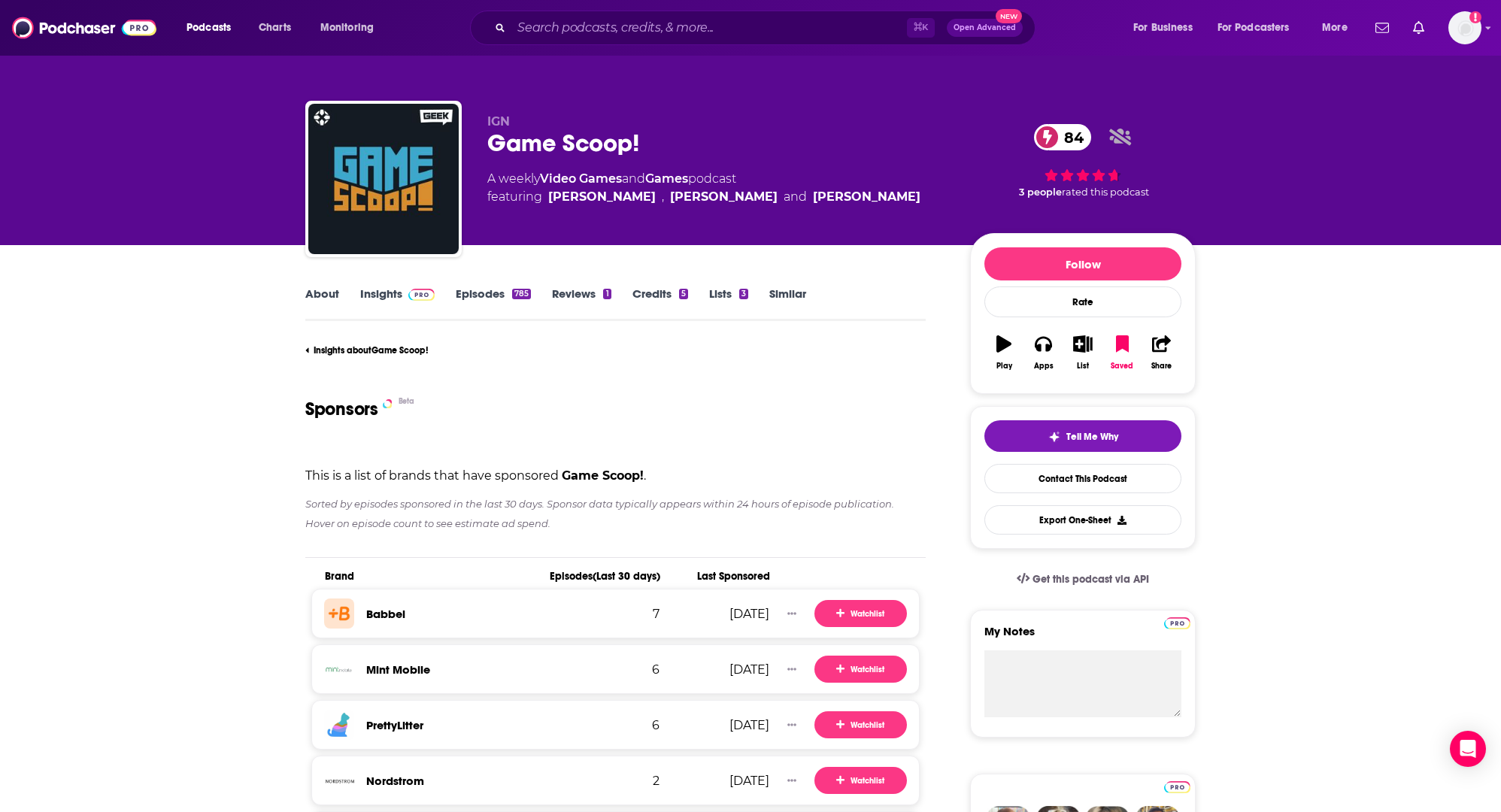 scroll, scrollTop: 6, scrollLeft: 0, axis: vertical 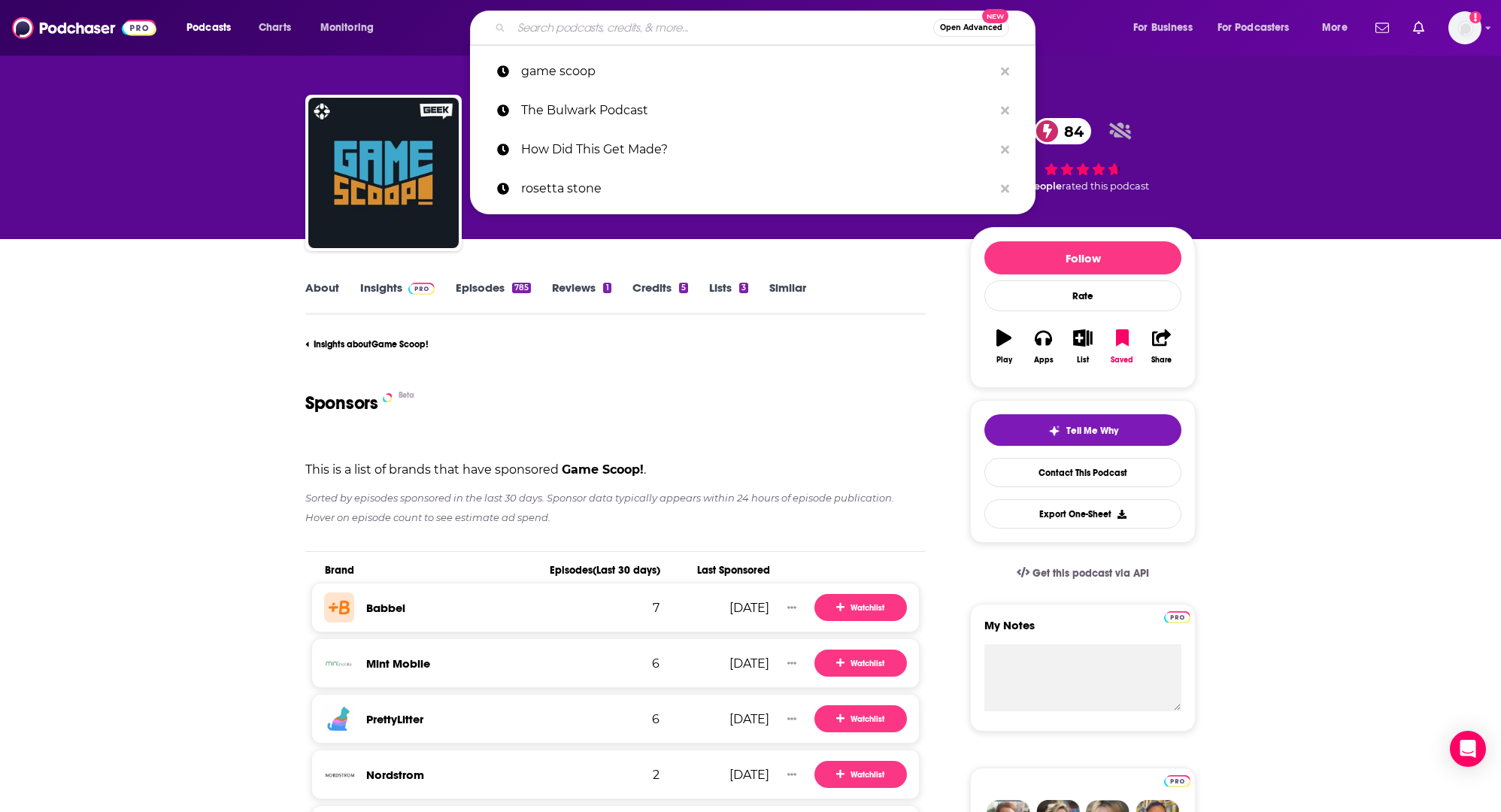click at bounding box center [722, 28] 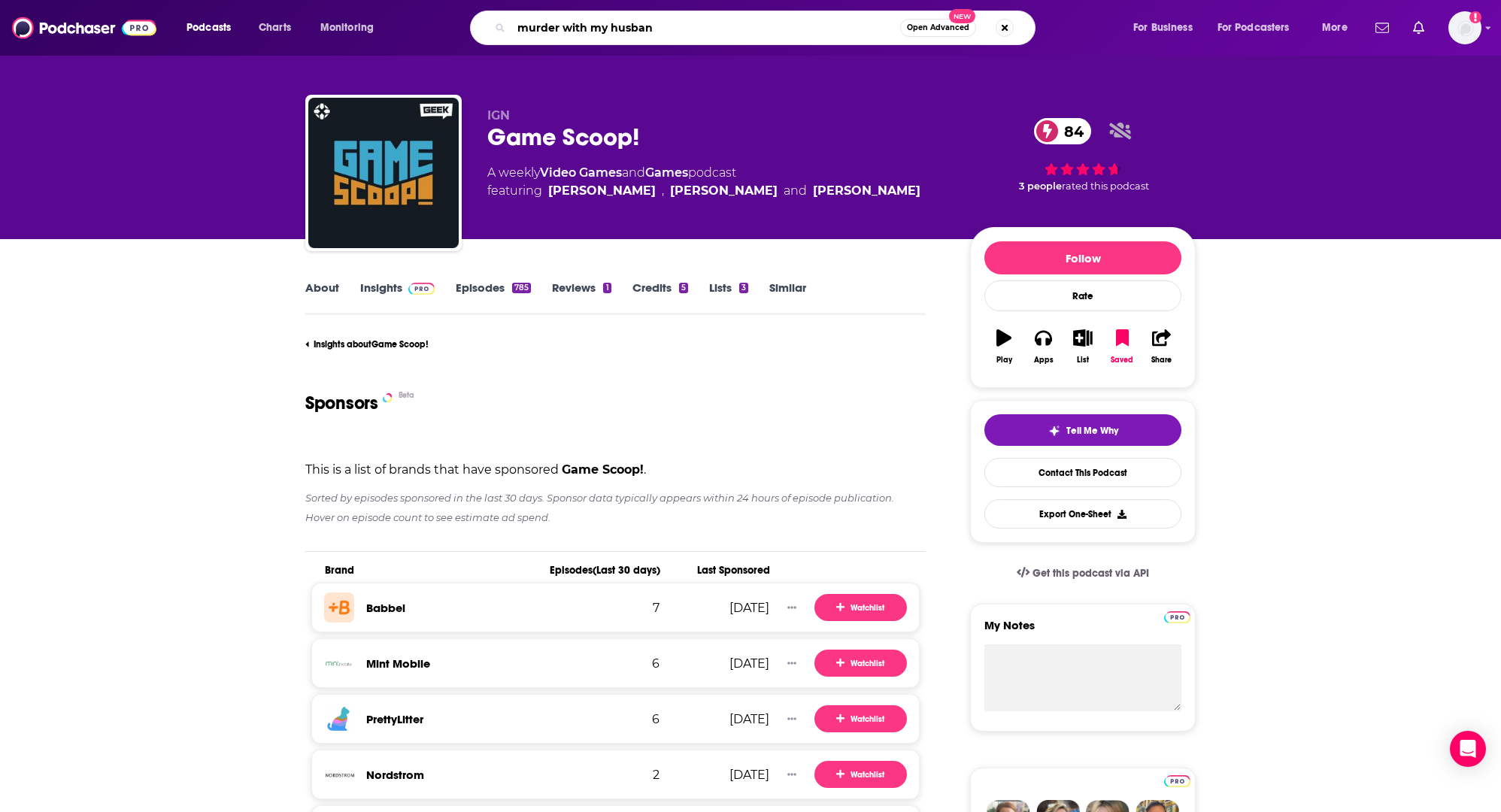 type on "murder with my husband" 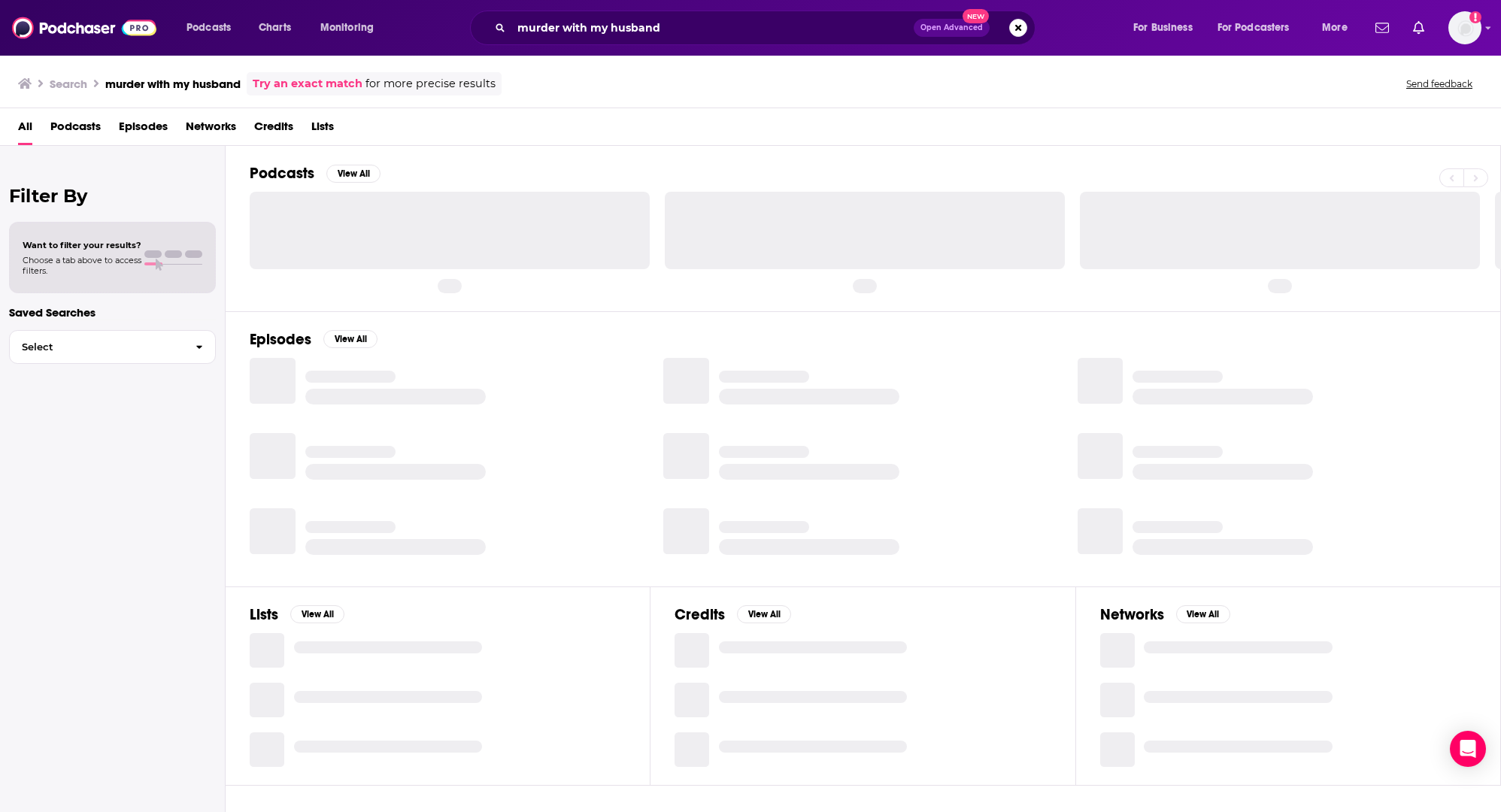 scroll, scrollTop: 0, scrollLeft: 0, axis: both 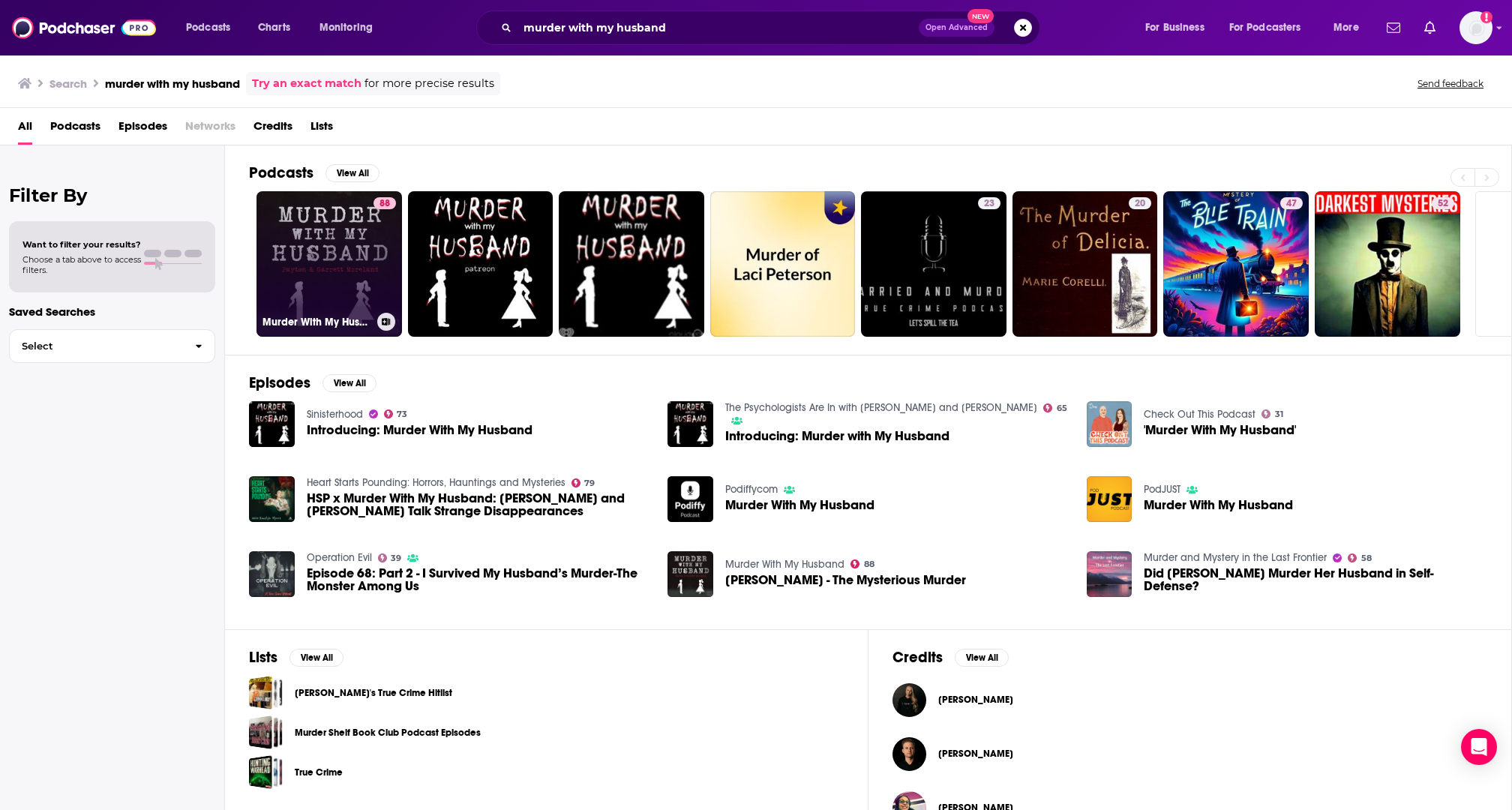 click on "88 Murder With My Husband" at bounding box center (329, 264) 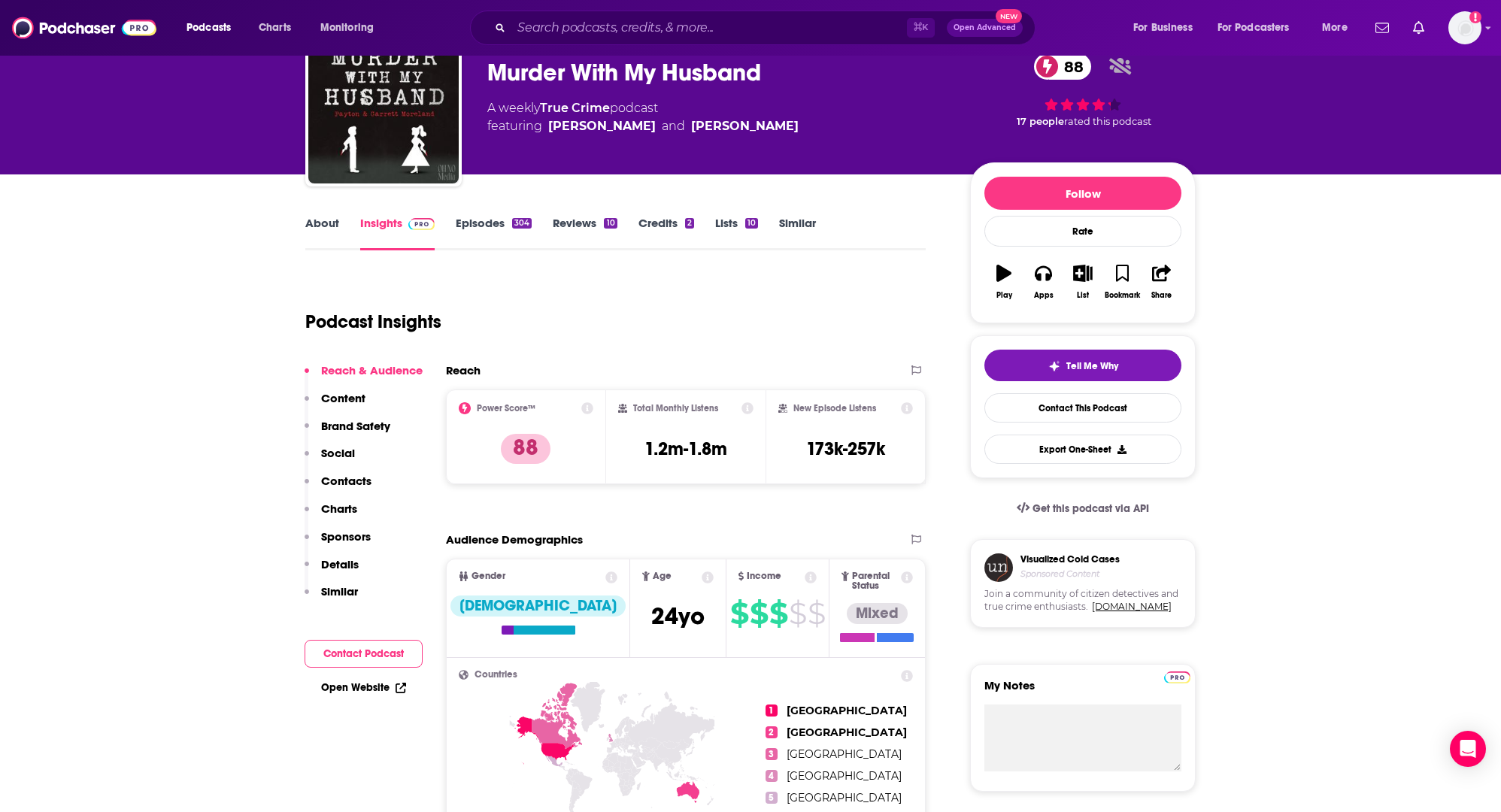 scroll, scrollTop: 75, scrollLeft: 0, axis: vertical 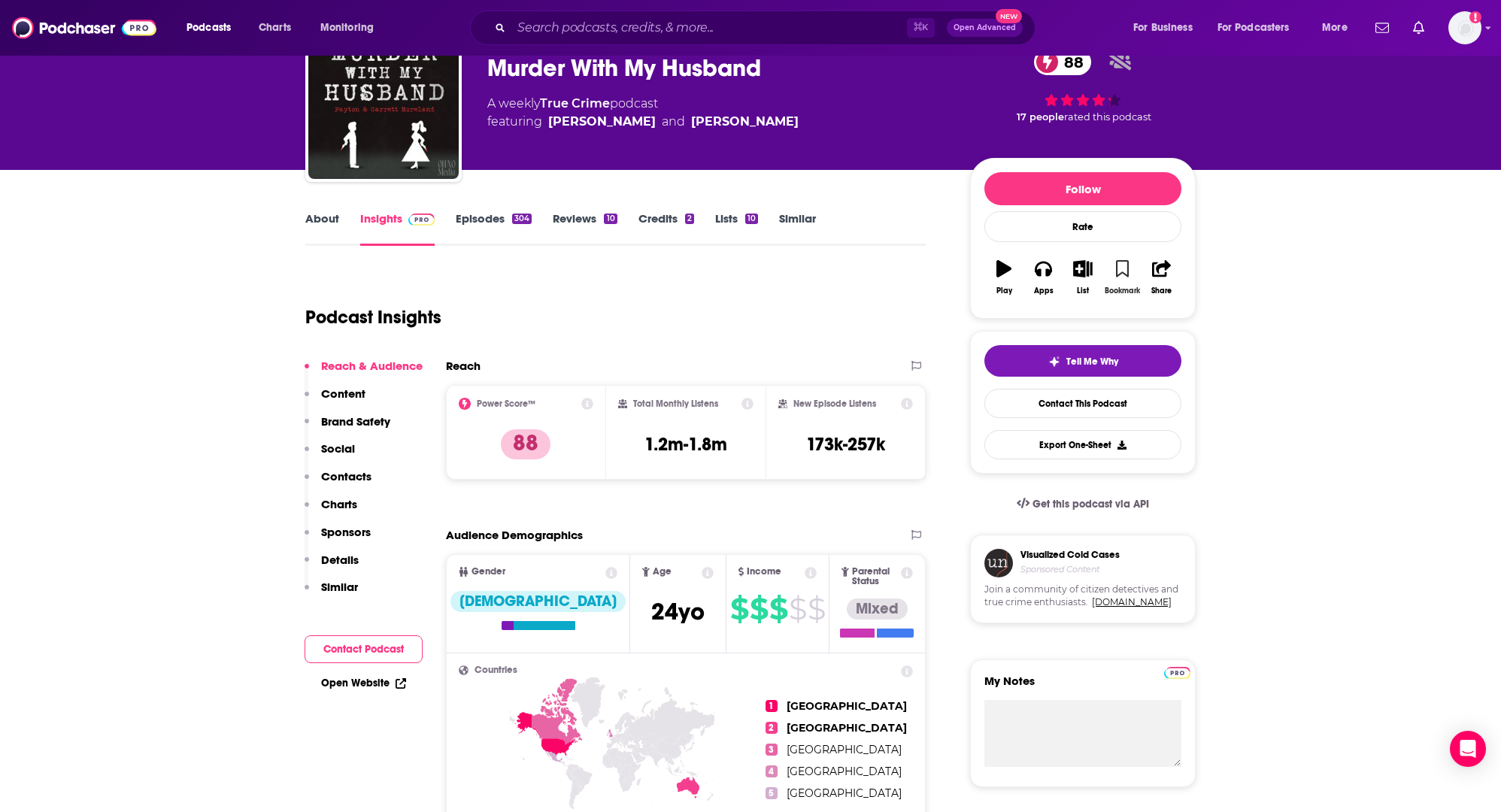 click on "Bookmark" at bounding box center (1122, 277) 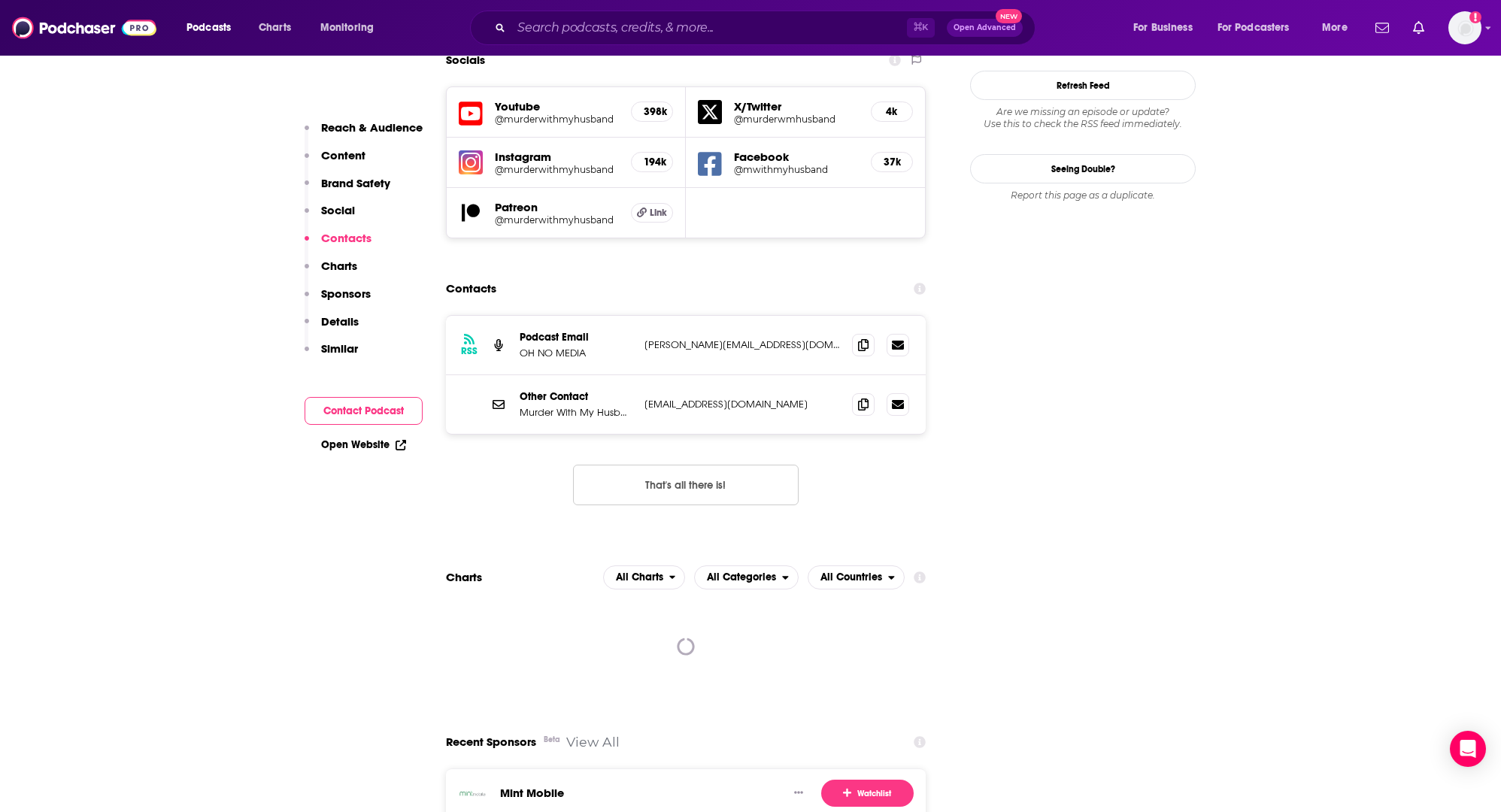 scroll, scrollTop: 1750, scrollLeft: 0, axis: vertical 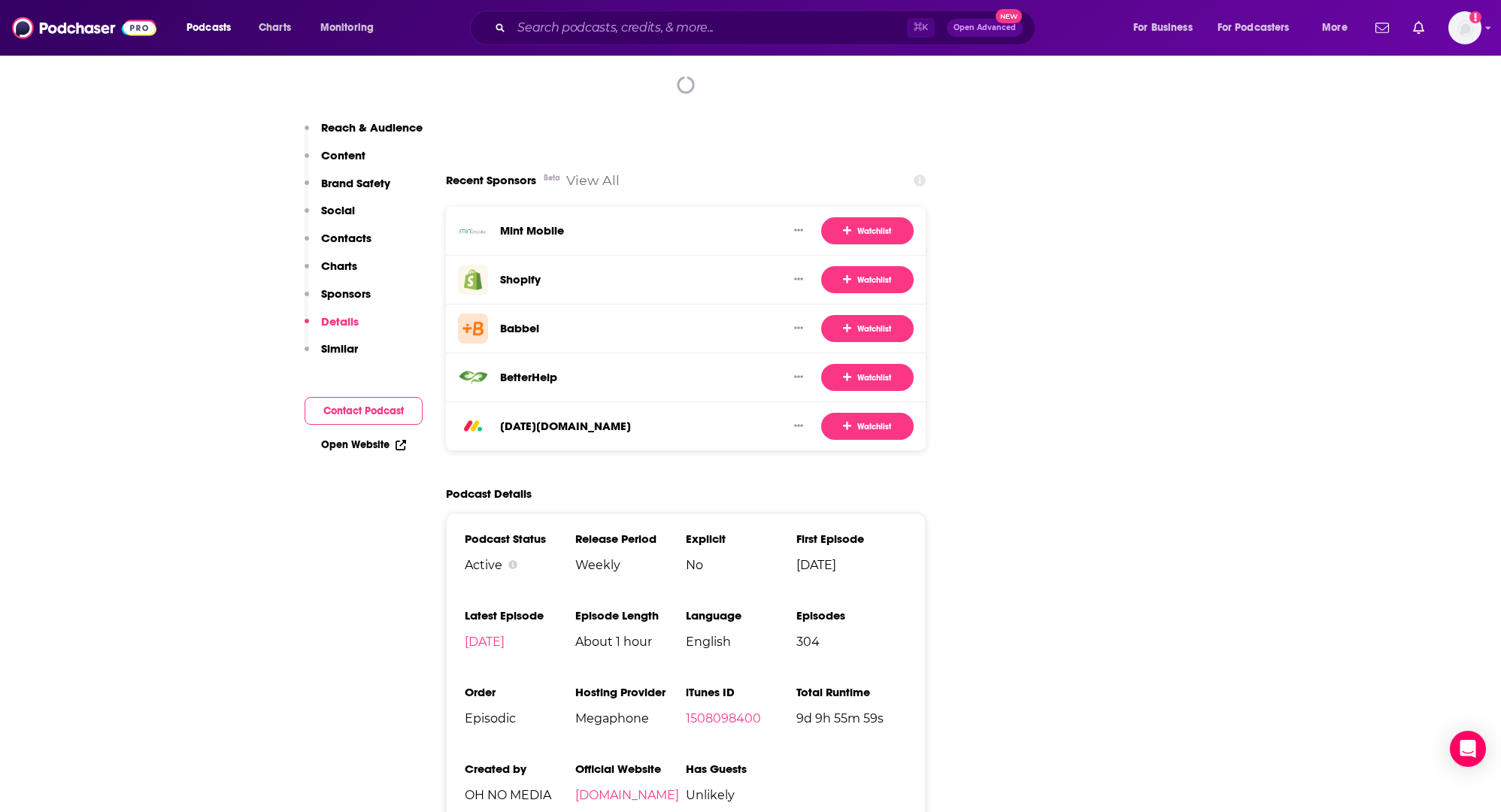 click on "View All" at bounding box center [593, 180] 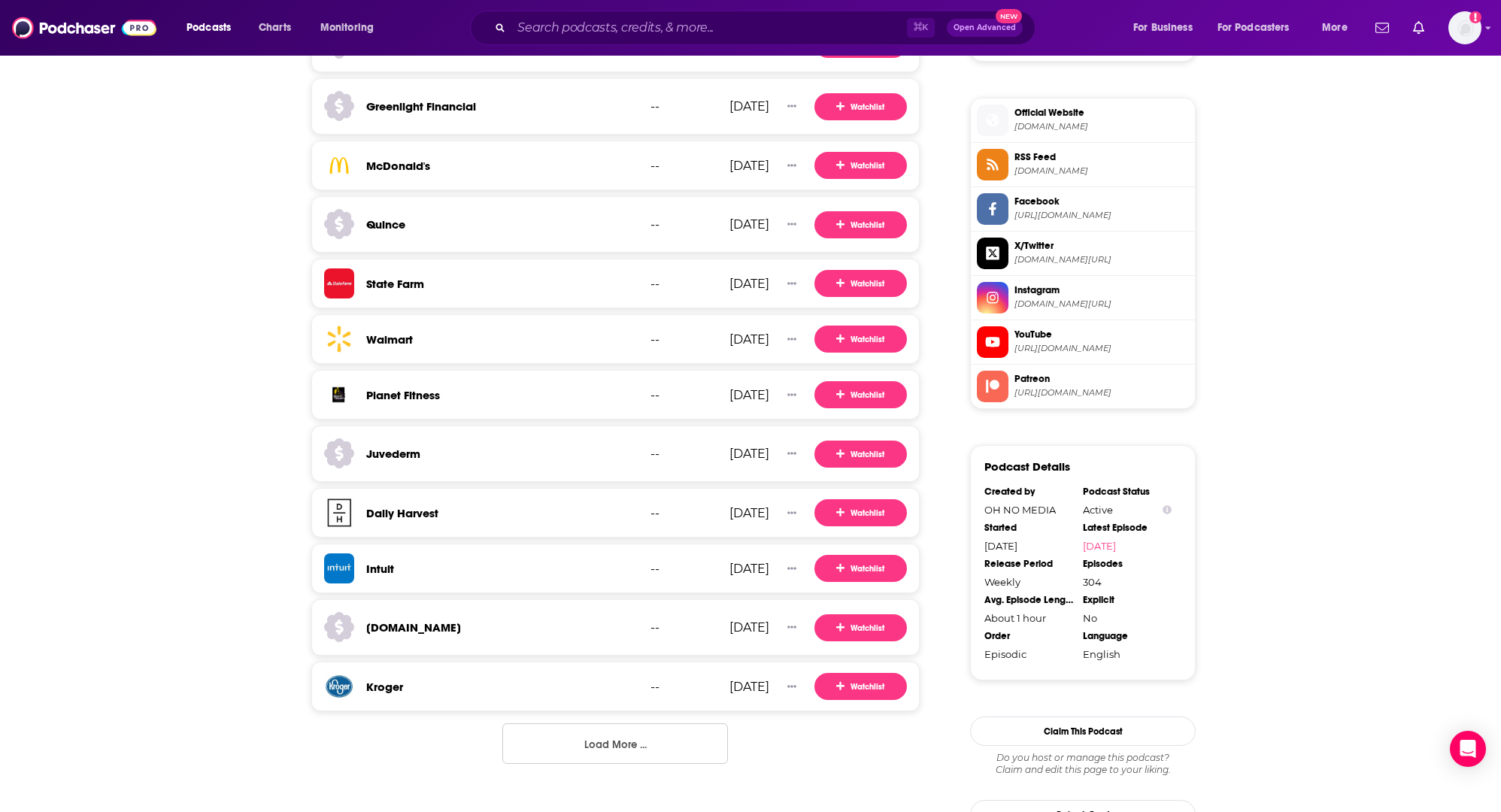 scroll, scrollTop: 1313, scrollLeft: 0, axis: vertical 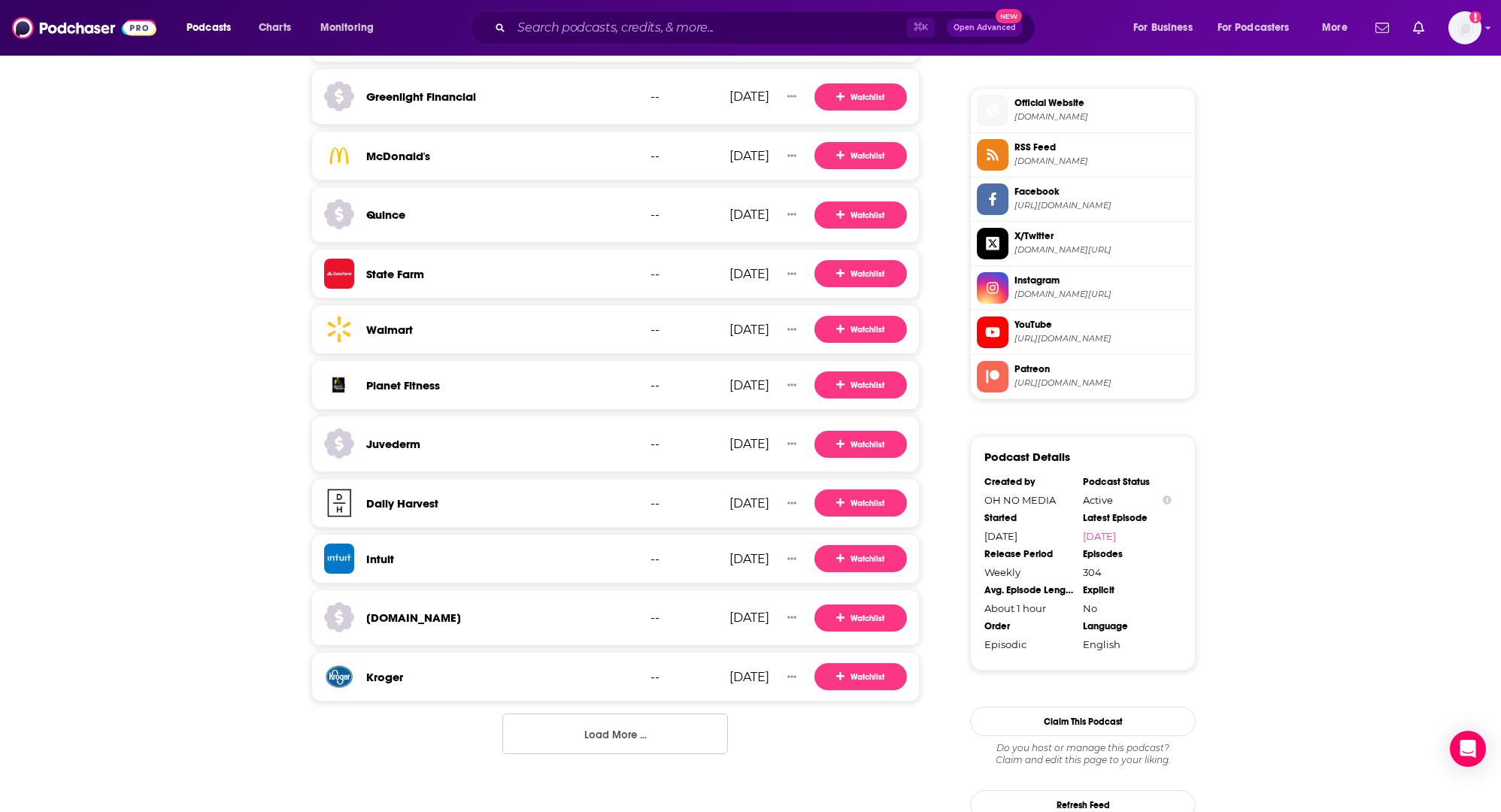 click on "Load More ..." at bounding box center (615, 734) 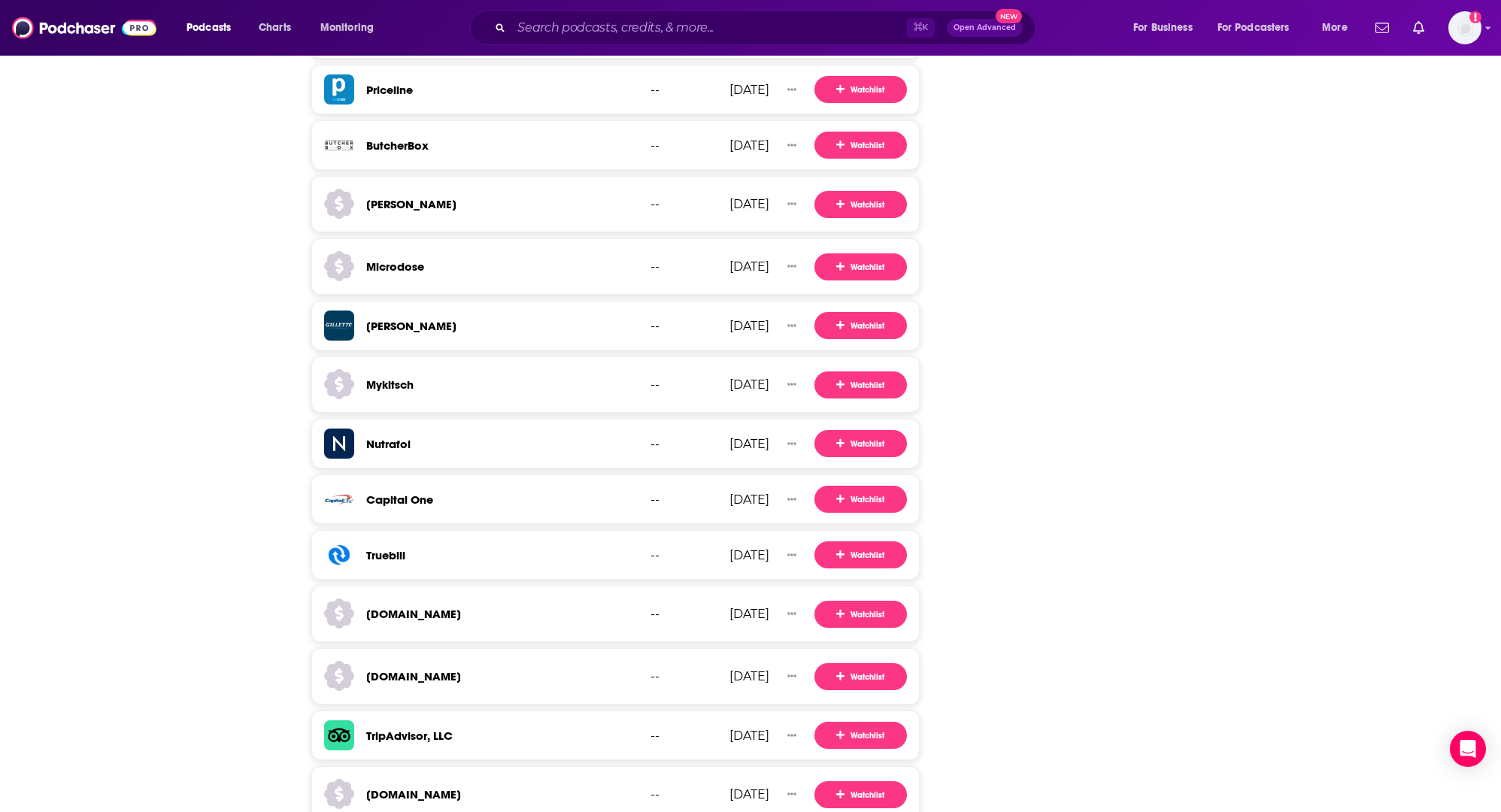scroll, scrollTop: 2703, scrollLeft: 0, axis: vertical 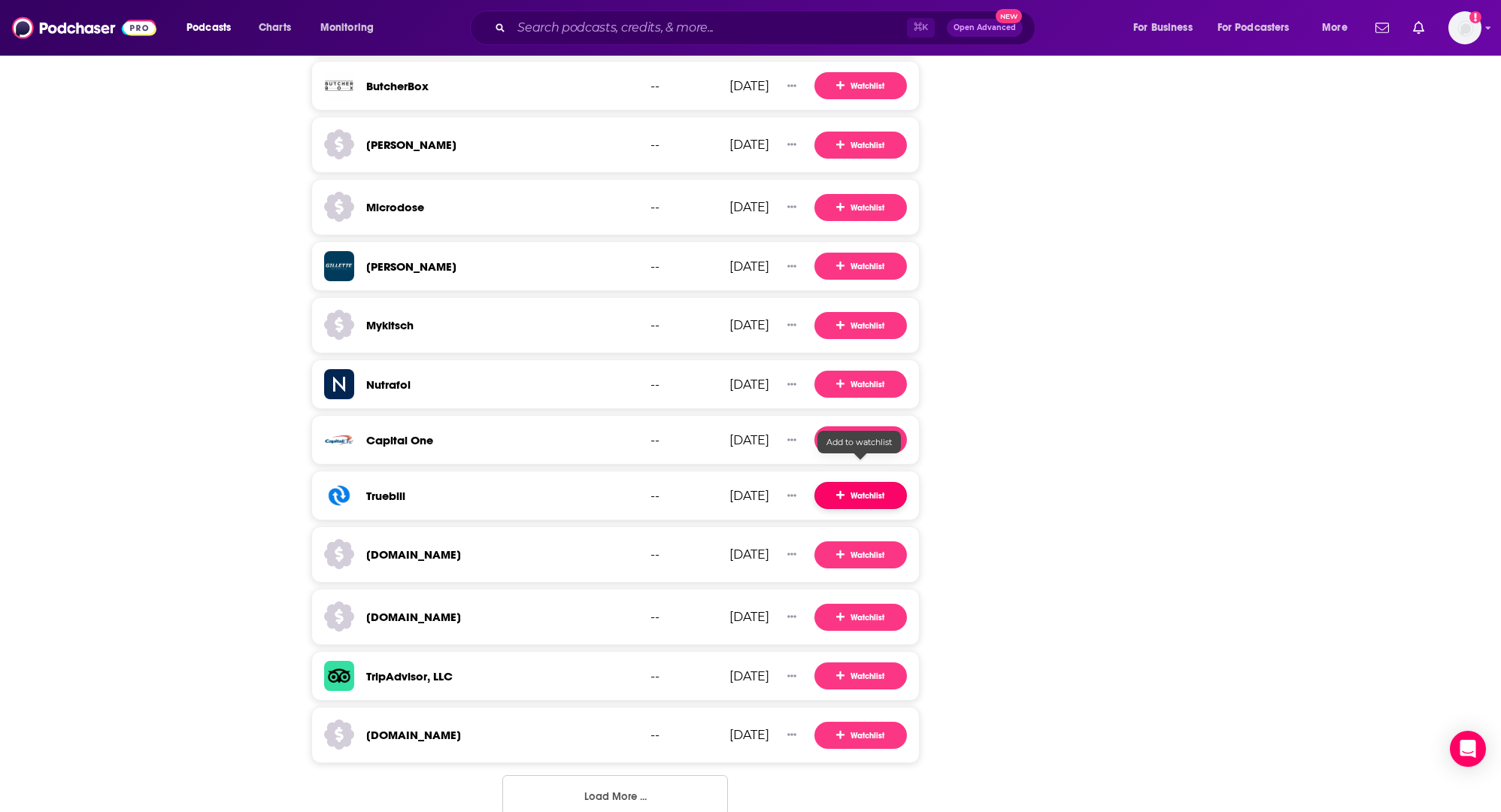 click on "Watchlist" at bounding box center (860, 495) 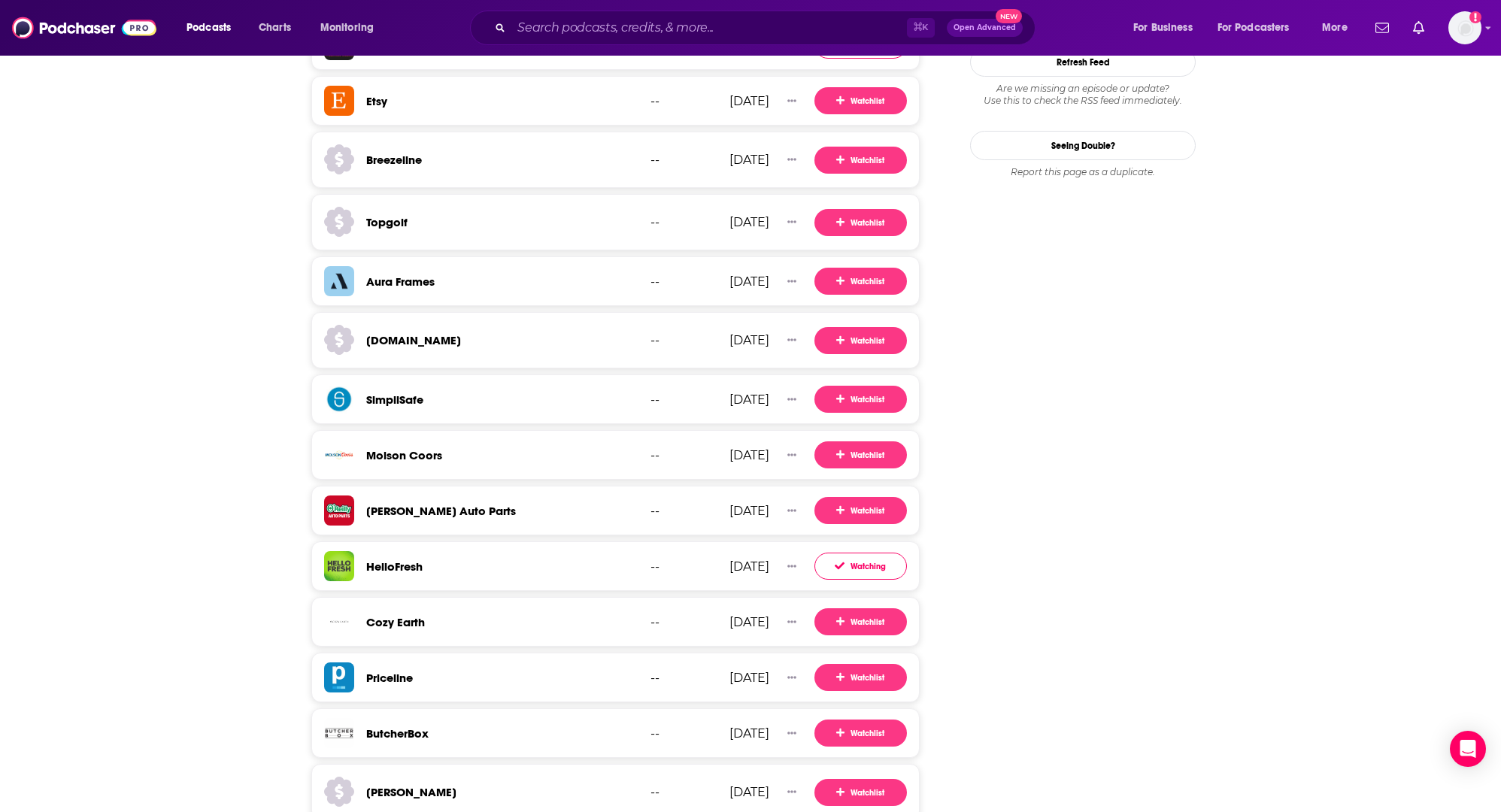 scroll, scrollTop: 1984, scrollLeft: 0, axis: vertical 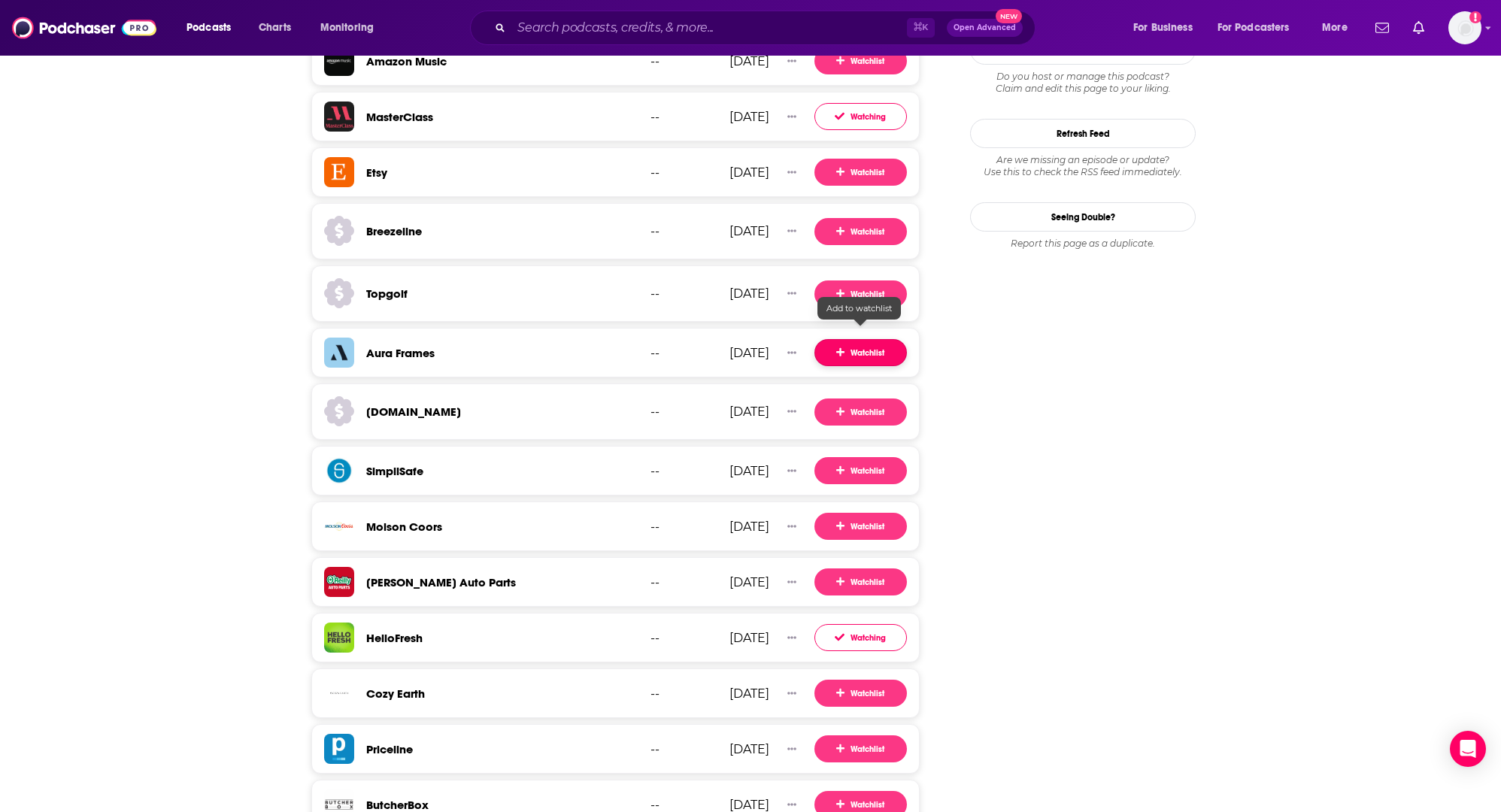 click on "Watchlist" at bounding box center [860, 353] 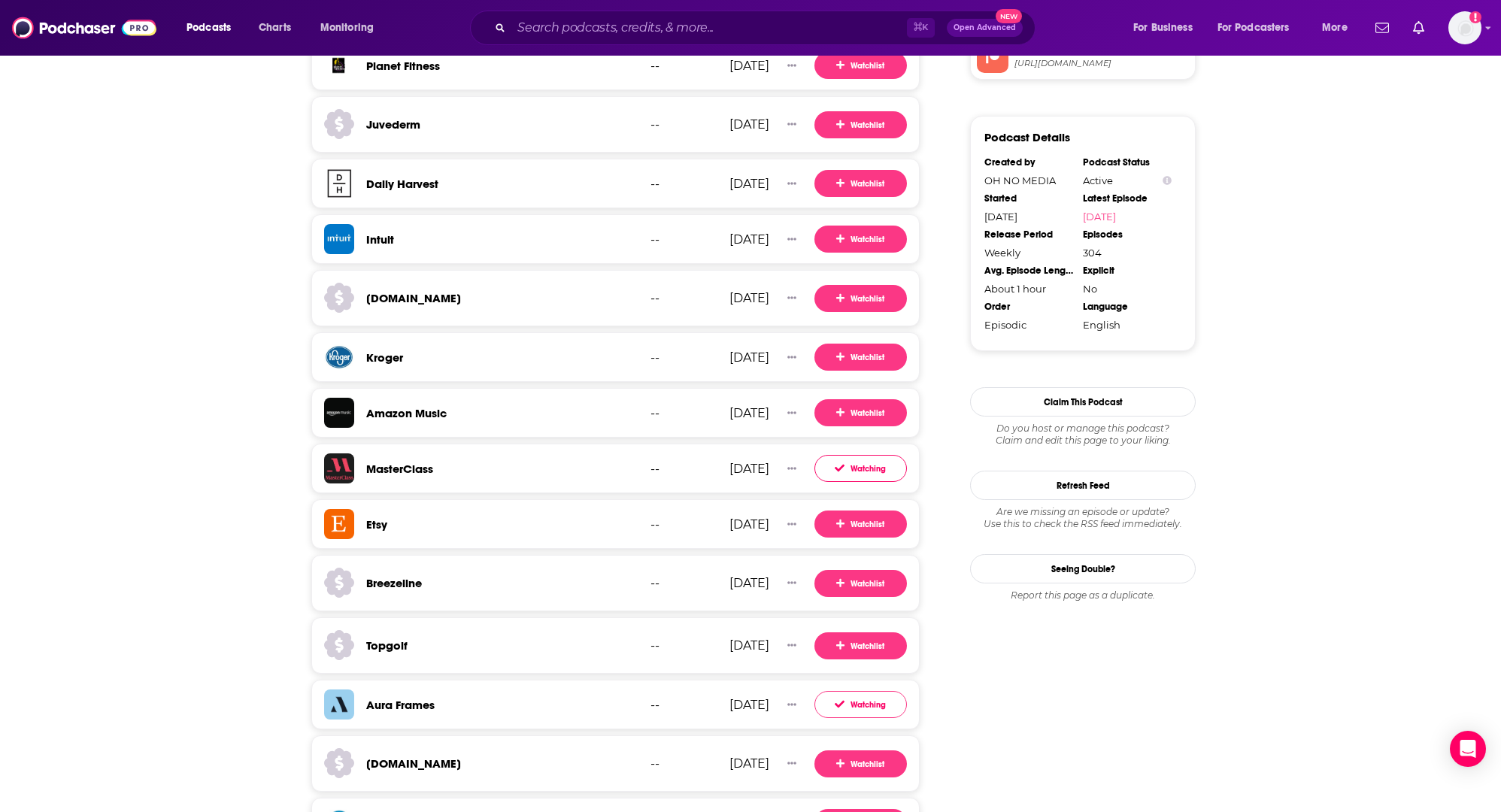 scroll, scrollTop: 1636, scrollLeft: 0, axis: vertical 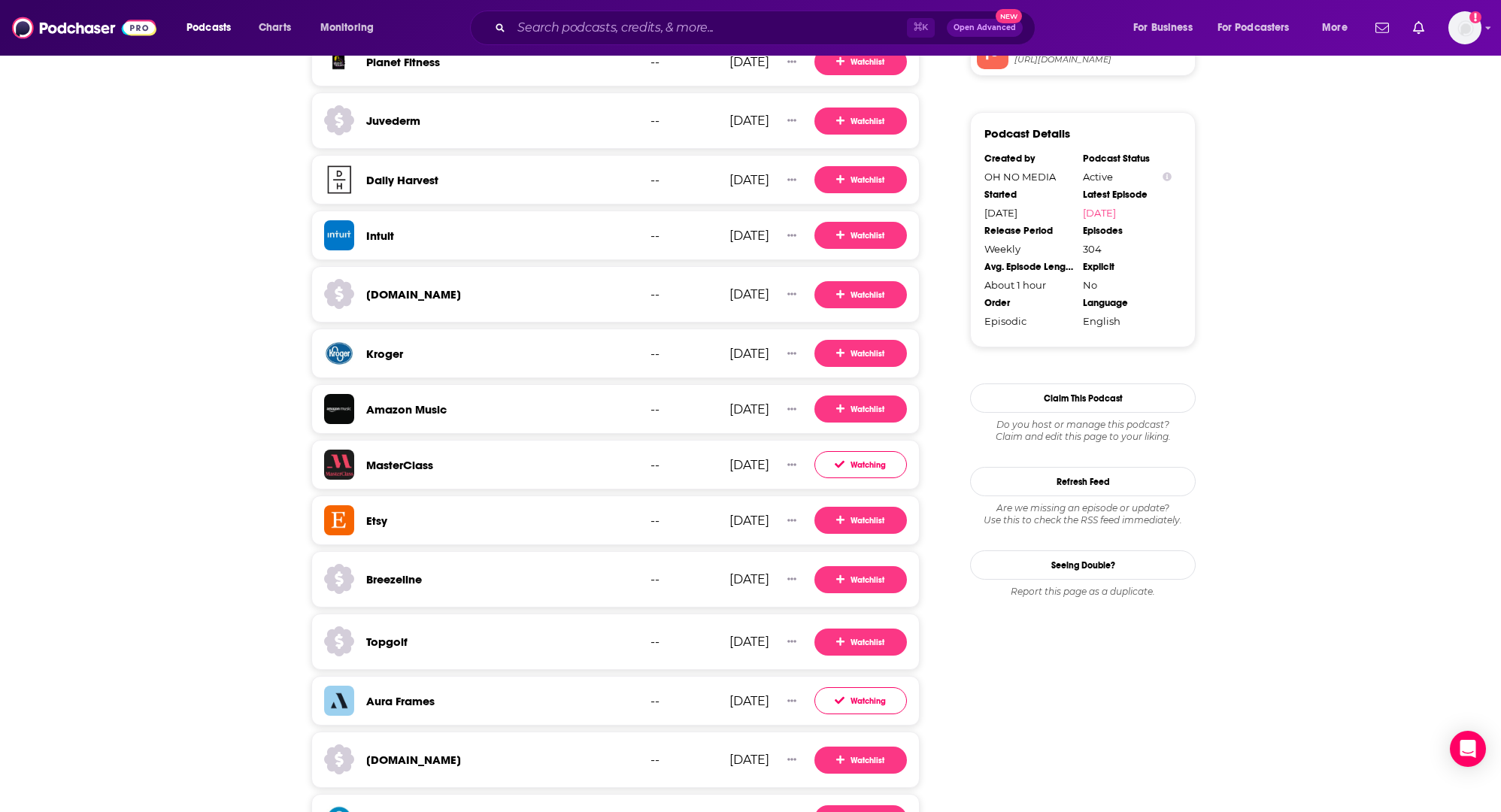 click on "About Insights Episodes 304 Reviews 10 Credits 2 Lists 10 Similar Insights about  Murder With My Husband Sponsors Beta This is a list of brands that have sponsored   Murder With My Husband . Sorted by episodes sponsored in the last 30 days. Sponsor data typically appears within 24 hours of episode publication. Hover on episode count to see estimate ad spend. Sponsors of  Murder With My Husband Brand Episodes  (Last 30 days) Last Sponsored Mint Mobile -- [DATE] Watchlist Shopify -- [DATE] Watchlist Babbel -- [DATE] Watchlist BetterHelp -- [DATE] Watchlist [DATE][DOMAIN_NAME] -- [DATE] Watchlist Zocdoc -- [DATE] Watching Bluehost -- [DATE] Watchlist Blue Nile -- [DATE] Watchlist Bombas -- [DATE] Watchlist TurboTax -- [DATE] Watchlist Noom -- [DATE] Watchlist American Home Shield -- [DATE] Watchlist Verizon Communications, Inc. -- [DATE] Watchlist Rocket Companies -- [DATE] Watchlist Greenlight Financial -- -- -- --" at bounding box center [750, 258] 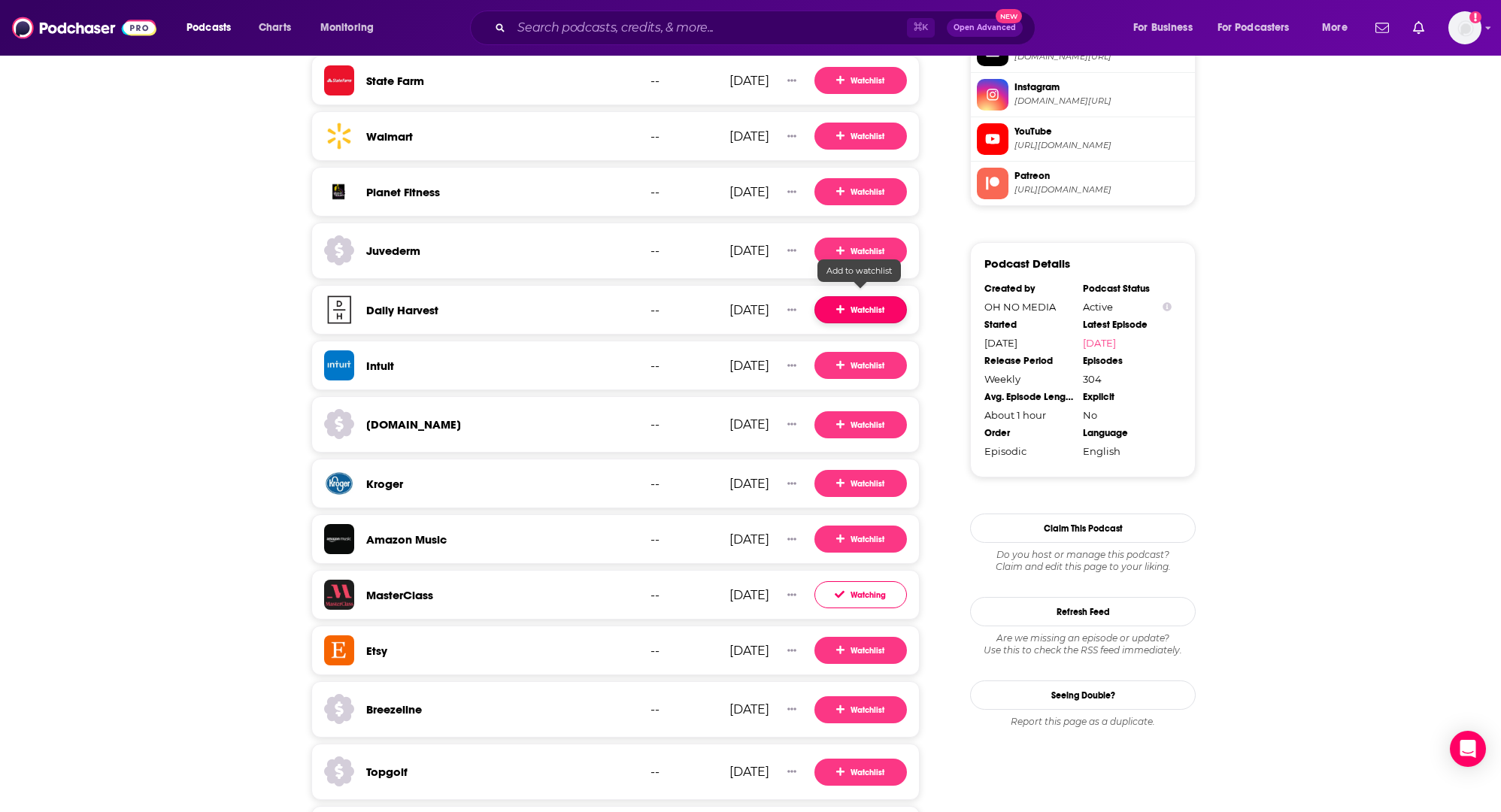 click on "Watchlist" at bounding box center [860, 311] 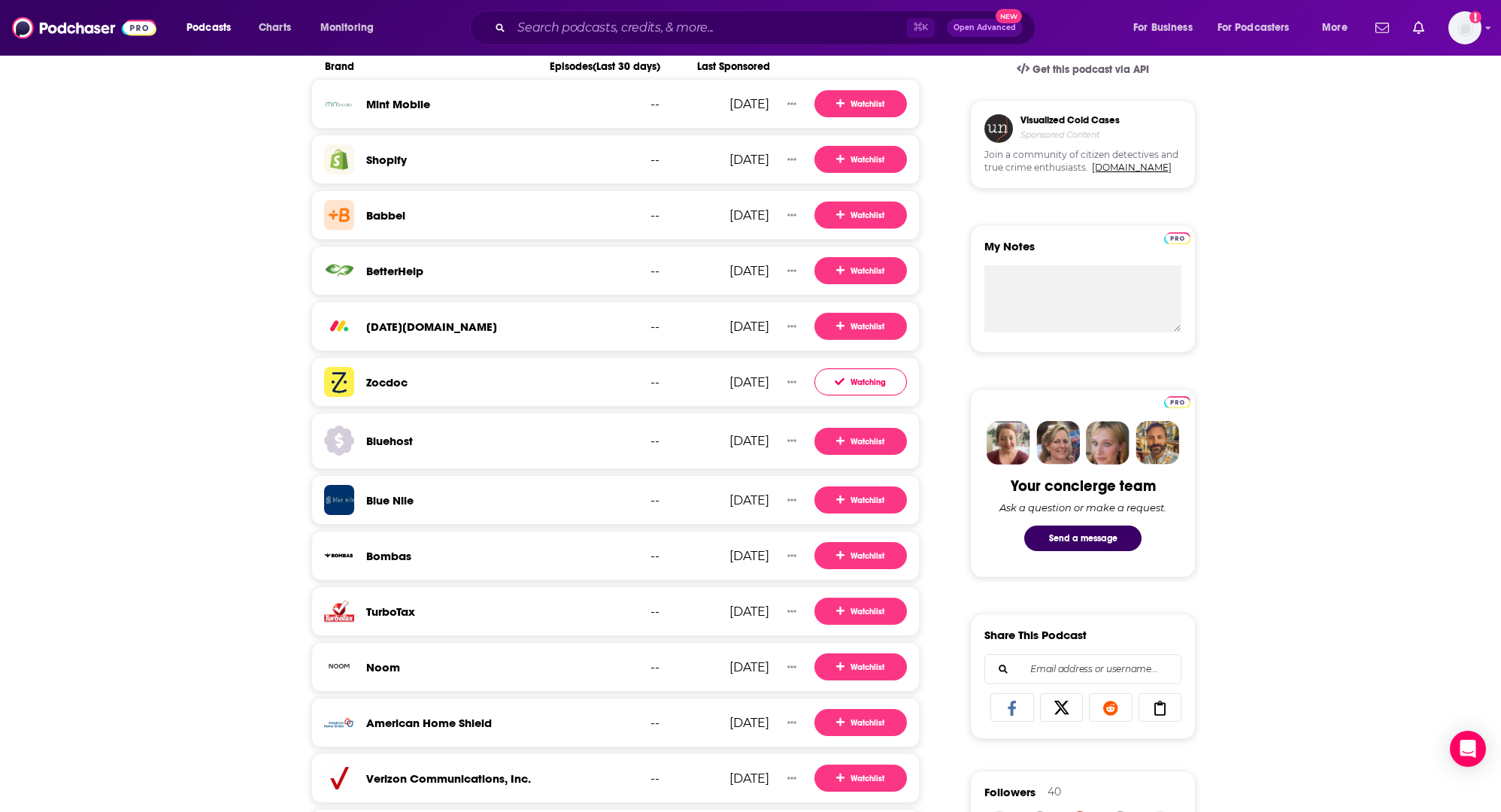 scroll, scrollTop: 523, scrollLeft: 0, axis: vertical 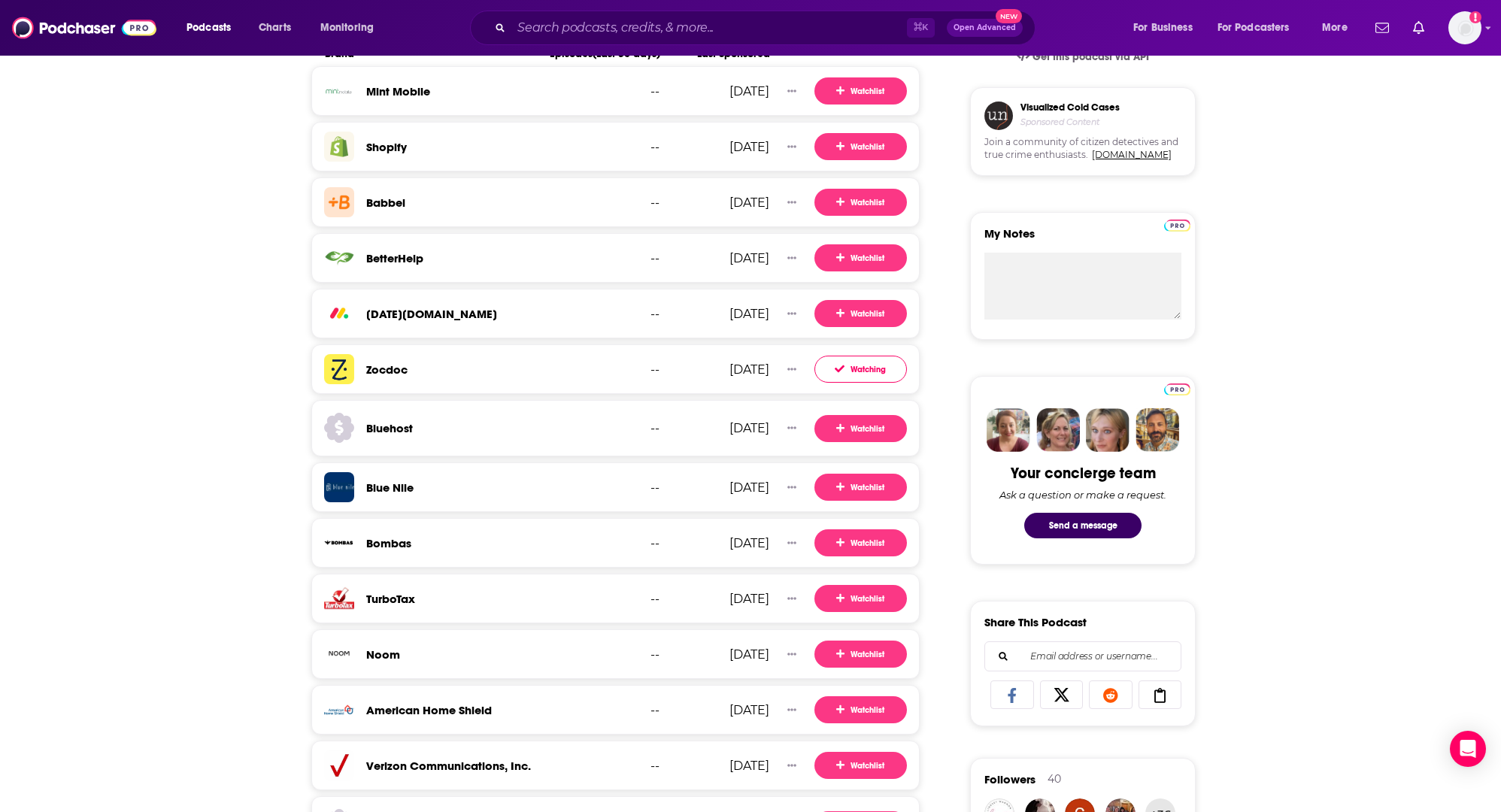 click on "About Insights Episodes 304 Reviews 10 Credits 2 Lists 10 Similar Insights about  Murder With My Husband Sponsors Beta This is a list of brands that have sponsored   Murder With My Husband . Sorted by episodes sponsored in the last 30 days. Sponsor data typically appears within 24 hours of episode publication. Hover on episode count to see estimate ad spend. Sponsors of  Murder With My Husband Brand Episodes  (Last 30 days) Last Sponsored Mint Mobile -- [DATE] Watchlist Shopify -- [DATE] Watchlist Babbel -- [DATE] Watchlist BetterHelp -- [DATE] Watchlist [DATE][DOMAIN_NAME] -- [DATE] Watchlist Zocdoc -- [DATE] Watching Bluehost -- [DATE] Watchlist Blue Nile -- [DATE] Watchlist Bombas -- [DATE] Watchlist TurboTax -- [DATE] Watchlist Noom -- [DATE] Watchlist American Home Shield -- [DATE] Watchlist Verizon Communications, Inc. -- [DATE] Watchlist Rocket Companies -- [DATE] Watchlist Greenlight Financial -- -- -- --" at bounding box center (750, 1371) 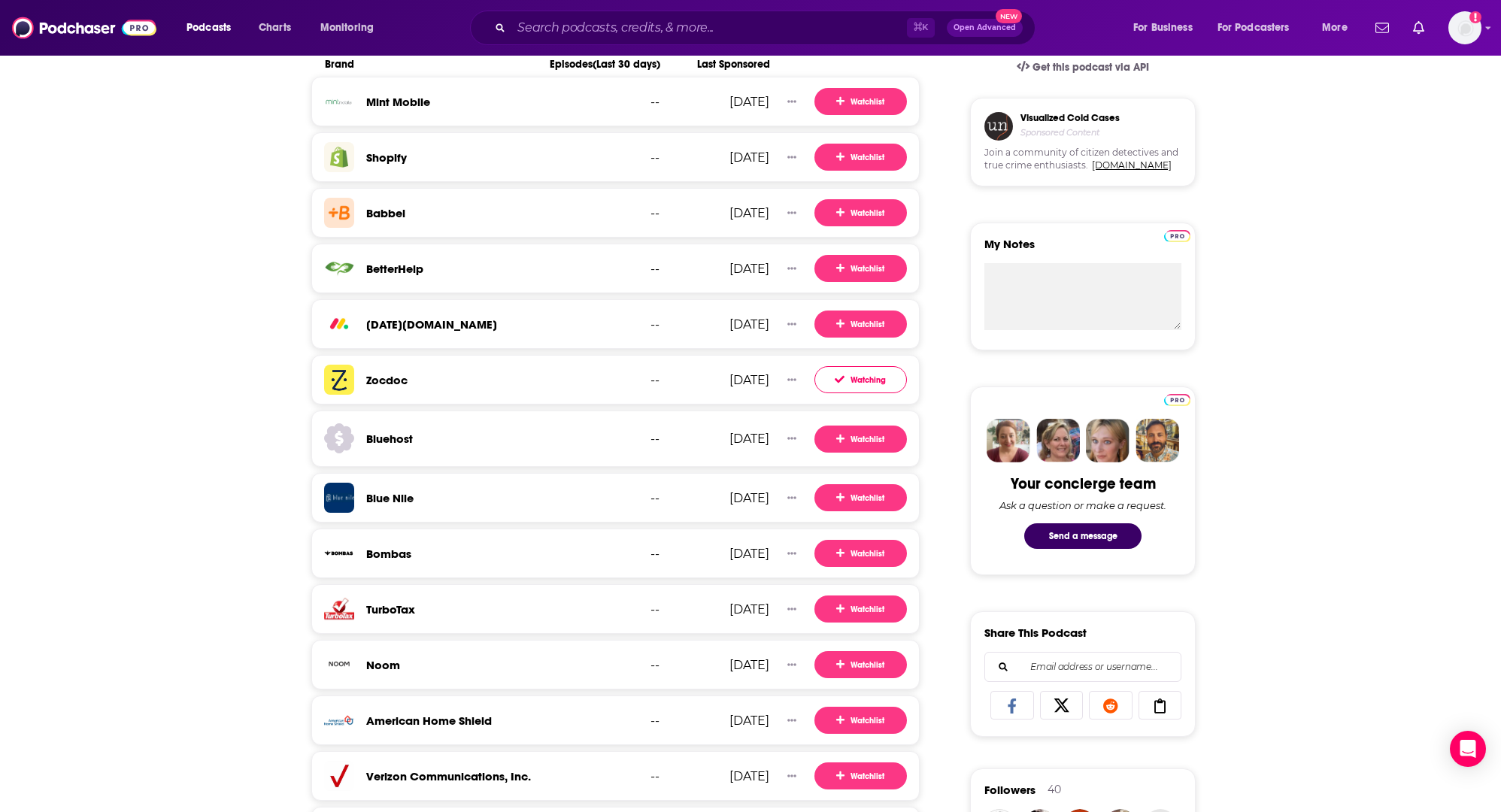 scroll, scrollTop: 277, scrollLeft: 0, axis: vertical 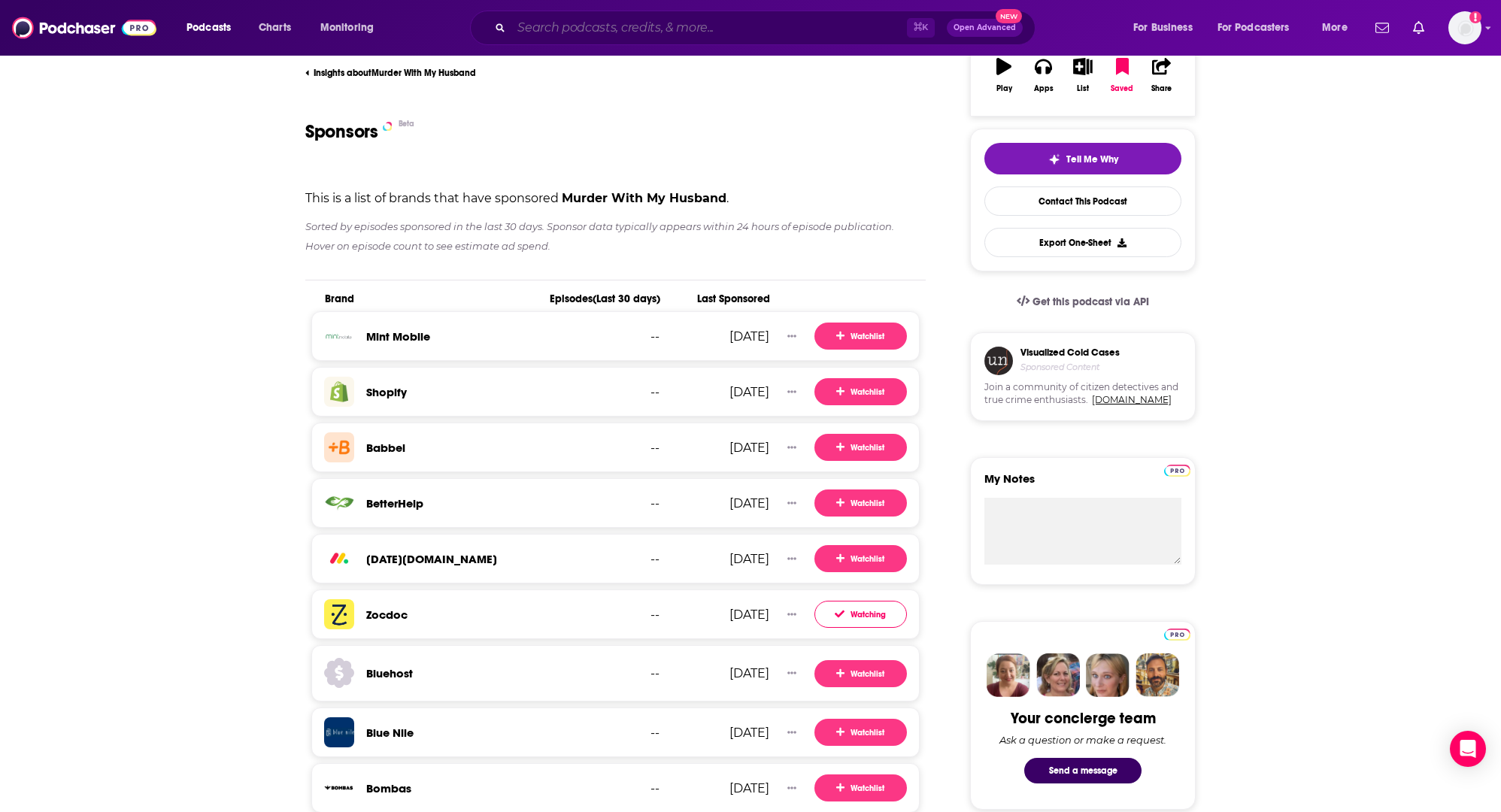 click at bounding box center [709, 28] 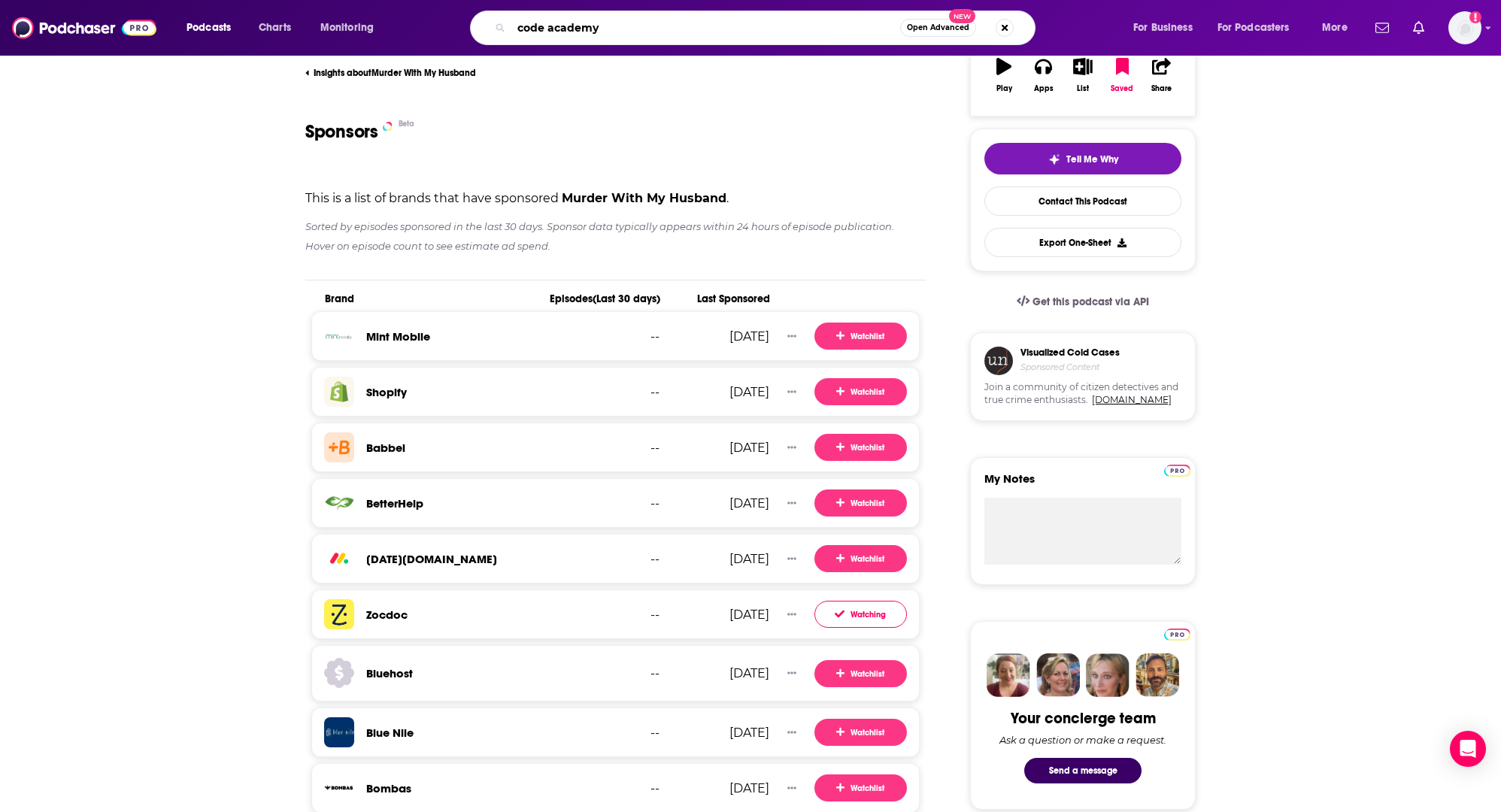 type on "code academy" 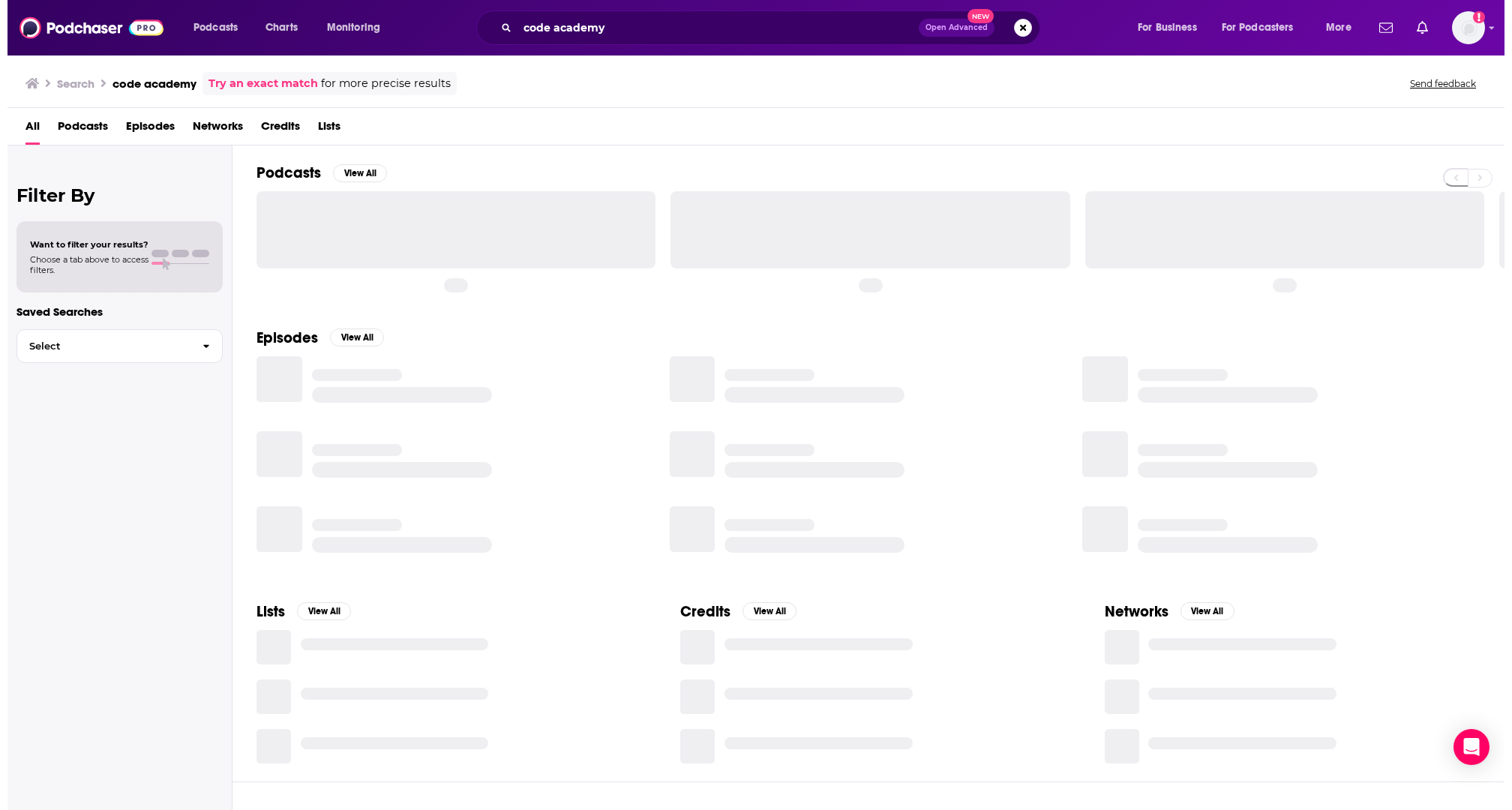 scroll, scrollTop: 0, scrollLeft: 0, axis: both 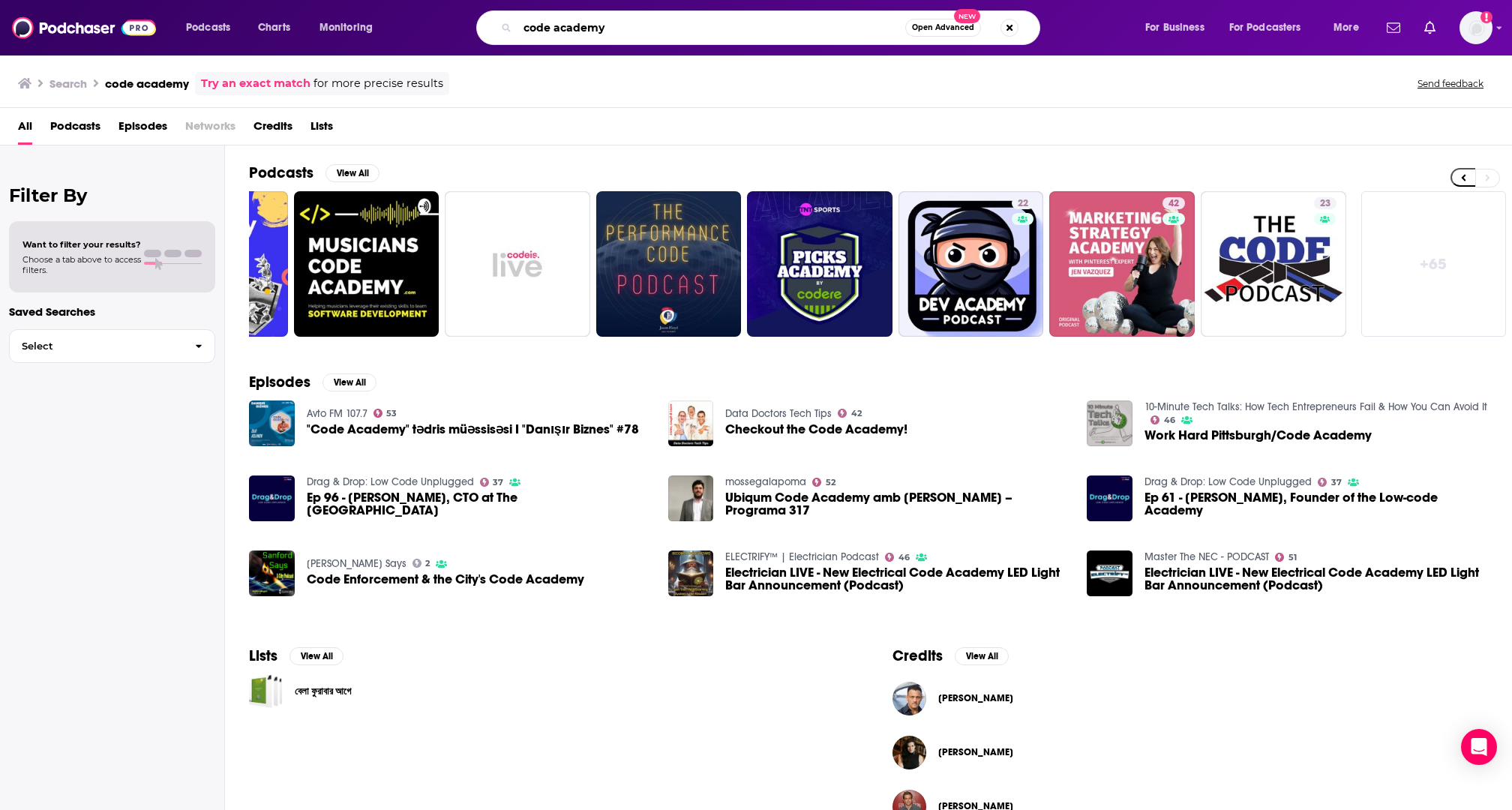 click on "code academy" at bounding box center [711, 28] 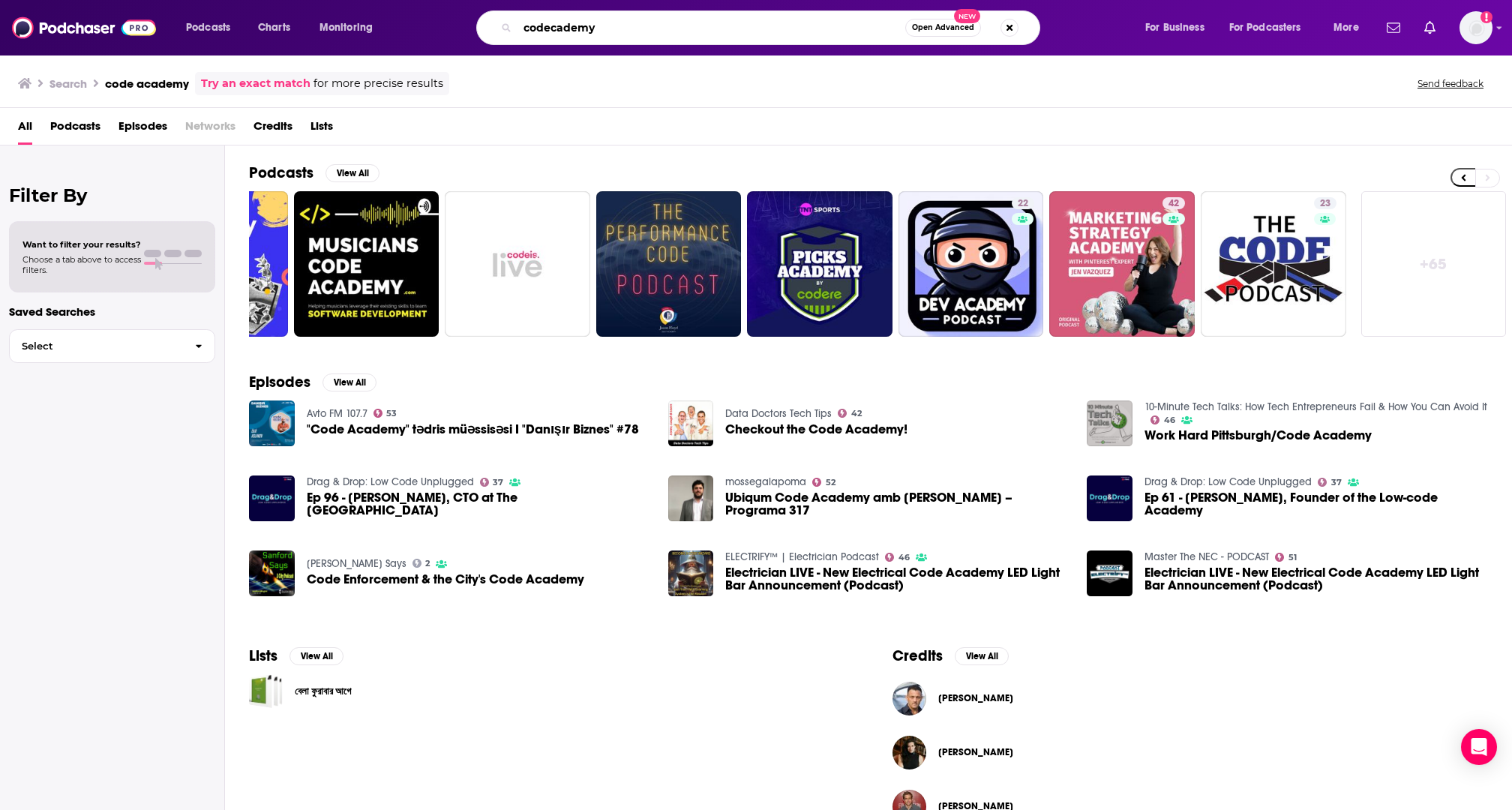 type on "codecademy" 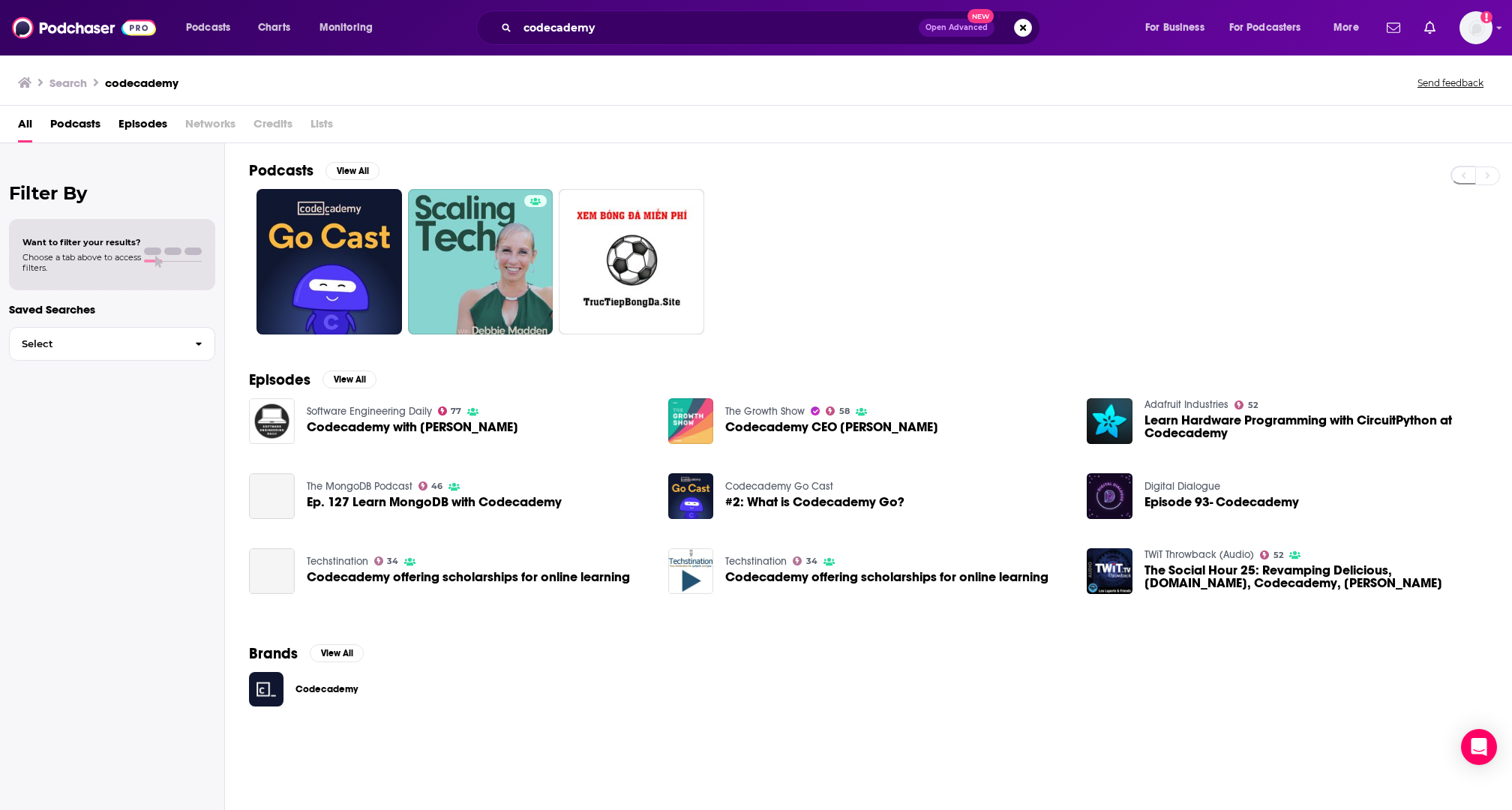 click on "Codecademy" at bounding box center (340, 689) 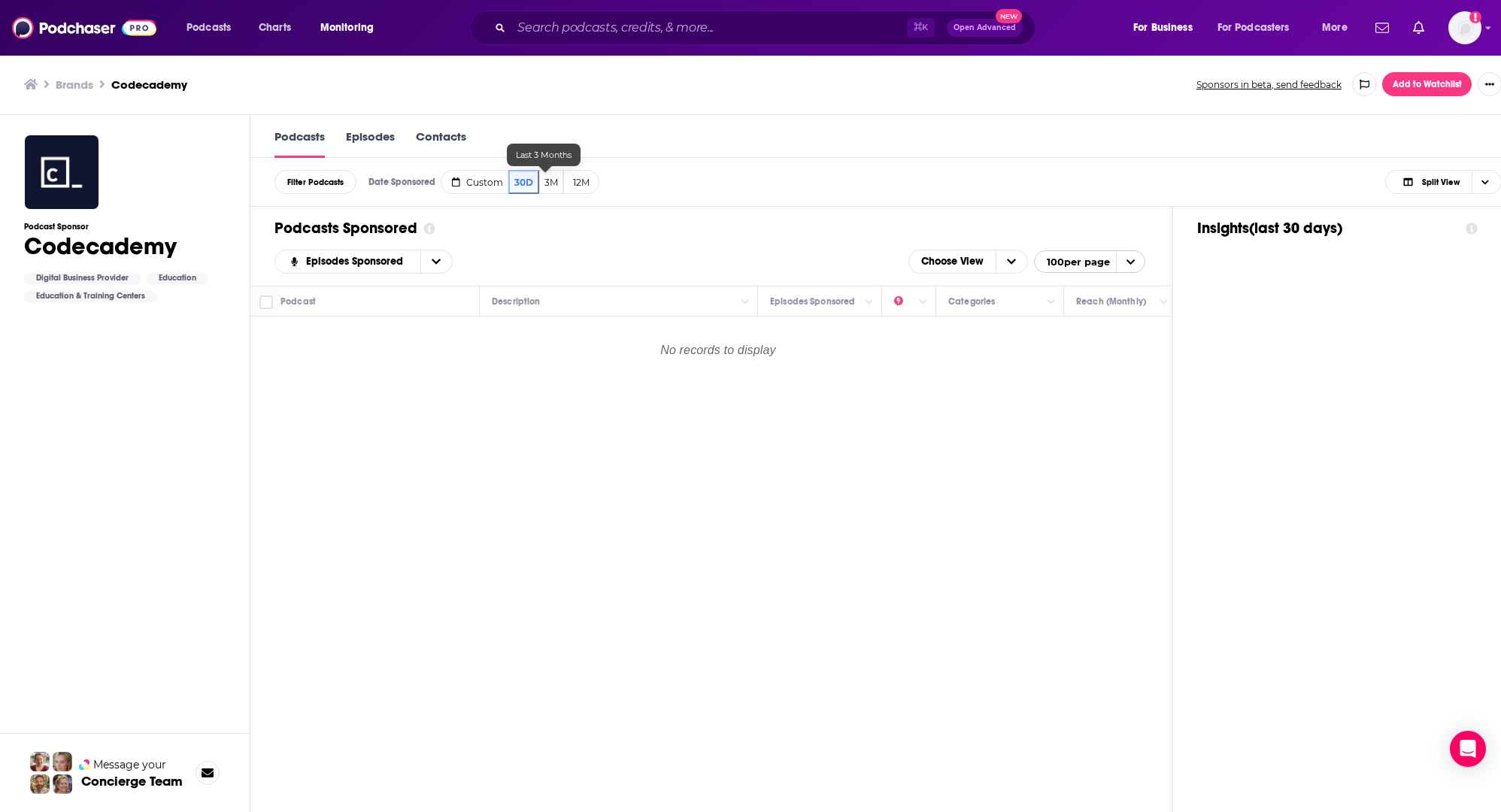 click on "3M" at bounding box center [551, 182] 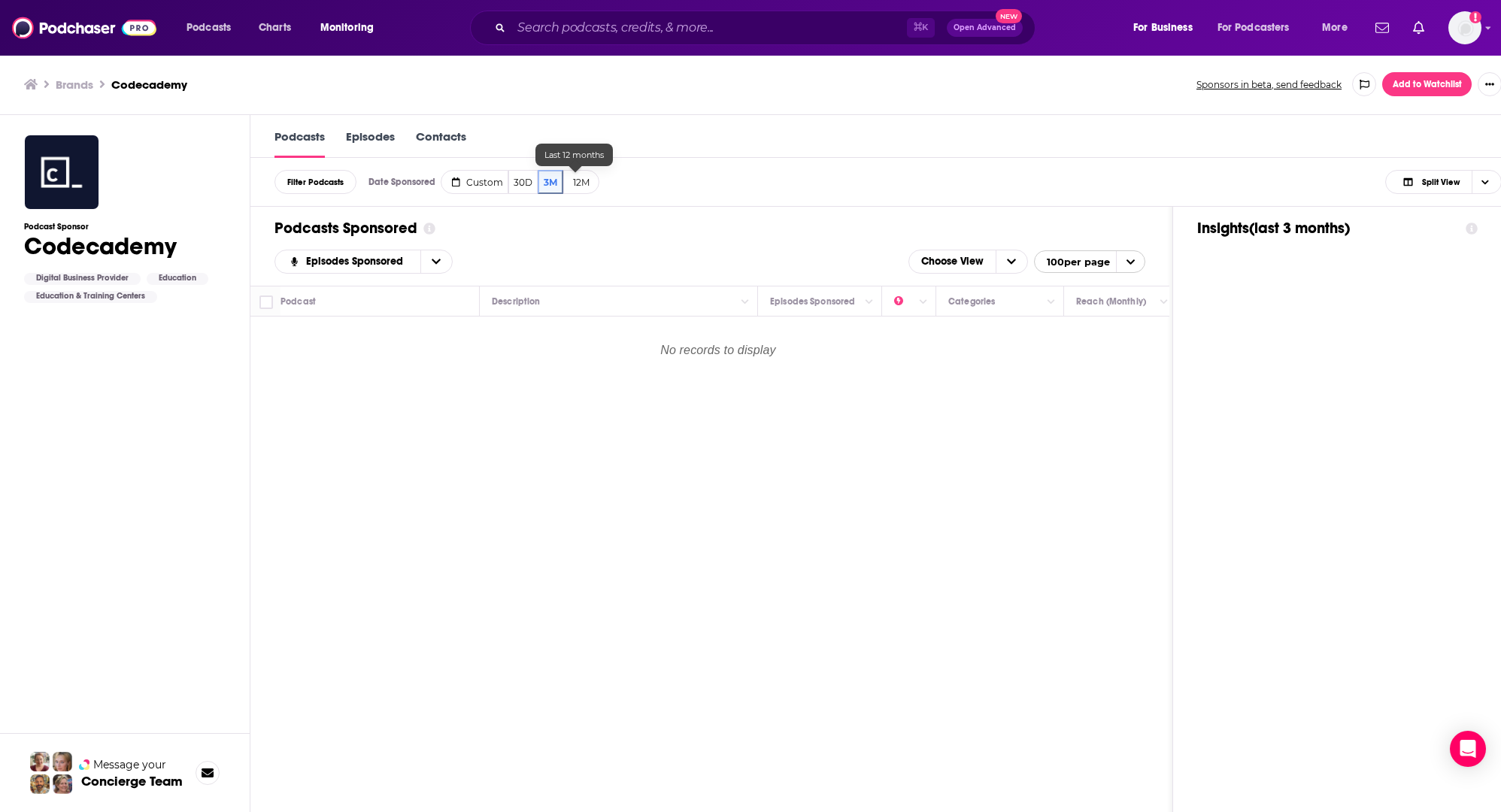 click on "12M" at bounding box center [581, 182] 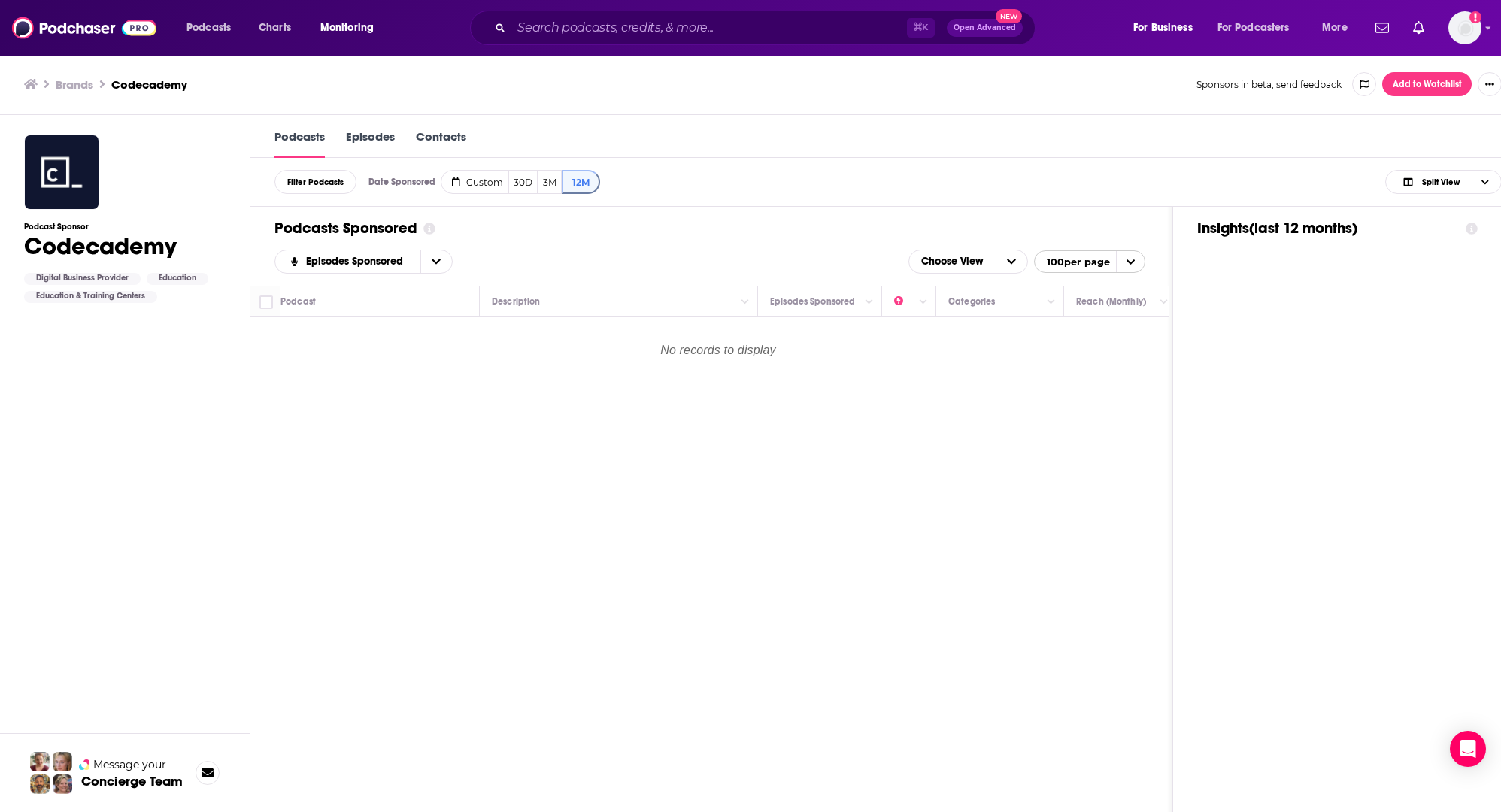 click on "Education" at bounding box center (177, 279) 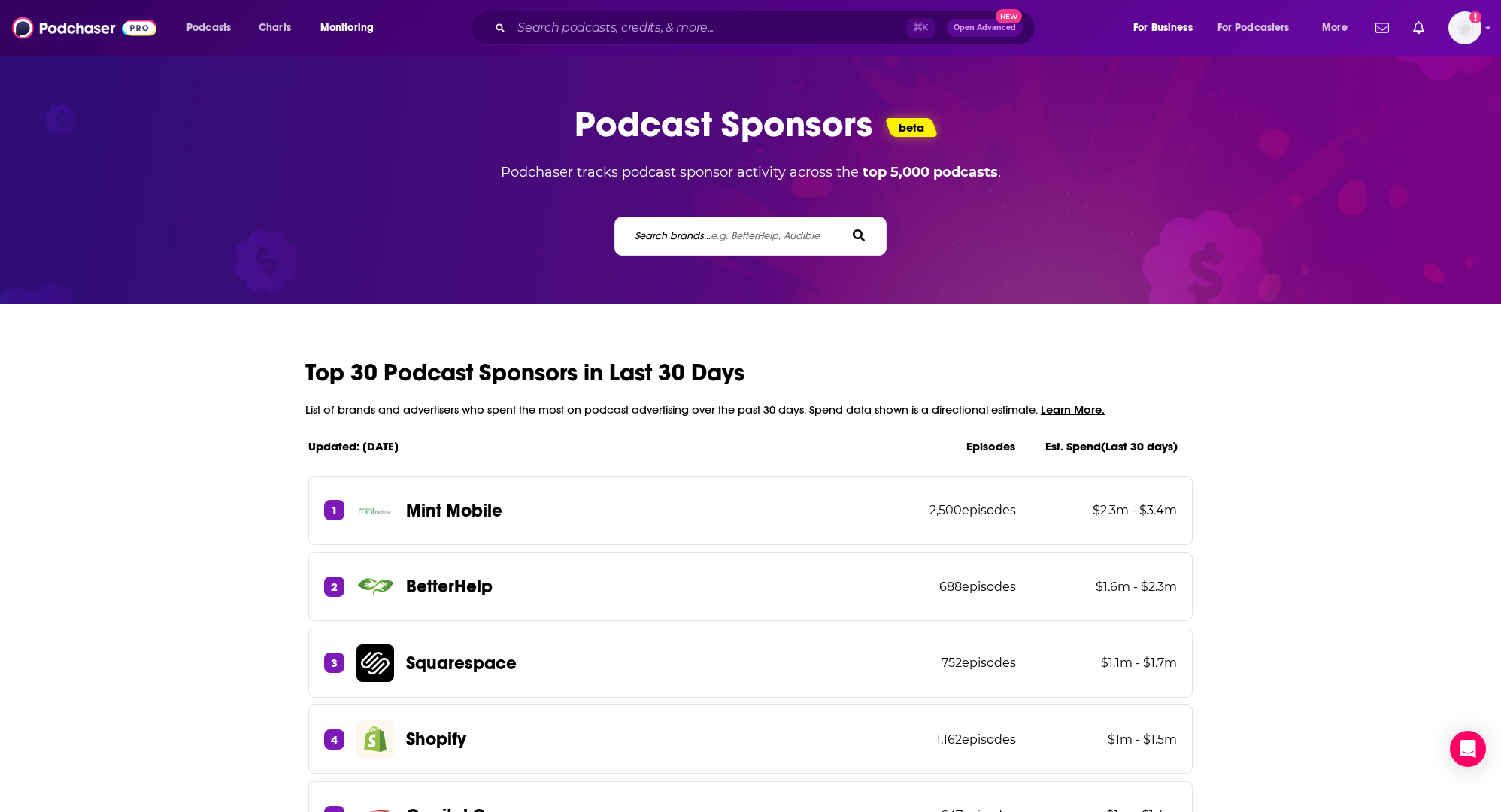 click on "Search brands...  e.g. BetterHelp, Audible" at bounding box center (727, 235) 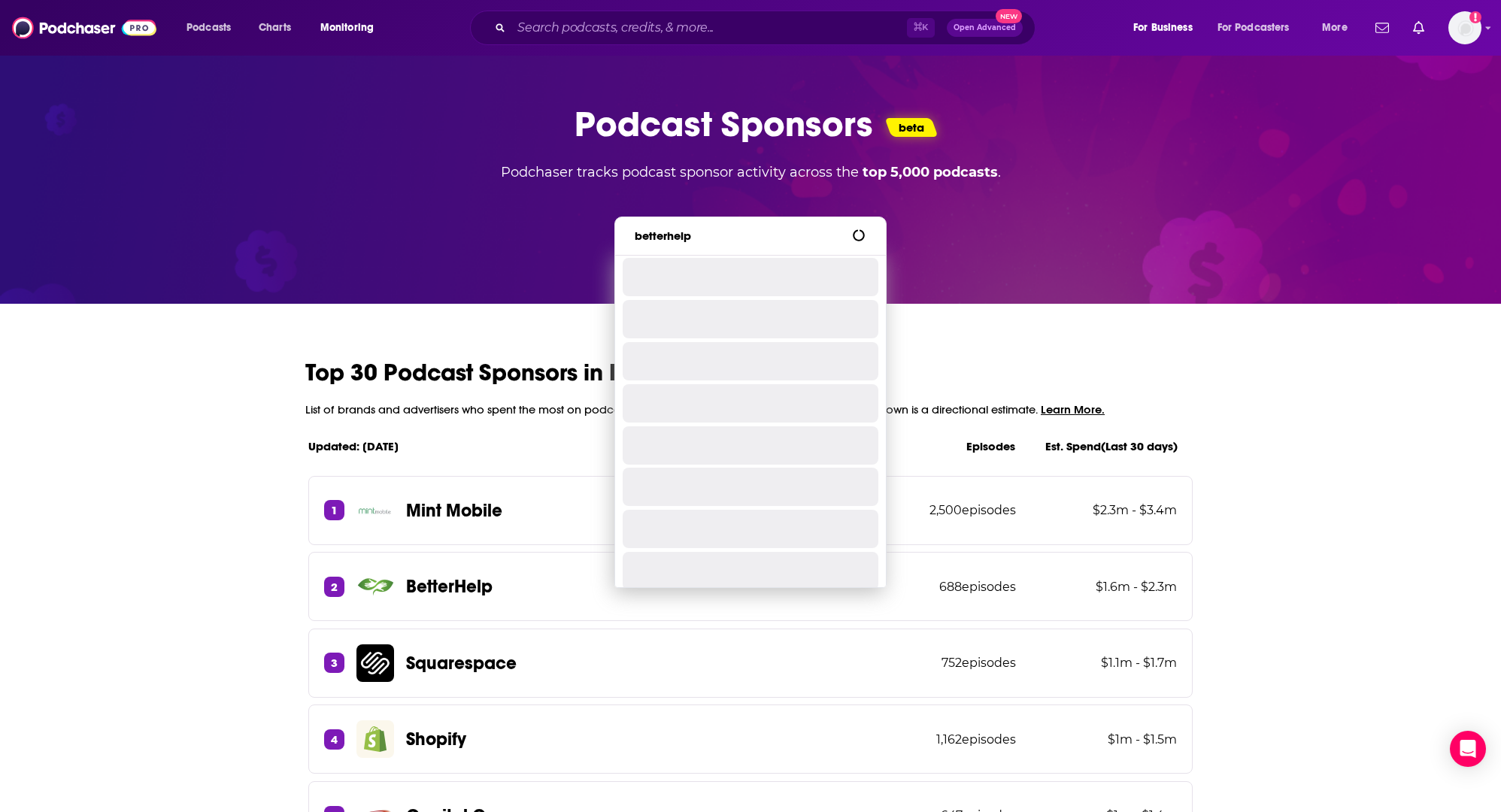 type on "betterhelp" 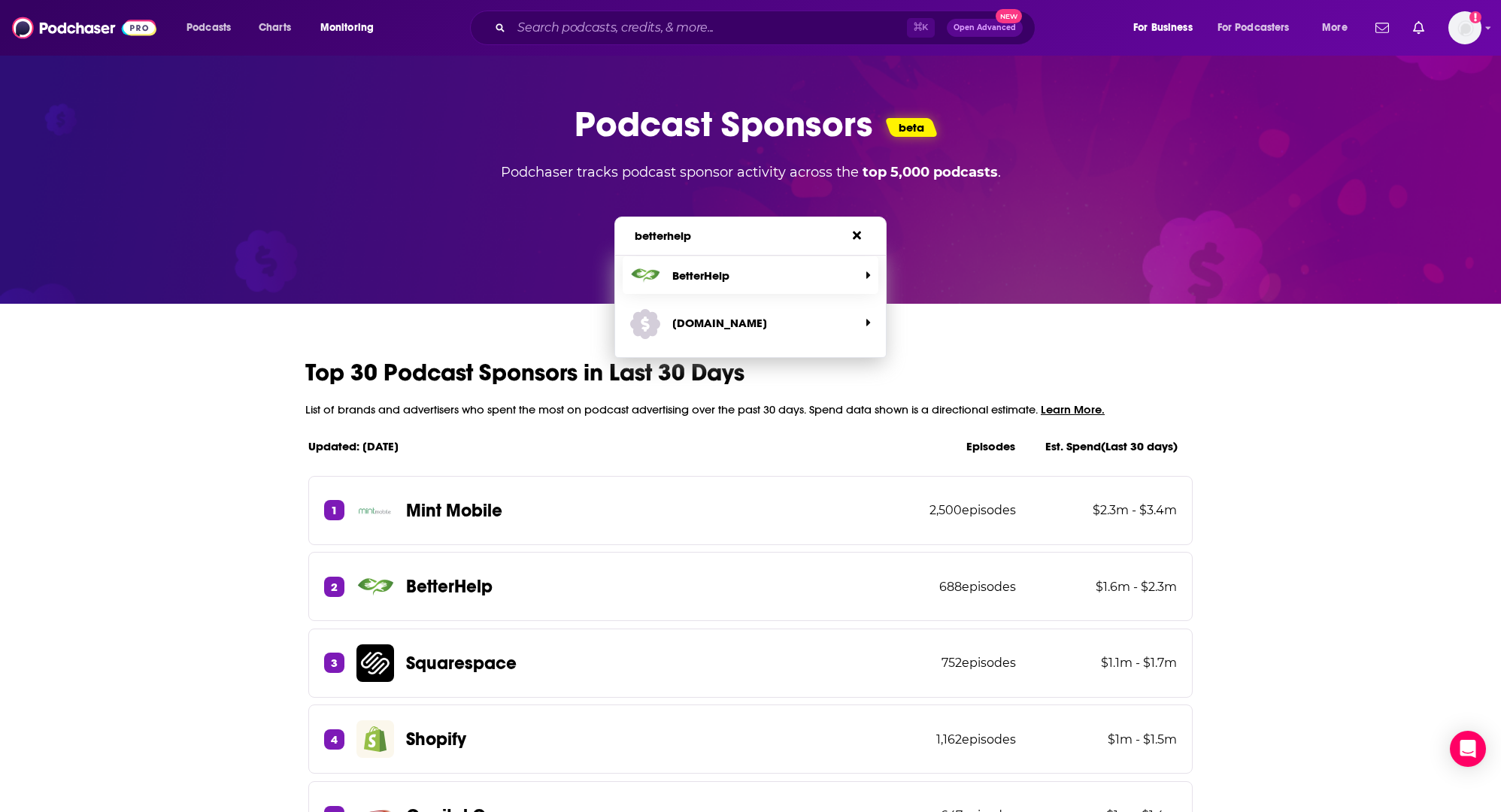 click on "BetterHelp" at bounding box center (701, 275) 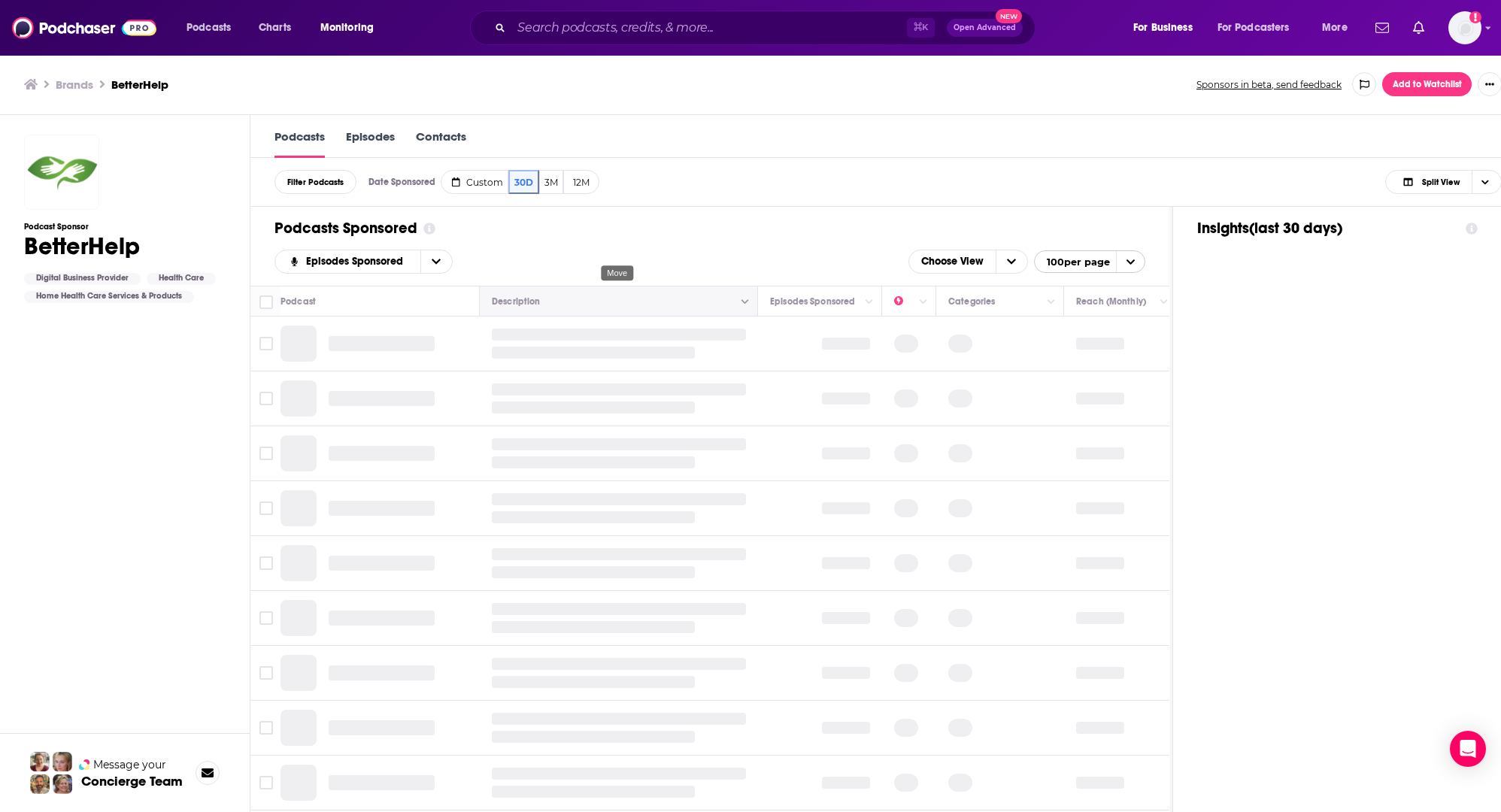 scroll, scrollTop: 0, scrollLeft: 0, axis: both 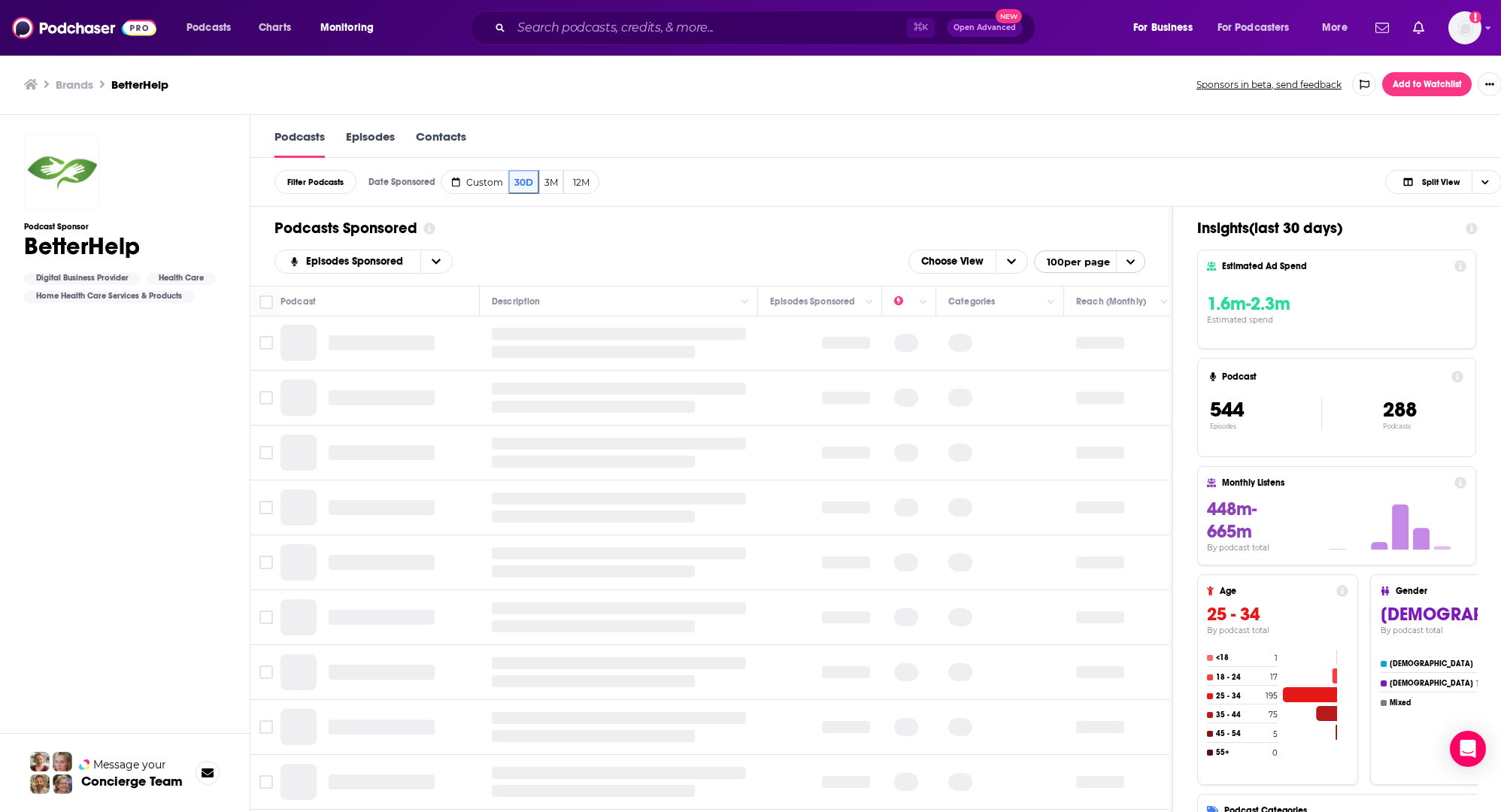 click on "Add to Watchlist" at bounding box center [1427, 84] 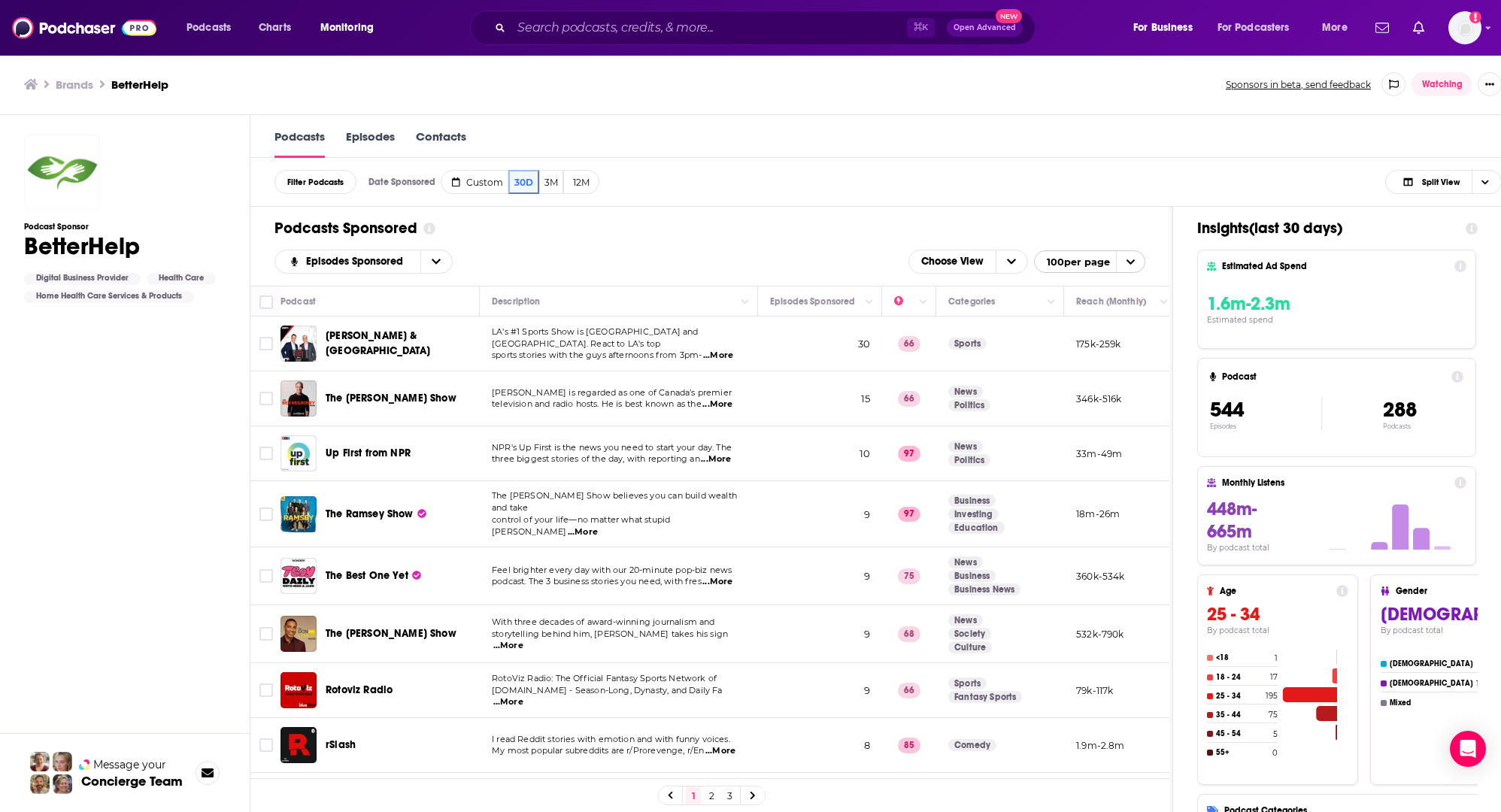 scroll, scrollTop: 538, scrollLeft: 0, axis: vertical 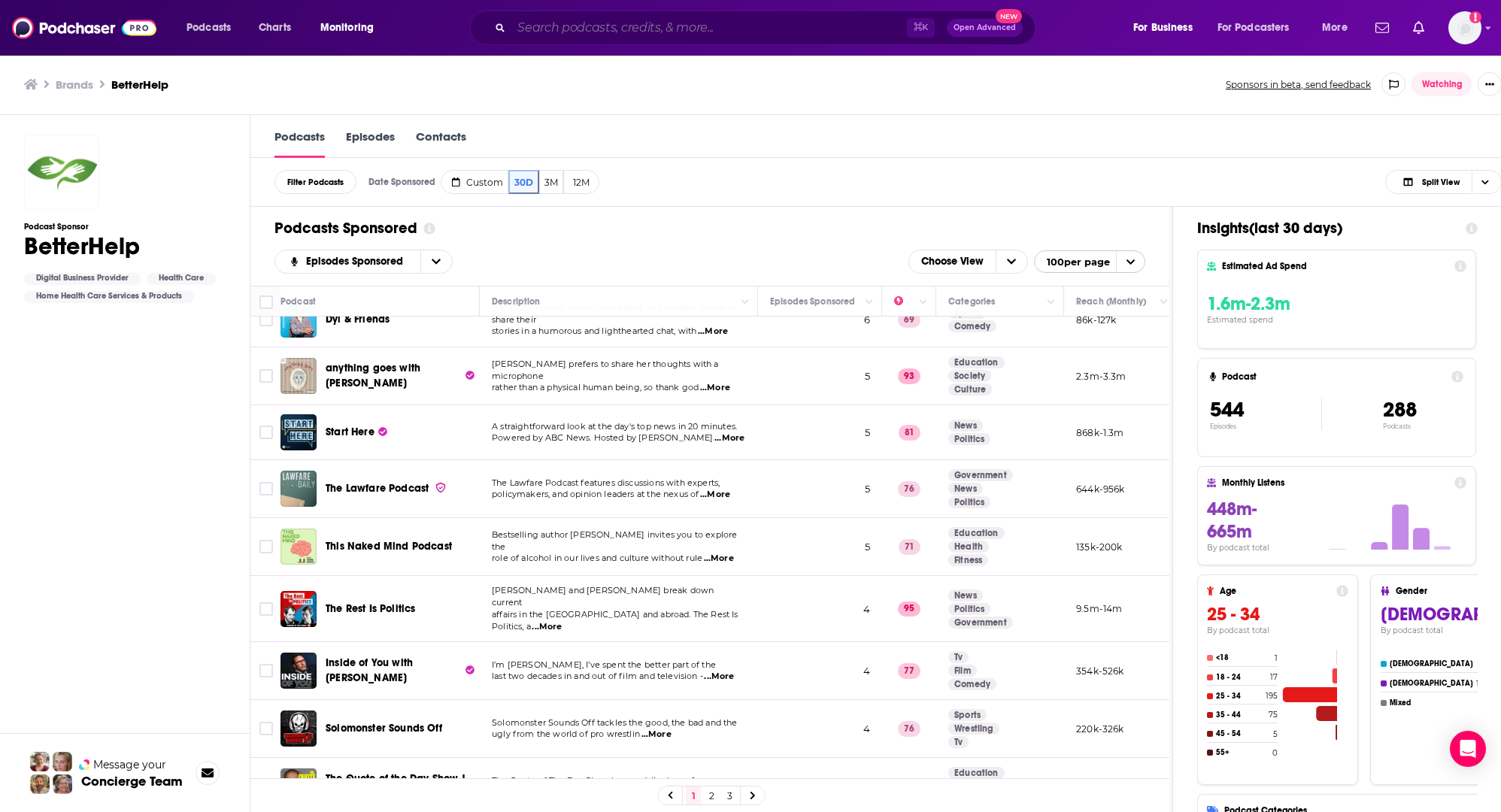 click at bounding box center [709, 28] 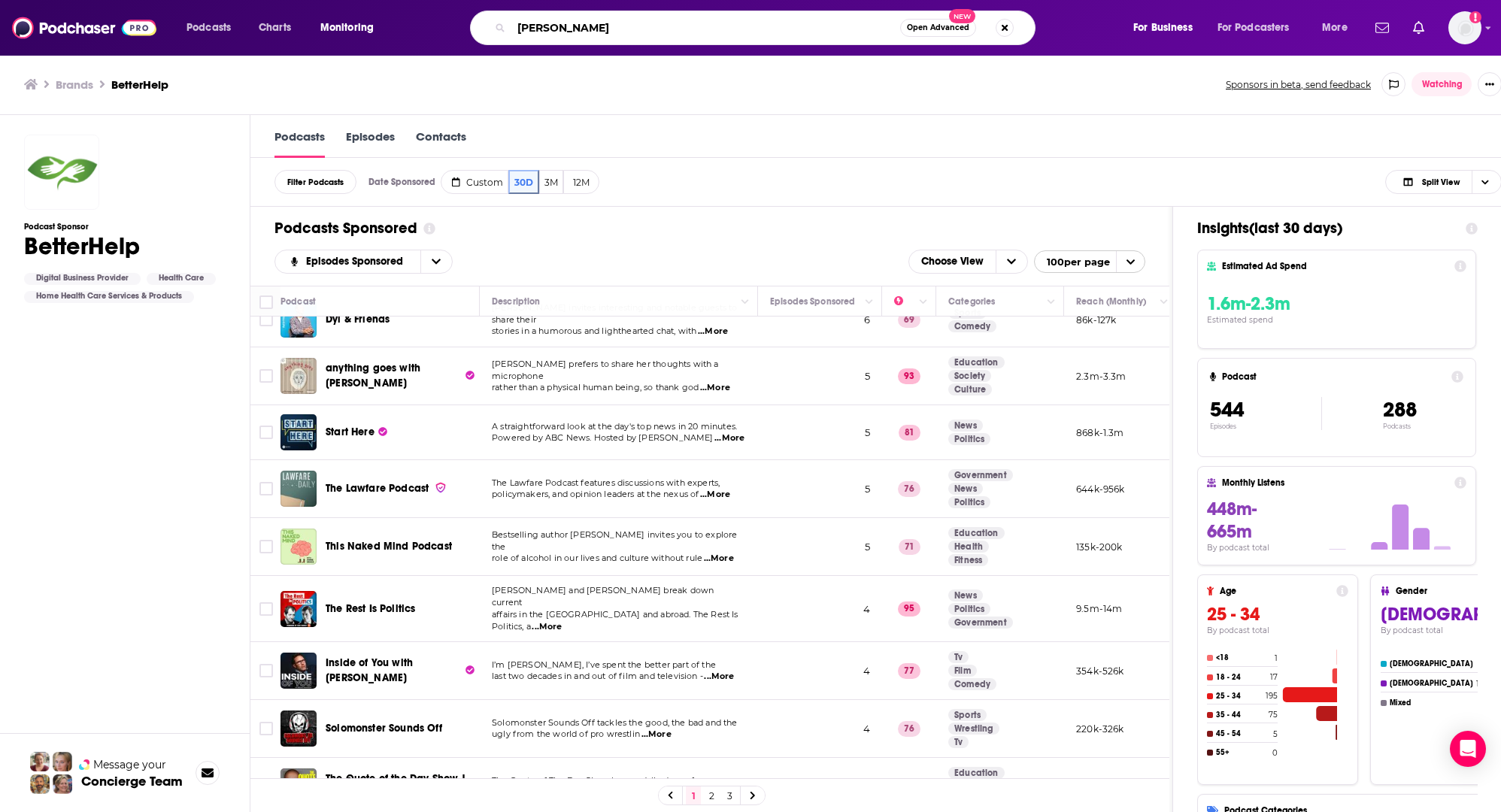 type on "[PERSON_NAME]" 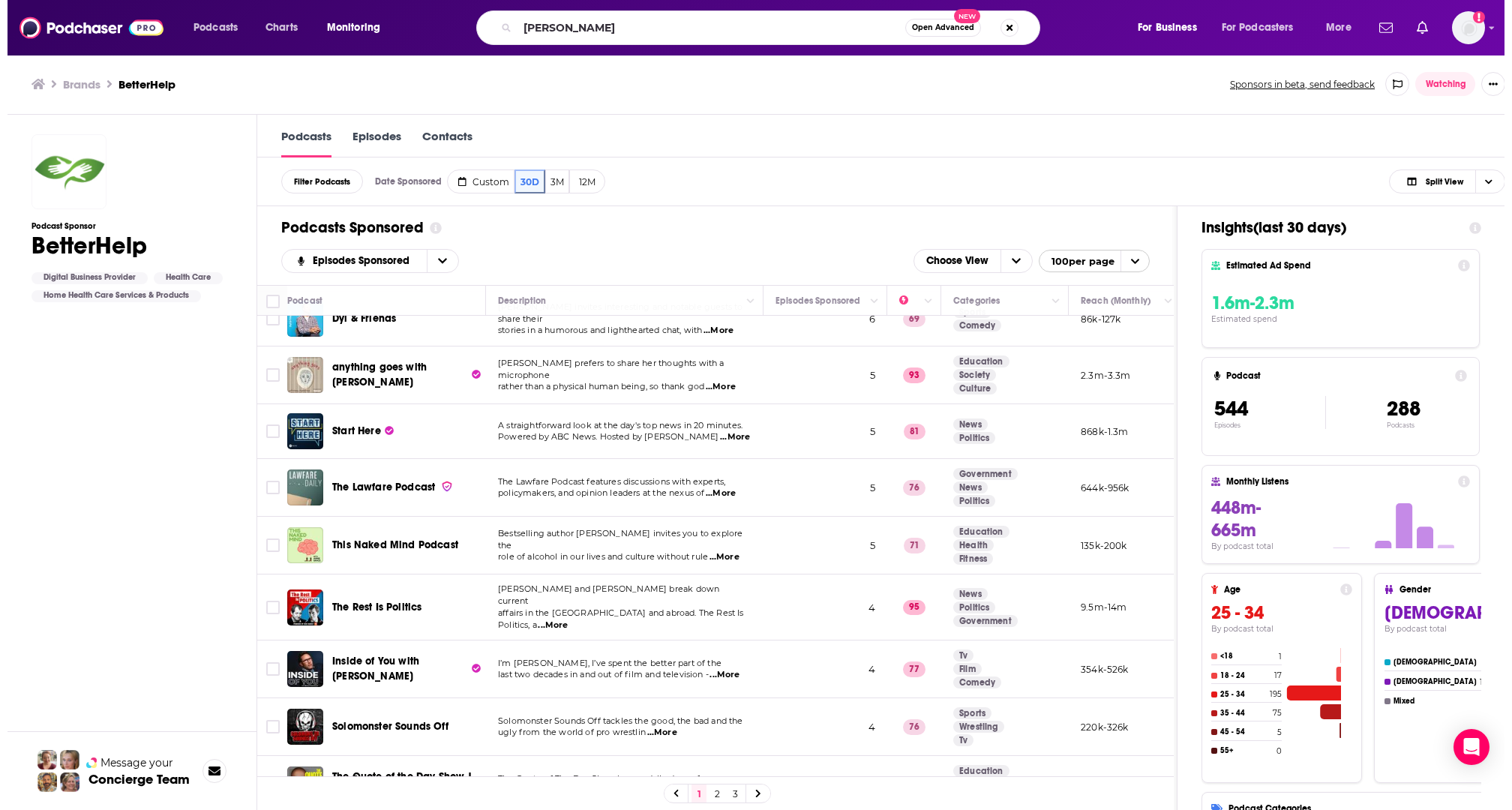 scroll, scrollTop: 0, scrollLeft: 0, axis: both 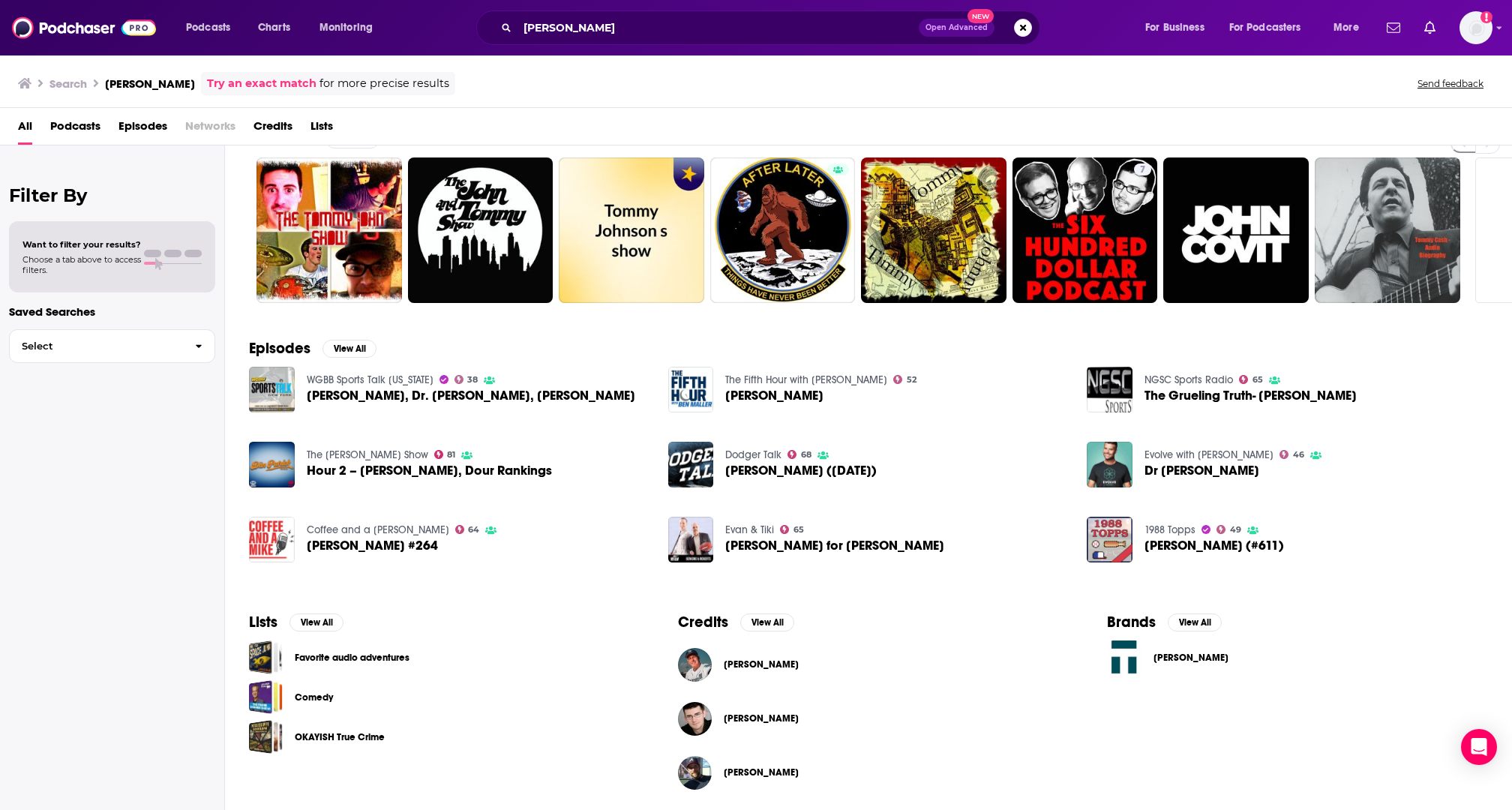 click on "[PERSON_NAME]" at bounding box center [1198, 658] 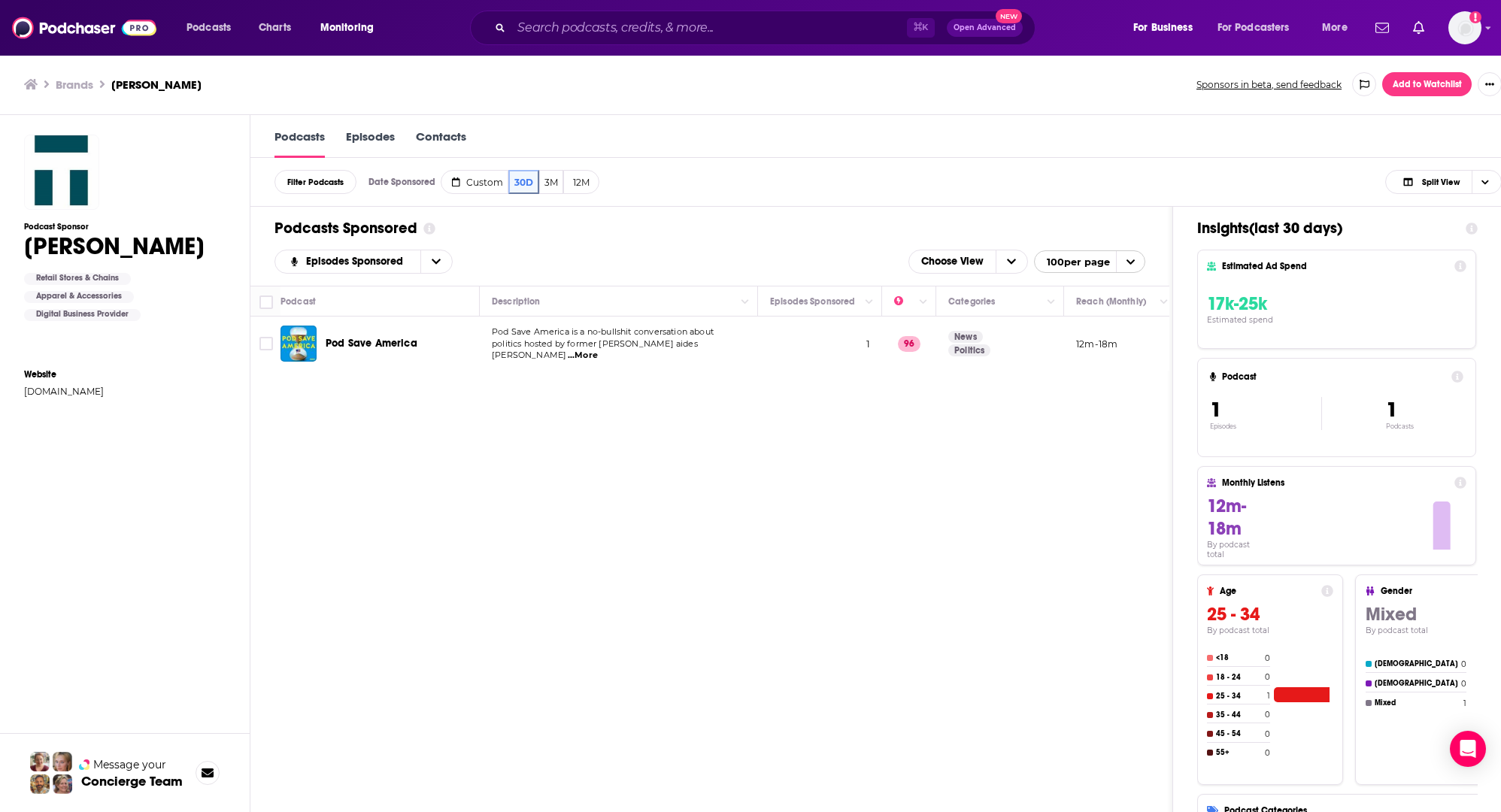 click on "Add to Watchlist" at bounding box center (1427, 84) 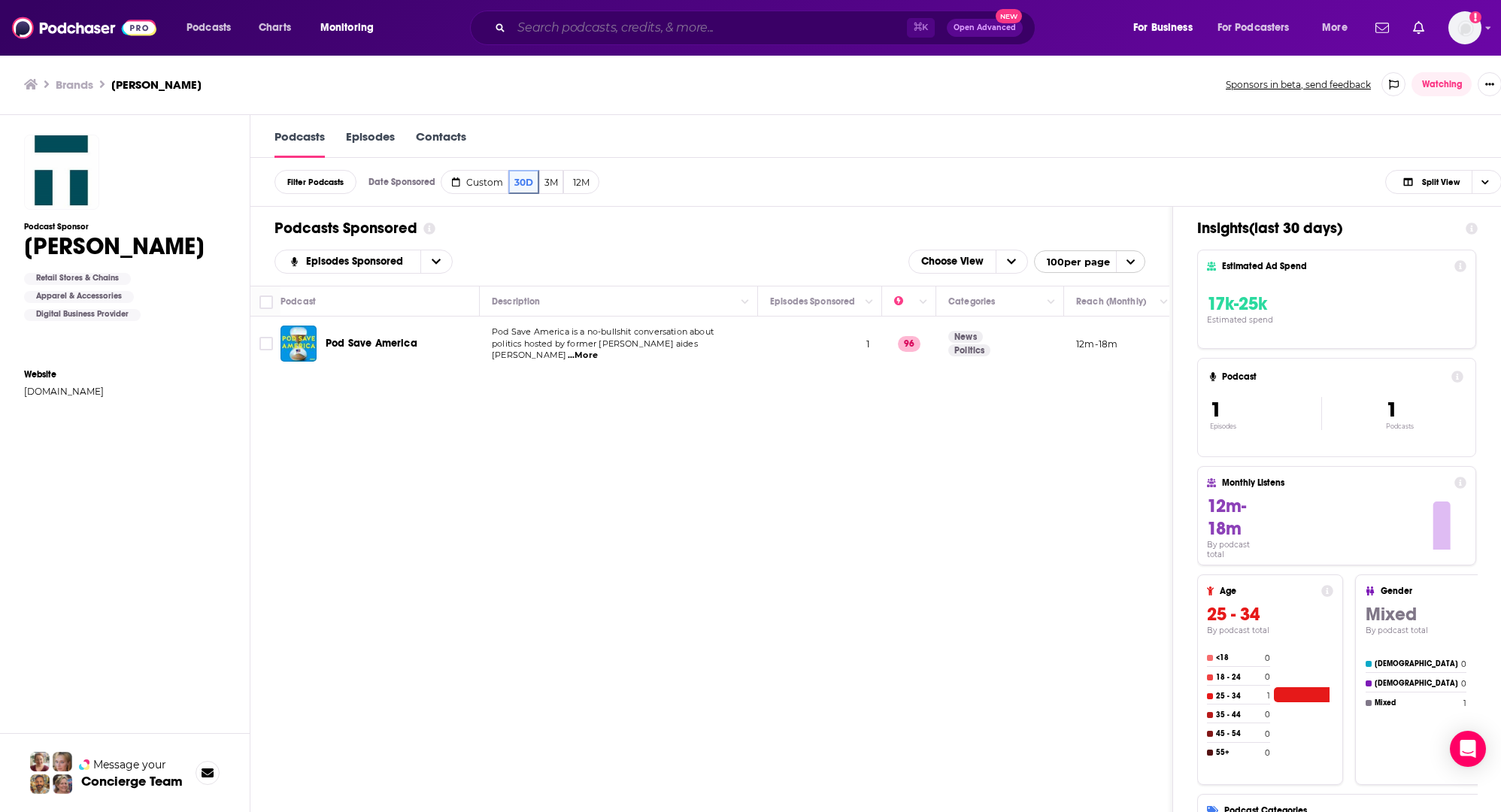 click at bounding box center [709, 28] 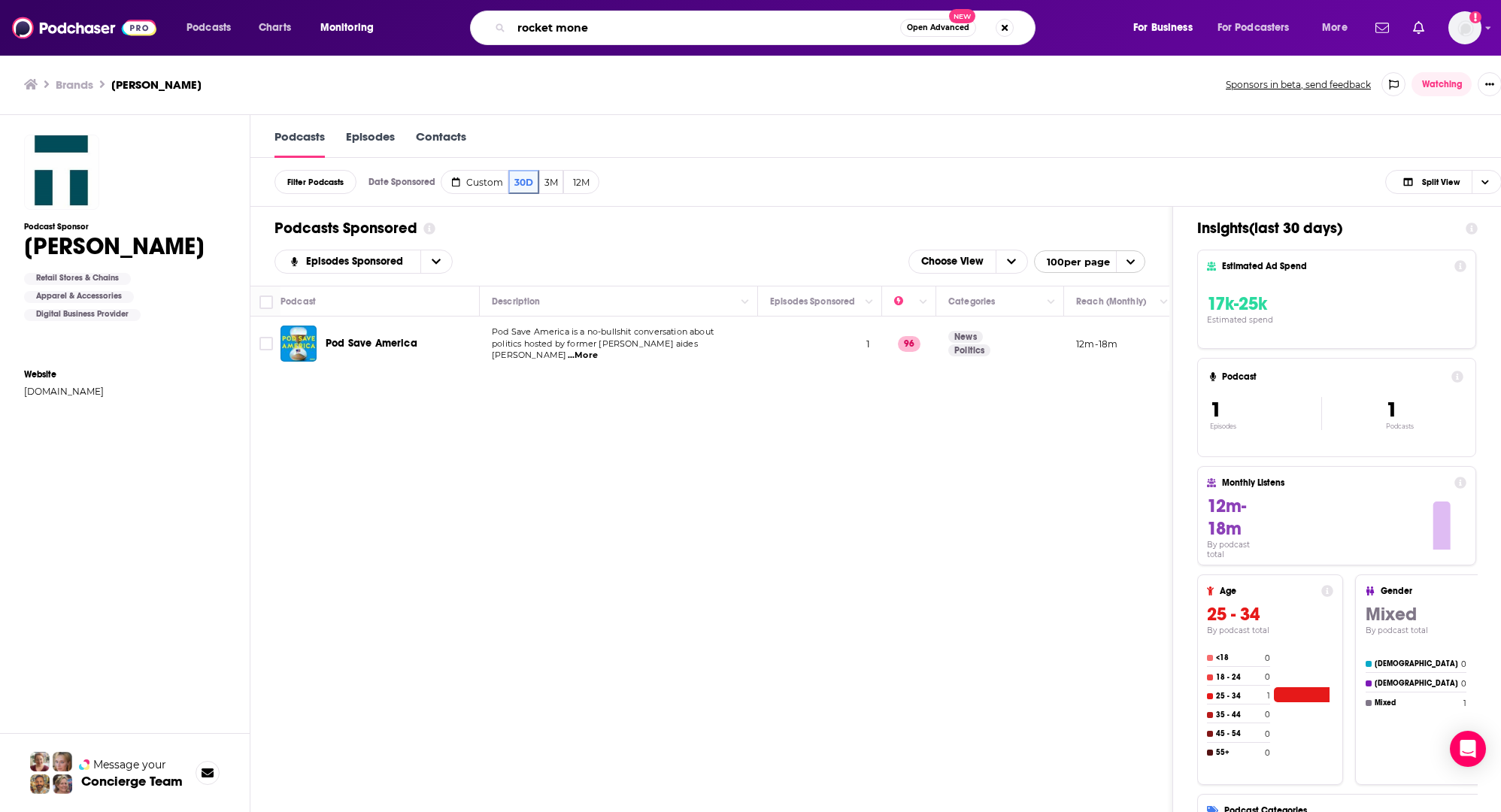 type on "rocket money" 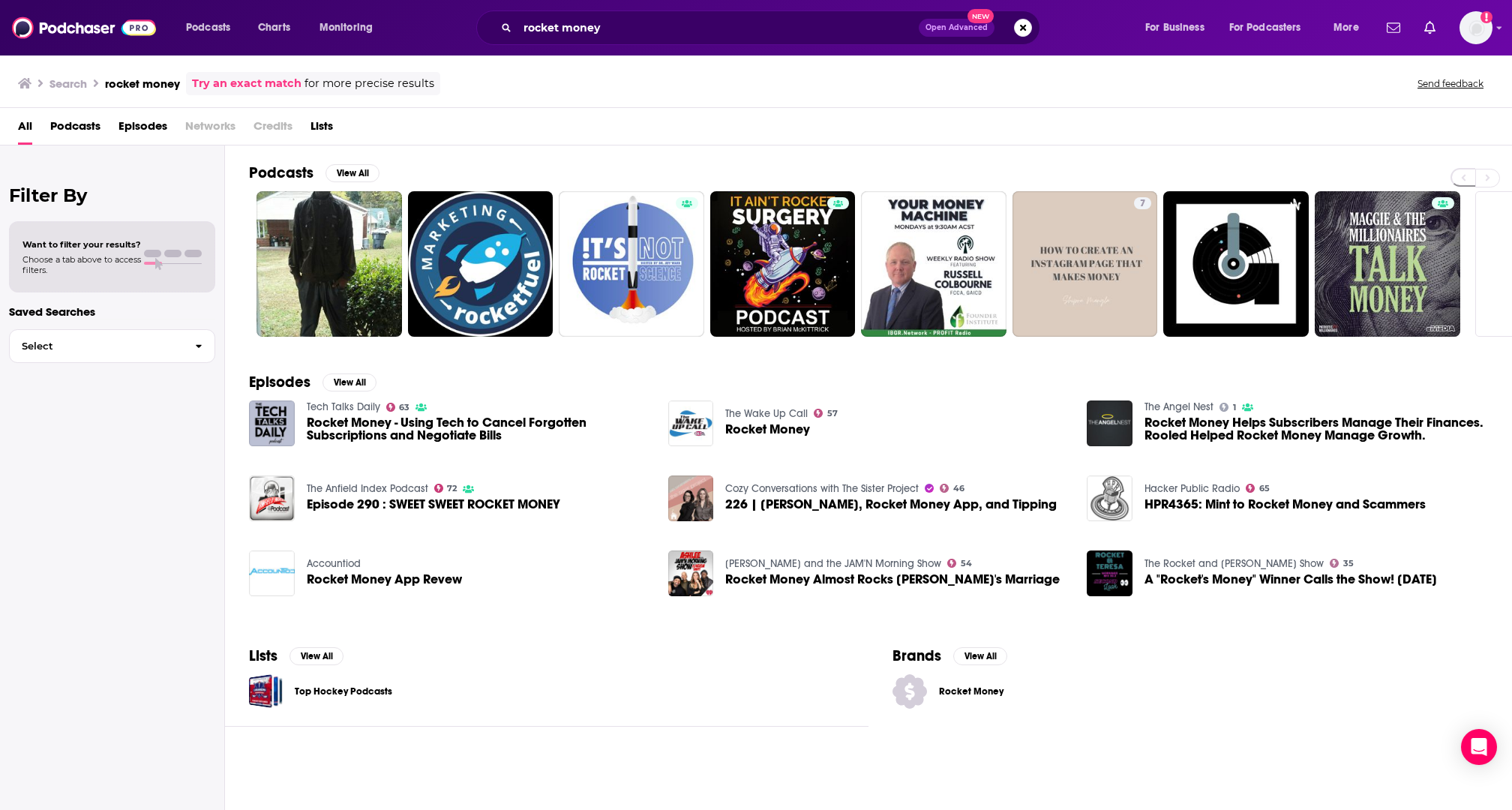 click on "Rocket Money" at bounding box center [983, 692] 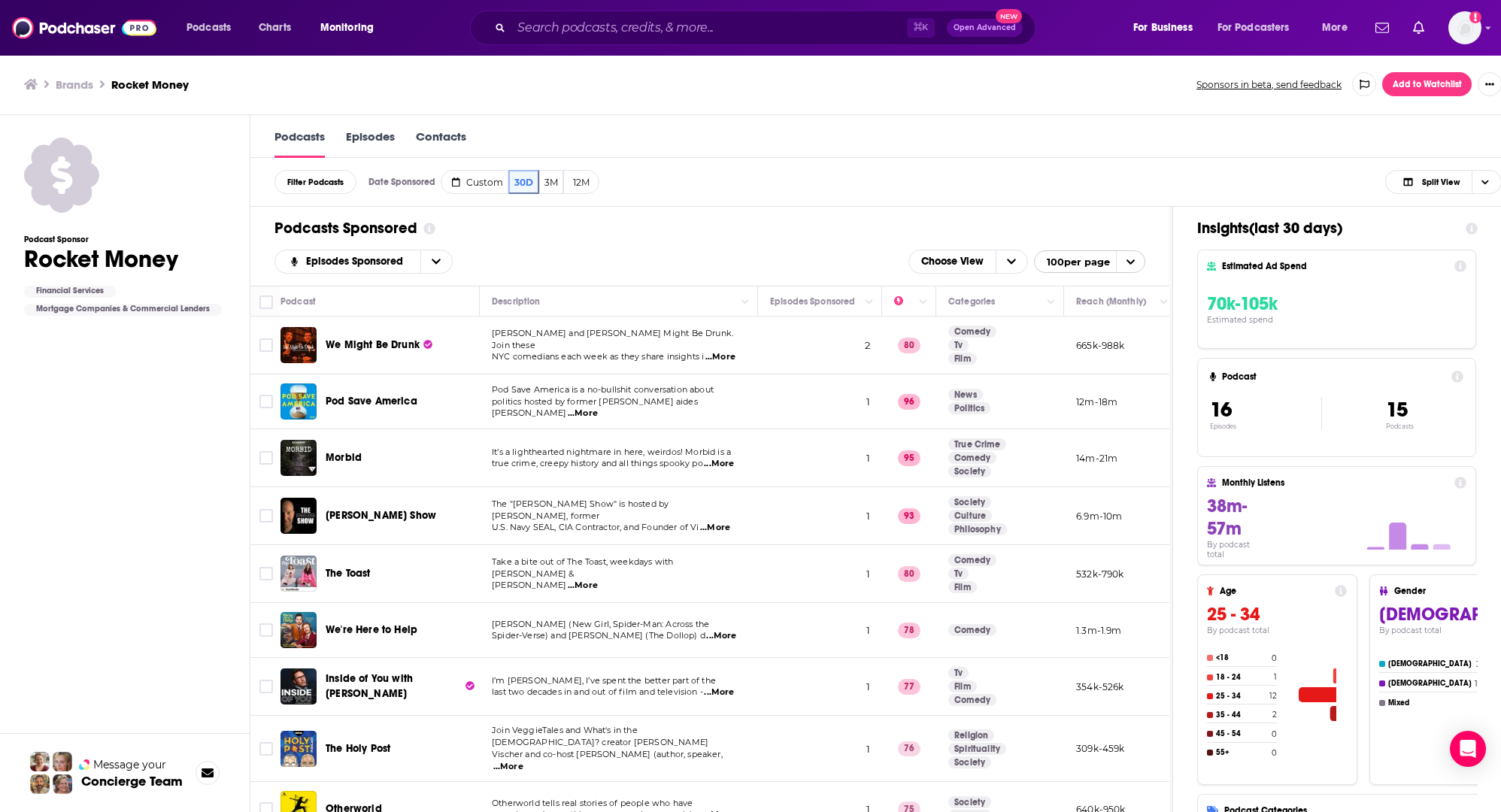 click on "Add to Watchlist" at bounding box center [1427, 84] 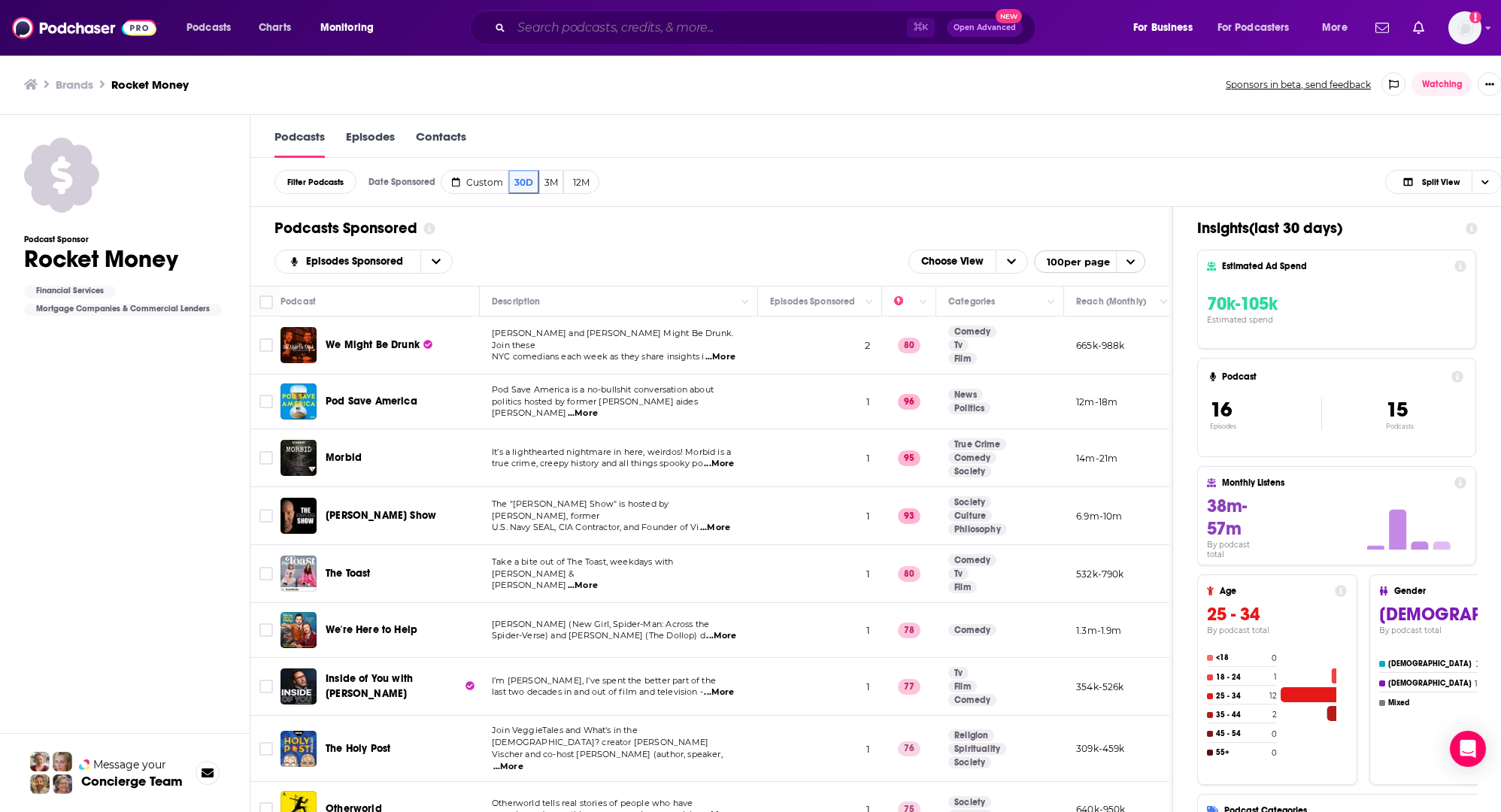 click at bounding box center [709, 28] 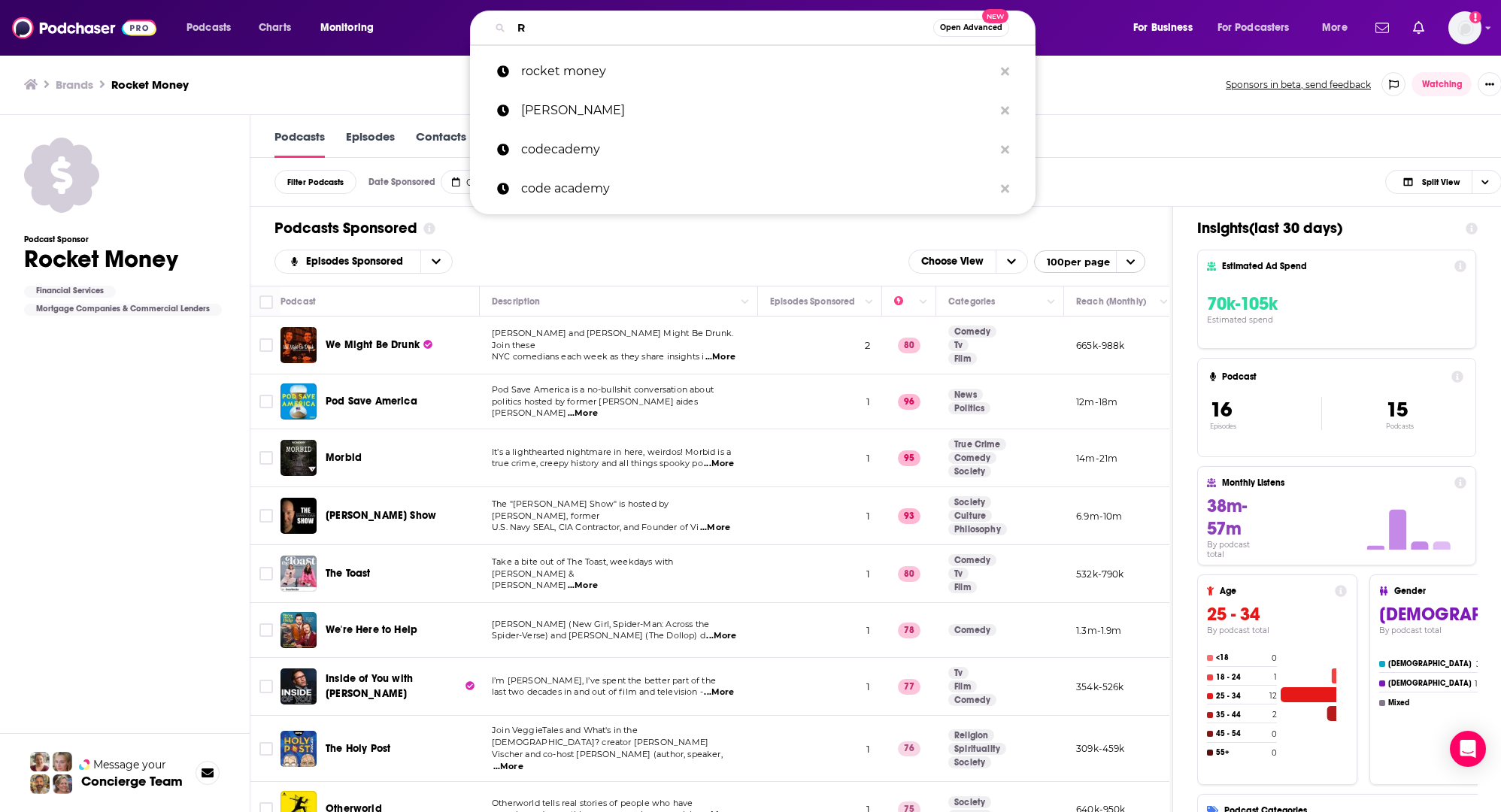 type on "Ro" 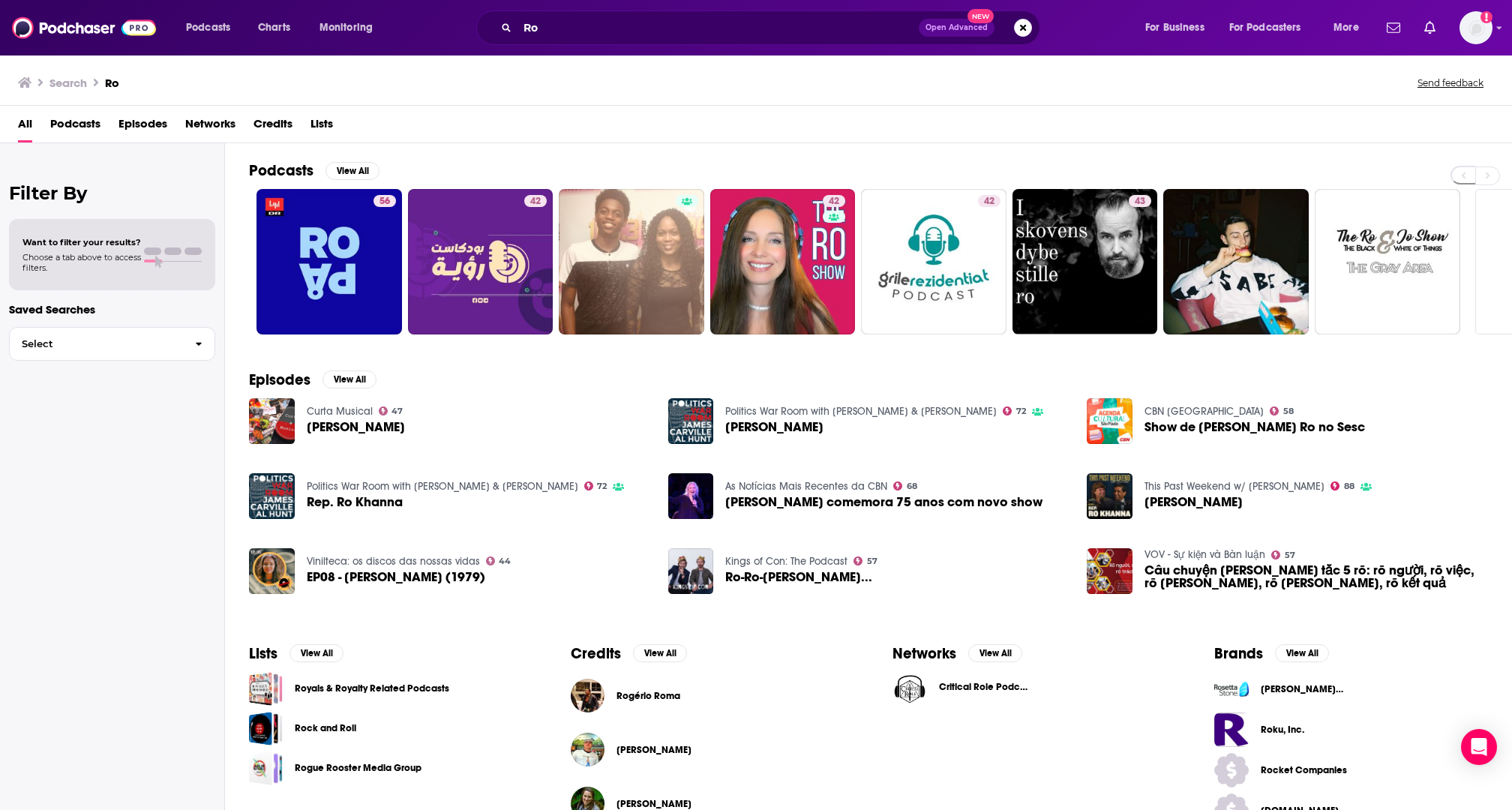 scroll, scrollTop: 74, scrollLeft: 0, axis: vertical 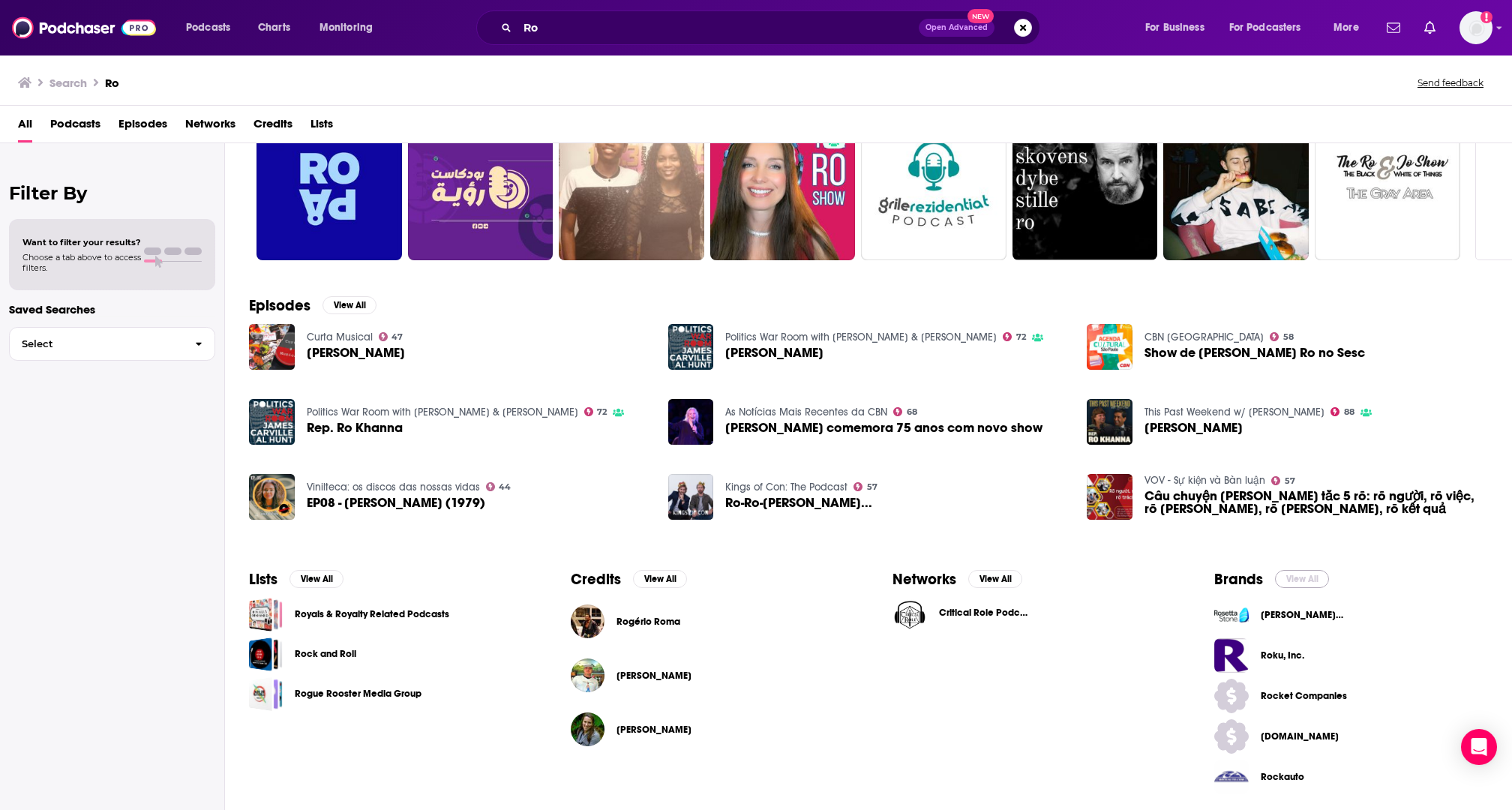 click on "View All" at bounding box center [1302, 579] 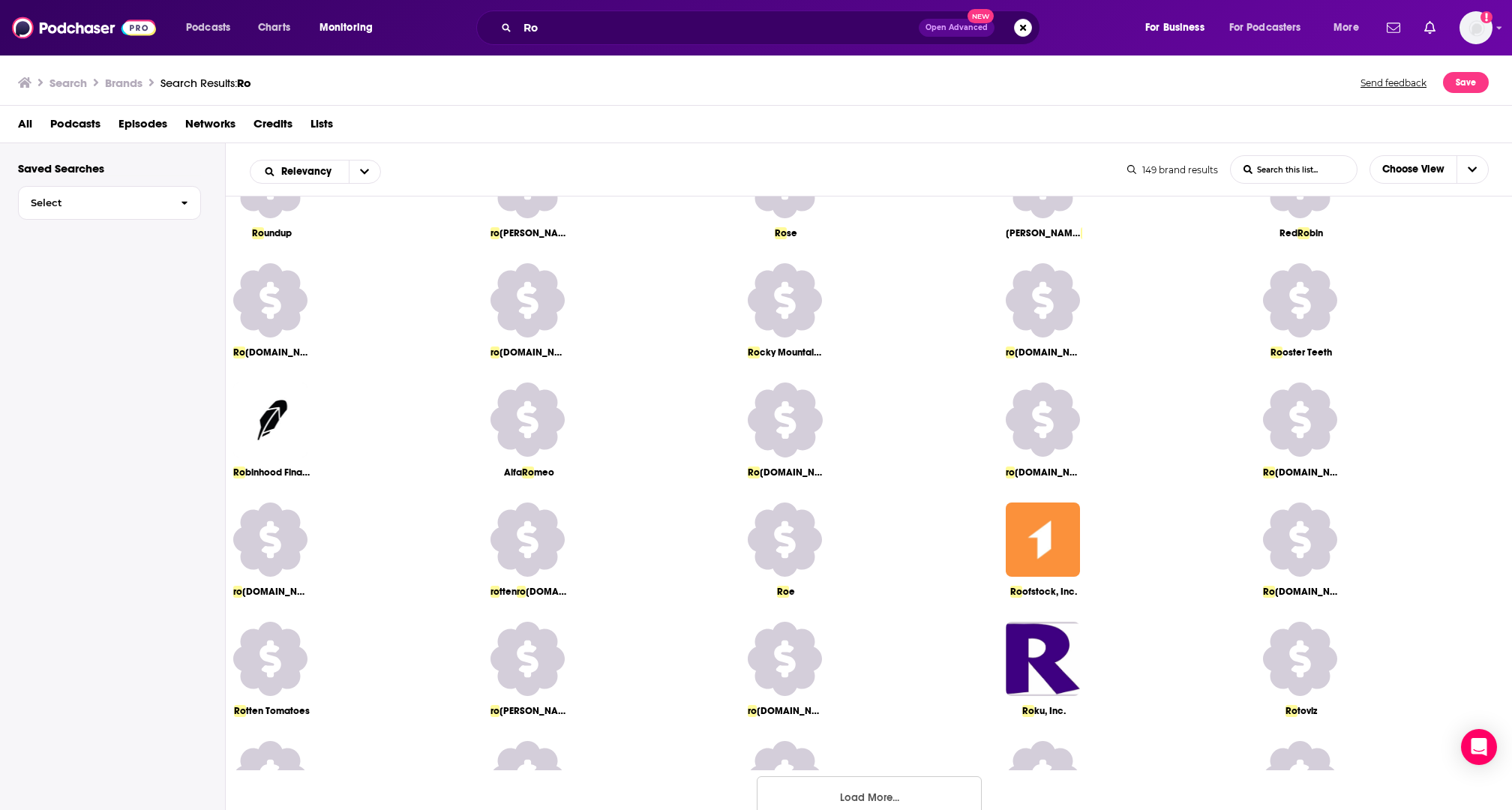 scroll, scrollTop: 596, scrollLeft: 0, axis: vertical 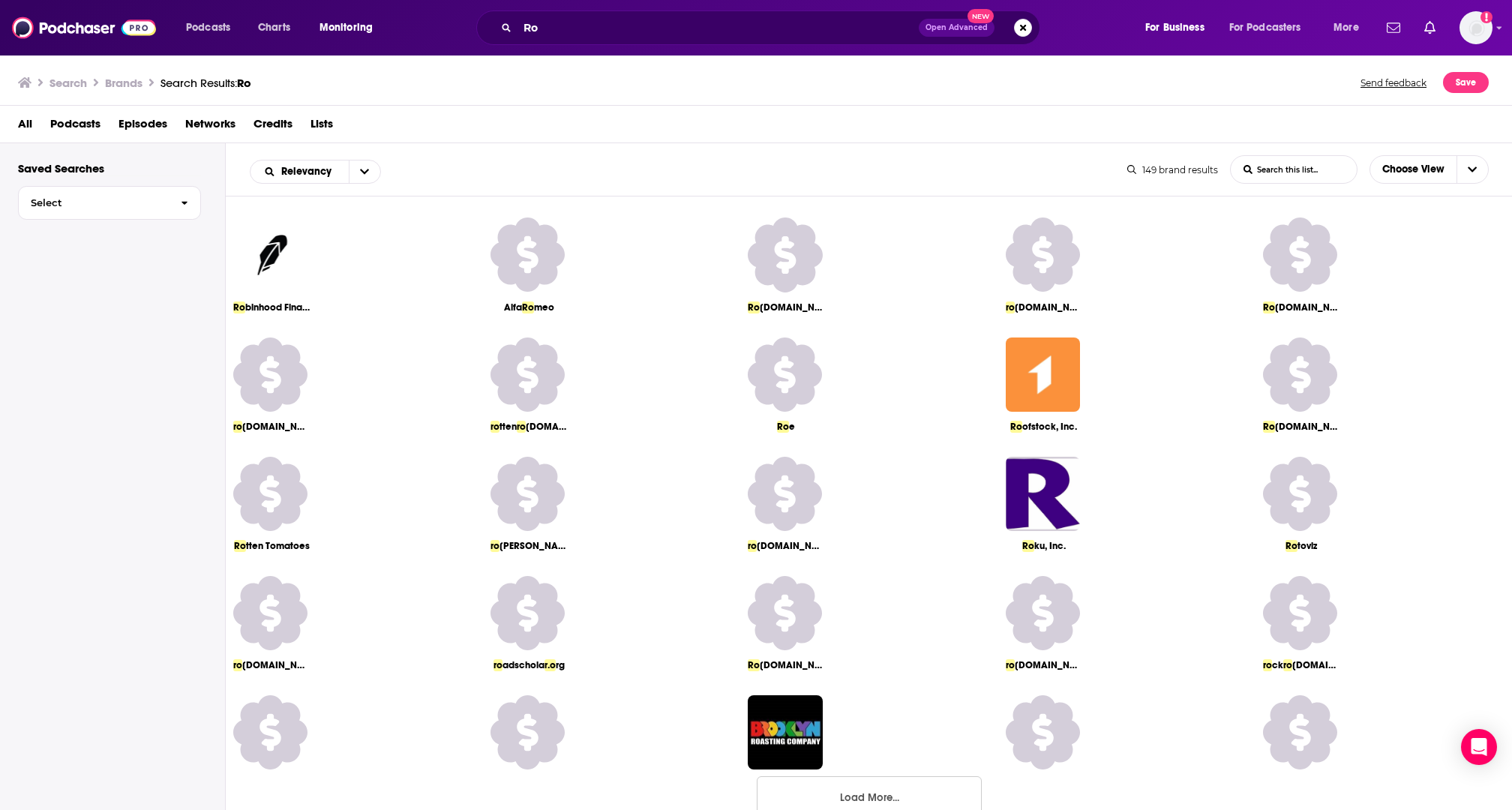 click on "Ro binhood Financial" at bounding box center [354, 265] 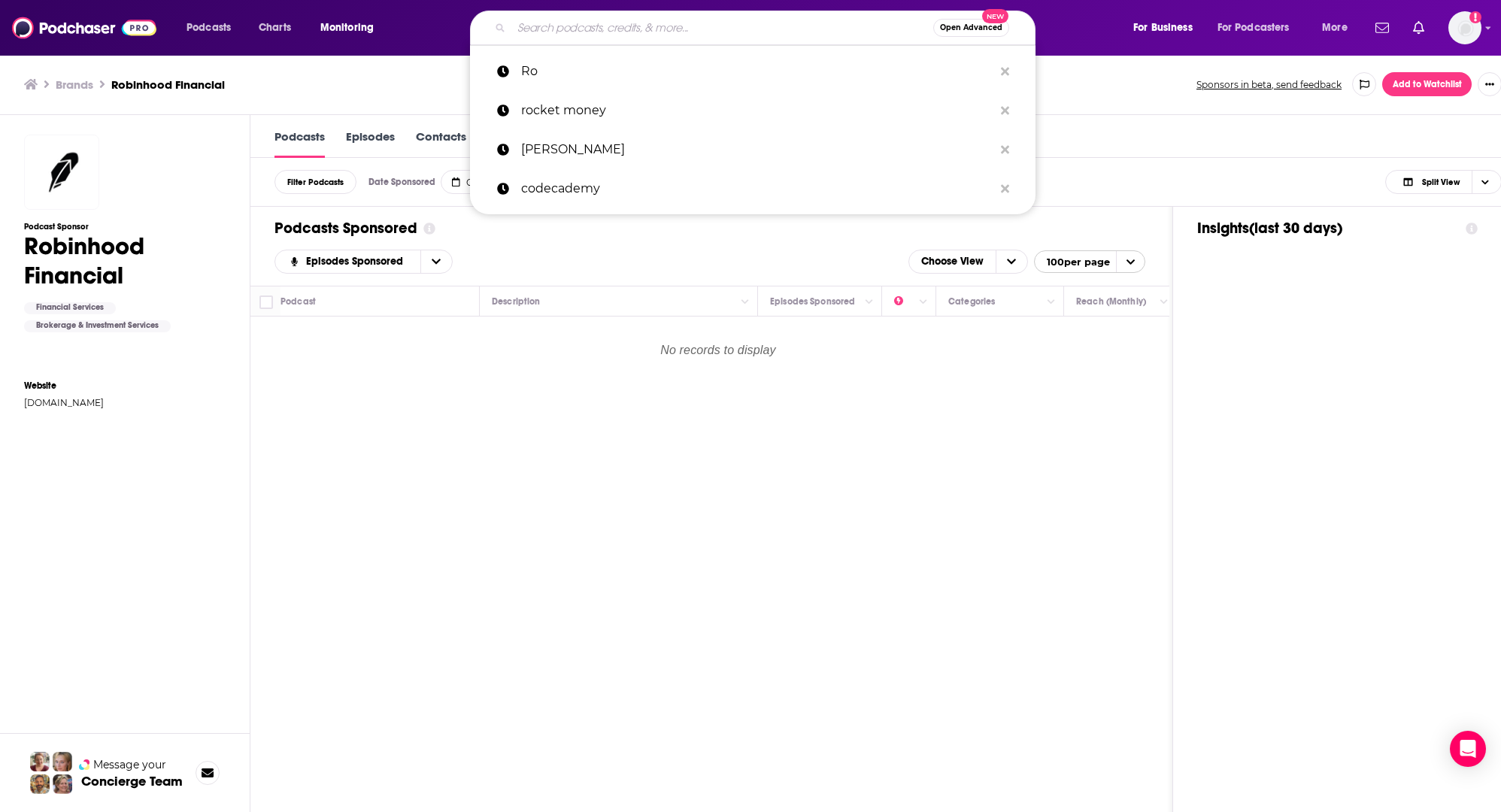 click at bounding box center [722, 28] 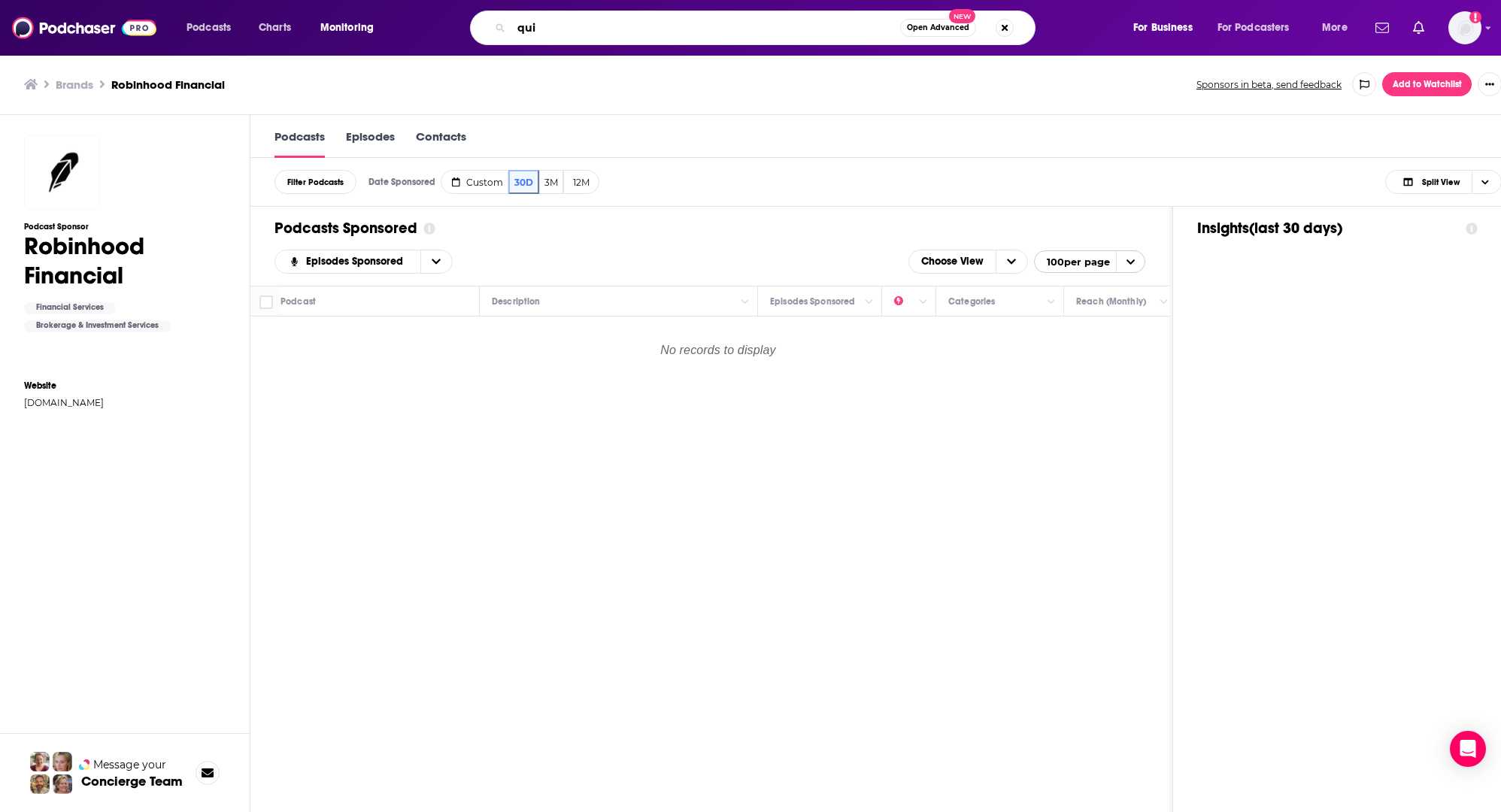 type on "quip" 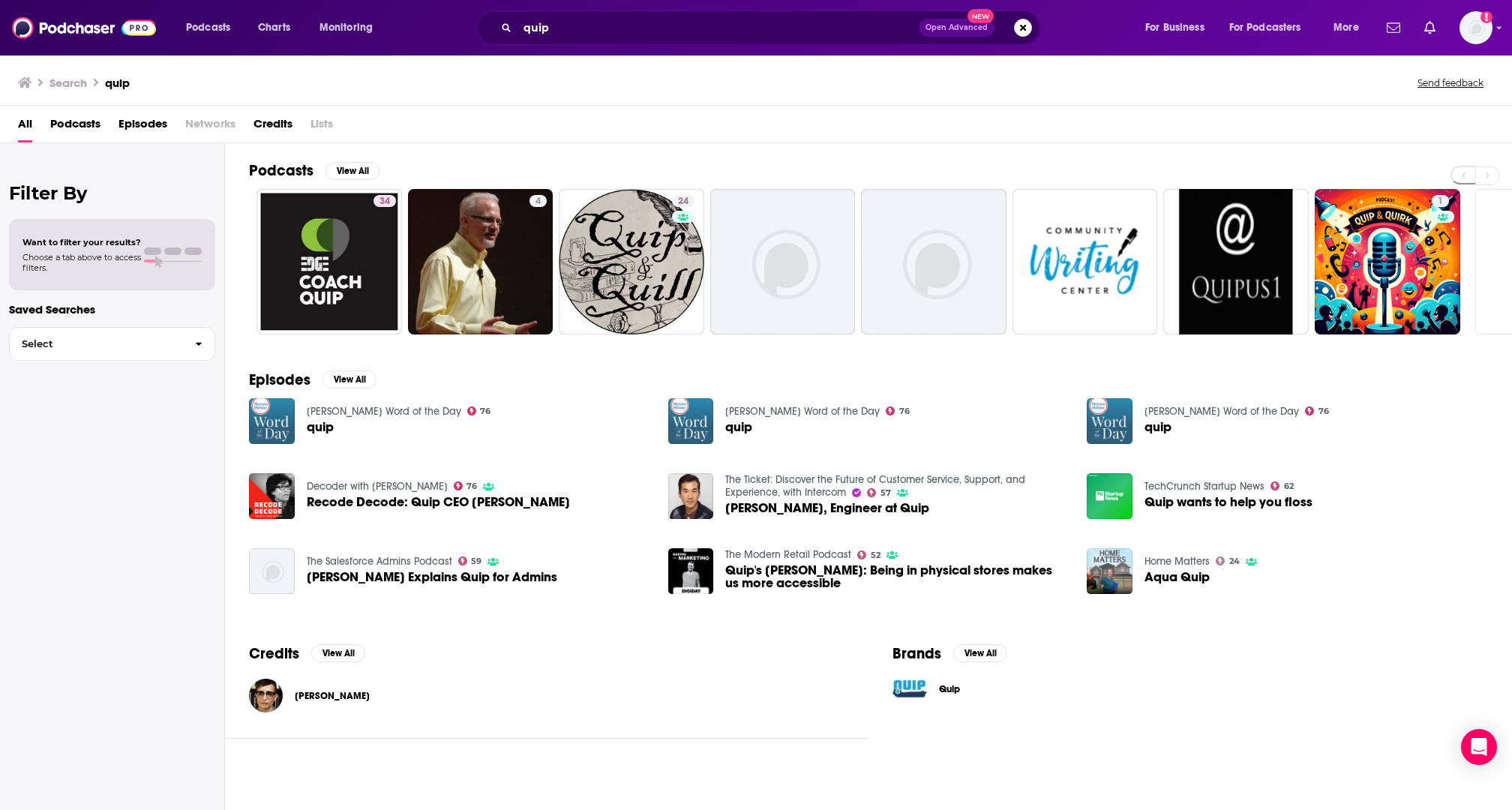 click on "Quip" at bounding box center (983, 689) 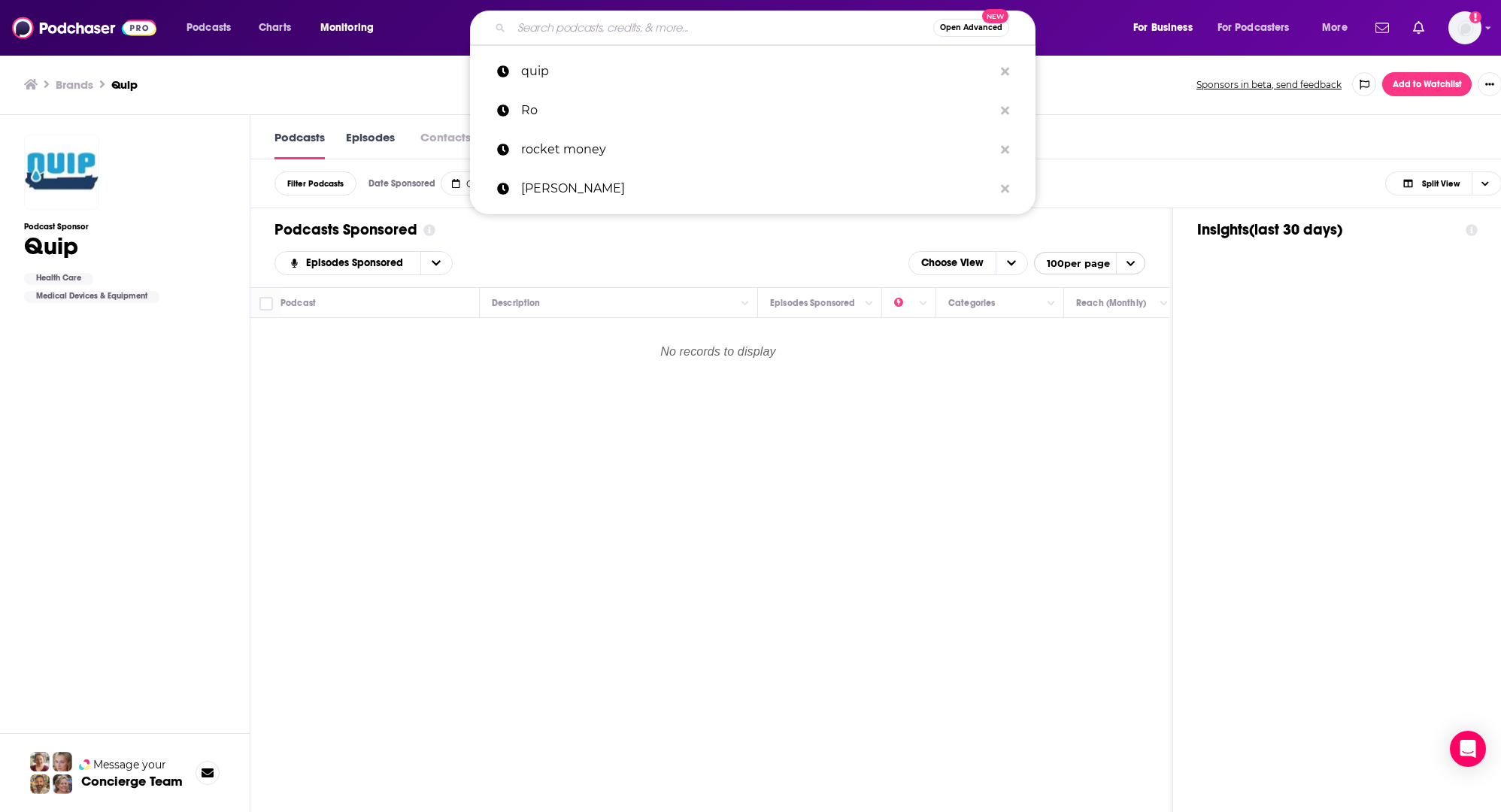 click at bounding box center (722, 28) 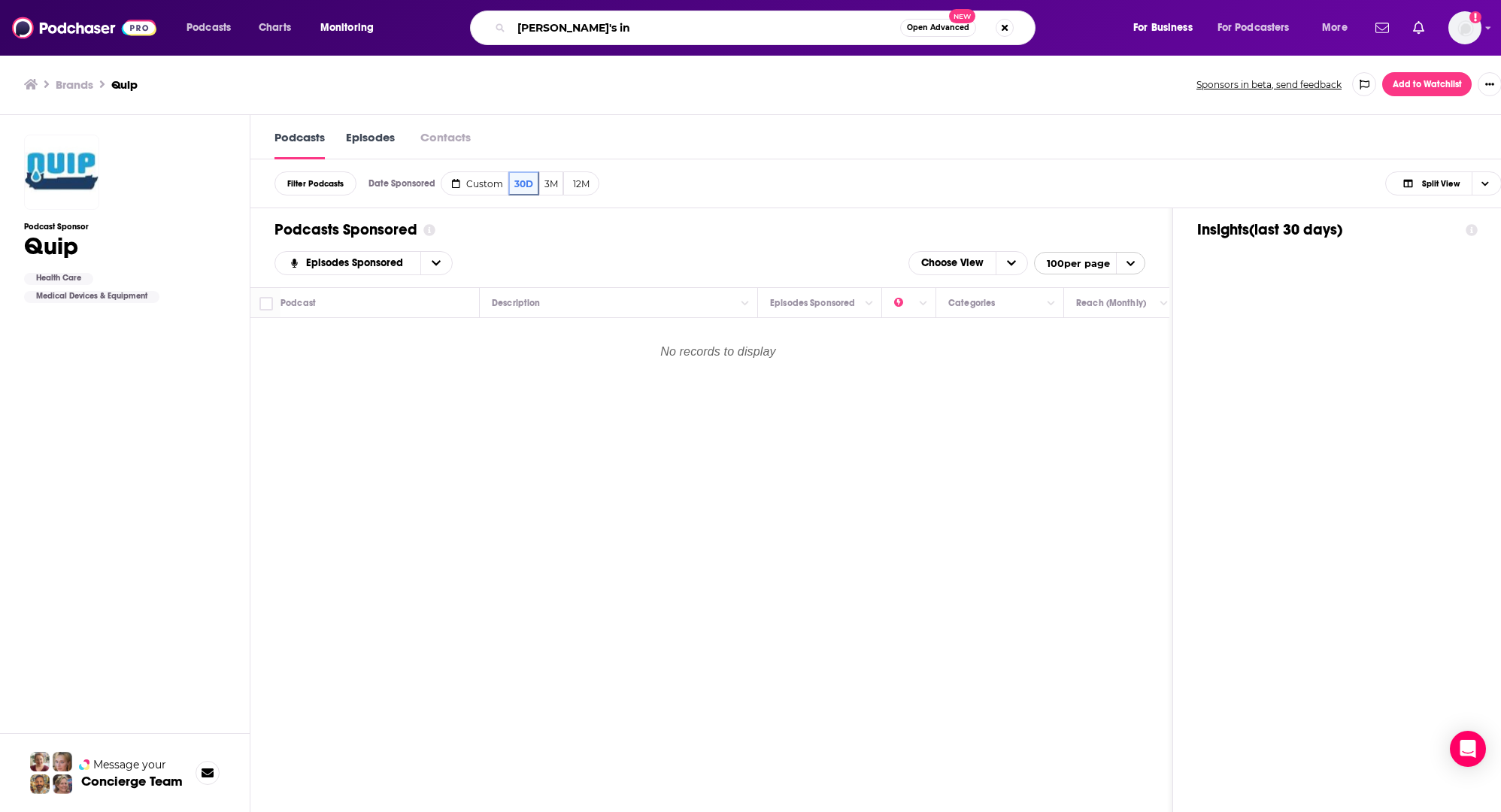 type on "[PERSON_NAME]'s inc" 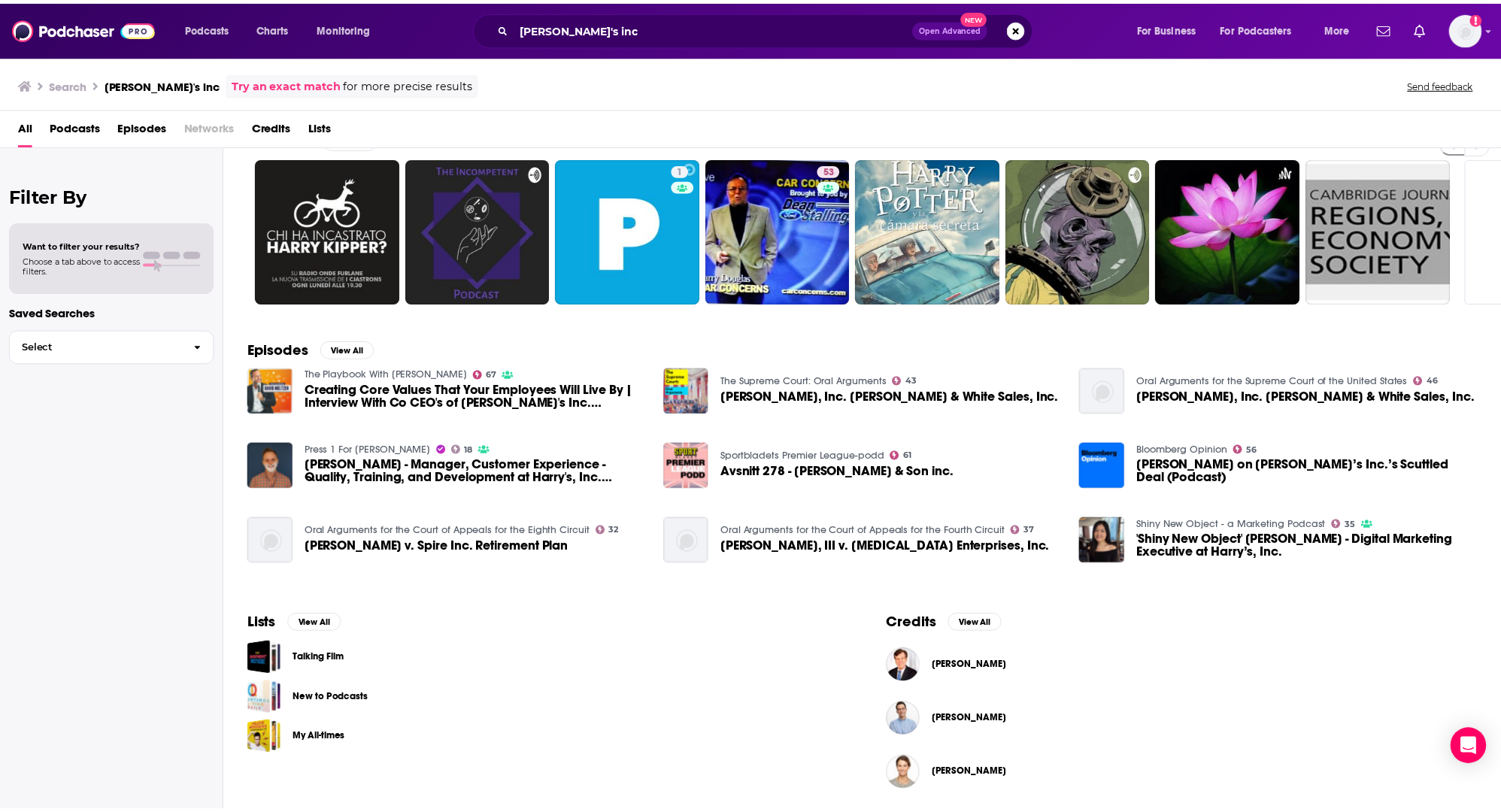 scroll, scrollTop: 0, scrollLeft: 0, axis: both 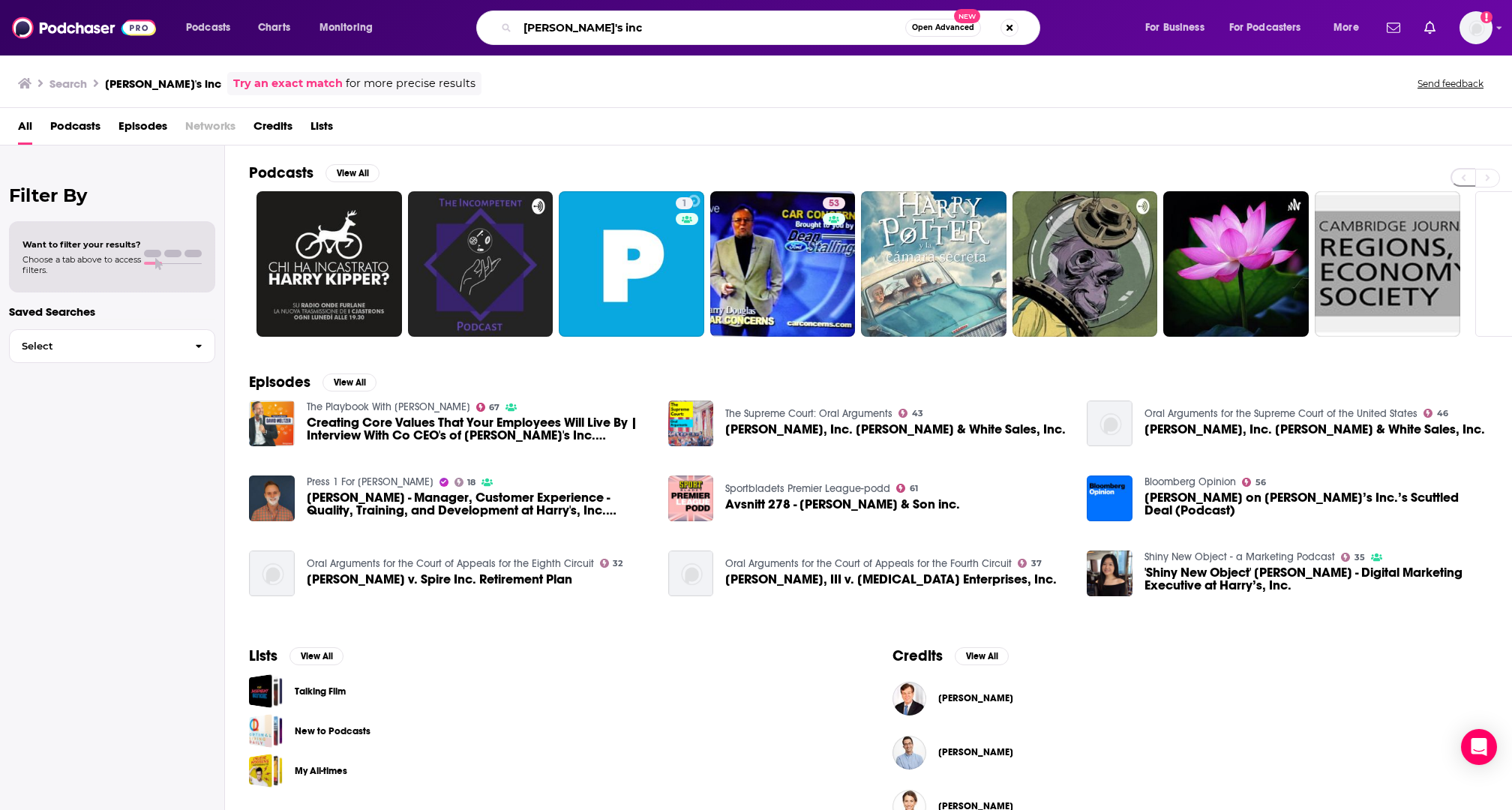 drag, startPoint x: 614, startPoint y: 32, endPoint x: 399, endPoint y: 26, distance: 215.0837 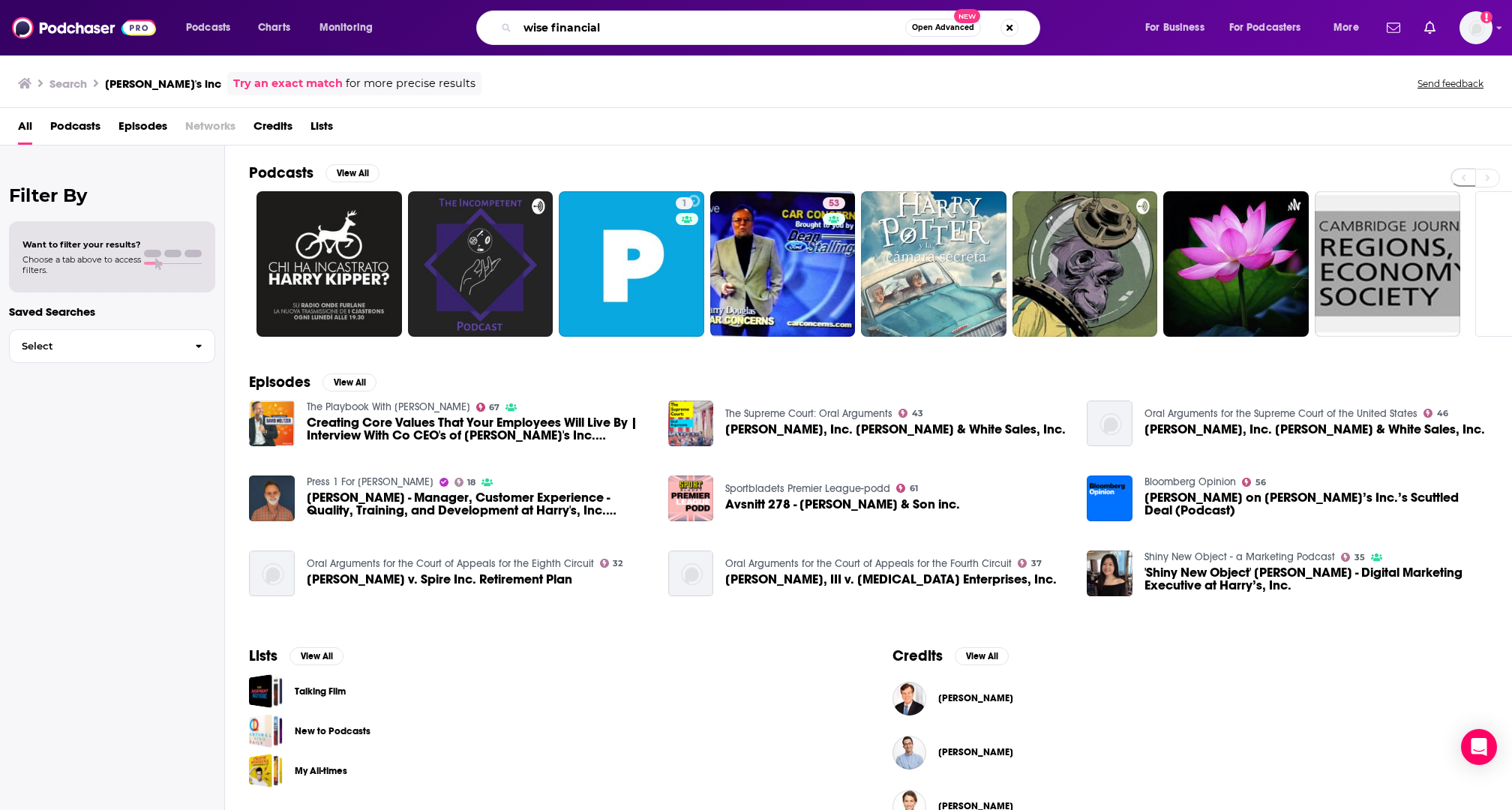 type on "wise financial" 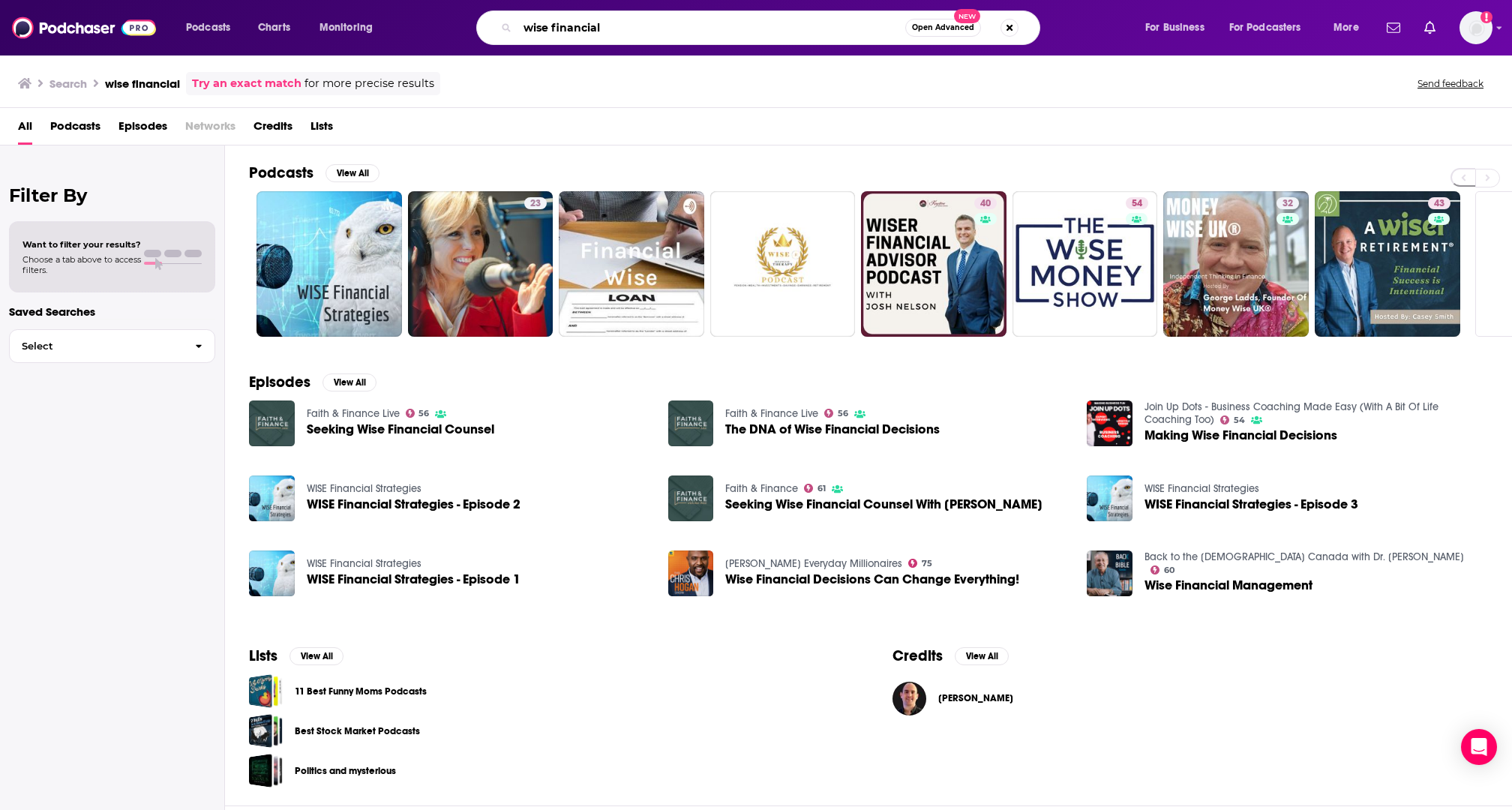 drag, startPoint x: 620, startPoint y: 19, endPoint x: 463, endPoint y: 37, distance: 158.02848 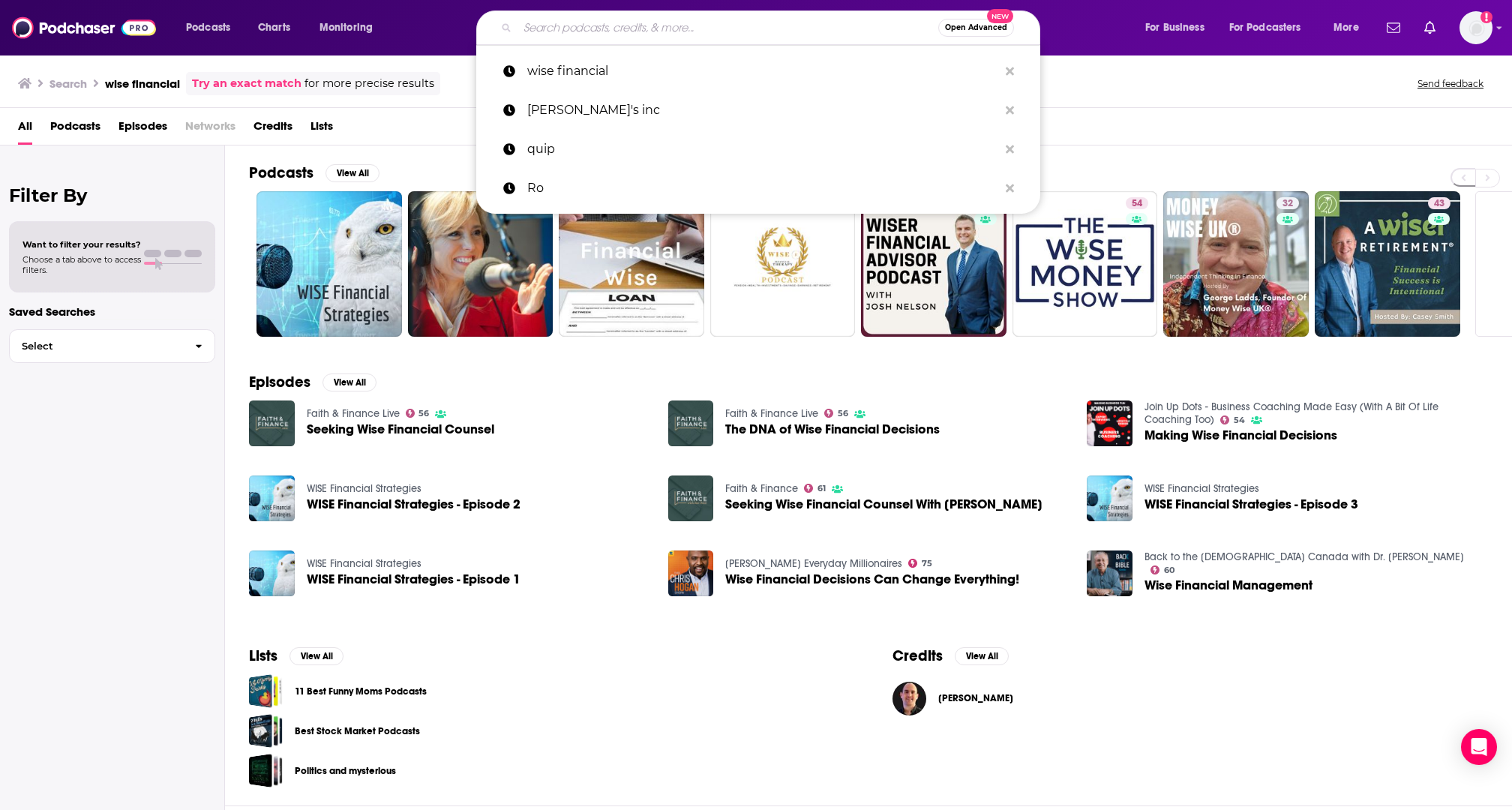 paste on "IHIP News" 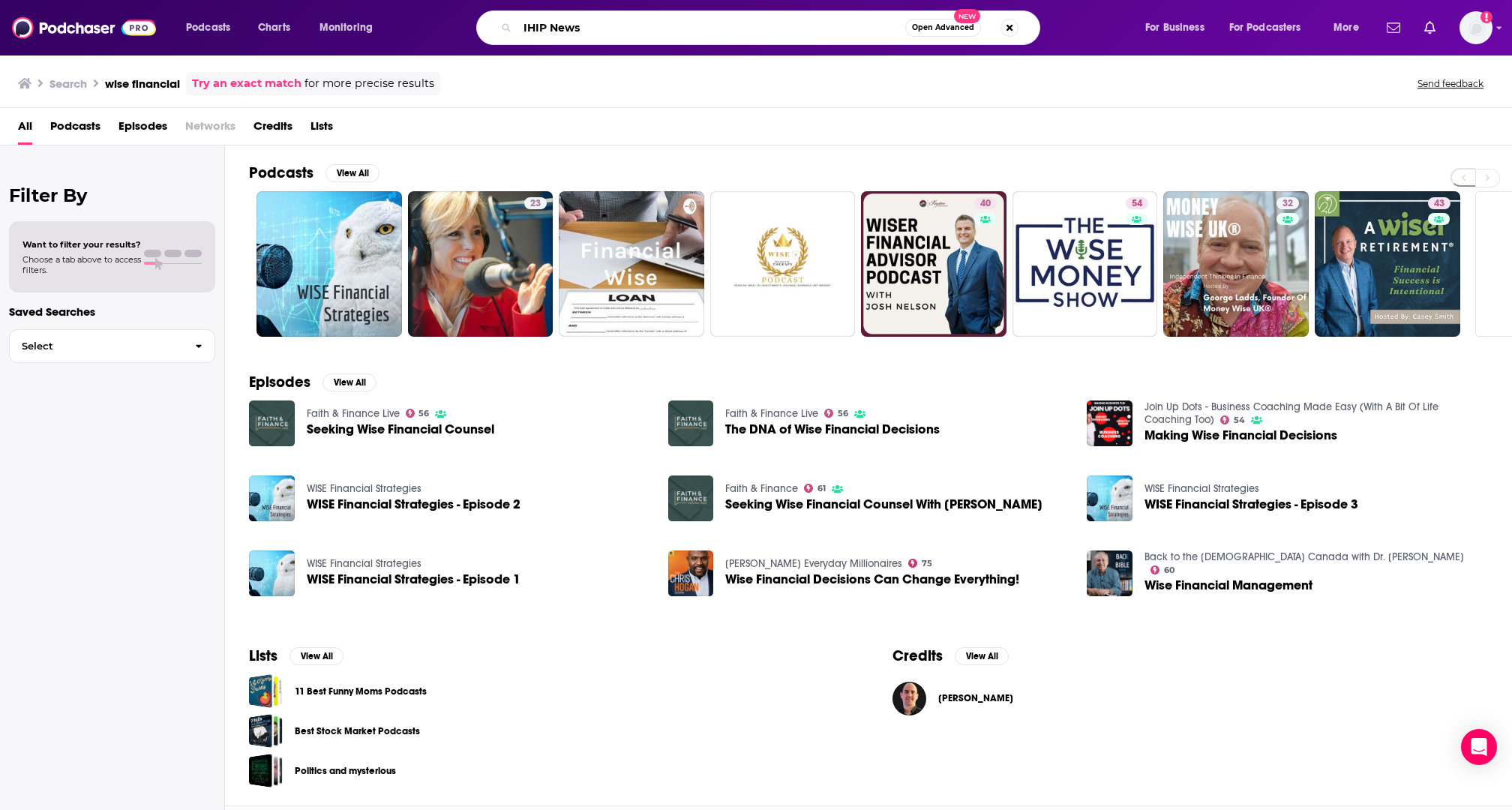 type on "IHIP News" 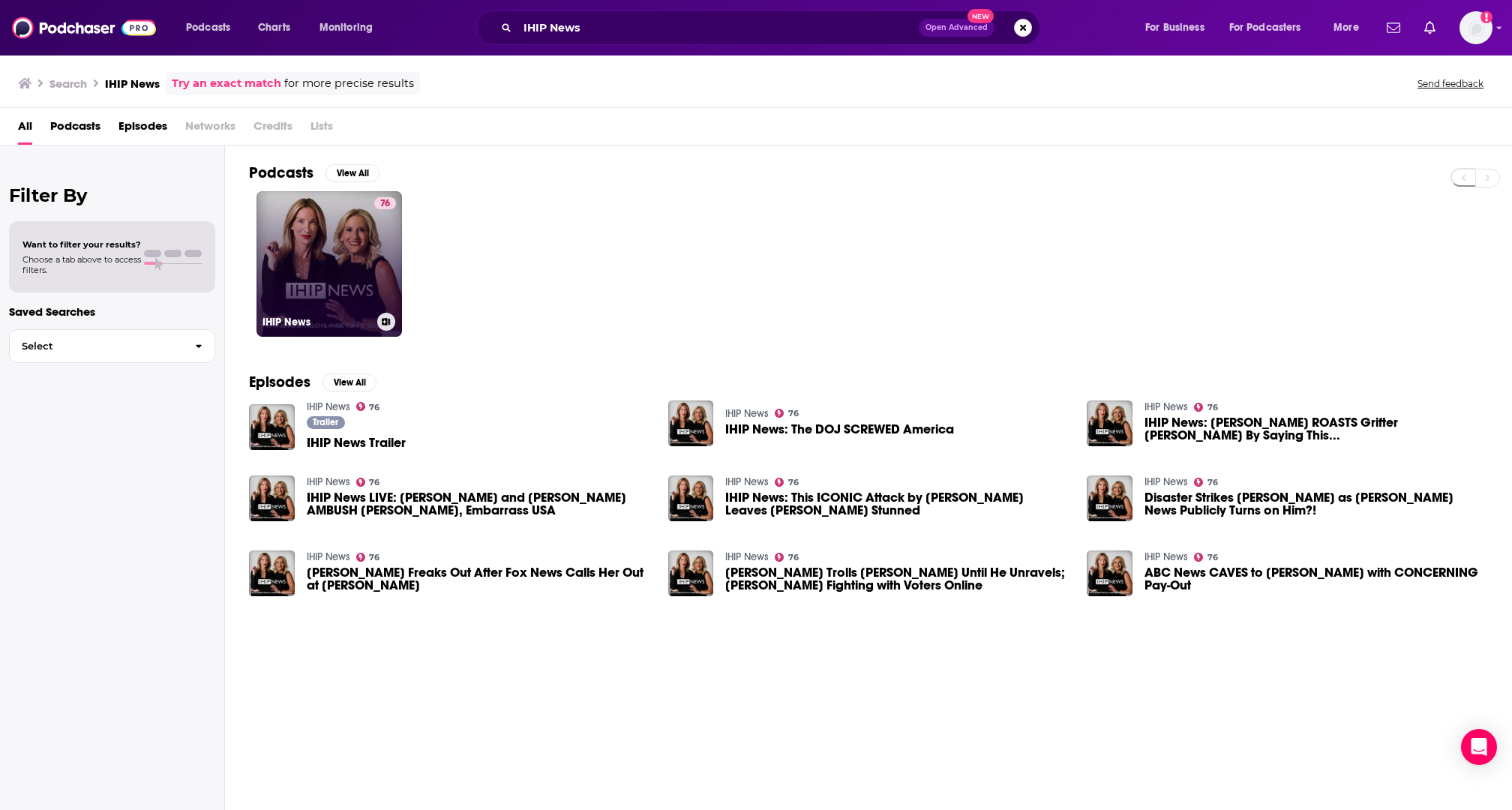 click on "76 IHIP News" at bounding box center (329, 264) 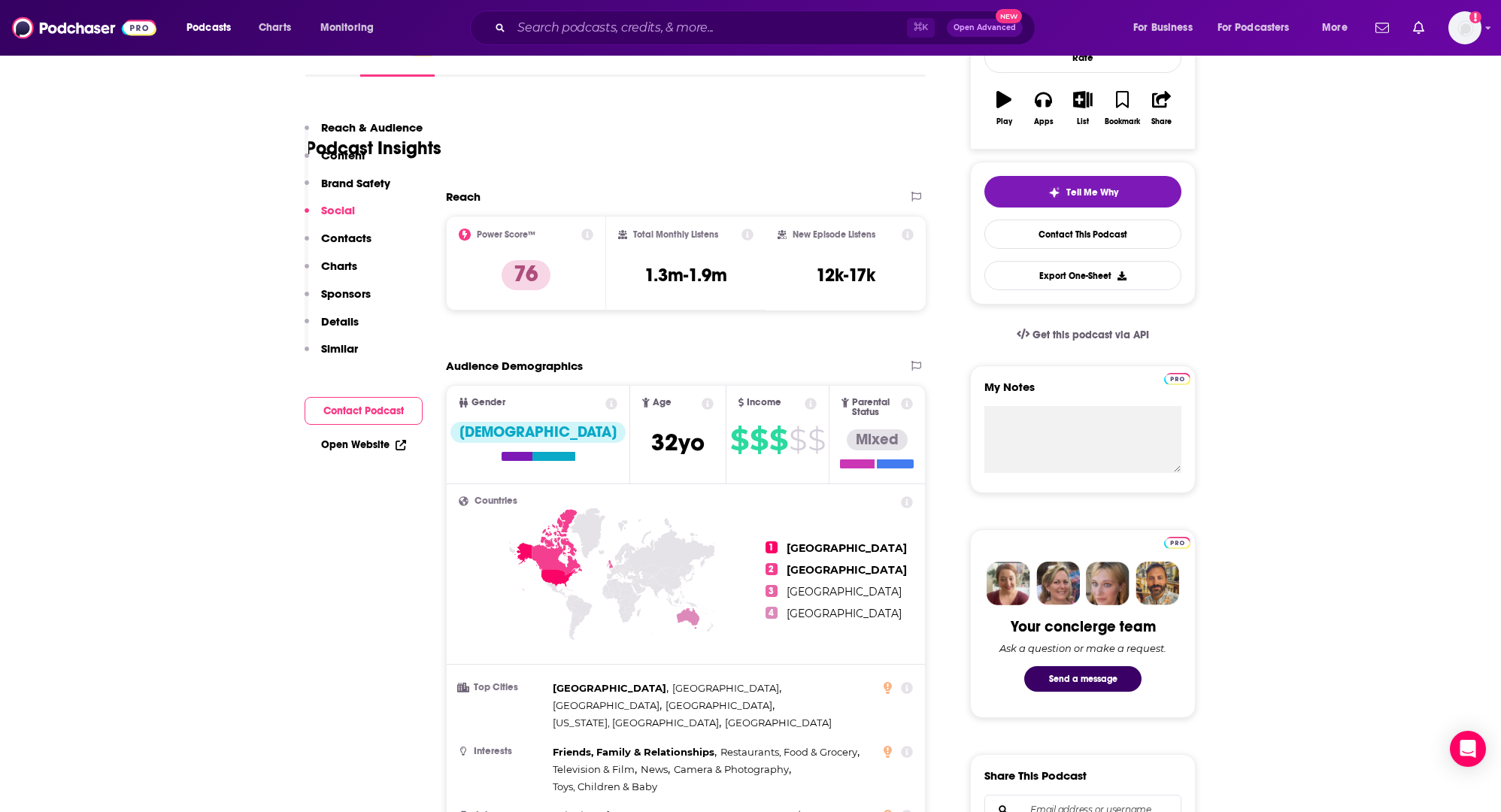 scroll, scrollTop: 120, scrollLeft: 0, axis: vertical 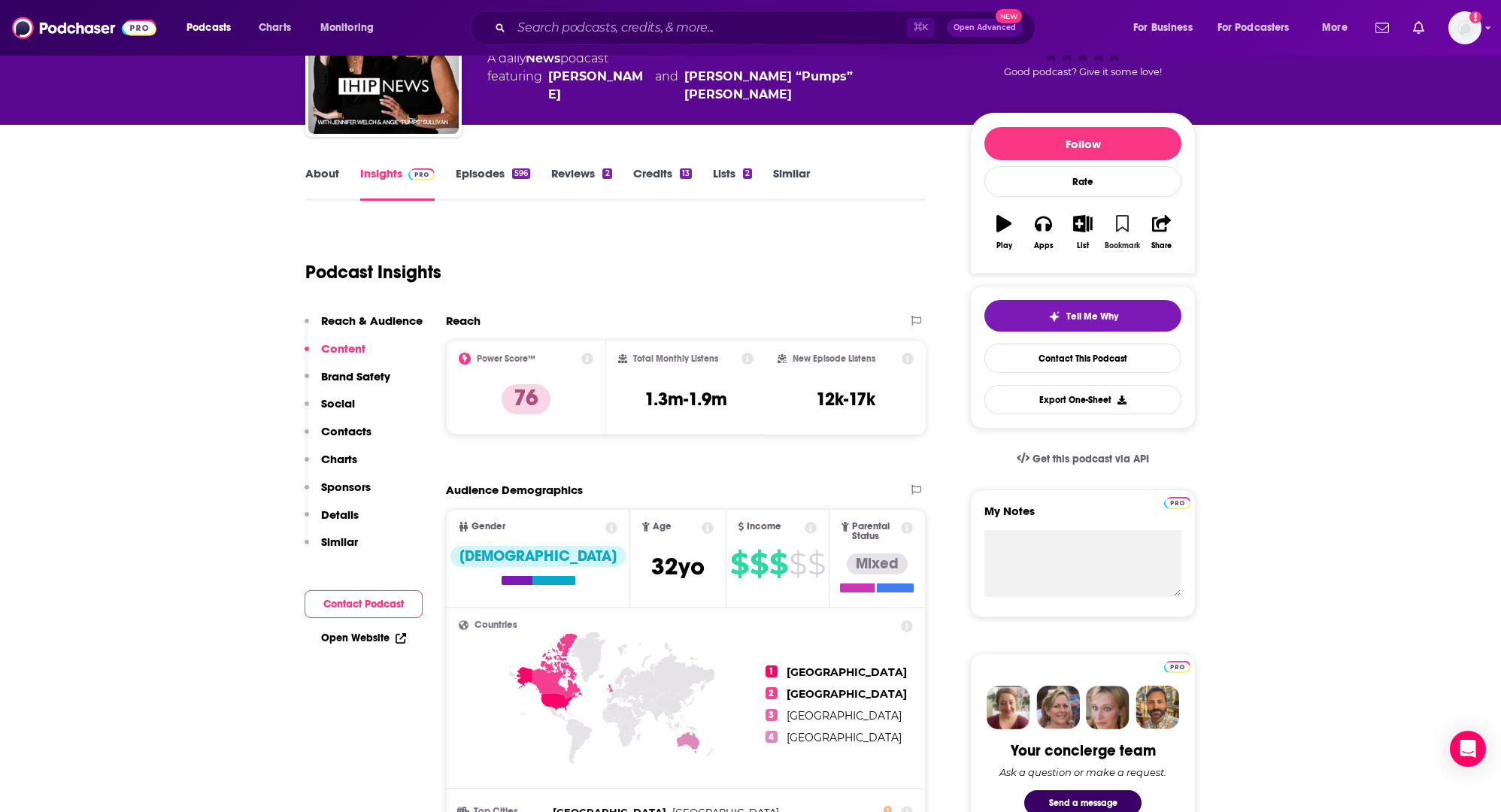 click on "Bookmark" at bounding box center [1122, 232] 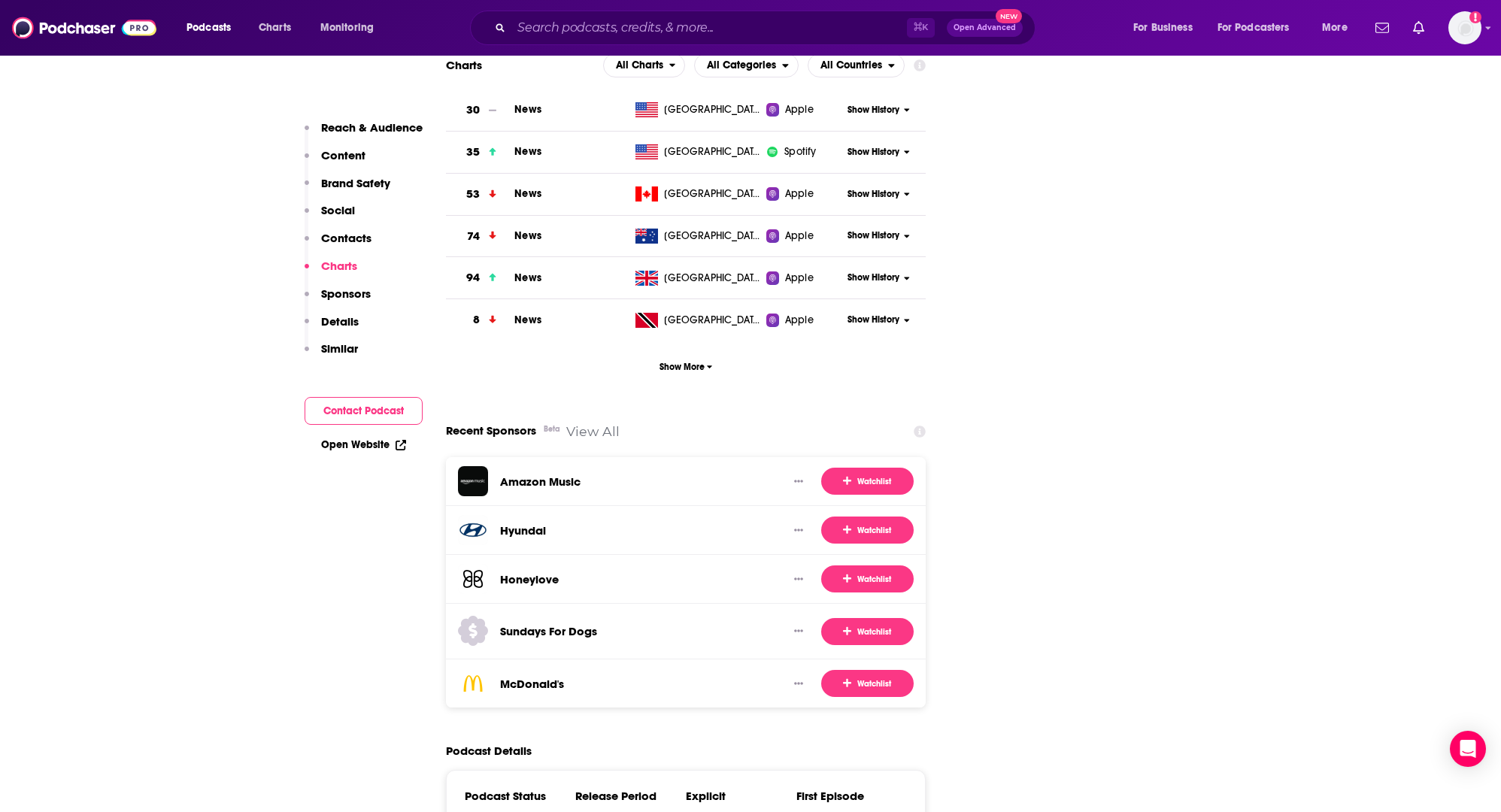 scroll, scrollTop: 2032, scrollLeft: 0, axis: vertical 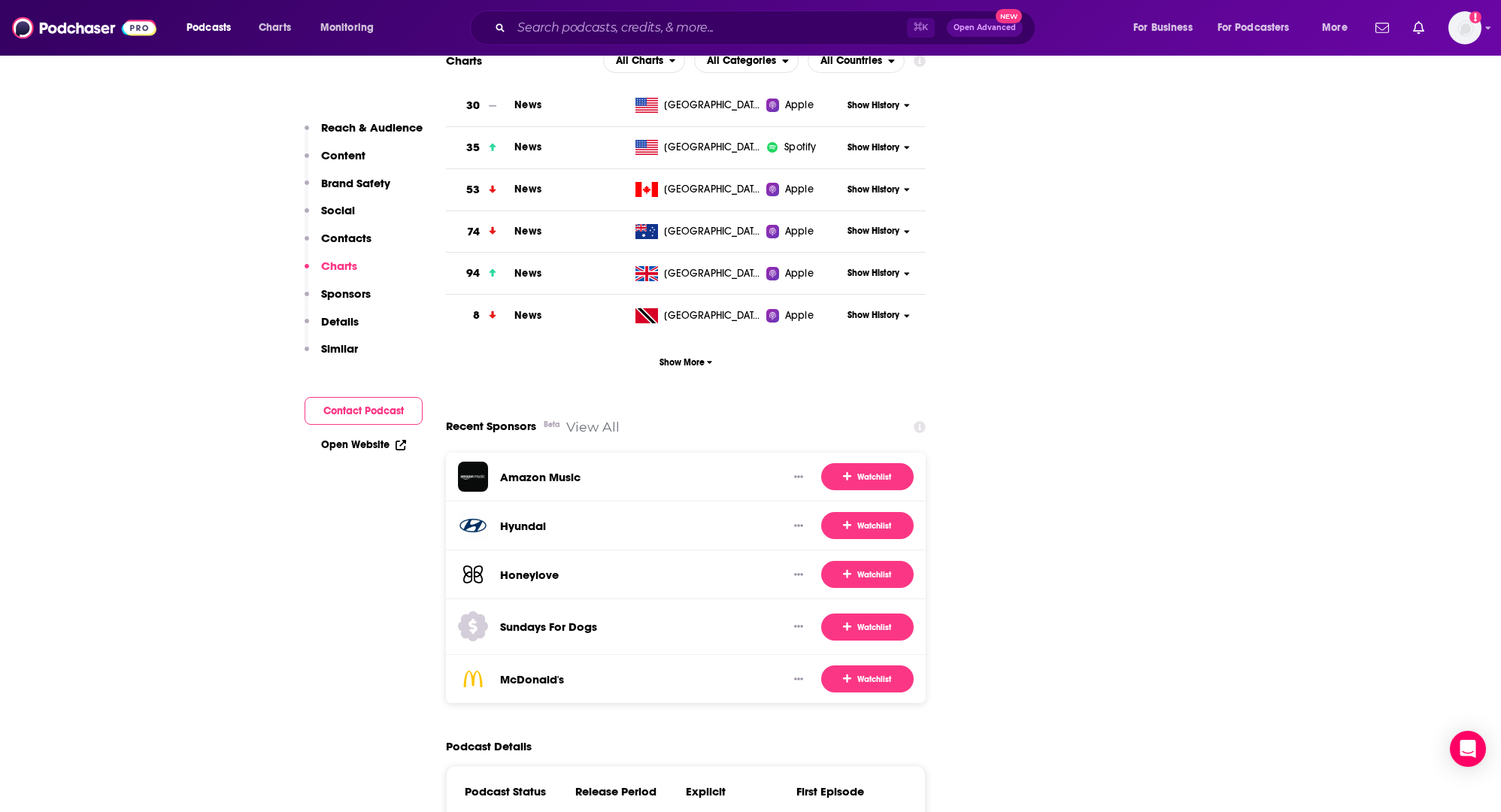 click on "View All" at bounding box center (593, 426) 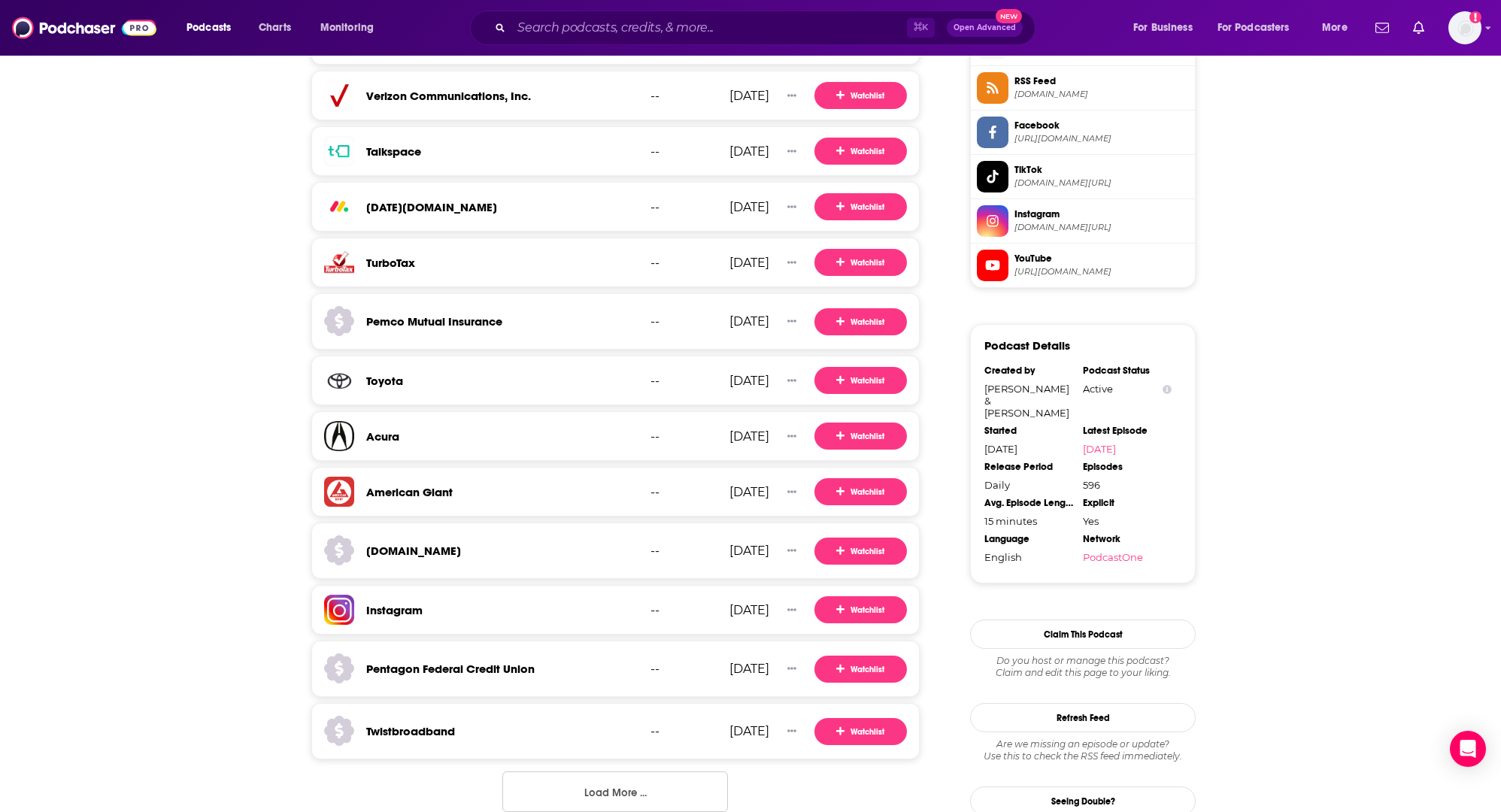 scroll, scrollTop: 1269, scrollLeft: 0, axis: vertical 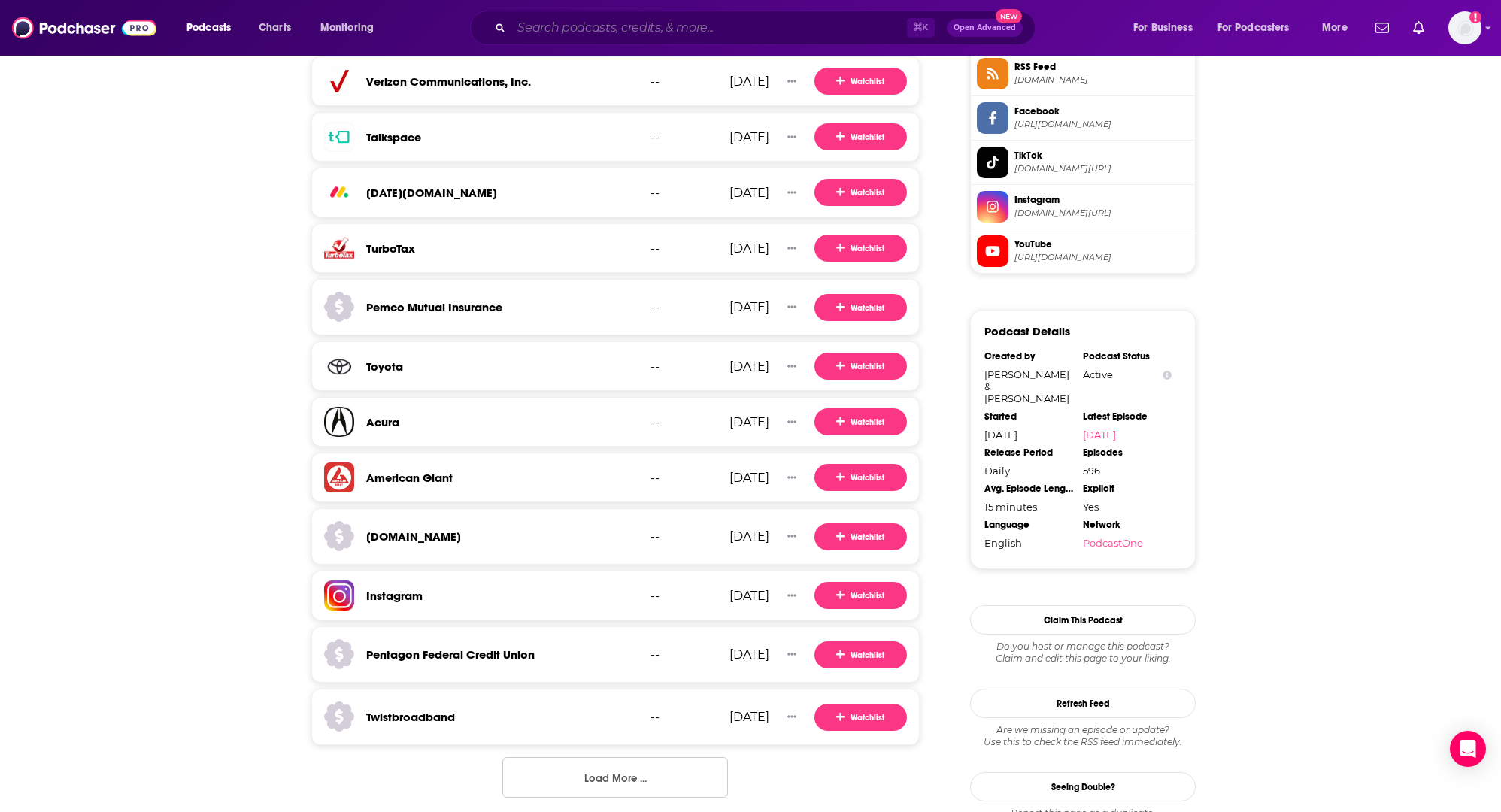 click at bounding box center (709, 28) 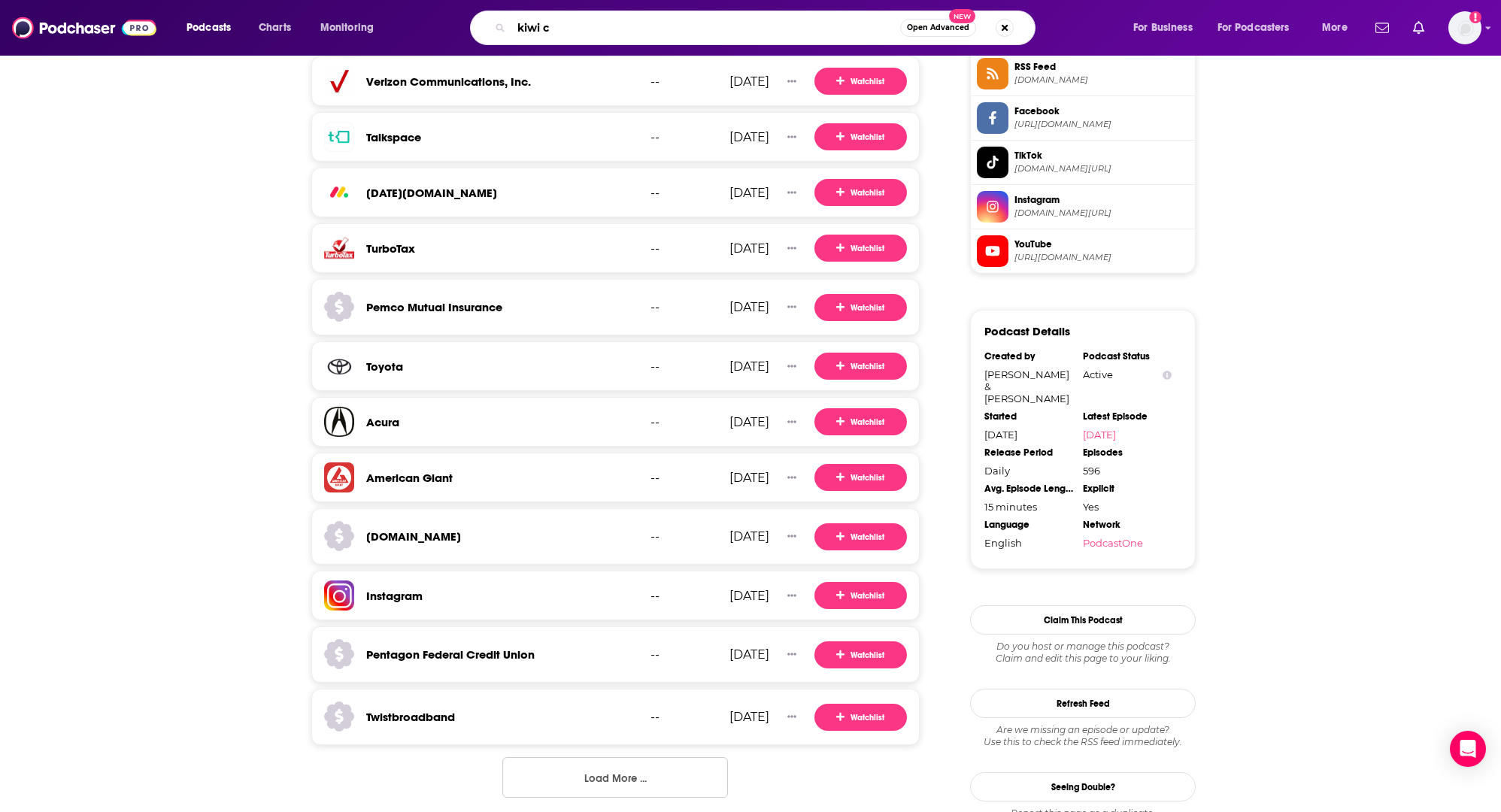 type on "kiwi co" 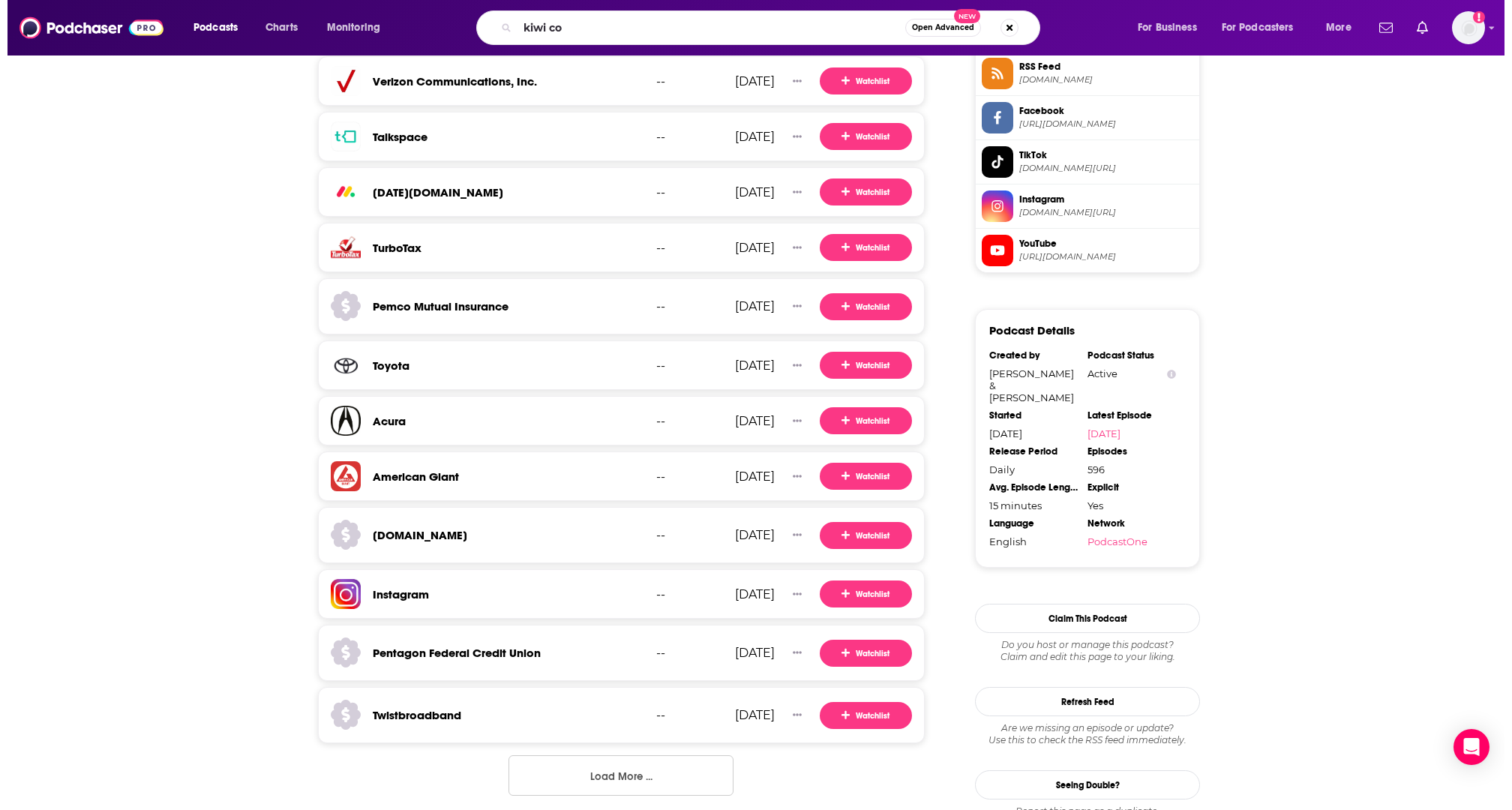 scroll, scrollTop: 0, scrollLeft: 0, axis: both 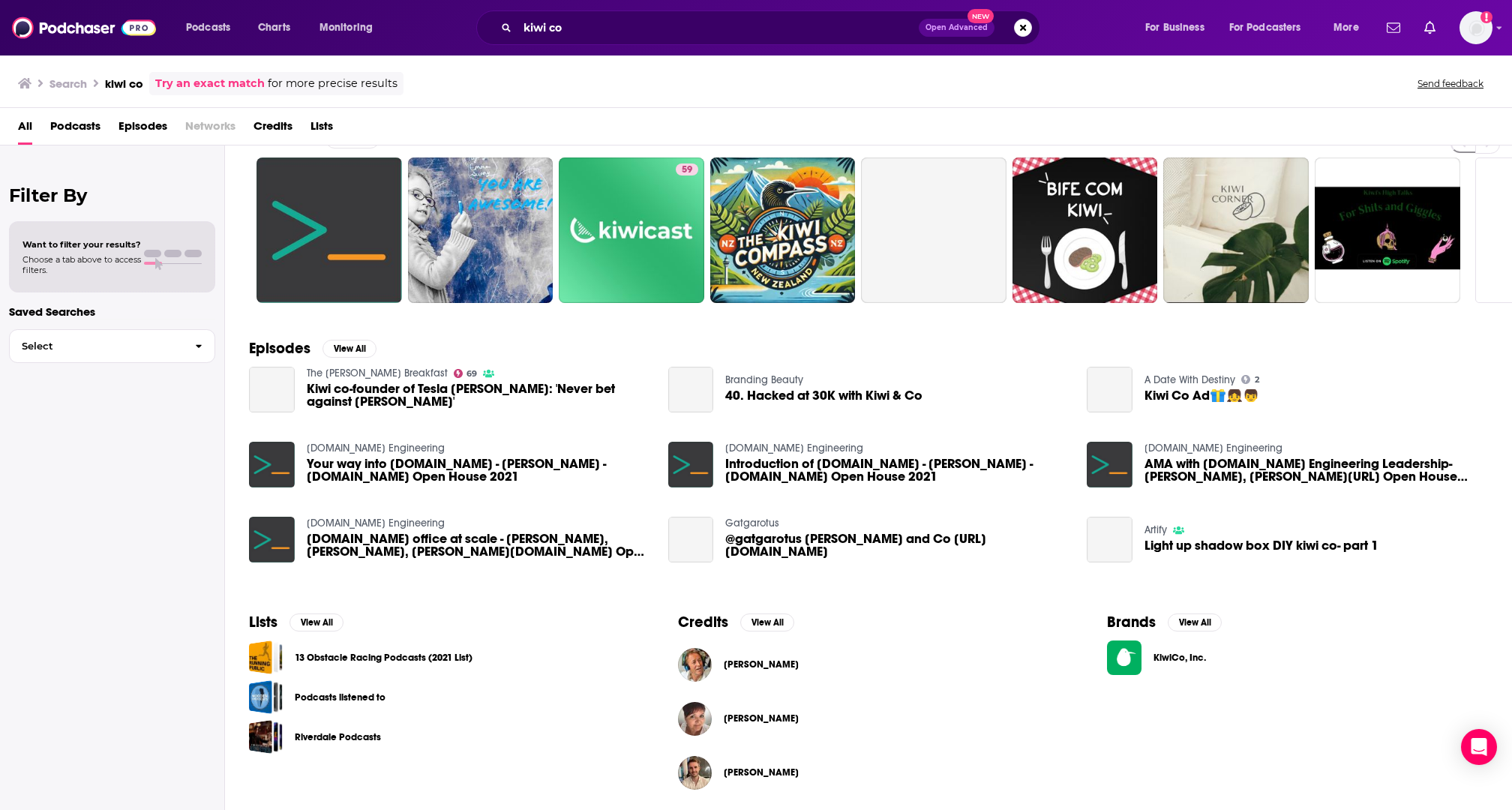 click on "KiwiCo, Inc." at bounding box center [1198, 658] 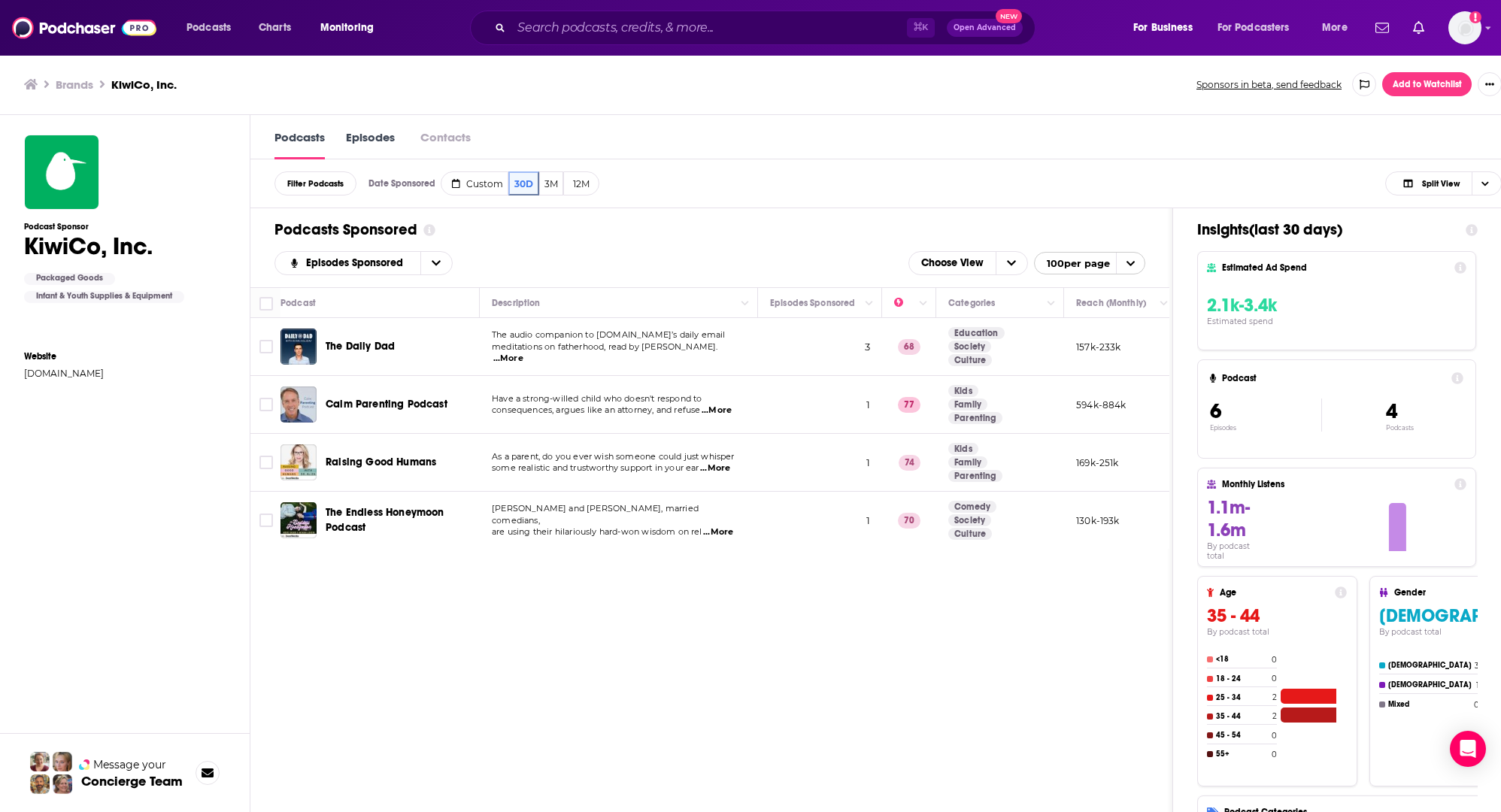 click on "Add to Watchlist" at bounding box center [1427, 84] 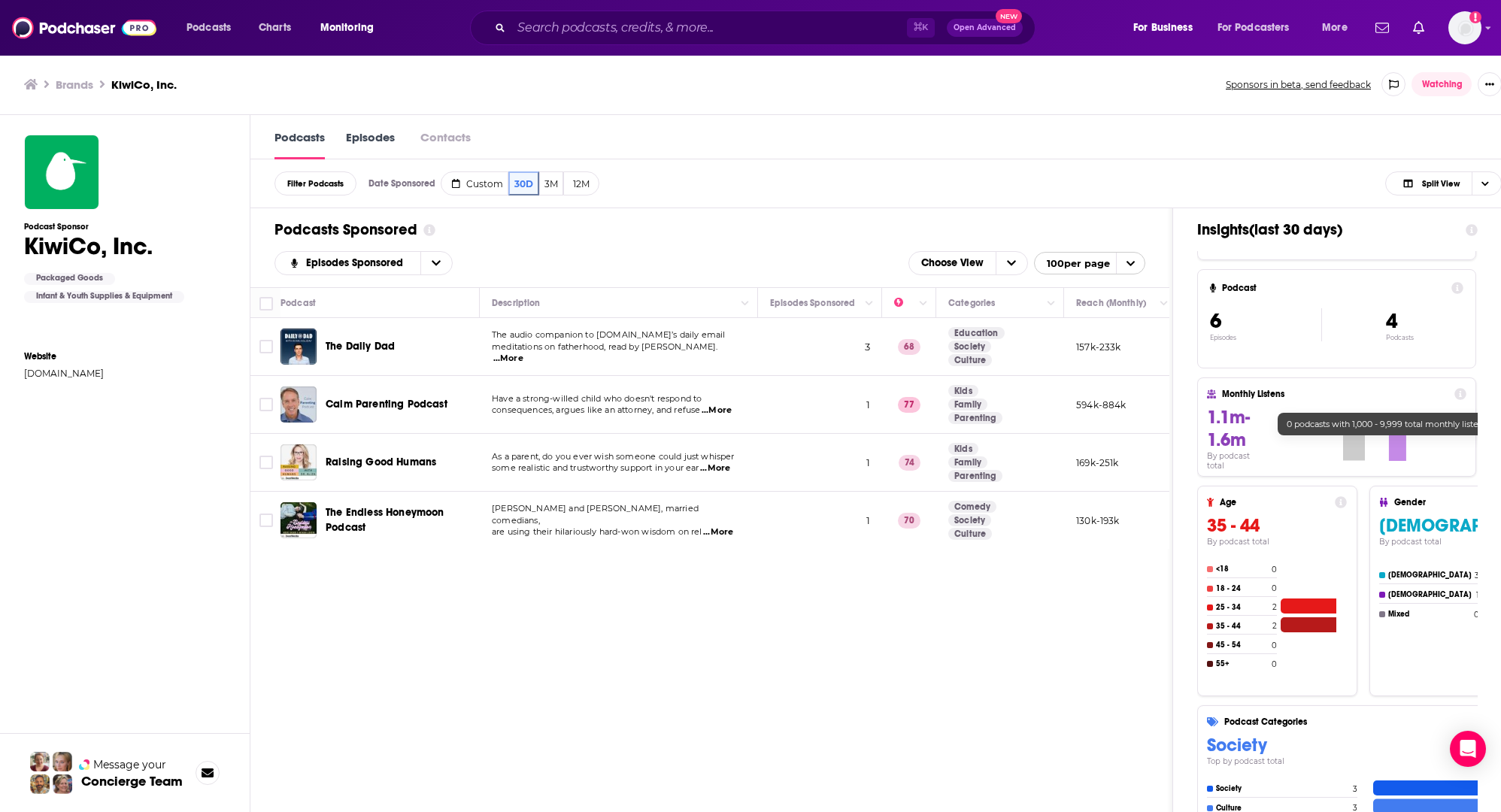 scroll, scrollTop: 171, scrollLeft: 0, axis: vertical 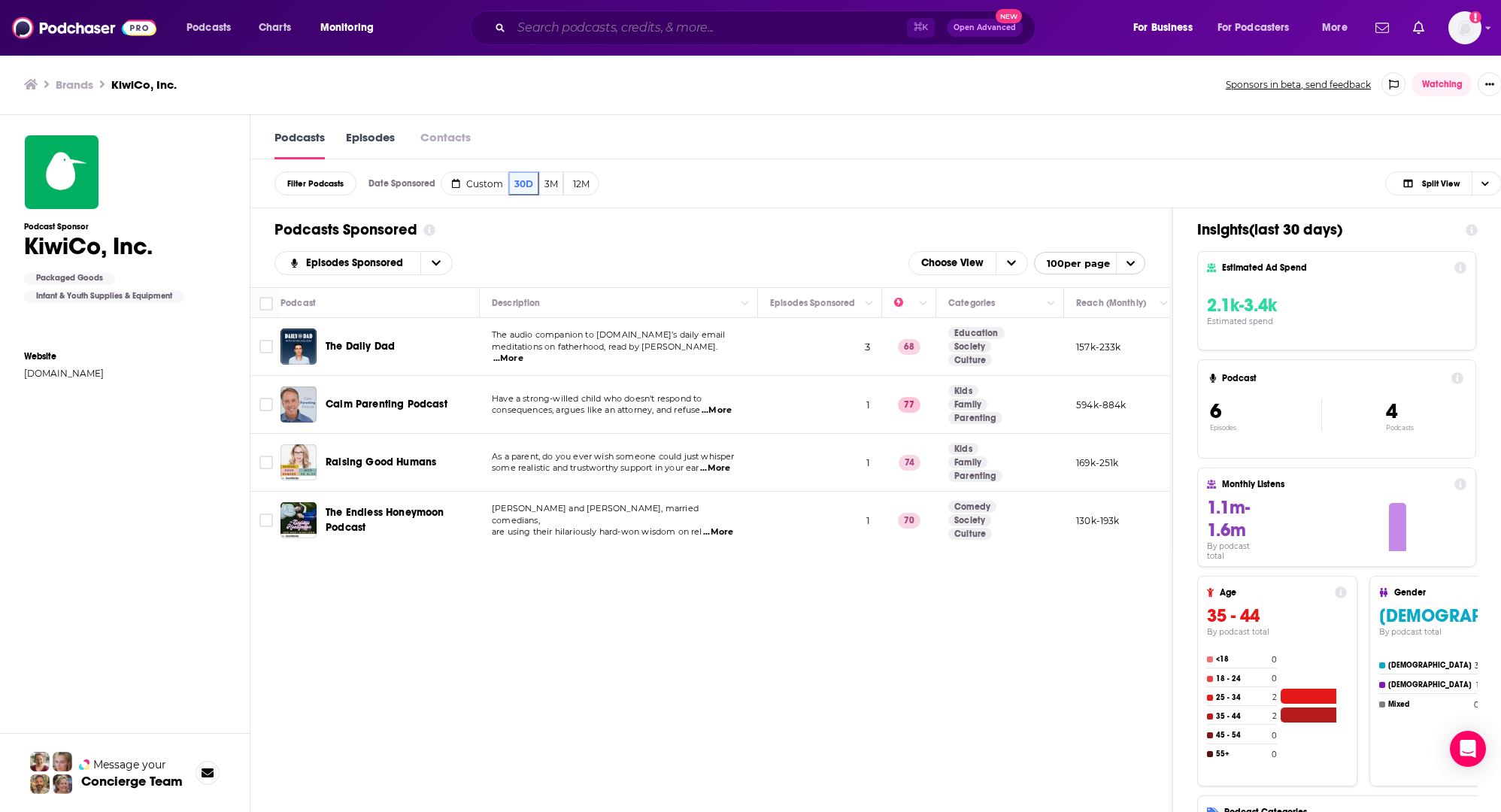click at bounding box center (709, 28) 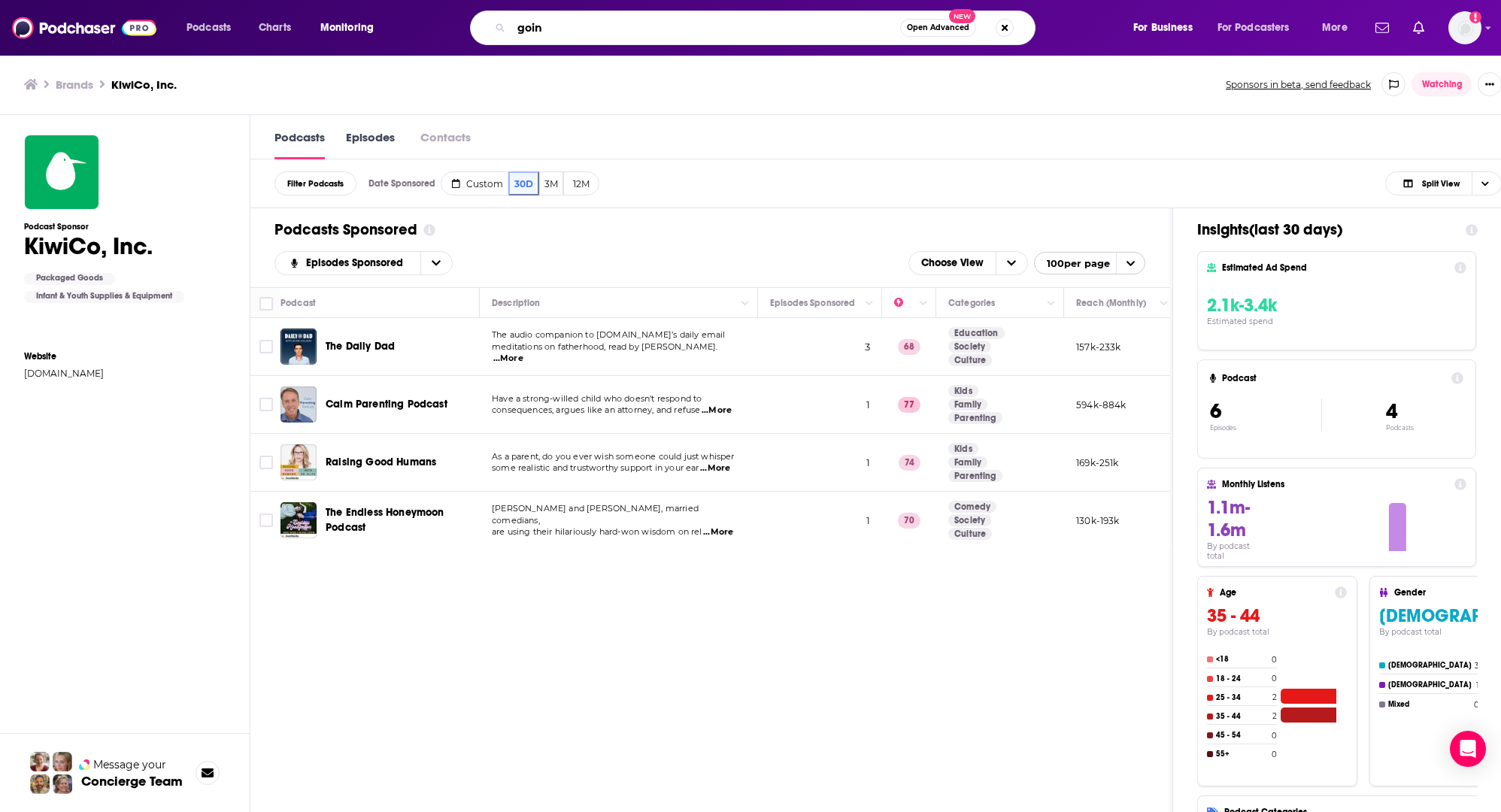 type on "going" 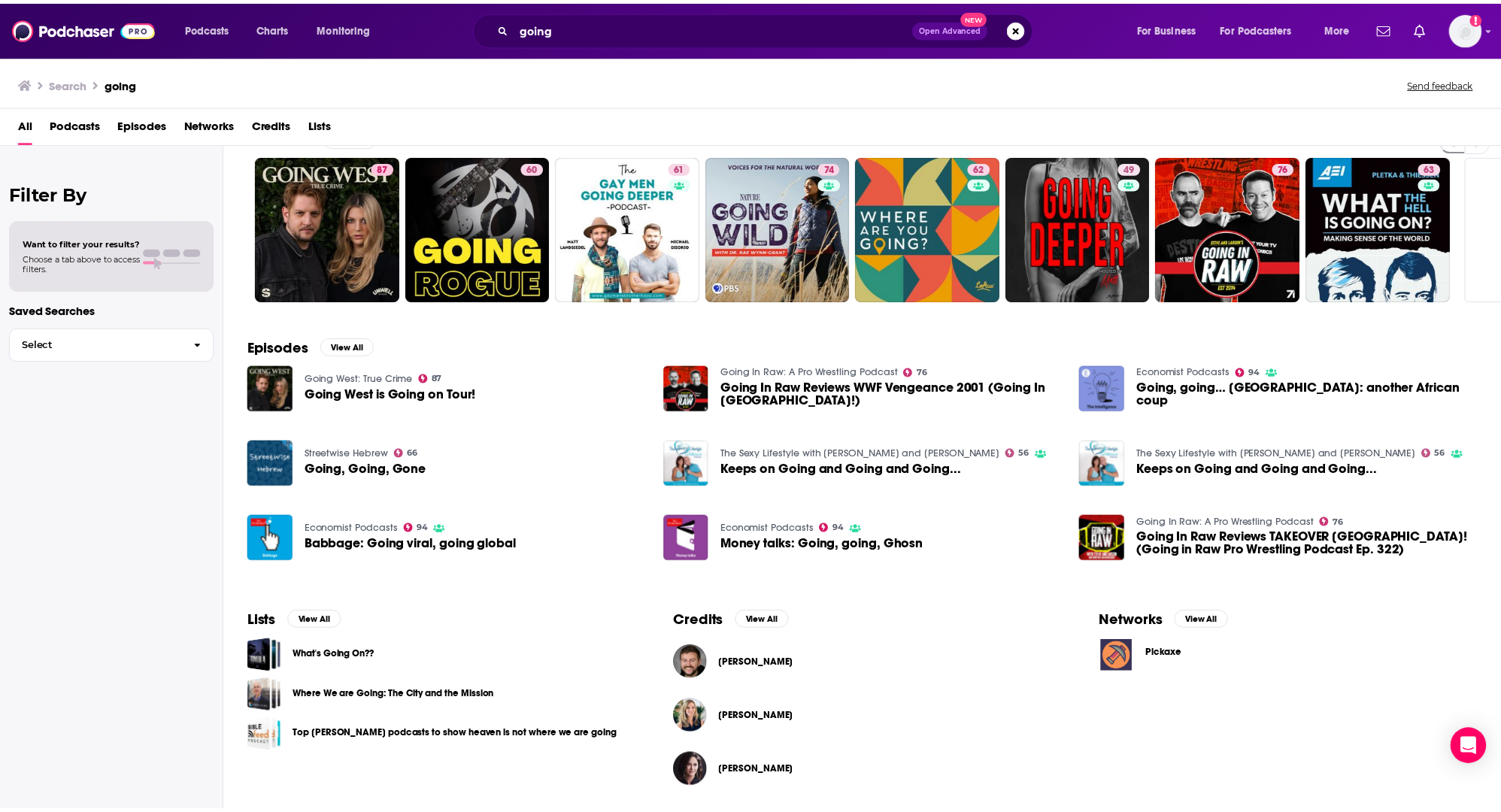 scroll, scrollTop: 0, scrollLeft: 0, axis: both 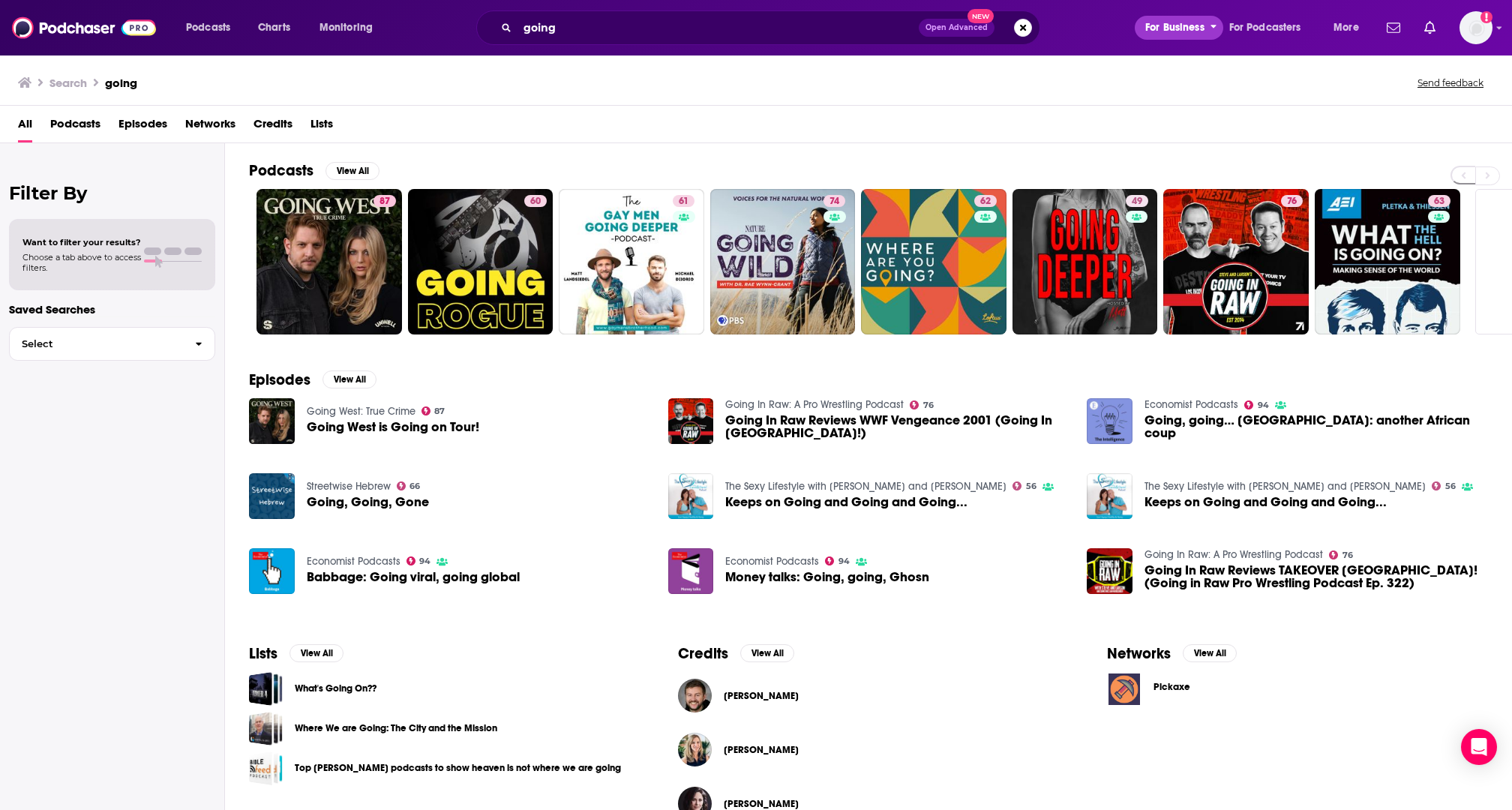 click on "For Business" at bounding box center [1174, 28] 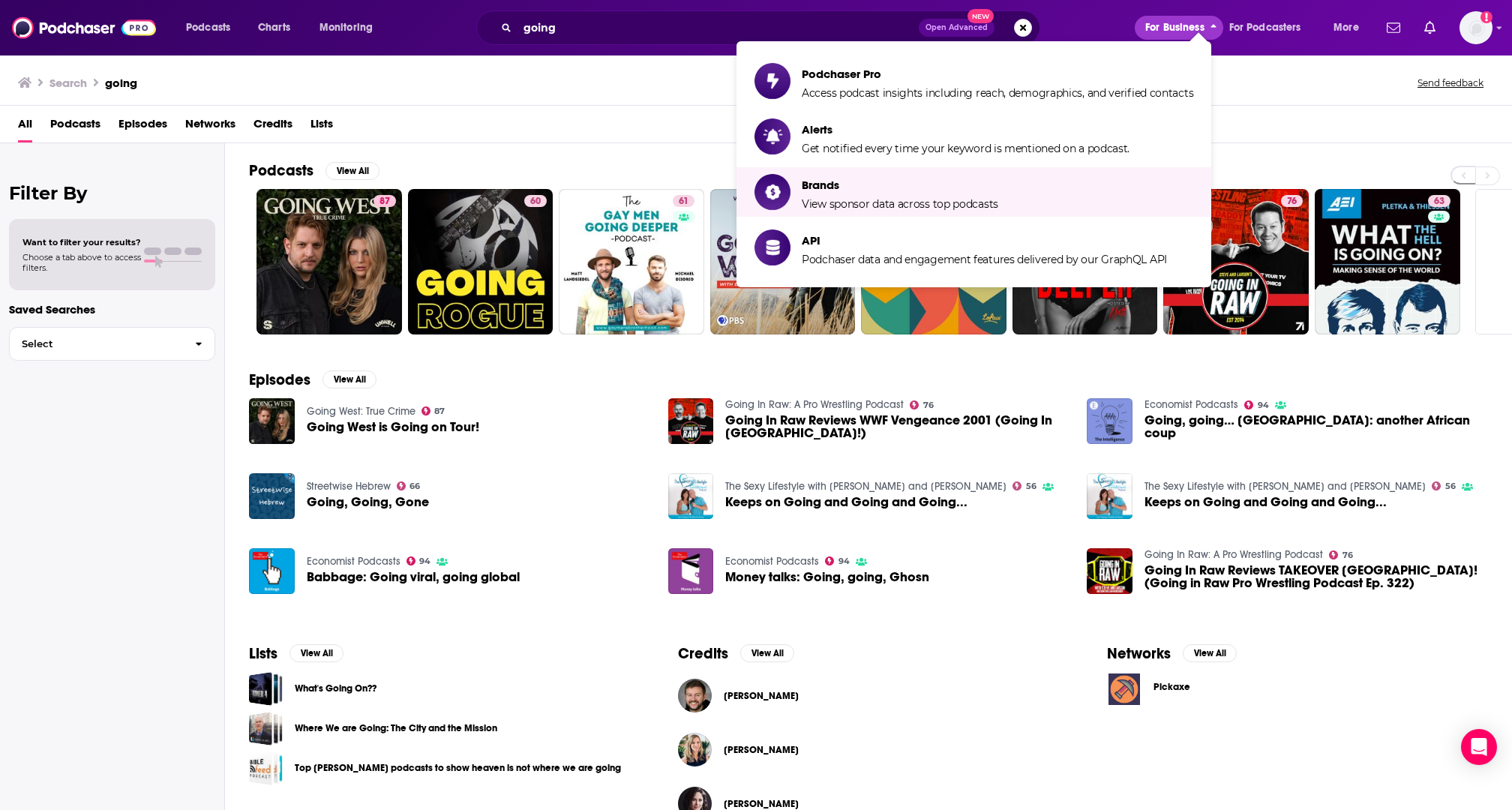click on "View sponsor data across top podcasts" at bounding box center (900, 204) 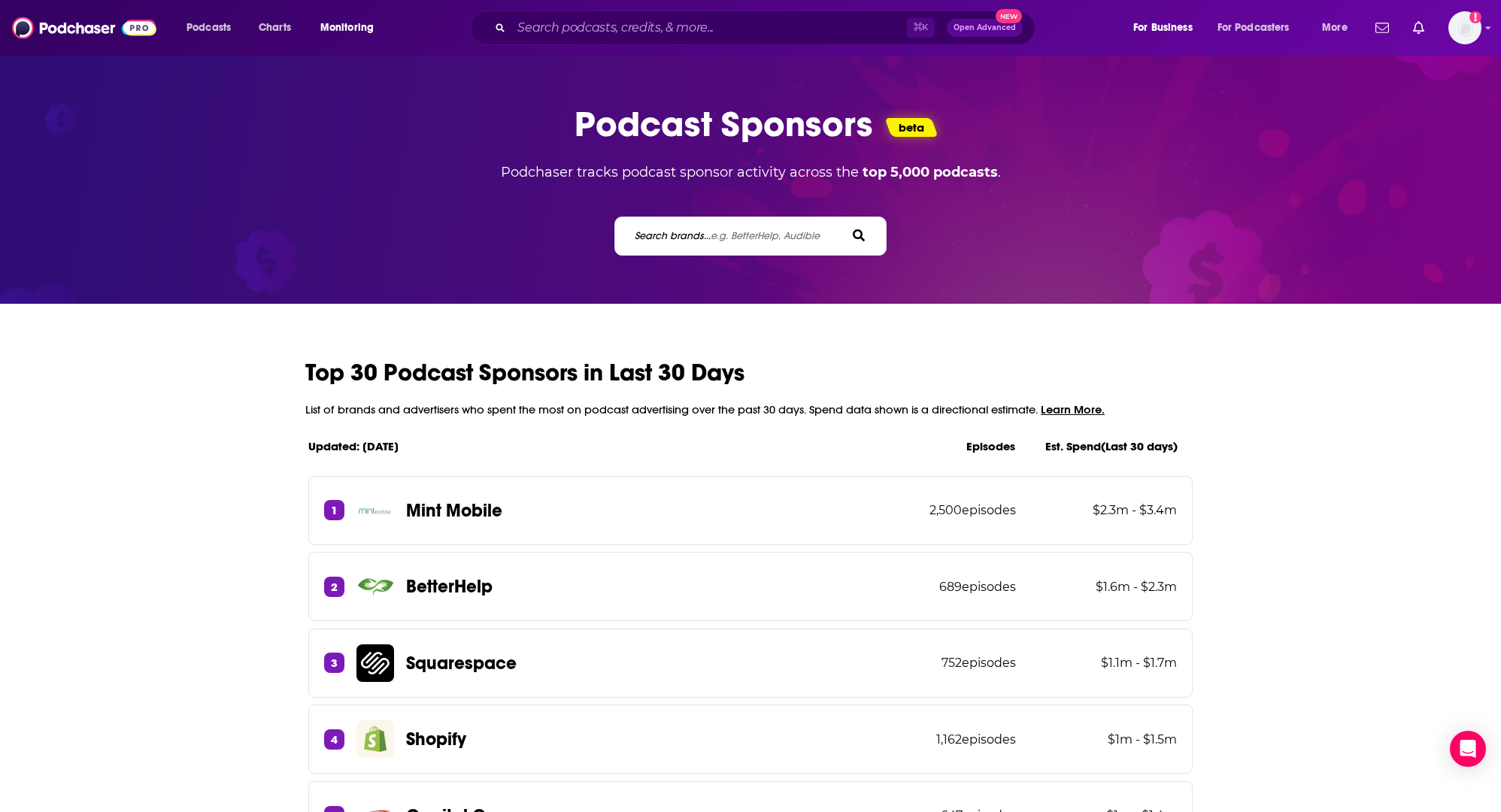 click on "Search brands...  e.g. BetterHelp, Audible" at bounding box center (727, 235) 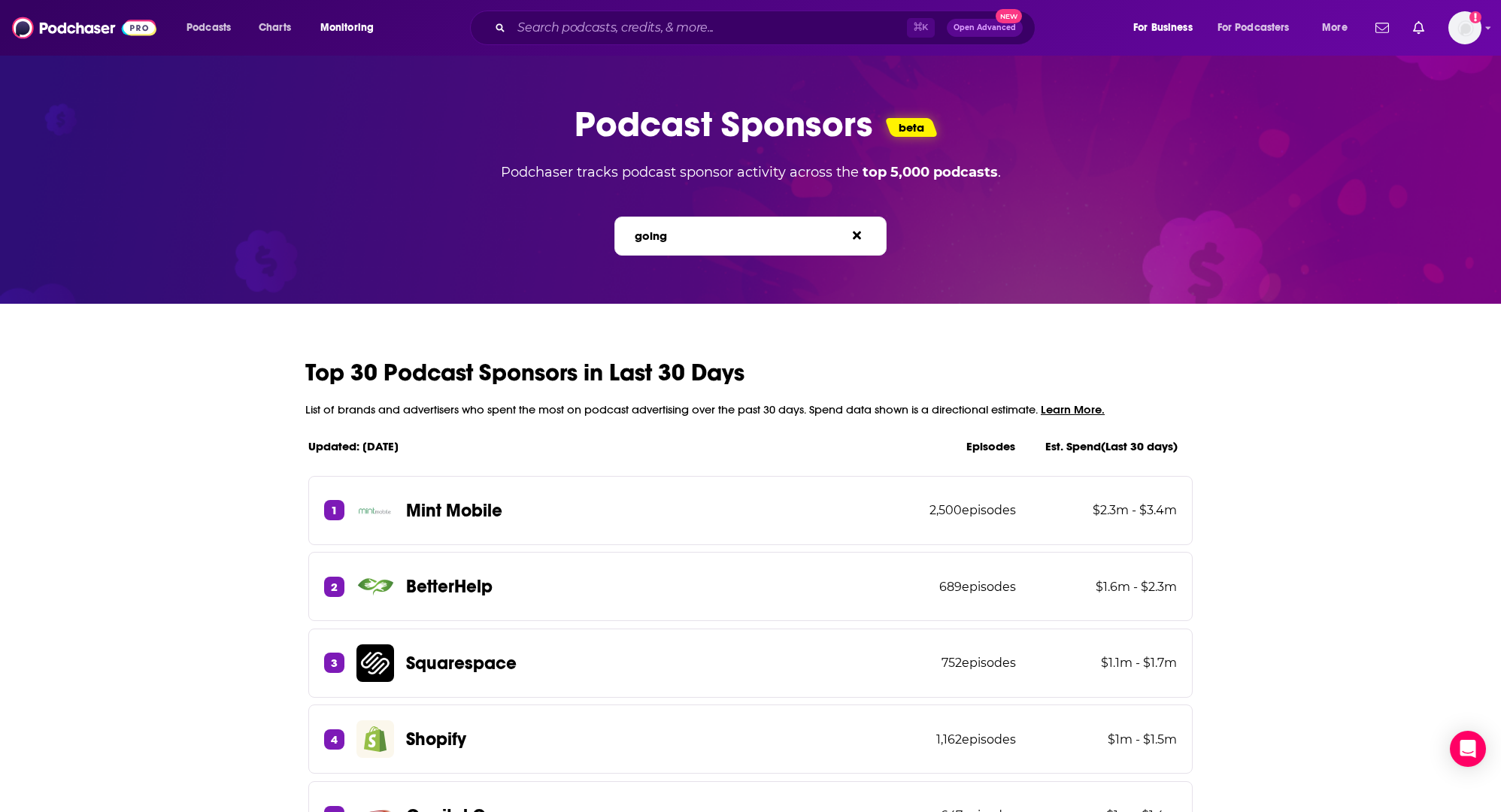 type on "going" 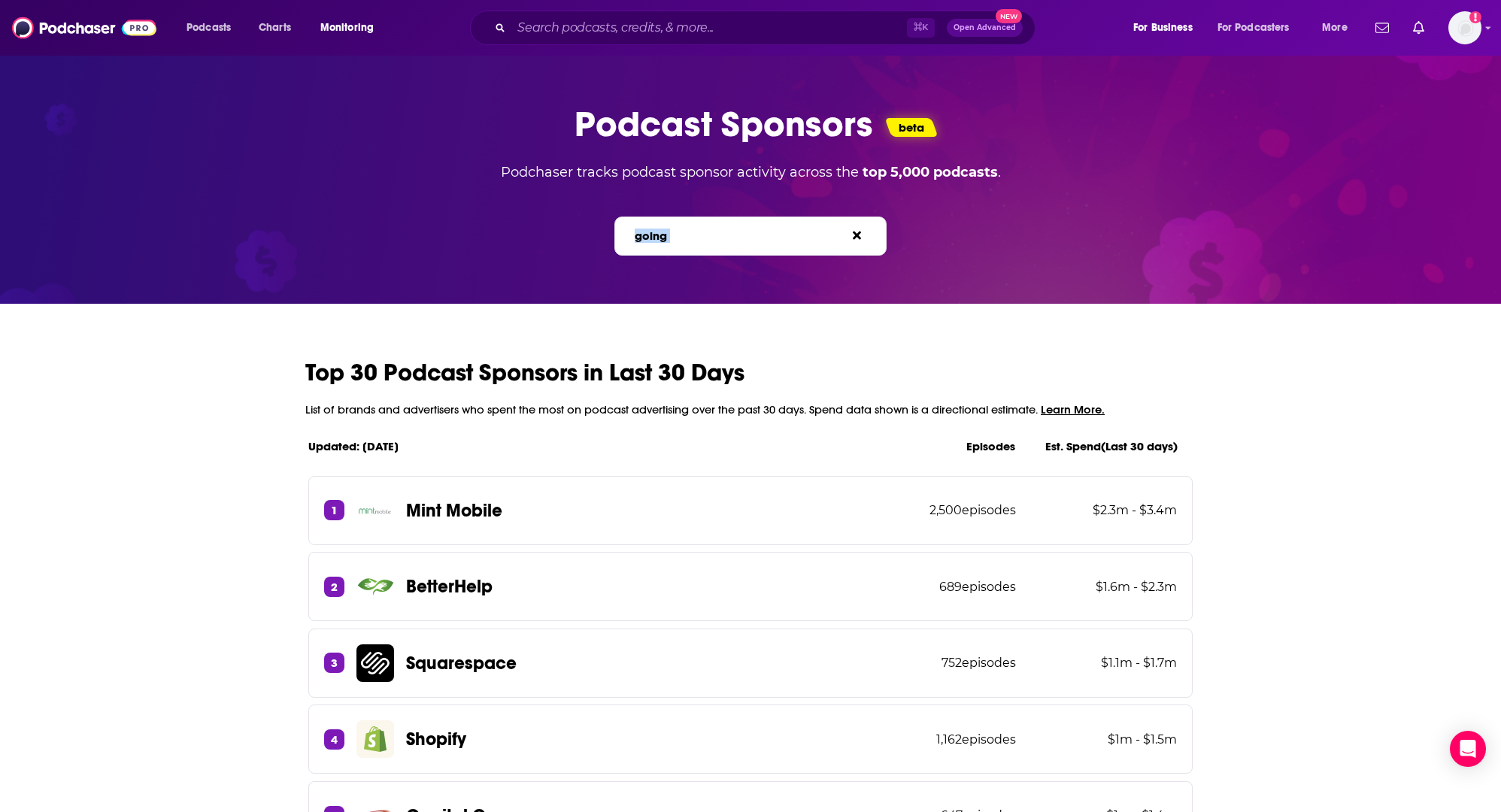 drag, startPoint x: 670, startPoint y: 236, endPoint x: 545, endPoint y: 236, distance: 125 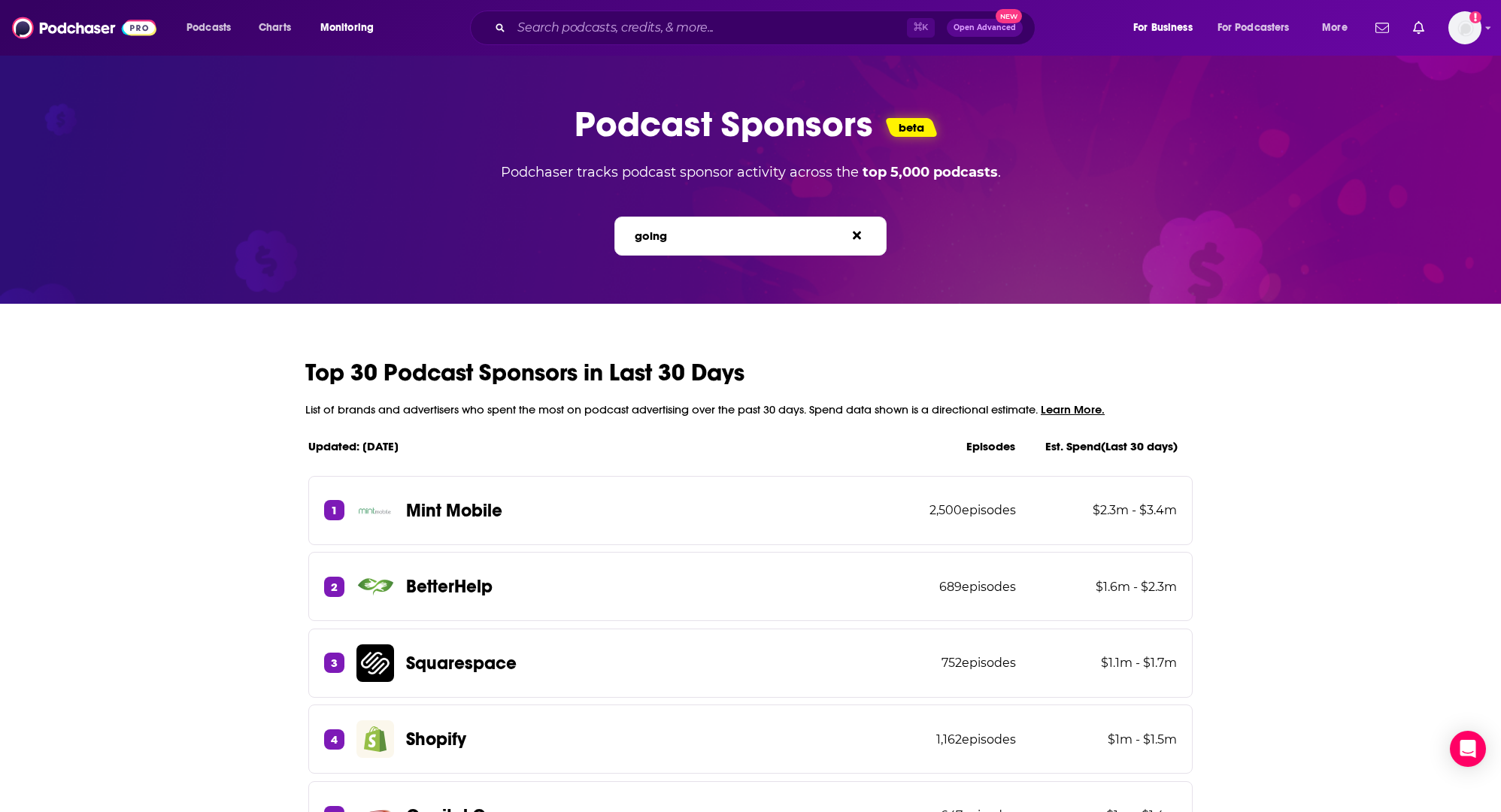 click on "Search brands...  e.g. BetterHelp, Audible" at bounding box center [727, 235] 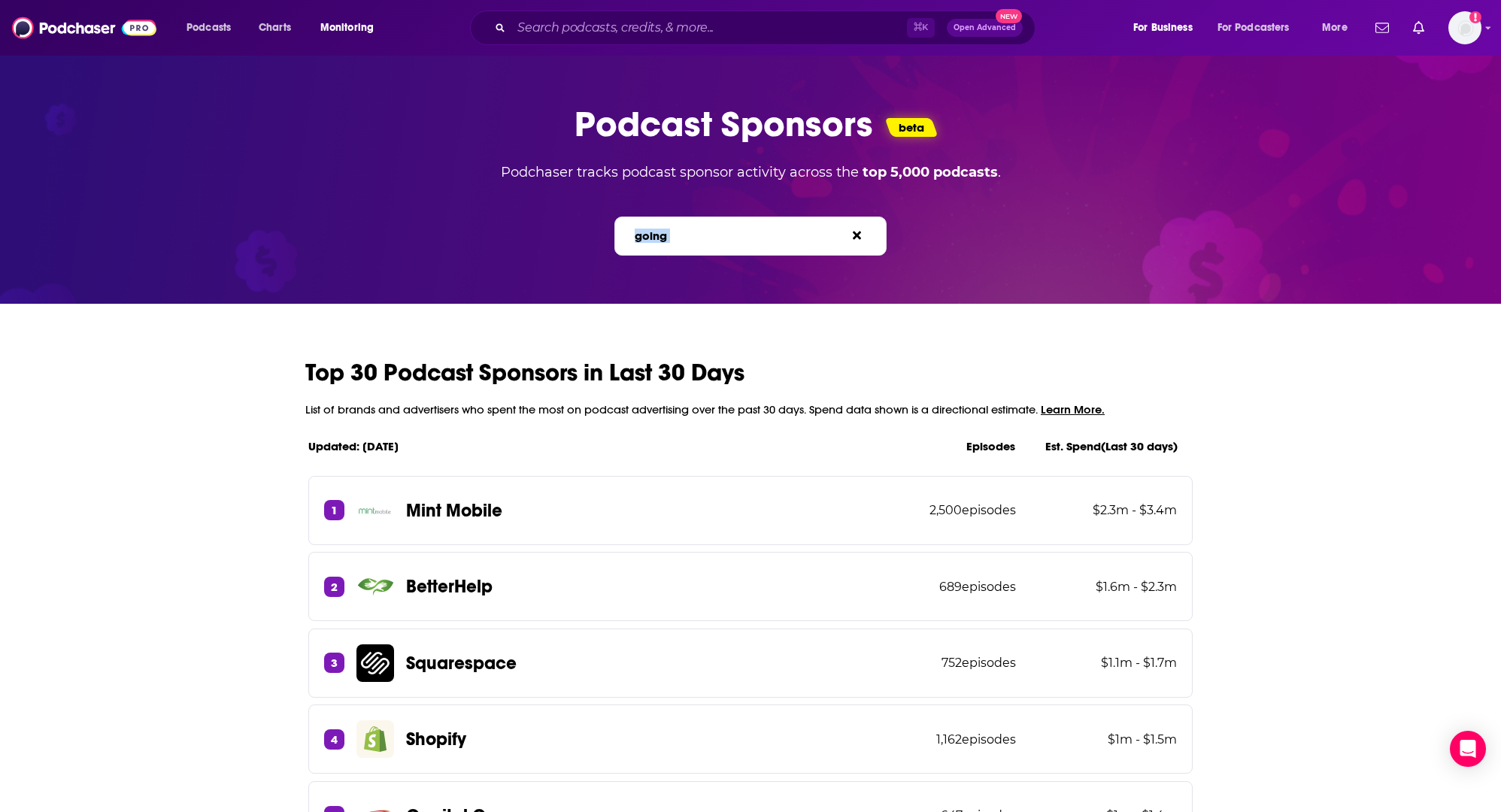 drag, startPoint x: 690, startPoint y: 237, endPoint x: 566, endPoint y: 237, distance: 124 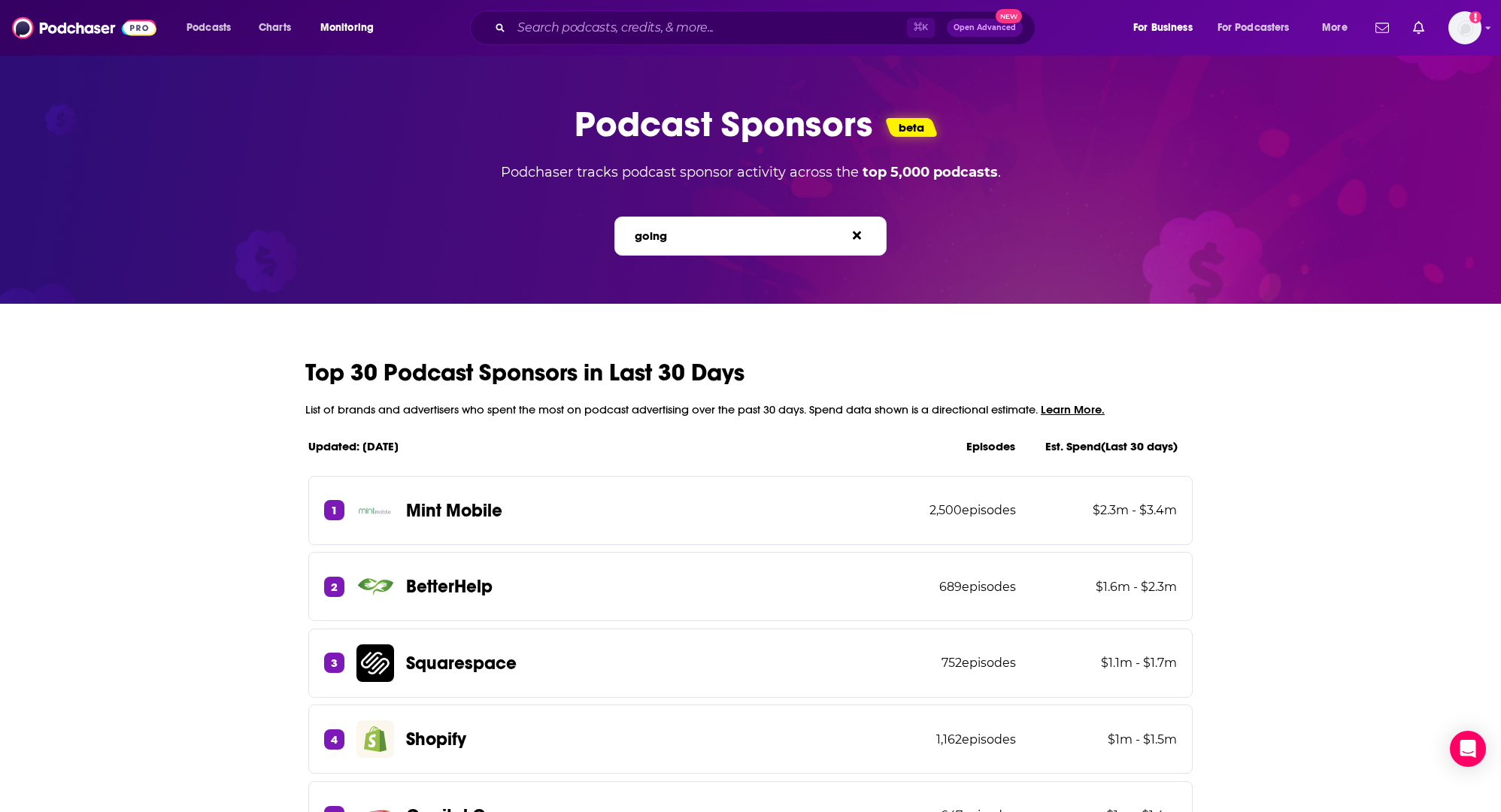 click on "Search brands...  e.g. BetterHelp, Audible" at bounding box center (727, 235) 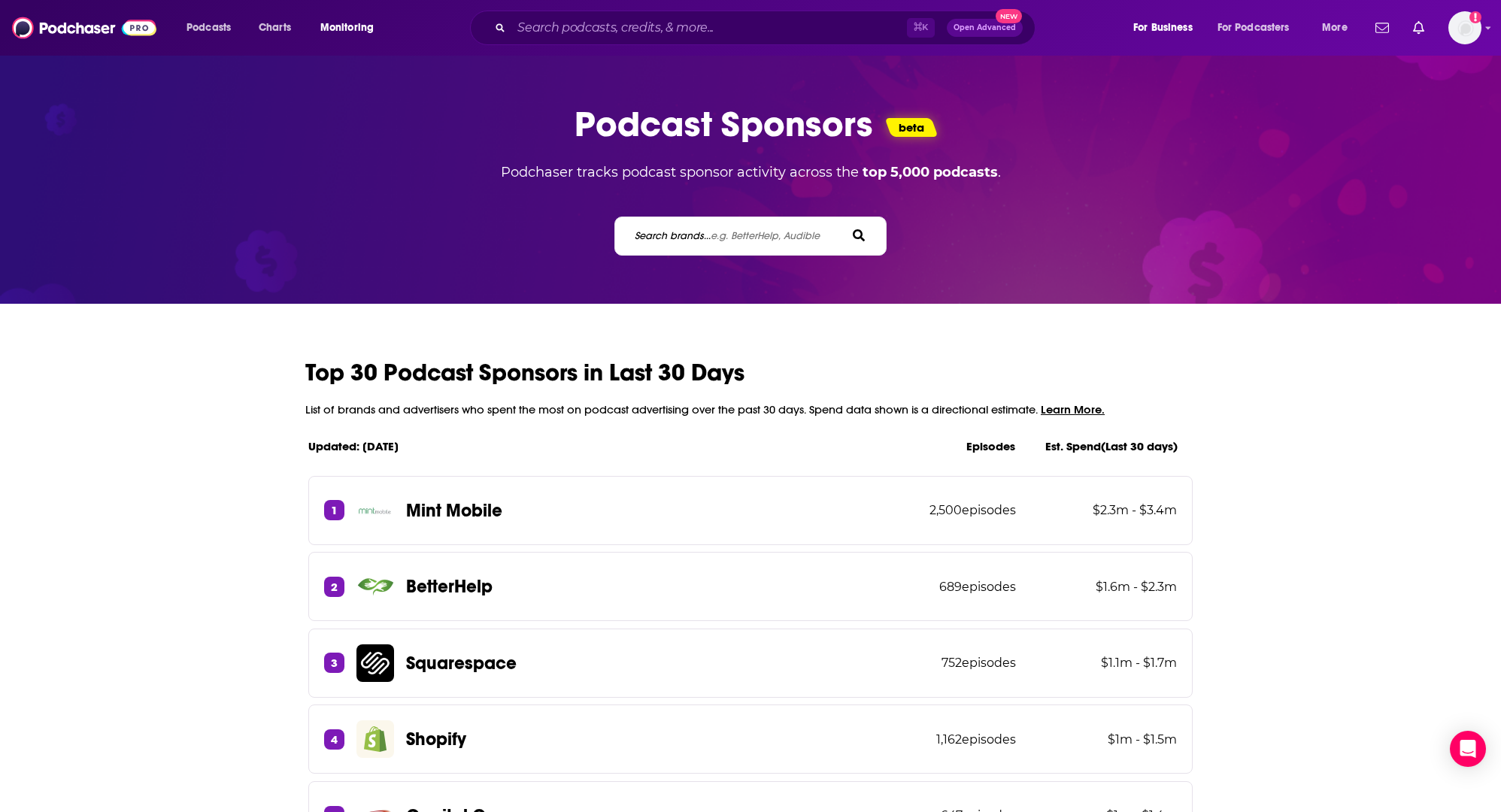 click on "Search brands...  e.g. BetterHelp, Audible" at bounding box center [727, 235] 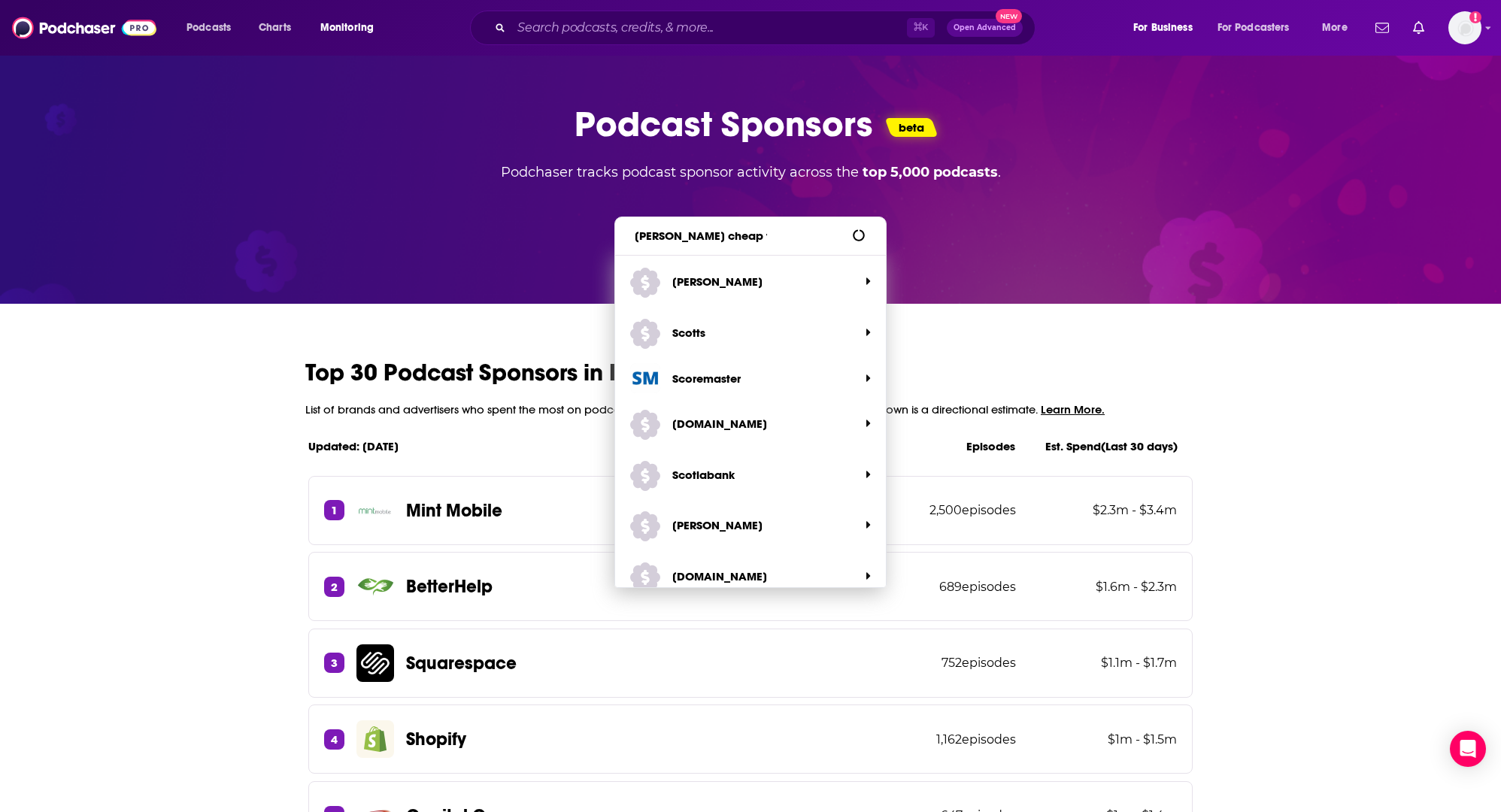 type on "[PERSON_NAME] cheap flights" 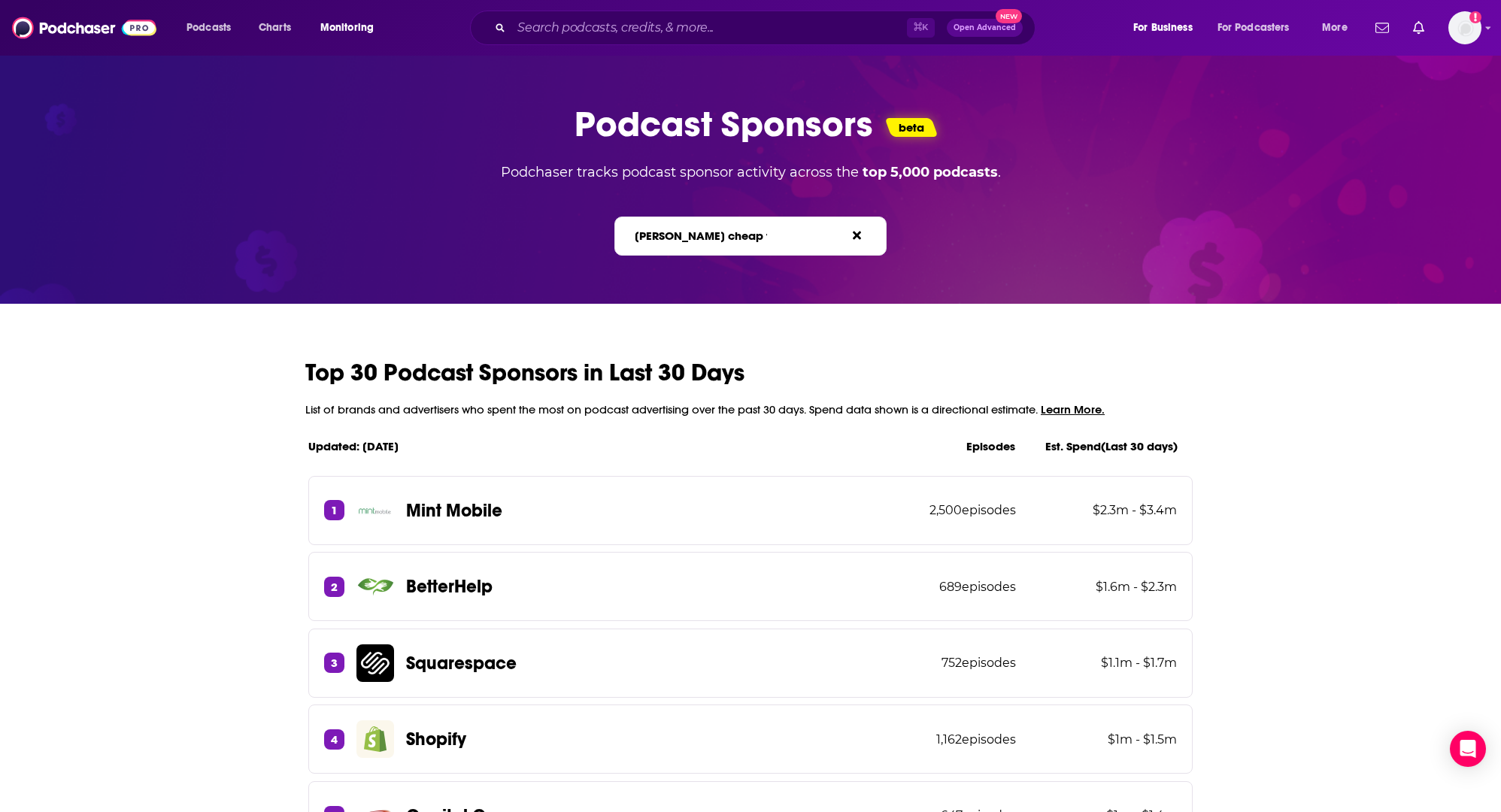 click 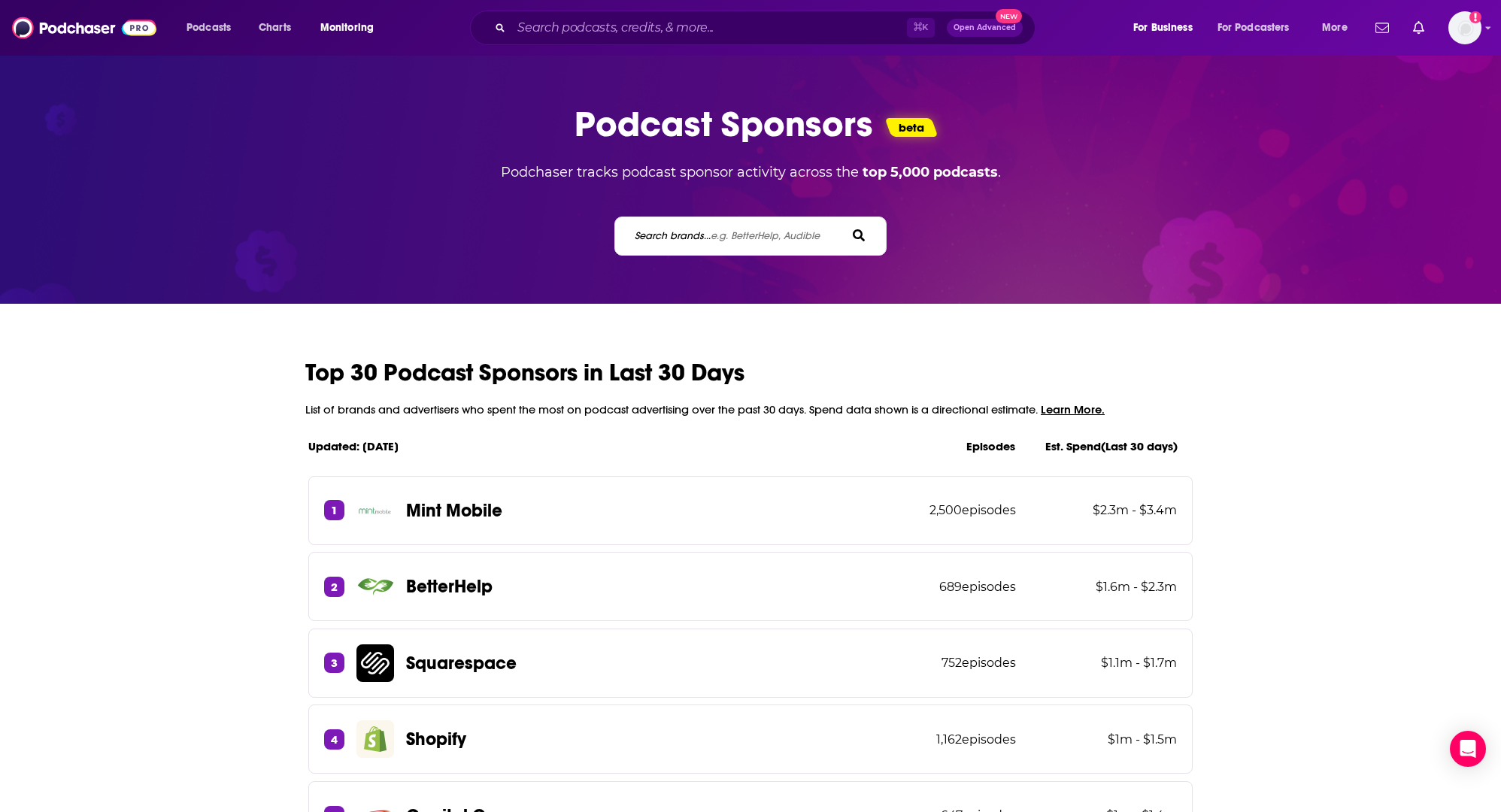 click on "e.g. BetterHelp, Audible" at bounding box center [765, 235] 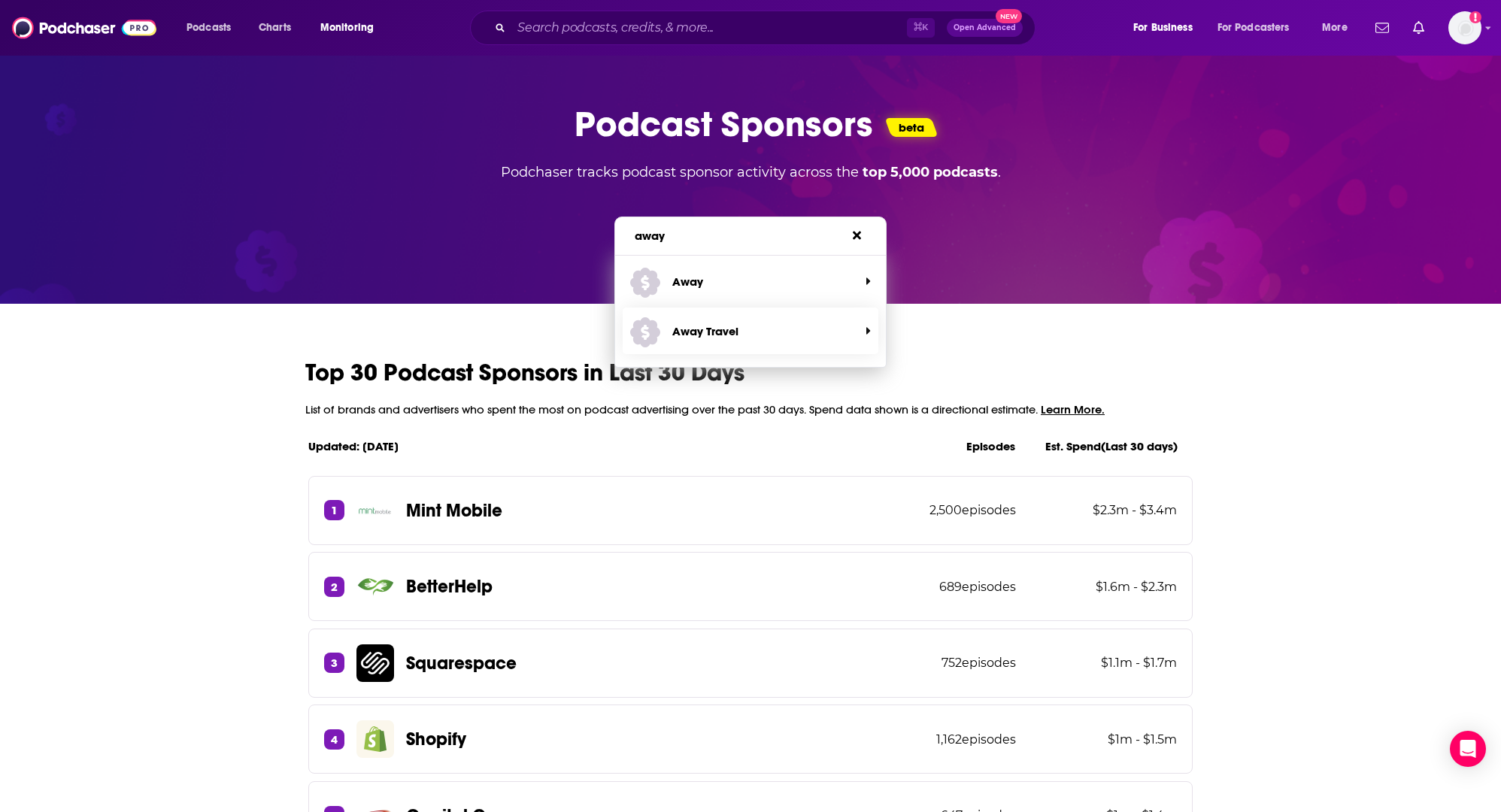 type on "away" 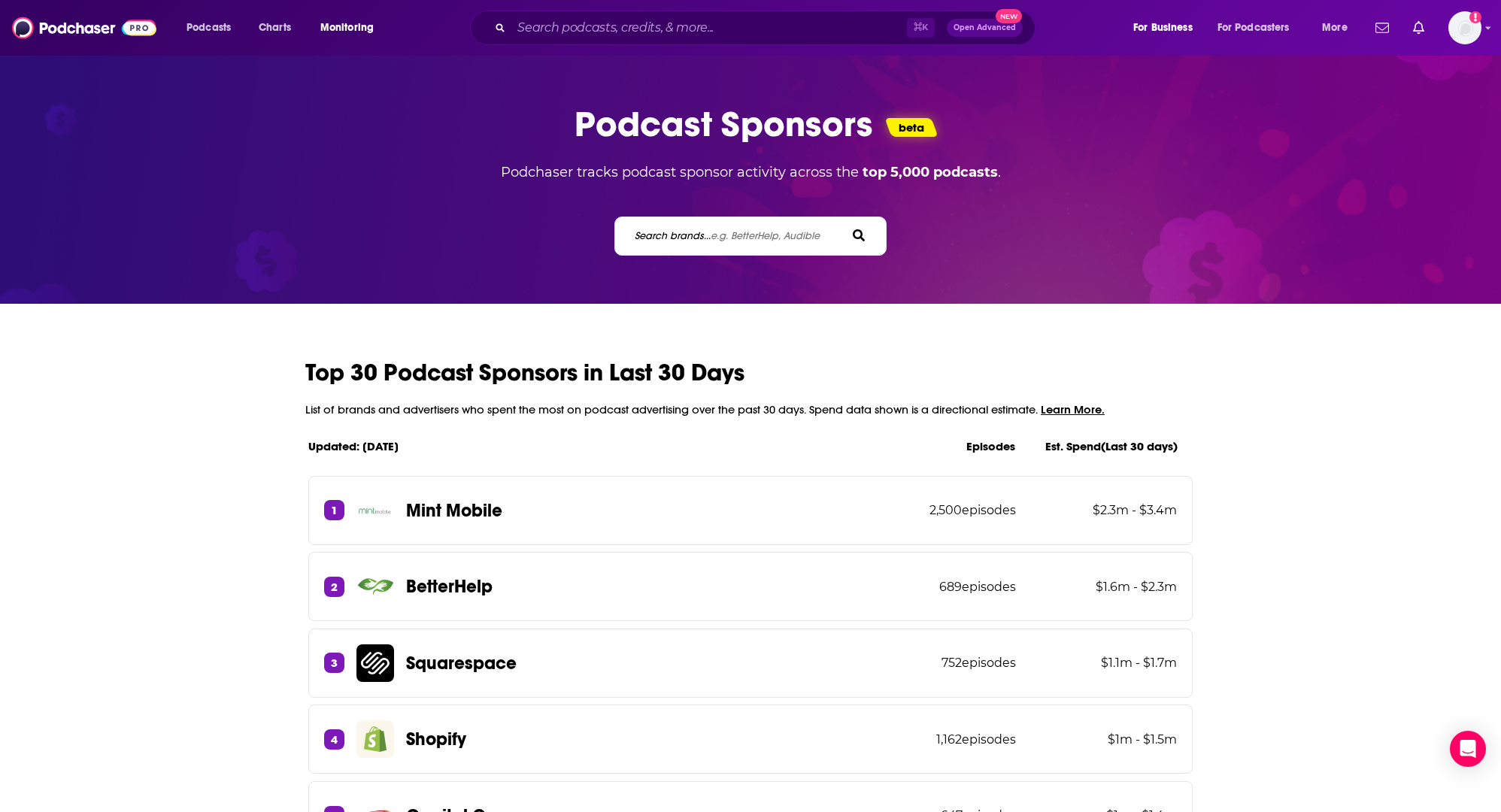 click on "Search brands...  e.g. BetterHelp, Audible" at bounding box center [727, 235] 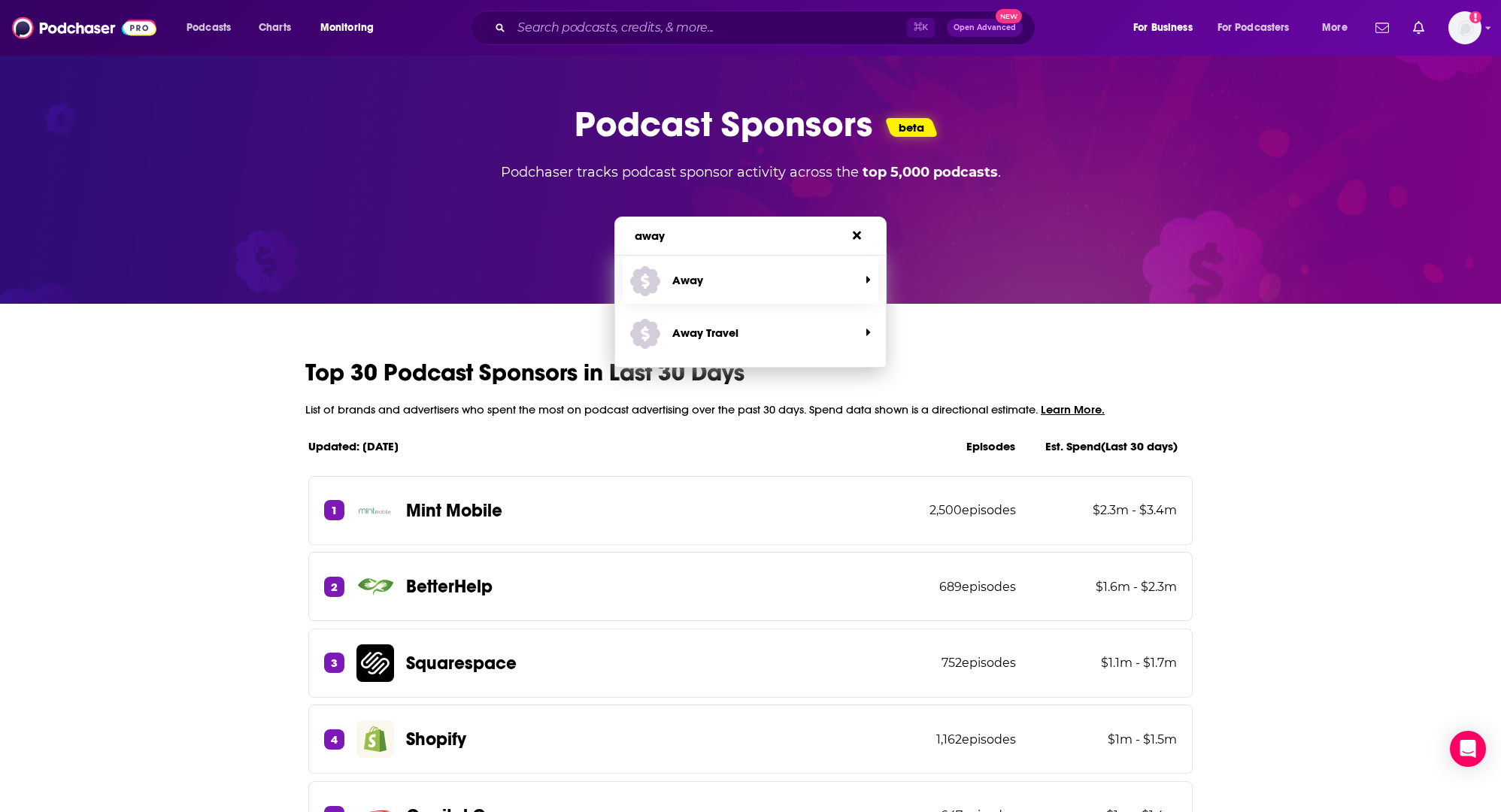 type on "away" 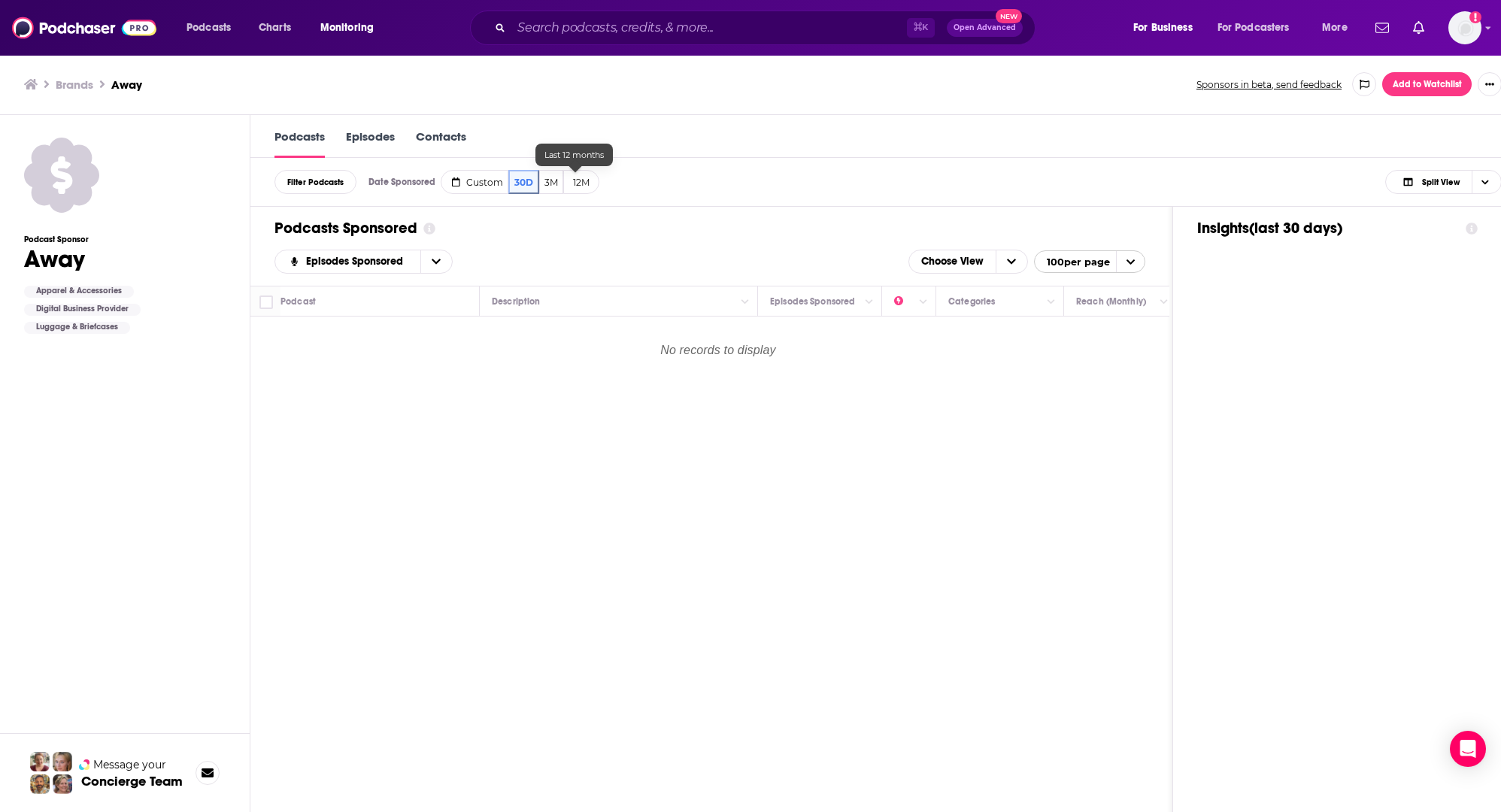 click on "12M" at bounding box center [581, 182] 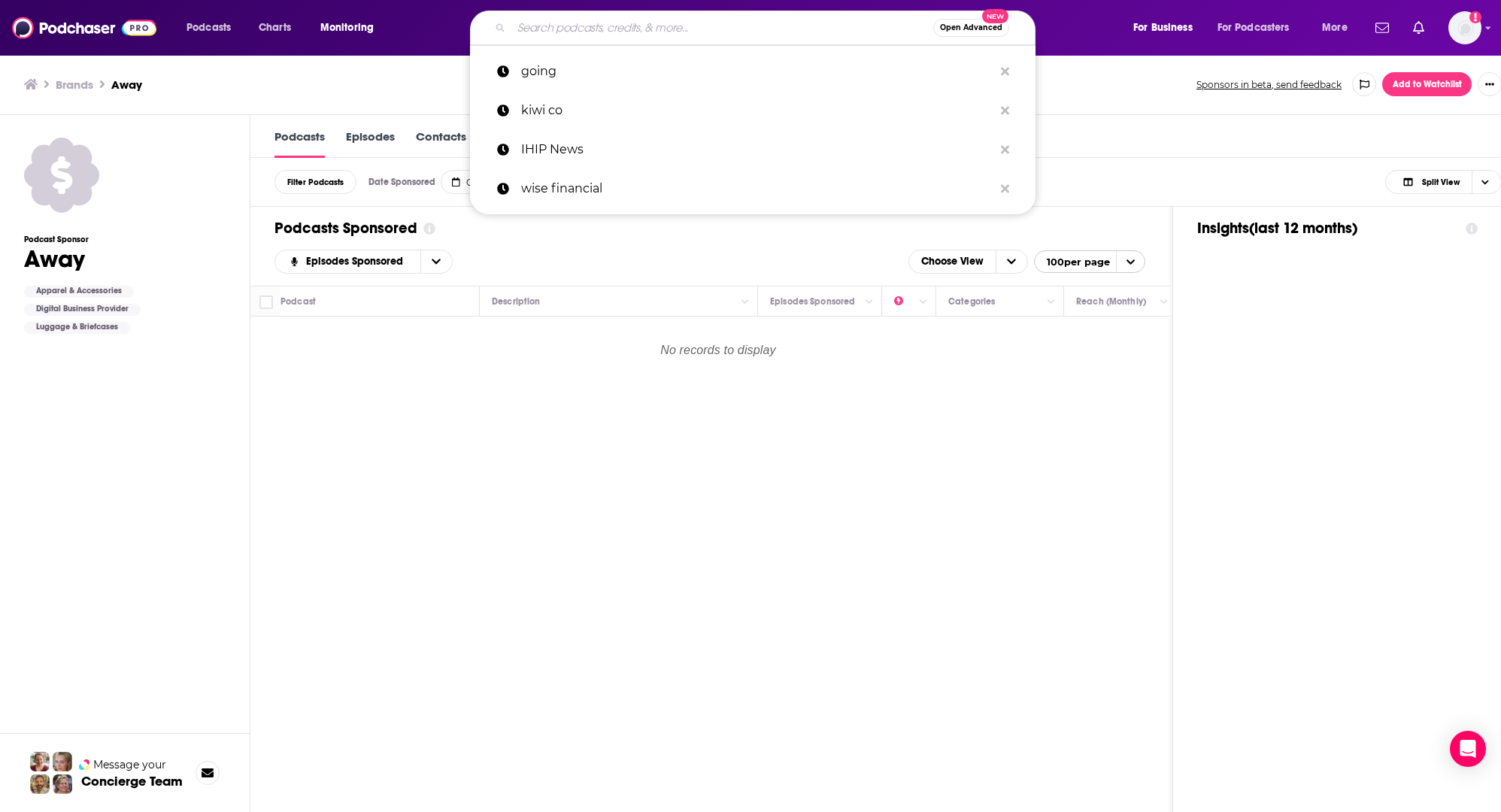 click at bounding box center [722, 28] 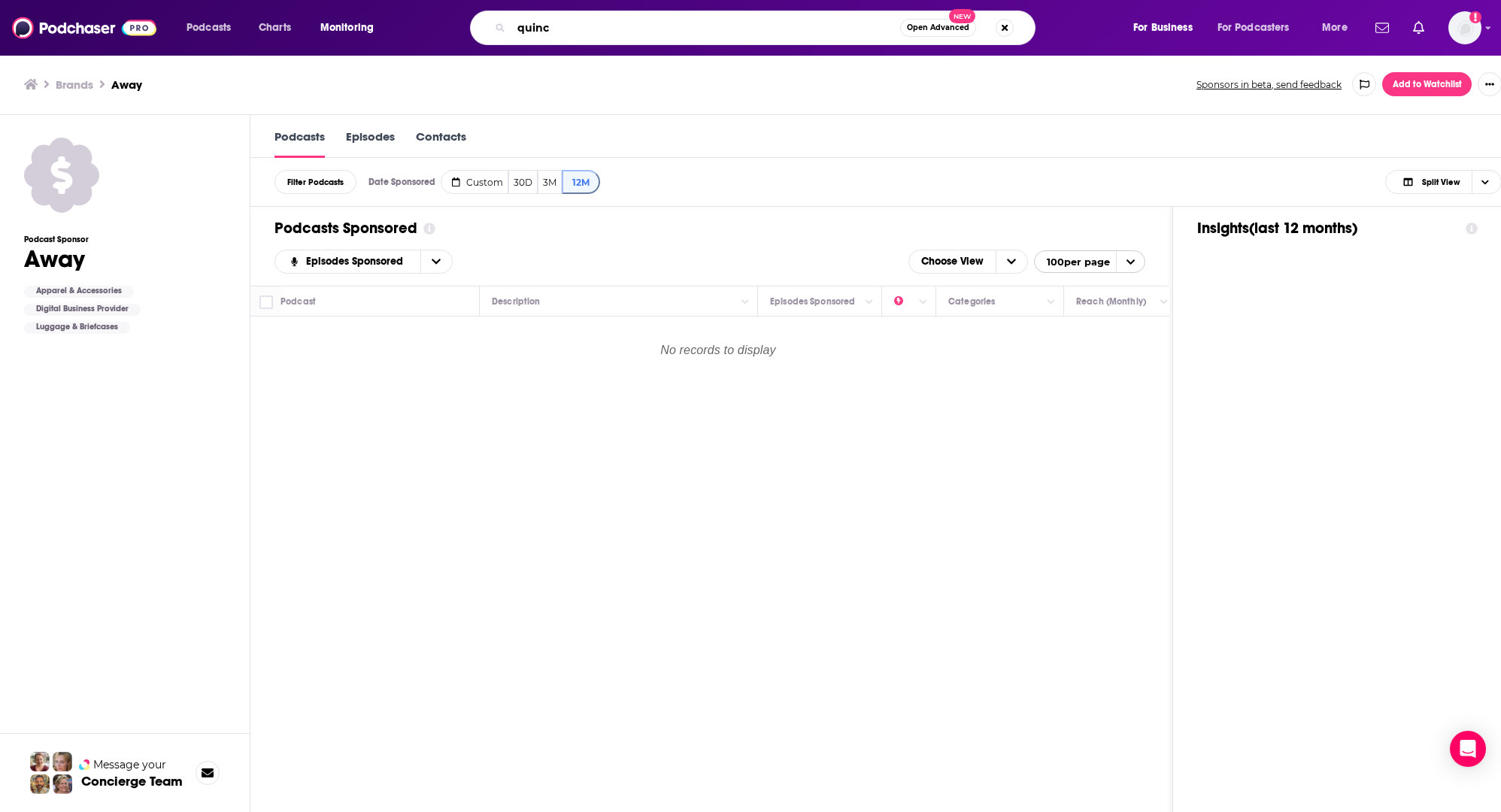 type on "quince" 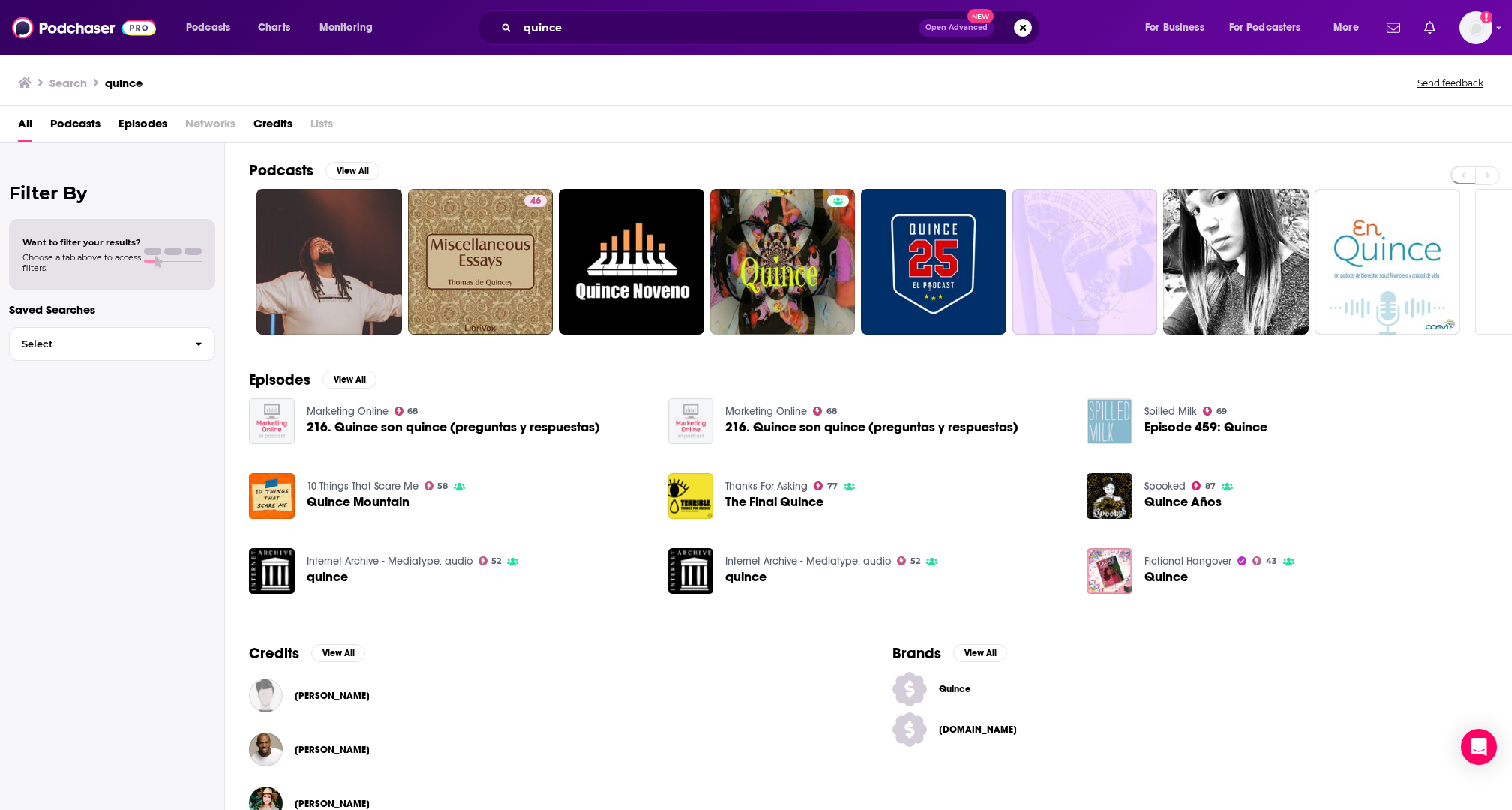 click on "Quince" at bounding box center [1190, 689] 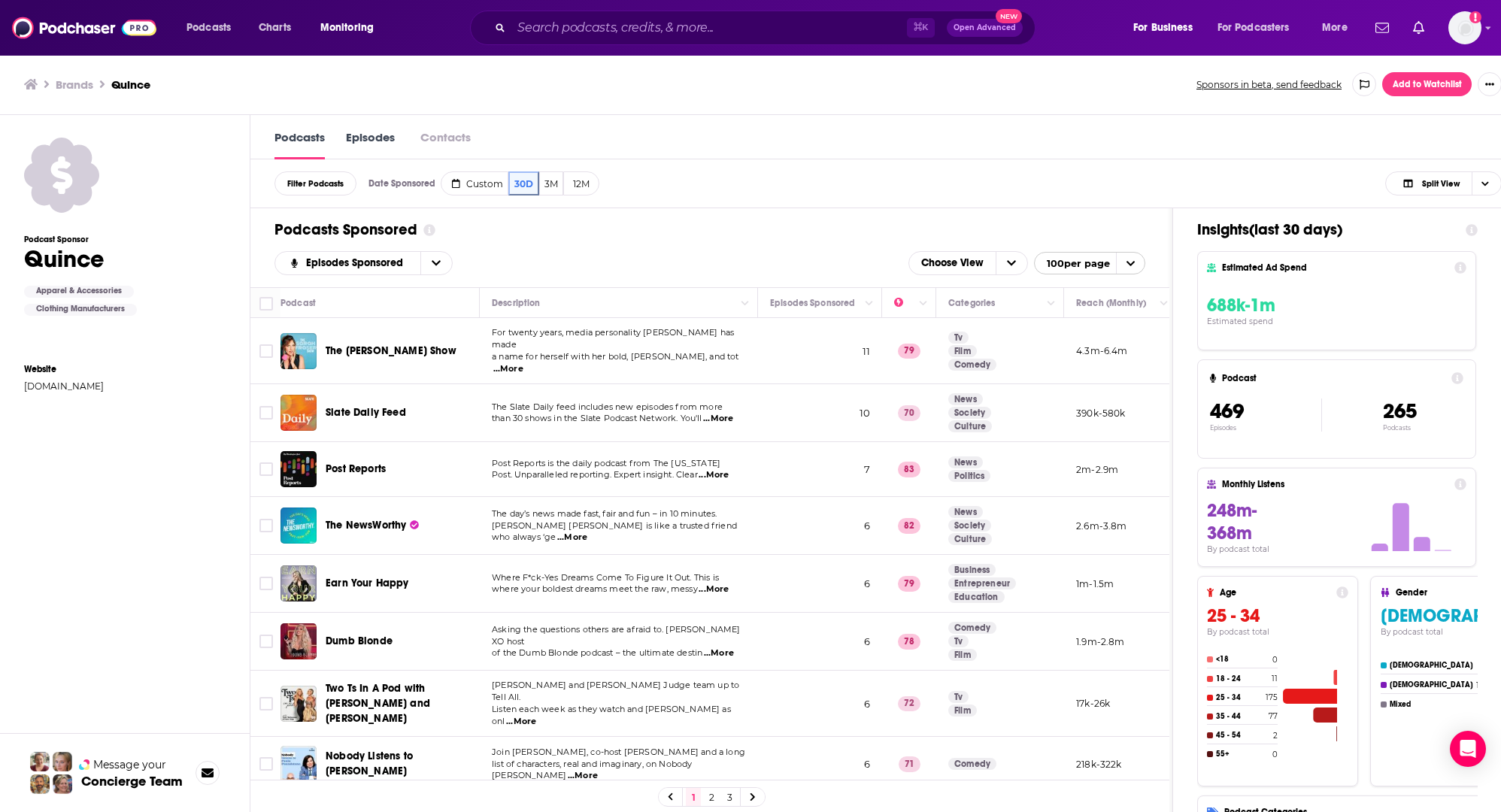 click on "Add to Watchlist" at bounding box center [1427, 84] 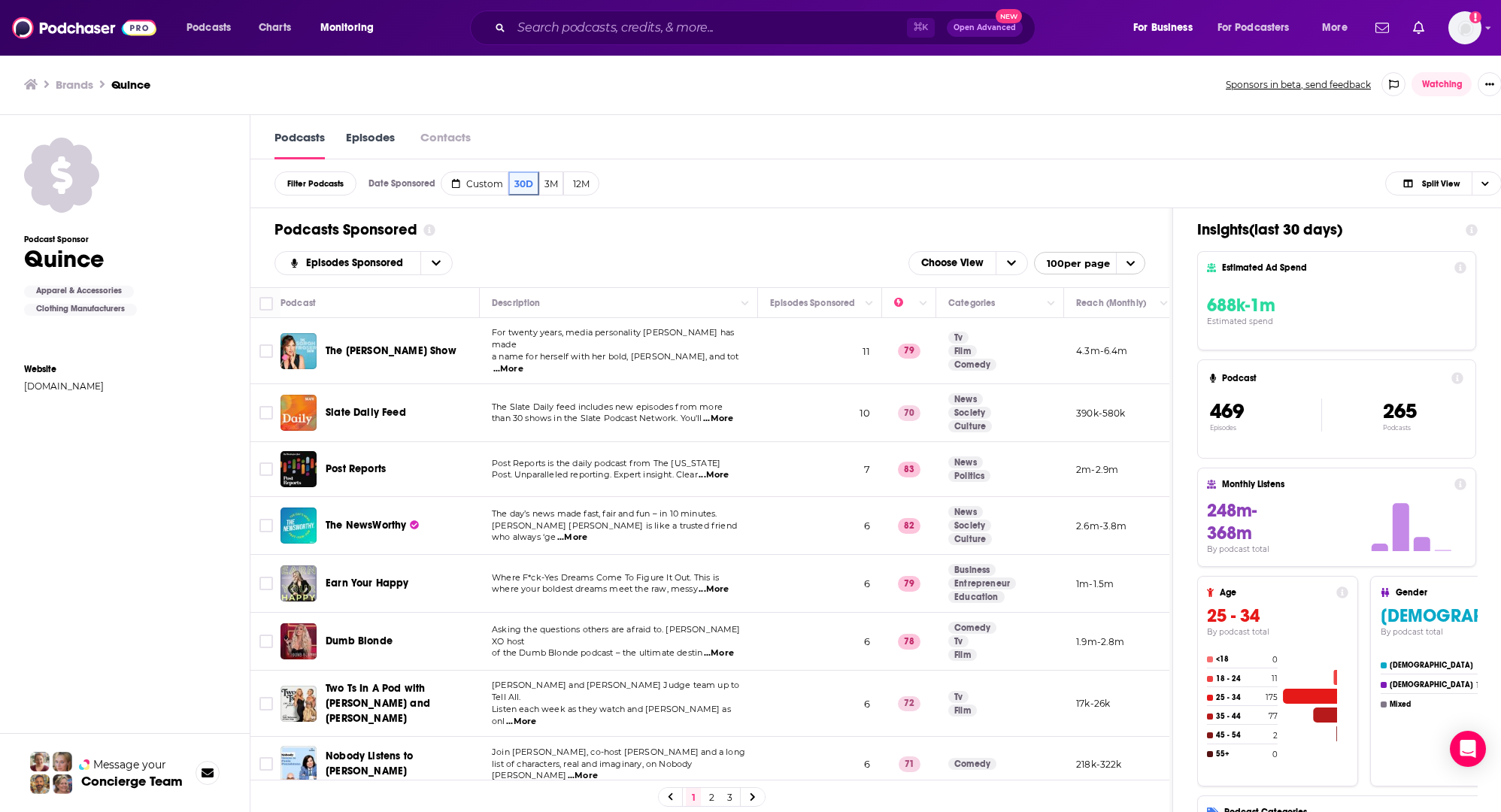 scroll, scrollTop: 0, scrollLeft: 0, axis: both 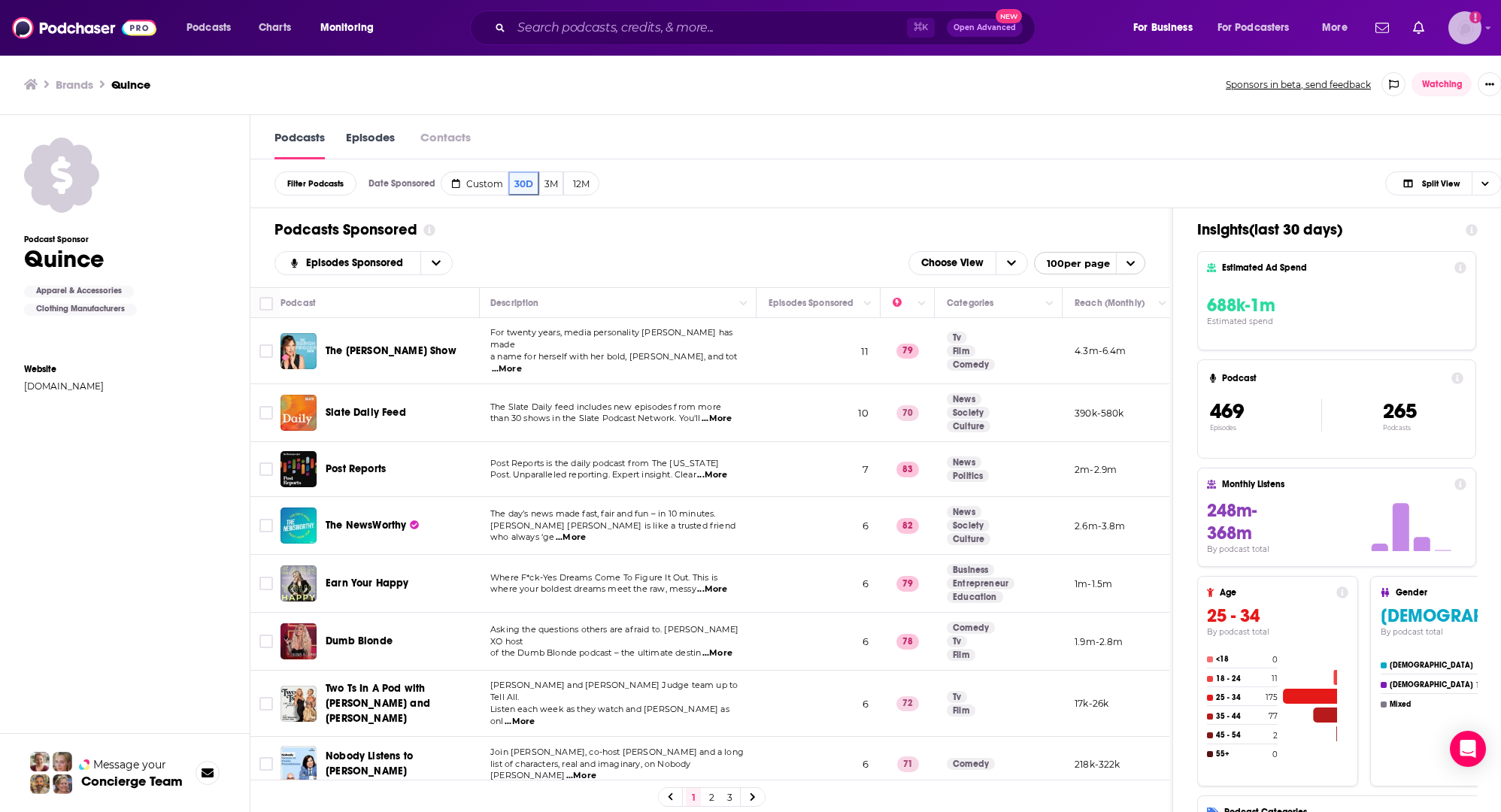 click 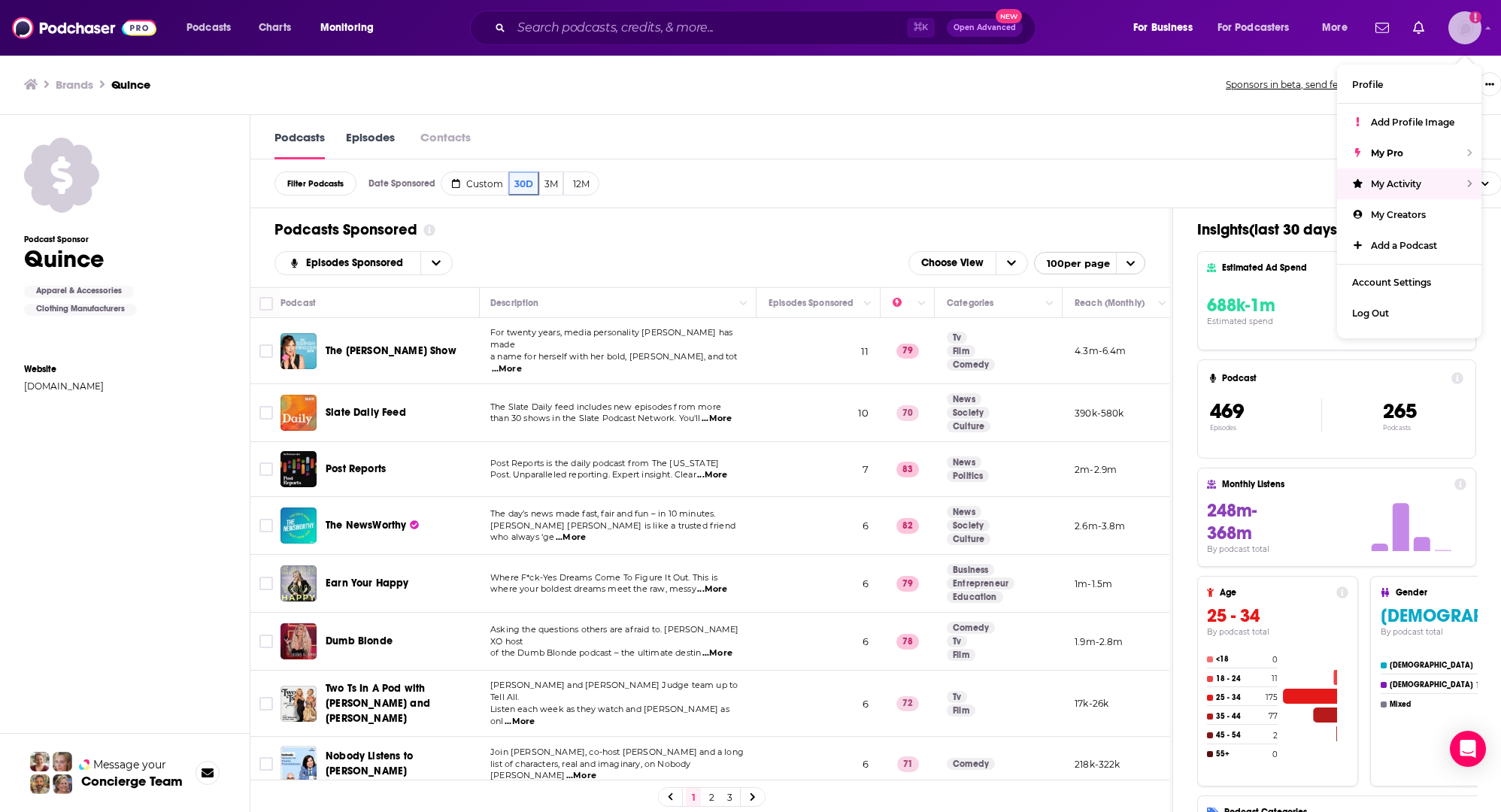 scroll, scrollTop: 1, scrollLeft: 0, axis: vertical 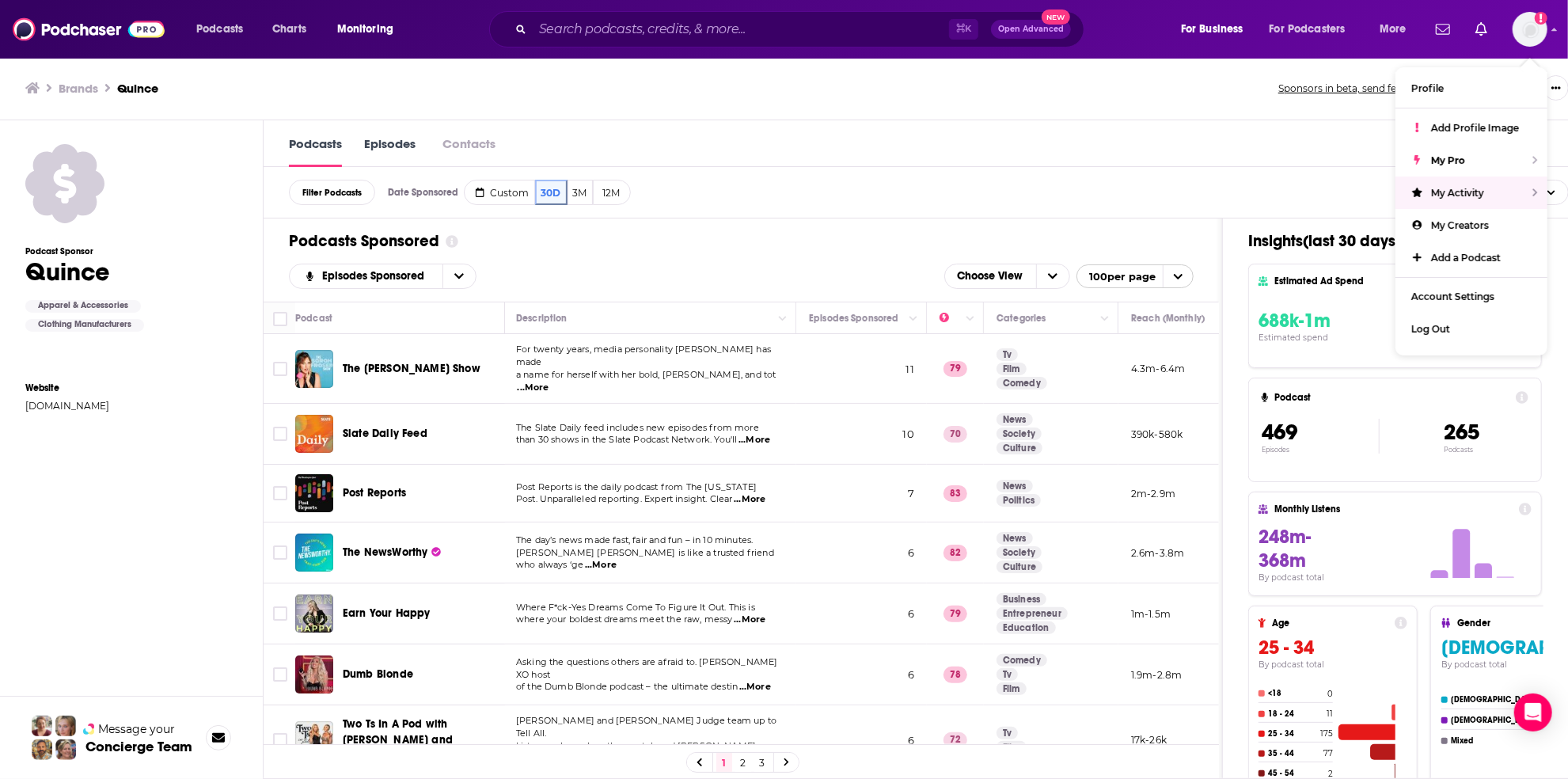click on "Filter Podcasts Date Sponsored Custom 30D 3M 12M Split View Date Sponsored Custom 30D 3M 12M" at bounding box center [928, 192] 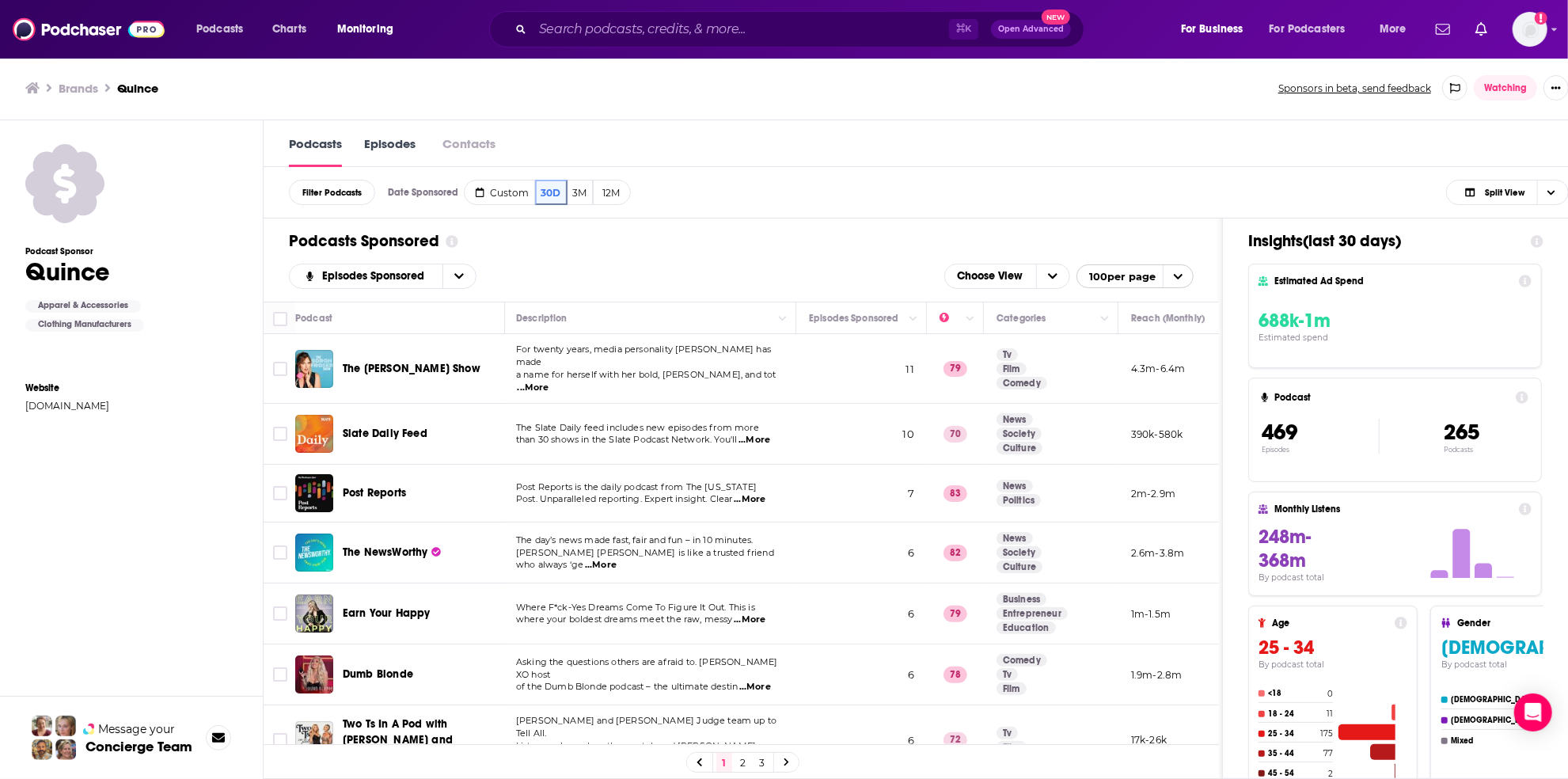 scroll, scrollTop: 0, scrollLeft: 0, axis: both 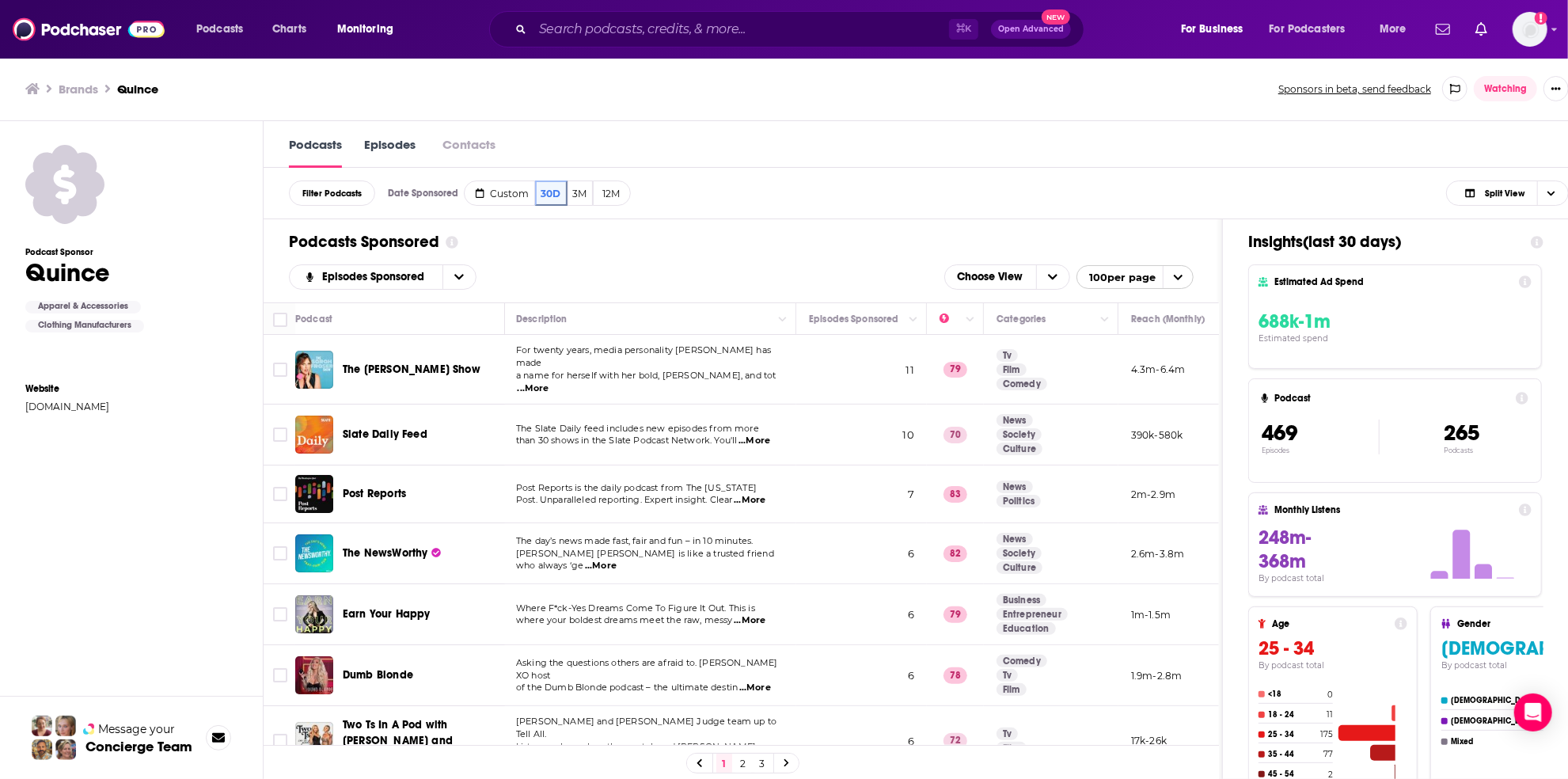 click on "Podcasts Charts Monitoring ⌘  K Open Advanced New For Business For Podcasters More Add a profile image" at bounding box center (784, 29) 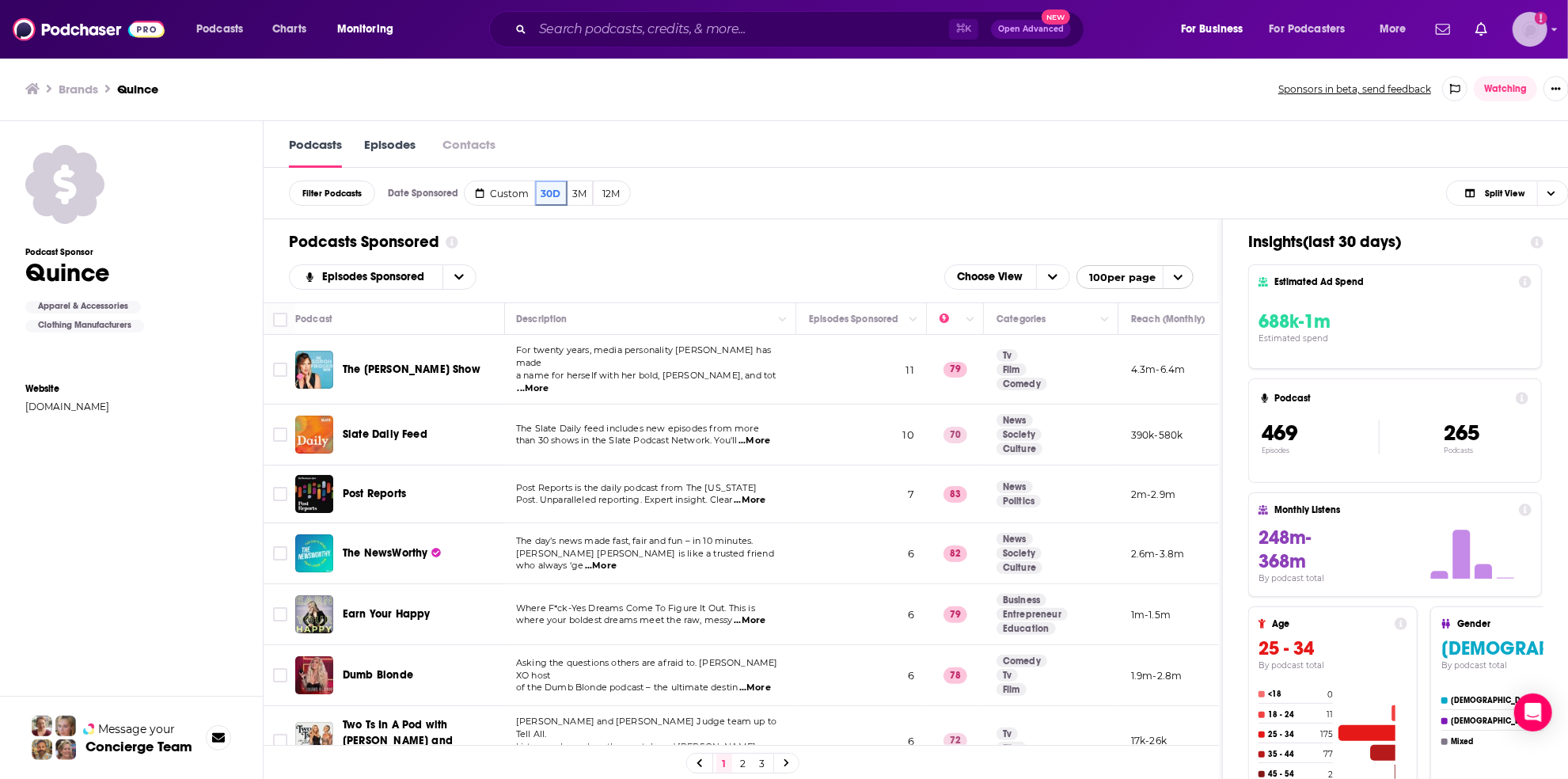 click 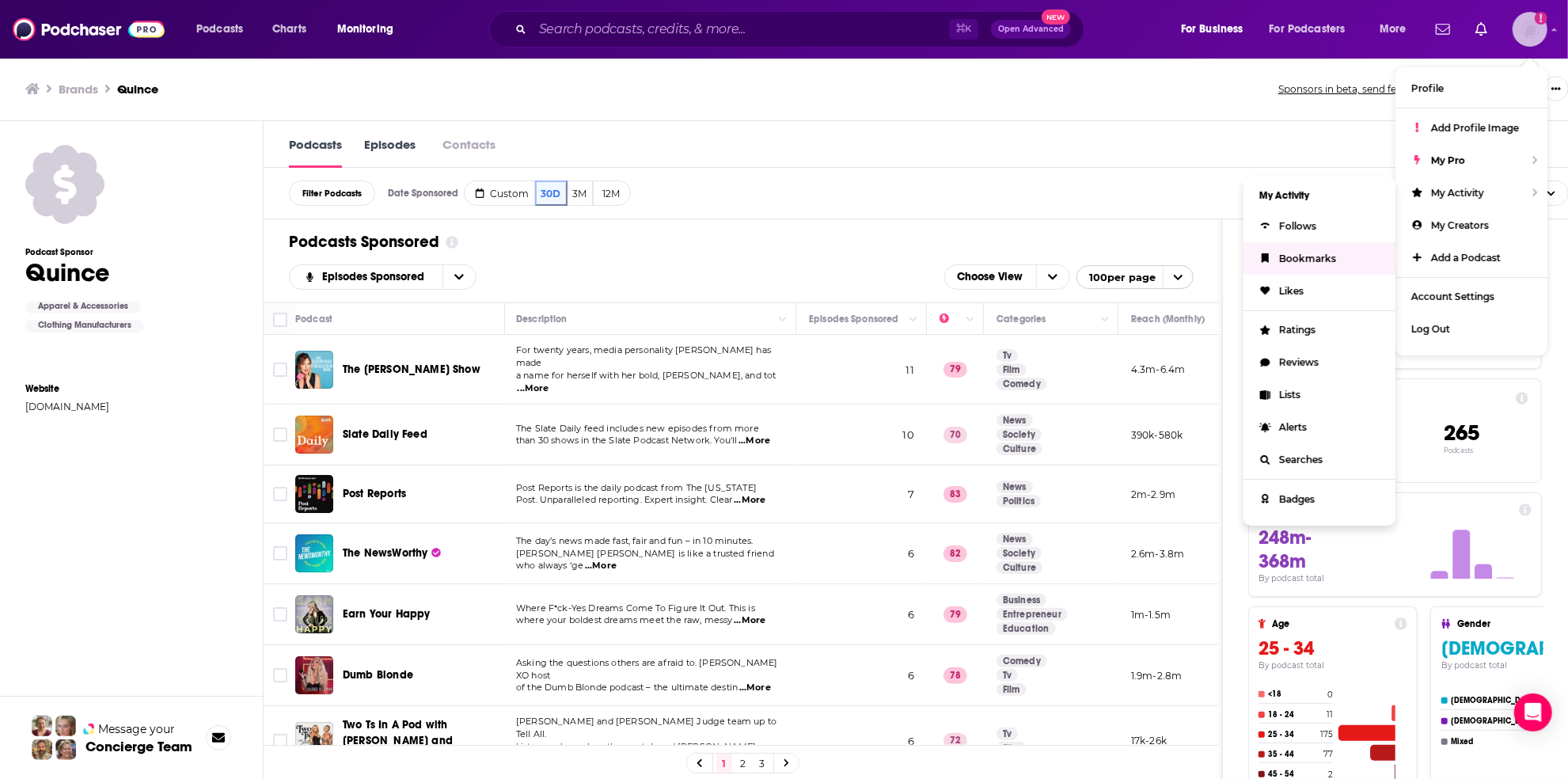 click on "Bookmarks" at bounding box center (1319, 258) 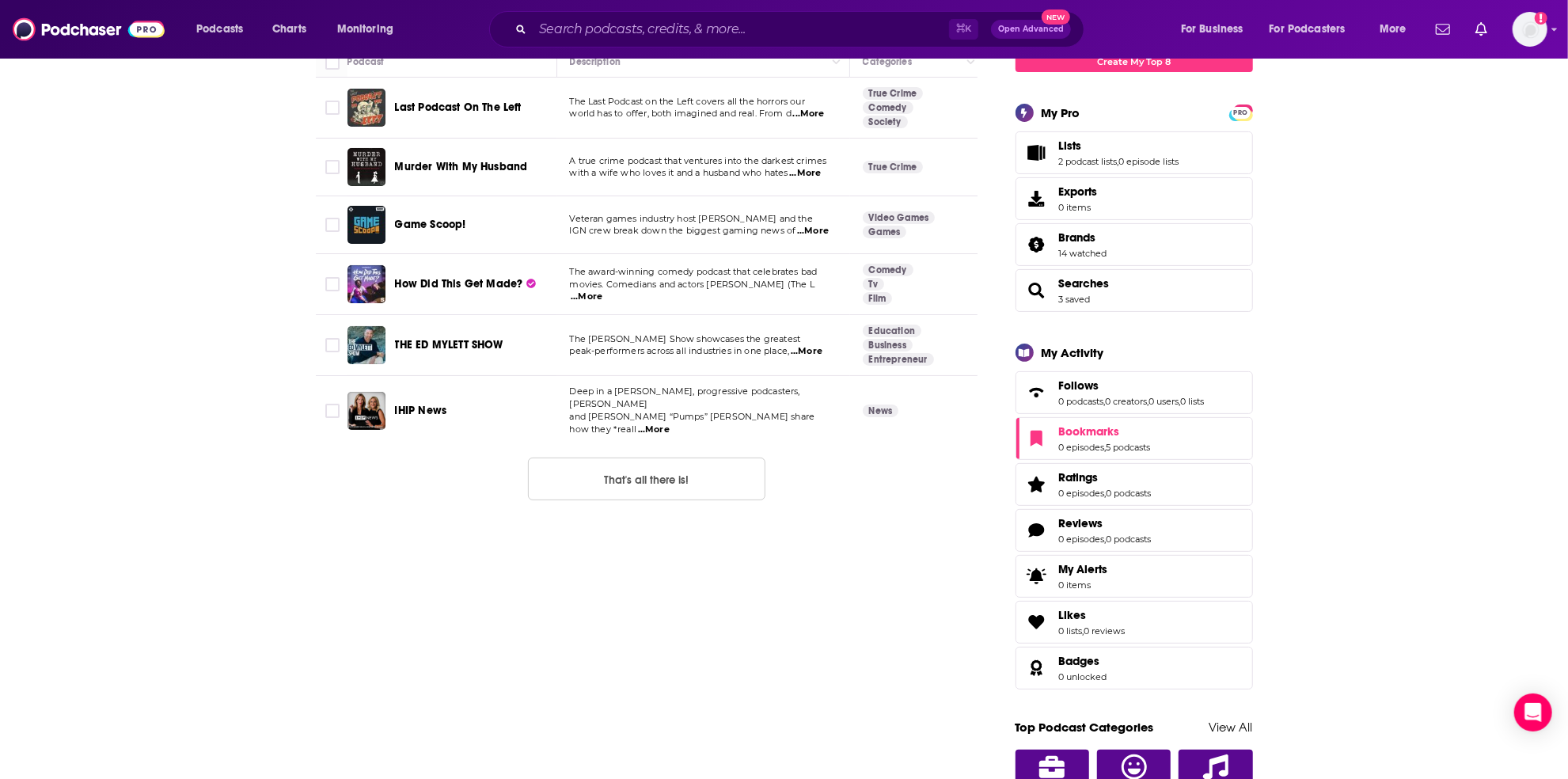 scroll, scrollTop: 166, scrollLeft: 0, axis: vertical 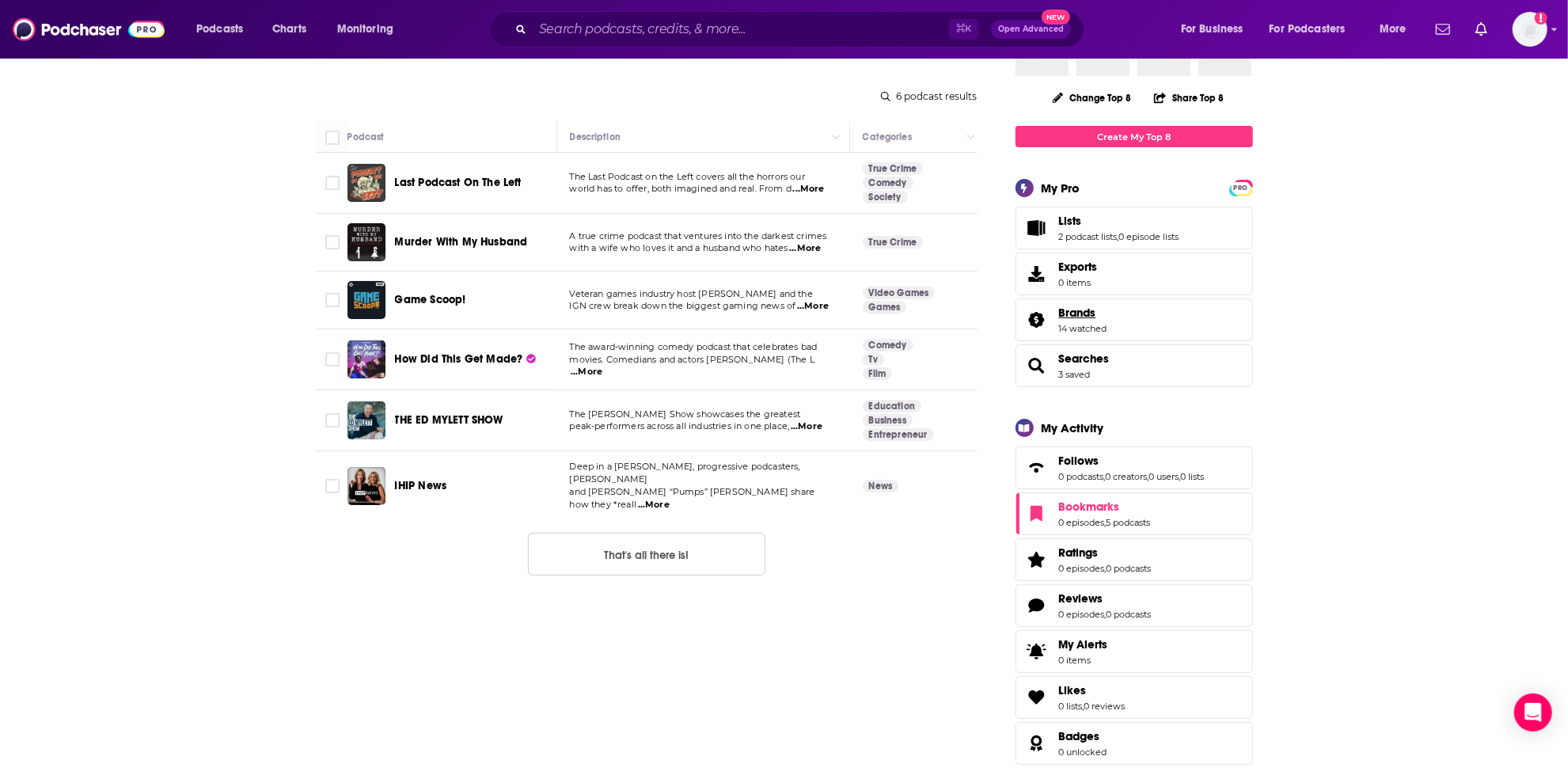 click on "Brands" at bounding box center [1077, 313] 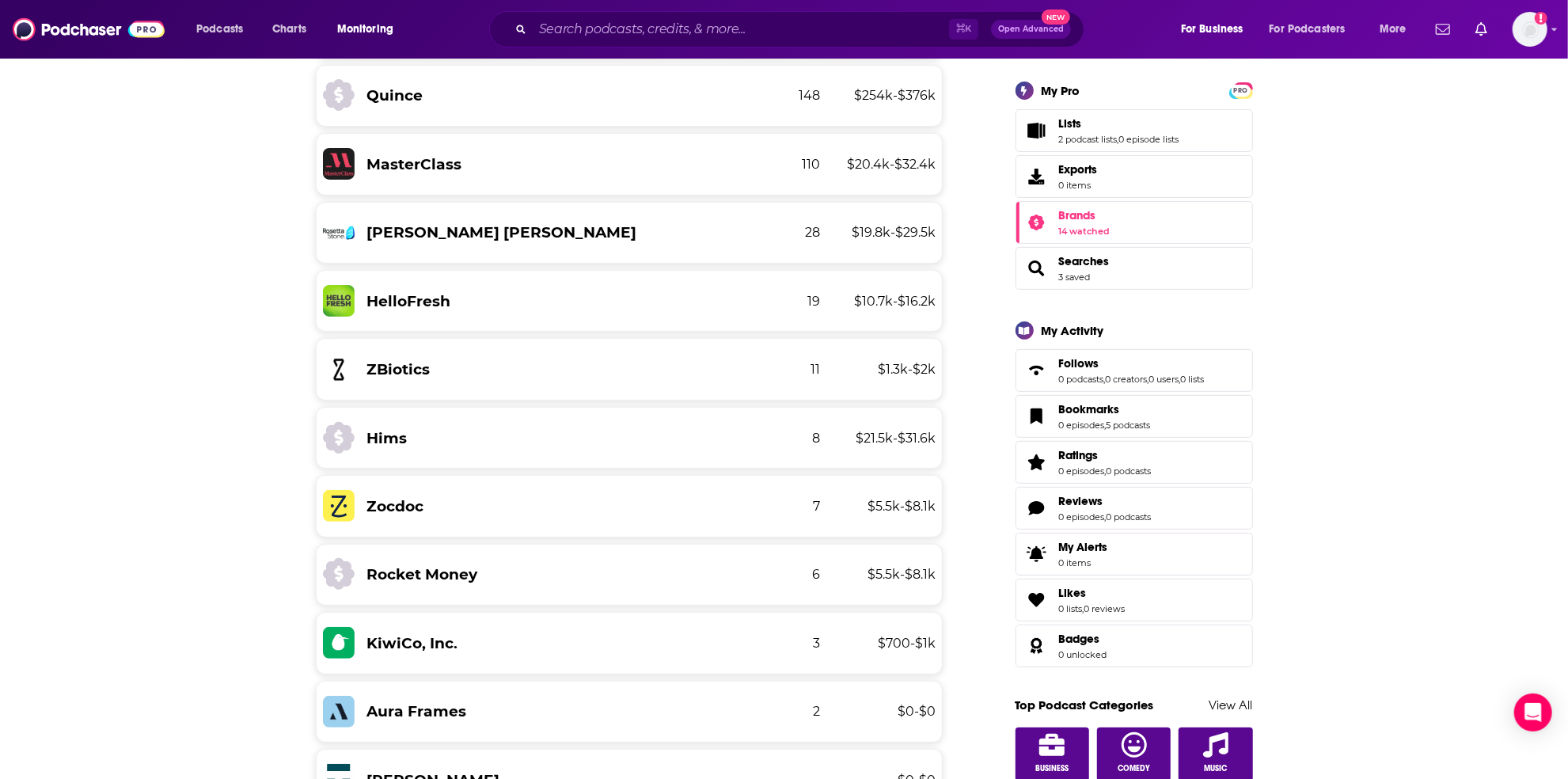 scroll, scrollTop: 309, scrollLeft: 0, axis: vertical 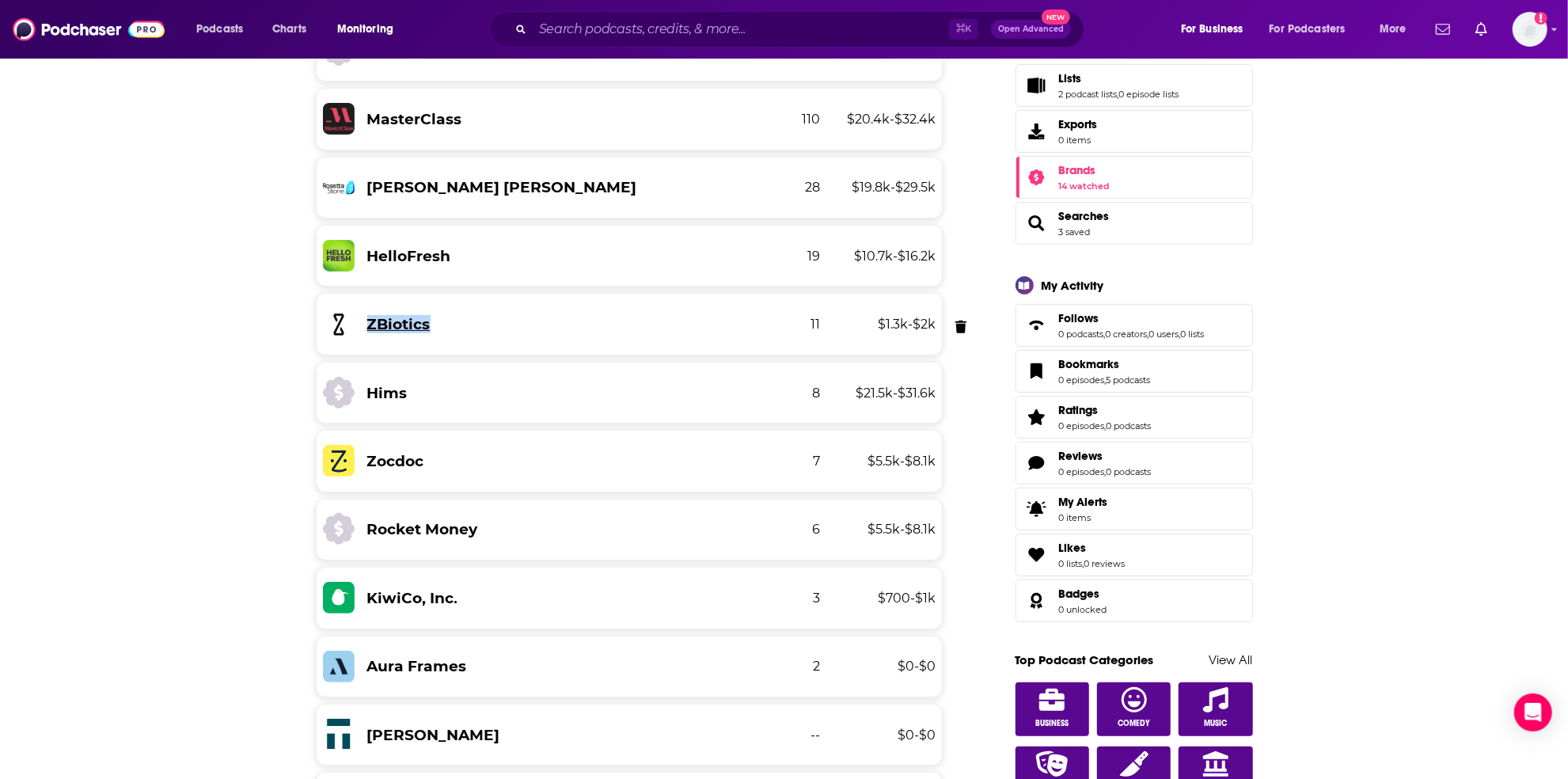 drag, startPoint x: 465, startPoint y: 326, endPoint x: 366, endPoint y: 336, distance: 99.50377 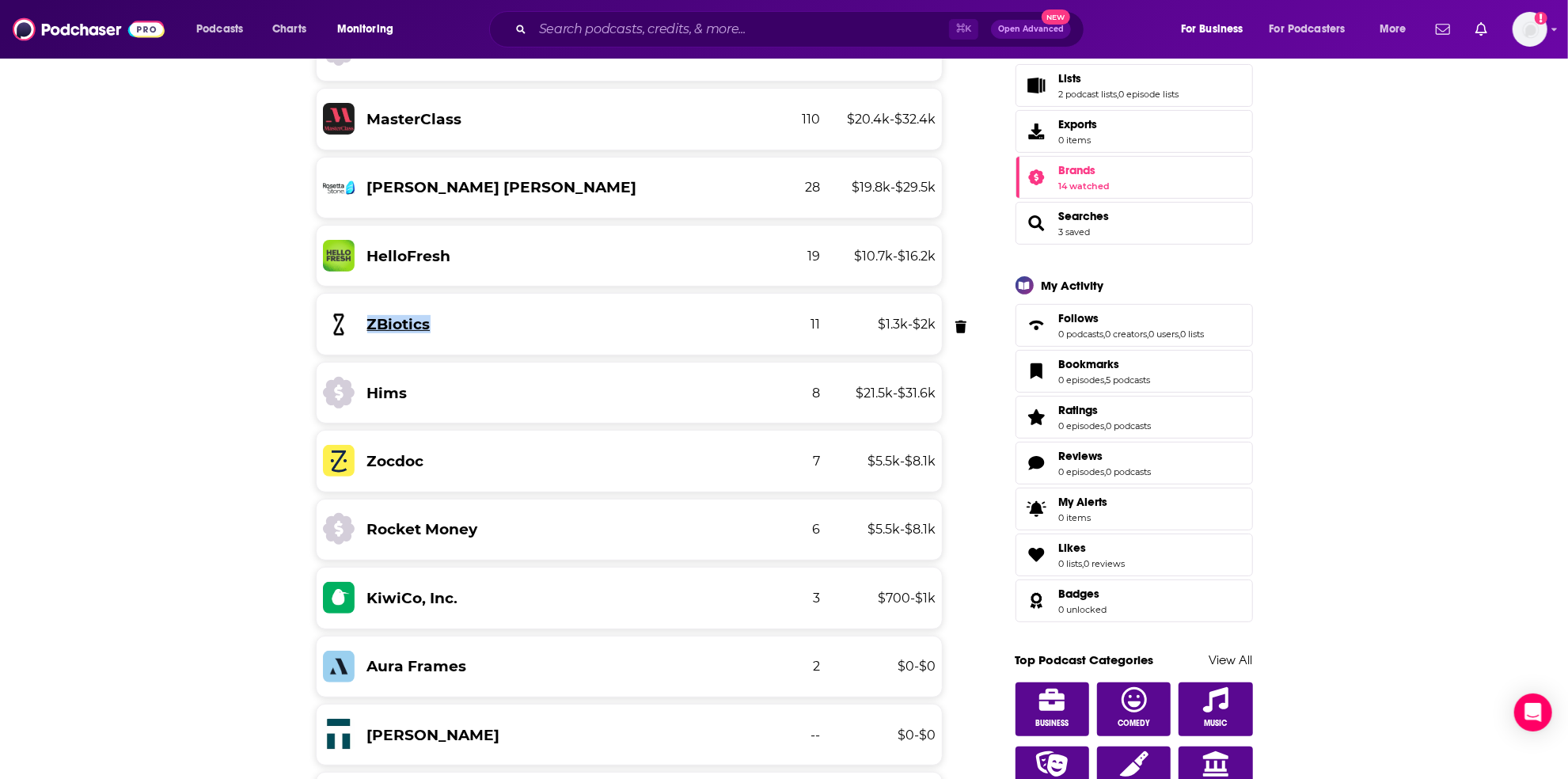 click on "ZBiotics" at bounding box center (532, 324) 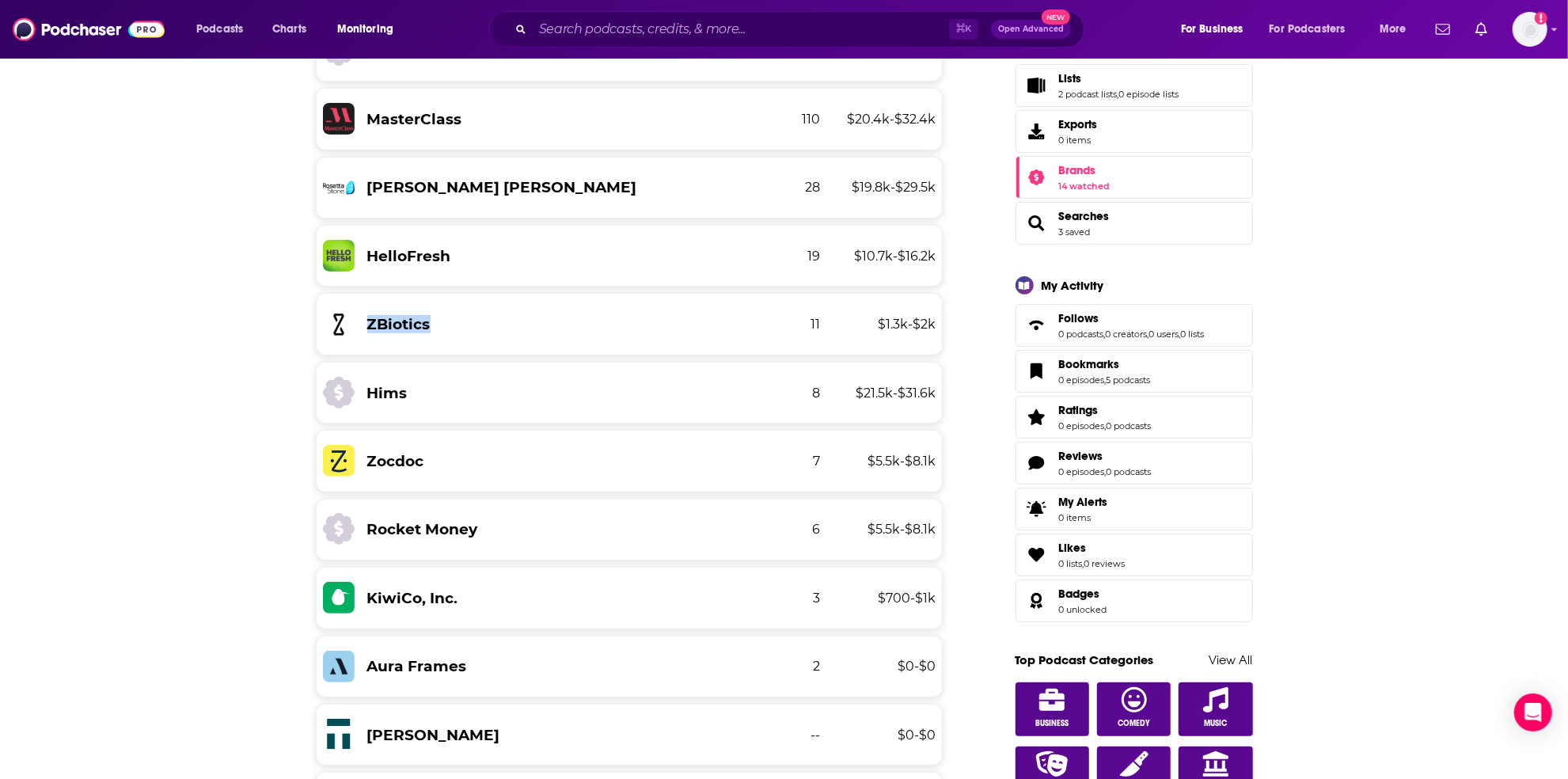 copy on "ZBiotics" 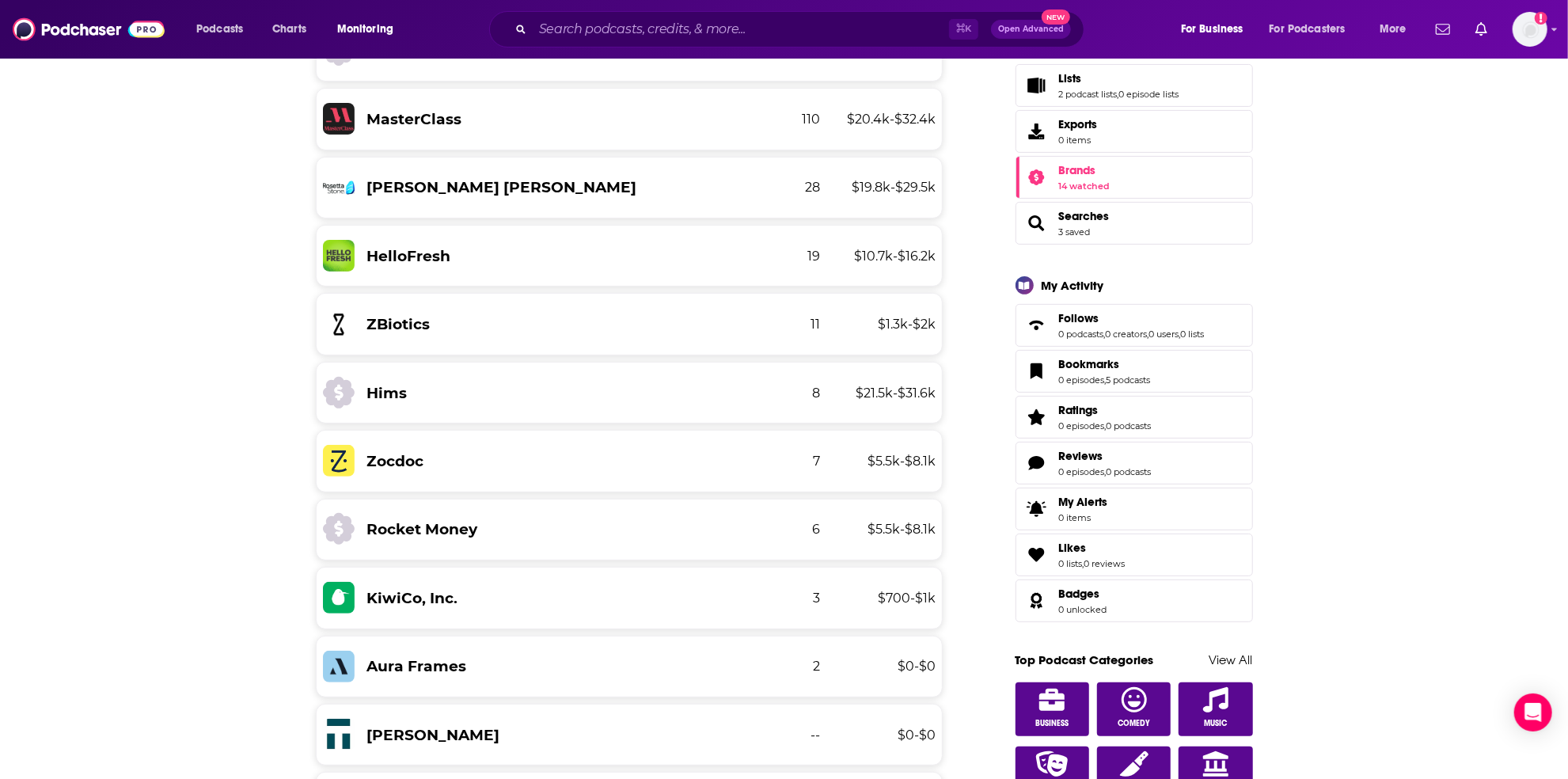 click on "My Brand Watchlist Beta Recent sponsor activity across  top 5,000 podcasts  from brands on your watchlist. Last 7 Days Browse Brands Browse Brands Brand Episodes Est. Spend BetterHelp 184 $ 557k  -  $ 818k Quince 148 $ 254k  -  $ 376k MasterClass 110 $ 20.4k  -  $ 32.4k Rosetta Stone 28 $ 19.8k  -  $ 29.5k HelloFresh 19 $ 10.7k  -  $ 16.2k ZBiotics 11 $ 1.3k  -  $ 2k Hims 8 $ 21.5k  -  $ 31.6k Zocdoc 7 $ 5.5k  -  $ 8.1k Rocket Money 6 $ 5.5k  -  $ 8.1k KiwiCo, Inc. 3 $ 700  -  $ 1k Aura Frames 2 $ 0  -  $ 0 [PERSON_NAME] -- $ 0  -  $ 0 Truebill -- $ 0  -  $ 0 Daily Harvest -- $ 0  -  $ 0 Welcome [PERSON_NAME]! View Profile 1 1 2 2 3 3 4 4 5 5 6 6 7 7 8 8 Change Top 8 Share Top 8 Create My Top 8 PRO My Pro Lists 2 podcast lists ,  0 episode lists Exports 0 items Brands 14 watched Searches 3 saved My Activity Follows 0 podcasts ,  0 creators ,  0 users ,  0 lists Bookmarks 0 episodes ,  5 podcasts Ratings 0 episodes ,  0 podcasts Reviews 0 episodes ,  0 podcasts My Alerts 0 items Likes 0 lists ,  0 reviews Badges View All" at bounding box center [784, 1153] 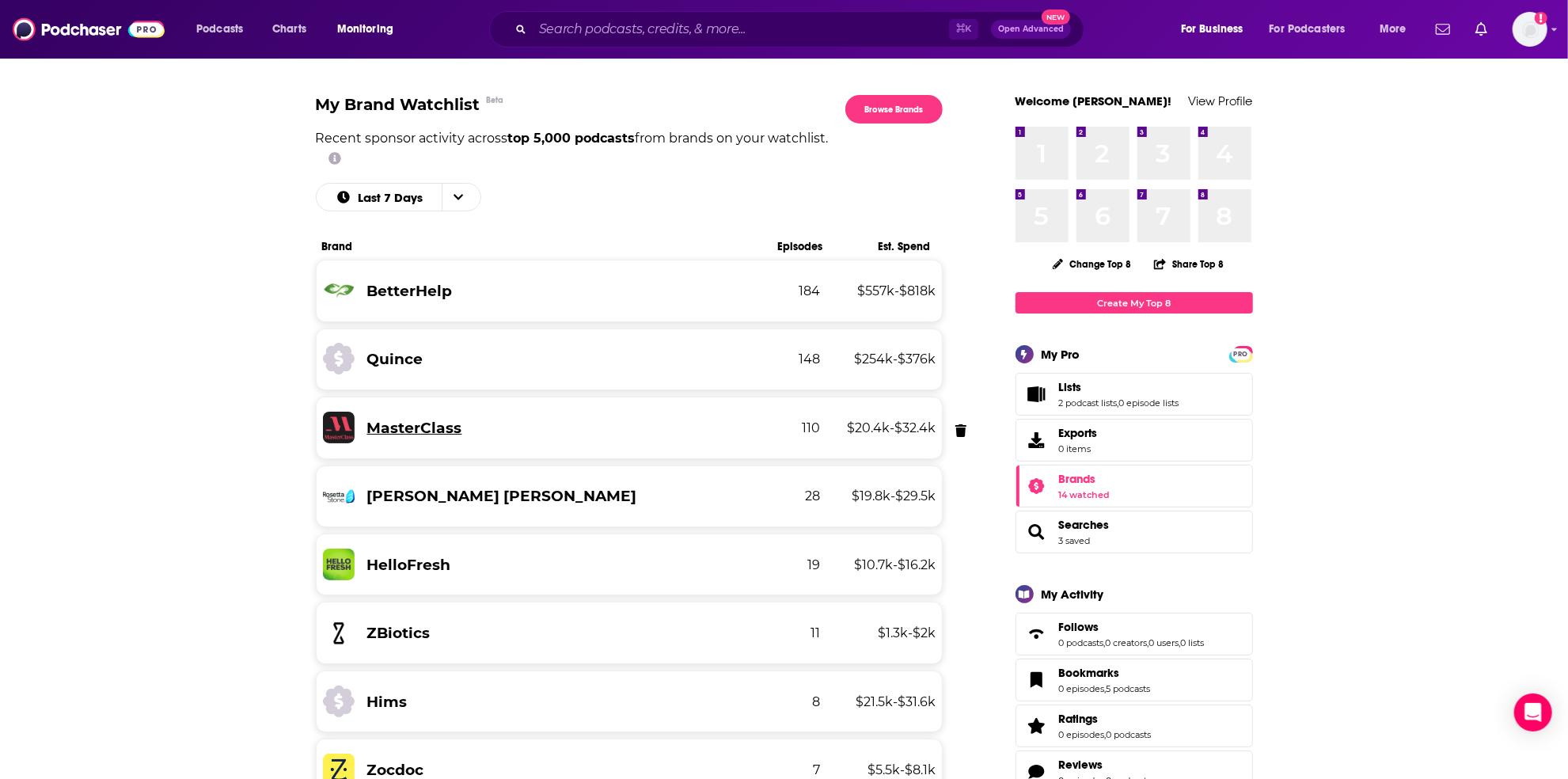click on "MasterClass" at bounding box center (415, 428) 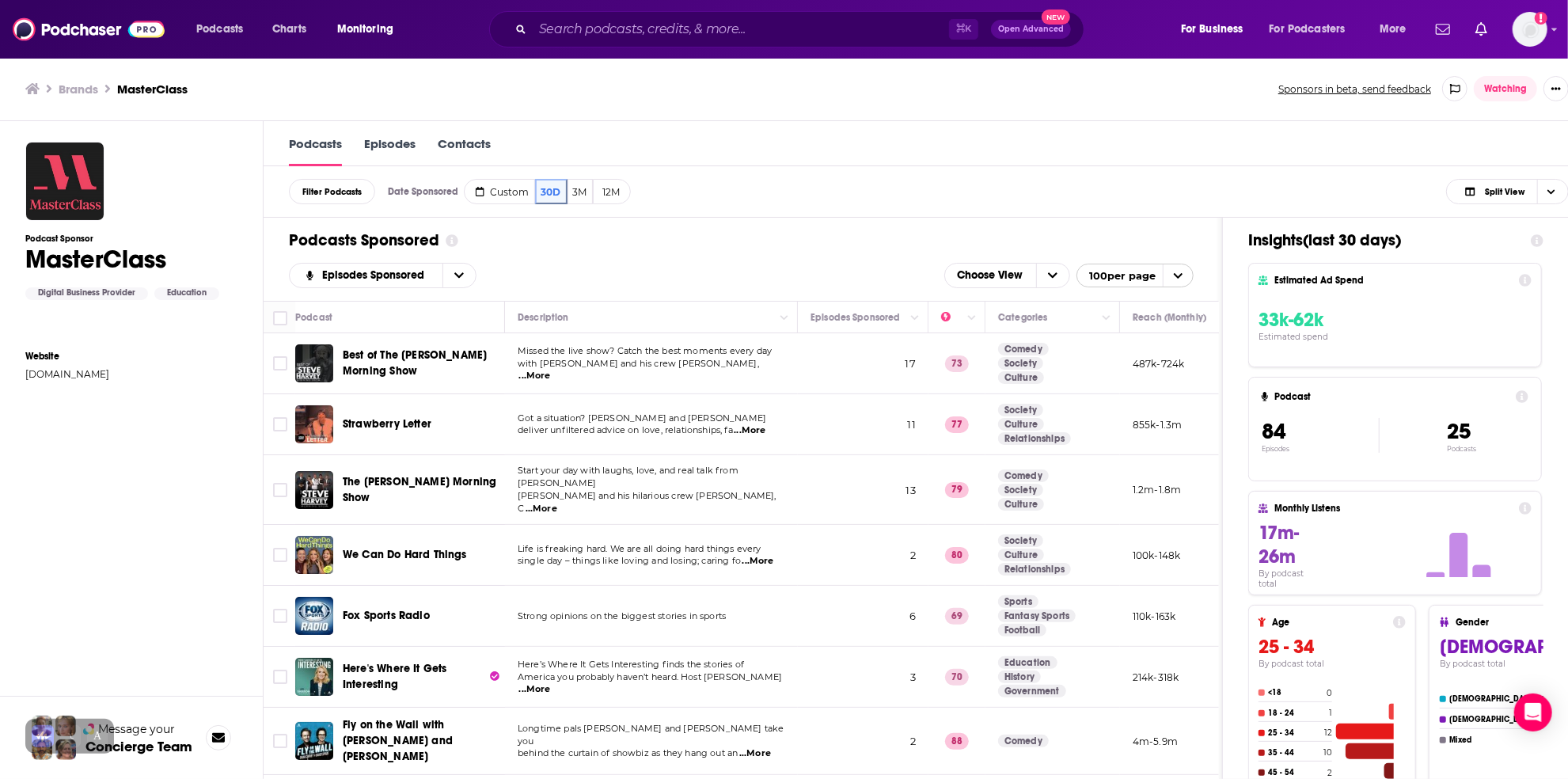 click on "Episodes Sponsored Choose View 100  per page" at bounding box center [741, 276] 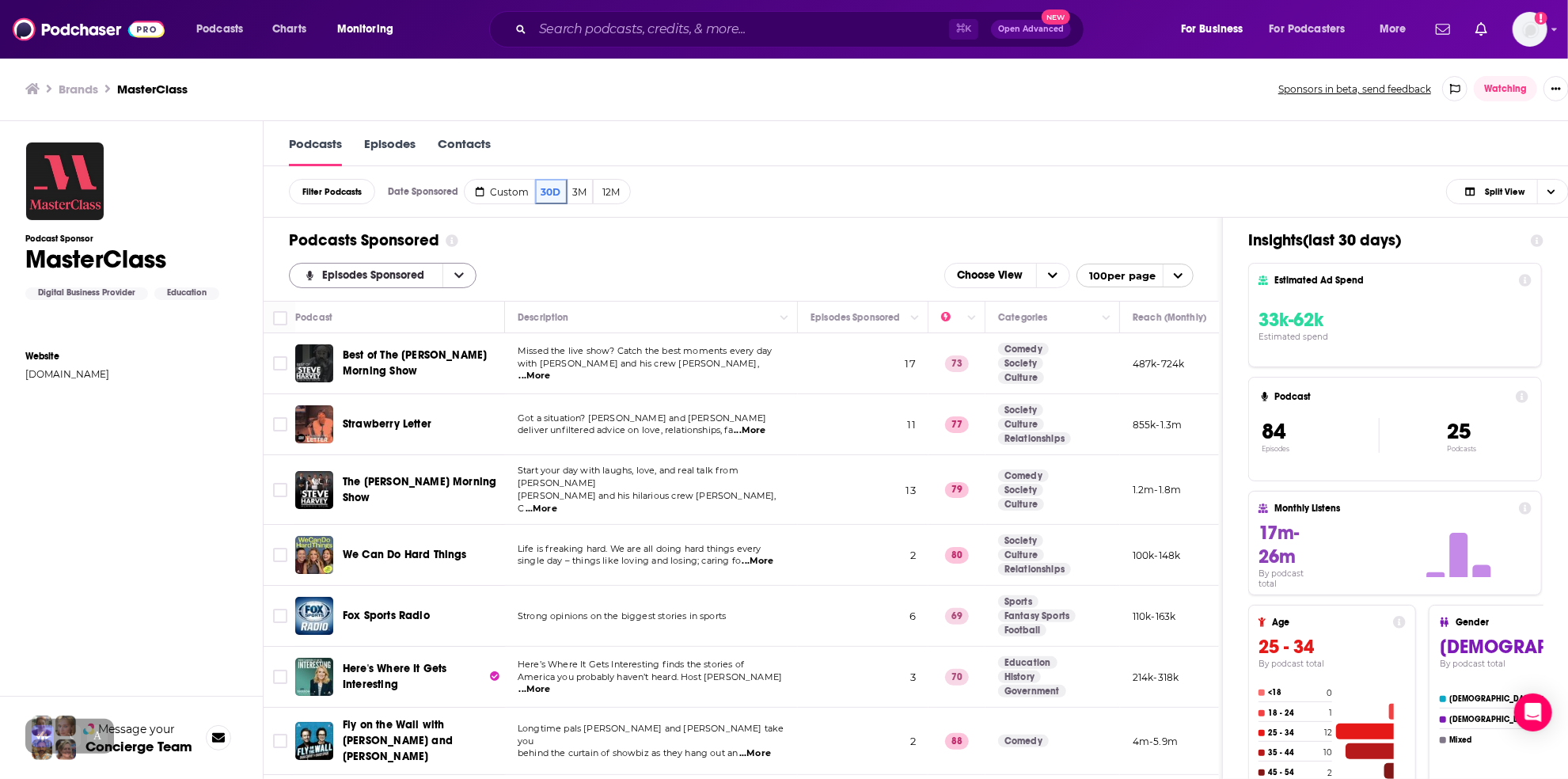 click on "Episodes Sponsored" at bounding box center [366, 276] 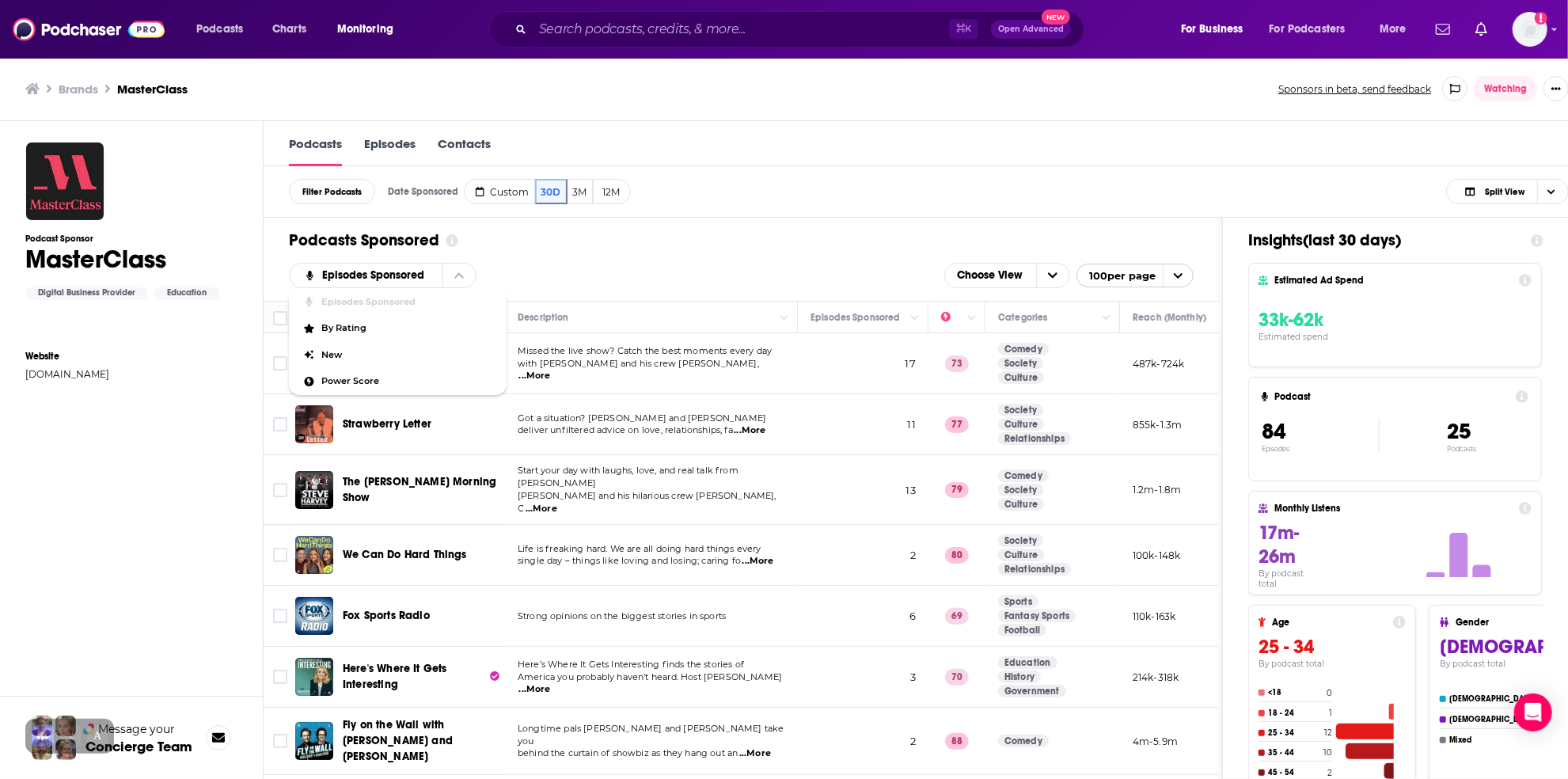 click on "Episodes Sponsored Episodes Sponsored By Rating New Power Score Choose View 100  per page" at bounding box center (741, 276) 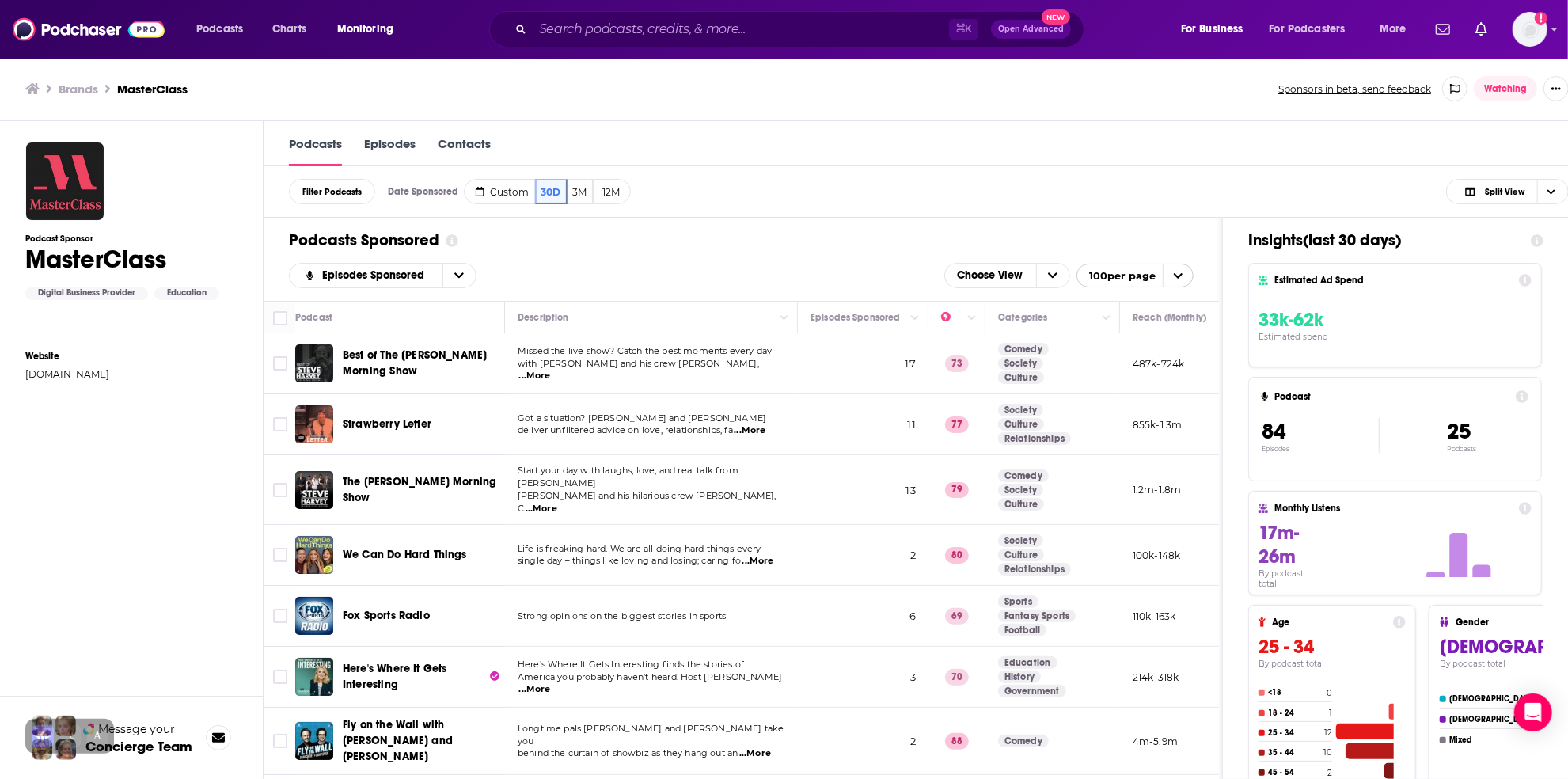 scroll, scrollTop: 1, scrollLeft: 0, axis: vertical 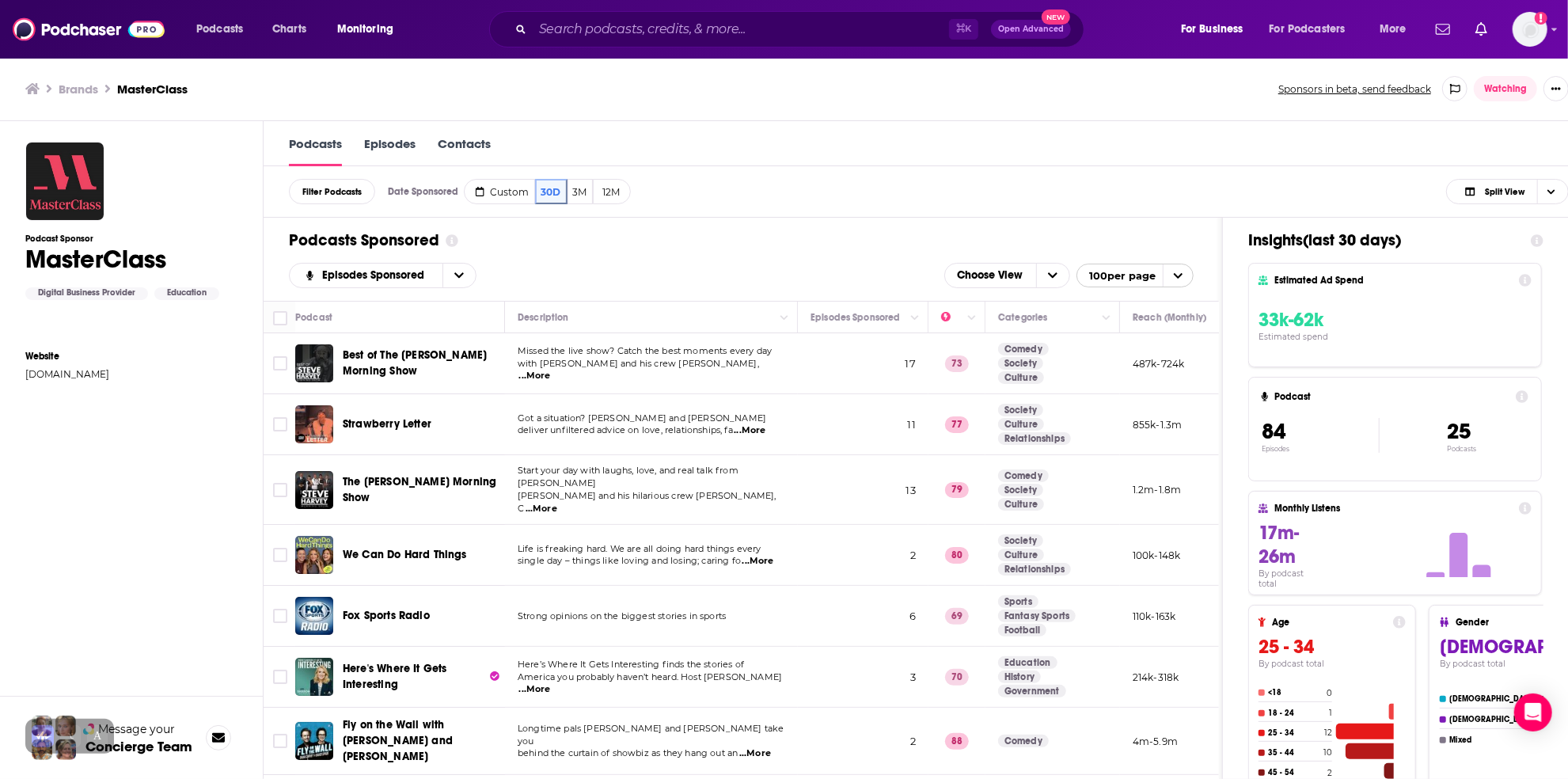 click on "Podcasts Sponsored Episodes Sponsored Choose View 100  per page" at bounding box center (741, 259) 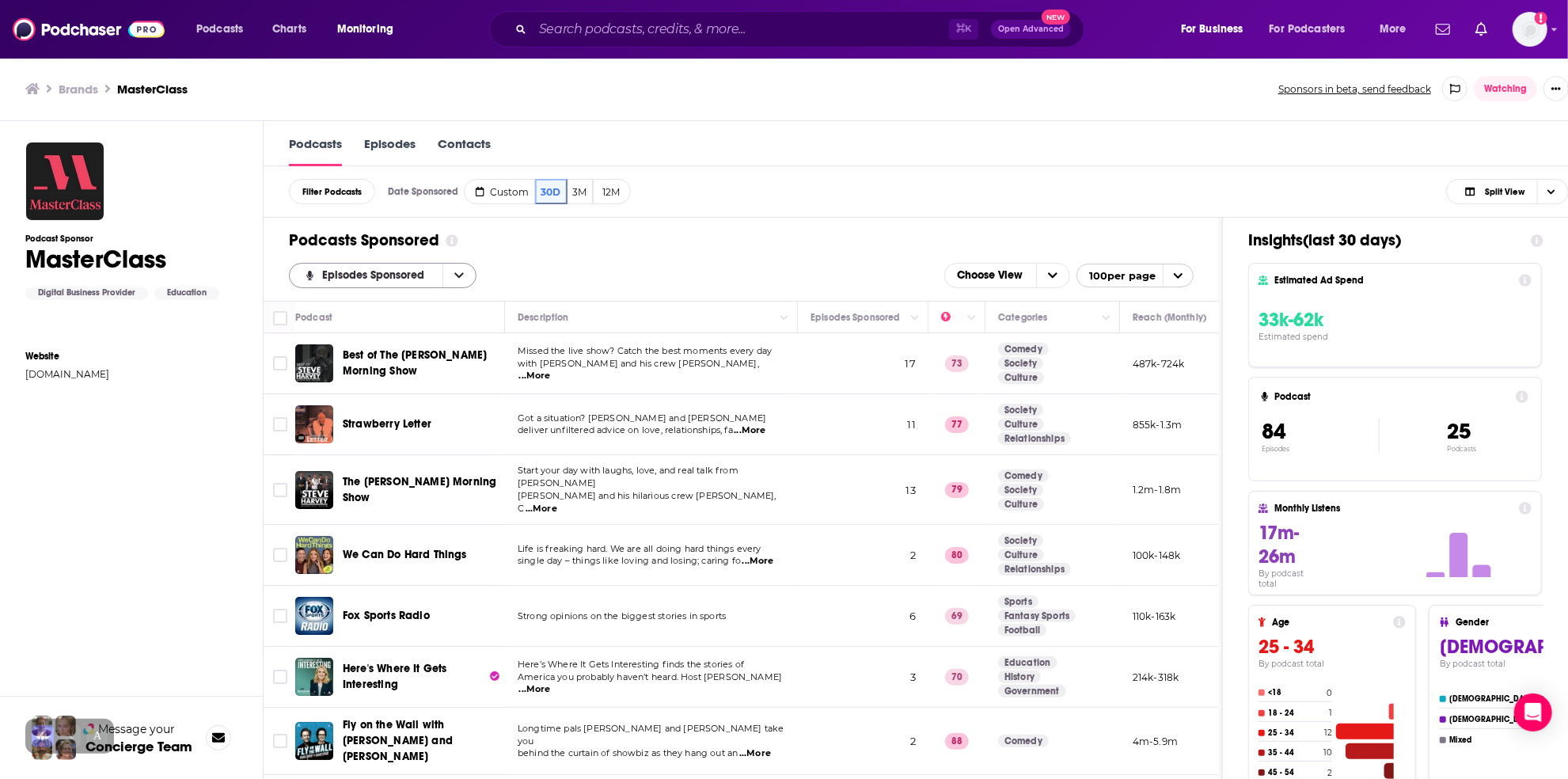 click 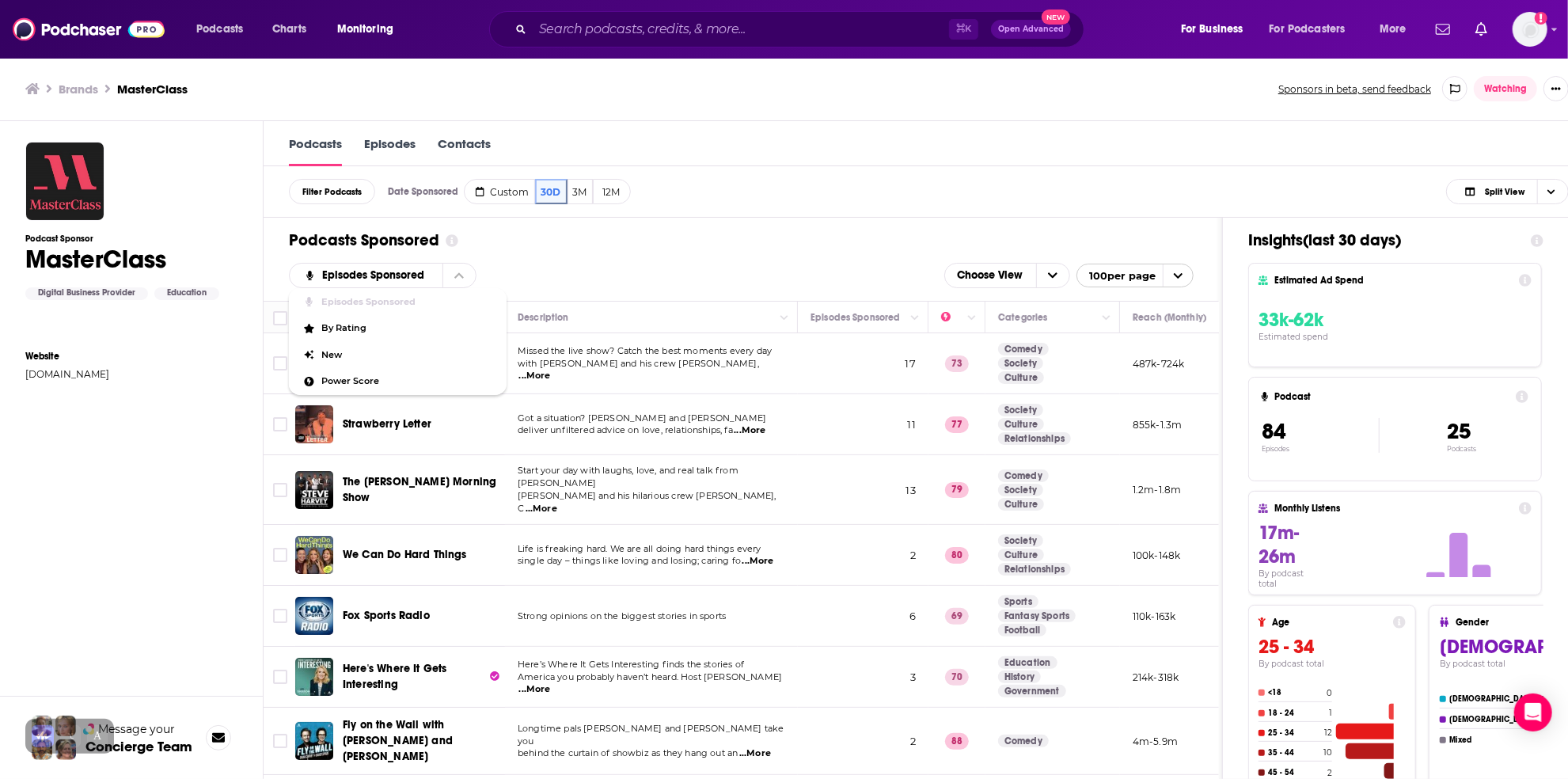 click on "Podcasts Sponsored Episodes Sponsored Episodes Sponsored By Rating New Power Score Choose View 100  per page" at bounding box center (741, 259) 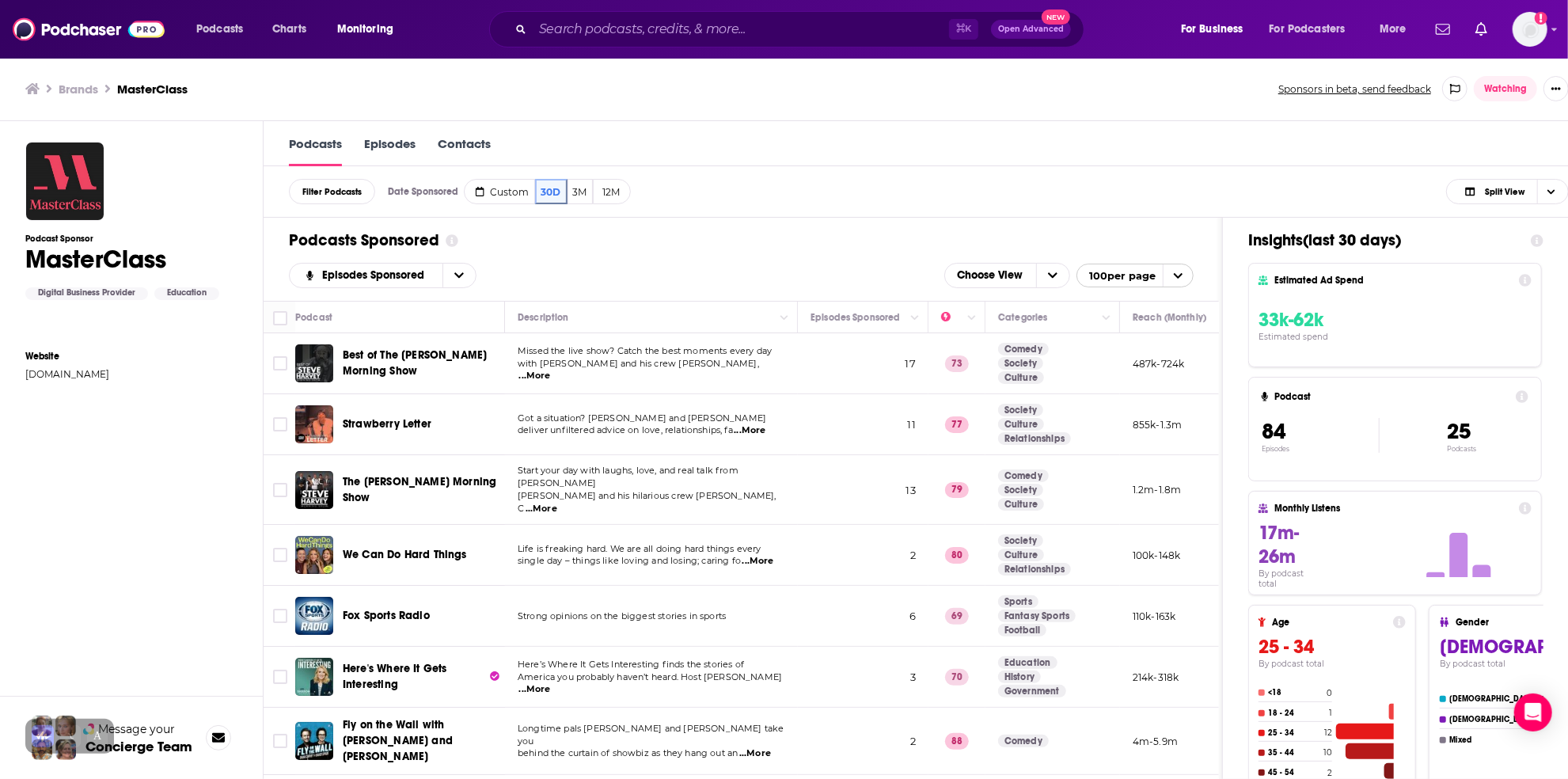 scroll, scrollTop: 8, scrollLeft: 0, axis: vertical 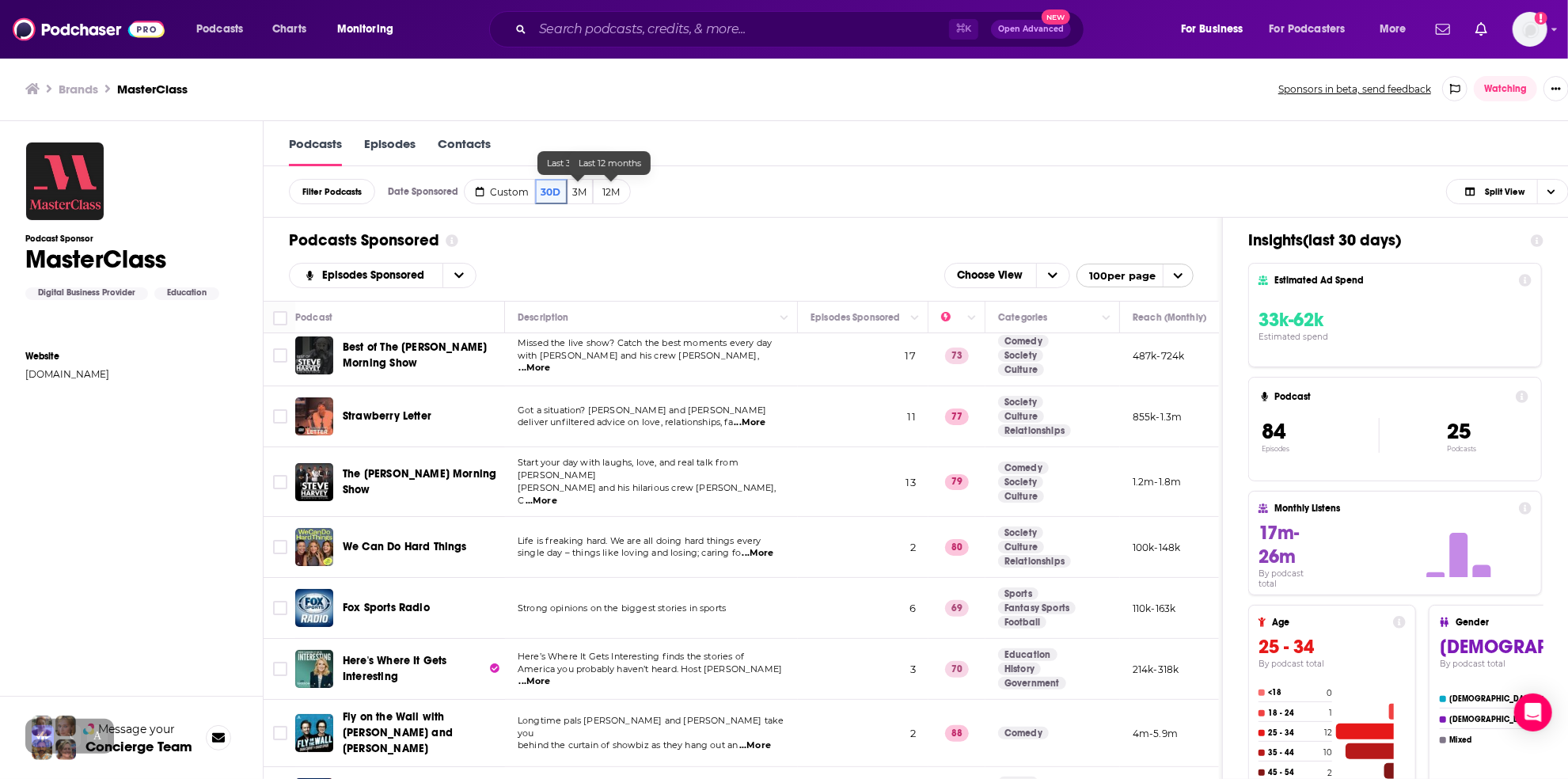 click on "3M" at bounding box center (580, 192) 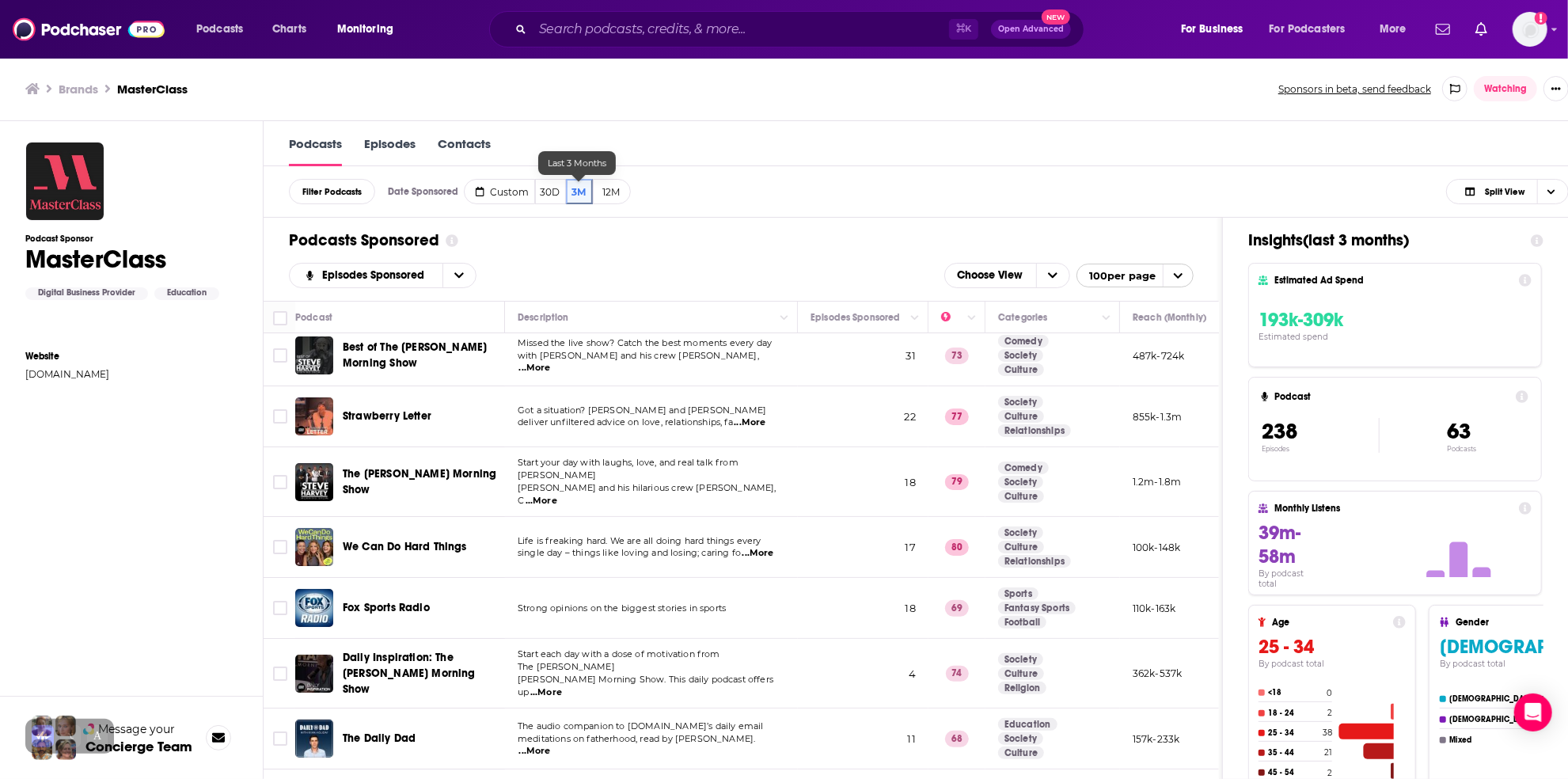 click on "Episodes" at bounding box center [389, 151] 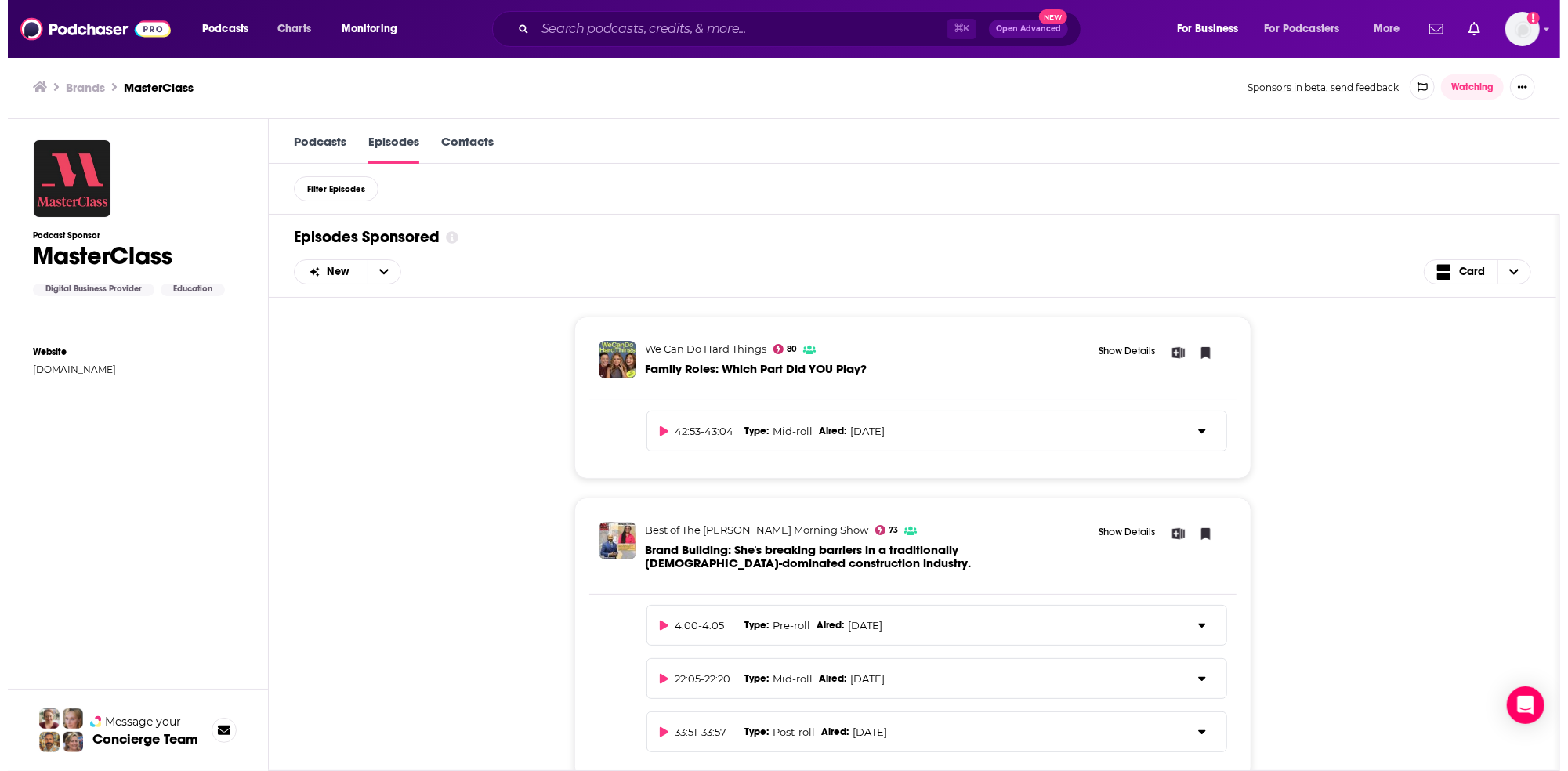 scroll, scrollTop: 0, scrollLeft: 0, axis: both 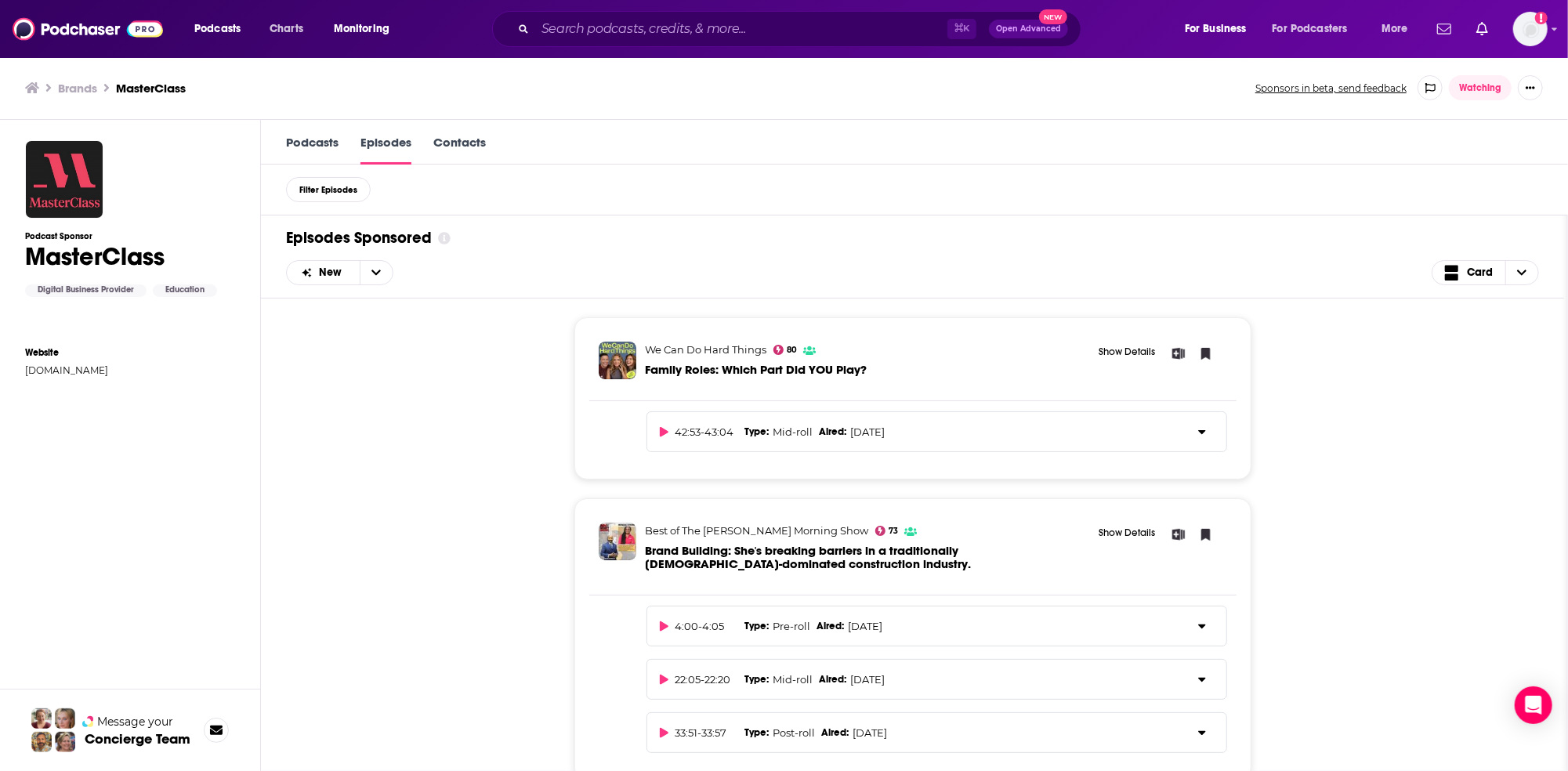 click on "Podcasts" at bounding box center (312, 150) 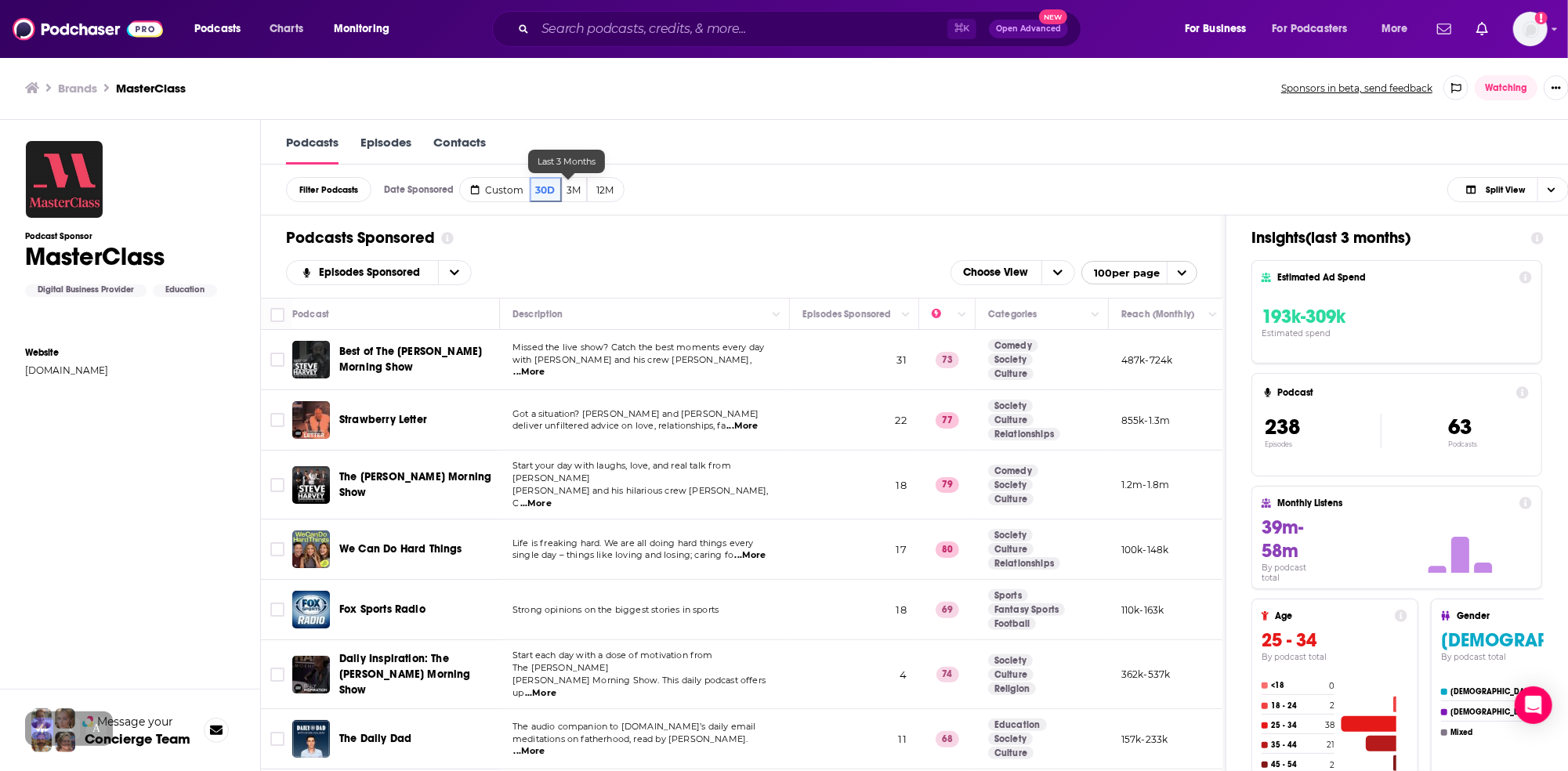 click on "3M" at bounding box center (574, 190) 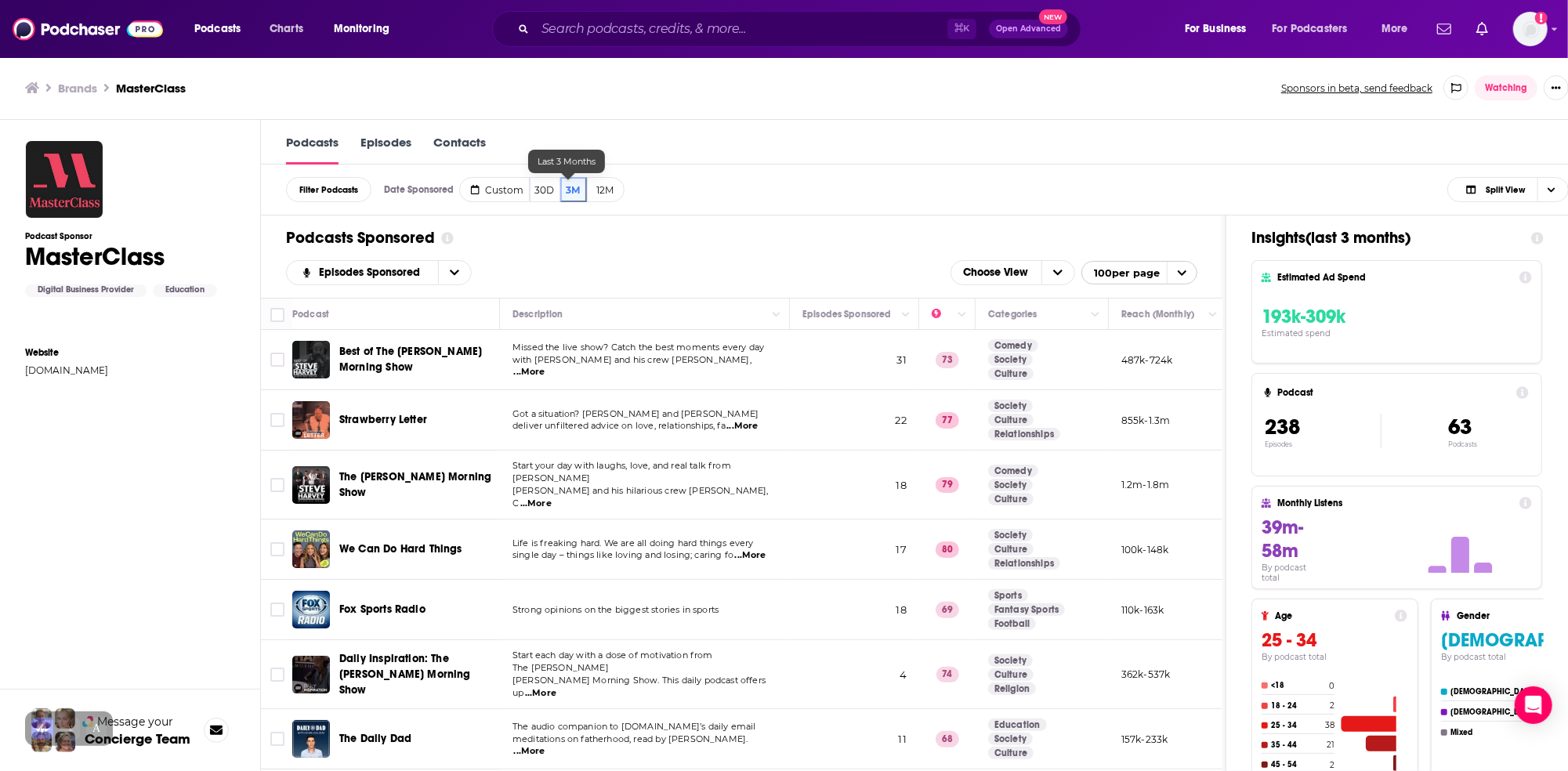 scroll, scrollTop: 5, scrollLeft: 0, axis: vertical 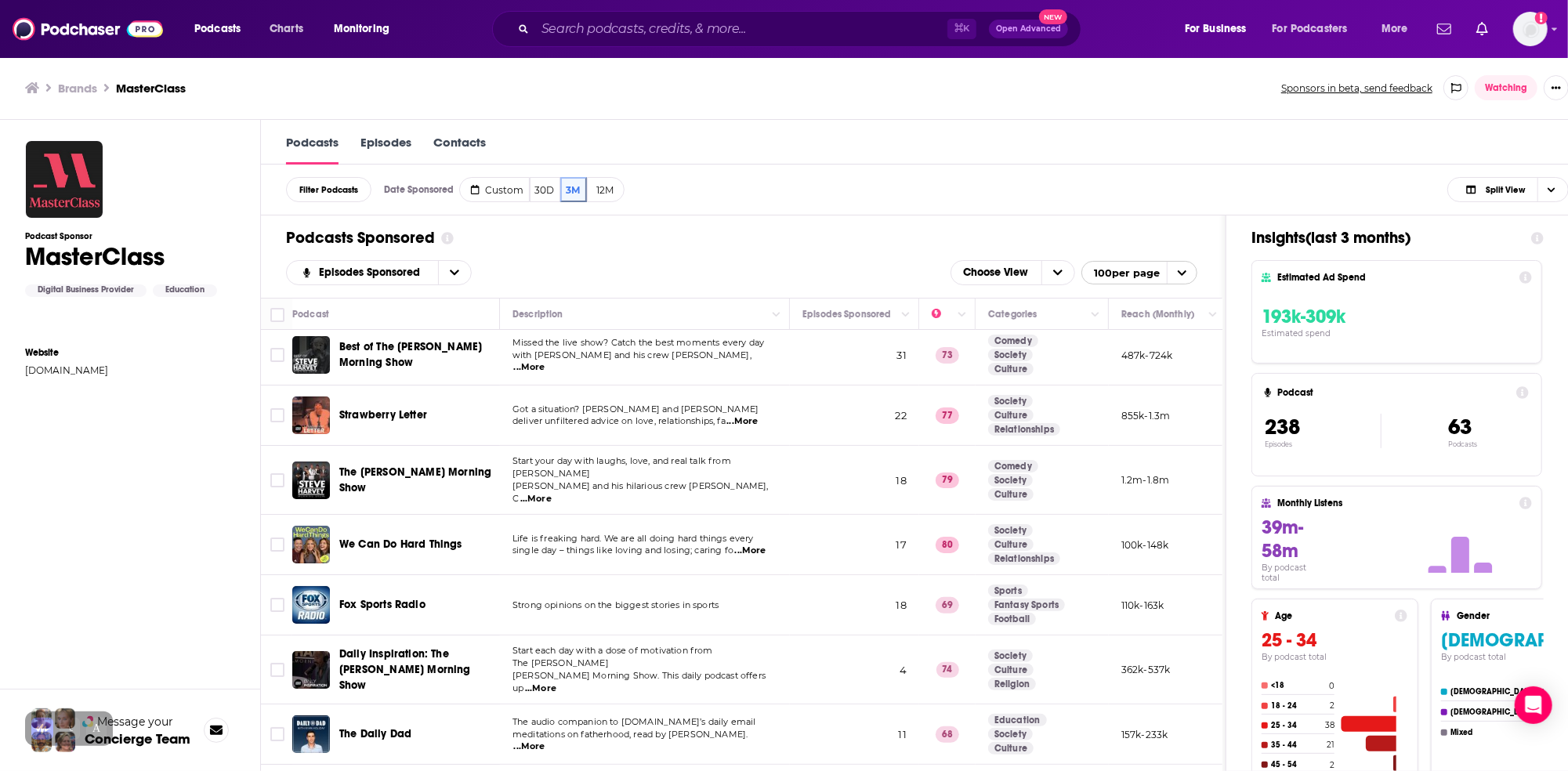 click on "Episodes" at bounding box center (386, 150) 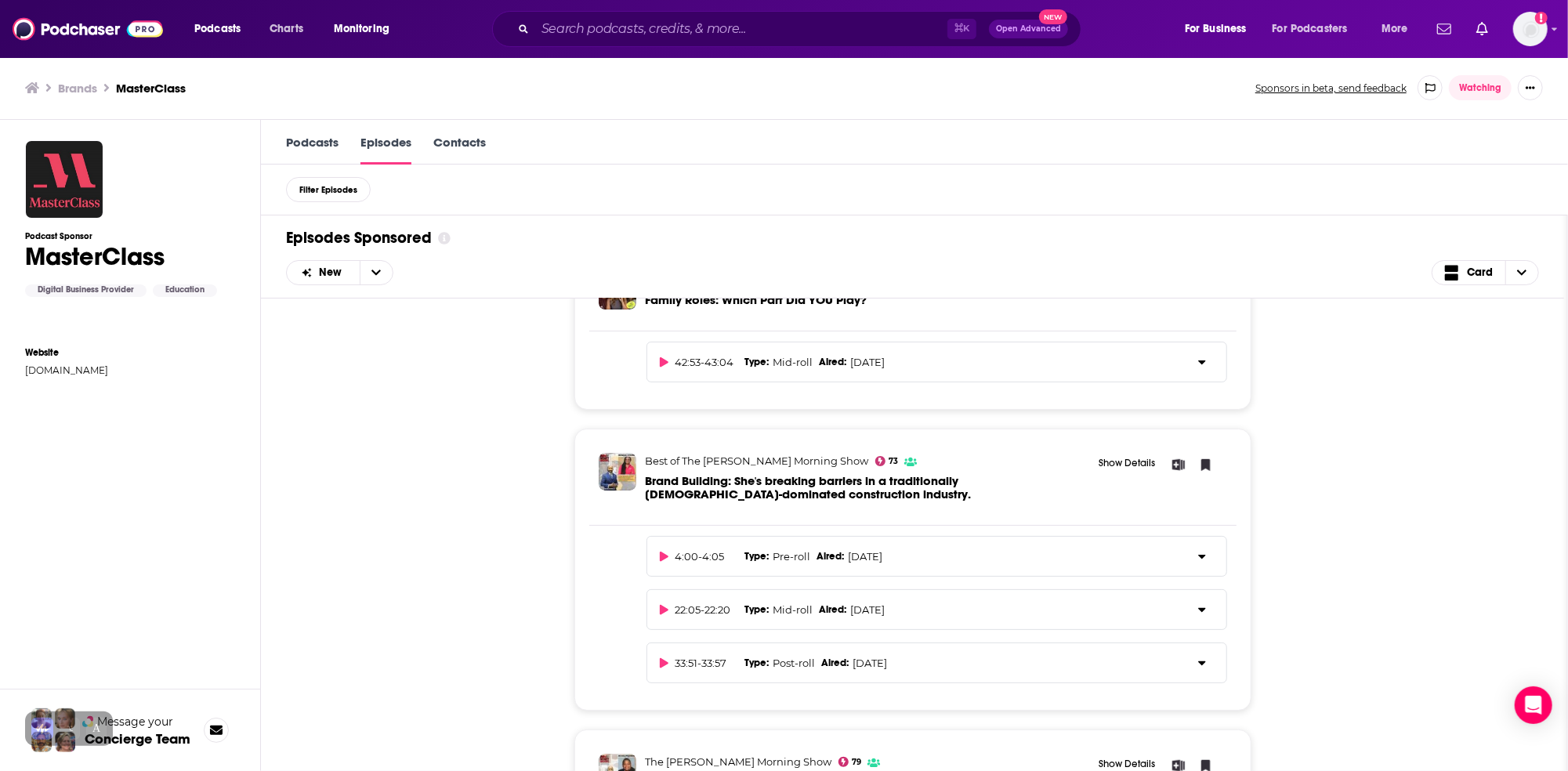 scroll, scrollTop: 71, scrollLeft: 0, axis: vertical 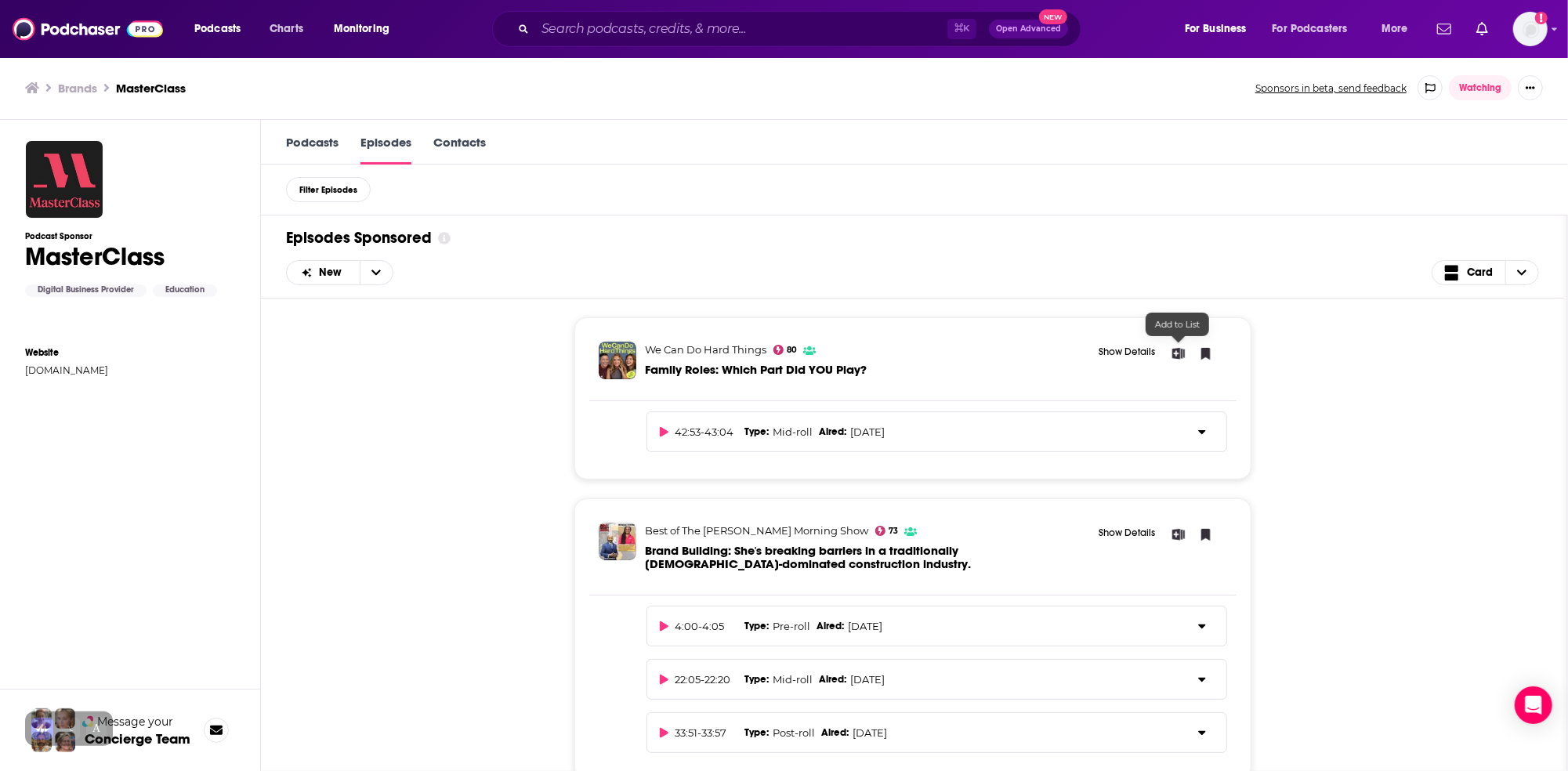 click at bounding box center [1178, 353] 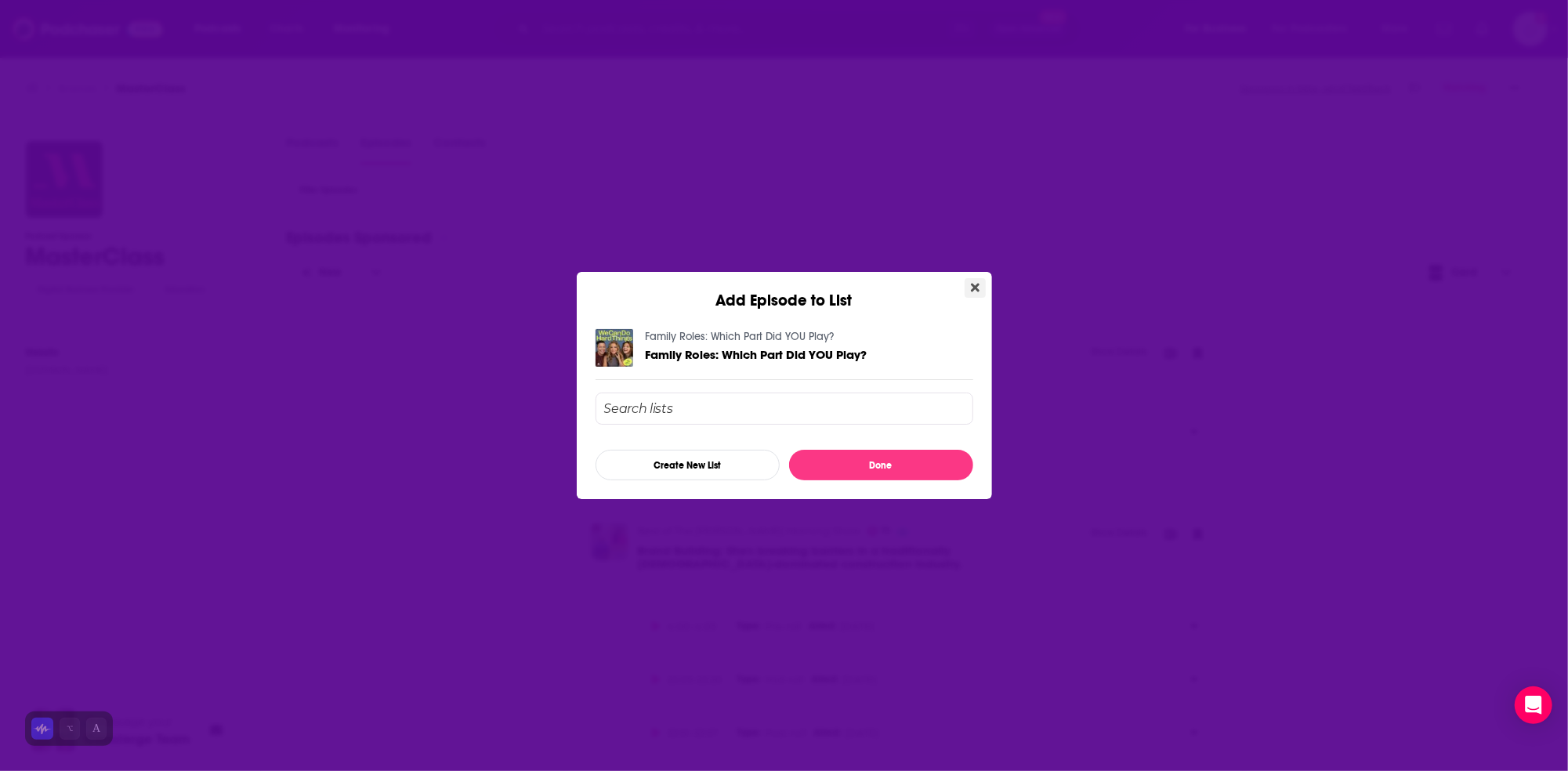 click 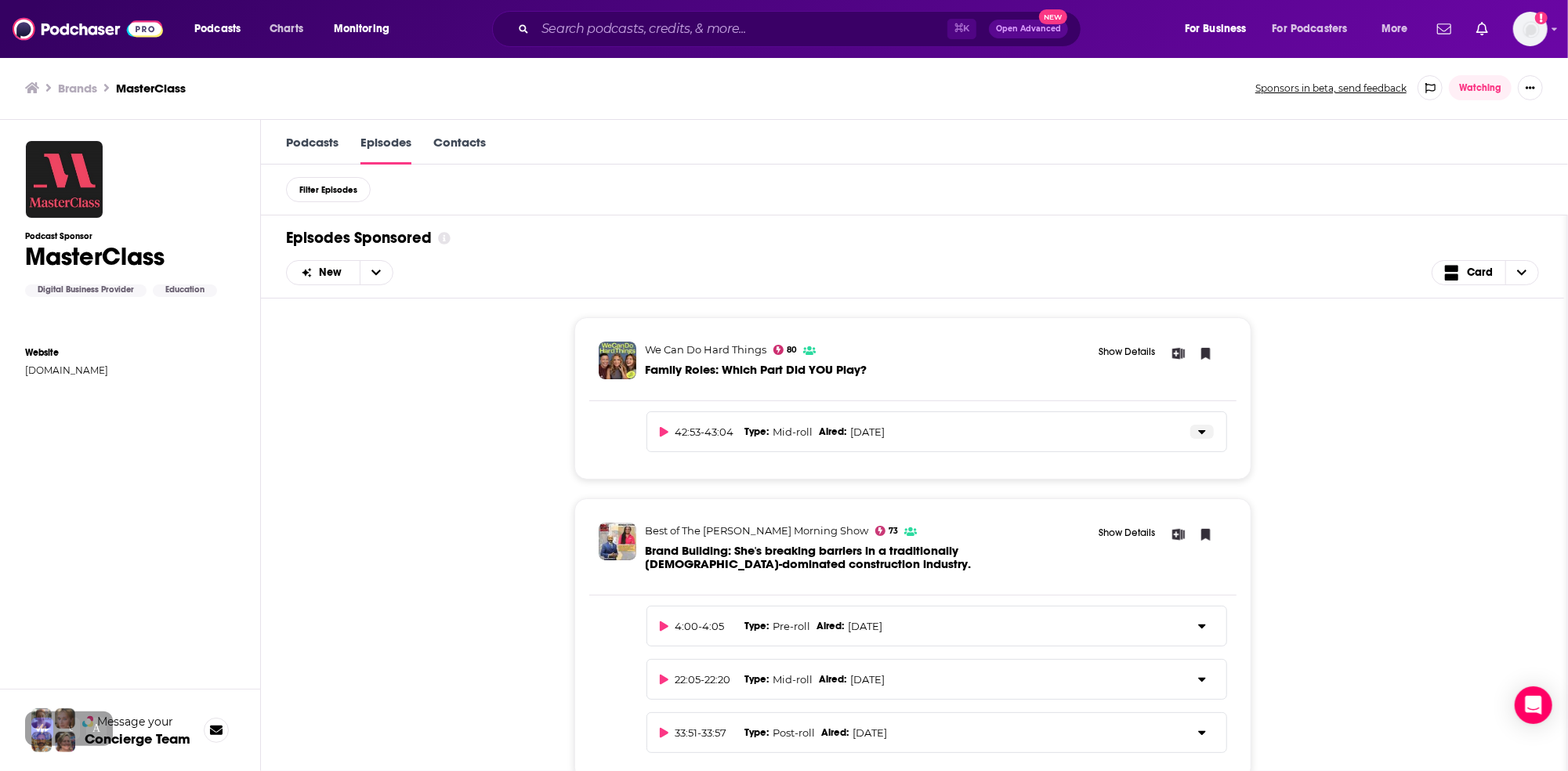 click at bounding box center [1202, 432] 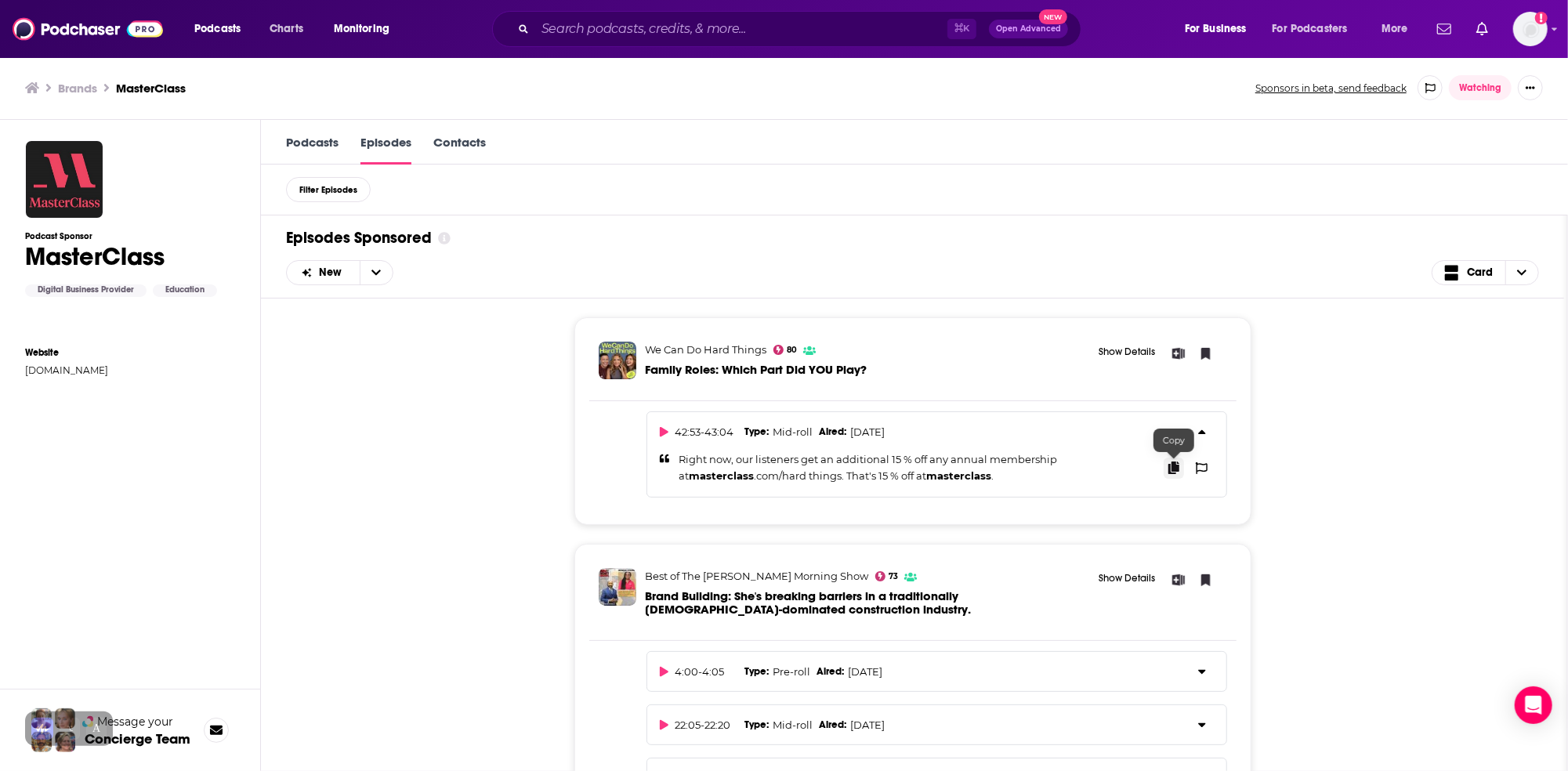 click at bounding box center (1174, 468) 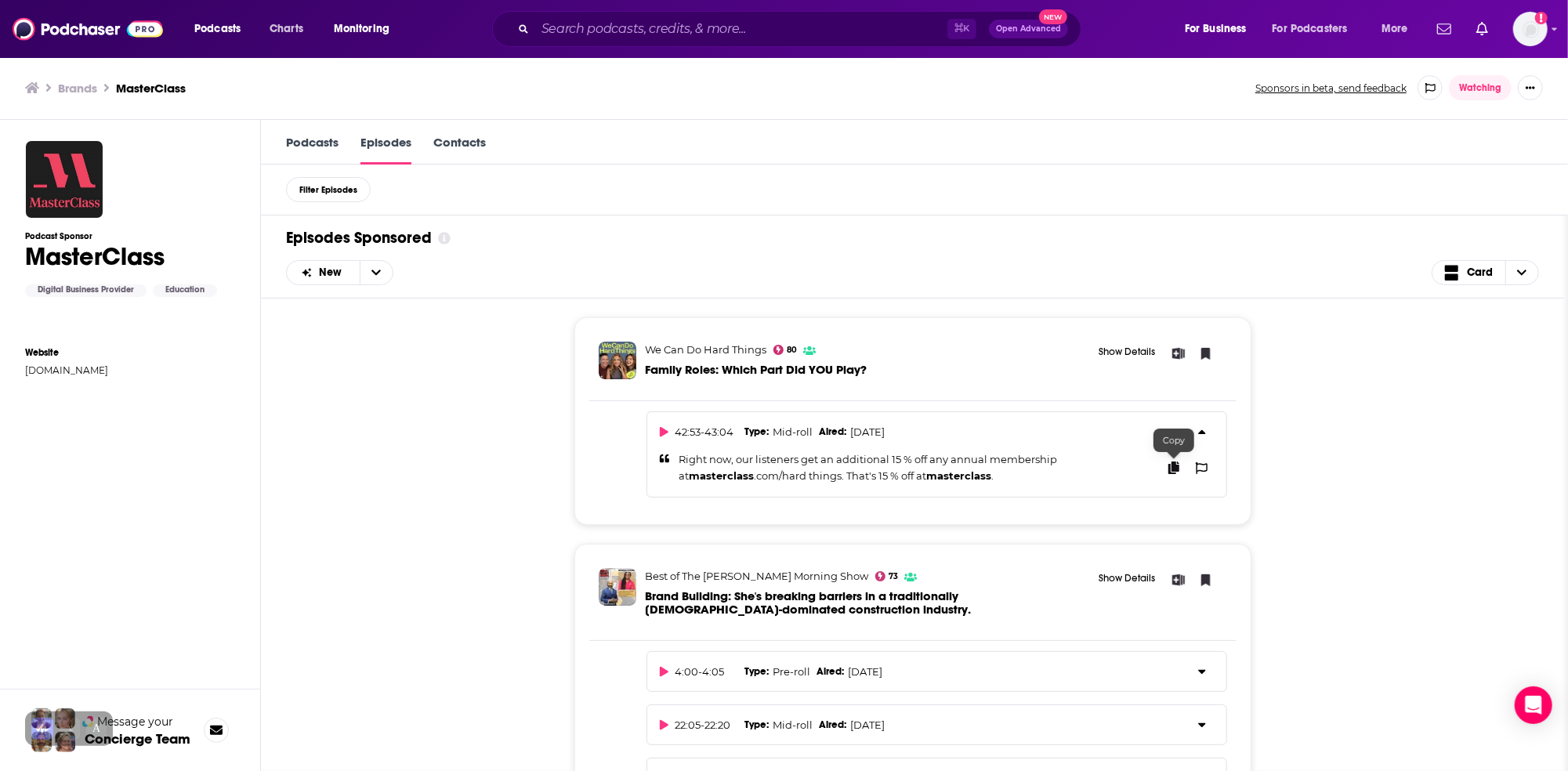click on "Podcasts Charts Monitoring ⌘  K Open Advanced New For Business For Podcasters More Add a profile image" at bounding box center [784, 29] 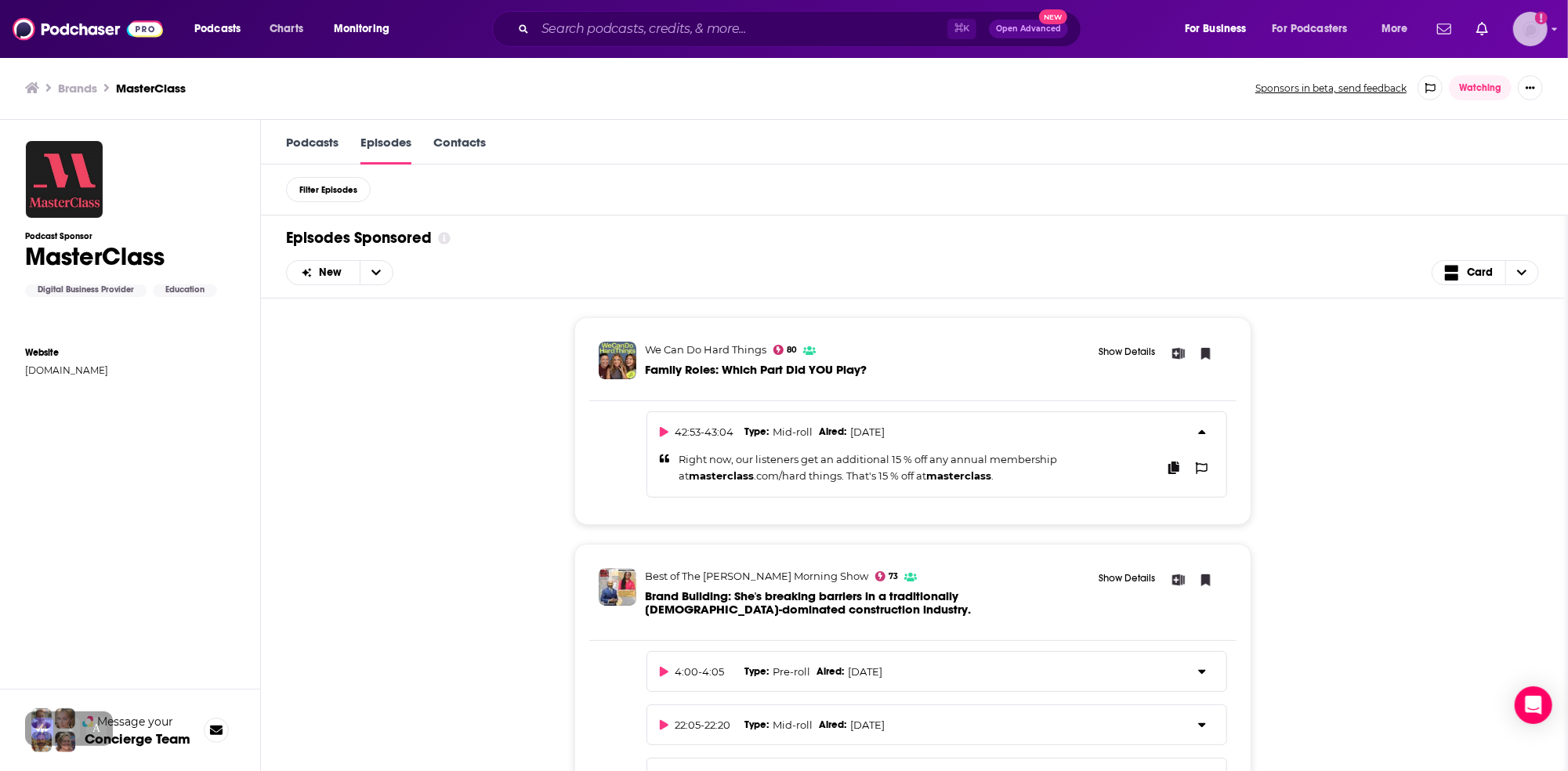 click 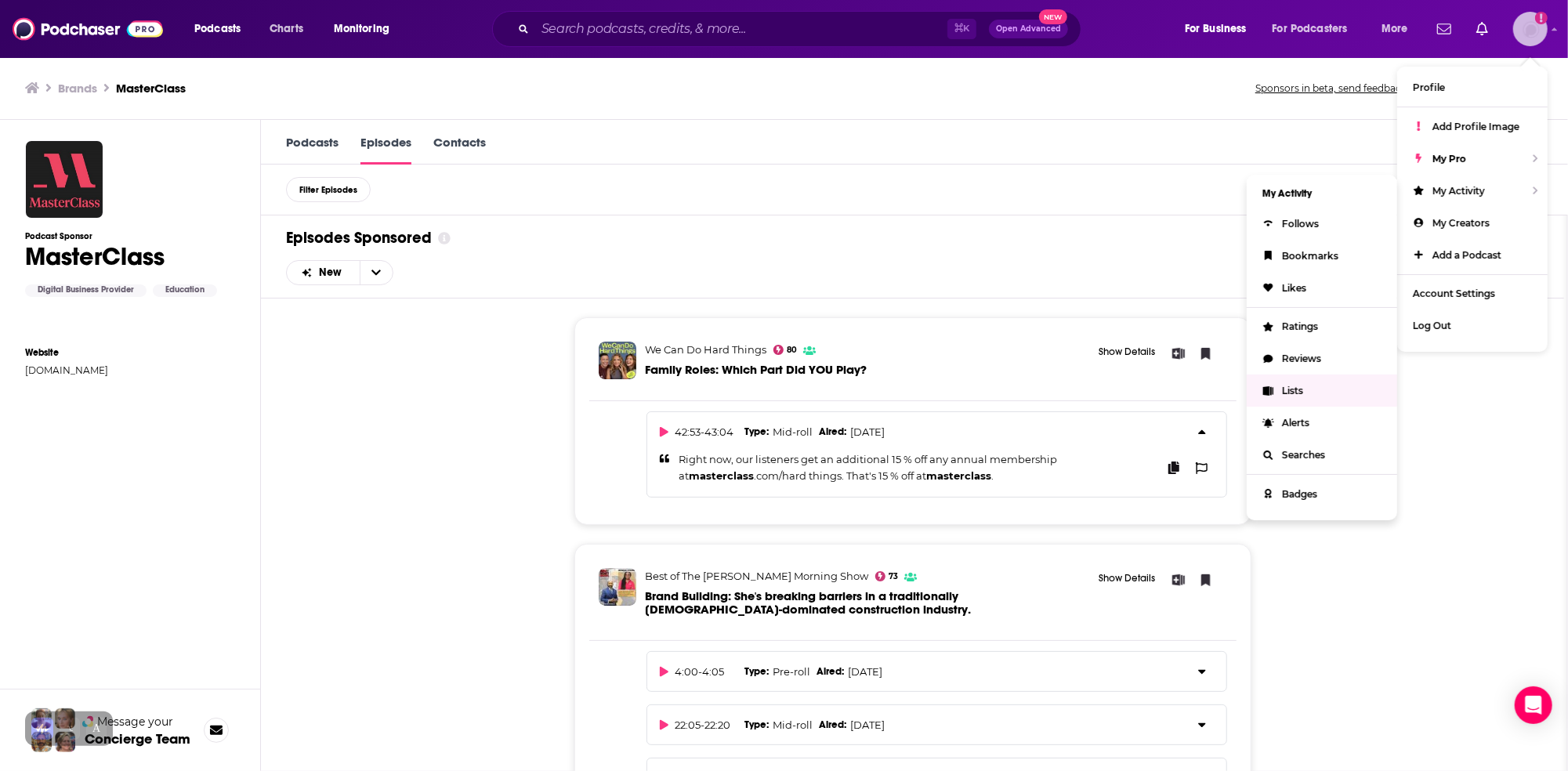 click on "Lists" at bounding box center [1322, 390] 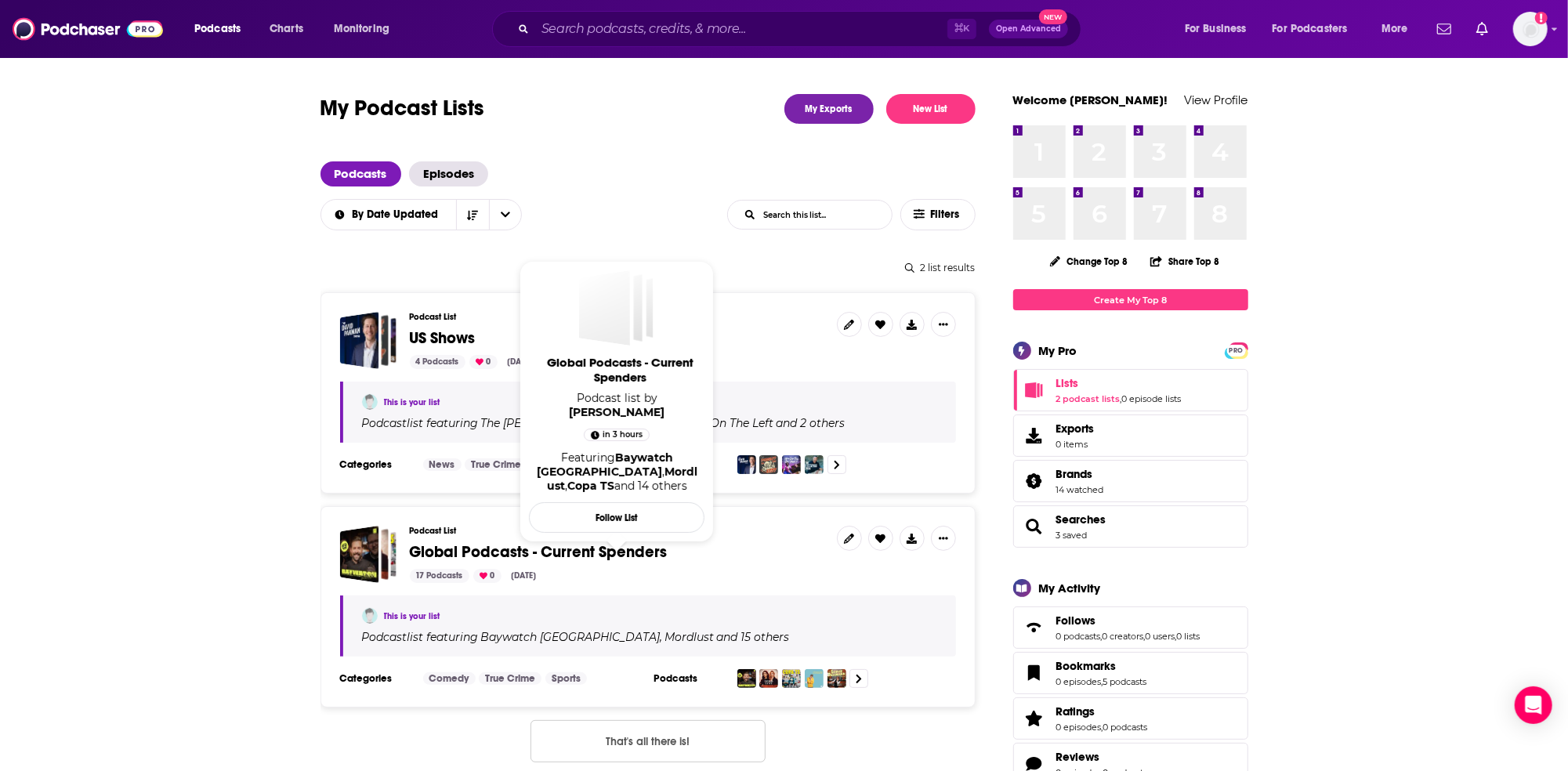 click on "Global Podcasts - Current Spenders" at bounding box center [538, 552] 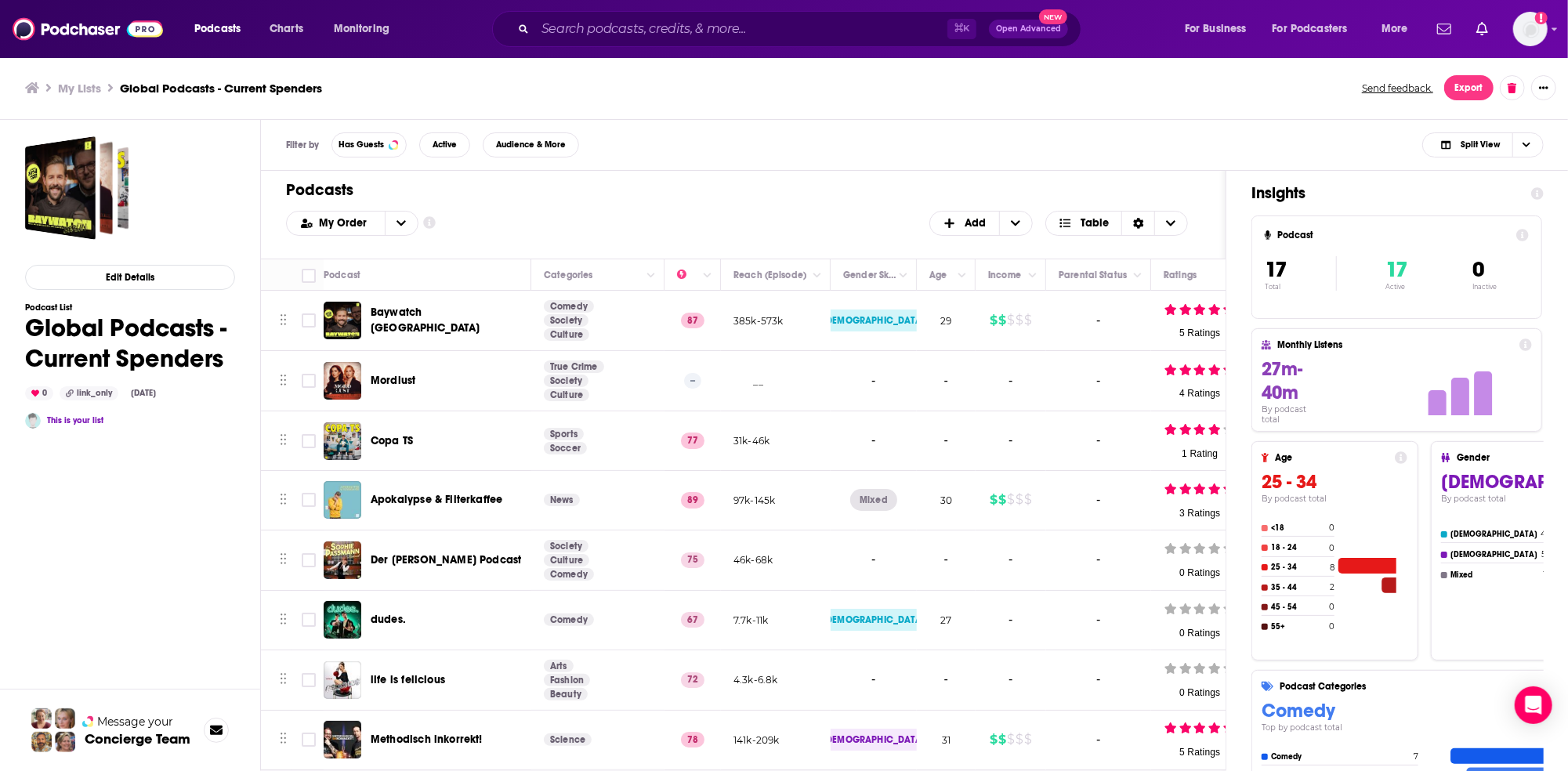 click on "Filter by Has Guests Active Audience & More Split View" at bounding box center (914, 145) 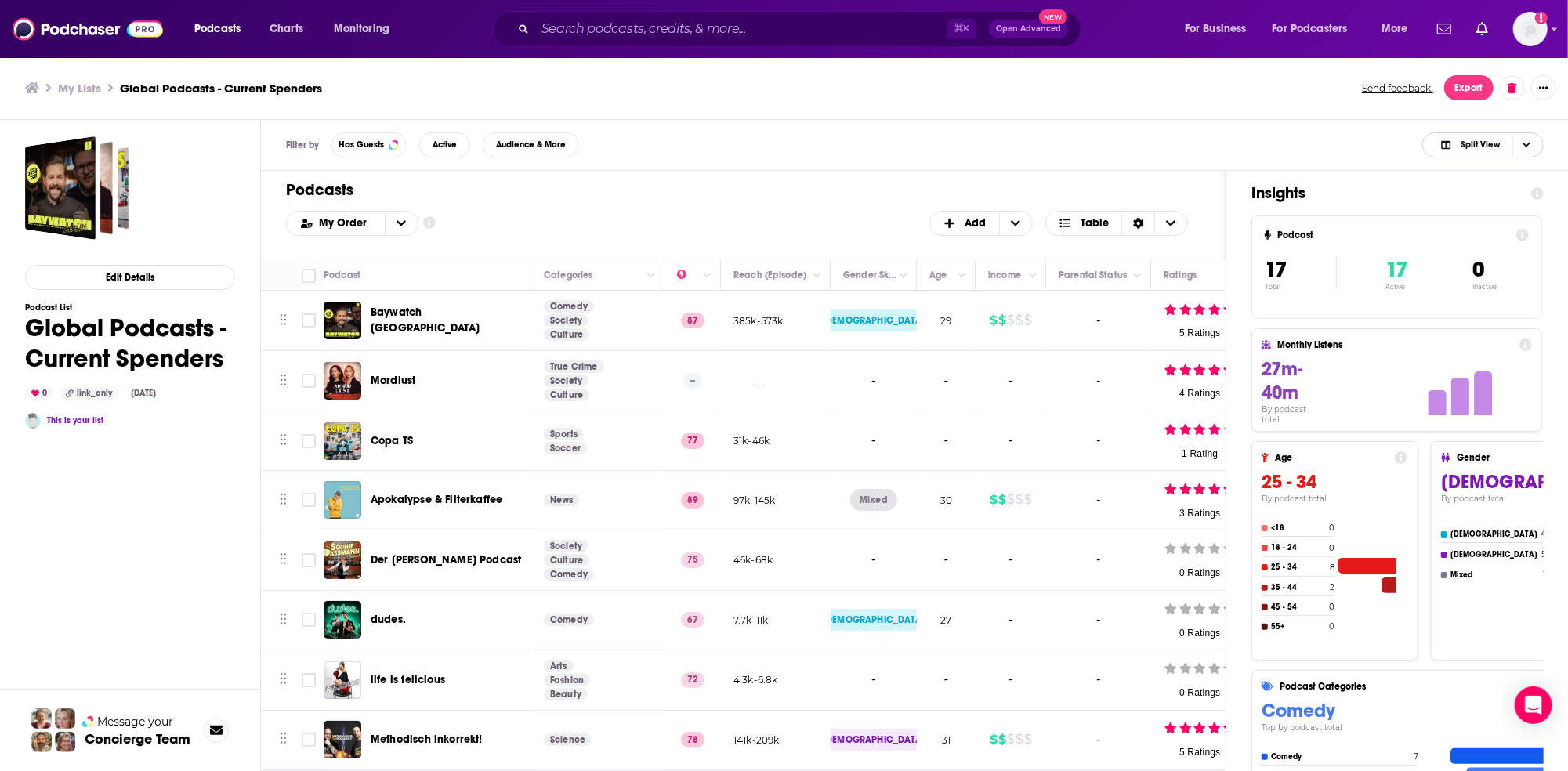 click 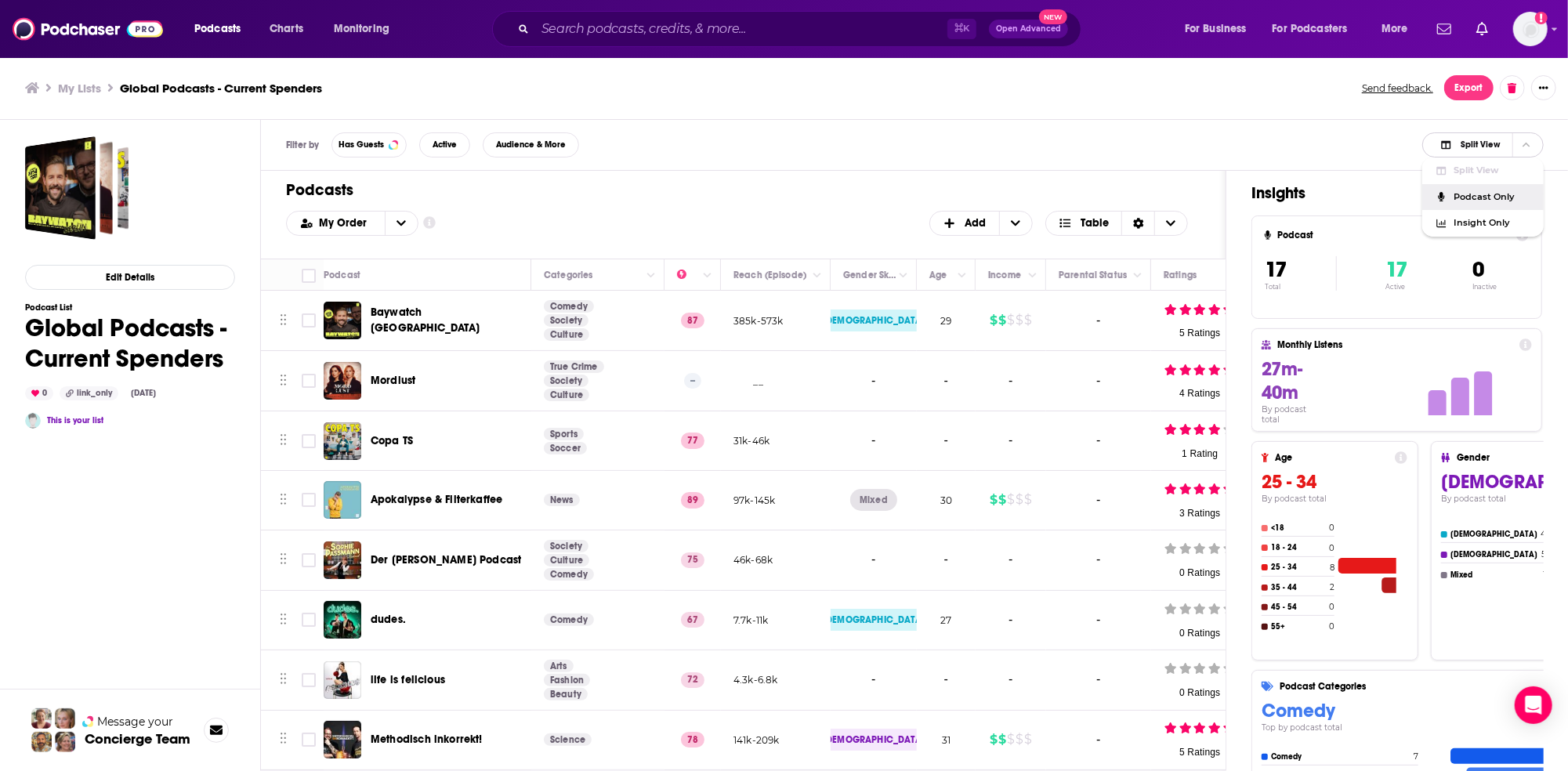 click on "Podcast Only" at bounding box center [1492, 197] 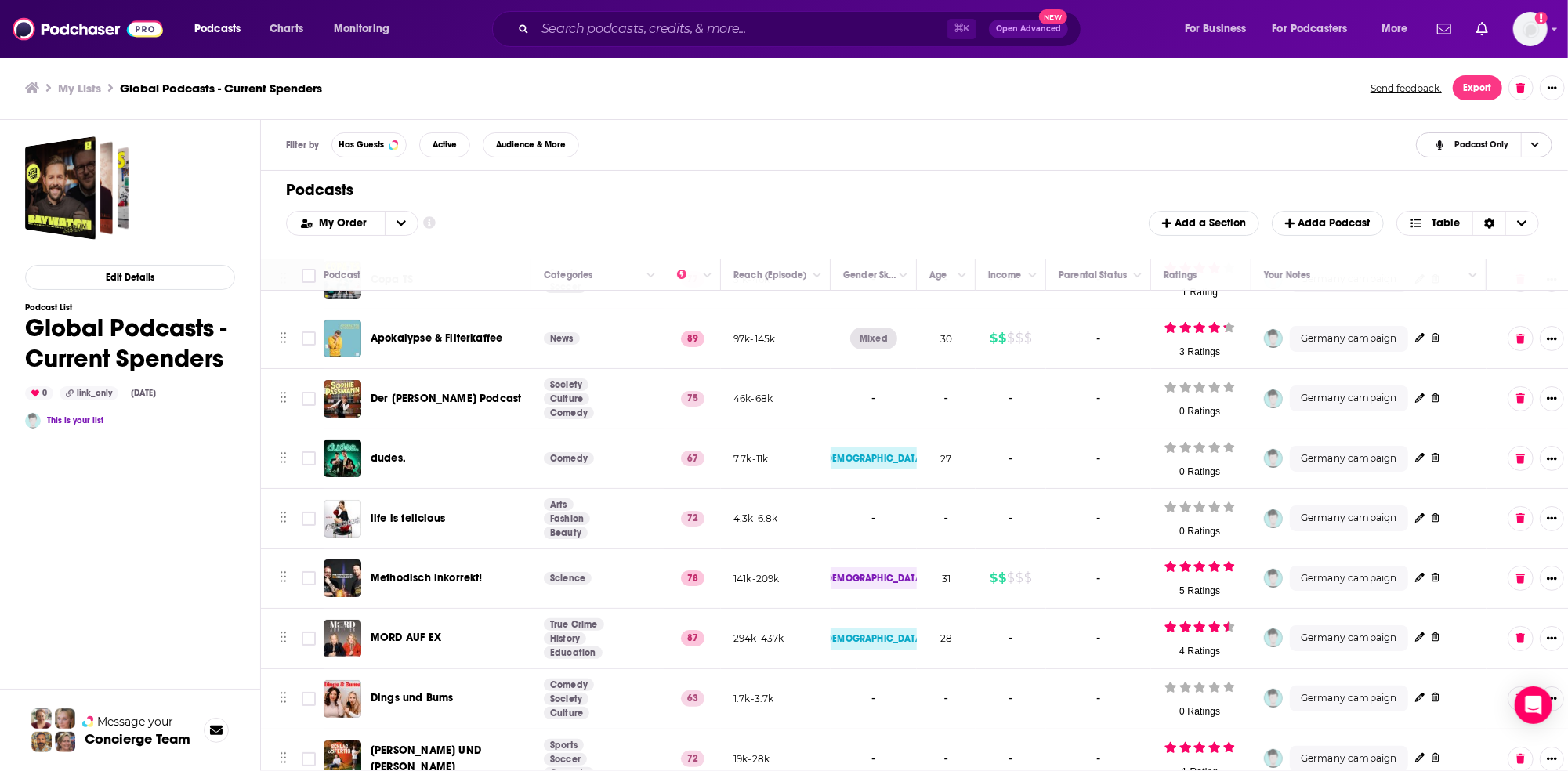 scroll, scrollTop: 0, scrollLeft: 0, axis: both 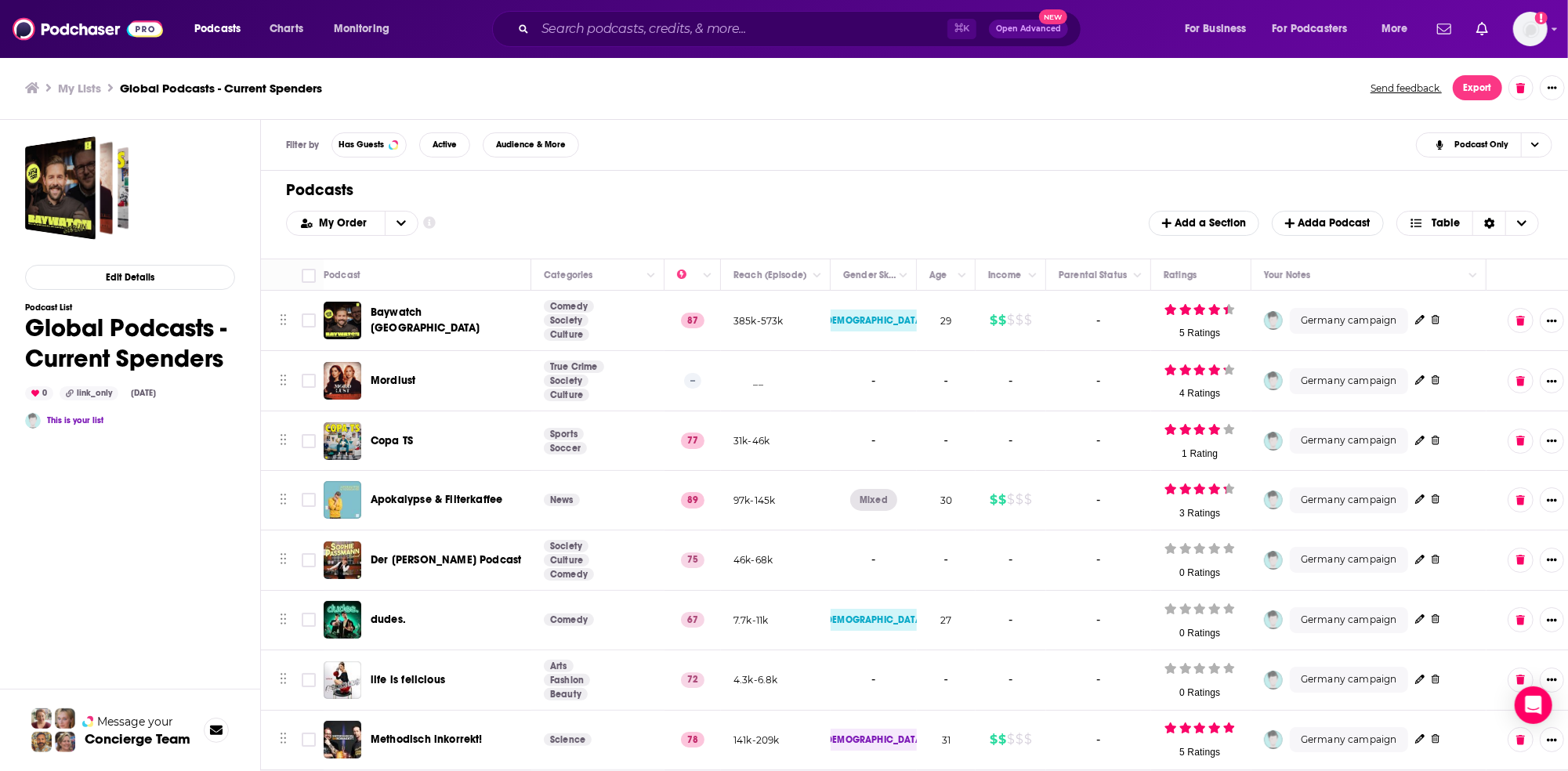 click on "Baywatch [GEOGRAPHIC_DATA]" at bounding box center [425, 320] 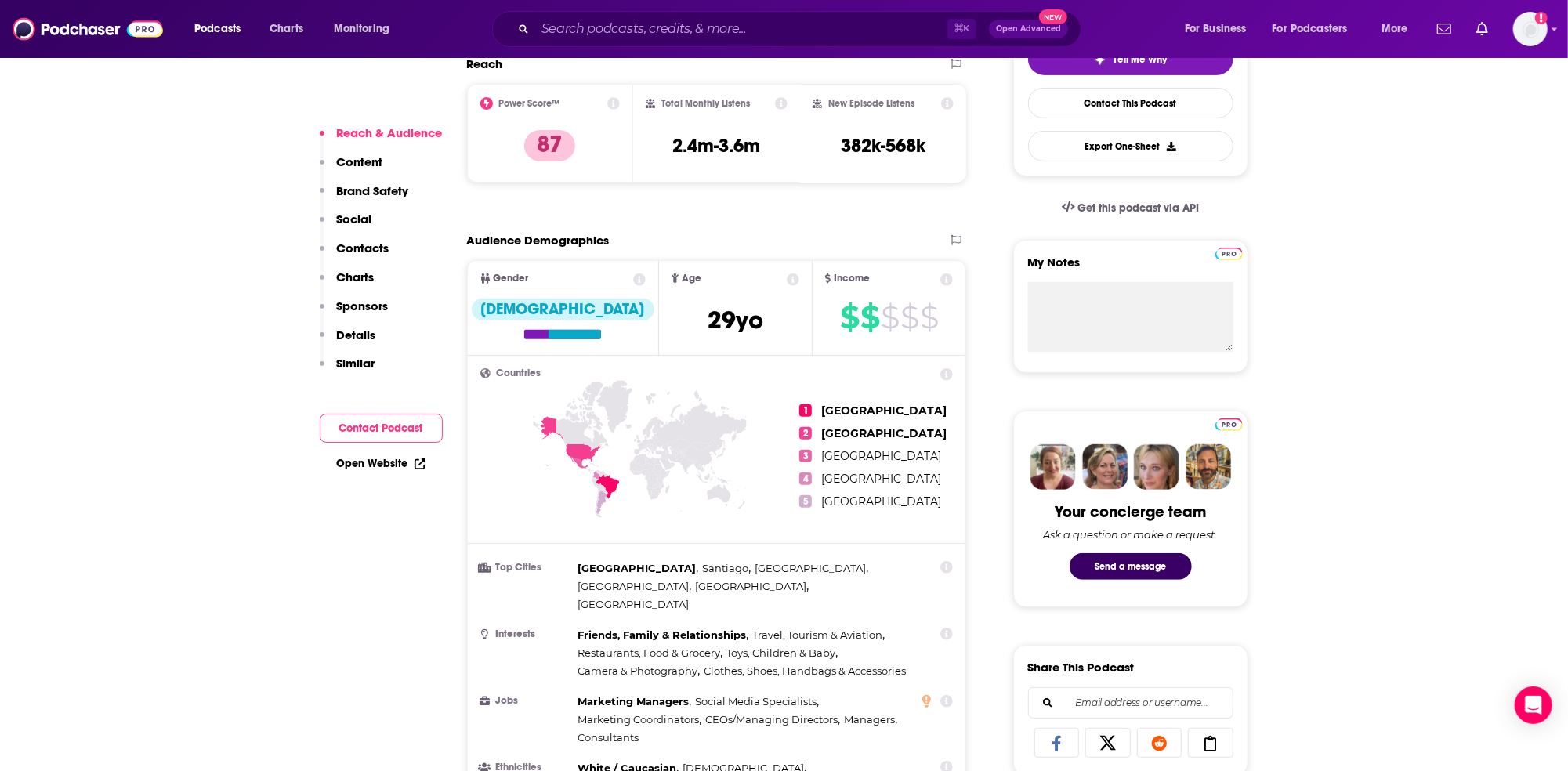 scroll, scrollTop: 624, scrollLeft: 0, axis: vertical 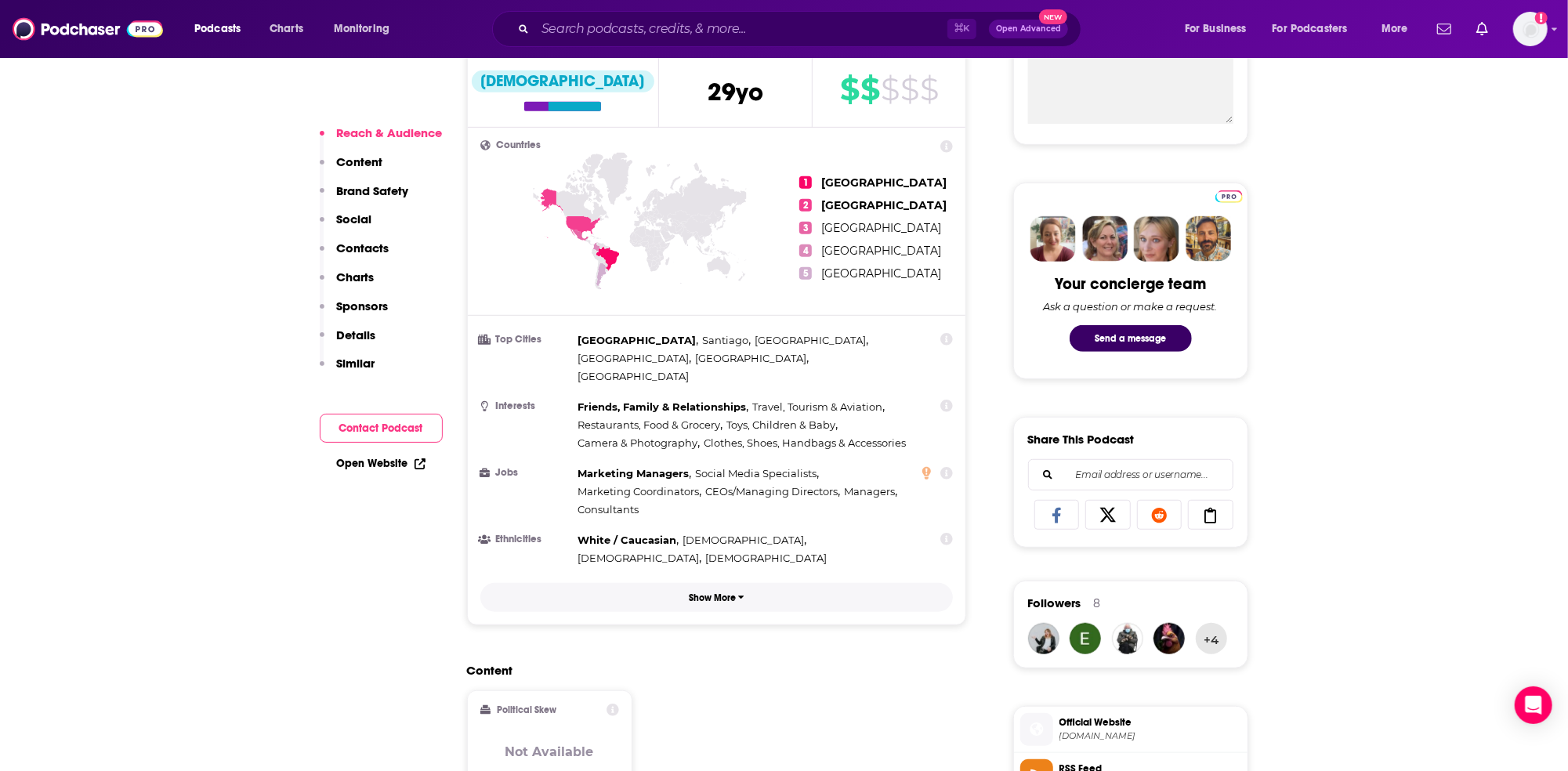 click on "Show More" at bounding box center (712, 598) 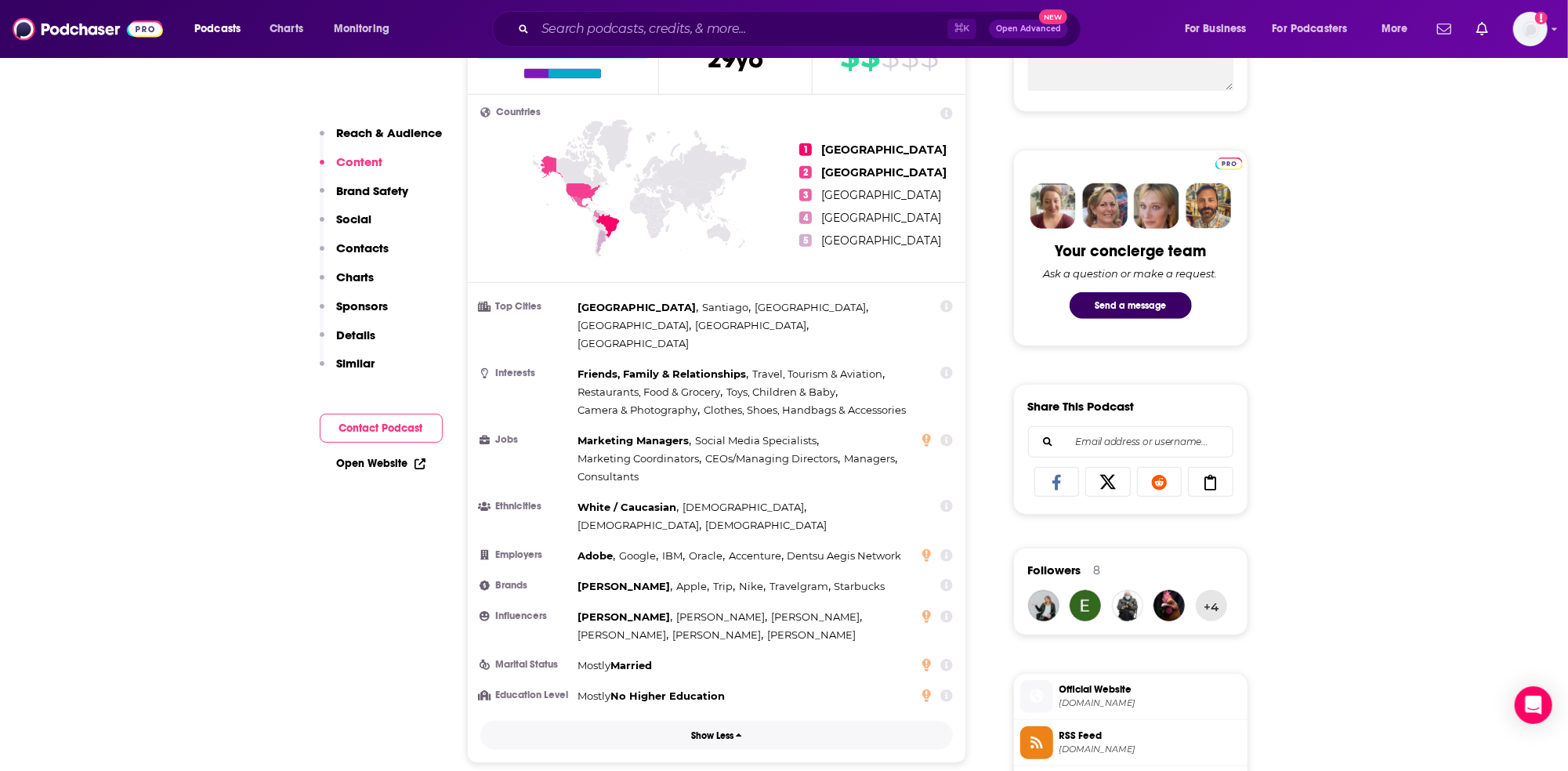 scroll, scrollTop: 664, scrollLeft: 0, axis: vertical 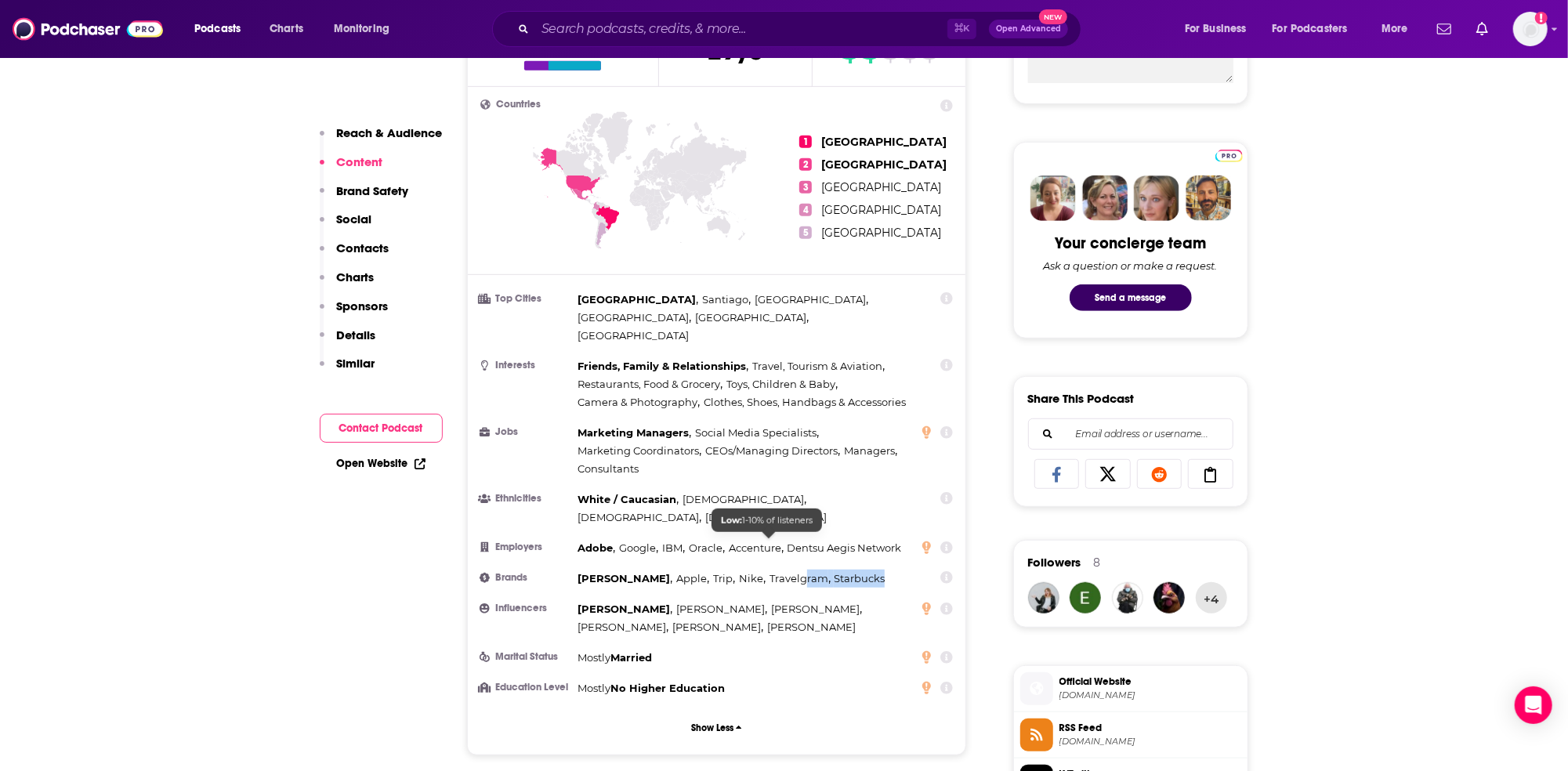 drag, startPoint x: 863, startPoint y: 548, endPoint x: 776, endPoint y: 545, distance: 87.051709 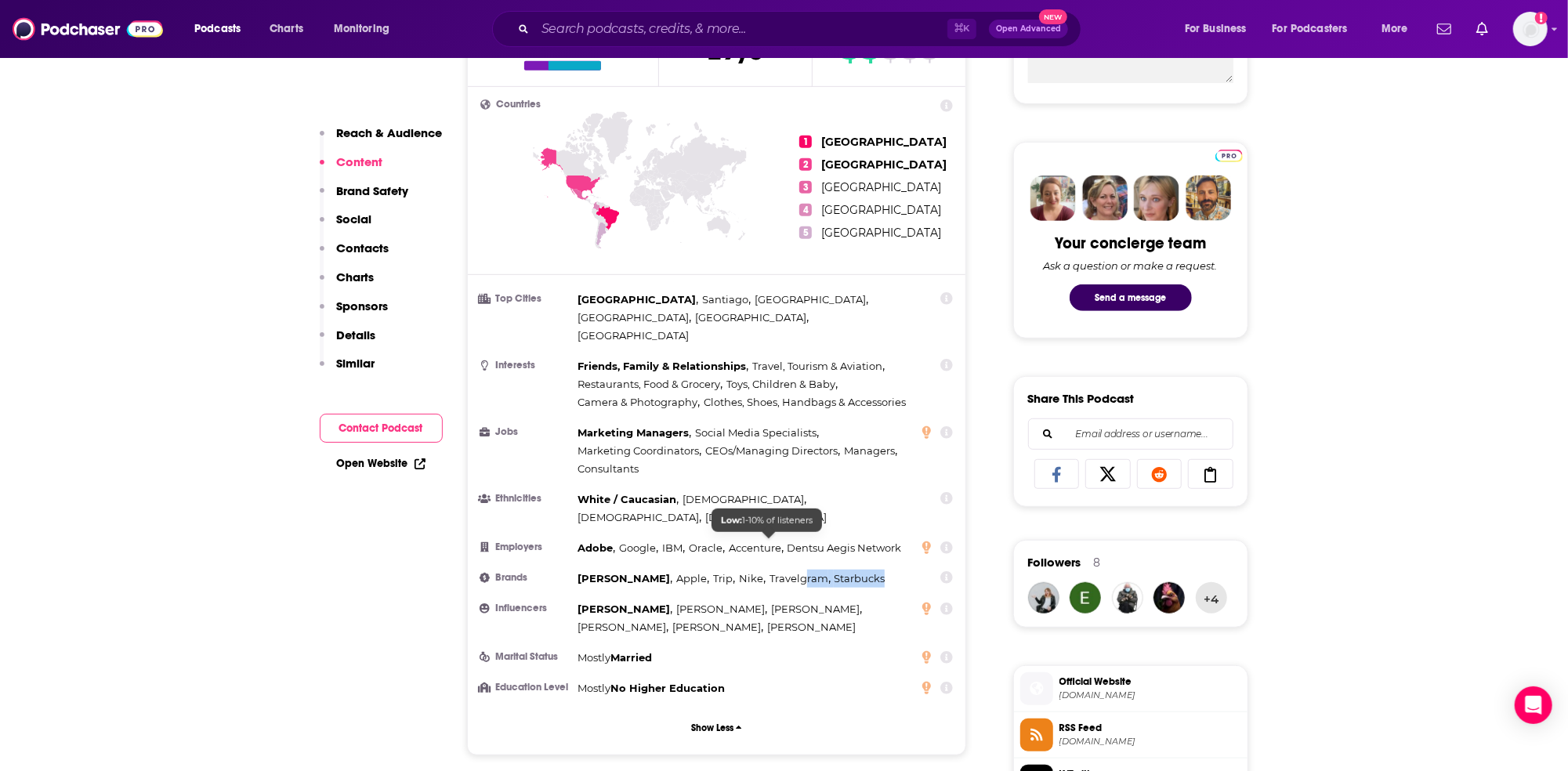 click on "Brands [PERSON_NAME] , Apple , Trip , Nike , Travelgram , Starbucks" at bounding box center [717, 578] 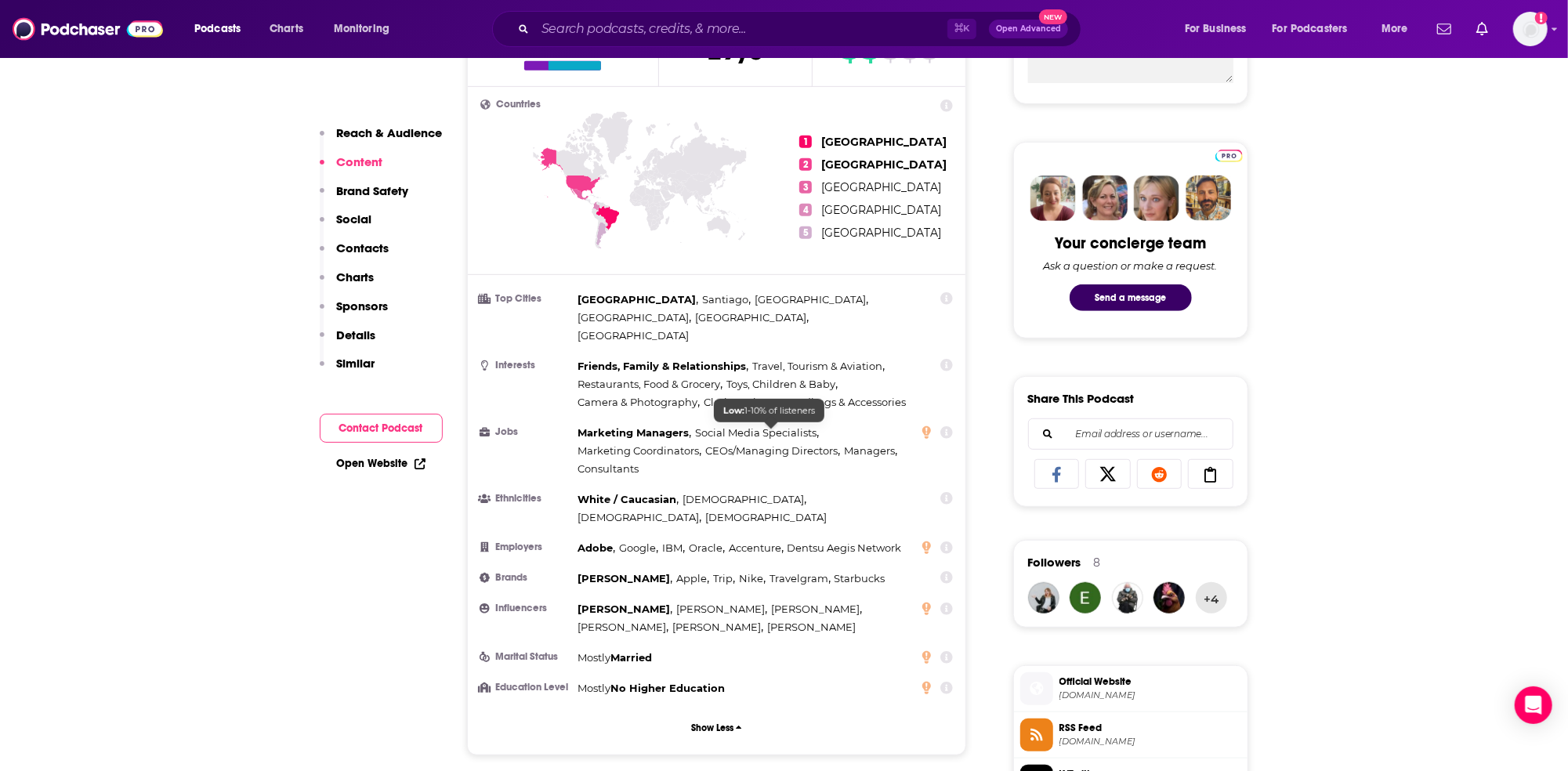 click on "CEOs/Managing Directors" at bounding box center (771, 451) 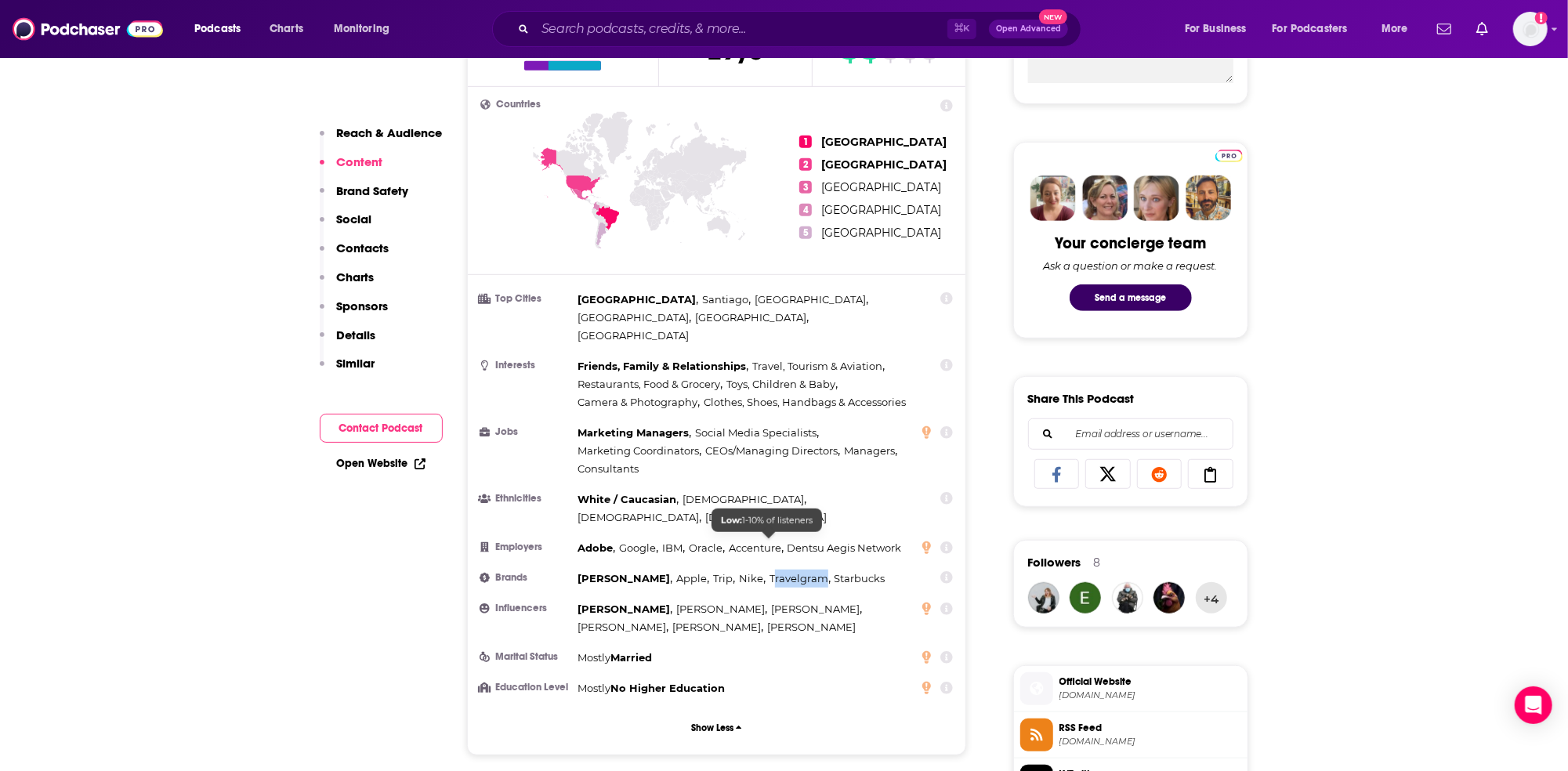 drag, startPoint x: 794, startPoint y: 545, endPoint x: 746, endPoint y: 550, distance: 48.259714 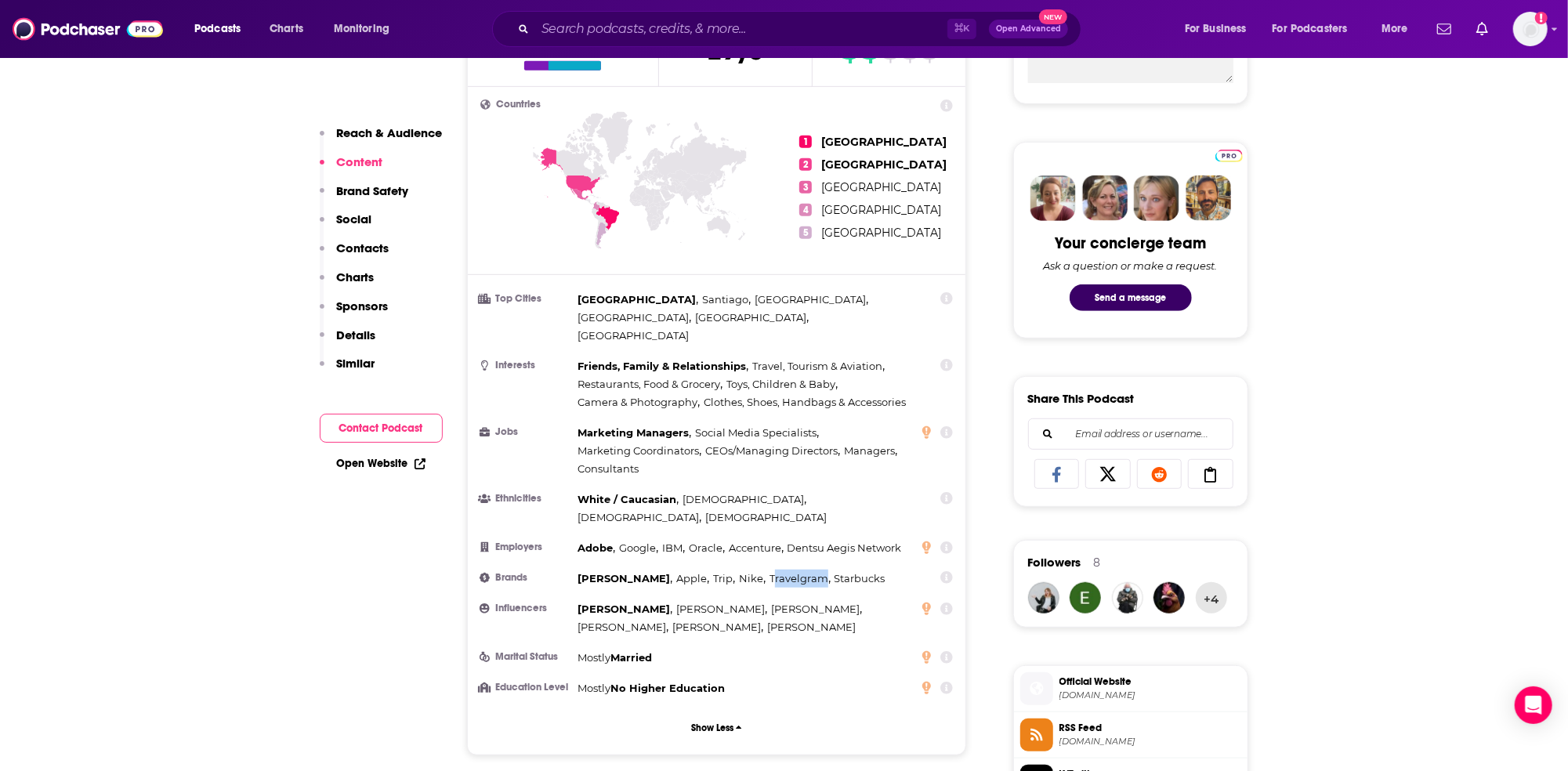 click on "Travelgram ," at bounding box center [800, 578] 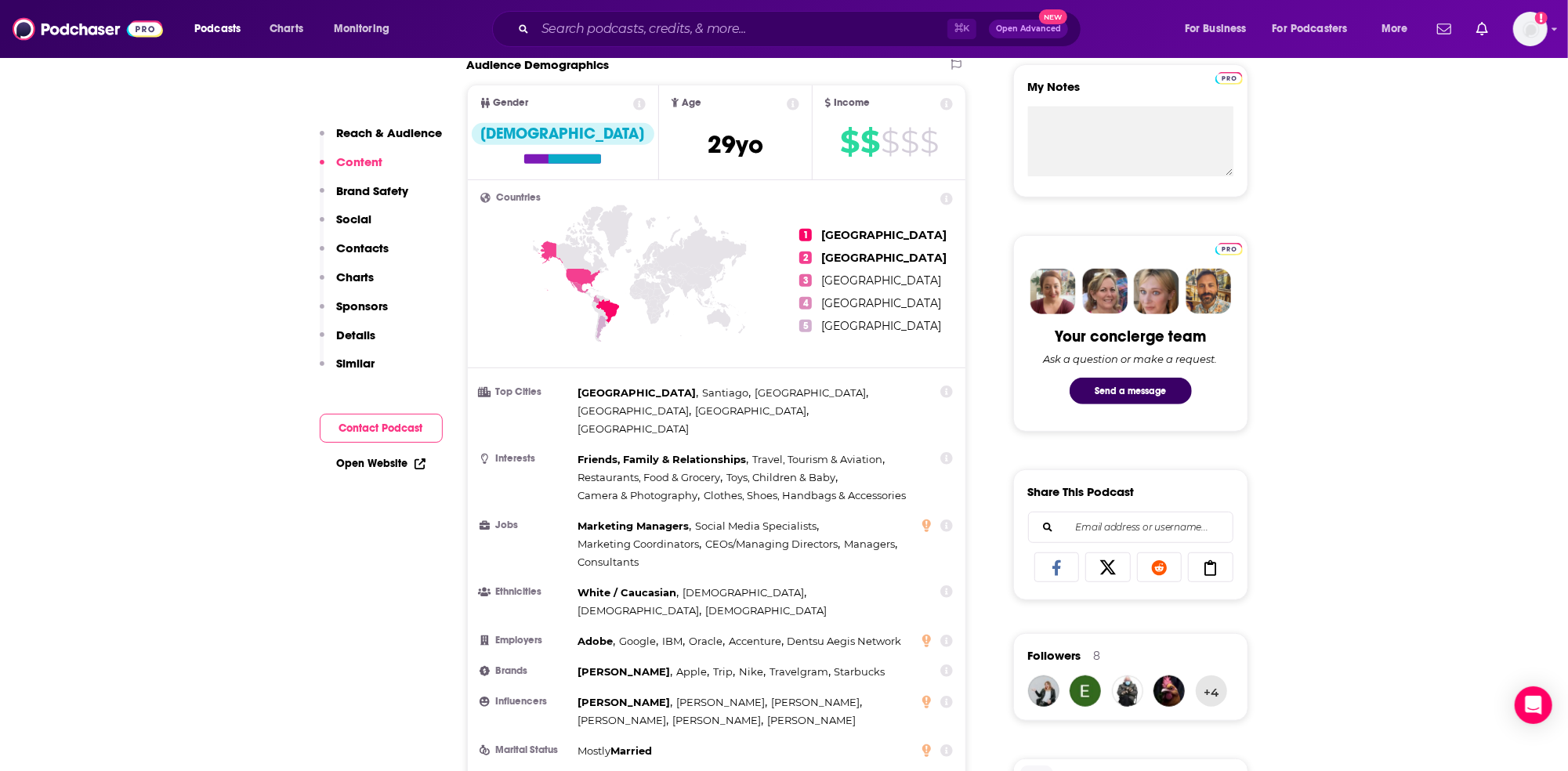 scroll, scrollTop: 572, scrollLeft: 0, axis: vertical 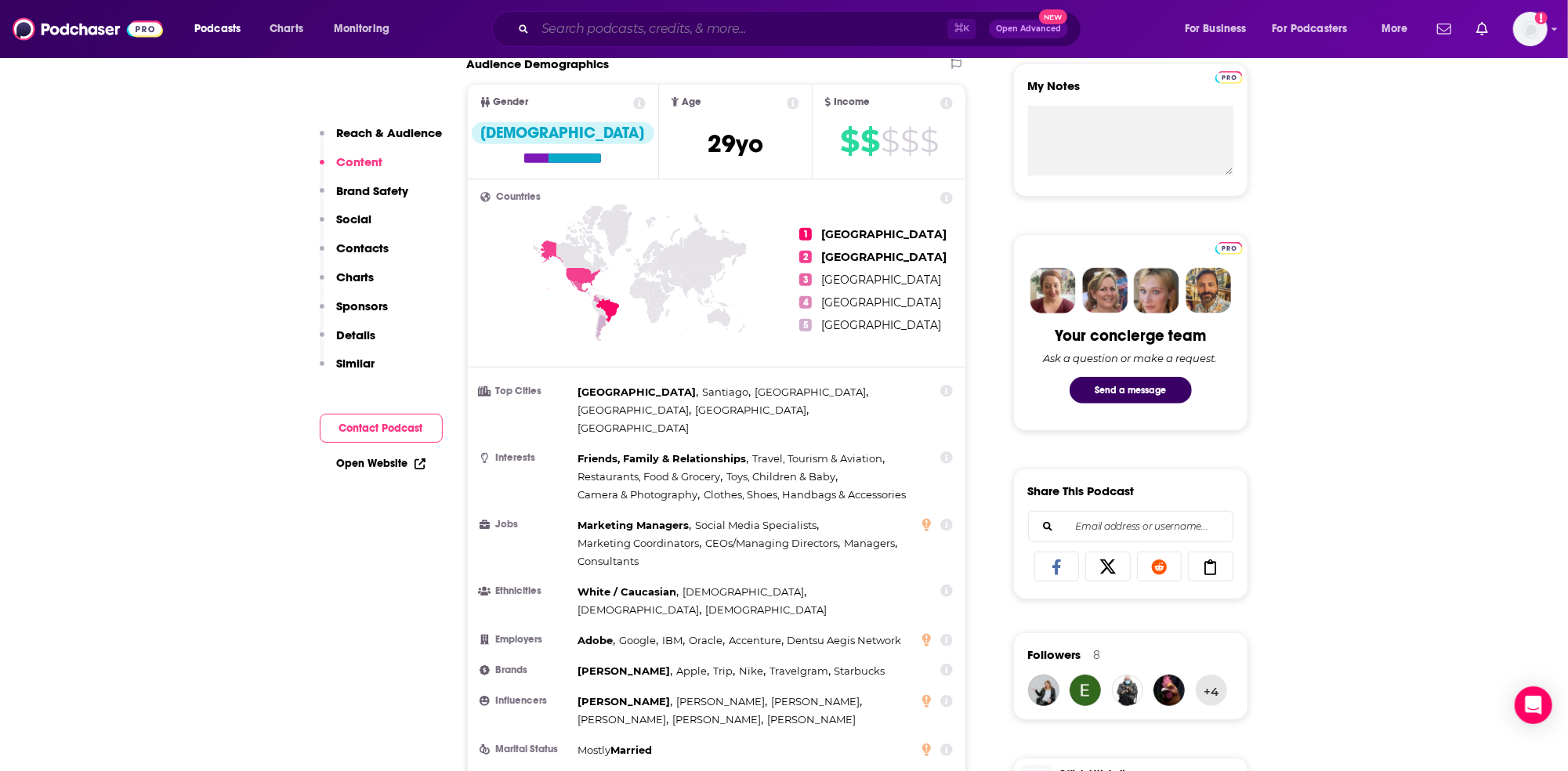 click at bounding box center [741, 29] 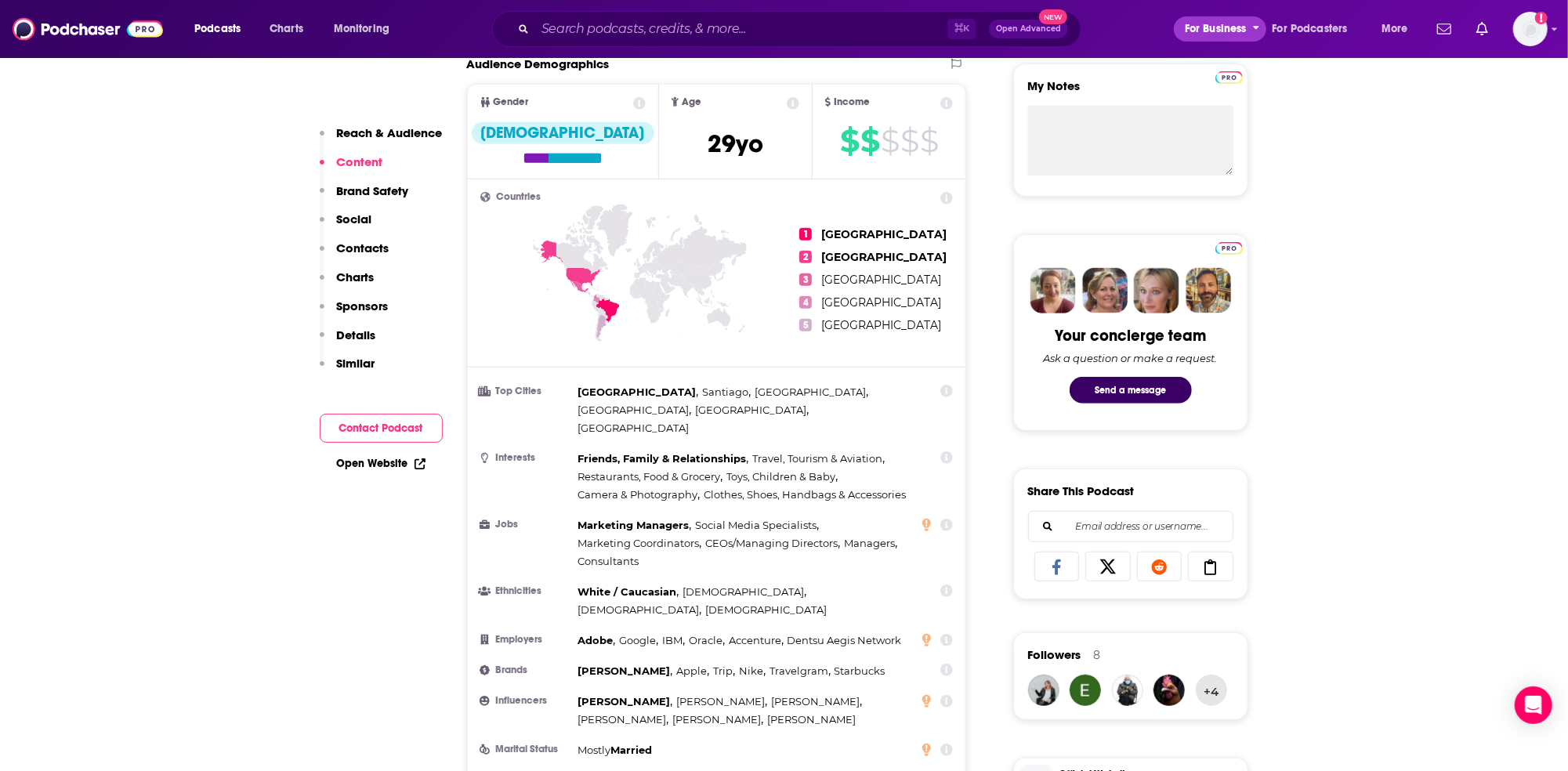 click on "For Business" at bounding box center [1215, 29] 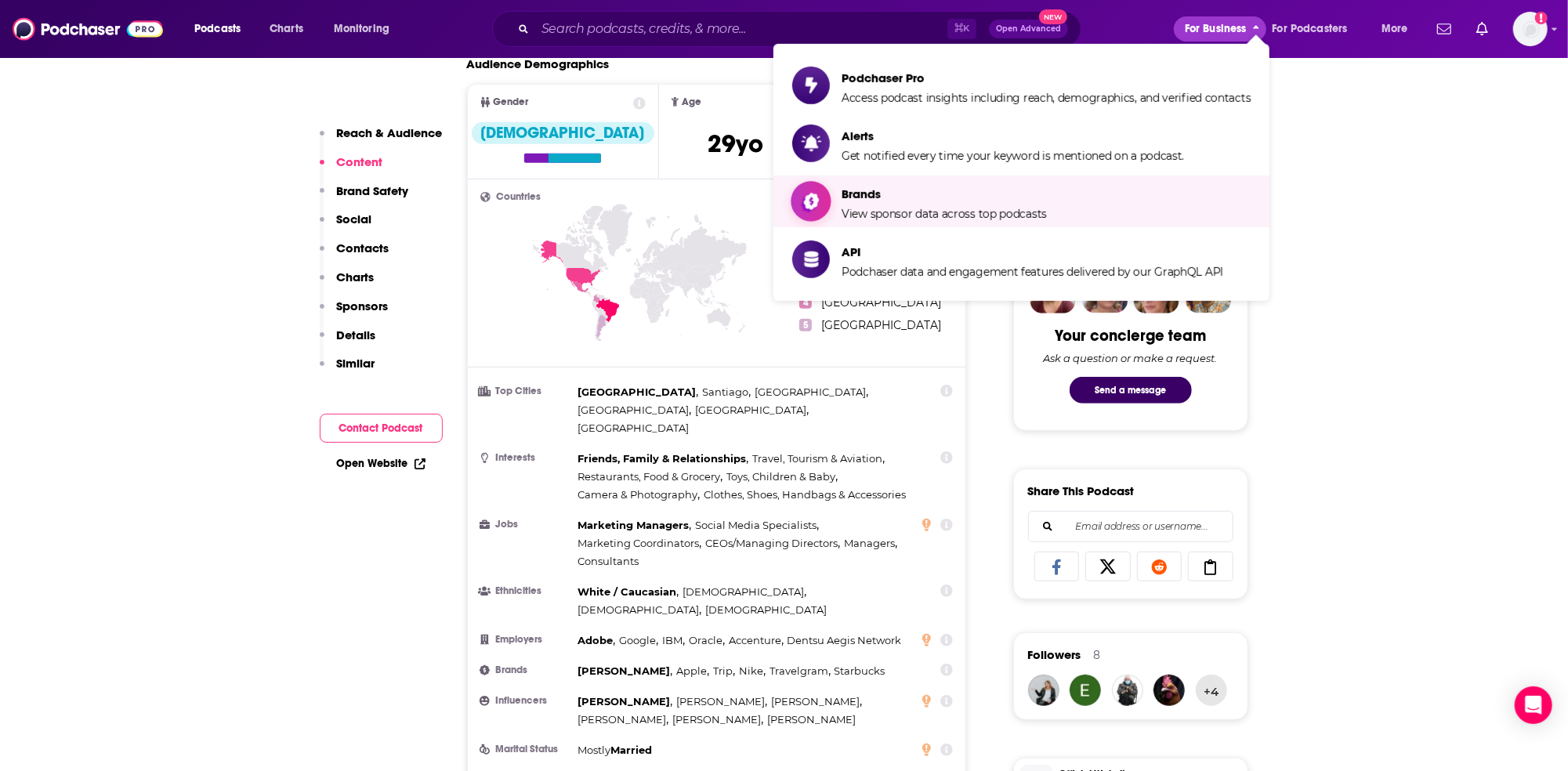 click on "Brands View sponsor data across top podcasts" at bounding box center (944, 201) 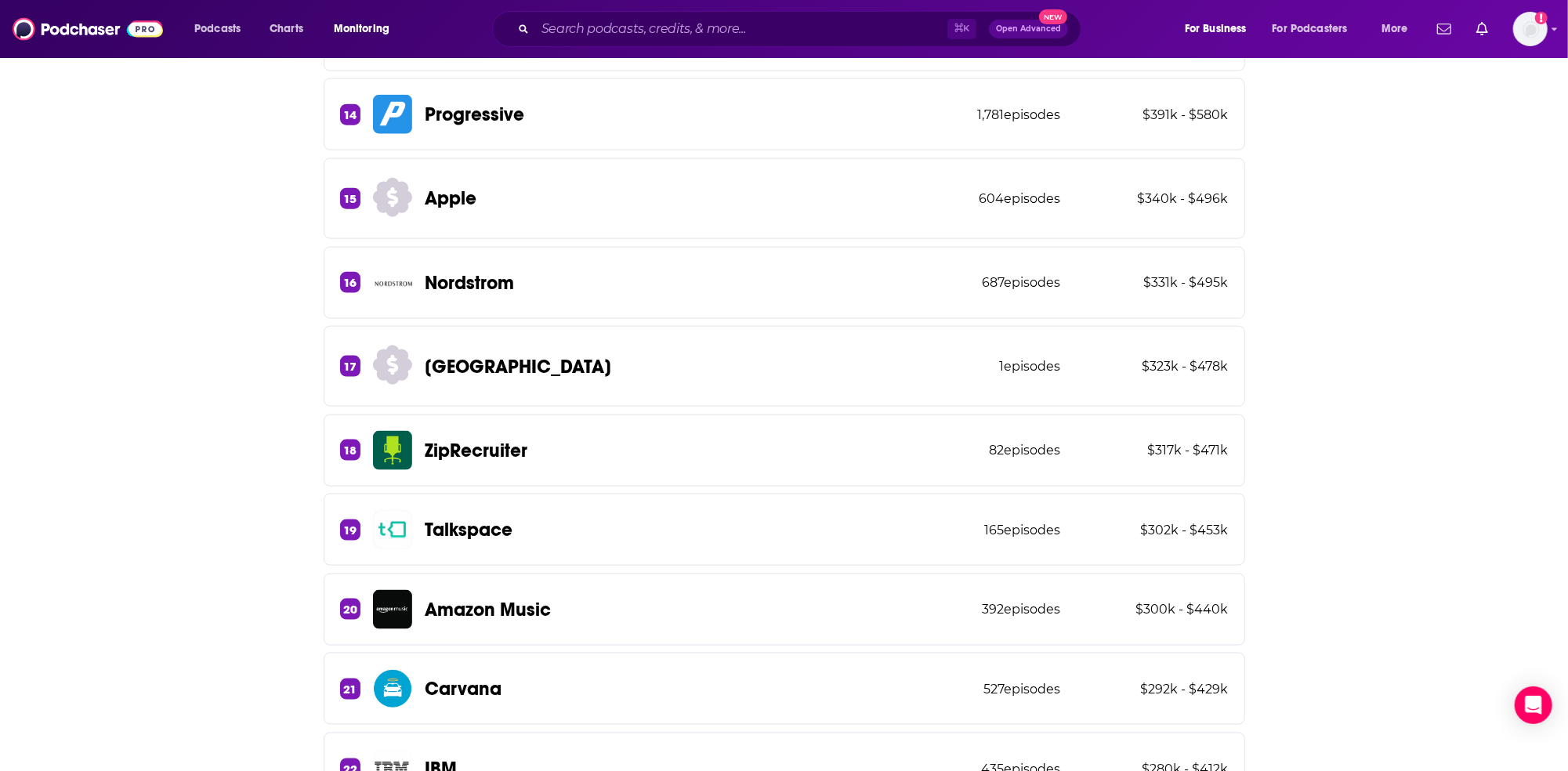 scroll, scrollTop: 1567, scrollLeft: 0, axis: vertical 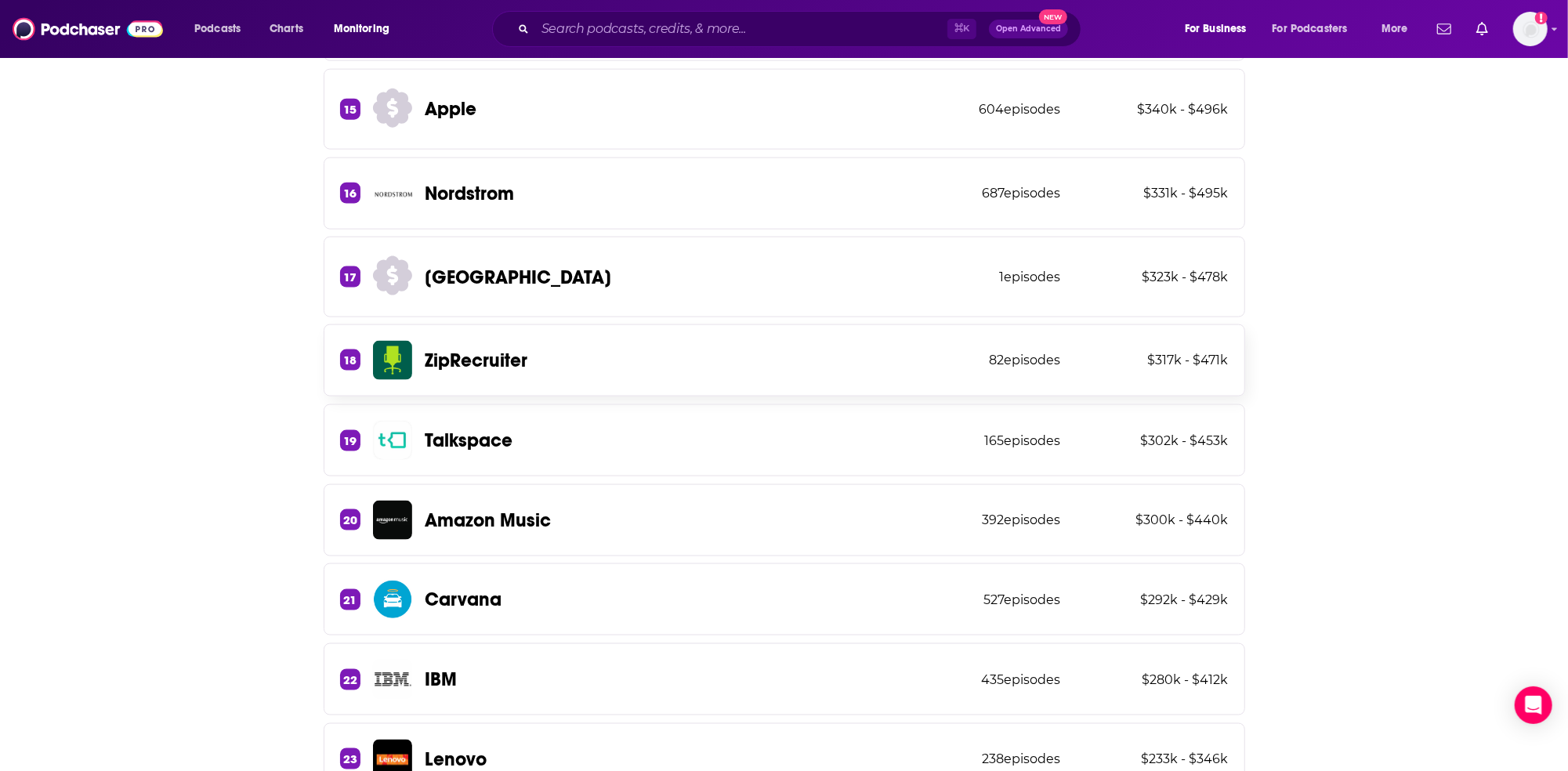 click on "18 ZipRecruiter 82  episodes $317k - $471k" at bounding box center (784, 360) 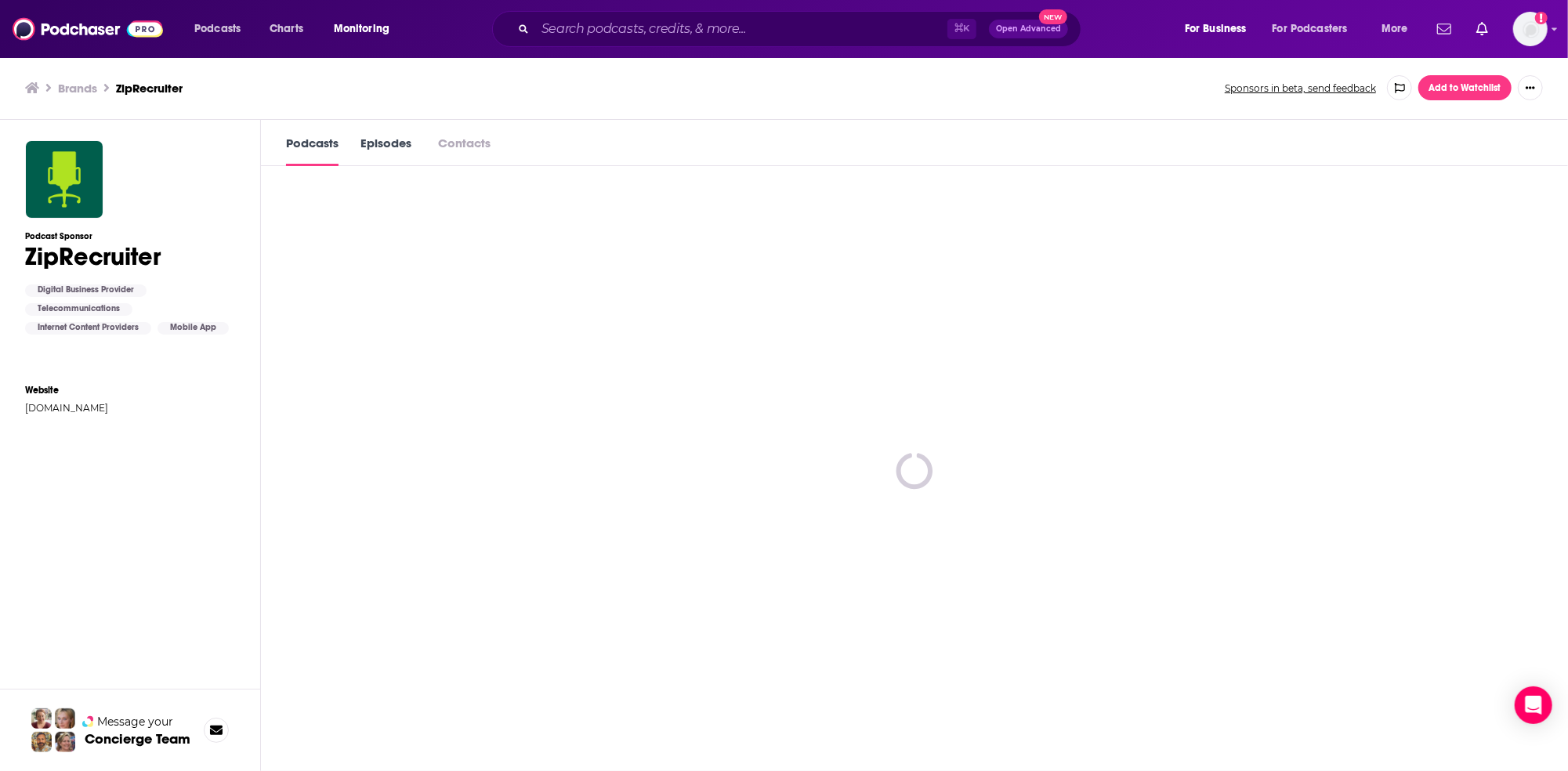 scroll, scrollTop: 0, scrollLeft: 0, axis: both 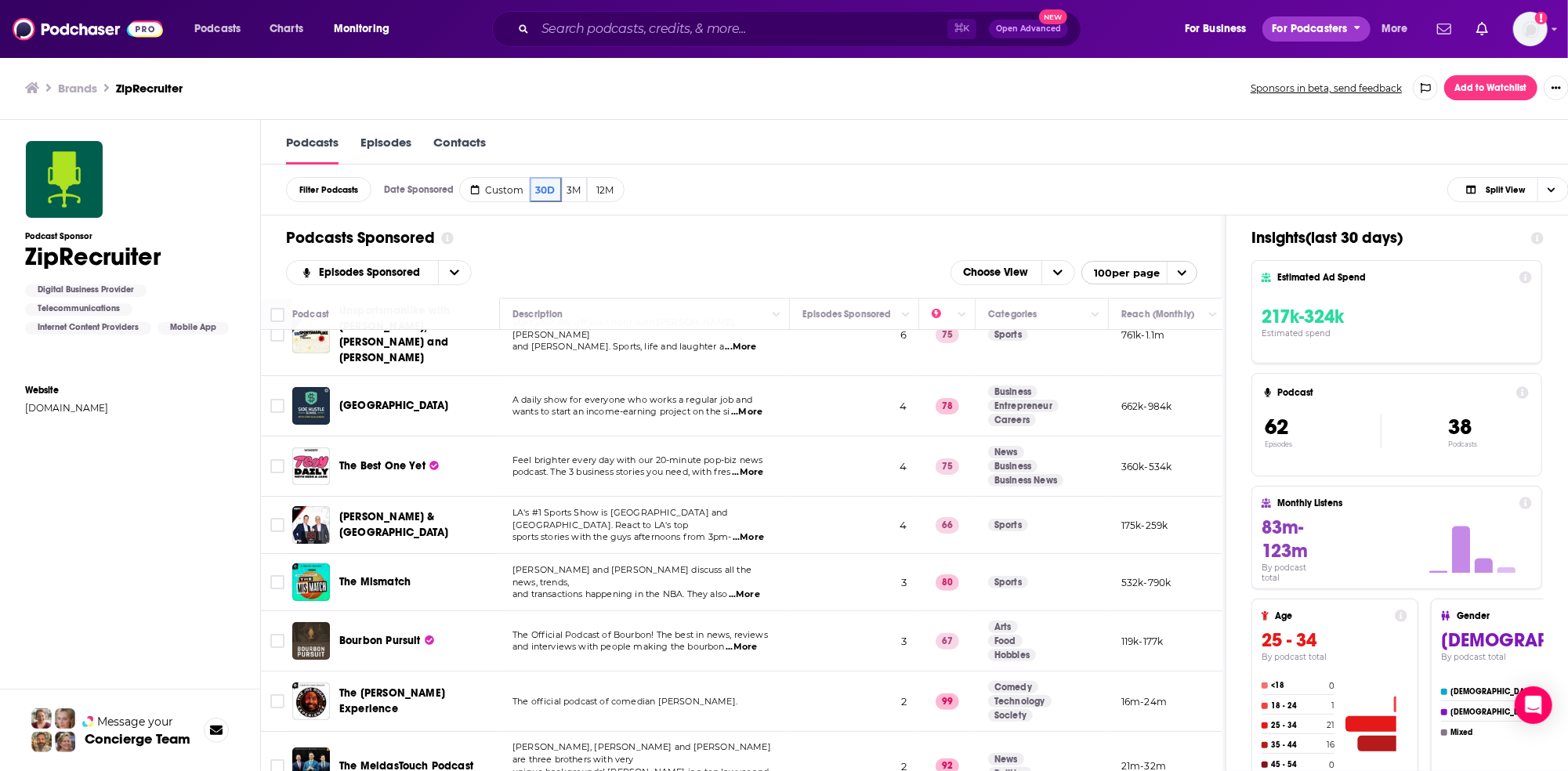 click on "For Podcasters" at bounding box center (1316, 29) 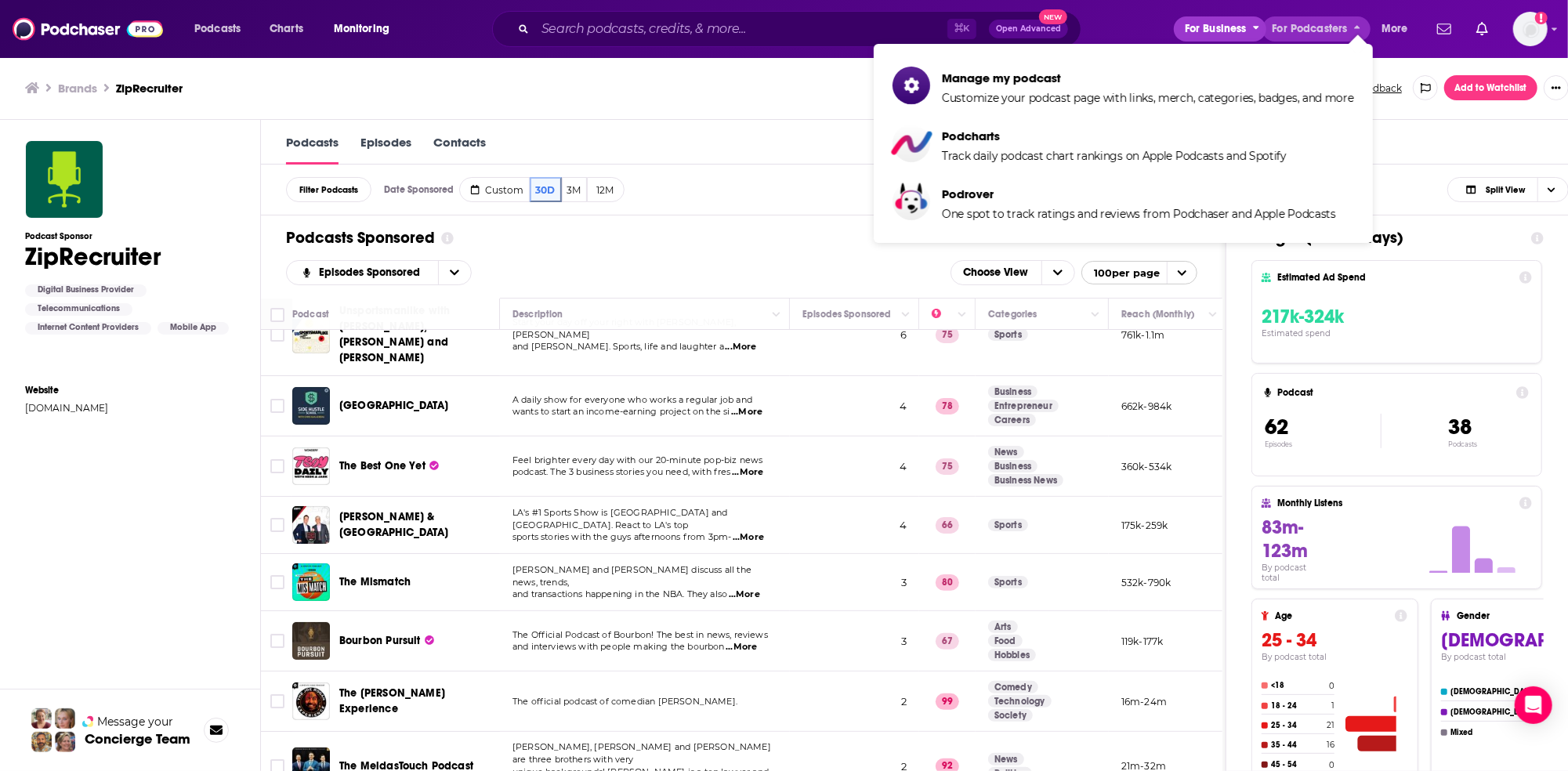 click on "For Business" at bounding box center (1215, 29) 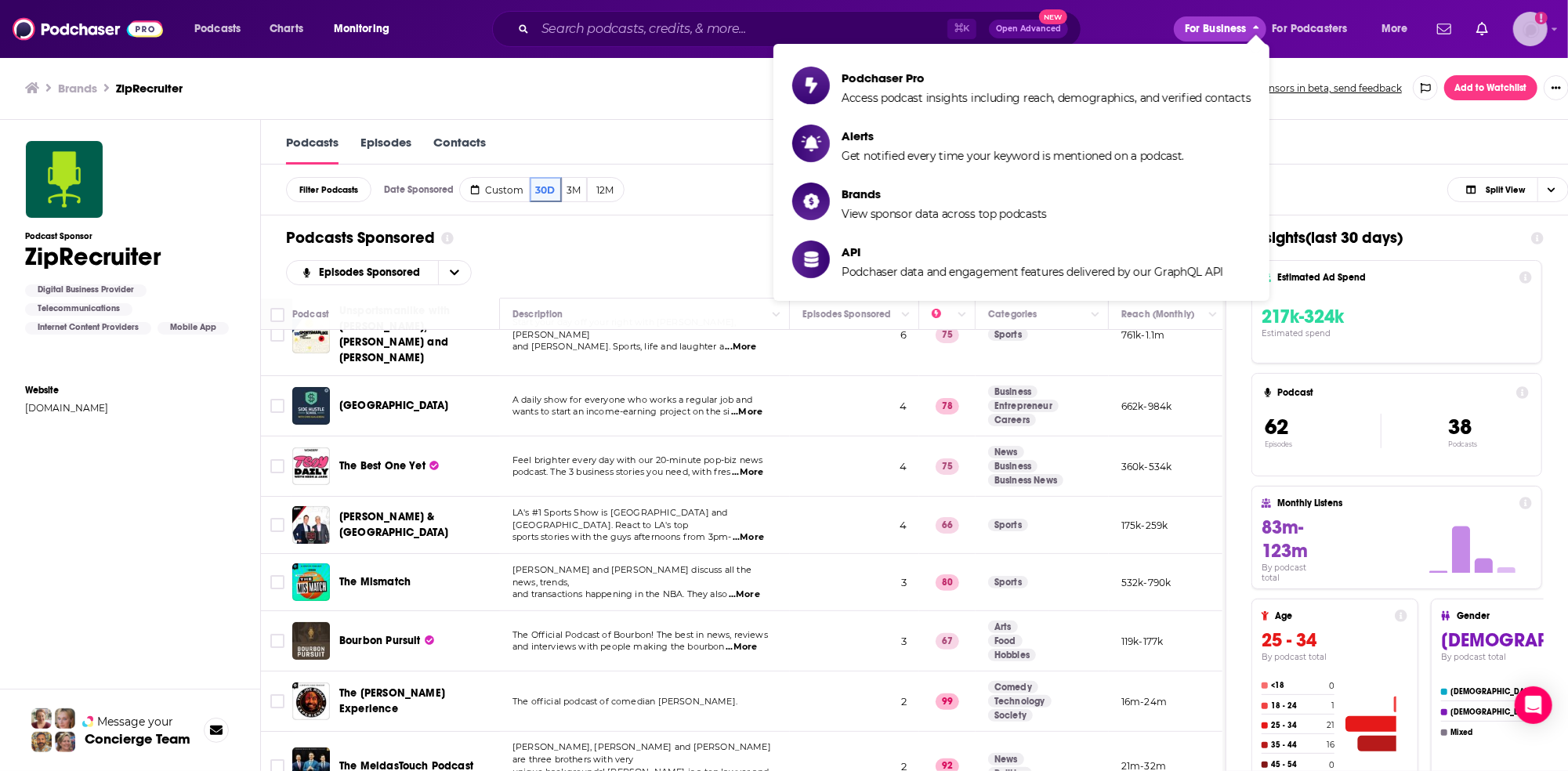 click at bounding box center (1530, 29) 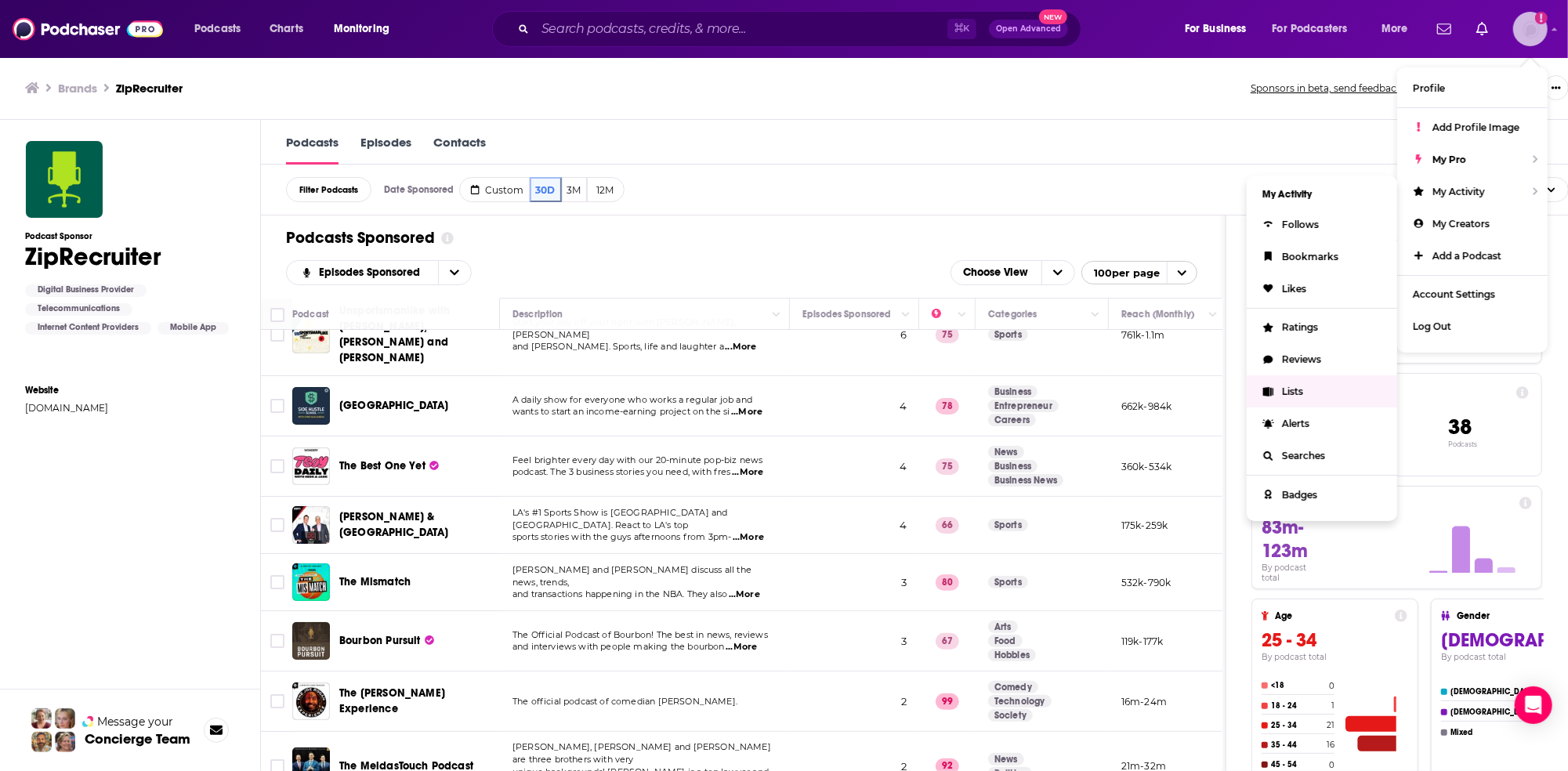 click on "Lists" at bounding box center [1292, 391] 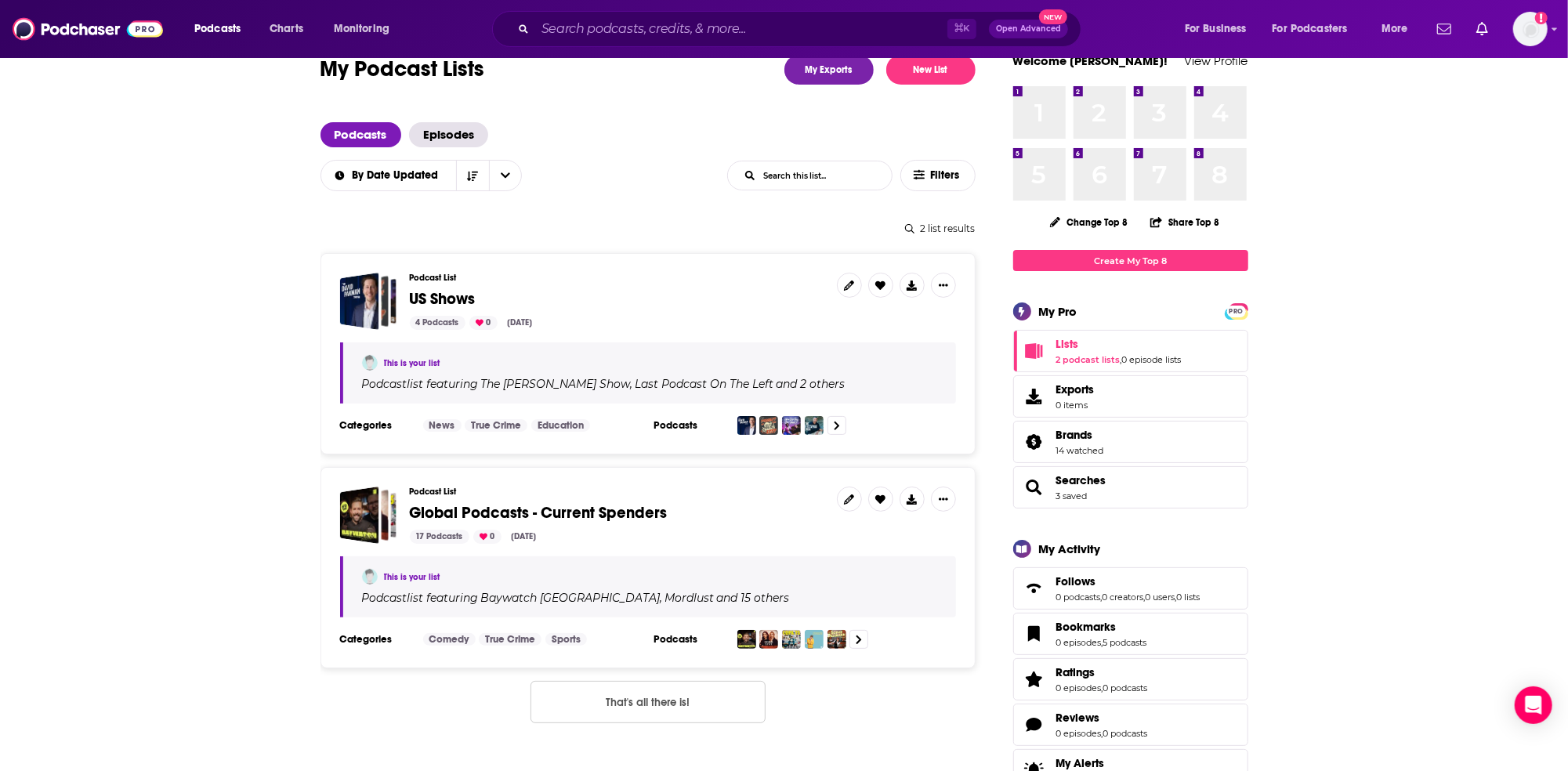 scroll, scrollTop: 41, scrollLeft: 0, axis: vertical 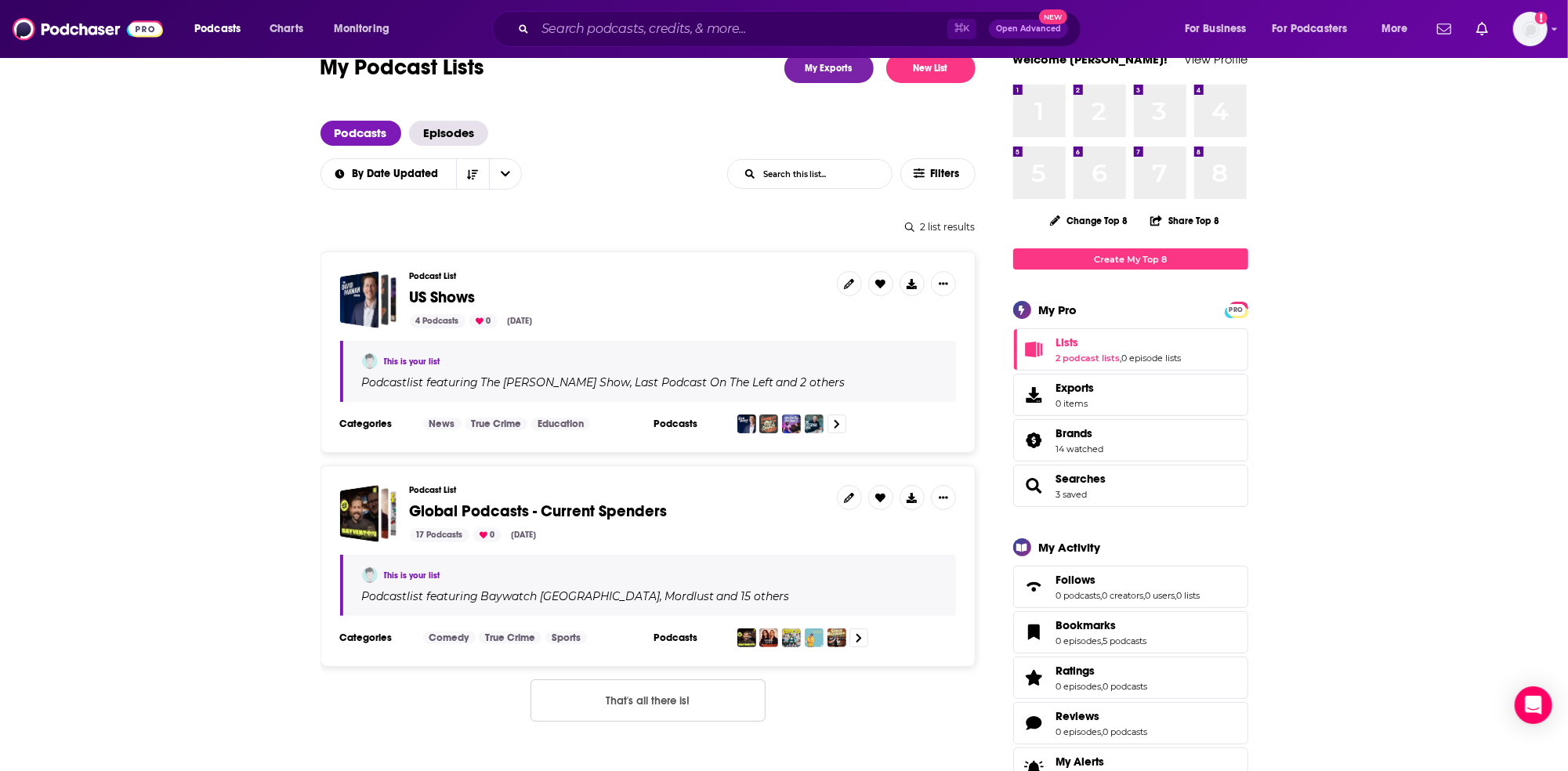 click on "Global Podcasts - Current Spenders" at bounding box center (538, 511) 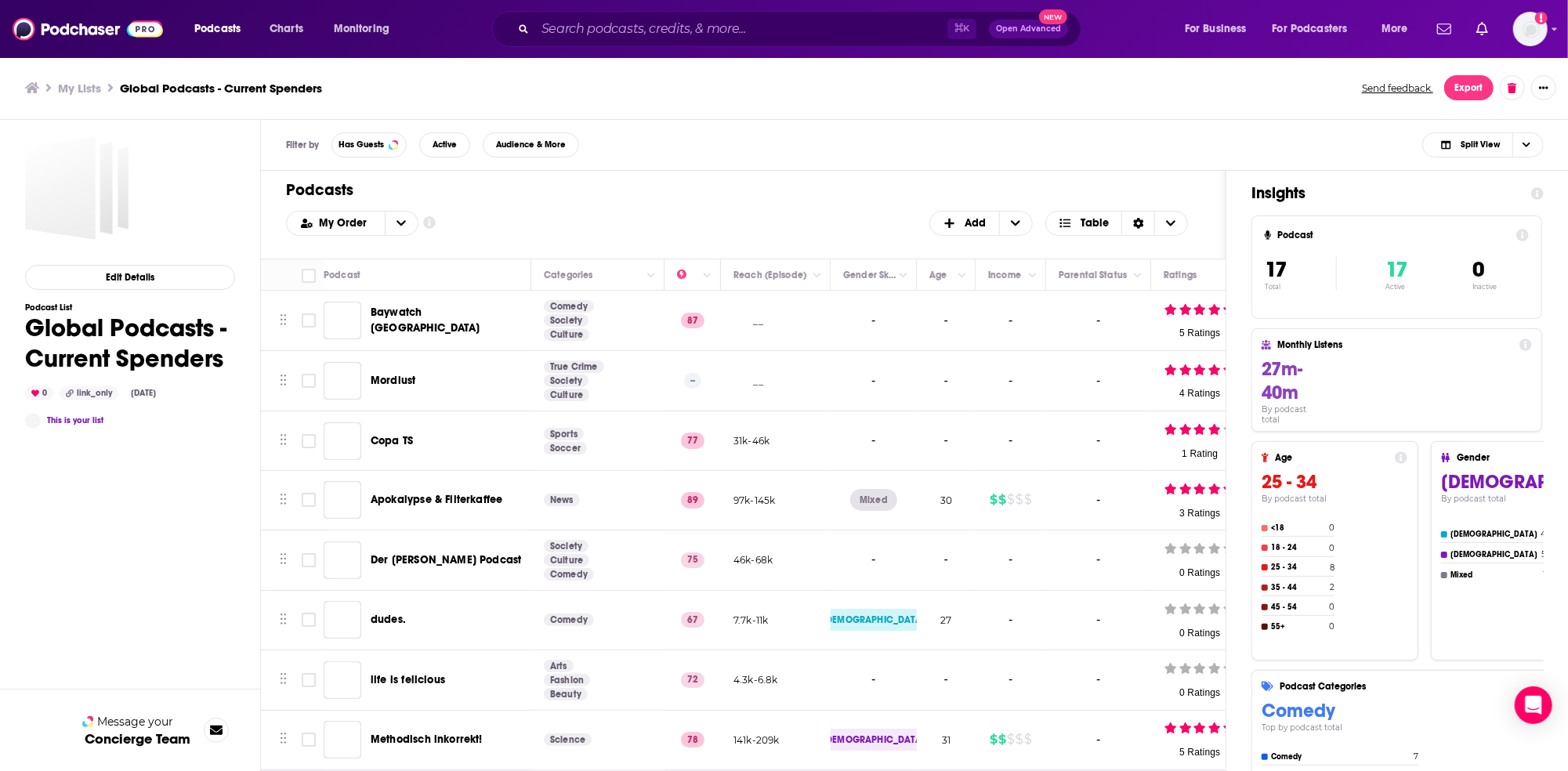 scroll, scrollTop: 0, scrollLeft: 0, axis: both 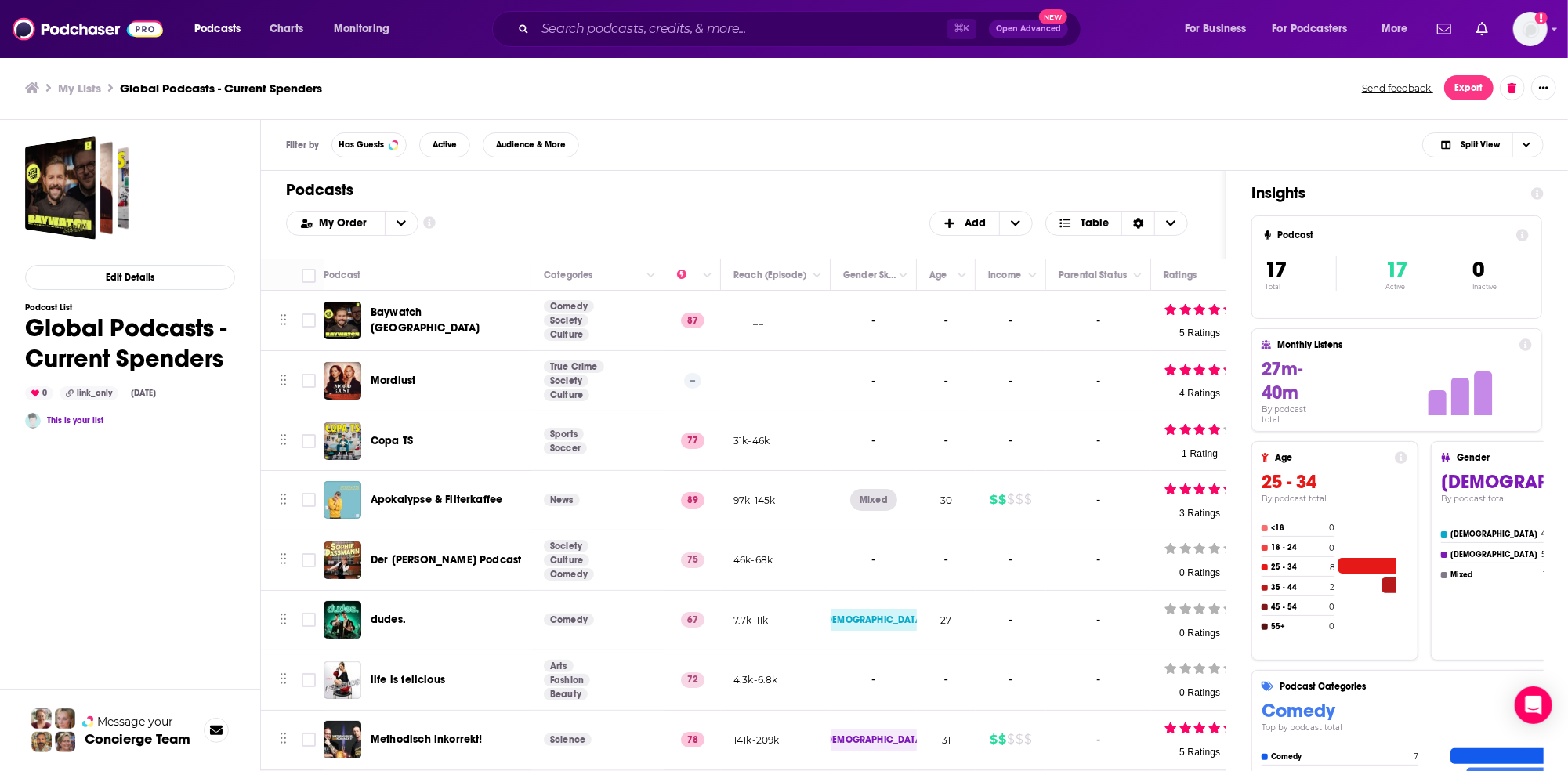 click on "Baywatch [GEOGRAPHIC_DATA]" at bounding box center (425, 320) 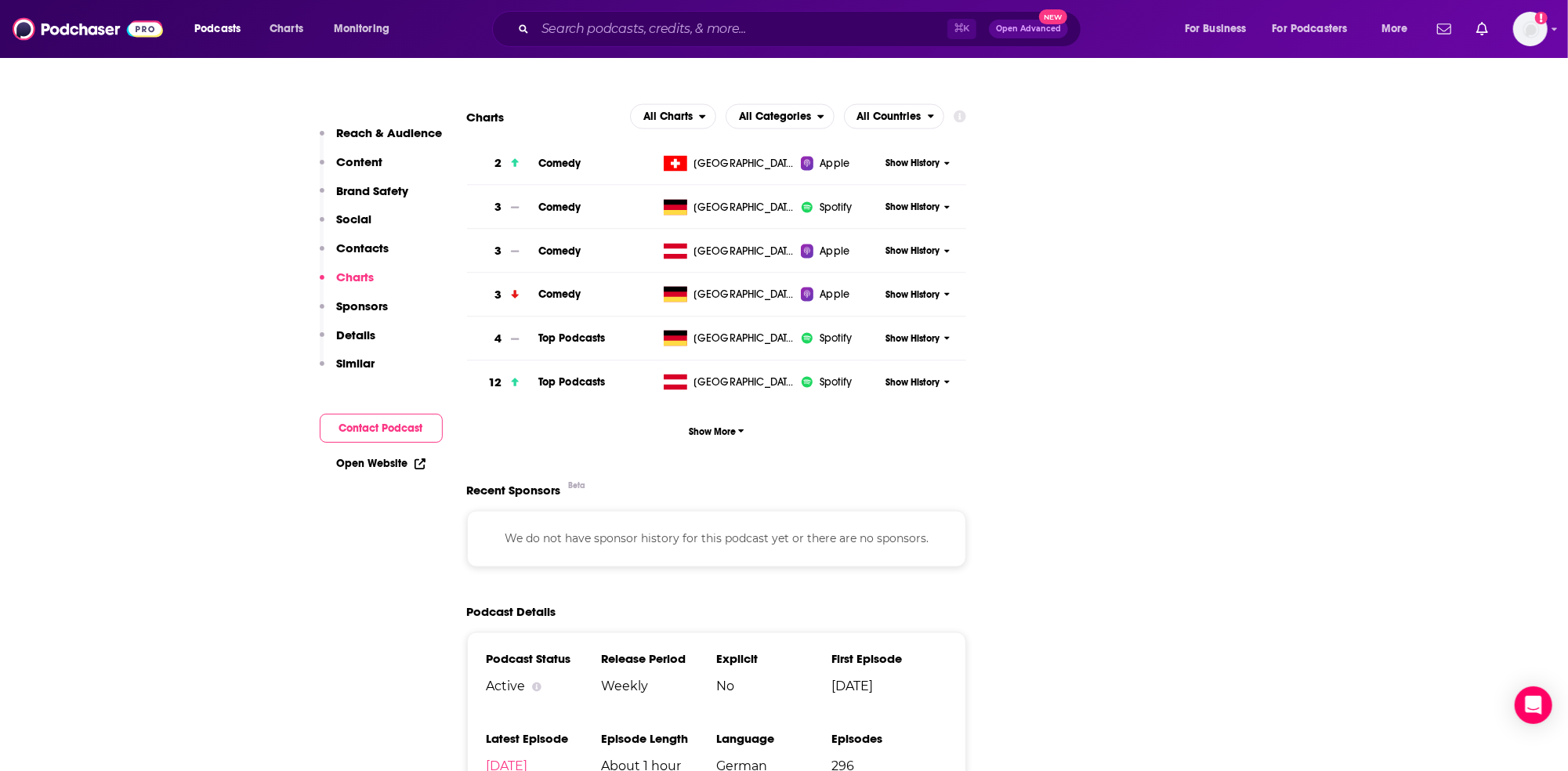 scroll, scrollTop: 1924, scrollLeft: 0, axis: vertical 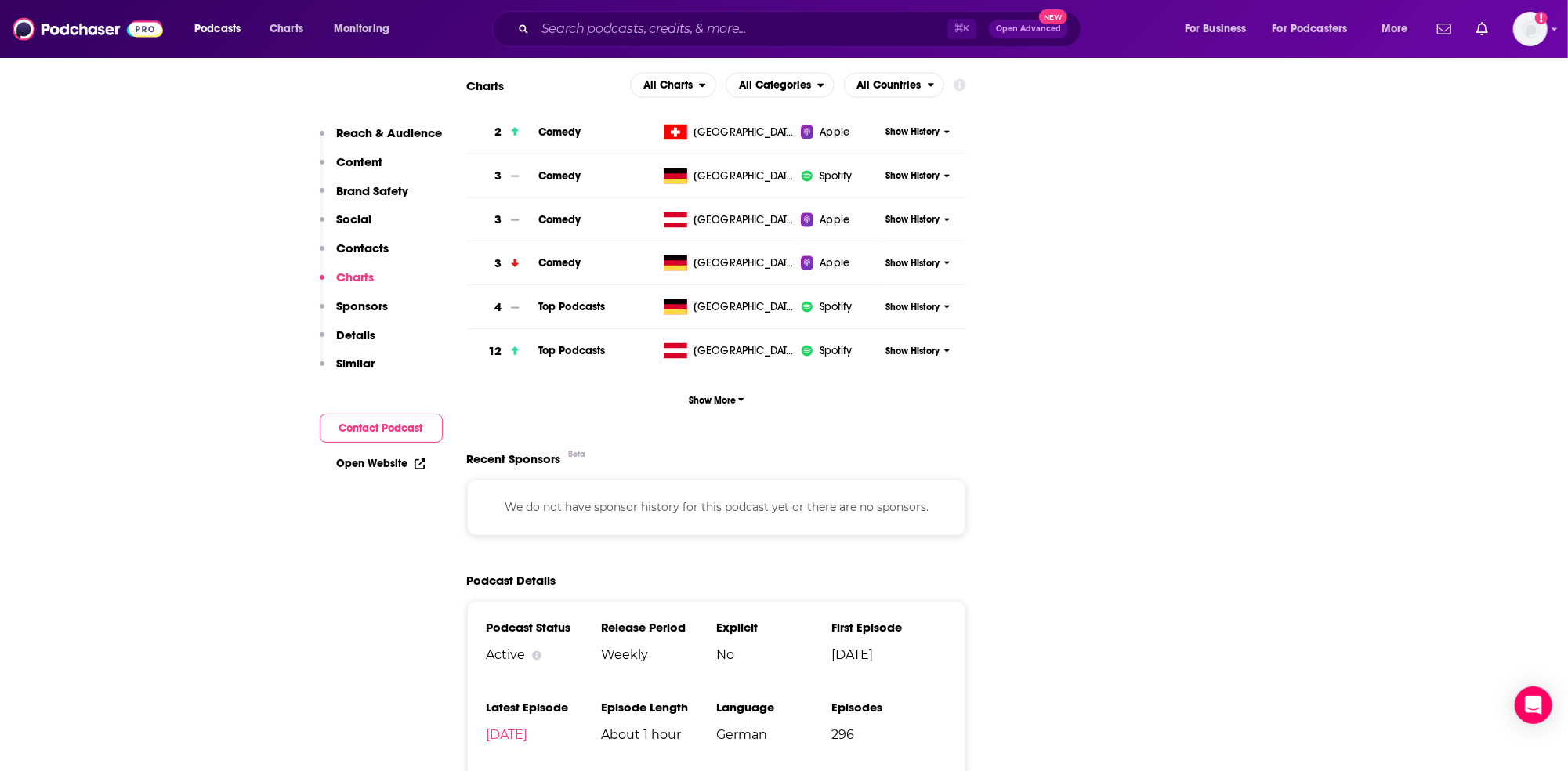 click on "[GEOGRAPHIC_DATA]" at bounding box center (744, 176) 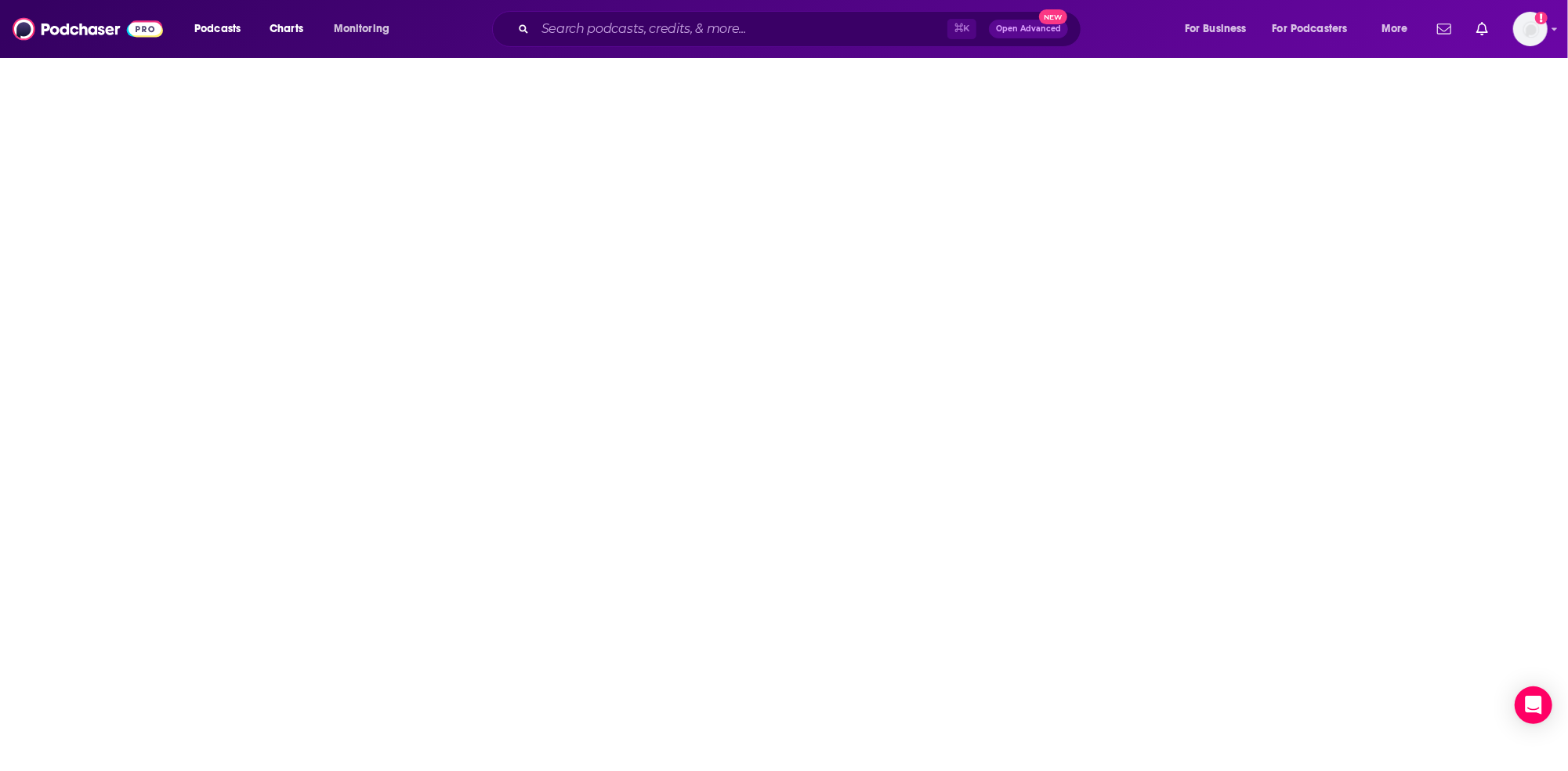 scroll, scrollTop: 0, scrollLeft: 0, axis: both 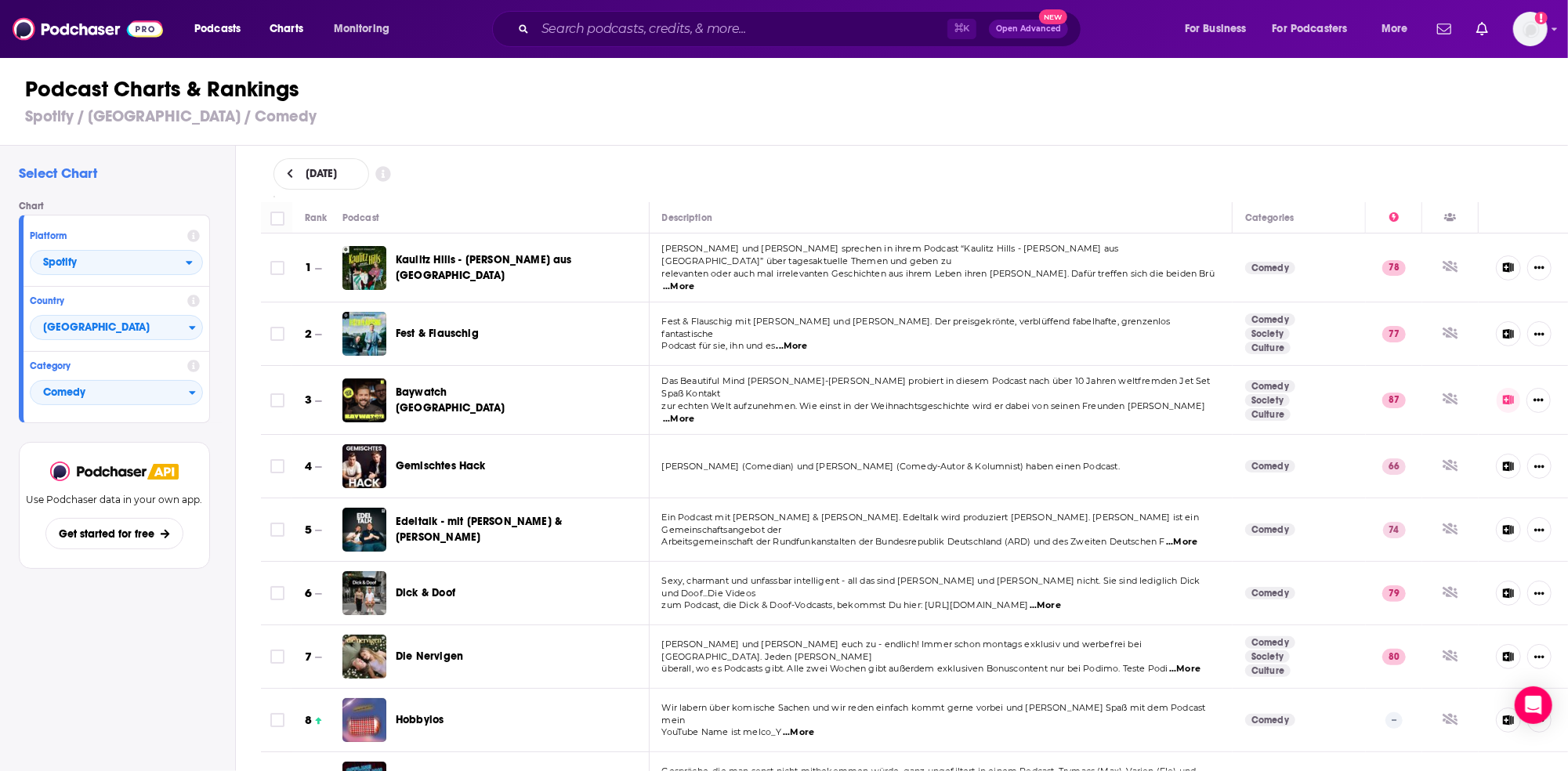 click on "[DATE]" at bounding box center (914, 174) 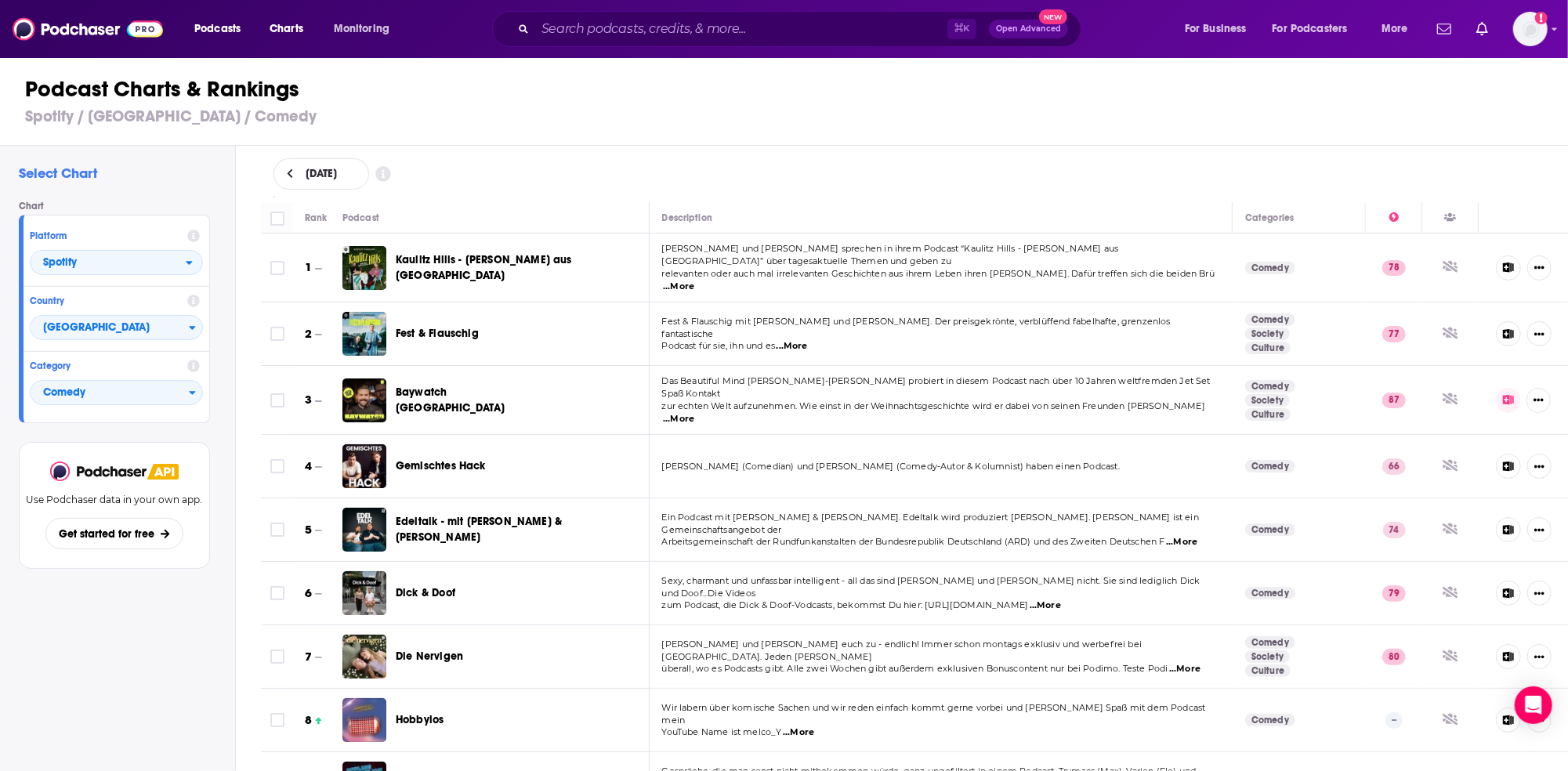 click on "Fest & Flauschig" at bounding box center (437, 334) 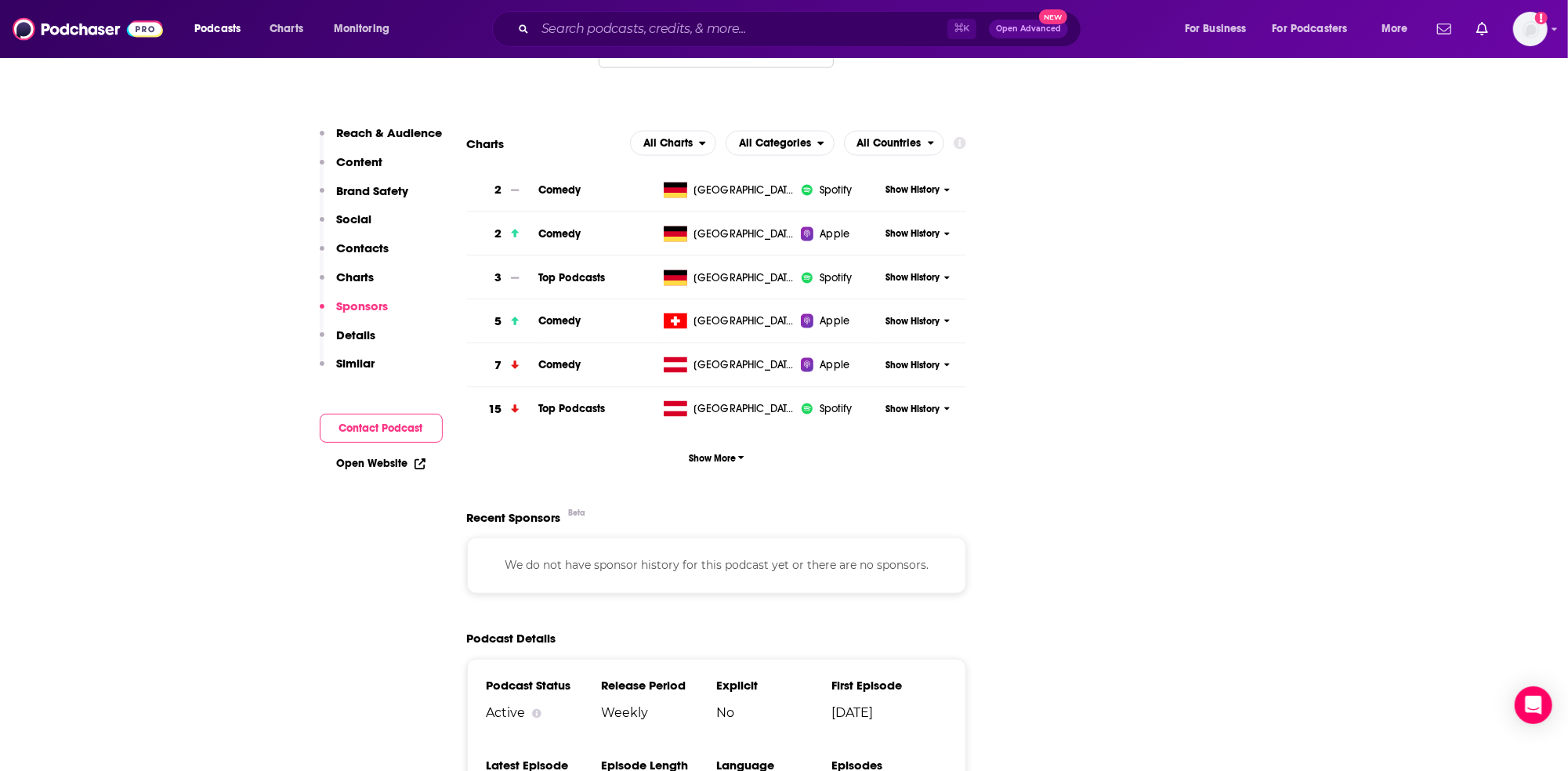 scroll, scrollTop: 1865, scrollLeft: 0, axis: vertical 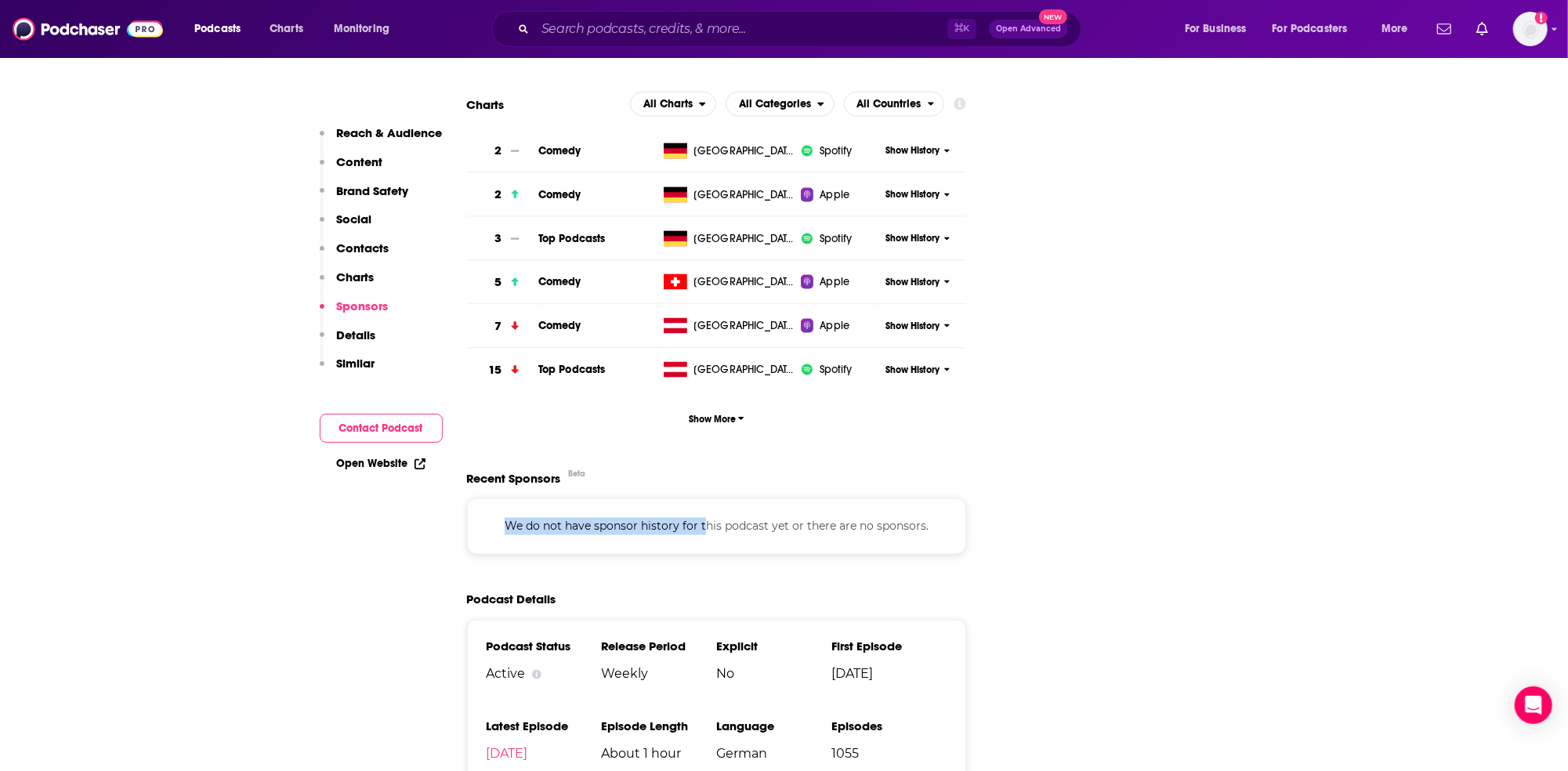 drag, startPoint x: 549, startPoint y: 464, endPoint x: 726, endPoint y: 469, distance: 177.07061 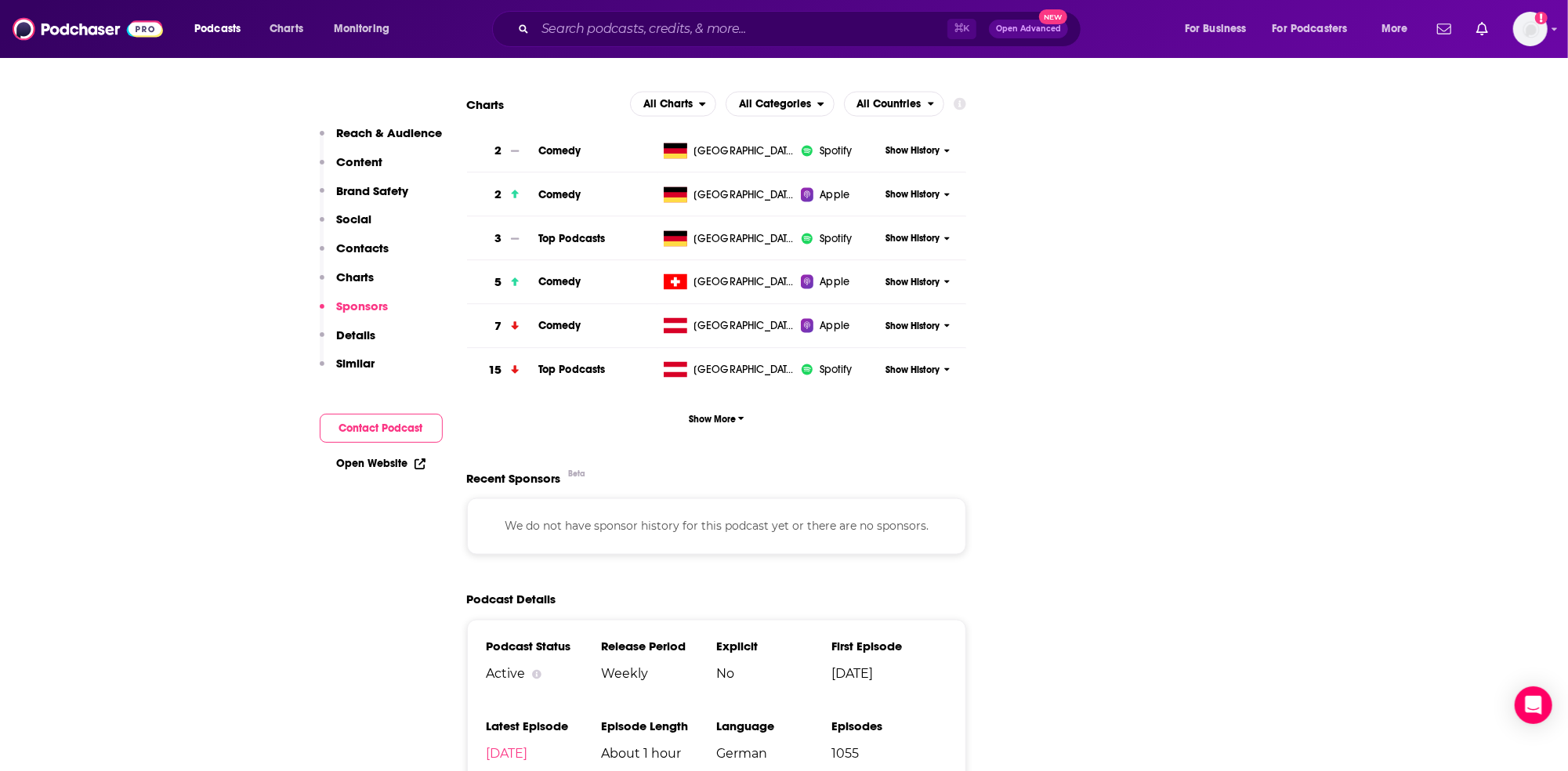 click on "We do not have sponsor history for this podcast yet or there are no sponsors." at bounding box center (717, 527) 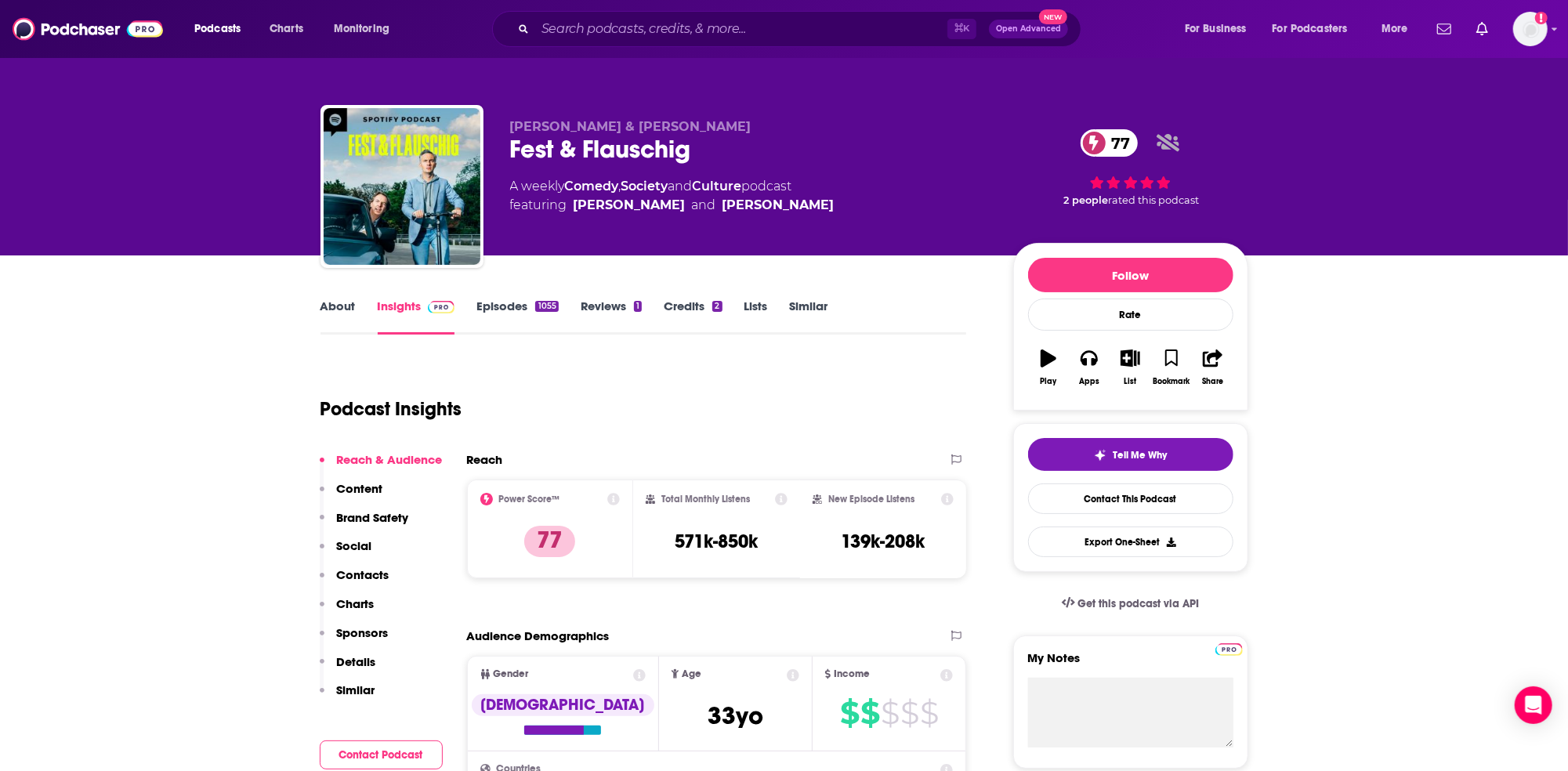 scroll, scrollTop: 67, scrollLeft: 0, axis: vertical 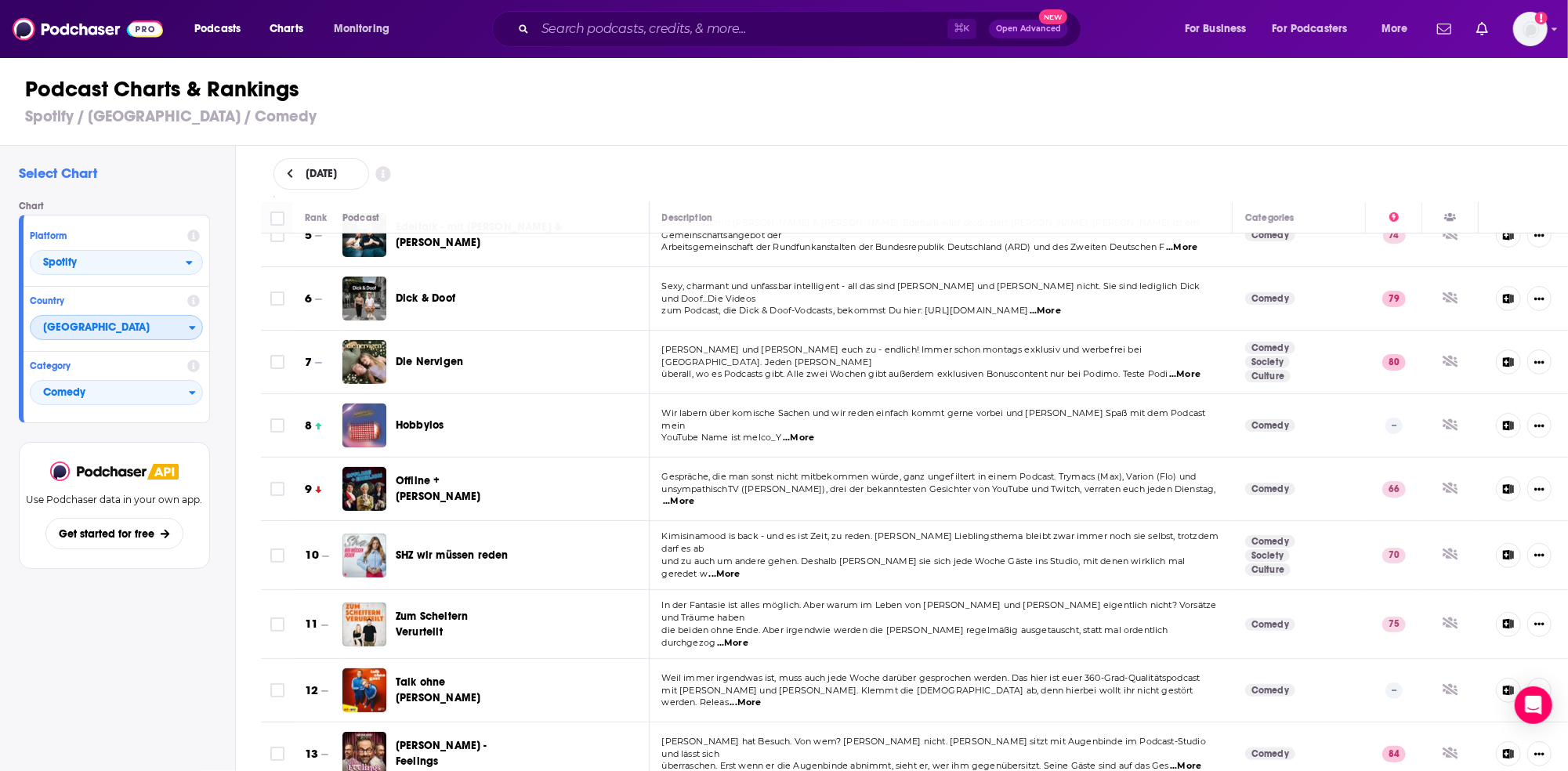 click on "[GEOGRAPHIC_DATA]" at bounding box center [110, 328] 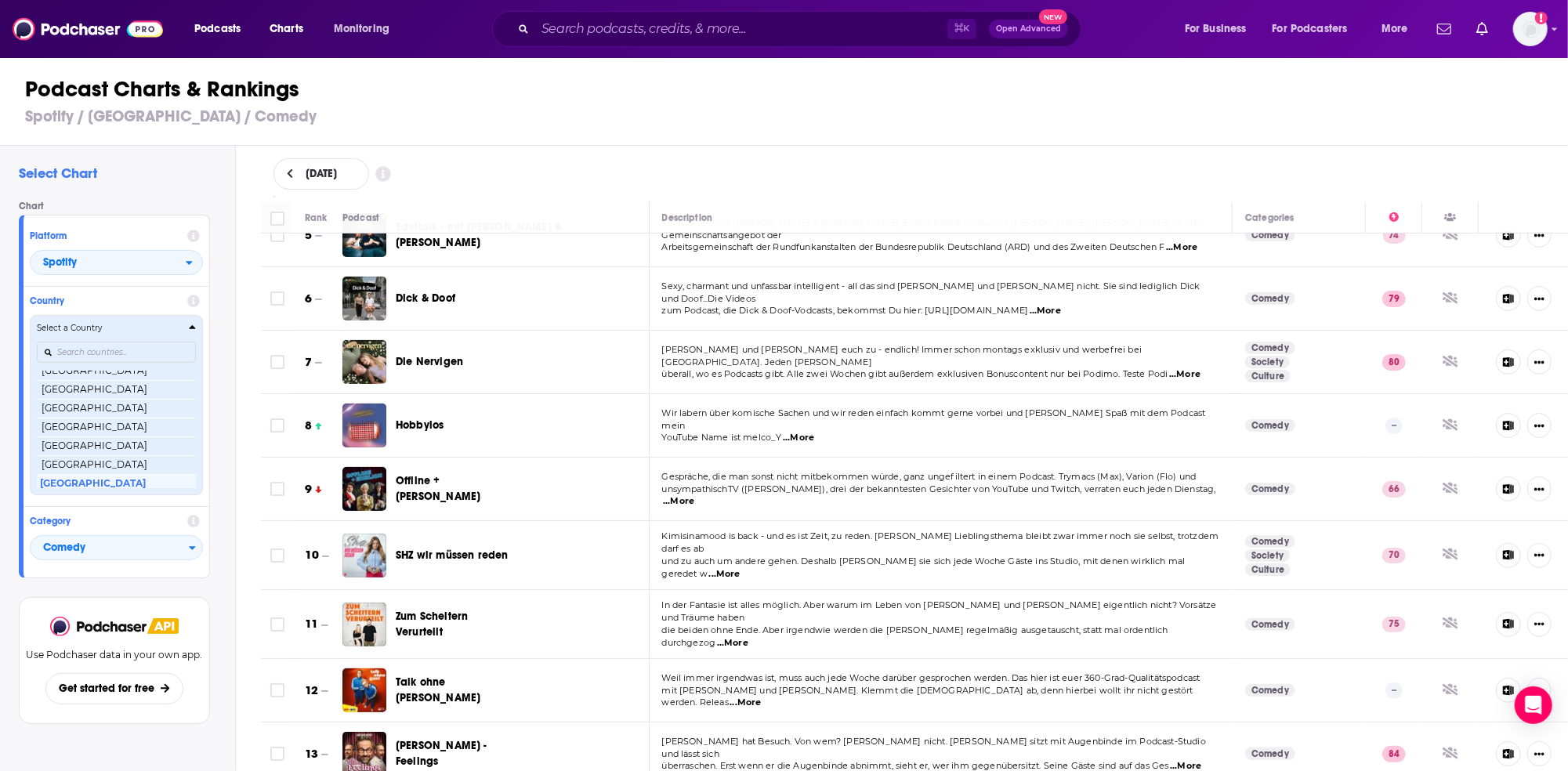 scroll, scrollTop: 89, scrollLeft: 0, axis: vertical 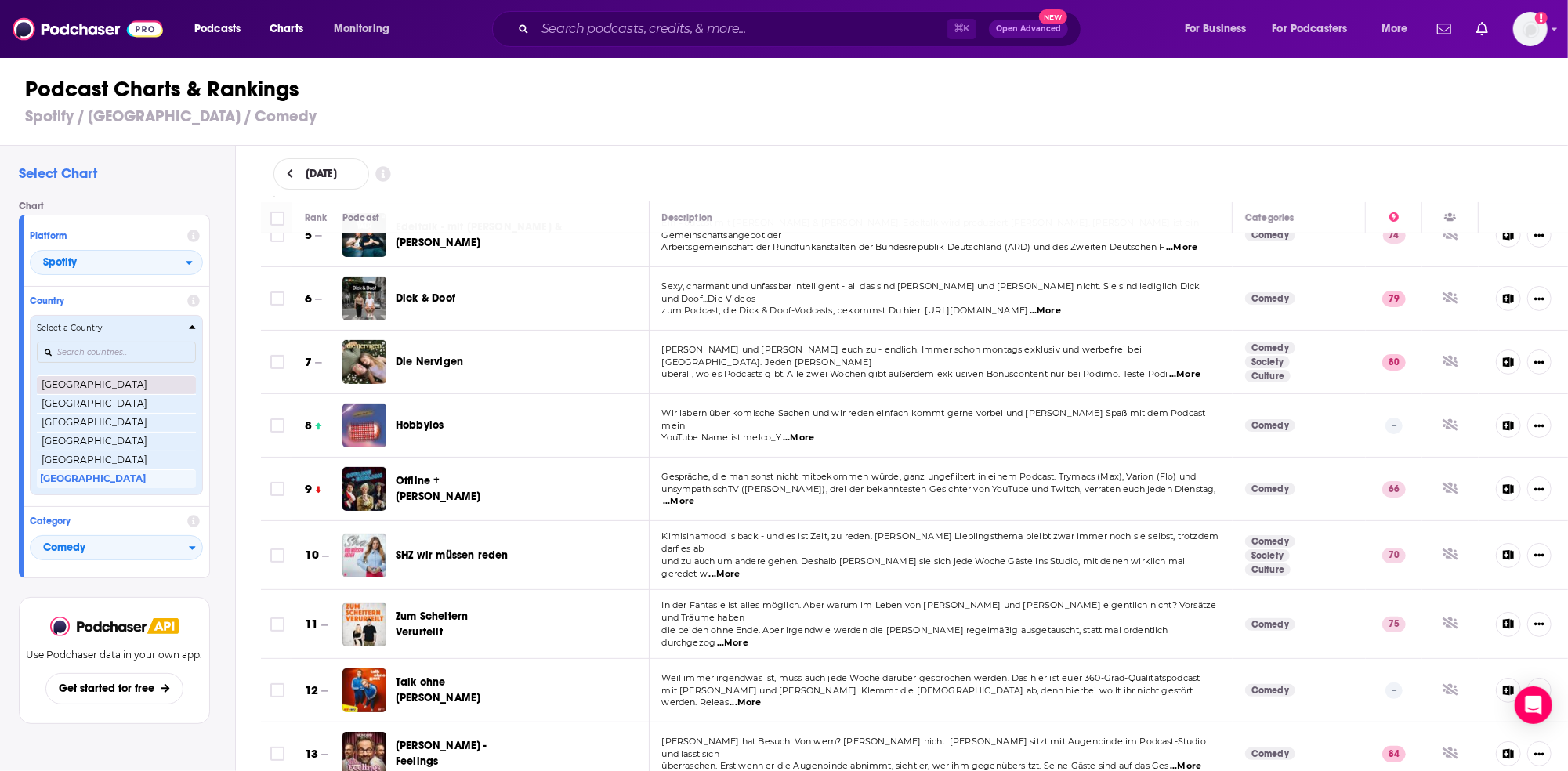type 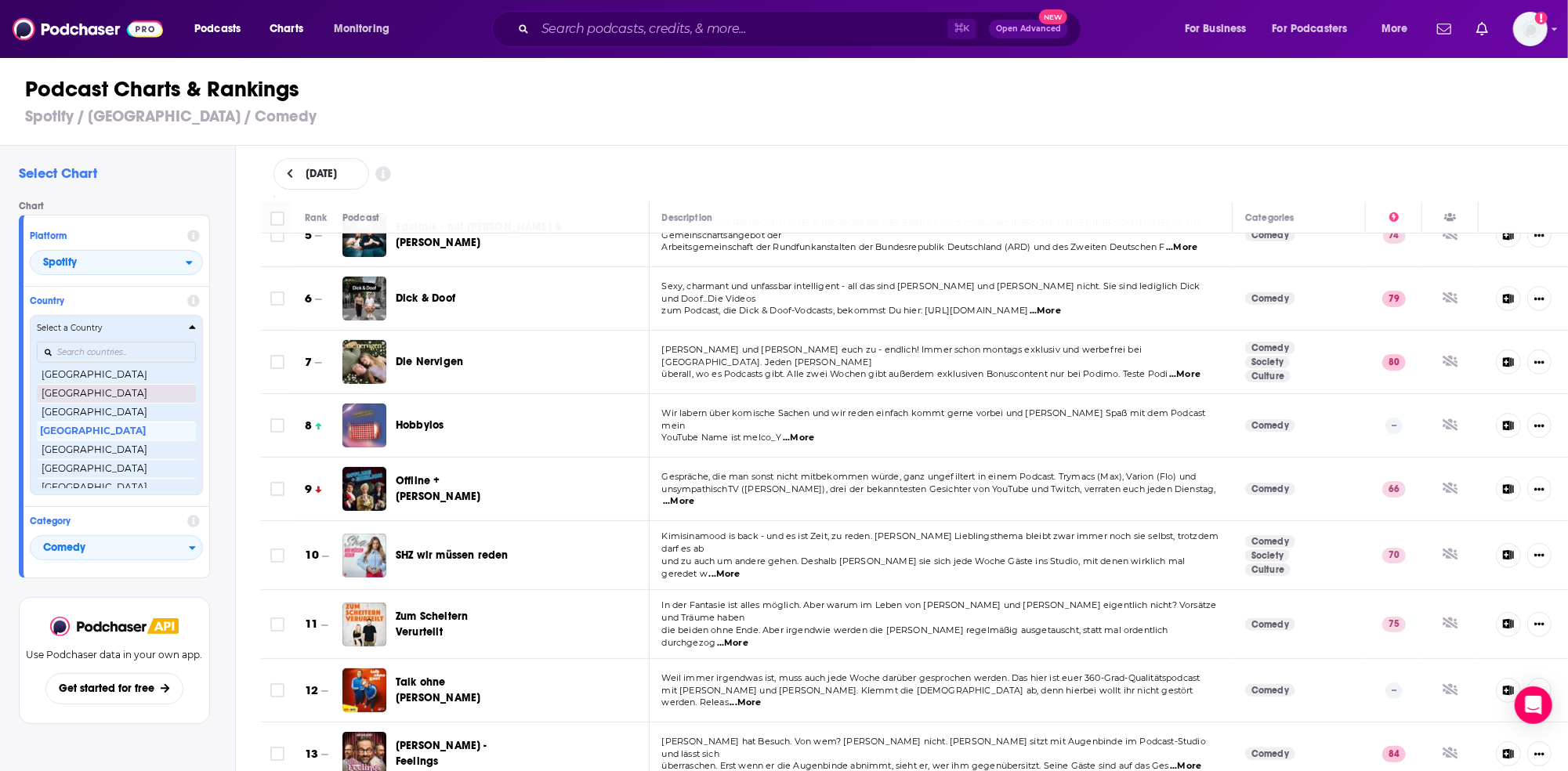 scroll, scrollTop: 138, scrollLeft: 0, axis: vertical 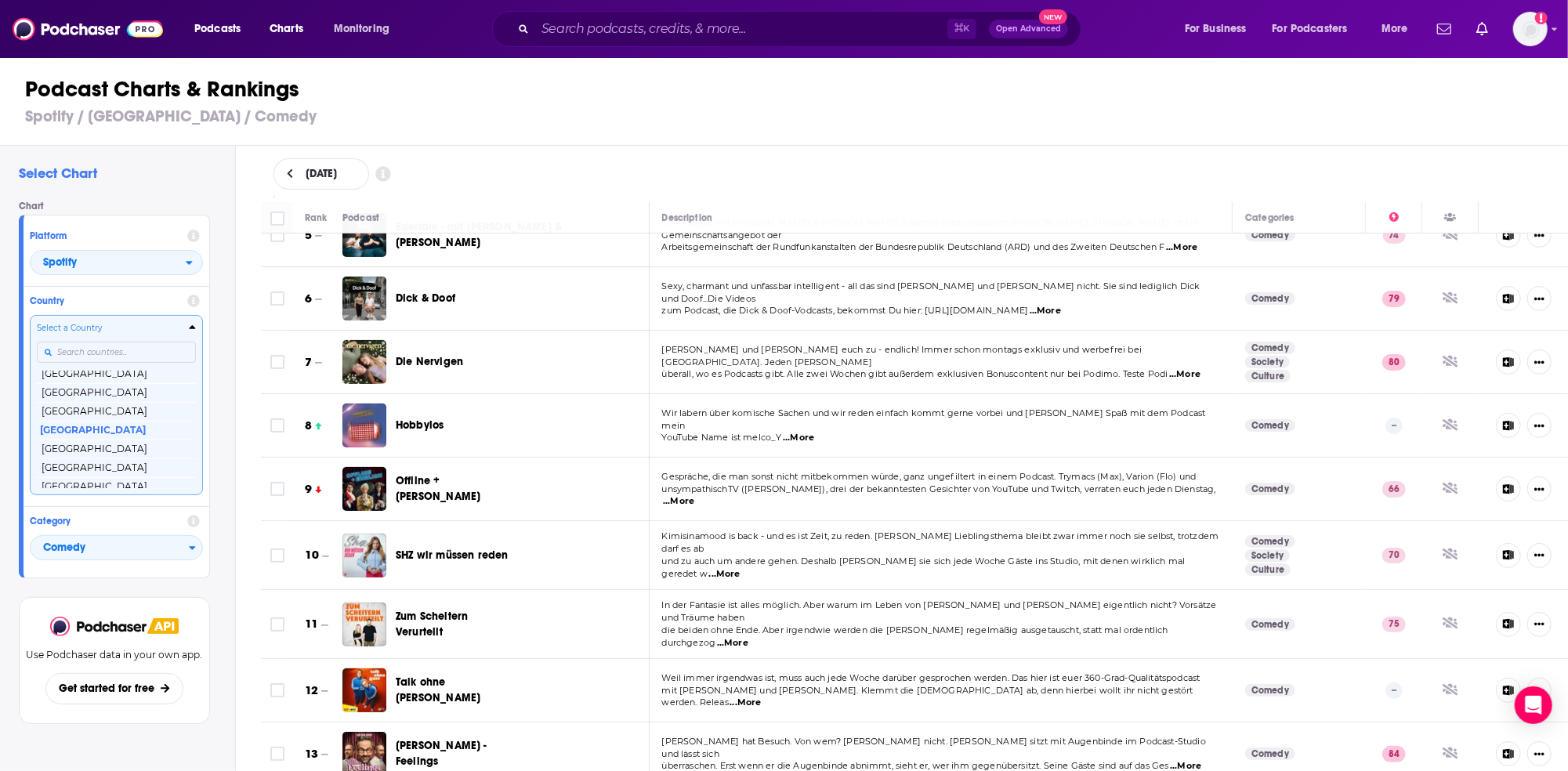 click at bounding box center [116, 352] 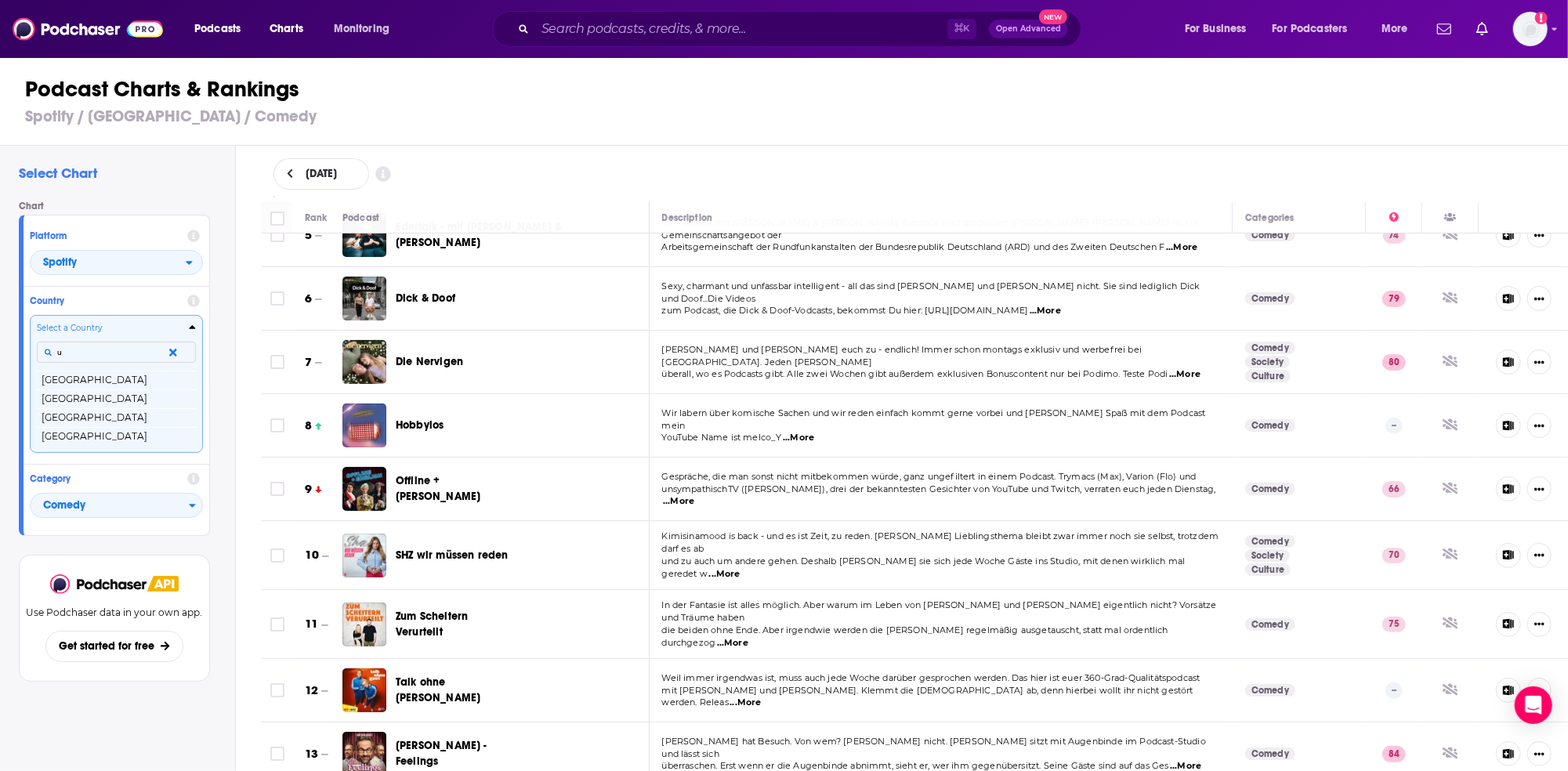 scroll, scrollTop: 0, scrollLeft: 0, axis: both 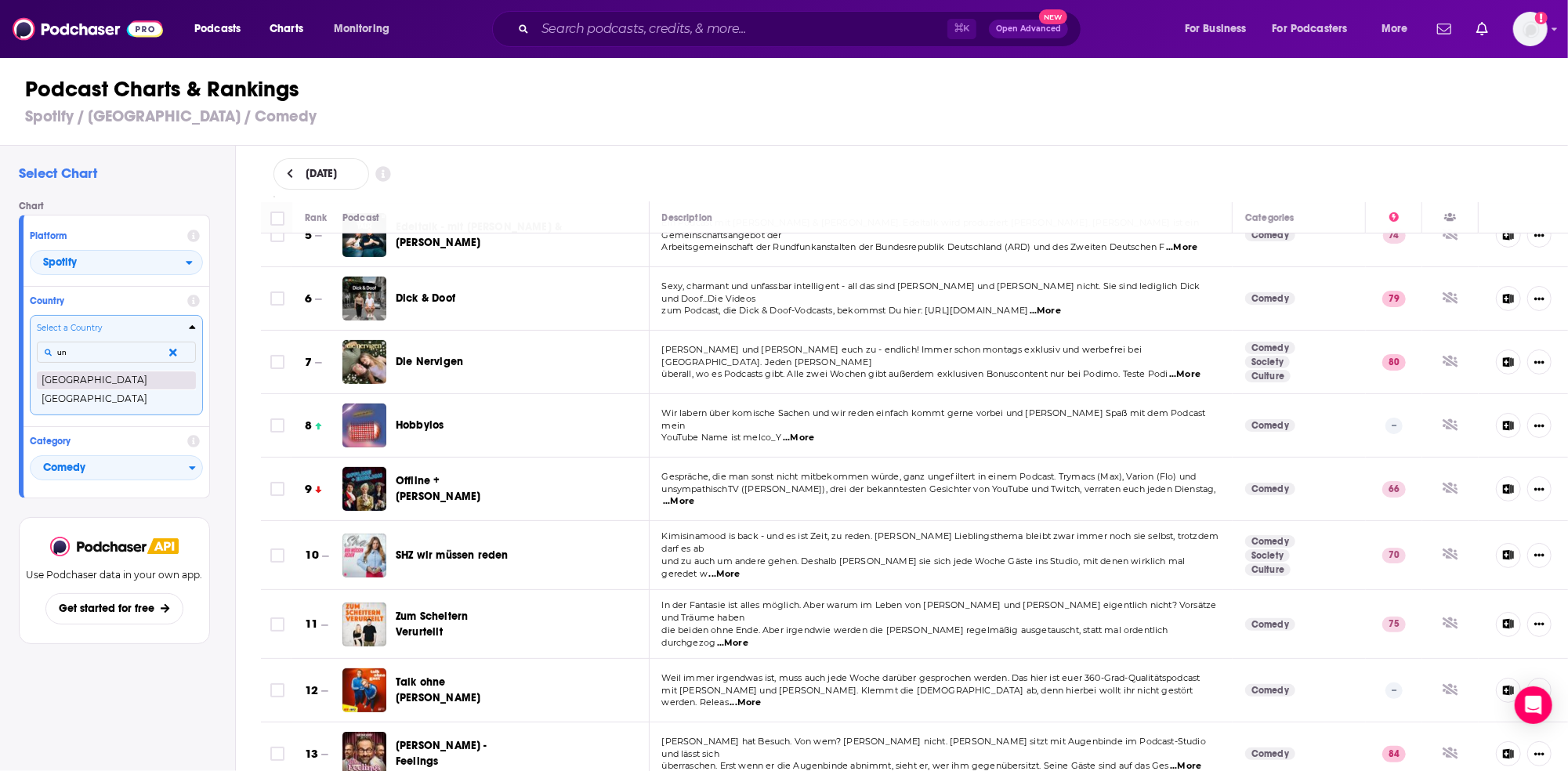 type on "un" 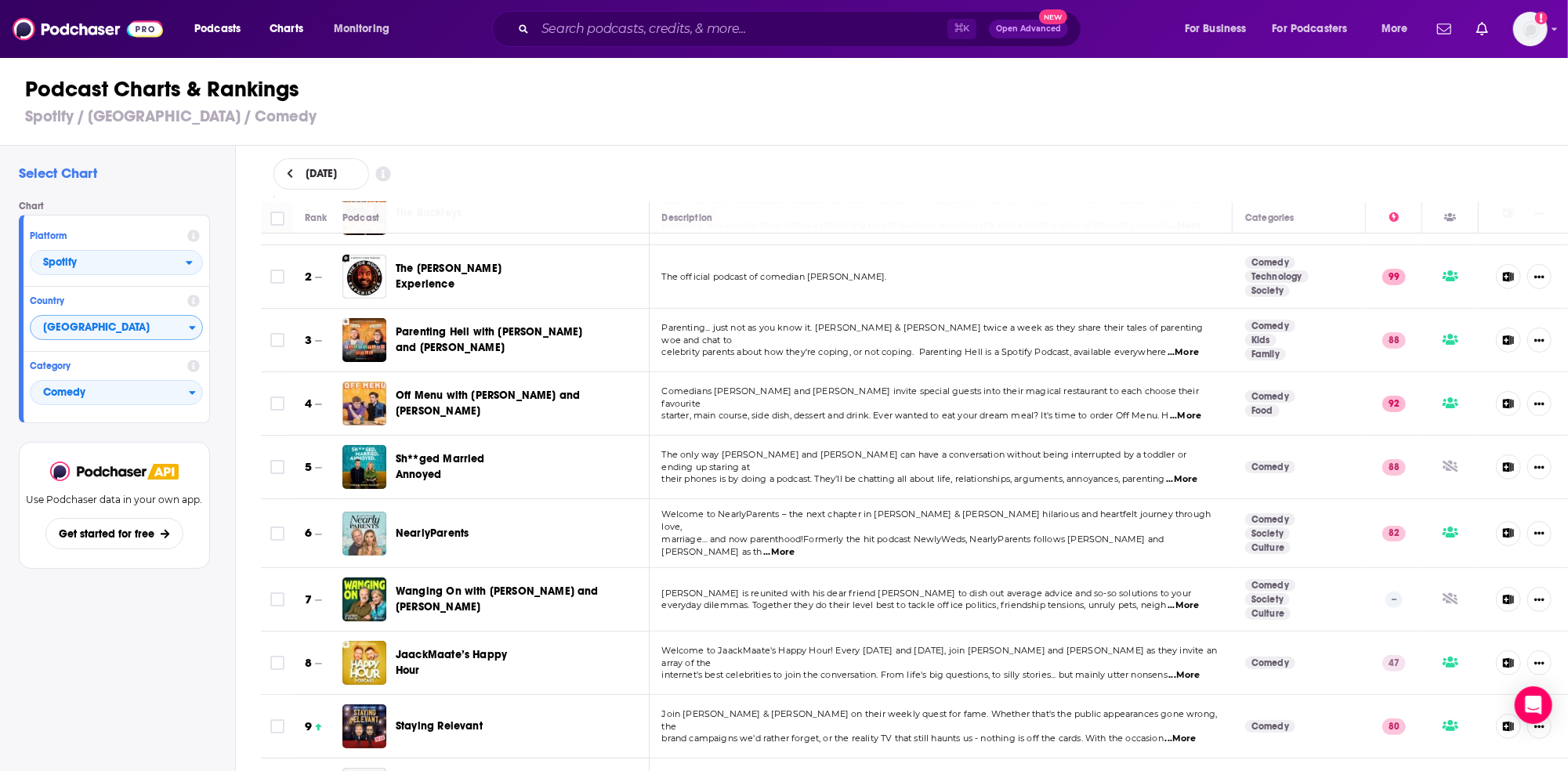 scroll, scrollTop: 61, scrollLeft: 0, axis: vertical 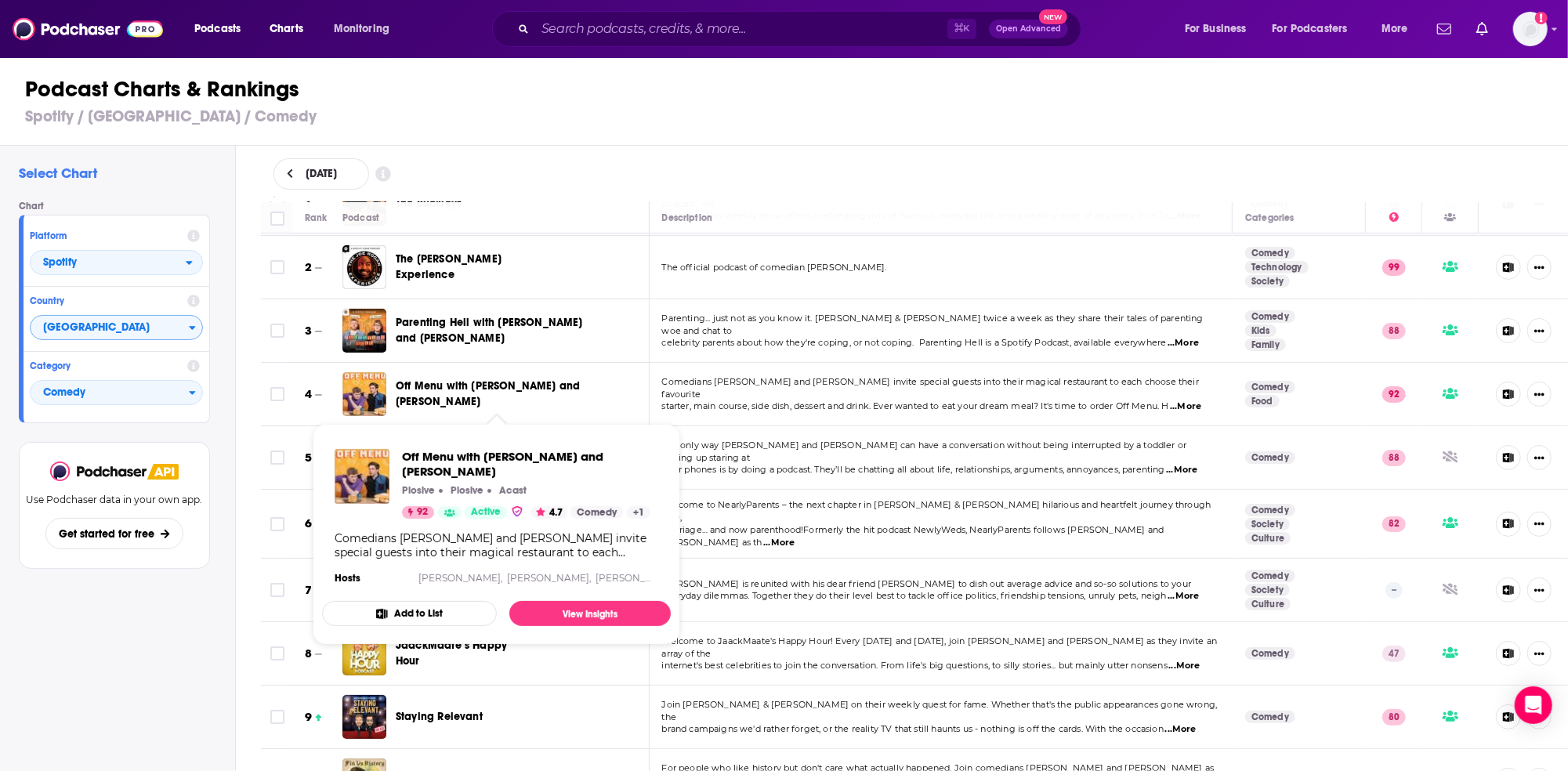 click on "Off Menu with [PERSON_NAME] and [PERSON_NAME]" at bounding box center (487, 393) 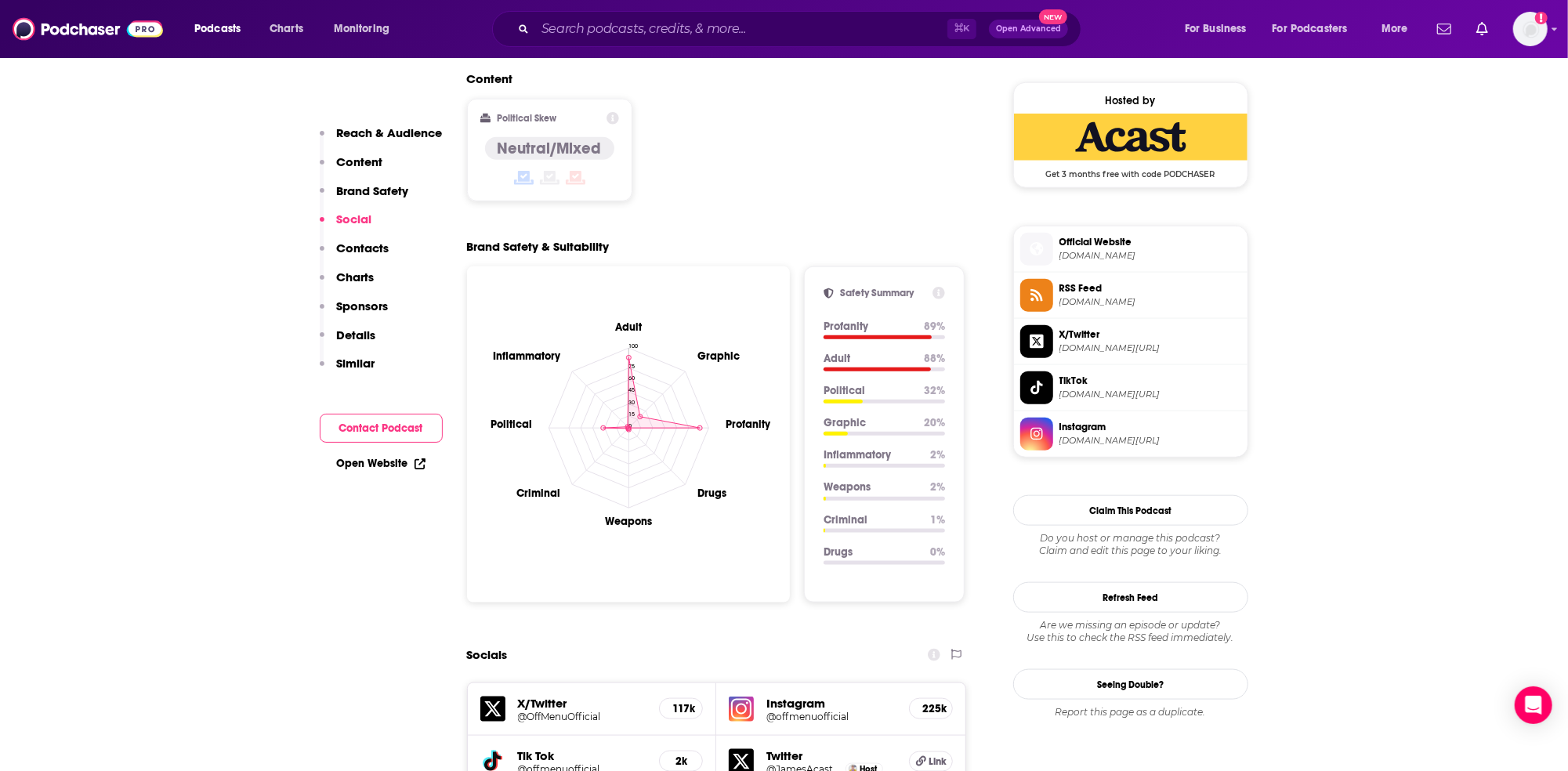 scroll, scrollTop: 1221, scrollLeft: 0, axis: vertical 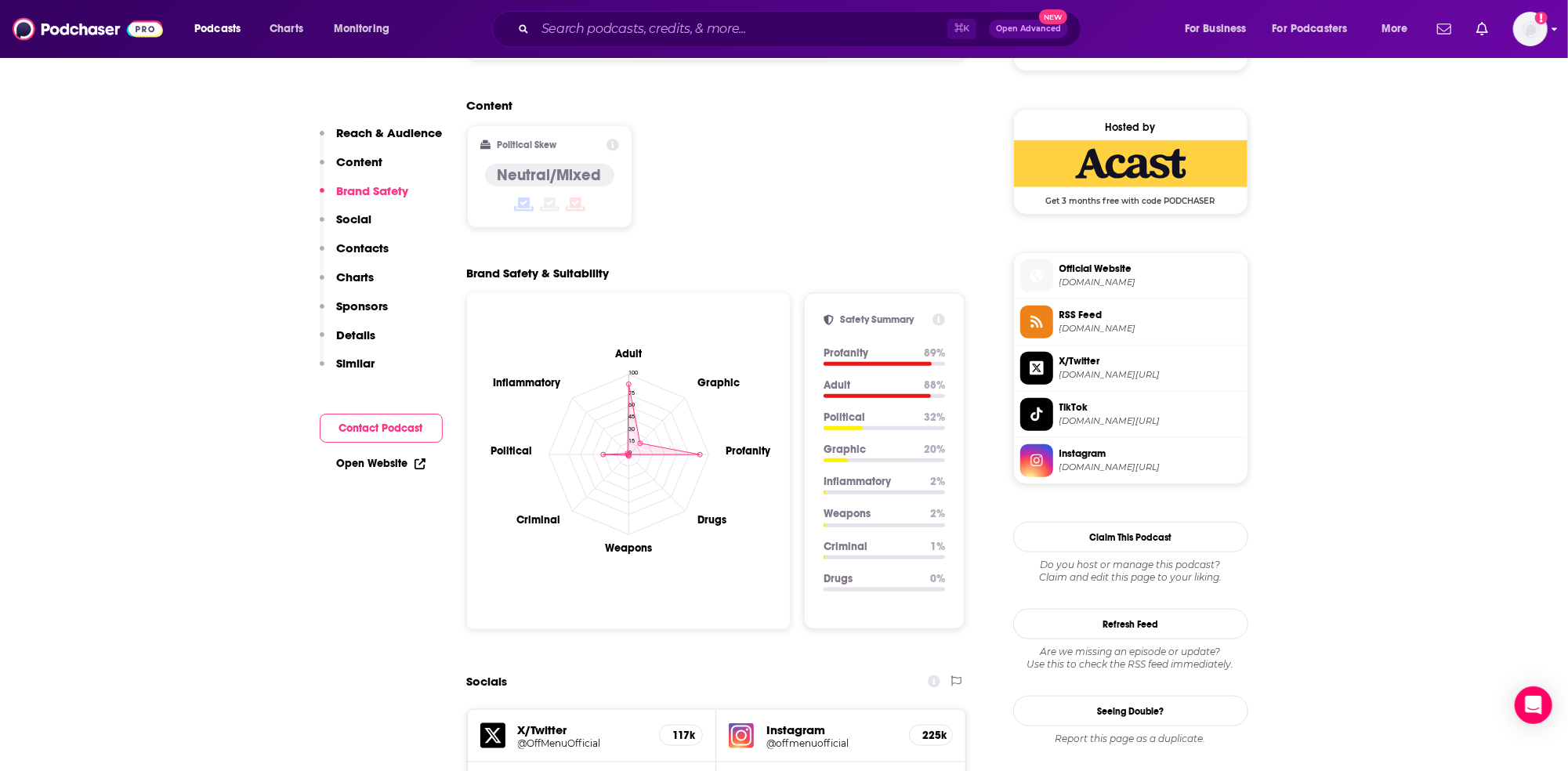 click on "Podcasts Charts Monitoring ⌘  K Open Advanced New For Business For Podcasters More Add a profile image" at bounding box center (784, 29) 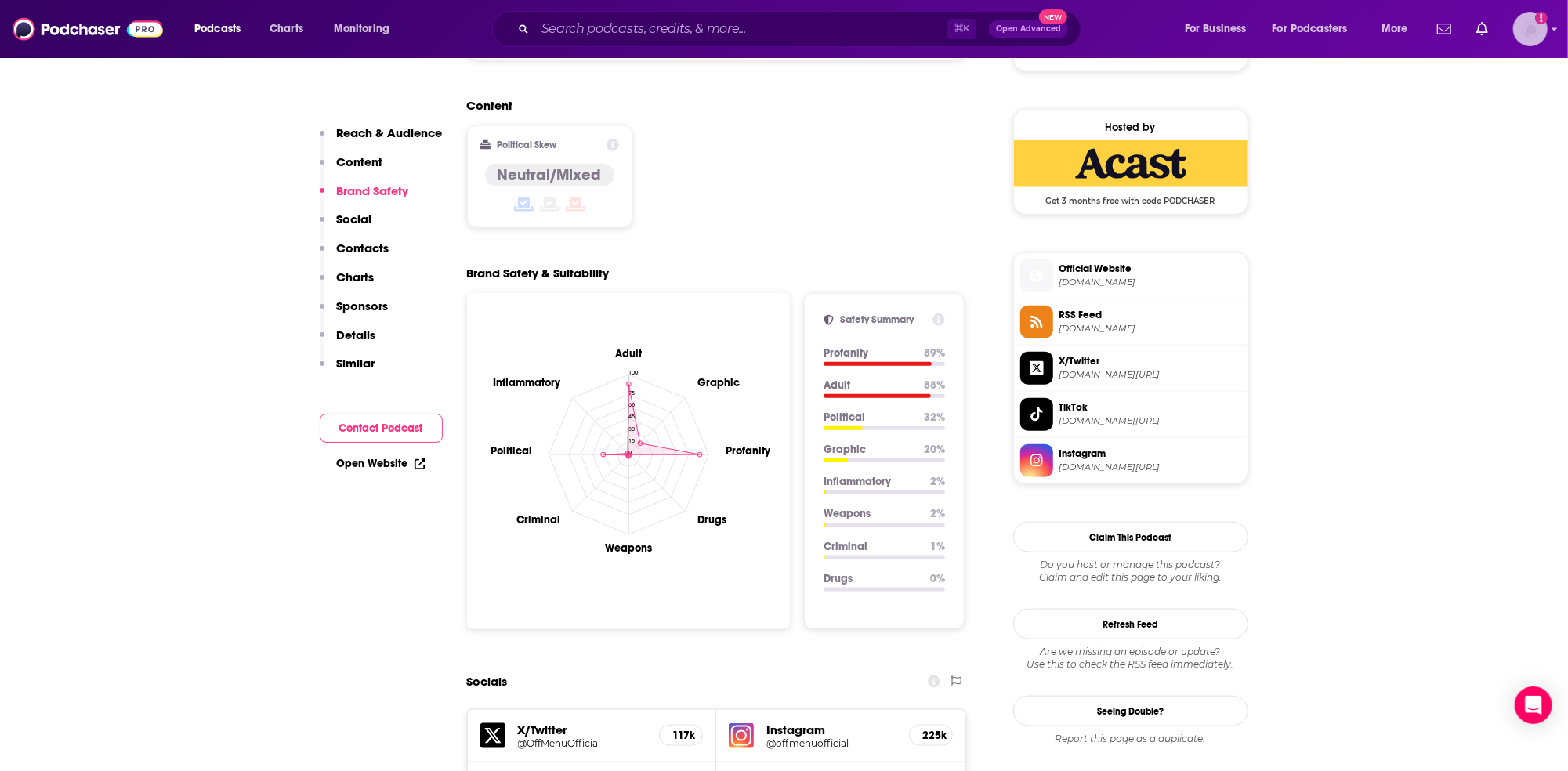 click 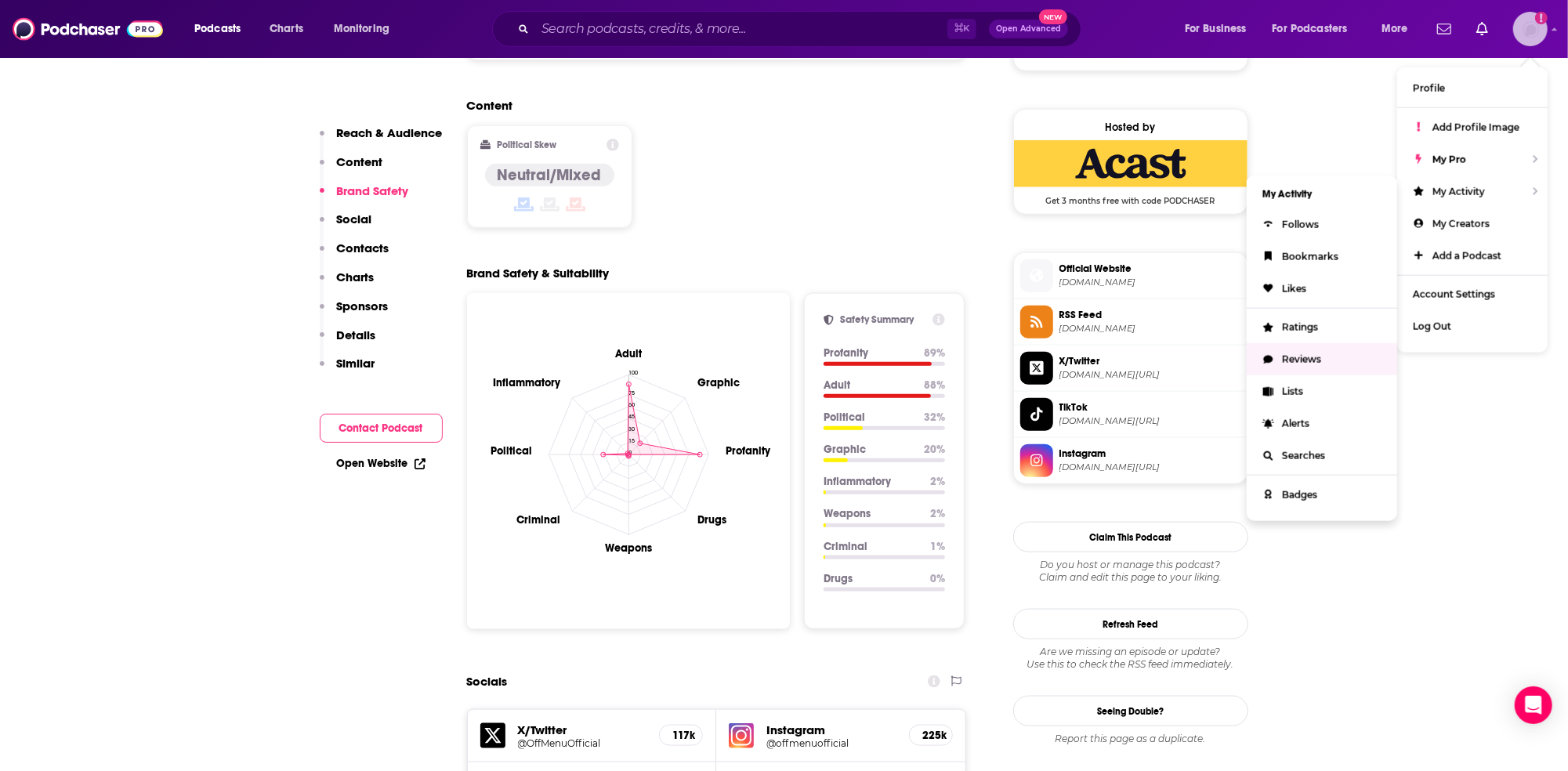click on "Lists" at bounding box center [1292, 391] 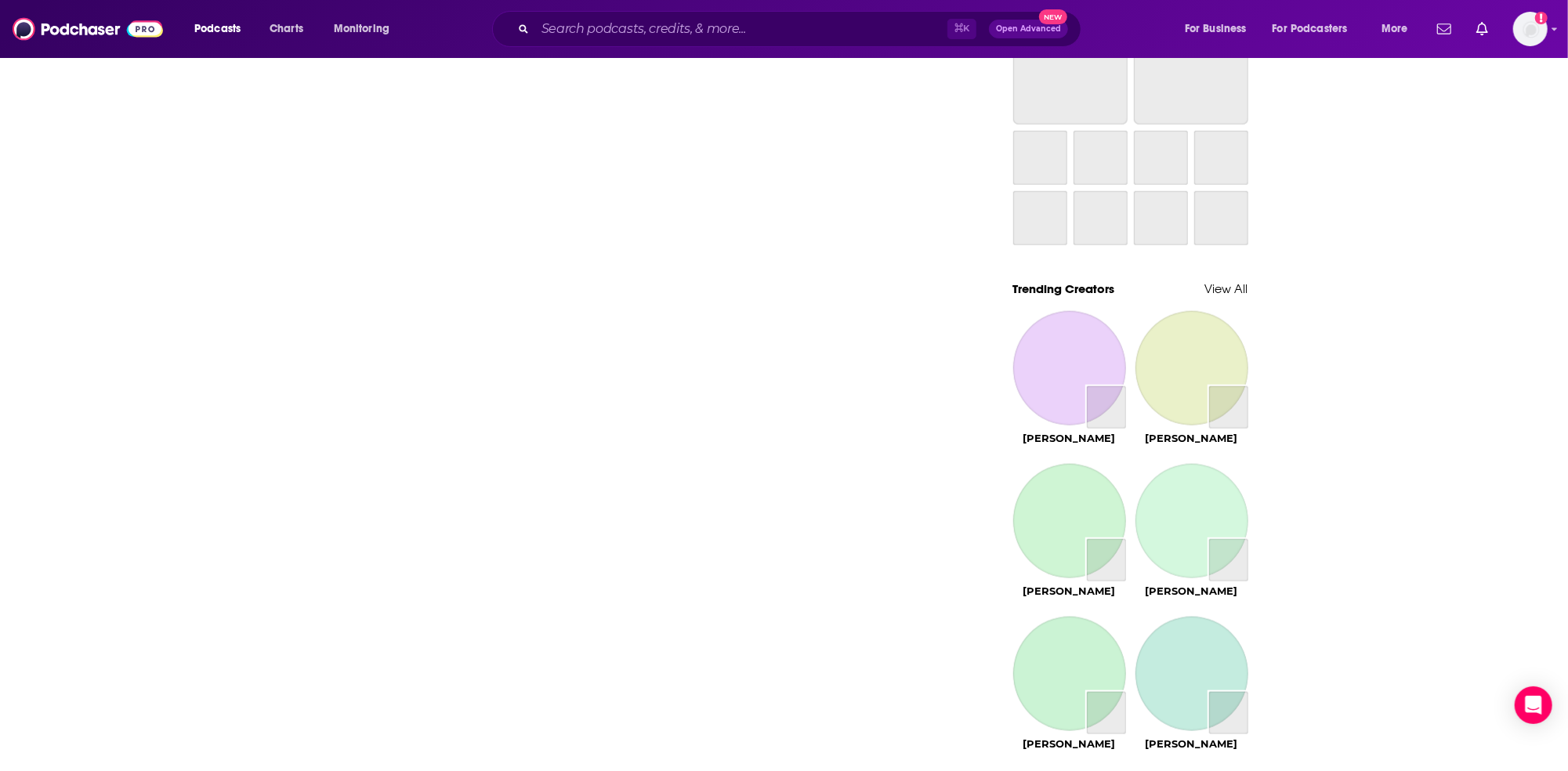 scroll, scrollTop: 0, scrollLeft: 0, axis: both 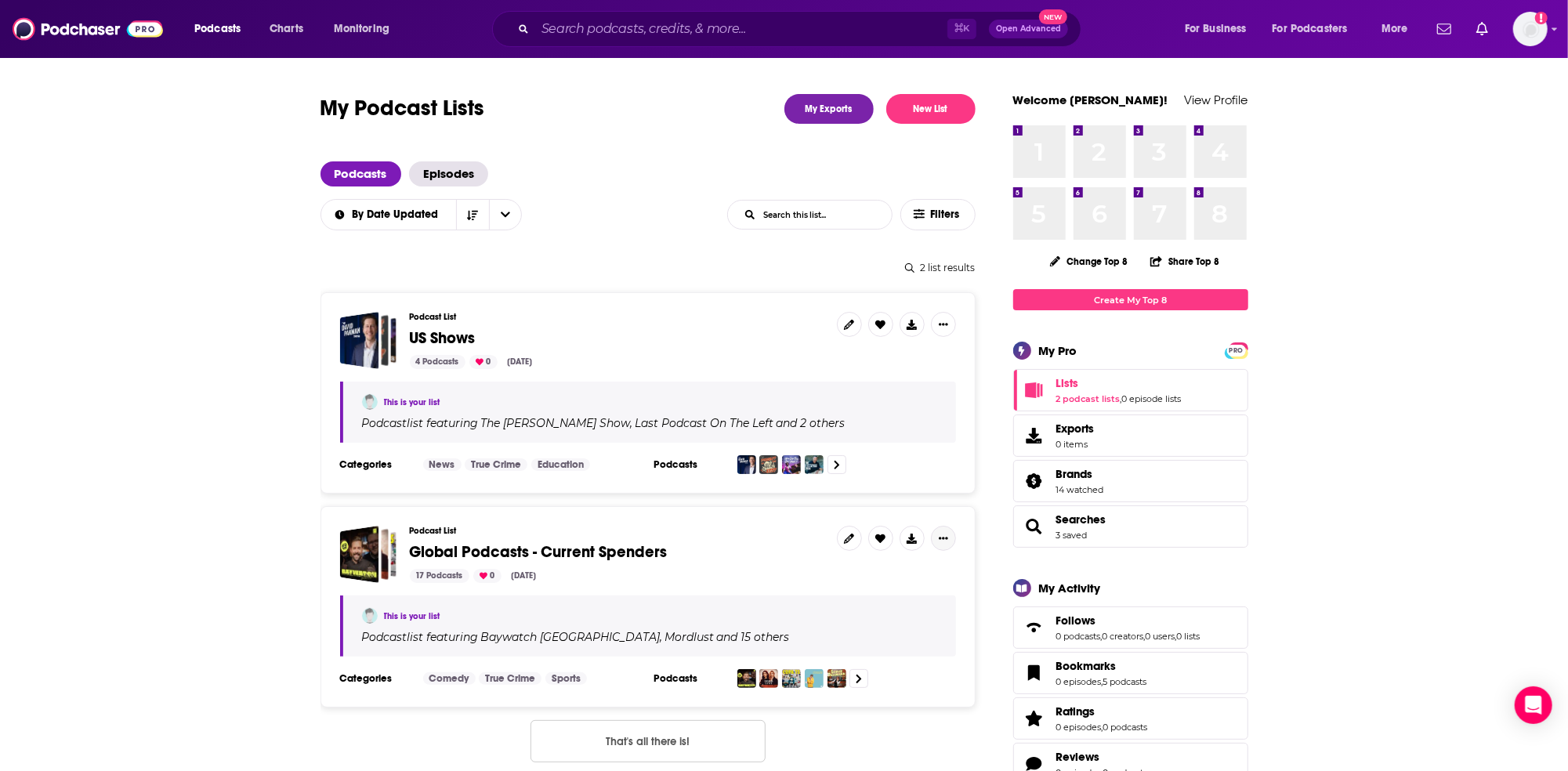 click at bounding box center [943, 538] 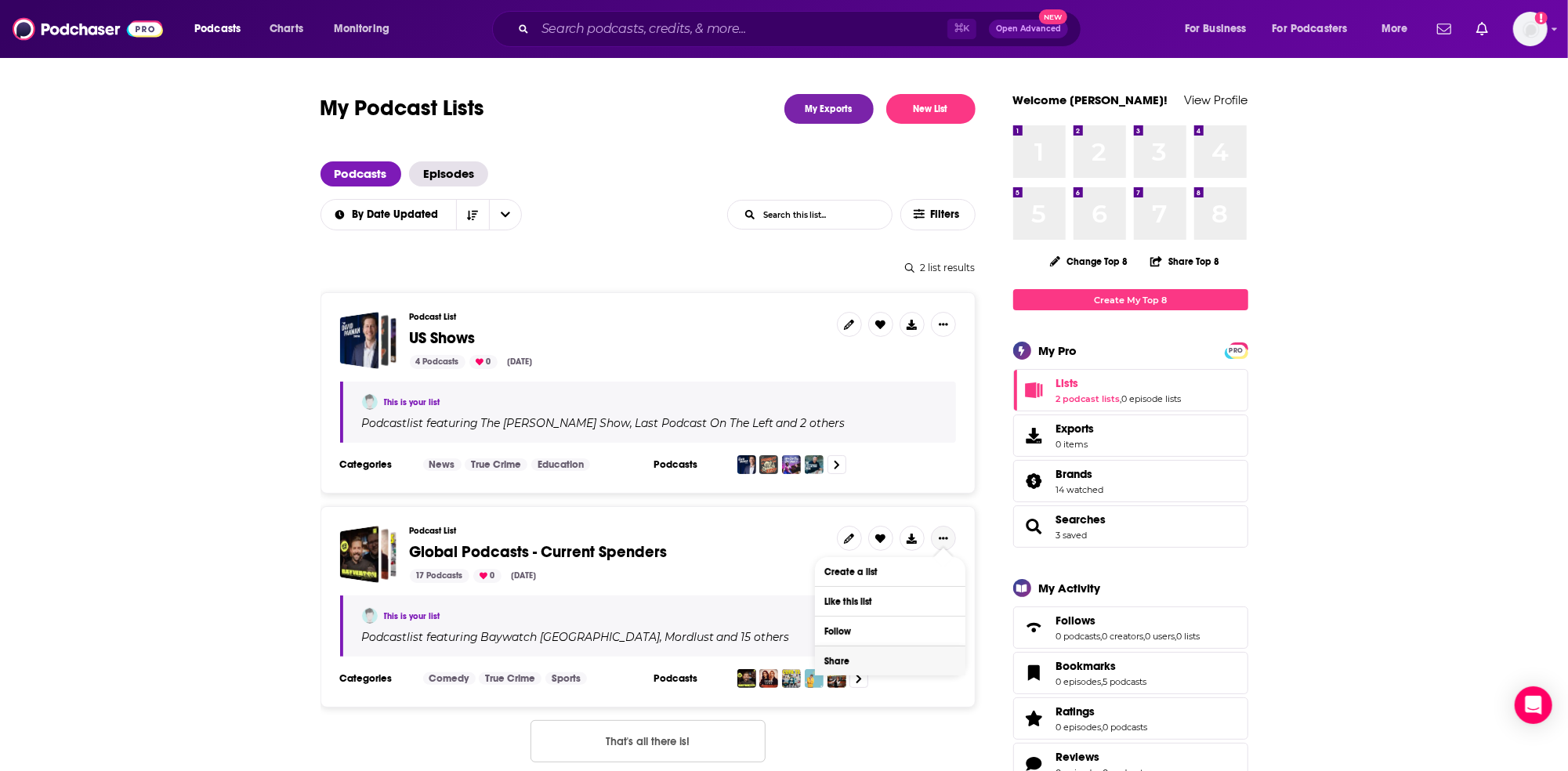 click on "Share" at bounding box center (890, 661) 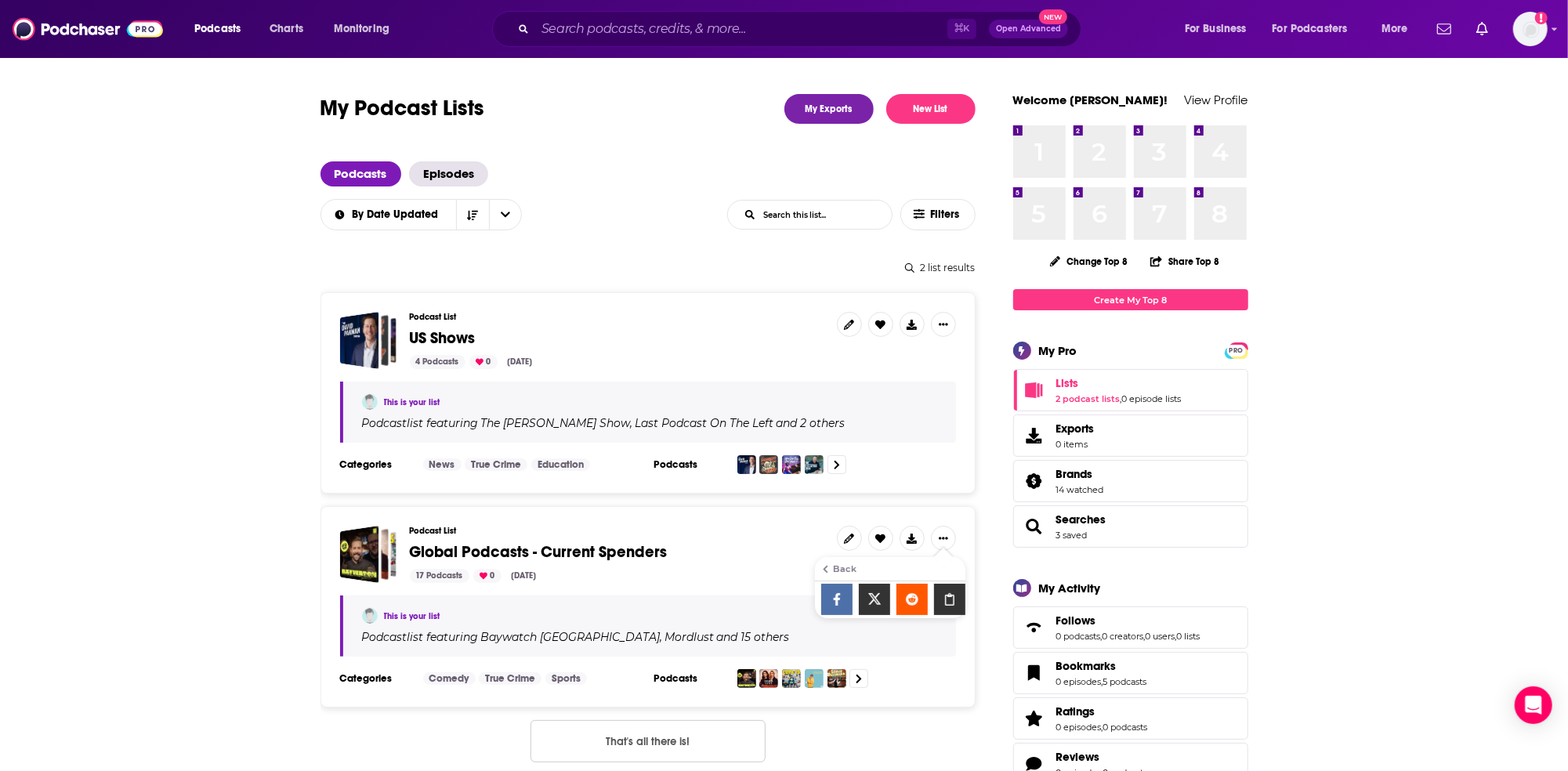 click 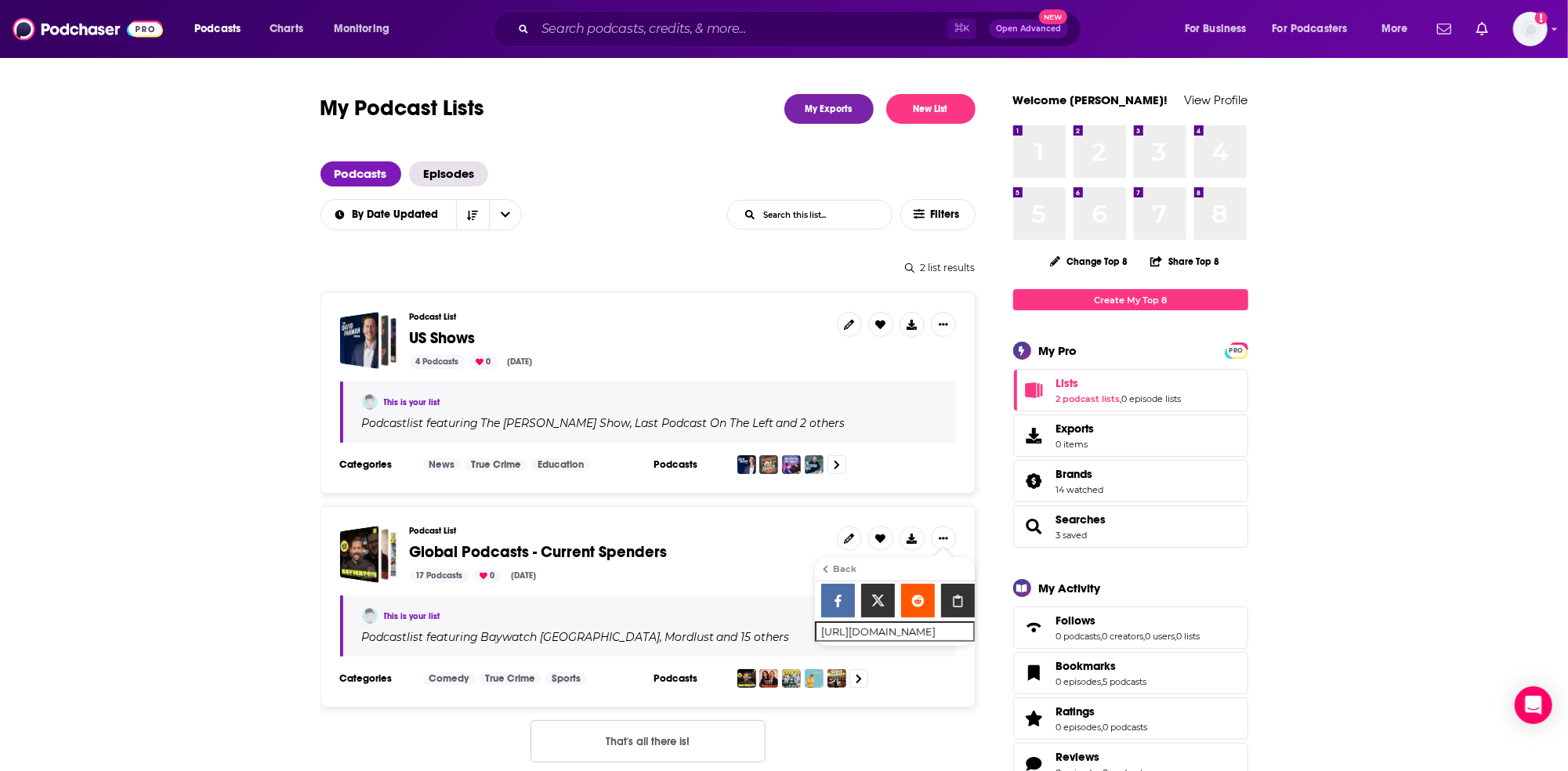 click on "Global Podcasts - Current Spenders" at bounding box center [538, 552] 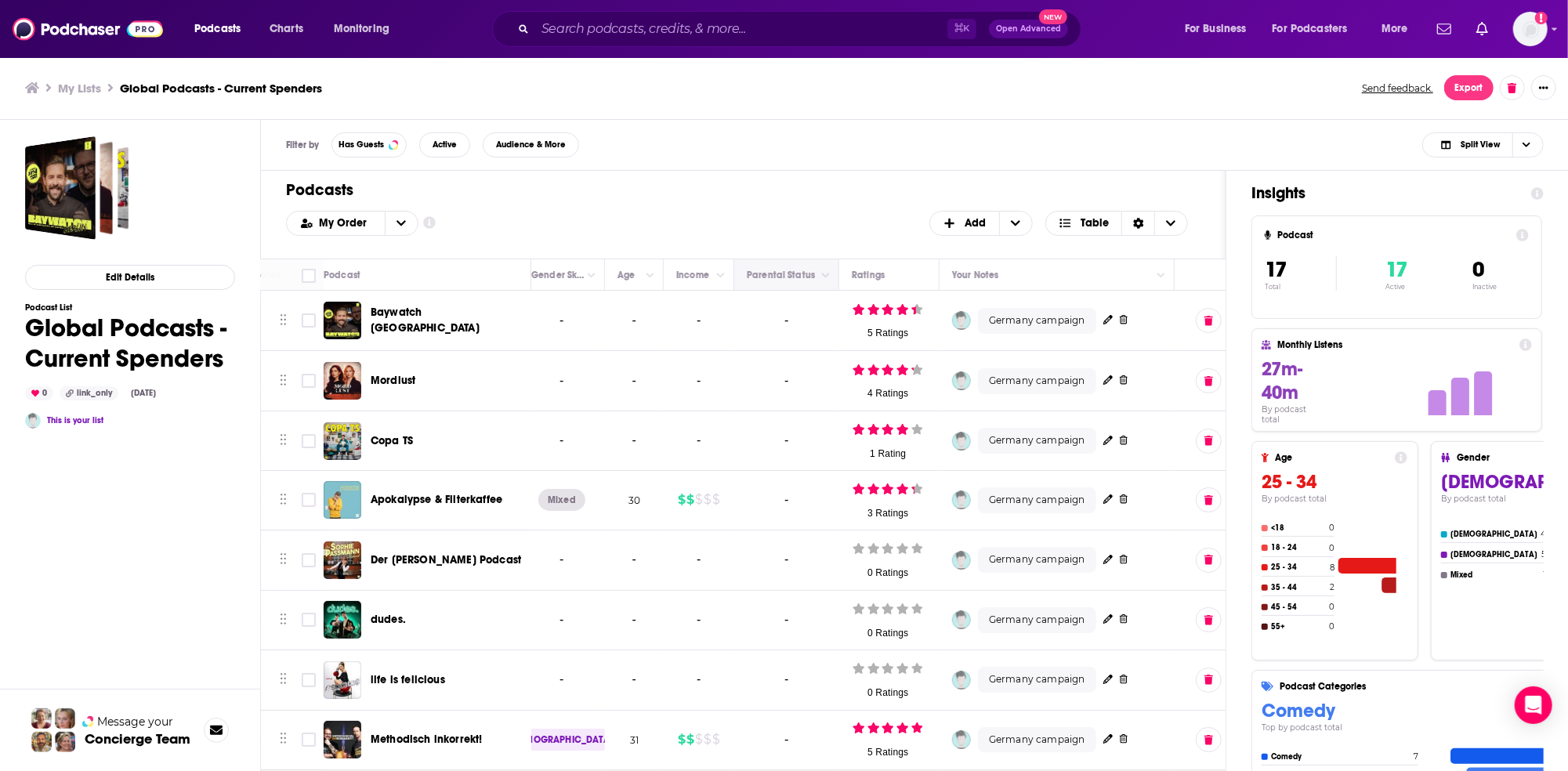 scroll, scrollTop: 0, scrollLeft: 350, axis: horizontal 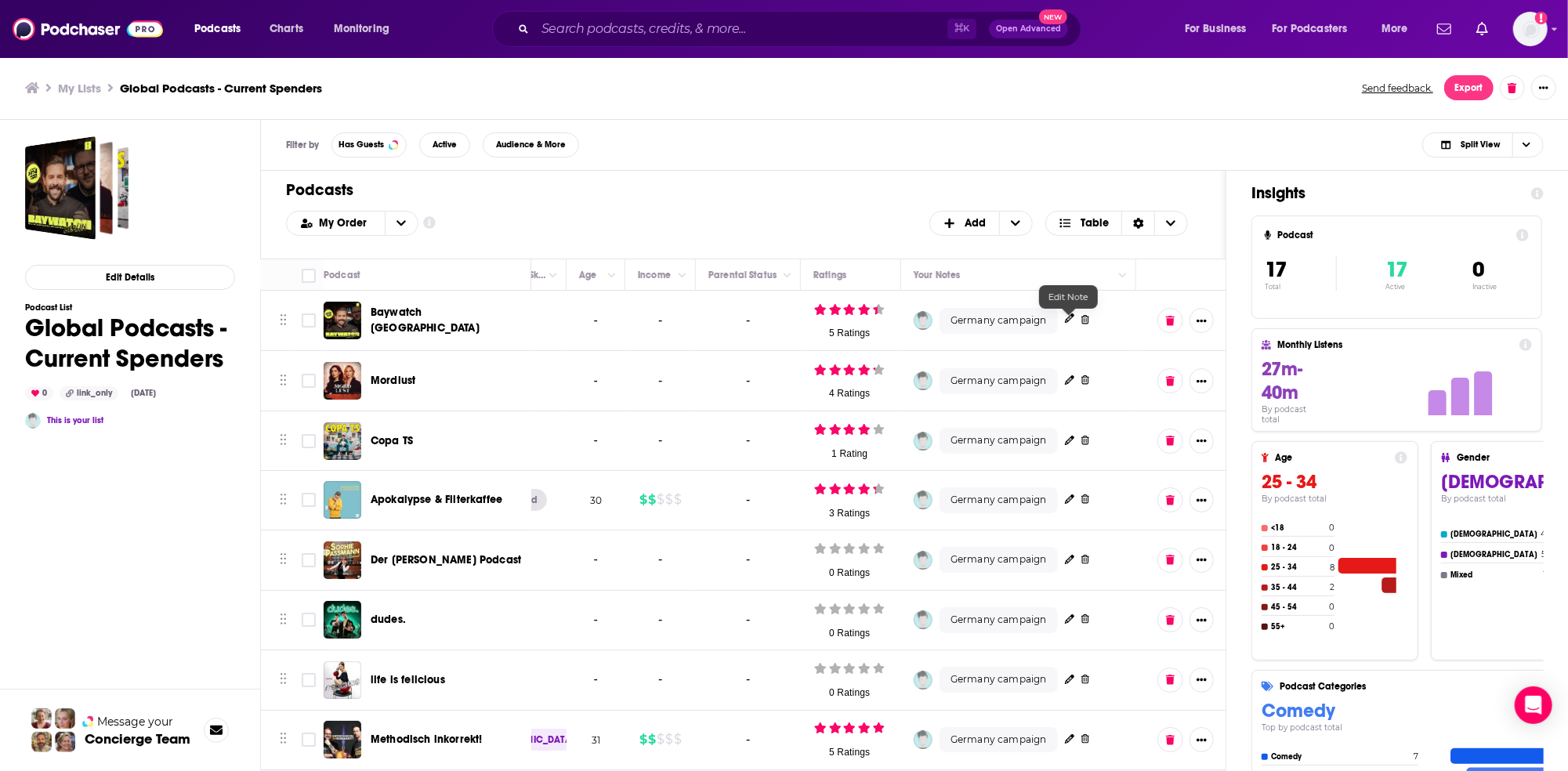 click 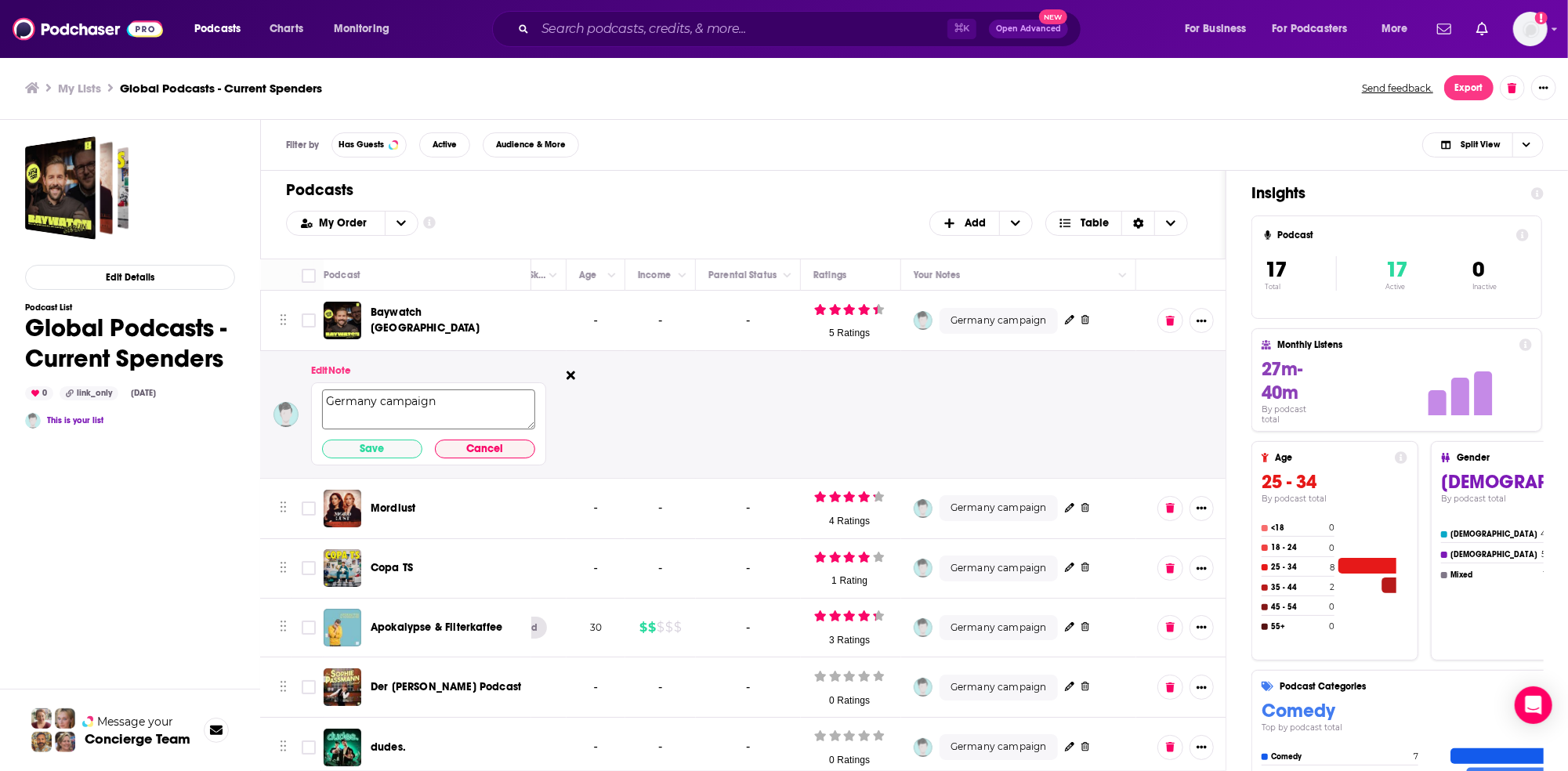 click on "Germany campaign" at bounding box center (429, 409) 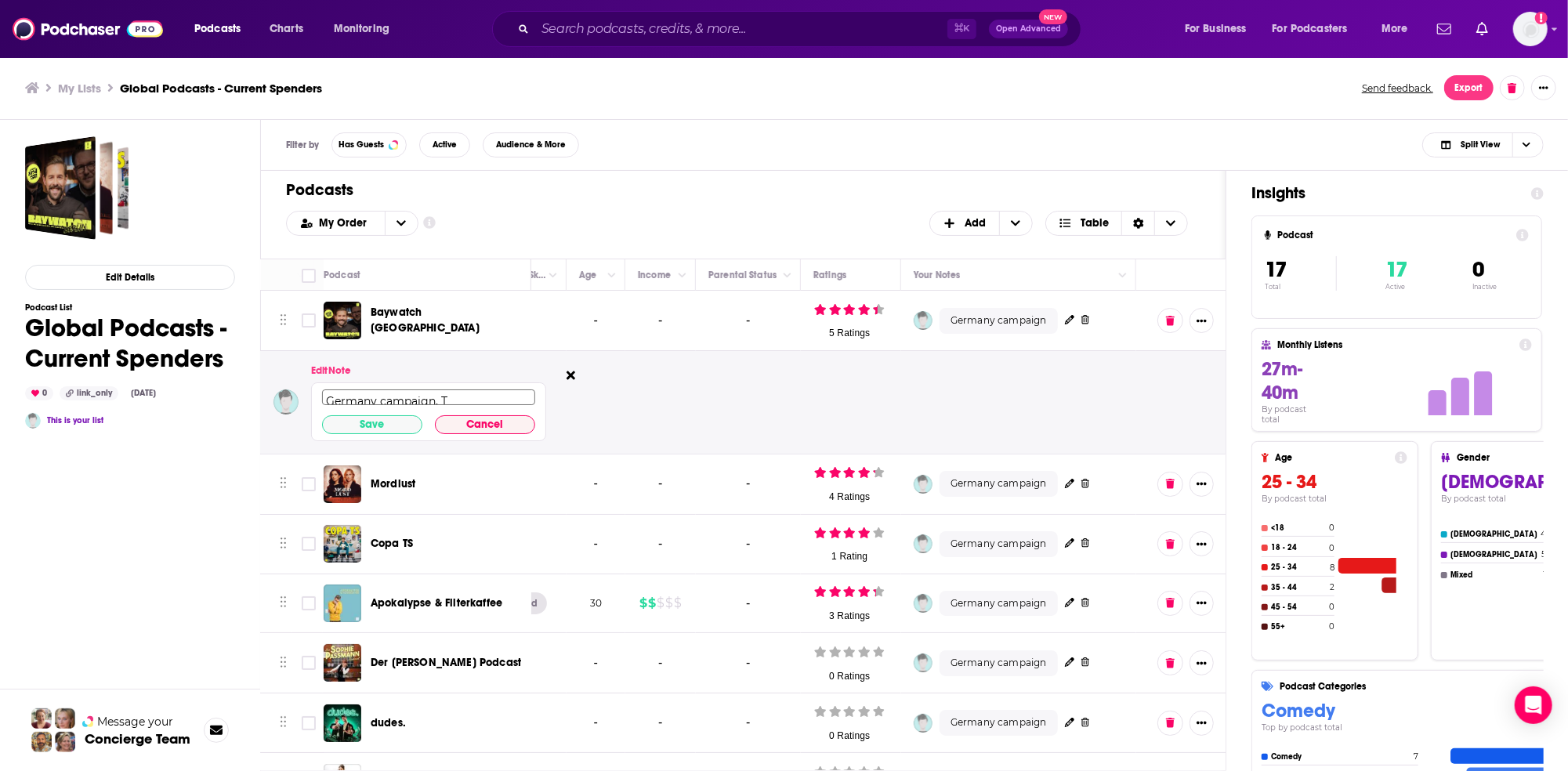 scroll, scrollTop: 3, scrollLeft: 0, axis: vertical 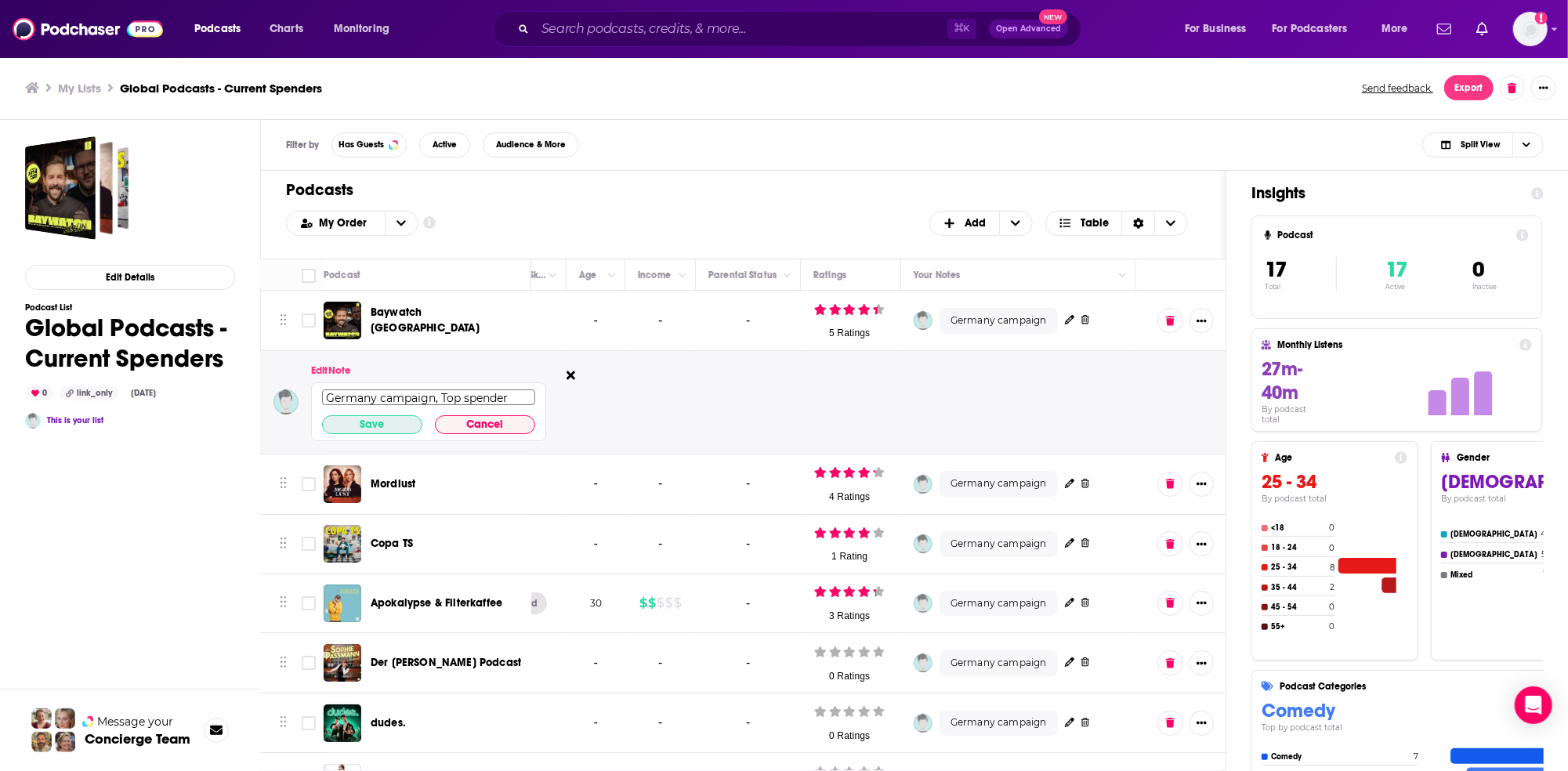 type on "Germany campaign, Top spender" 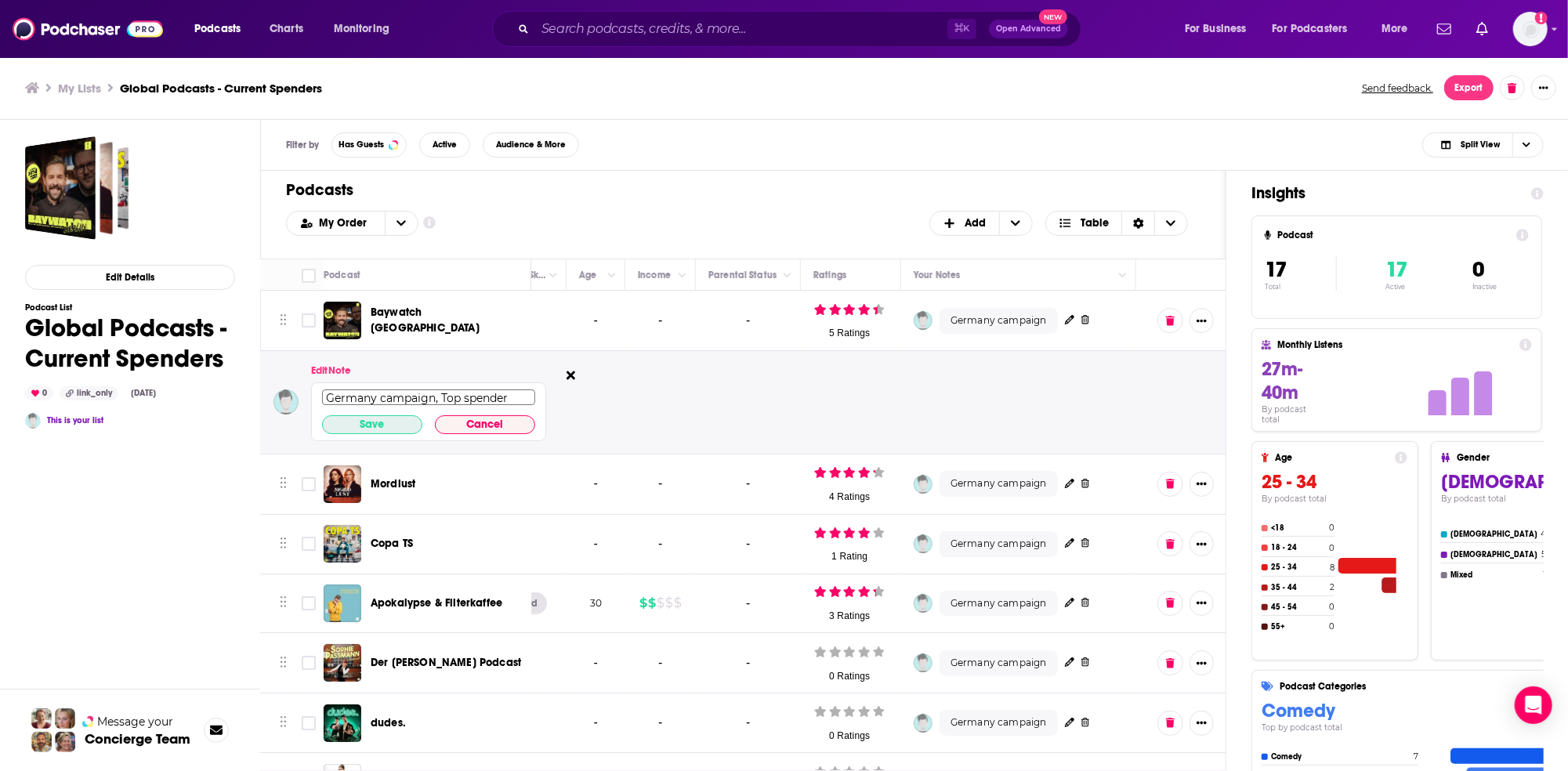 click on "Save" at bounding box center [372, 425] 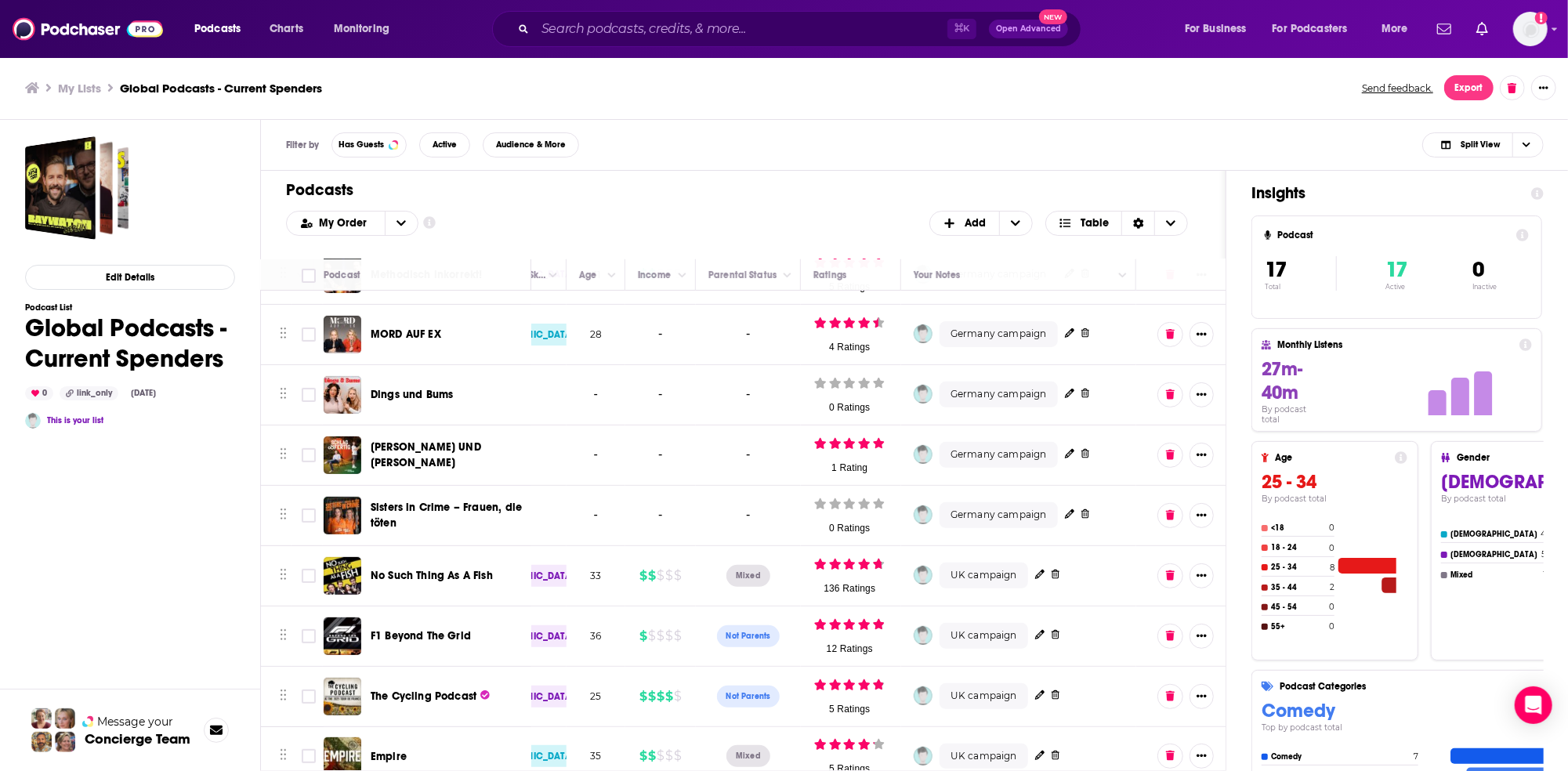 scroll, scrollTop: 536, scrollLeft: 350, axis: both 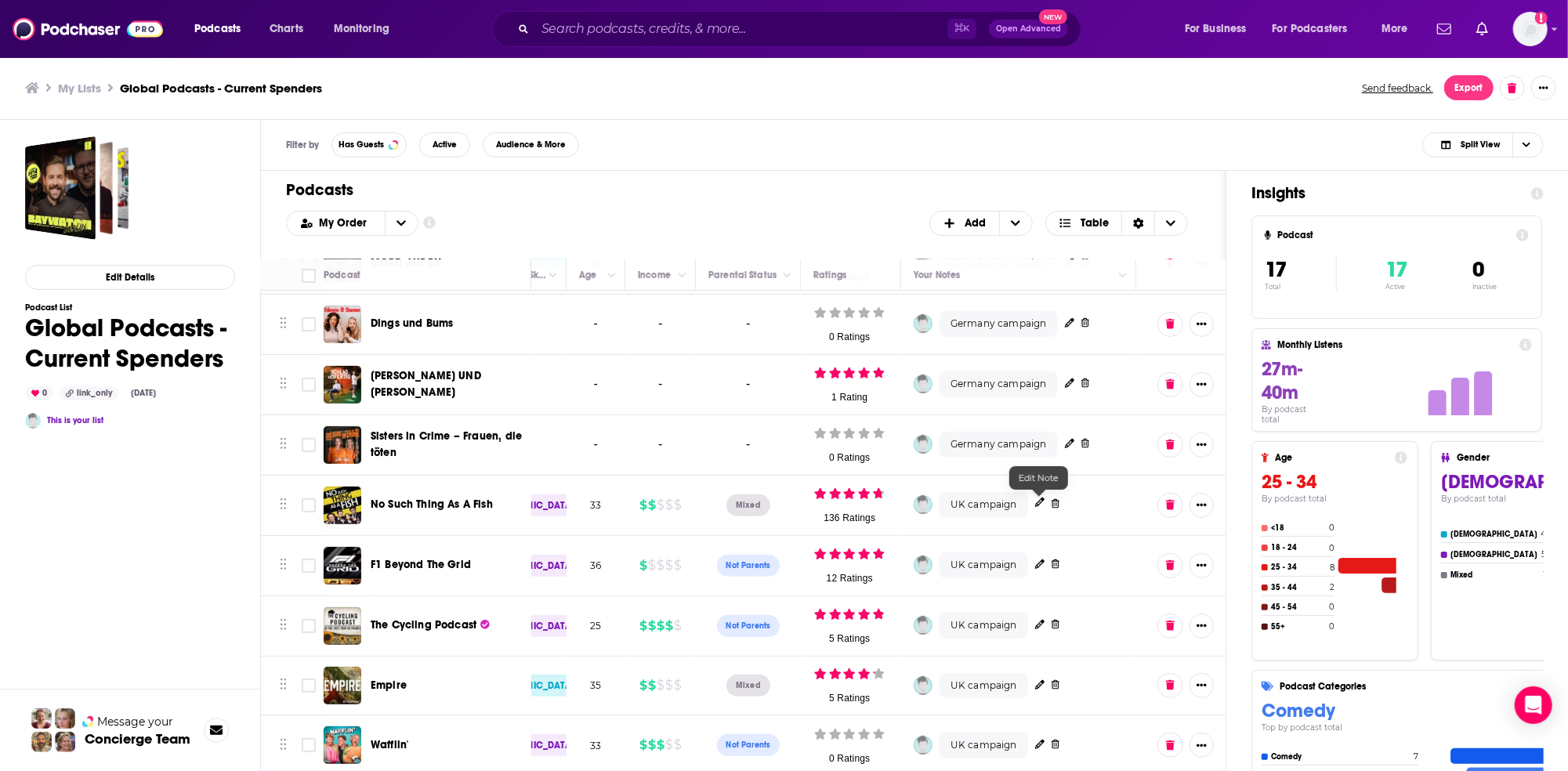 click 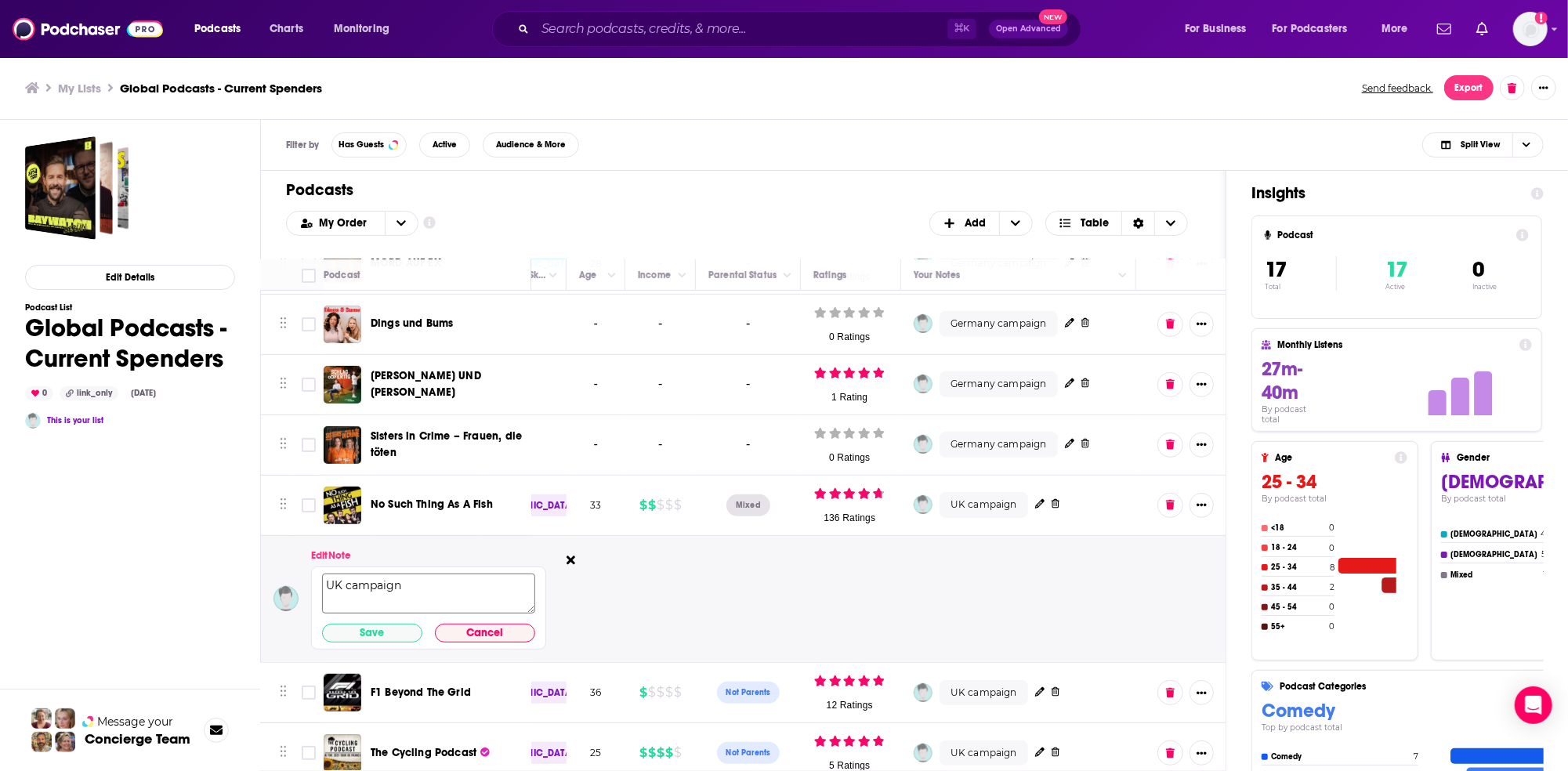 click on "UK campaign" at bounding box center (429, 593) 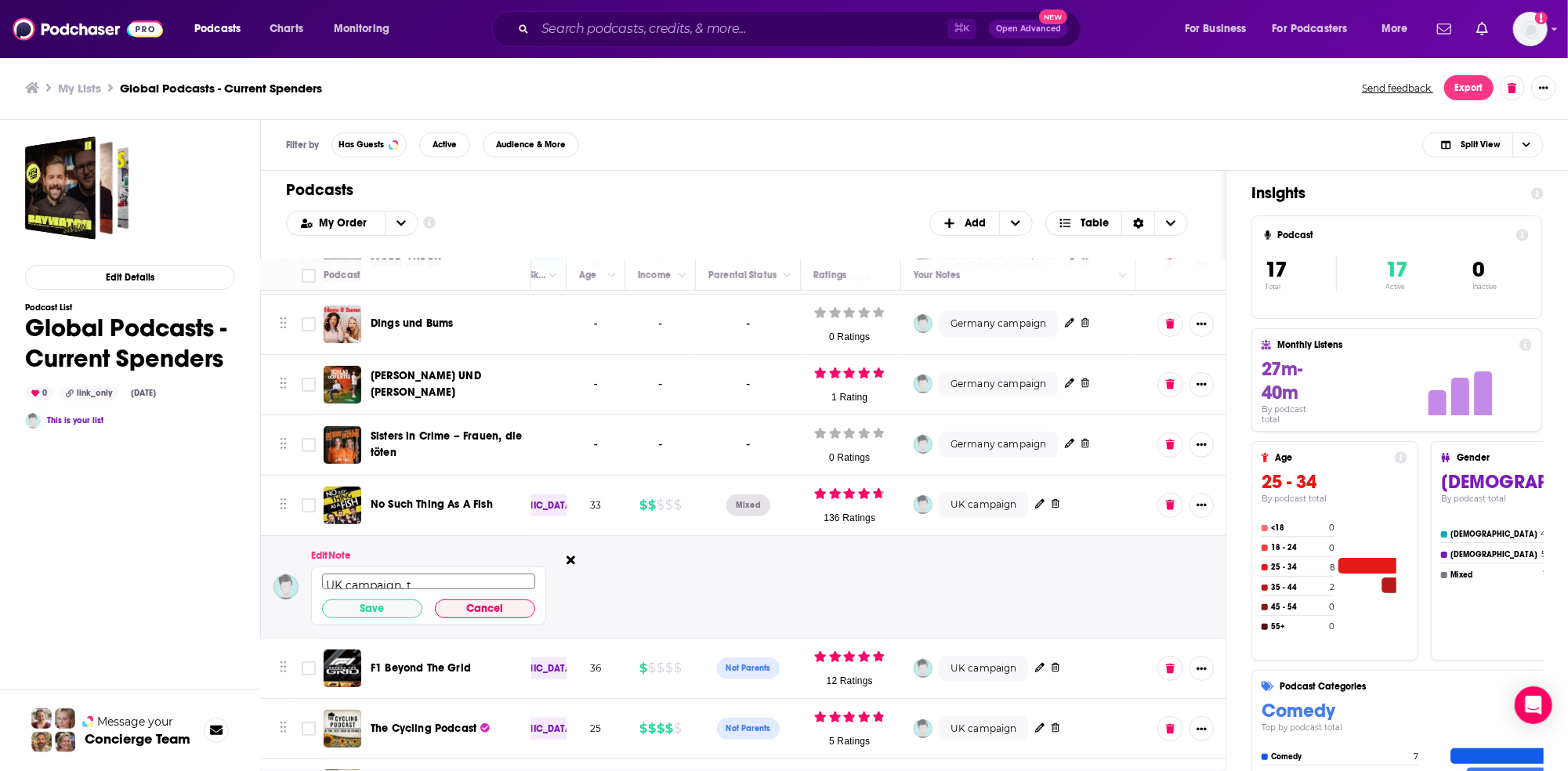 scroll, scrollTop: 3, scrollLeft: 0, axis: vertical 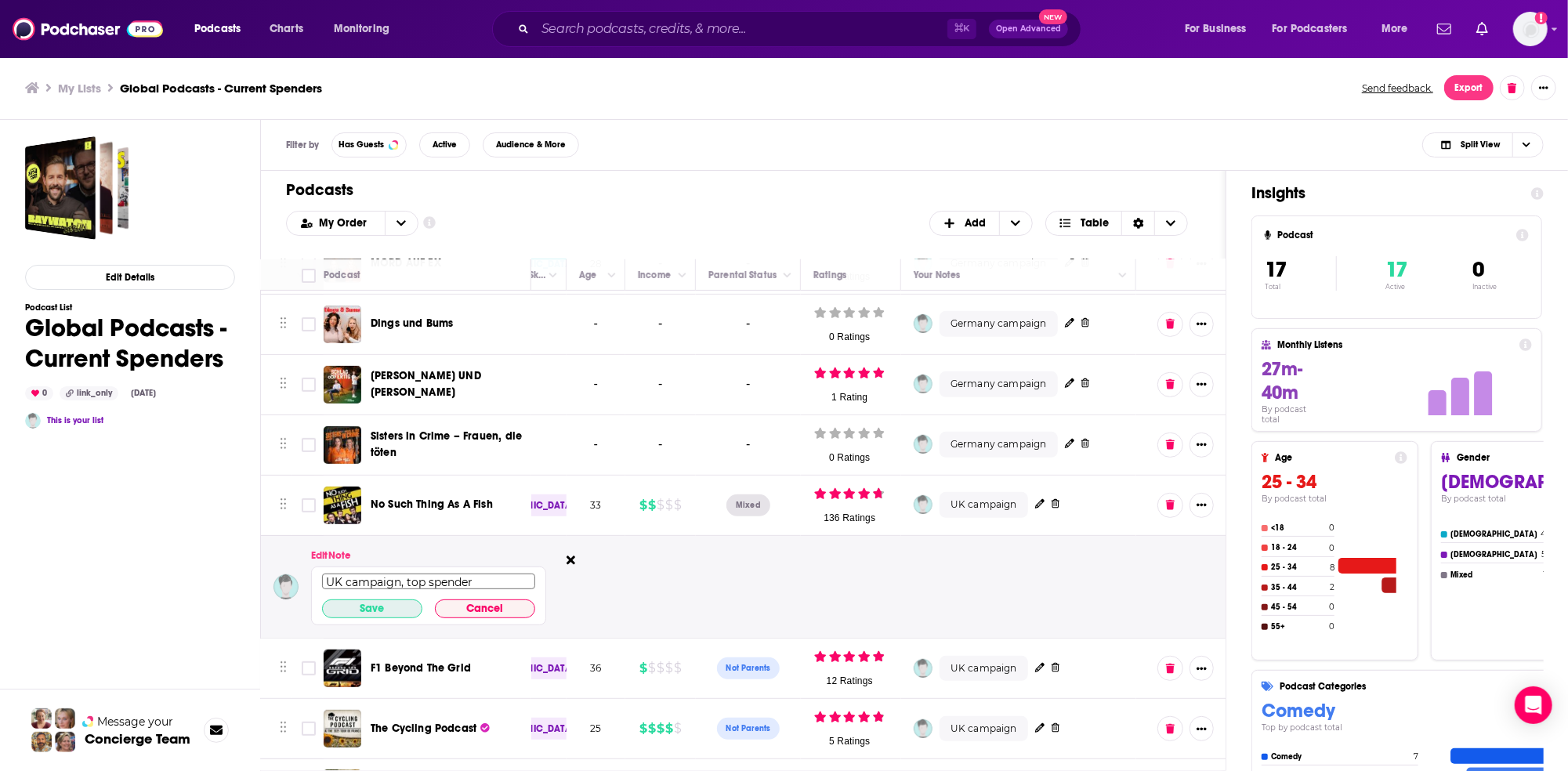 type on "UK campaign, top spender" 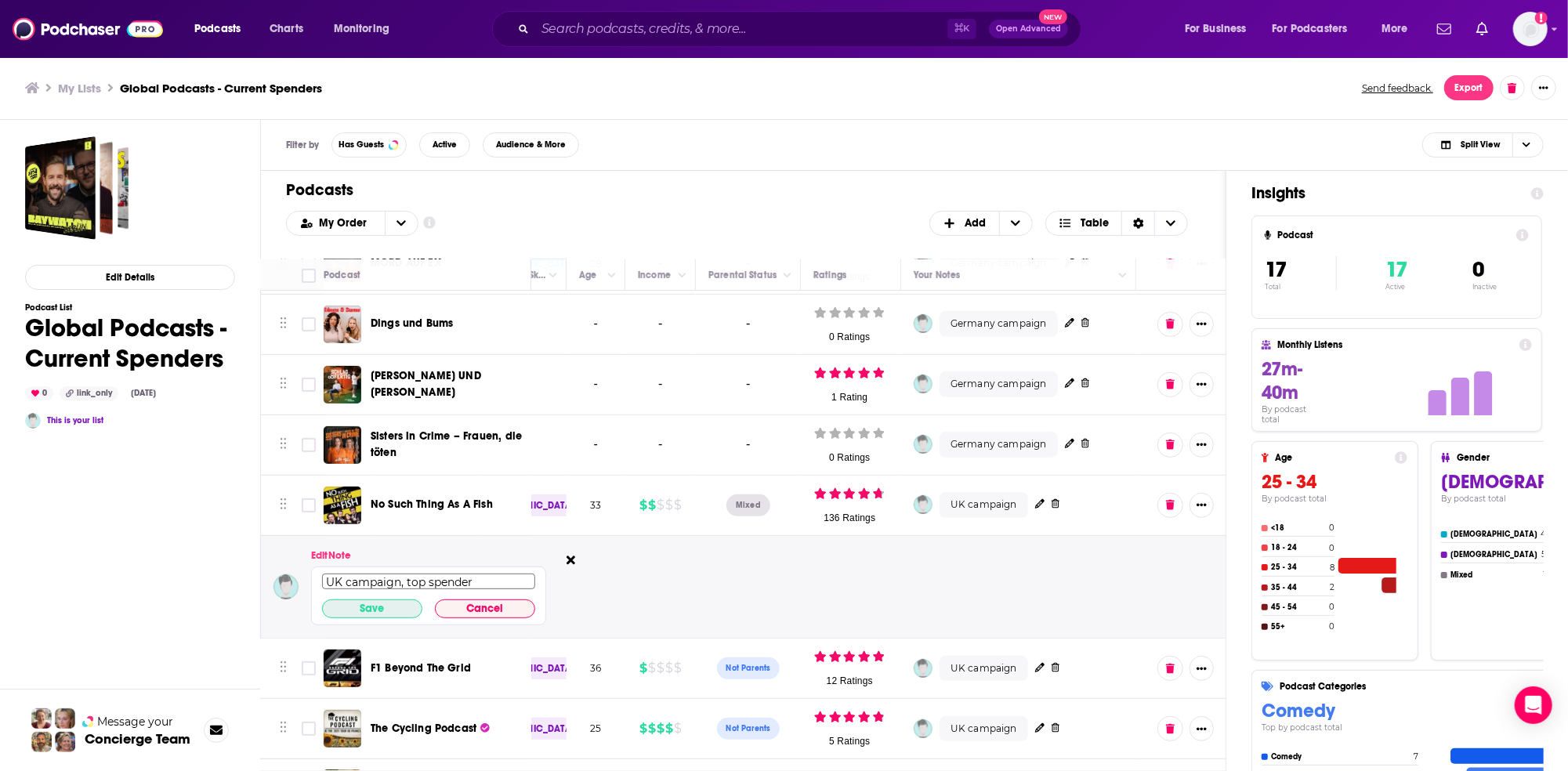 click on "Save" at bounding box center [372, 609] 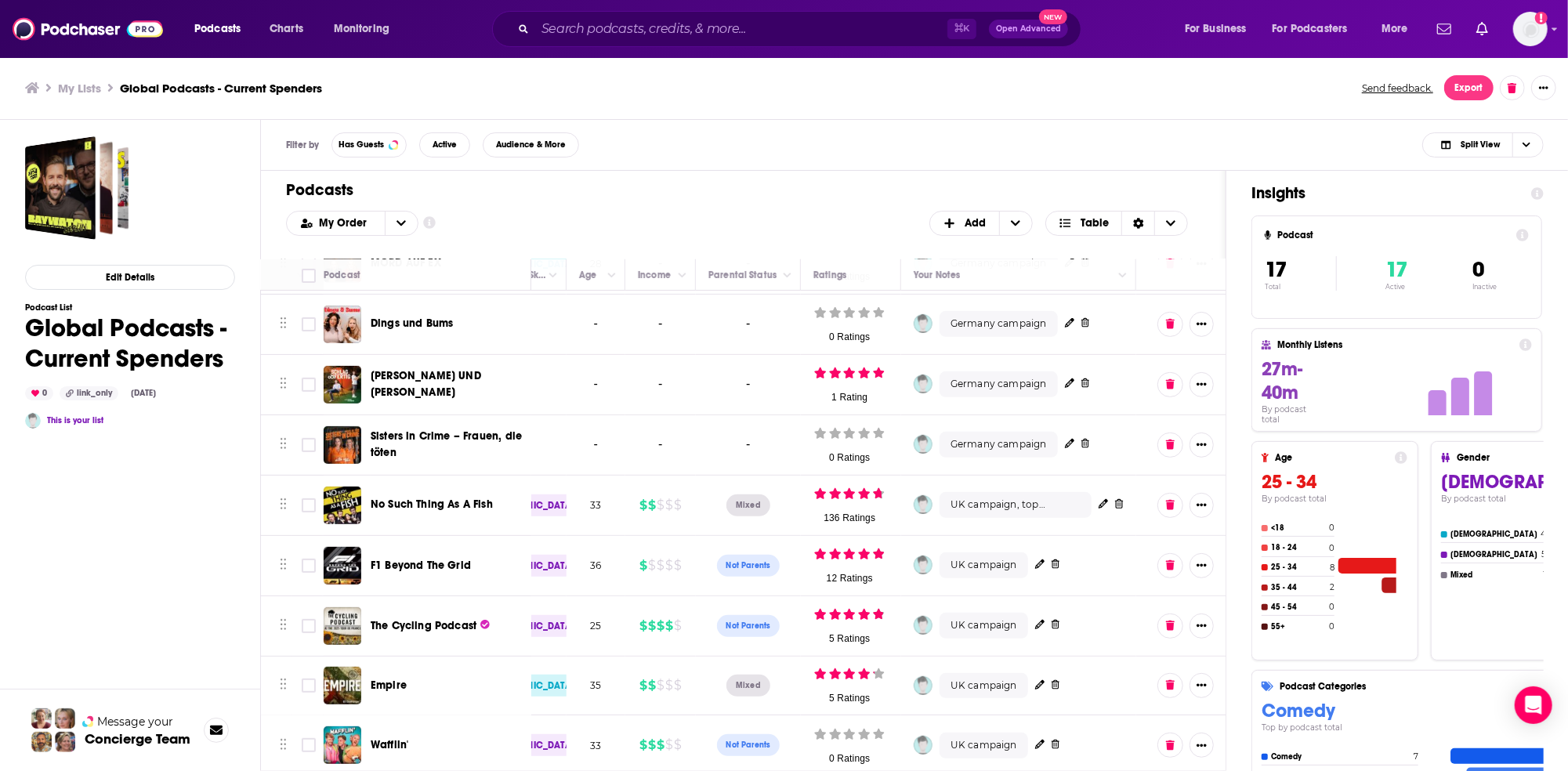 scroll, scrollTop: 536, scrollLeft: 350, axis: both 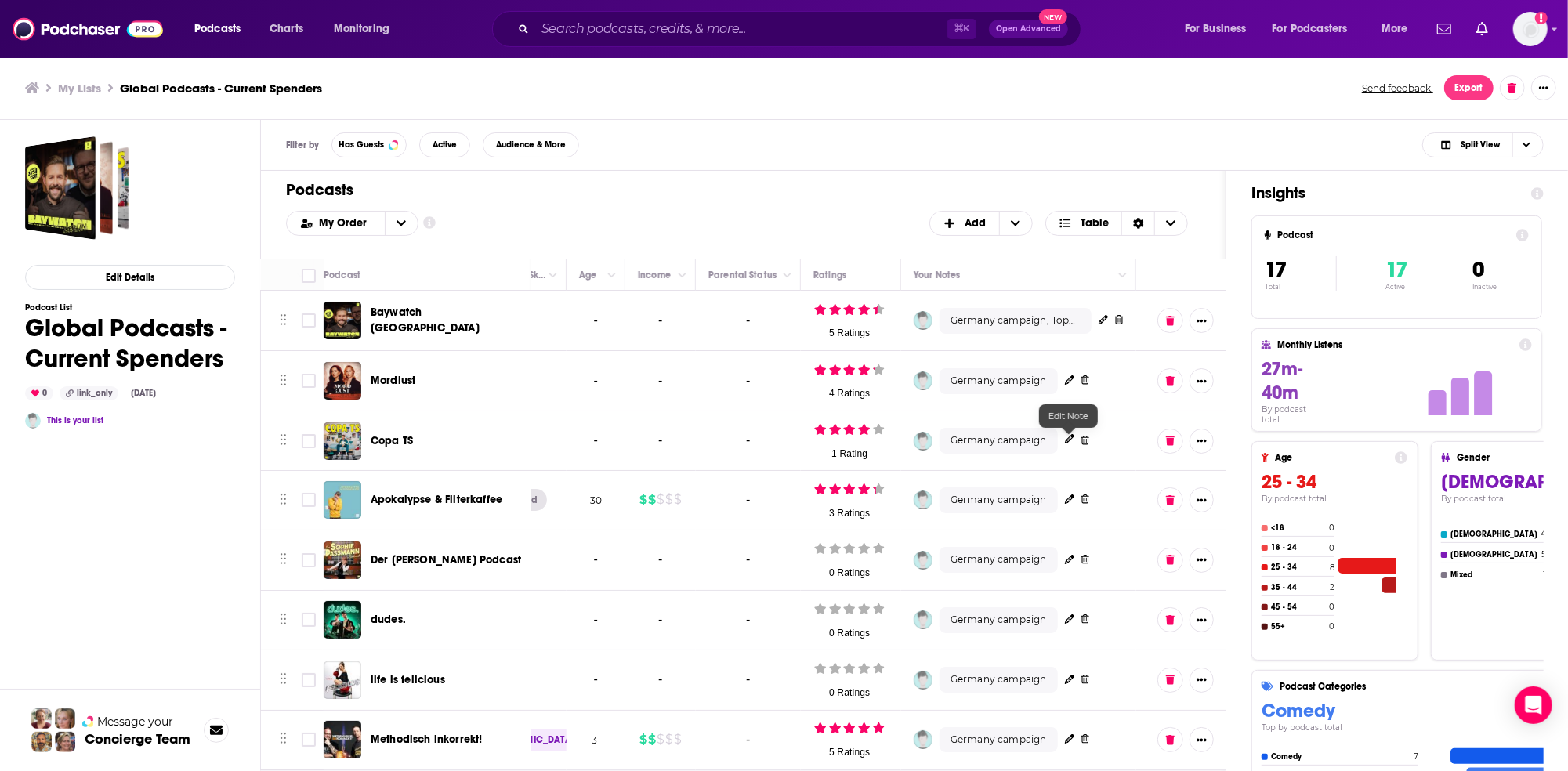 click 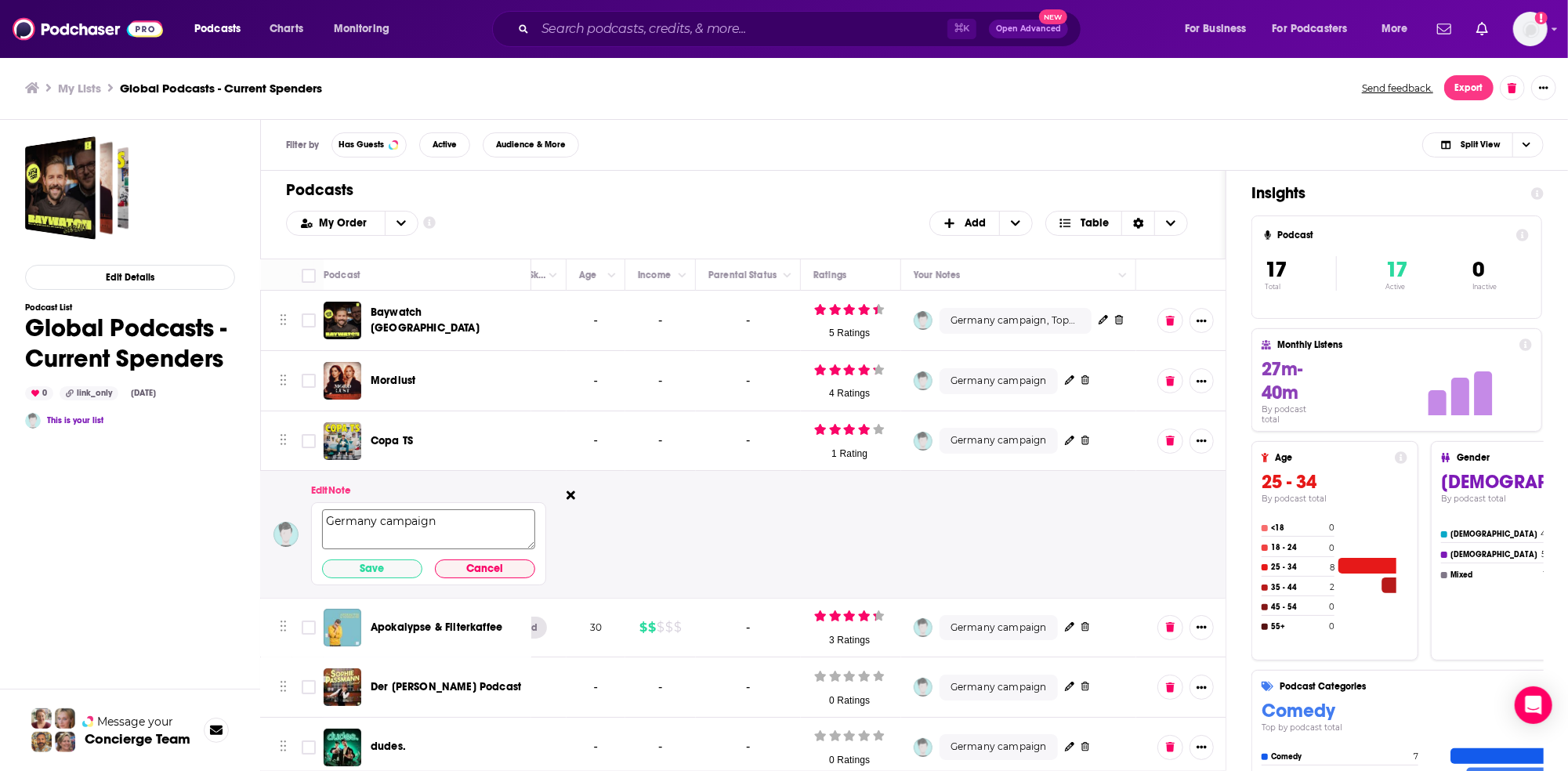 click on "Germany campaign" at bounding box center (429, 529) 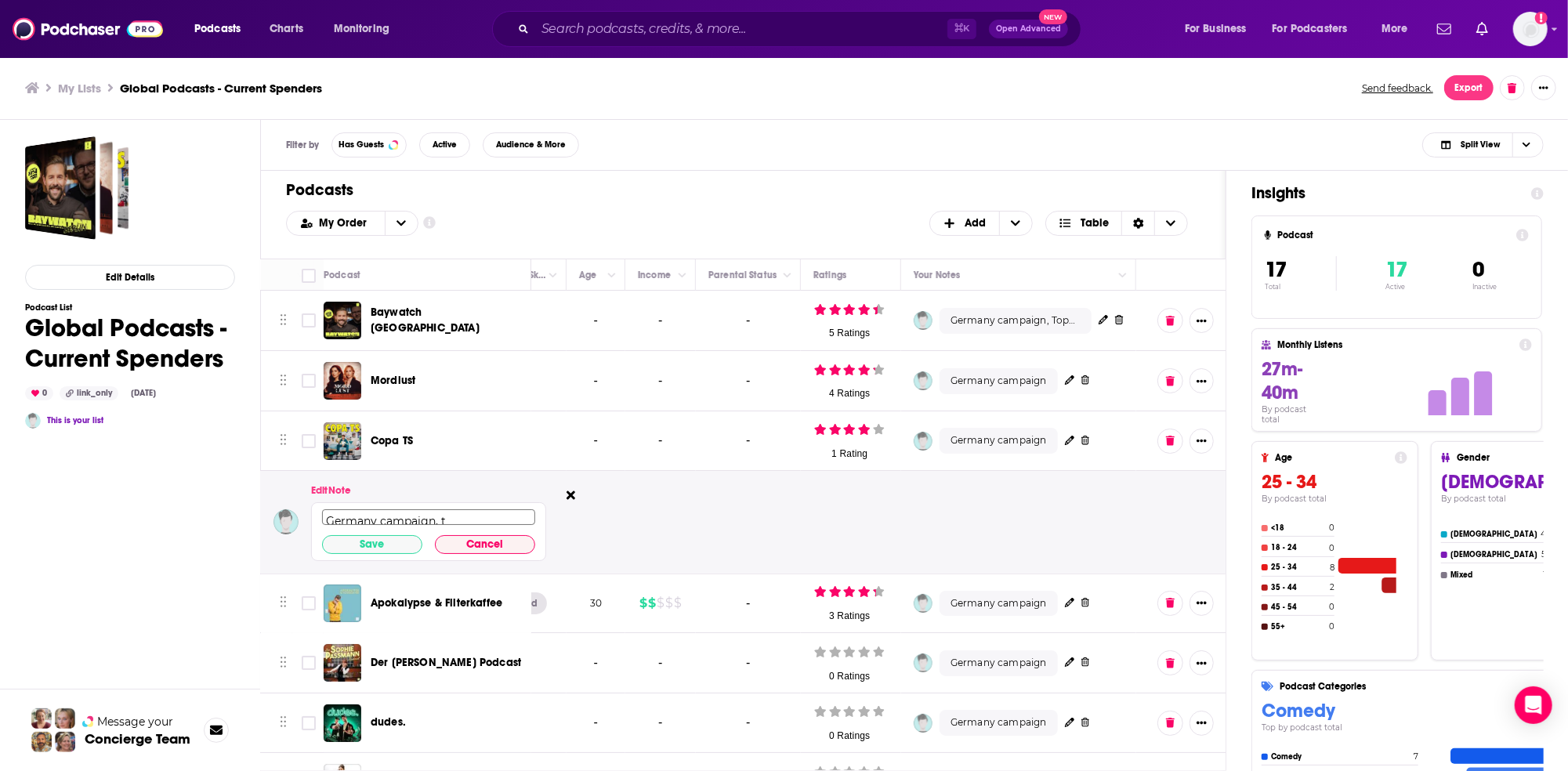 scroll, scrollTop: 3, scrollLeft: 0, axis: vertical 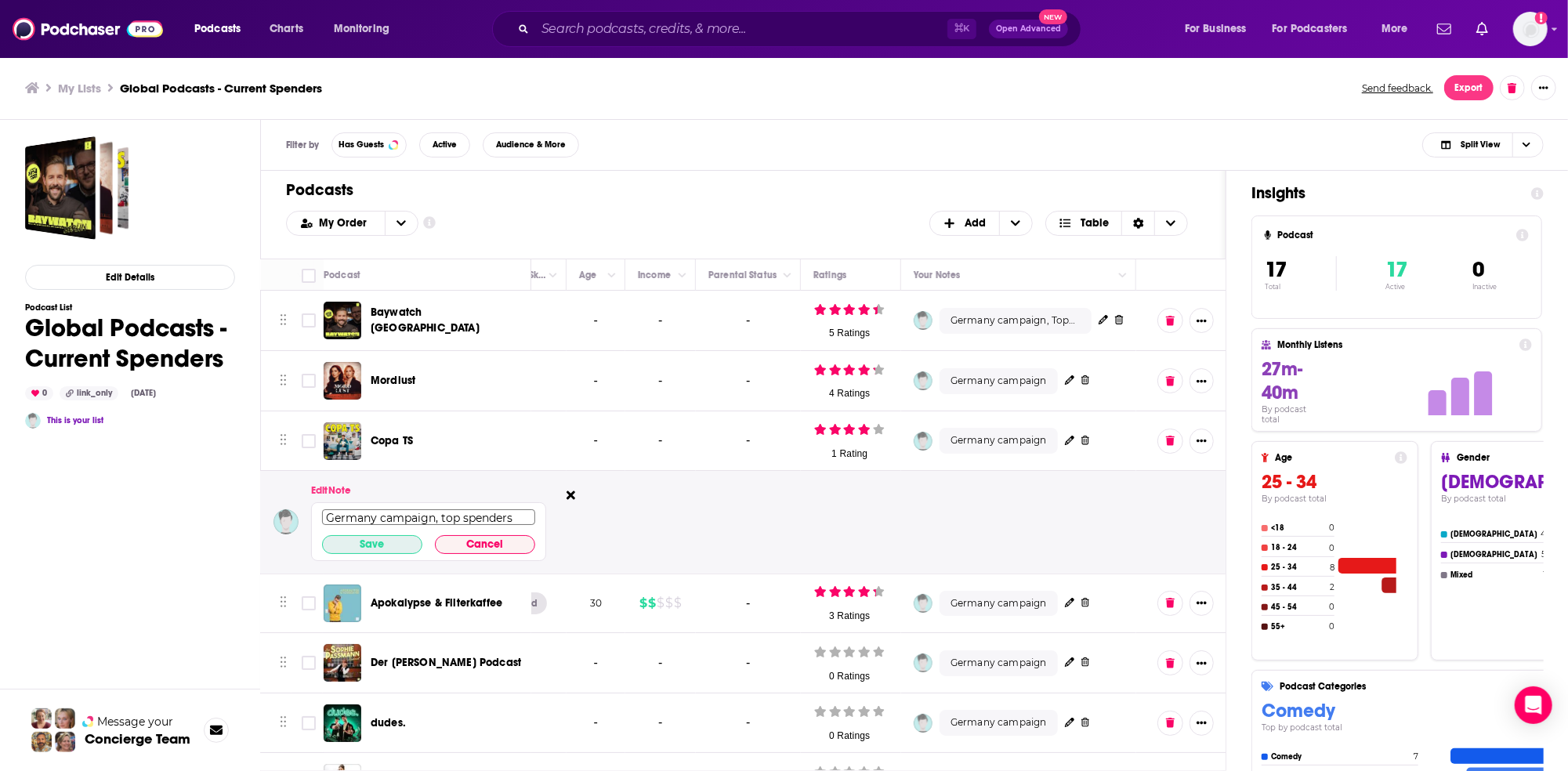 type on "Germany campaign, top spenders" 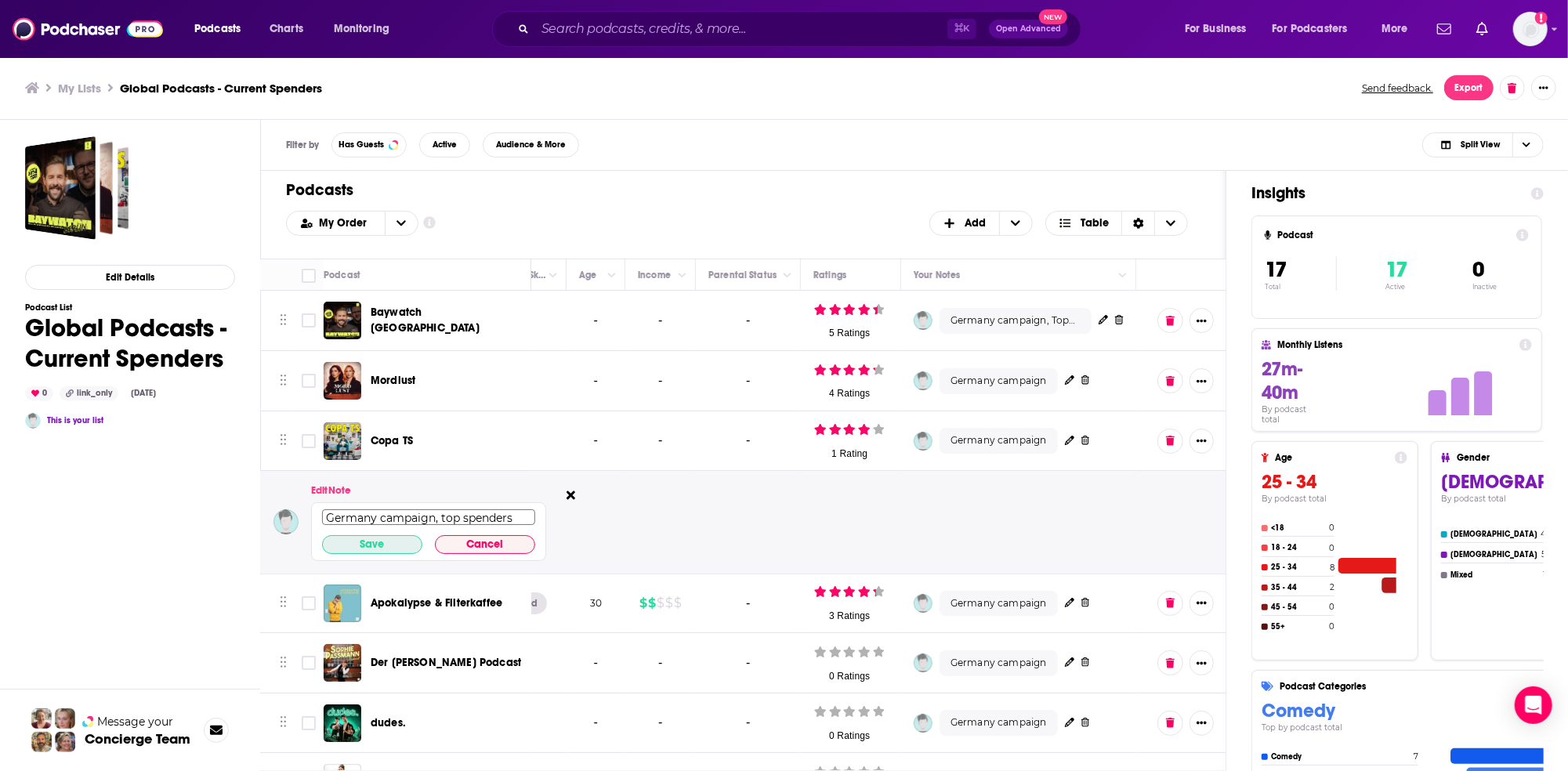 click on "Save" at bounding box center [372, 545] 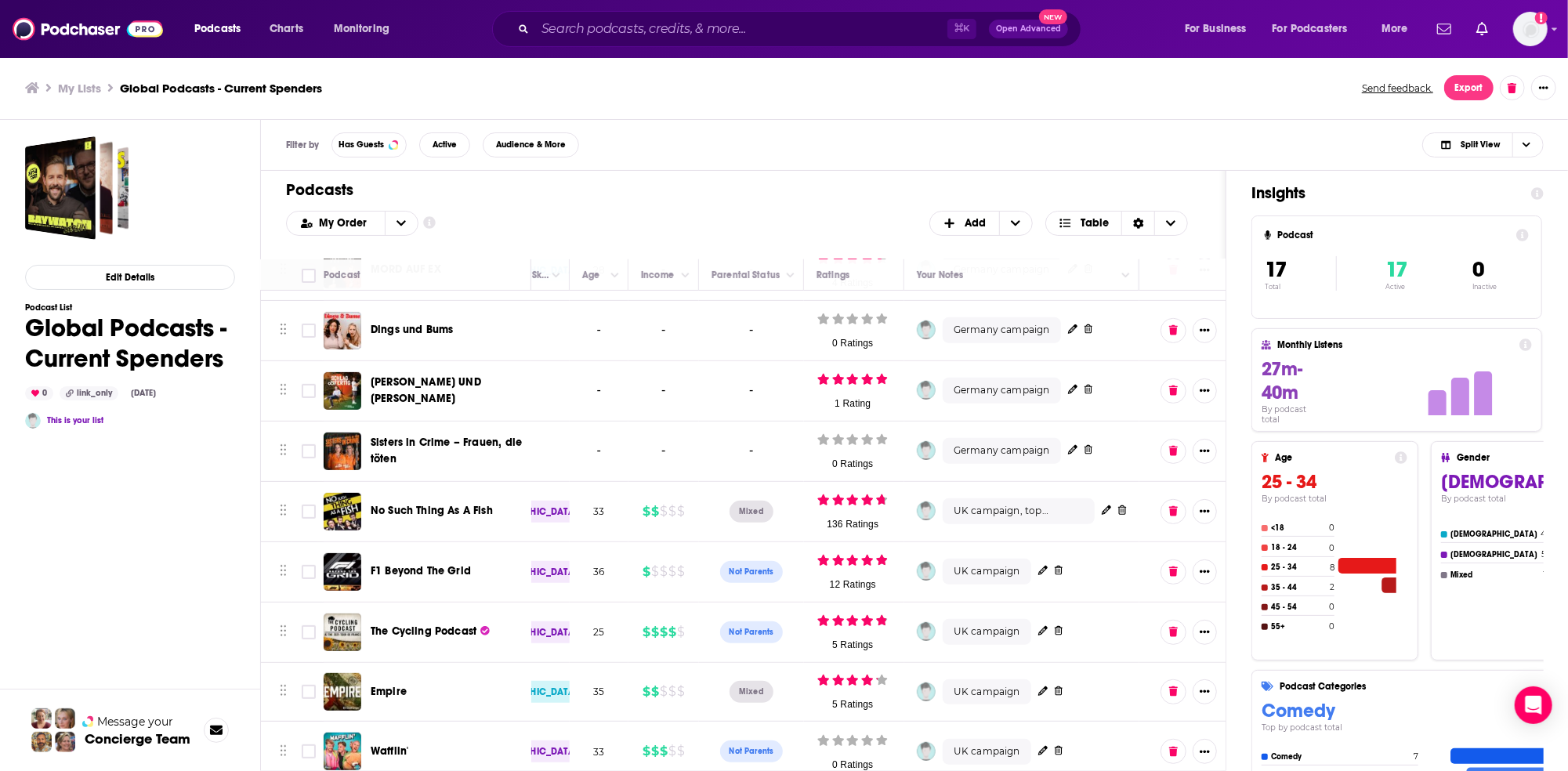 scroll, scrollTop: 536, scrollLeft: 347, axis: both 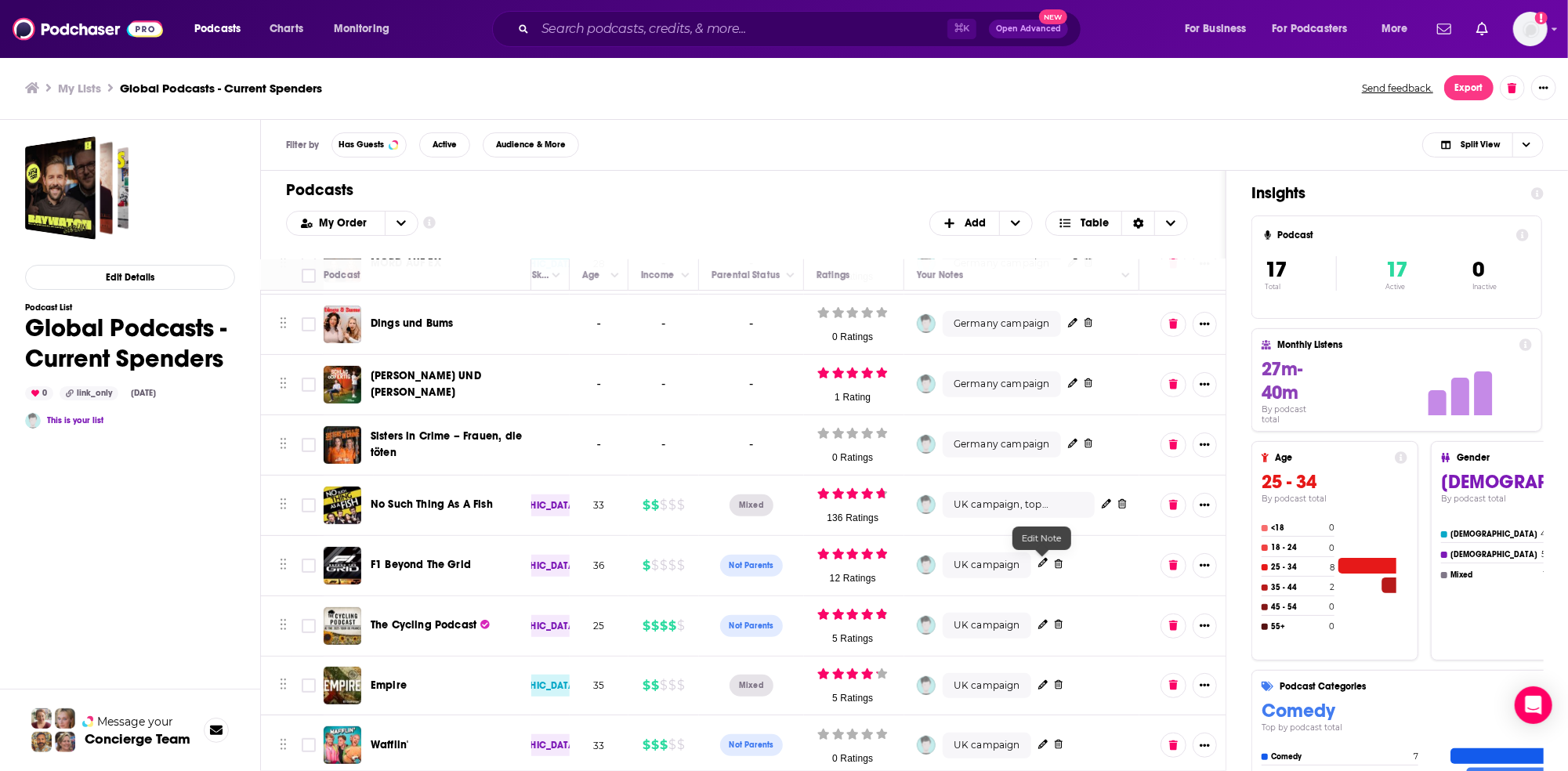 click 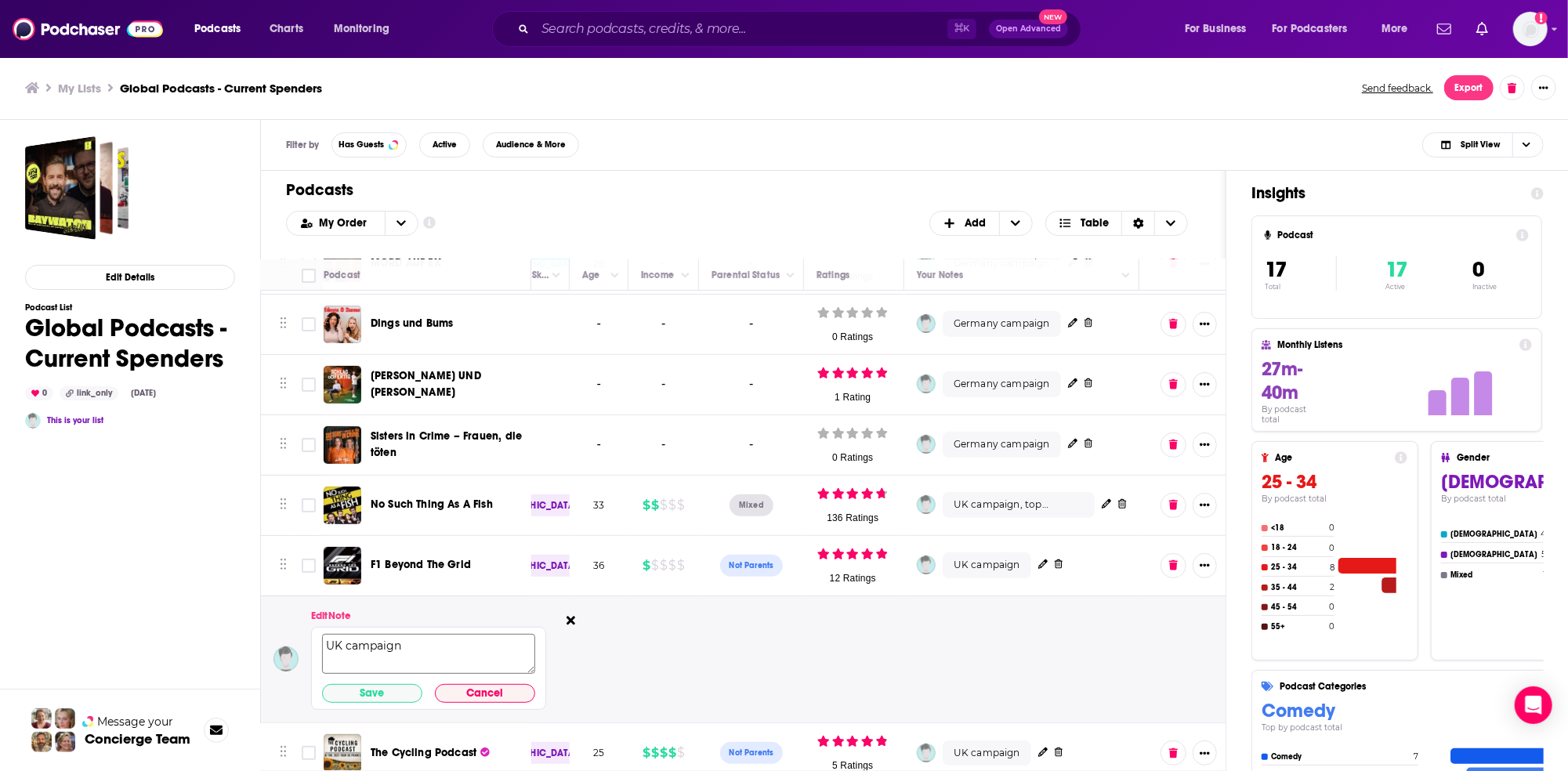 click on "UK campaign" at bounding box center (429, 653) 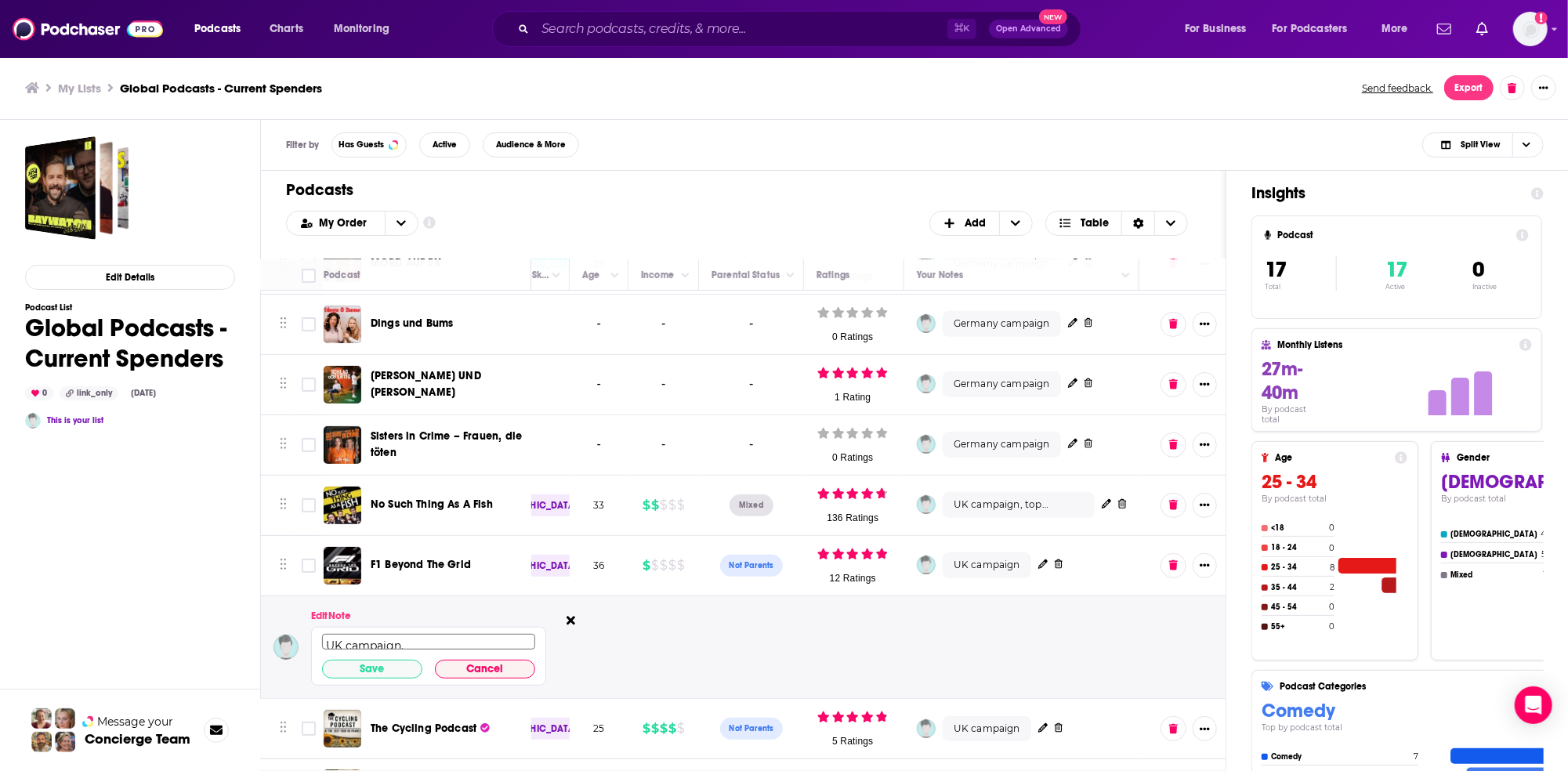scroll, scrollTop: 3, scrollLeft: 0, axis: vertical 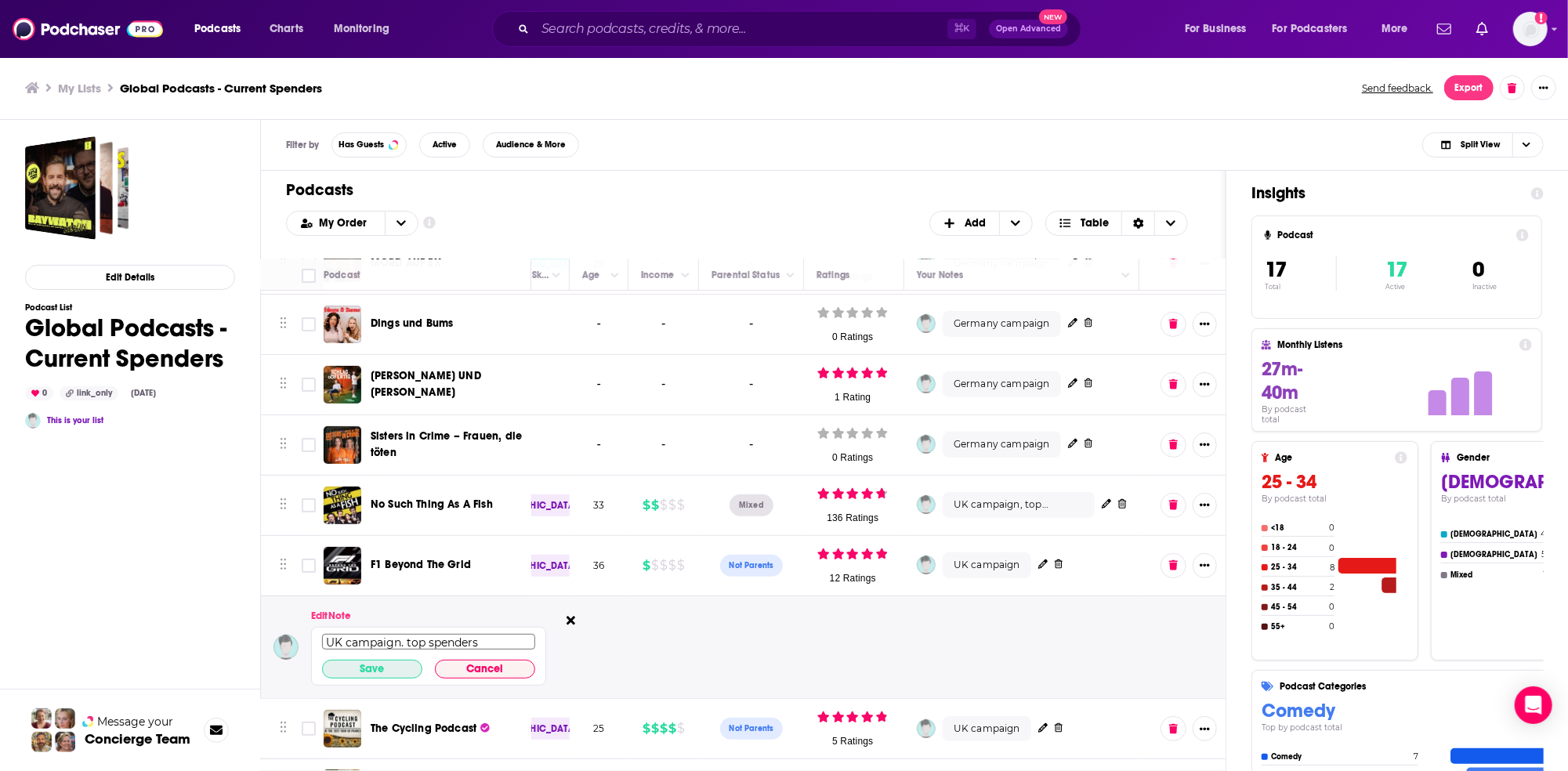 type on "UK campaign. top spenders" 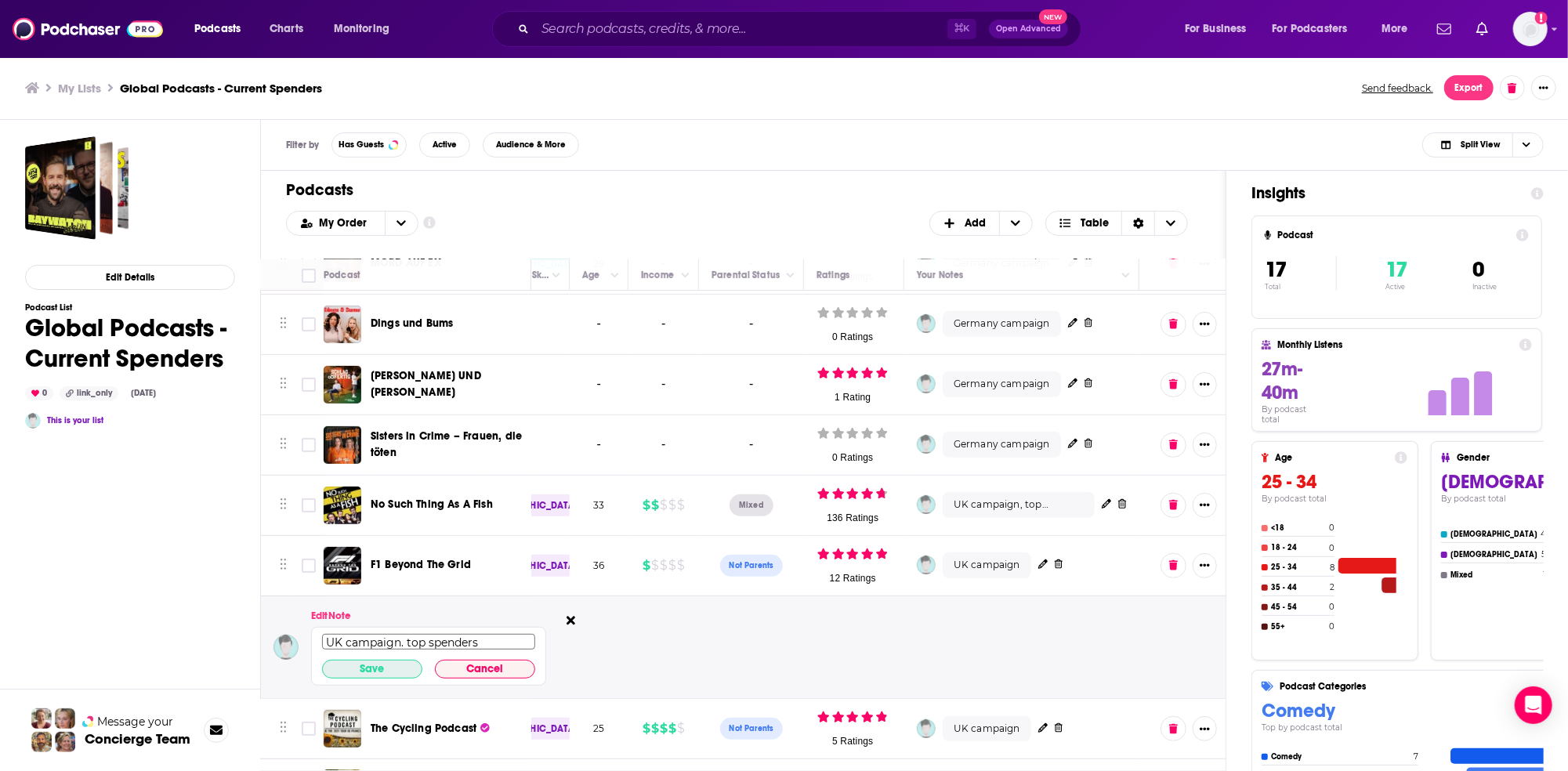 click on "Save" at bounding box center [372, 669] 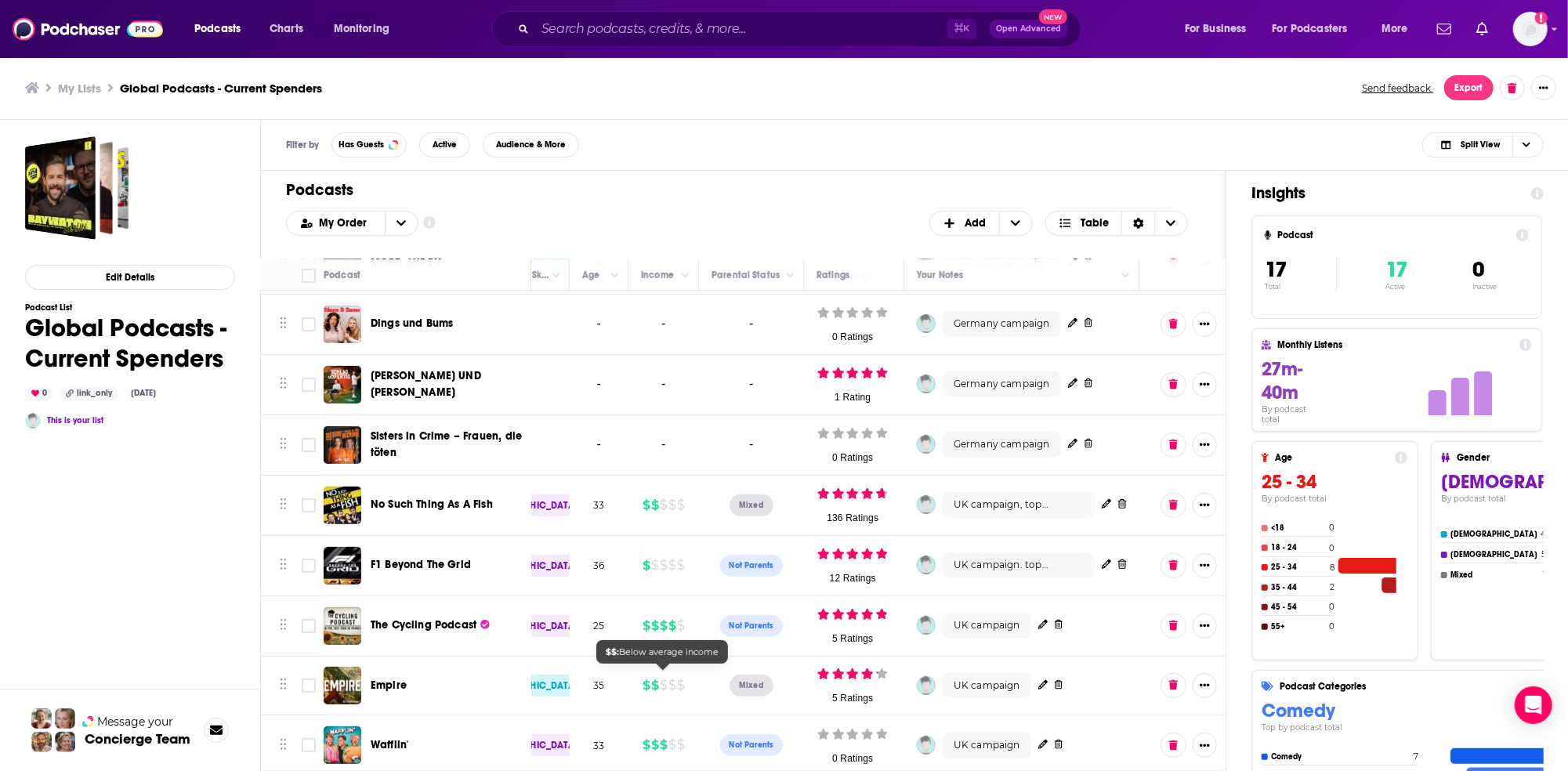 scroll, scrollTop: 536, scrollLeft: 350, axis: both 